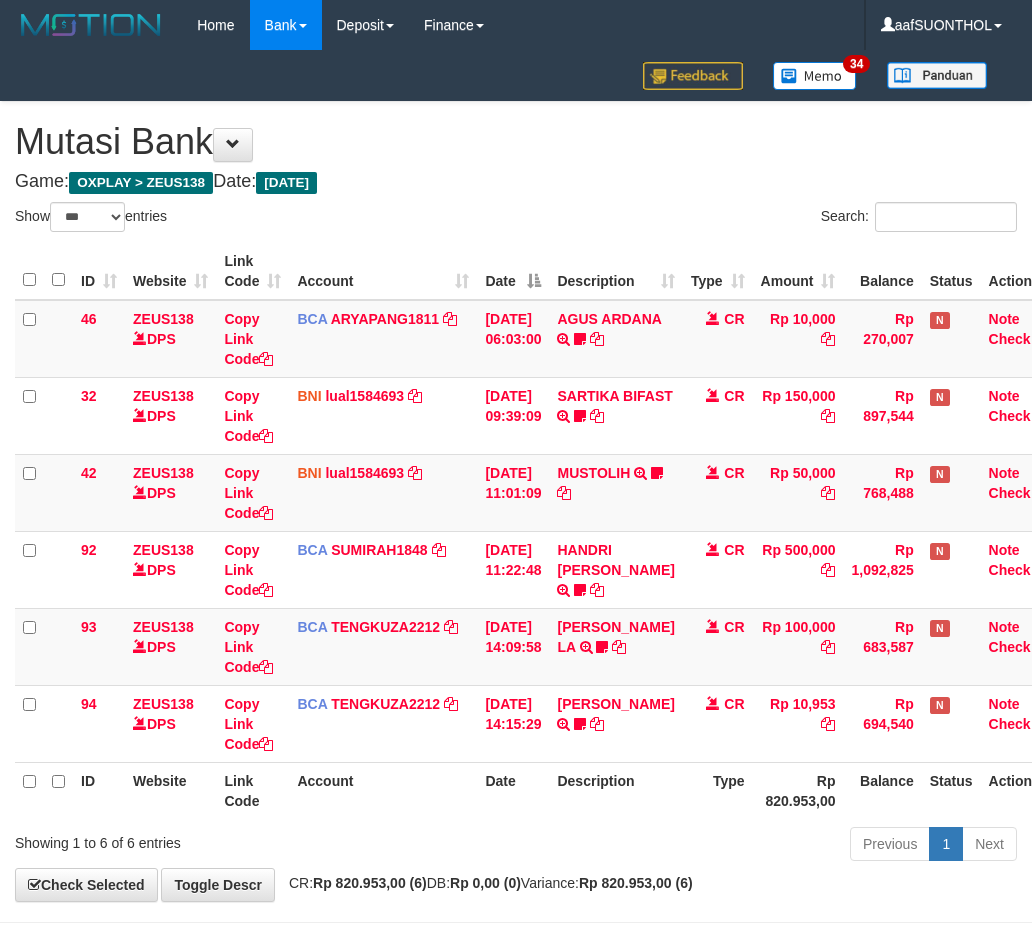 select on "***" 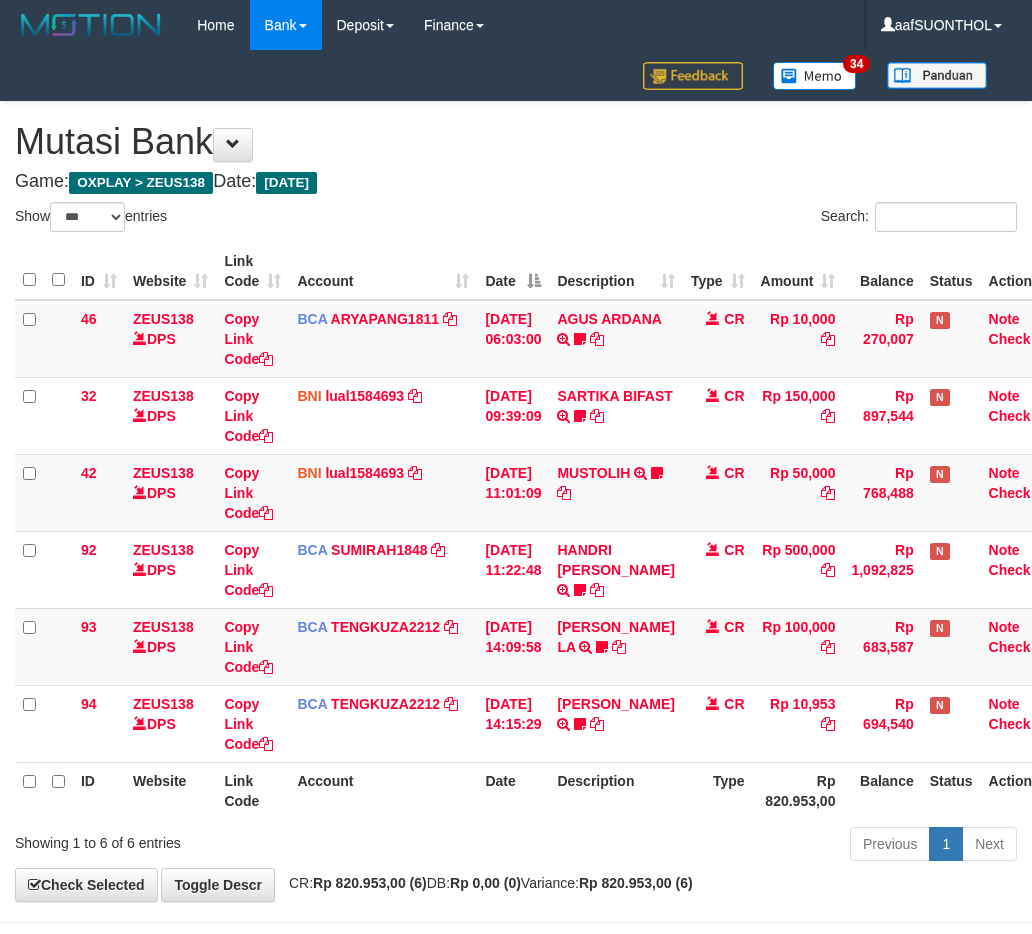 scroll, scrollTop: 80, scrollLeft: 0, axis: vertical 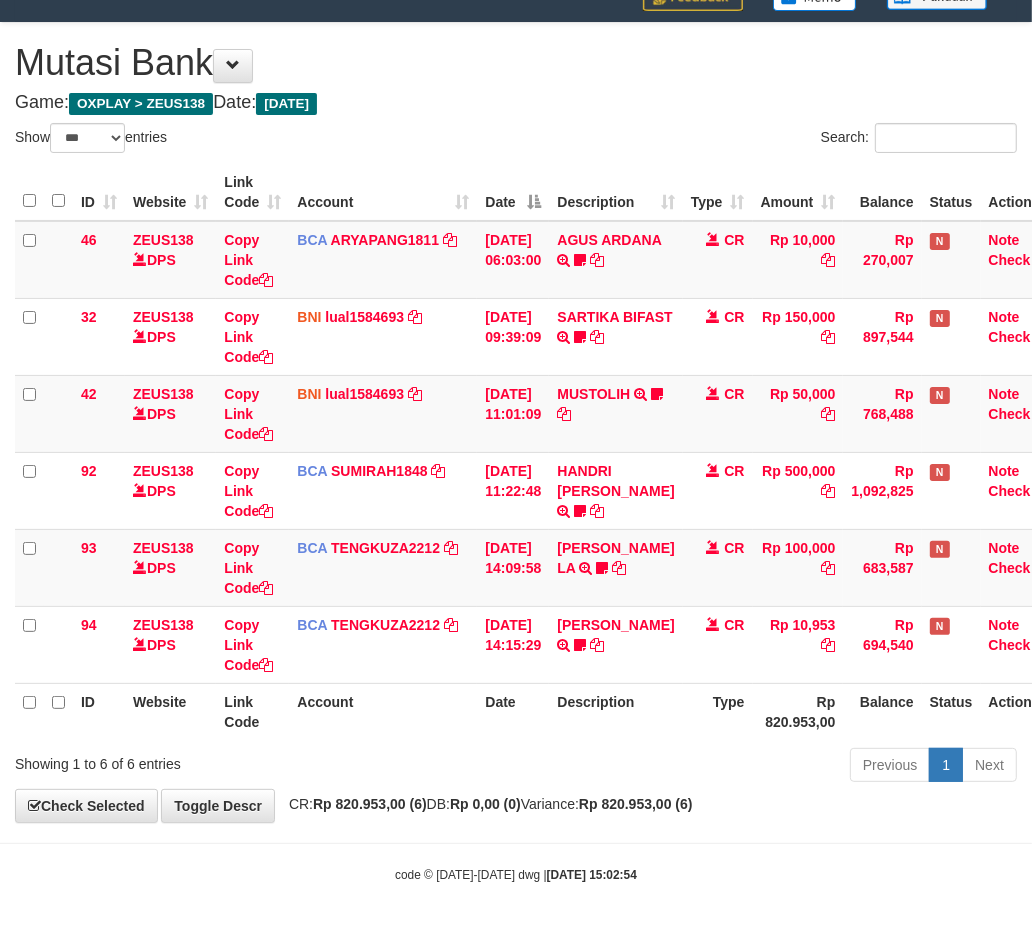 click on "Showing 1 to 6 of 6 entries Previous 1 Next" at bounding box center [516, 767] 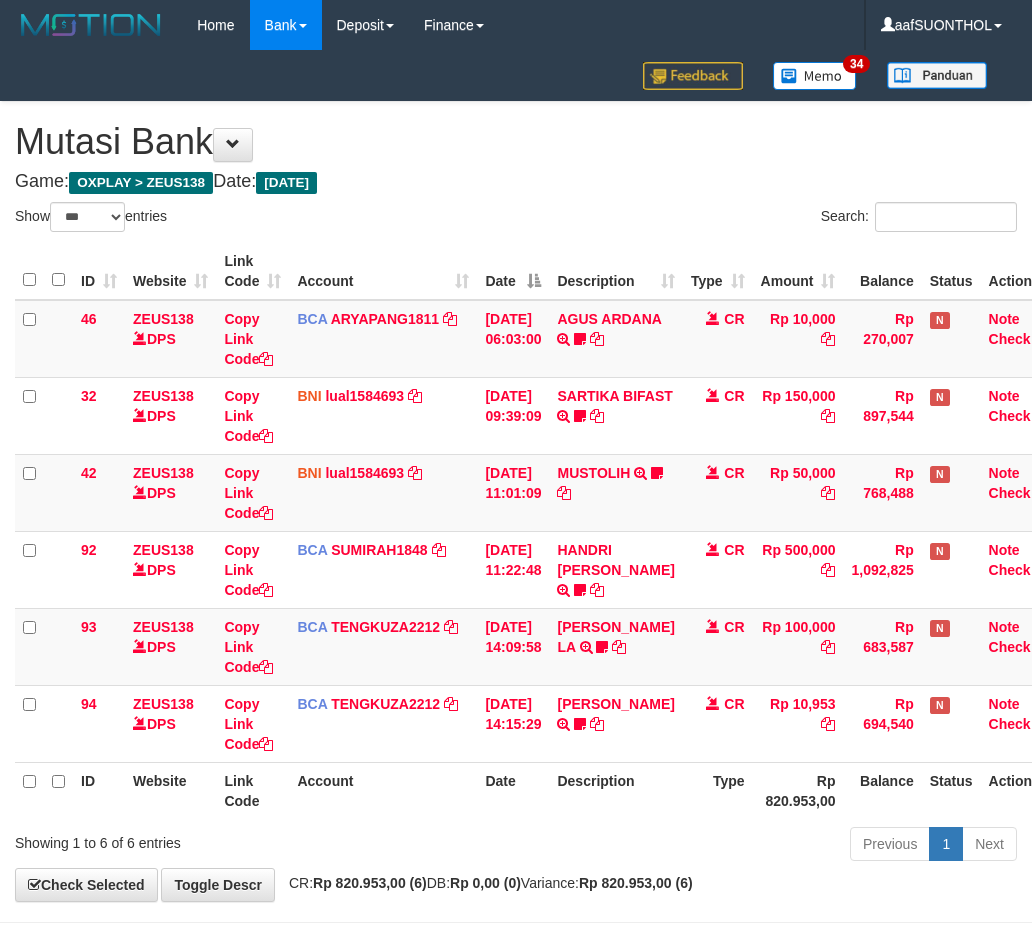 select on "***" 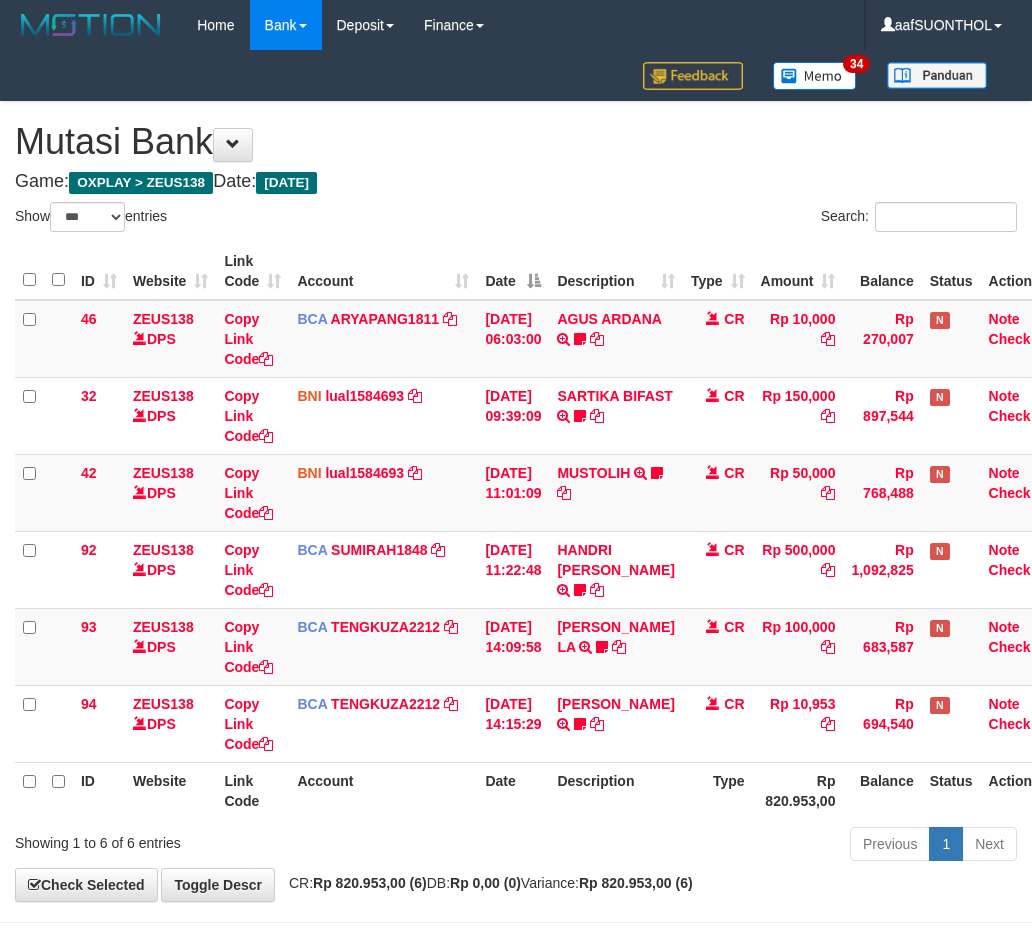 scroll, scrollTop: 80, scrollLeft: 0, axis: vertical 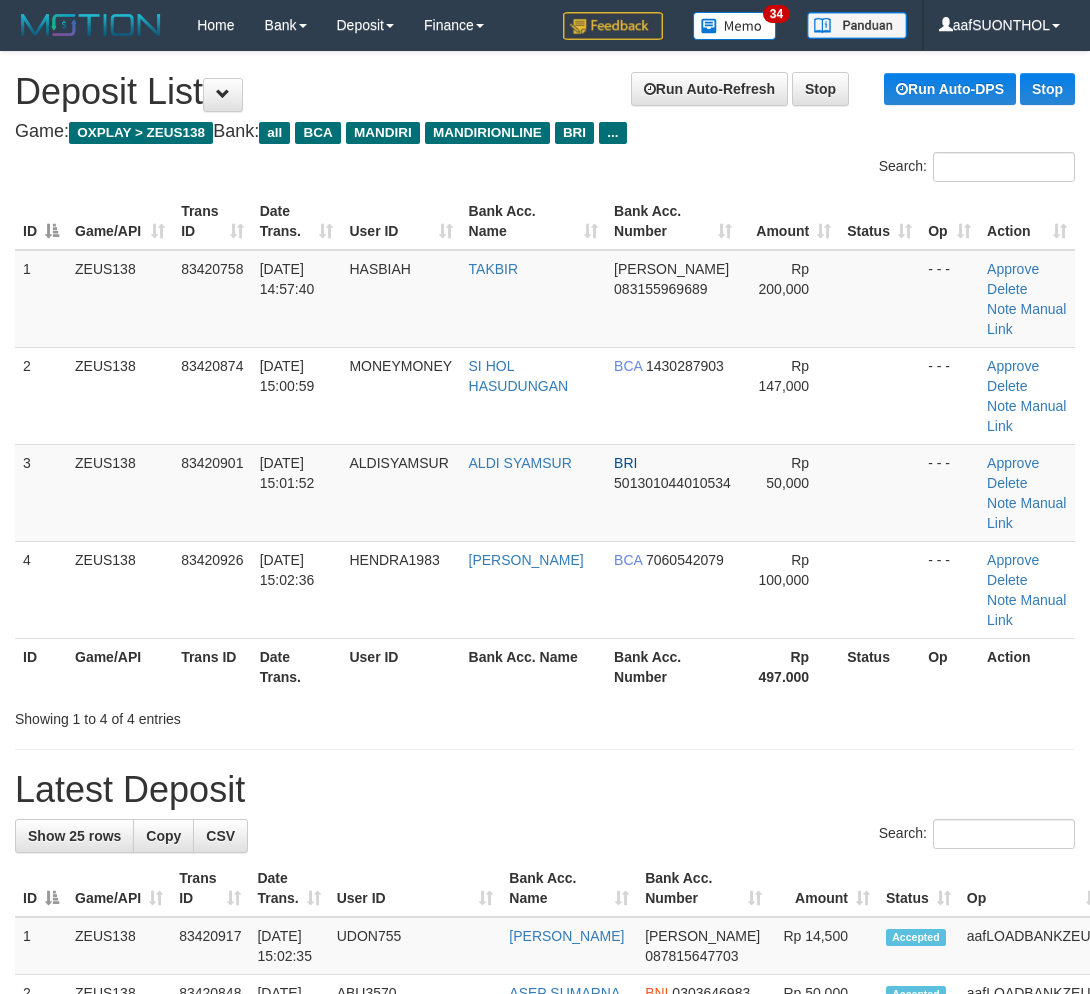 drag, startPoint x: 688, startPoint y: 731, endPoint x: 805, endPoint y: 735, distance: 117.06836 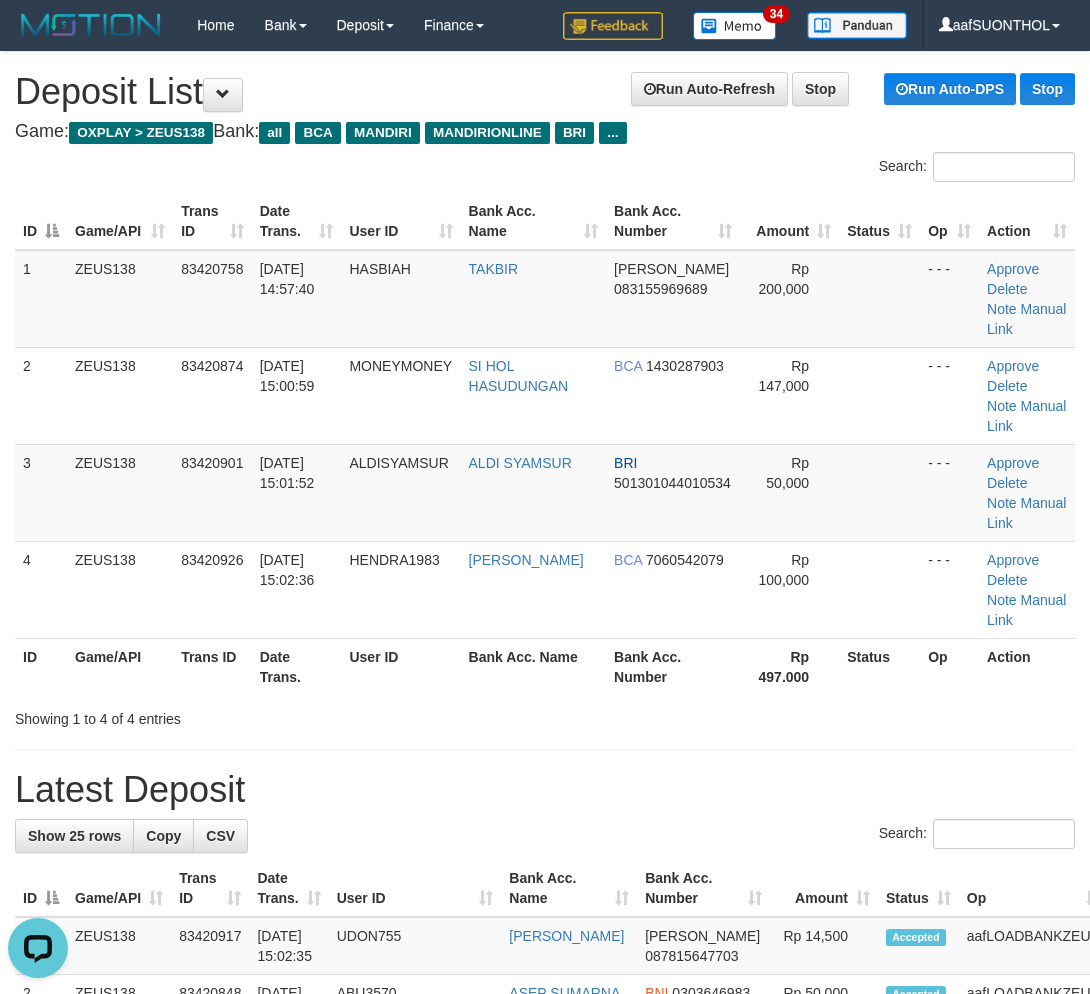 scroll, scrollTop: 0, scrollLeft: 0, axis: both 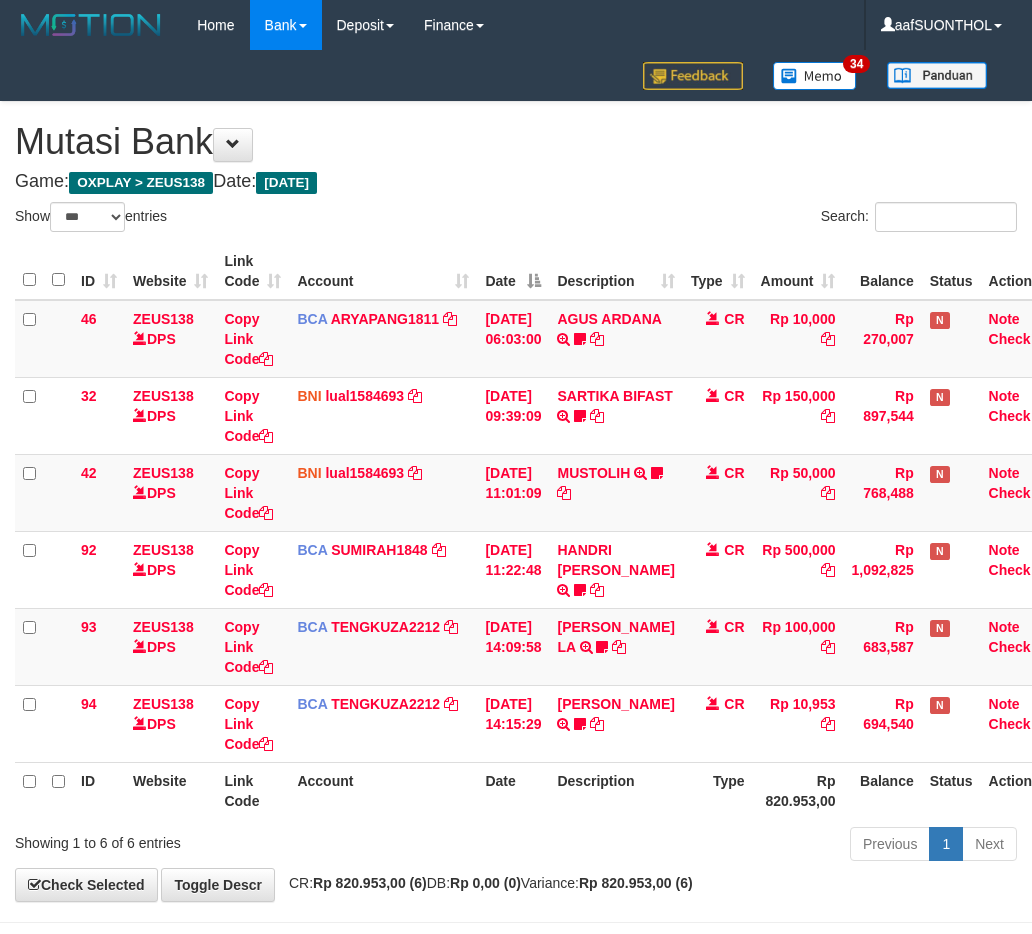 select on "***" 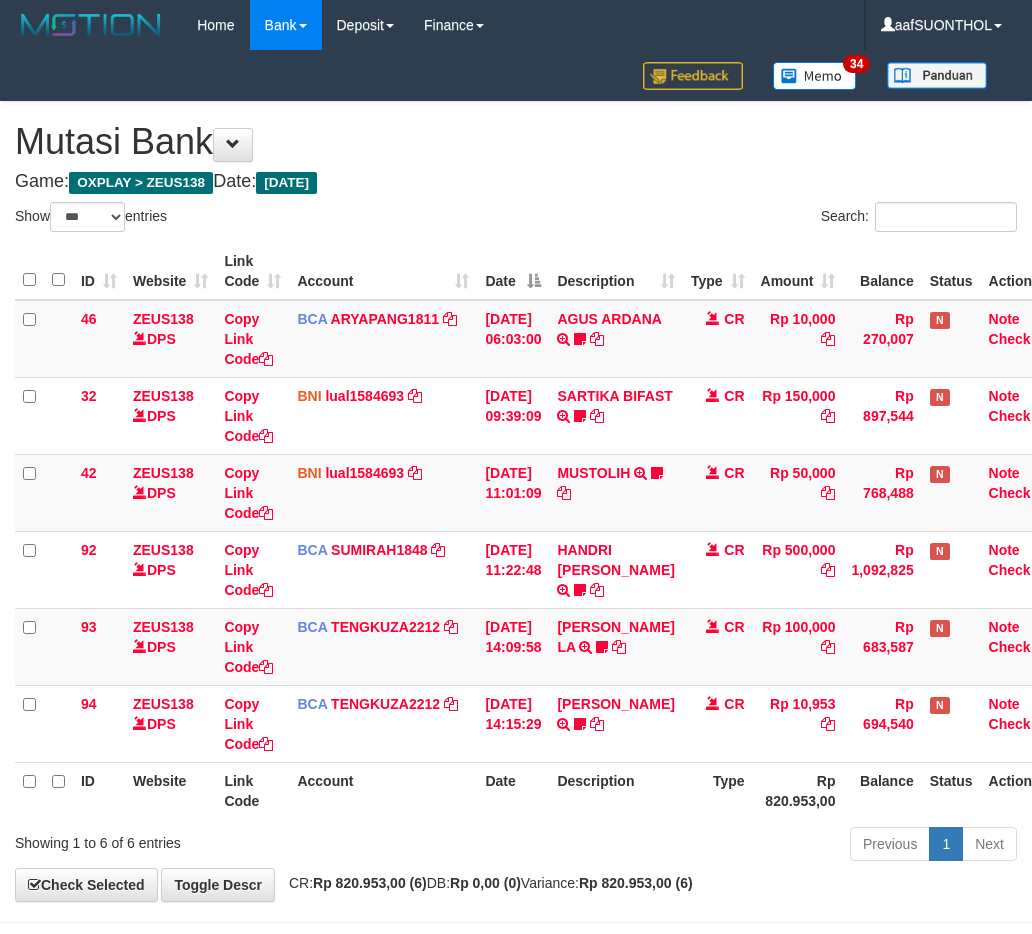 scroll, scrollTop: 80, scrollLeft: 0, axis: vertical 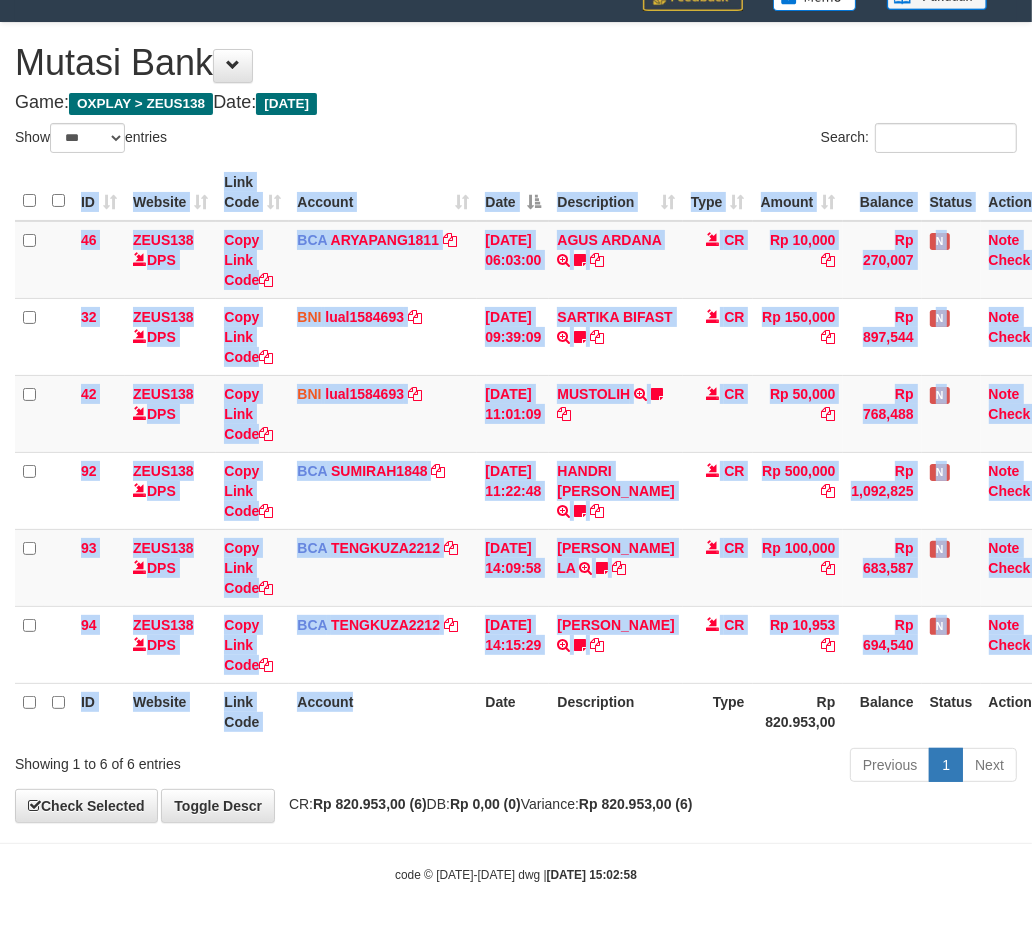drag, startPoint x: 466, startPoint y: 735, endPoint x: 352, endPoint y: 776, distance: 121.14867 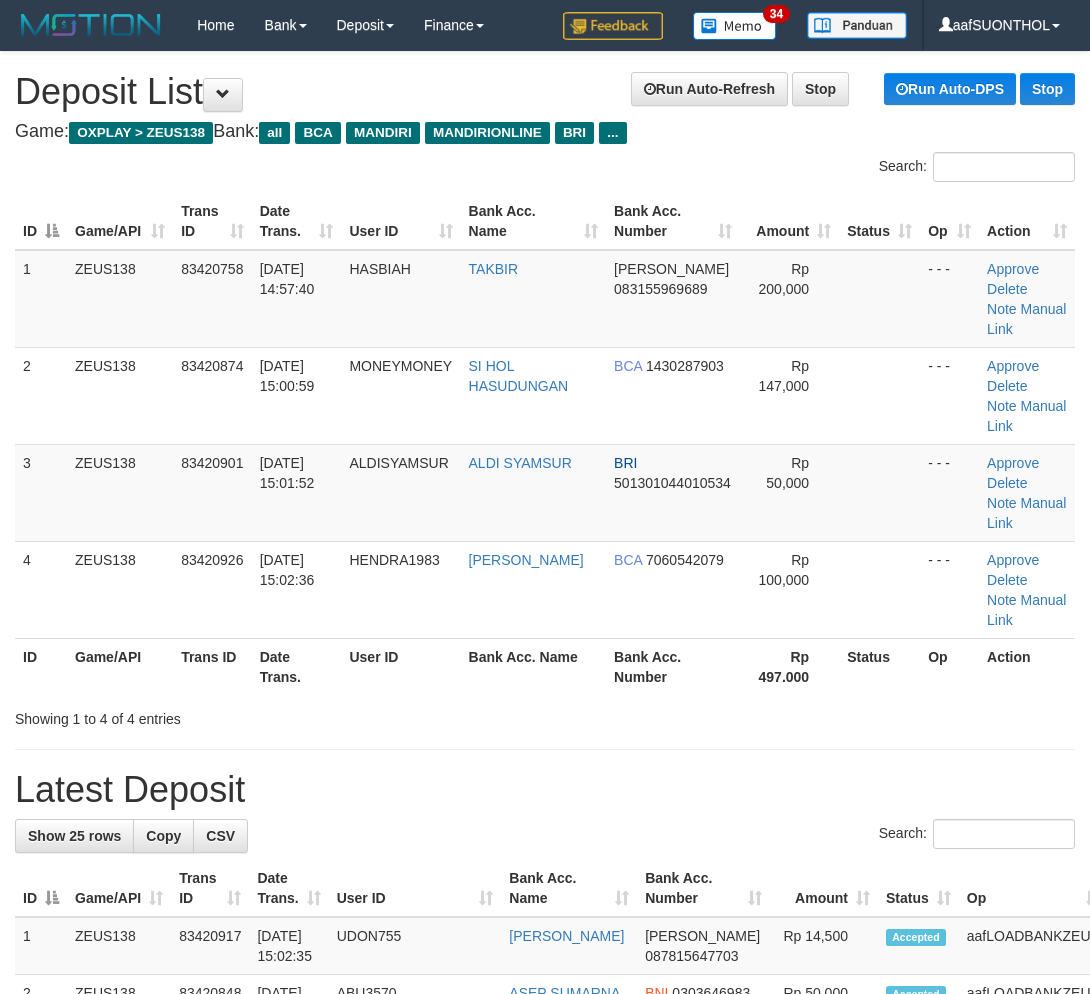 scroll, scrollTop: 0, scrollLeft: 0, axis: both 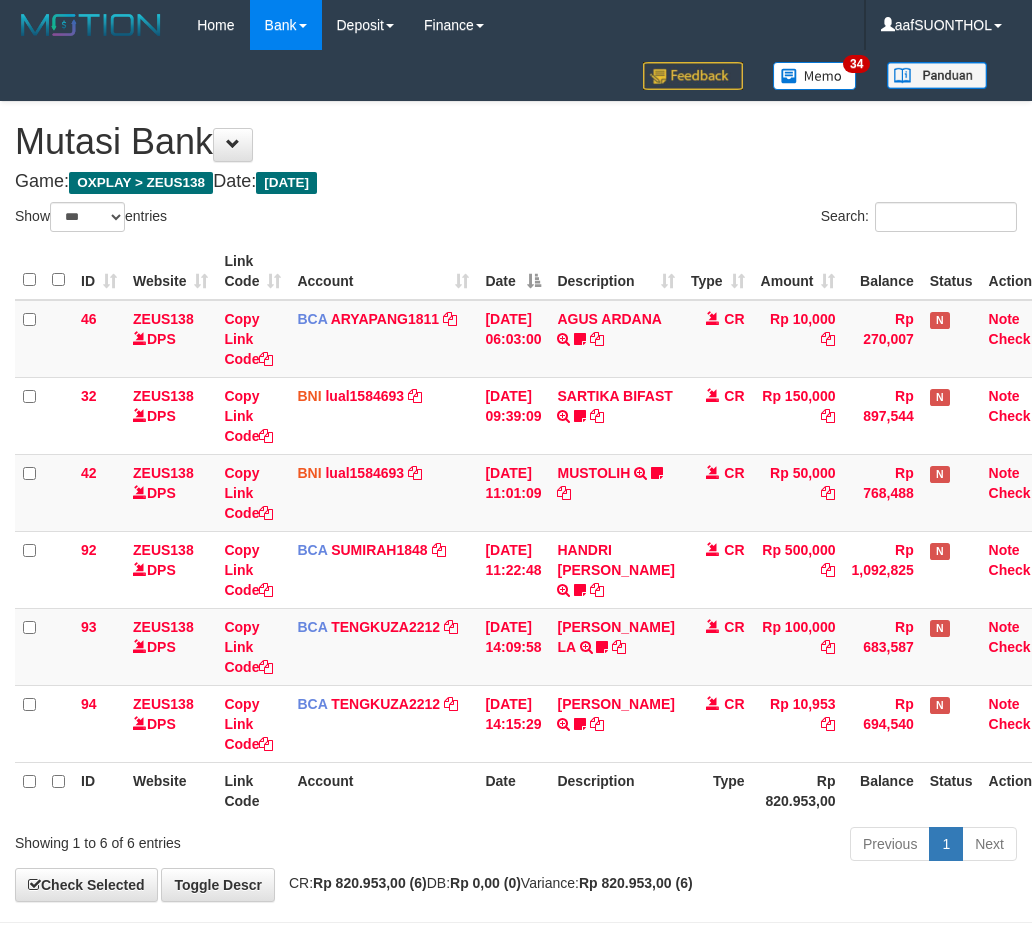 select on "***" 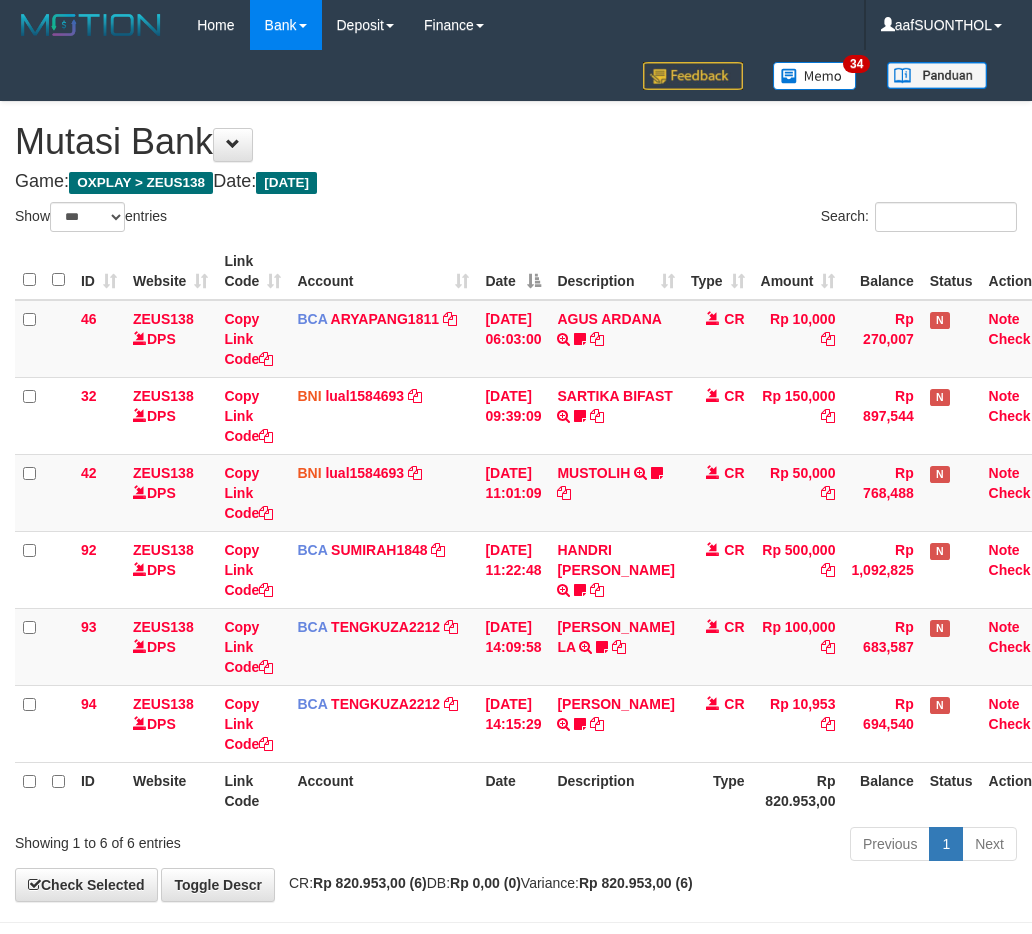 scroll, scrollTop: 80, scrollLeft: 0, axis: vertical 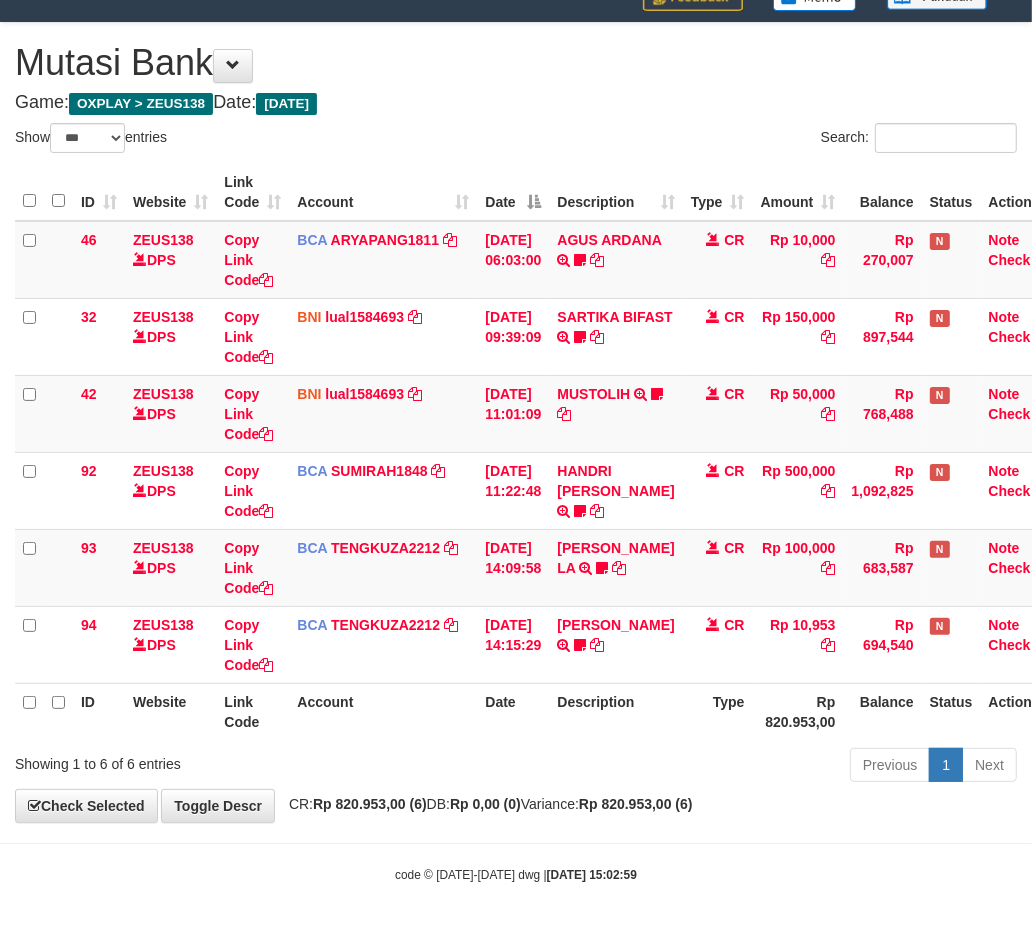 click on "Description" at bounding box center (615, 711) 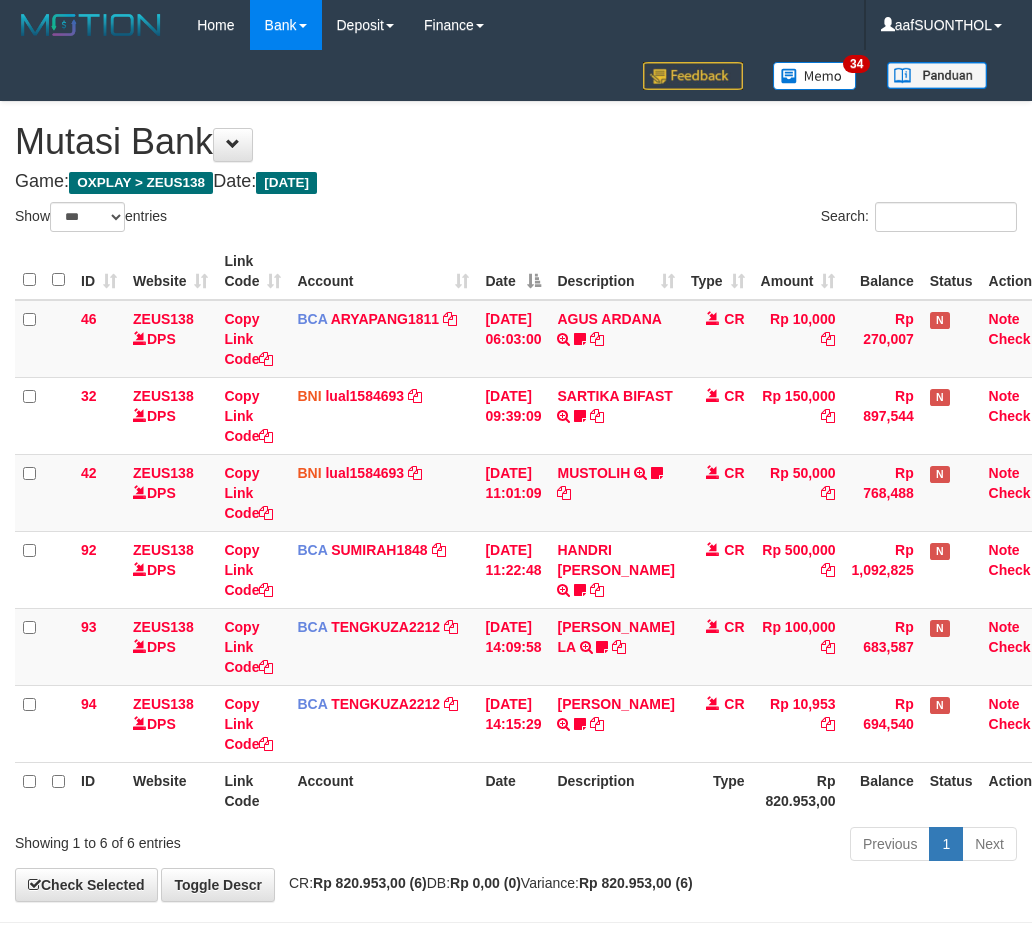select on "***" 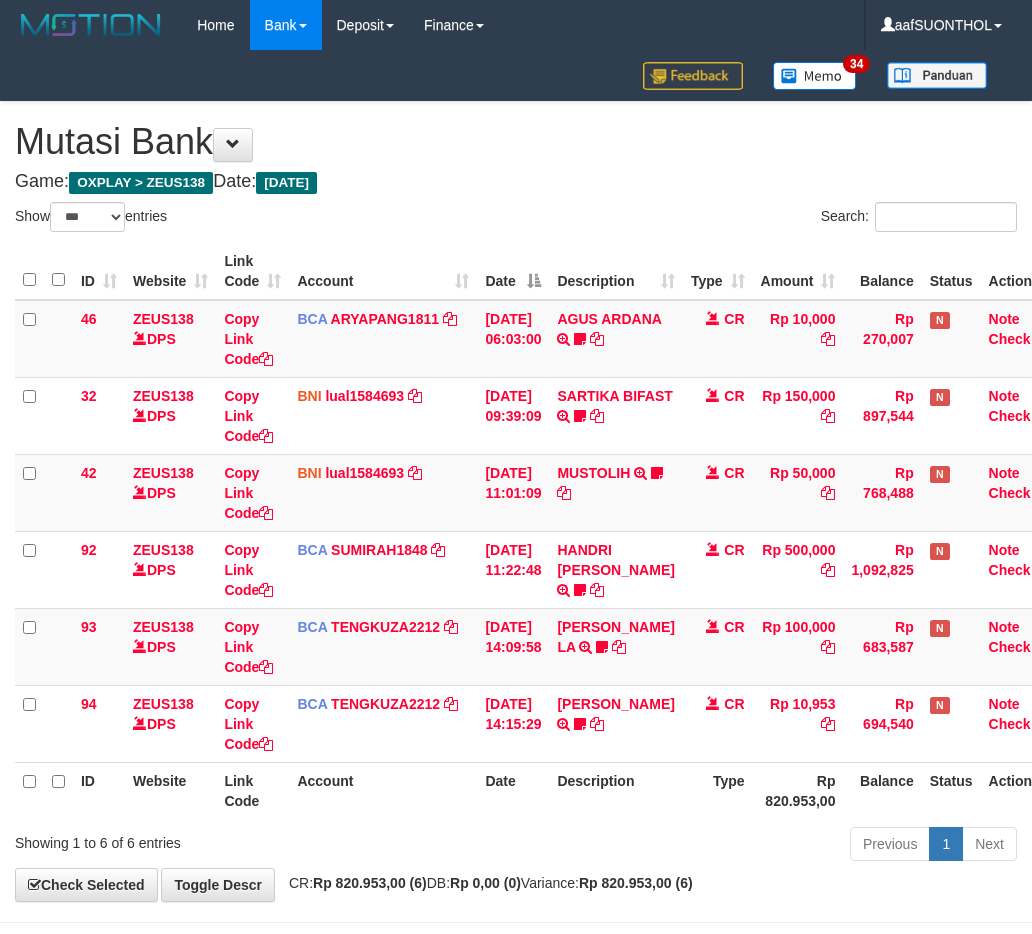 scroll, scrollTop: 80, scrollLeft: 0, axis: vertical 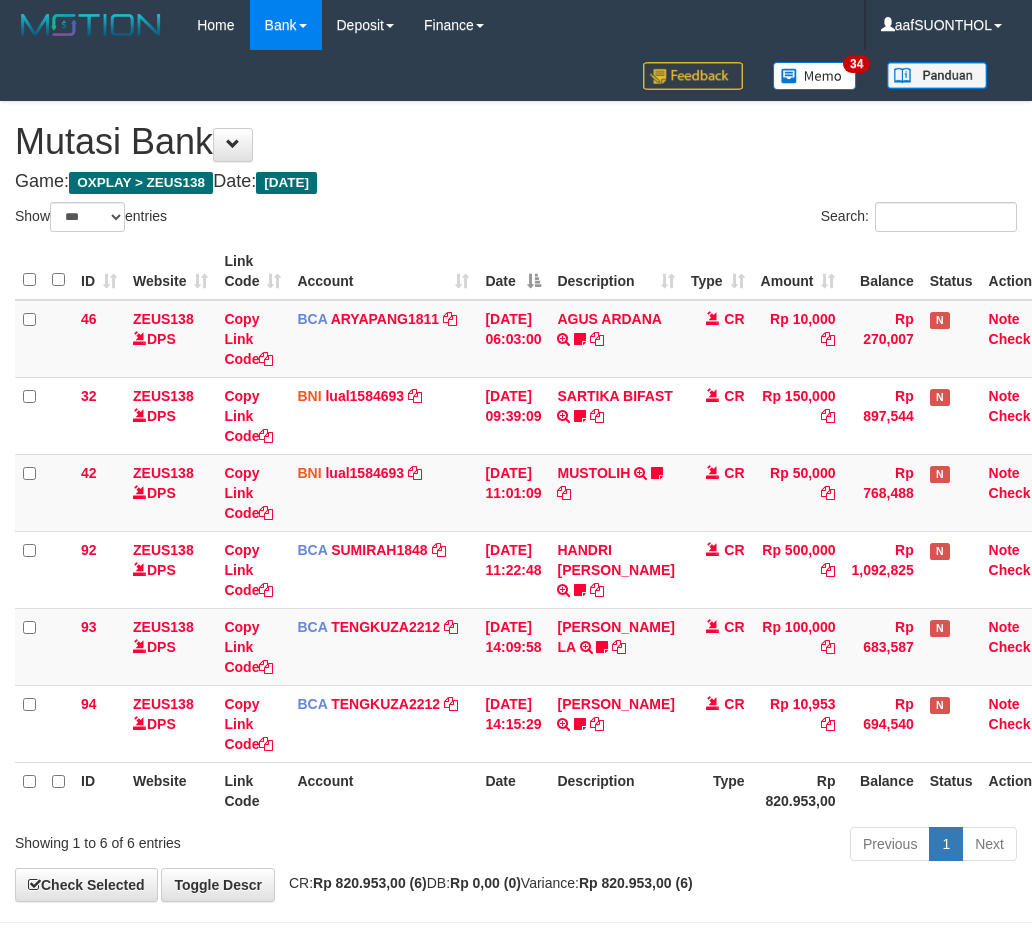 select on "***" 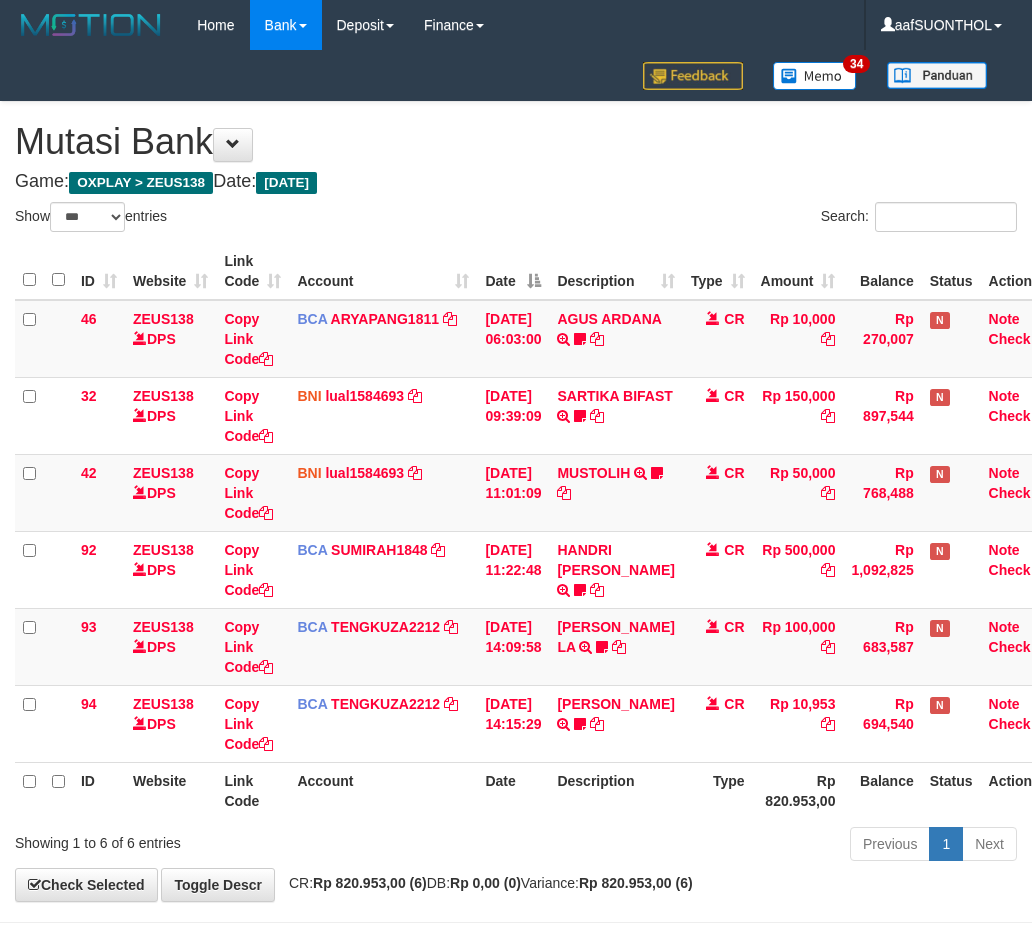 scroll, scrollTop: 80, scrollLeft: 0, axis: vertical 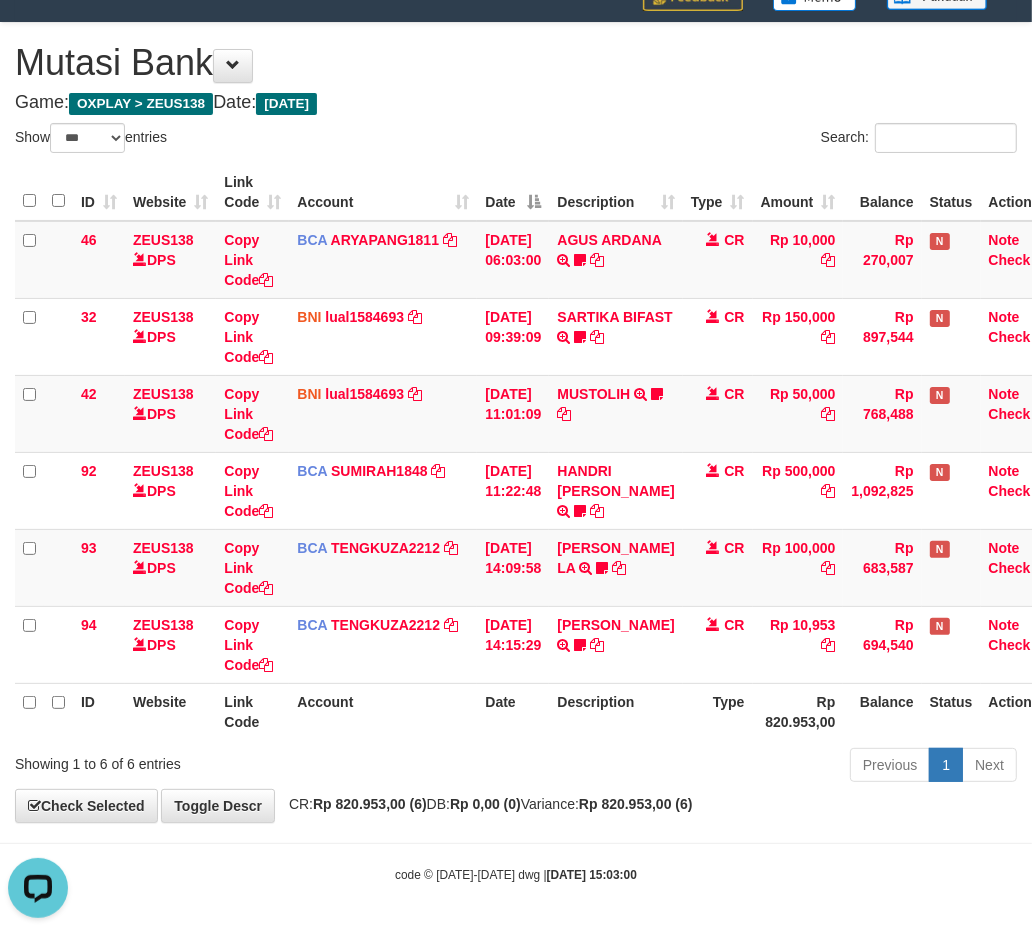 click on "Previous 1 Next" at bounding box center (731, 767) 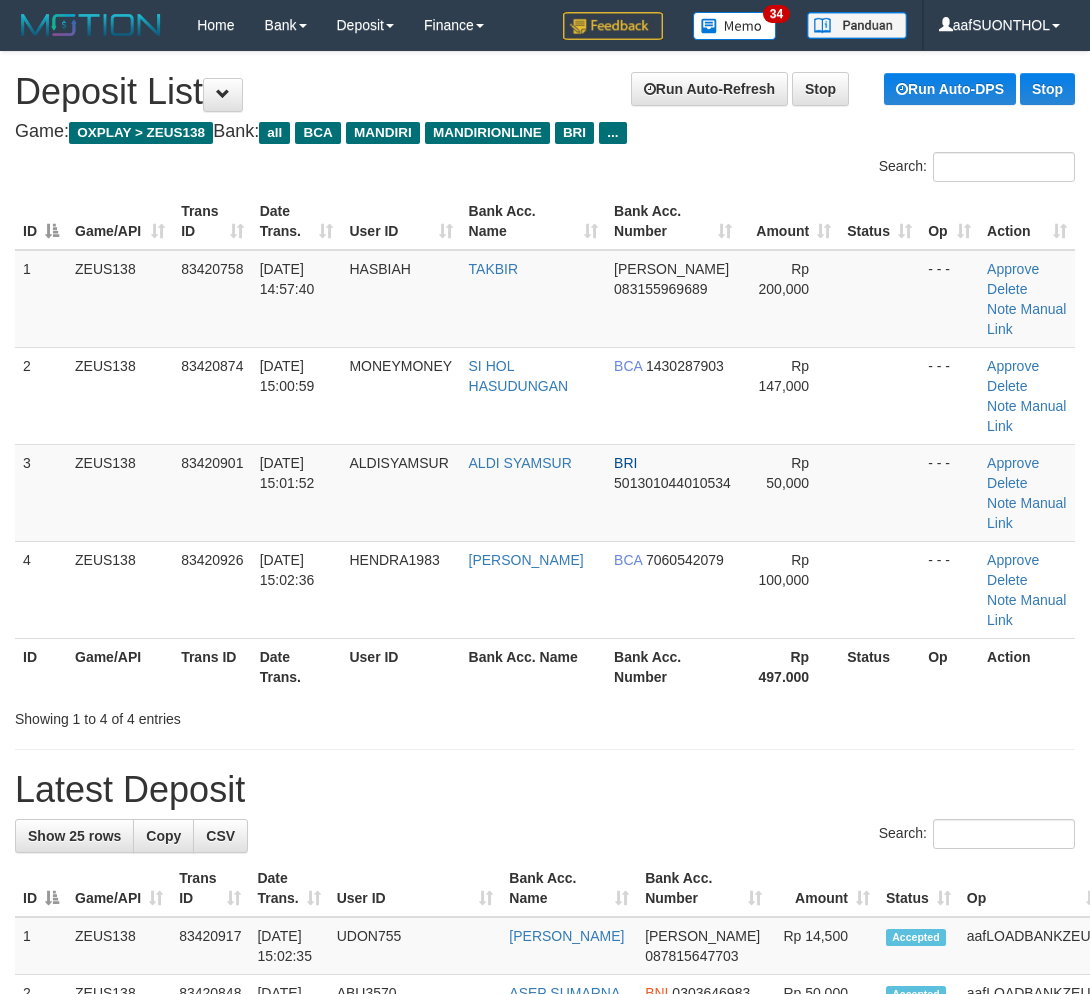 scroll, scrollTop: 0, scrollLeft: 0, axis: both 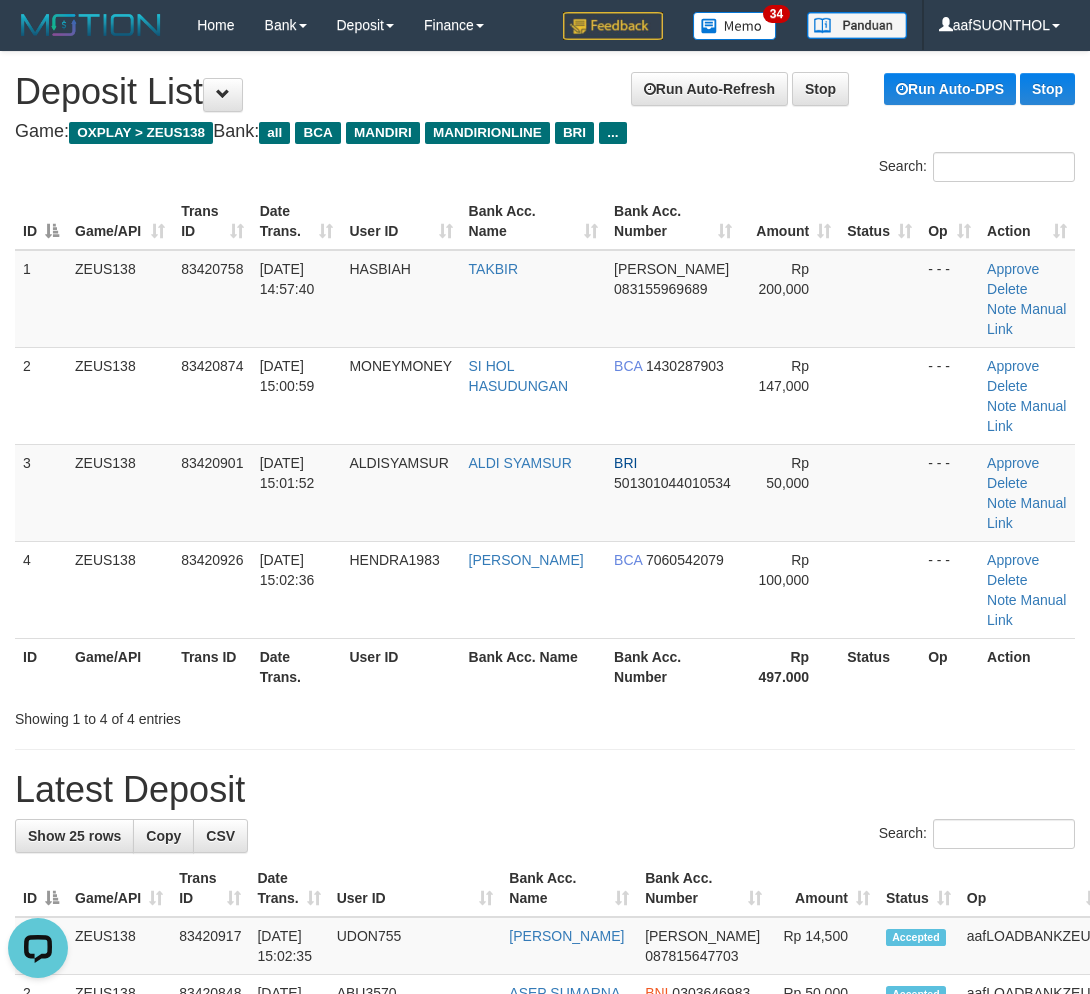 drag, startPoint x: 611, startPoint y: 743, endPoint x: 631, endPoint y: 774, distance: 36.891735 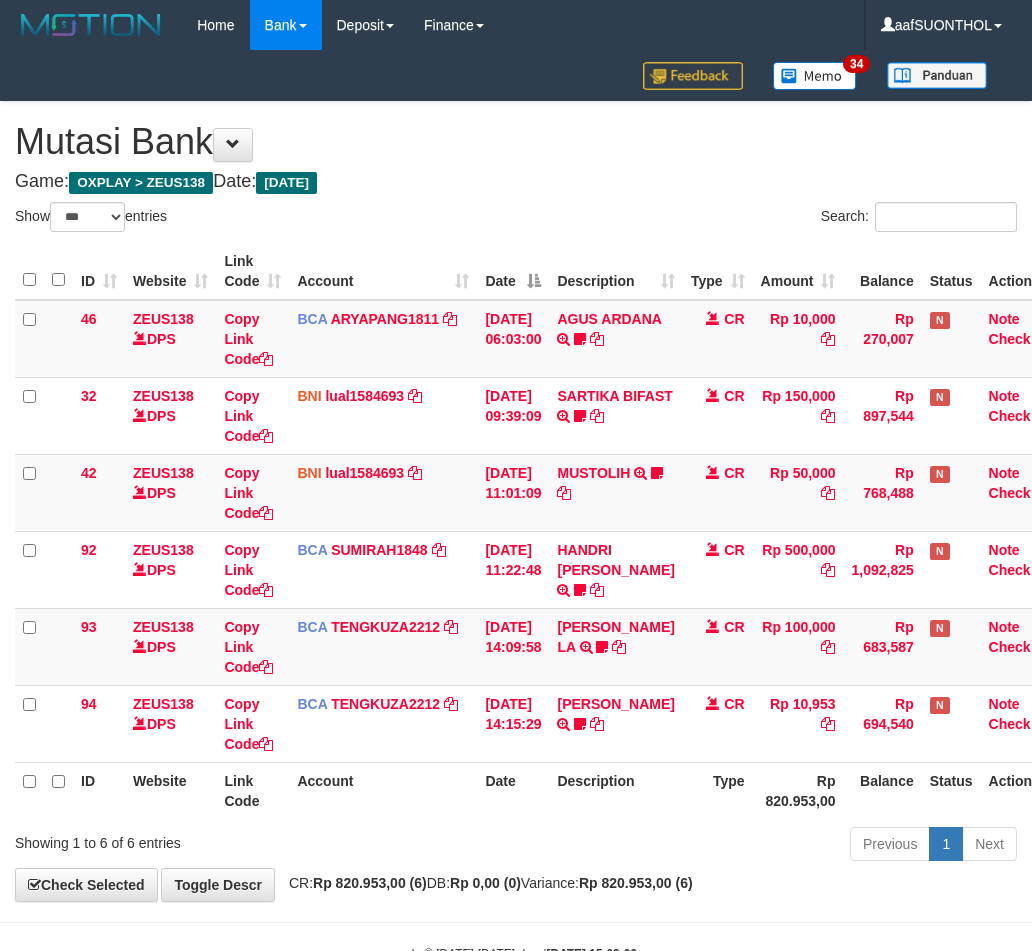 select on "***" 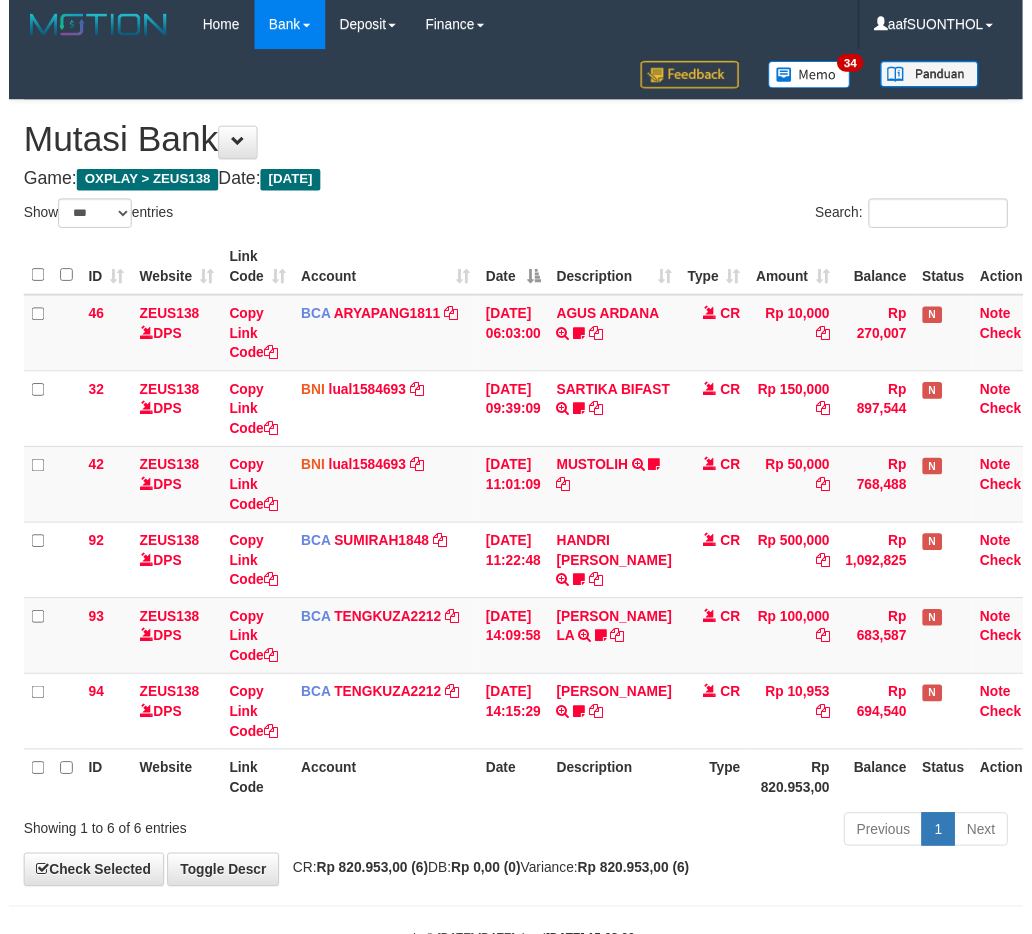 scroll, scrollTop: 80, scrollLeft: 0, axis: vertical 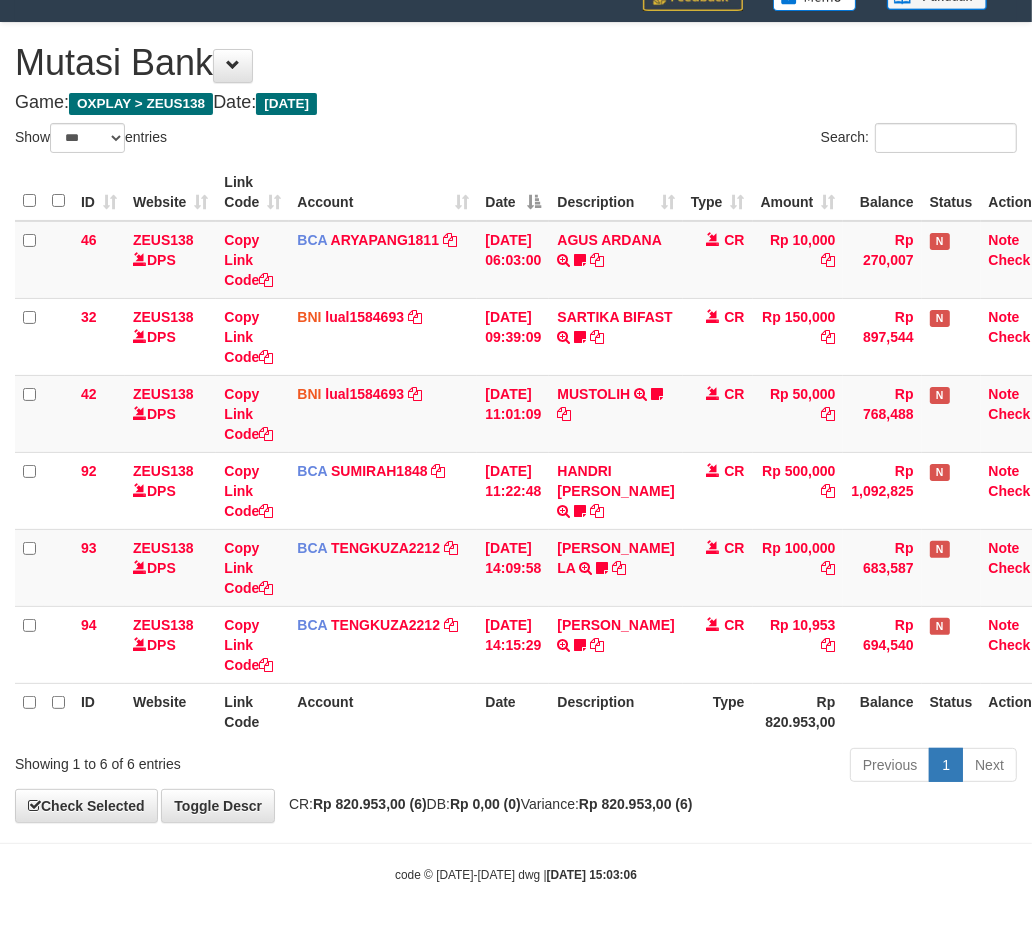 click on "Previous 1 Next" at bounding box center (731, 767) 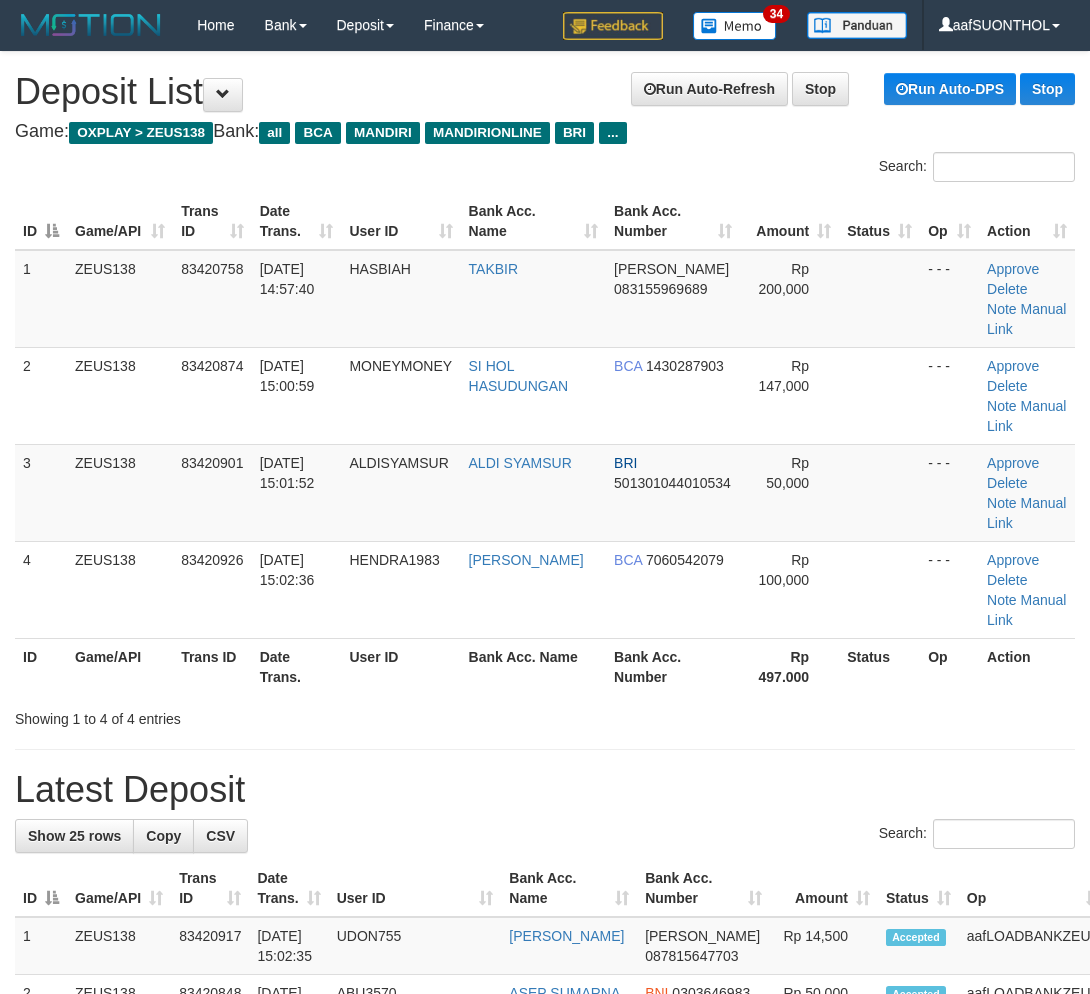 scroll, scrollTop: 0, scrollLeft: 0, axis: both 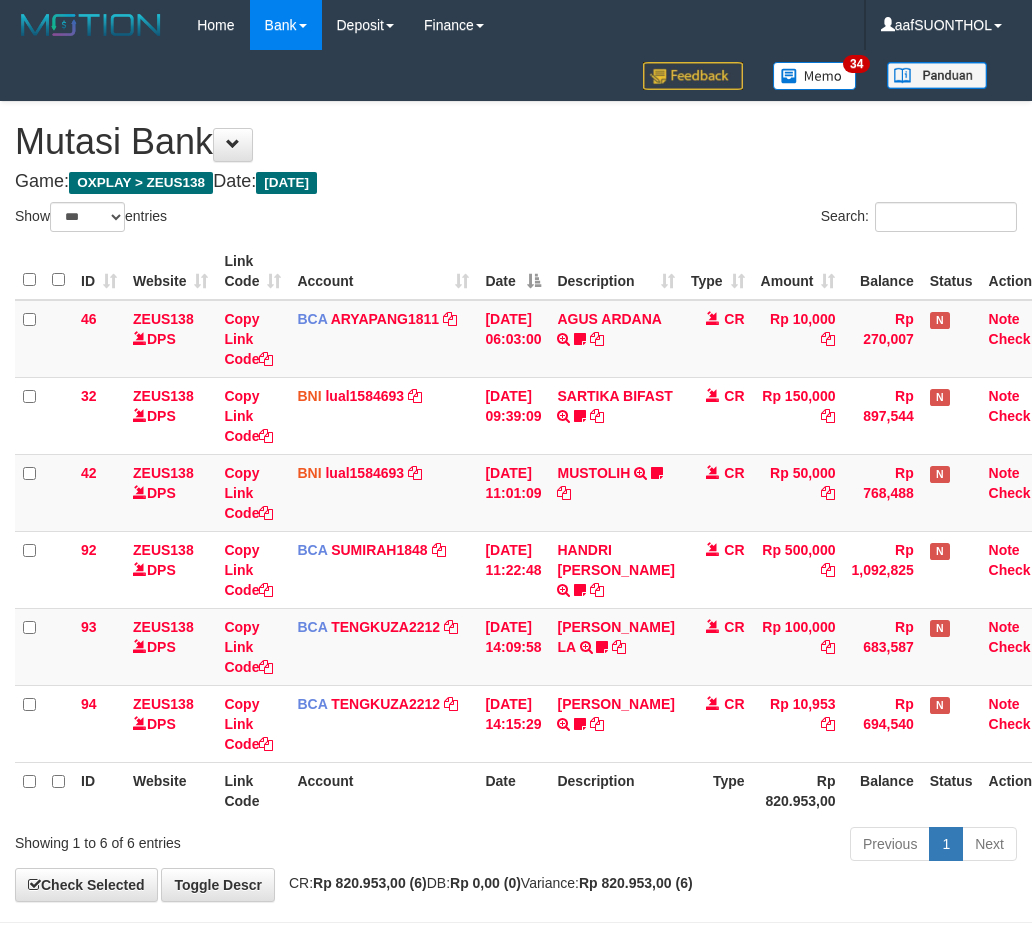 select on "***" 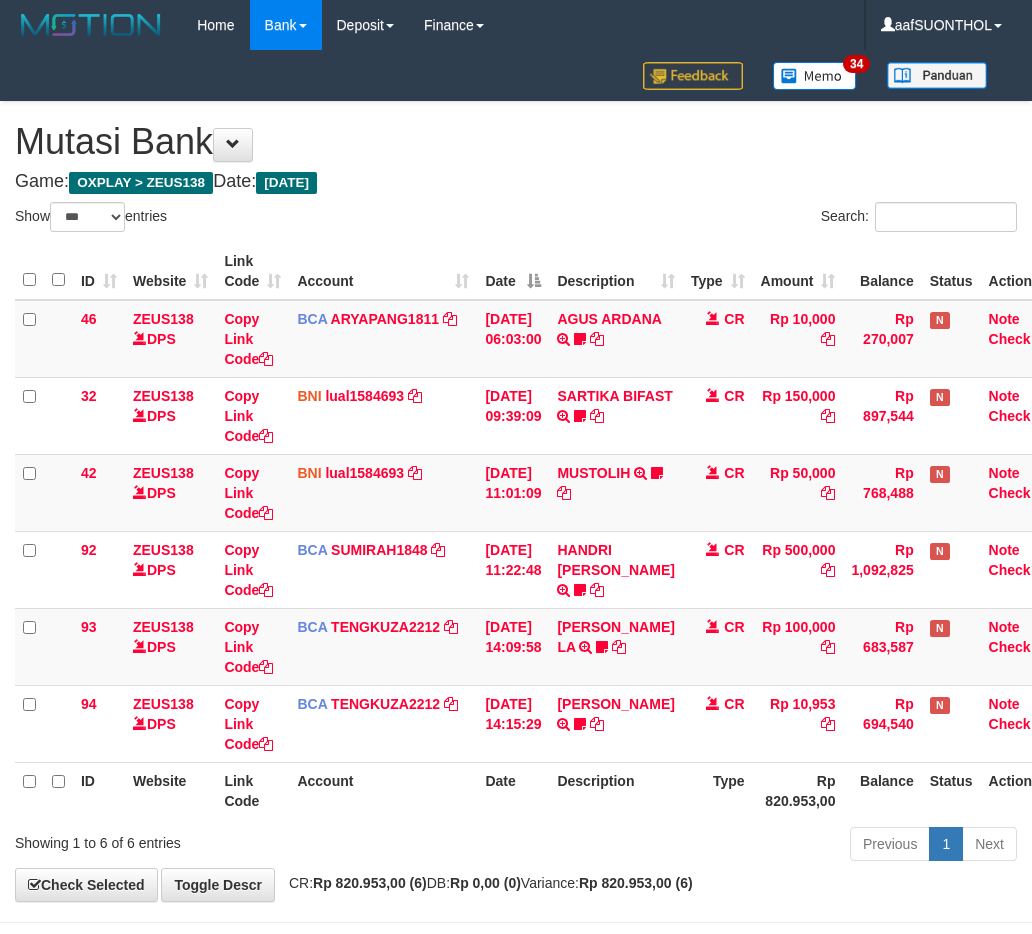 scroll, scrollTop: 80, scrollLeft: 0, axis: vertical 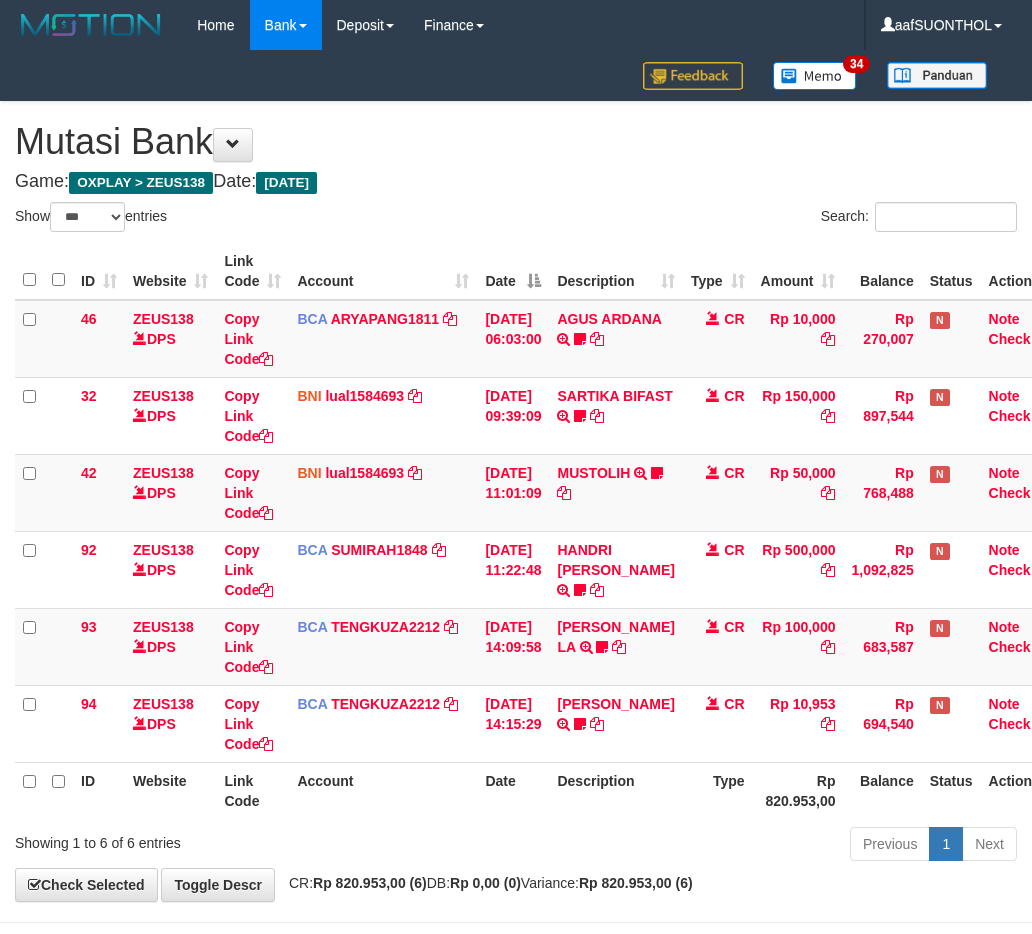 select on "***" 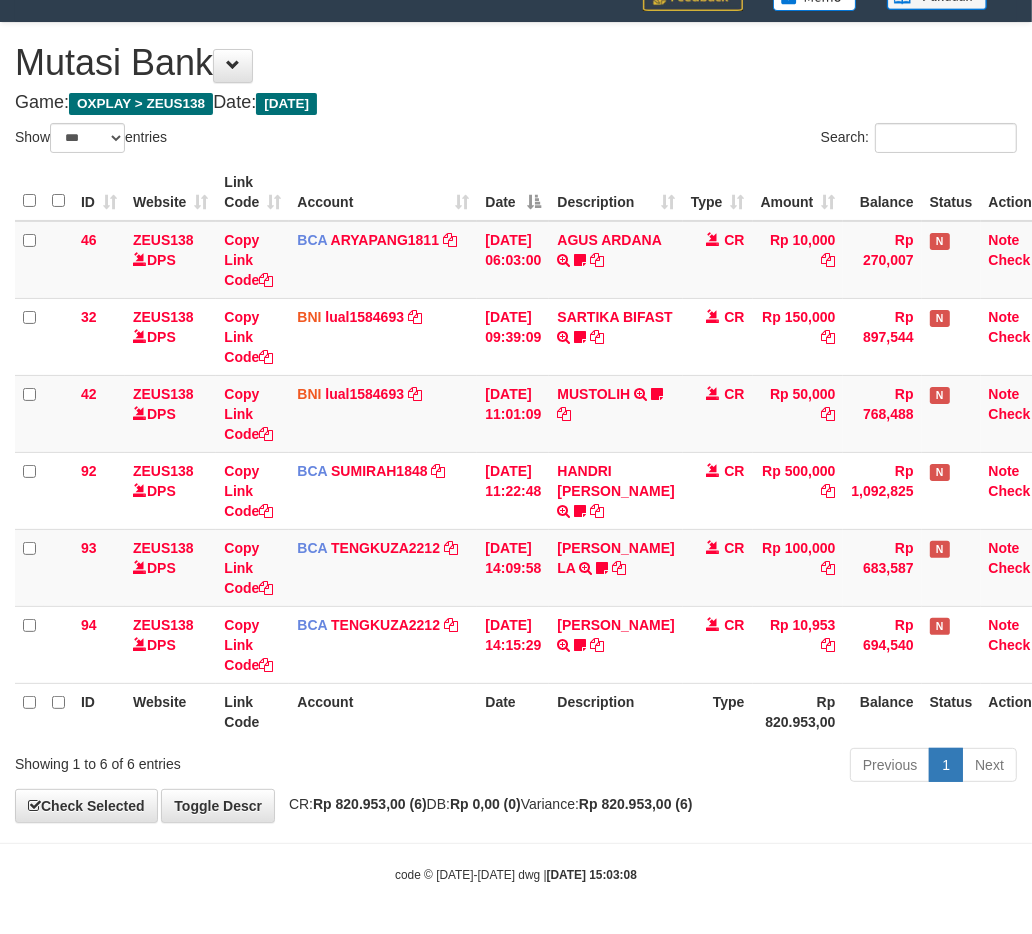 drag, startPoint x: 524, startPoint y: 788, endPoint x: 514, endPoint y: 786, distance: 10.198039 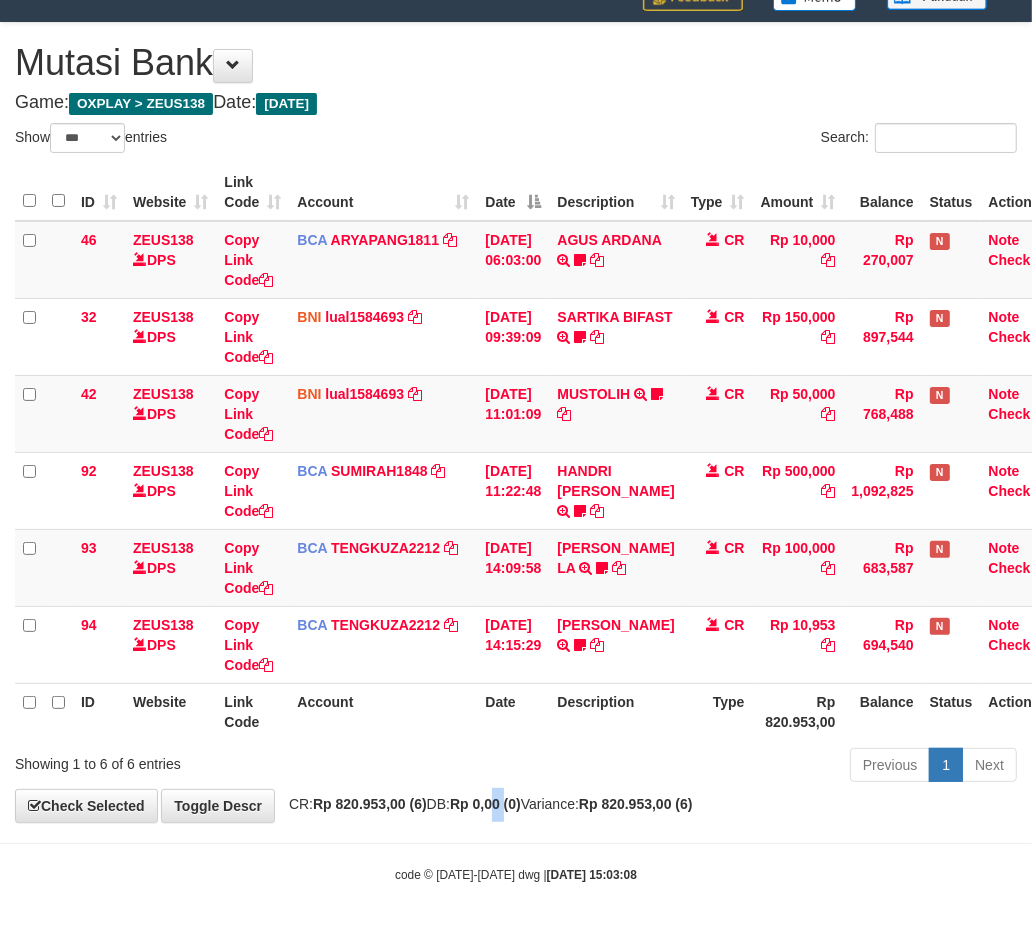 click on "**********" at bounding box center [516, 422] 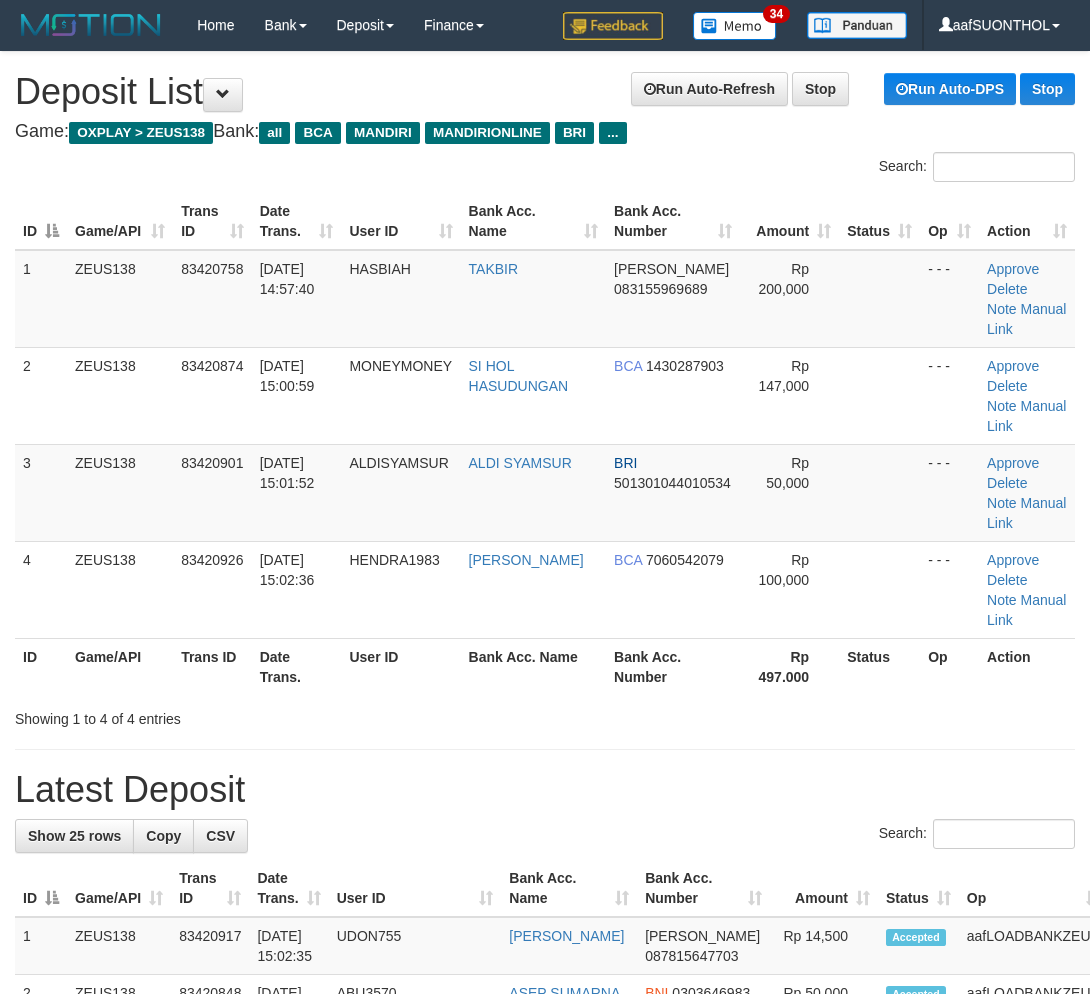 scroll, scrollTop: 0, scrollLeft: 0, axis: both 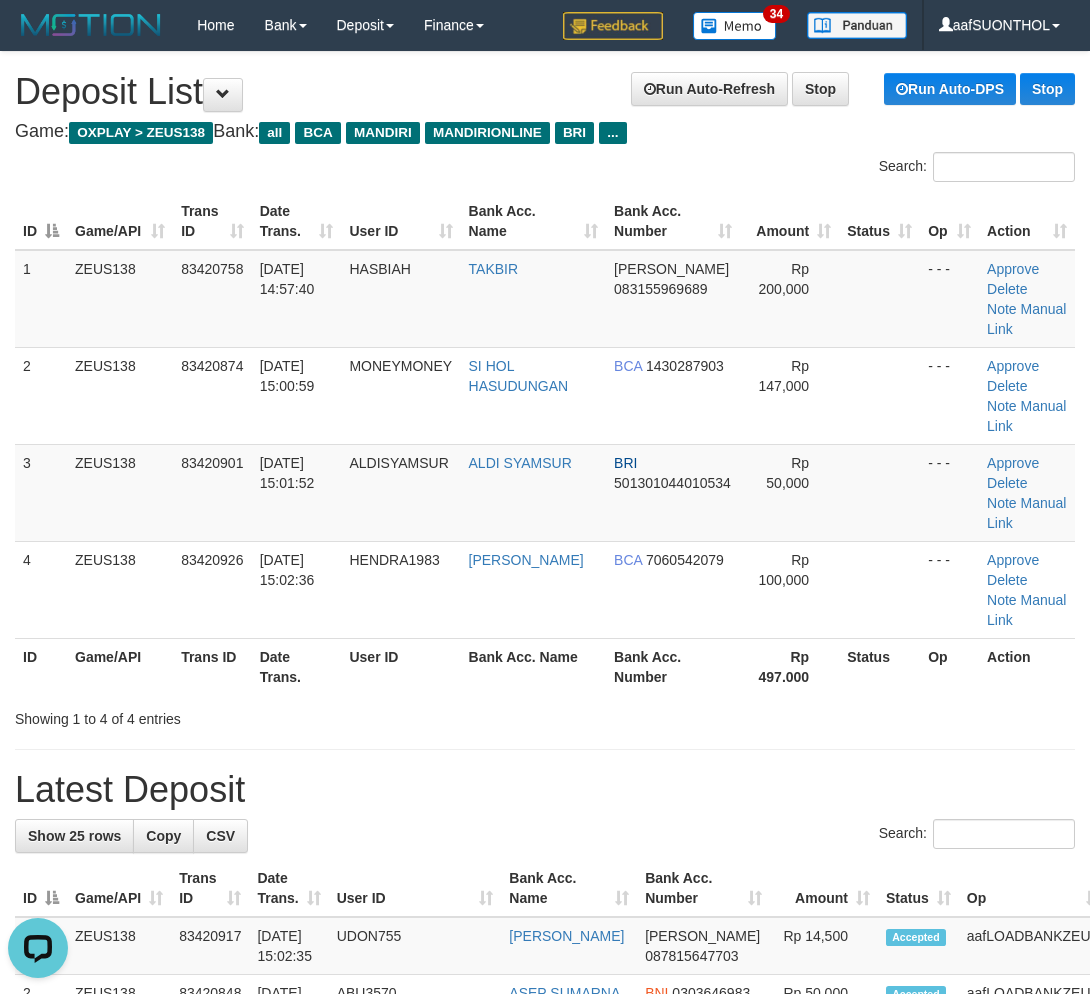 click on "Showing 1 to 4 of 4 entries" at bounding box center (545, 715) 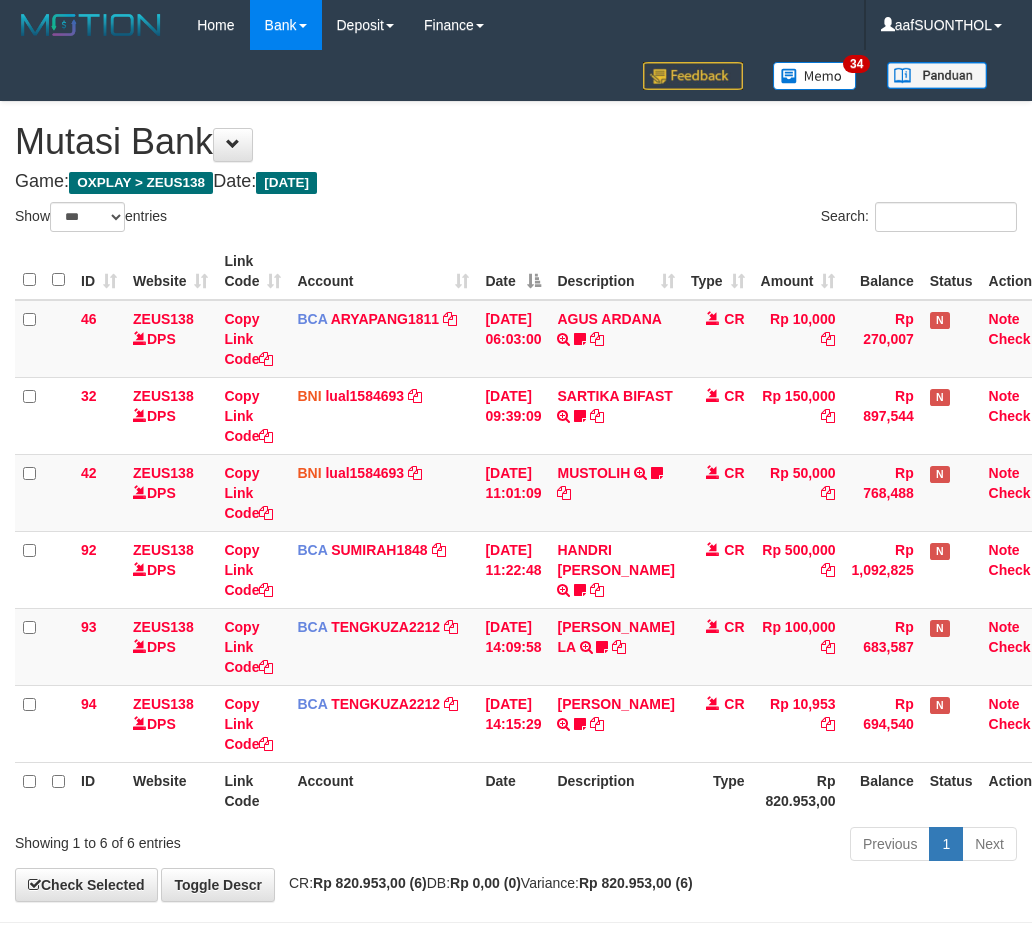 select on "***" 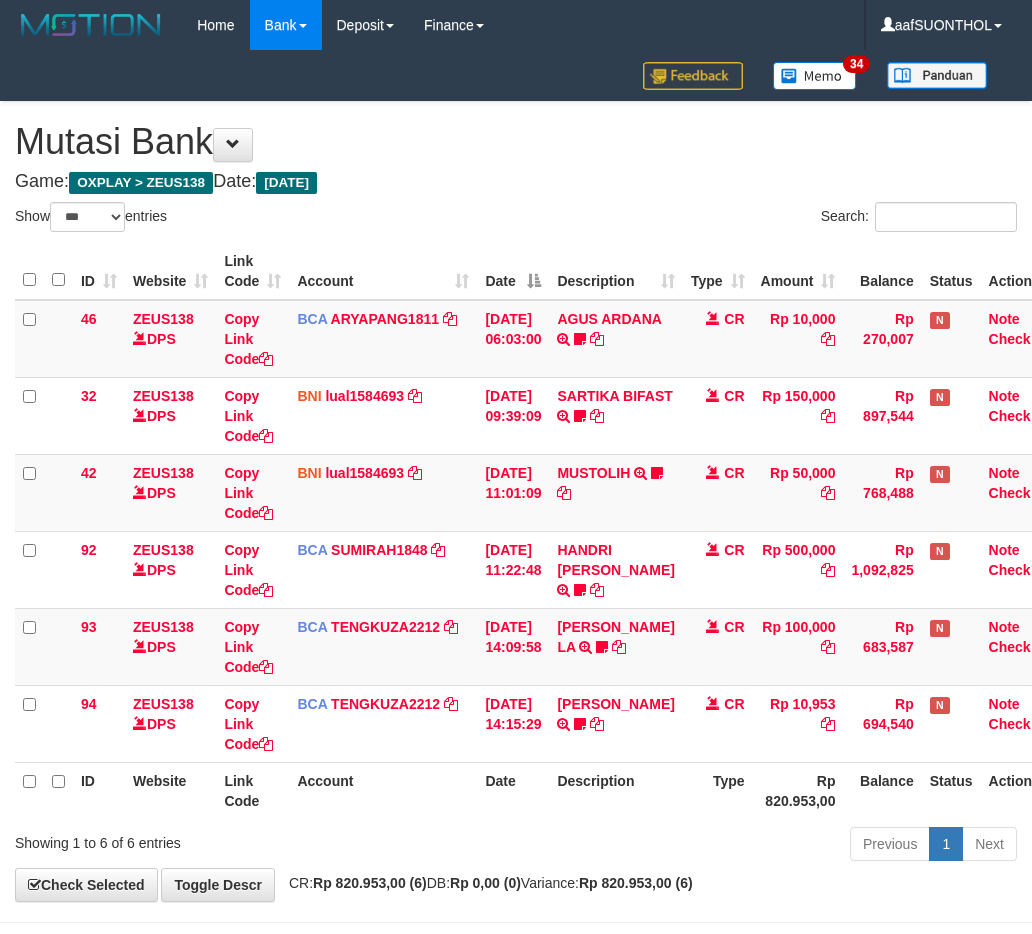 scroll, scrollTop: 80, scrollLeft: 0, axis: vertical 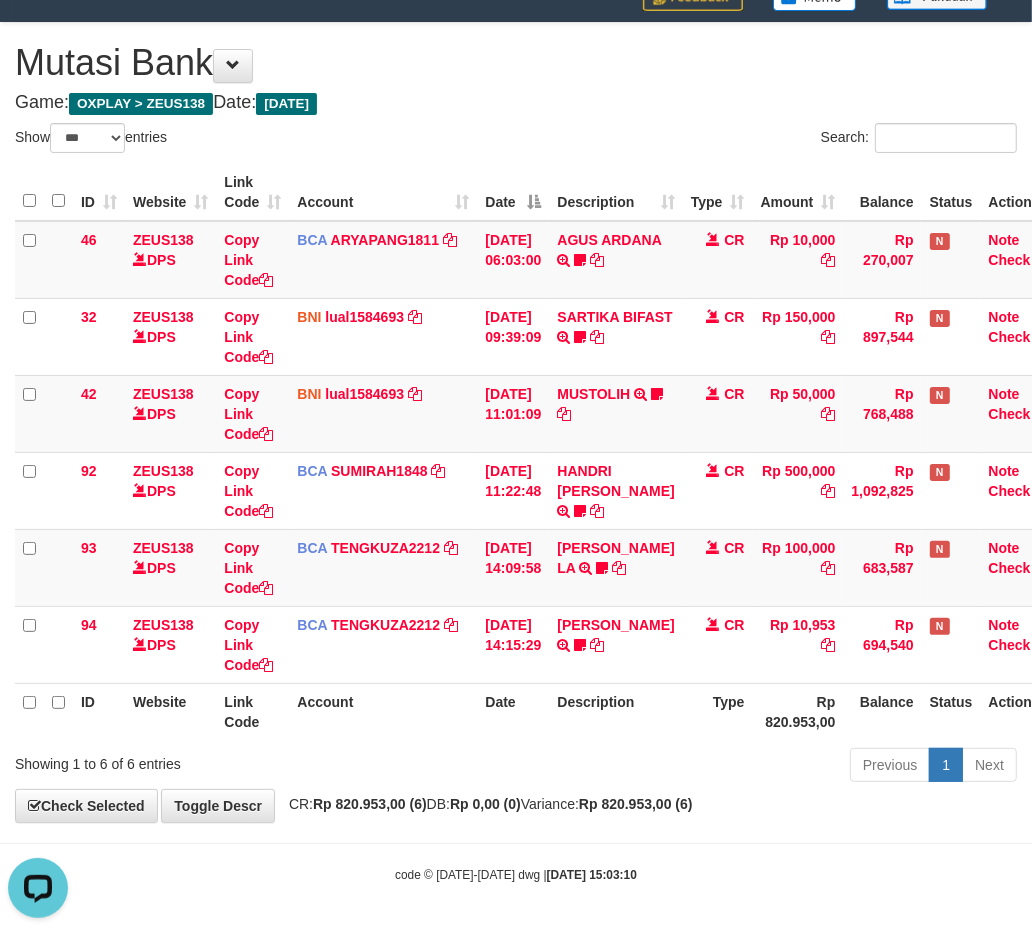 click on "Previous 1 Next" at bounding box center [731, 767] 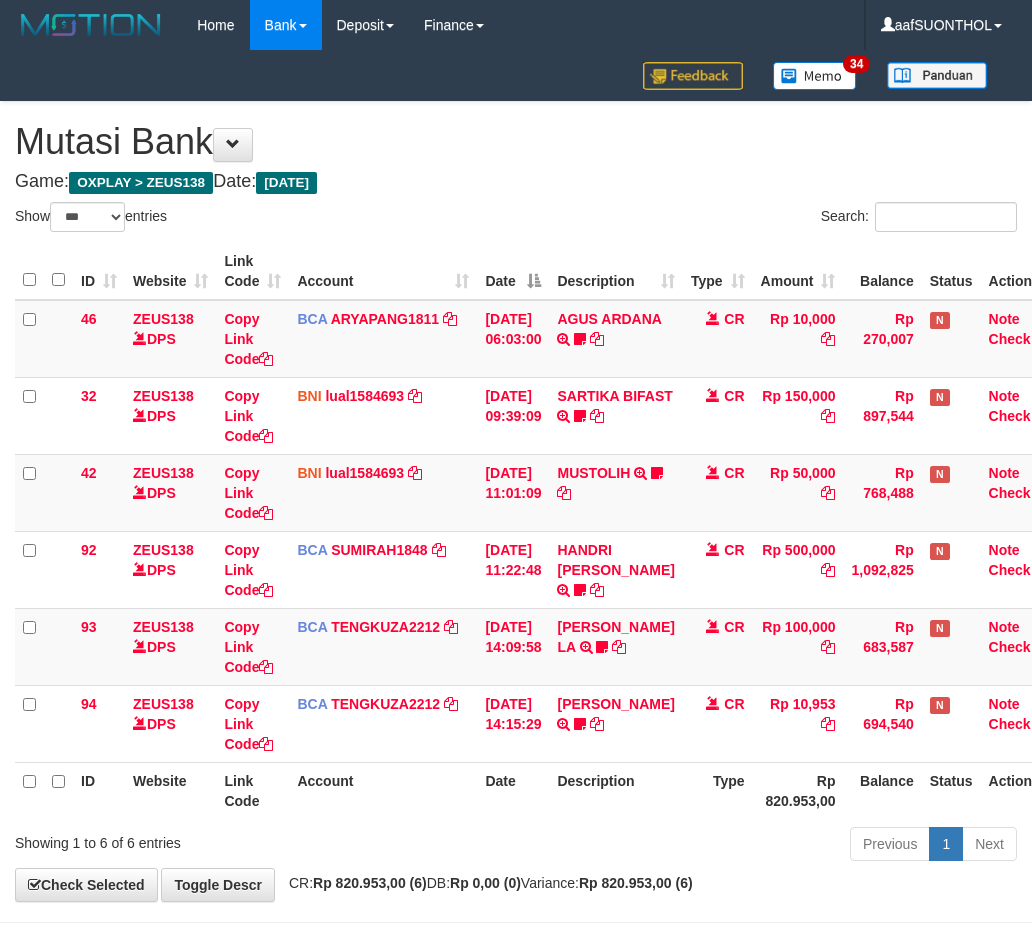 select on "***" 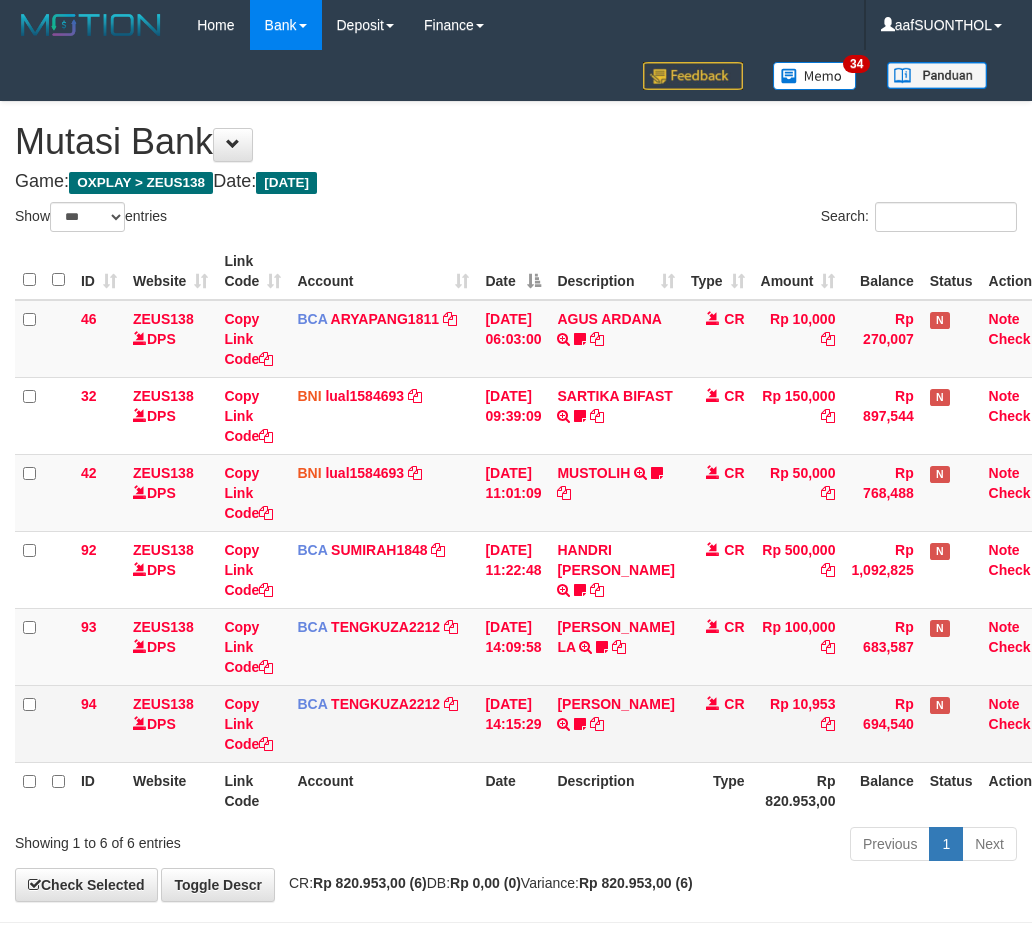 scroll, scrollTop: 80, scrollLeft: 0, axis: vertical 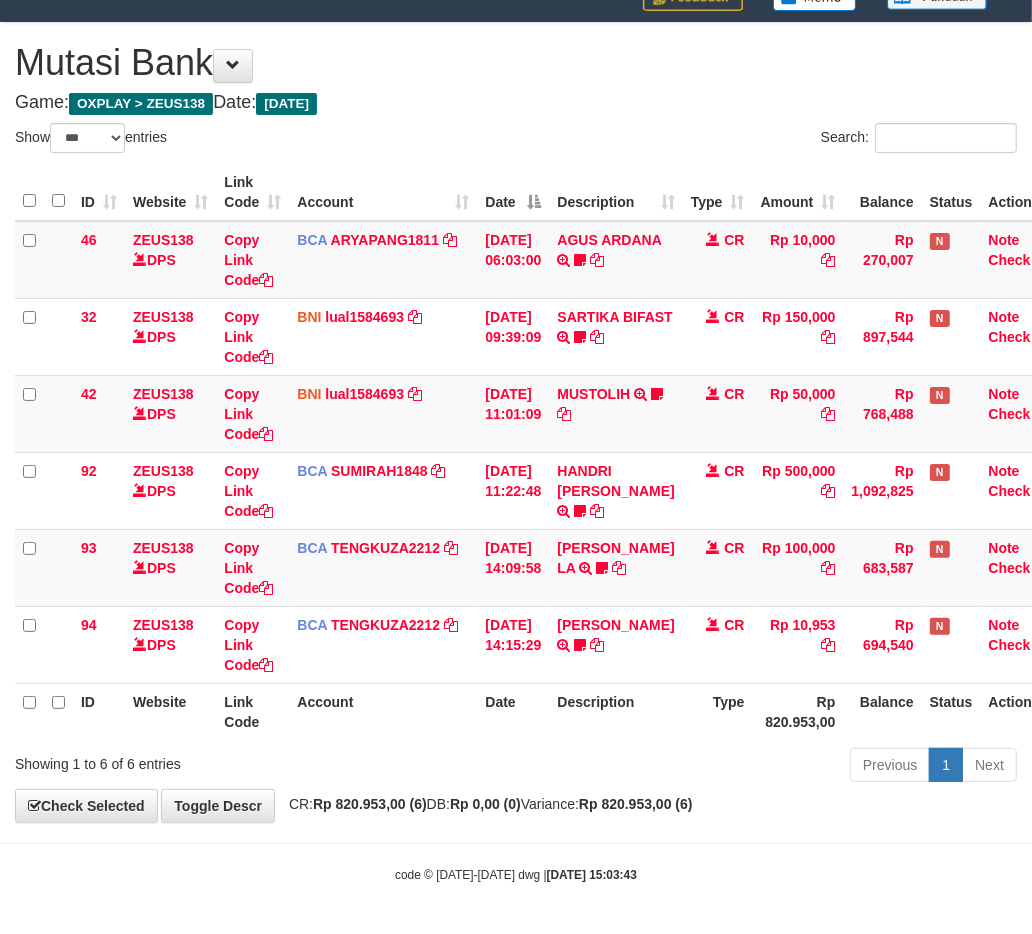 drag, startPoint x: 685, startPoint y: 713, endPoint x: 594, endPoint y: 755, distance: 100.22475 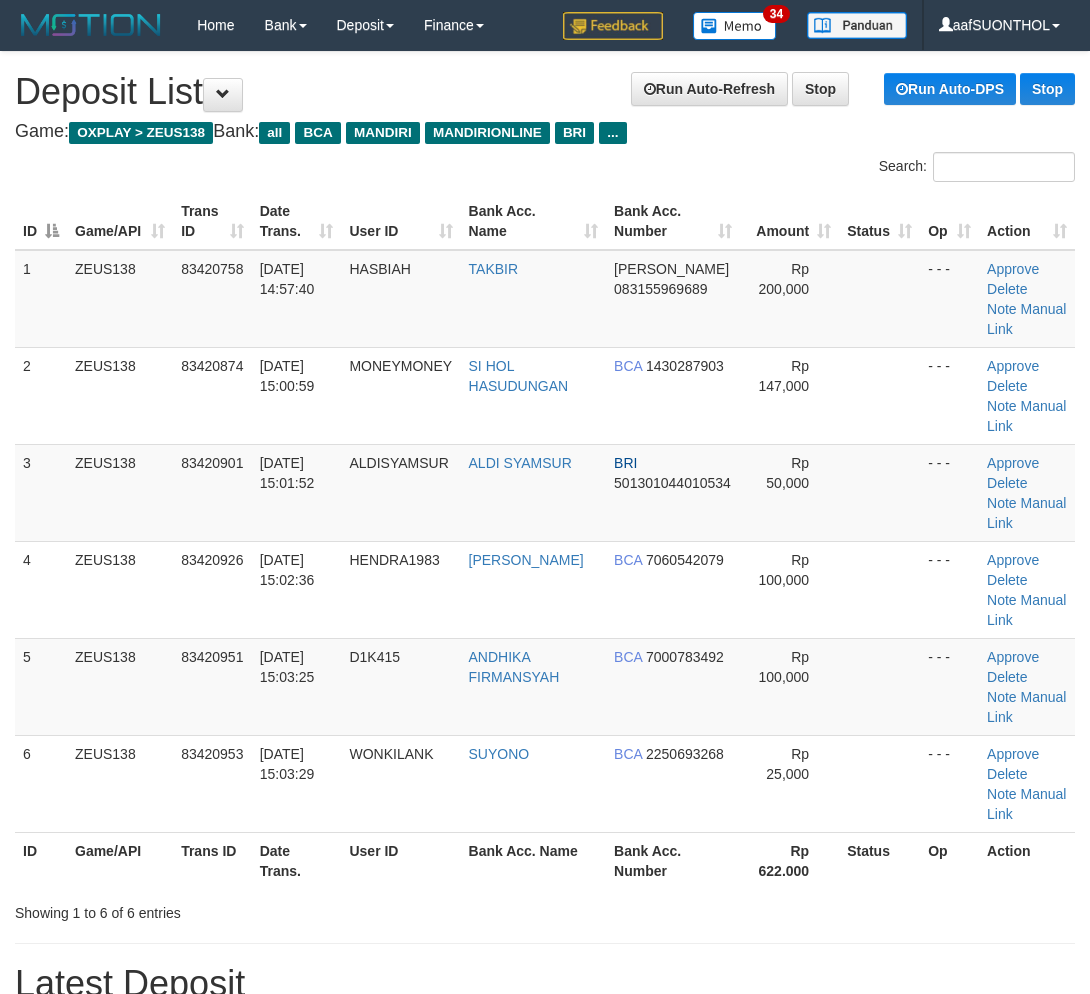 scroll, scrollTop: 0, scrollLeft: 0, axis: both 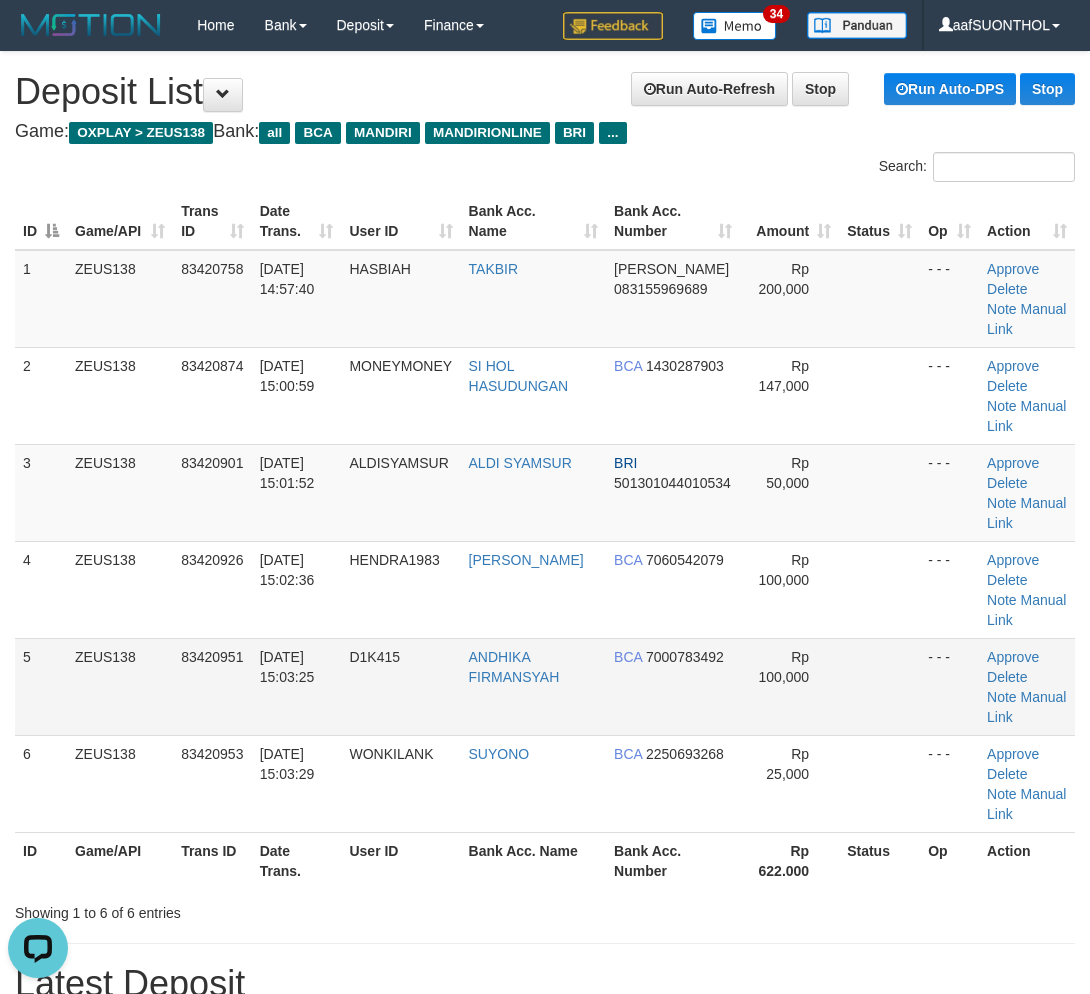 click at bounding box center (879, 686) 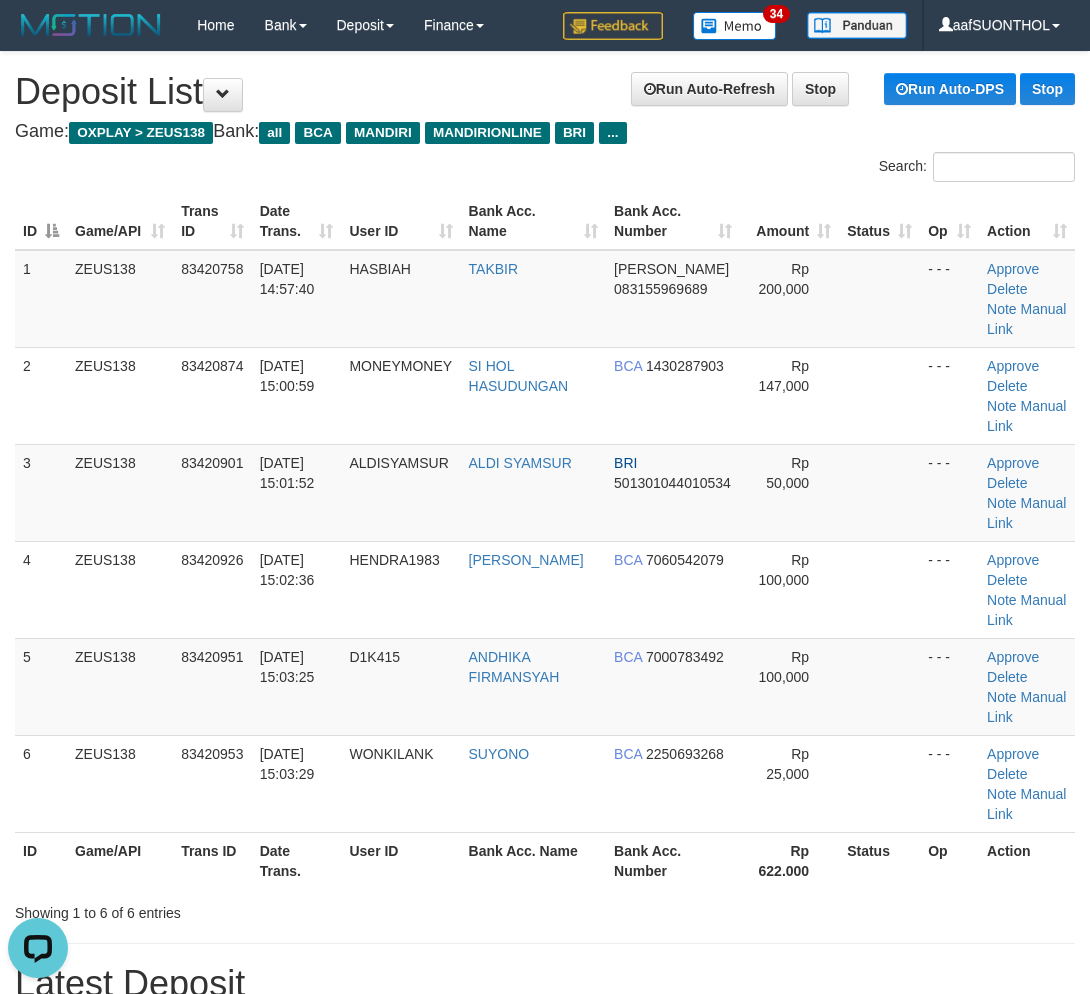 drag, startPoint x: 856, startPoint y: 697, endPoint x: 1102, endPoint y: 675, distance: 246.98178 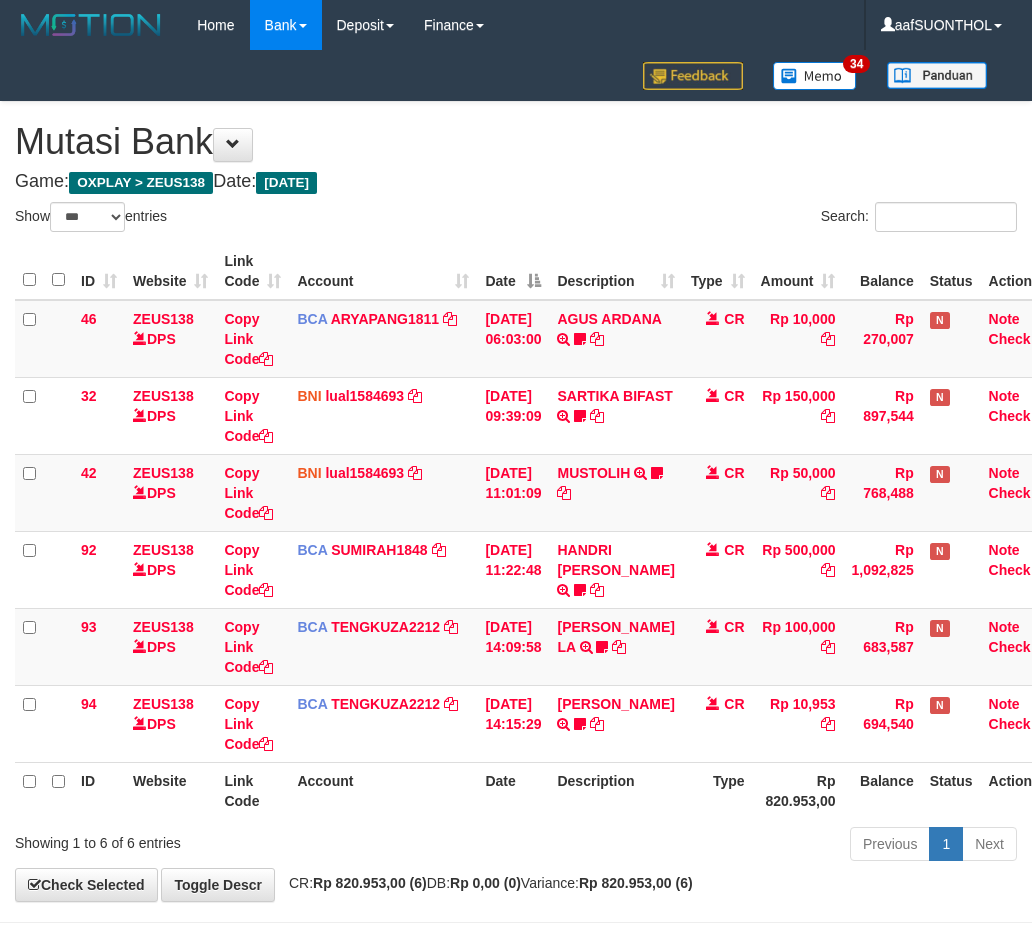 select on "***" 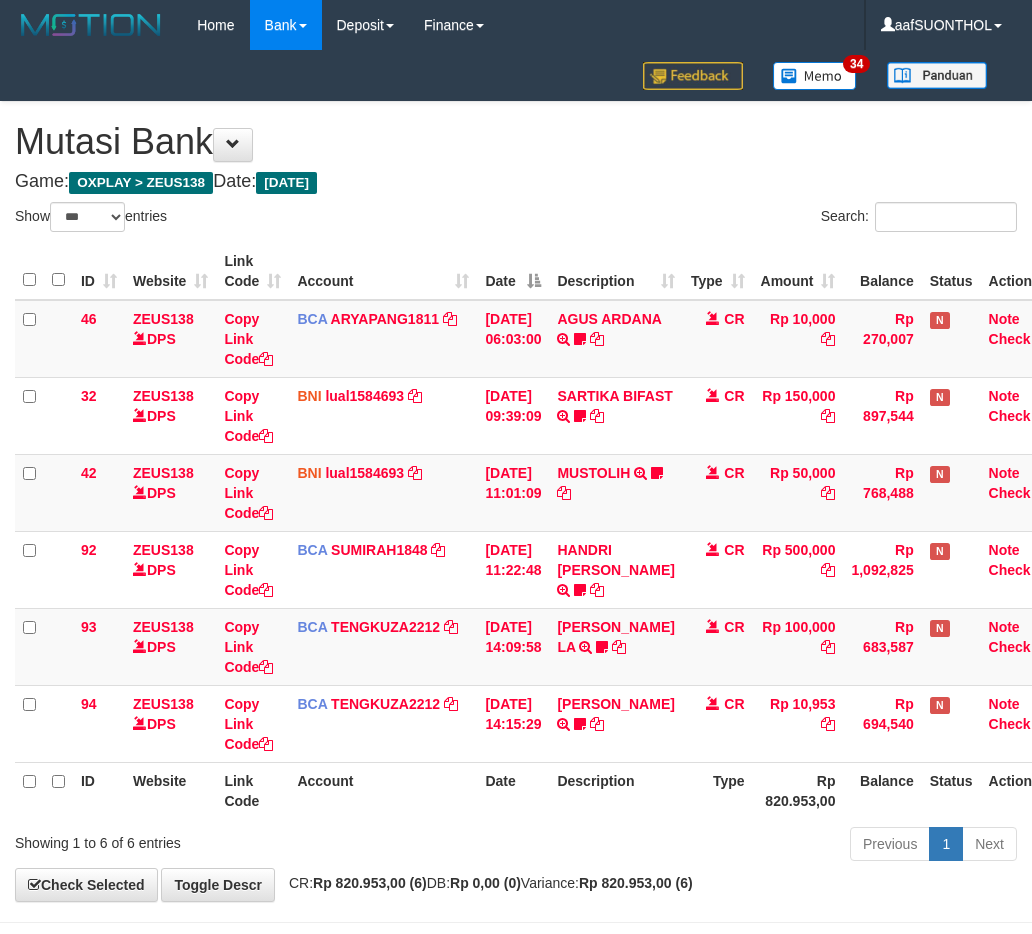 scroll, scrollTop: 80, scrollLeft: 0, axis: vertical 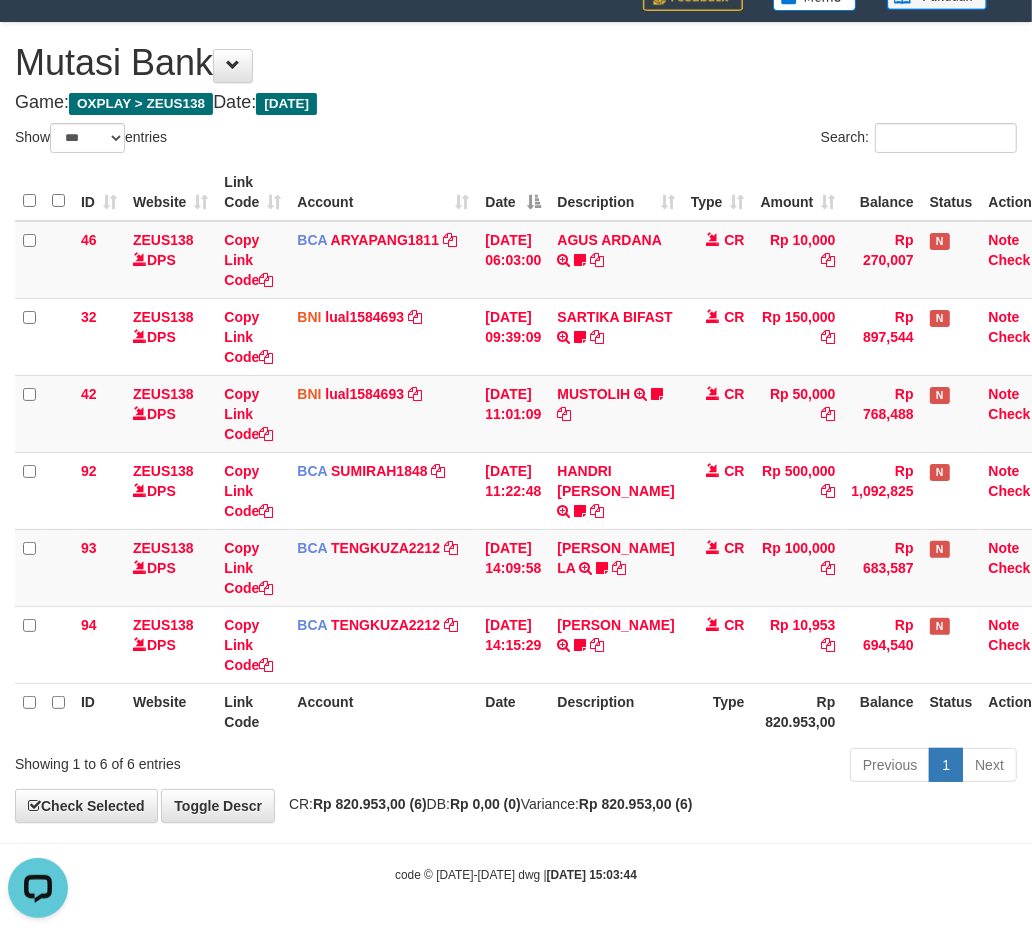 drag, startPoint x: 686, startPoint y: 748, endPoint x: 604, endPoint y: 774, distance: 86.023254 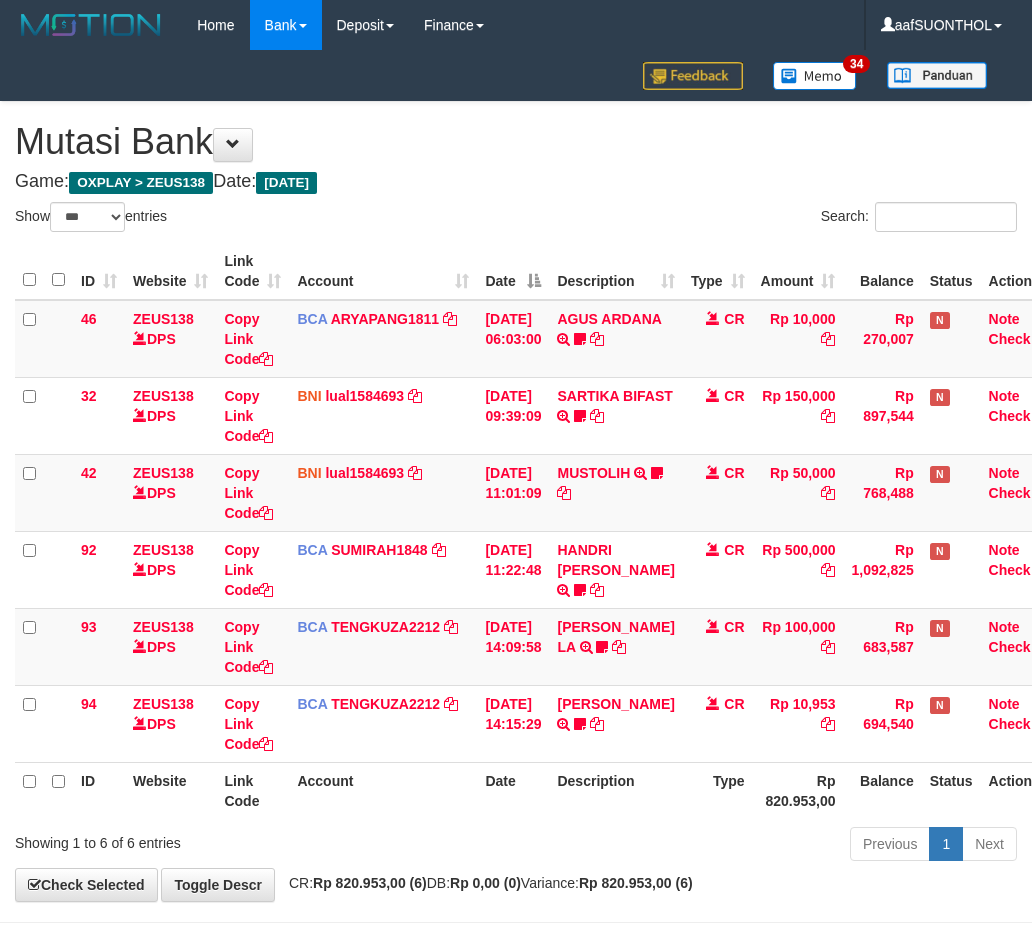 select on "***" 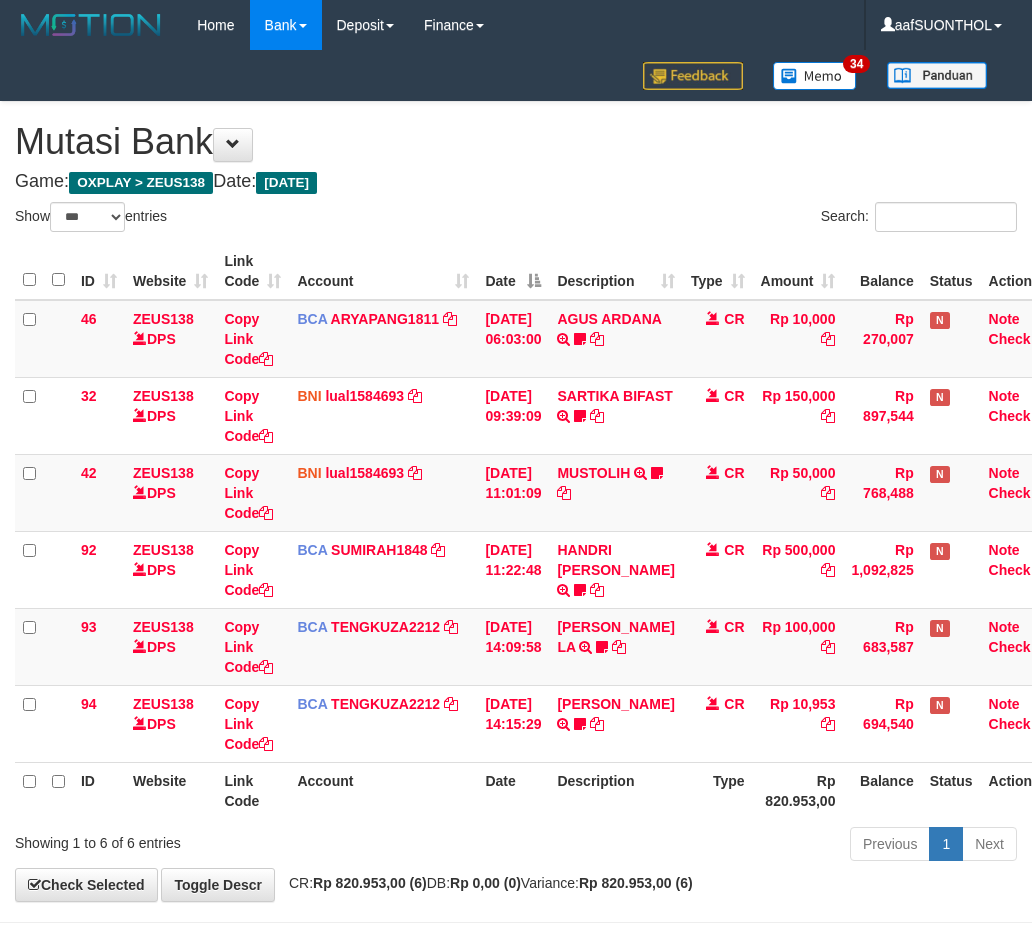 scroll, scrollTop: 80, scrollLeft: 0, axis: vertical 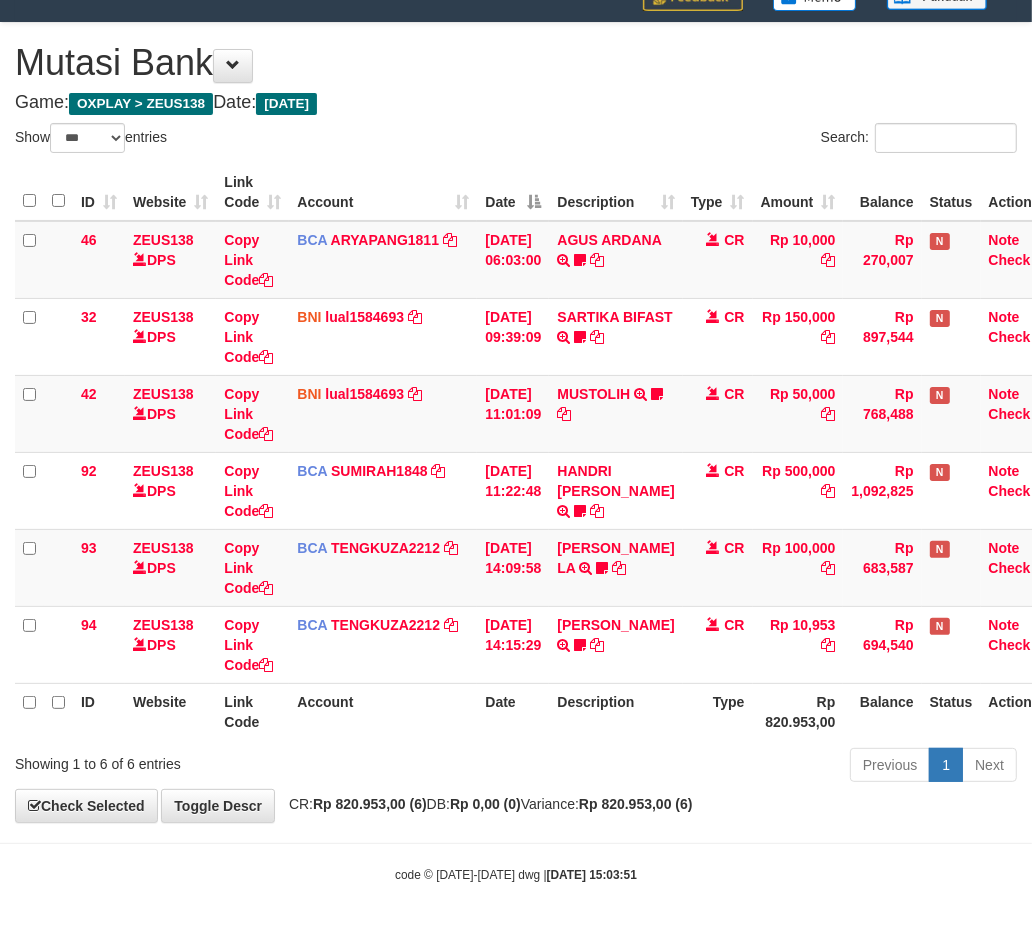click on "Account" at bounding box center (383, 711) 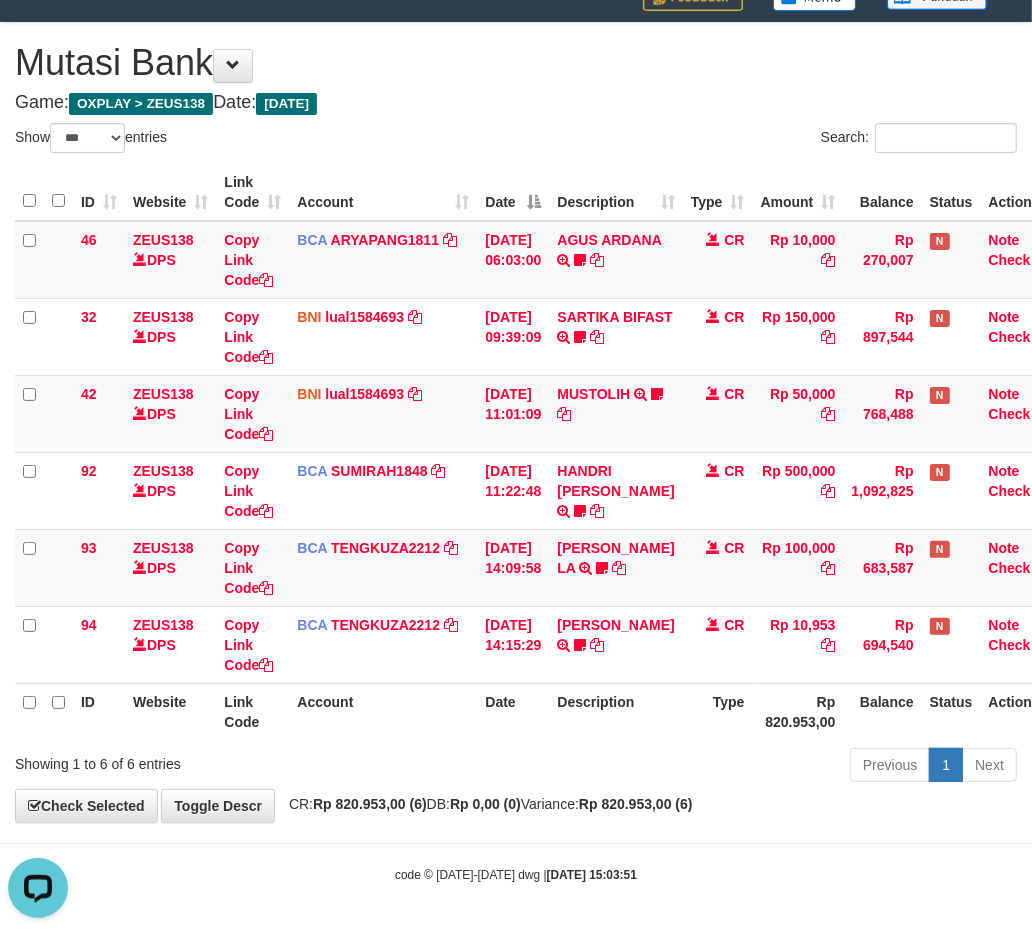 scroll, scrollTop: 0, scrollLeft: 0, axis: both 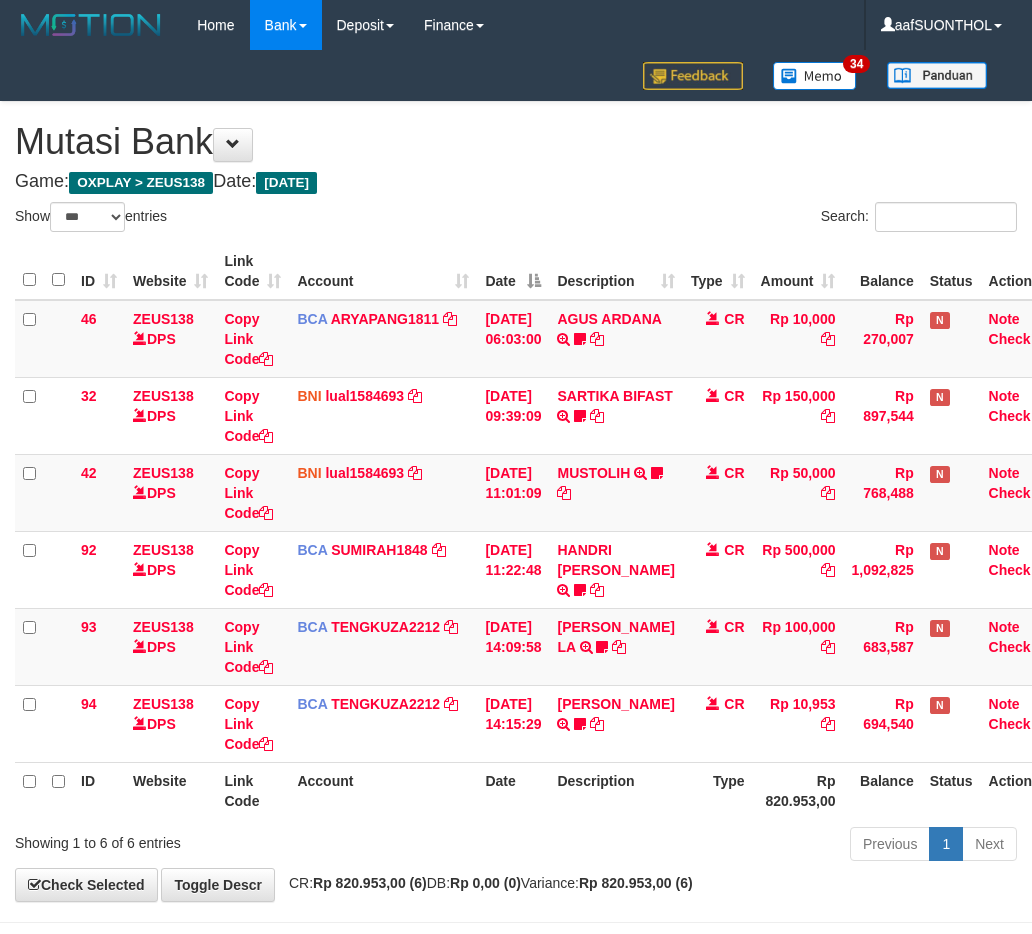 select on "***" 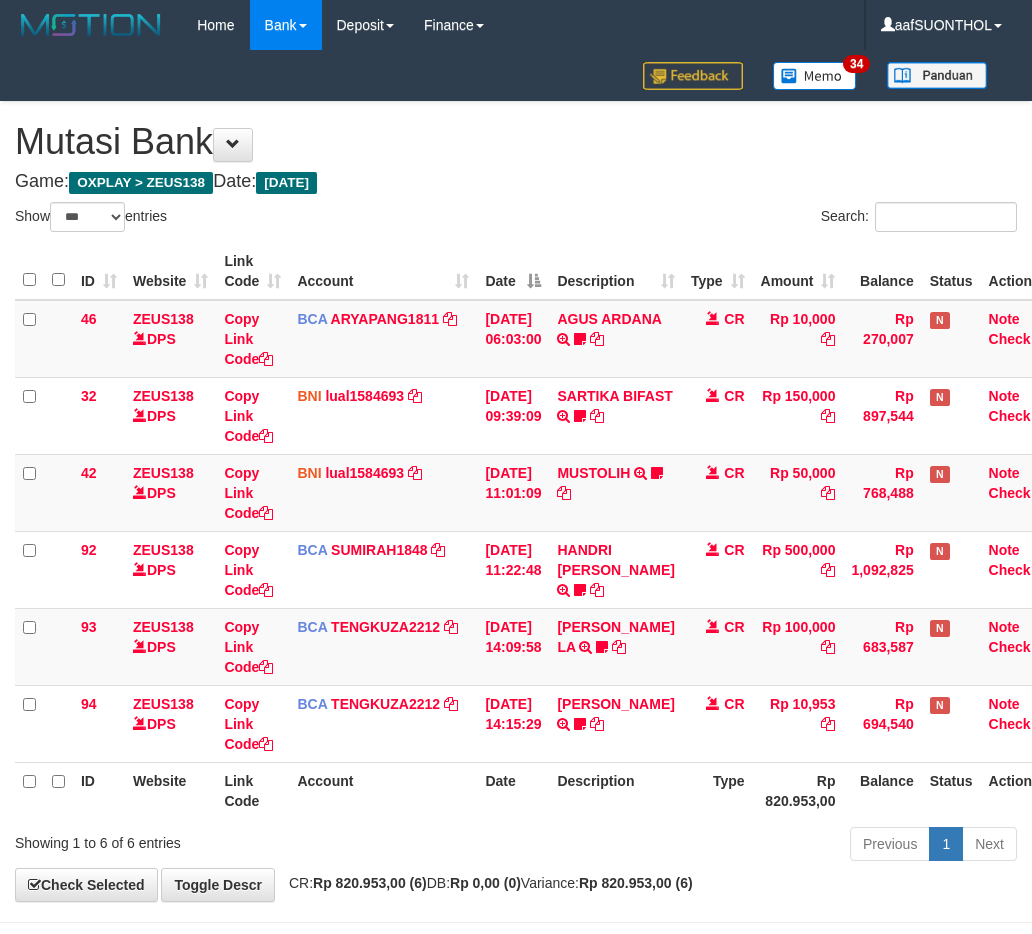 scroll, scrollTop: 80, scrollLeft: 0, axis: vertical 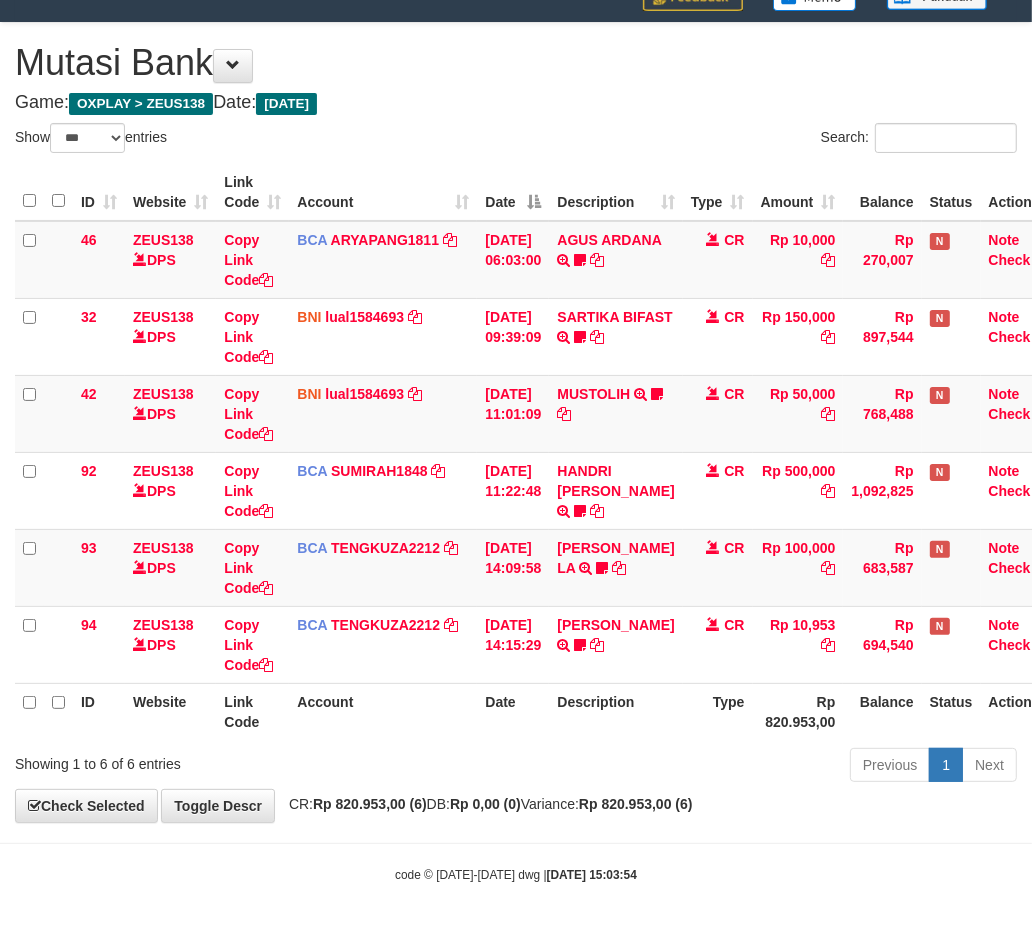 click on "Previous 1 Next" at bounding box center [731, 767] 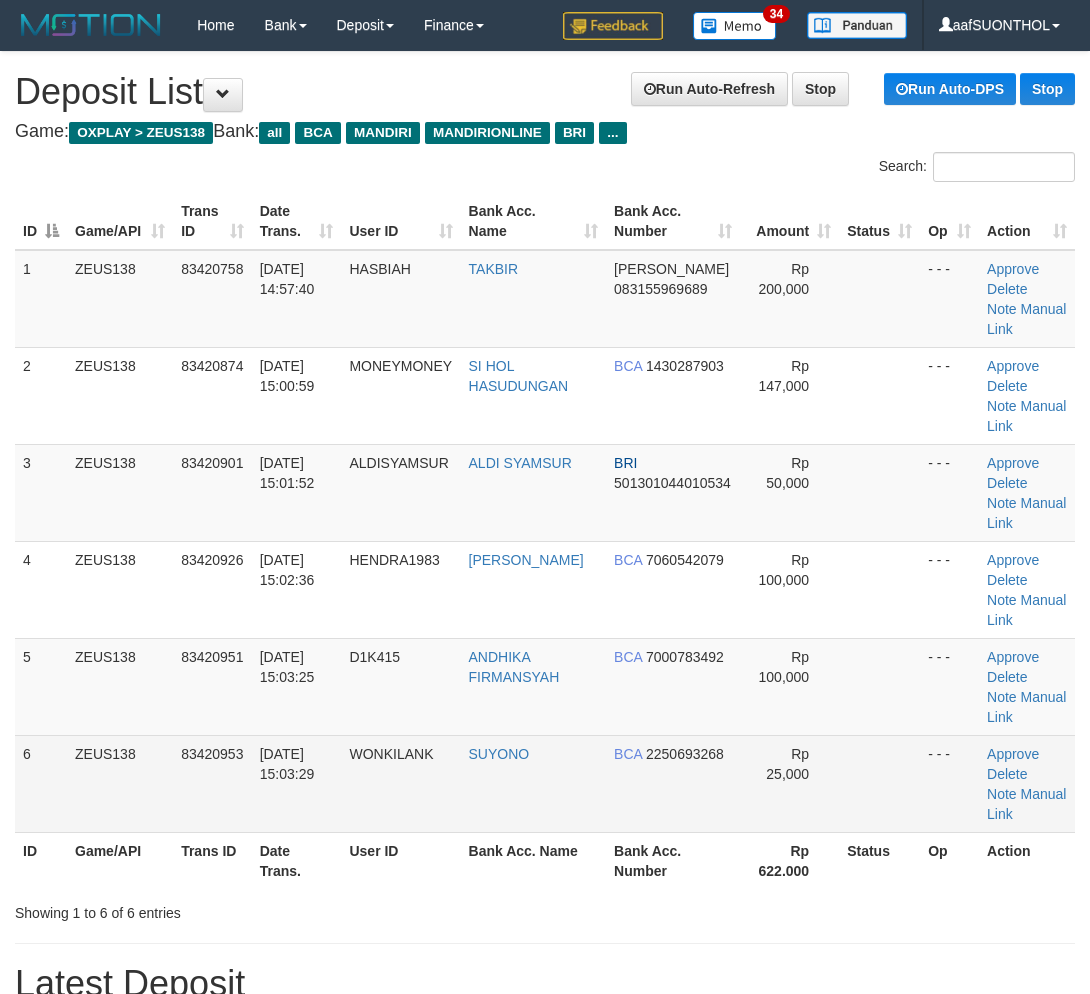 scroll, scrollTop: 0, scrollLeft: 0, axis: both 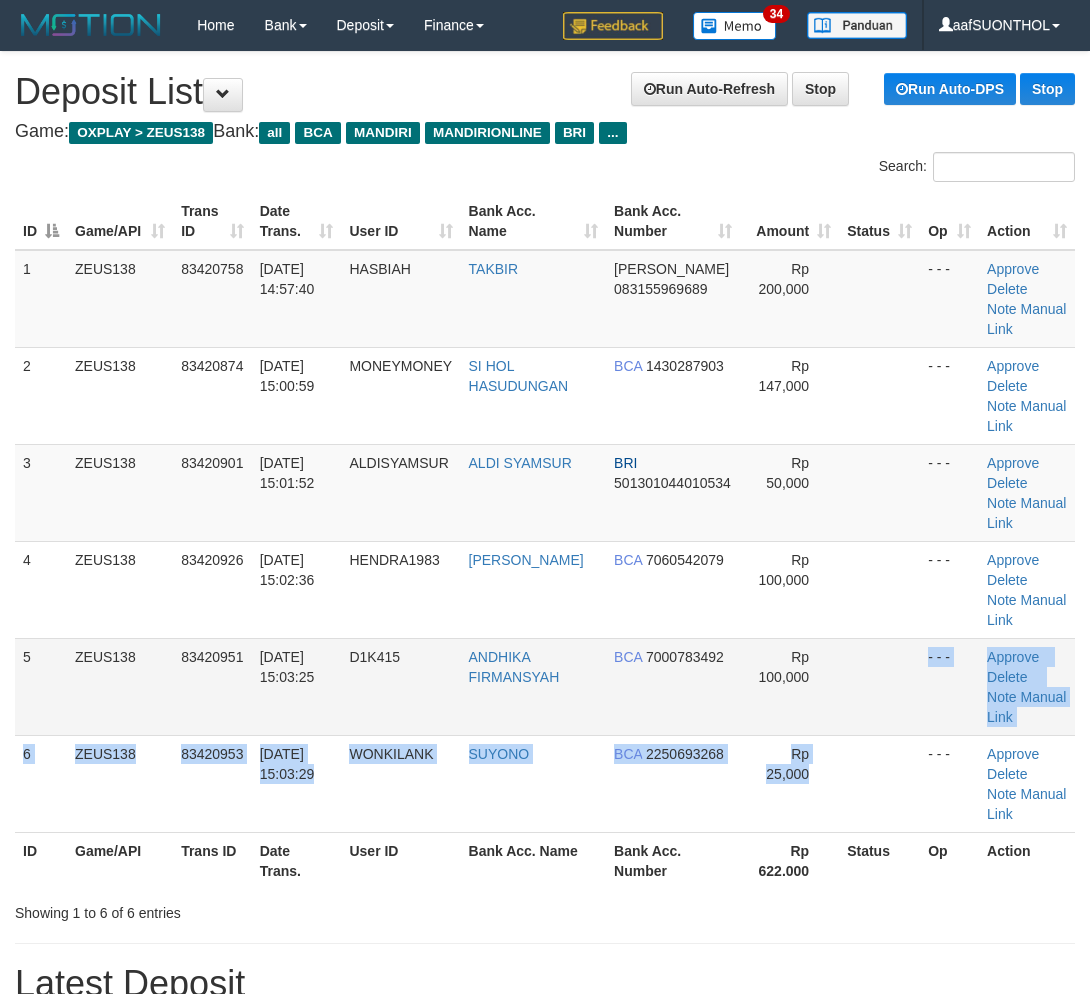 click on "1
ZEUS138
83420758
11/07/2025 14:57:40
HASBIAH
TAKBIR
DANA
083155969689
Rp 200,000
- - -
Approve
Delete
Note
Manual Link
2
ZEUS138
83420874
11/07/2025 15:00:59
MONEYMONEY
SI HOL HASUDUNGAN
BCA
1430287903
Rp 147,000
- - -
Approve" at bounding box center (545, 541) 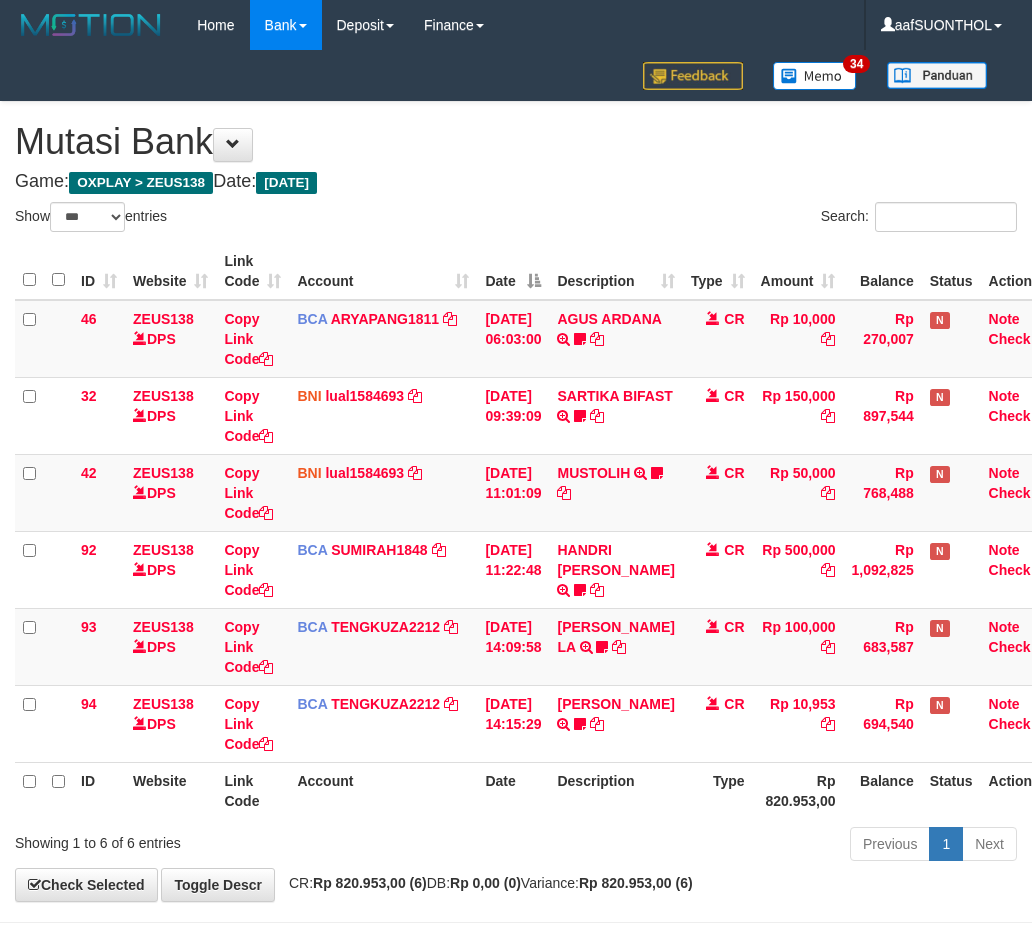 select on "***" 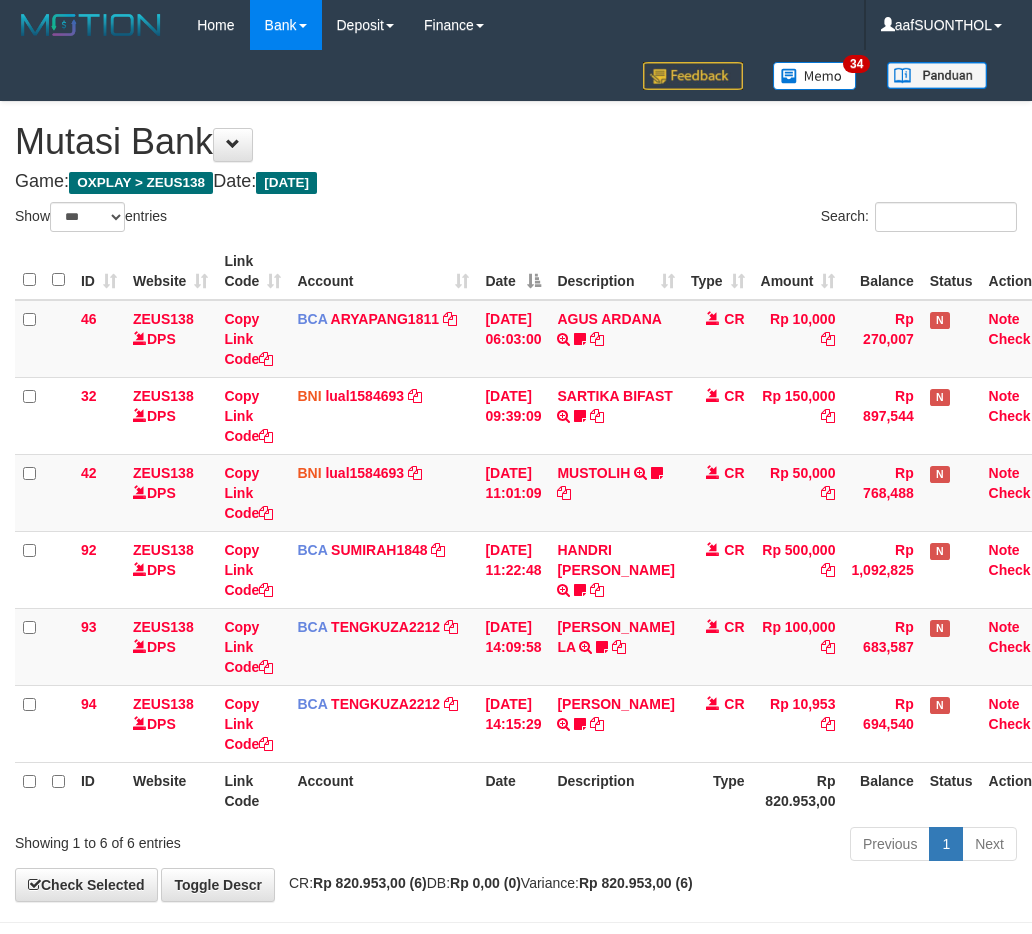 scroll, scrollTop: 80, scrollLeft: 0, axis: vertical 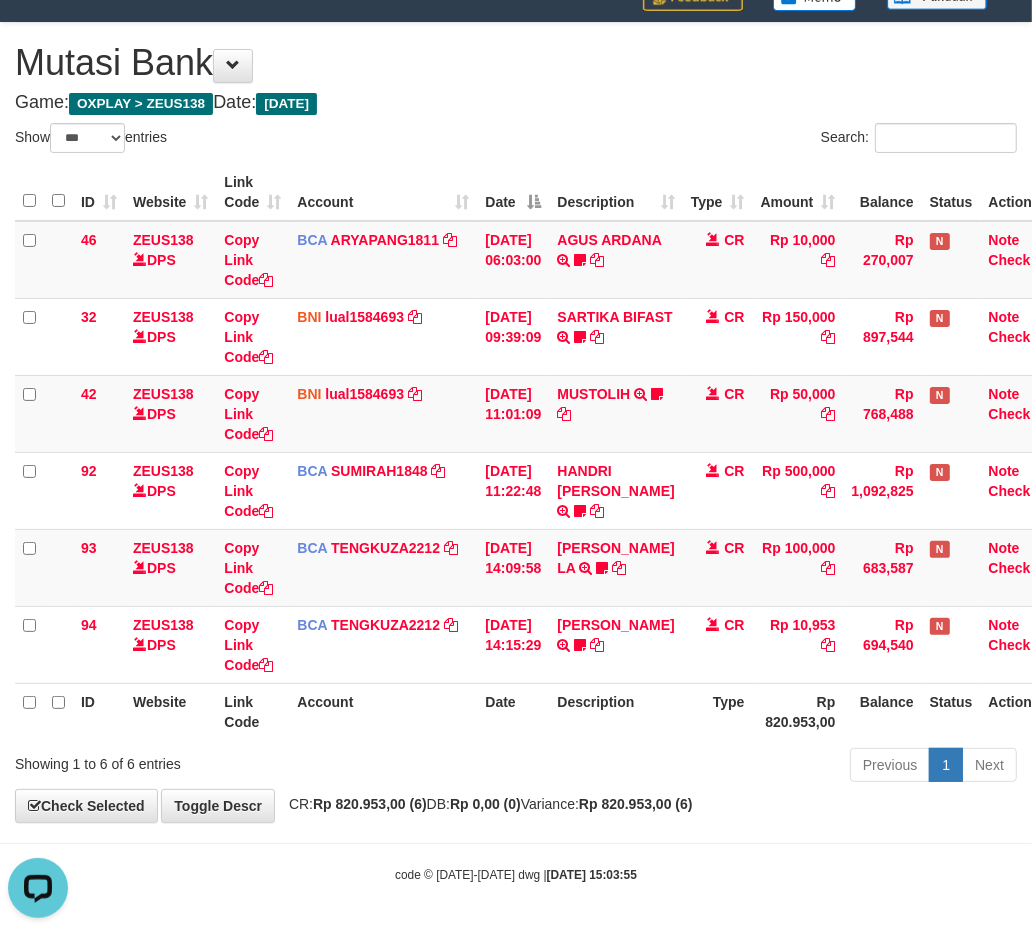 click on "Account" at bounding box center (383, 711) 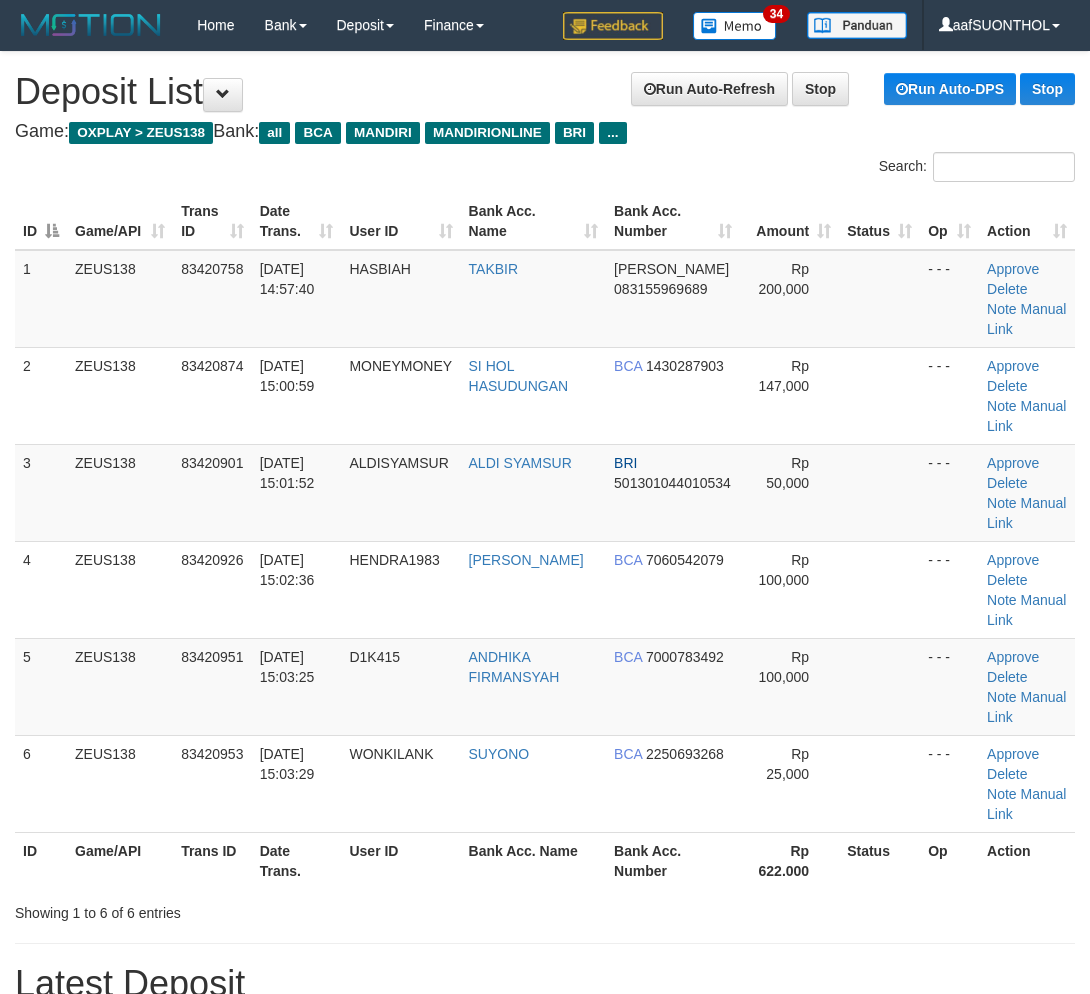 scroll, scrollTop: 0, scrollLeft: 0, axis: both 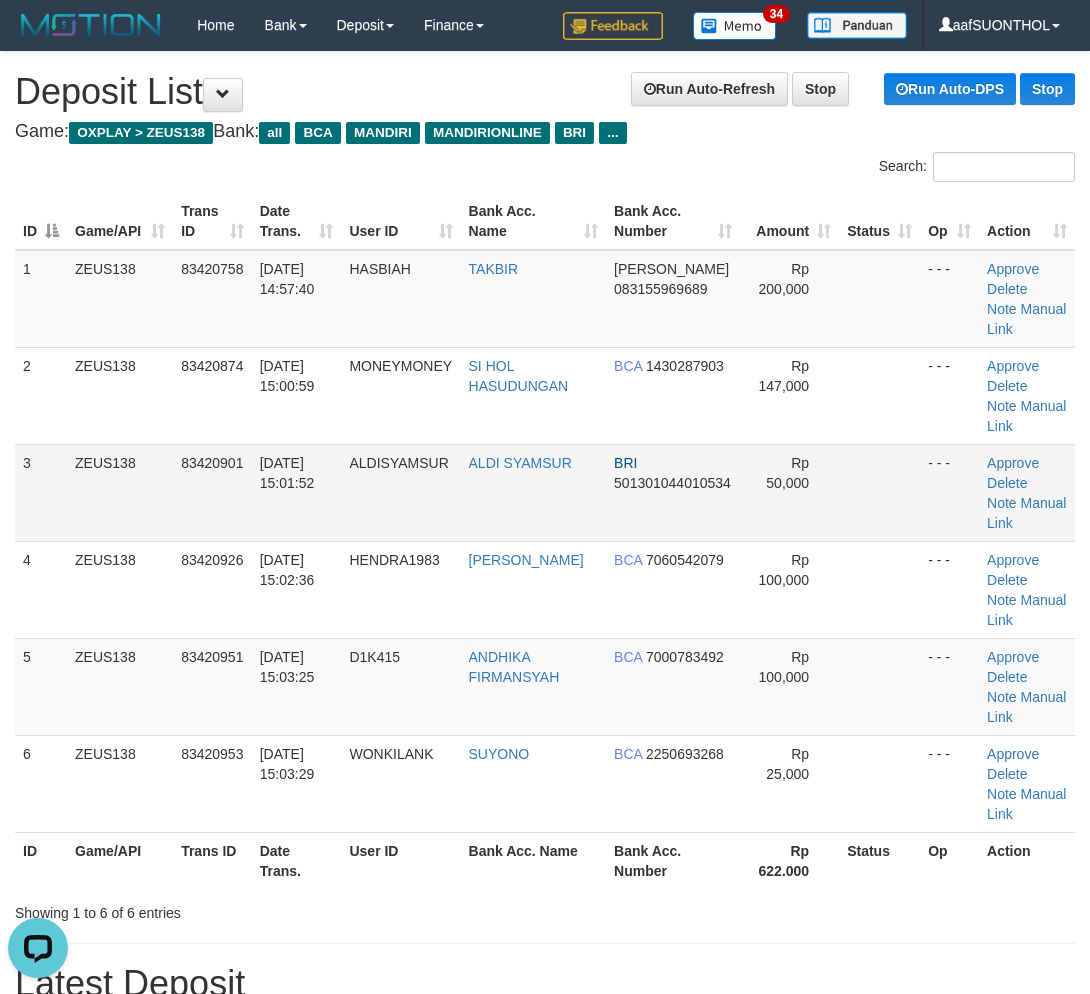 drag, startPoint x: 892, startPoint y: 492, endPoint x: 956, endPoint y: 538, distance: 78.81624 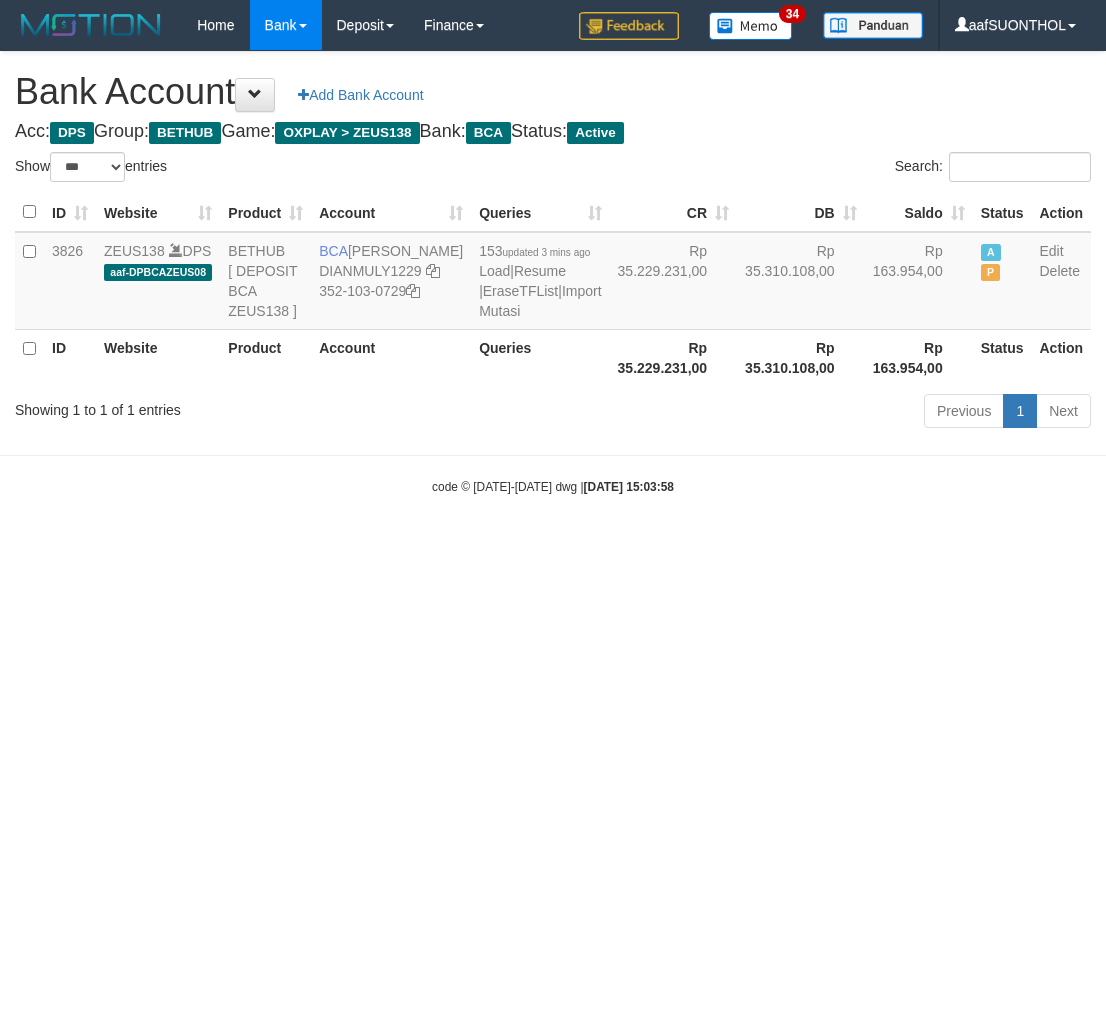 select on "***" 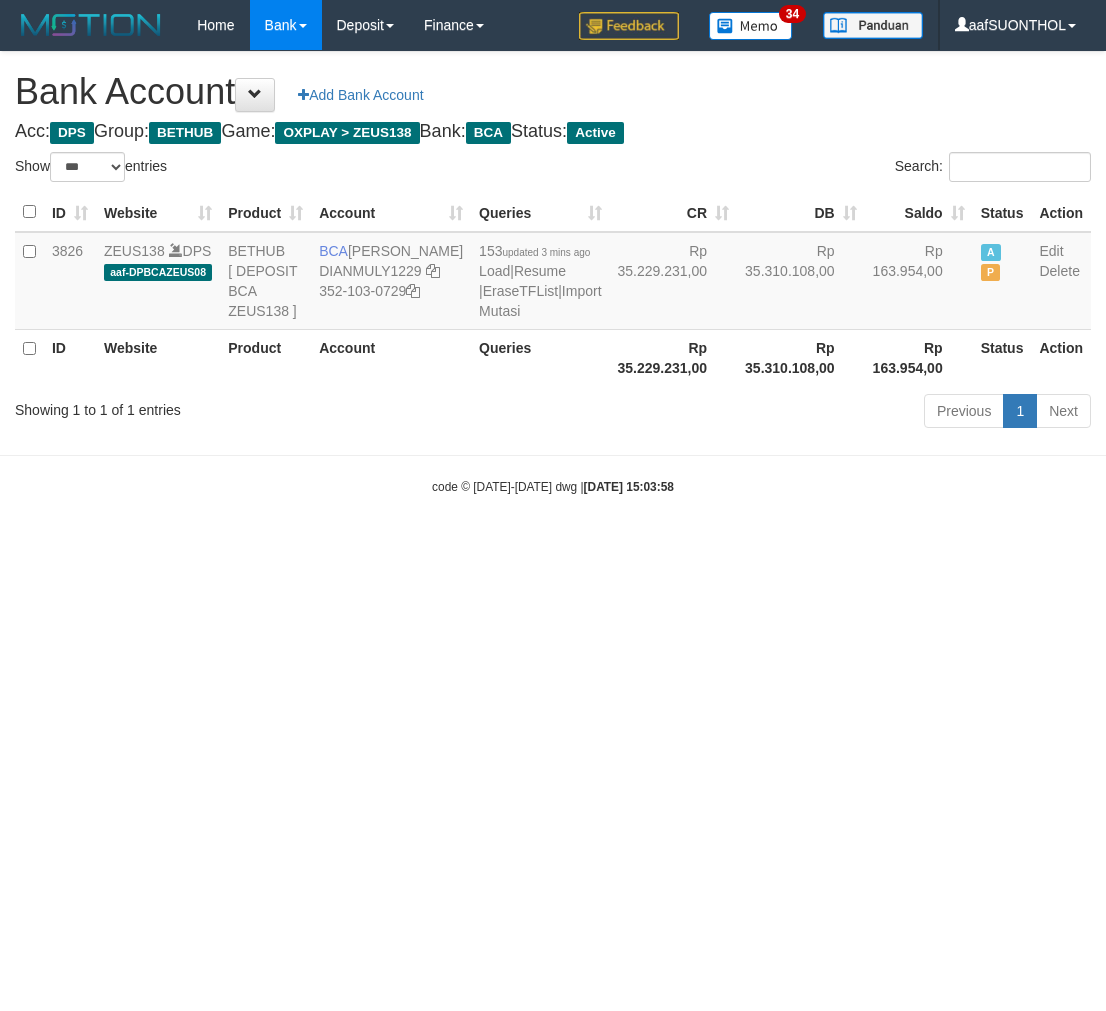 scroll, scrollTop: 0, scrollLeft: 0, axis: both 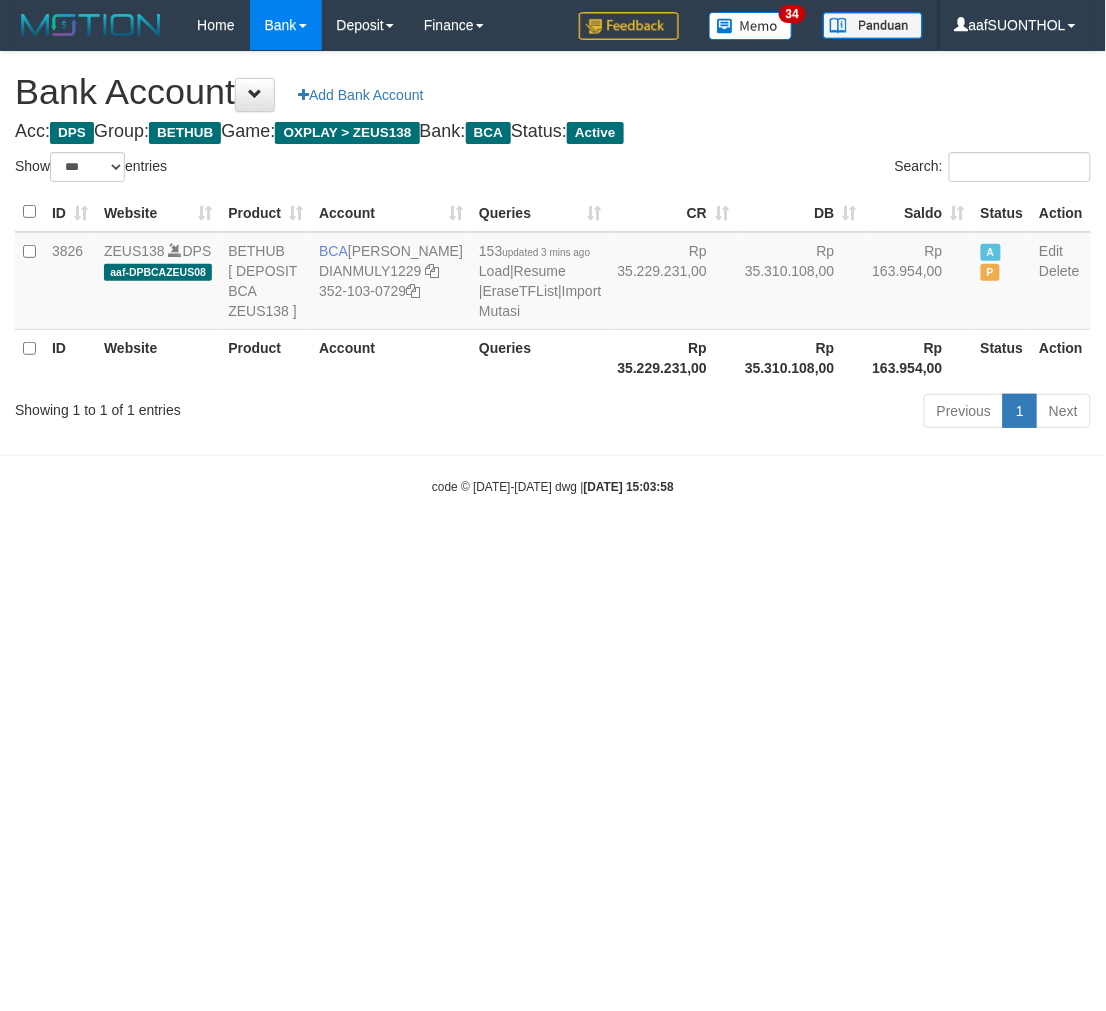 click on "Toggle navigation
Home
Bank
Account List
Load
By Website
Group
[OXPLAY]													ZEUS138
By Load Group (DPS)
Sync" at bounding box center (553, 273) 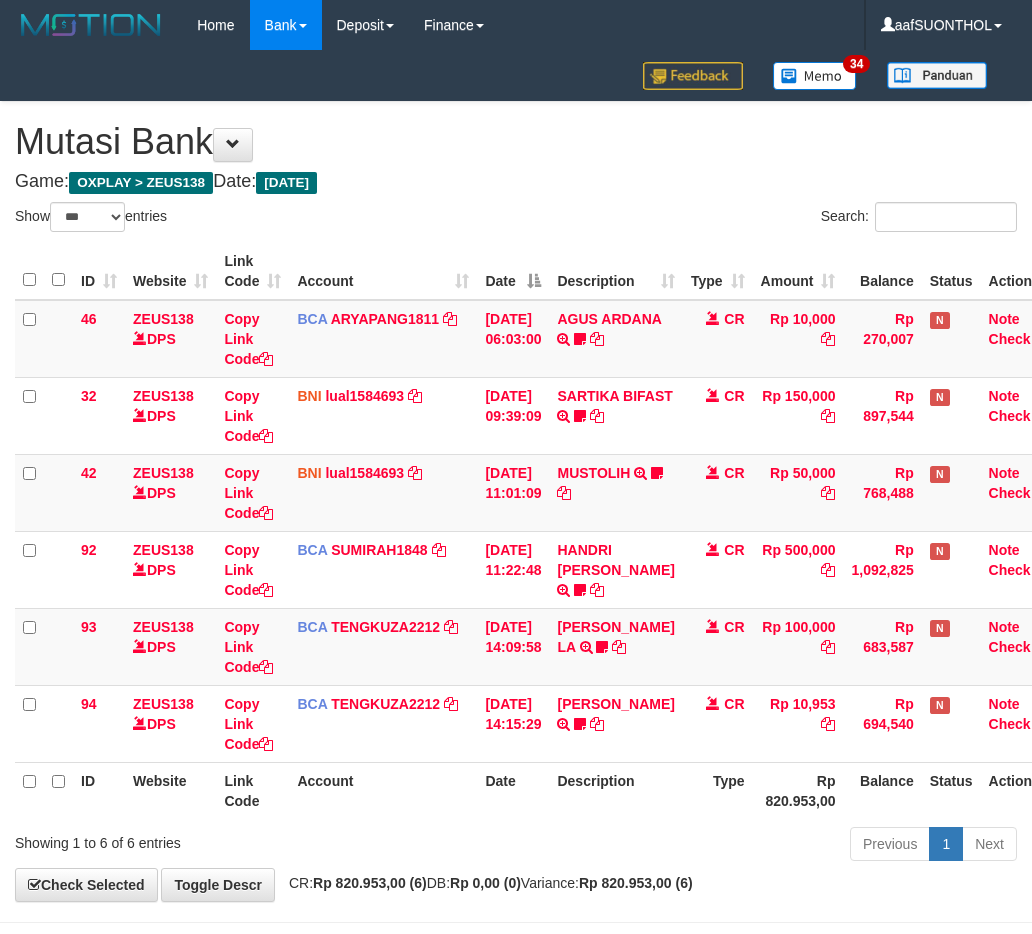 select on "***" 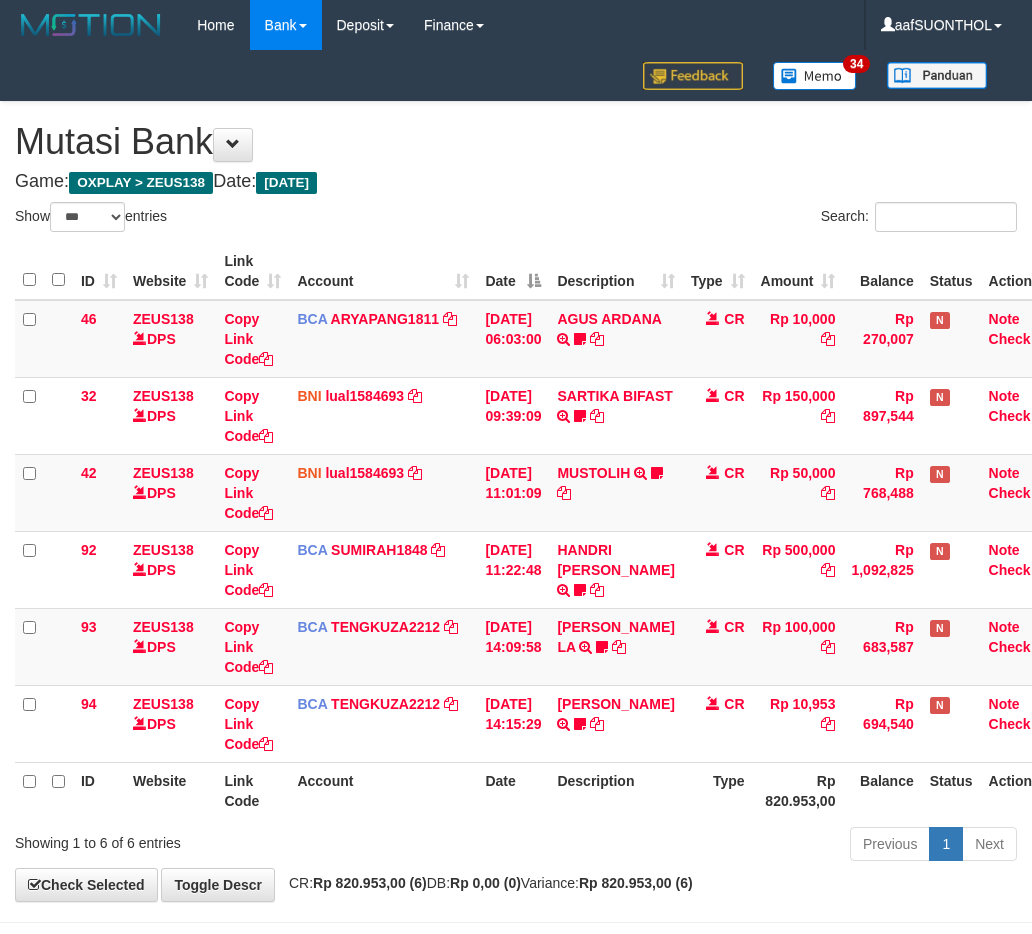 scroll, scrollTop: 80, scrollLeft: 0, axis: vertical 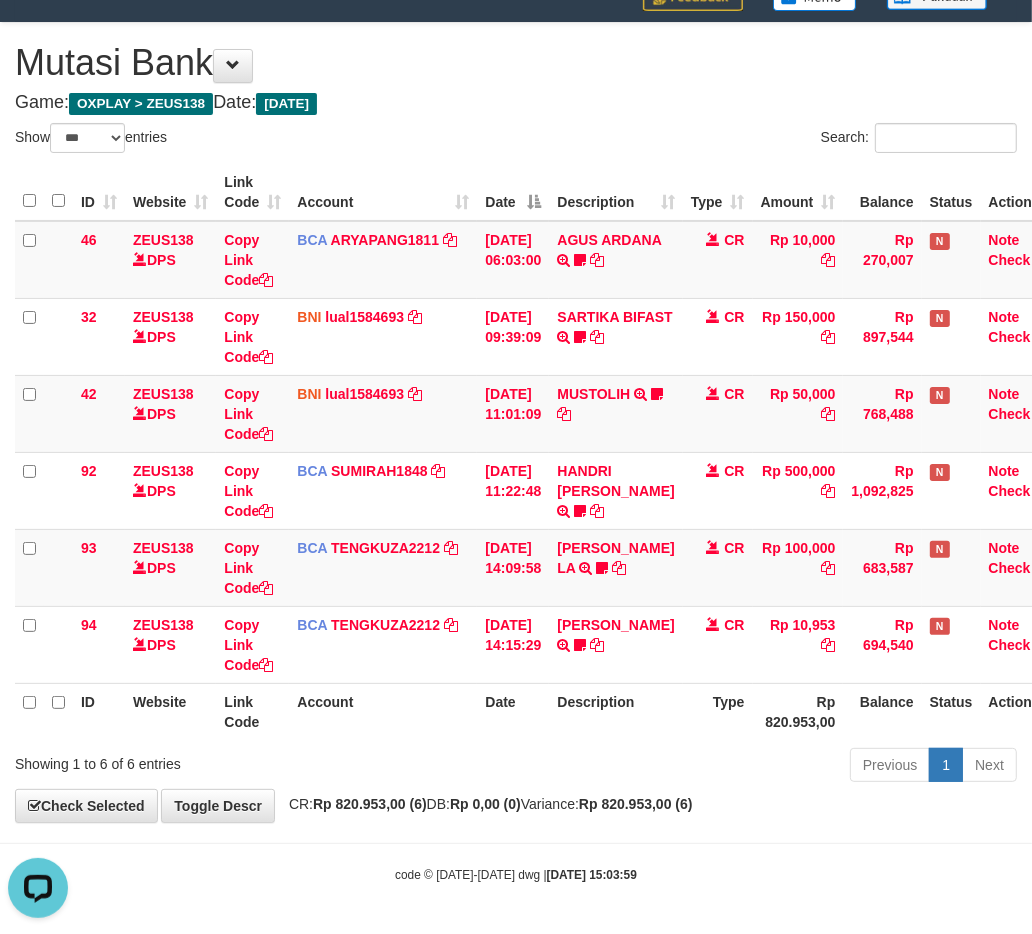 click on "Previous 1 Next" at bounding box center (731, 767) 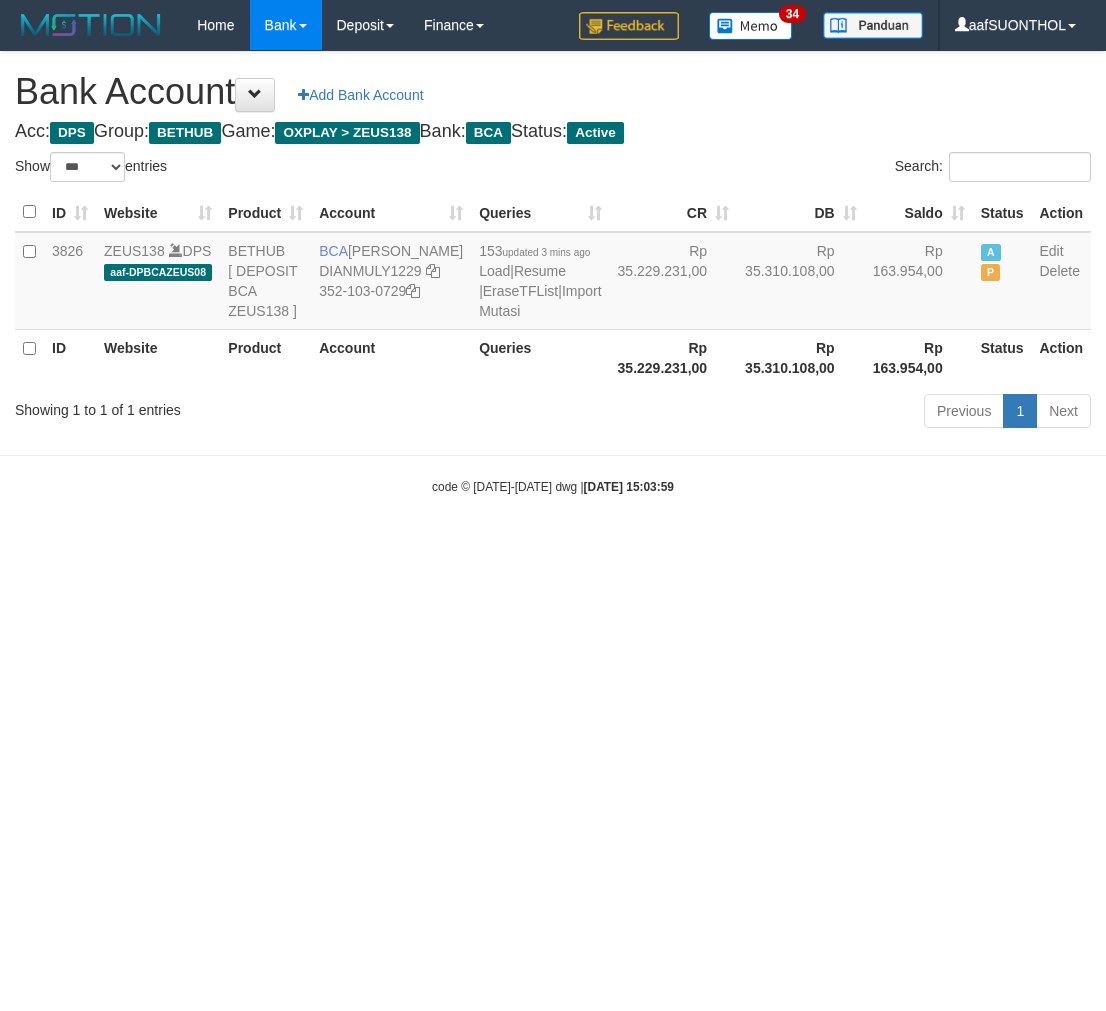 select on "***" 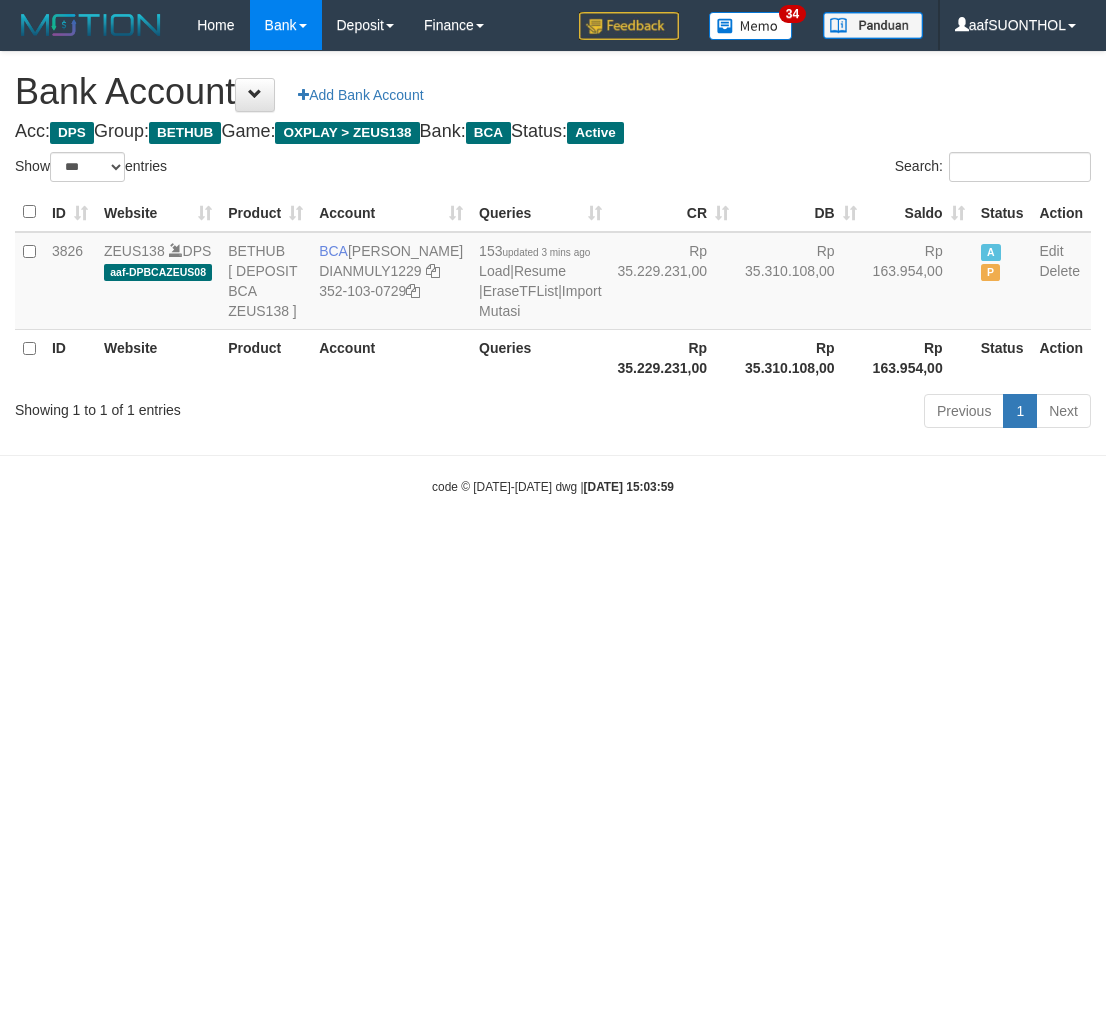 scroll, scrollTop: 0, scrollLeft: 0, axis: both 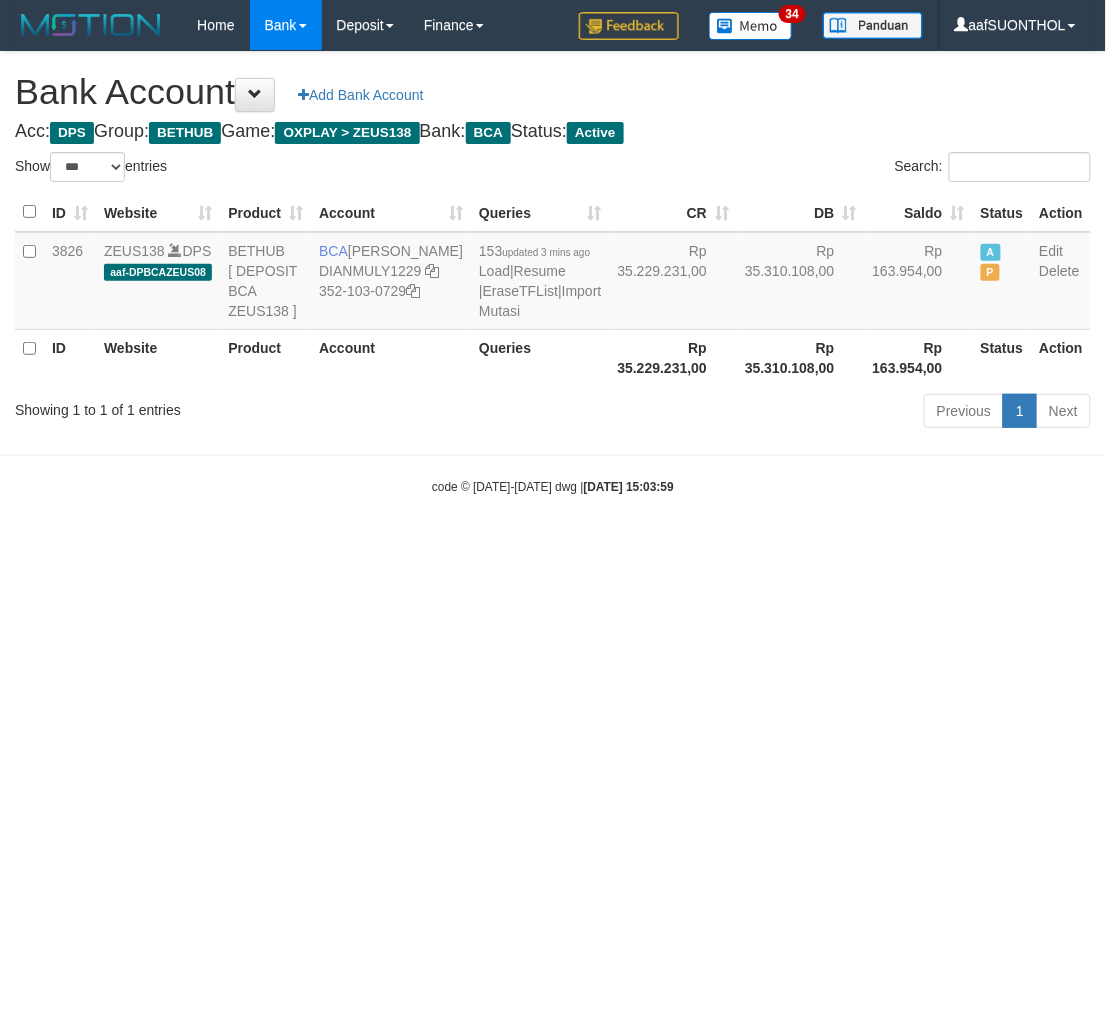 click on "Toggle navigation
Home
Bank
Account List
Load
By Website
Group
[OXPLAY]													ZEUS138
By Load Group (DPS)" at bounding box center [553, 273] 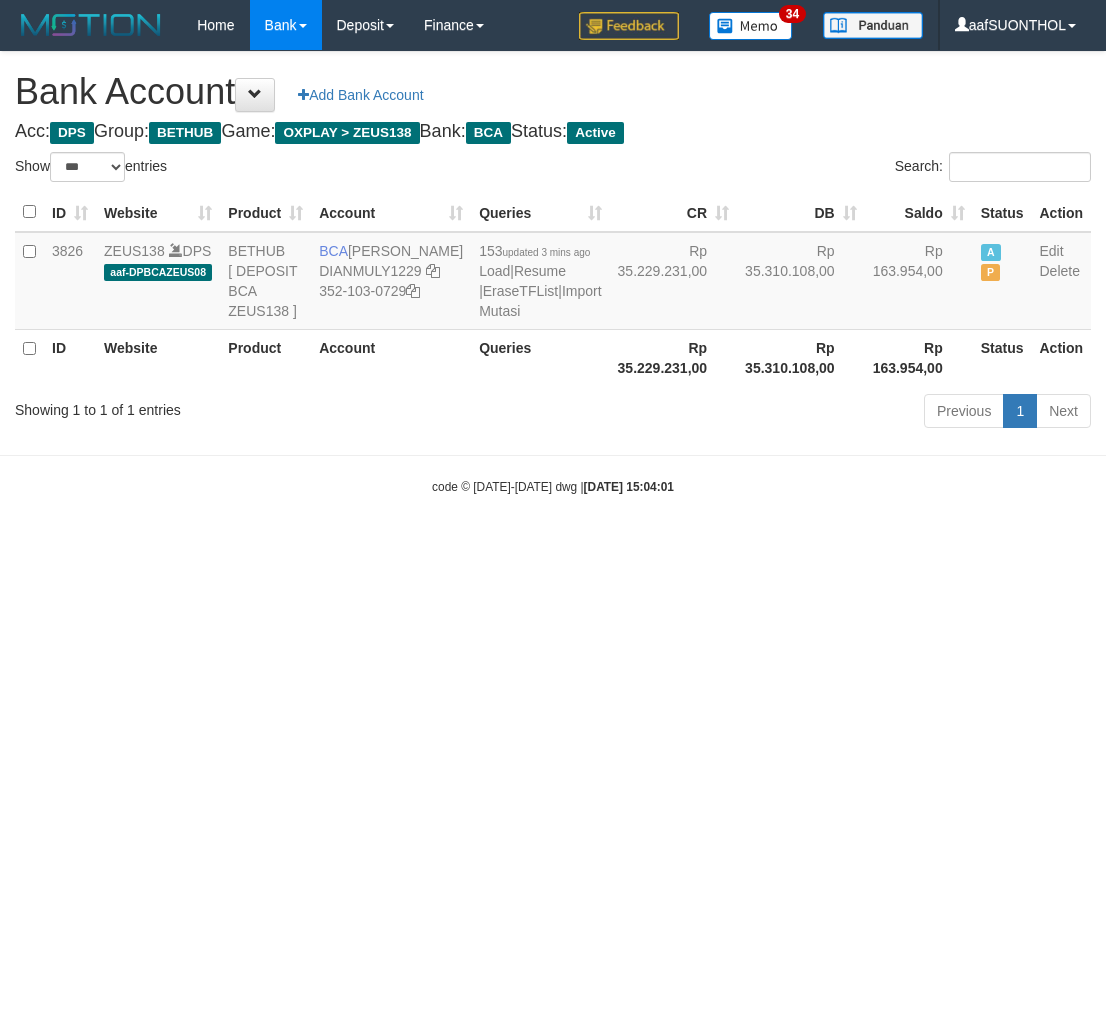 select on "***" 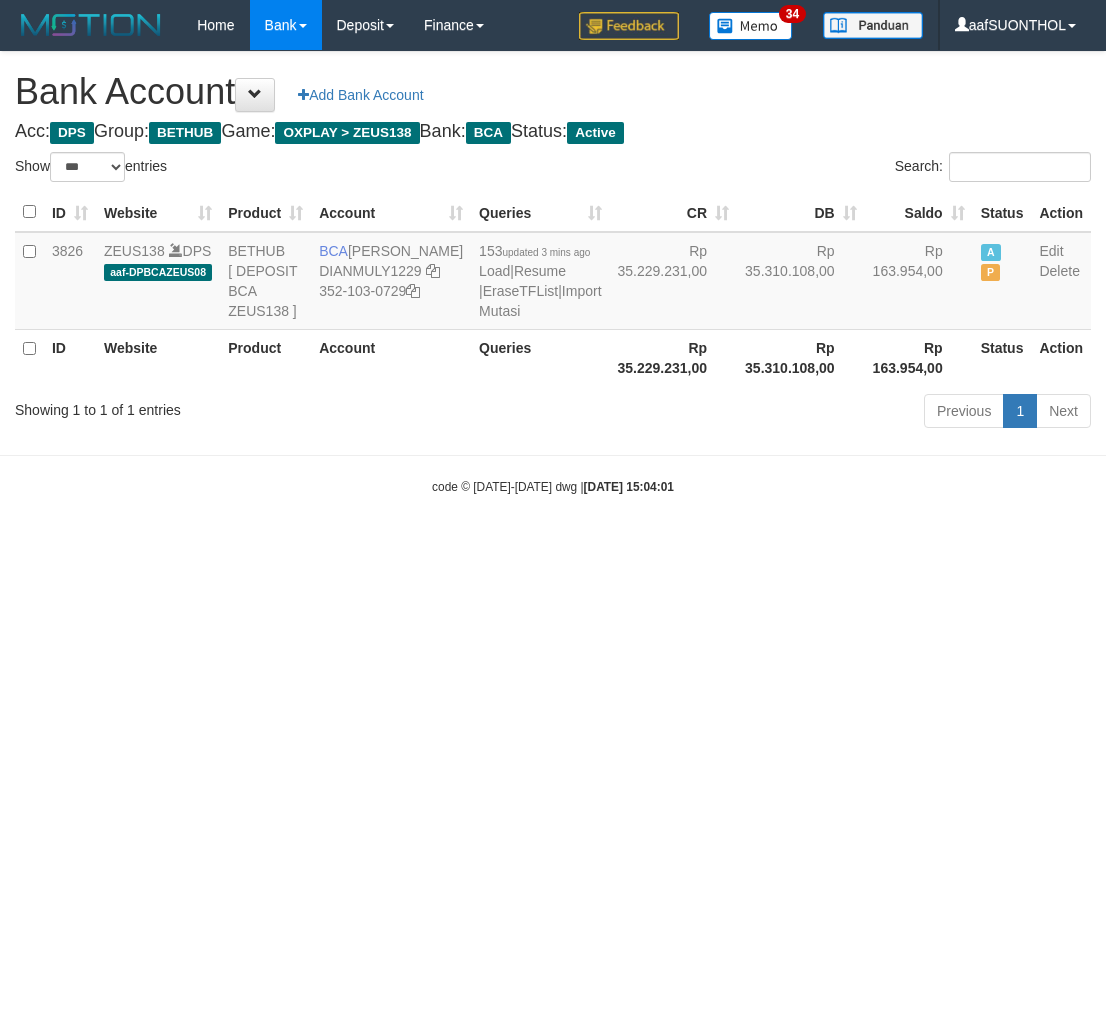 scroll, scrollTop: 0, scrollLeft: 0, axis: both 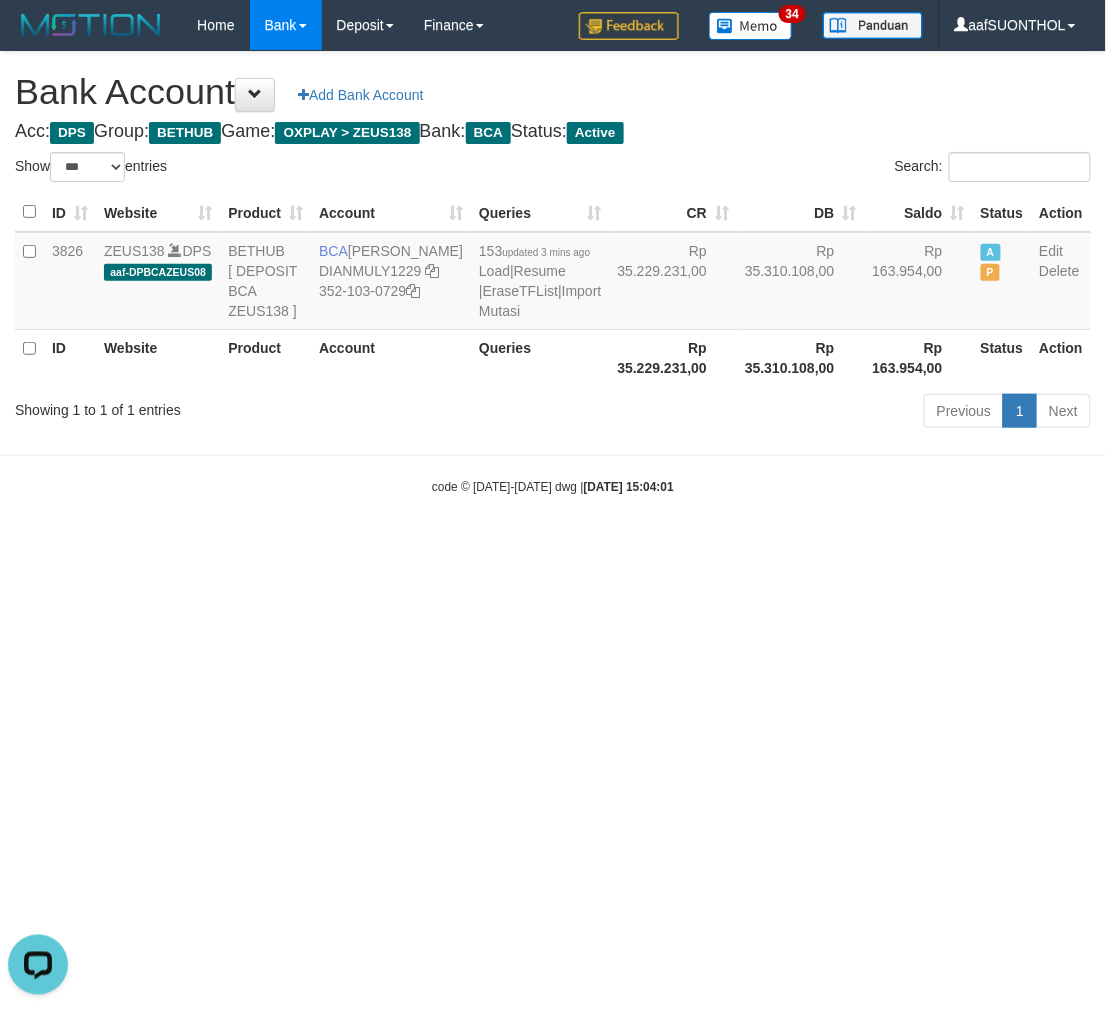 drag, startPoint x: 1022, startPoint y: 516, endPoint x: 974, endPoint y: 566, distance: 69.31089 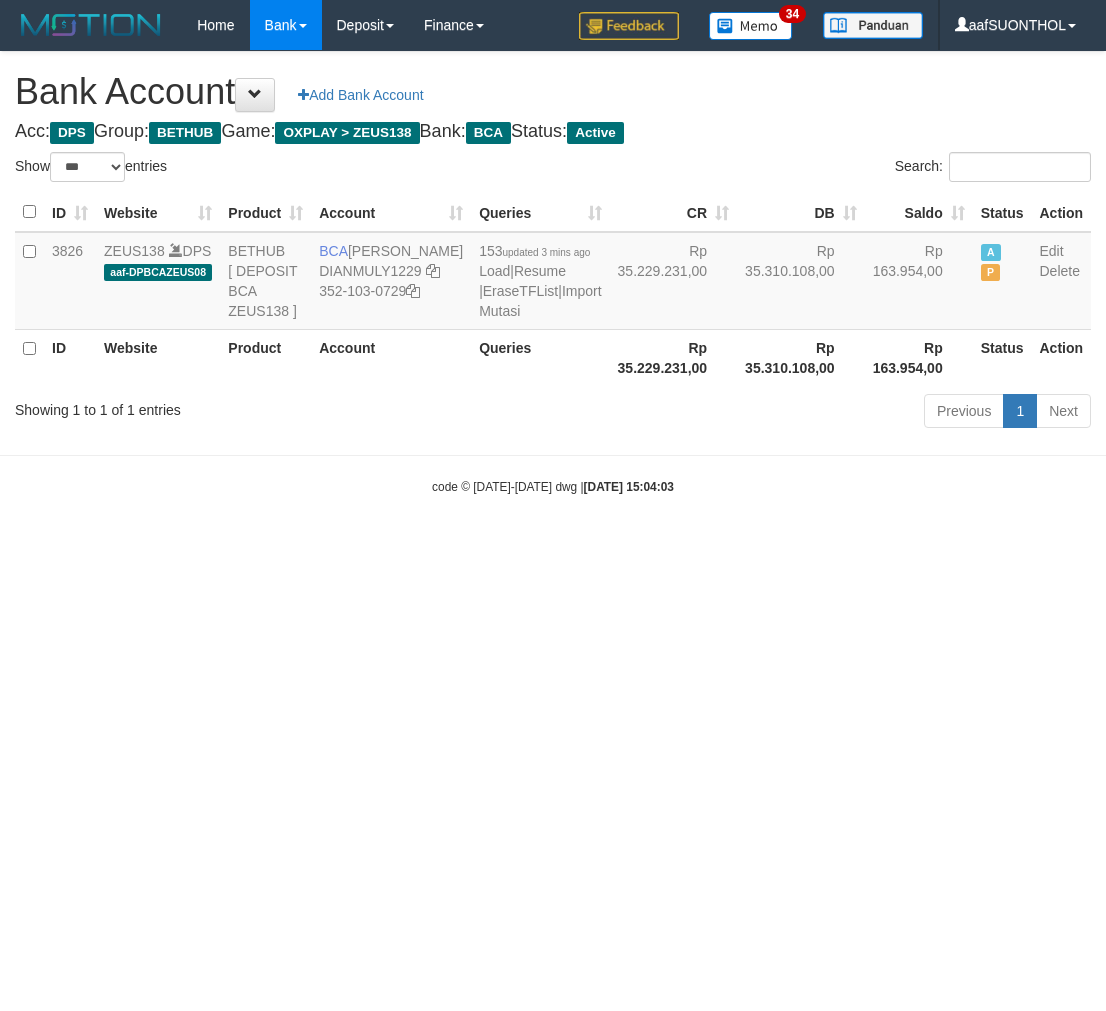 select on "***" 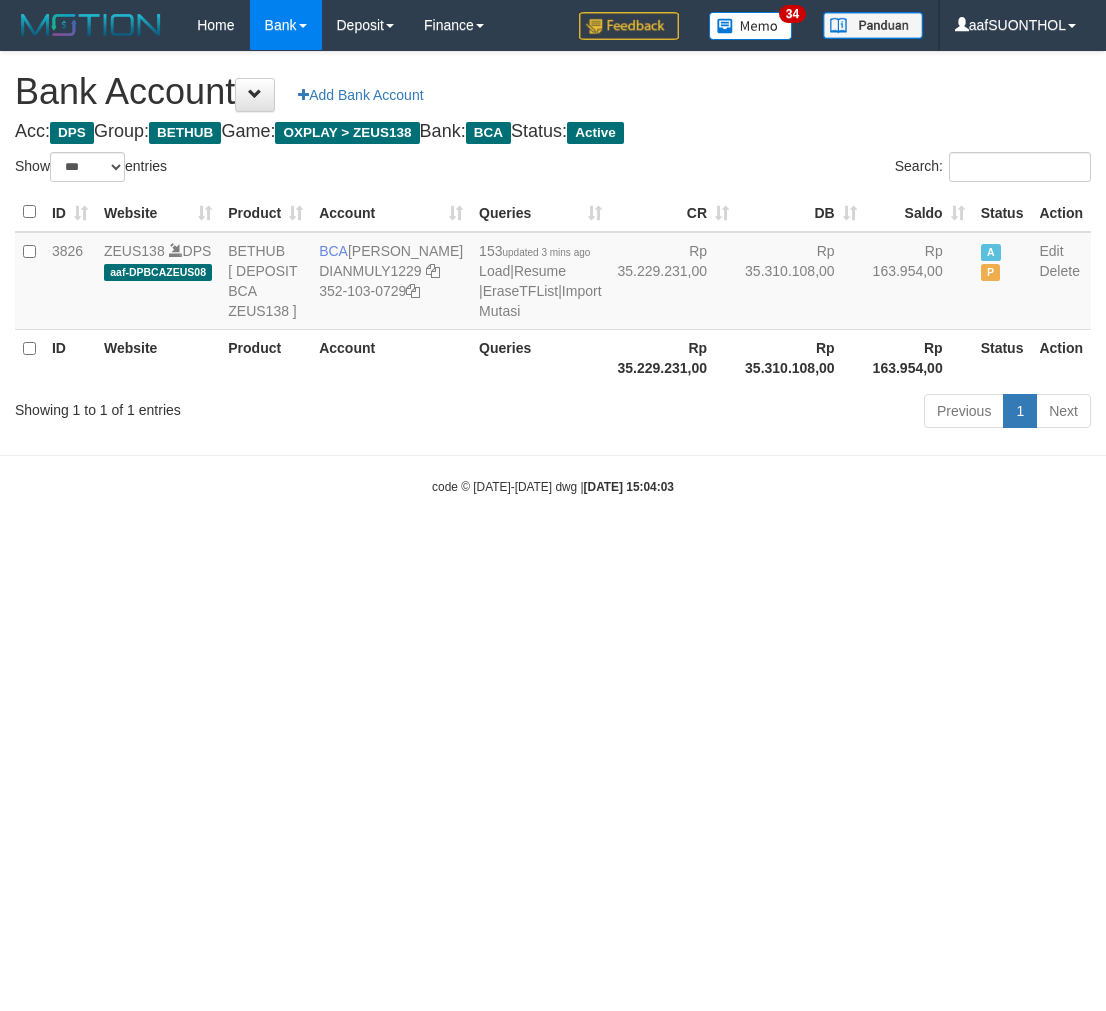scroll, scrollTop: 0, scrollLeft: 0, axis: both 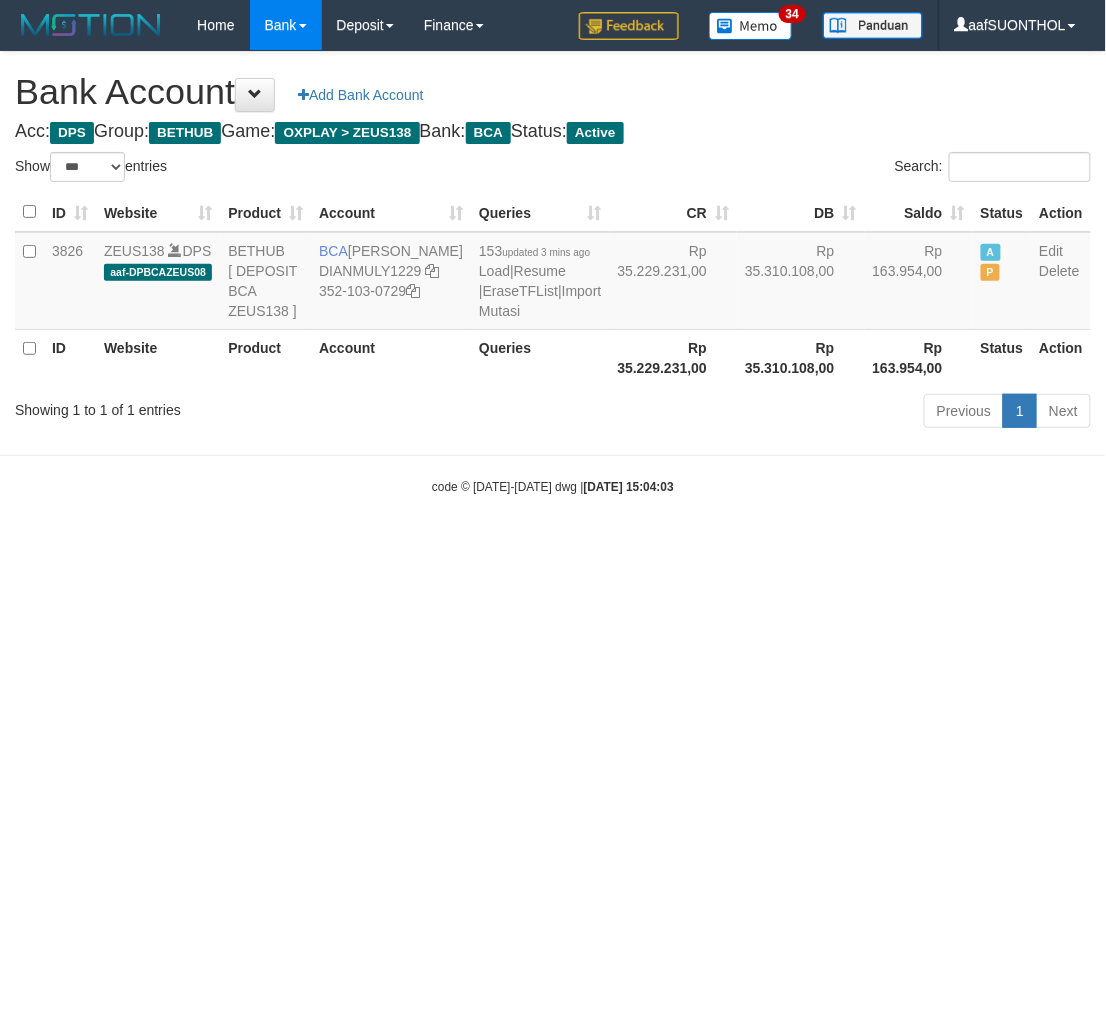 click on "Toggle navigation
Home
Bank
Account List
Load
By Website
Group
[OXPLAY]													ZEUS138
By Load Group (DPS)" at bounding box center [553, 273] 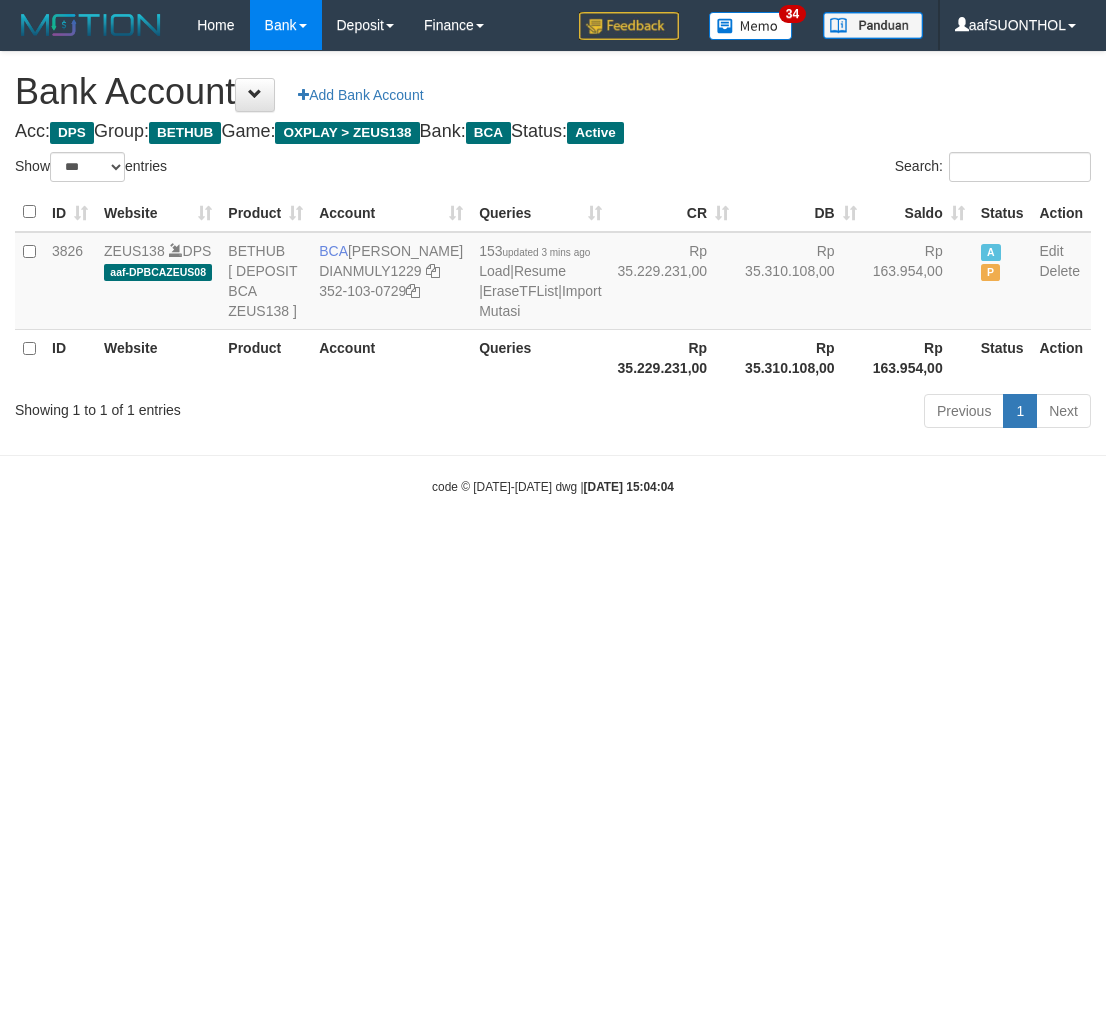 select on "***" 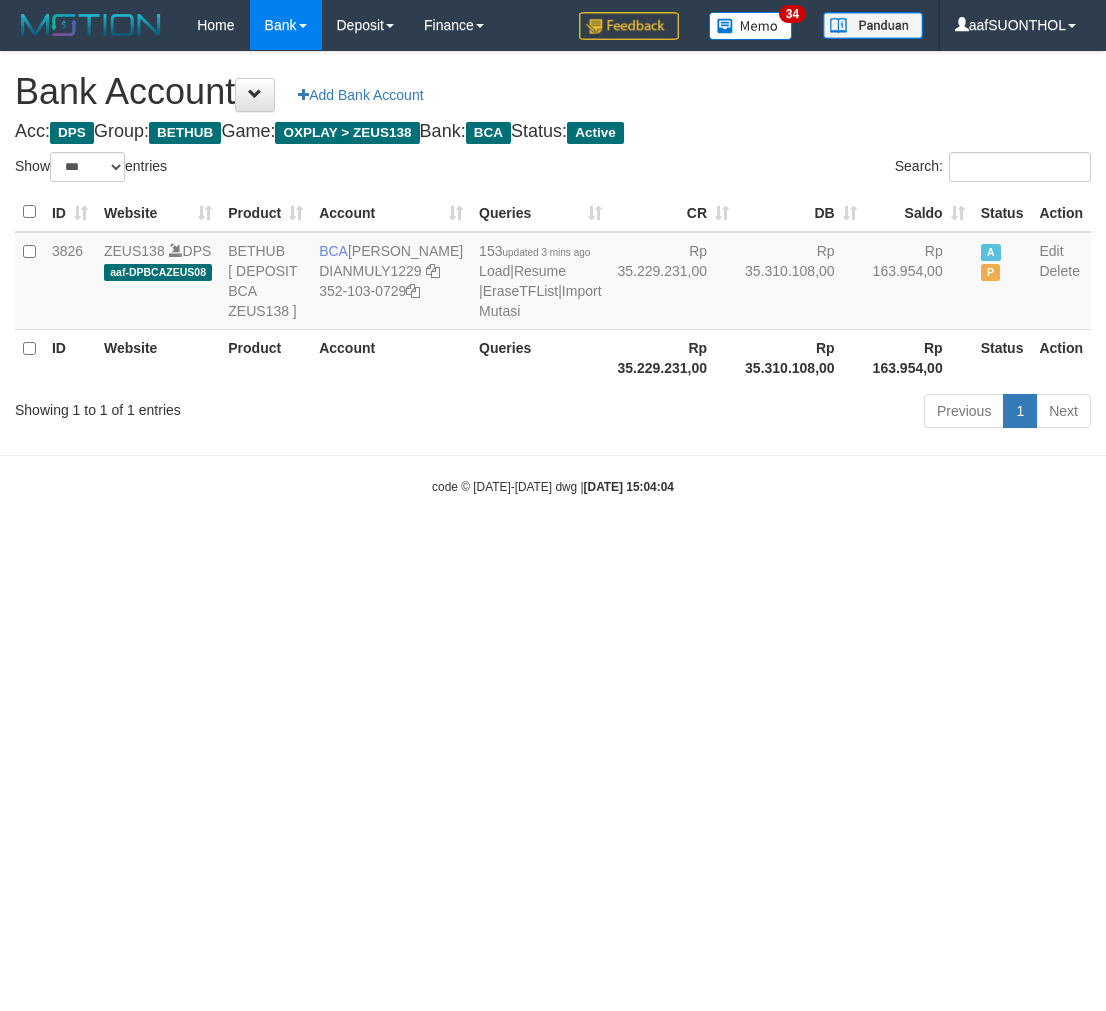 scroll, scrollTop: 0, scrollLeft: 0, axis: both 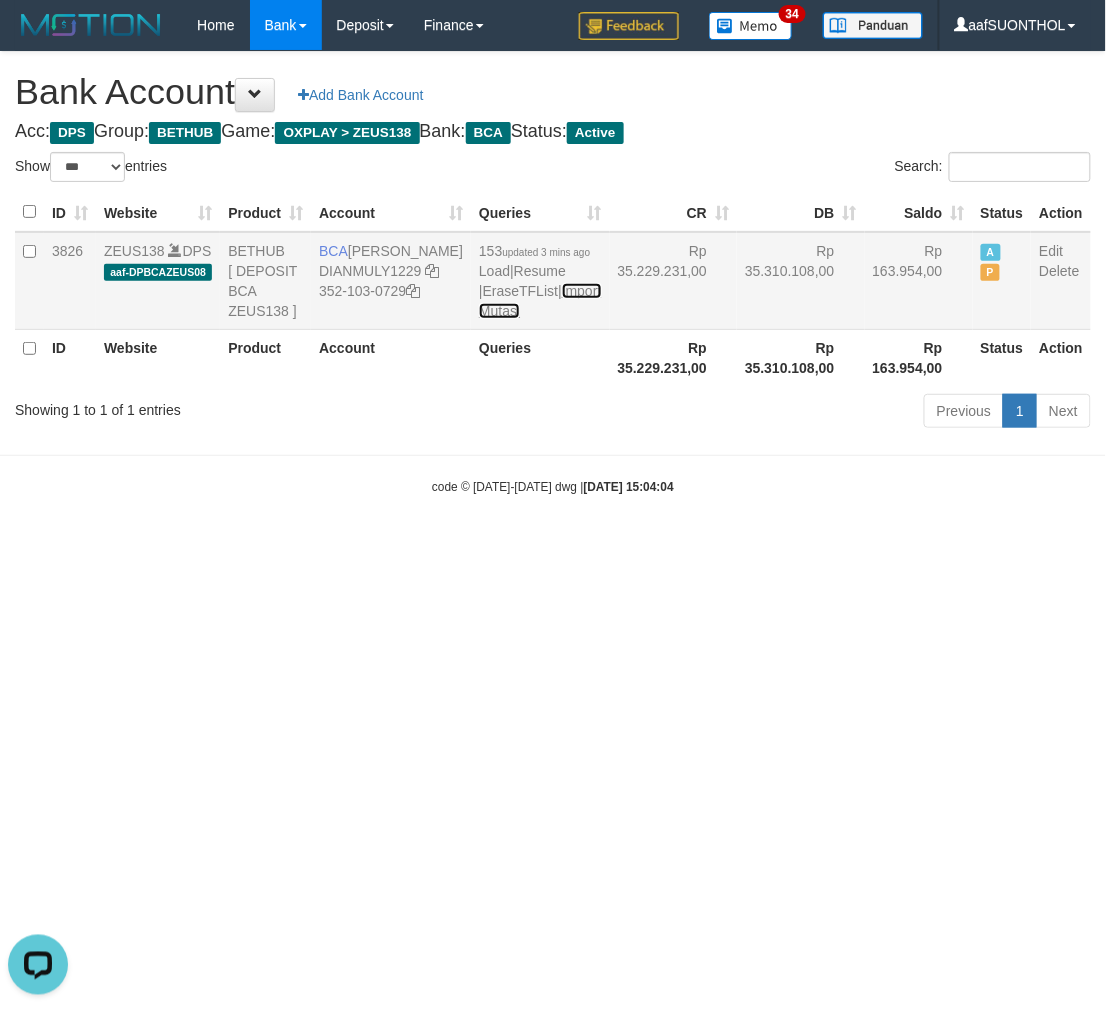 click on "Import Mutasi" at bounding box center [540, 301] 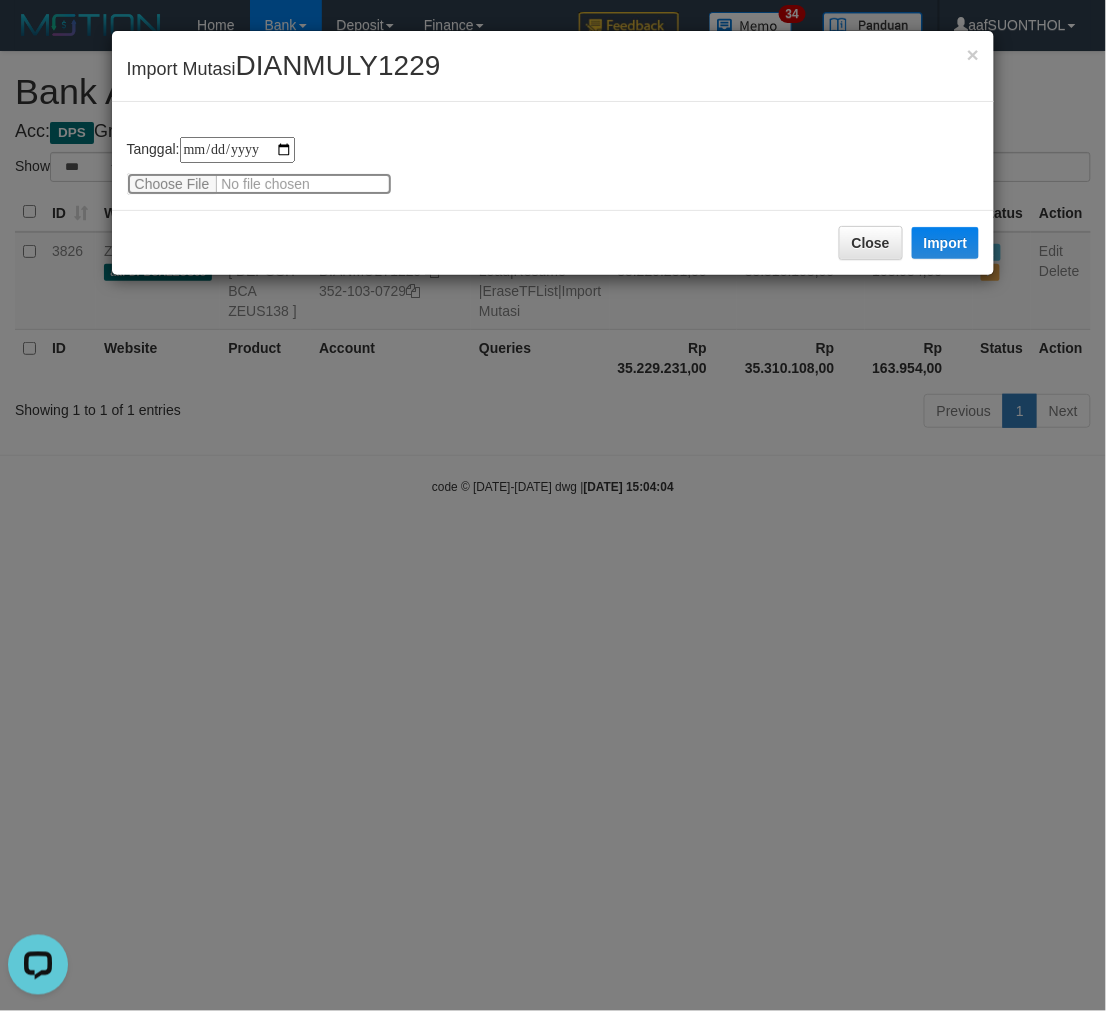 click at bounding box center (259, 184) 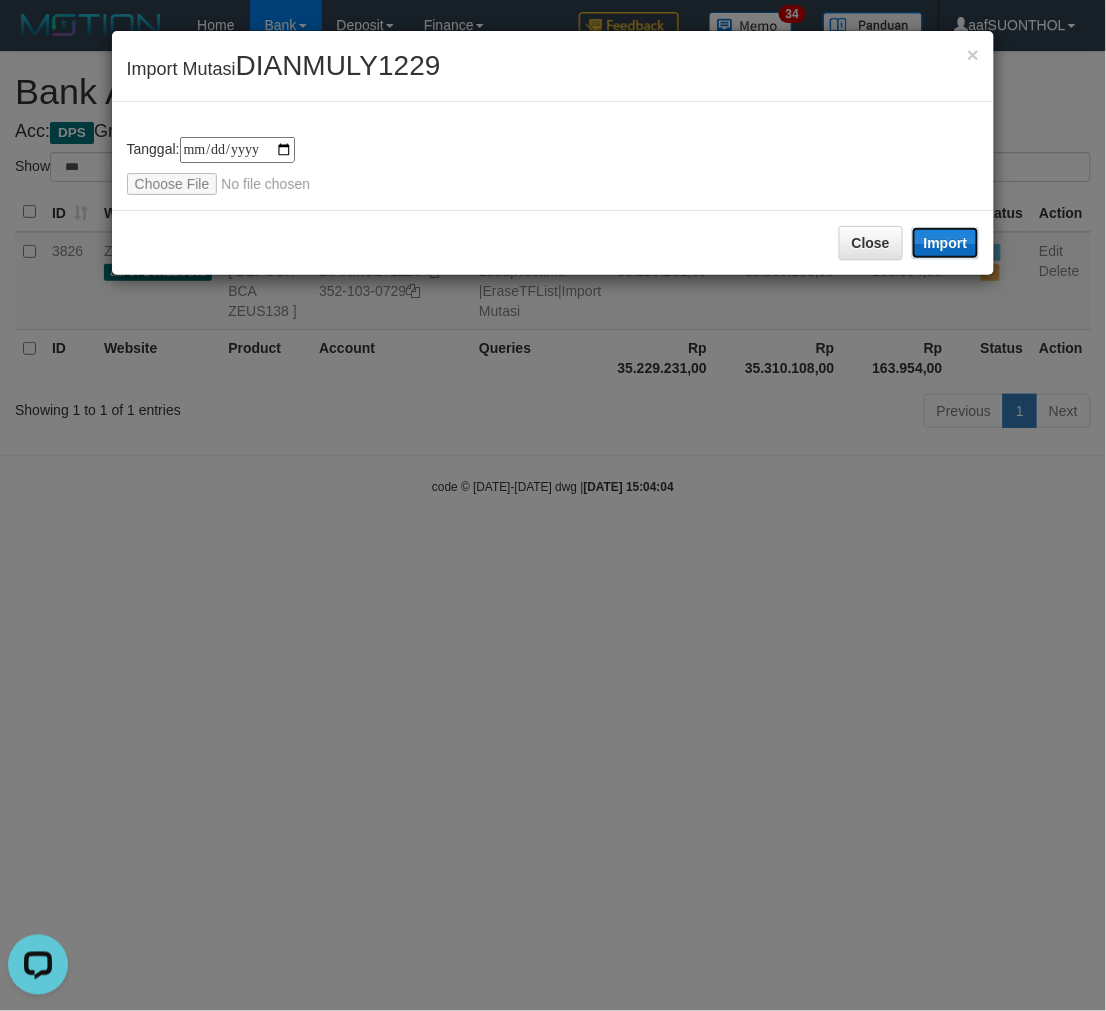 click on "Import" at bounding box center (946, 243) 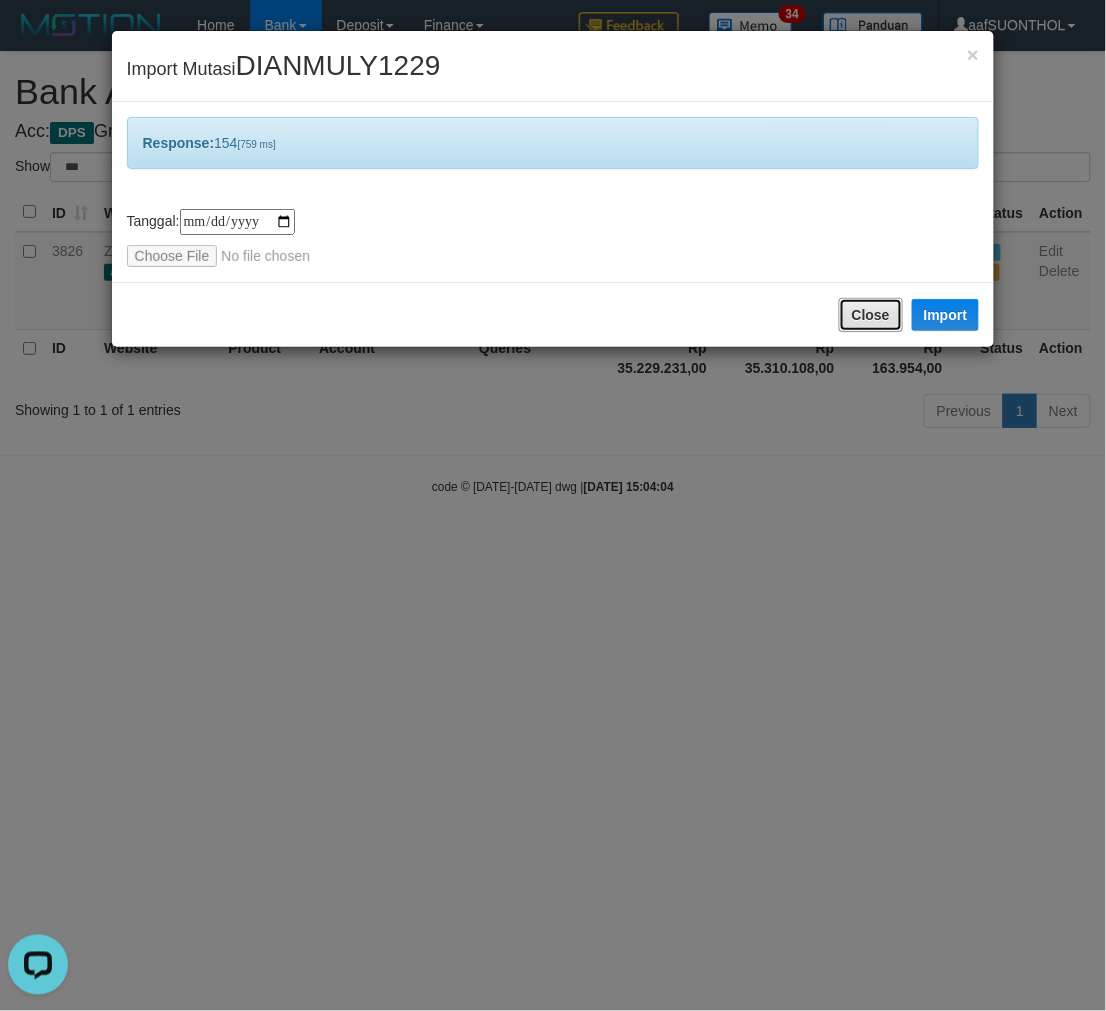 click on "Close" at bounding box center (871, 315) 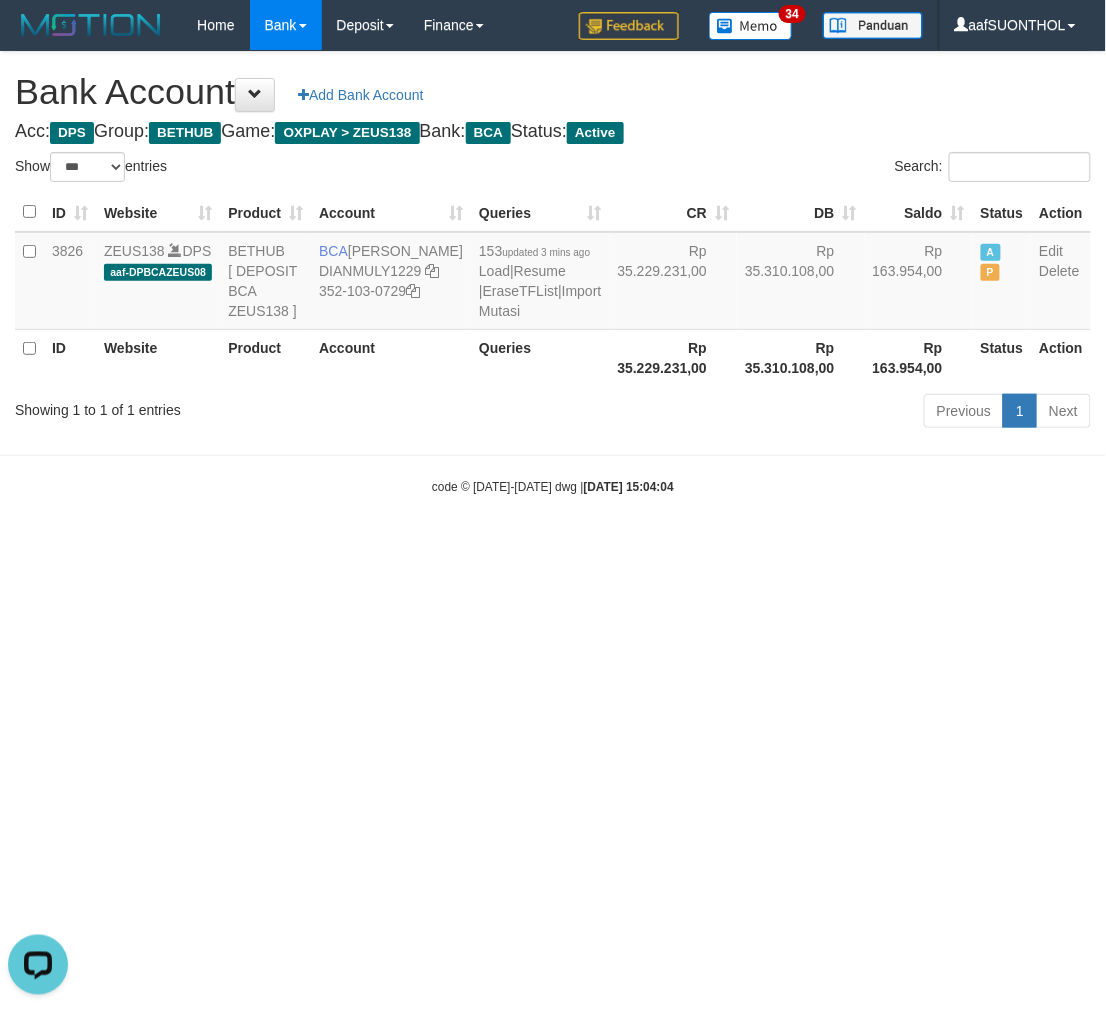 drag, startPoint x: 692, startPoint y: 691, endPoint x: 656, endPoint y: 797, distance: 111.94642 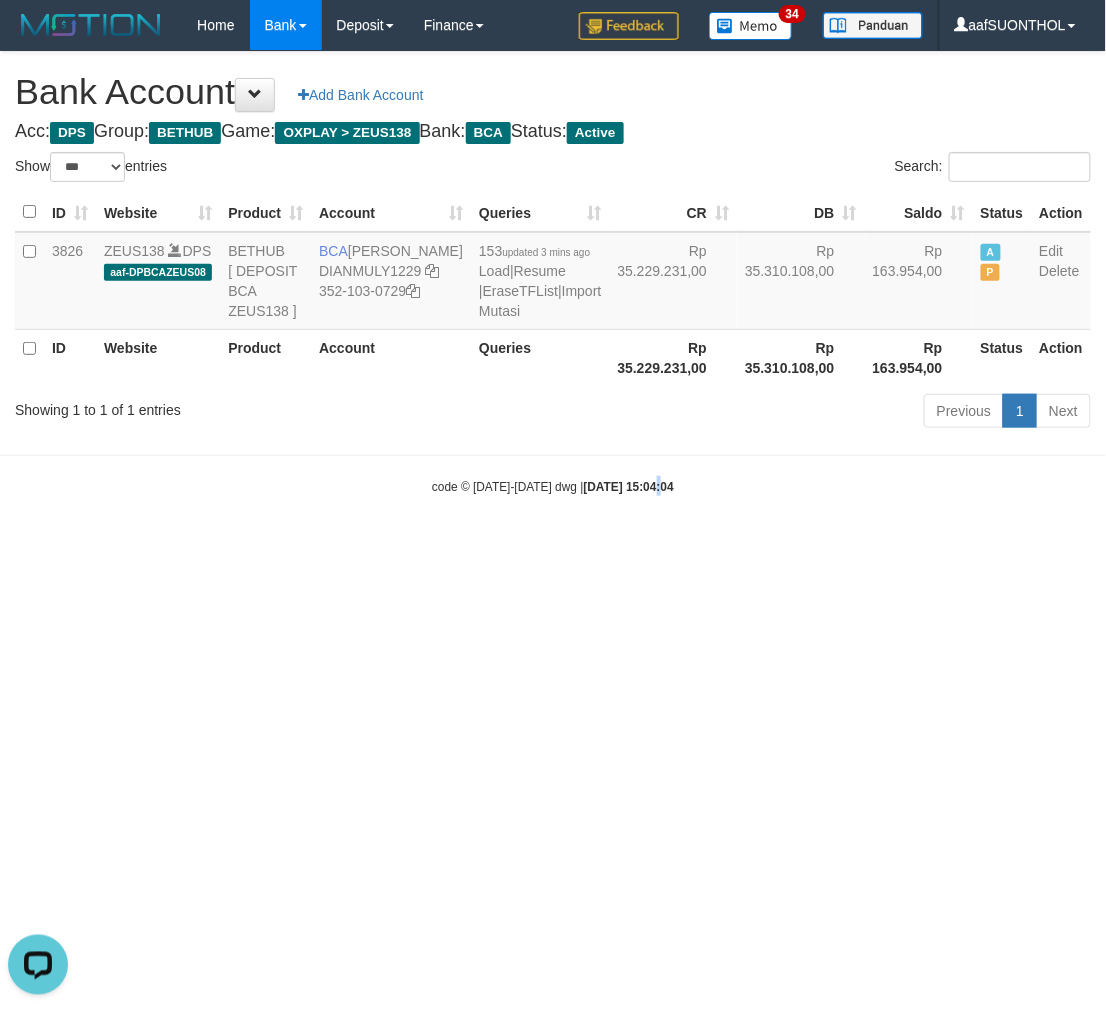 click on "Toggle navigation
Home
Bank
Account List
Load
By Website
Group
[OXPLAY]													ZEUS138
By Load Group (DPS)
Sync" at bounding box center [553, 273] 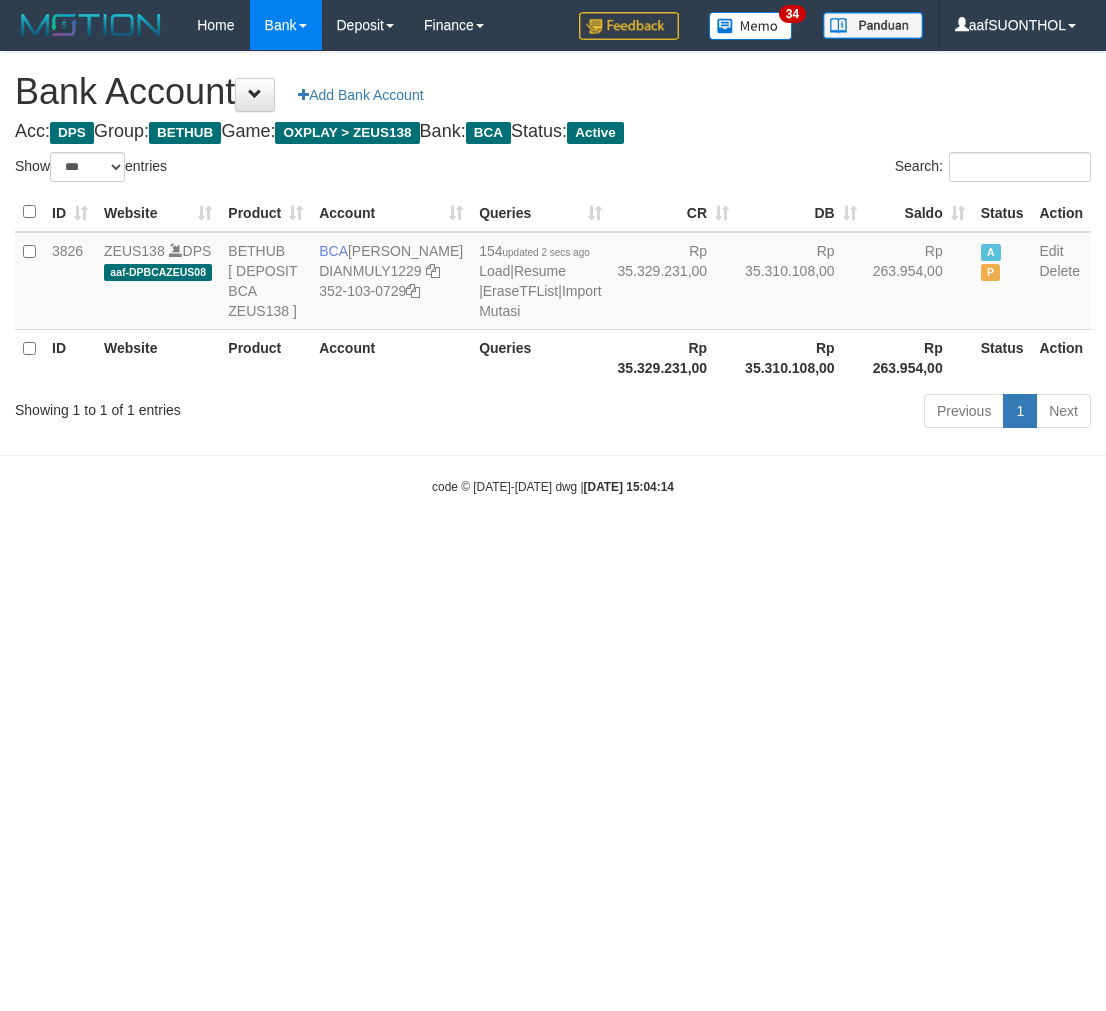 select on "***" 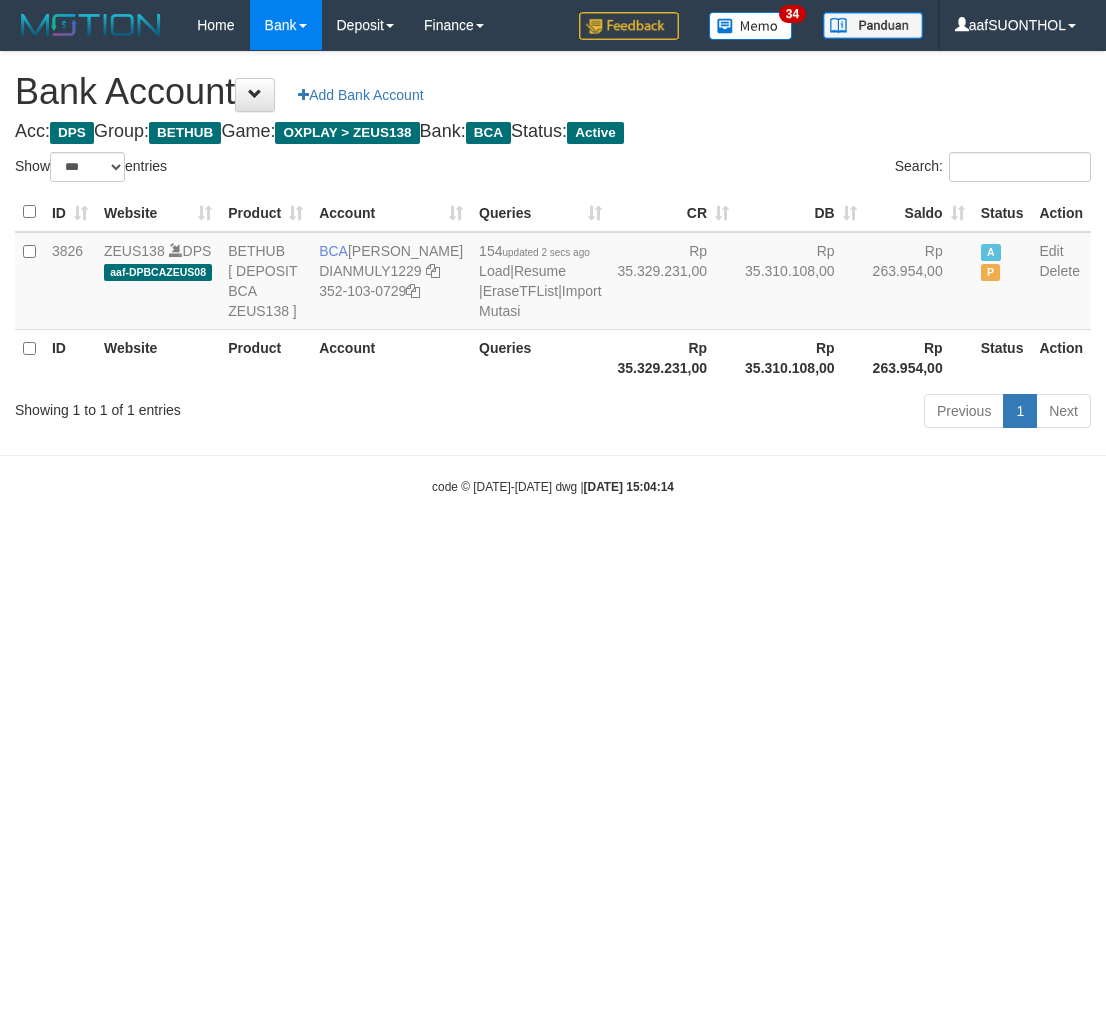 scroll, scrollTop: 0, scrollLeft: 0, axis: both 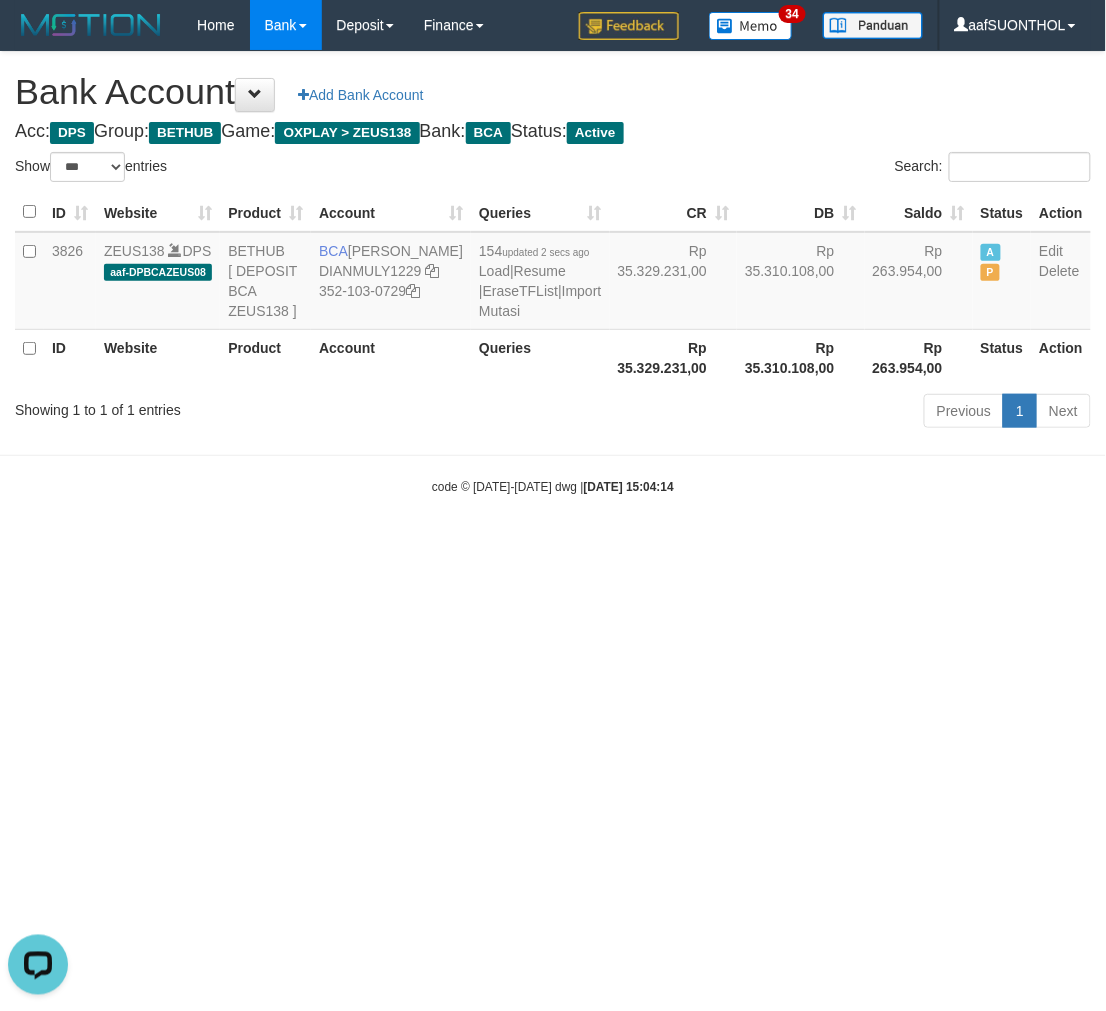 click on "Toggle navigation
Home
Bank
Account List
Load
By Website
Group
[OXPLAY]													ZEUS138
By Load Group (DPS)
Sync" at bounding box center (553, 273) 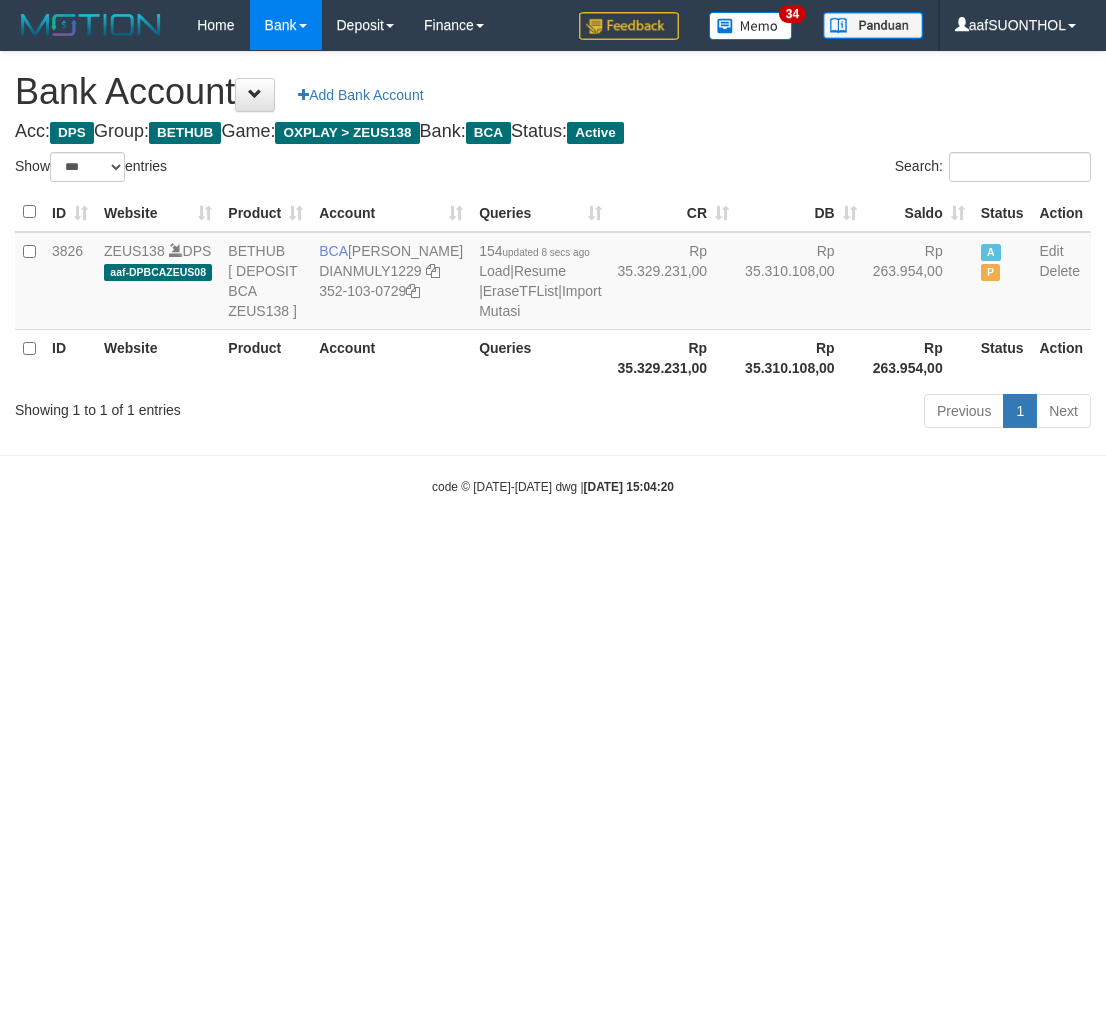 select on "***" 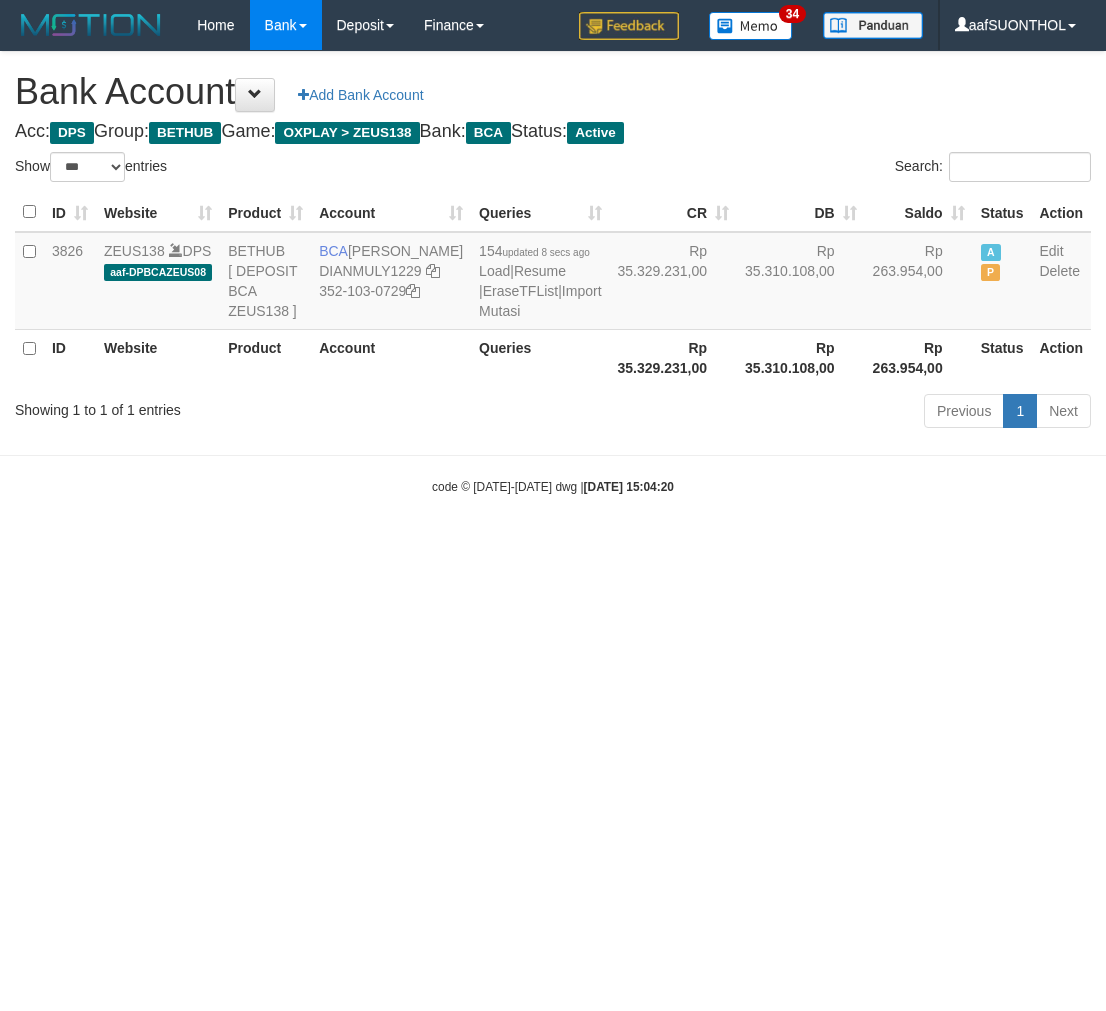 scroll, scrollTop: 0, scrollLeft: 0, axis: both 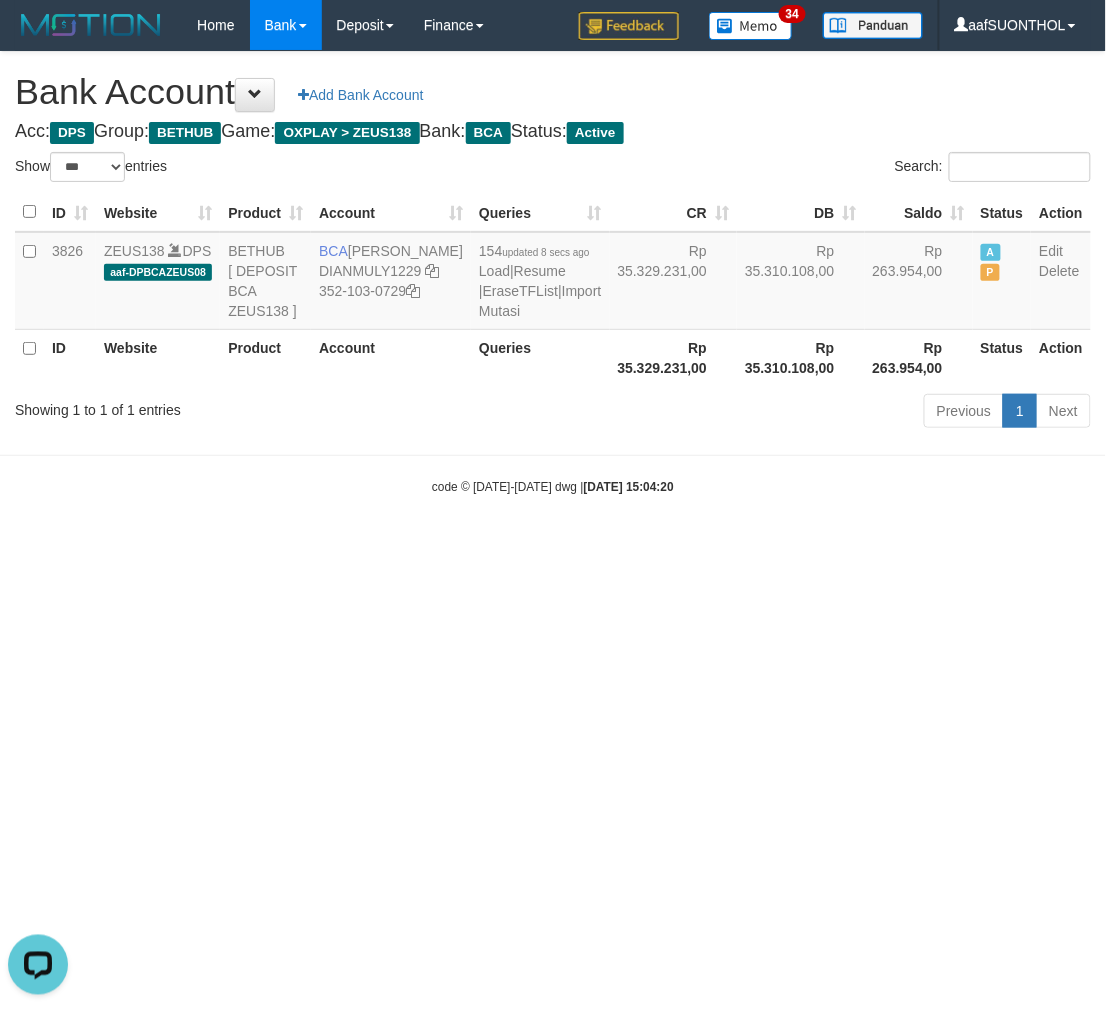 click on "Toggle navigation
Home
Bank
Account List
Load
By Website
Group
[OXPLAY]													ZEUS138
By Load Group (DPS)
Sync" at bounding box center [553, 273] 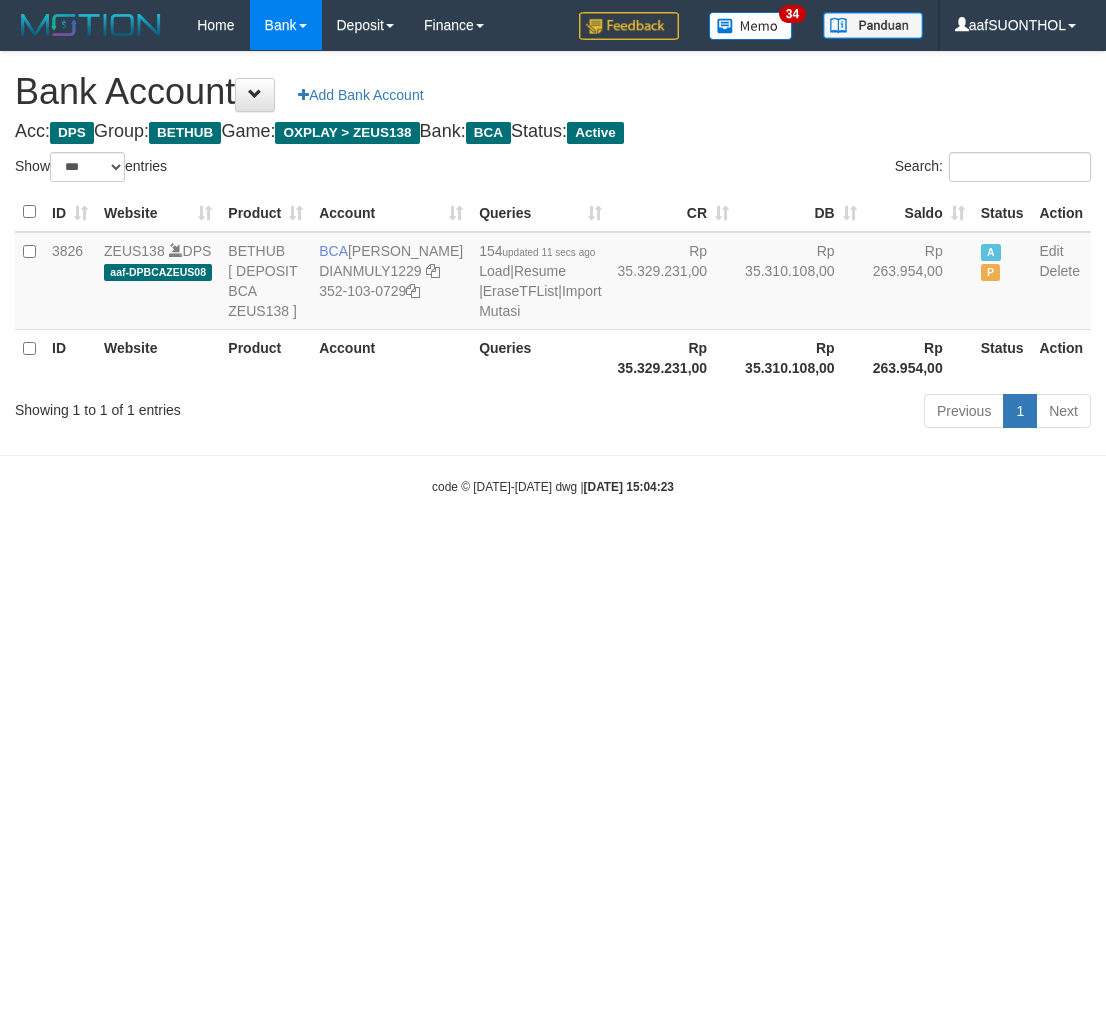 select on "***" 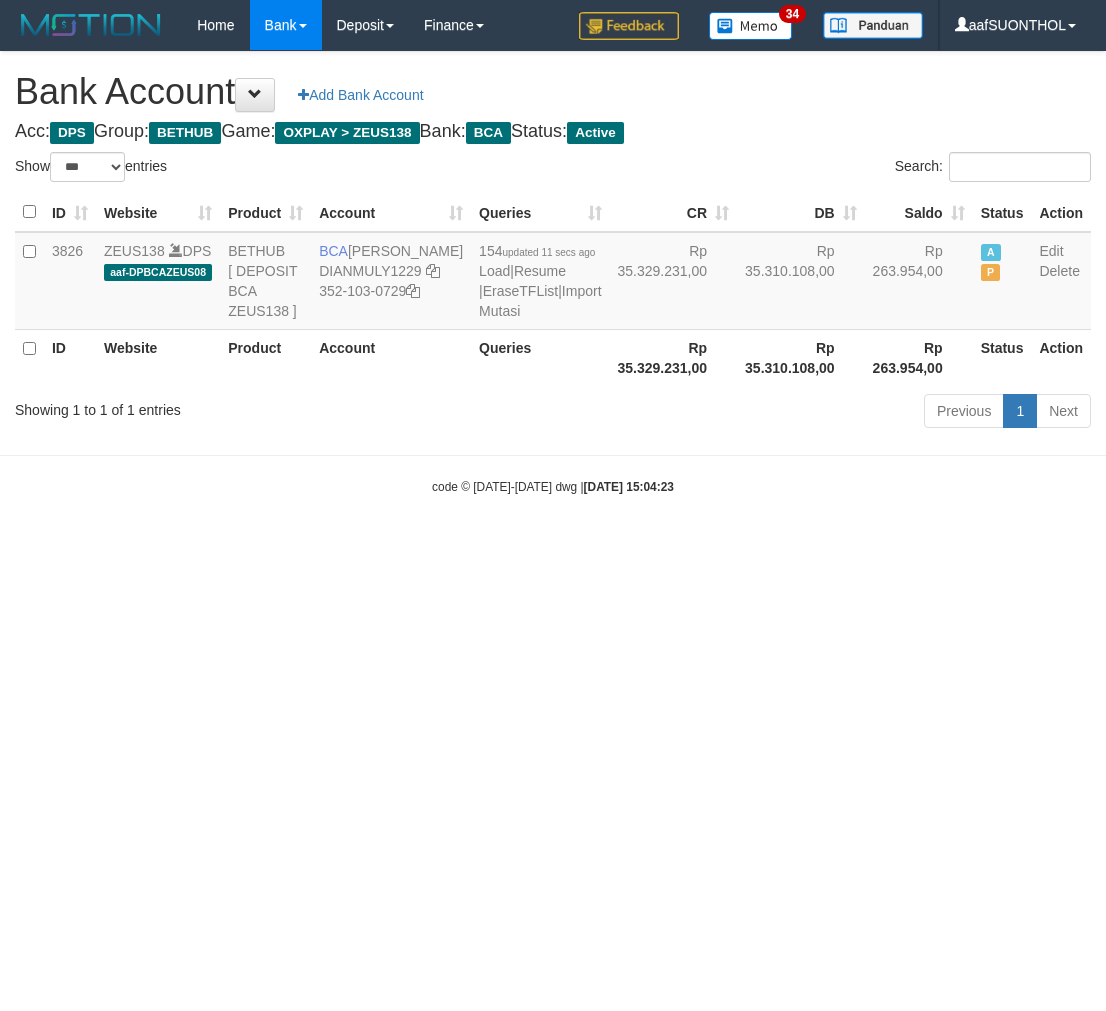scroll, scrollTop: 0, scrollLeft: 0, axis: both 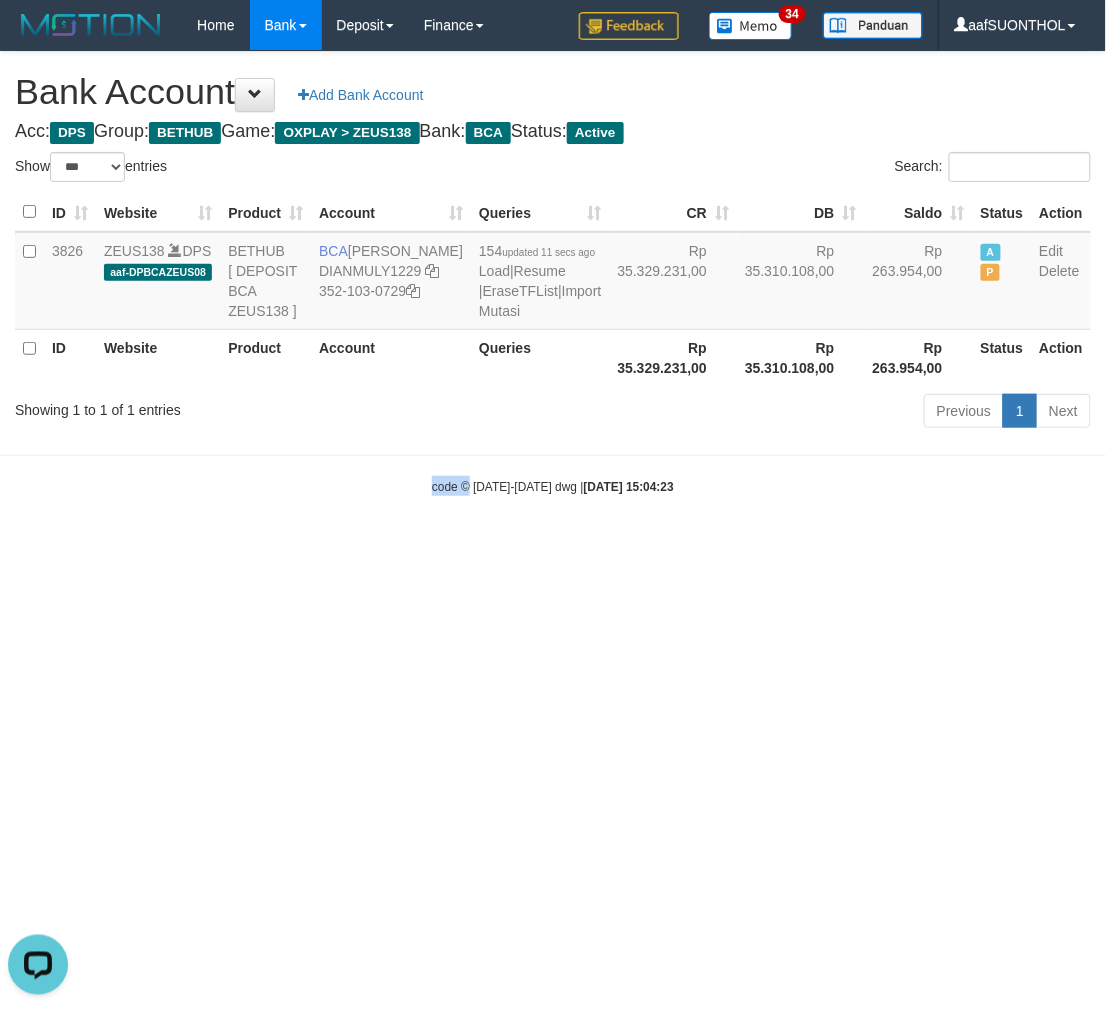 drag, startPoint x: 466, startPoint y: 755, endPoint x: 426, endPoint y: 767, distance: 41.761227 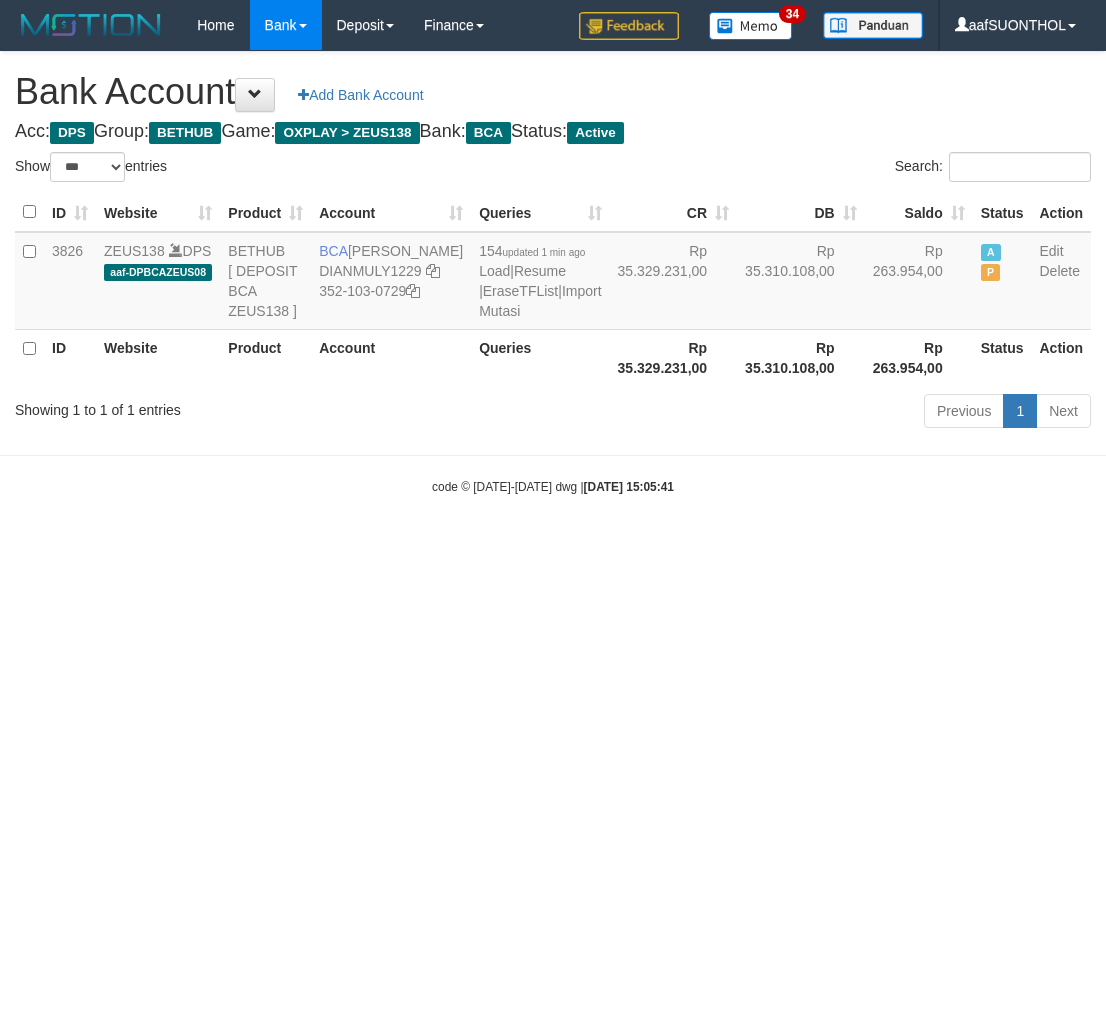 select on "***" 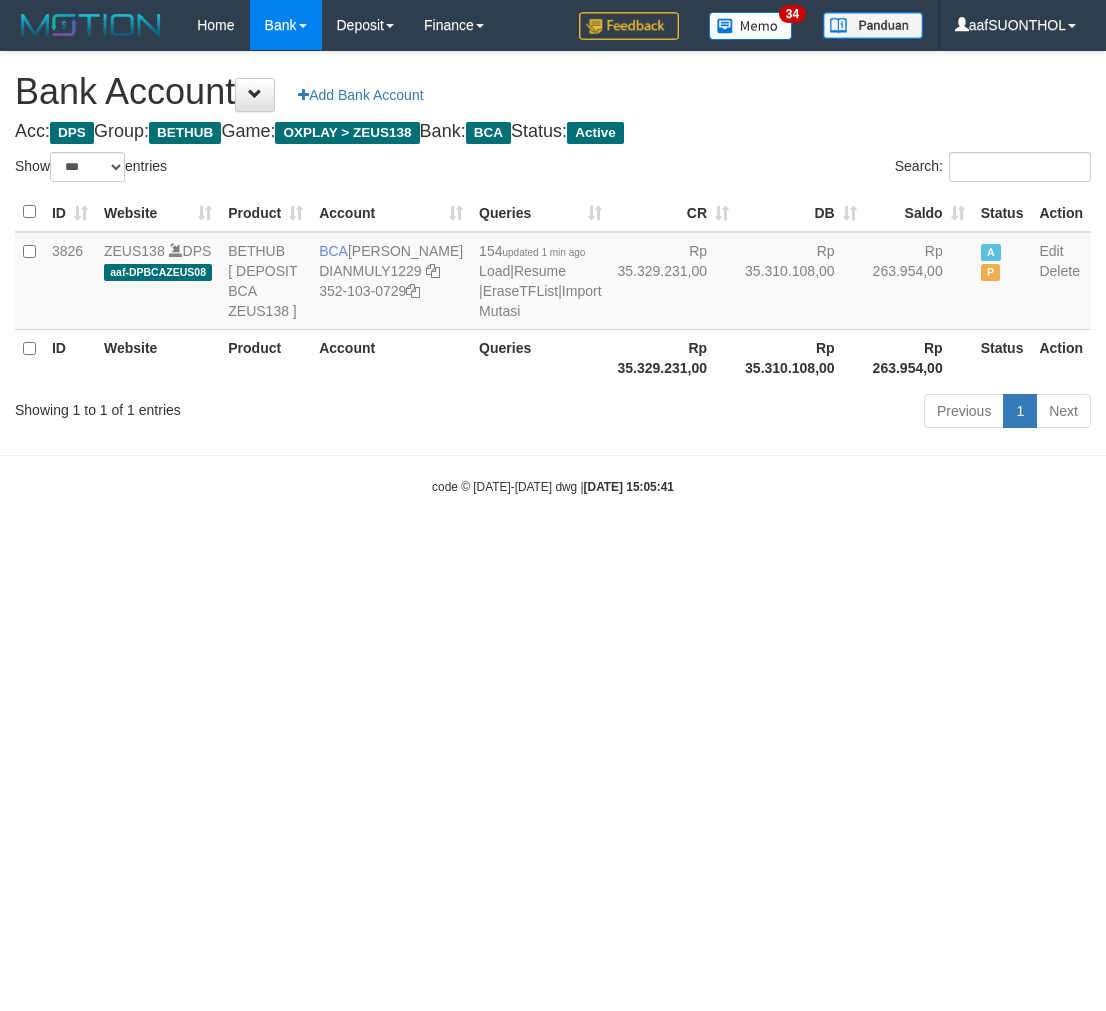 scroll, scrollTop: 0, scrollLeft: 0, axis: both 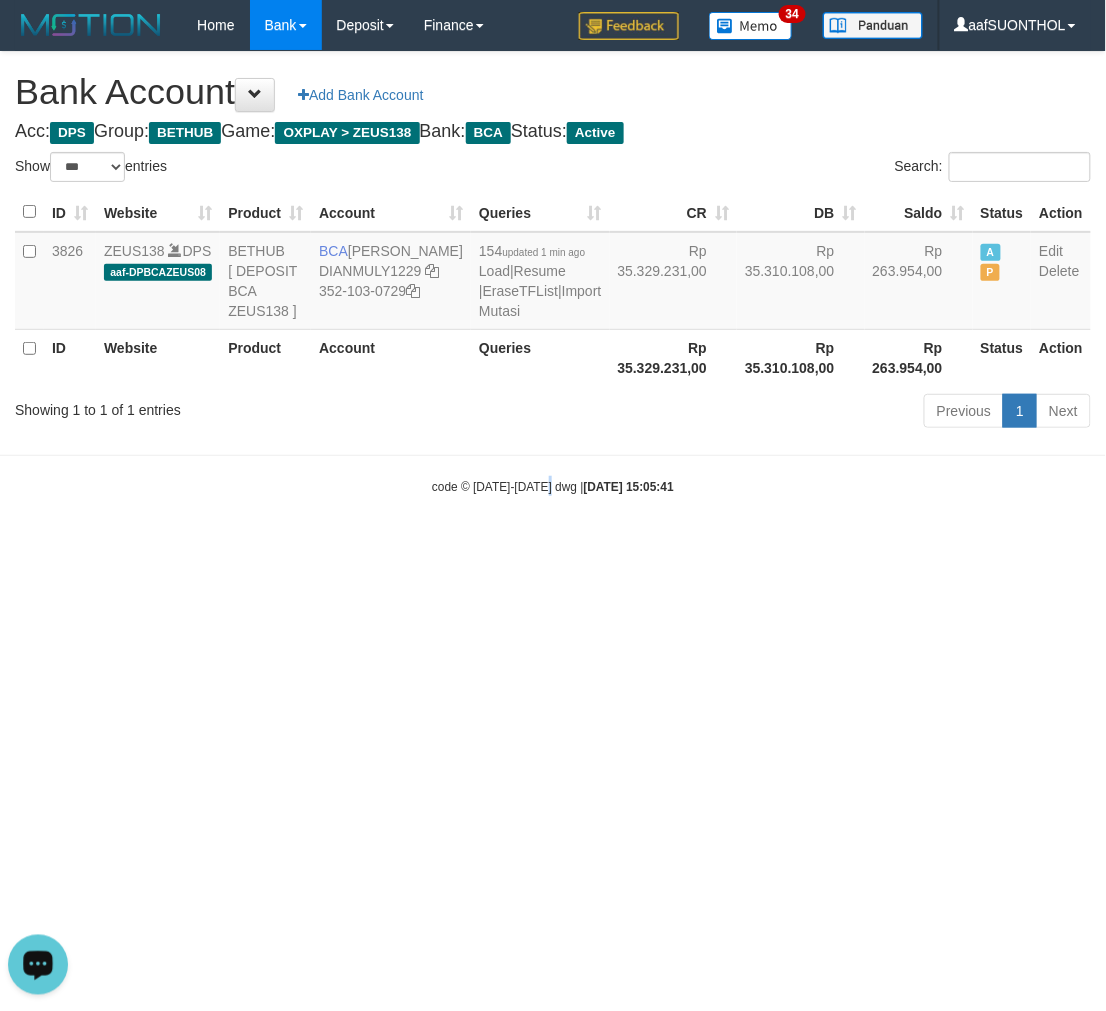 click on "Toggle navigation
Home
Bank
Account List
Load
By Website
Group
[OXPLAY]													ZEUS138
By Load Group (DPS)
Sync" at bounding box center (553, 273) 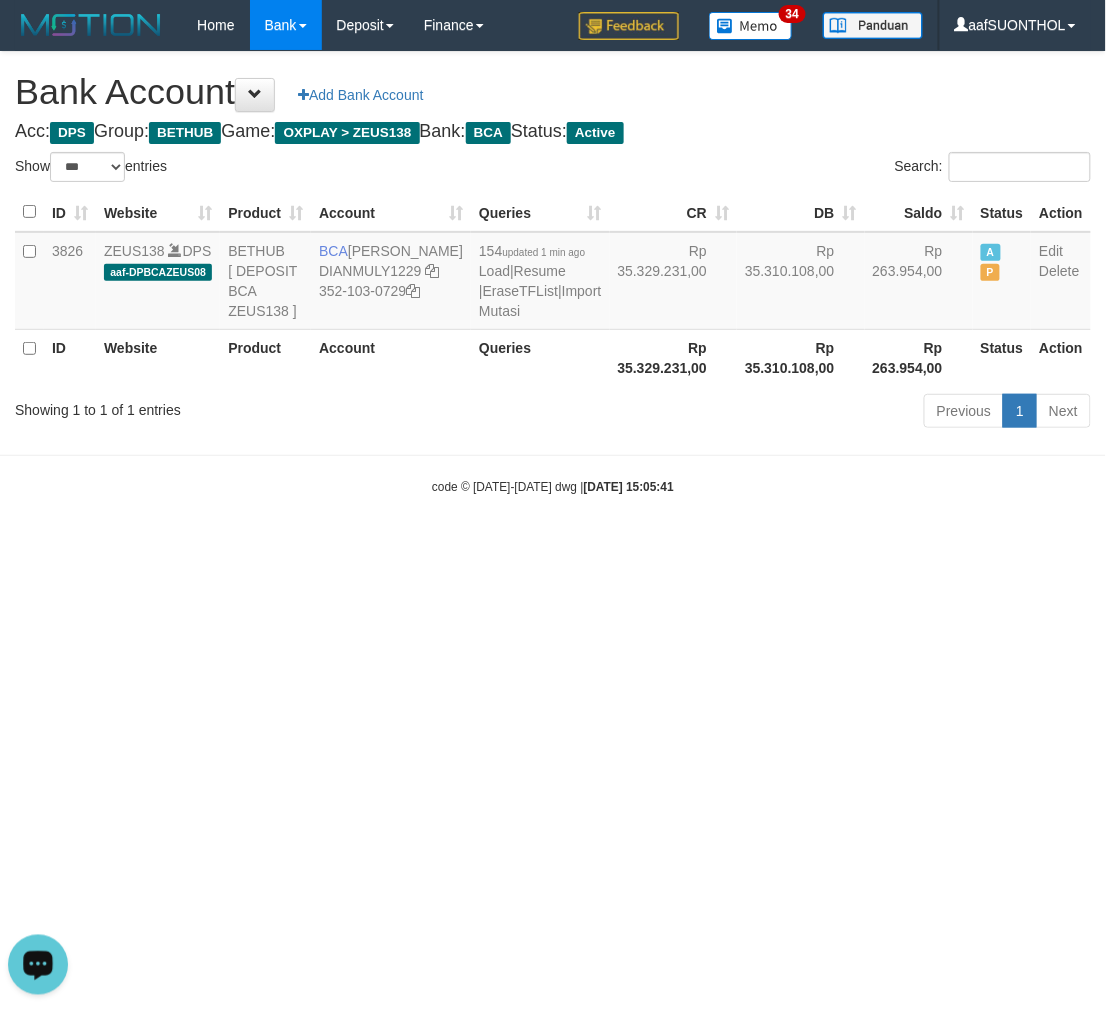 click on "Toggle navigation
Home
Bank
Account List
Load
By Website
Group
[OXPLAY]													ZEUS138
By Load Group (DPS)
Sync" at bounding box center (553, 273) 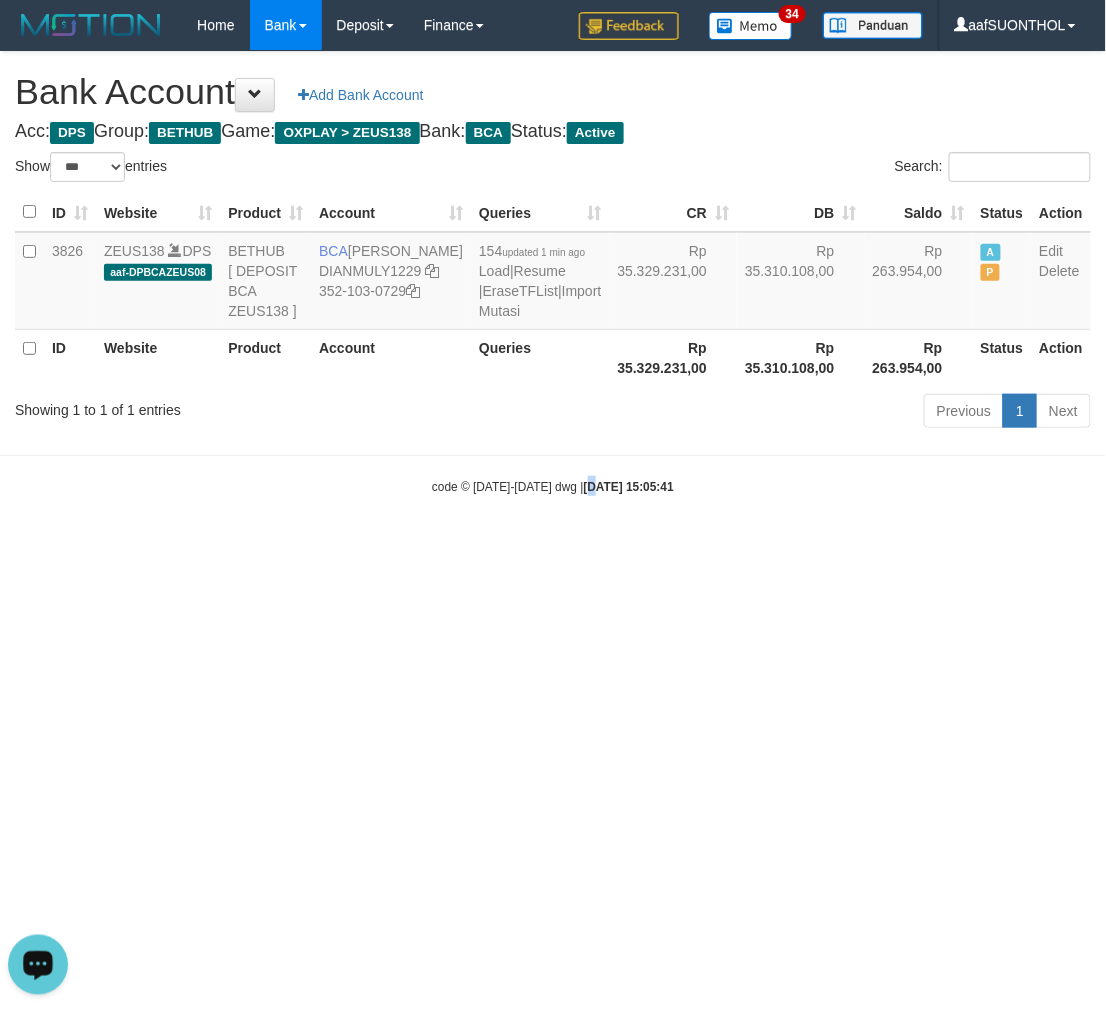 drag, startPoint x: 570, startPoint y: 605, endPoint x: 580, endPoint y: 593, distance: 15.6205 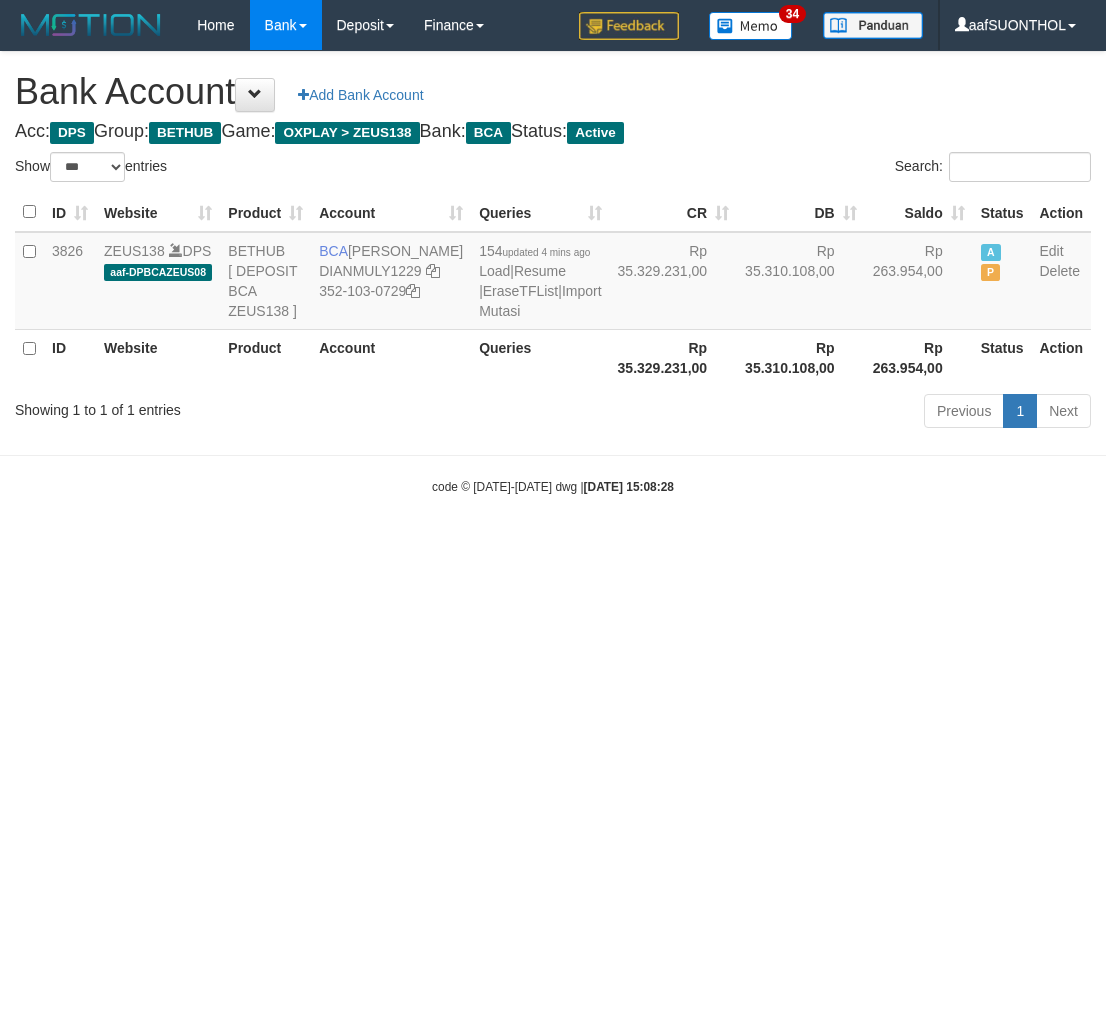 select on "***" 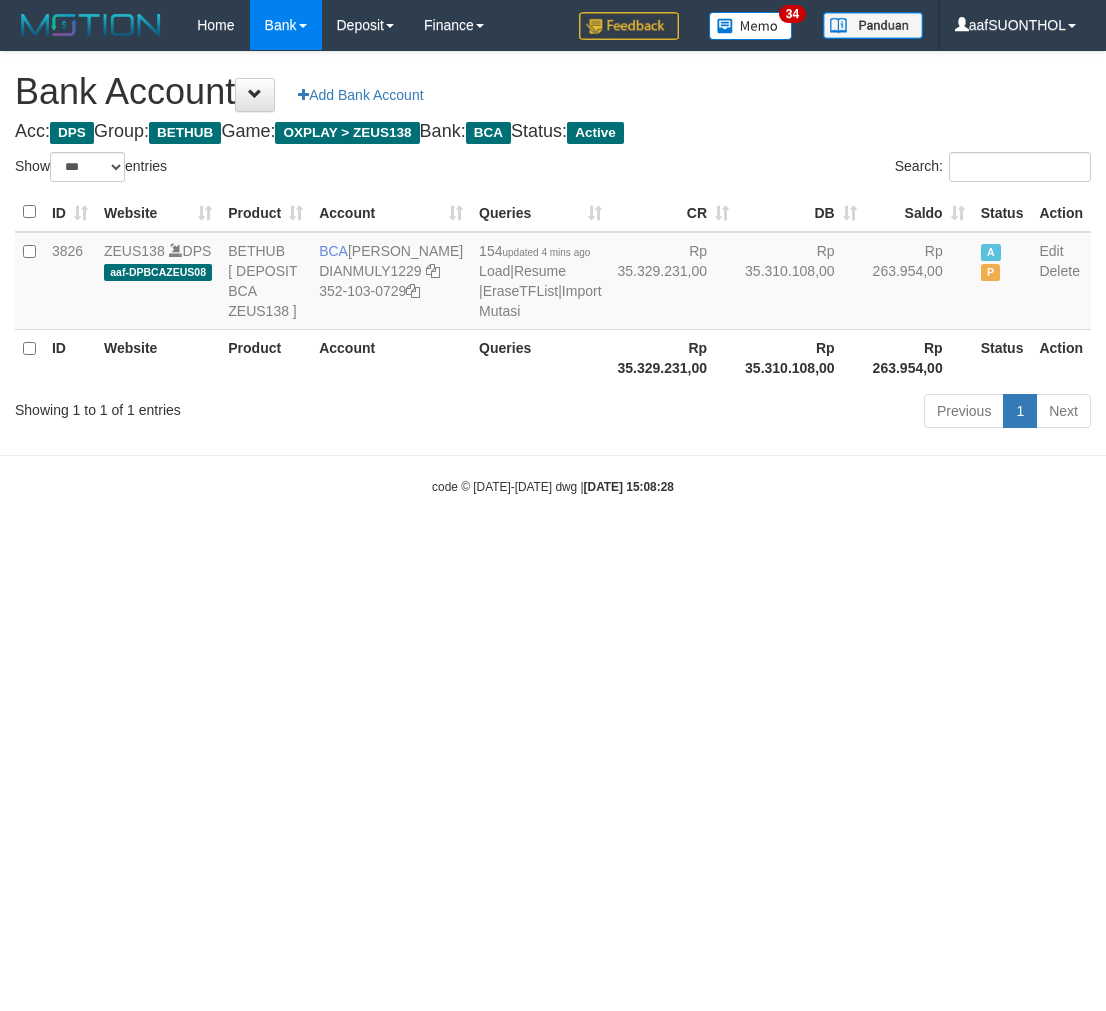 scroll, scrollTop: 0, scrollLeft: 0, axis: both 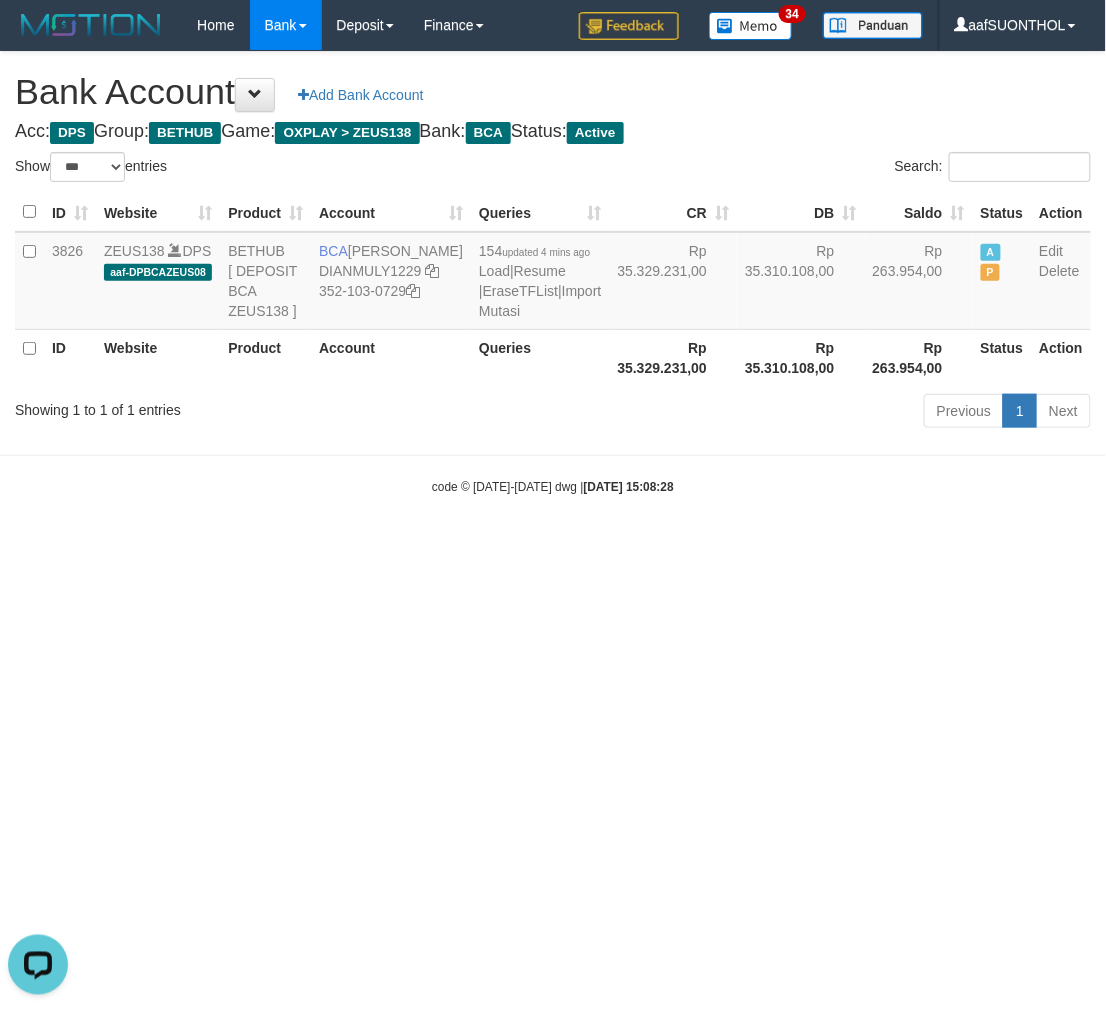 drag, startPoint x: 662, startPoint y: 784, endPoint x: 642, endPoint y: 791, distance: 21.189621 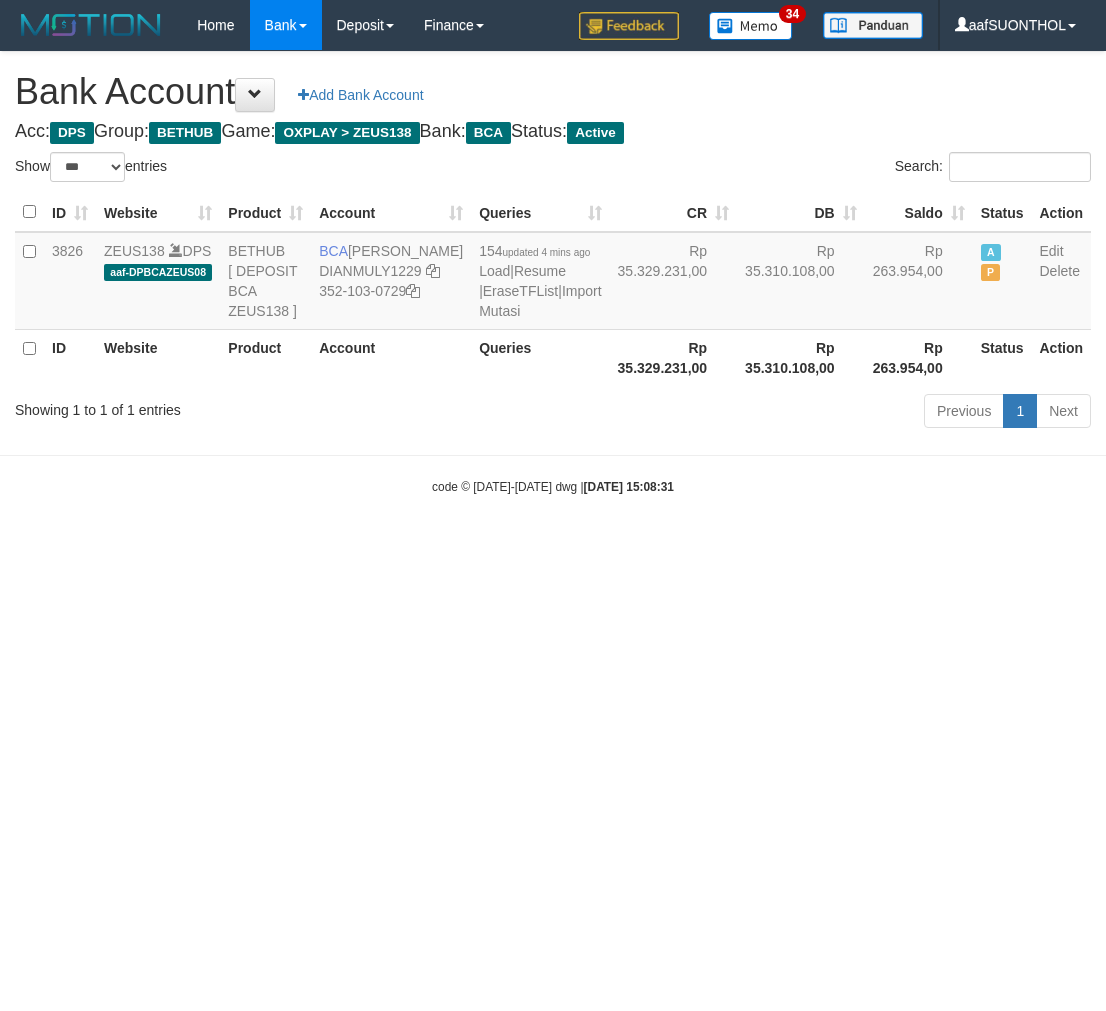select on "***" 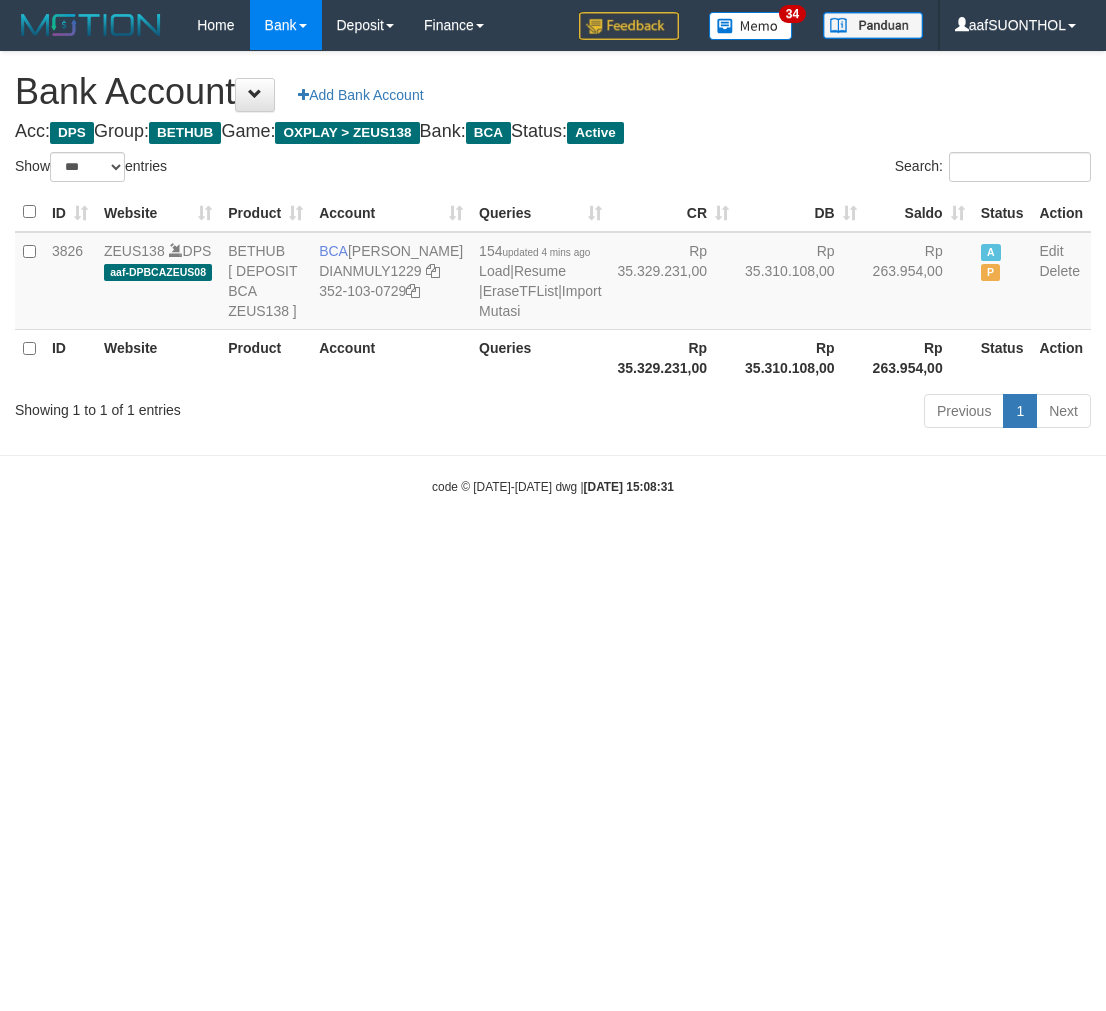 scroll, scrollTop: 0, scrollLeft: 0, axis: both 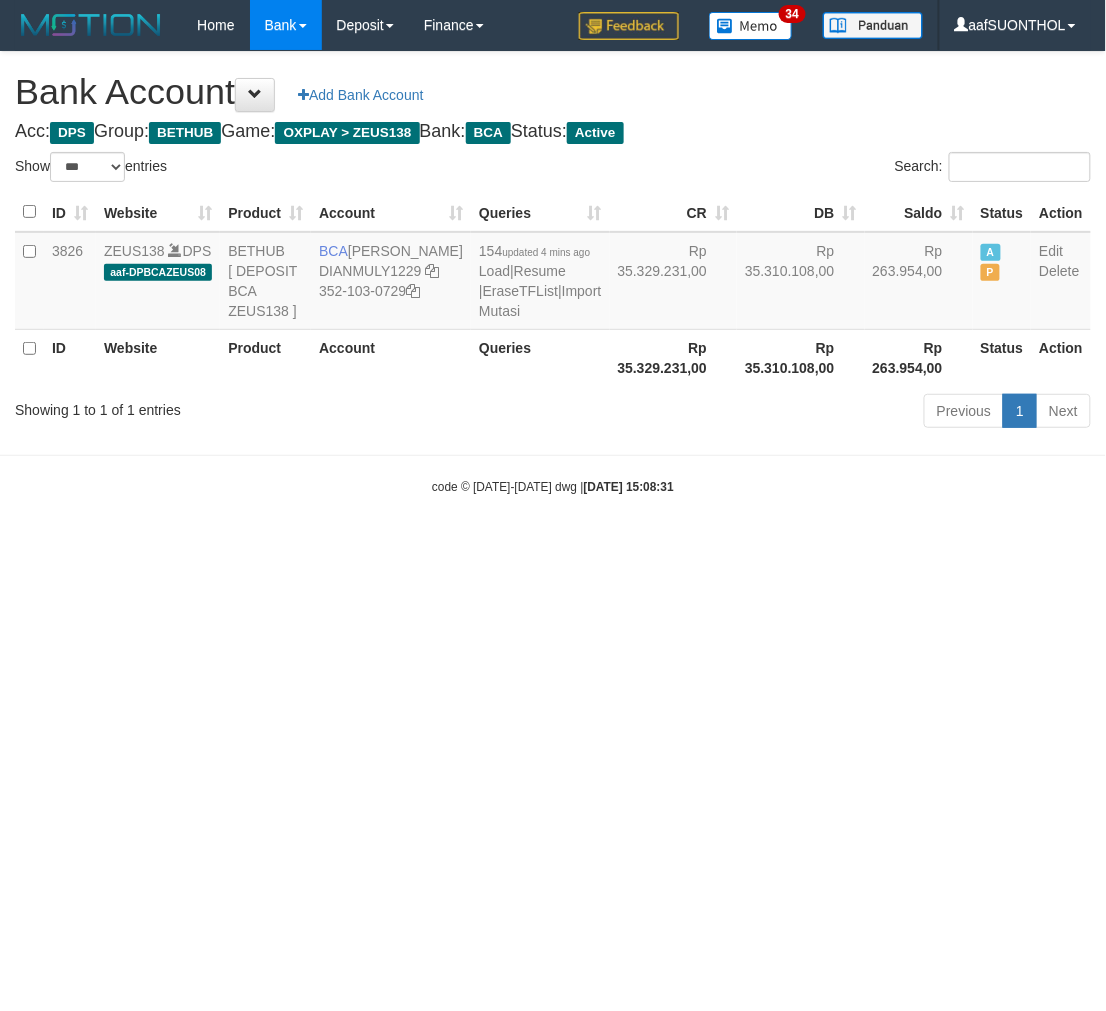 click on "Toggle navigation
Home
Bank
Account List
Load
By Website
Group
[OXPLAY]													ZEUS138
By Load Group (DPS)
Sync" at bounding box center [553, 273] 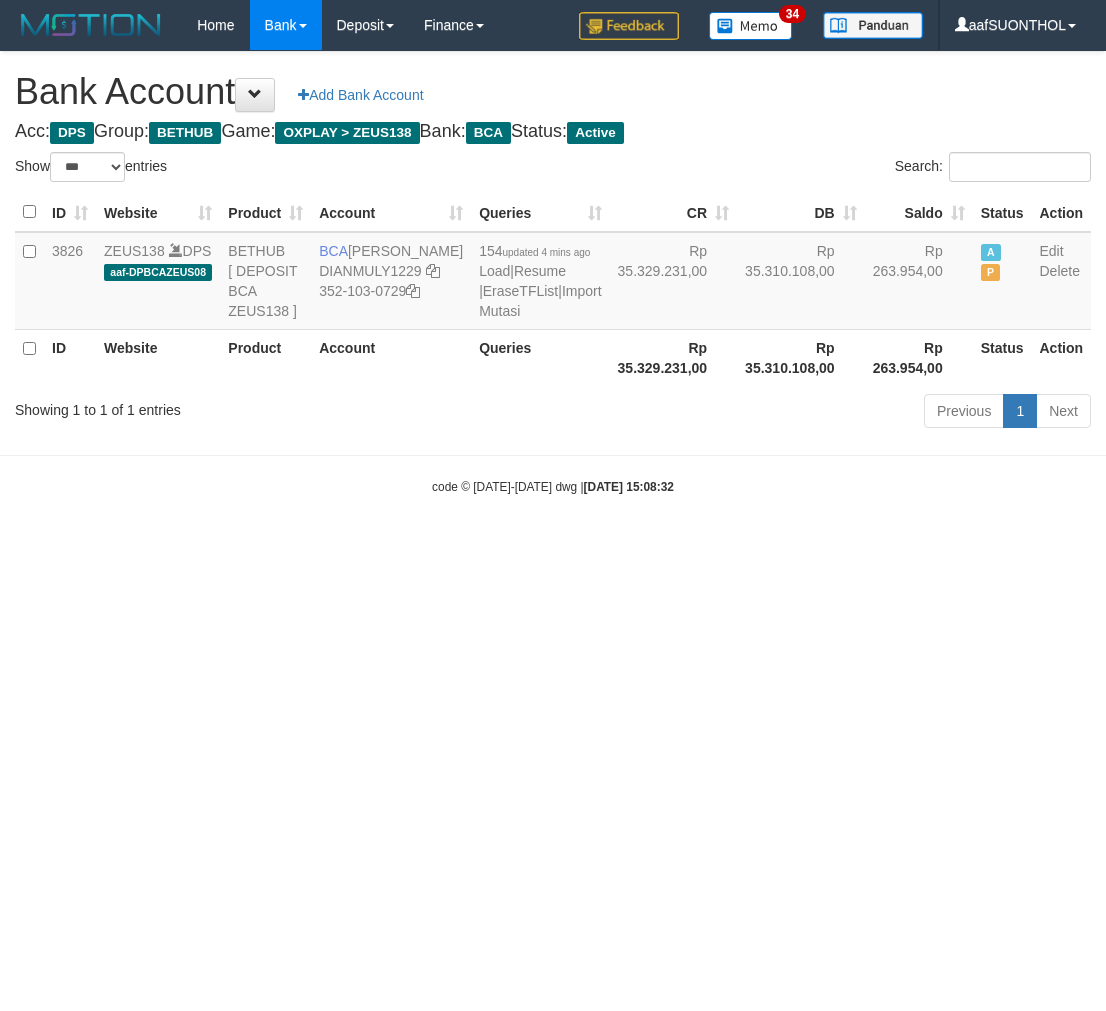 select on "***" 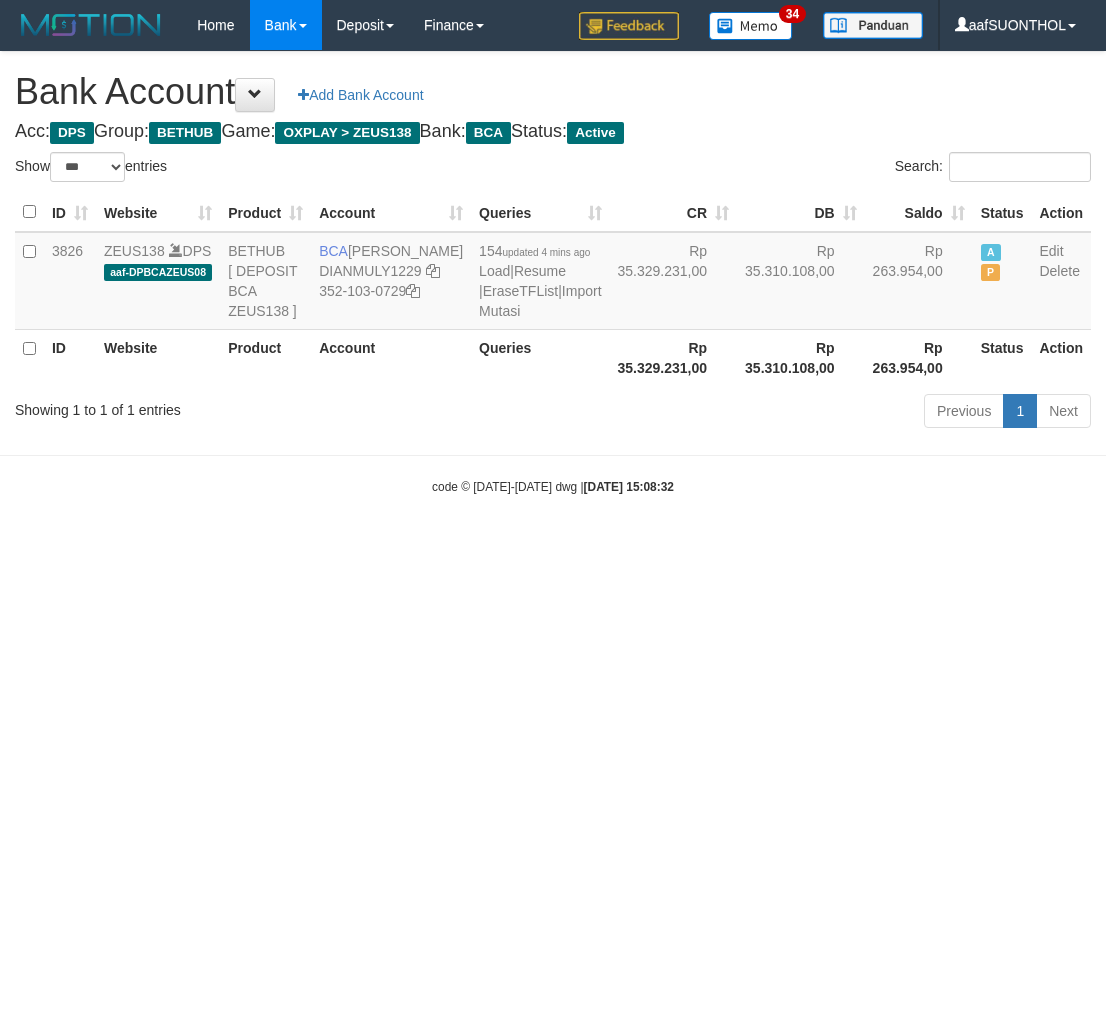 scroll, scrollTop: 0, scrollLeft: 0, axis: both 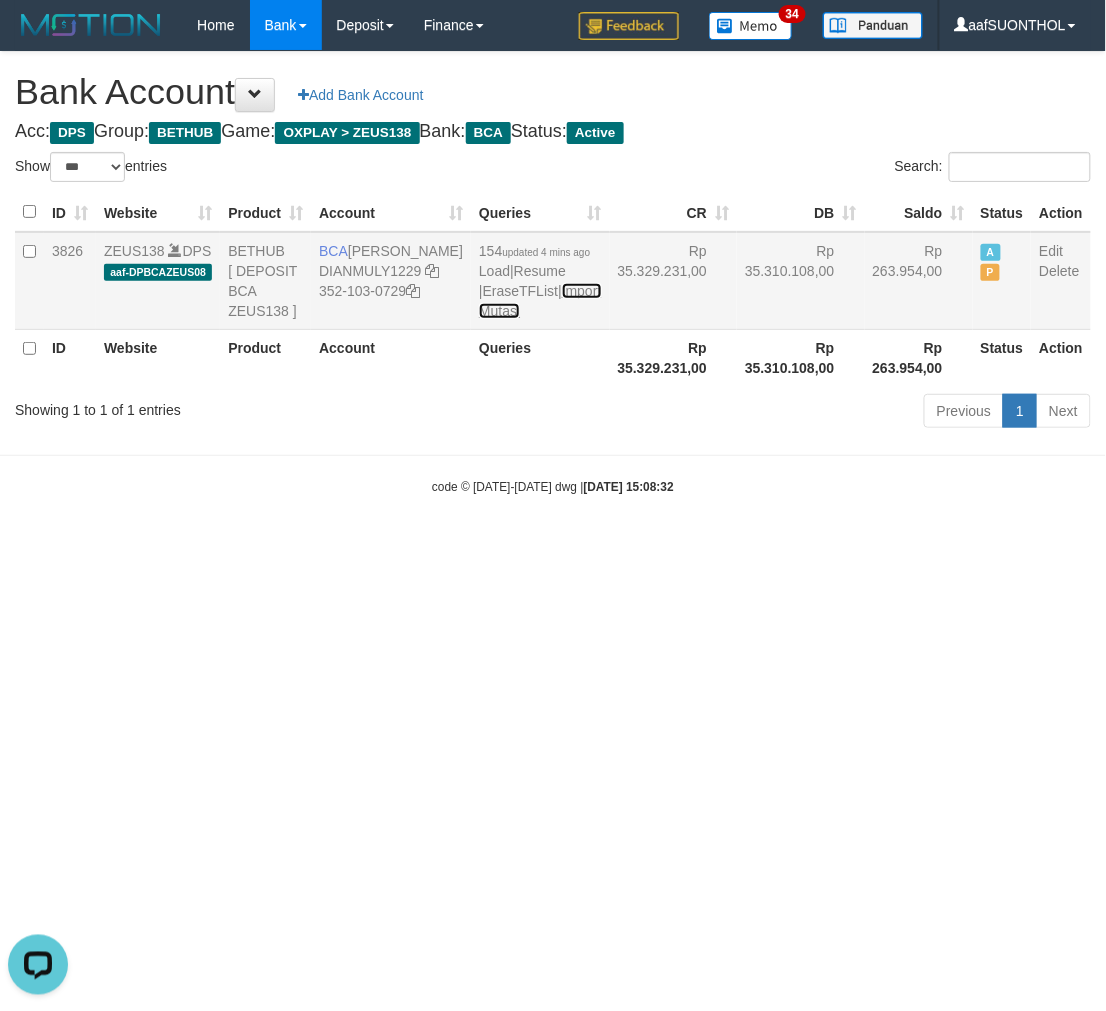 click on "Import Mutasi" at bounding box center [540, 301] 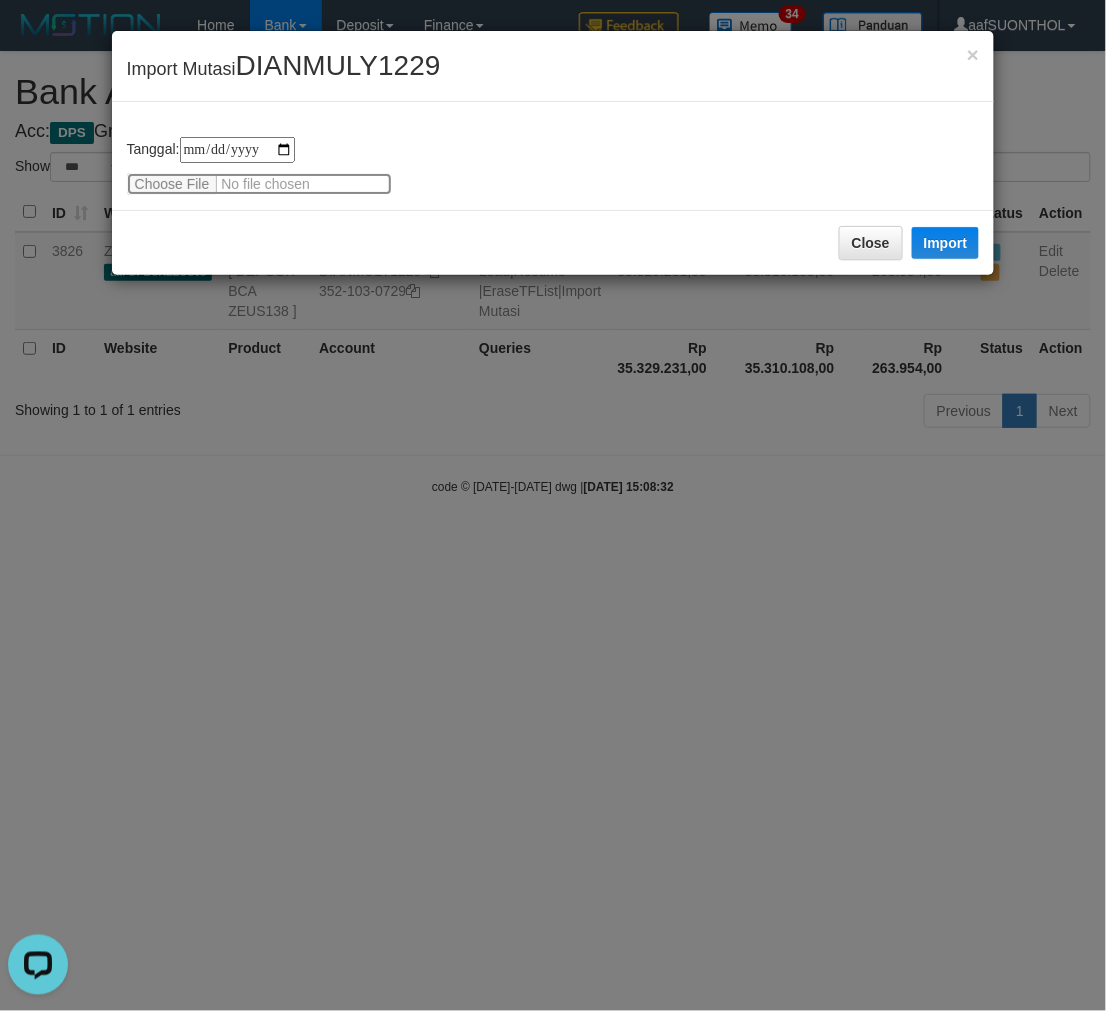 click at bounding box center [259, 184] 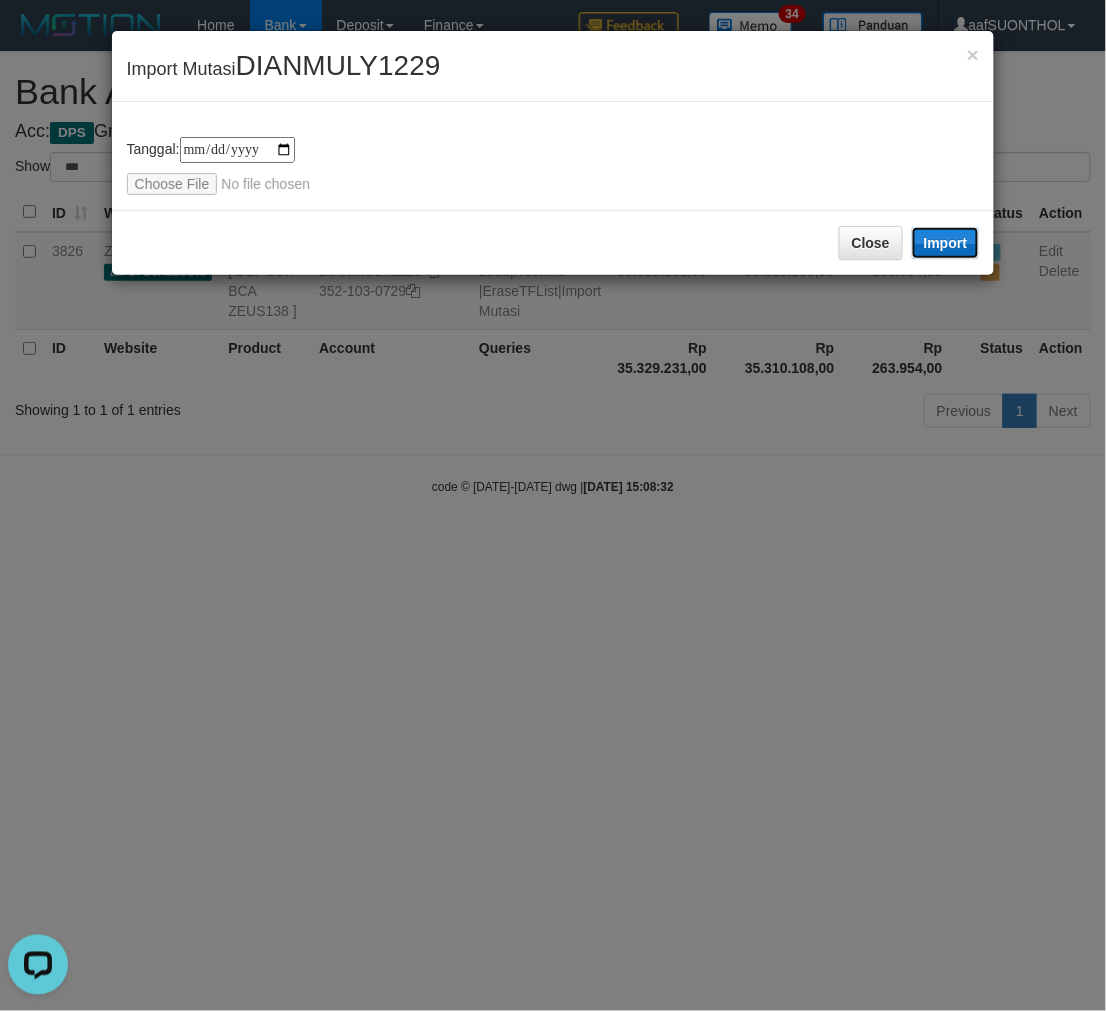 click on "Import" at bounding box center (946, 243) 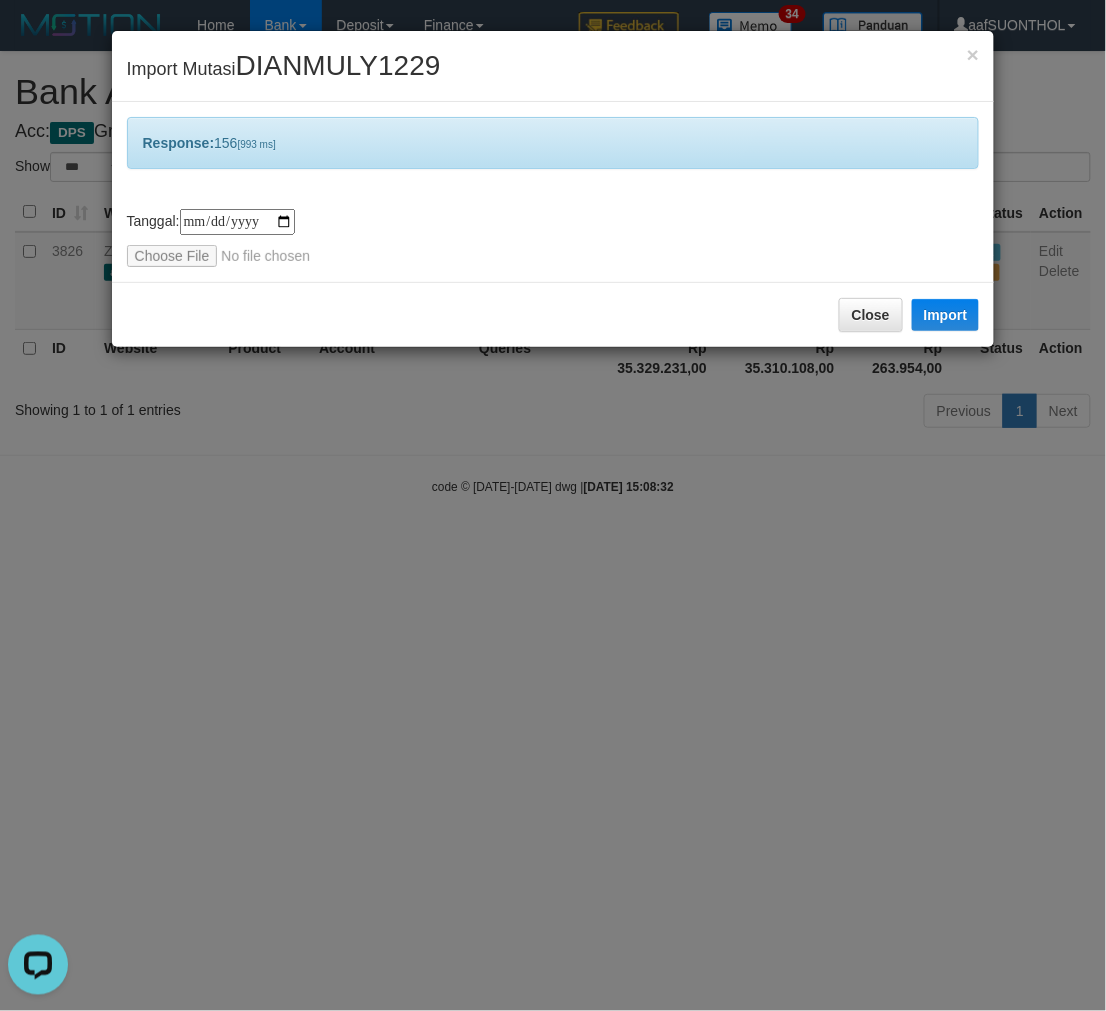 drag, startPoint x: 690, startPoint y: 683, endPoint x: 680, endPoint y: 673, distance: 14.142136 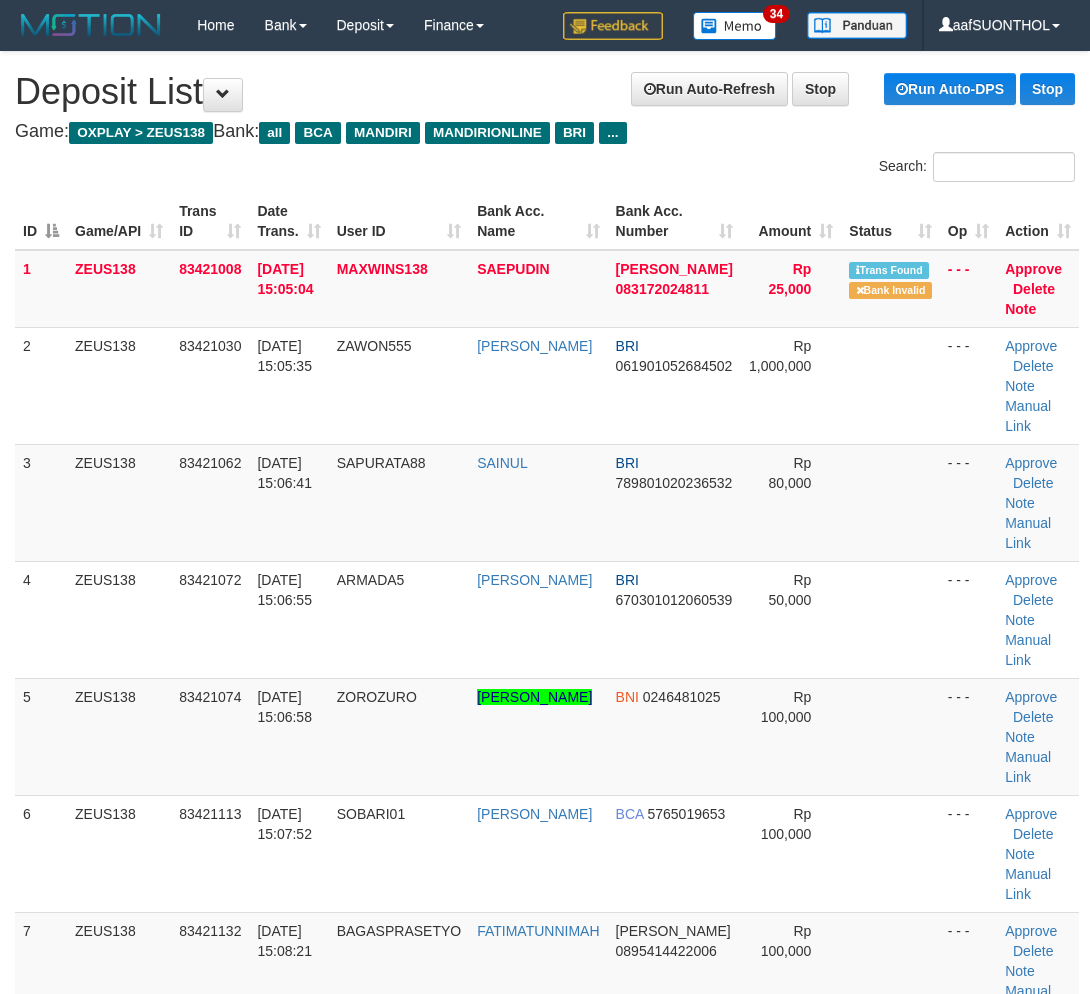 scroll, scrollTop: 0, scrollLeft: 0, axis: both 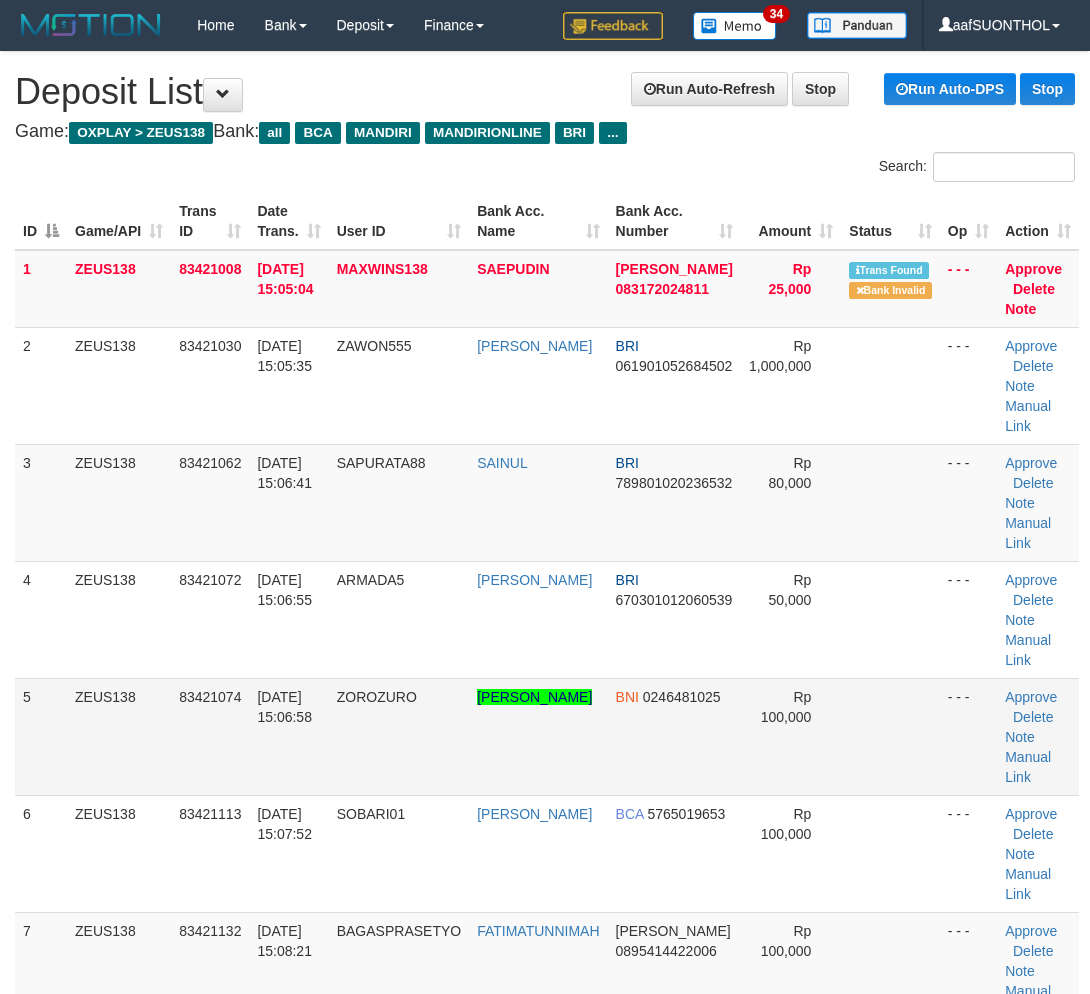 click at bounding box center (890, 736) 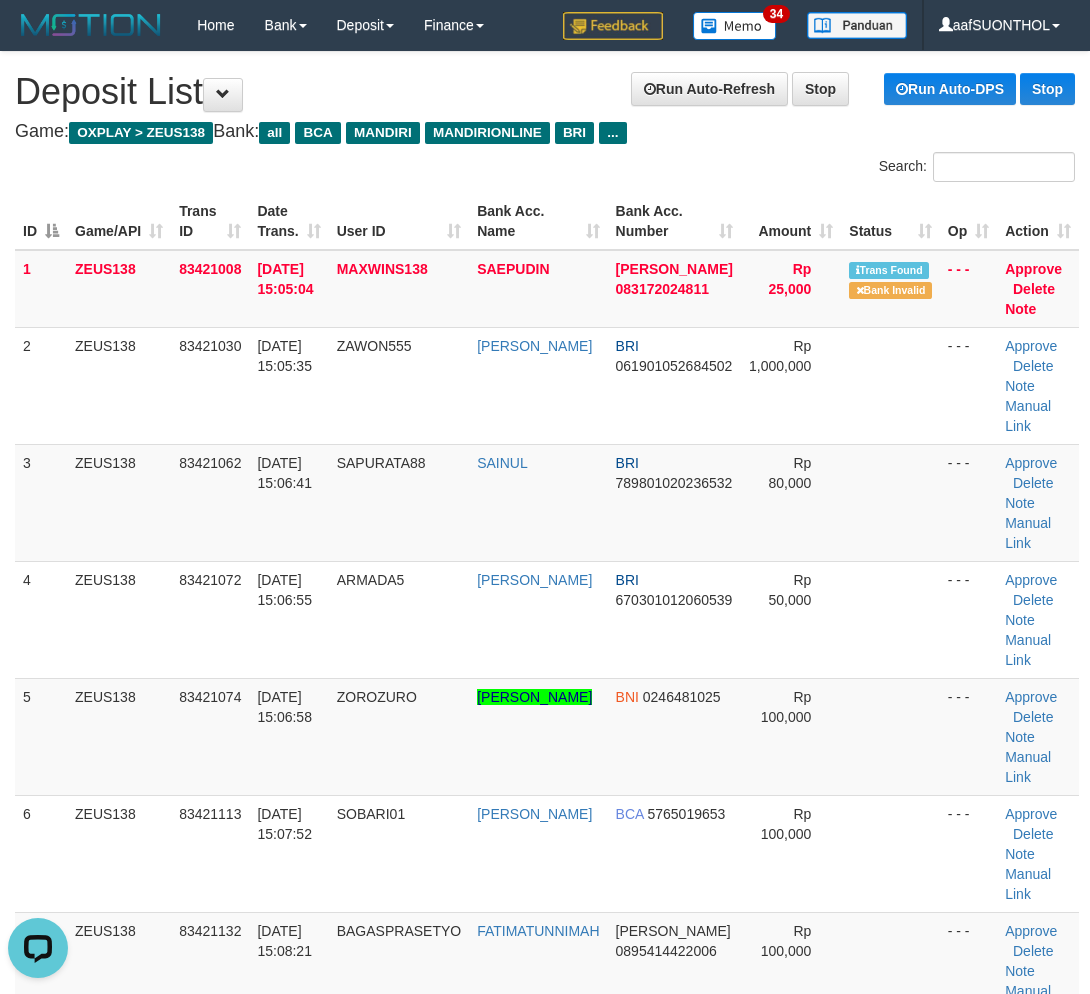 scroll, scrollTop: 0, scrollLeft: 0, axis: both 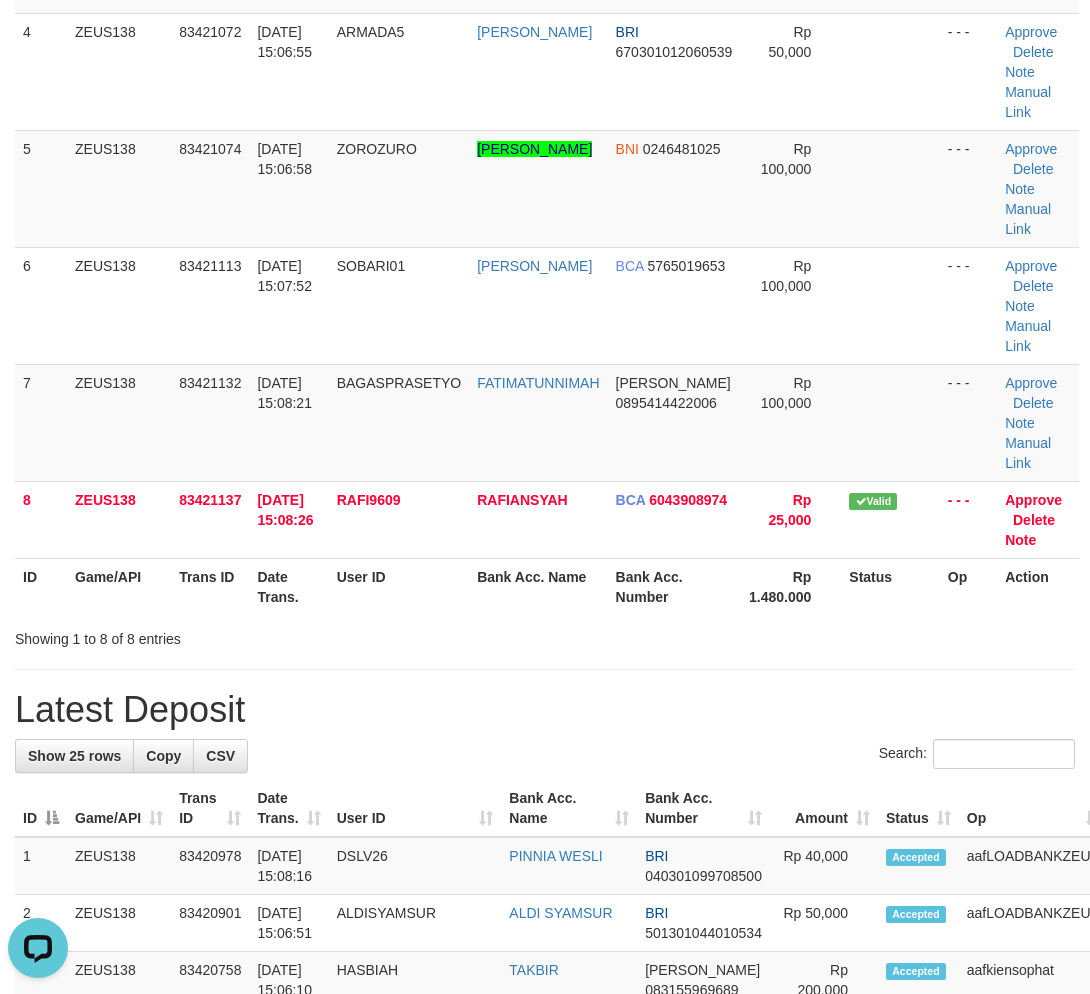 click at bounding box center [545, 669] 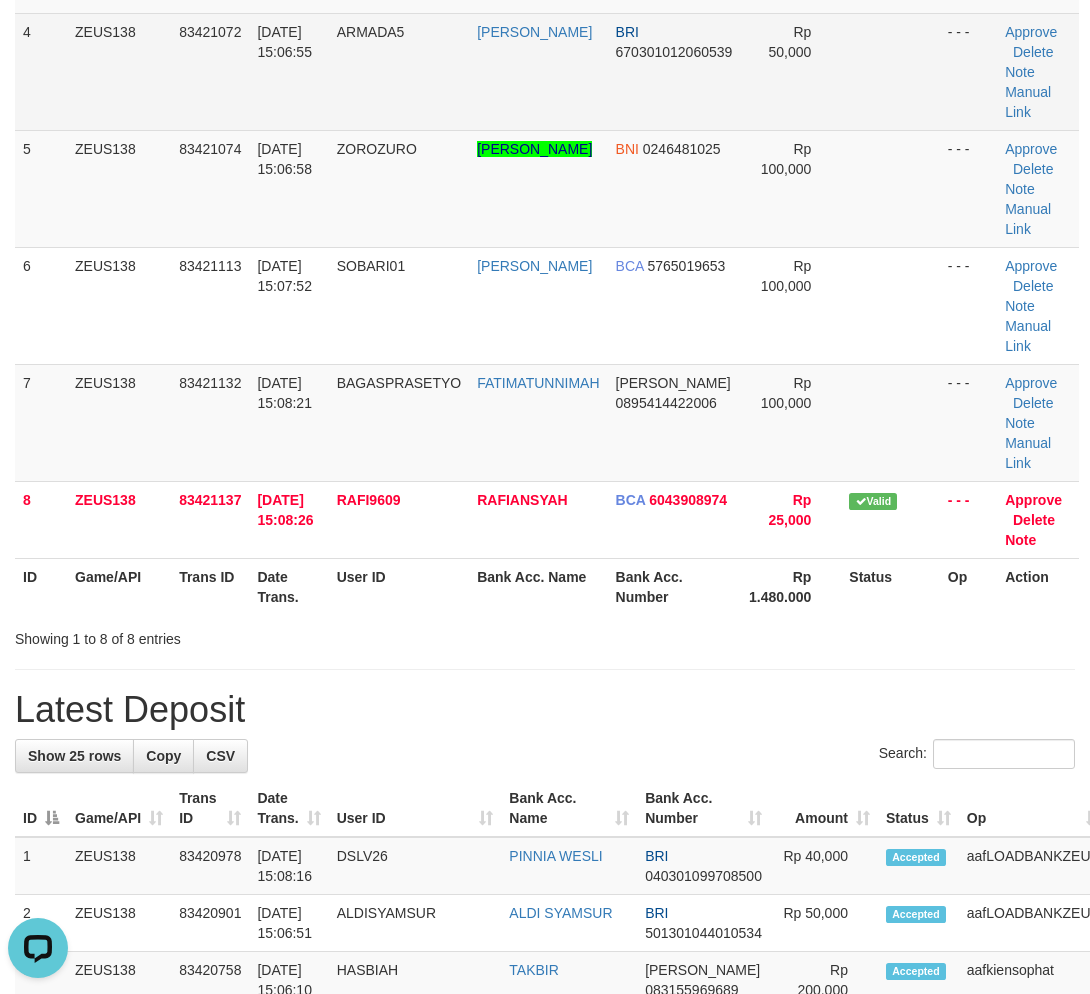 scroll, scrollTop: 0, scrollLeft: 0, axis: both 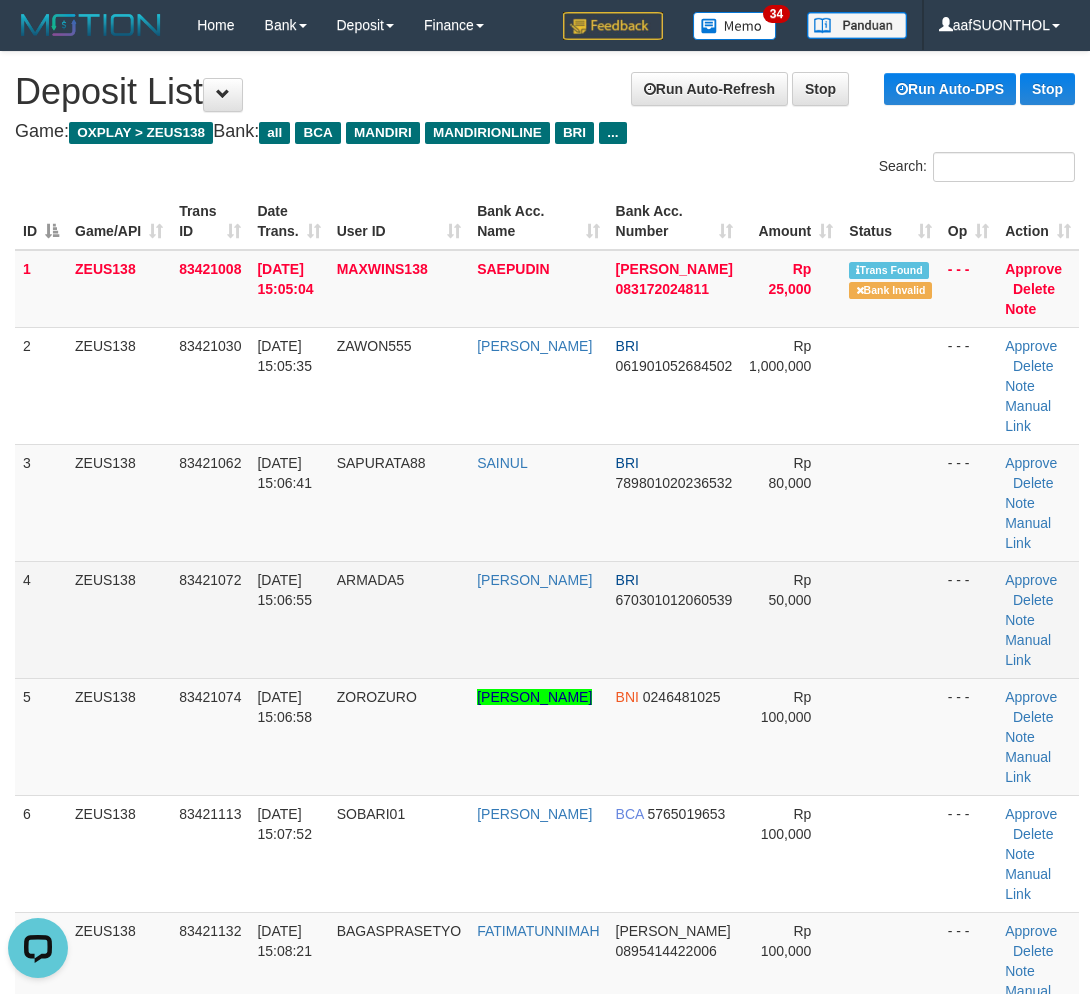 click at bounding box center (890, 619) 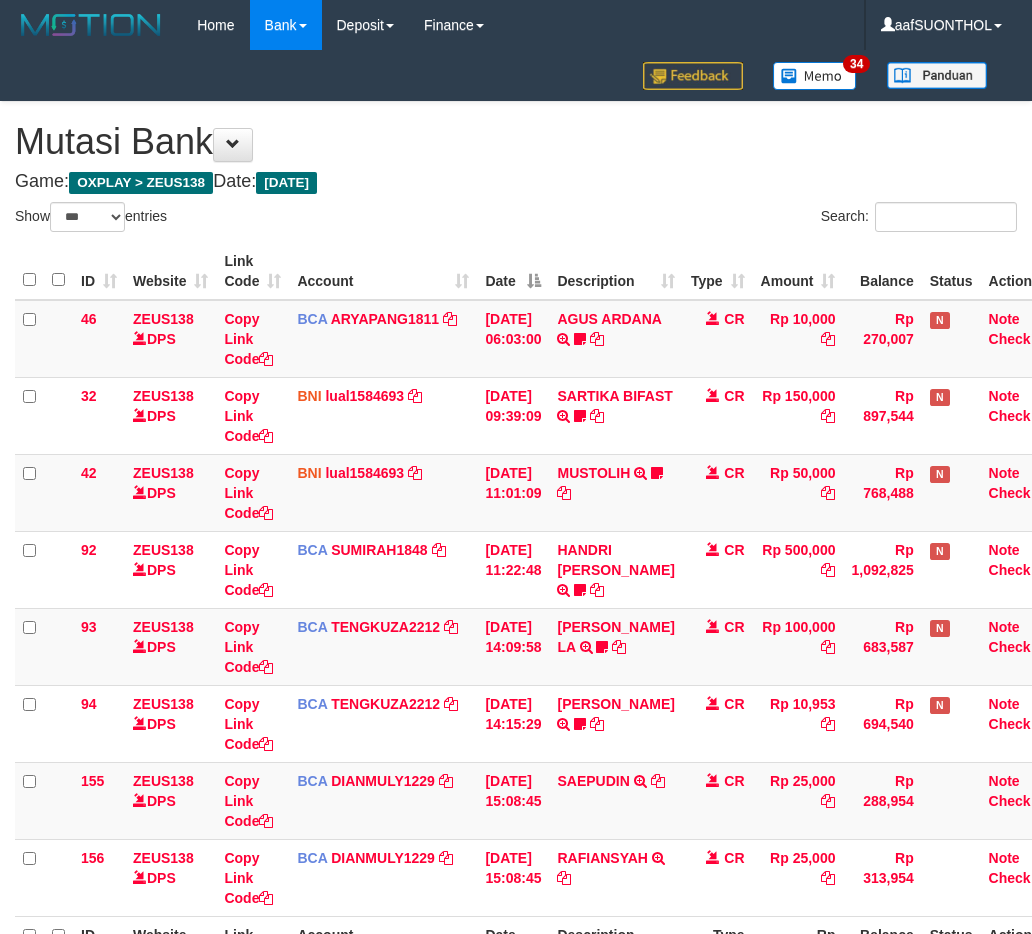 select on "***" 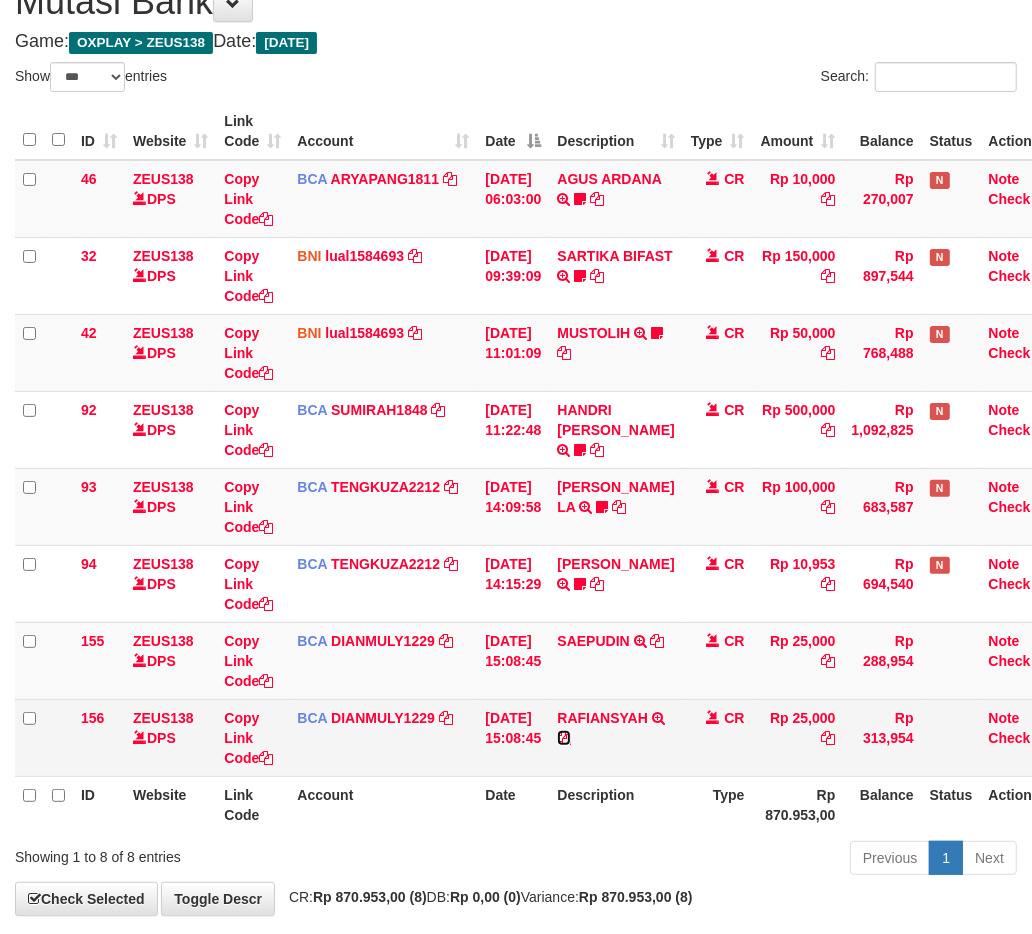 click at bounding box center (564, 738) 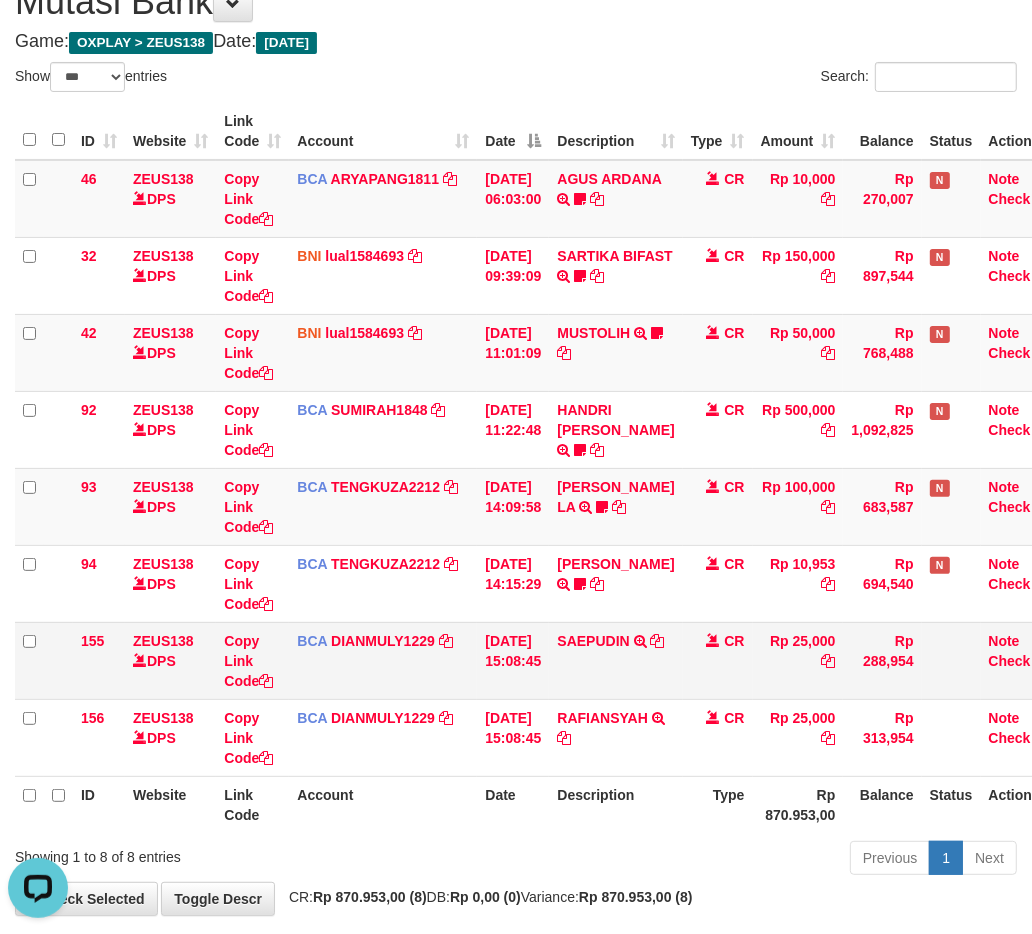 scroll, scrollTop: 0, scrollLeft: 0, axis: both 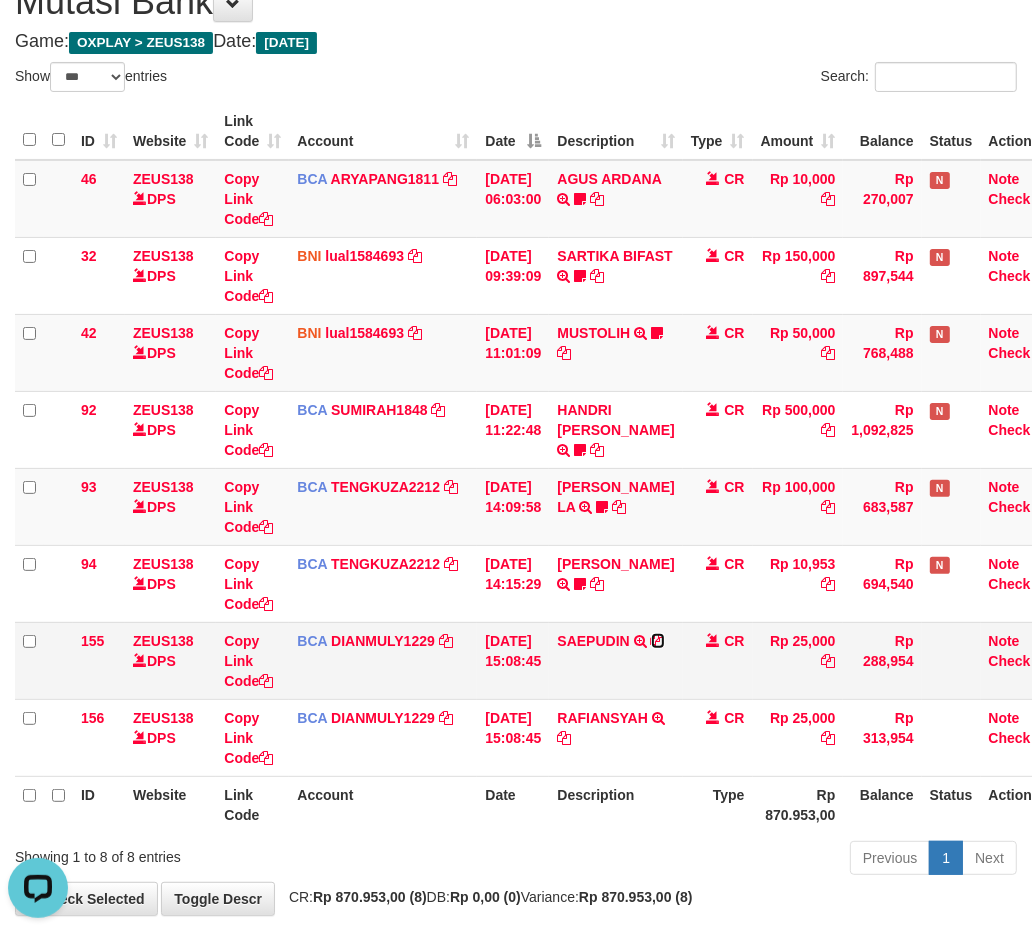 click at bounding box center [658, 641] 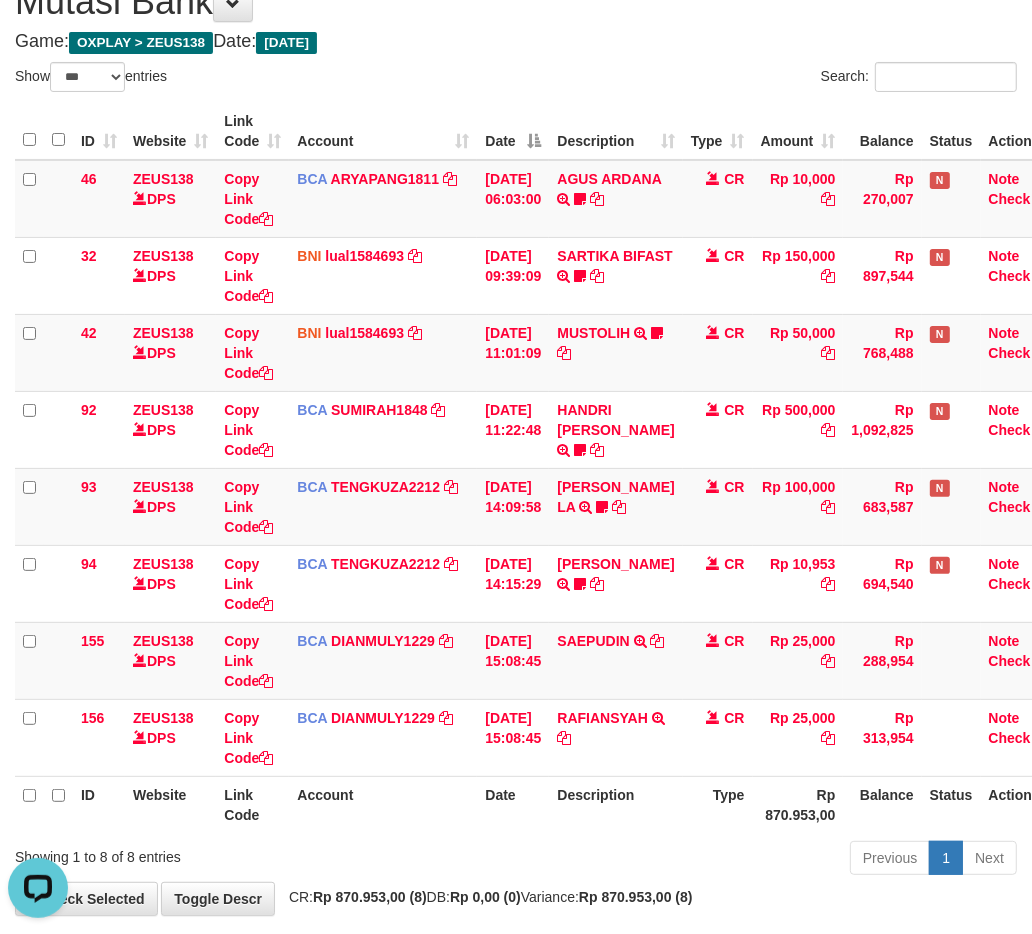 click on "Description" at bounding box center (615, 804) 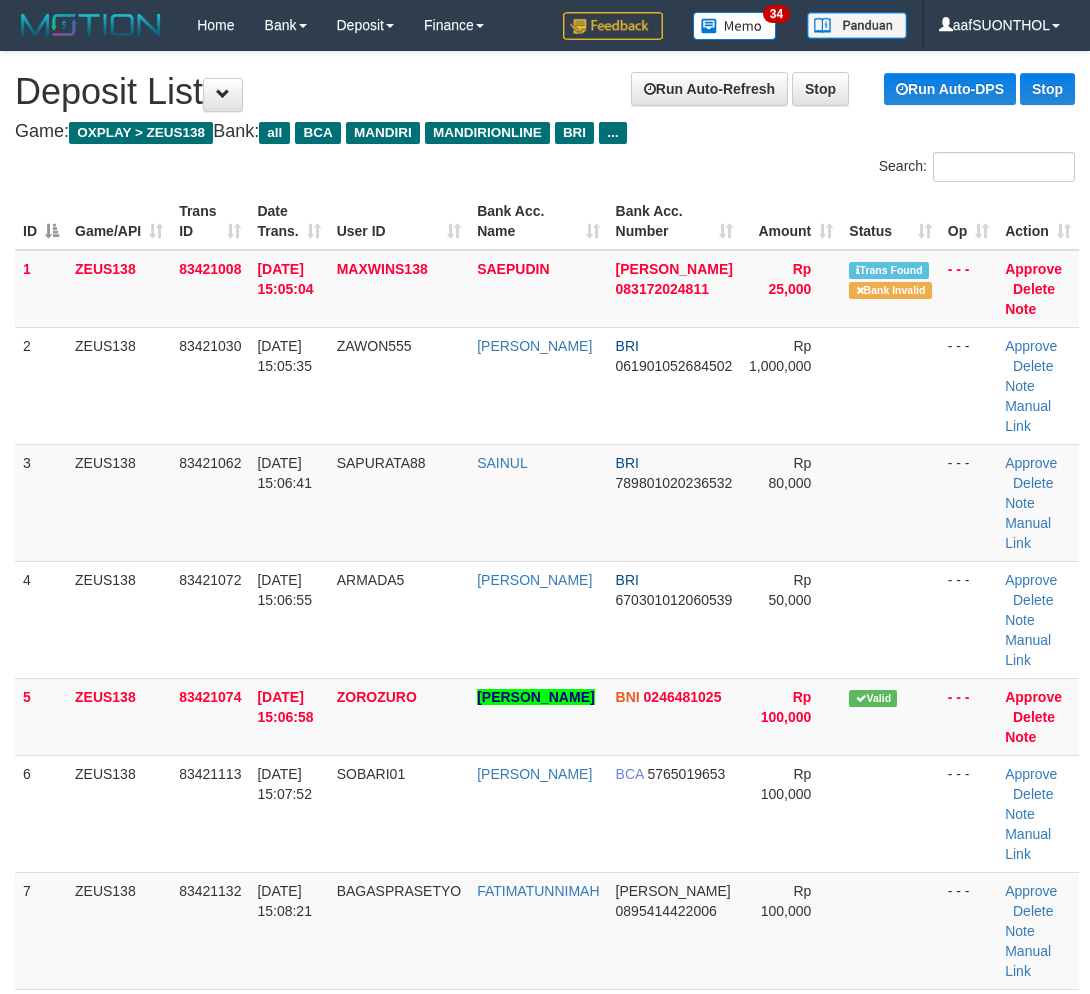 scroll, scrollTop: 0, scrollLeft: 0, axis: both 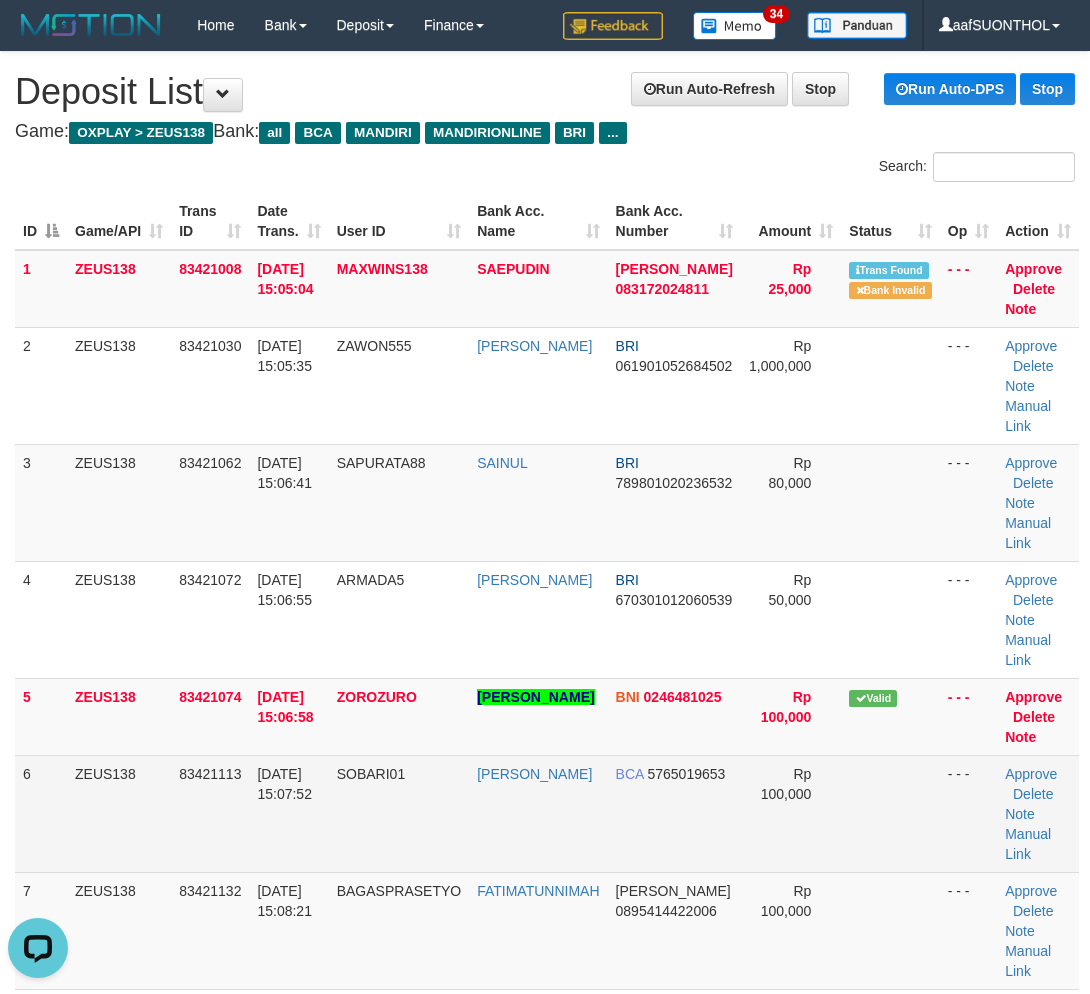 click at bounding box center (890, 813) 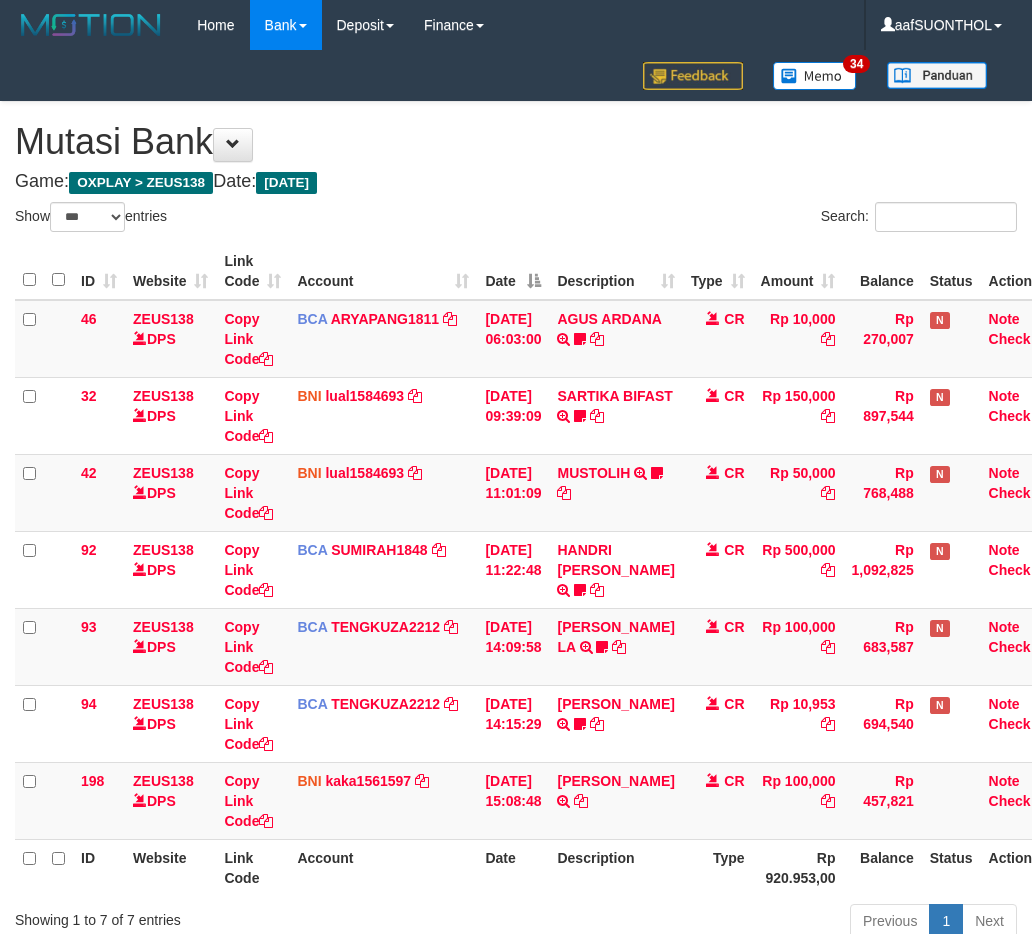 select on "***" 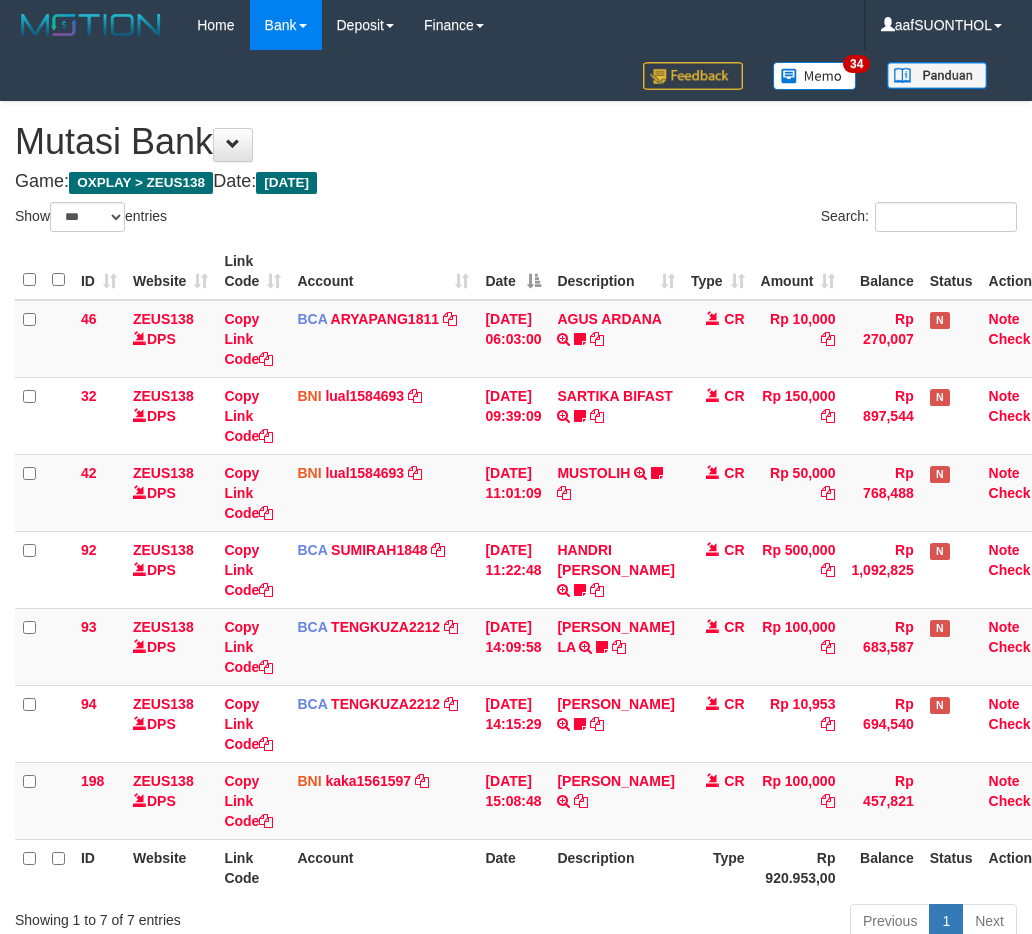 click on "**********" at bounding box center (516, 540) 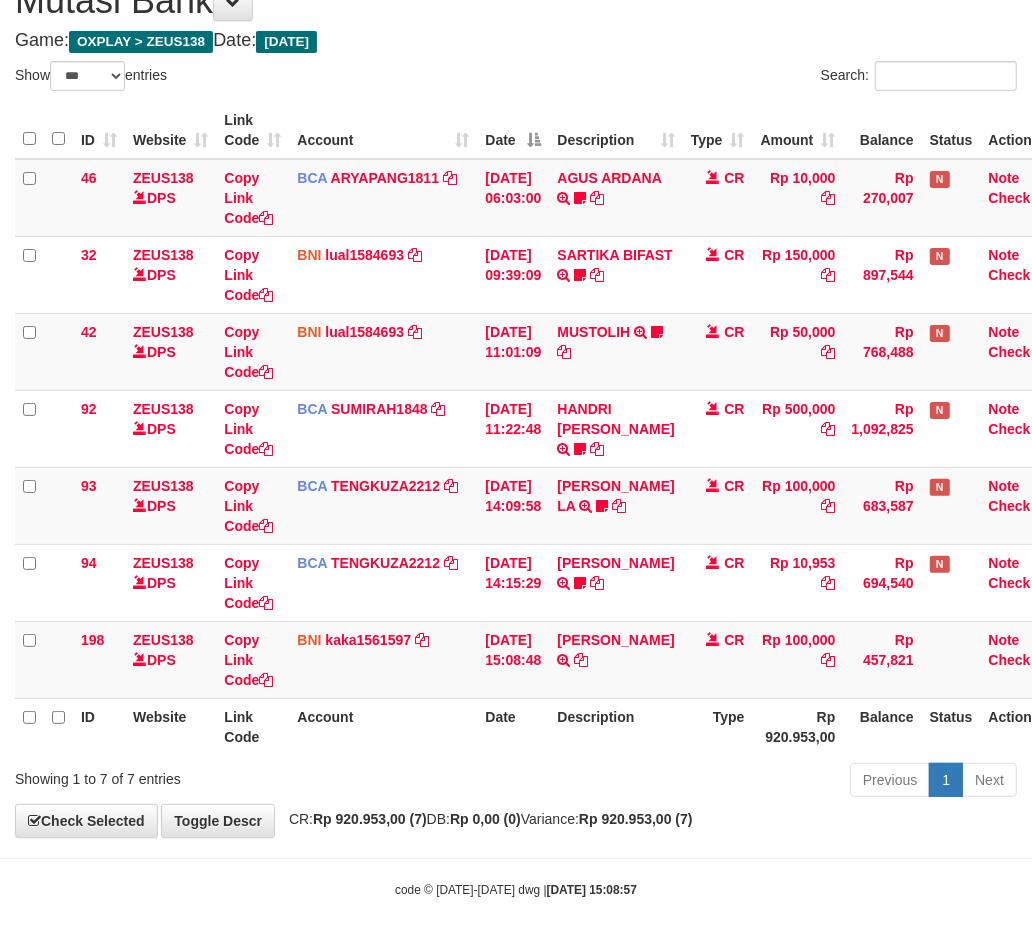 click on "Toggle navigation
Home
Bank
Account List
Load
By Website
Group
[OXPLAY]													ZEUS138
By Load Group (DPS)" at bounding box center [516, 404] 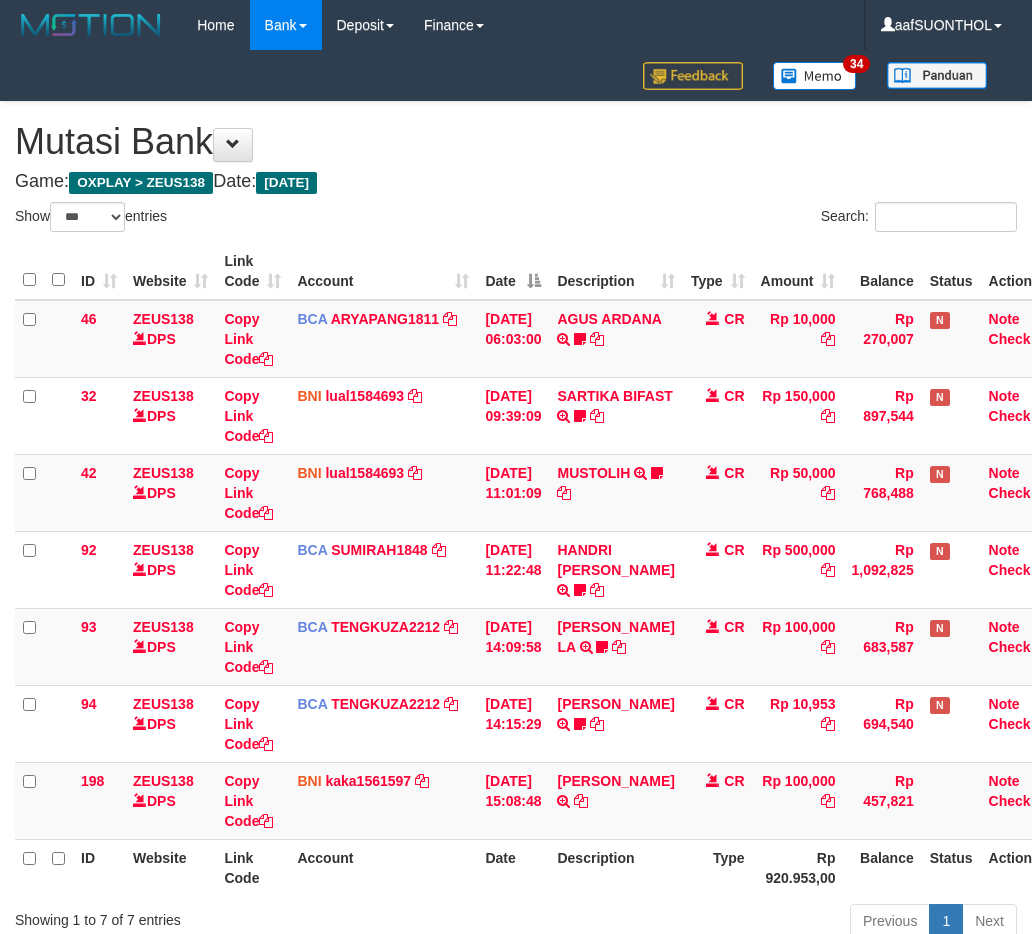 select on "***" 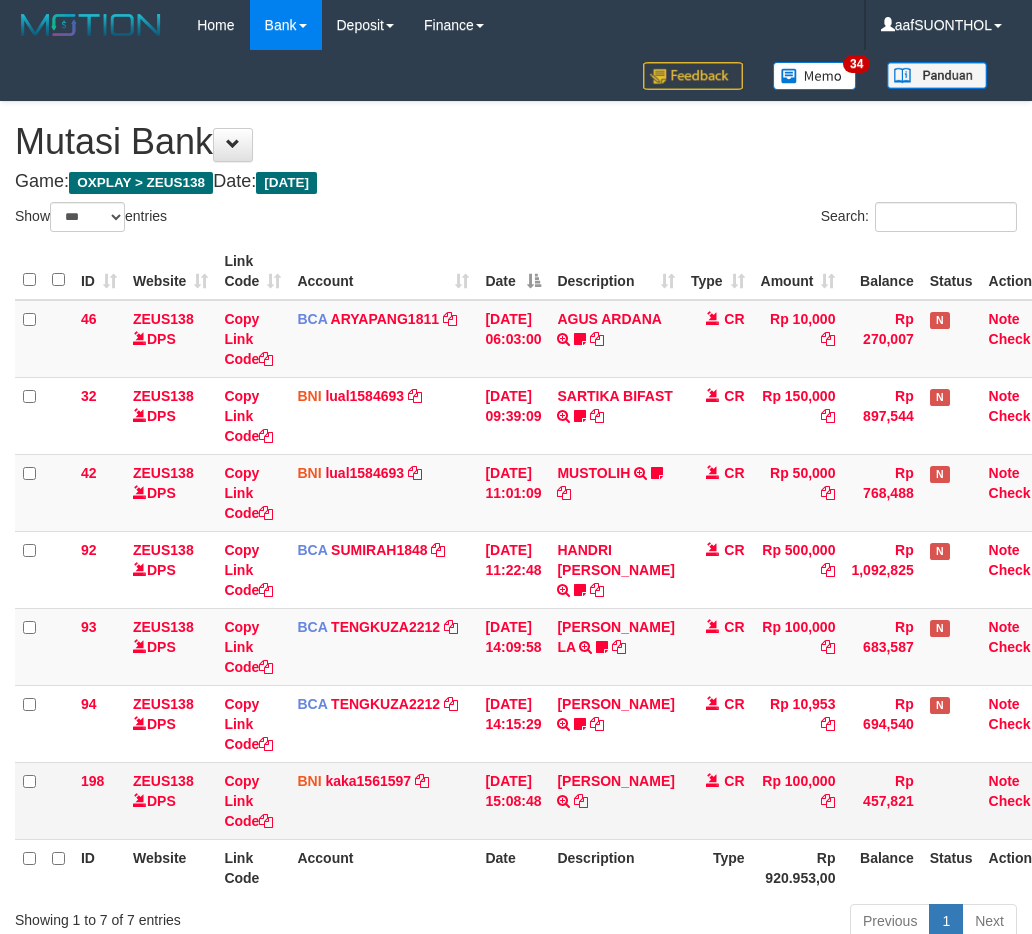 scroll, scrollTop: 142, scrollLeft: 0, axis: vertical 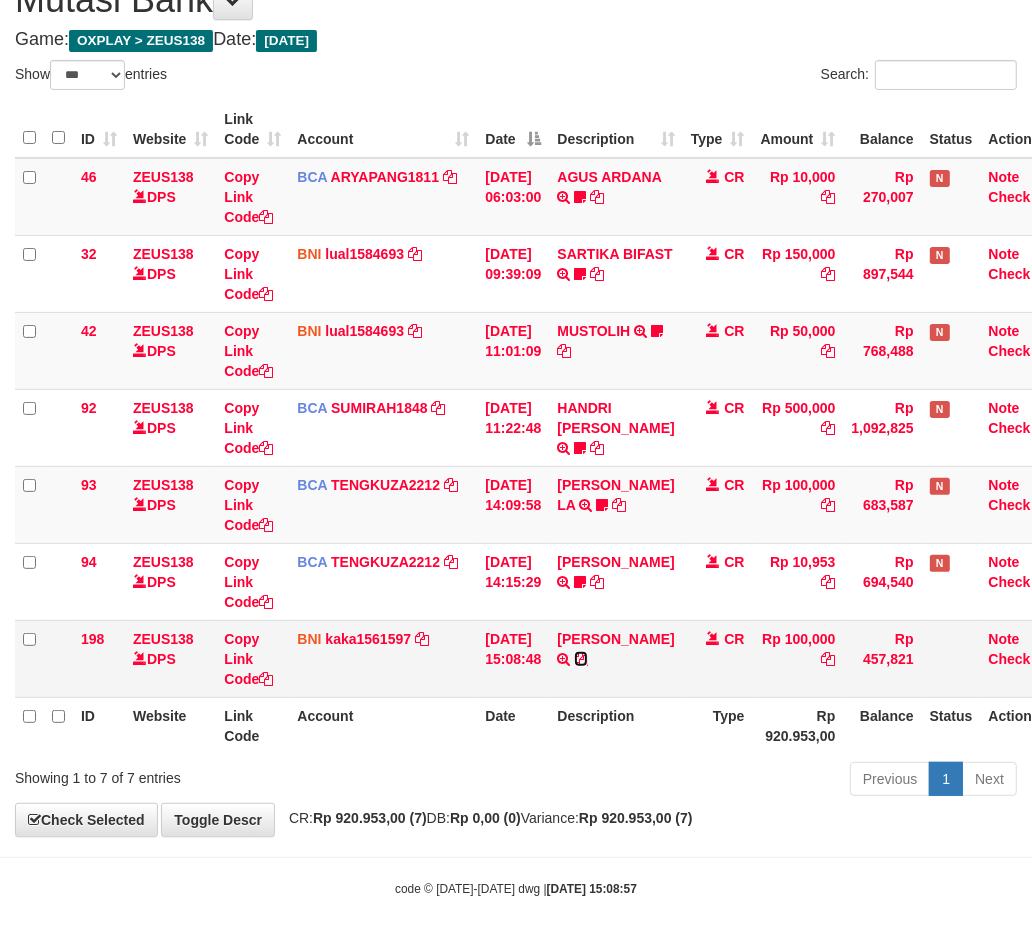 click at bounding box center (581, 659) 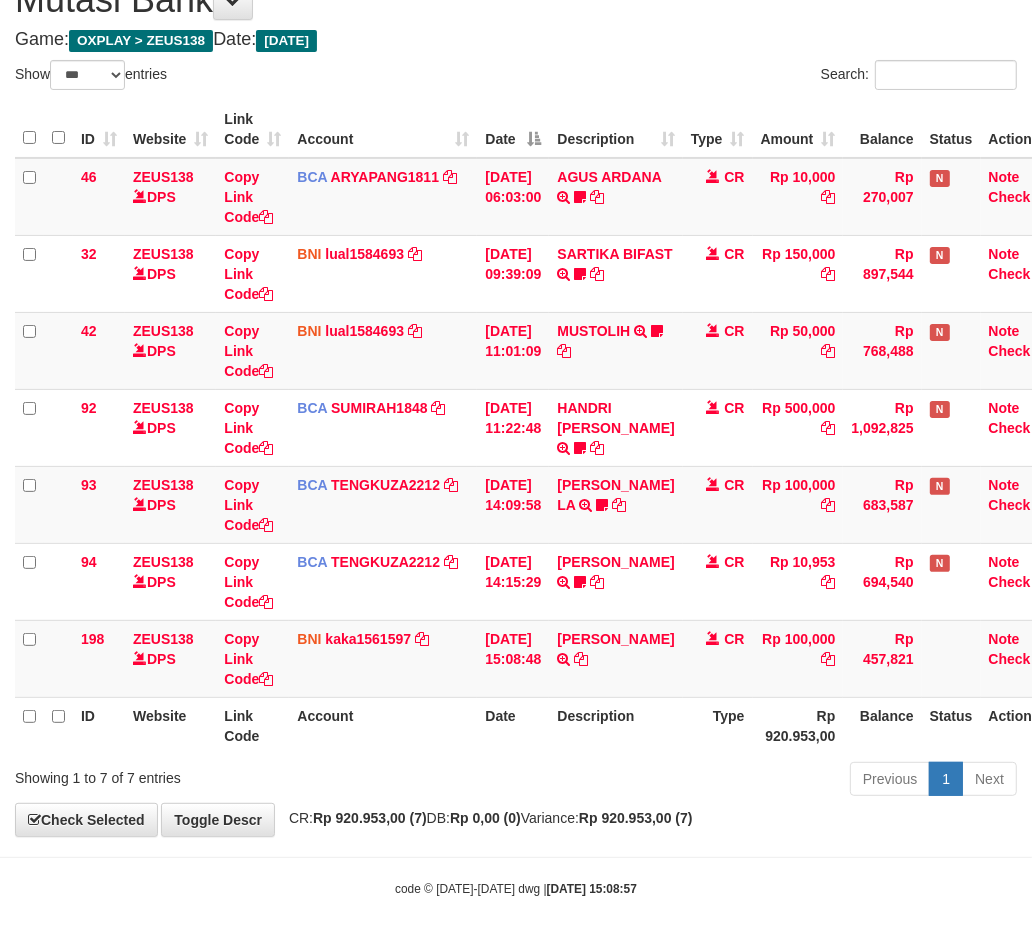 click on "CR:  Rp 920.953,00 (7)      DB:  Rp 0,00 (0)      Variance:  Rp 920.953,00 (7)" at bounding box center (486, 818) 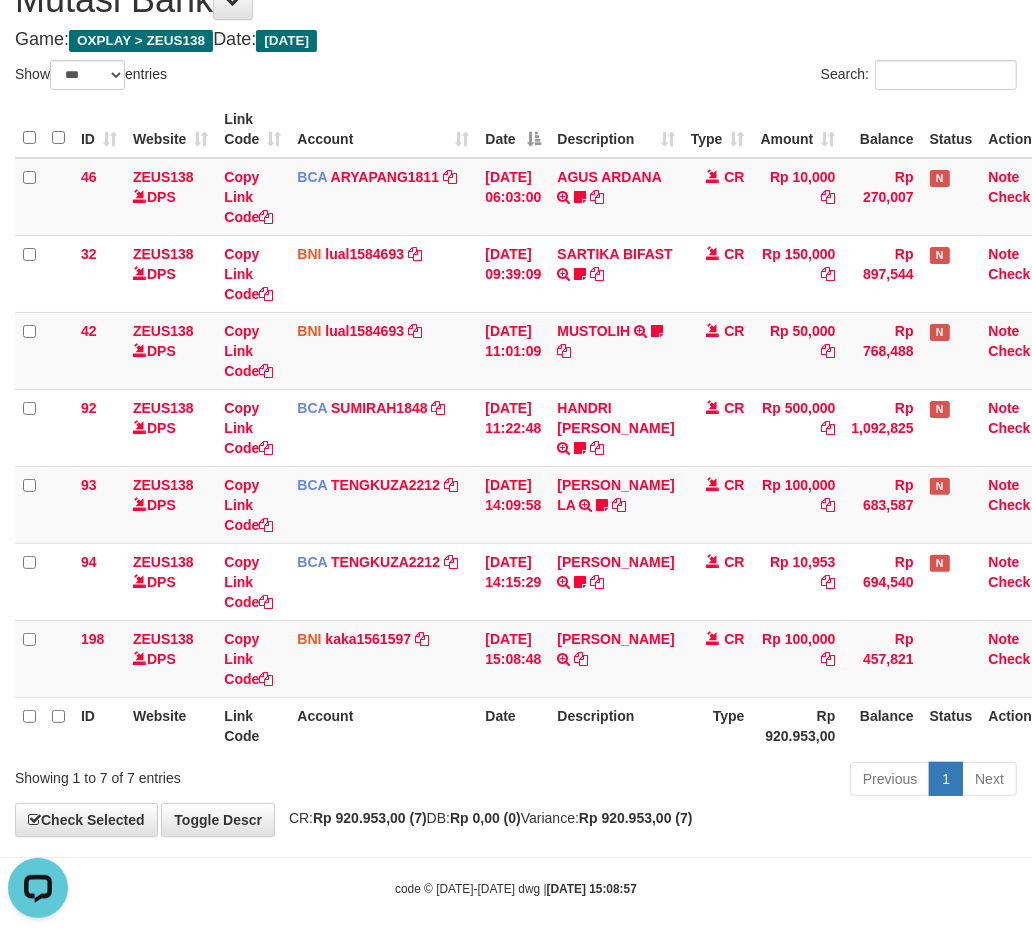 scroll, scrollTop: 0, scrollLeft: 0, axis: both 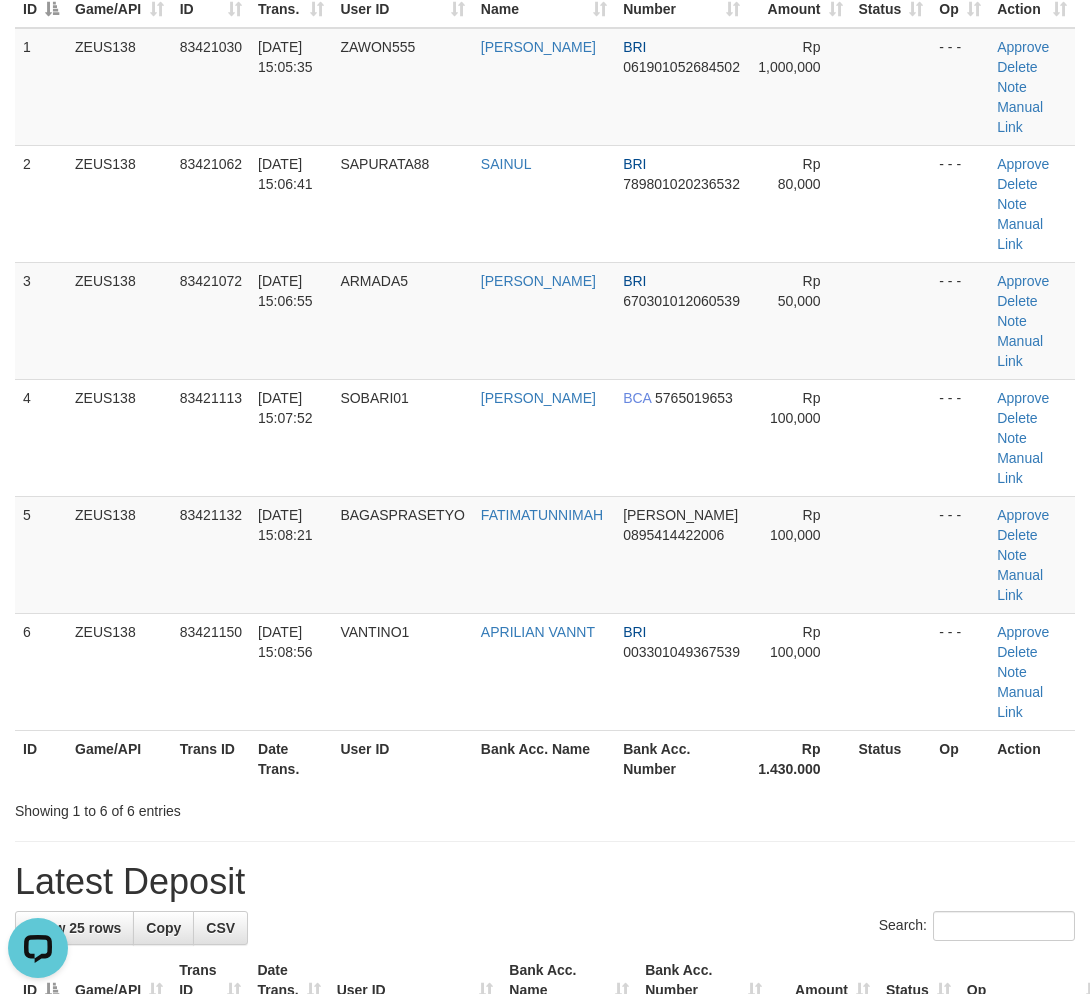 click on "**********" at bounding box center [545, 1199] 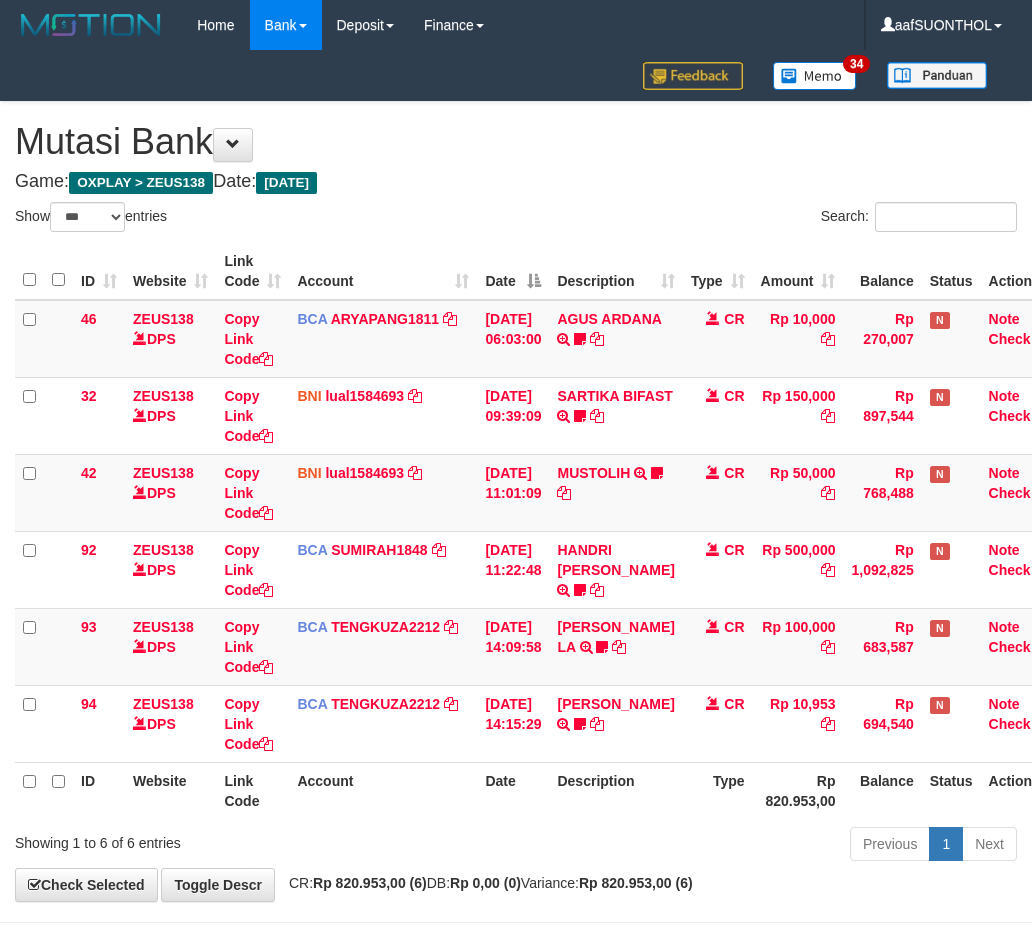 select on "***" 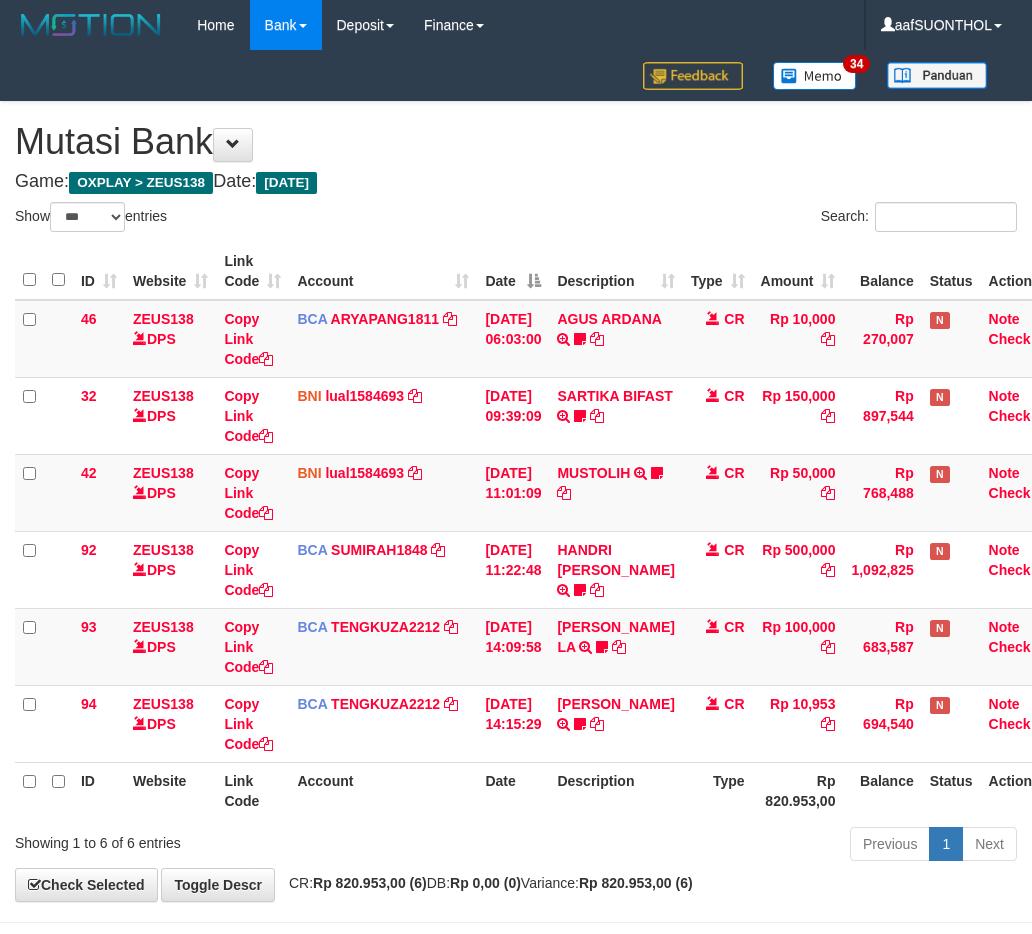scroll, scrollTop: 0, scrollLeft: 0, axis: both 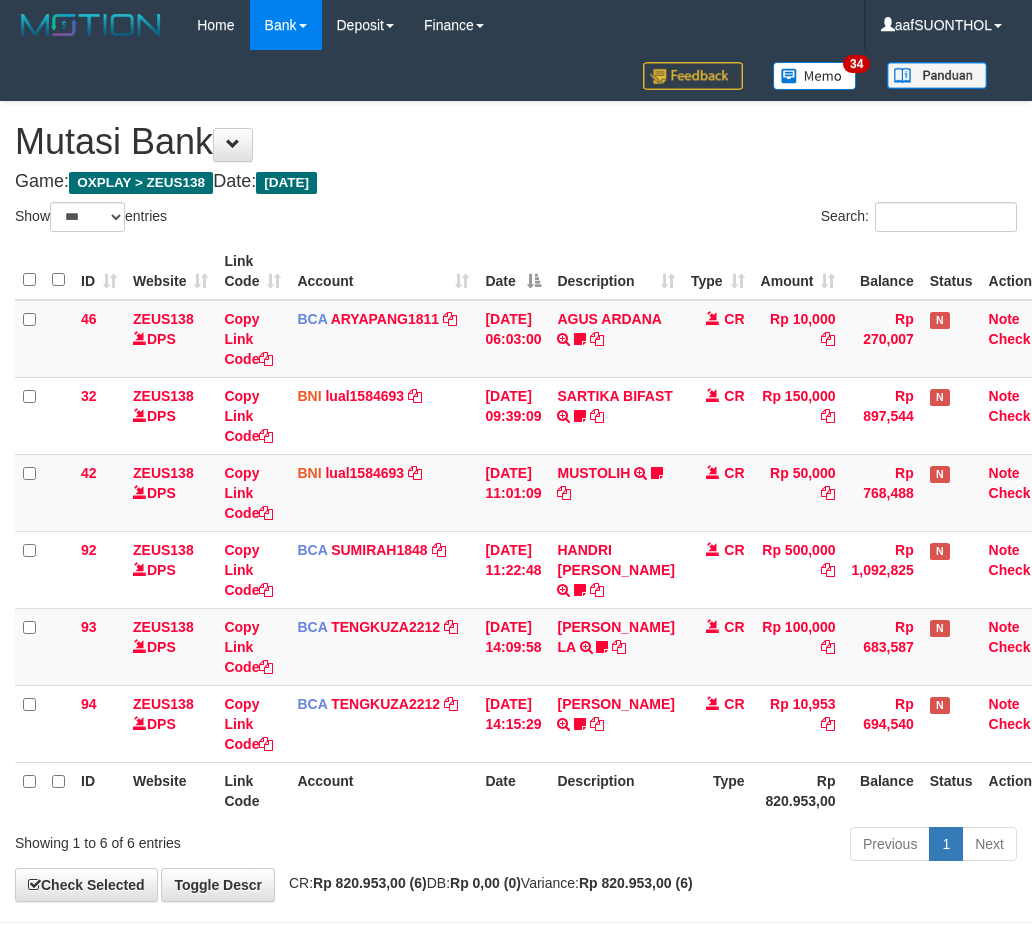 select on "***" 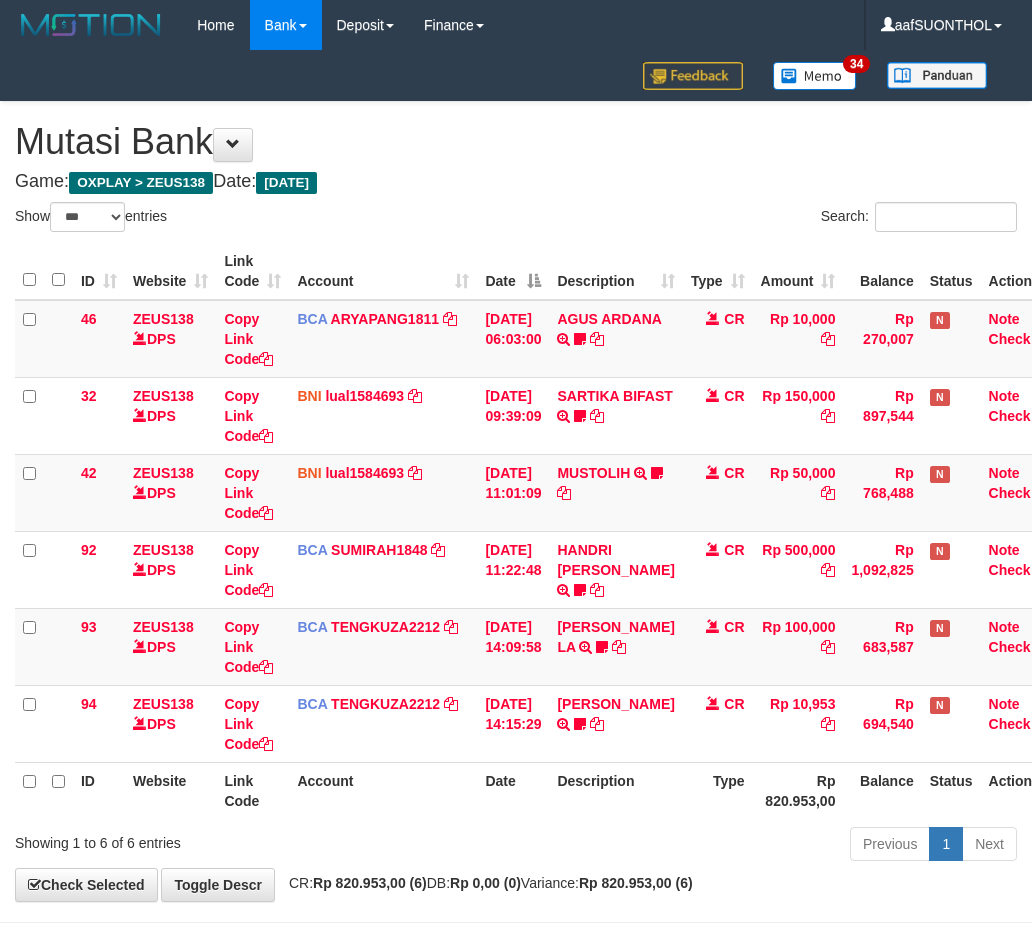 scroll, scrollTop: 0, scrollLeft: 0, axis: both 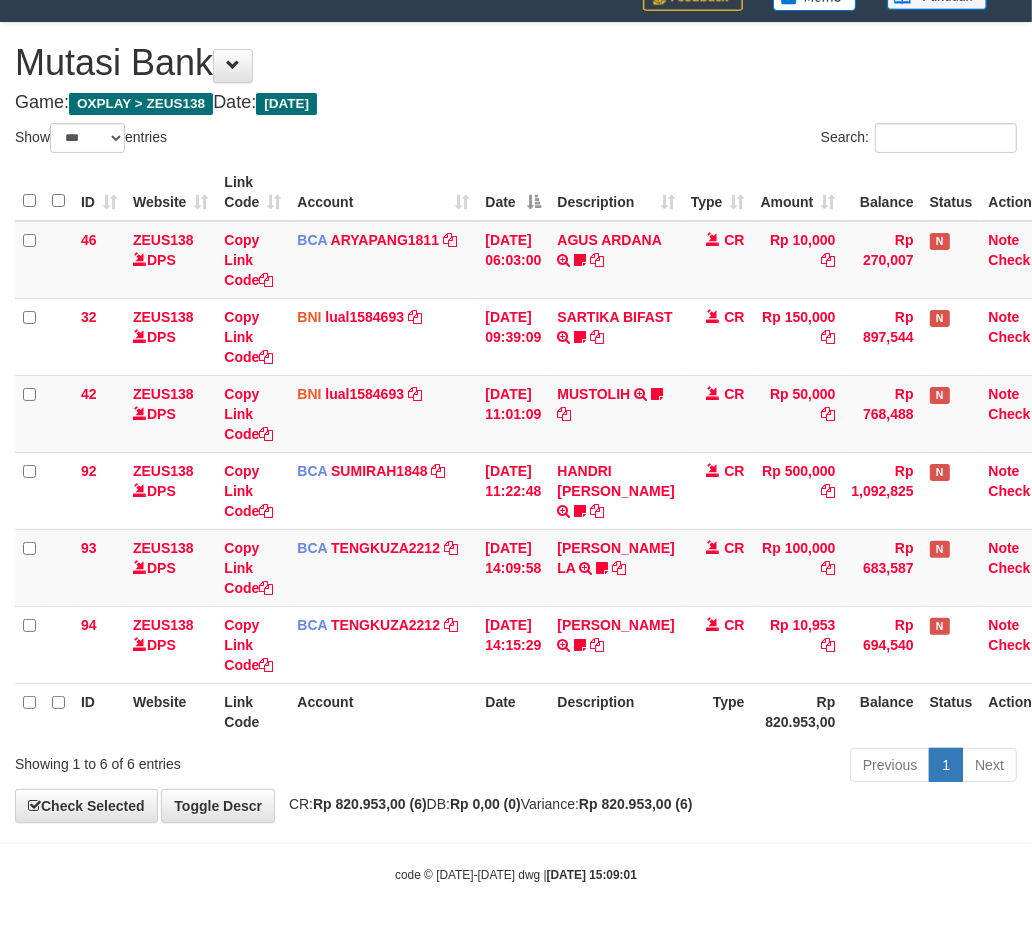 drag, startPoint x: 803, startPoint y: 843, endPoint x: 750, endPoint y: 844, distance: 53.009434 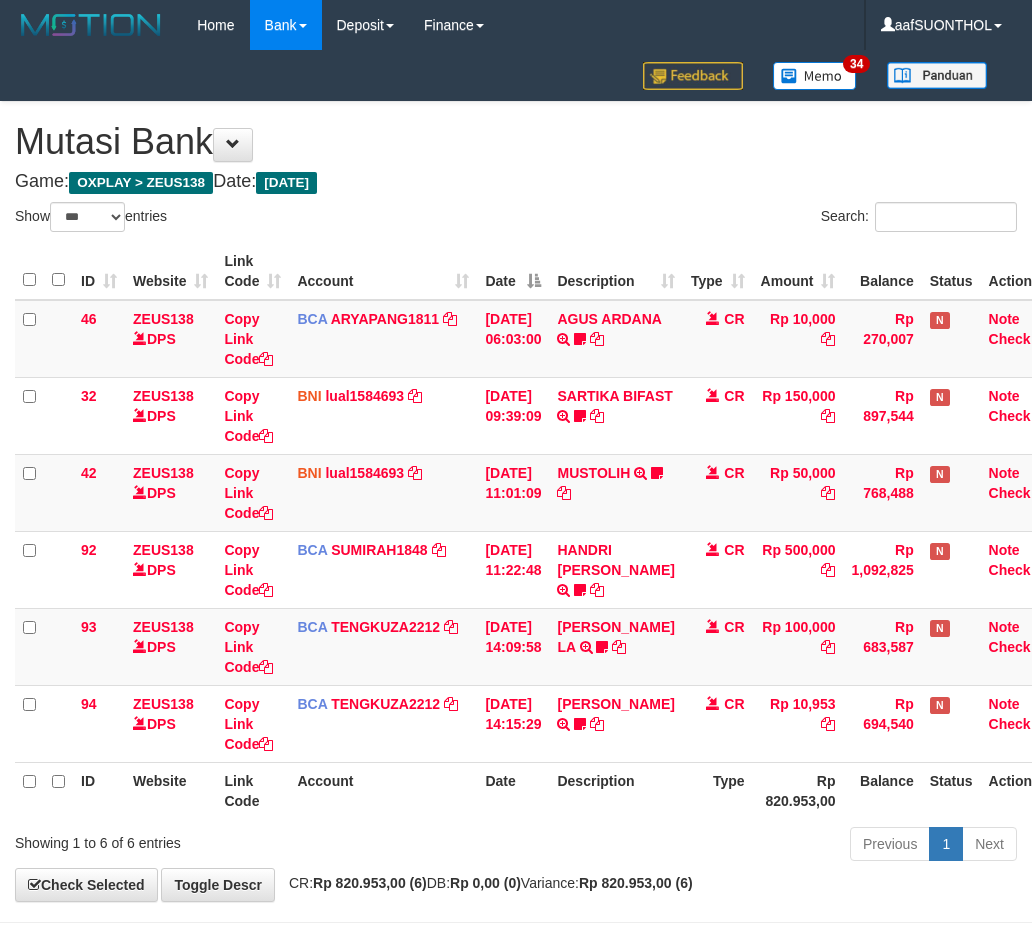 select on "***" 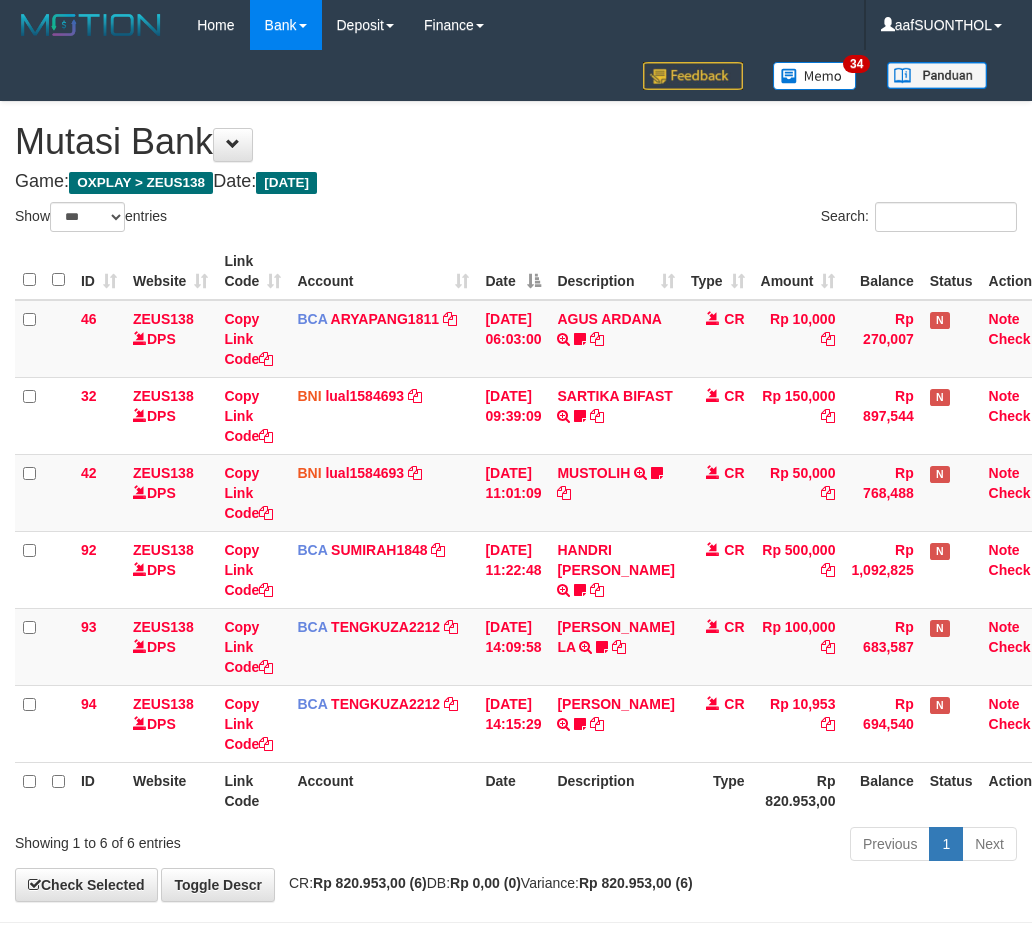 scroll, scrollTop: 80, scrollLeft: 0, axis: vertical 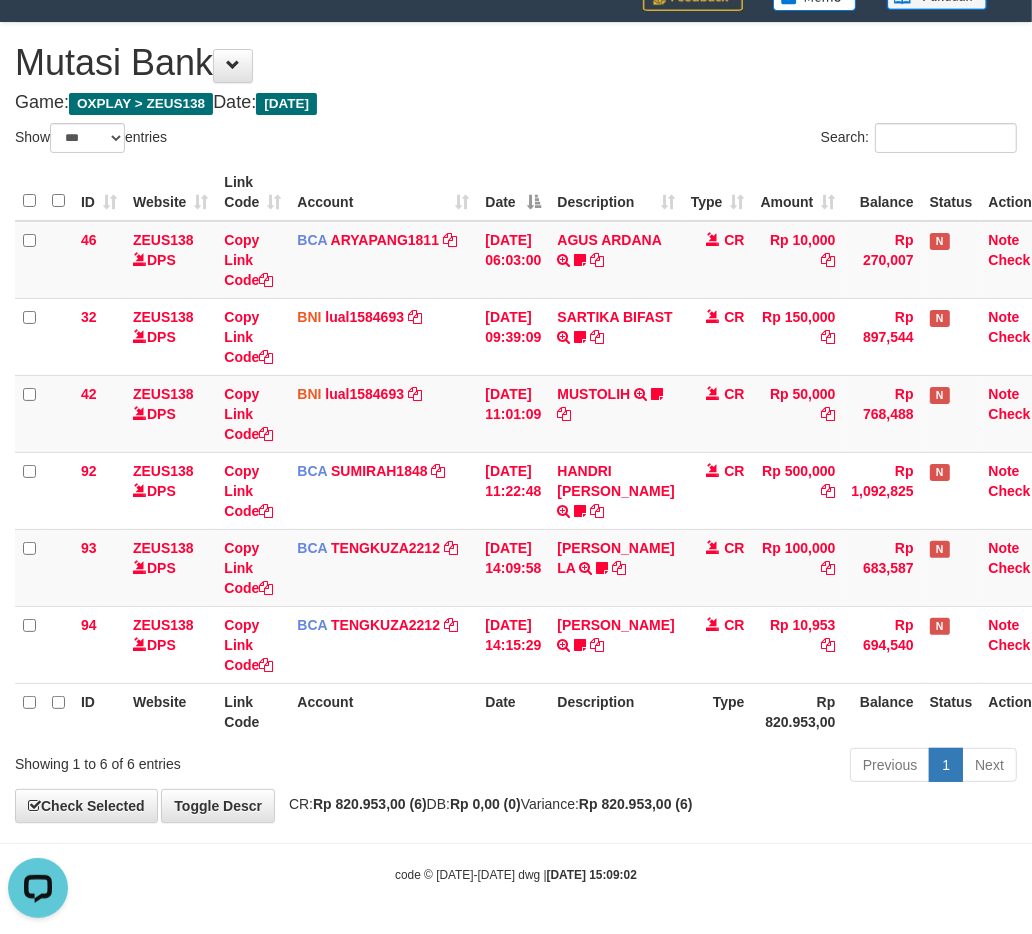 click on "Rp 0,00 (0)" at bounding box center (485, 804) 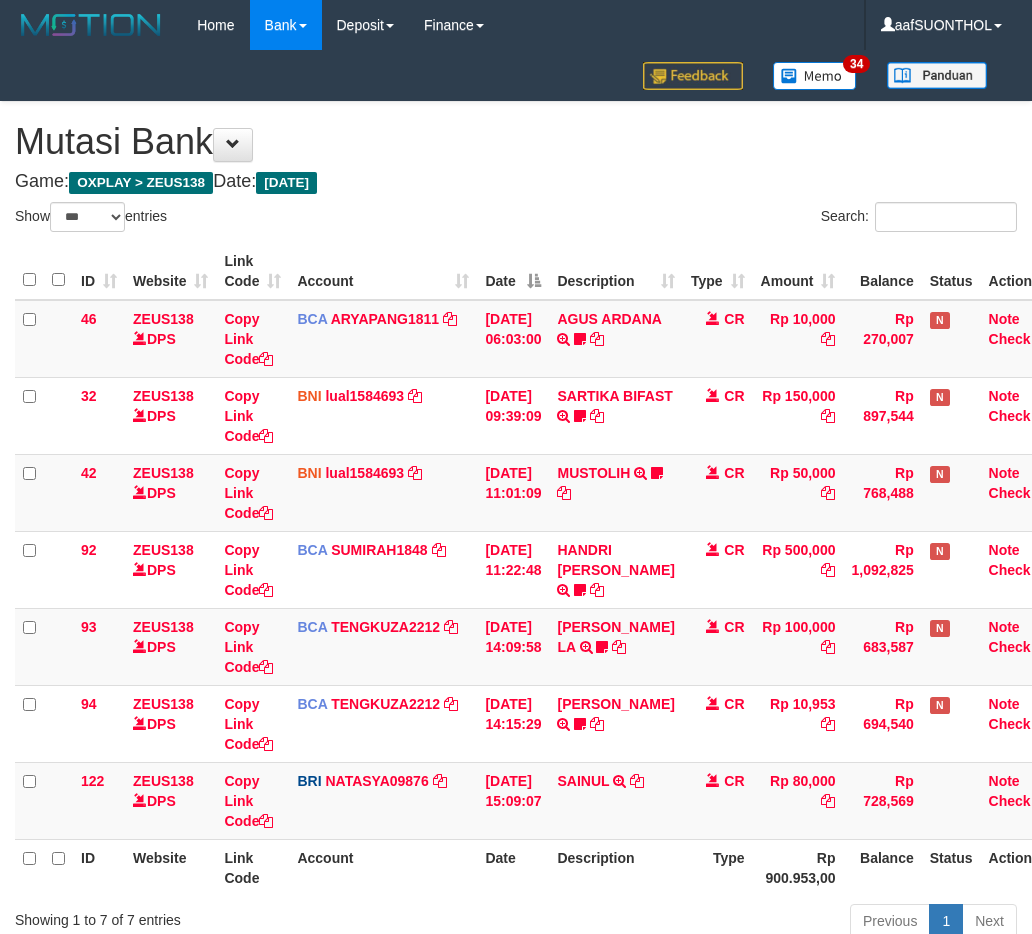 select on "***" 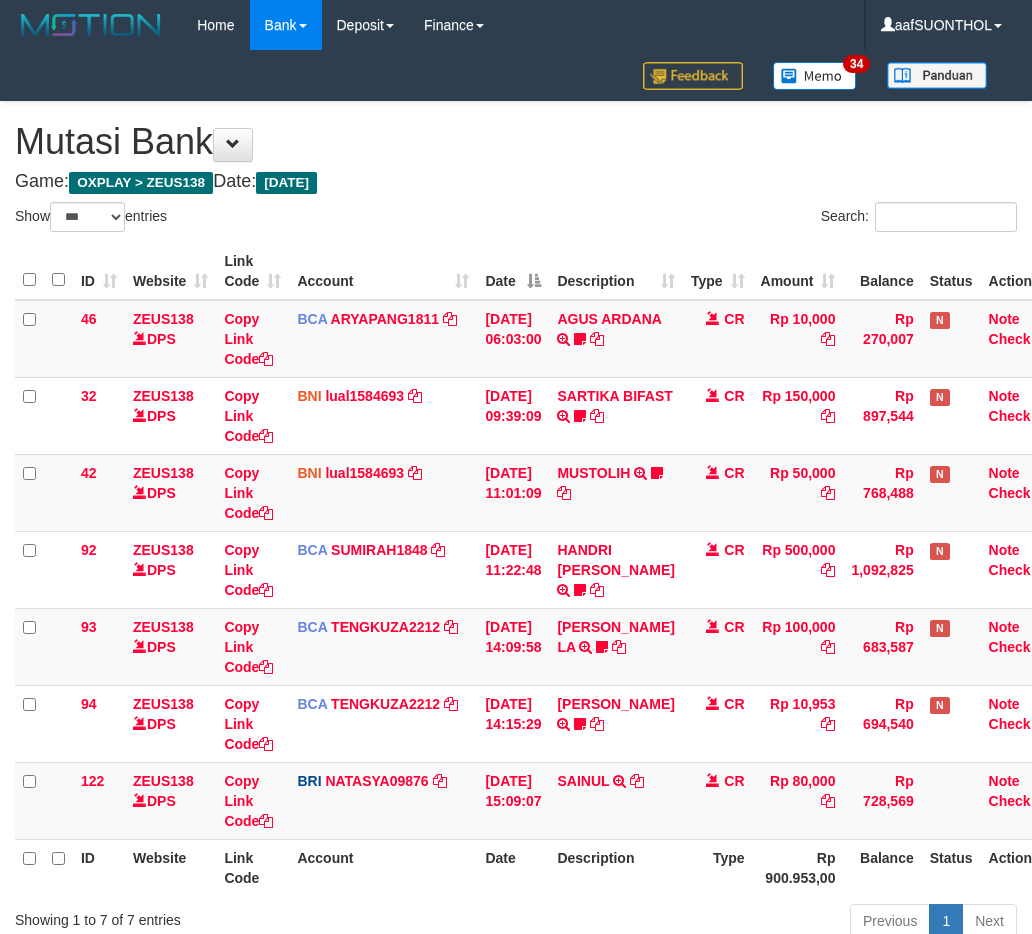 scroll, scrollTop: 80, scrollLeft: 0, axis: vertical 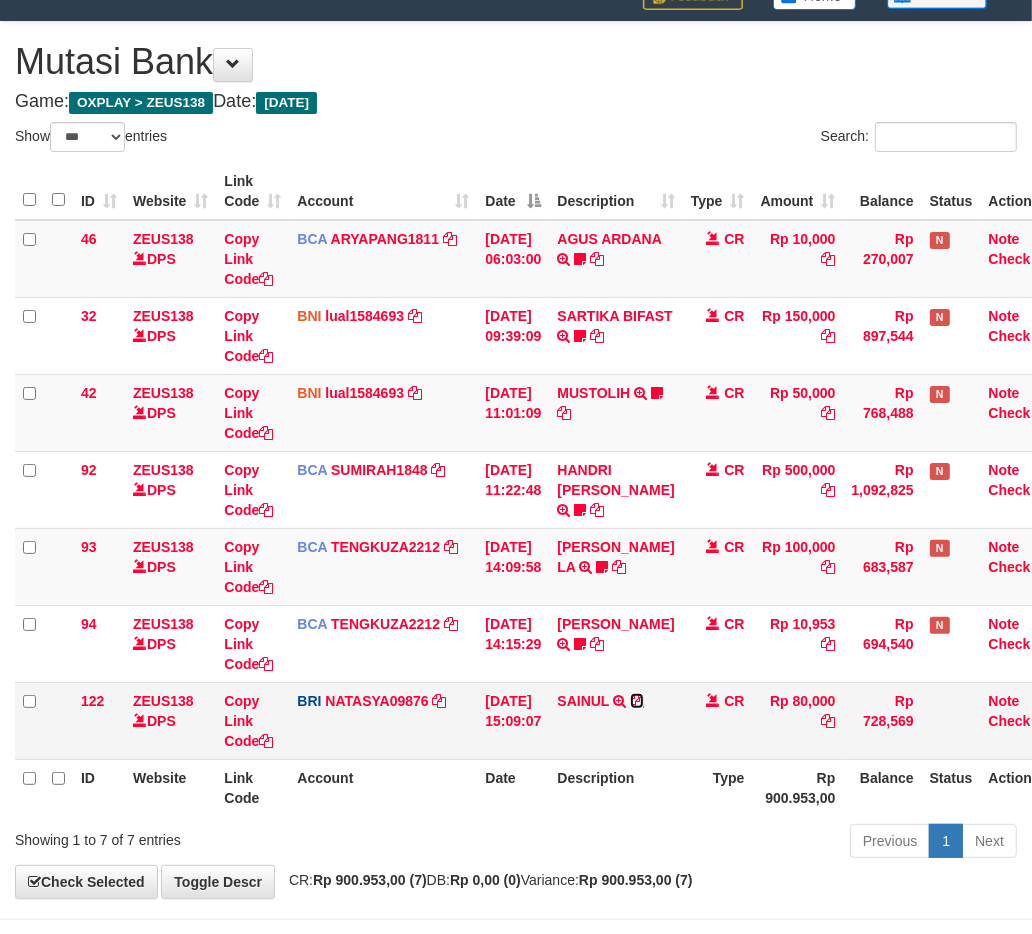 click at bounding box center [637, 701] 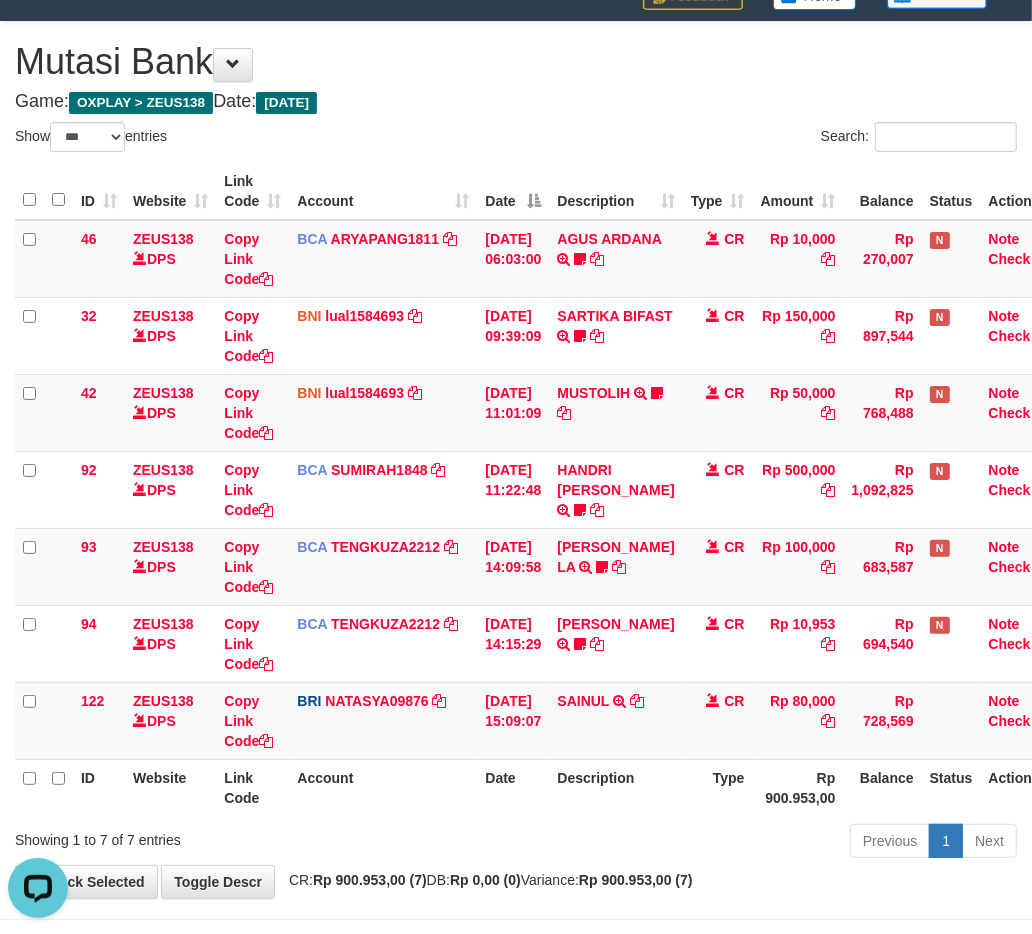 scroll, scrollTop: 0, scrollLeft: 0, axis: both 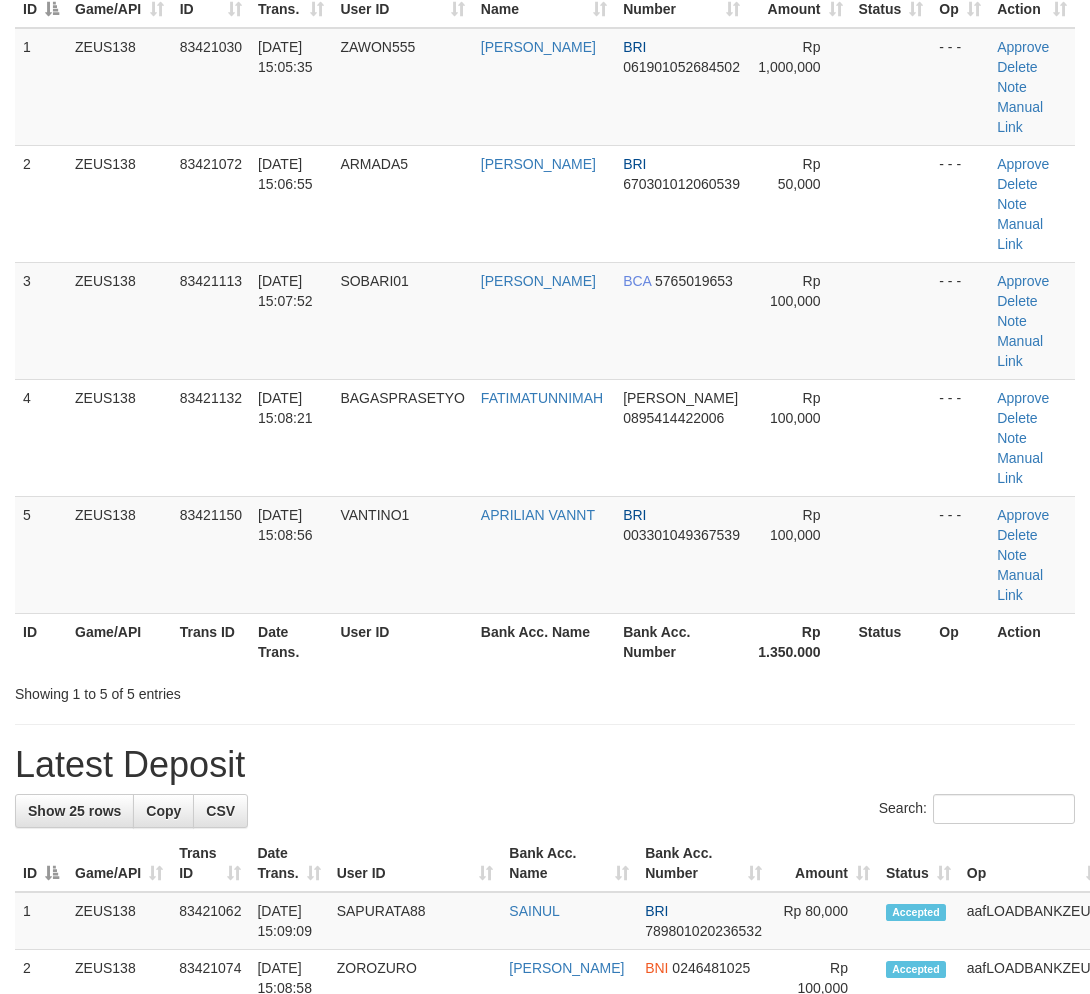 click on "Bank Acc. Number" at bounding box center (681, 641) 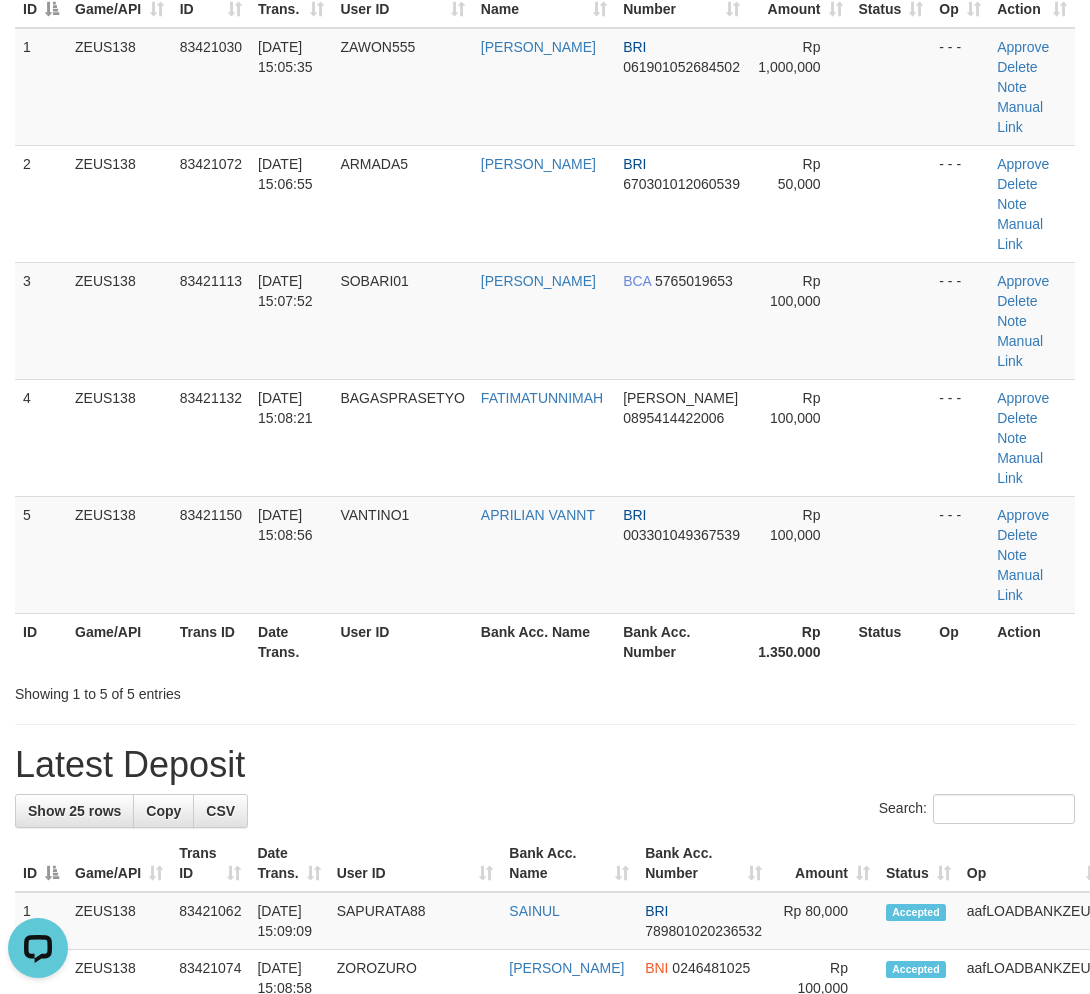 scroll, scrollTop: 0, scrollLeft: 0, axis: both 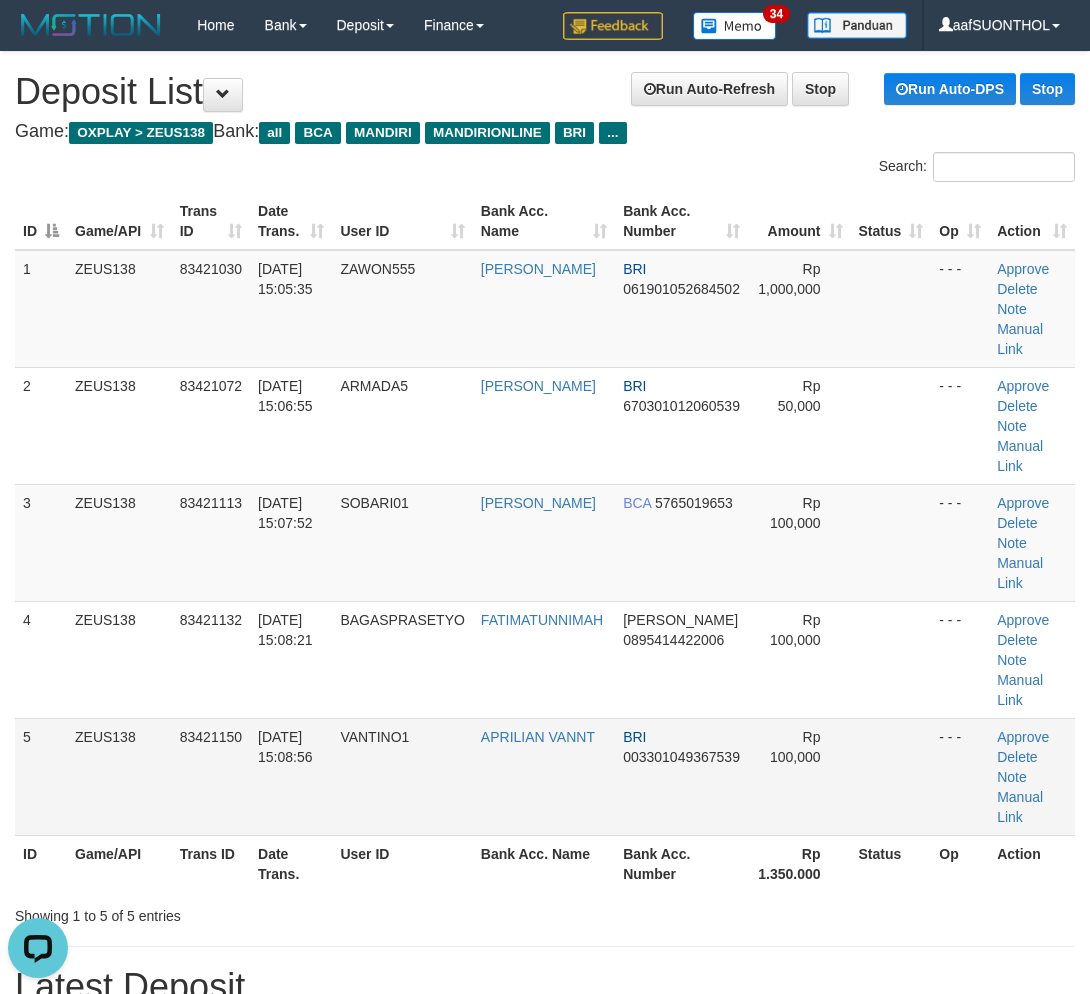 click at bounding box center (891, 776) 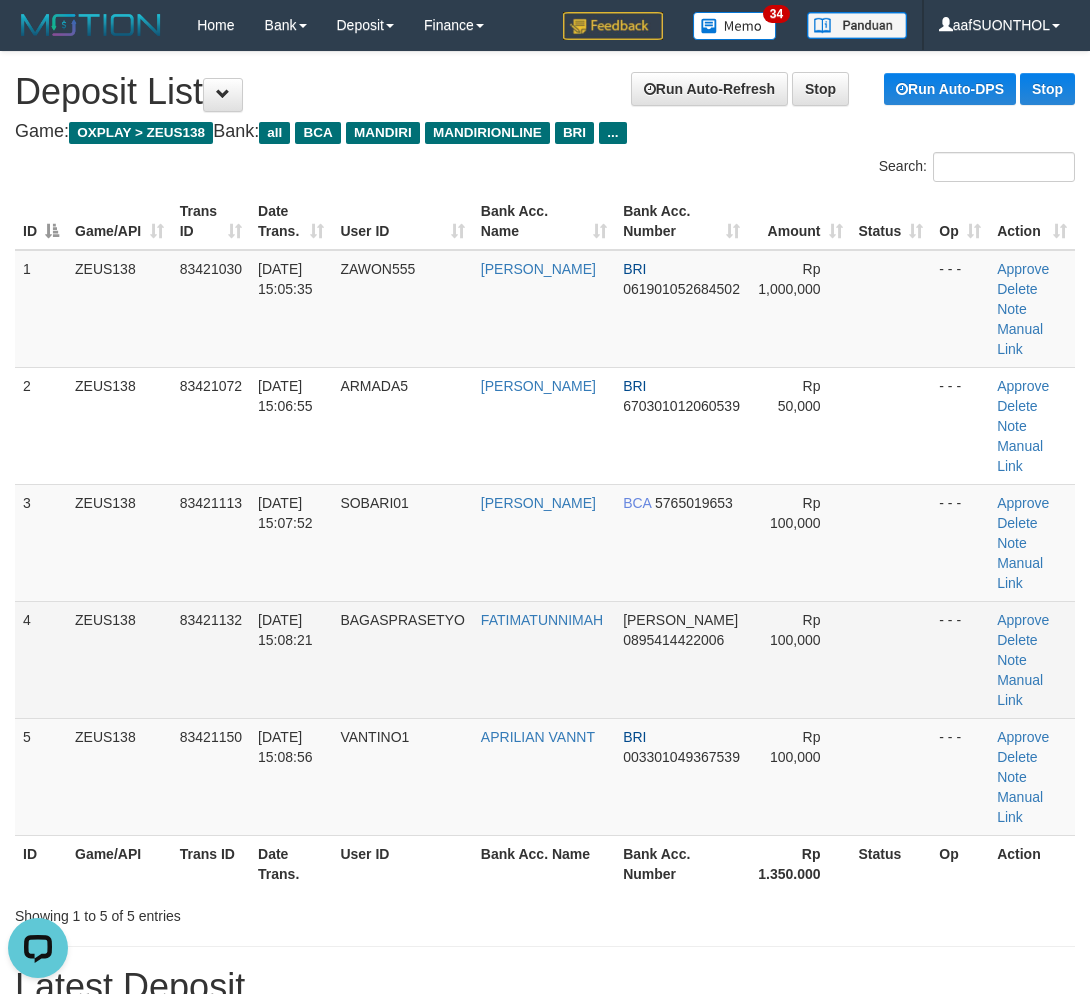 click on "1
ZEUS138
83421030
11/07/2025 15:05:35
ZAWON555
NURWONO YUDO
BRI
061901052684502
Rp 1,000,000
- - -
Approve
Delete
Note
Manual Link
2
ZEUS138
83421072
11/07/2025 15:06:55
ARMADA5
SUPARNO
BRI
670301012060539
Rp 50,000
- - -
Approve" at bounding box center [545, 543] 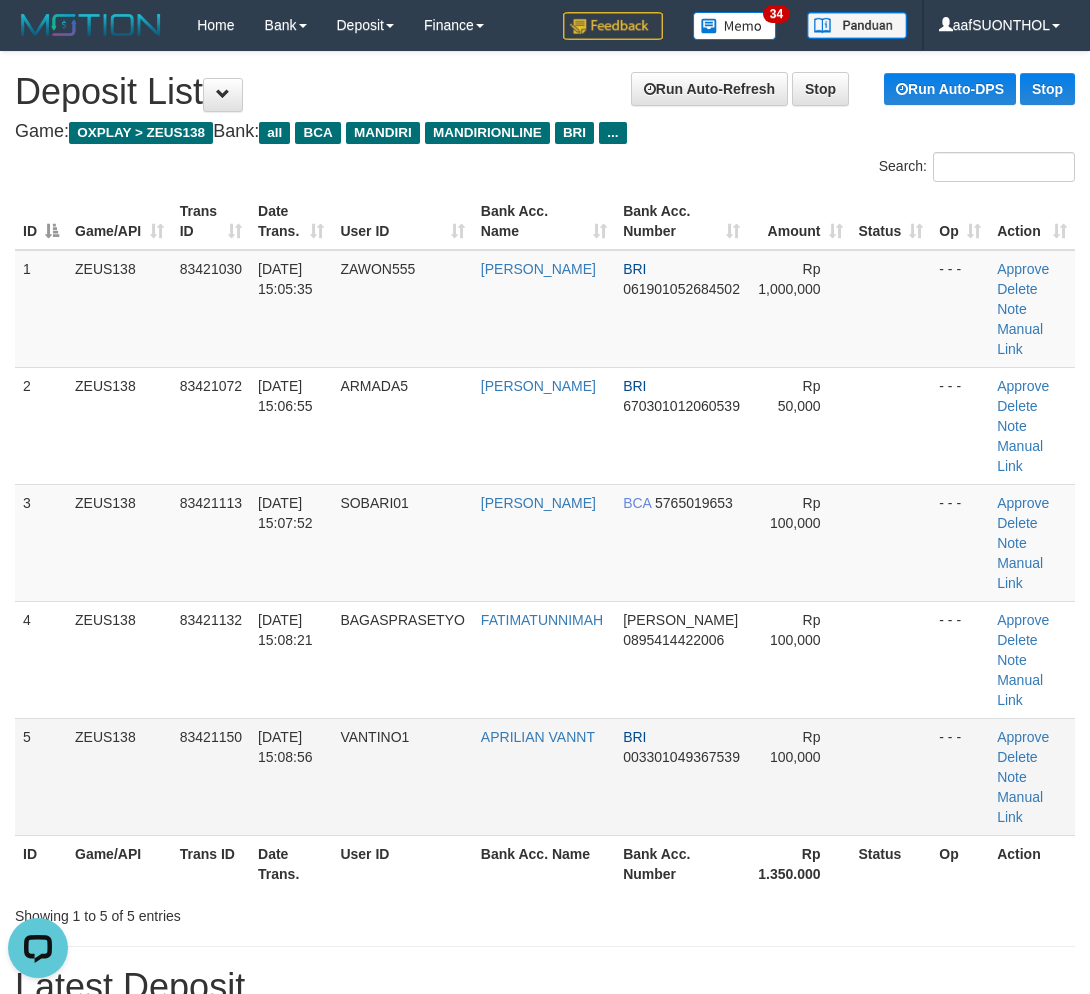 click on "1
ZEUS138
83421030
11/07/2025 15:05:35
ZAWON555
NURWONO YUDO
BRI
061901052684502
Rp 1,000,000
- - -
Approve
Delete
Note
Manual Link
2
ZEUS138
83421072
11/07/2025 15:06:55
ARMADA5
SUPARNO
BRI
670301012060539
Rp 50,000
- - -
Approve" at bounding box center (545, 543) 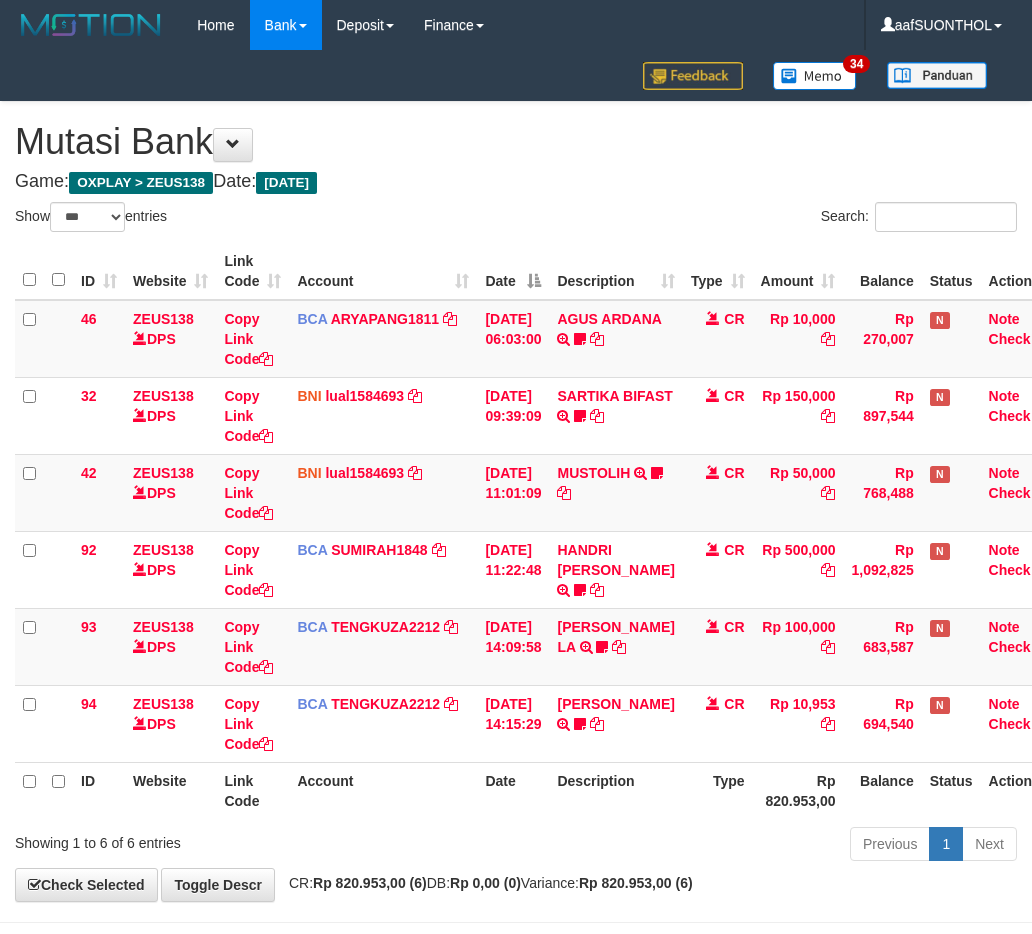 select on "***" 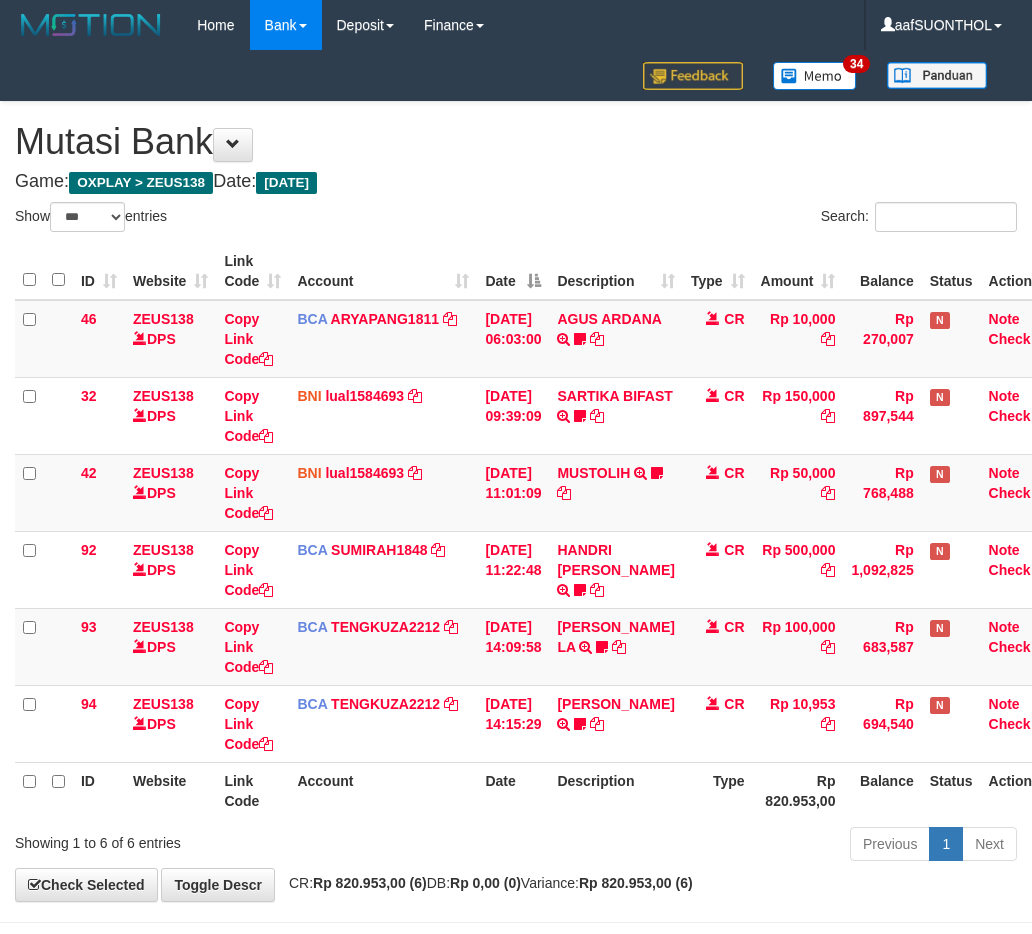 scroll, scrollTop: 80, scrollLeft: 0, axis: vertical 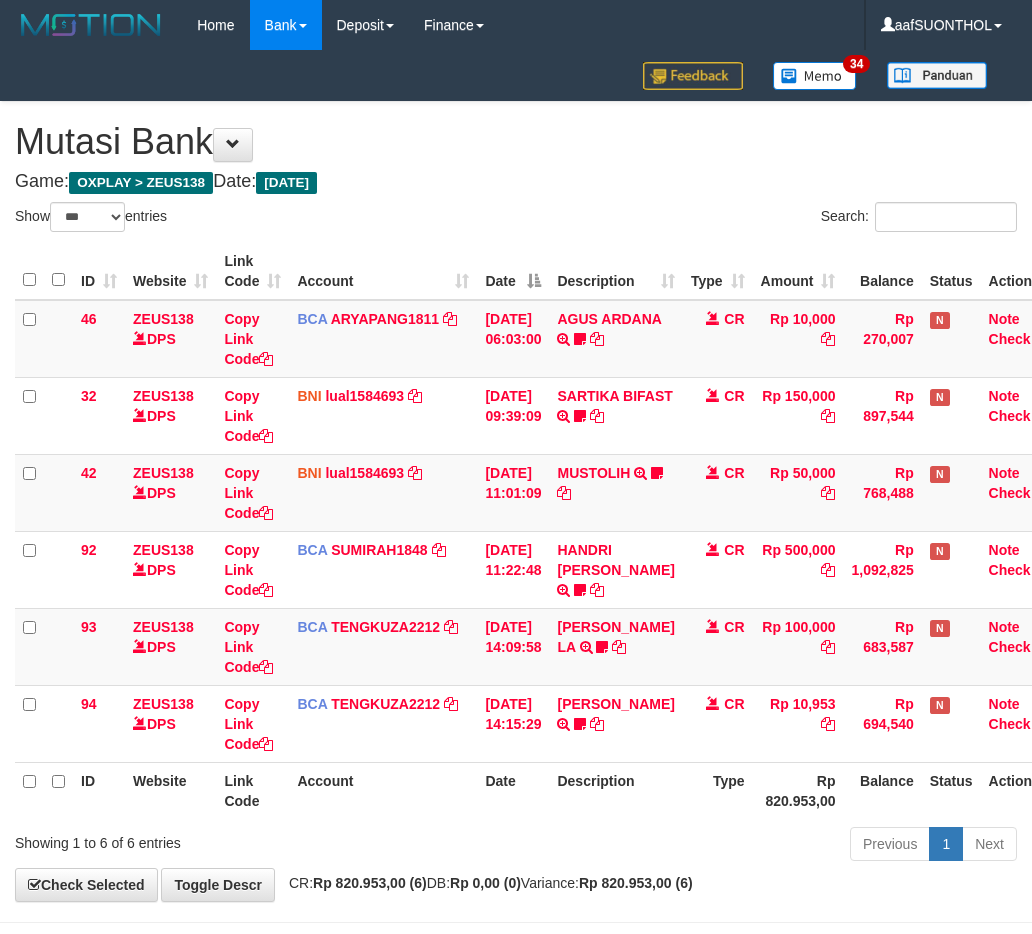 select on "***" 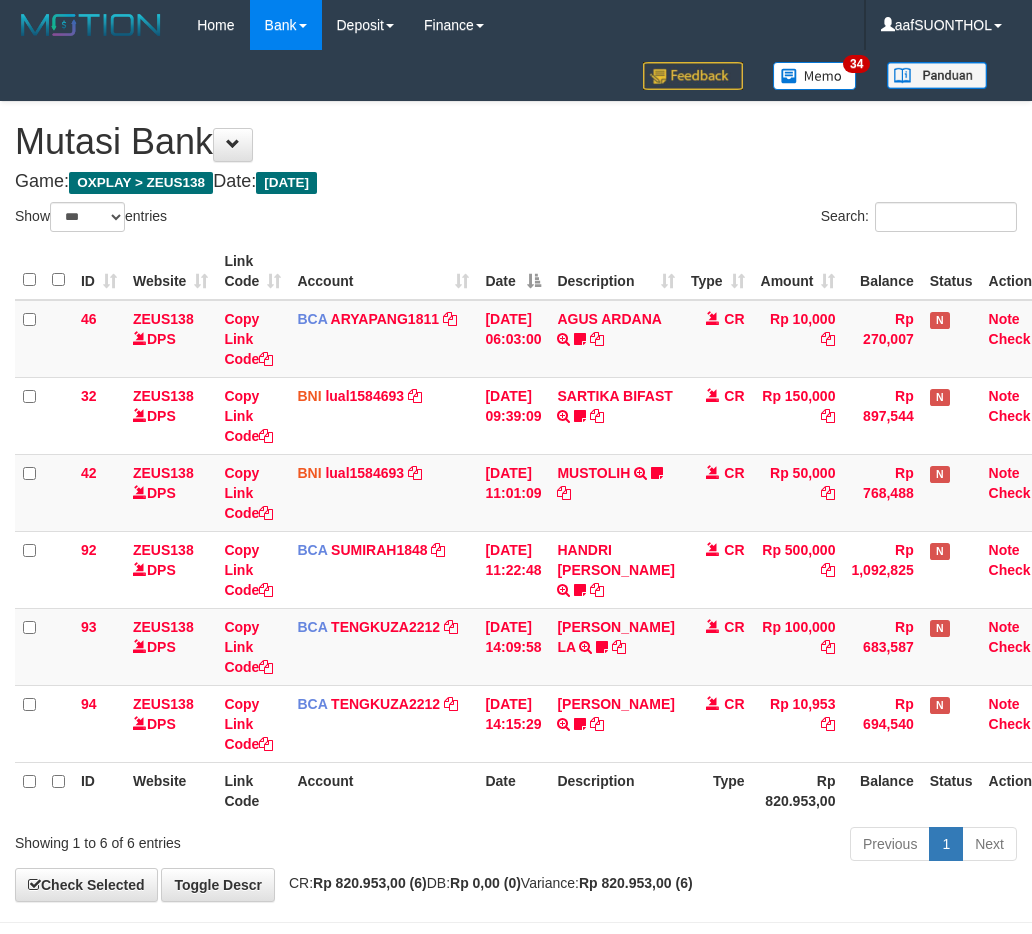 scroll, scrollTop: 80, scrollLeft: 0, axis: vertical 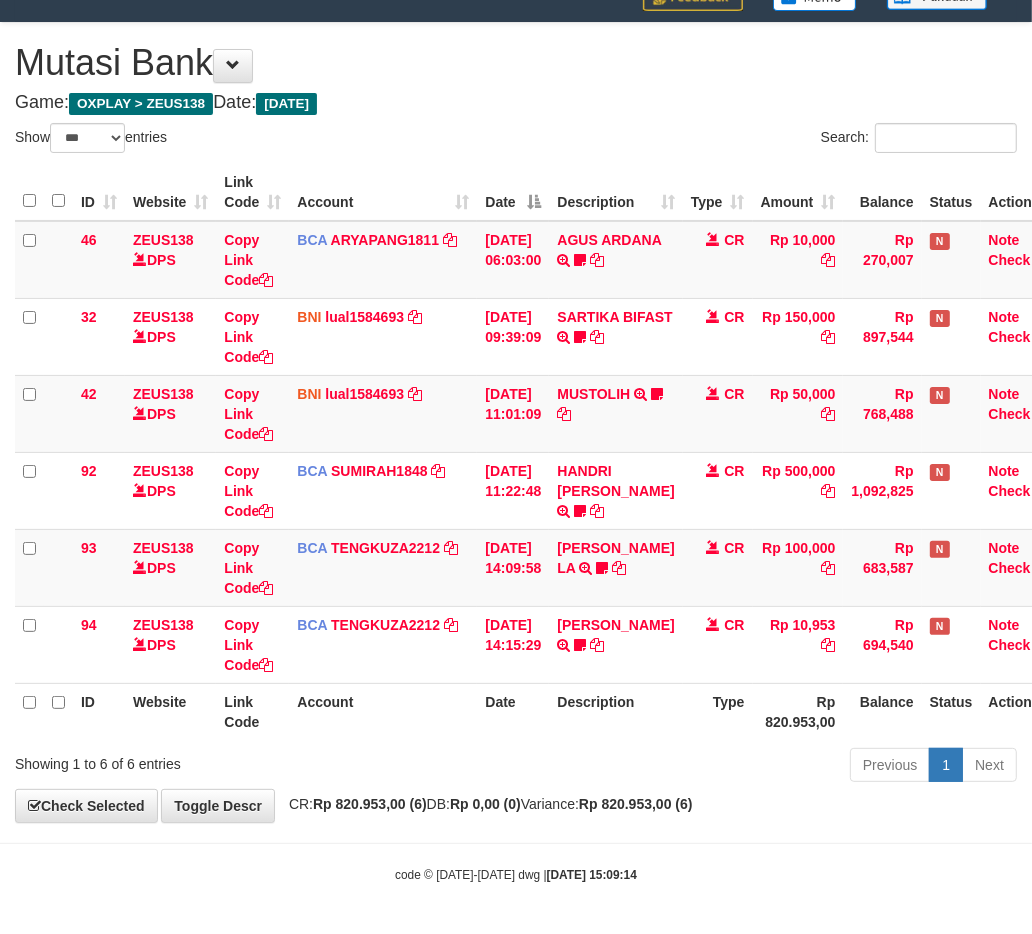 click on "Date" at bounding box center (513, 711) 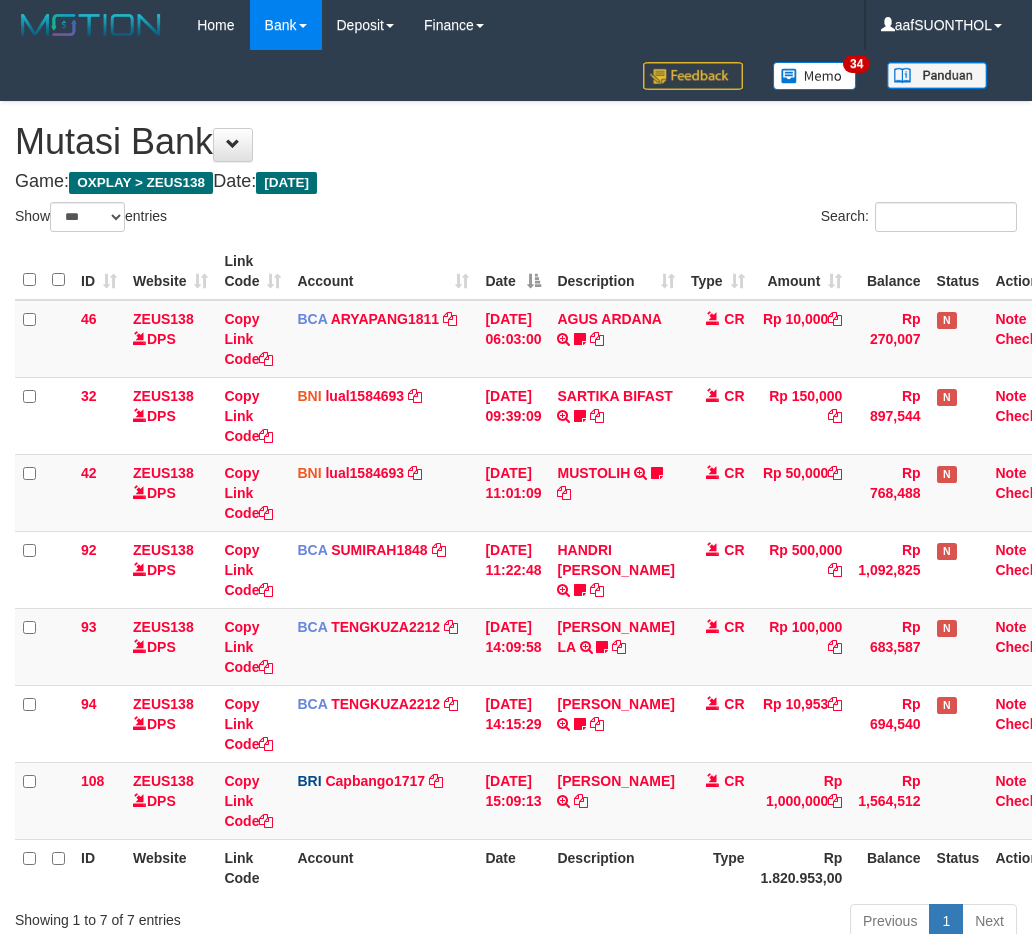 select on "***" 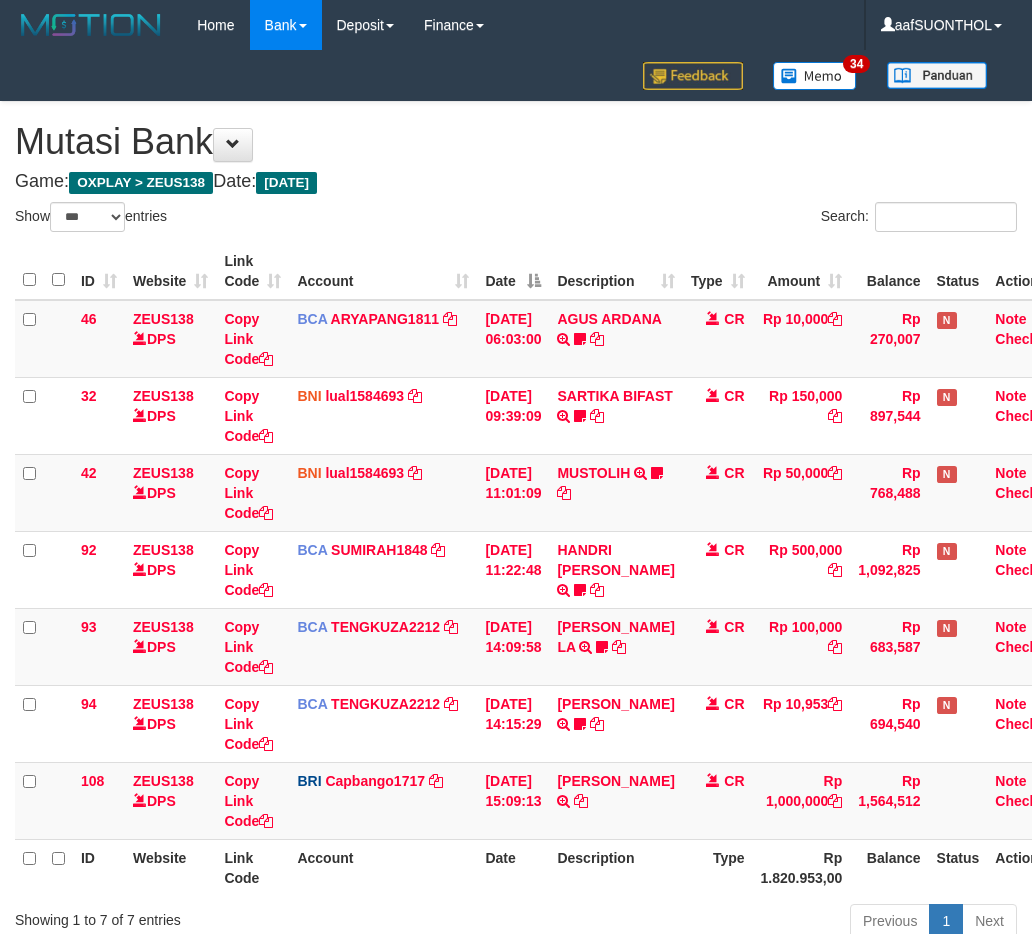 scroll, scrollTop: 80, scrollLeft: 0, axis: vertical 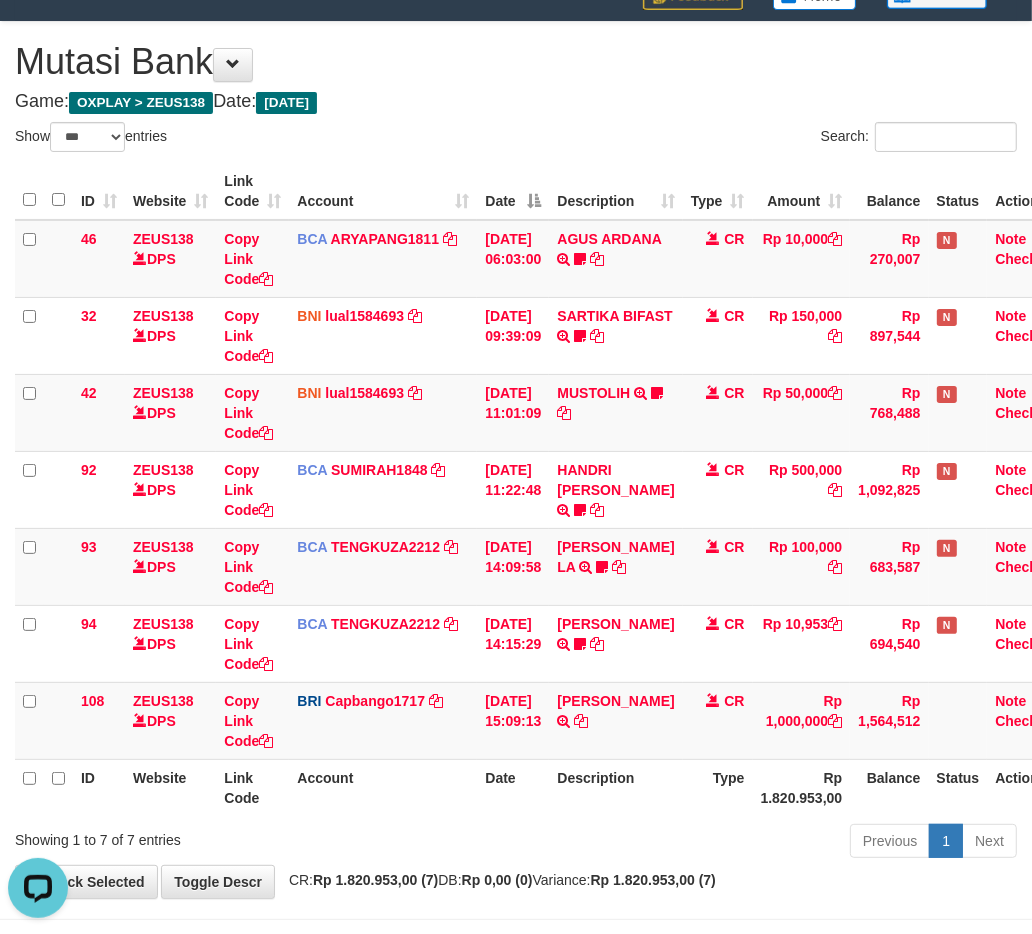 click on "Description" at bounding box center (615, 787) 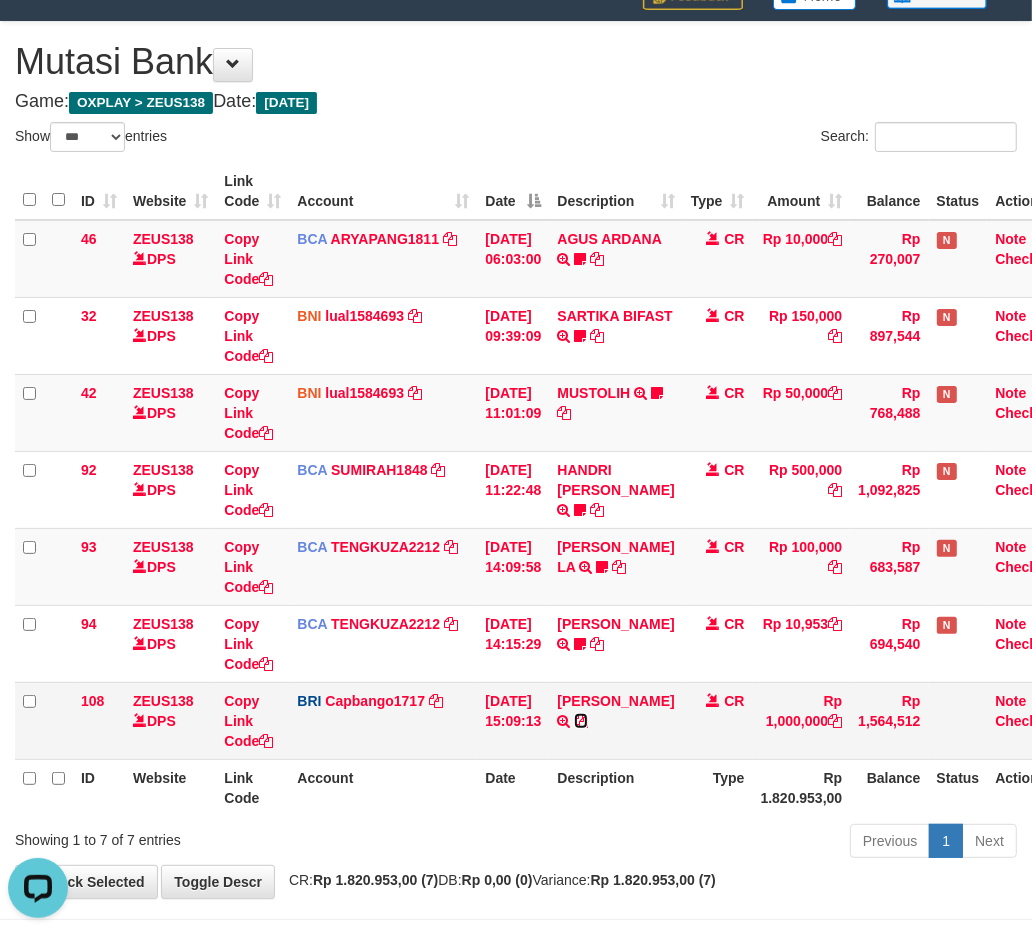 click at bounding box center (581, 721) 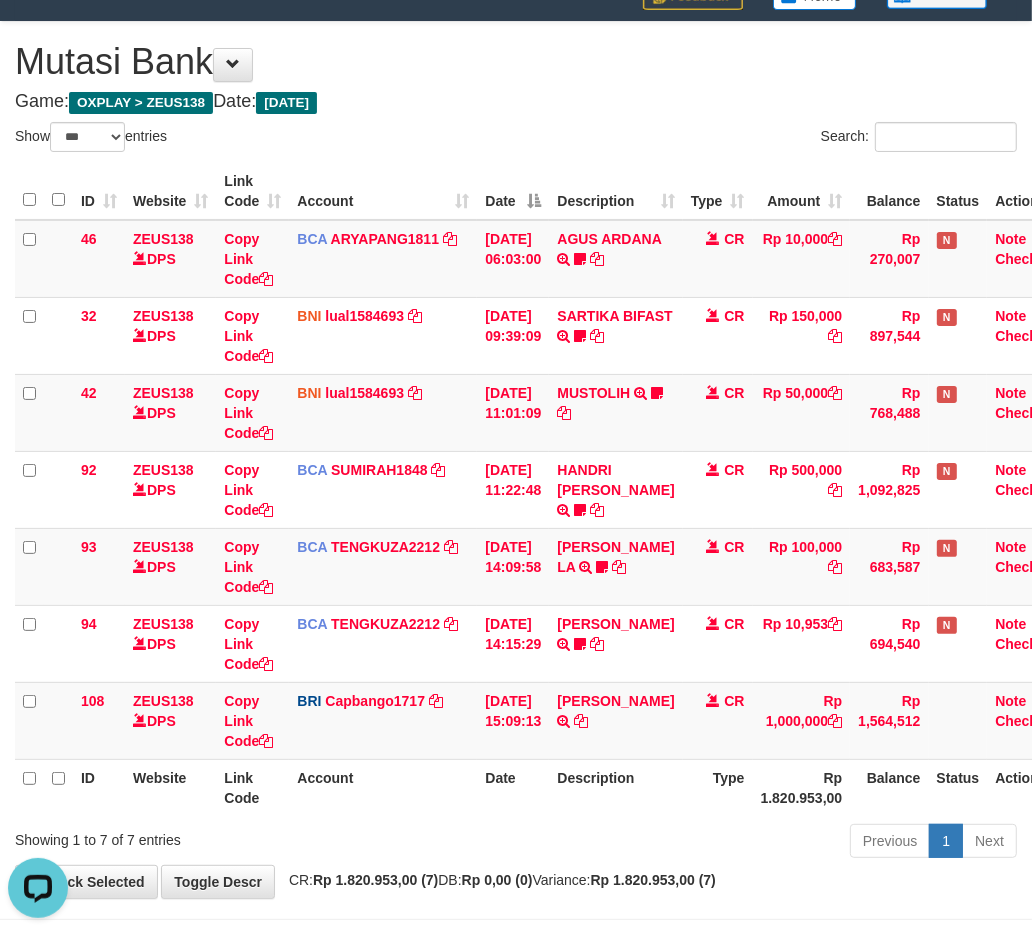 drag, startPoint x: 548, startPoint y: 882, endPoint x: 533, endPoint y: 875, distance: 16.552946 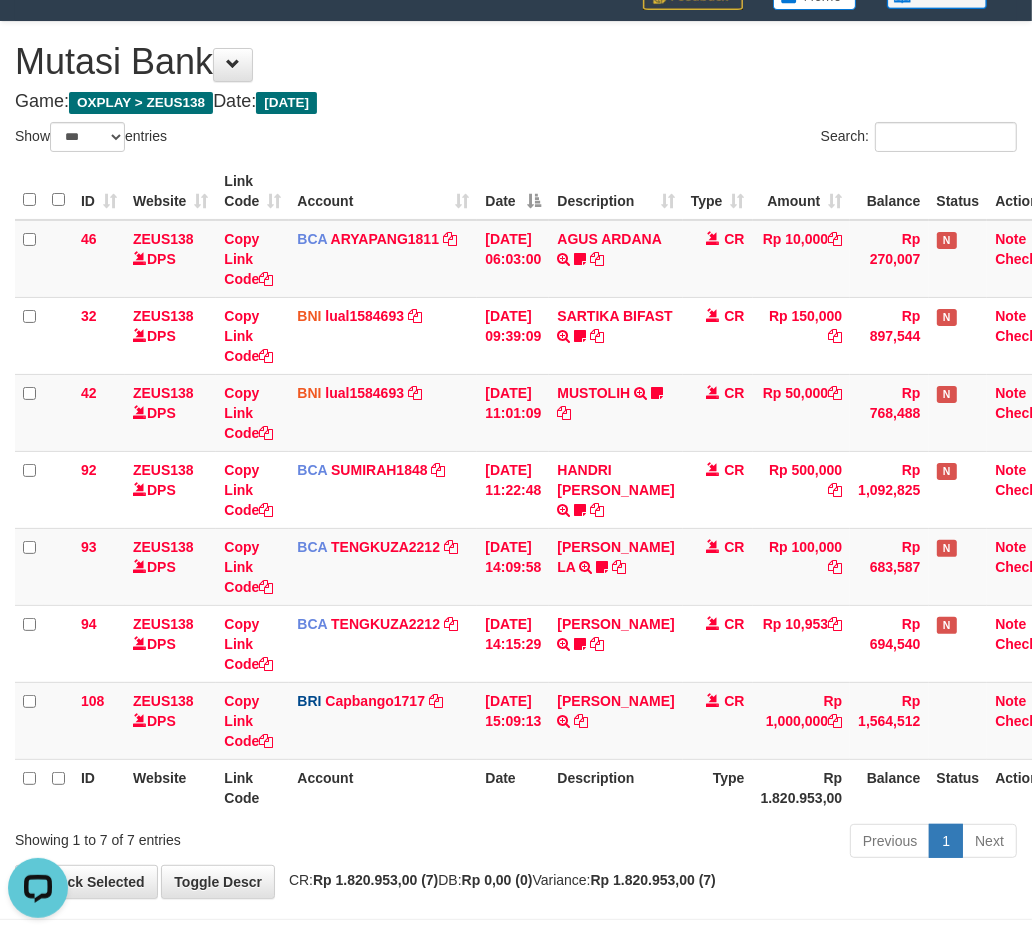 click on "Previous 1 Next" at bounding box center (731, 843) 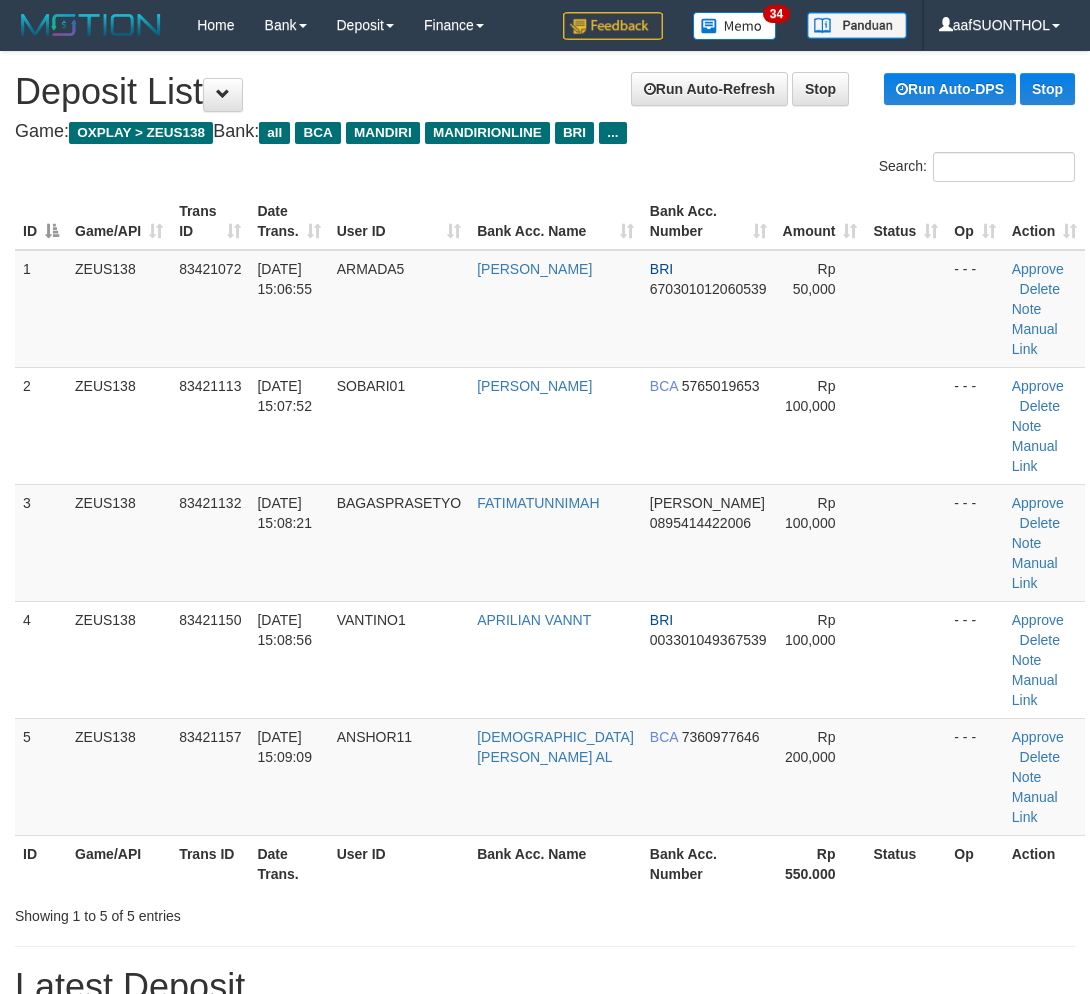 scroll, scrollTop: 0, scrollLeft: 0, axis: both 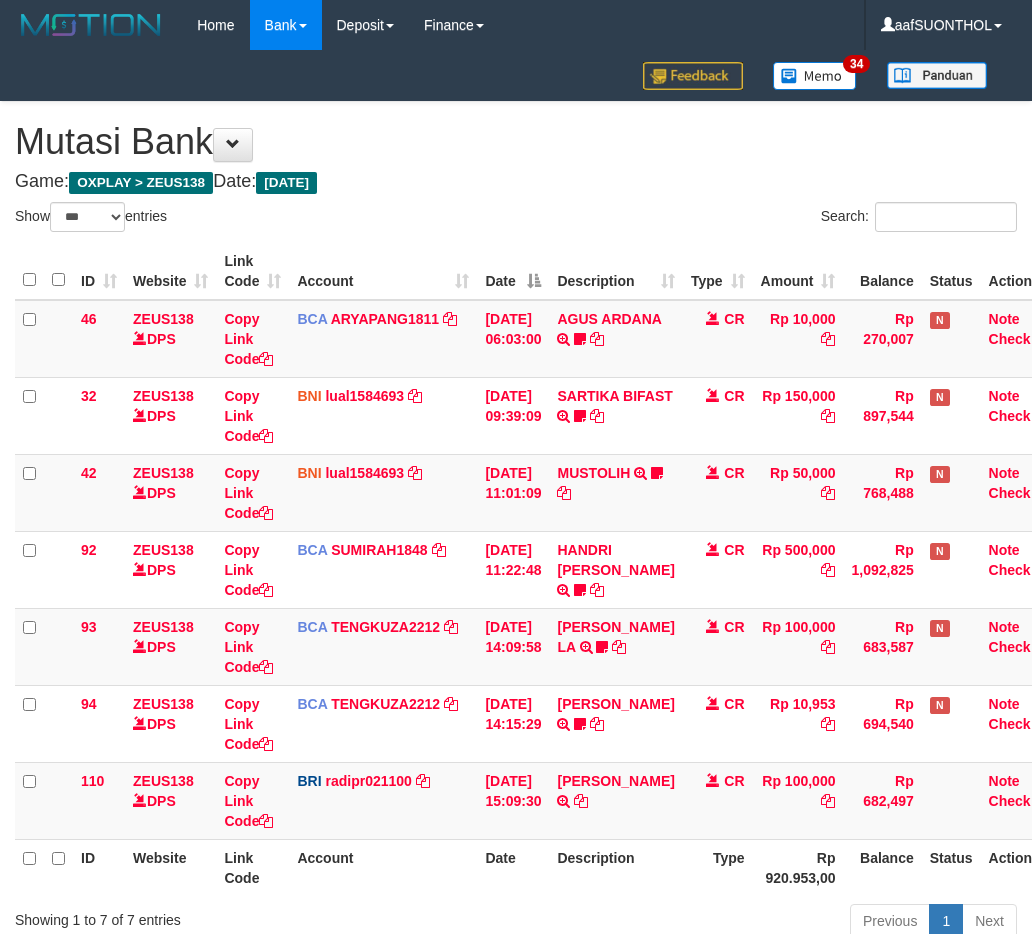 select on "***" 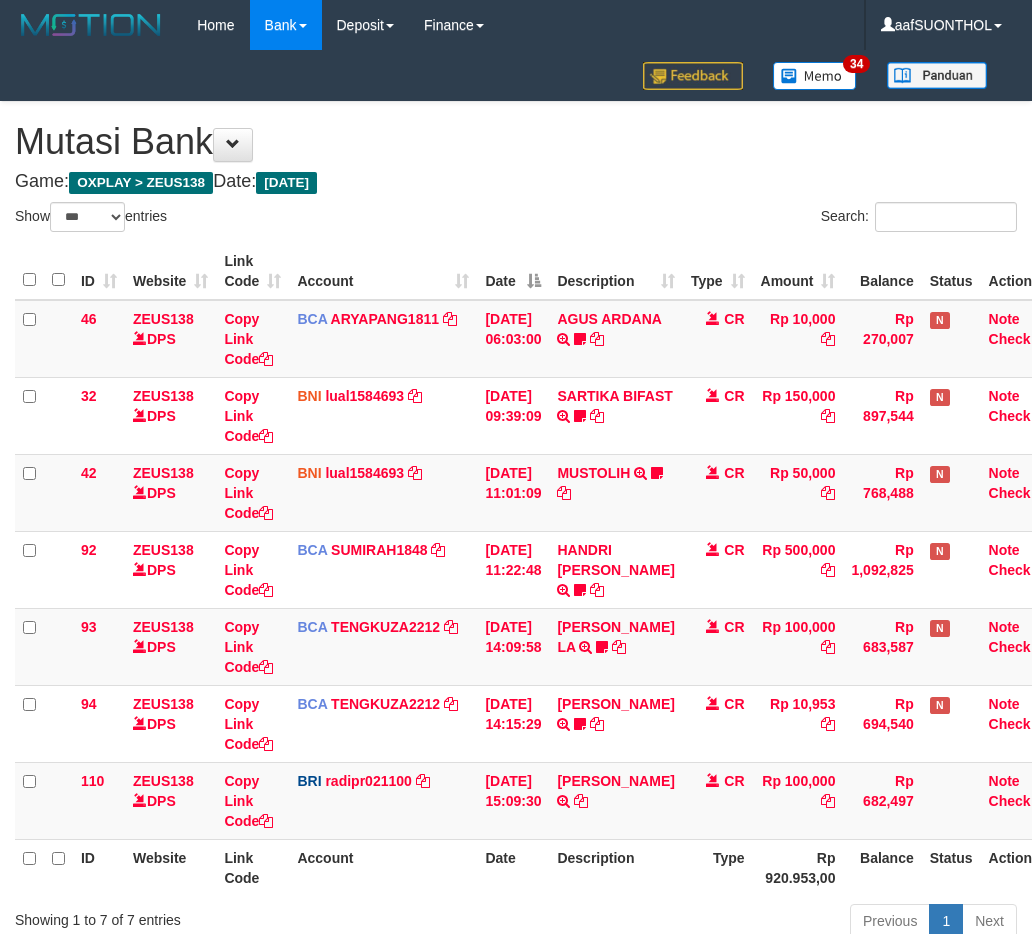 scroll, scrollTop: 80, scrollLeft: 0, axis: vertical 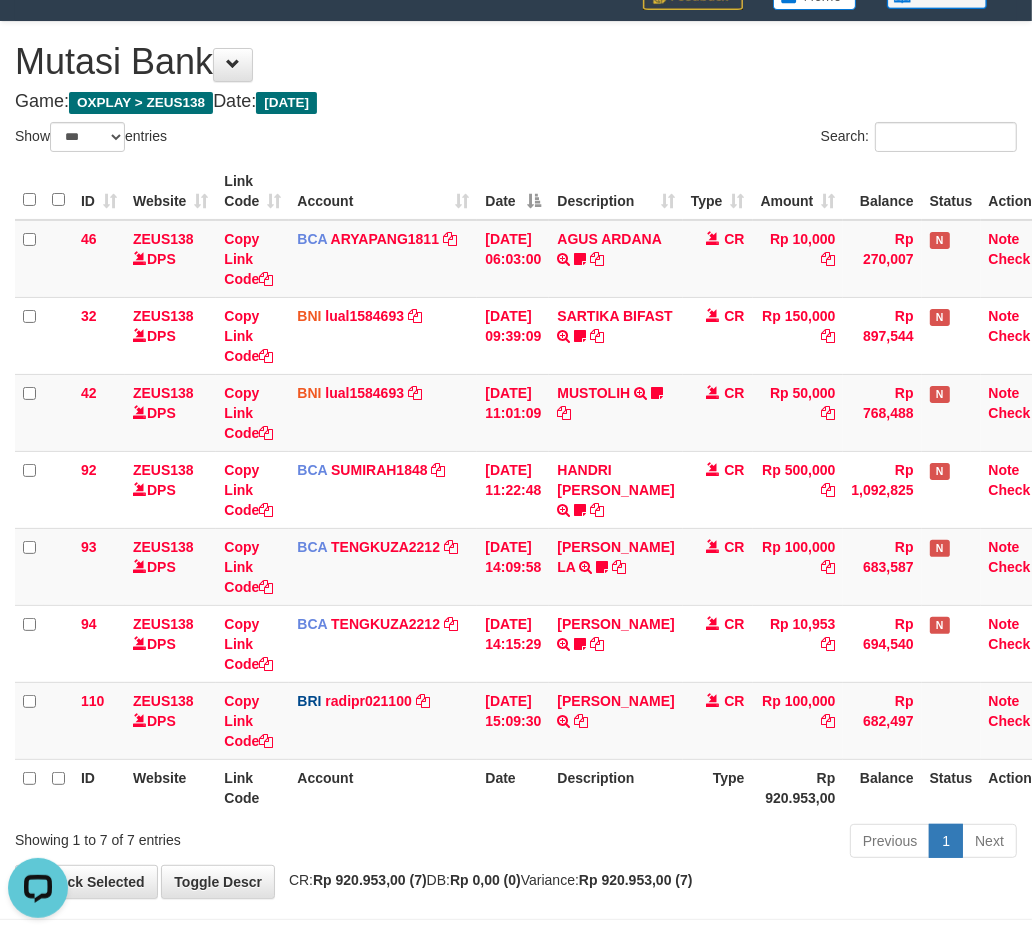 drag, startPoint x: 560, startPoint y: 781, endPoint x: 547, endPoint y: 780, distance: 13.038404 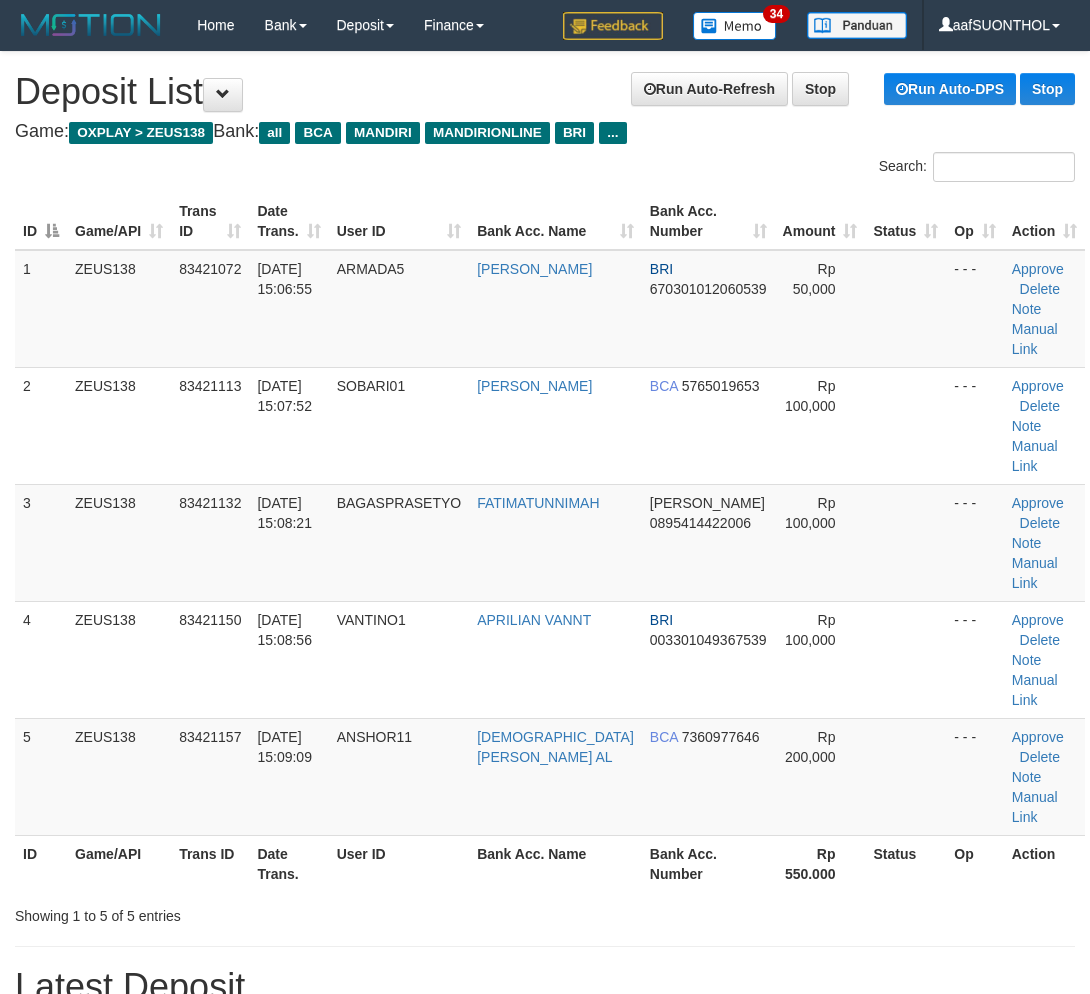 scroll, scrollTop: 0, scrollLeft: 0, axis: both 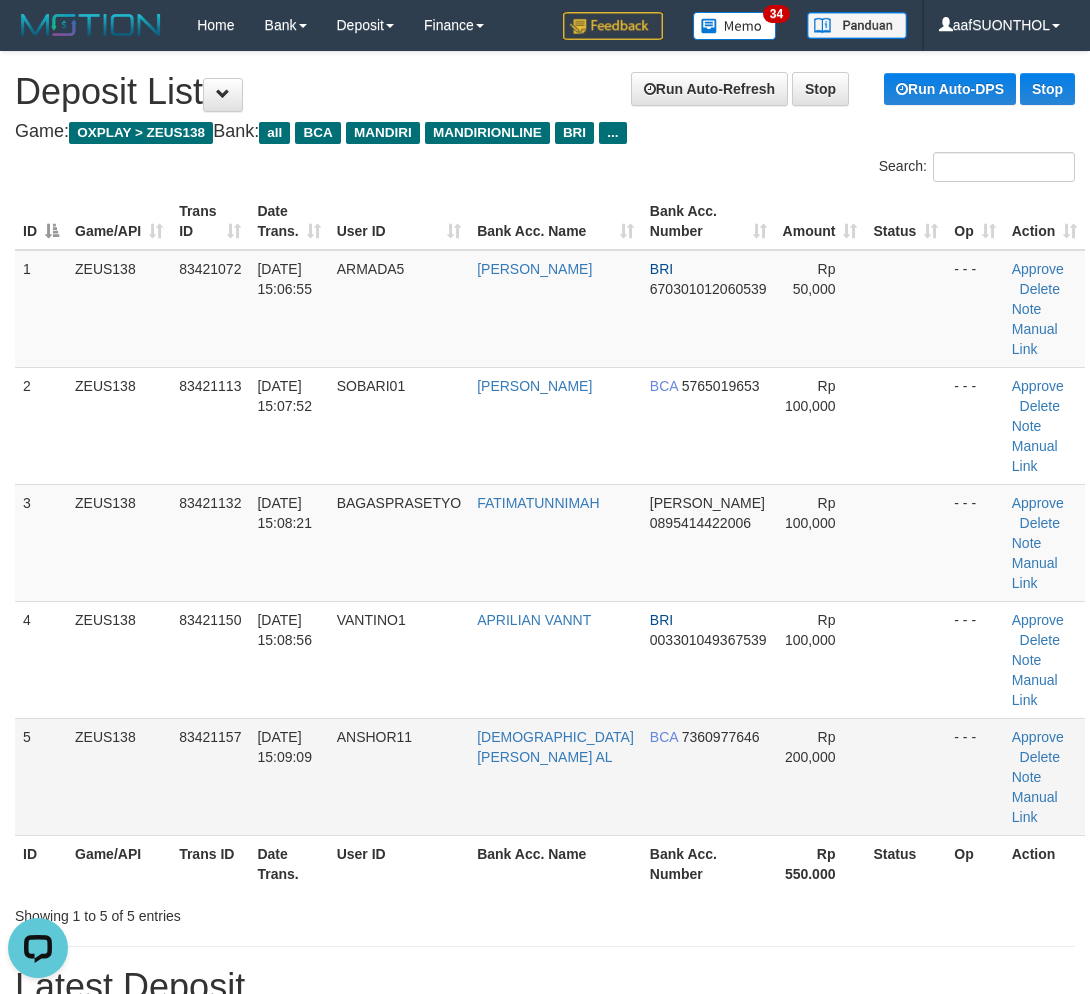 click on "Rp 200,000" at bounding box center (820, 776) 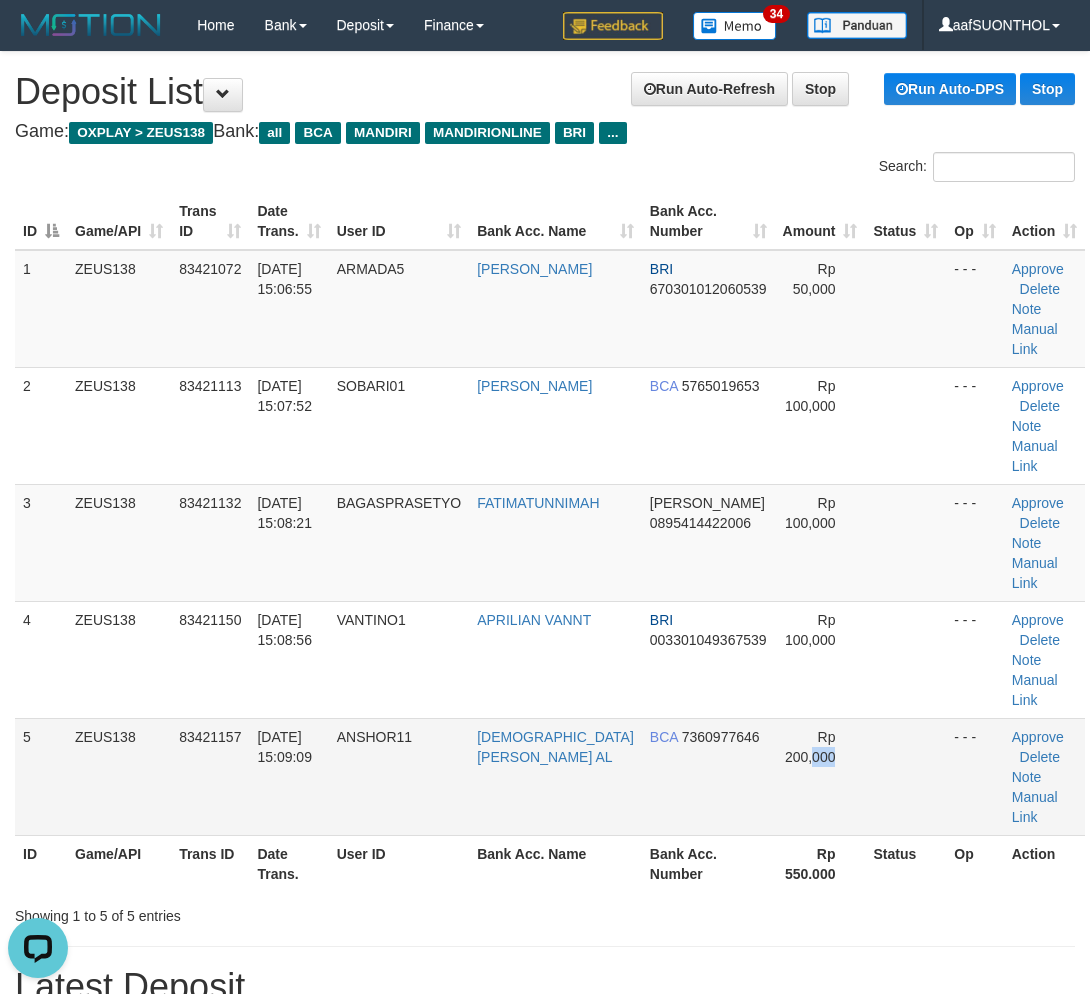 click on "Rp 200,000" at bounding box center (820, 776) 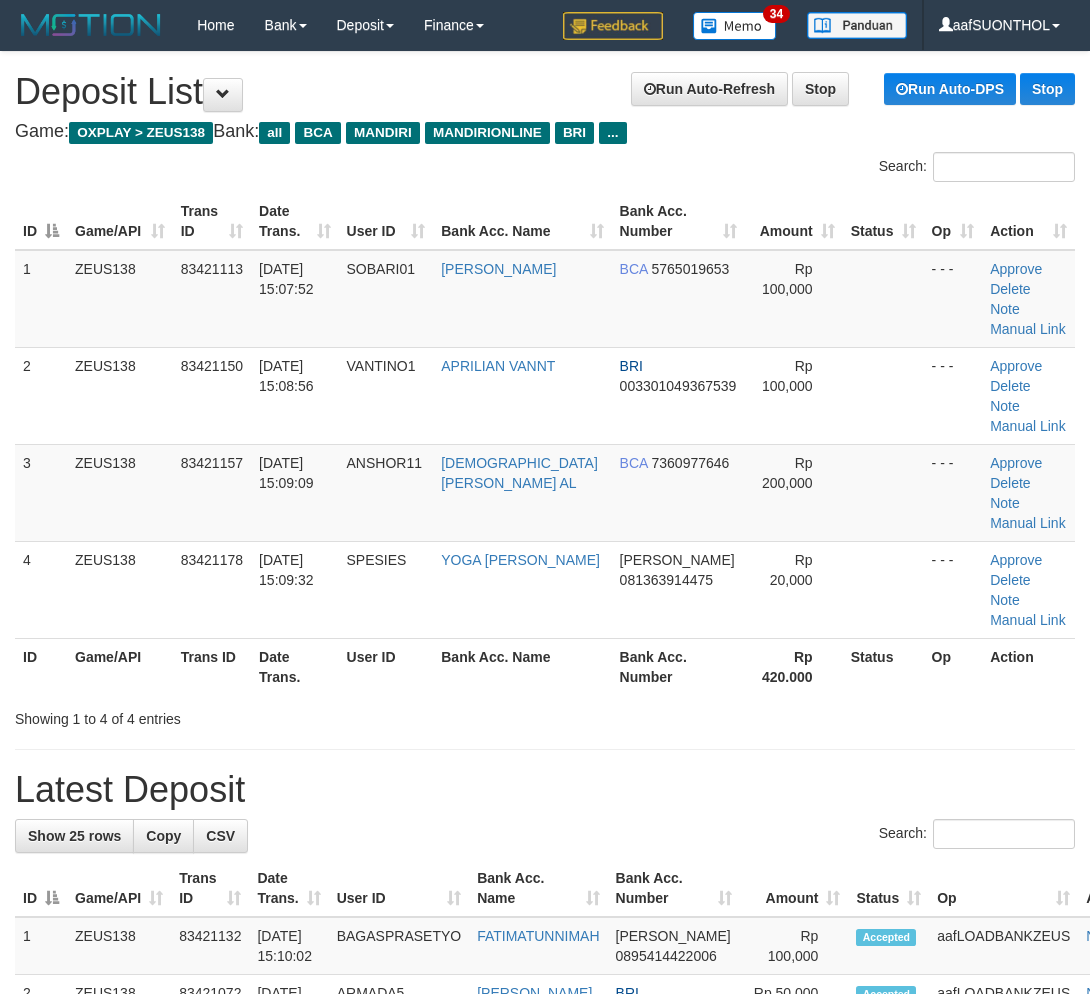 scroll, scrollTop: 0, scrollLeft: 0, axis: both 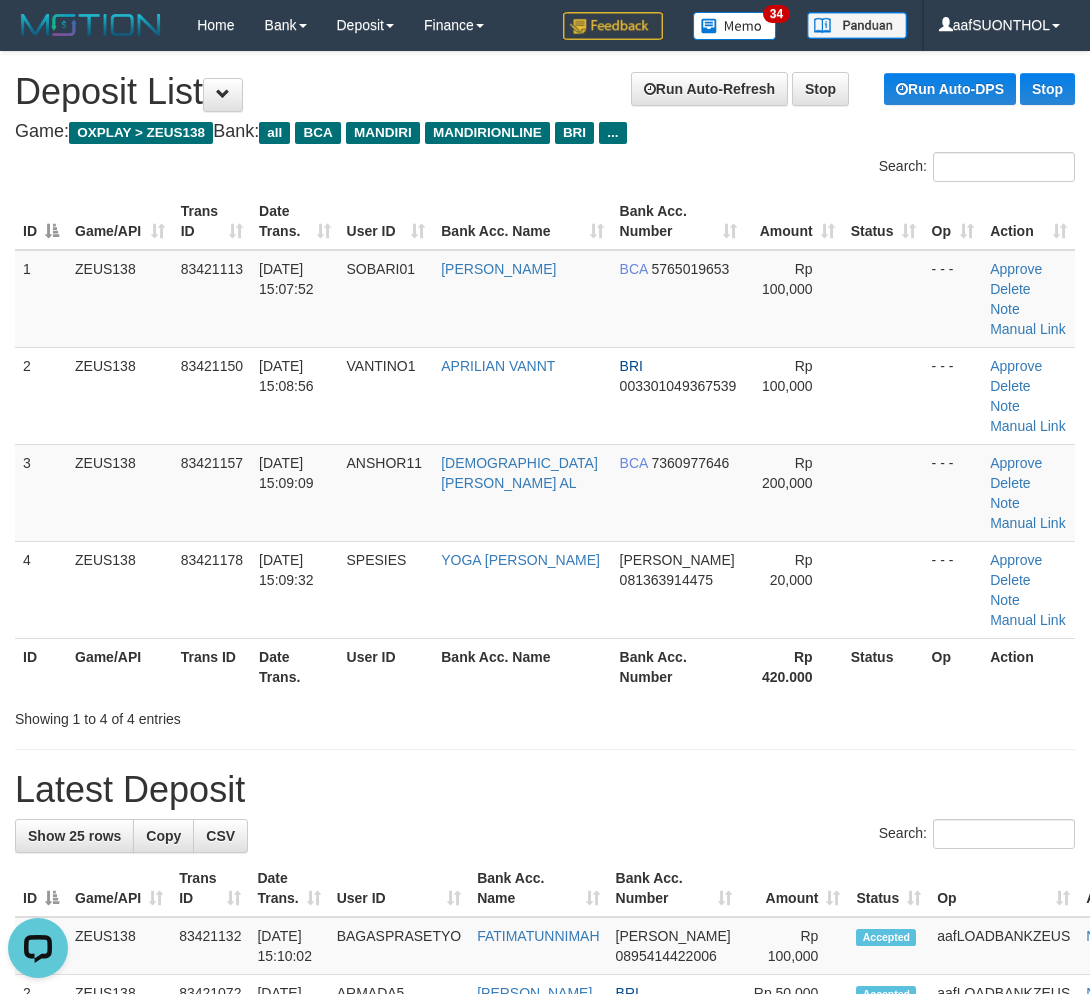 click on "**********" at bounding box center (545, 1264) 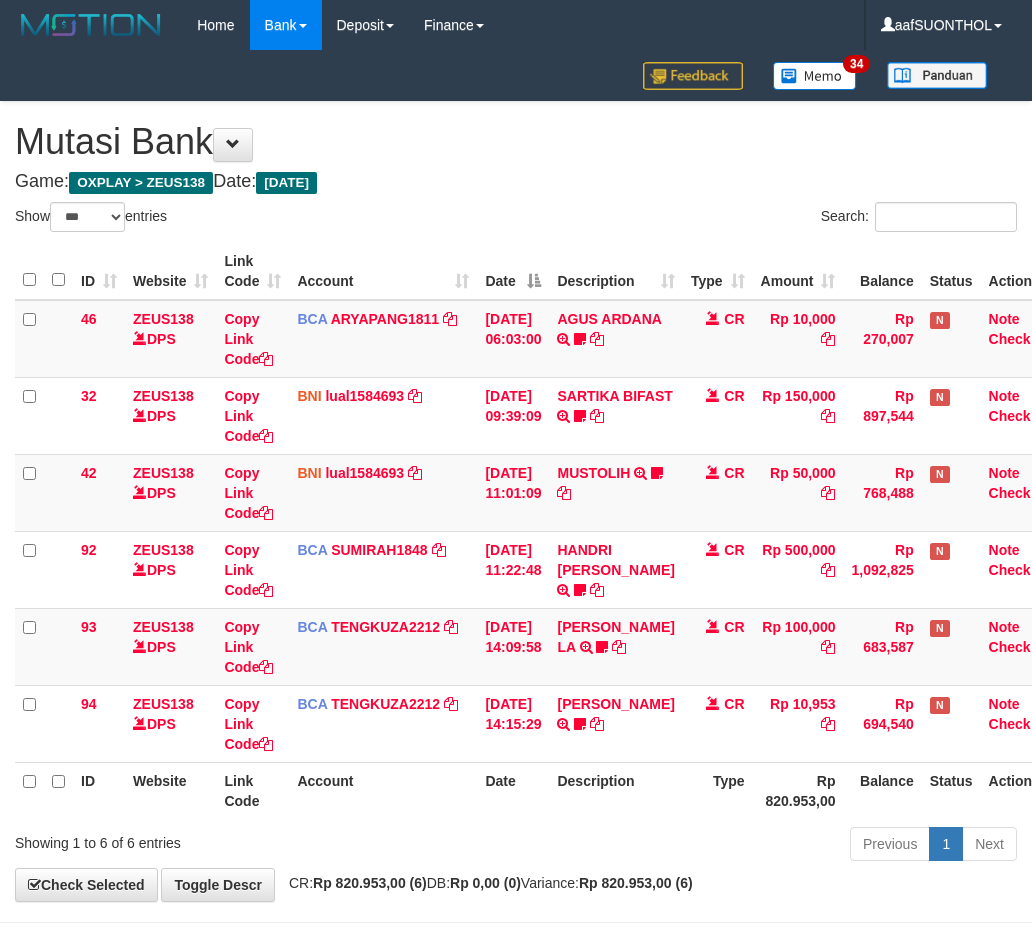 select on "***" 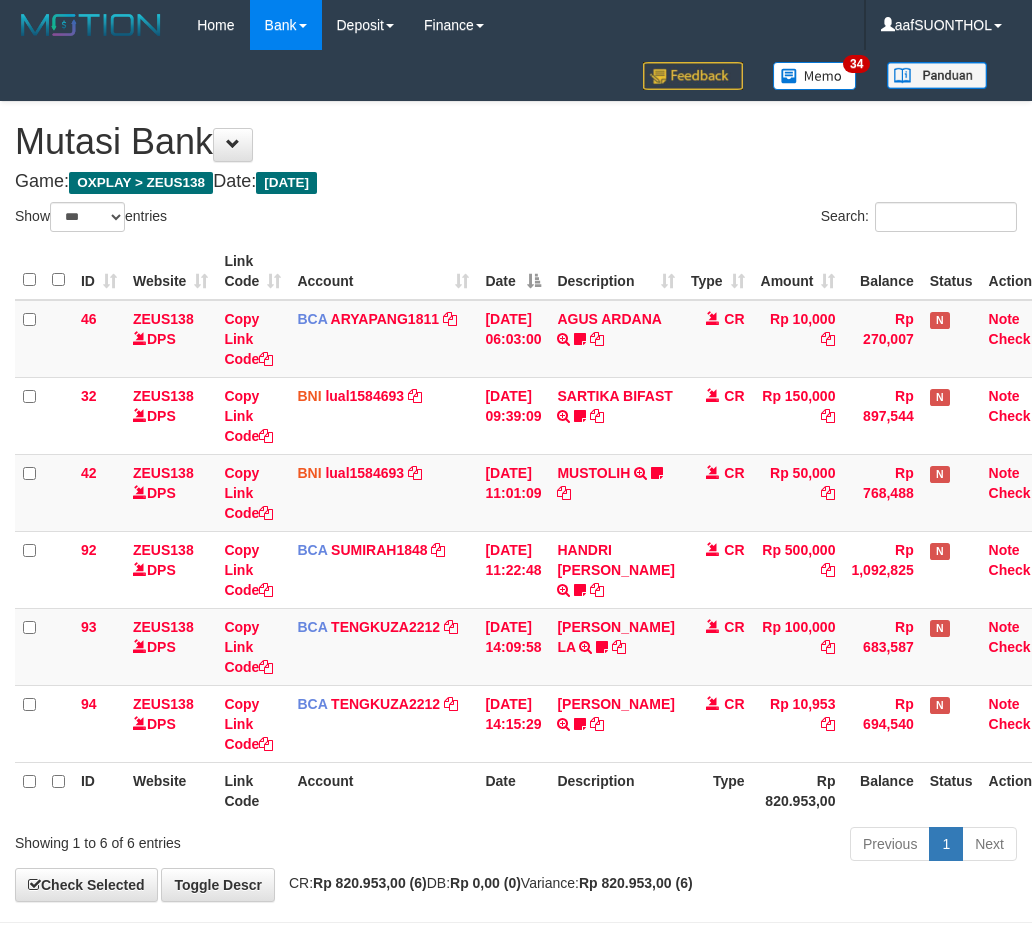 scroll, scrollTop: 80, scrollLeft: 0, axis: vertical 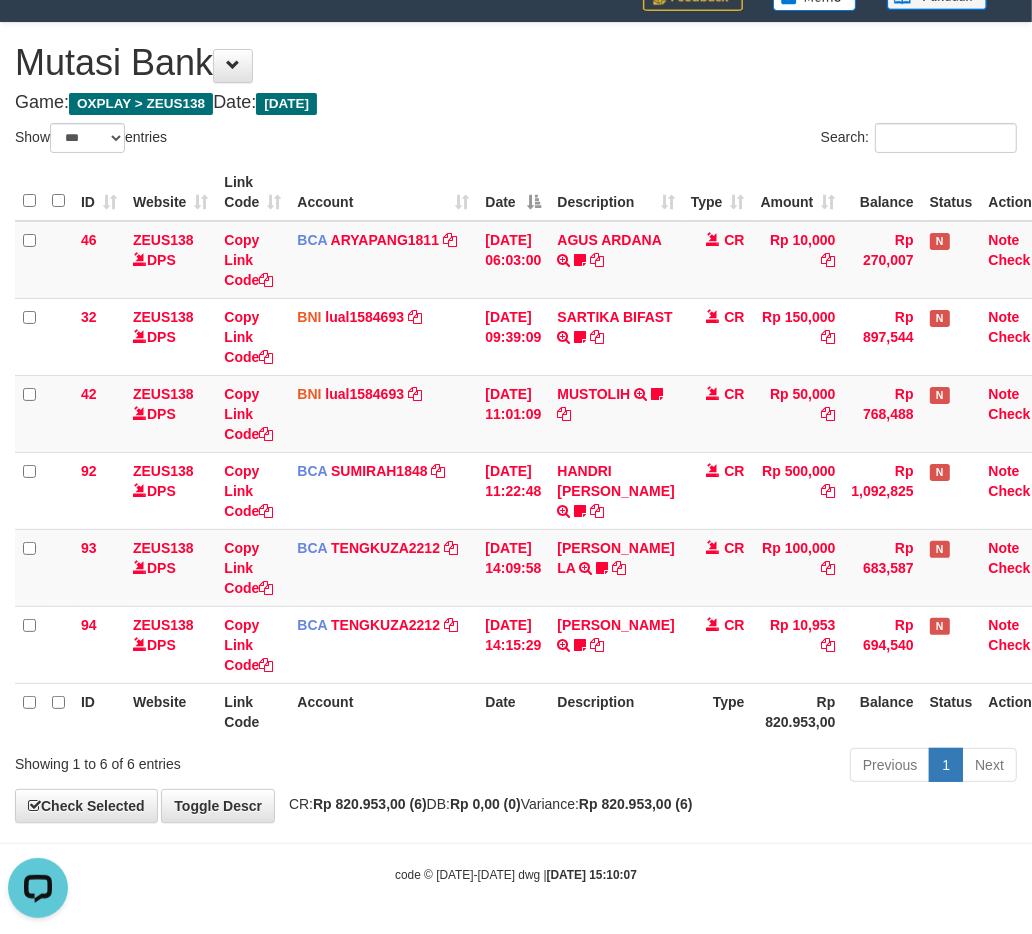 click on "Previous 1 Next" at bounding box center [731, 767] 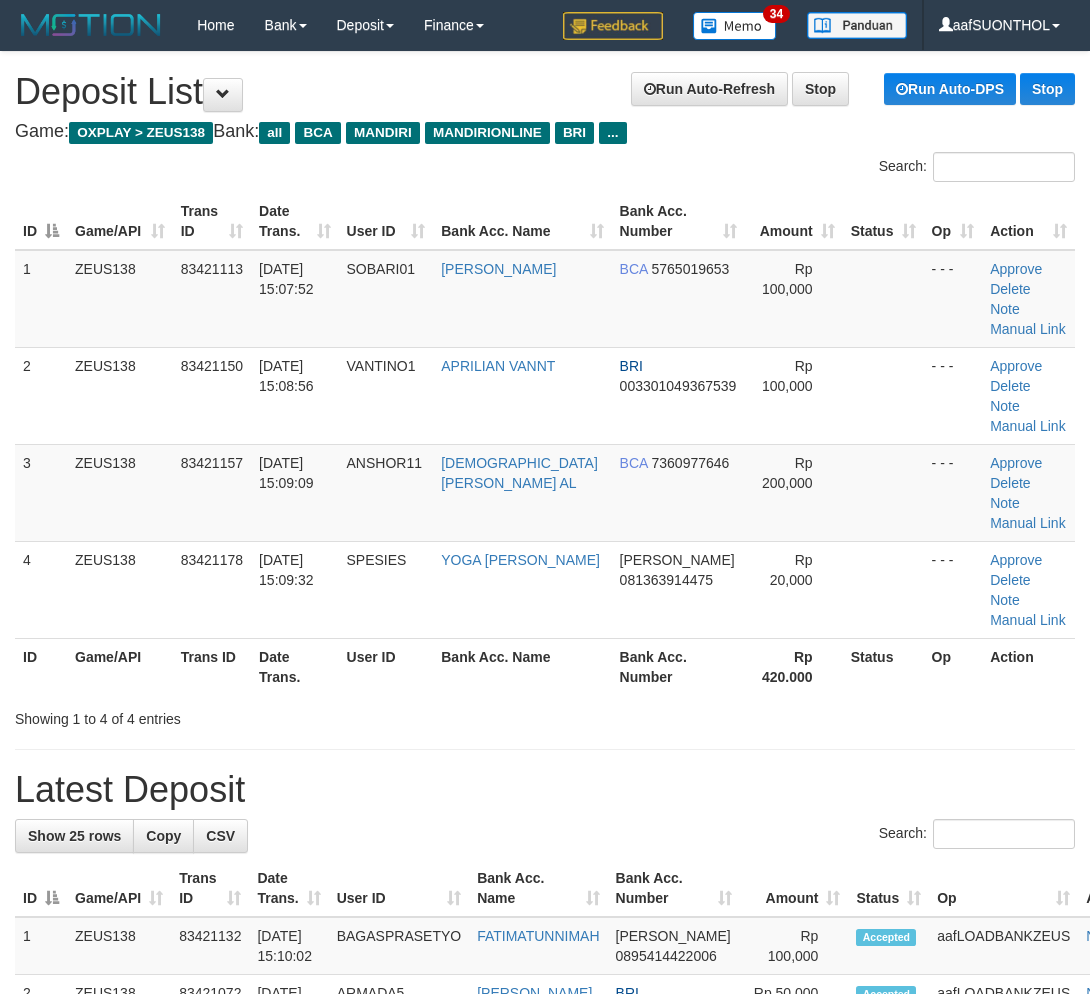 scroll, scrollTop: 0, scrollLeft: 0, axis: both 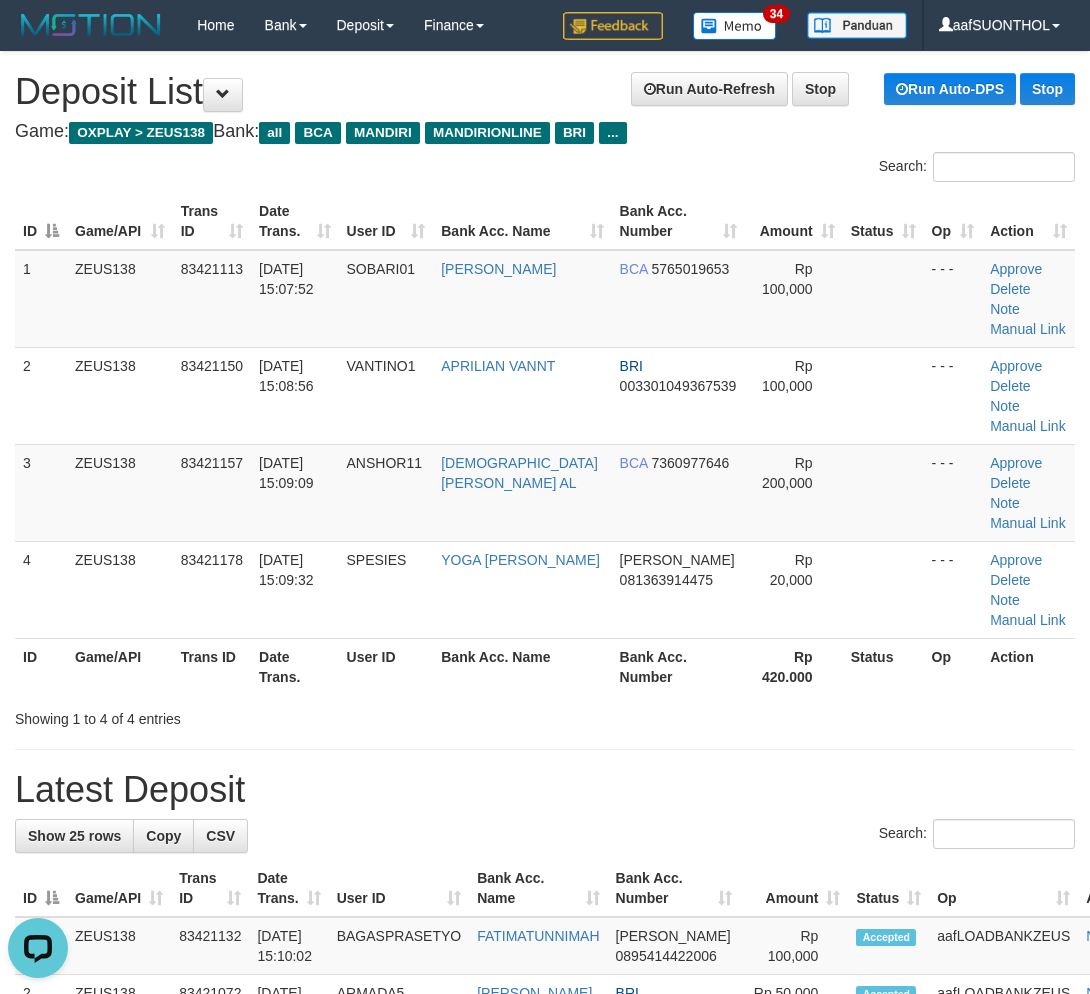 click on "ID Game/API Trans ID Date Trans. User ID Bank Acc. Name Bank Acc. Number Amount Status Op Action
1
ZEUS138
83421113
11/07/2025 15:07:52
SOBARI01
ANDI SOBARI
BCA
5765019653
Rp 100,000
- - -
Approve
Delete
Note
Manual Link
2
ZEUS138
83421150
11/07/2025 15:08:56
VANTINO1
APRILIAN VANNT
BRI
003301049367539
Rp 100,000
- - -" at bounding box center [545, 444] 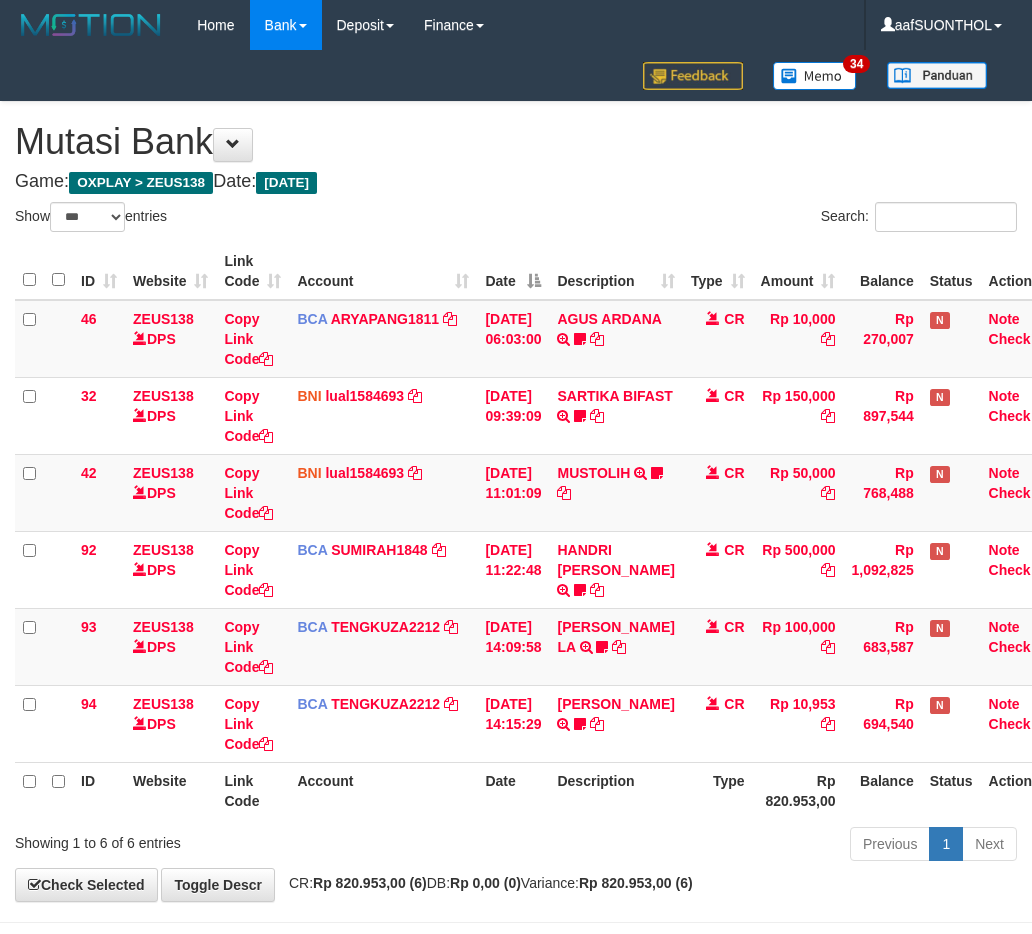 select on "***" 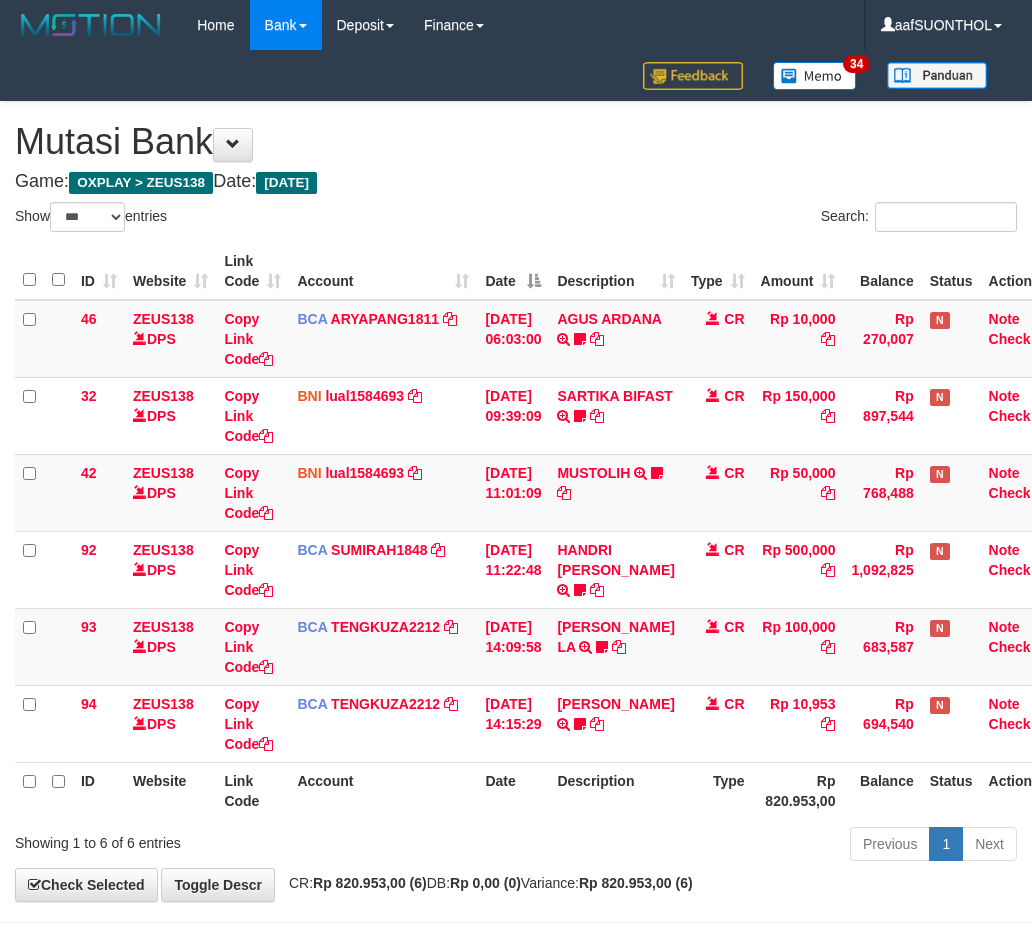 scroll, scrollTop: 80, scrollLeft: 0, axis: vertical 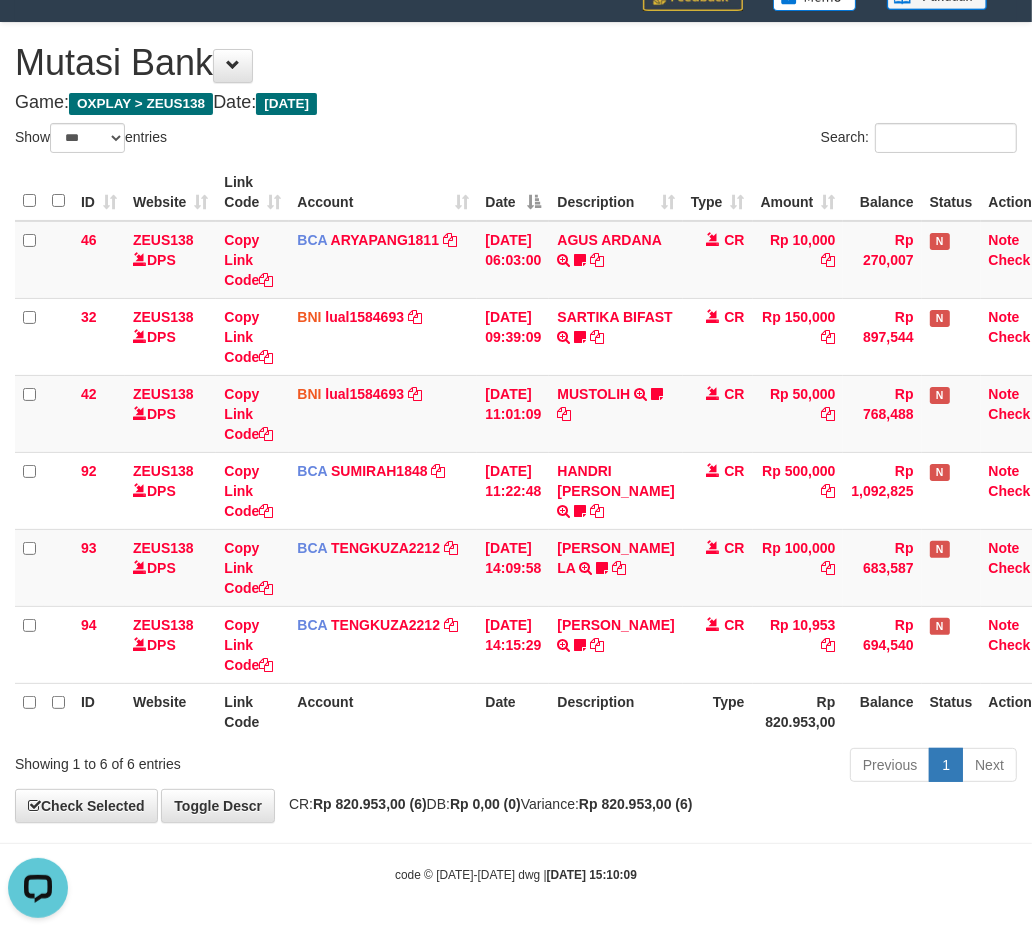 click on "Date" at bounding box center [513, 711] 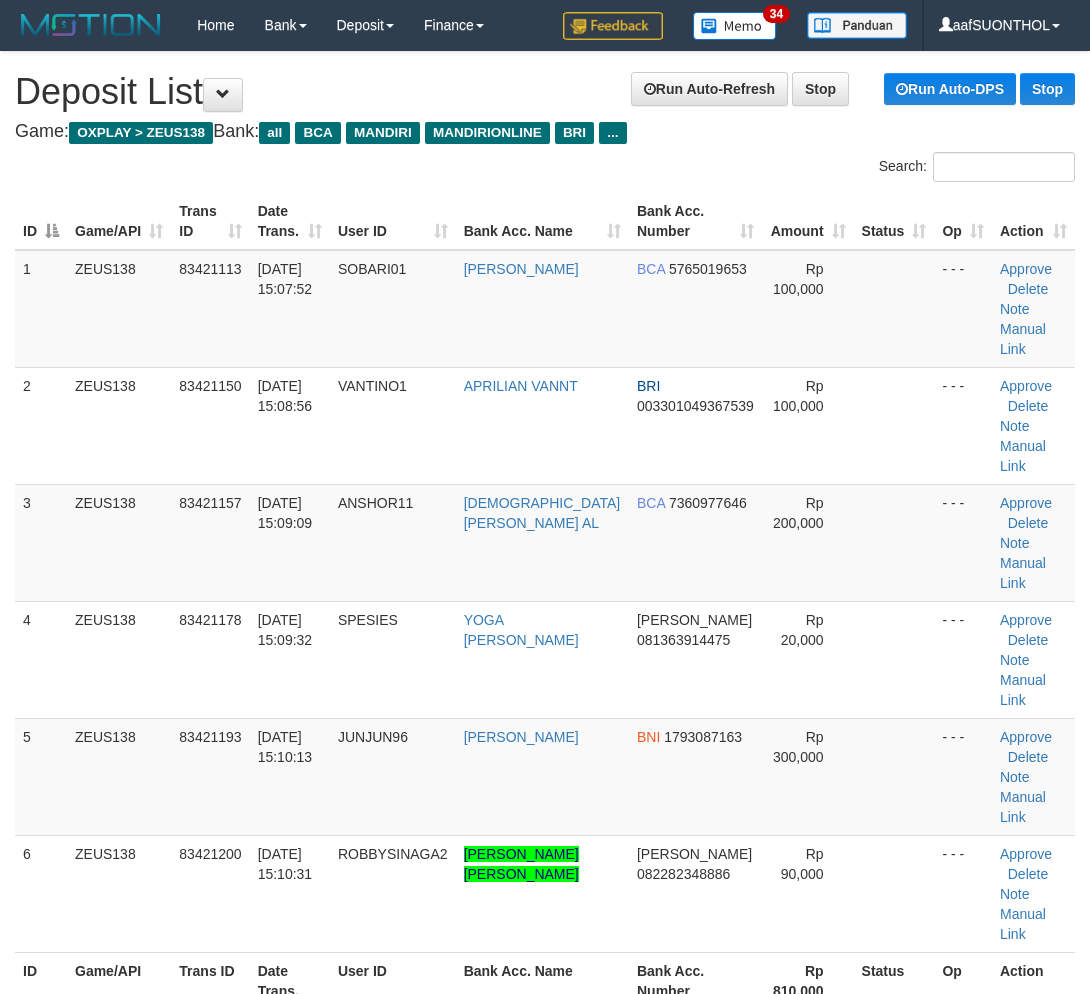scroll, scrollTop: 0, scrollLeft: 0, axis: both 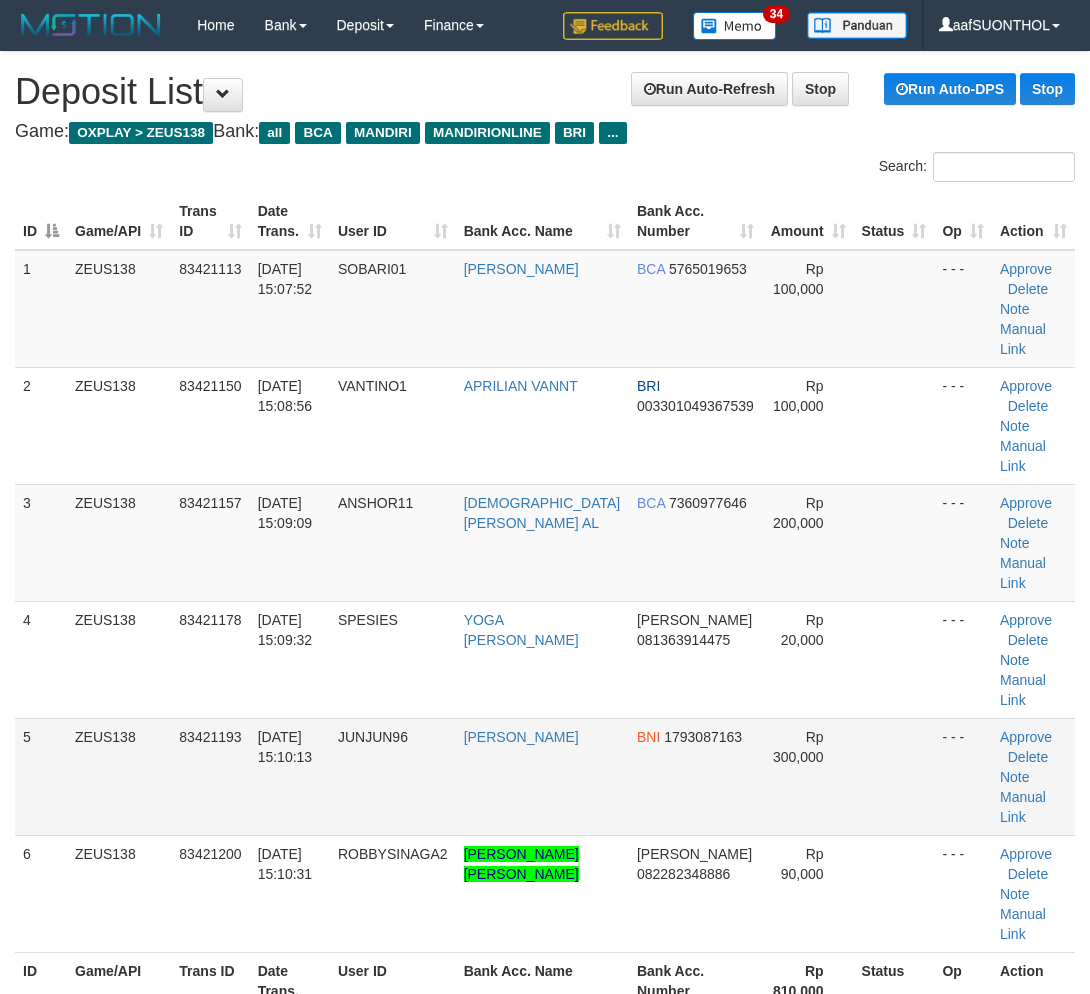 click on "JUNJUN96" at bounding box center (393, 776) 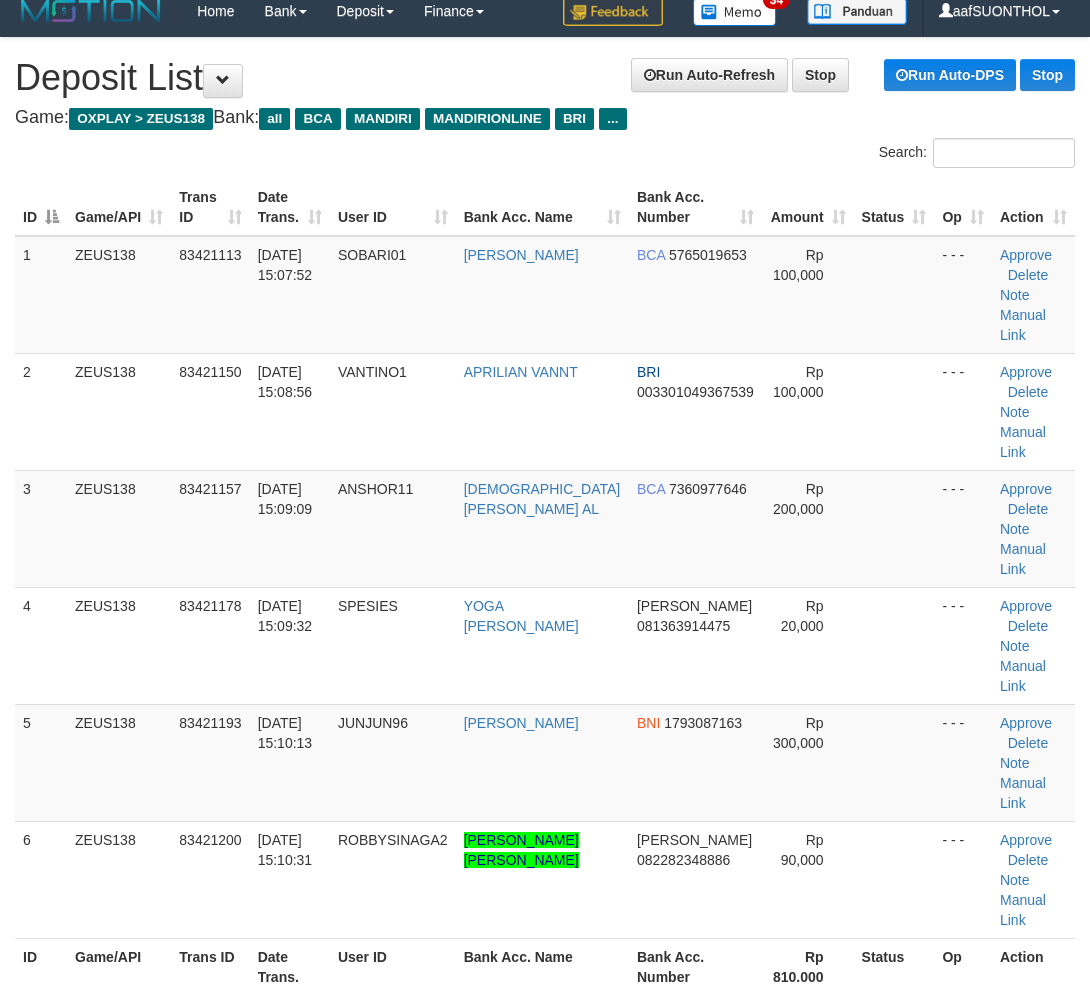 scroll, scrollTop: 111, scrollLeft: 0, axis: vertical 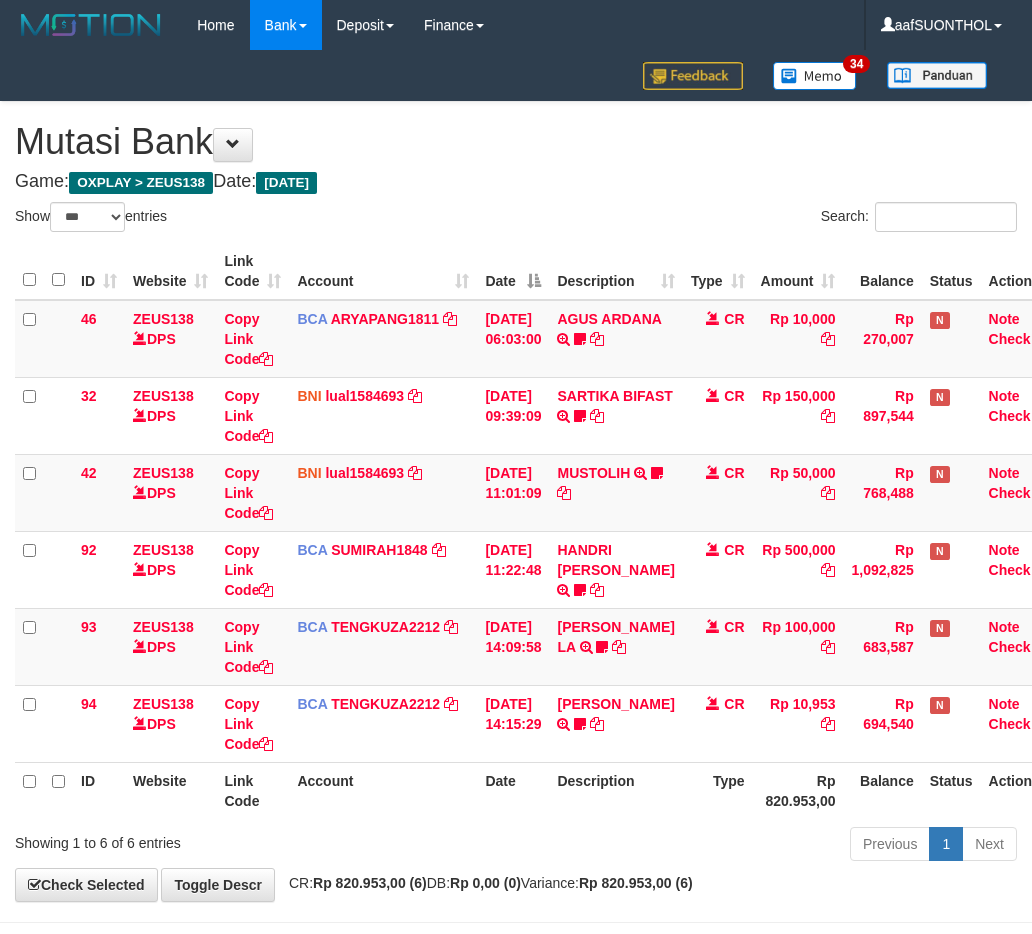 select on "***" 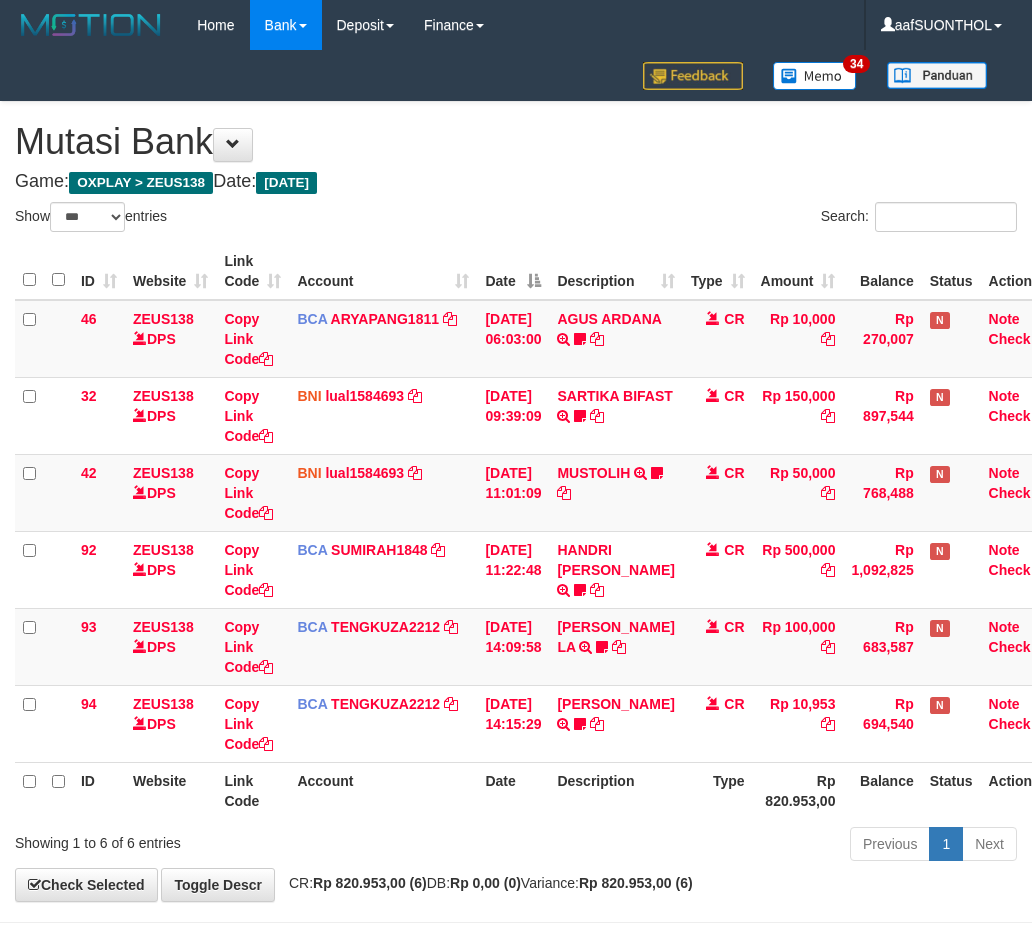 scroll, scrollTop: 80, scrollLeft: 0, axis: vertical 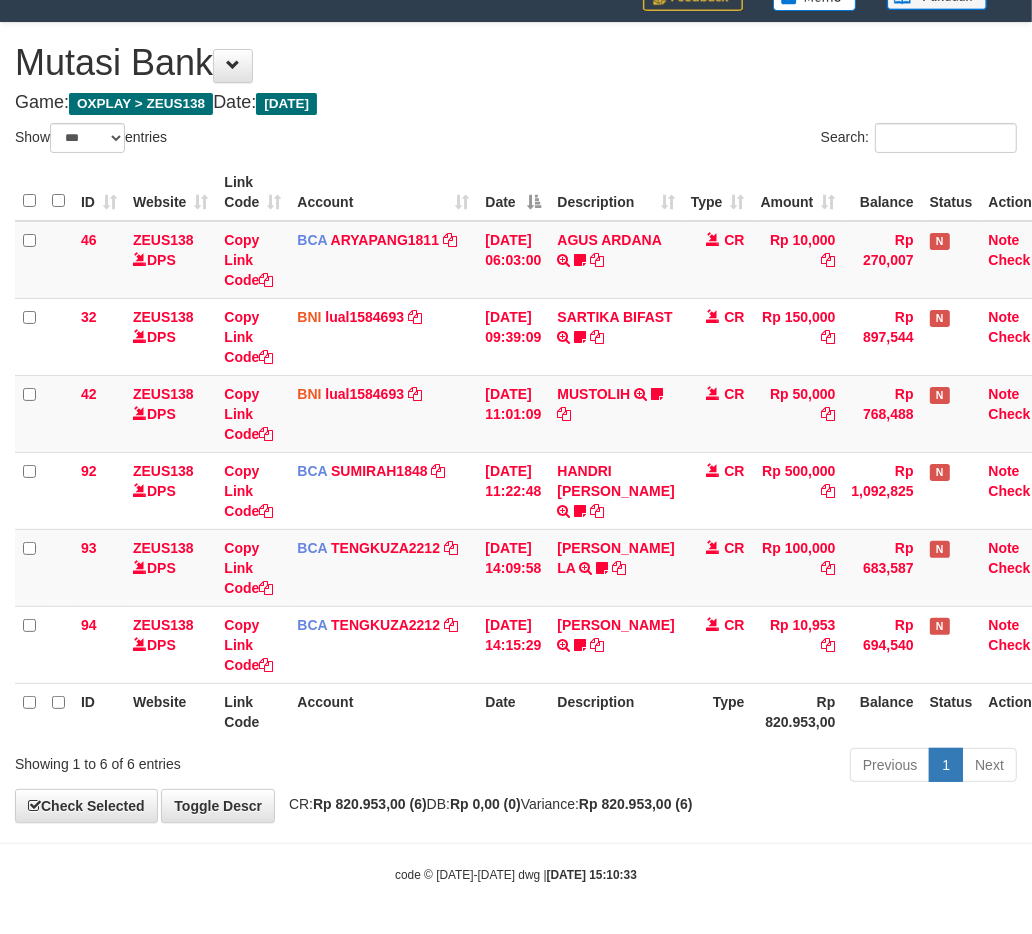 click on "Previous 1 Next" at bounding box center [731, 767] 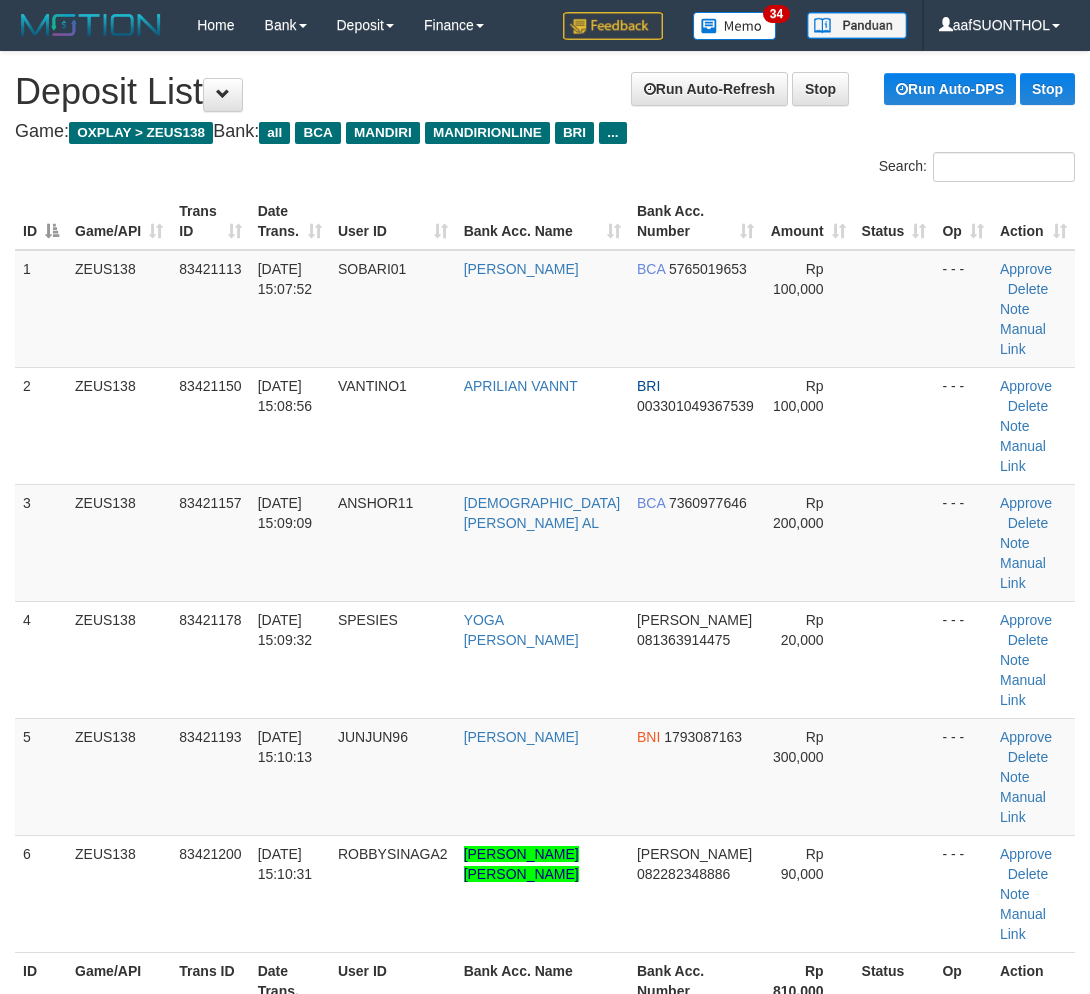 scroll, scrollTop: 112, scrollLeft: 0, axis: vertical 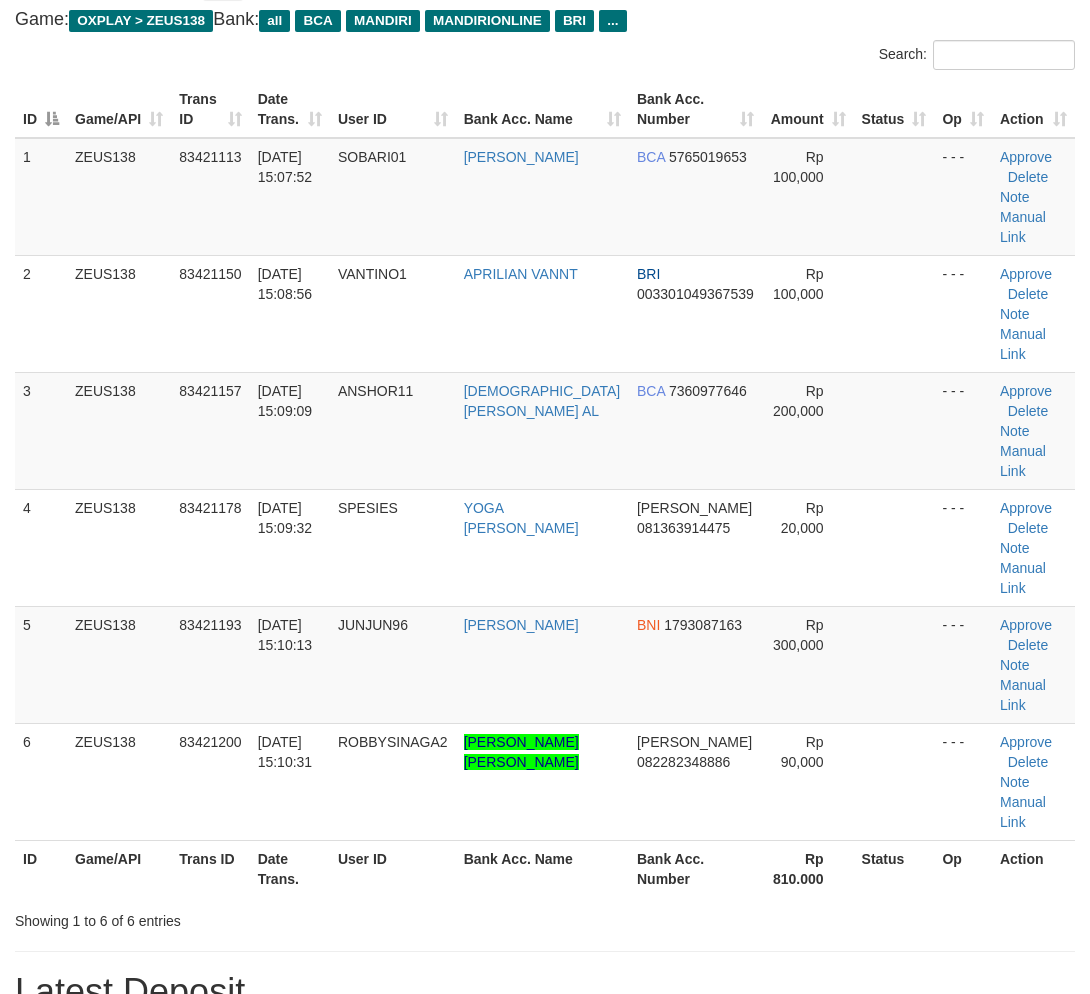 click on "Rp 810.000" at bounding box center (808, 868) 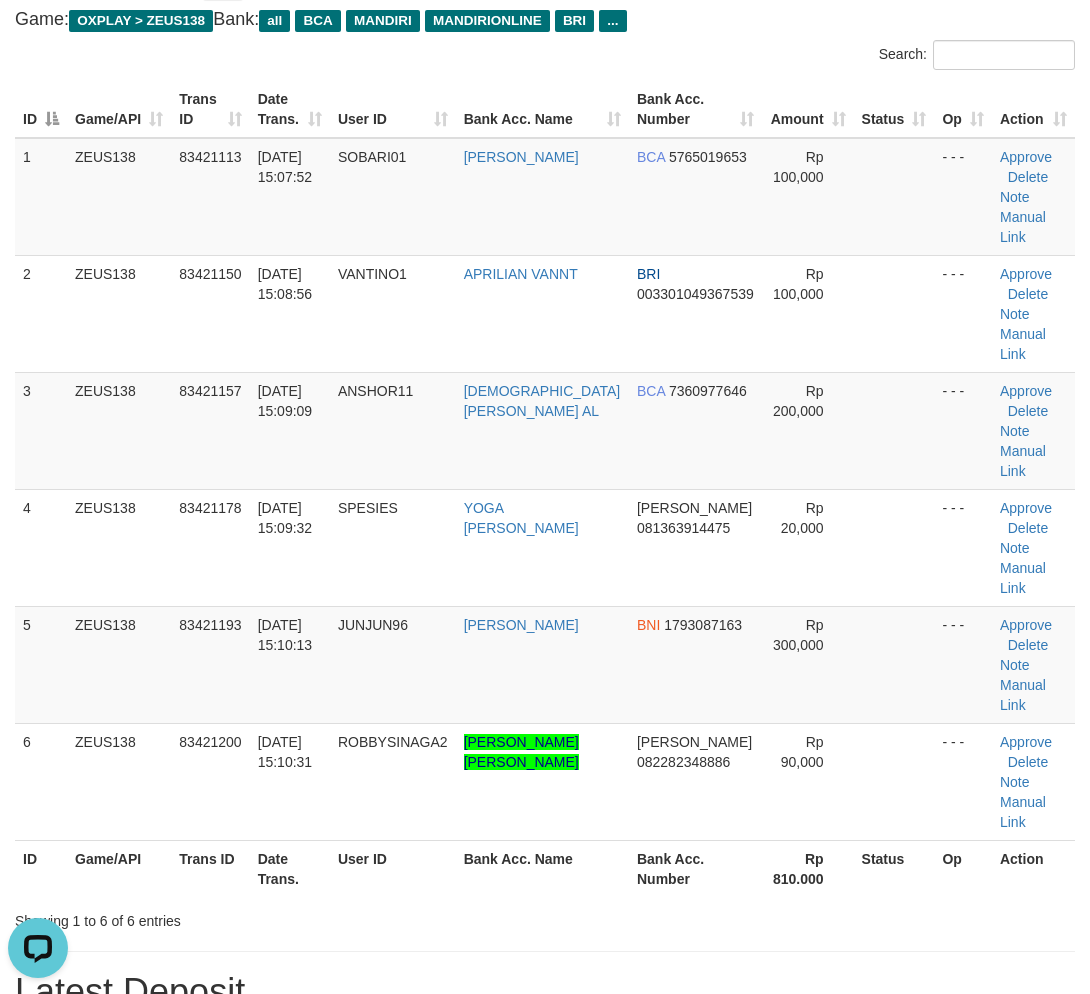 scroll, scrollTop: 0, scrollLeft: 0, axis: both 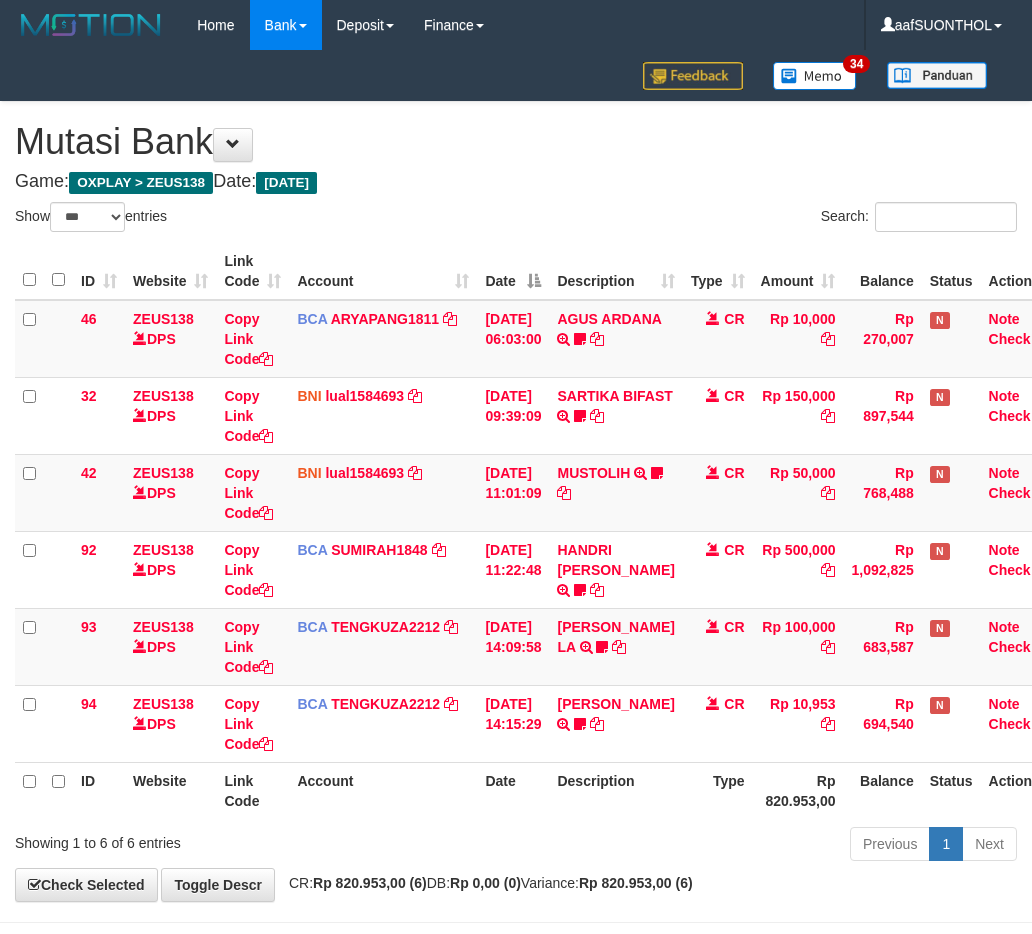 select on "***" 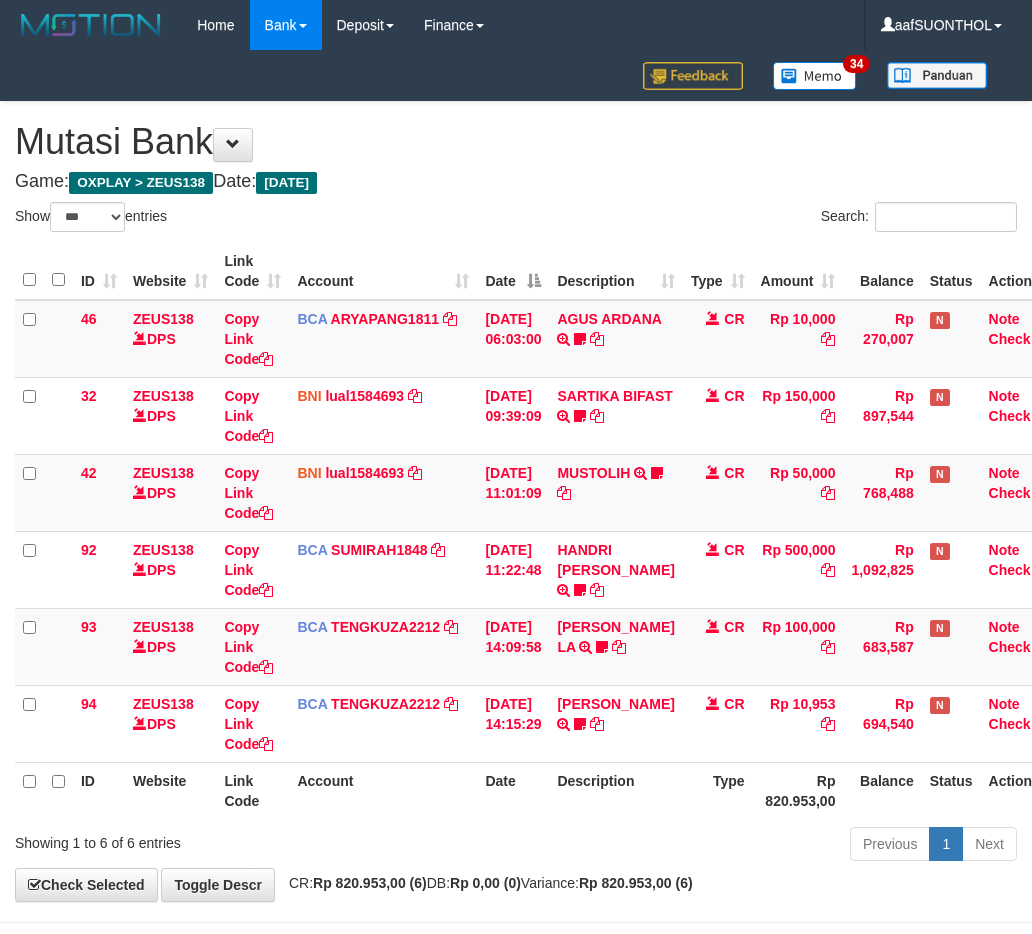 scroll, scrollTop: 80, scrollLeft: 0, axis: vertical 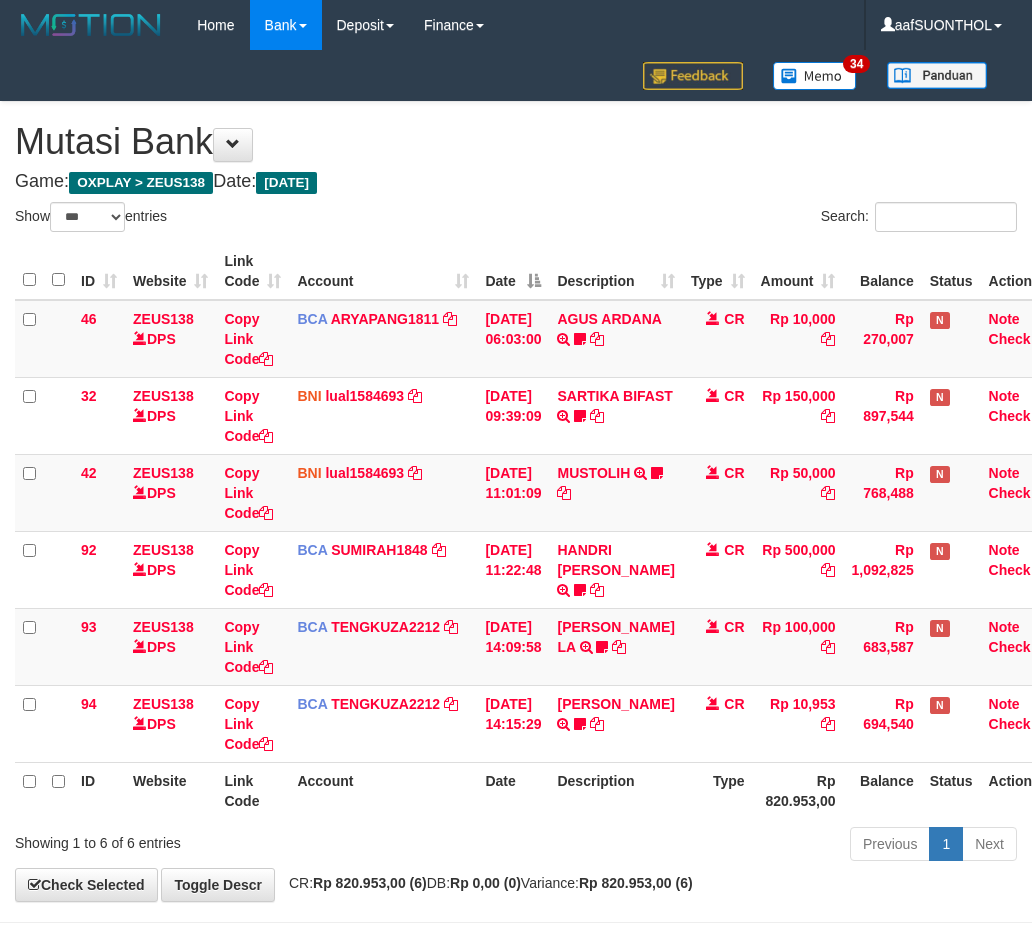 select on "***" 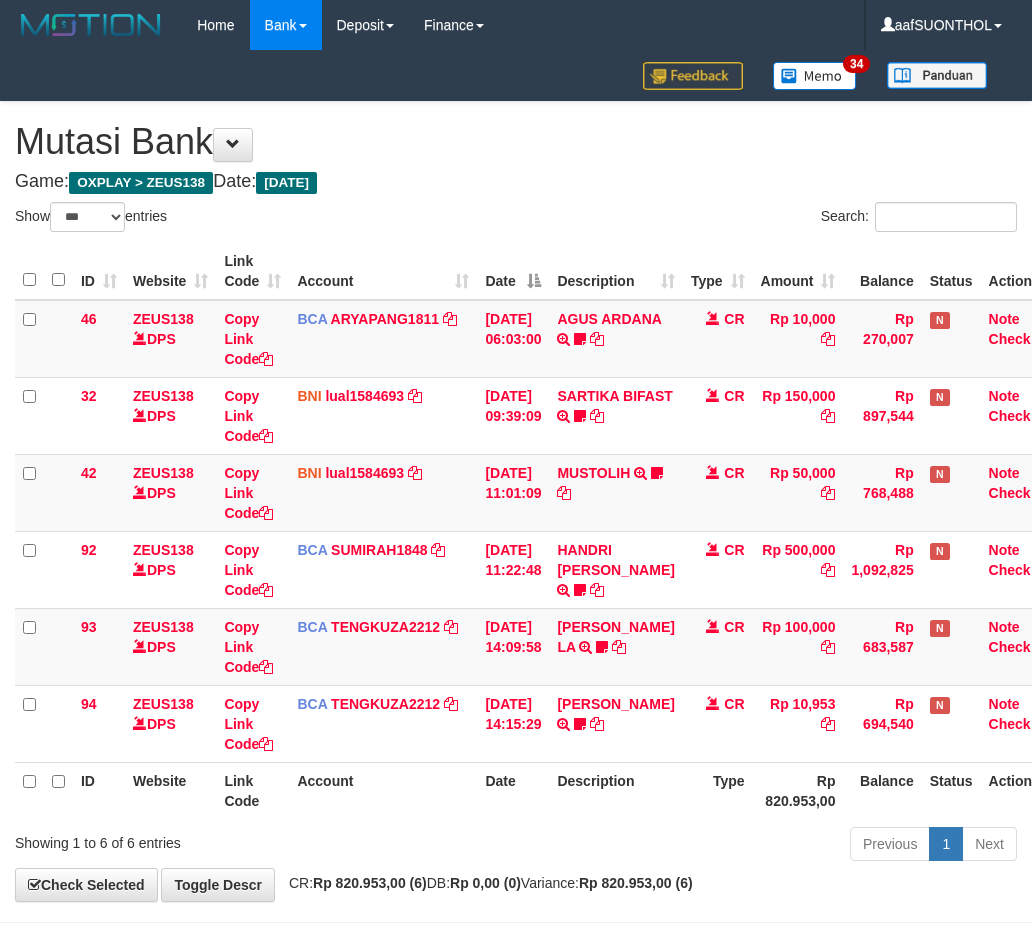 scroll, scrollTop: 80, scrollLeft: 0, axis: vertical 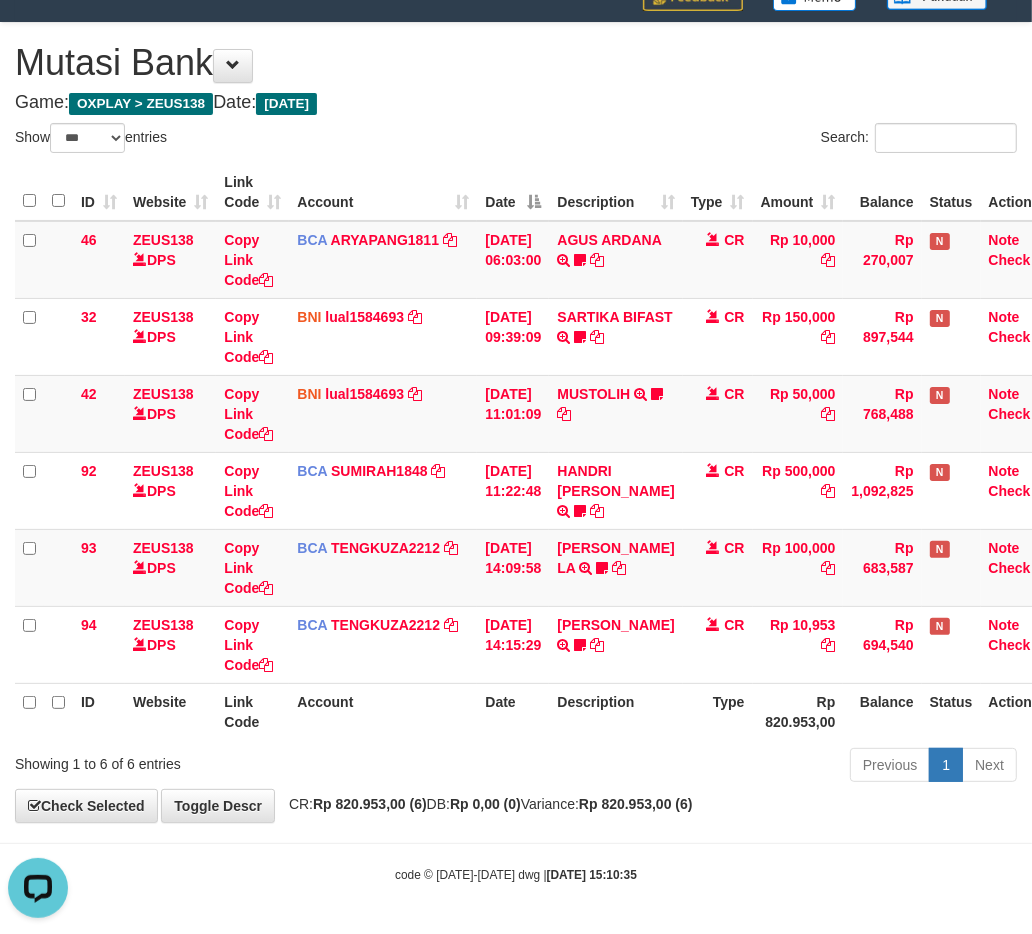 drag, startPoint x: 501, startPoint y: 728, endPoint x: 494, endPoint y: 743, distance: 16.552946 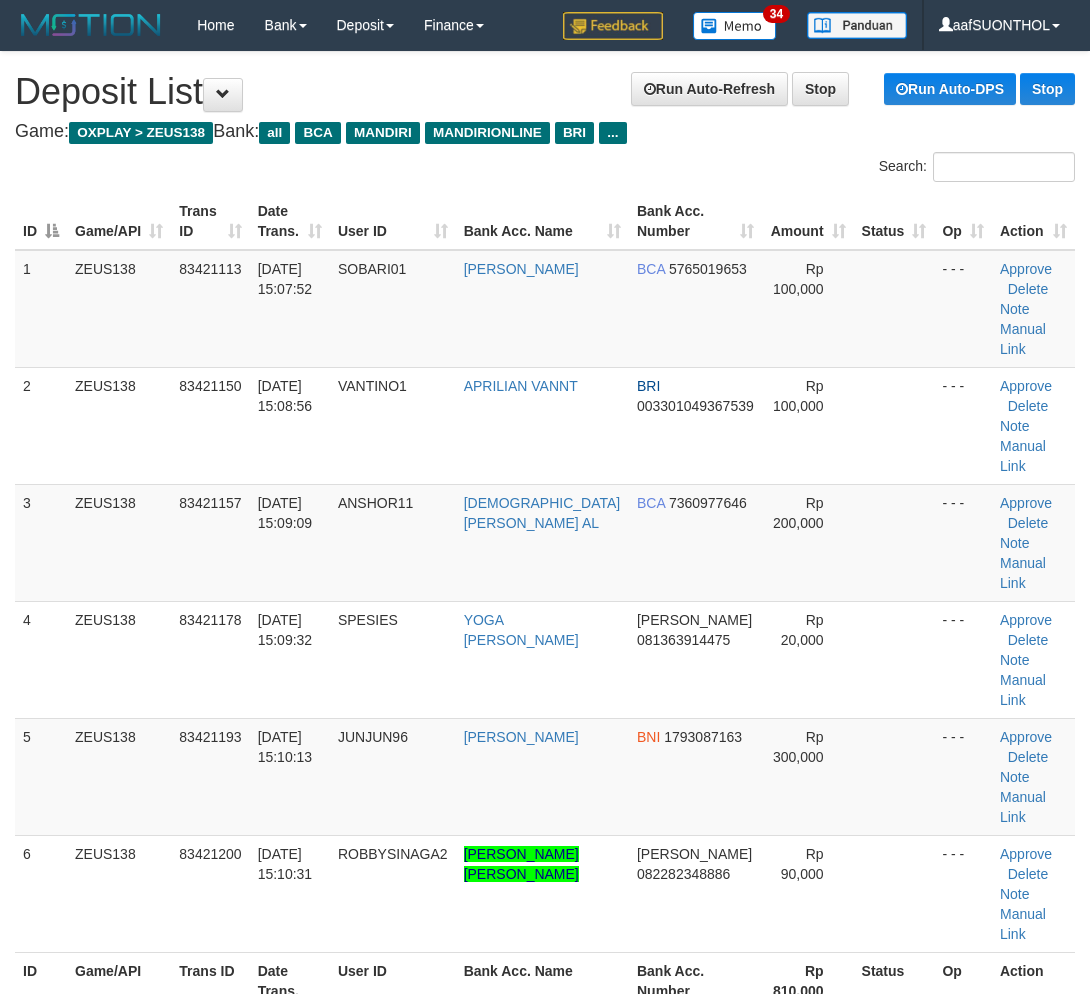 scroll, scrollTop: 62, scrollLeft: 0, axis: vertical 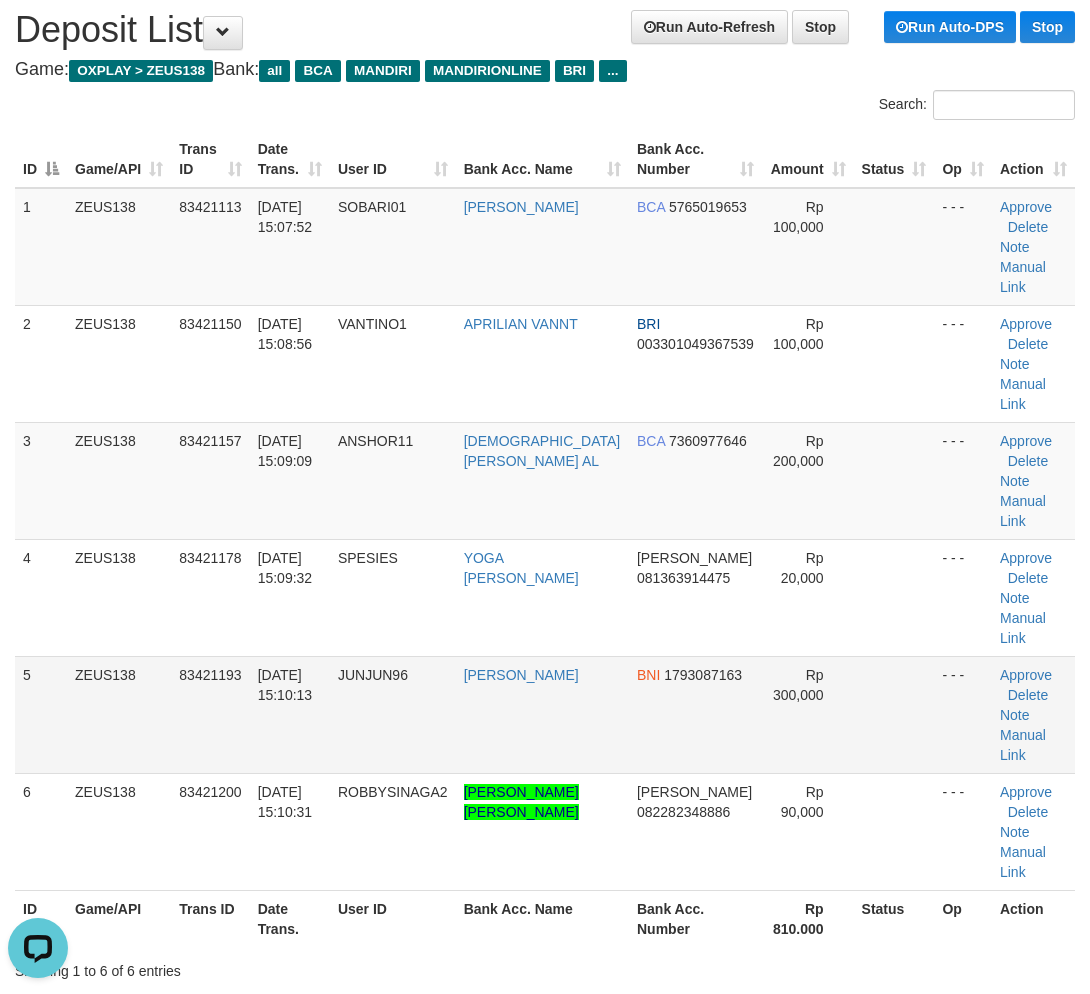 click at bounding box center [894, 714] 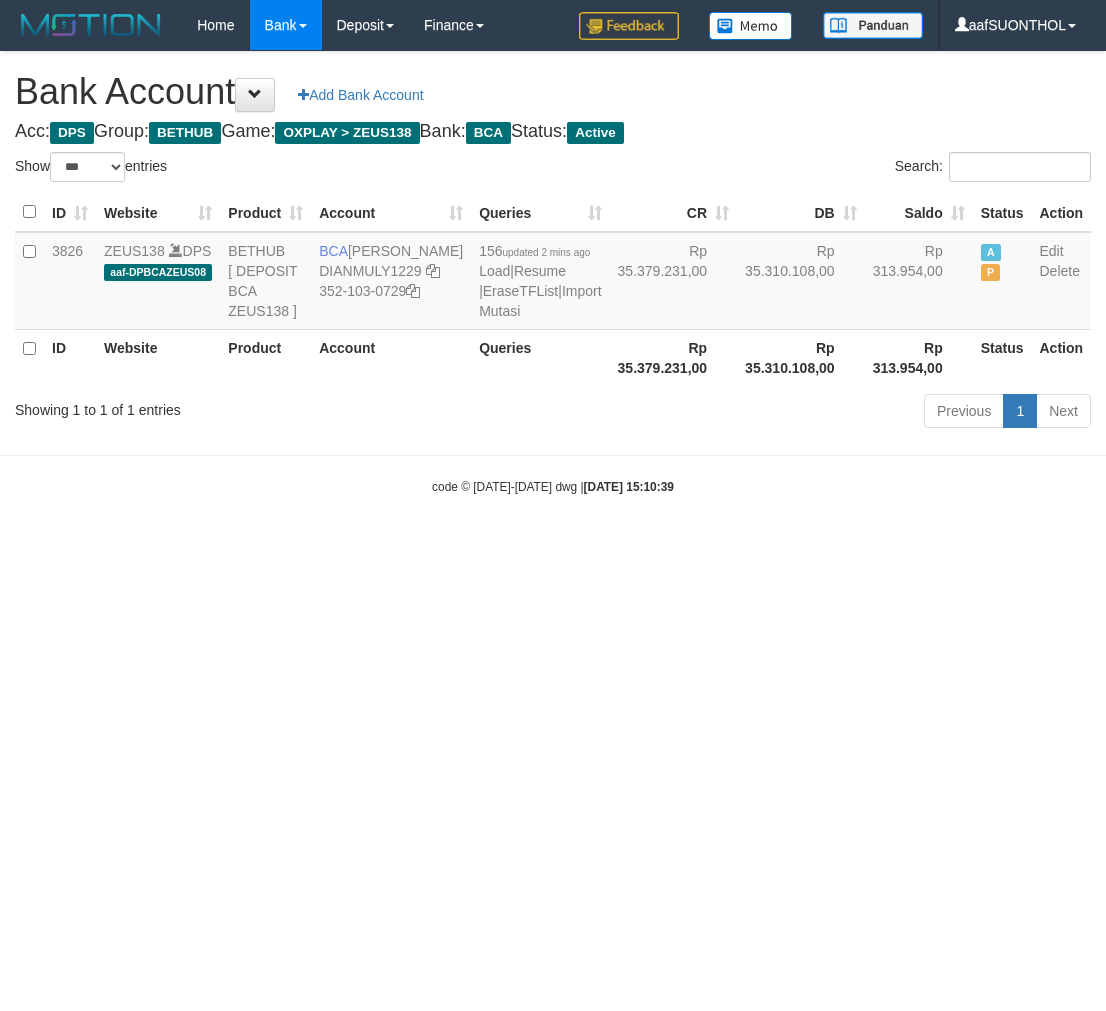 select on "***" 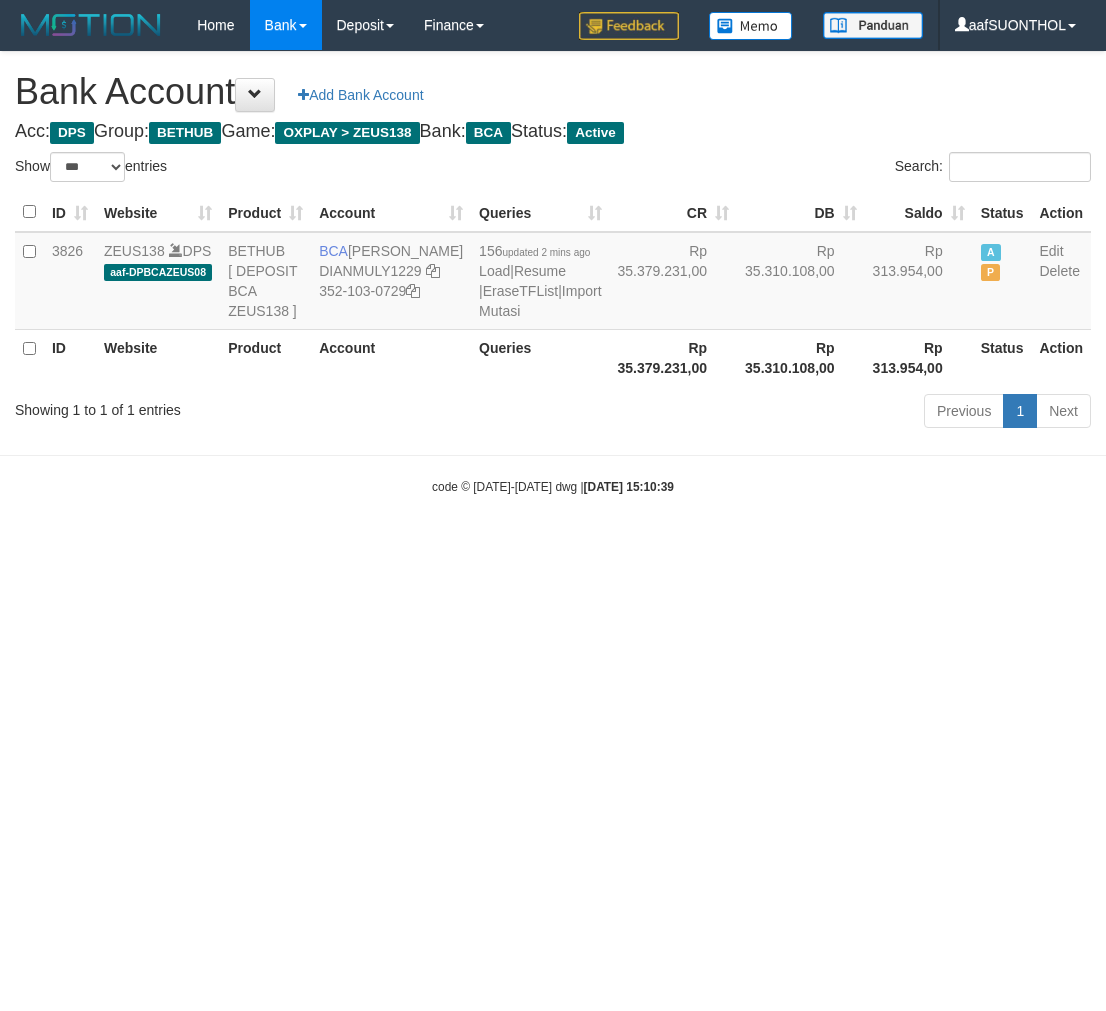 scroll, scrollTop: 0, scrollLeft: 0, axis: both 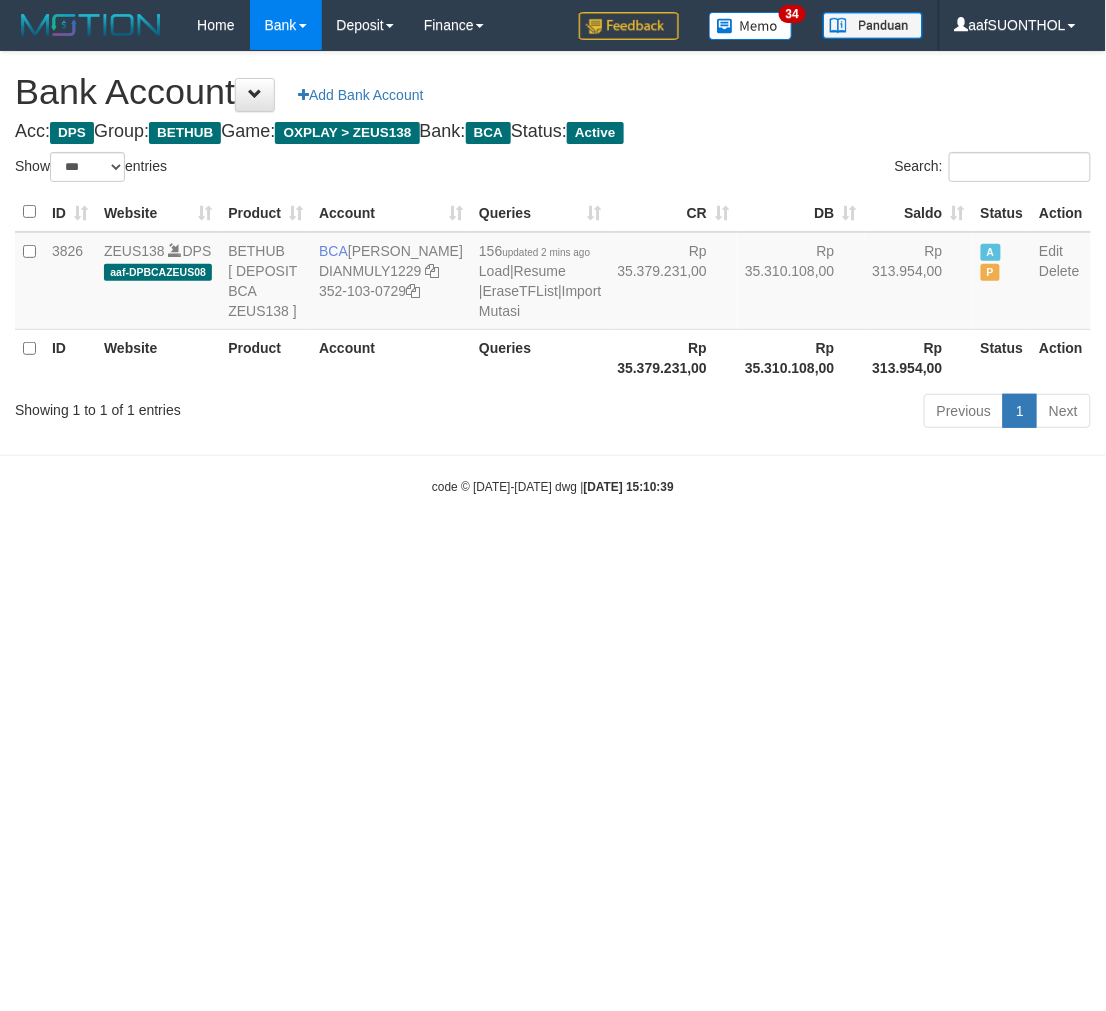 click on "Toggle navigation
Home
Bank
Account List
Load
By Website
Group
[OXPLAY]													ZEUS138
By Load Group (DPS)
Sync" at bounding box center [553, 273] 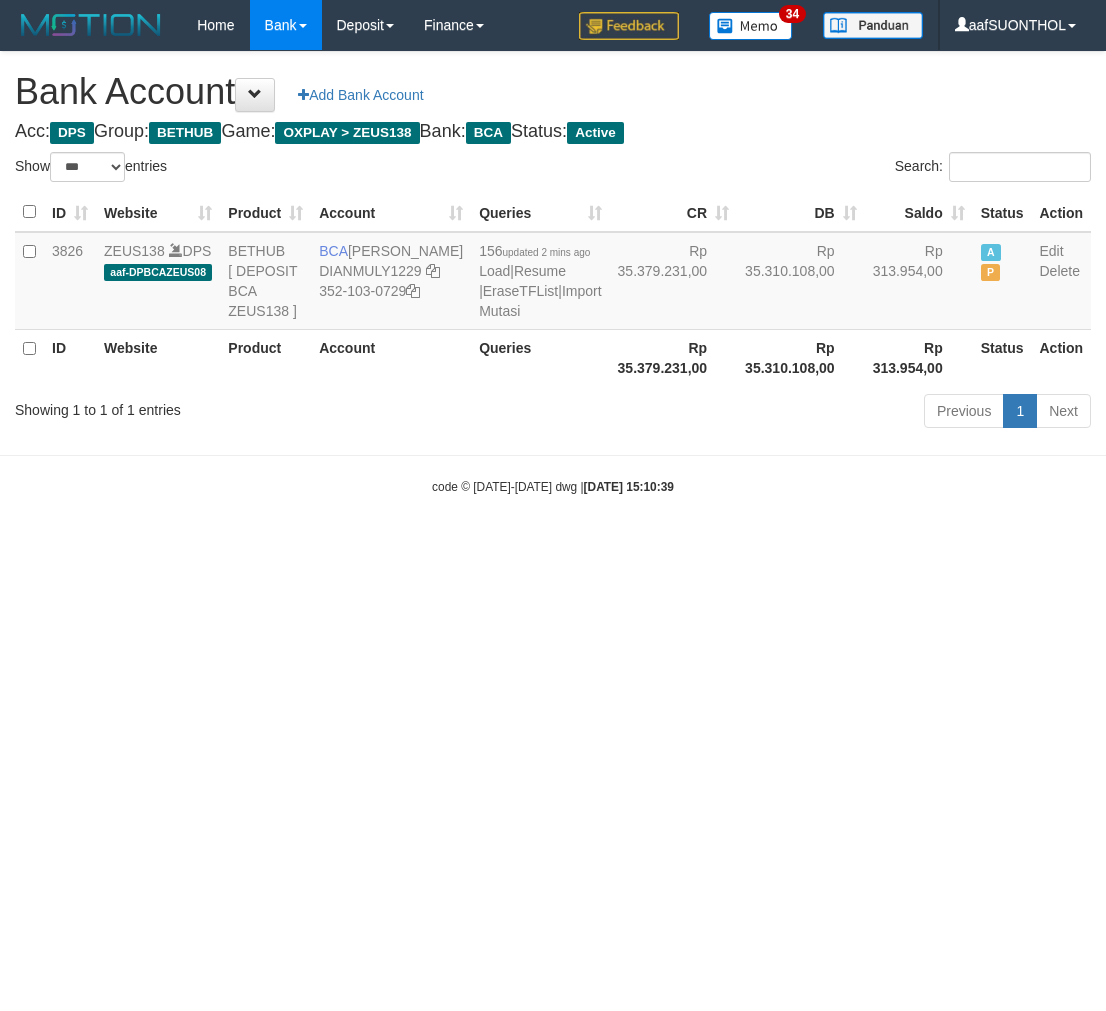 select on "***" 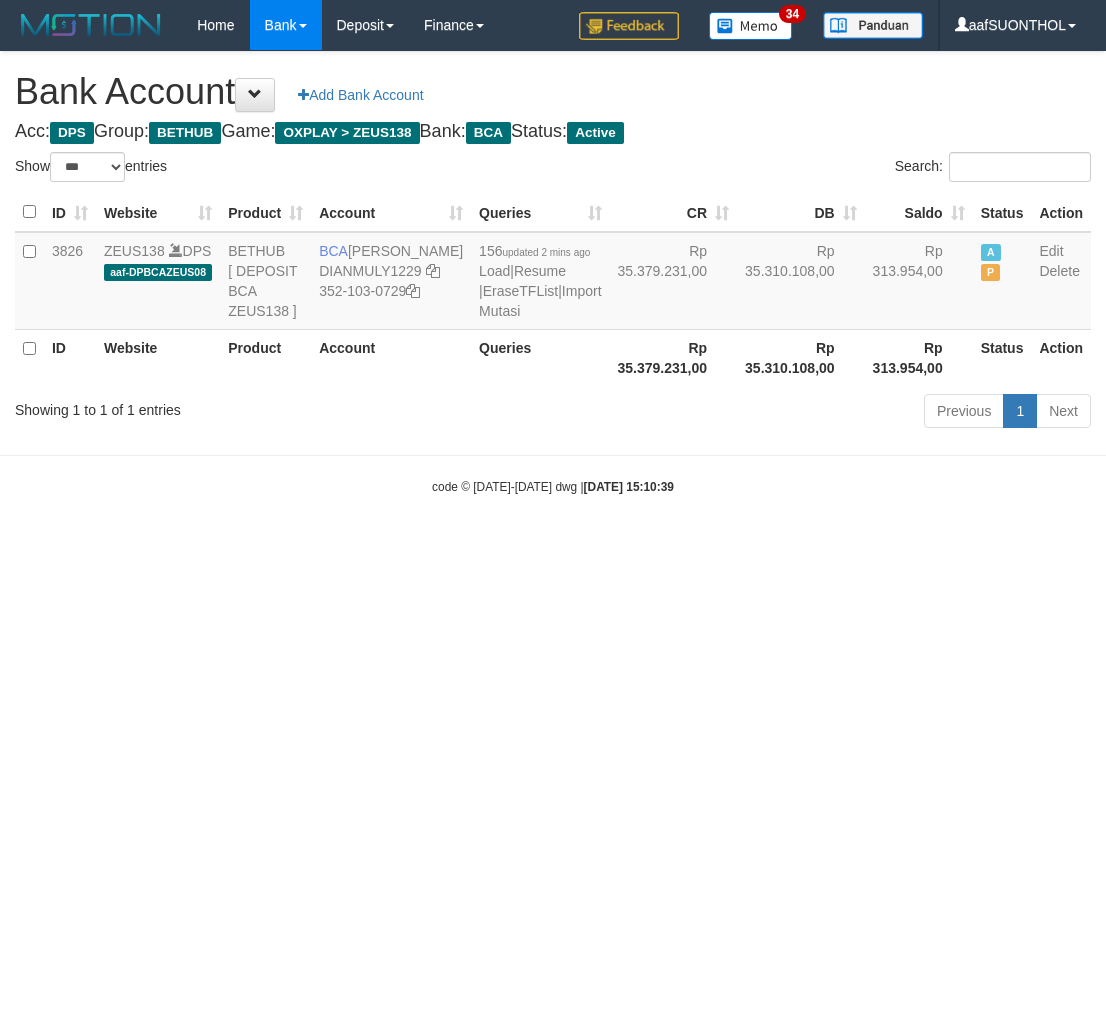 scroll, scrollTop: 0, scrollLeft: 0, axis: both 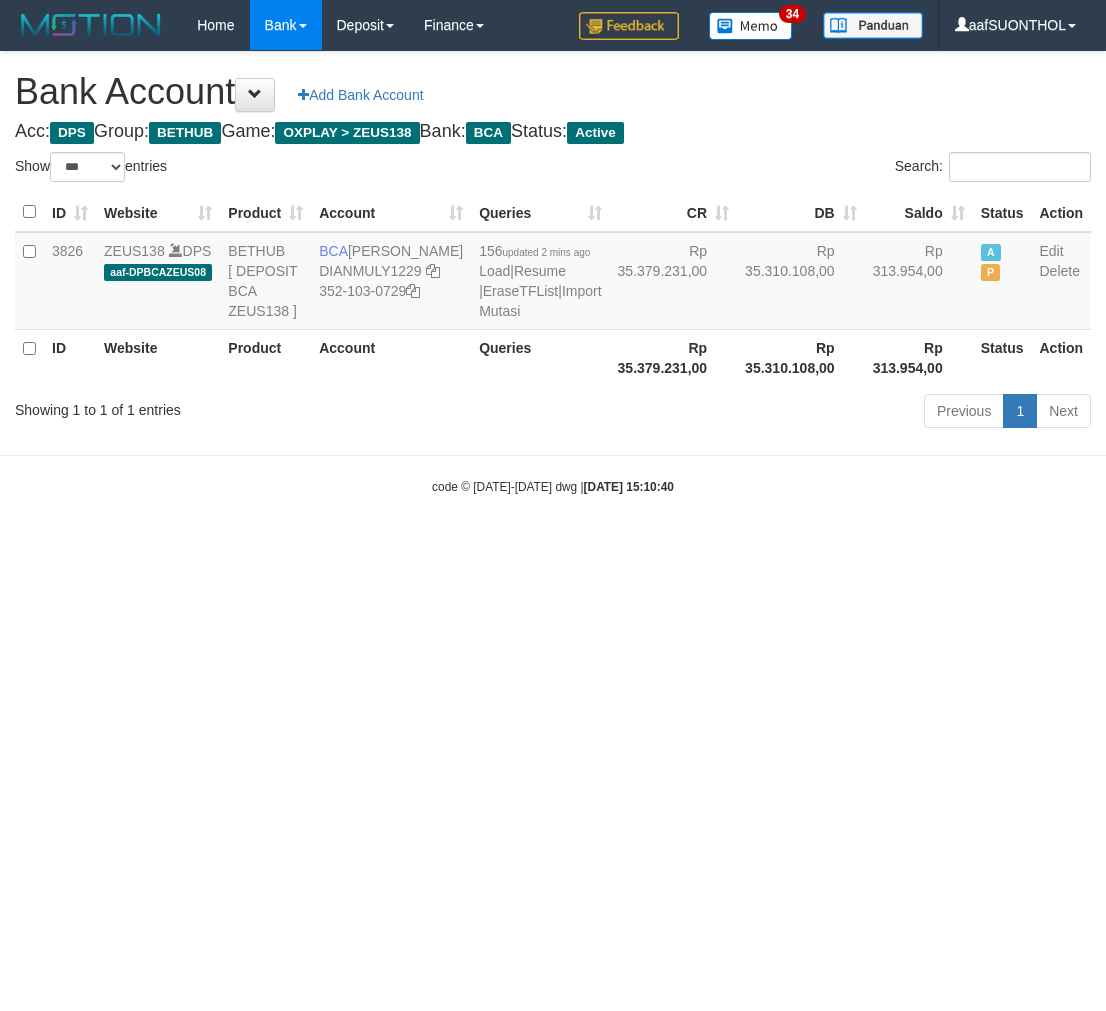 select on "***" 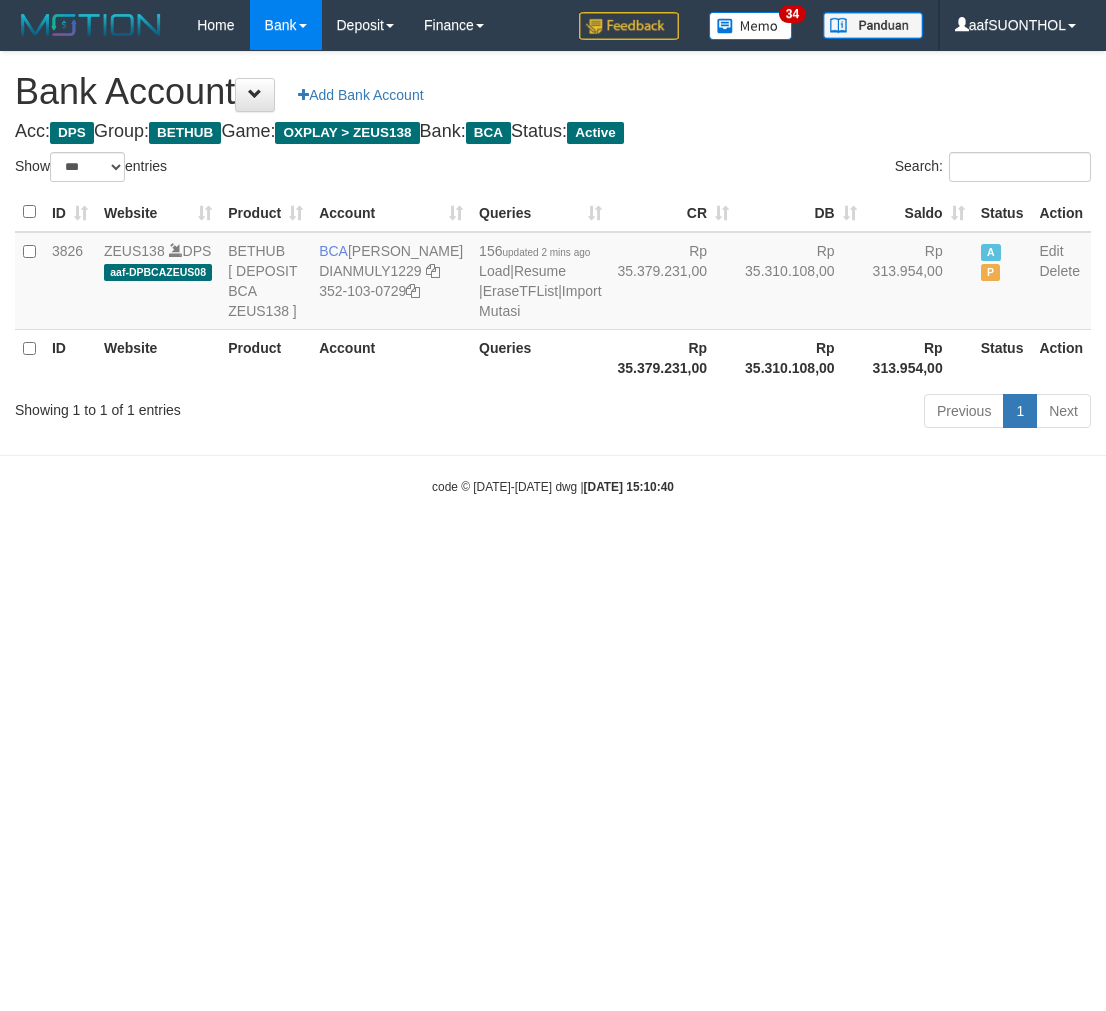 scroll, scrollTop: 0, scrollLeft: 0, axis: both 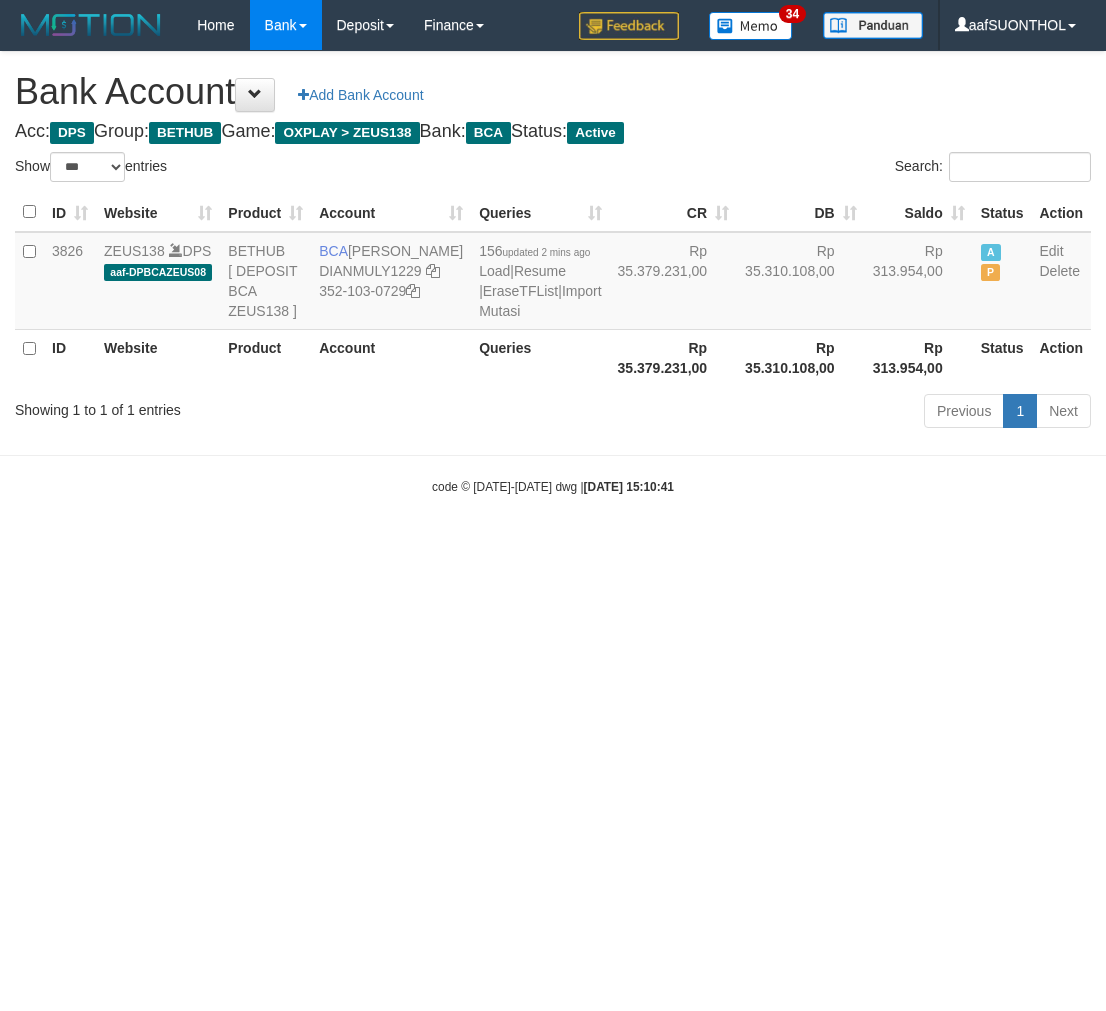 select on "***" 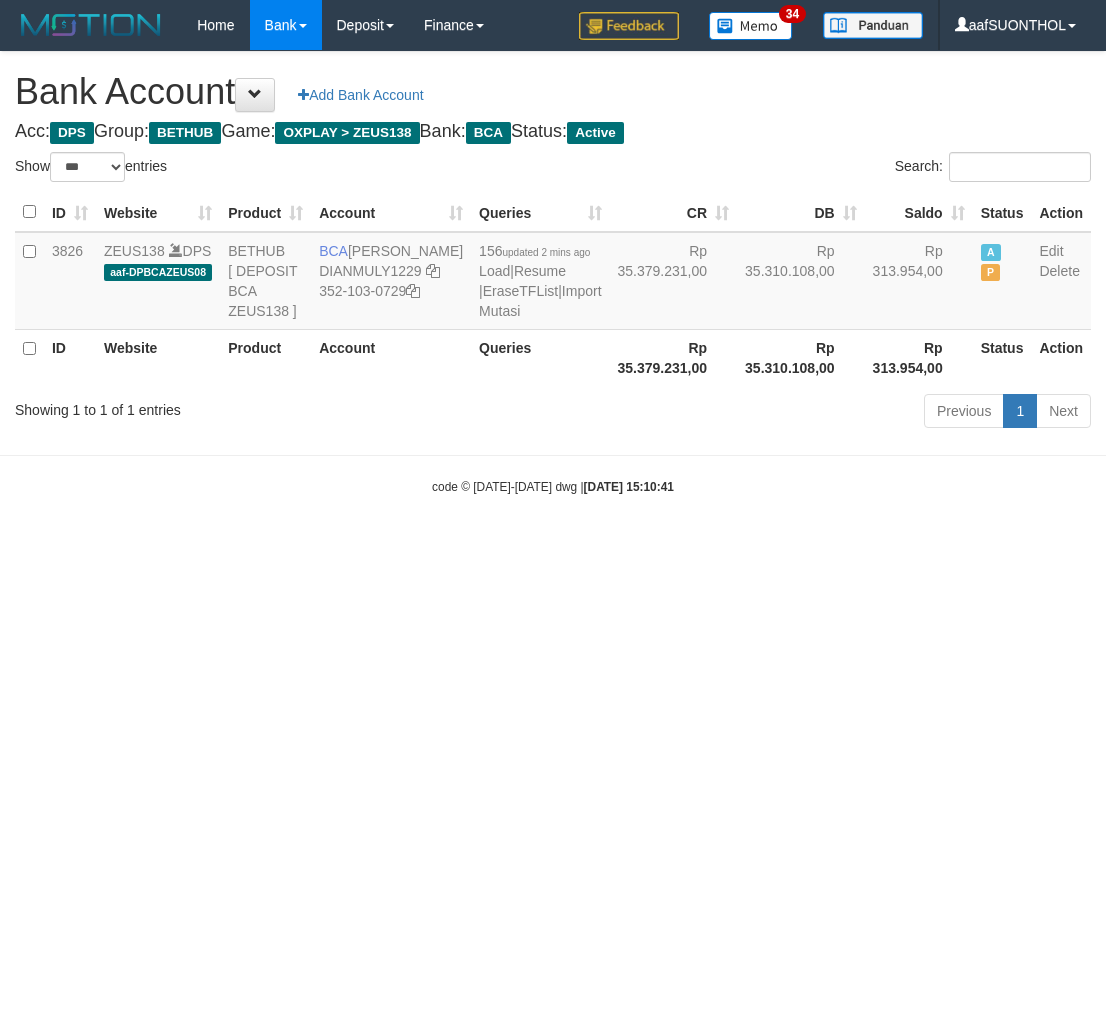 scroll, scrollTop: 0, scrollLeft: 0, axis: both 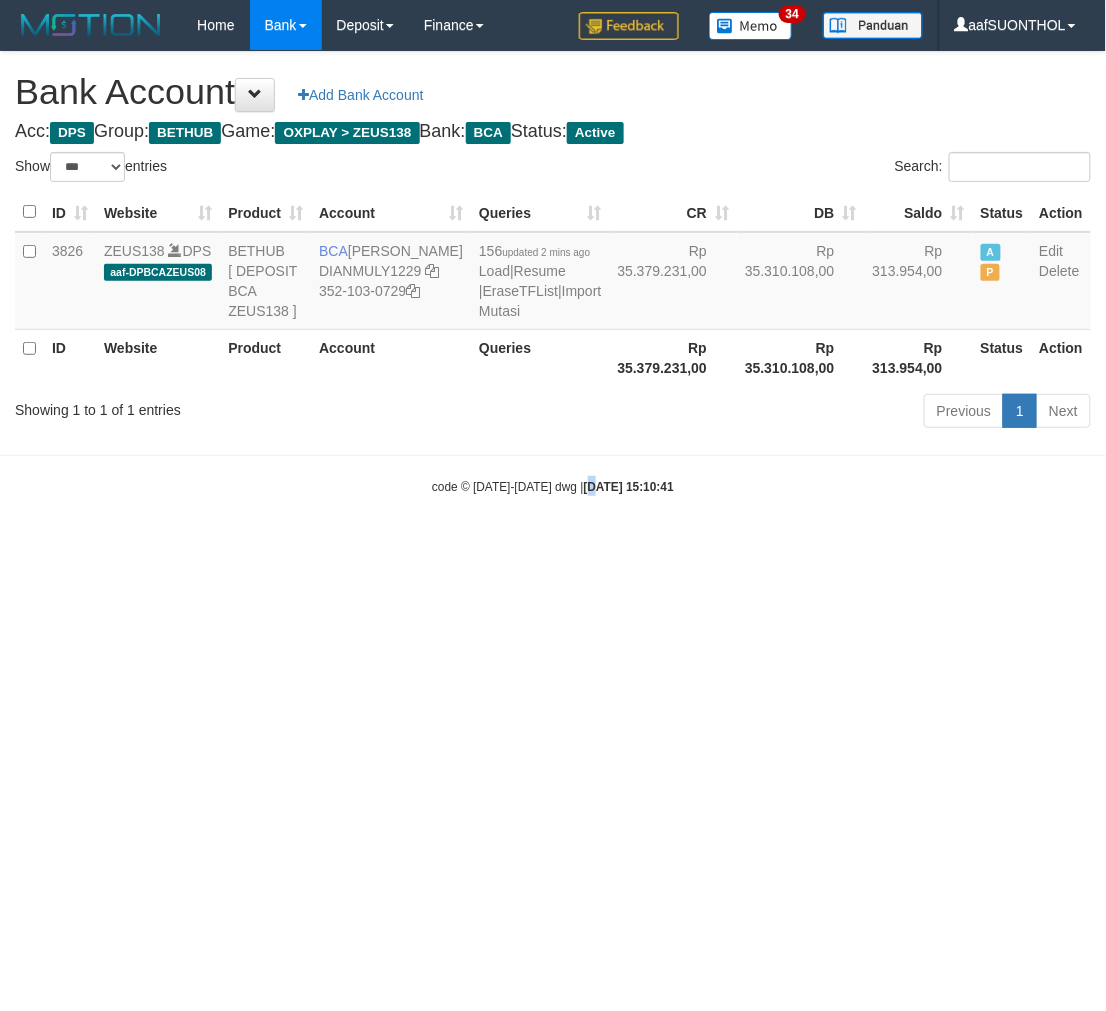 drag, startPoint x: 0, startPoint y: 0, endPoint x: 574, endPoint y: 654, distance: 870.1678 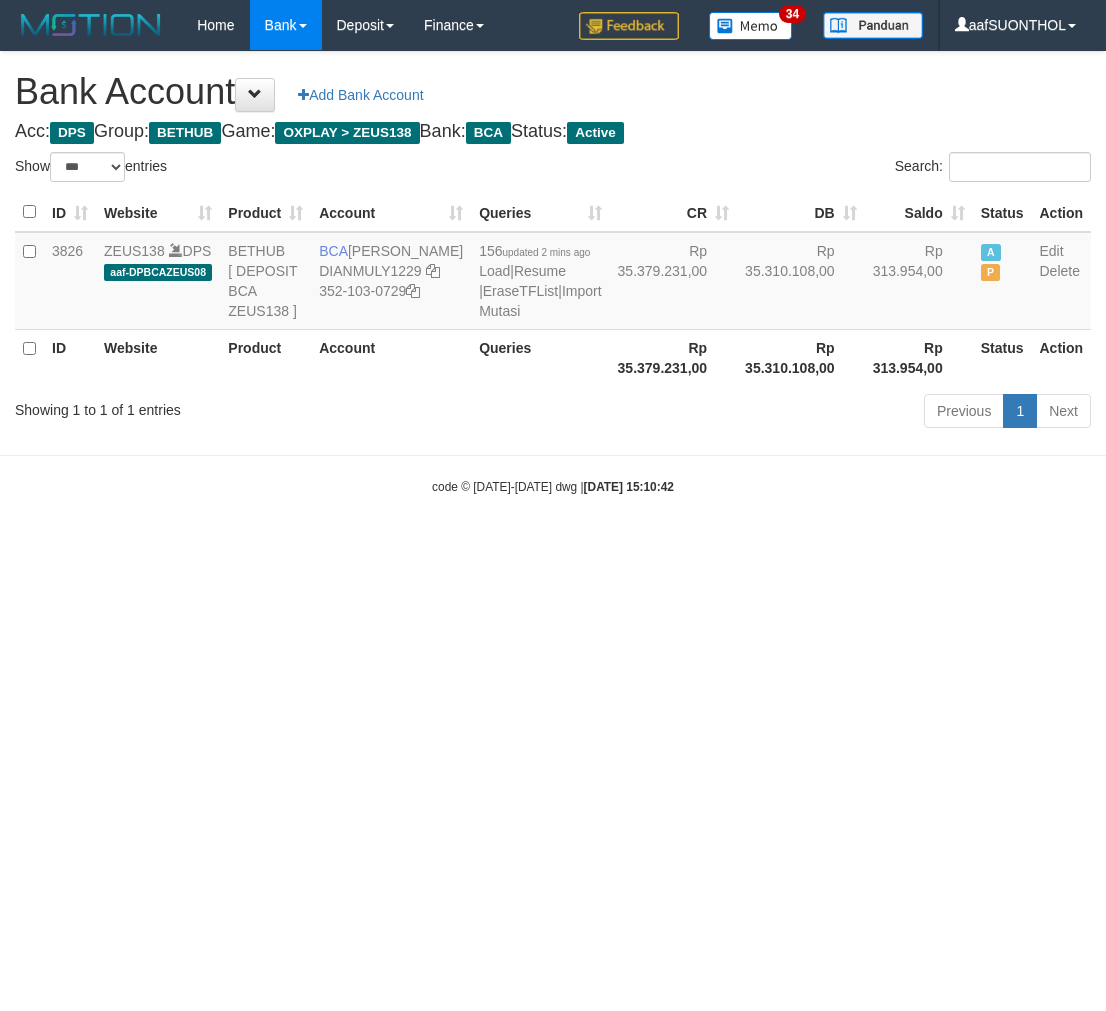 select on "***" 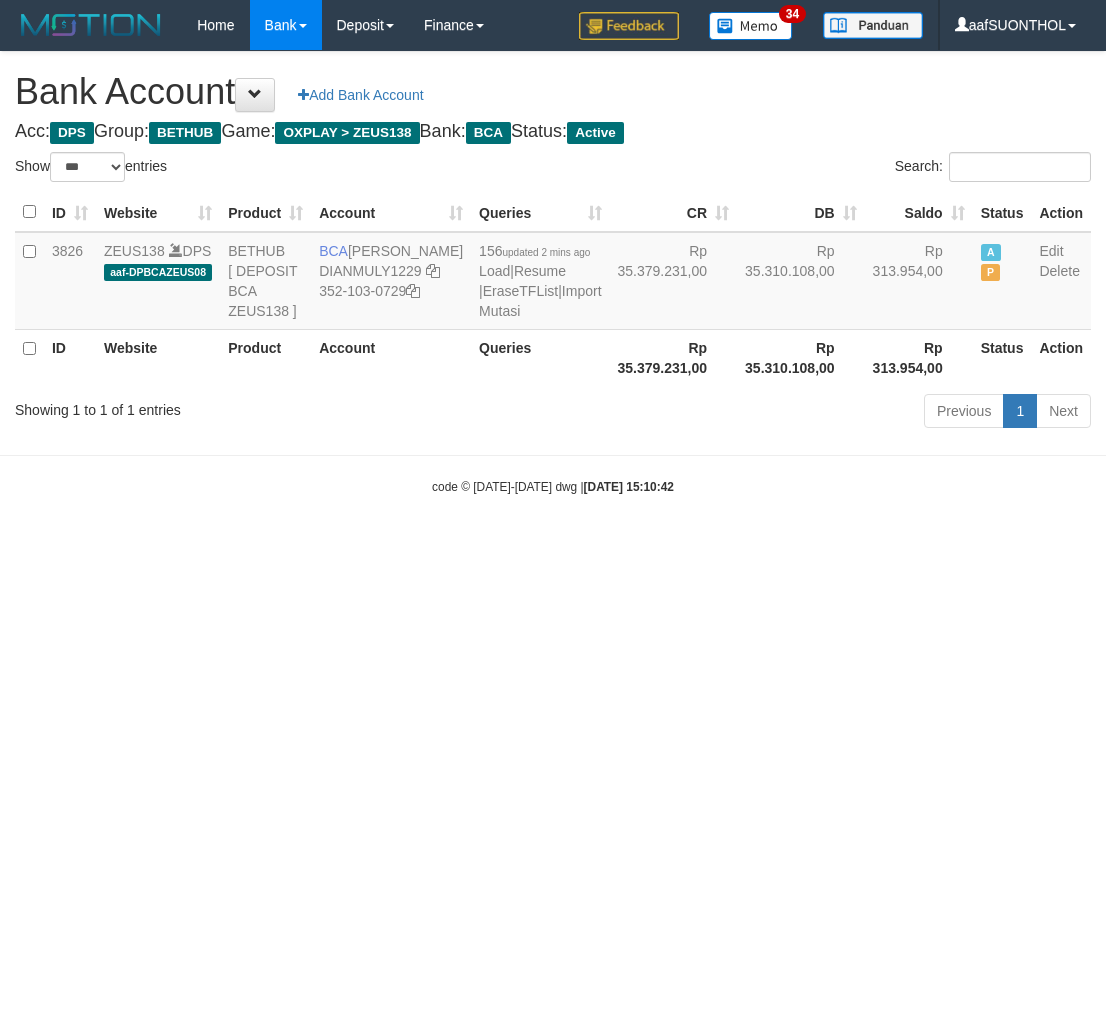 scroll, scrollTop: 0, scrollLeft: 0, axis: both 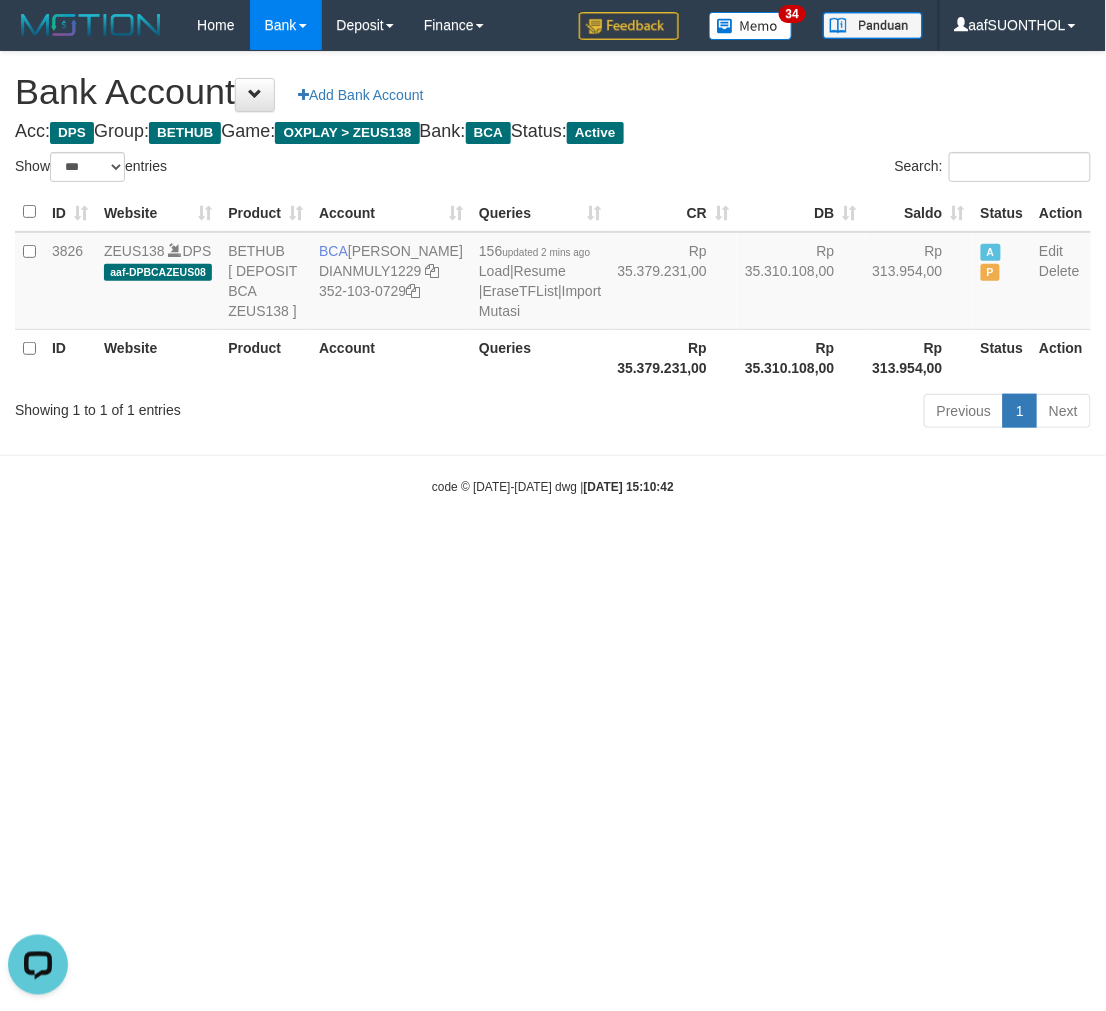 click on "Toggle navigation
Home
Bank
Account List
Load
By Website
Group
[OXPLAY]													ZEUS138
By Load Group (DPS)" at bounding box center [553, 273] 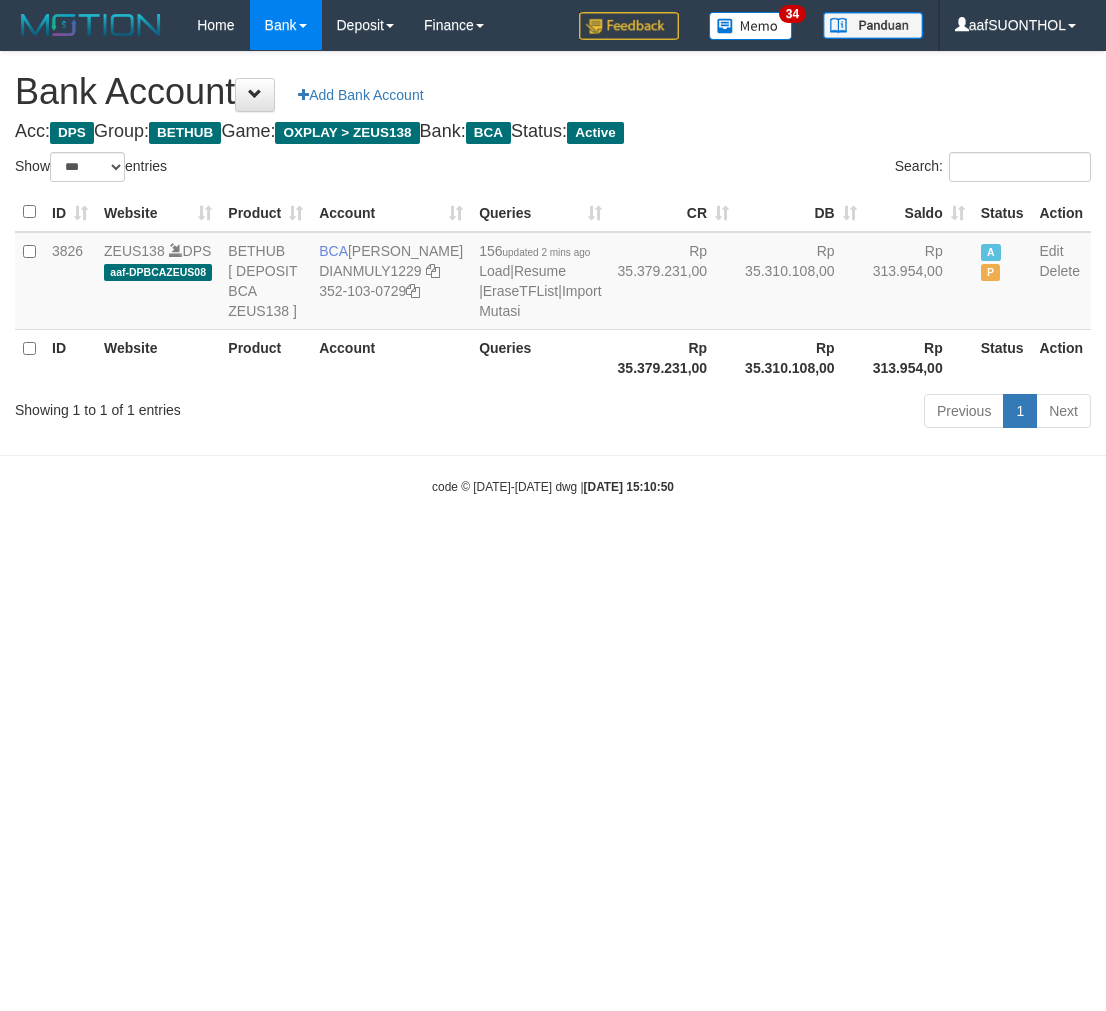select on "***" 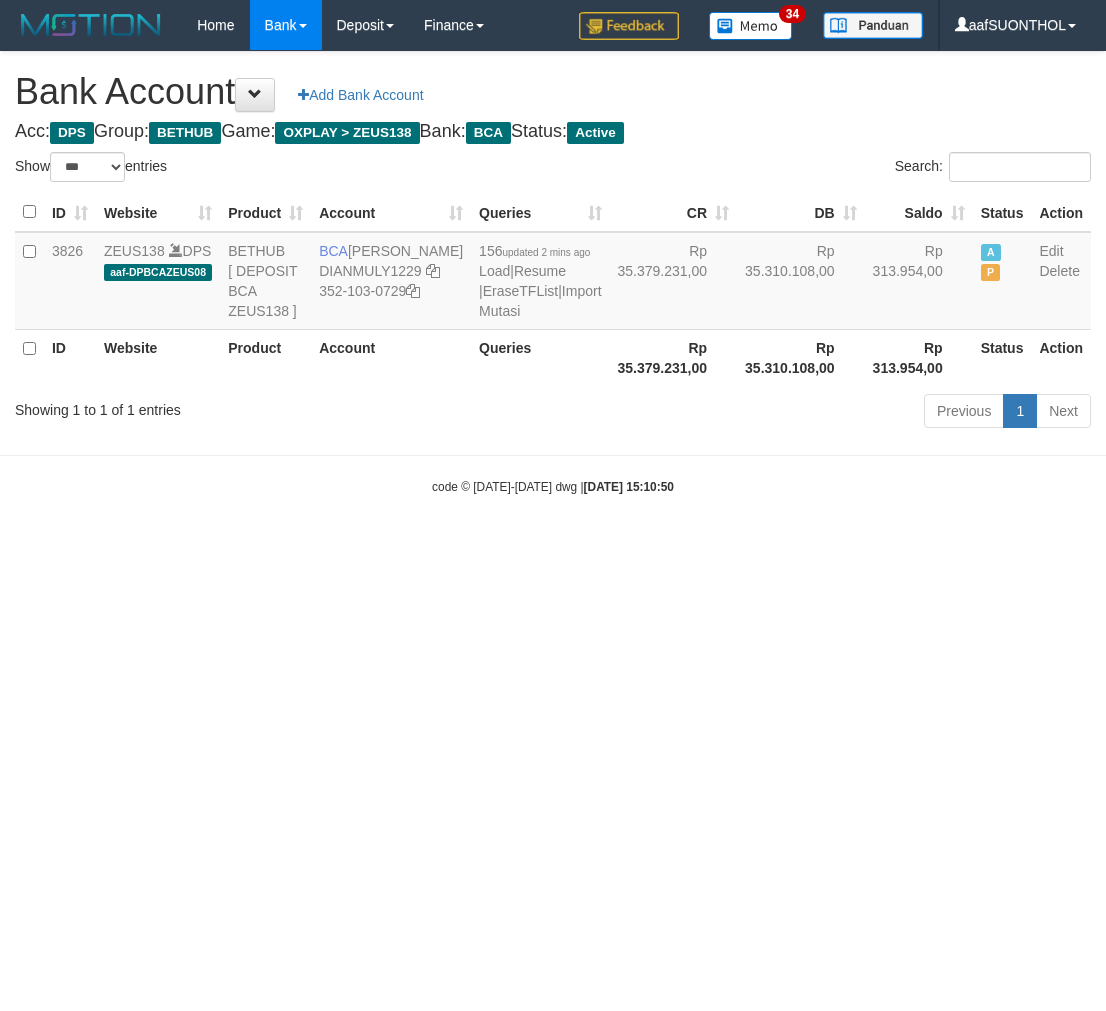 scroll, scrollTop: 0, scrollLeft: 0, axis: both 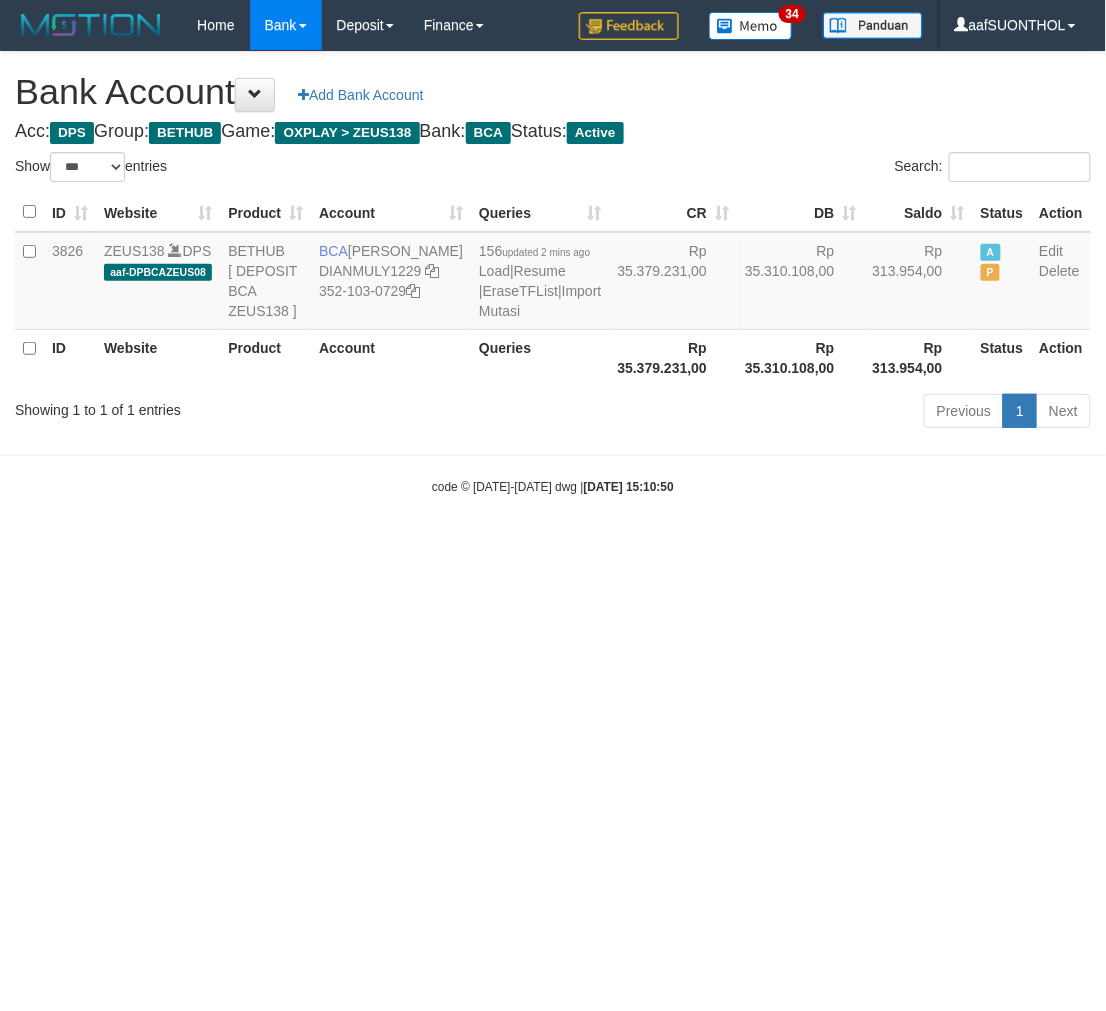 click on "Toggle navigation
Home
Bank
Account List
Load
By Website
Group
[OXPLAY]													ZEUS138
By Load Group (DPS)" at bounding box center (553, 273) 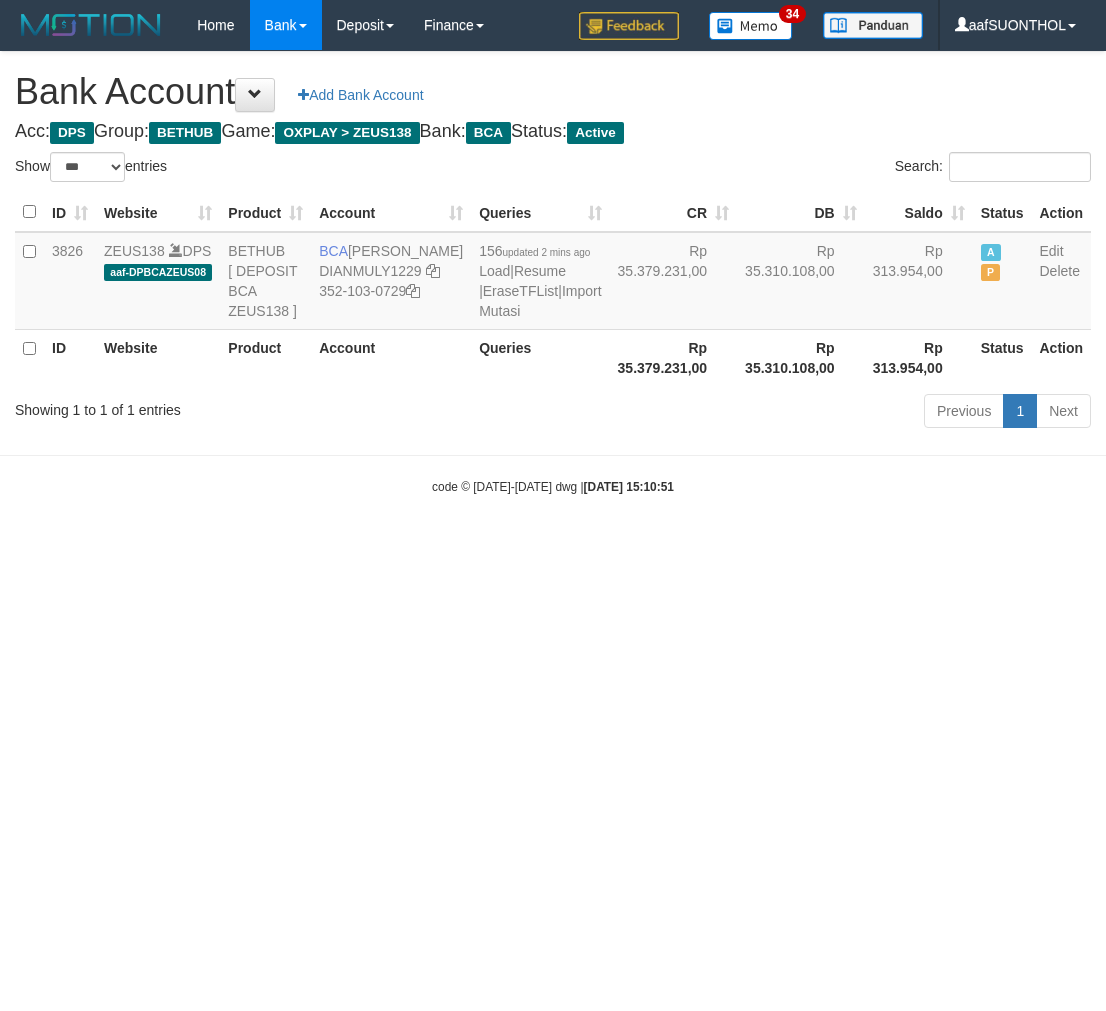 select on "***" 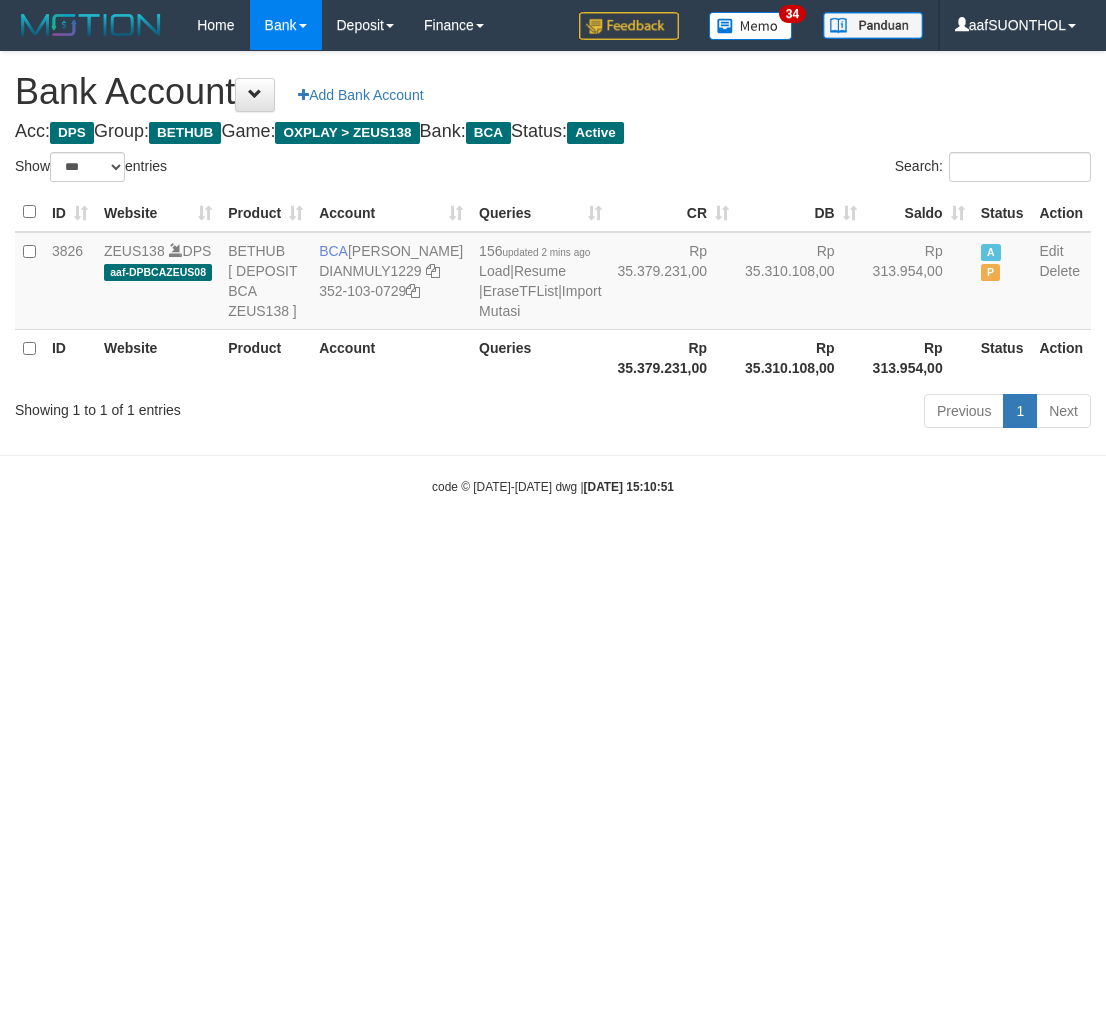 scroll, scrollTop: 0, scrollLeft: 0, axis: both 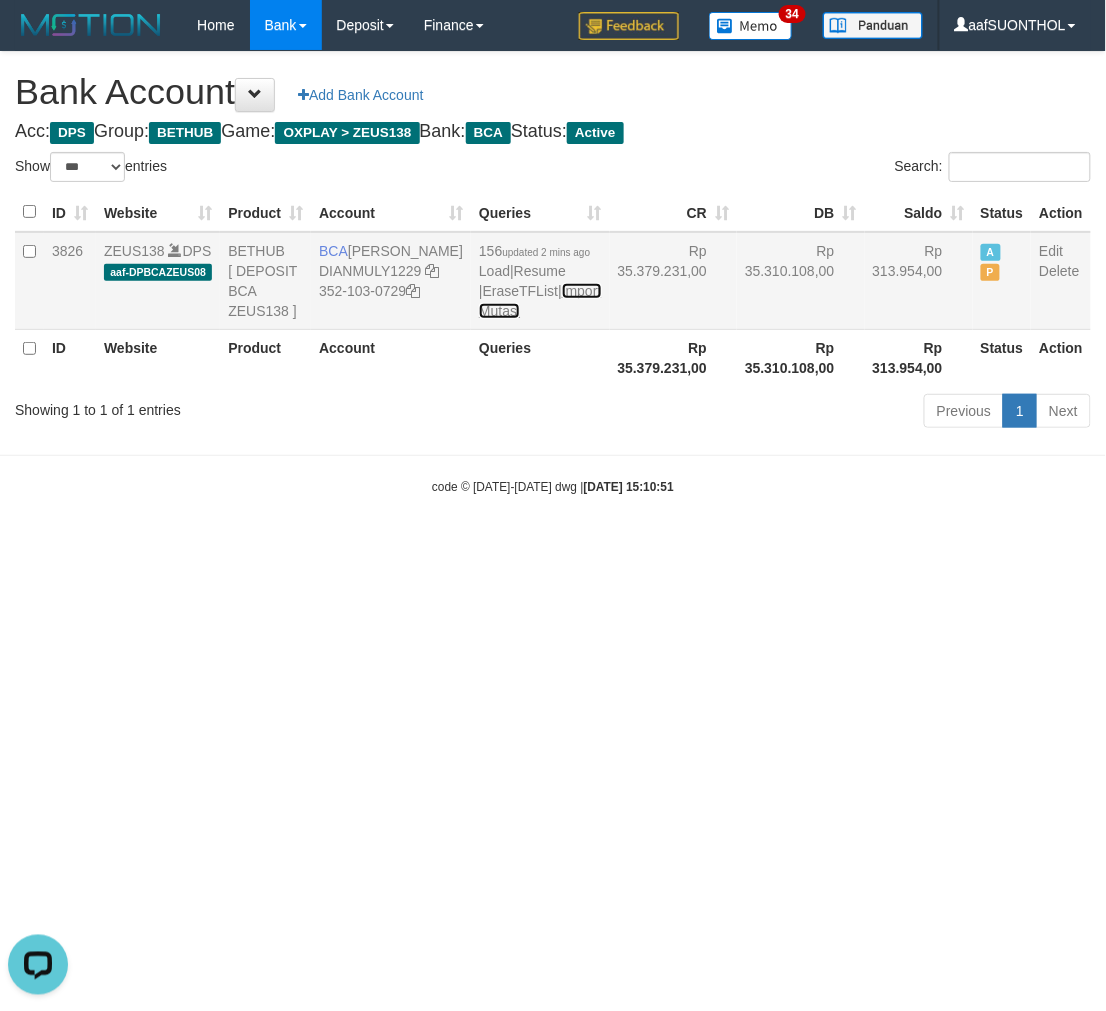 click on "Import Mutasi" at bounding box center (540, 301) 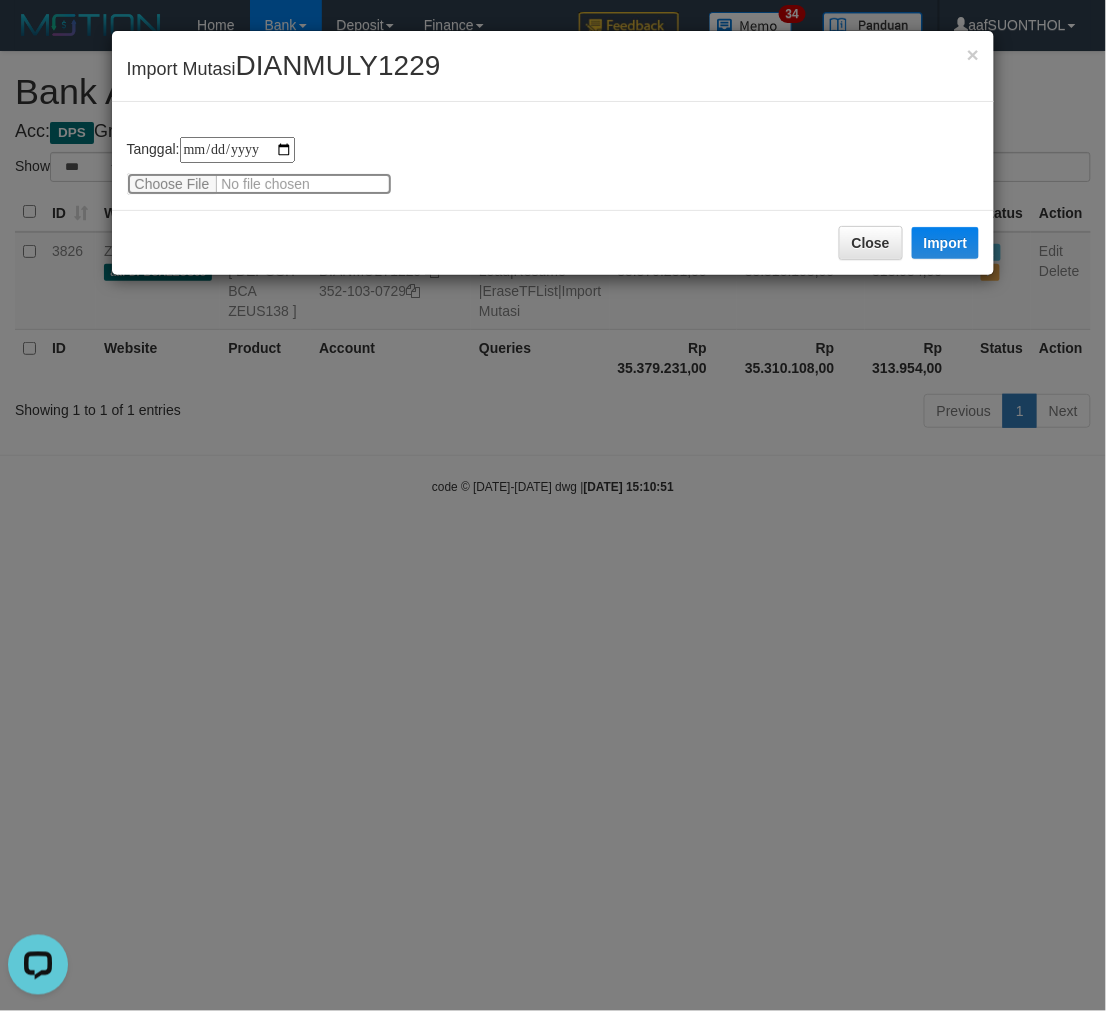 click at bounding box center (259, 184) 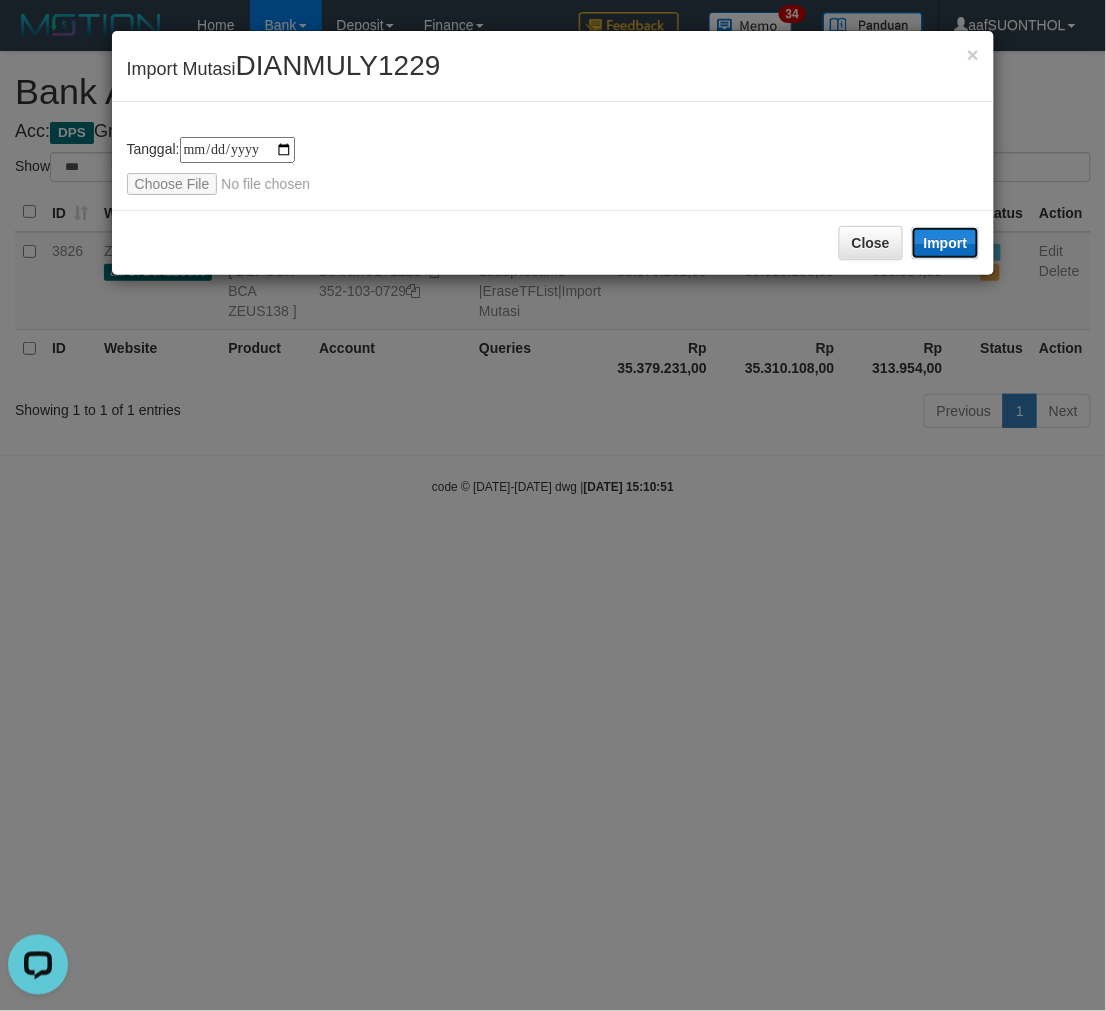 click on "Import" at bounding box center (946, 243) 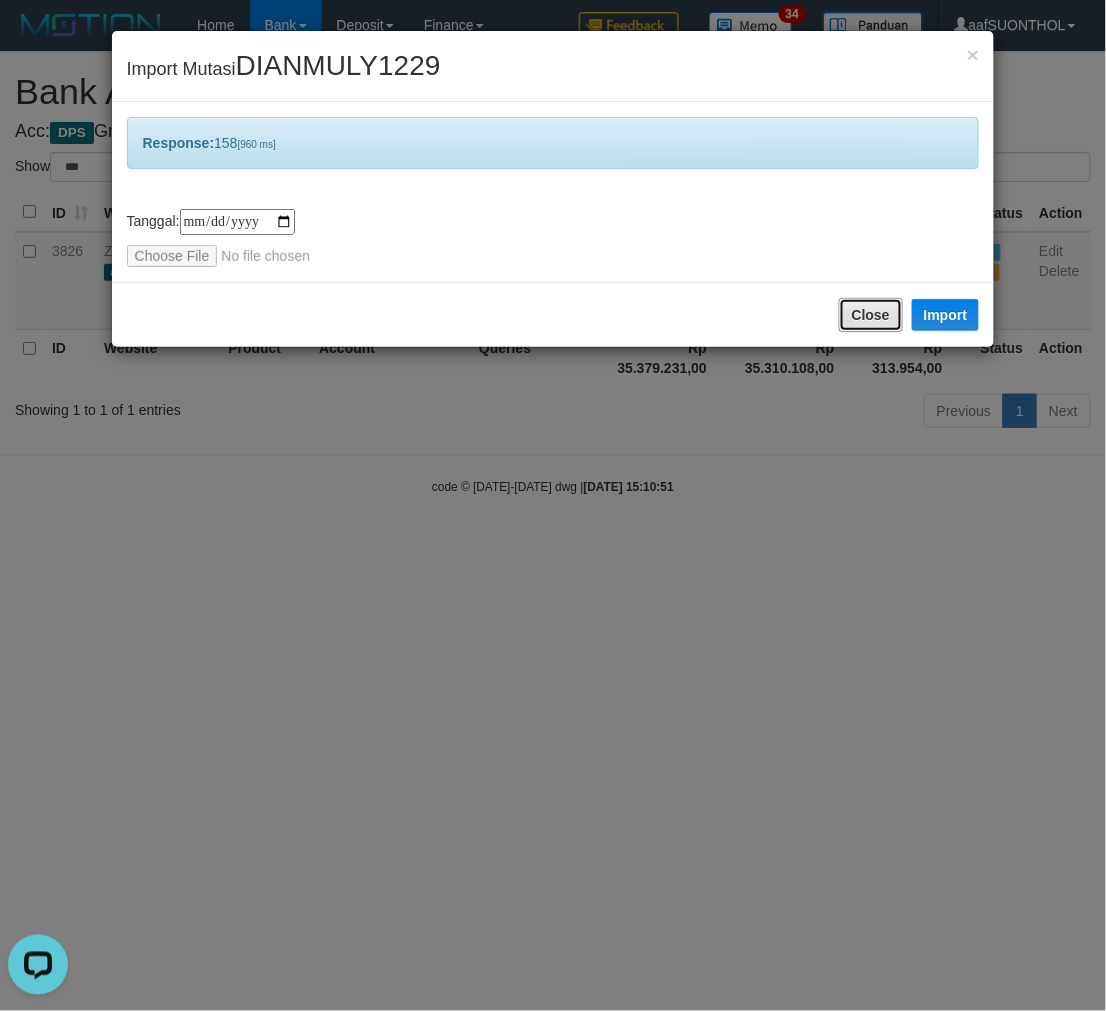 drag, startPoint x: 875, startPoint y: 305, endPoint x: 775, endPoint y: 446, distance: 172.86122 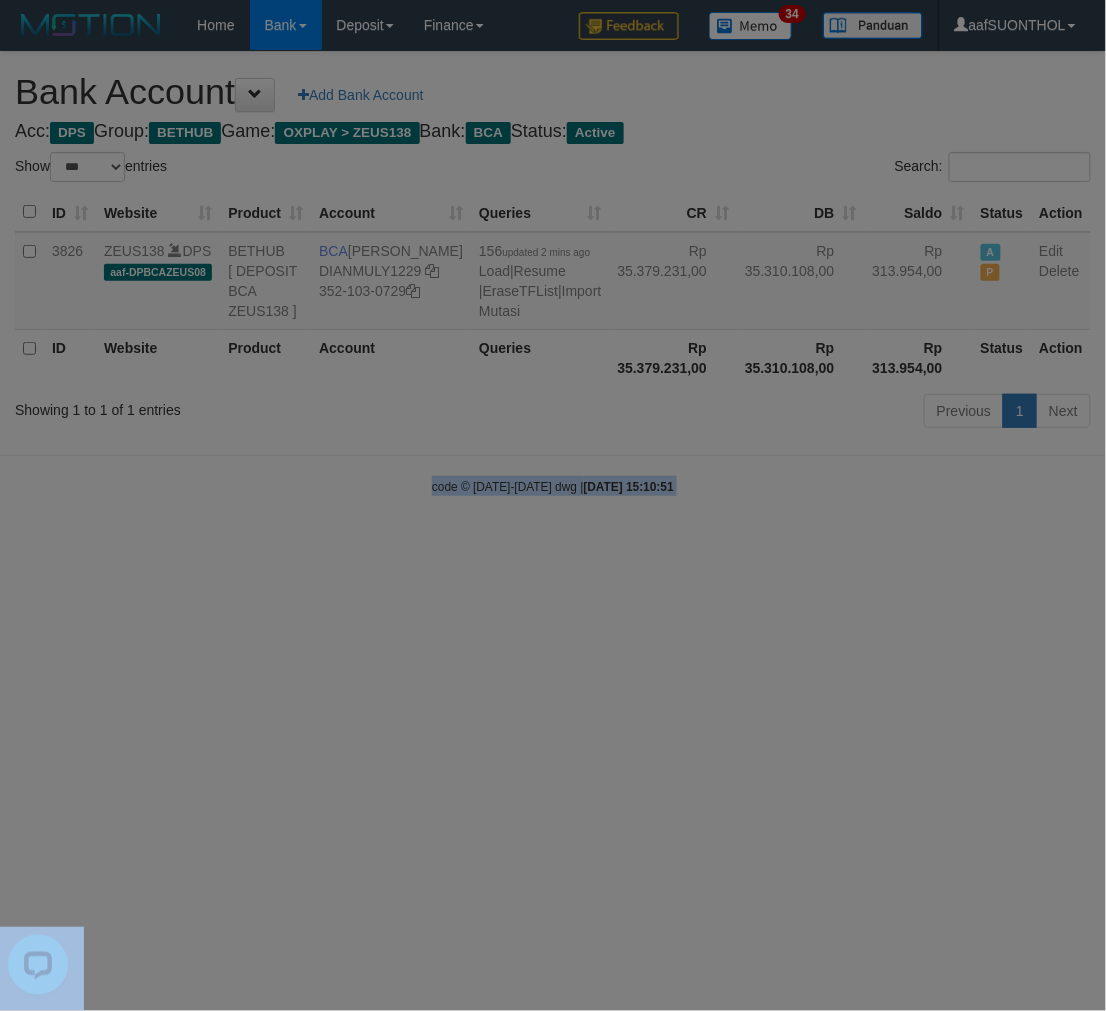 click on "Toggle navigation
Home
Bank
Account List
Load
By Website
Group
[OXPLAY]													ZEUS138
By Load Group (DPS)" at bounding box center (553, 273) 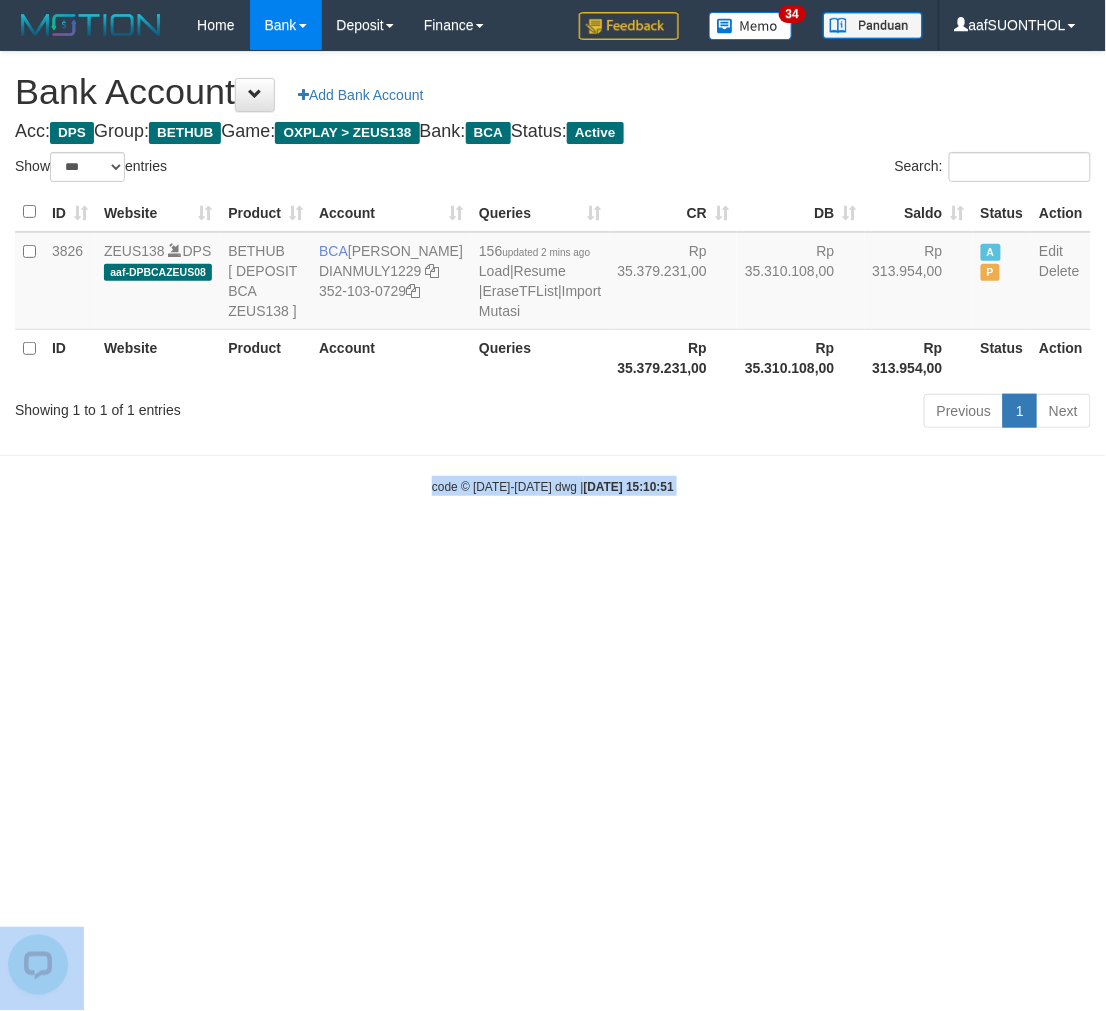 click on "Toggle navigation
Home
Bank
Account List
Load
By Website
Group
[OXPLAY]													ZEUS138
By Load Group (DPS)
Sync" at bounding box center (553, 273) 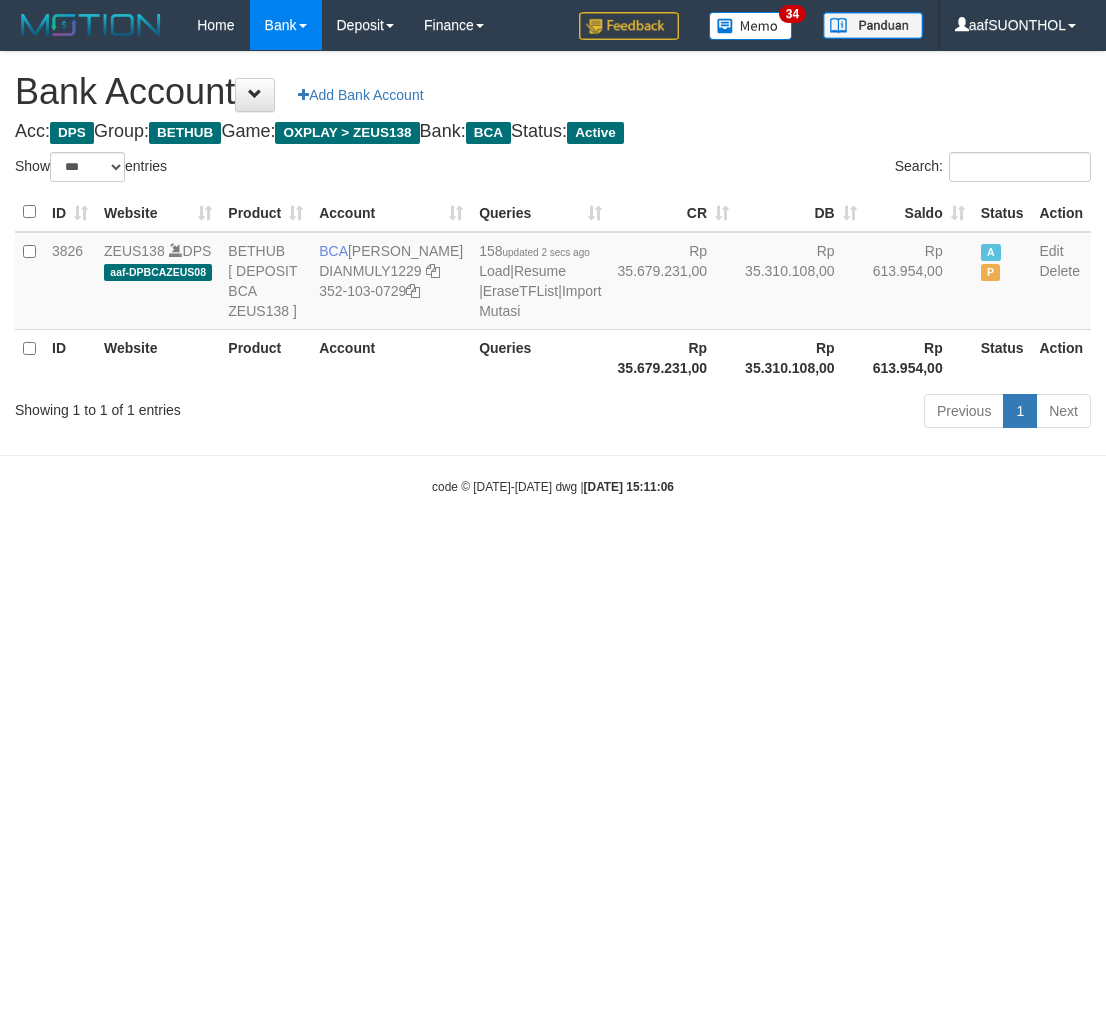 select on "***" 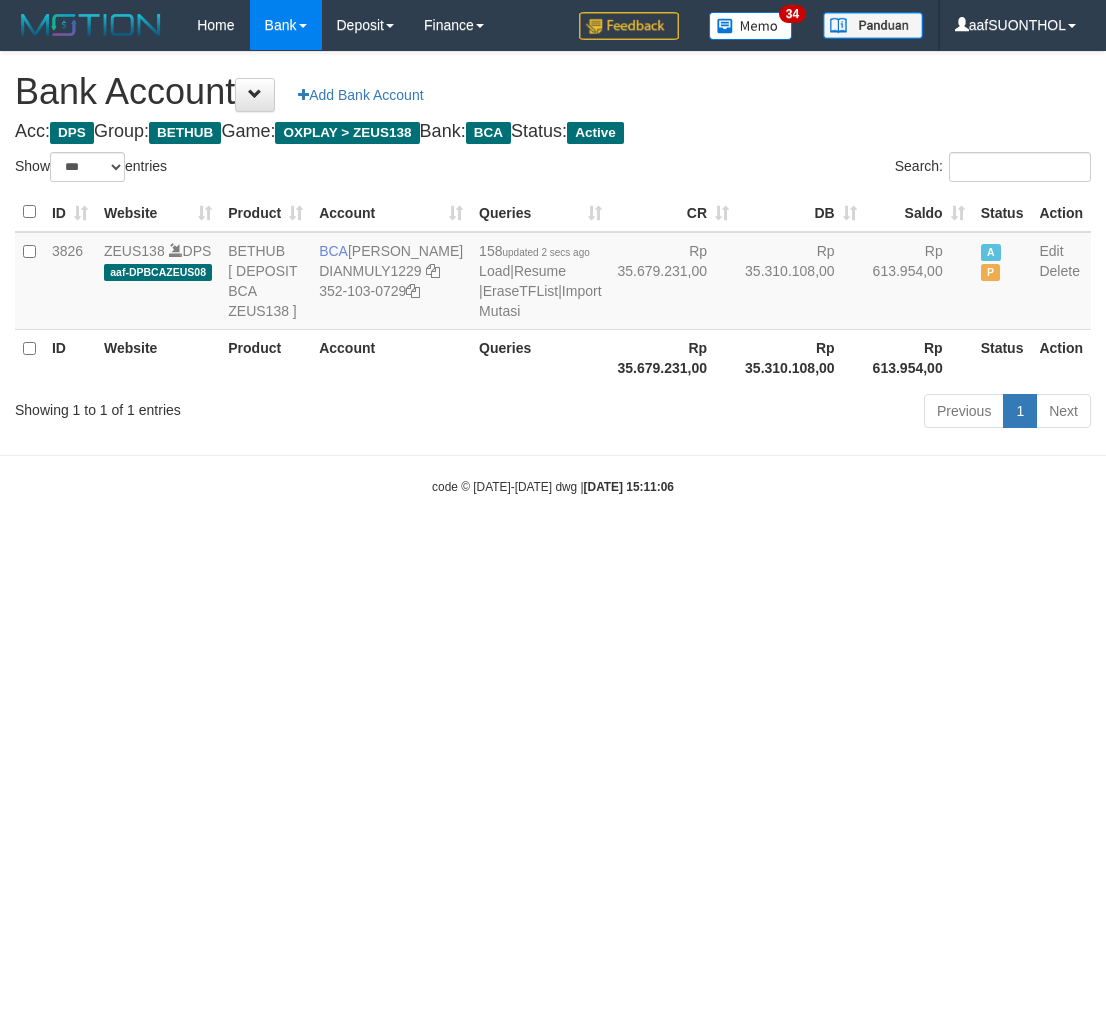 scroll, scrollTop: 0, scrollLeft: 0, axis: both 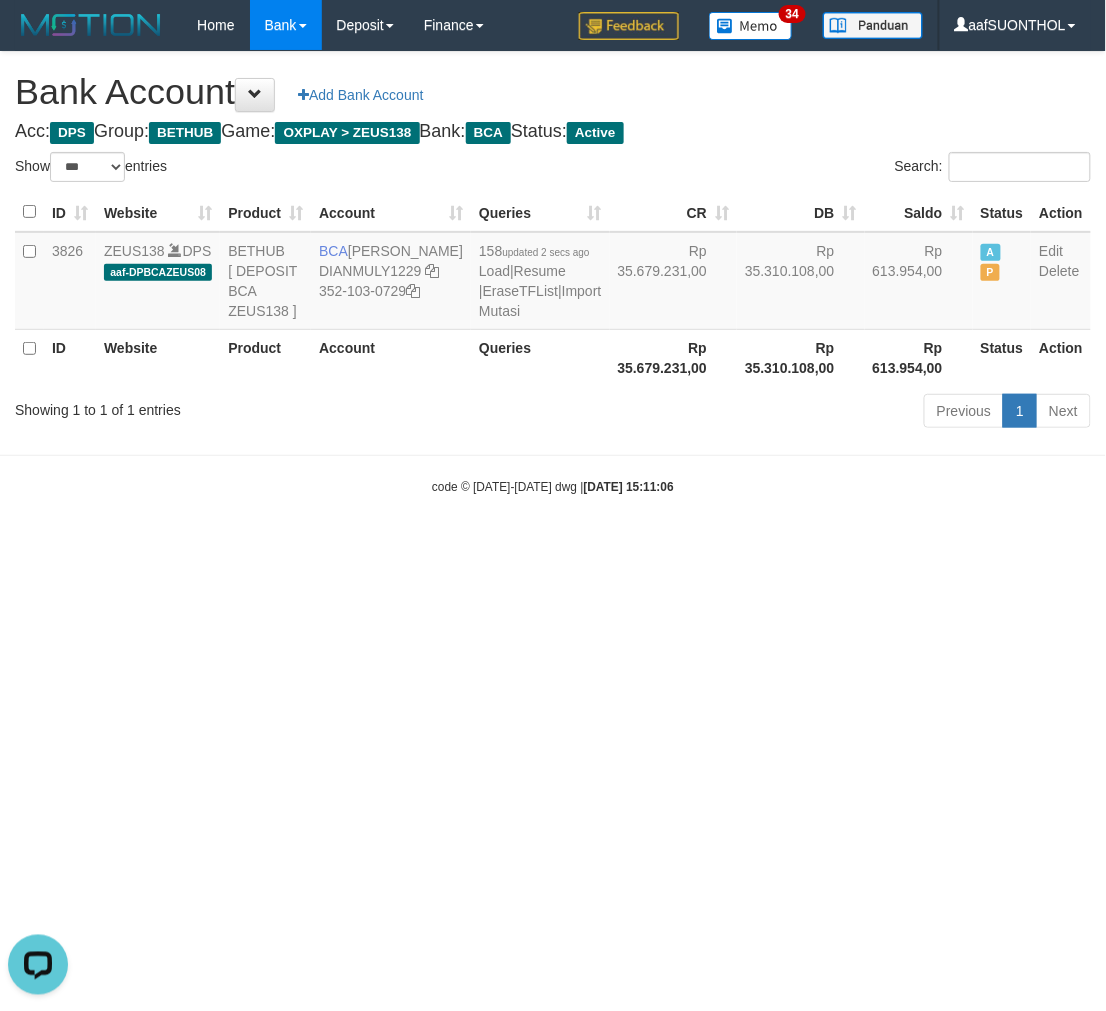 click on "Toggle navigation
Home
Bank
Account List
Load
By Website
Group
[OXPLAY]													ZEUS138
By Load Group (DPS)
Sync" at bounding box center (553, 273) 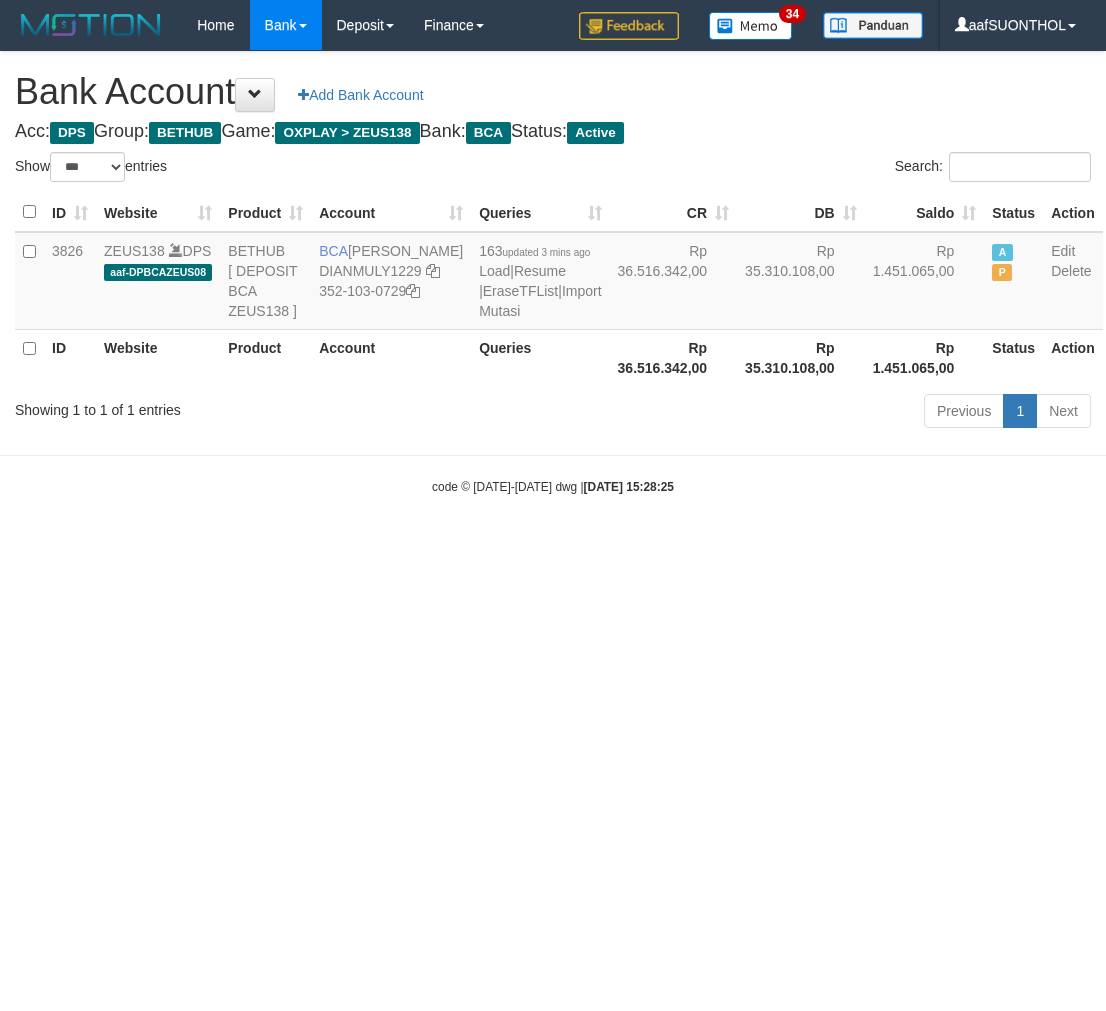 select on "***" 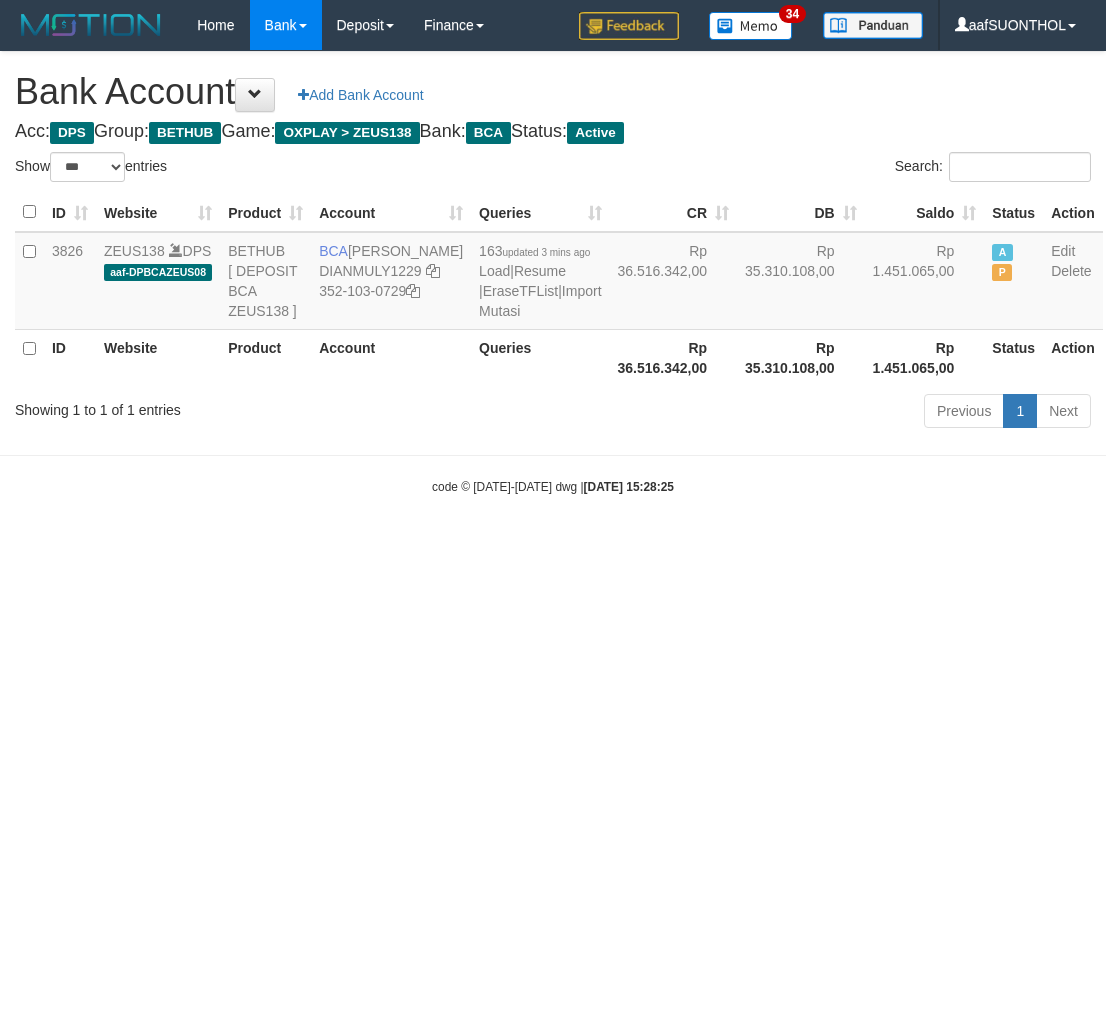 scroll, scrollTop: 0, scrollLeft: 0, axis: both 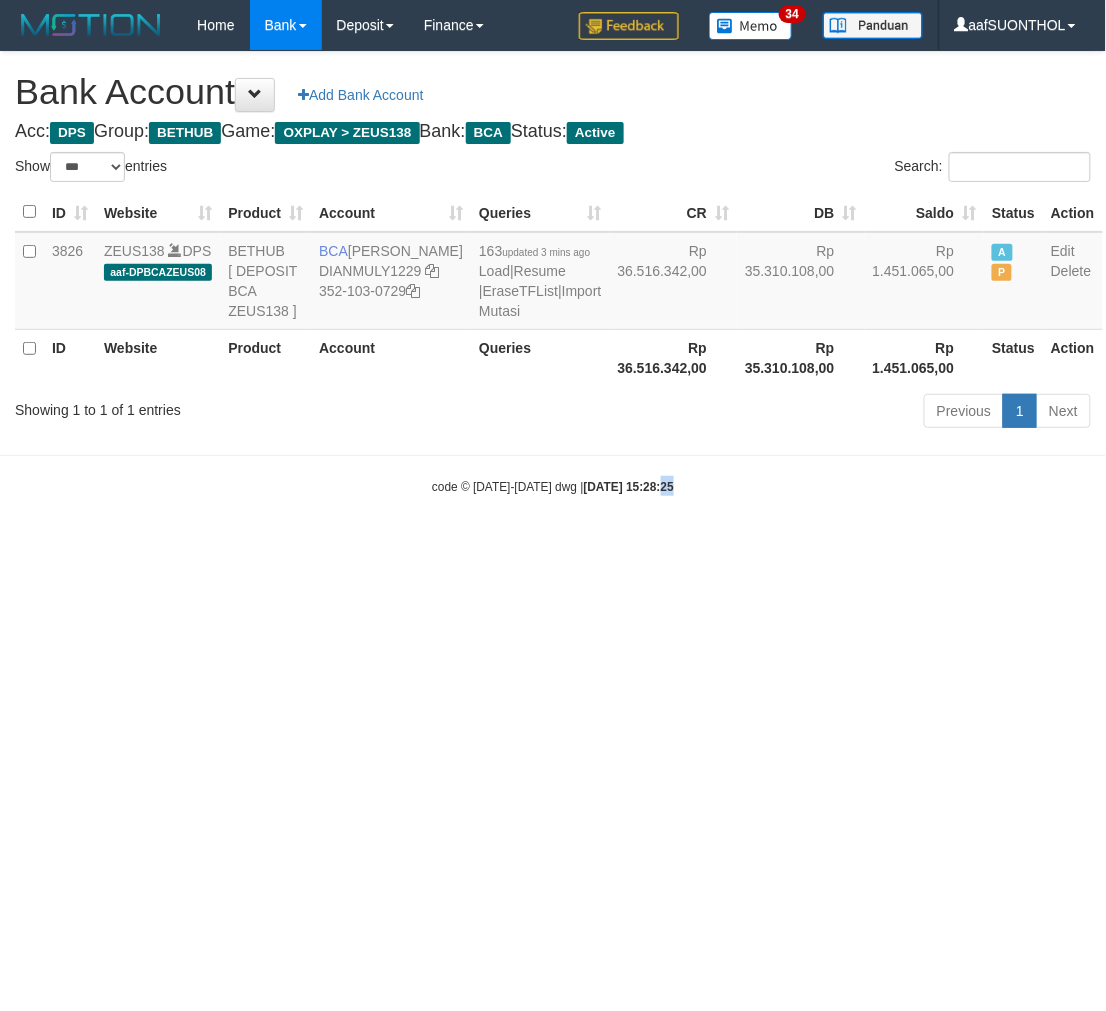 click on "Toggle navigation
Home
Bank
Account List
Load
By Website
Group
[OXPLAY]													ZEUS138
By Load Group (DPS)
Sync" at bounding box center [553, 273] 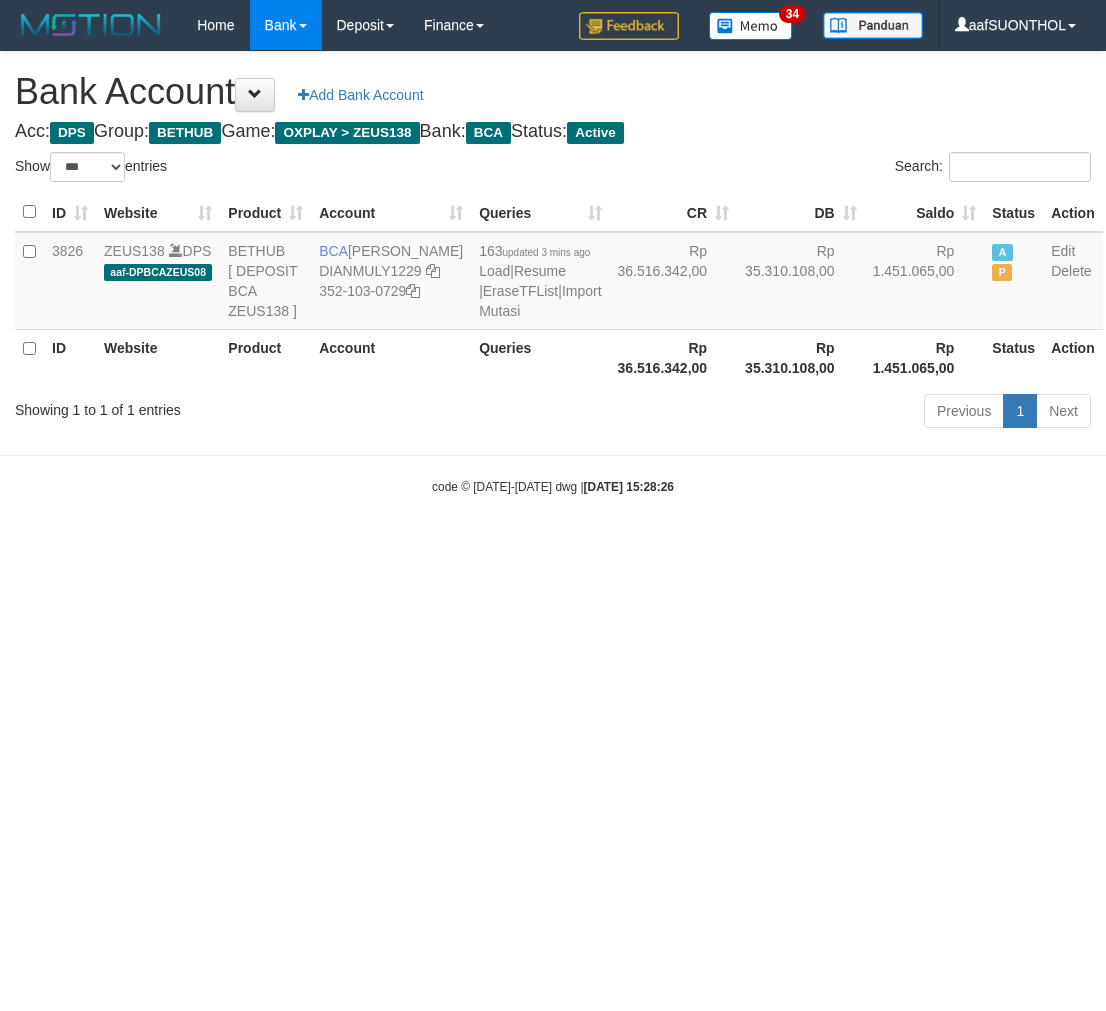 select on "***" 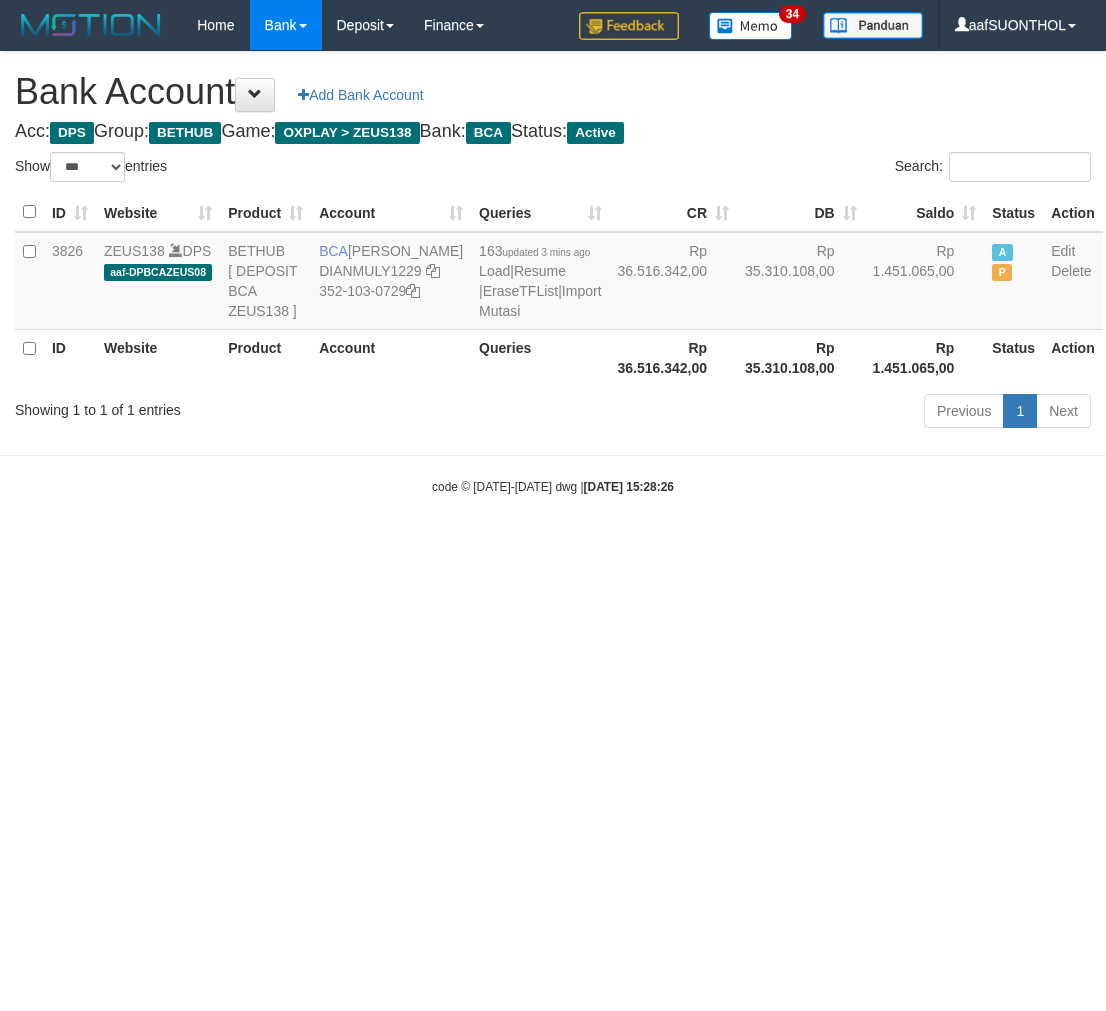 scroll, scrollTop: 0, scrollLeft: 0, axis: both 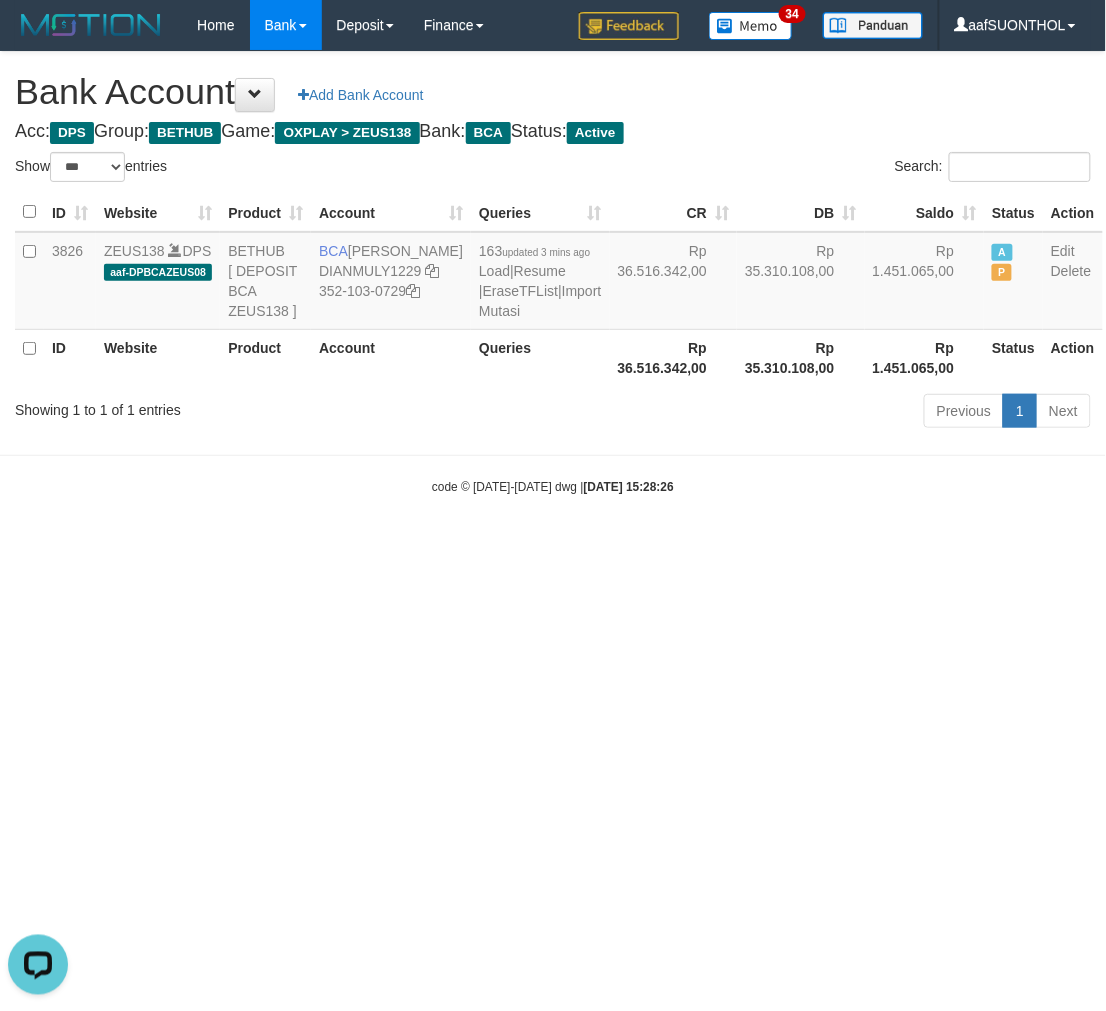 click on "Toggle navigation
Home
Bank
Account List
Load
By Website
Group
[OXPLAY]													ZEUS138
By Load Group (DPS)
Sync" at bounding box center [553, 273] 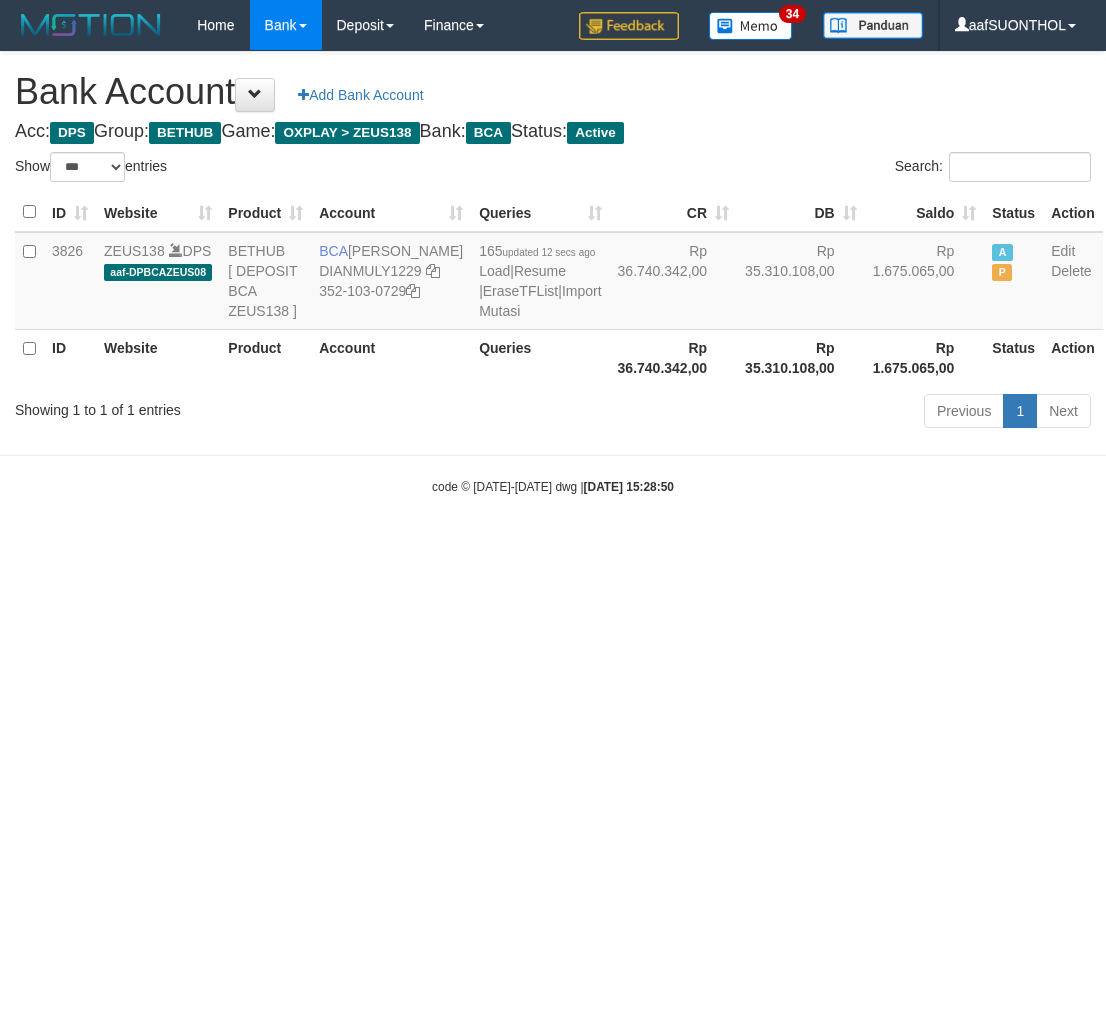 select on "***" 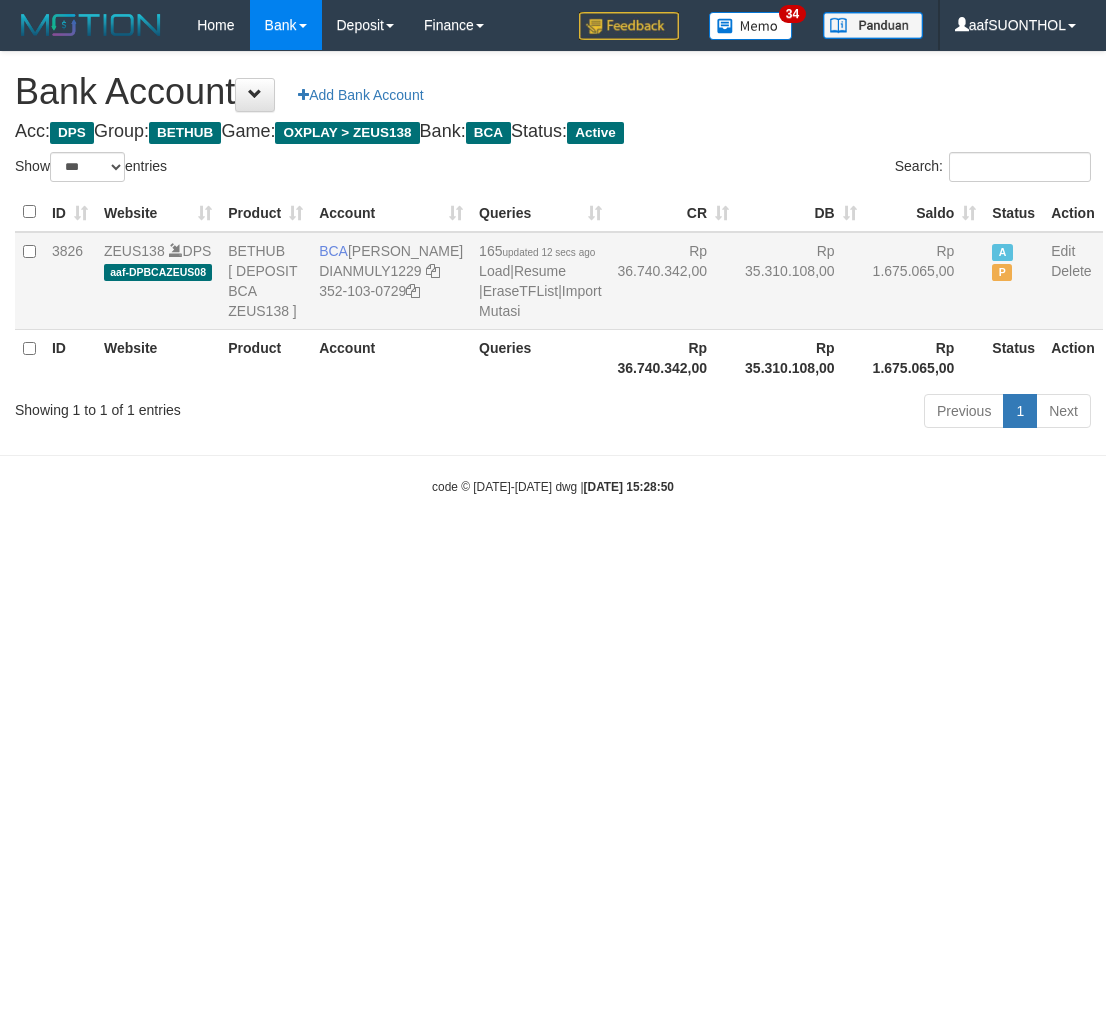scroll, scrollTop: 0, scrollLeft: 0, axis: both 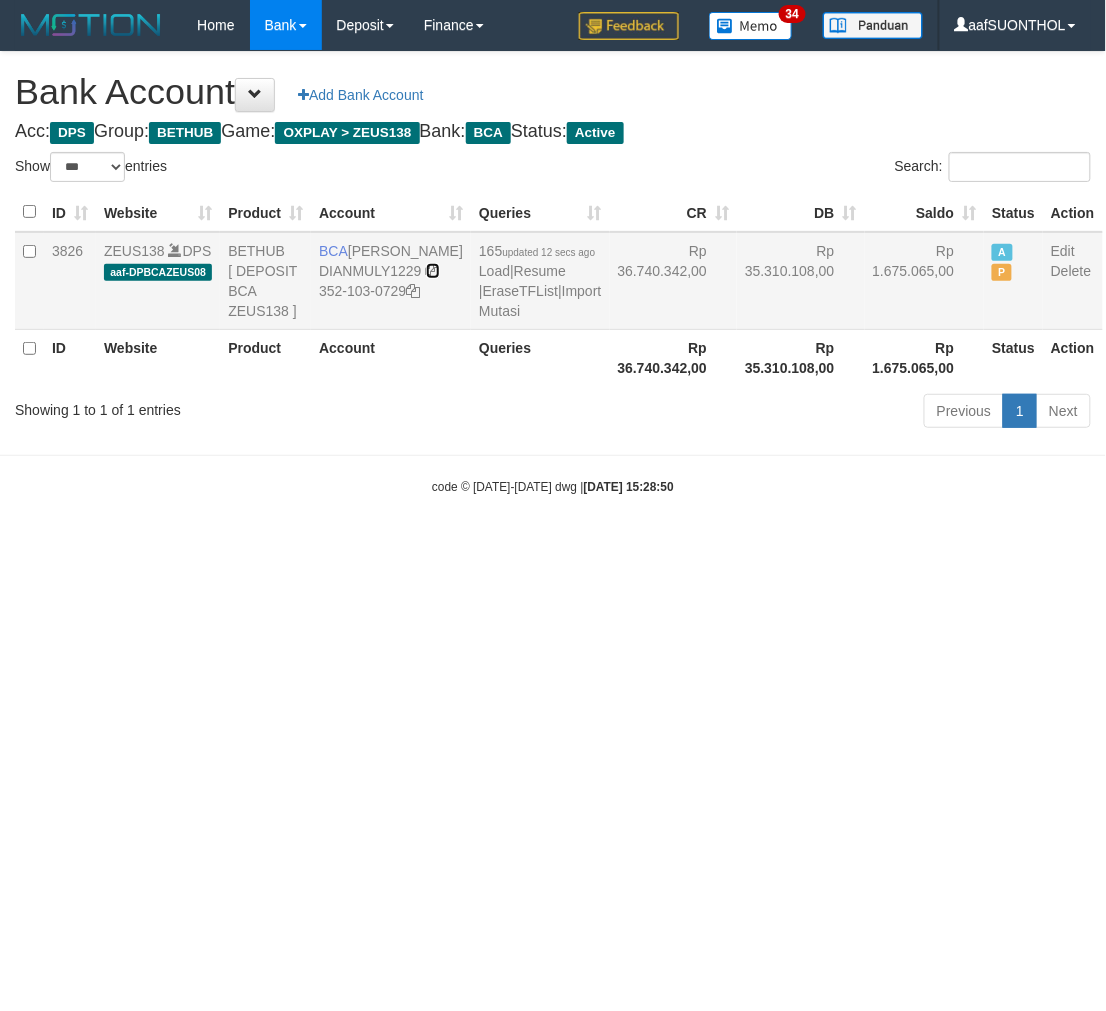click at bounding box center (433, 271) 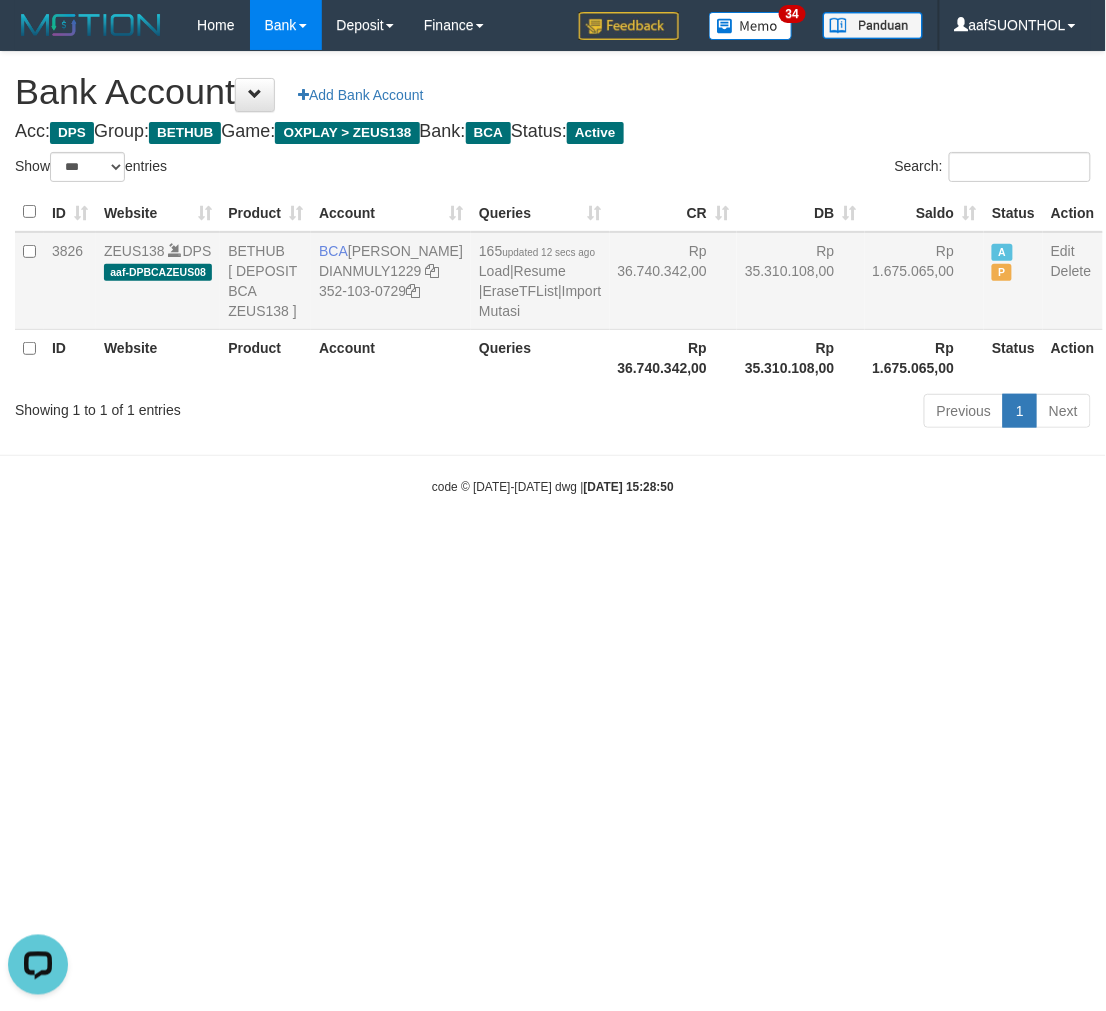 scroll, scrollTop: 0, scrollLeft: 0, axis: both 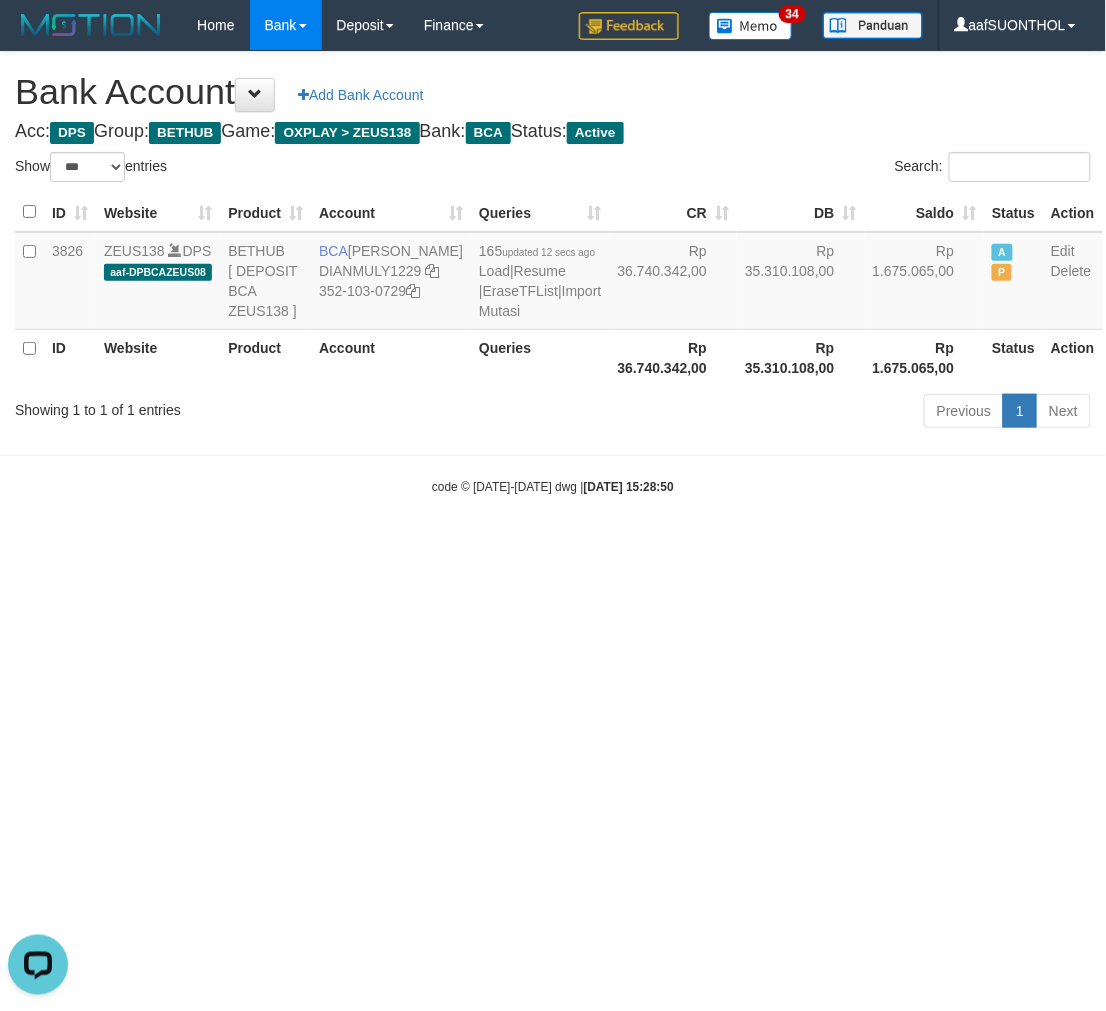 drag, startPoint x: 805, startPoint y: 628, endPoint x: 805, endPoint y: 644, distance: 16 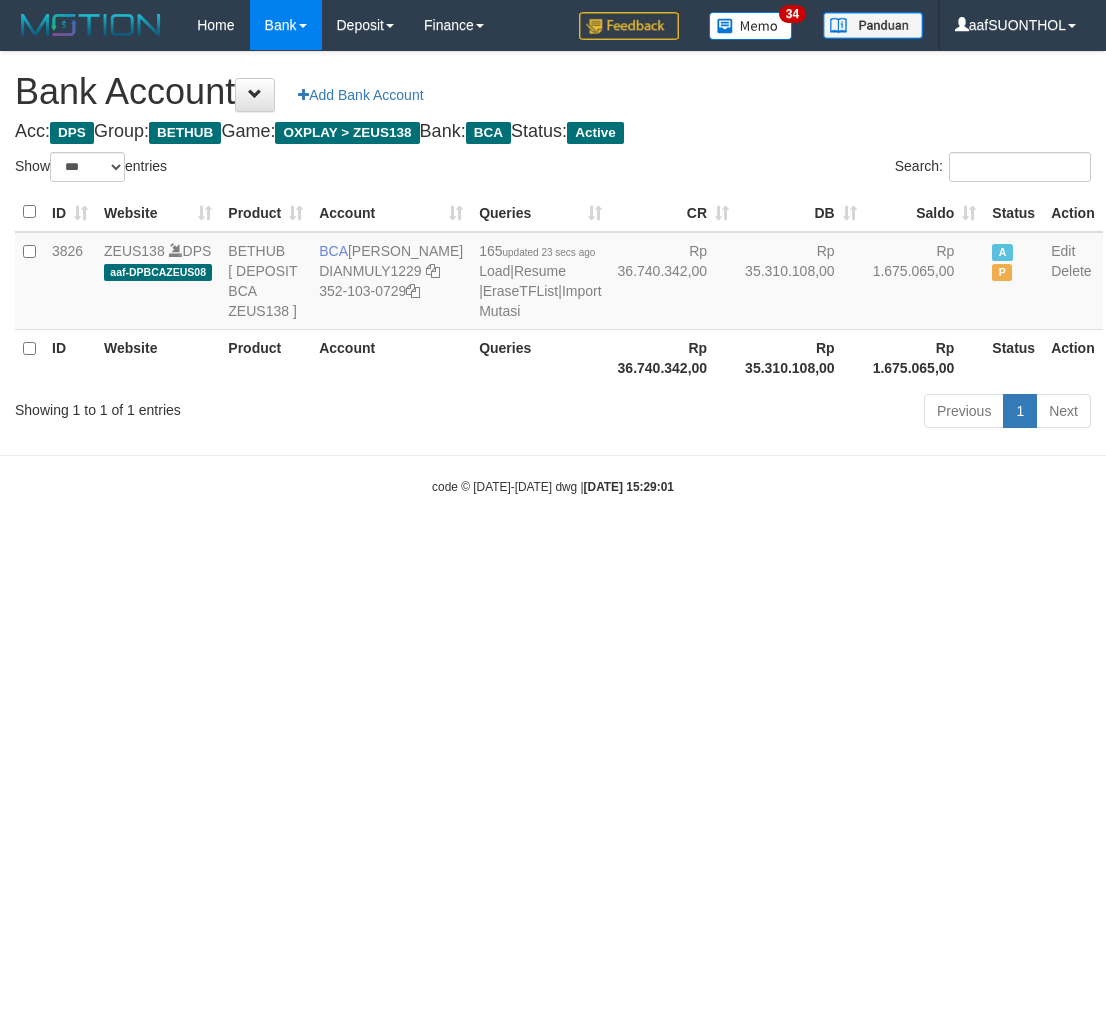 select on "***" 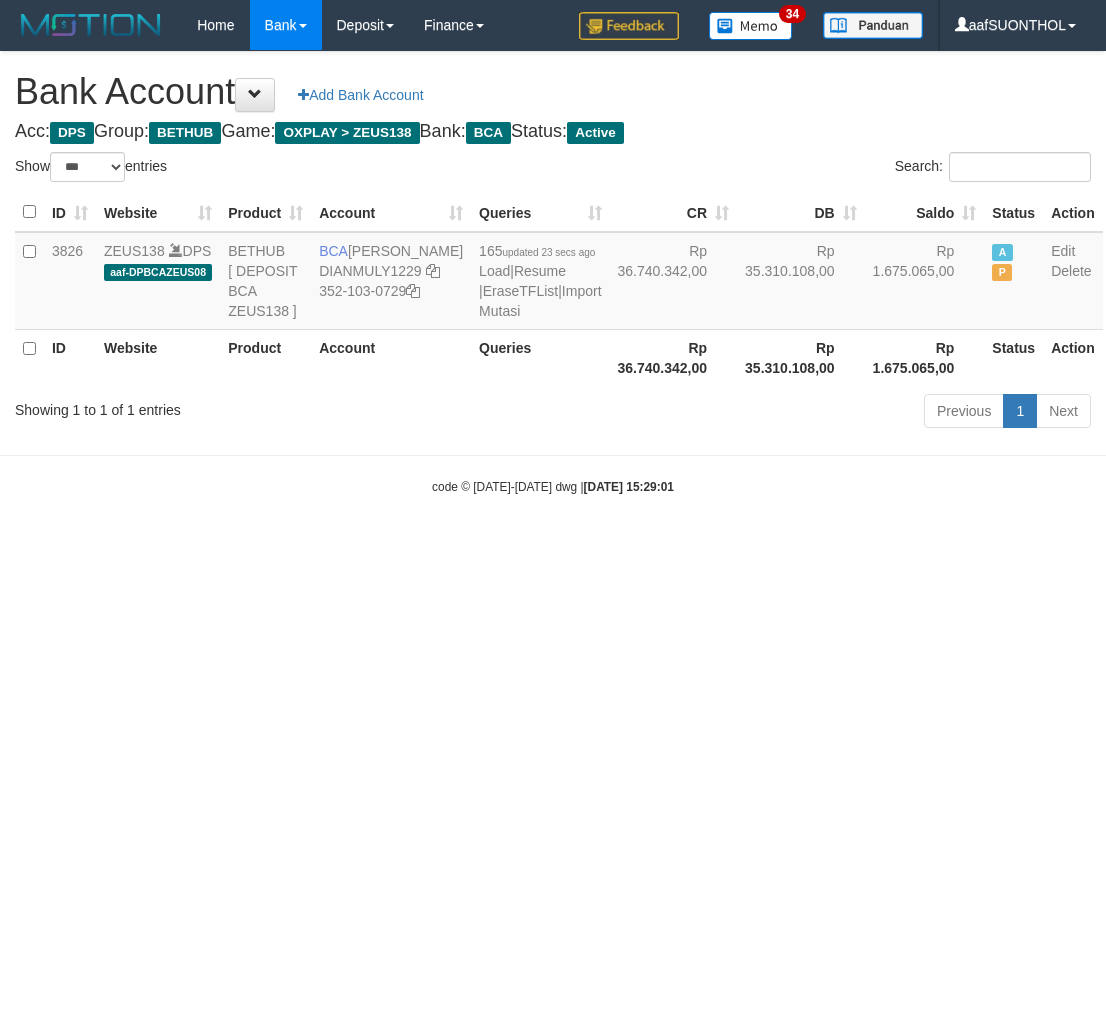 scroll, scrollTop: 0, scrollLeft: 0, axis: both 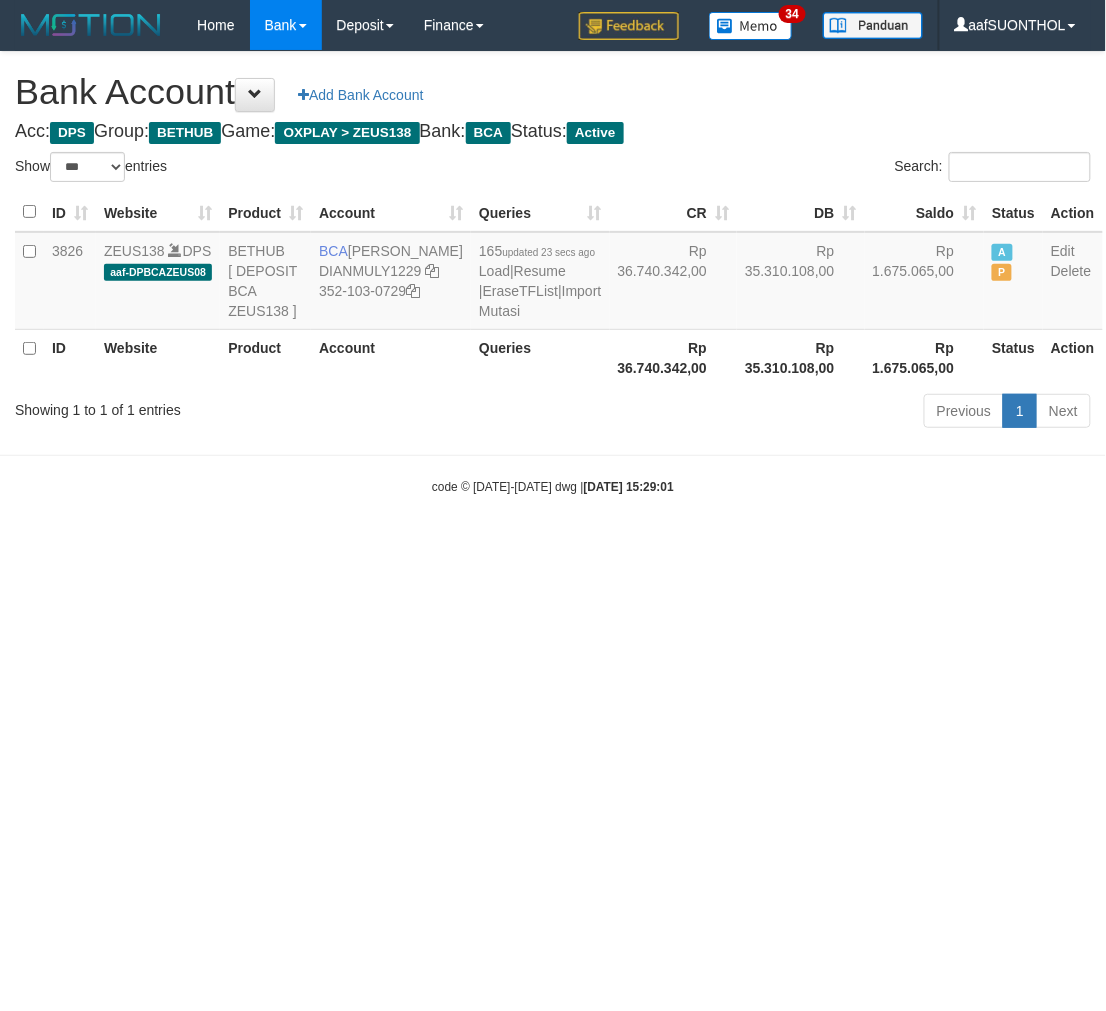 drag, startPoint x: 837, startPoint y: 671, endPoint x: 731, endPoint y: 745, distance: 129.2749 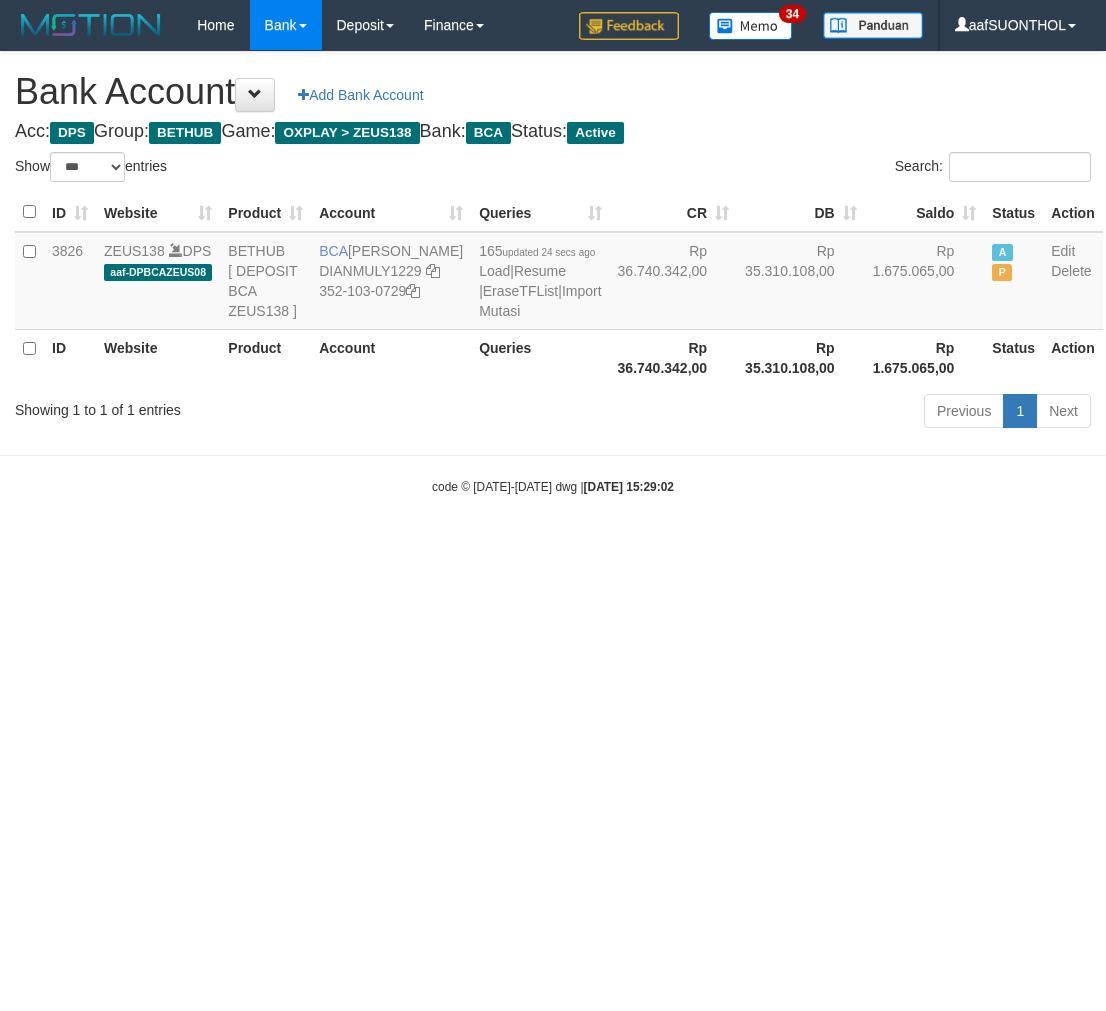 select on "***" 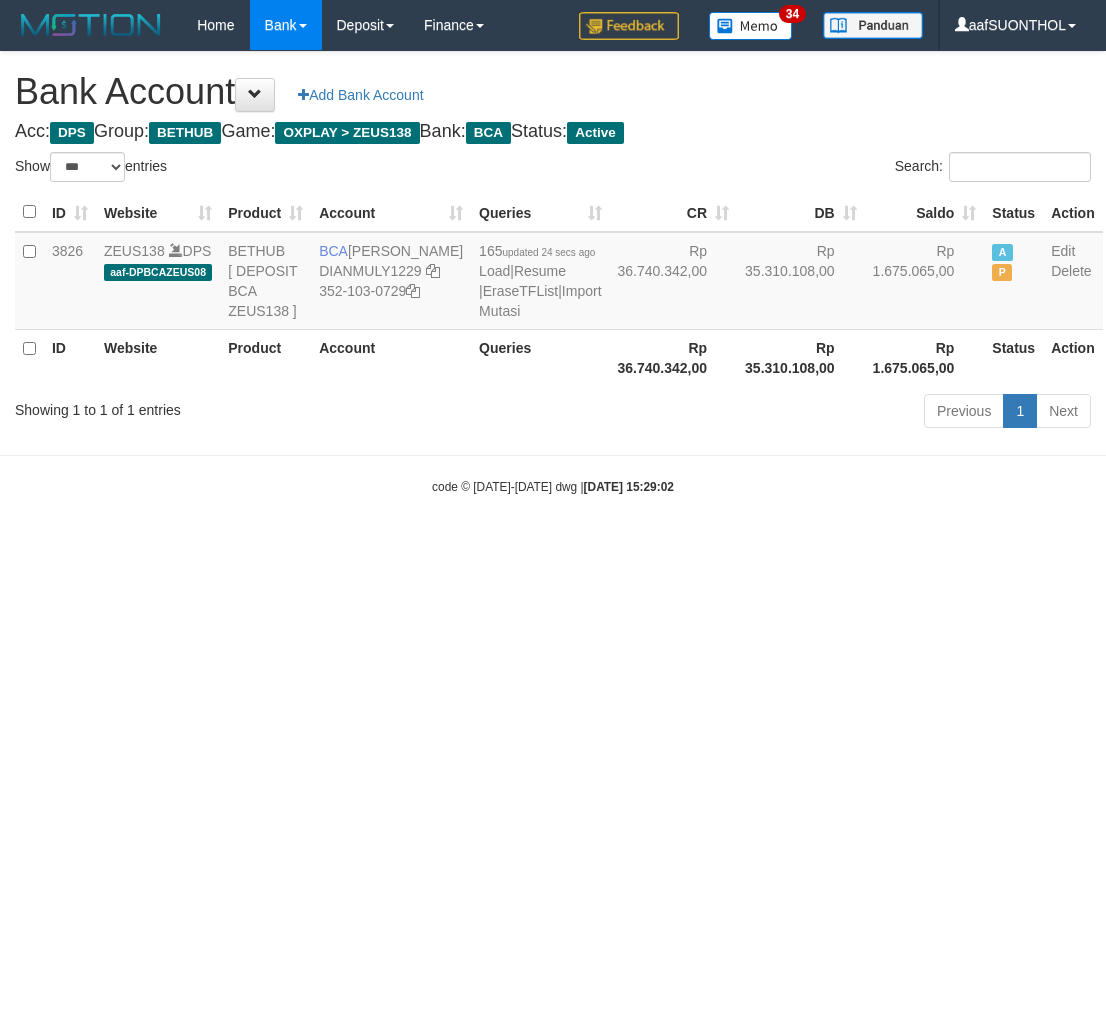 scroll, scrollTop: 0, scrollLeft: 0, axis: both 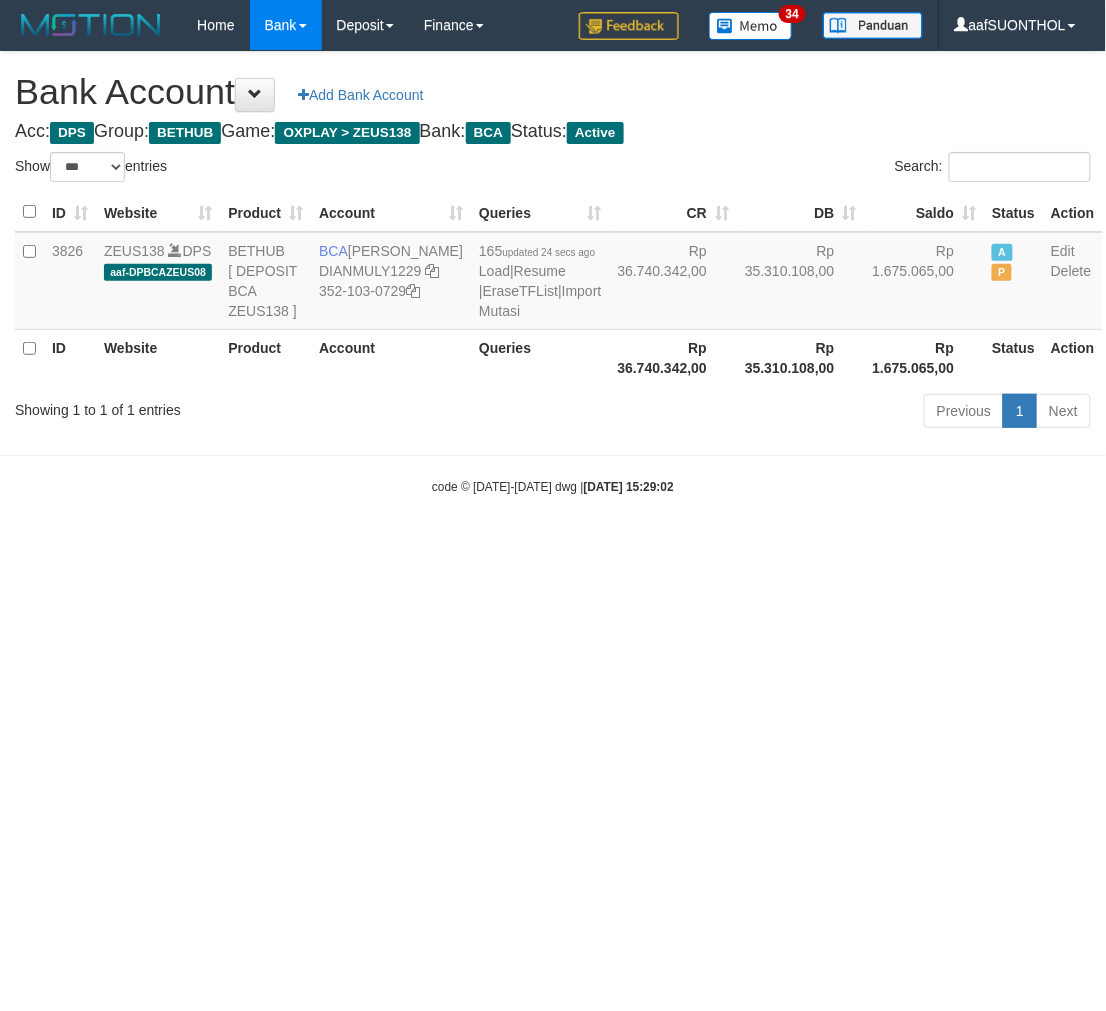 drag, startPoint x: 688, startPoint y: 751, endPoint x: 733, endPoint y: 782, distance: 54.644306 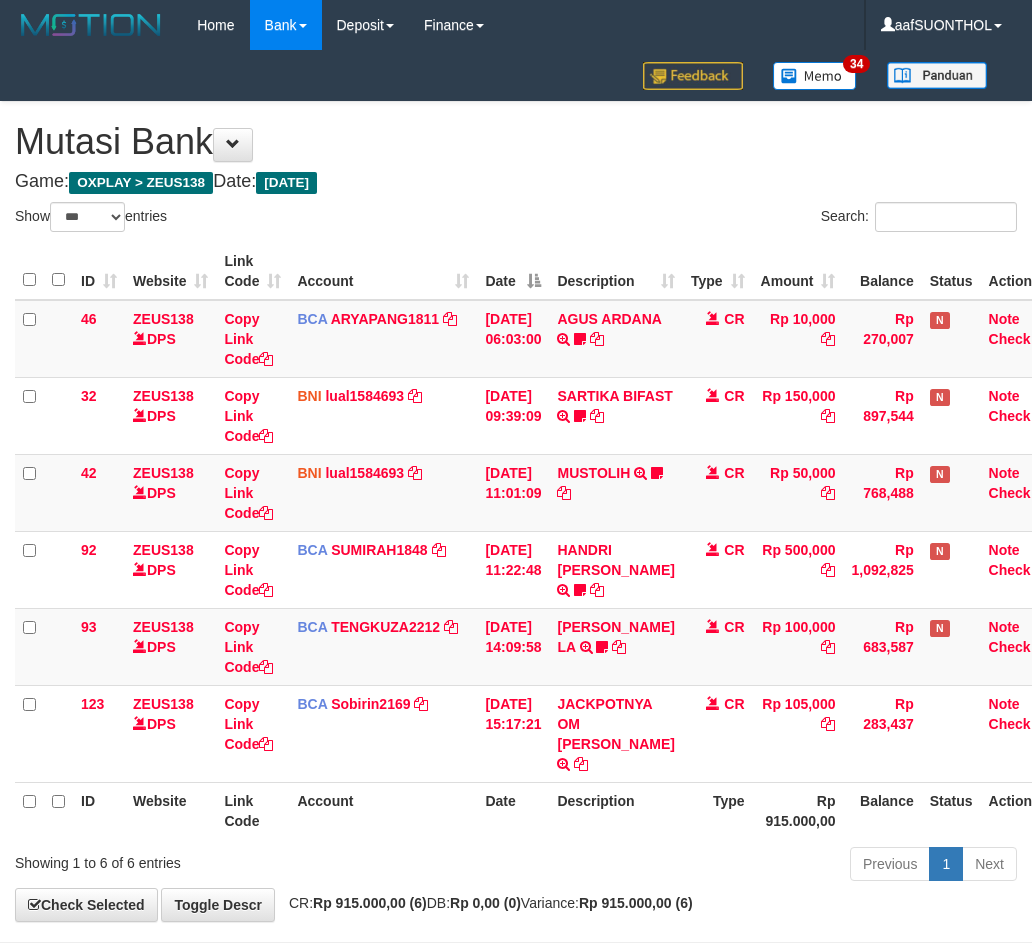 select on "***" 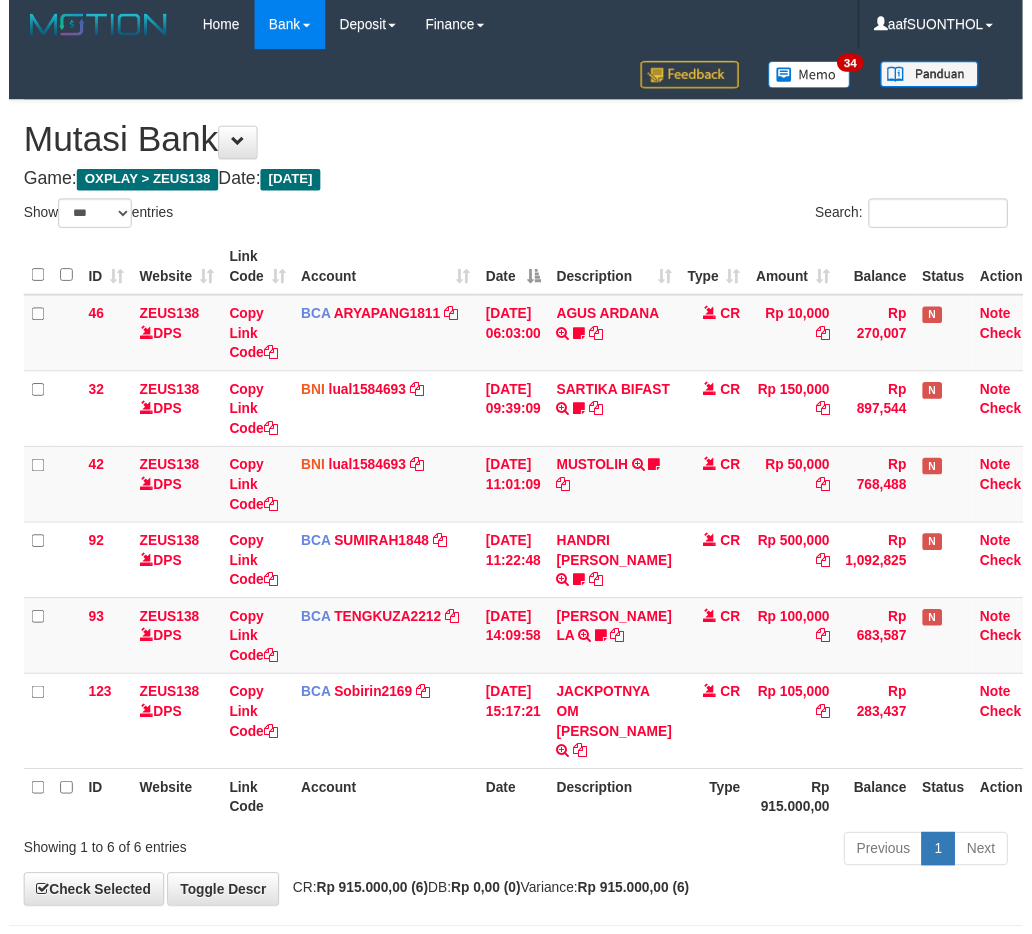 scroll, scrollTop: 80, scrollLeft: 0, axis: vertical 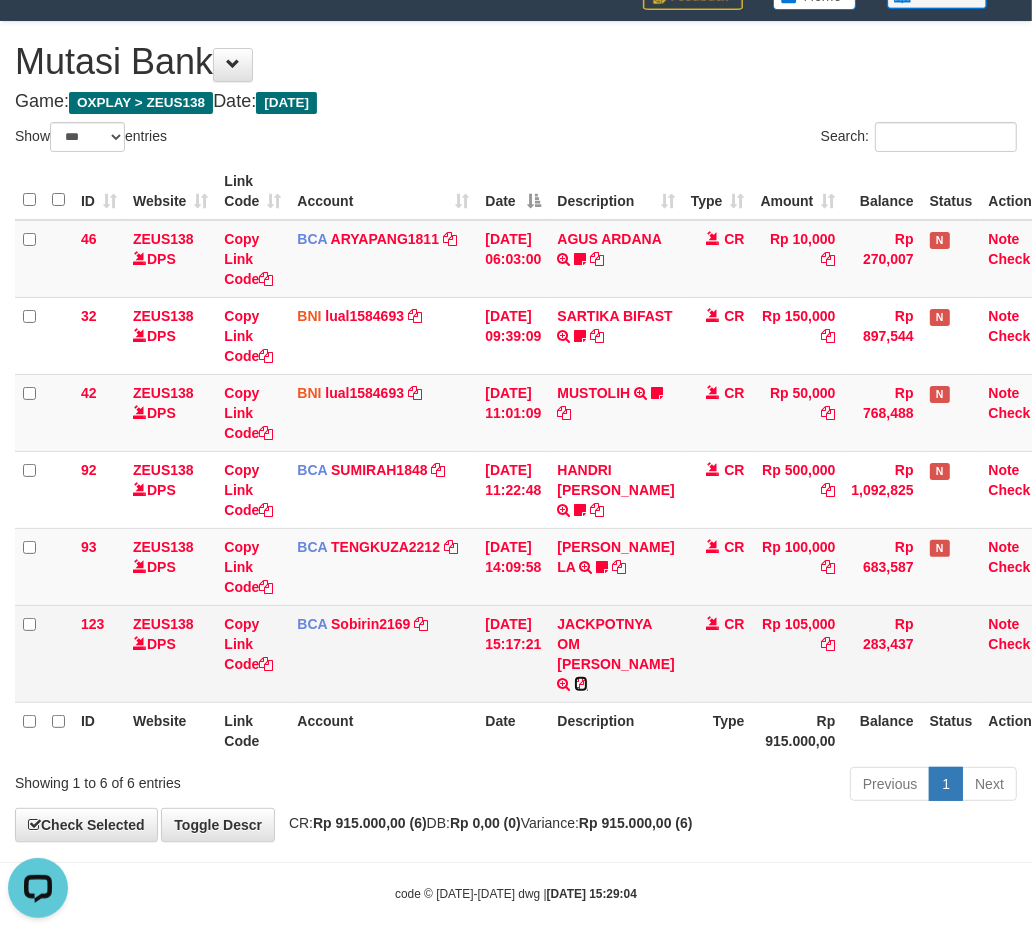 click at bounding box center (581, 684) 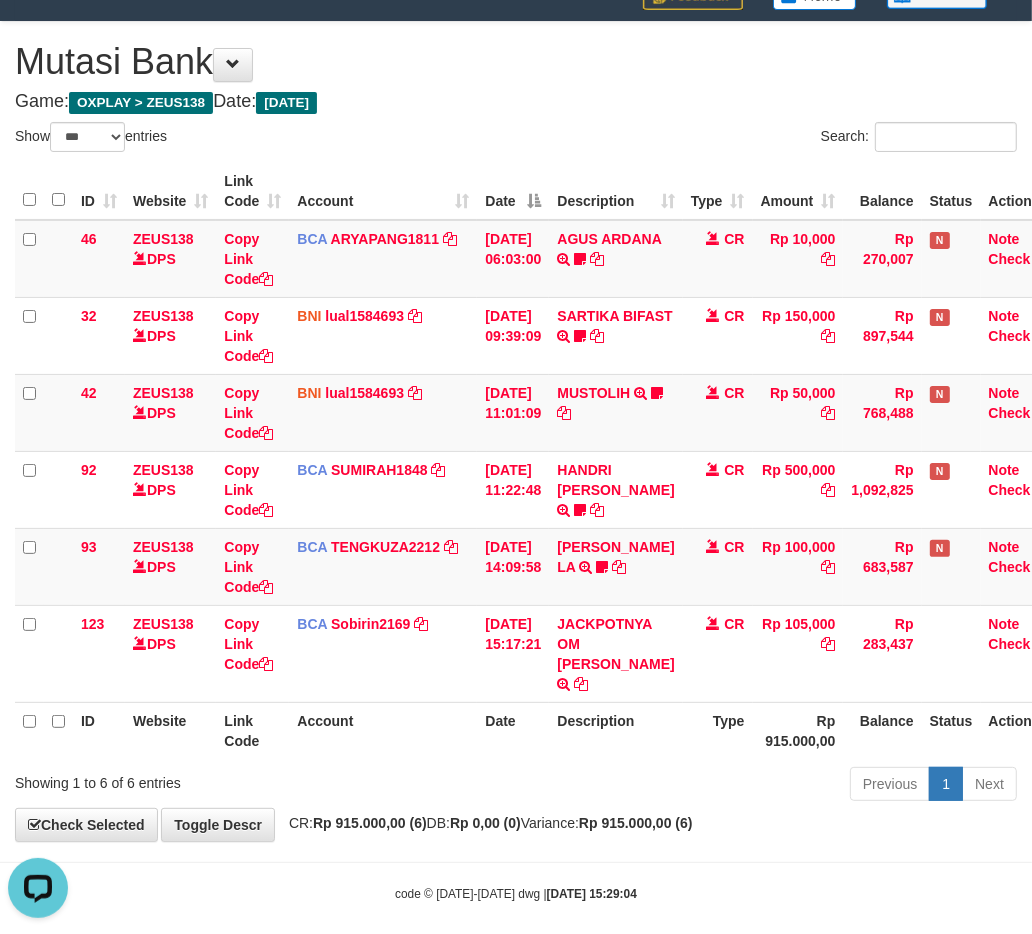 click on "Previous 1 Next" at bounding box center (731, 786) 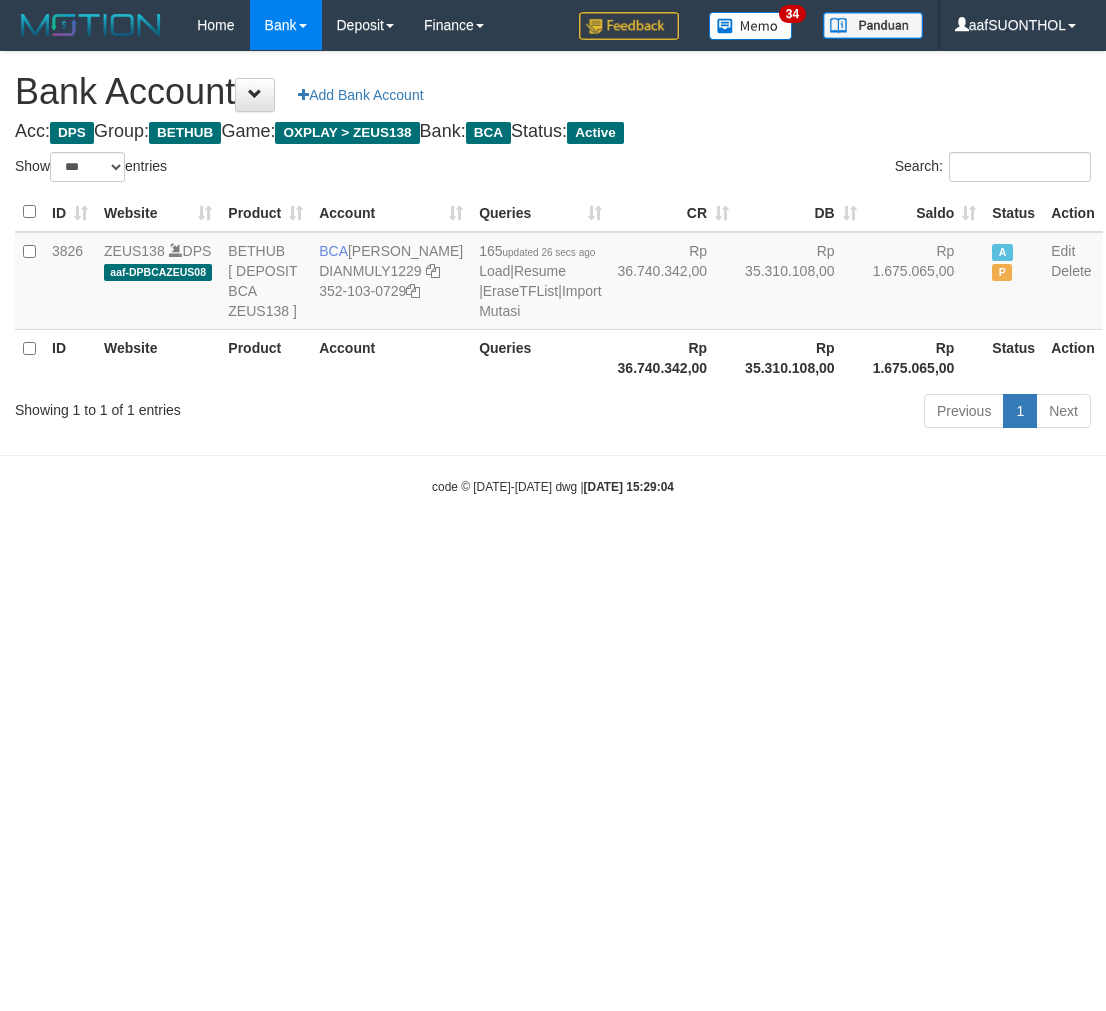 select on "***" 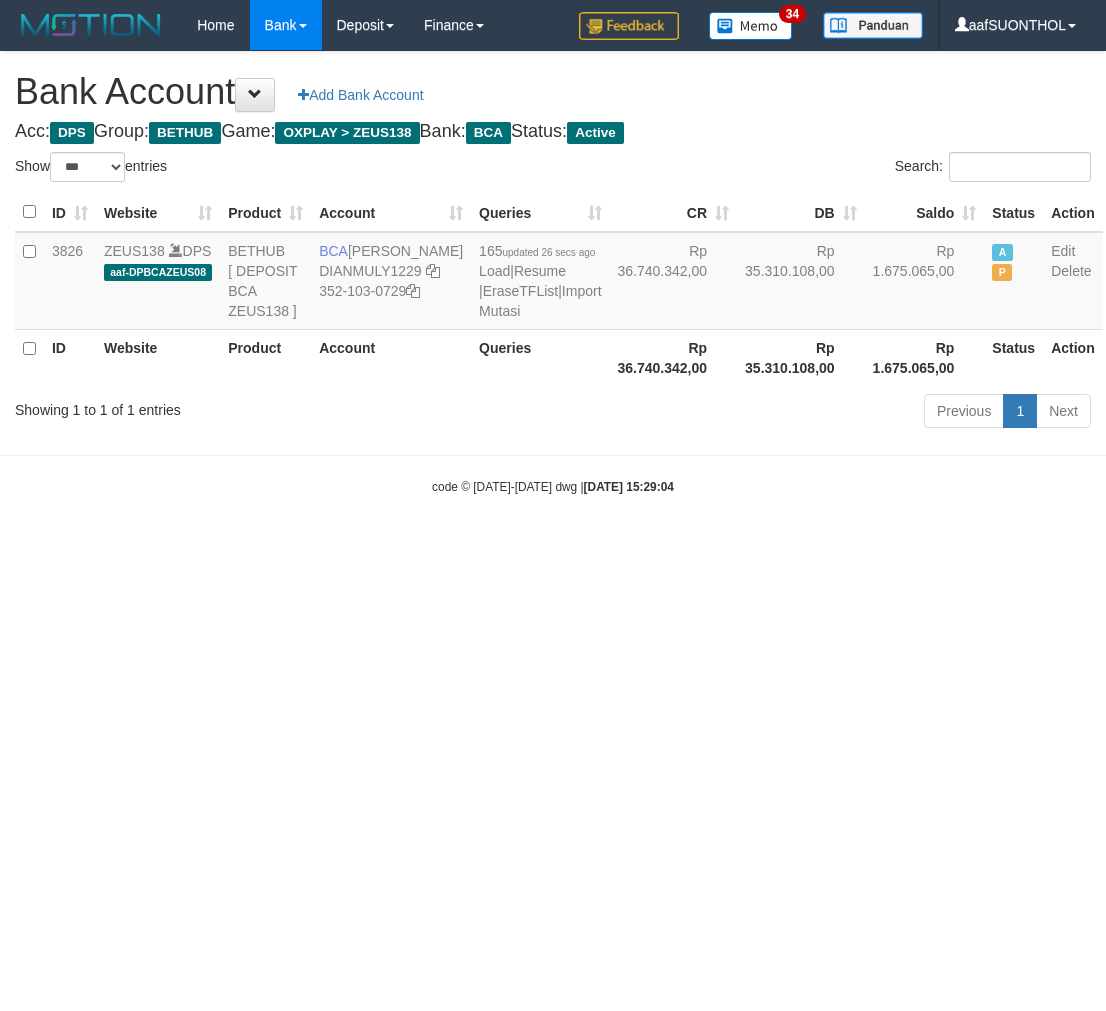 scroll, scrollTop: 0, scrollLeft: 0, axis: both 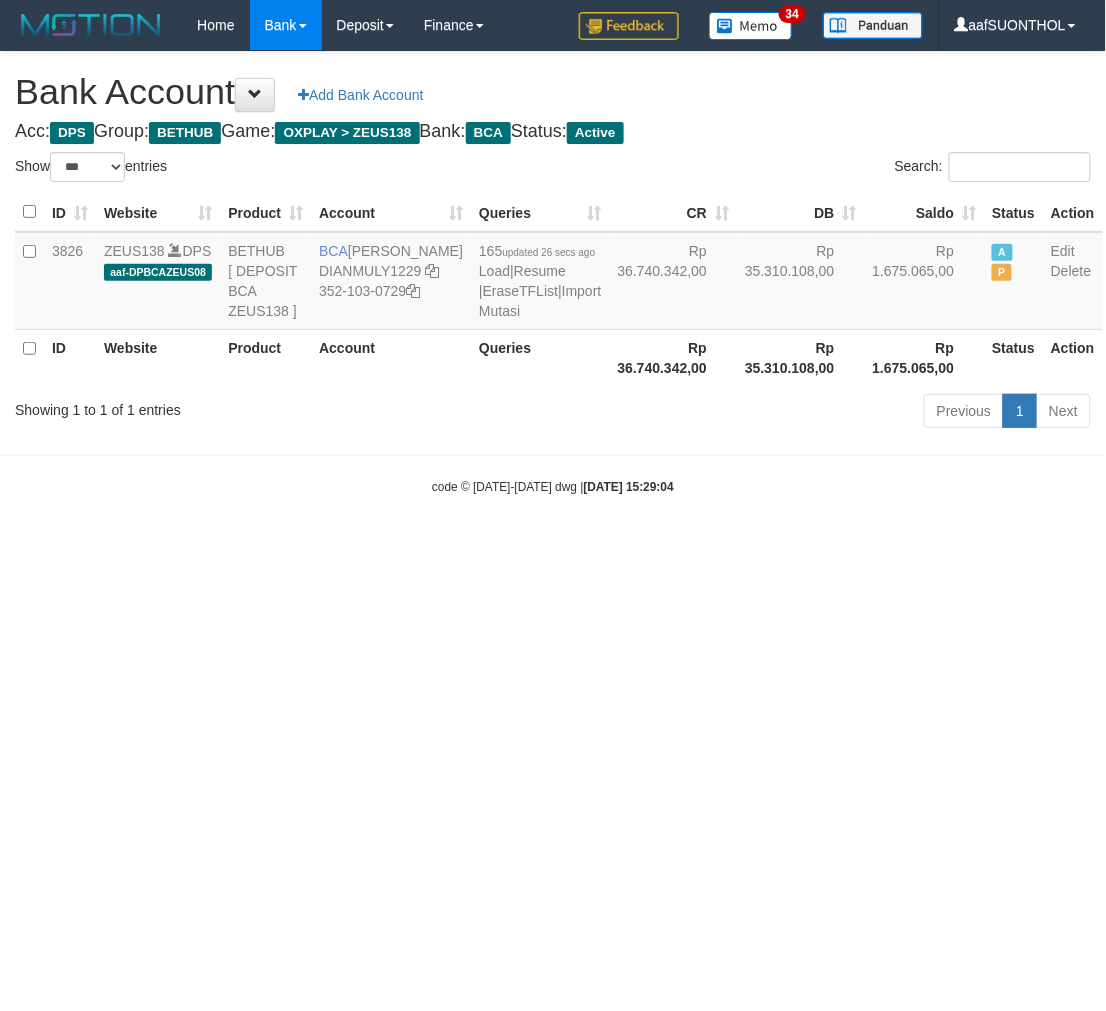 click on "Toggle navigation
Home
Bank
Account List
Load
By Website
Group
[OXPLAY]													ZEUS138
By Load Group (DPS)
Sync" at bounding box center (553, 273) 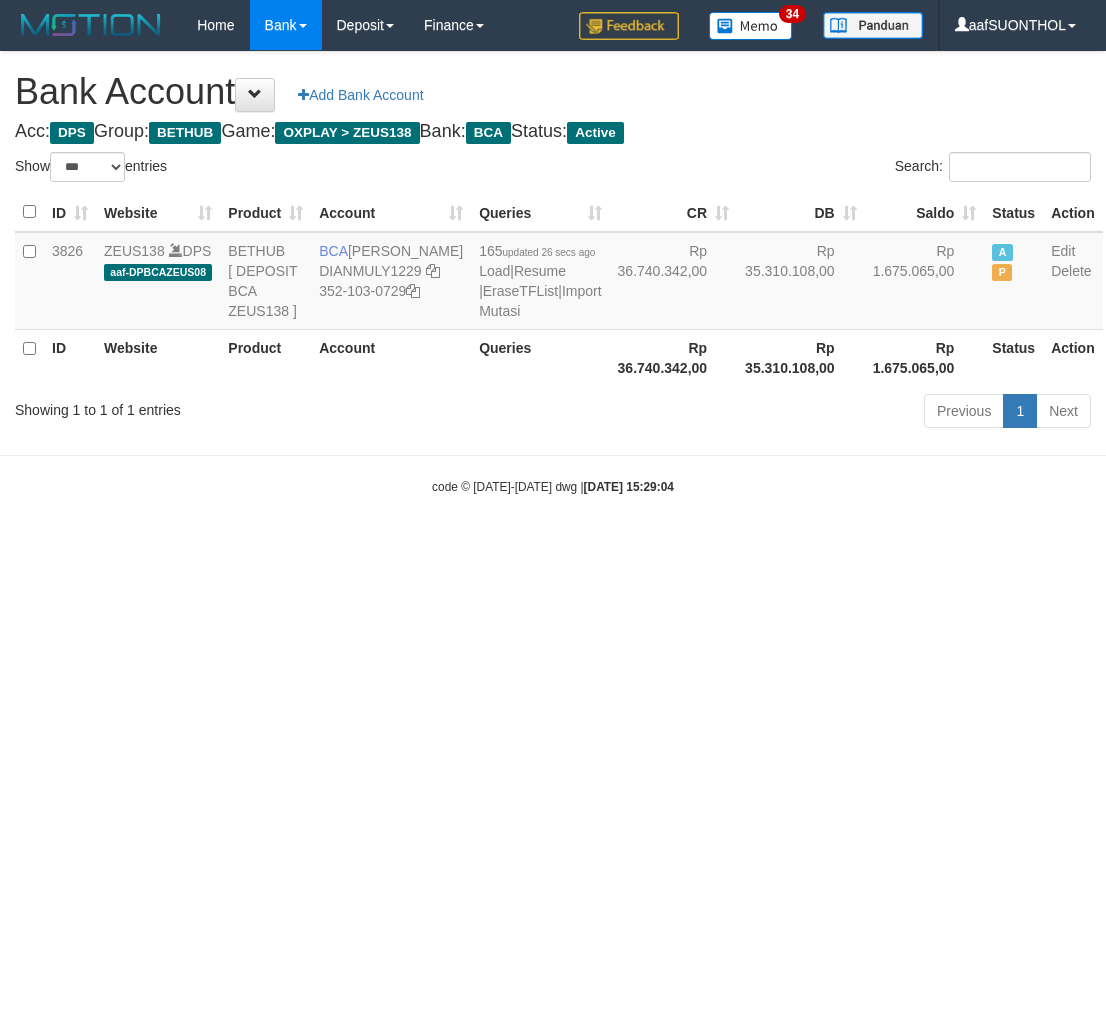 select on "***" 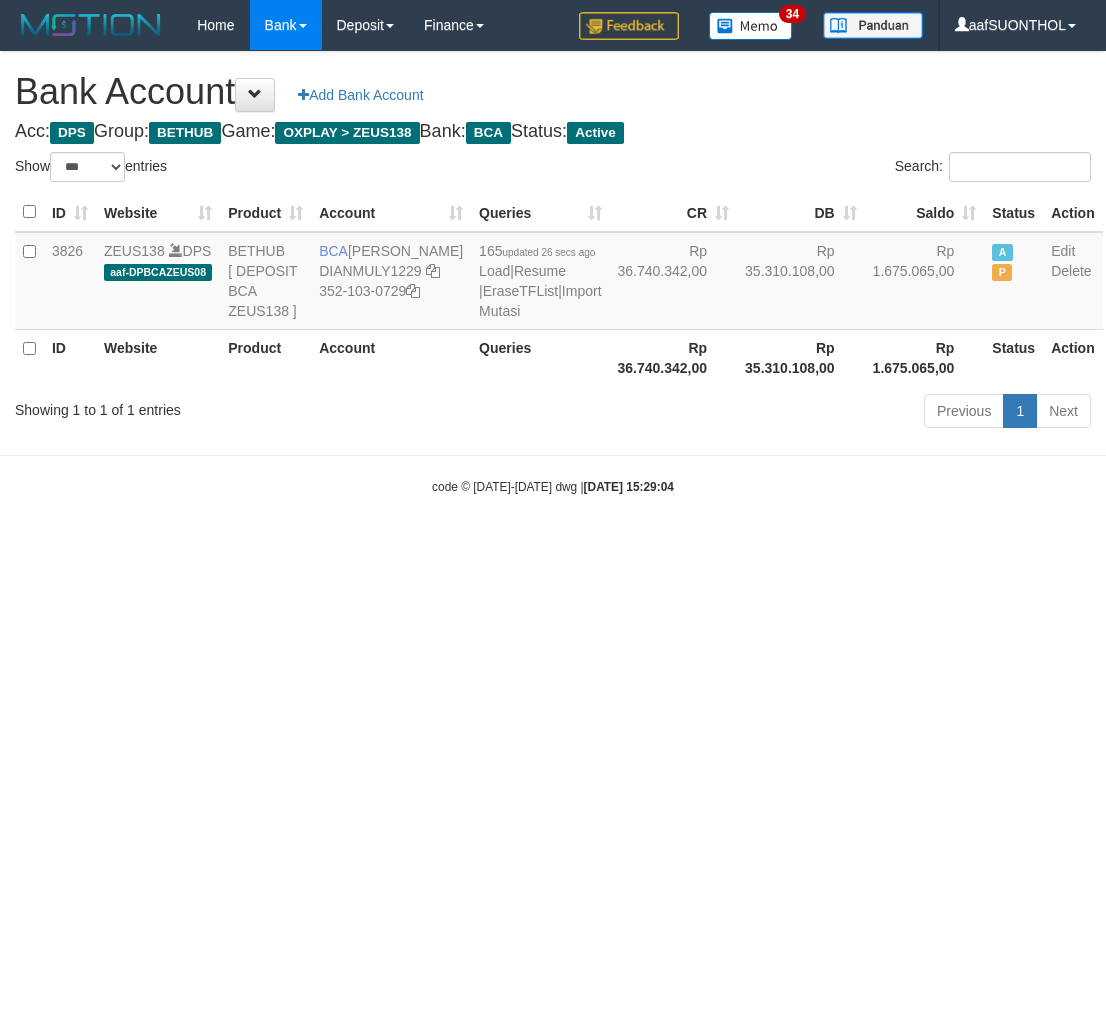 scroll, scrollTop: 0, scrollLeft: 0, axis: both 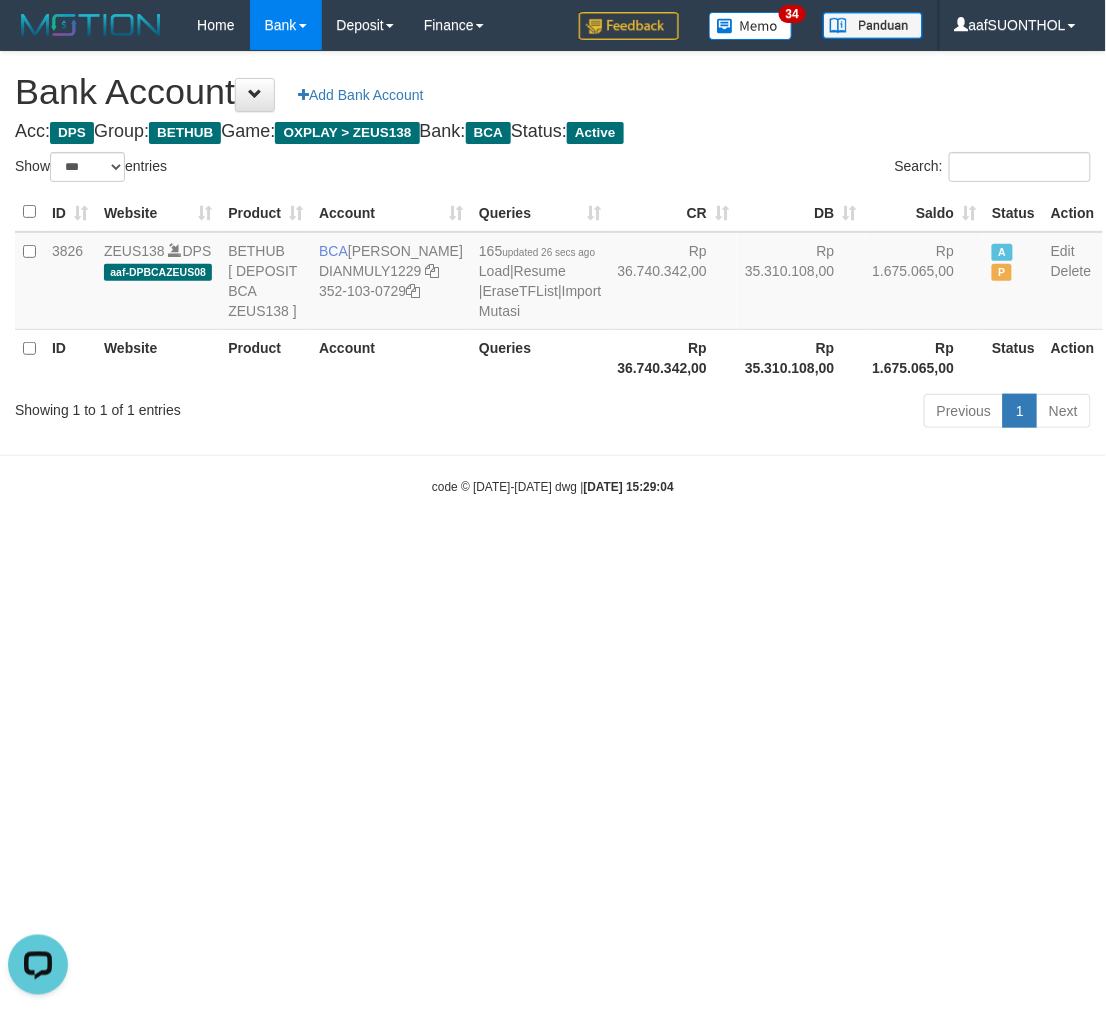 click on "Toggle navigation
Home
Bank
Account List
Load
By Website
Group
[OXPLAY]													ZEUS138
By Load Group (DPS)
Sync" at bounding box center (553, 273) 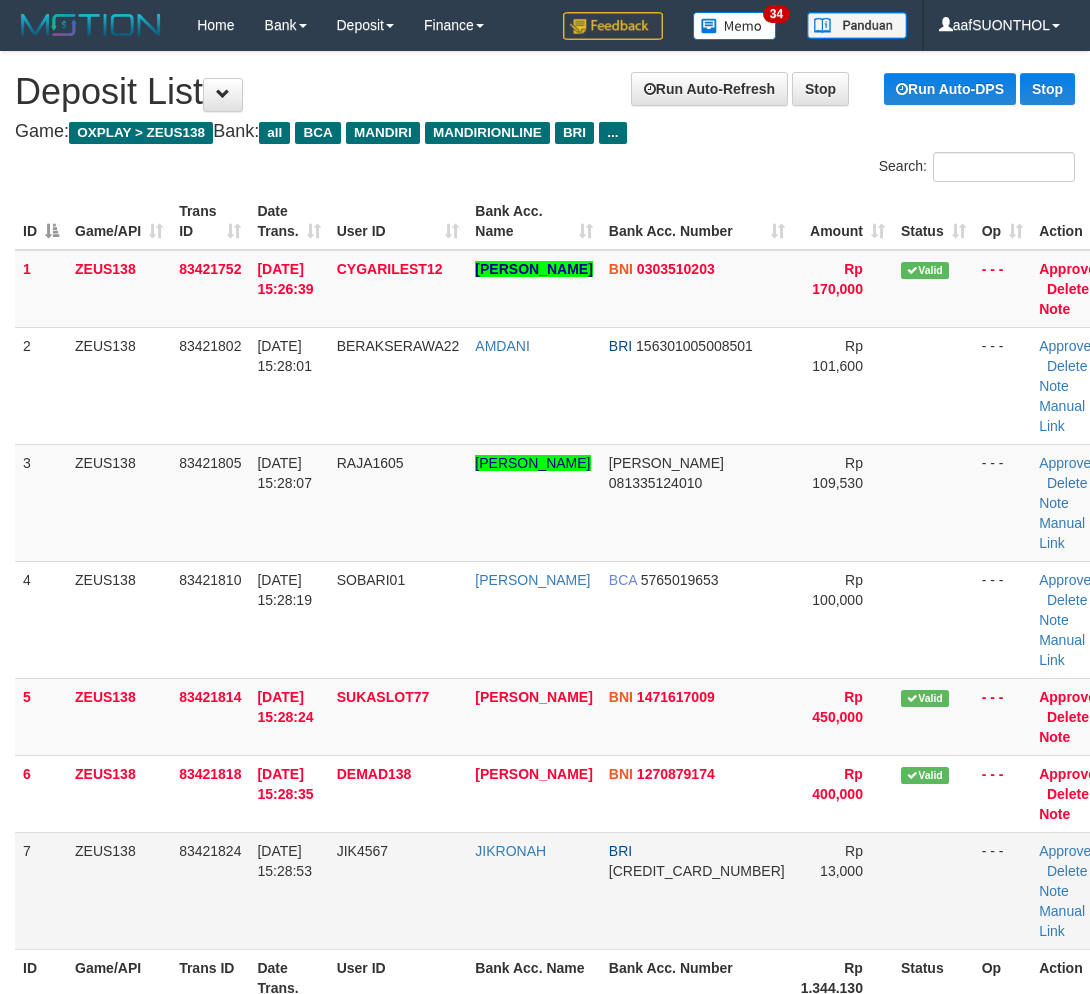 scroll, scrollTop: 62, scrollLeft: 0, axis: vertical 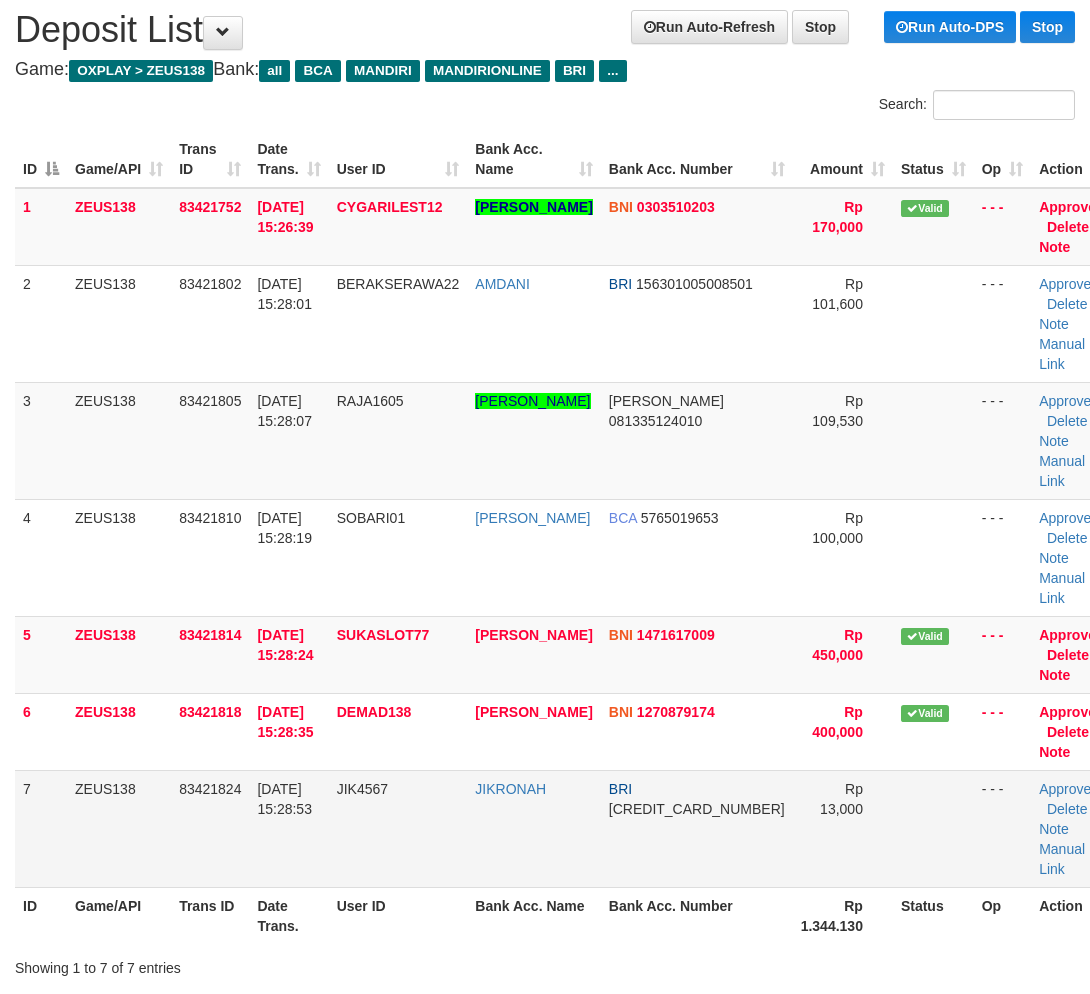click at bounding box center [933, 828] 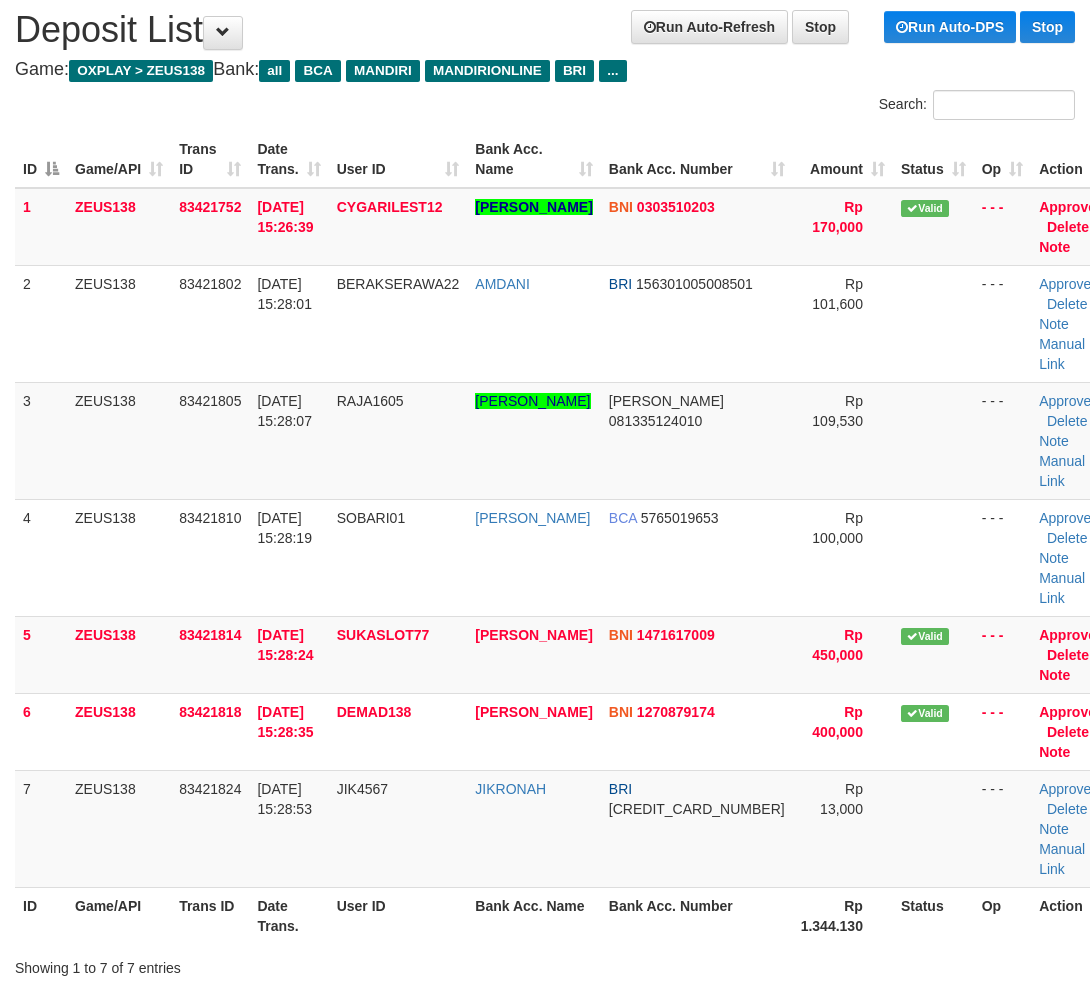 drag, startPoint x: 907, startPoint y: 785, endPoint x: 1097, endPoint y: 795, distance: 190.26297 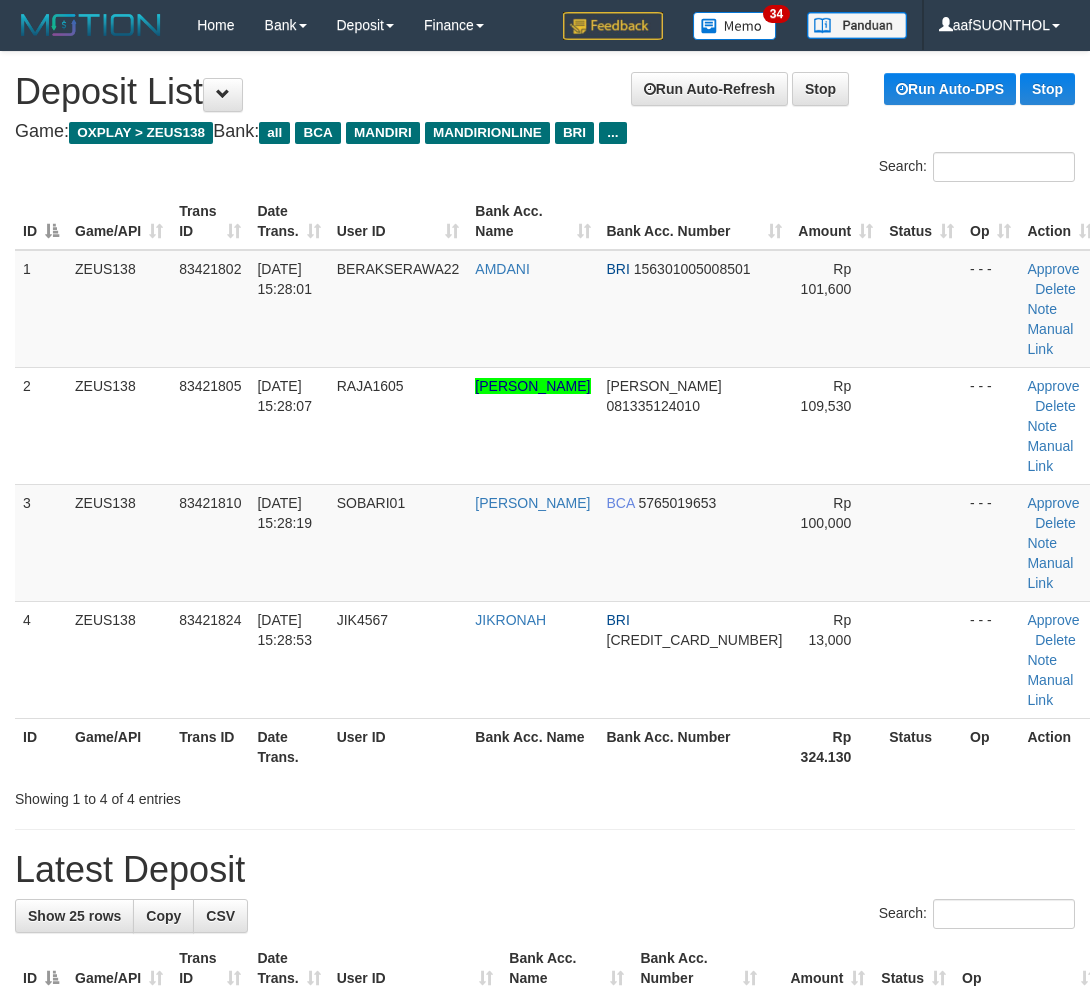 scroll, scrollTop: 62, scrollLeft: 0, axis: vertical 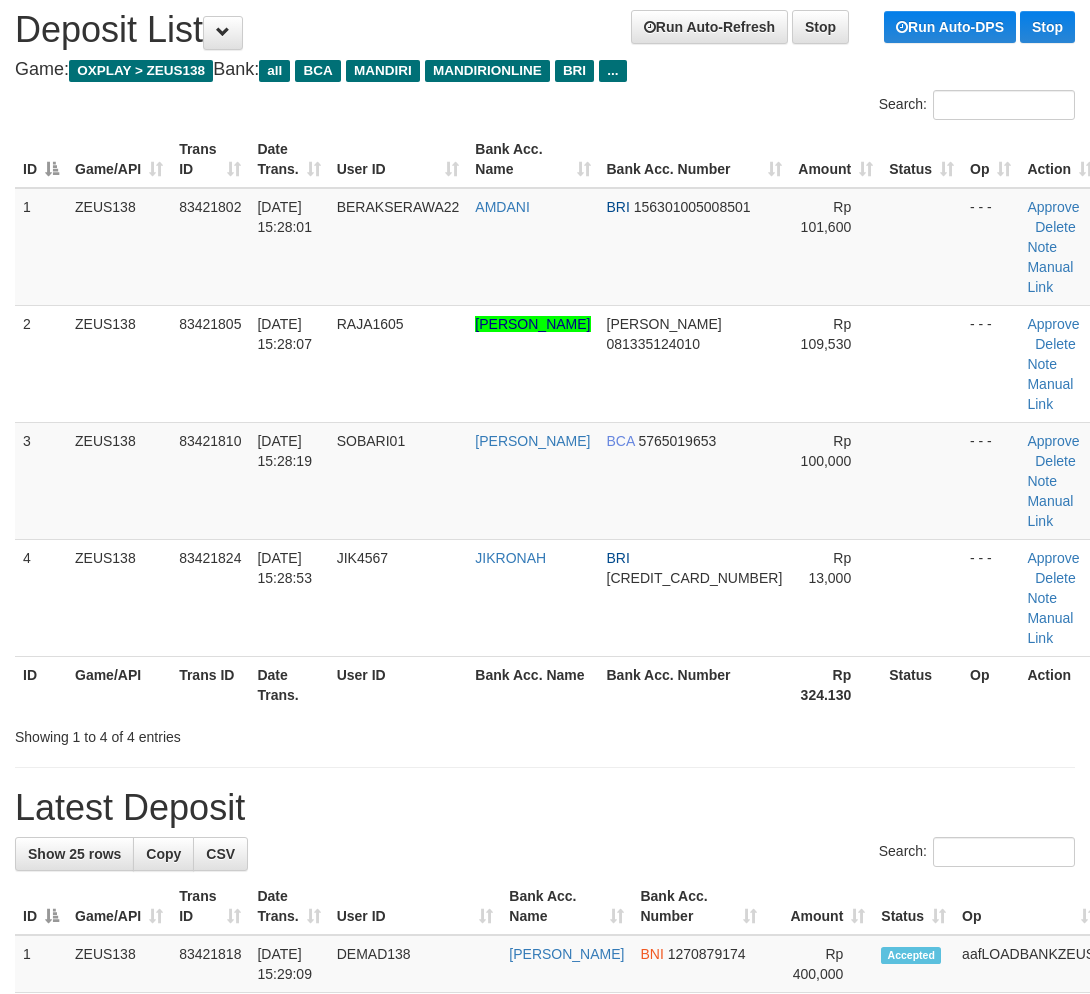 click on "Latest Deposit" at bounding box center (545, 808) 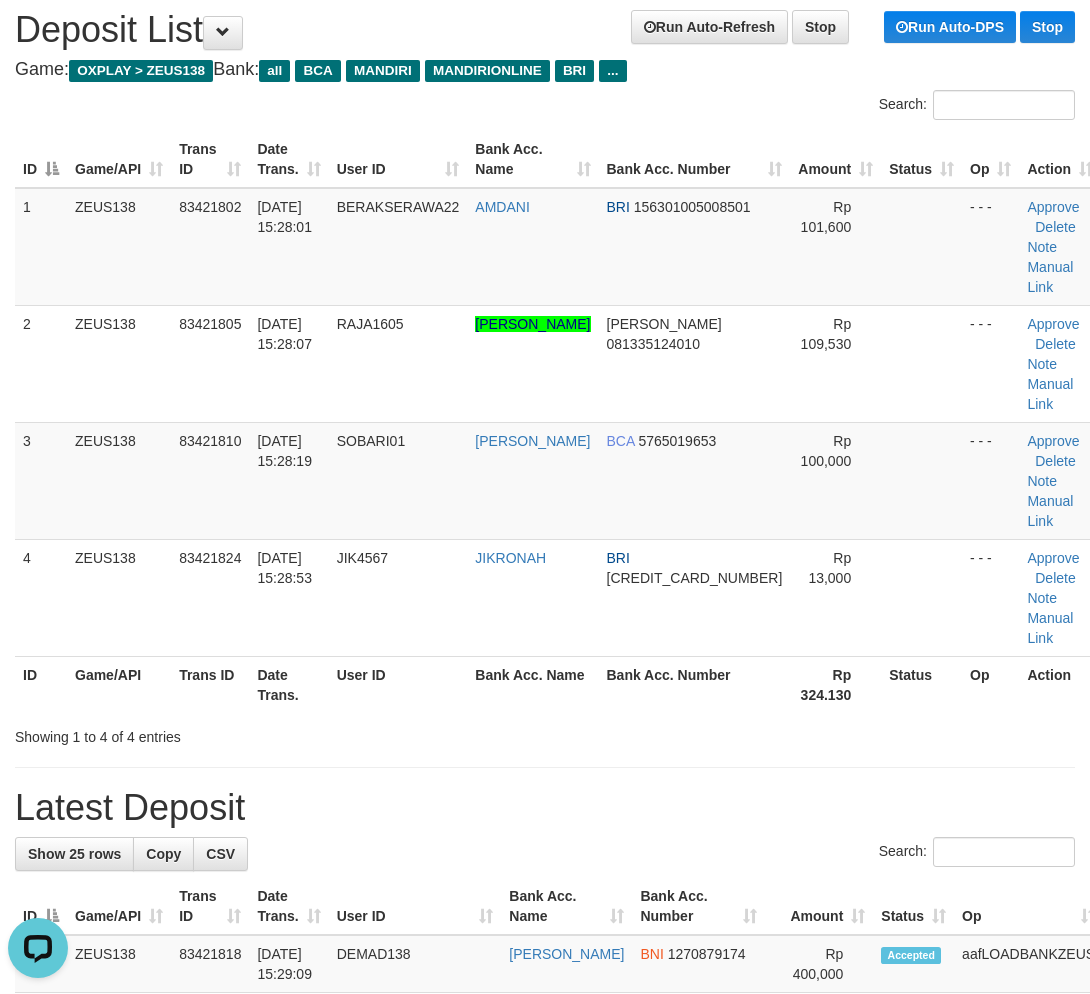scroll, scrollTop: 0, scrollLeft: 0, axis: both 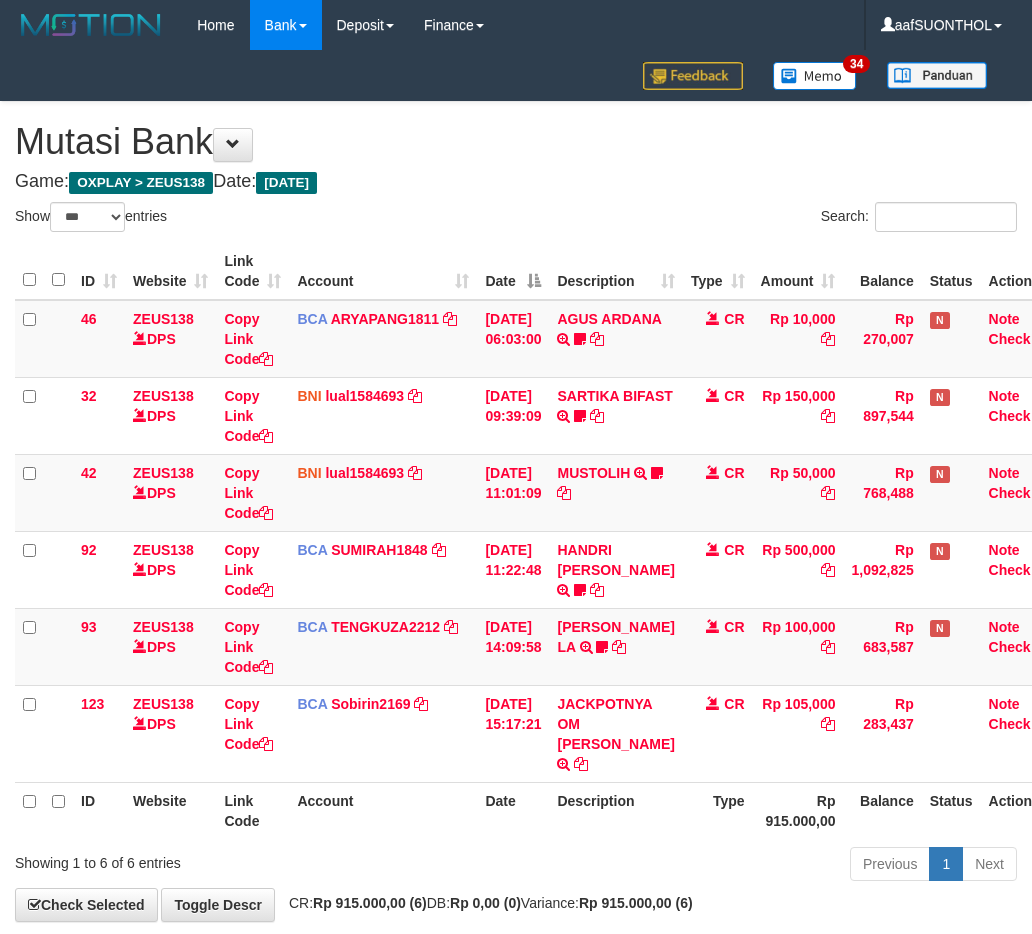 select on "***" 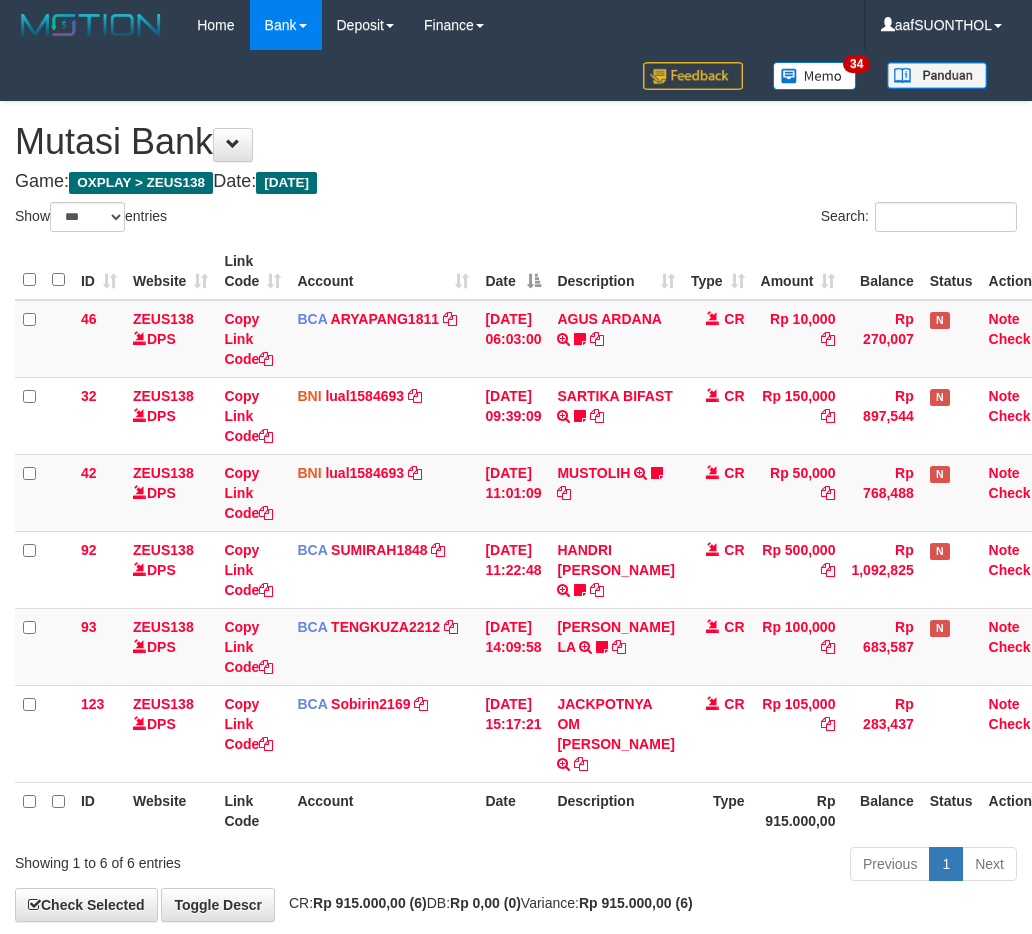scroll, scrollTop: 80, scrollLeft: 0, axis: vertical 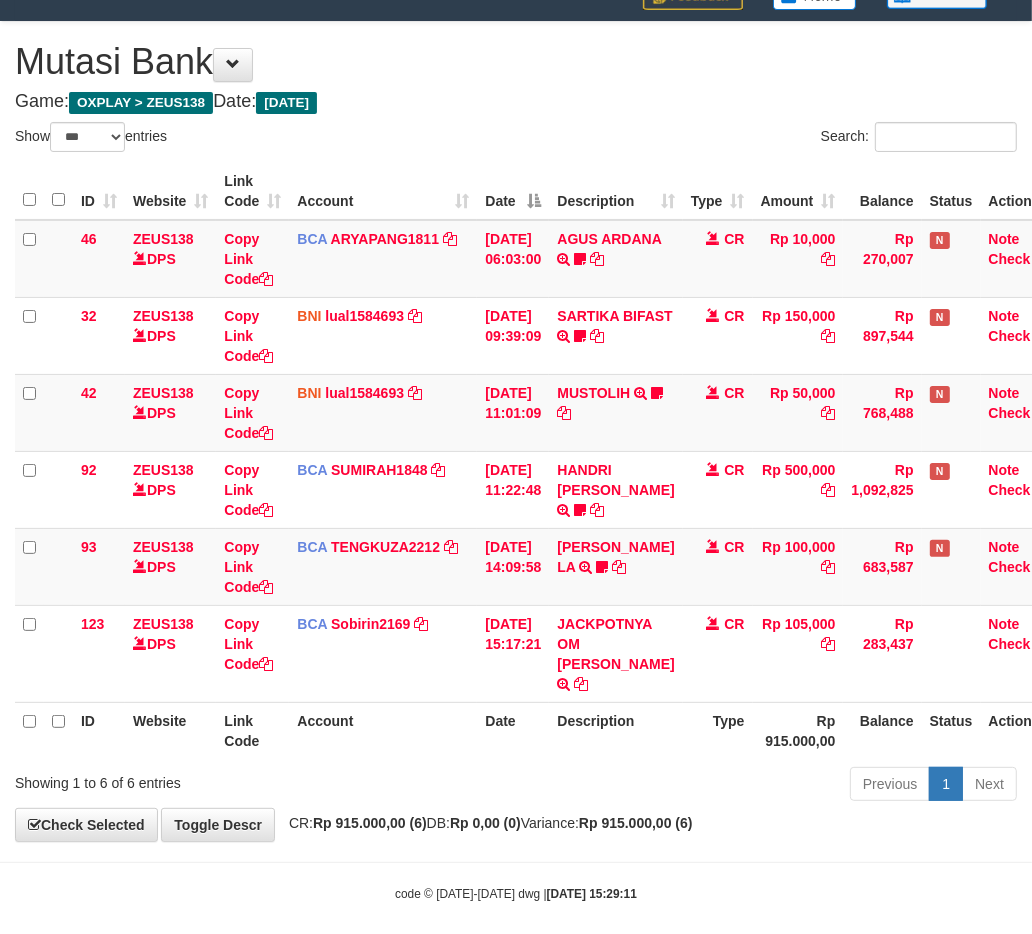 click on "CR:  Rp 915.000,00 (6)      DB:  Rp 0,00 (0)      Variance:  Rp 915.000,00 (6)" at bounding box center [486, 823] 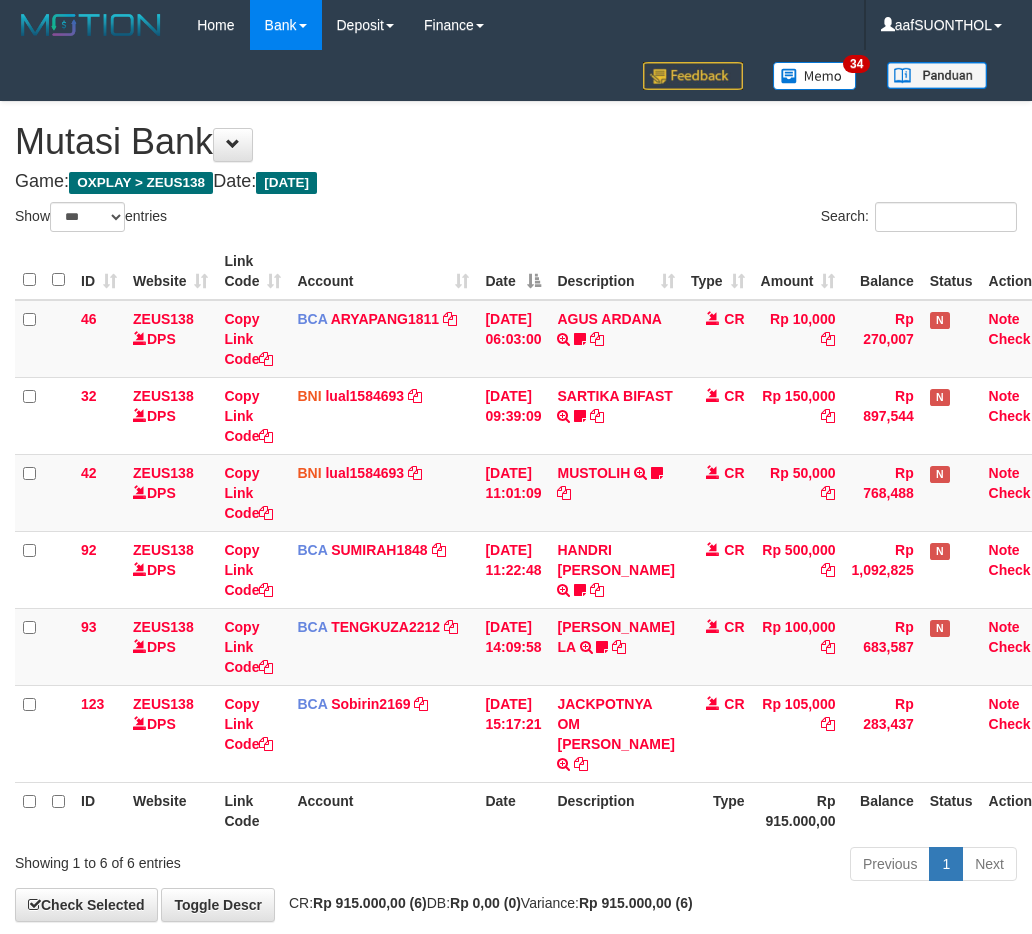 select on "***" 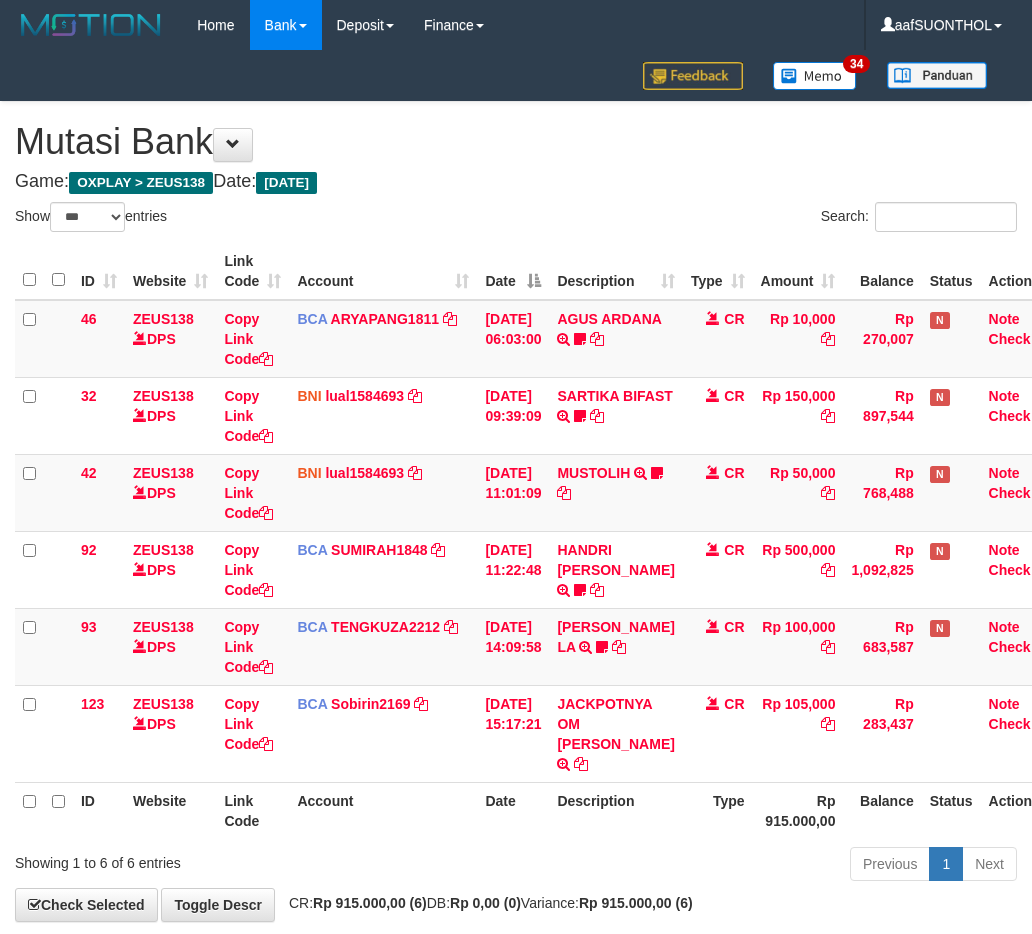 scroll, scrollTop: 80, scrollLeft: 0, axis: vertical 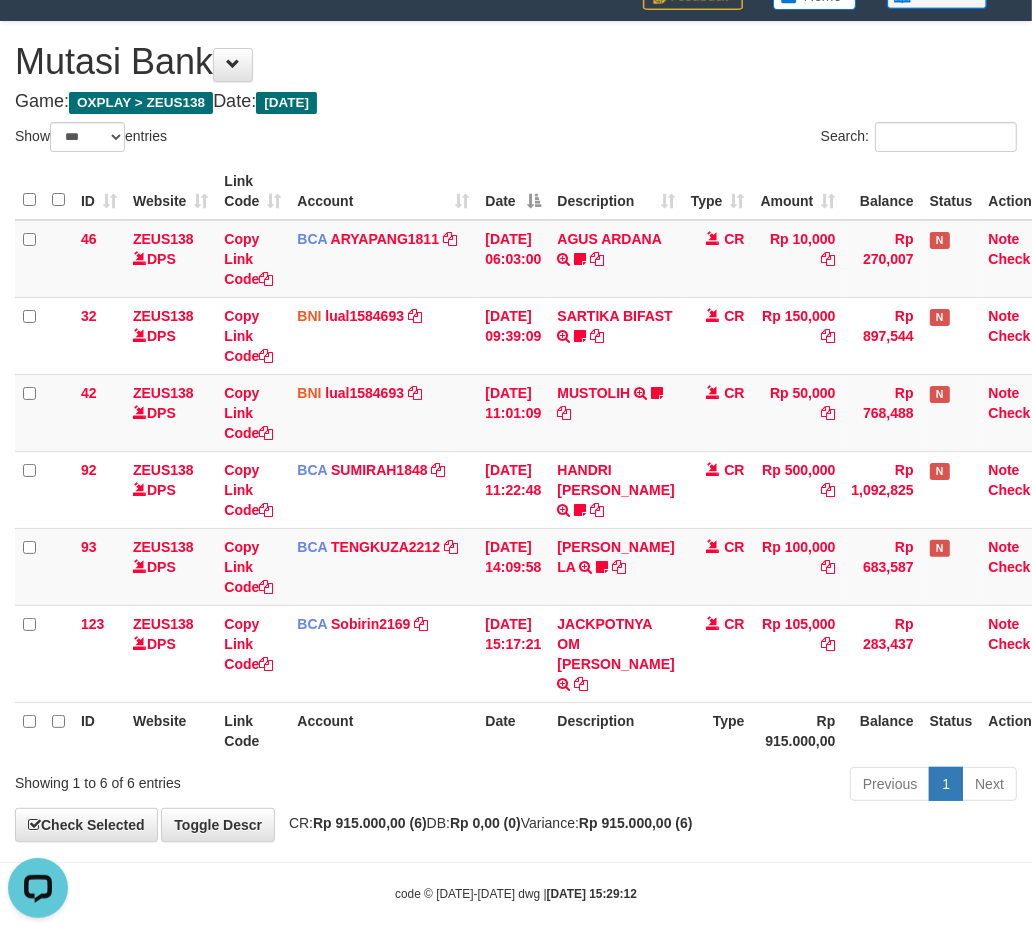 click on "Account" at bounding box center [383, 730] 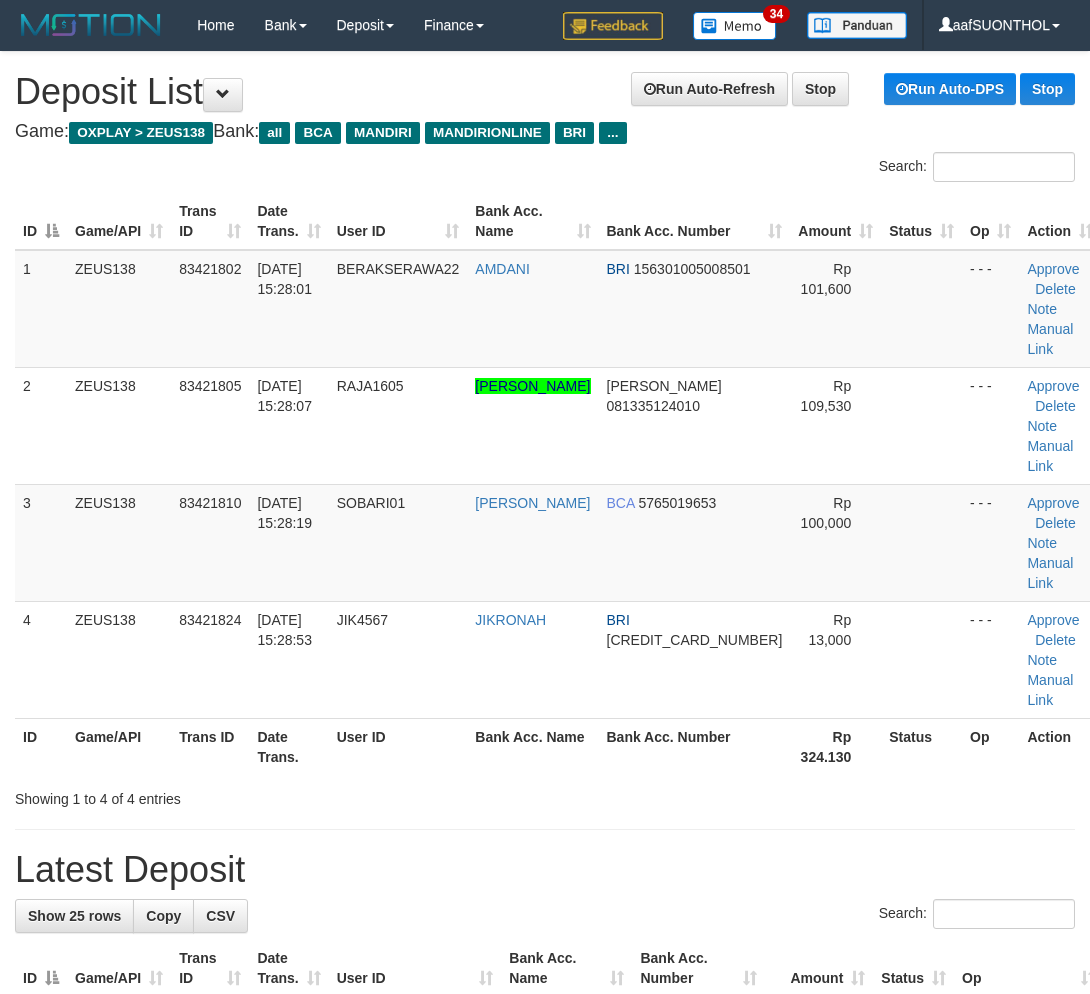 scroll, scrollTop: 62, scrollLeft: 0, axis: vertical 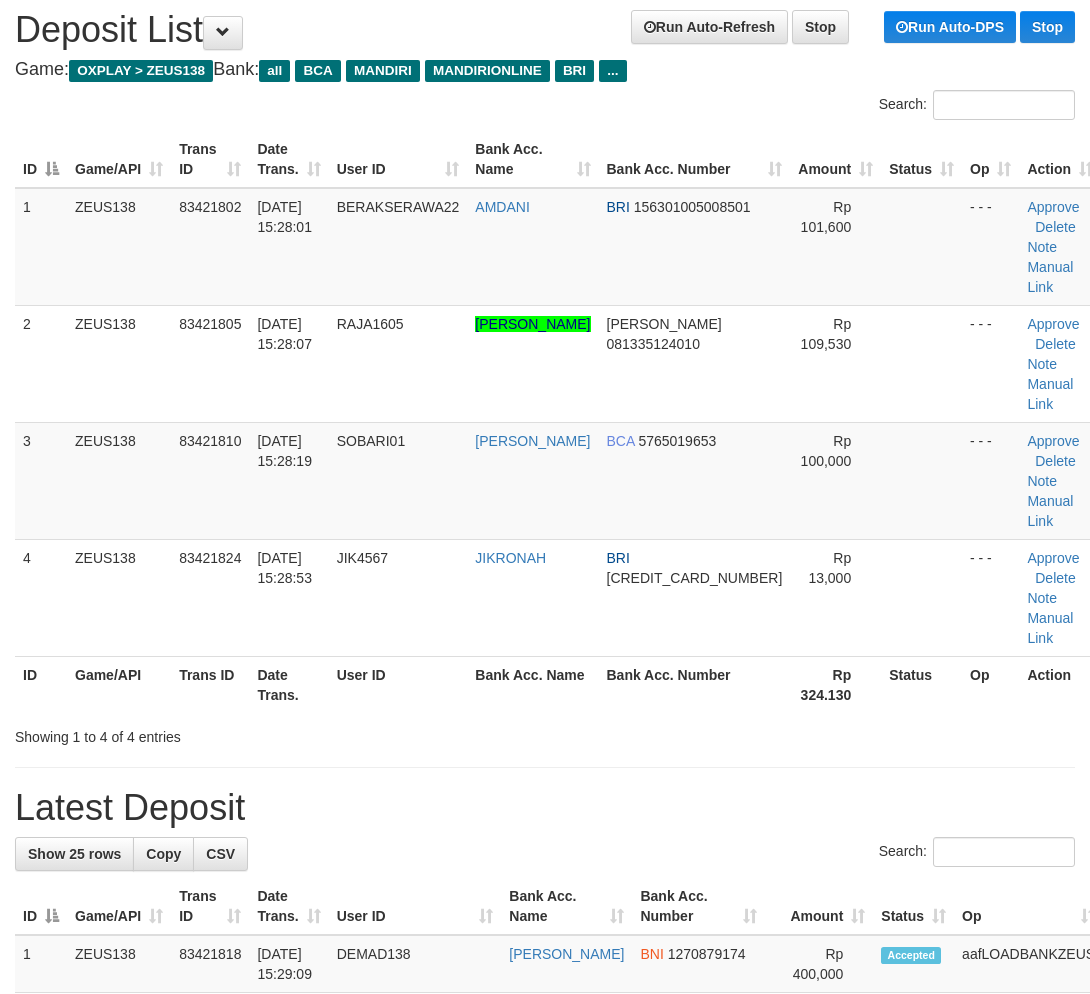click on "Latest Deposit" at bounding box center (545, 808) 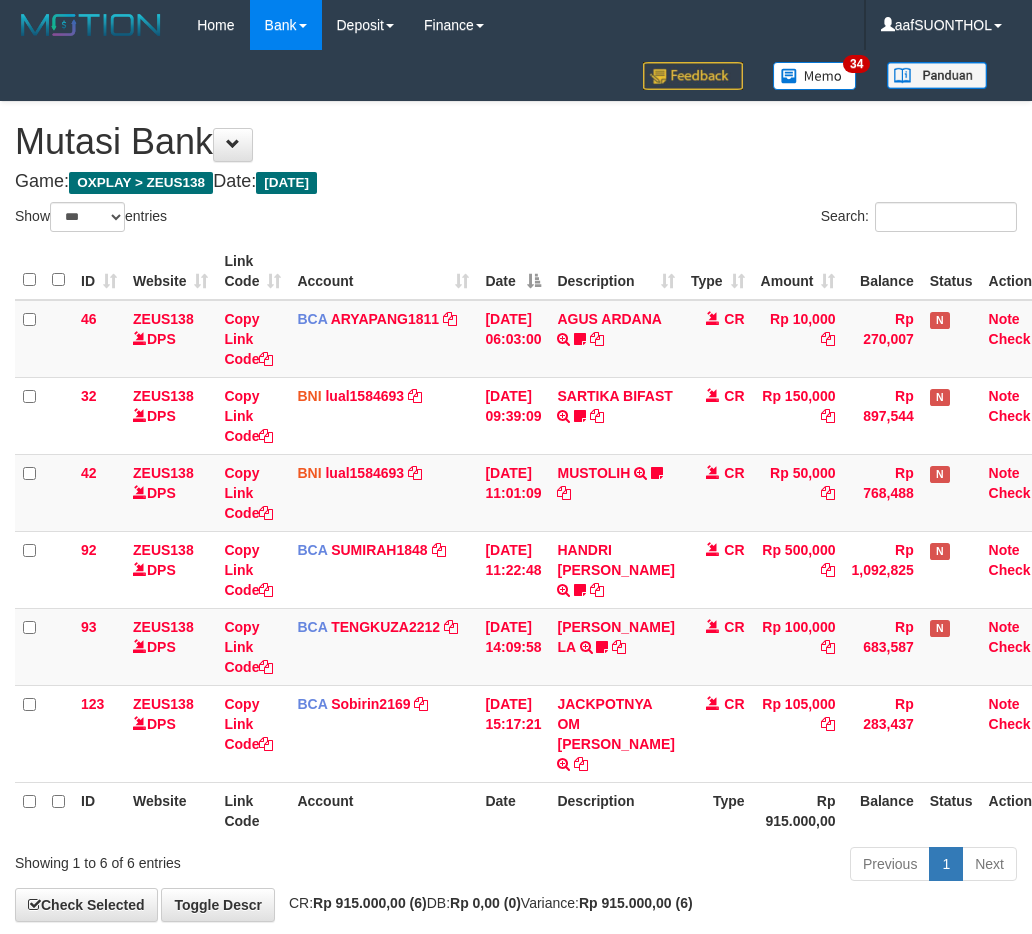 select on "***" 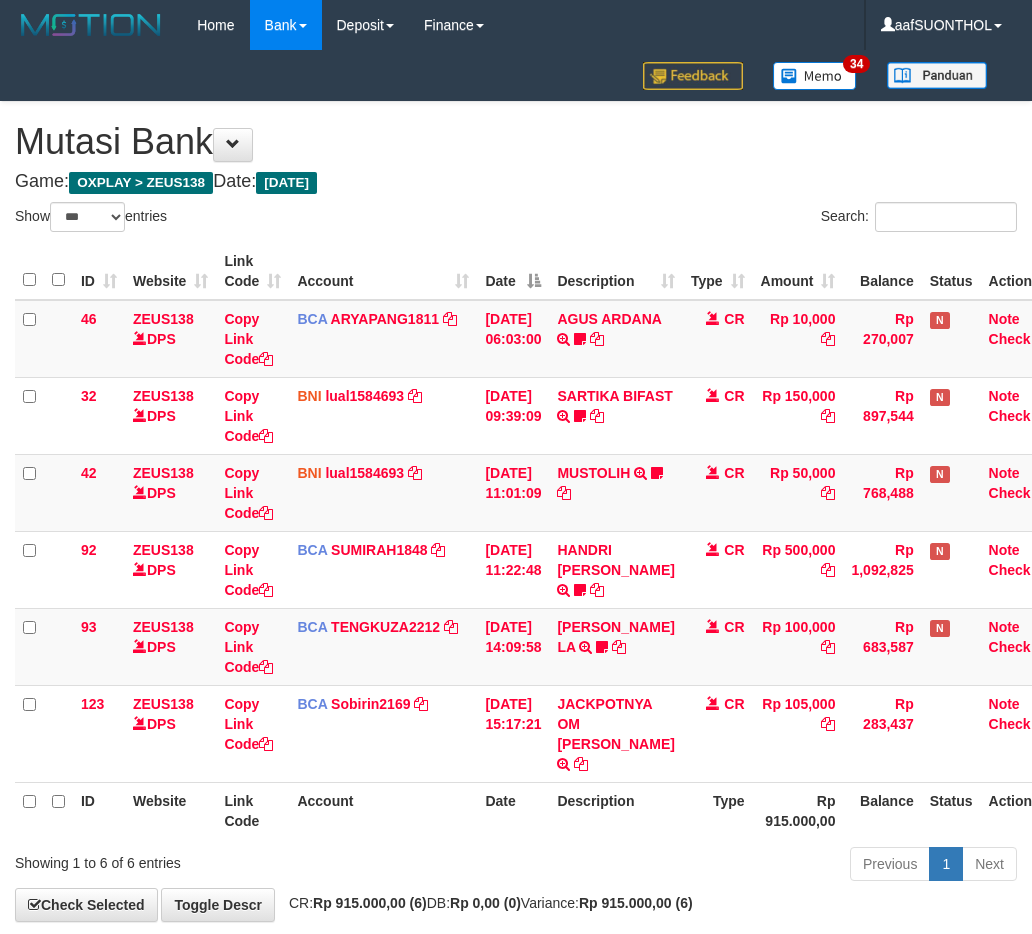 scroll, scrollTop: 80, scrollLeft: 0, axis: vertical 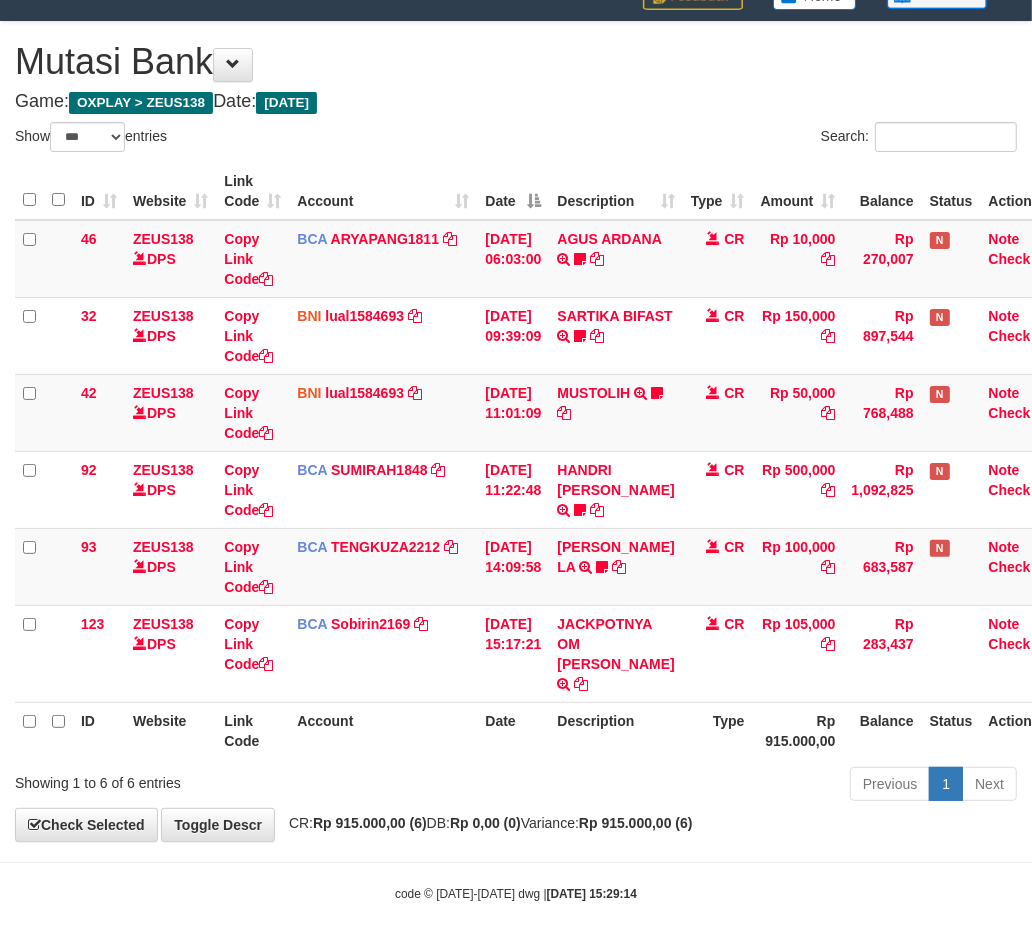 click on "Showing 1 to 6 of 6 entries" at bounding box center [215, 779] 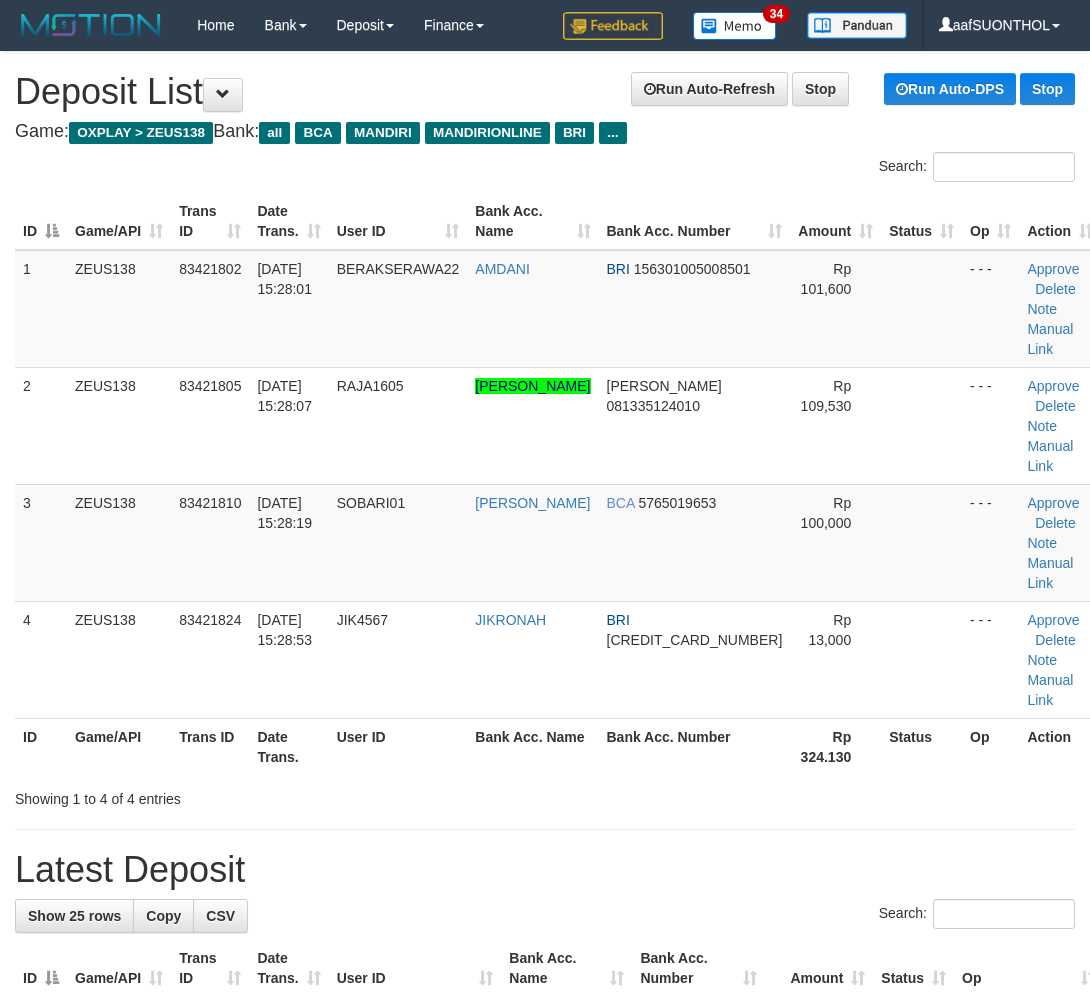 scroll, scrollTop: 62, scrollLeft: 0, axis: vertical 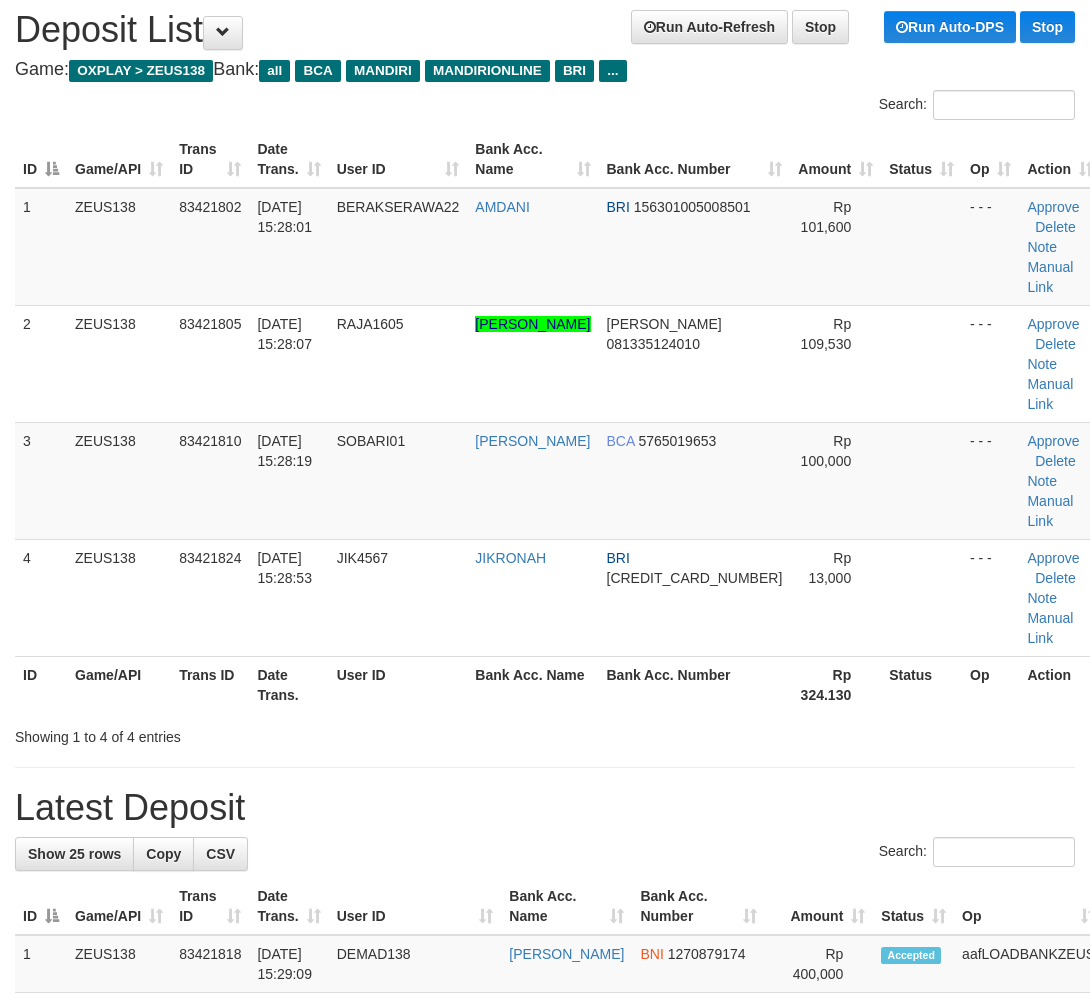 click on "**********" at bounding box center [545, 1242] 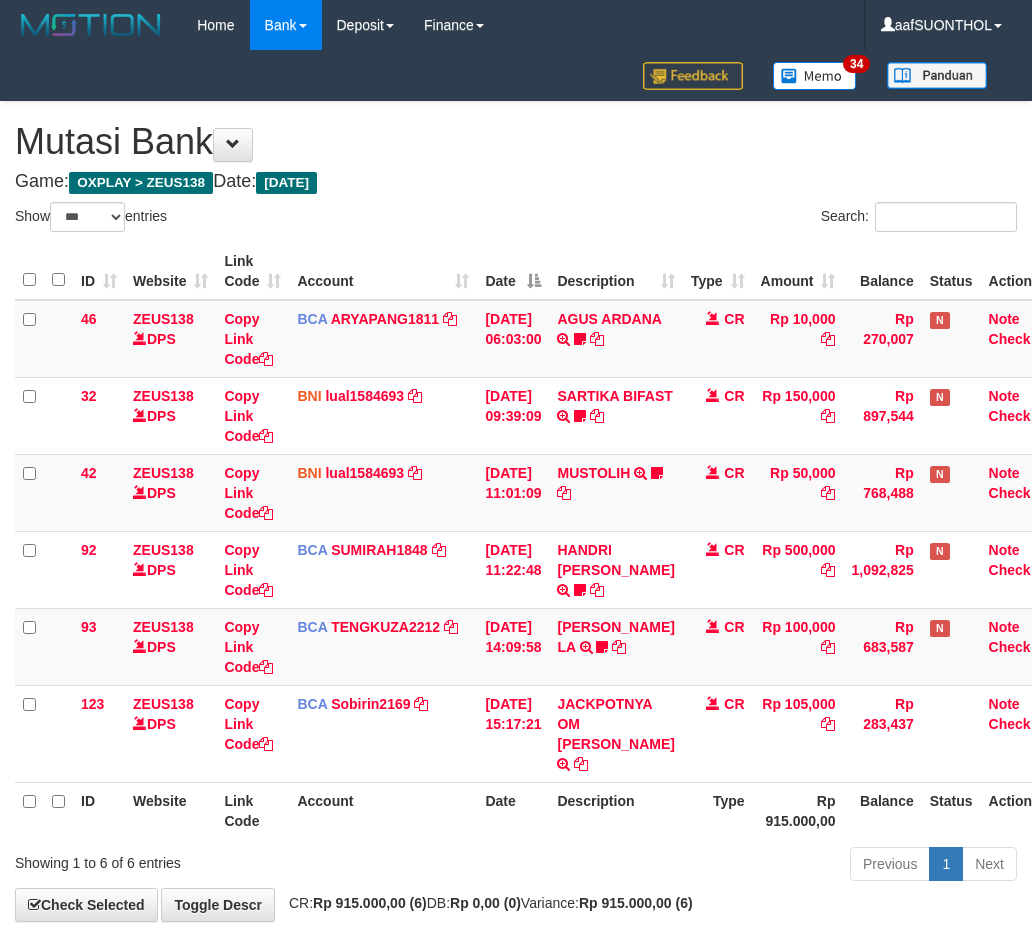 select on "***" 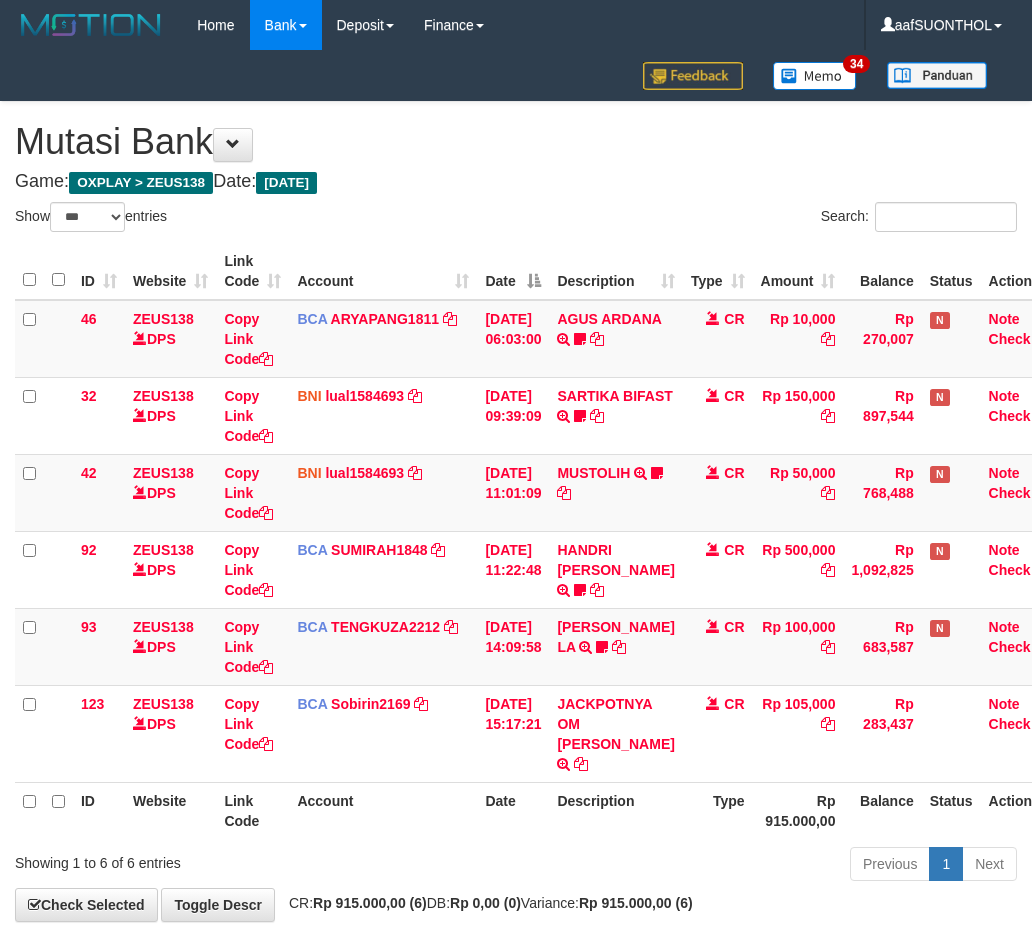 scroll, scrollTop: 80, scrollLeft: 0, axis: vertical 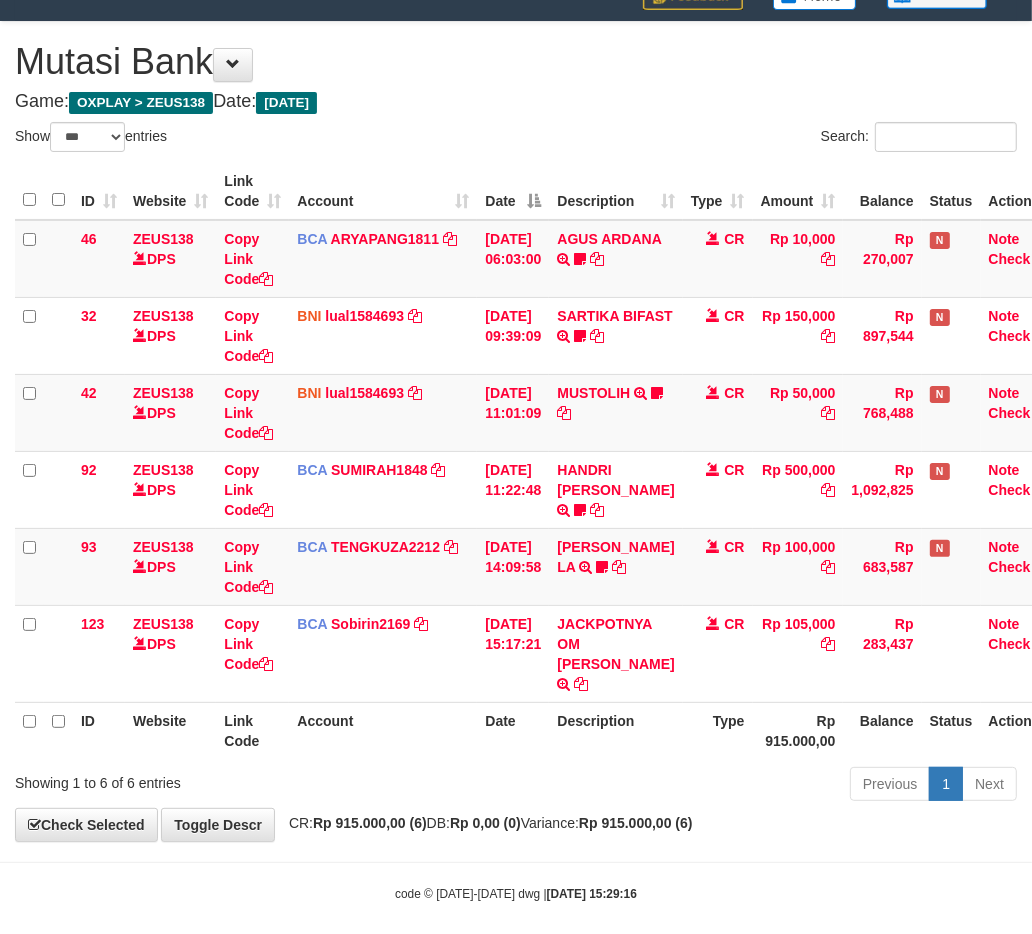 click on "Date" at bounding box center [513, 730] 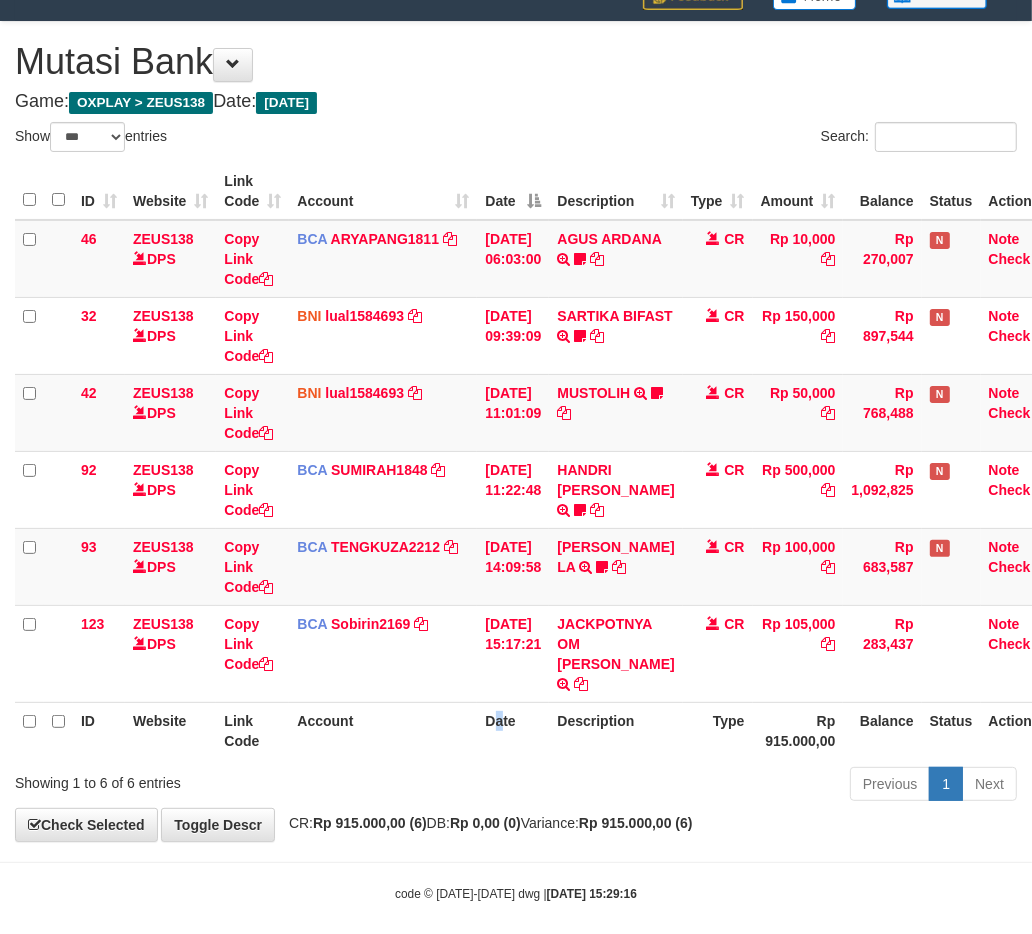 click on "Date" at bounding box center [513, 730] 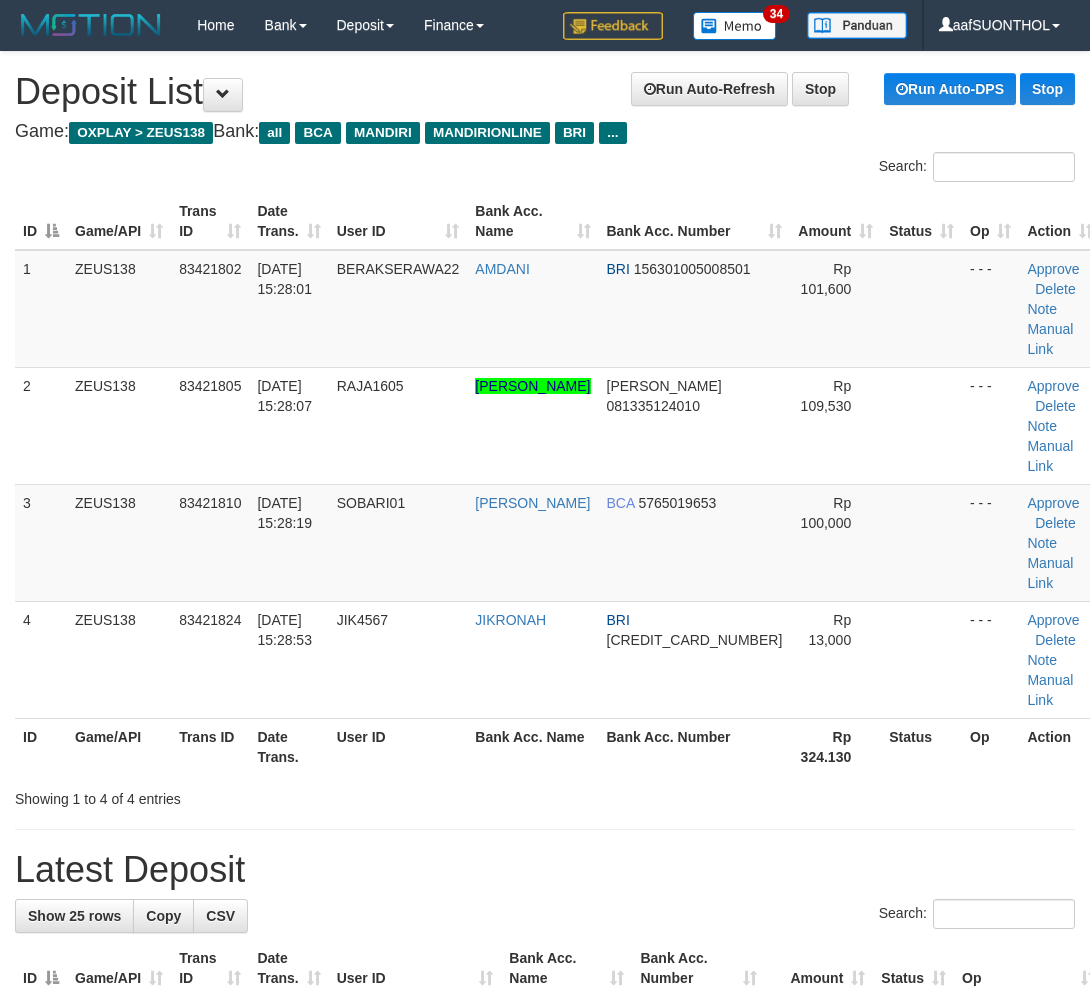 scroll, scrollTop: 62, scrollLeft: 0, axis: vertical 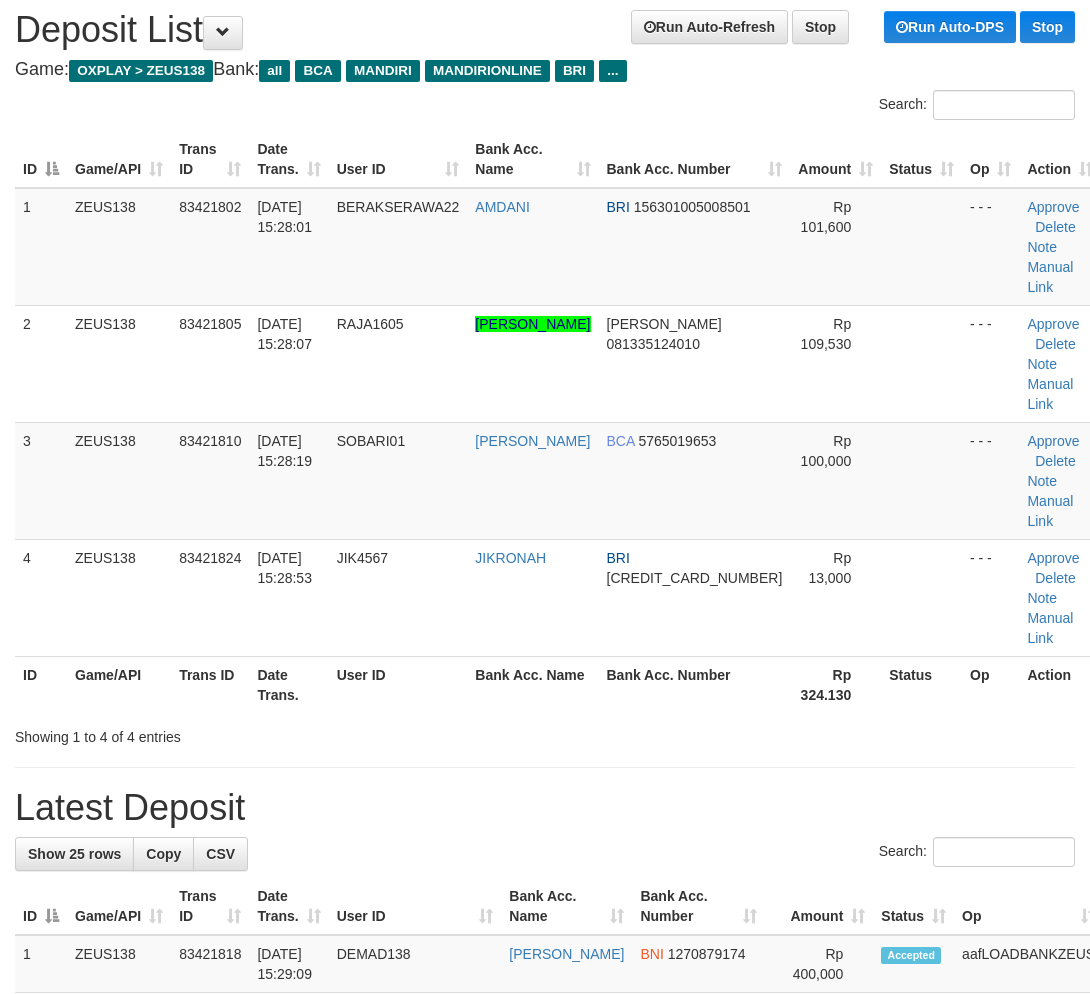 drag, startPoint x: 876, startPoint y: 705, endPoint x: 884, endPoint y: 728, distance: 24.351591 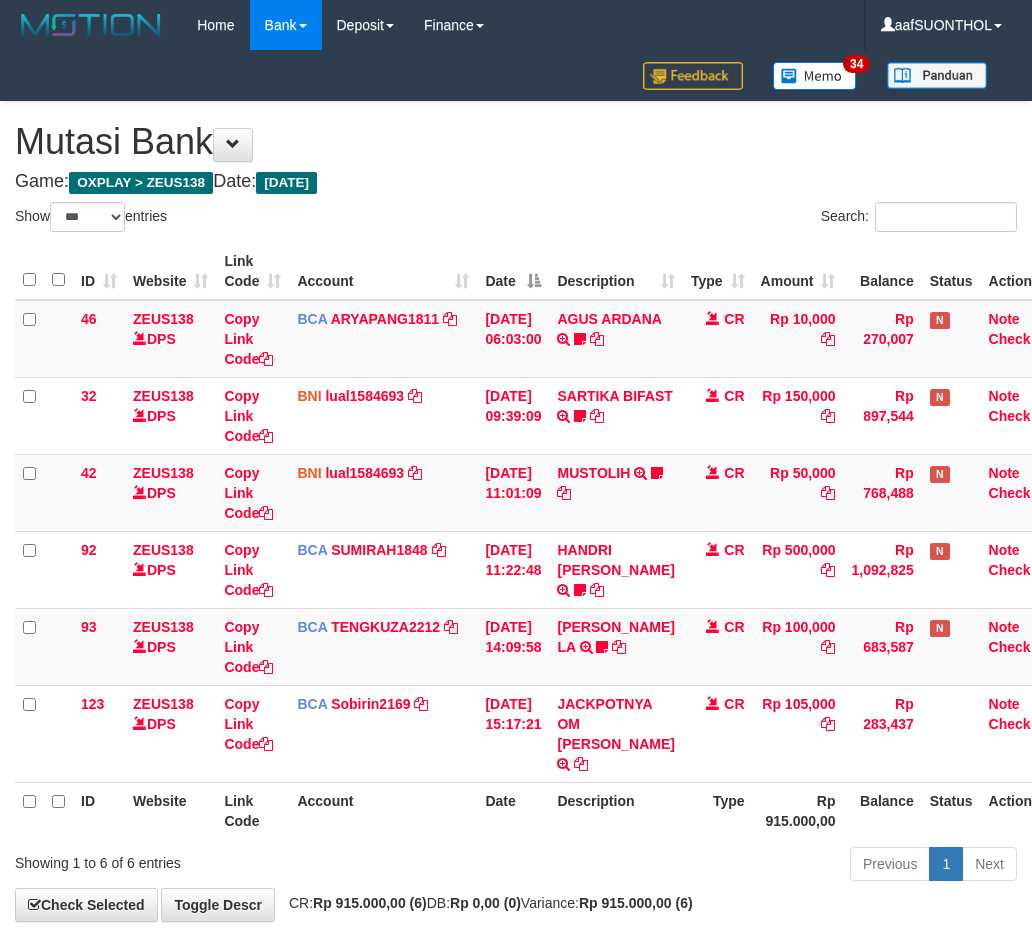 select on "***" 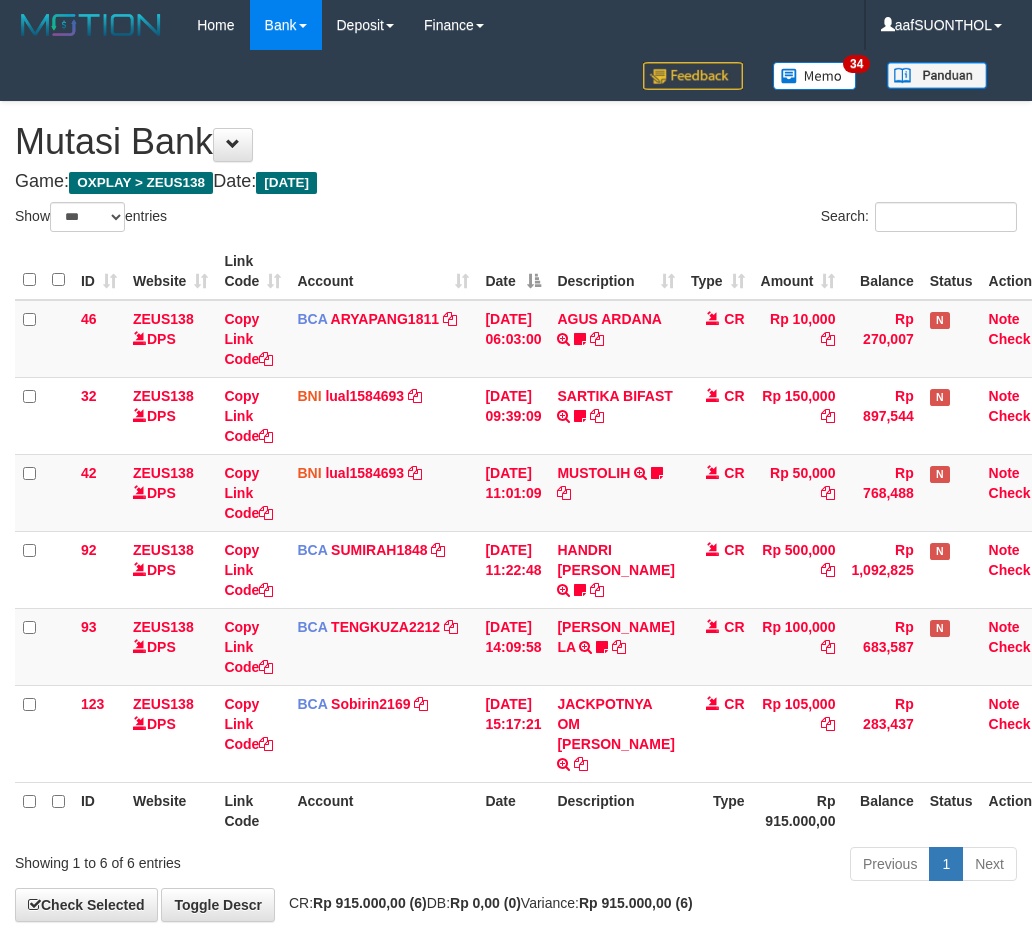 scroll, scrollTop: 80, scrollLeft: 0, axis: vertical 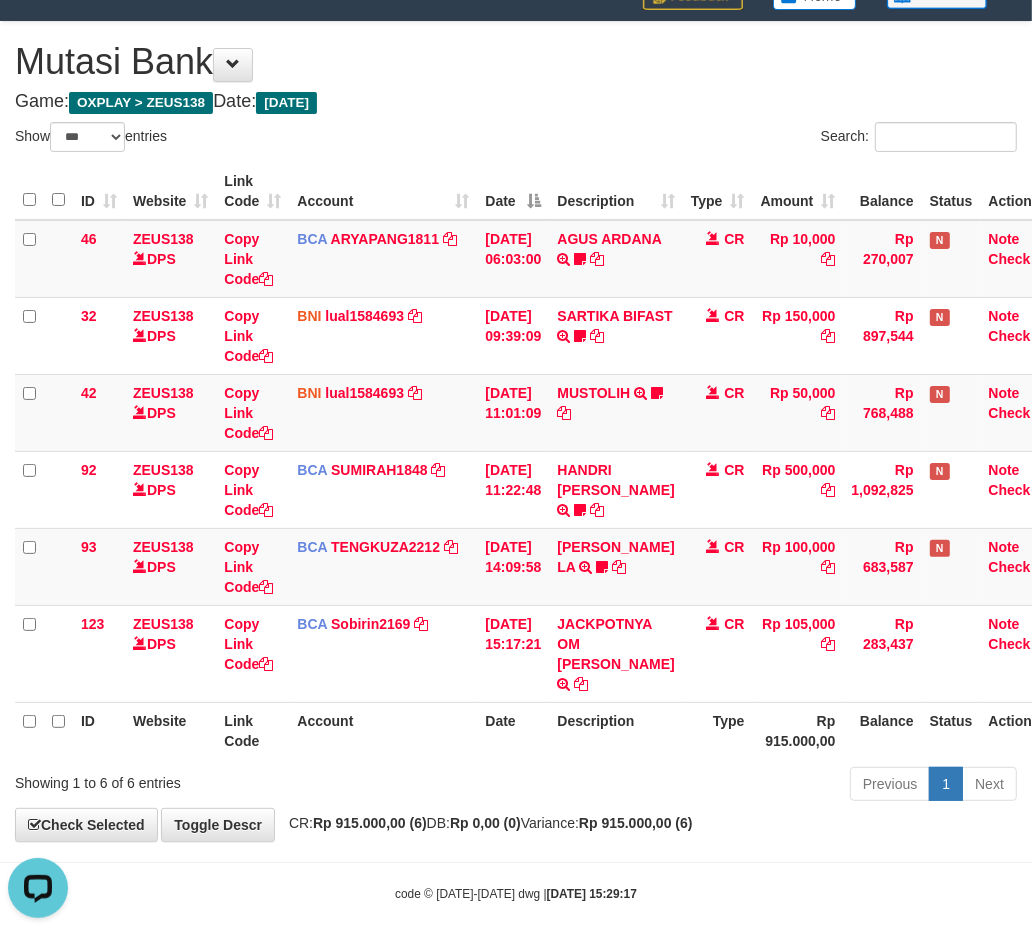 click on "Account" at bounding box center (383, 730) 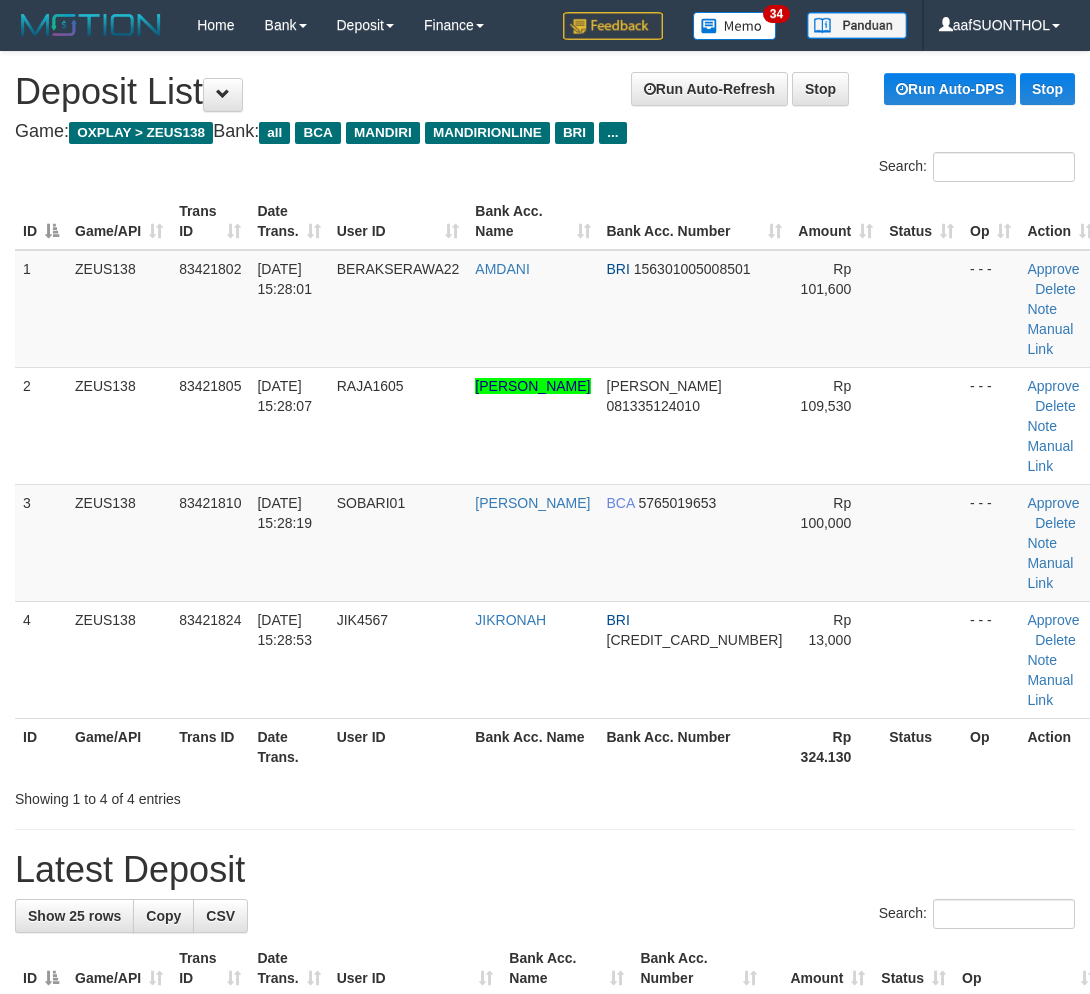 scroll, scrollTop: 62, scrollLeft: 0, axis: vertical 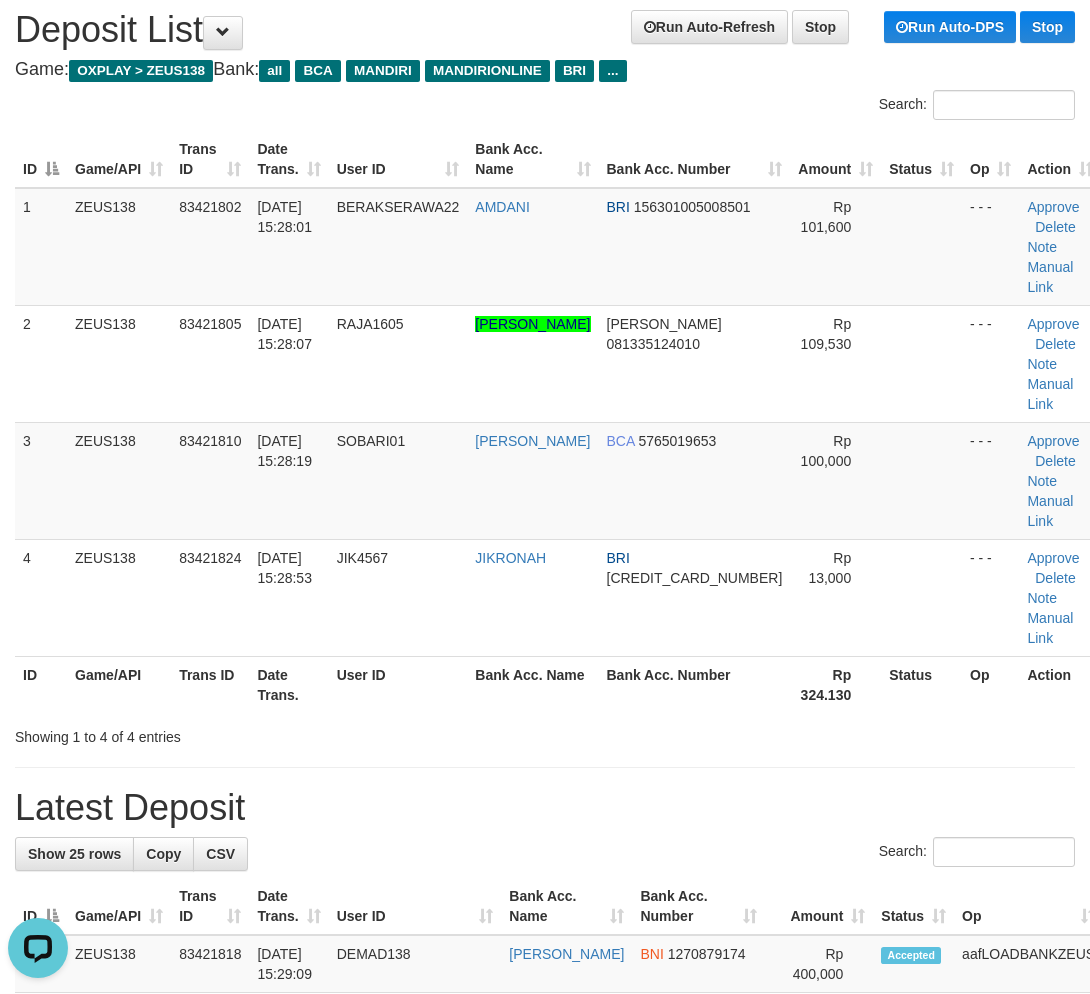 click on "**********" at bounding box center (545, 1242) 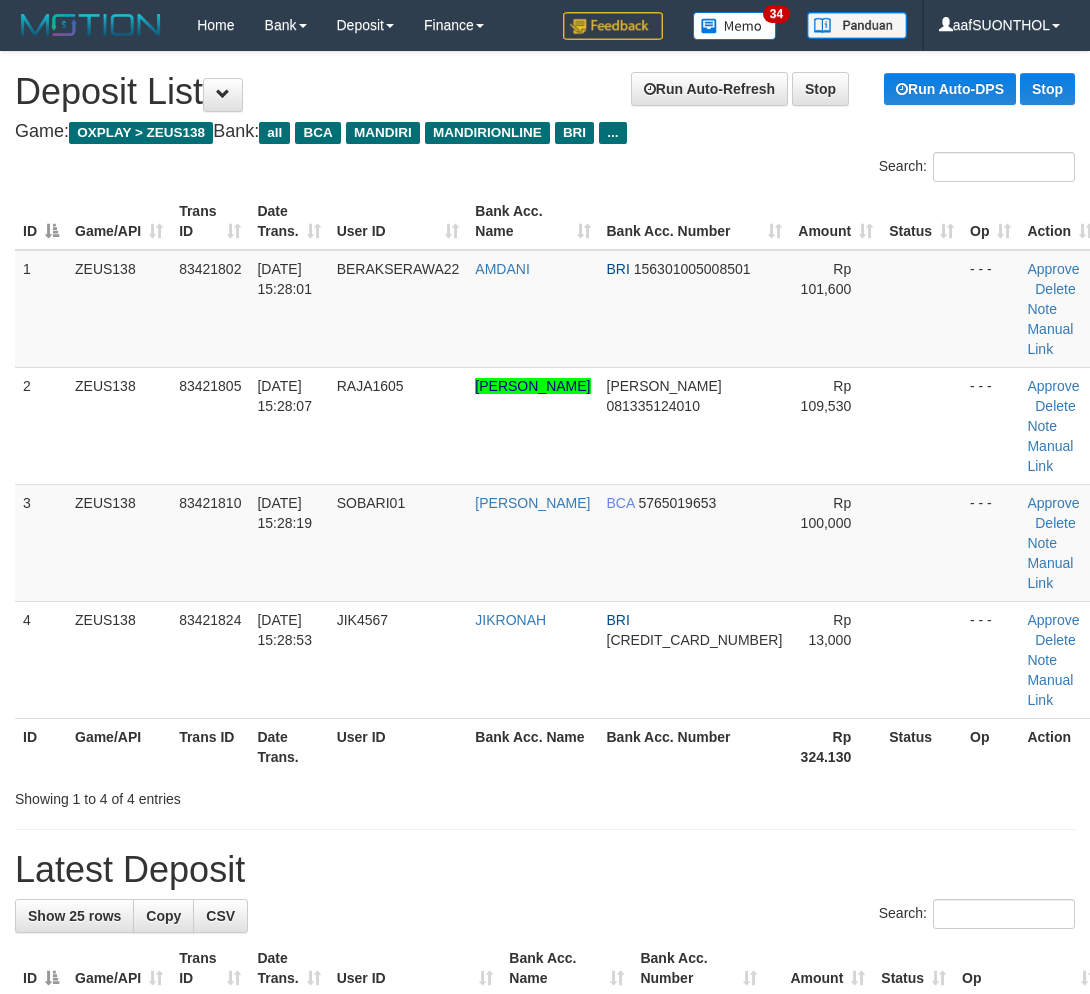 scroll, scrollTop: 62, scrollLeft: 0, axis: vertical 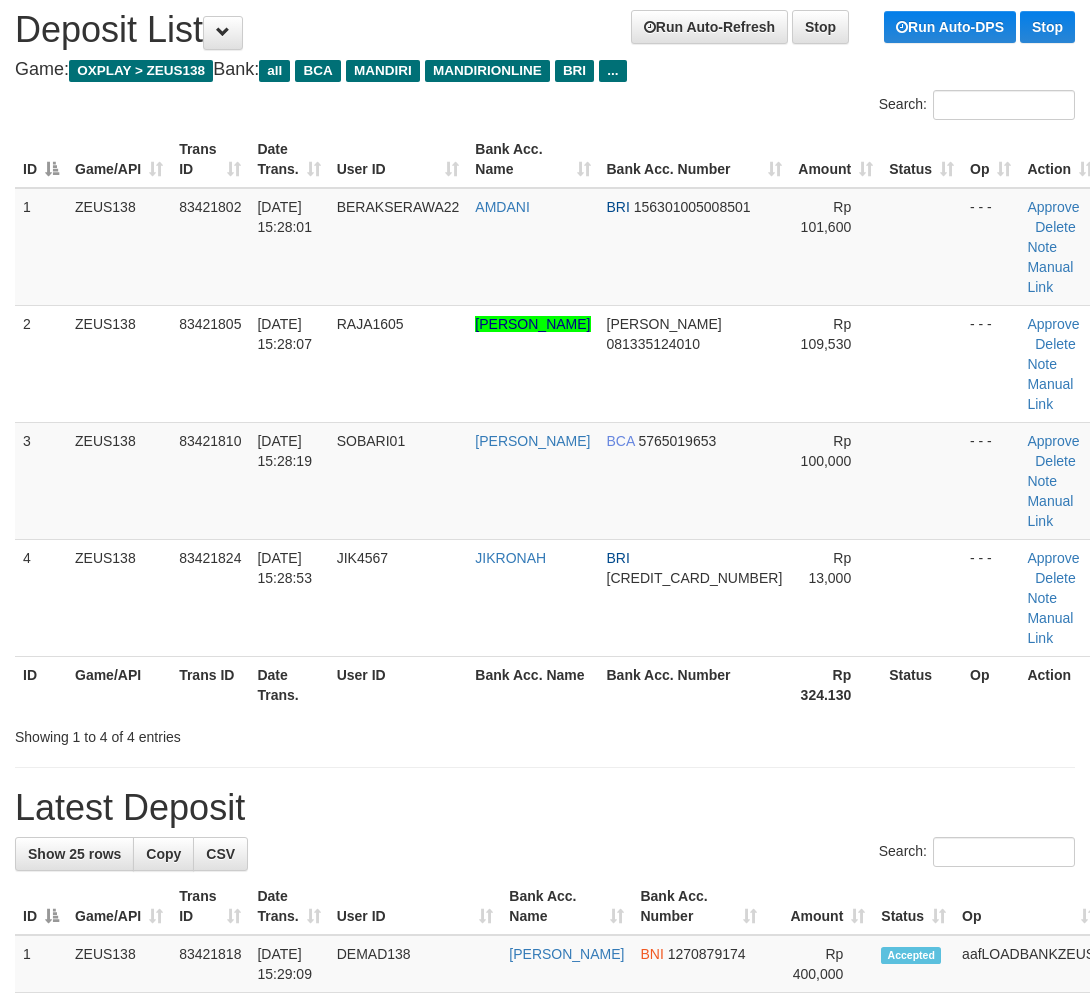 click at bounding box center [545, 767] 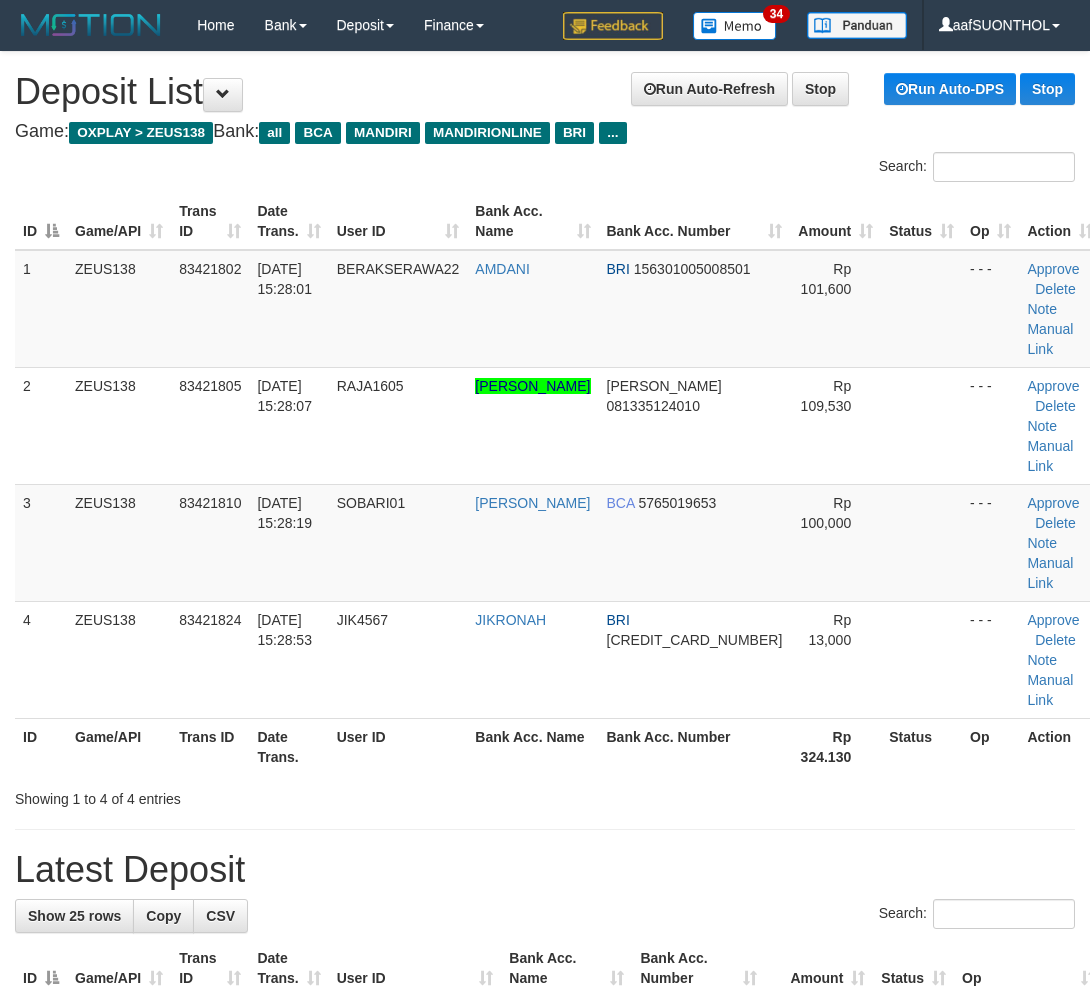 scroll, scrollTop: 62, scrollLeft: 0, axis: vertical 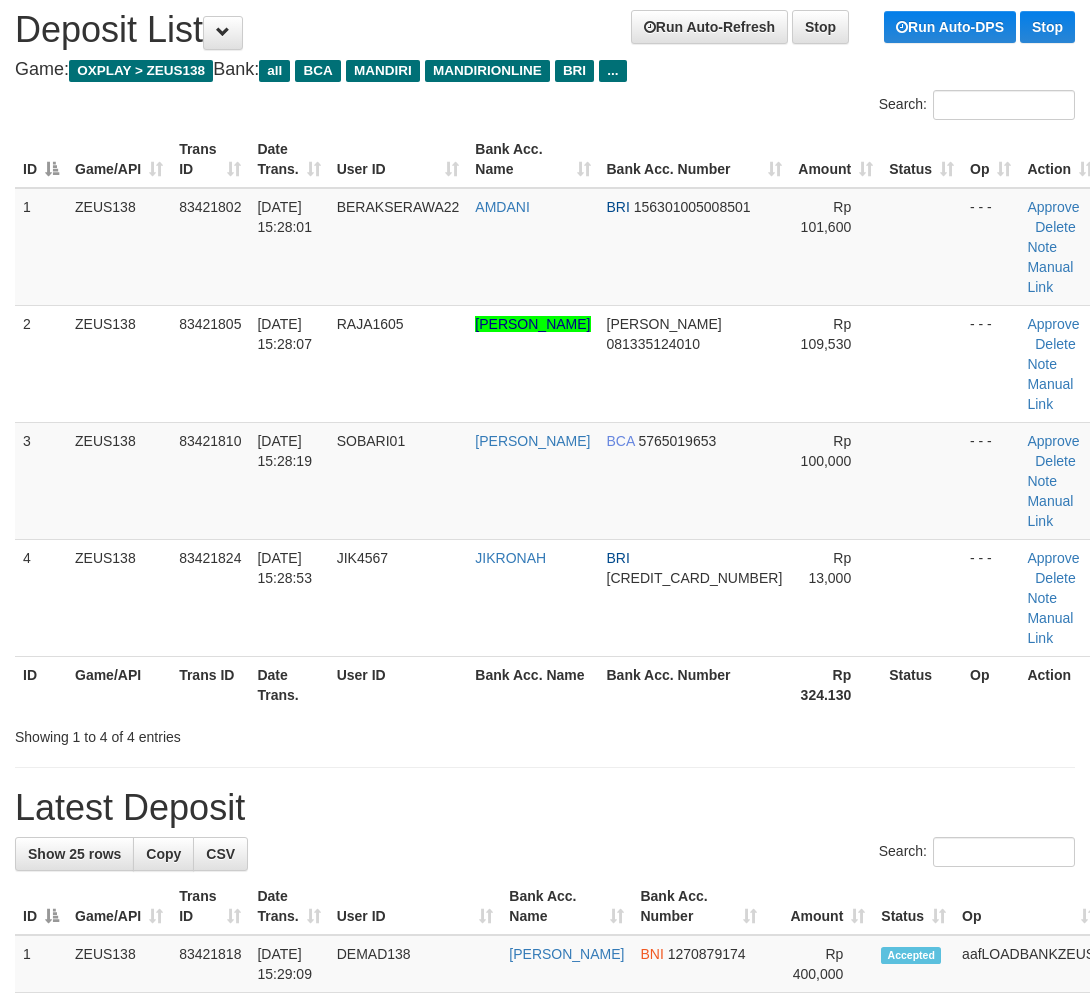 drag, startPoint x: 785, startPoint y: 724, endPoint x: 792, endPoint y: 737, distance: 14.764823 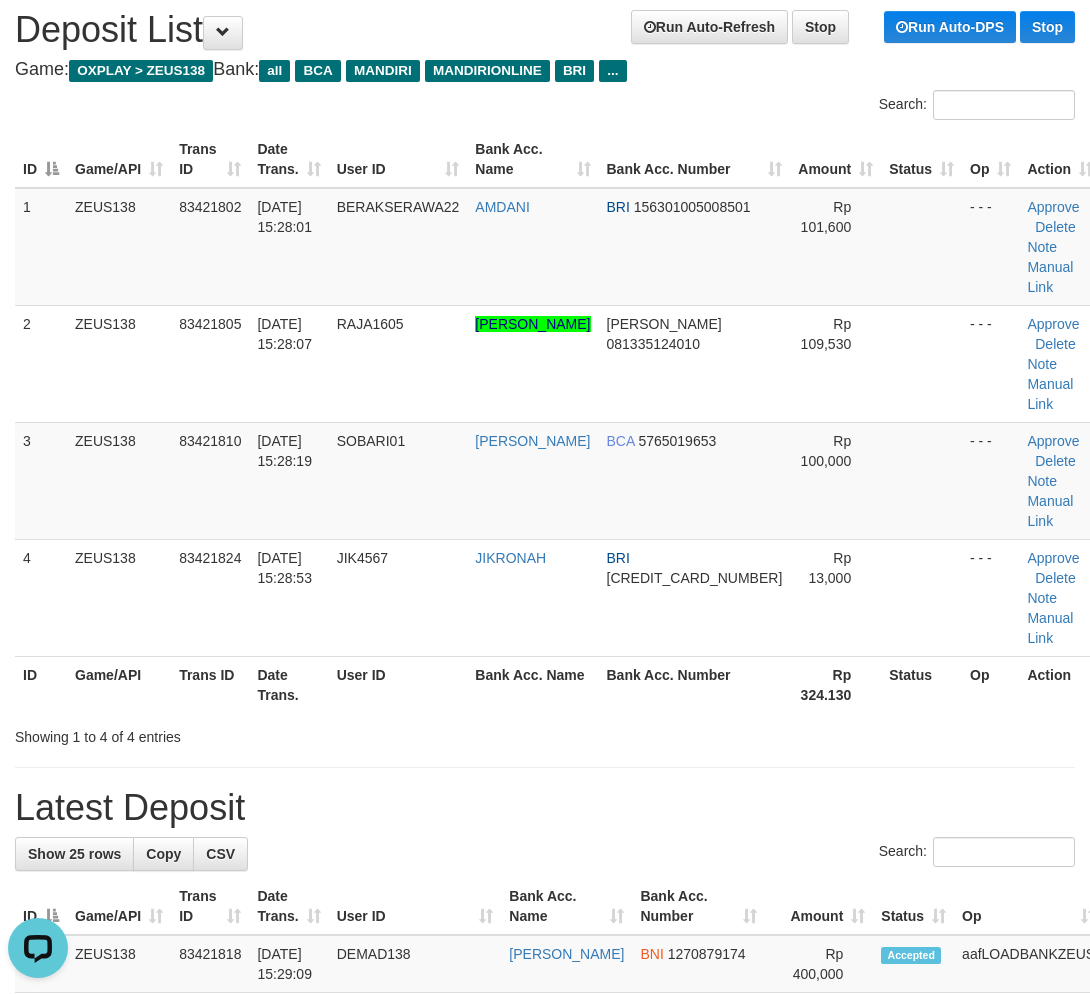 scroll, scrollTop: 0, scrollLeft: 0, axis: both 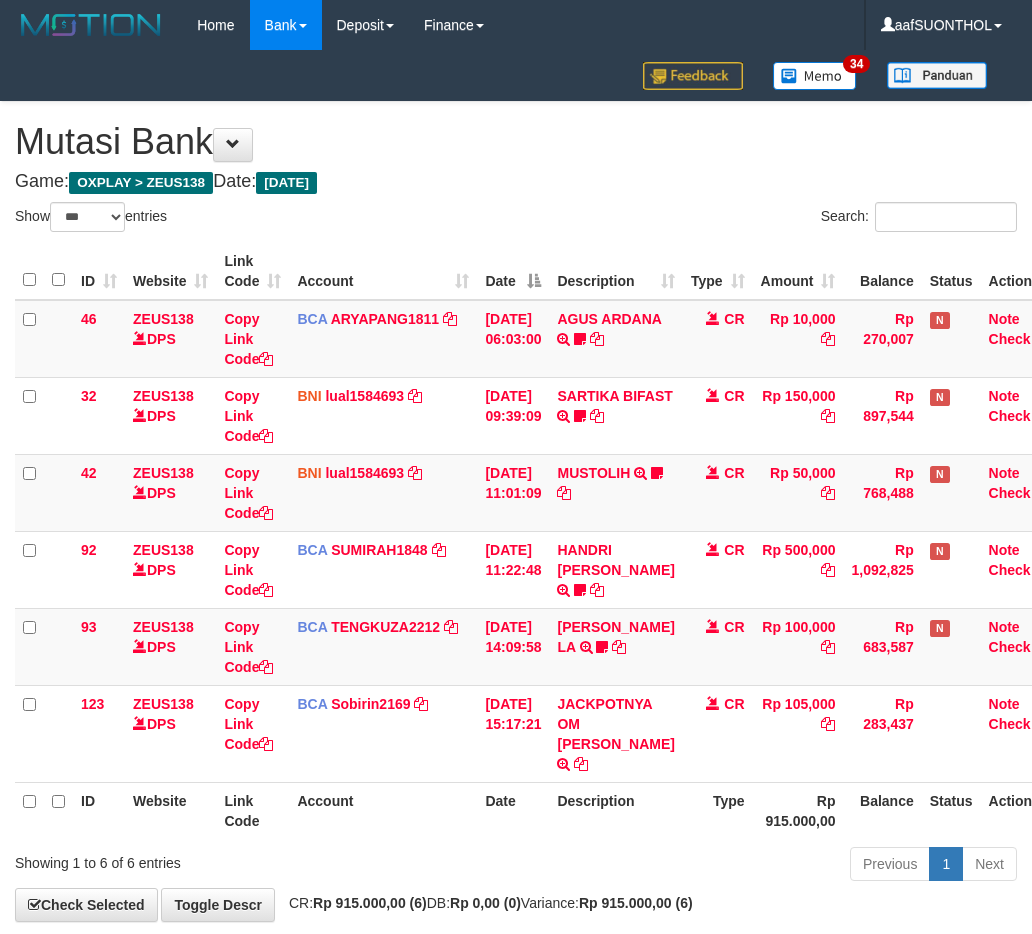 select on "***" 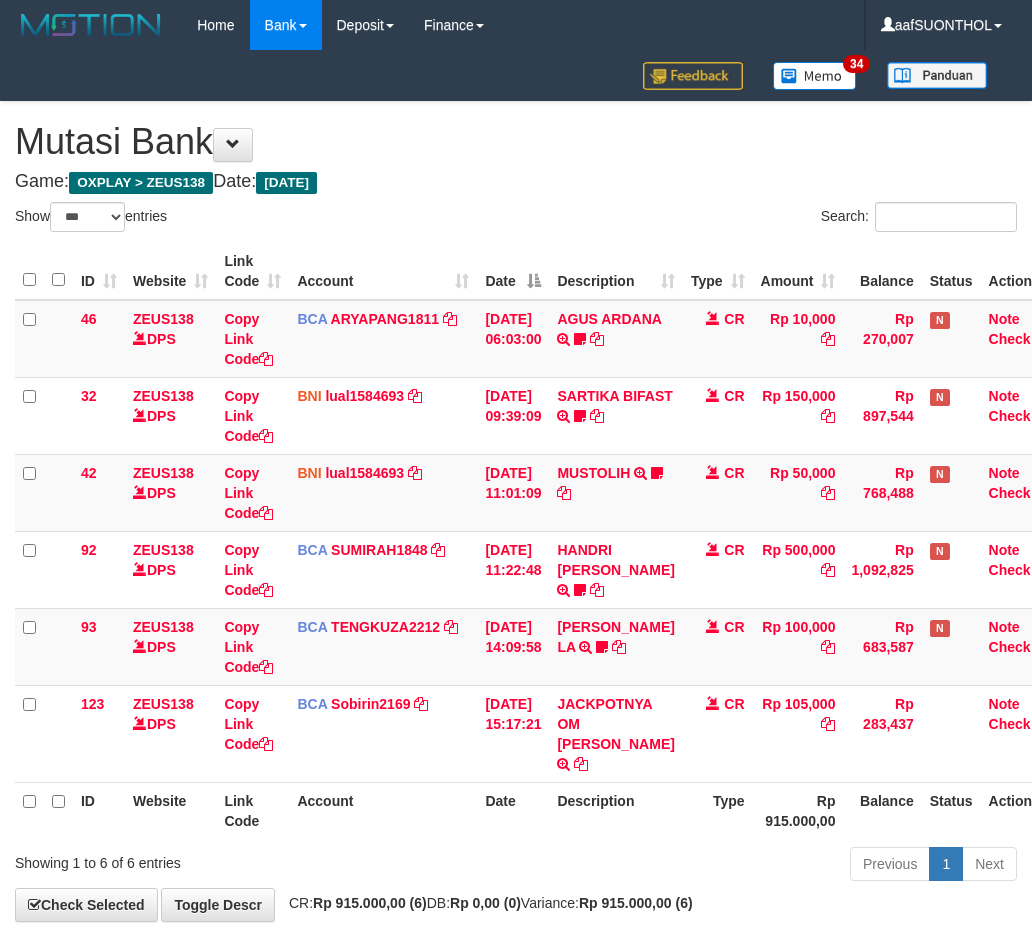 scroll, scrollTop: 80, scrollLeft: 0, axis: vertical 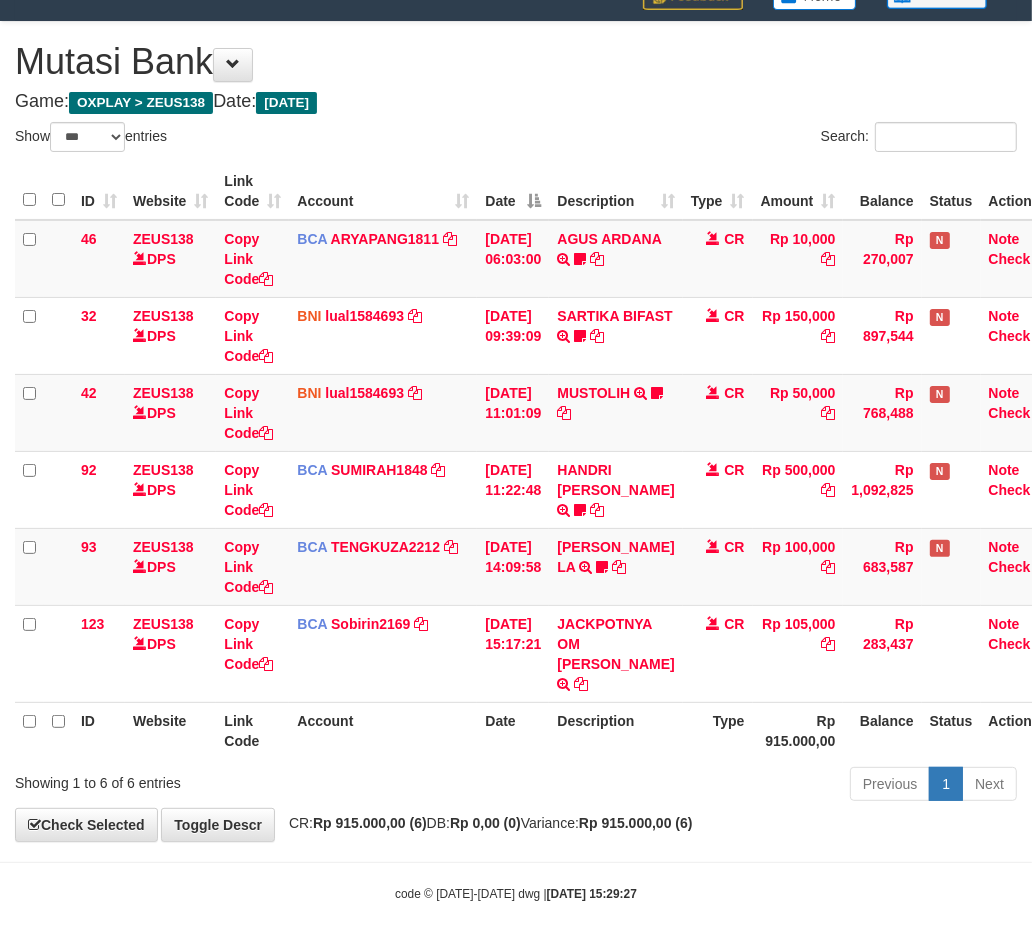 click on "Previous 1 Next" at bounding box center (731, 786) 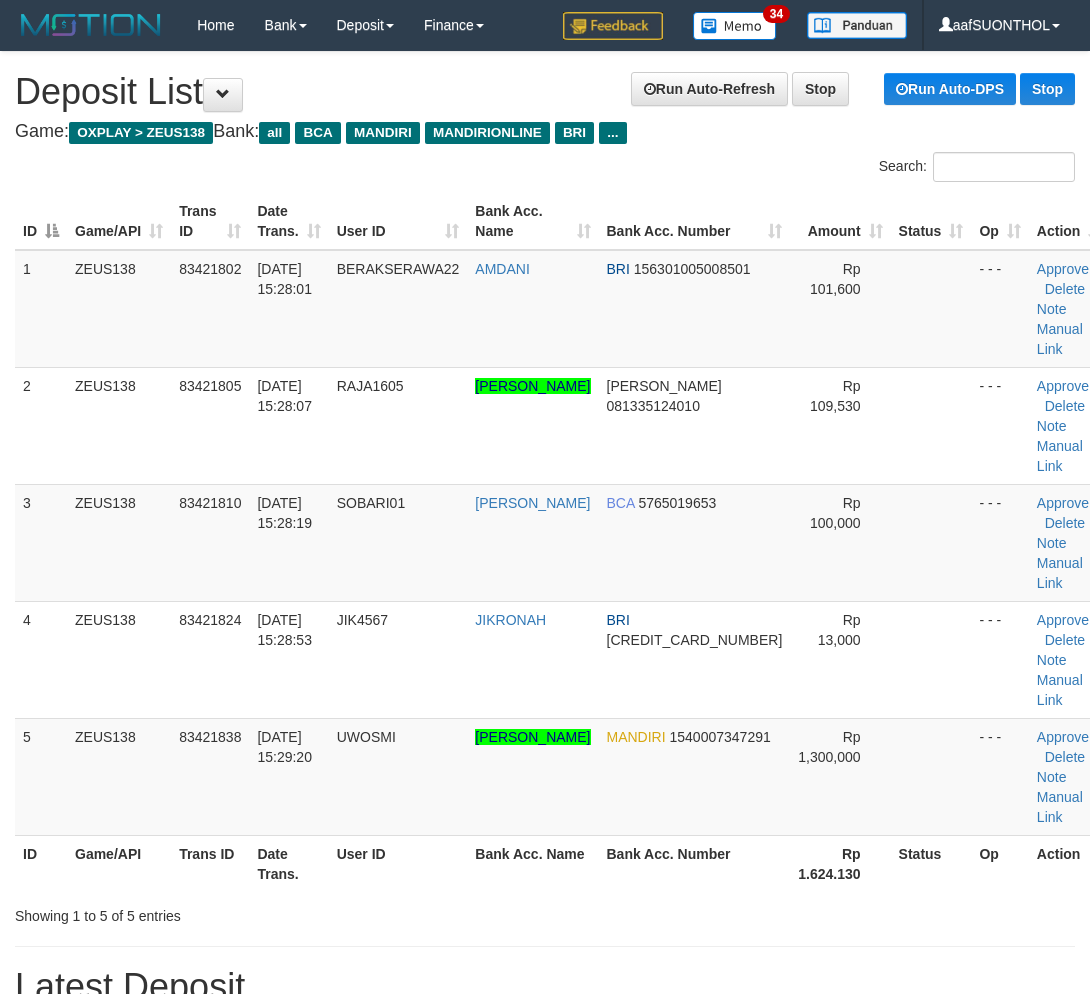 scroll, scrollTop: 62, scrollLeft: 0, axis: vertical 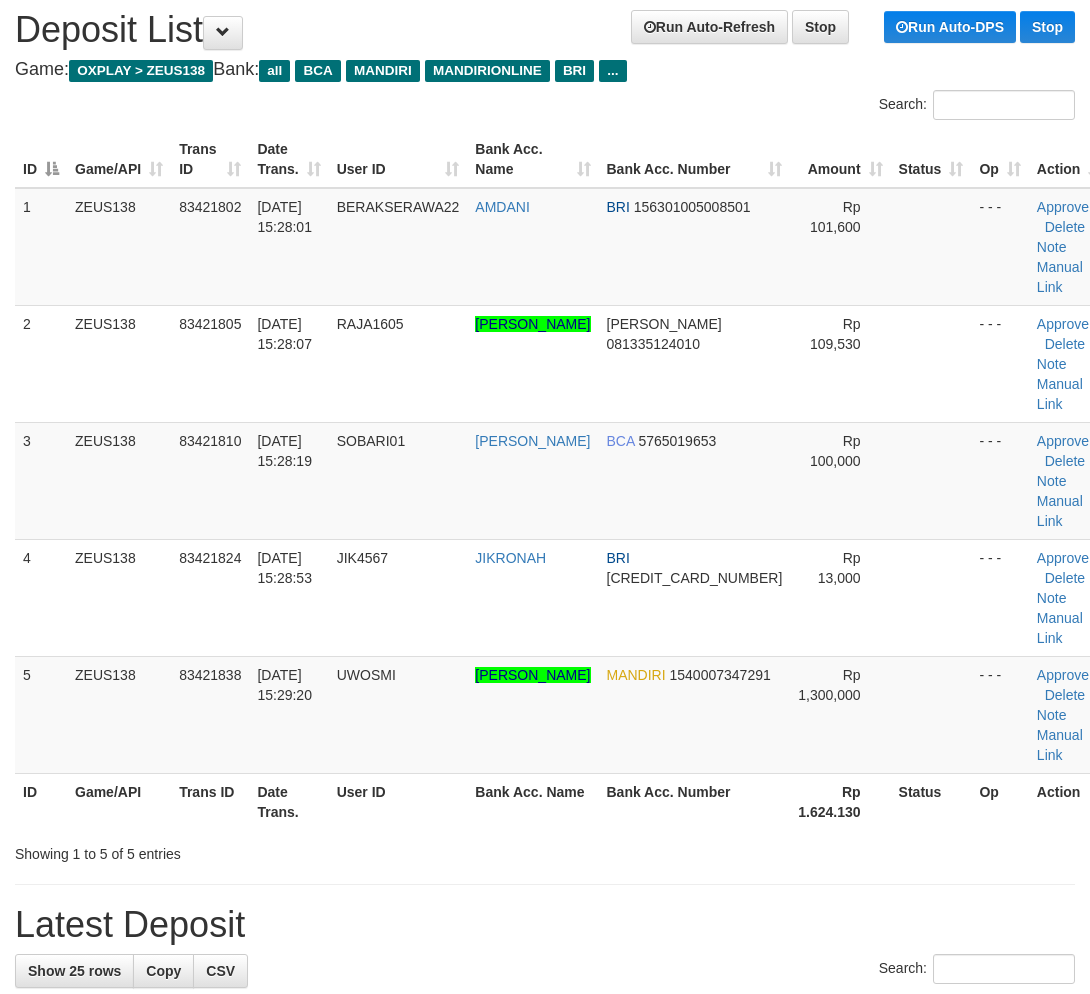 click on "Showing 1 to 5 of 5 entries" at bounding box center [227, 850] 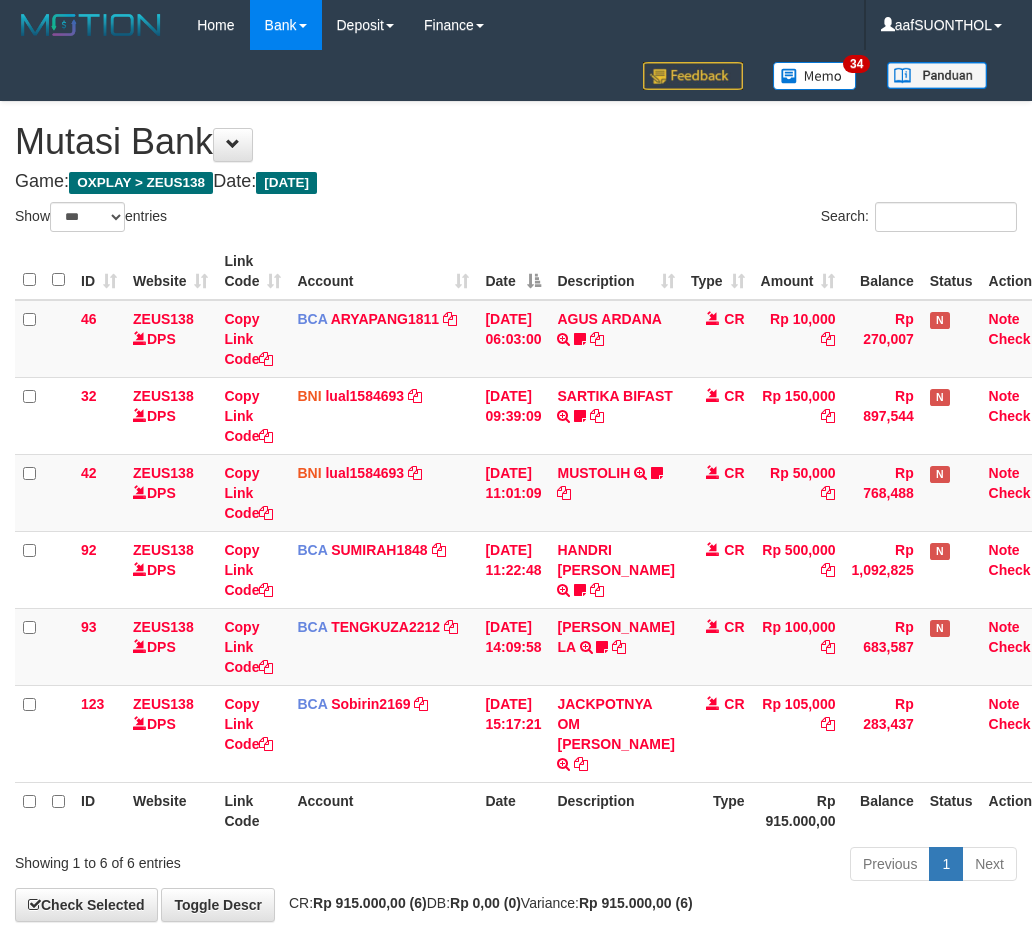 select on "***" 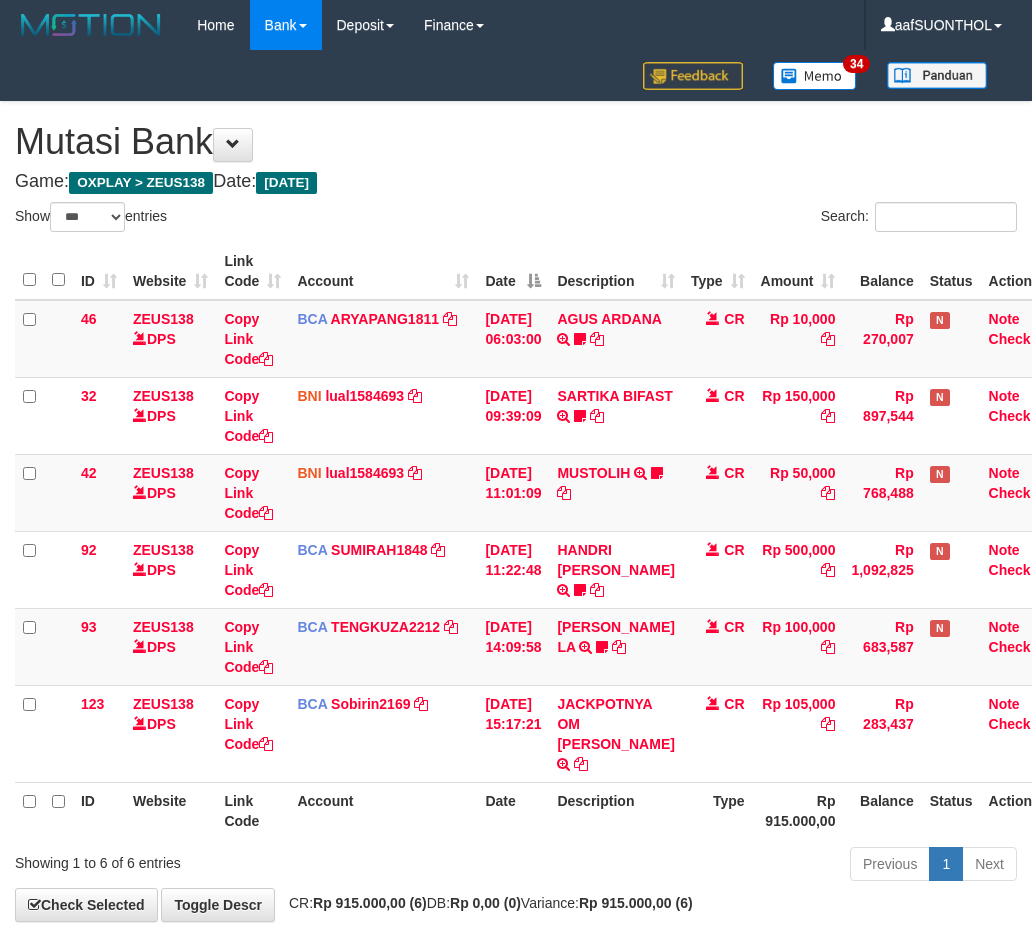scroll, scrollTop: 80, scrollLeft: 0, axis: vertical 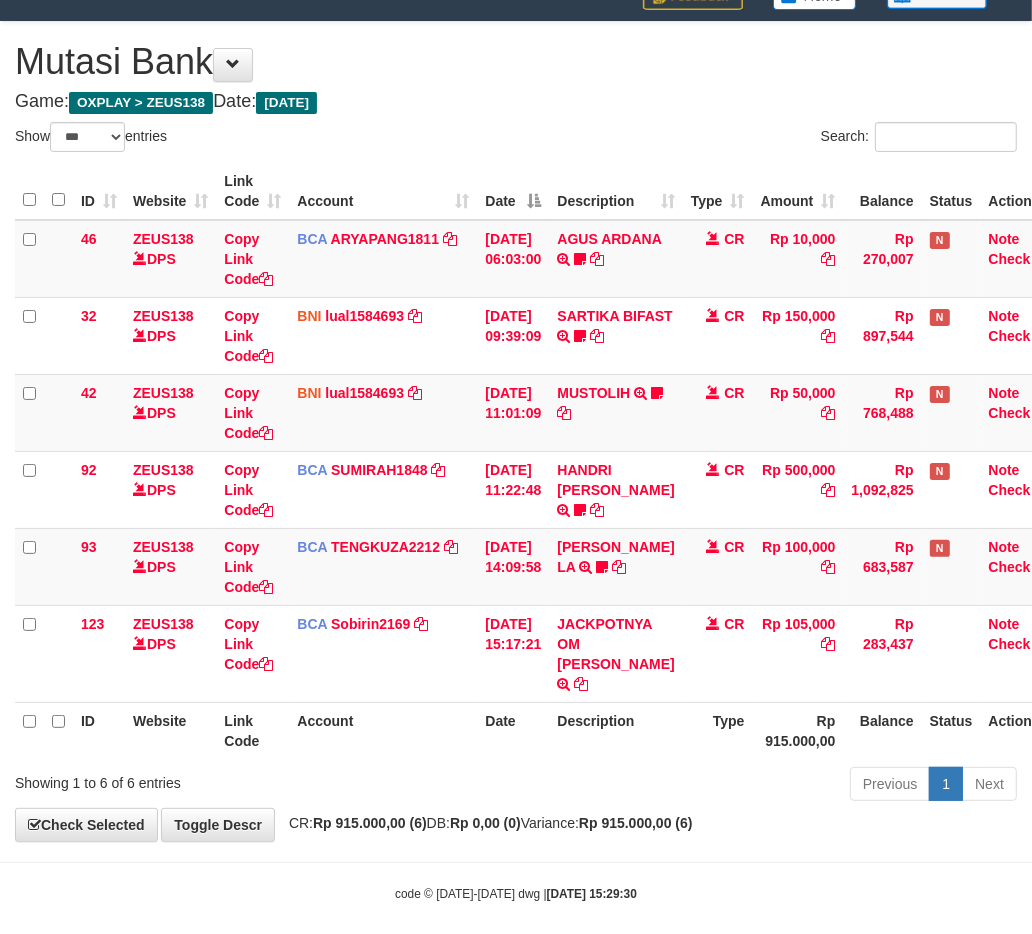 click on "Rp 915.000,00 (6)" at bounding box center (370, 823) 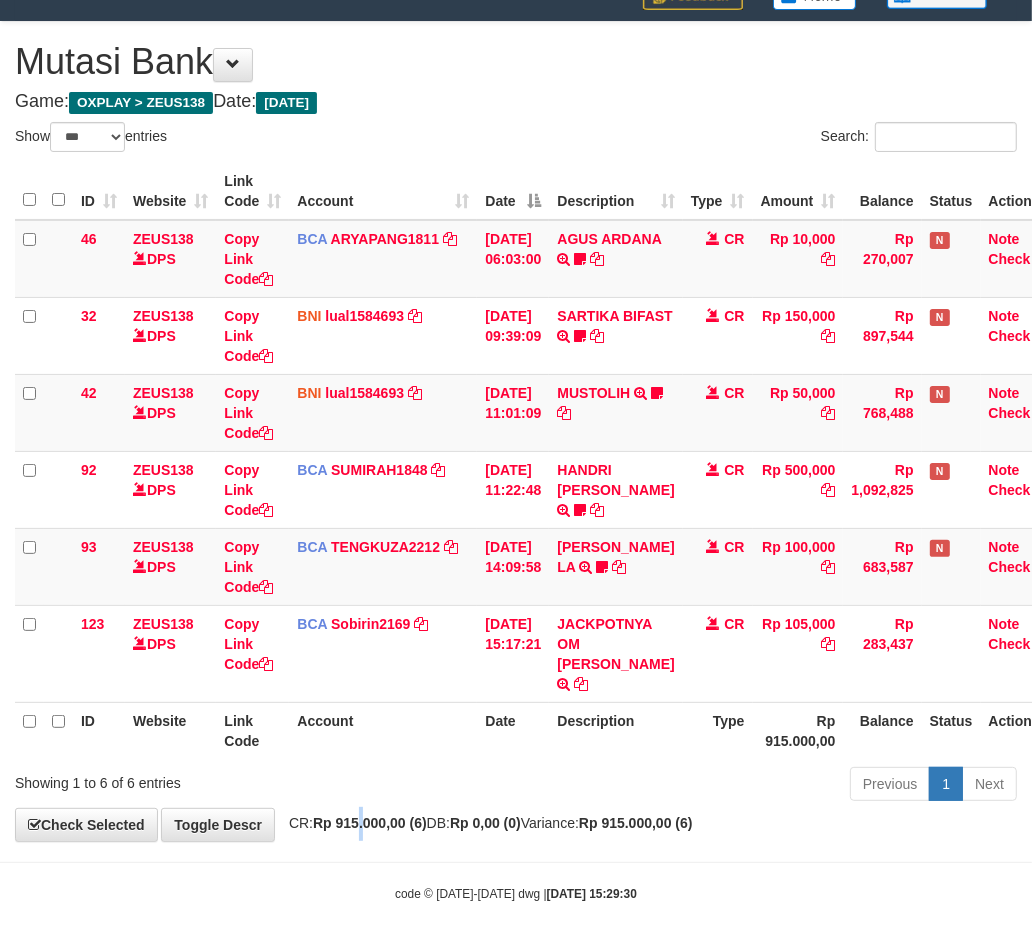 drag, startPoint x: 368, startPoint y: 808, endPoint x: 413, endPoint y: 820, distance: 46.572525 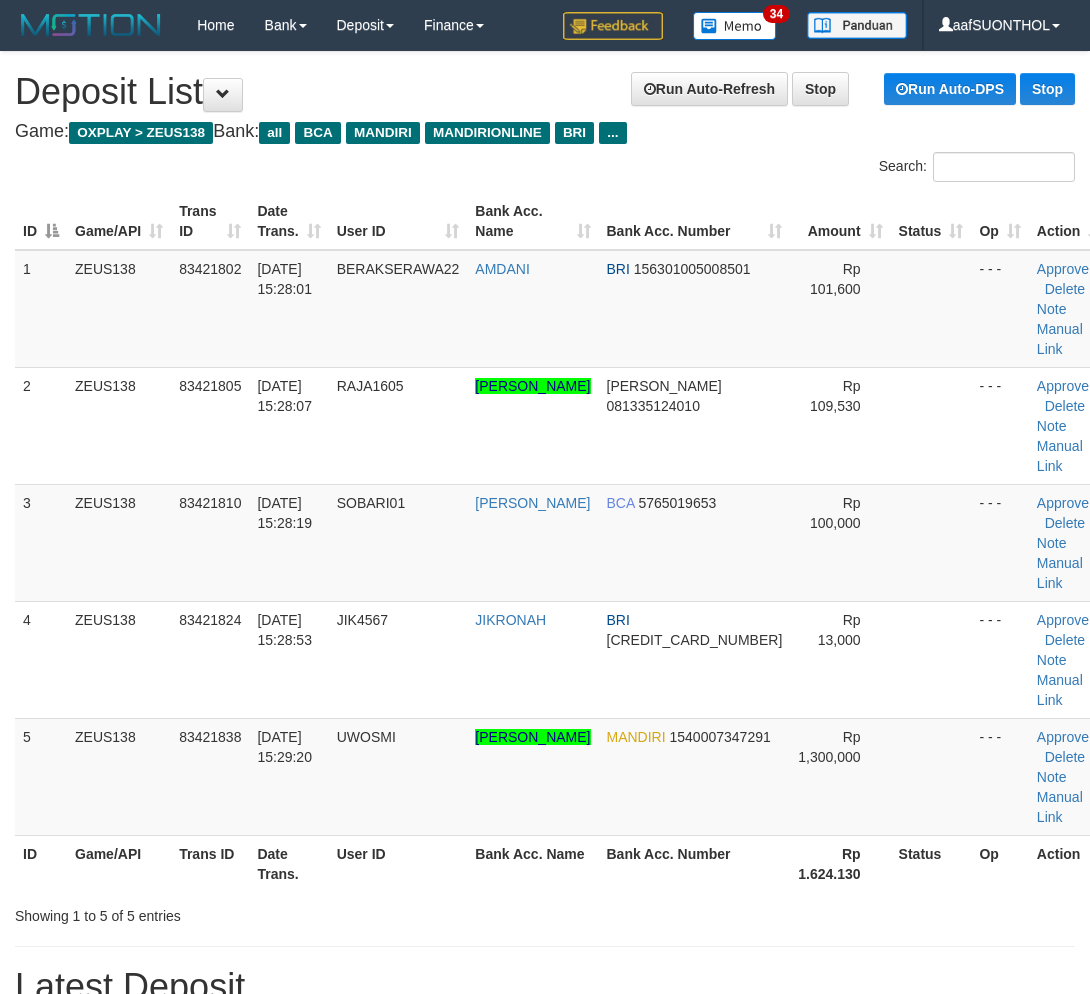 scroll, scrollTop: 62, scrollLeft: 0, axis: vertical 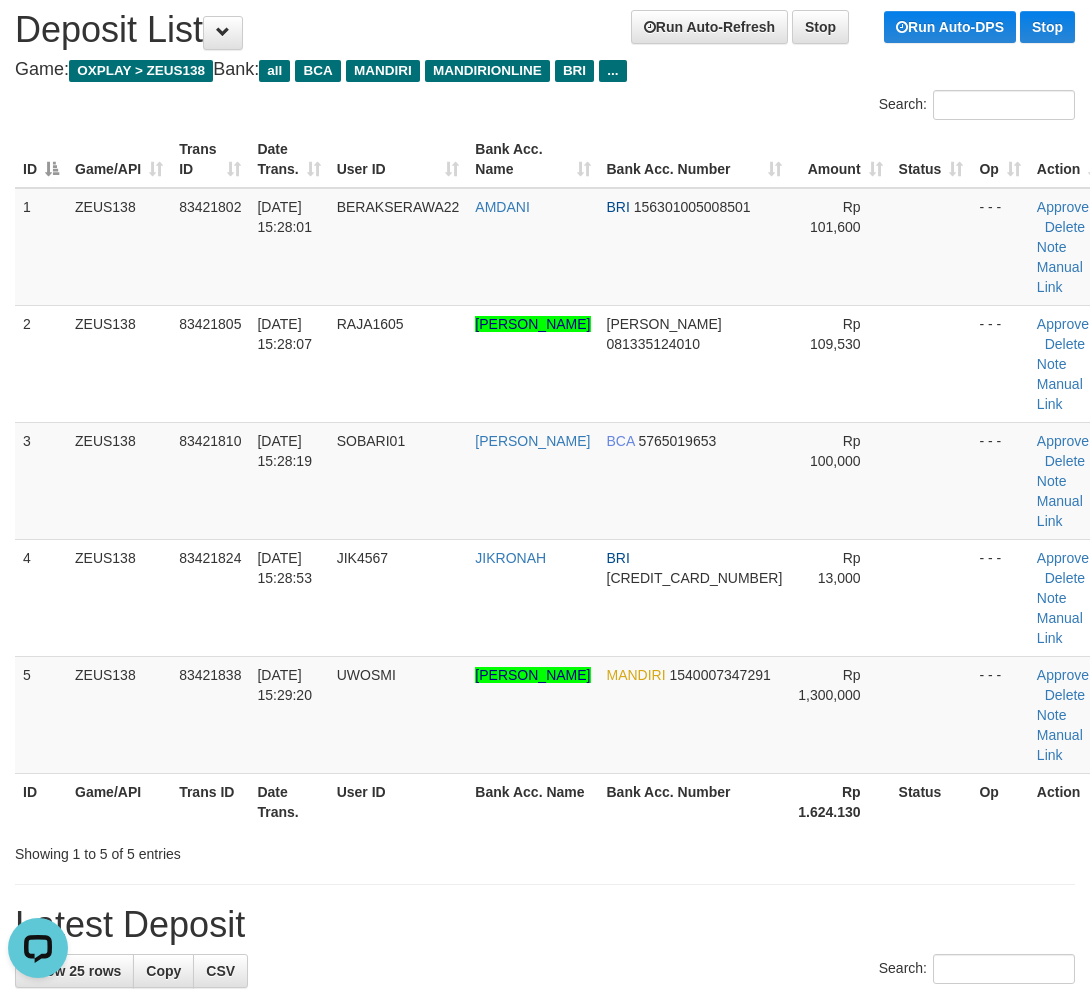 click on "Search:" at bounding box center (545, 971) 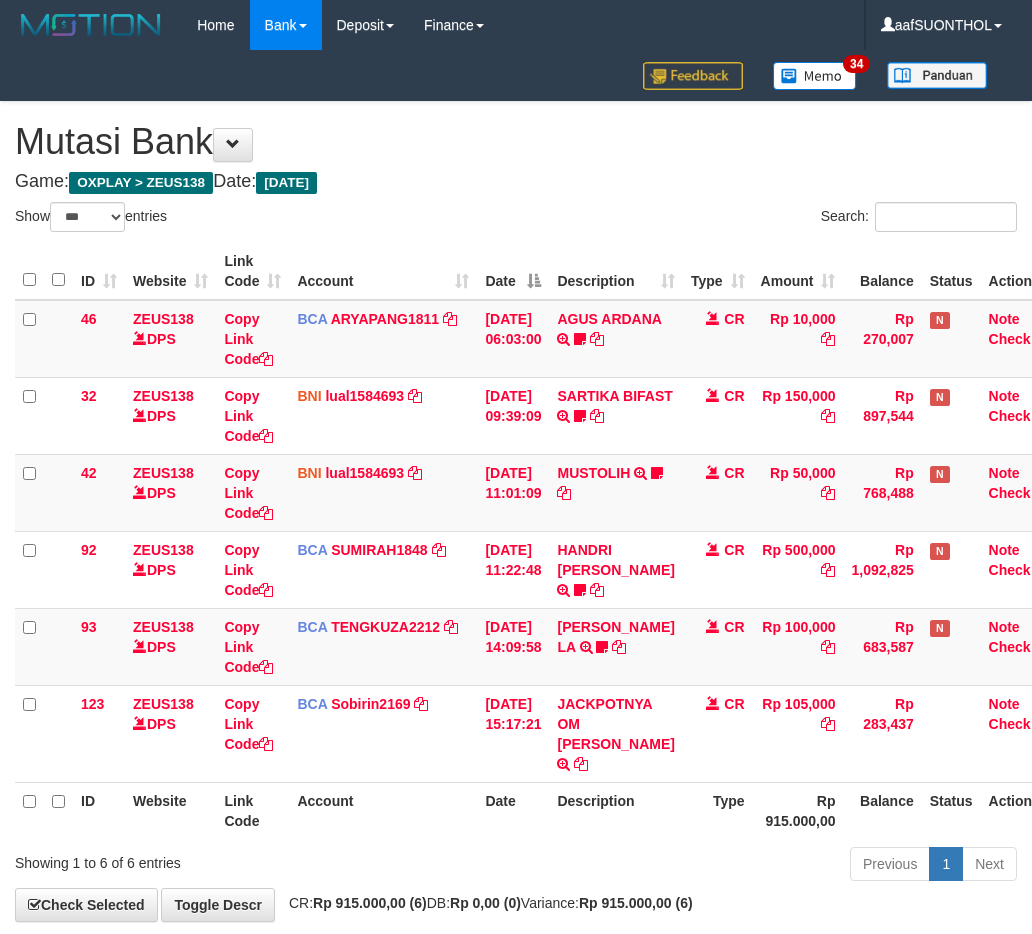 select on "***" 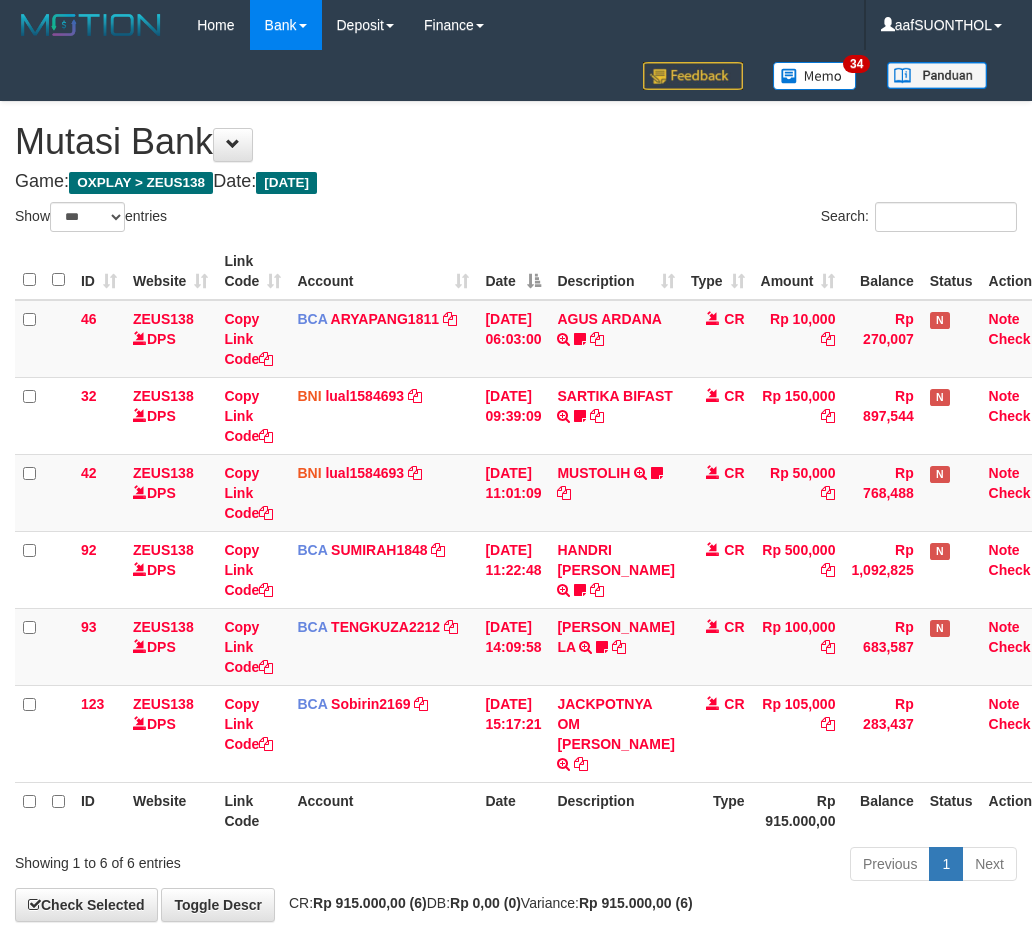 scroll, scrollTop: 80, scrollLeft: 0, axis: vertical 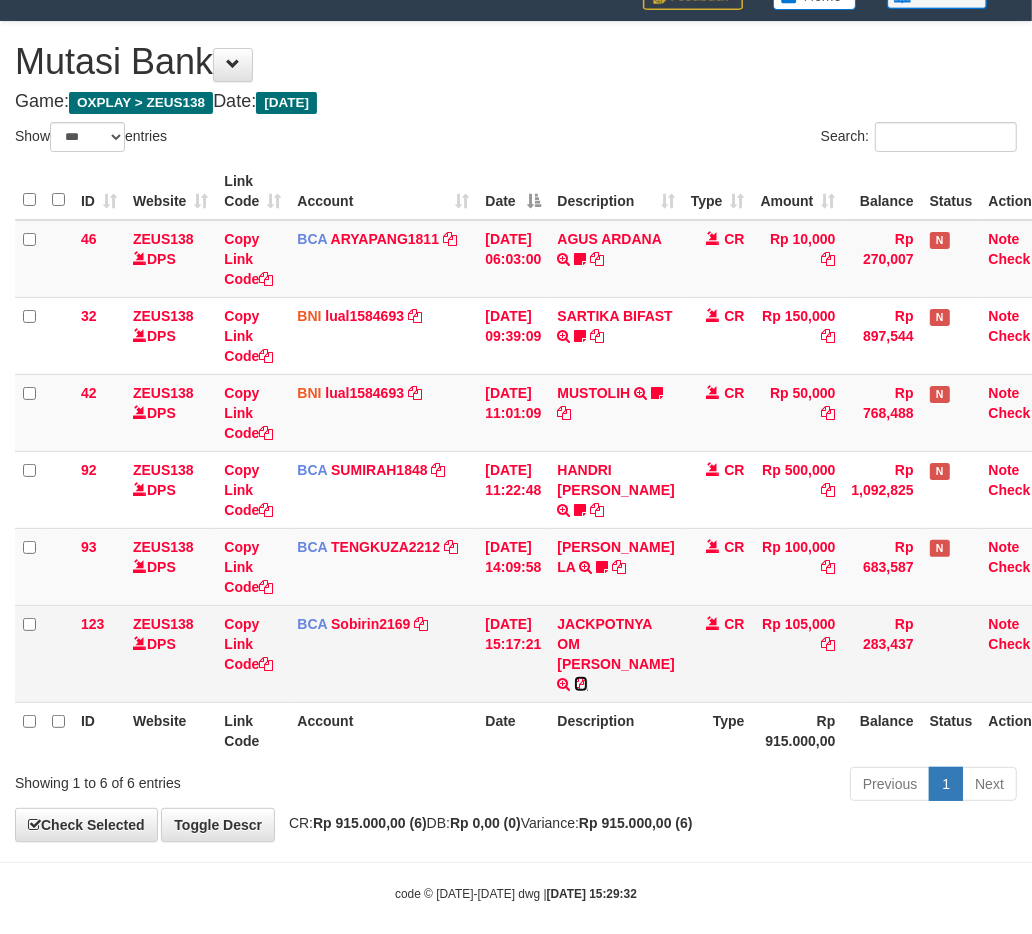 click at bounding box center [581, 684] 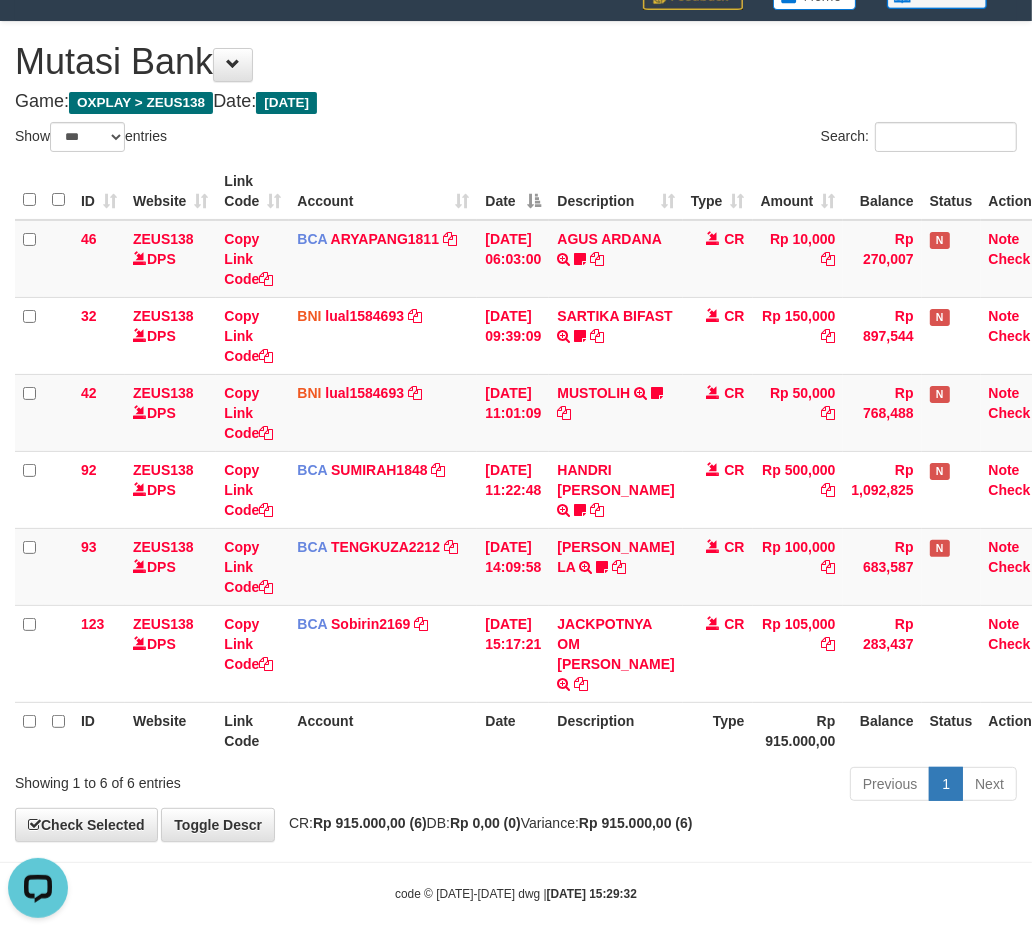 scroll, scrollTop: 0, scrollLeft: 0, axis: both 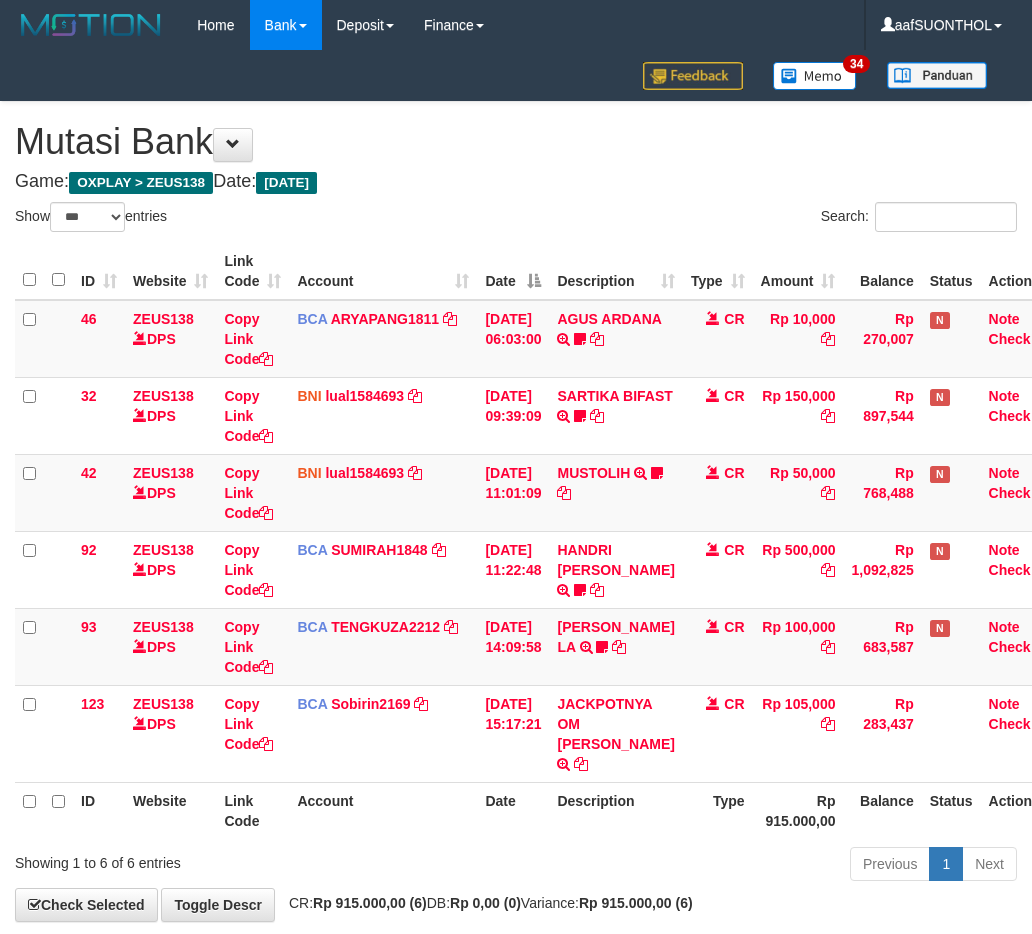select on "***" 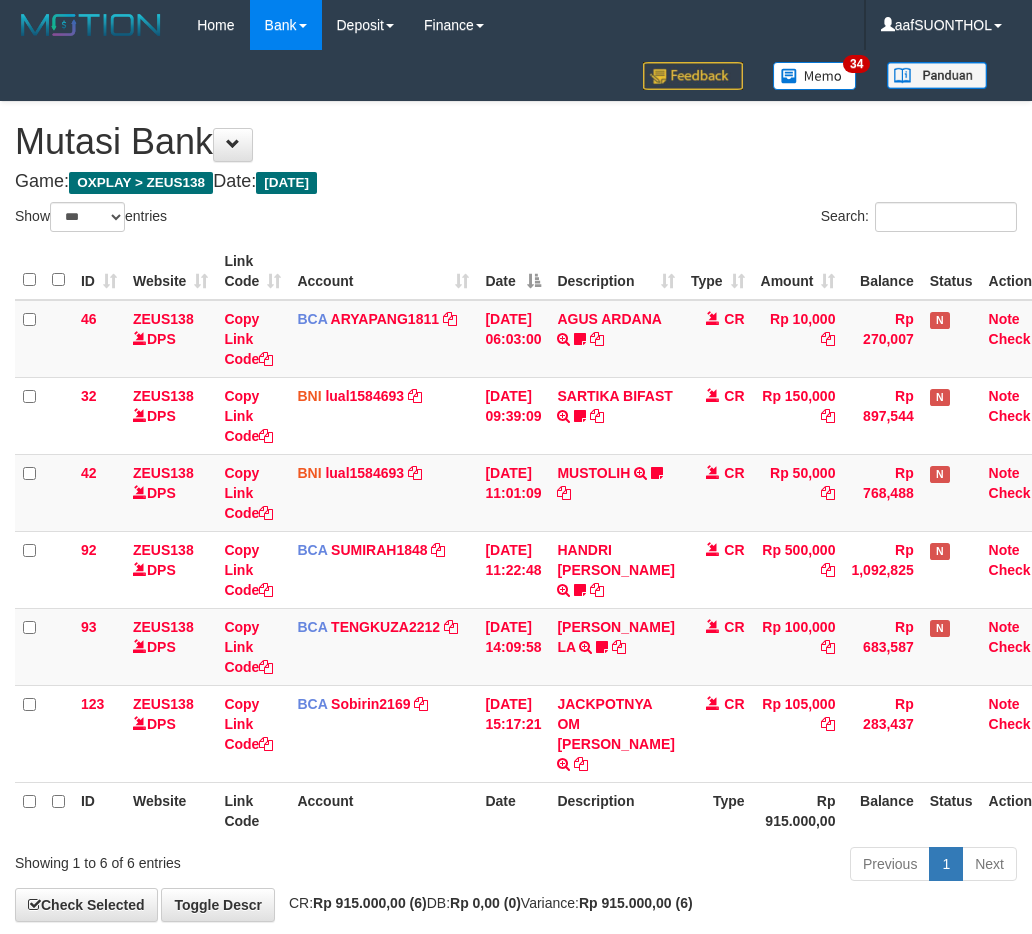 scroll, scrollTop: 80, scrollLeft: 0, axis: vertical 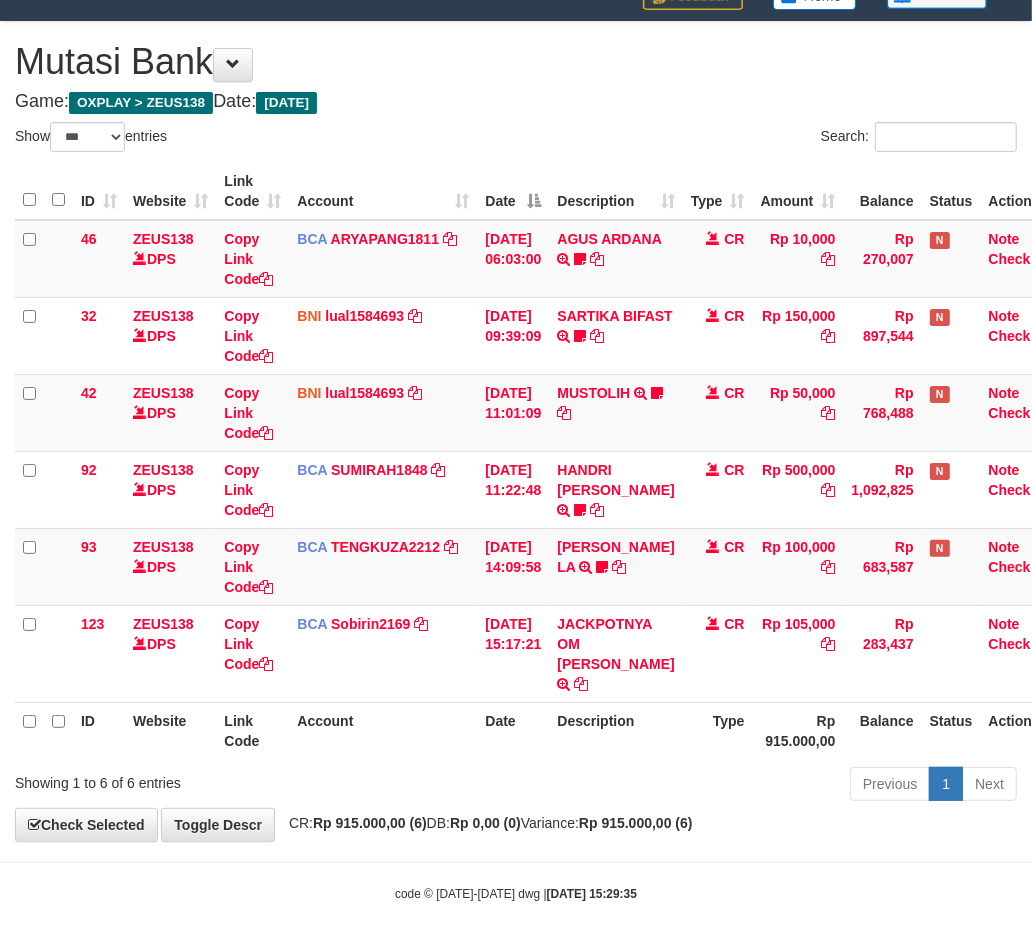 click on "code © 2012-2018 dwg |  2025/07/11 15:29:35" at bounding box center (516, 894) 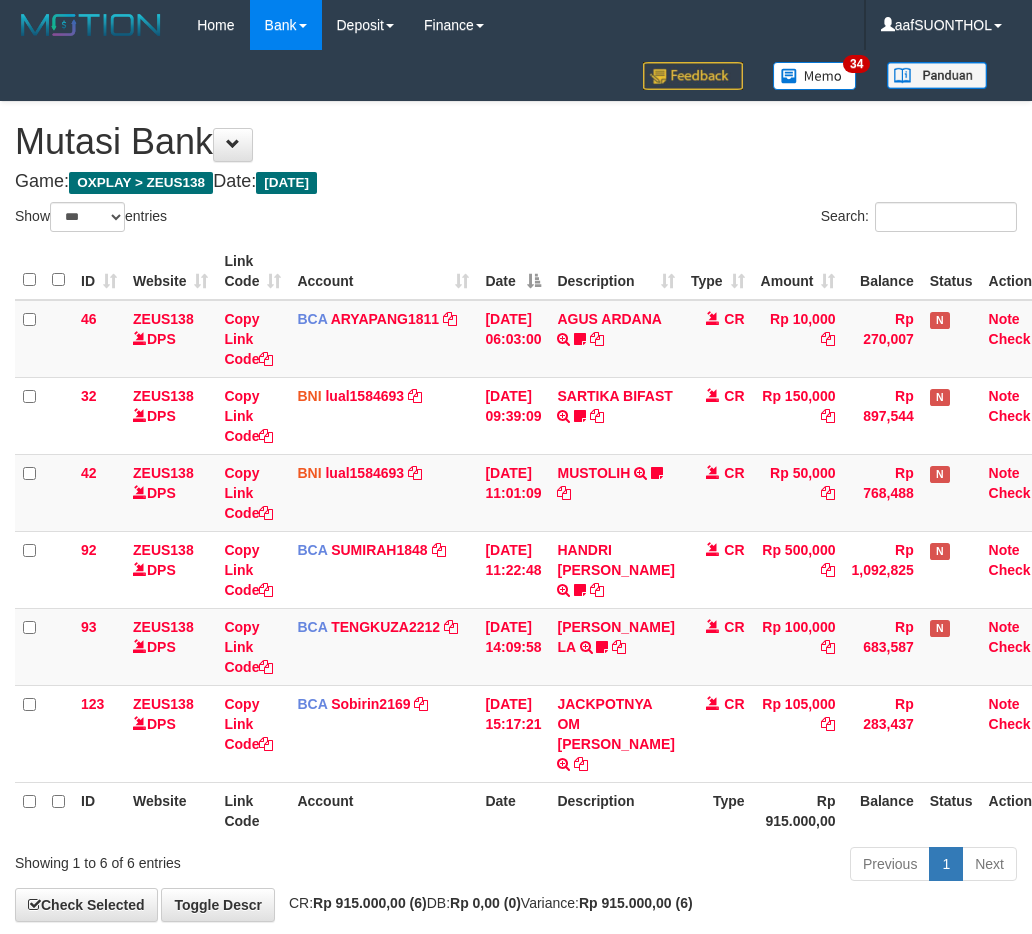 select on "***" 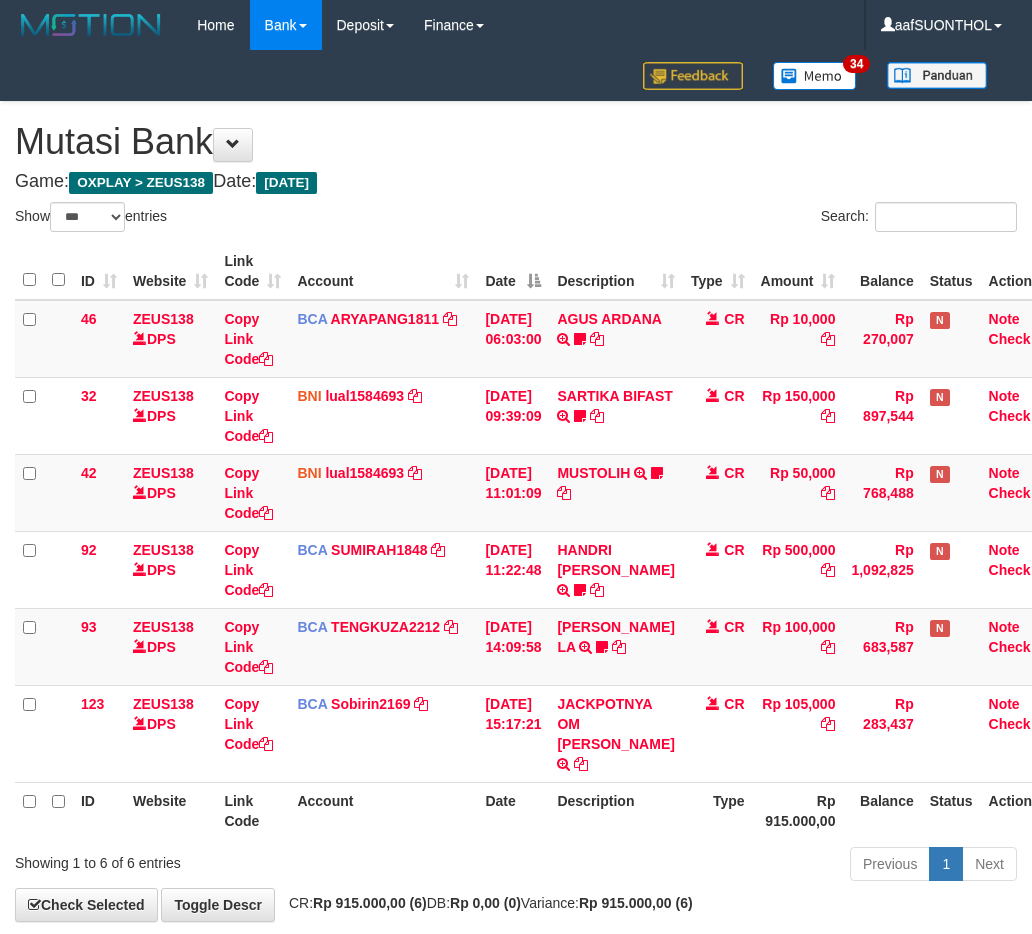 scroll, scrollTop: 80, scrollLeft: 0, axis: vertical 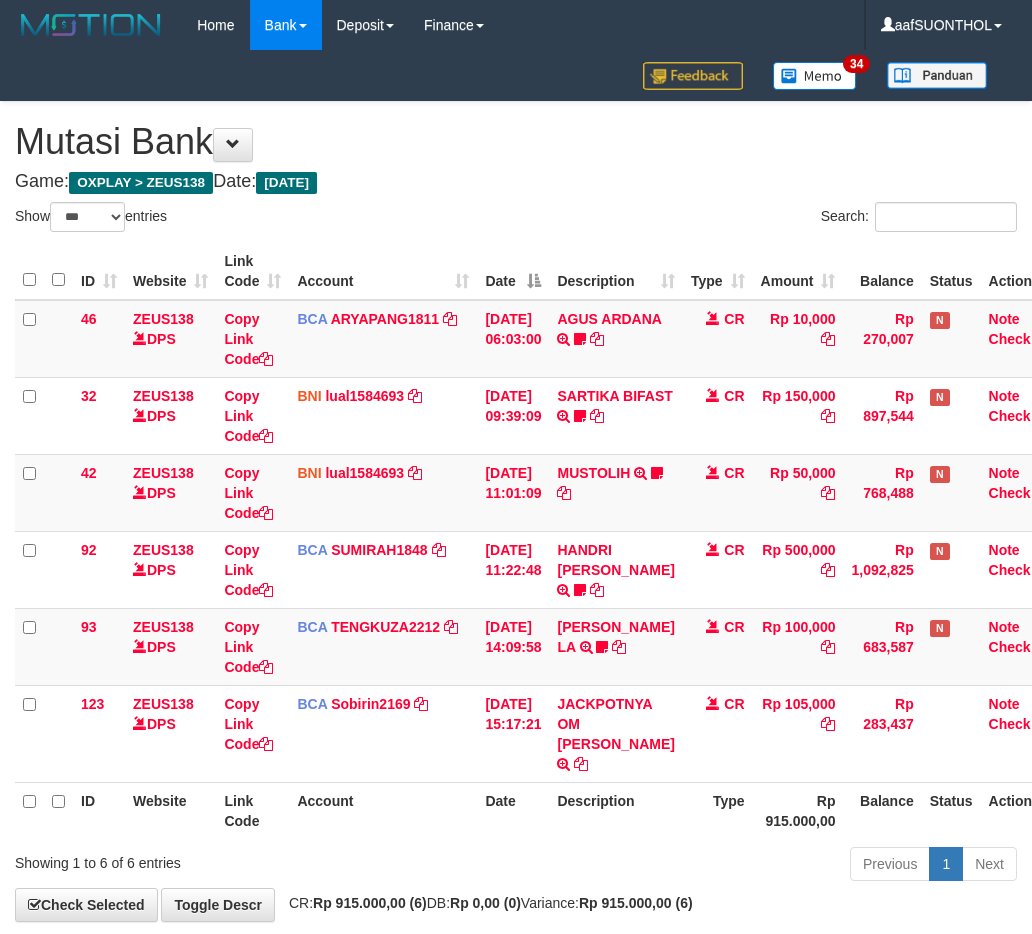 select on "***" 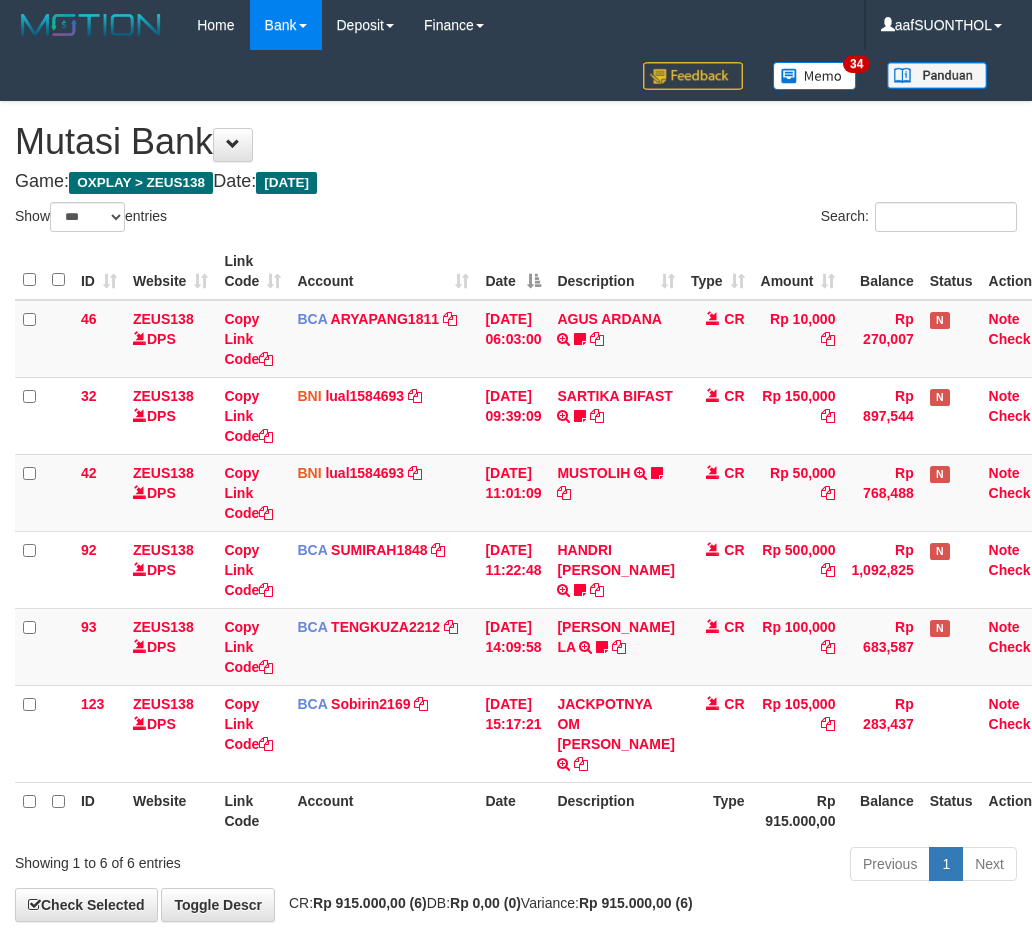 scroll, scrollTop: 80, scrollLeft: 0, axis: vertical 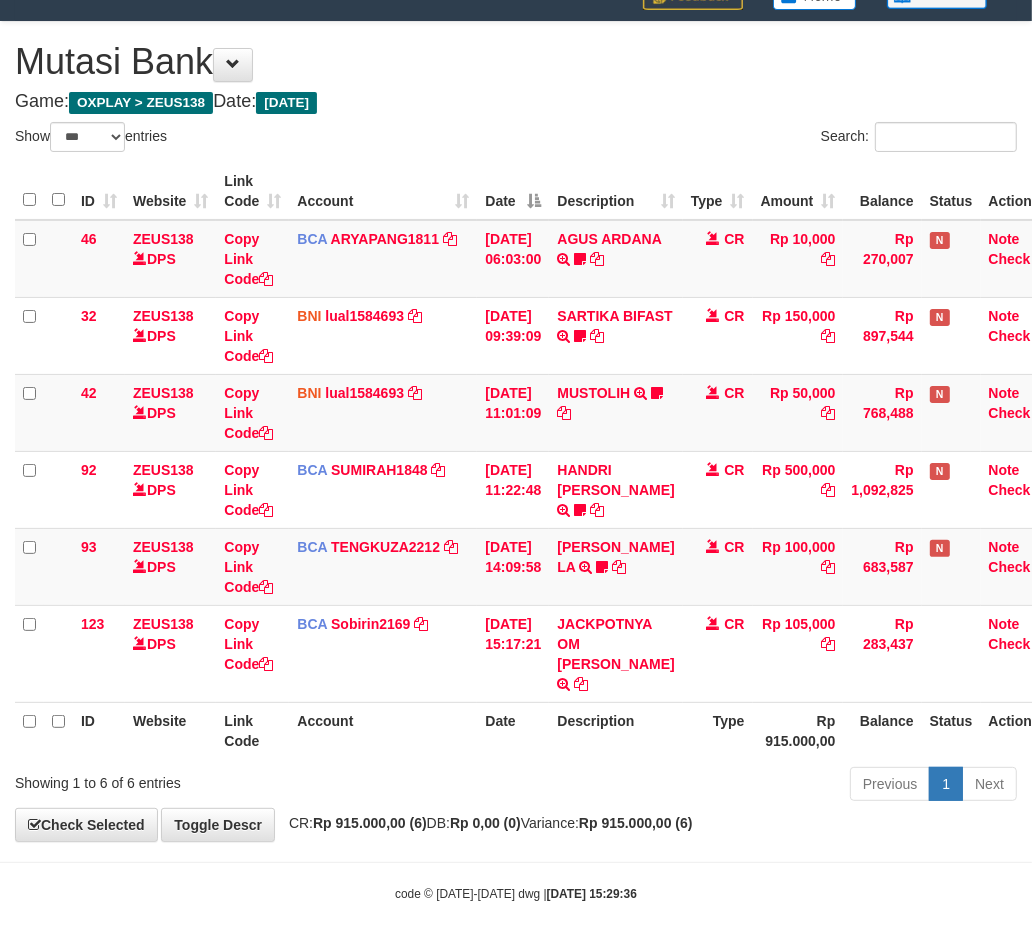click on "Previous 1 Next" at bounding box center [731, 786] 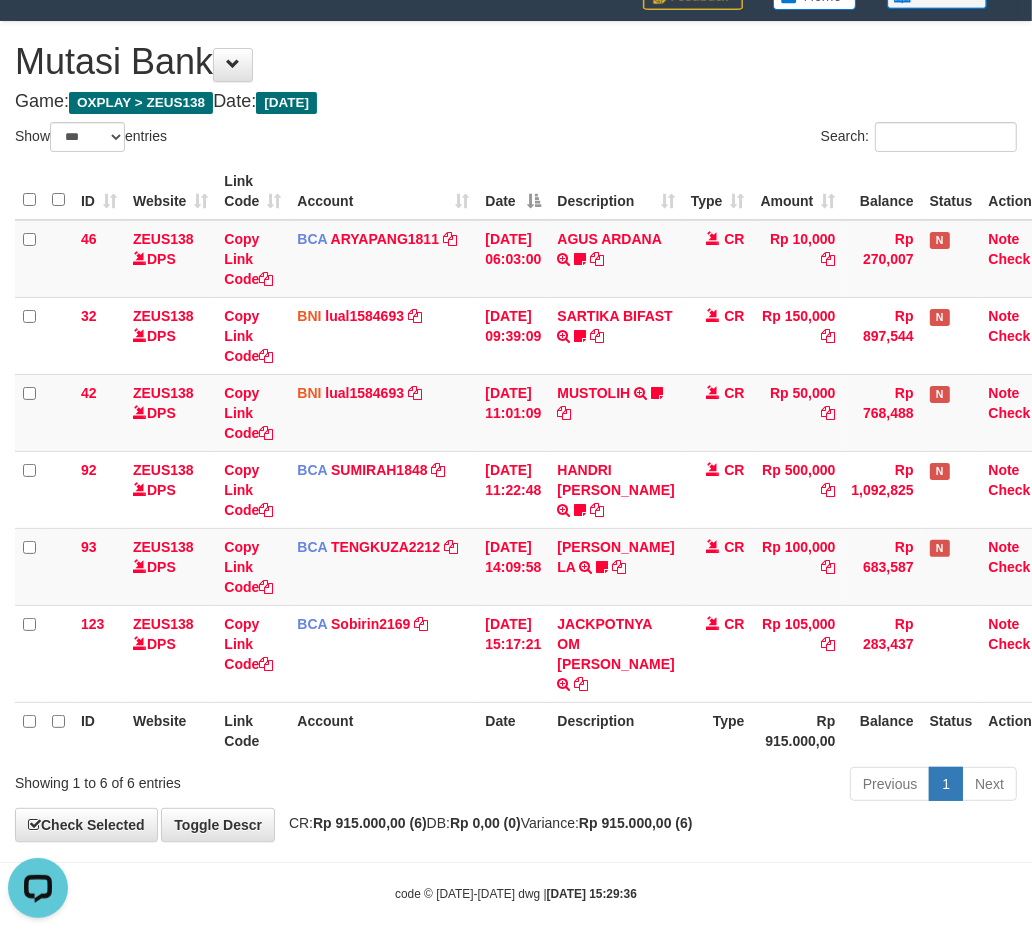 scroll, scrollTop: 0, scrollLeft: 0, axis: both 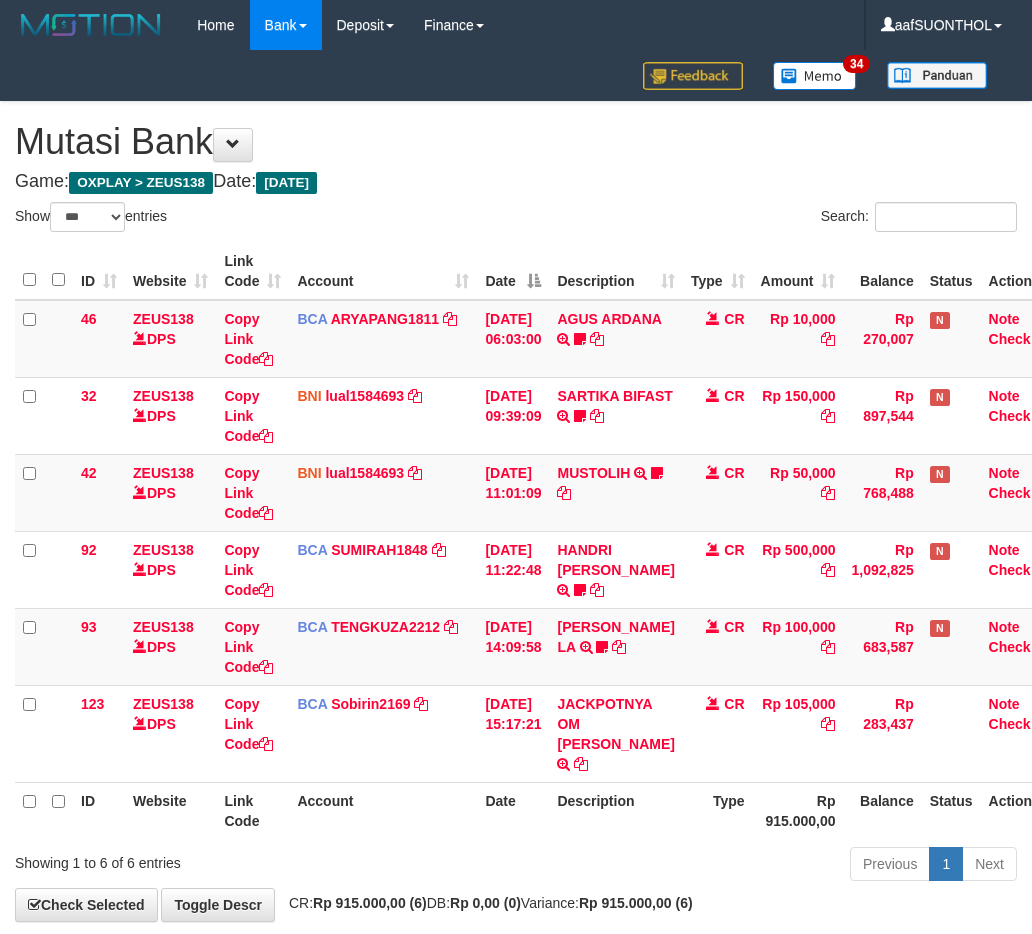 select on "***" 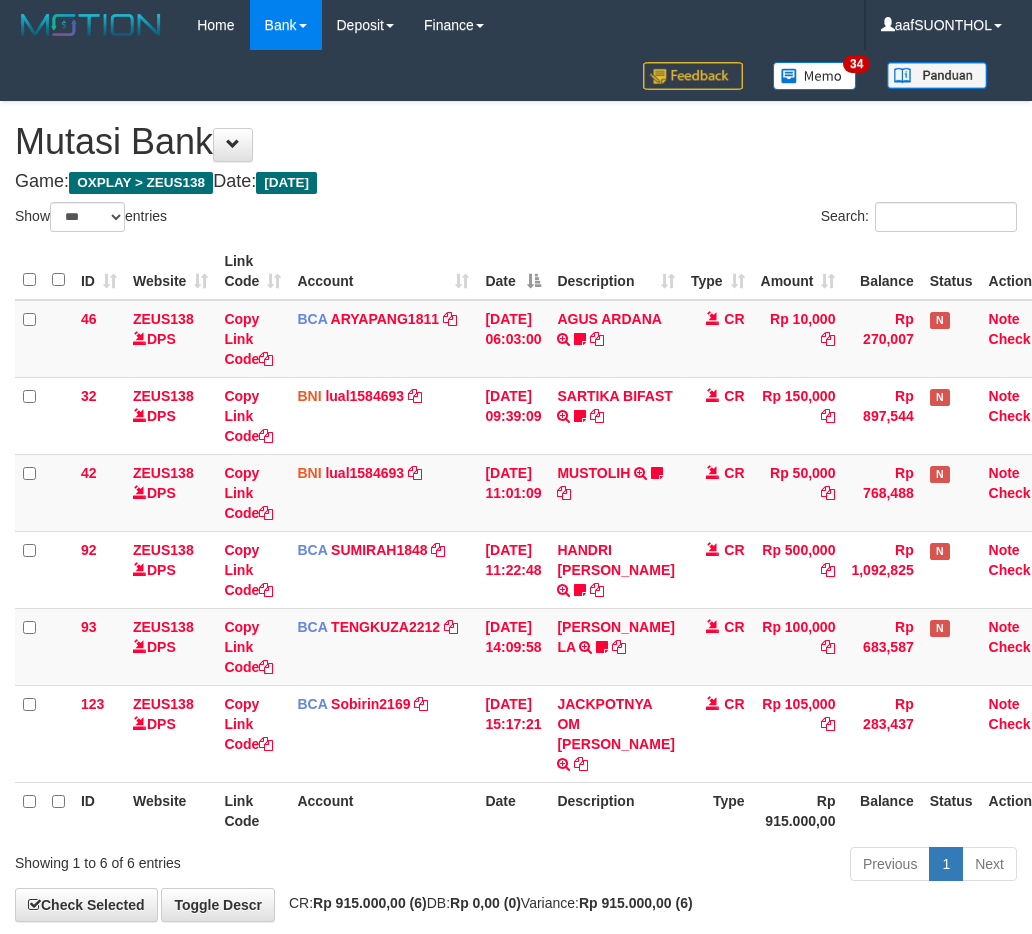 scroll, scrollTop: 80, scrollLeft: 0, axis: vertical 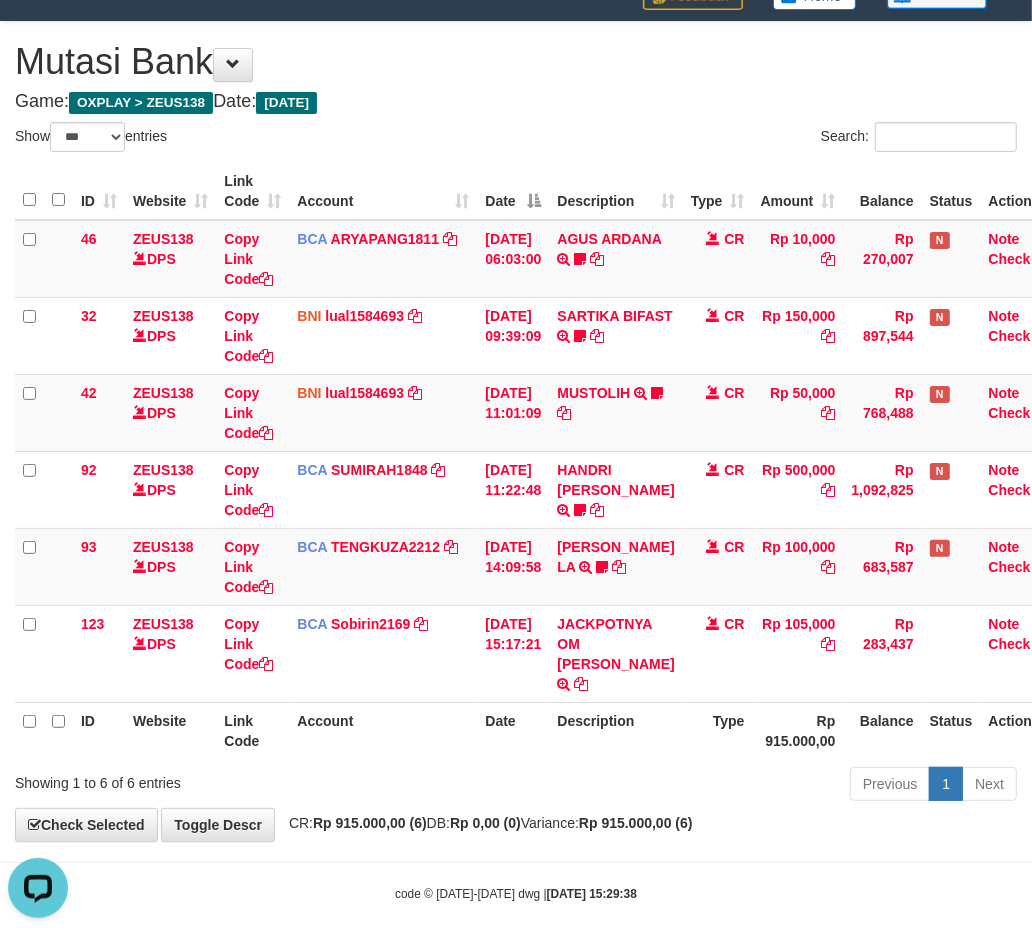 click on "2025/07/11 15:29:38" at bounding box center [592, 894] 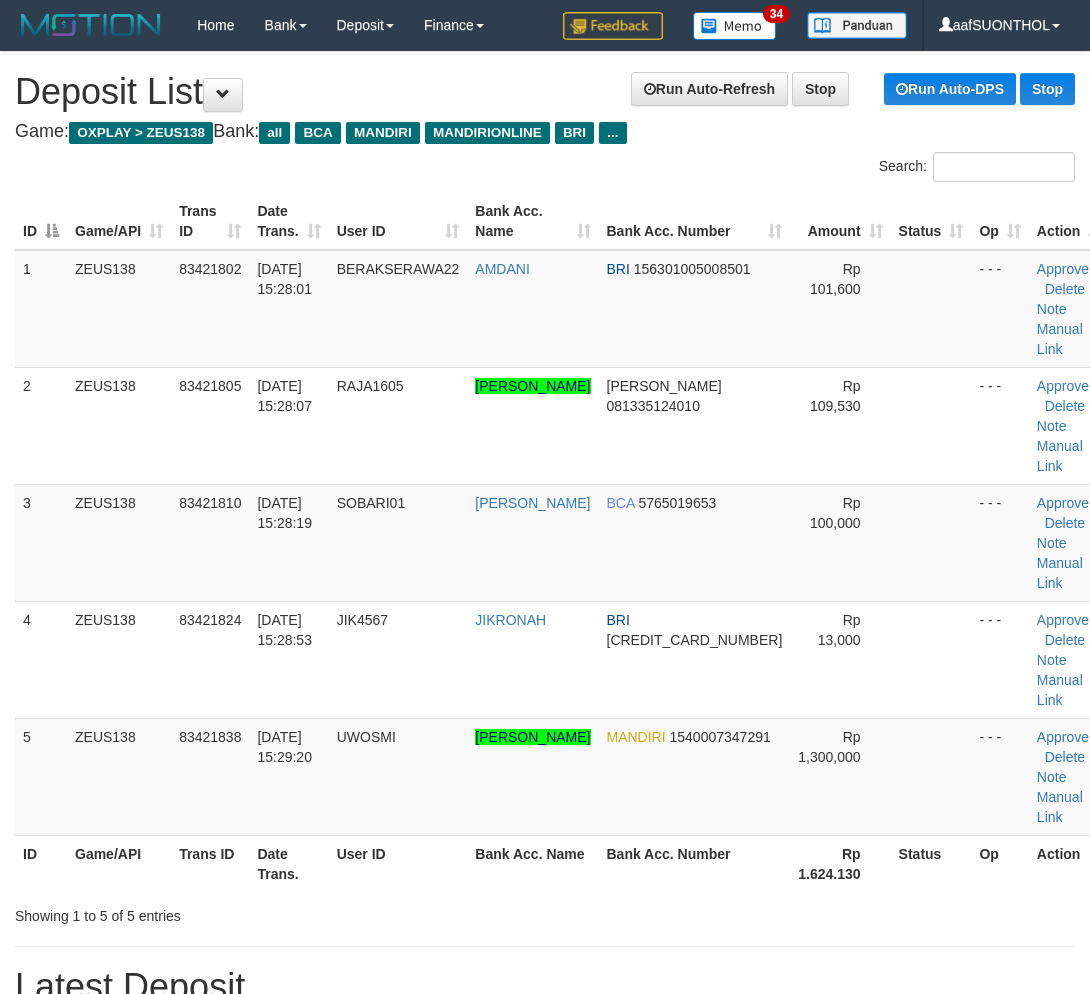 scroll, scrollTop: 62, scrollLeft: 0, axis: vertical 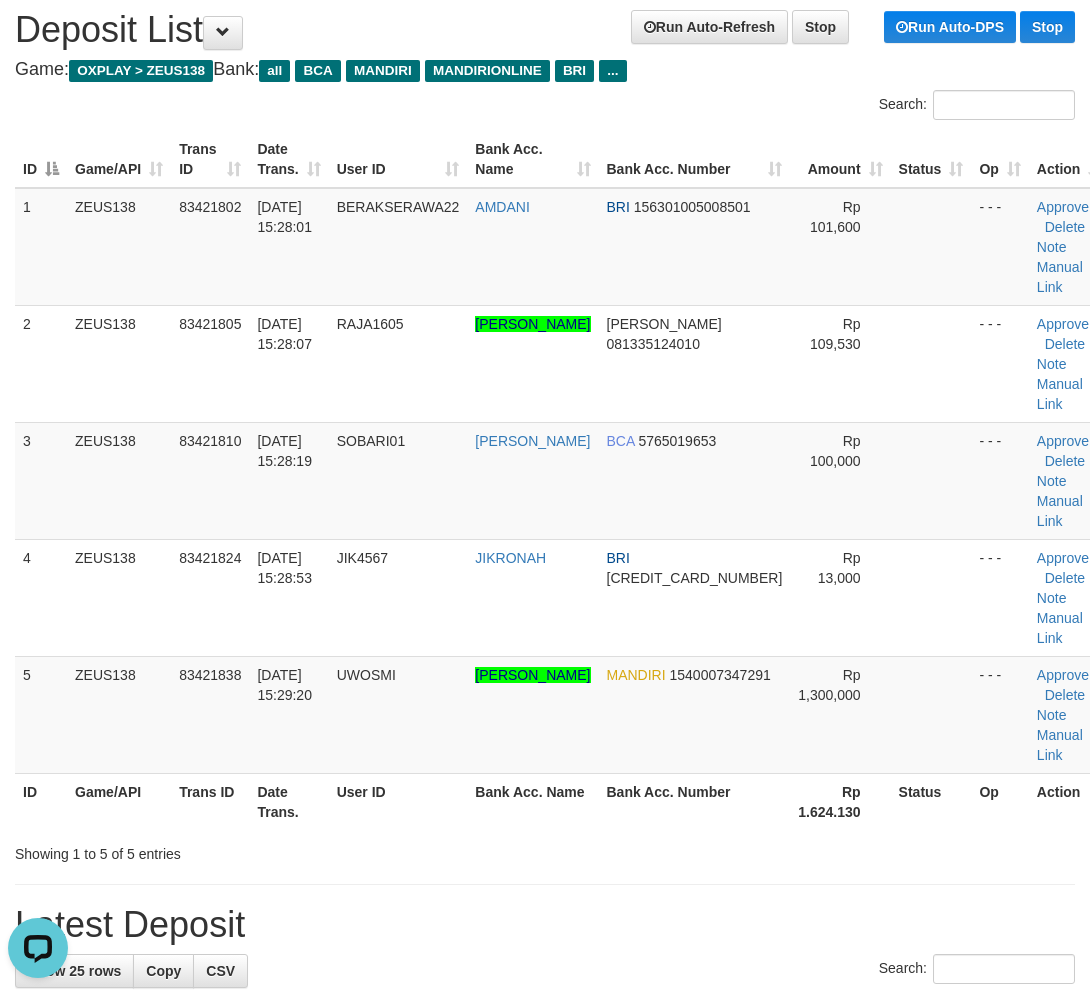 click on "Search:" at bounding box center [545, 971] 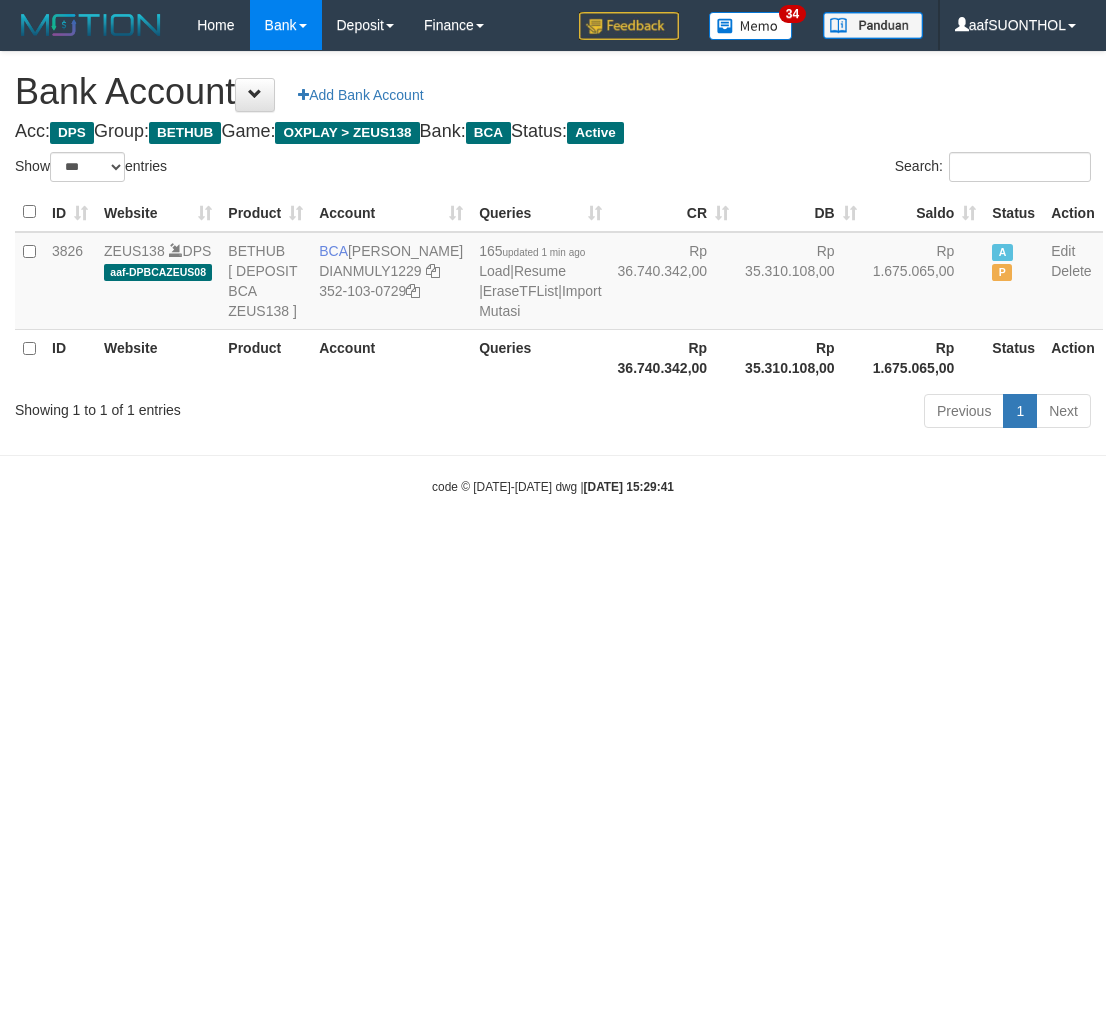 select on "***" 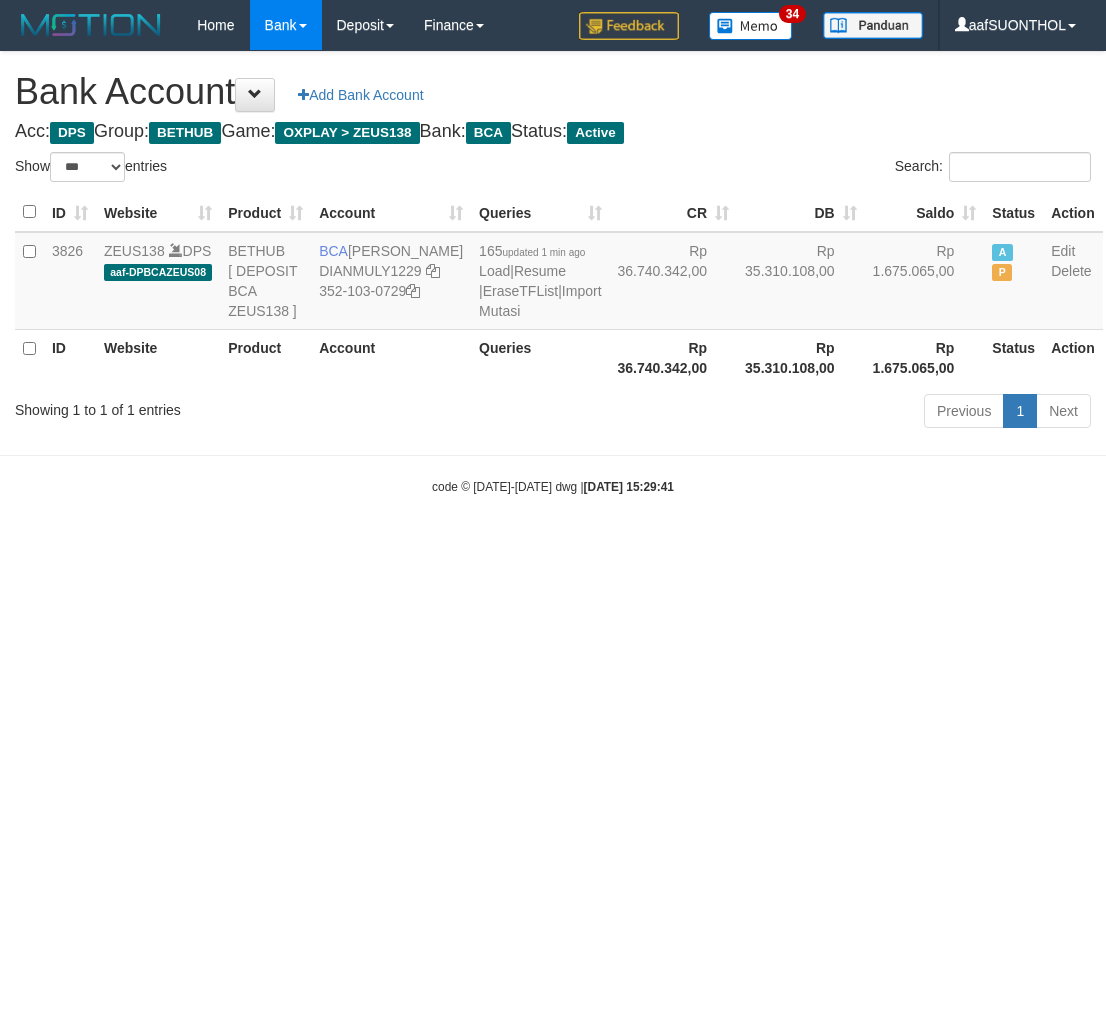 scroll, scrollTop: 0, scrollLeft: 0, axis: both 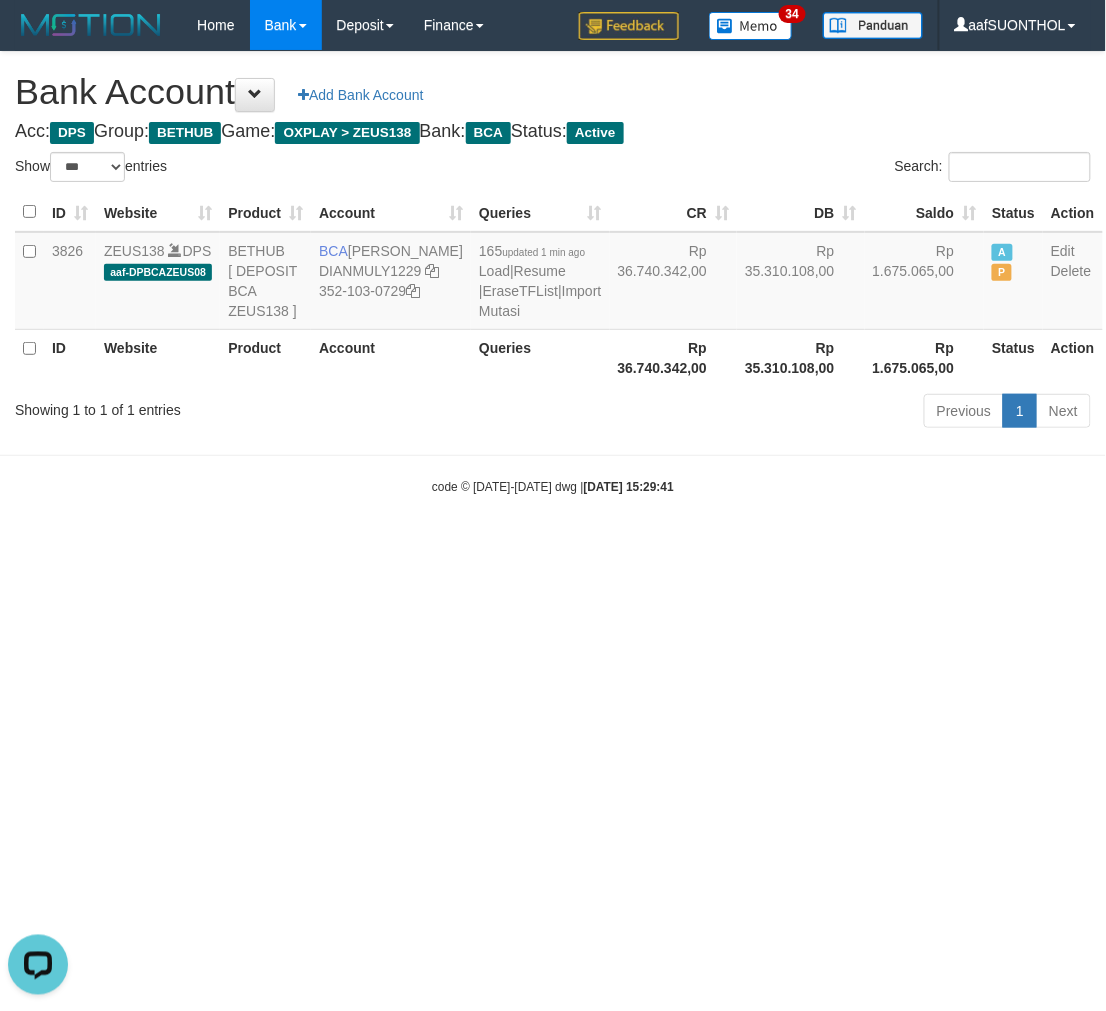 click on "Toggle navigation
Home
Bank
Account List
Load
By Website
Group
[OXPLAY]													ZEUS138
By Load Group (DPS)
Sync" at bounding box center [553, 273] 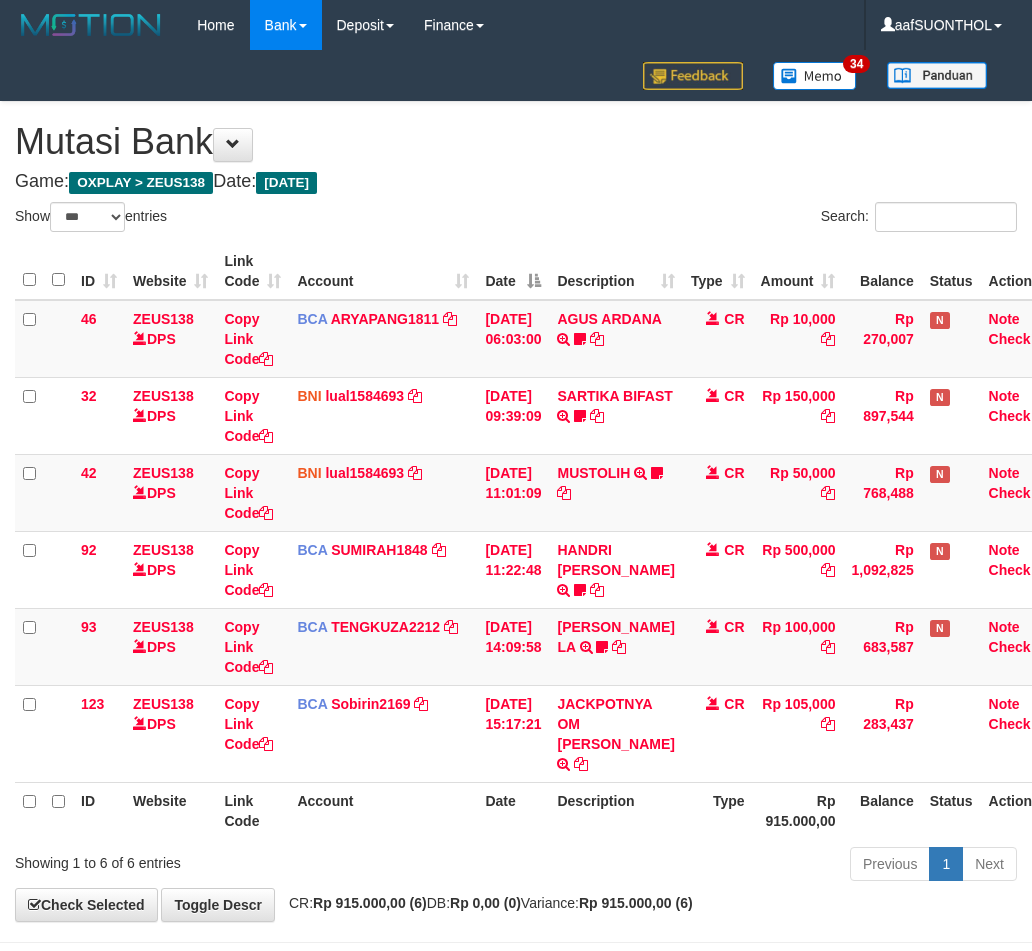 select on "***" 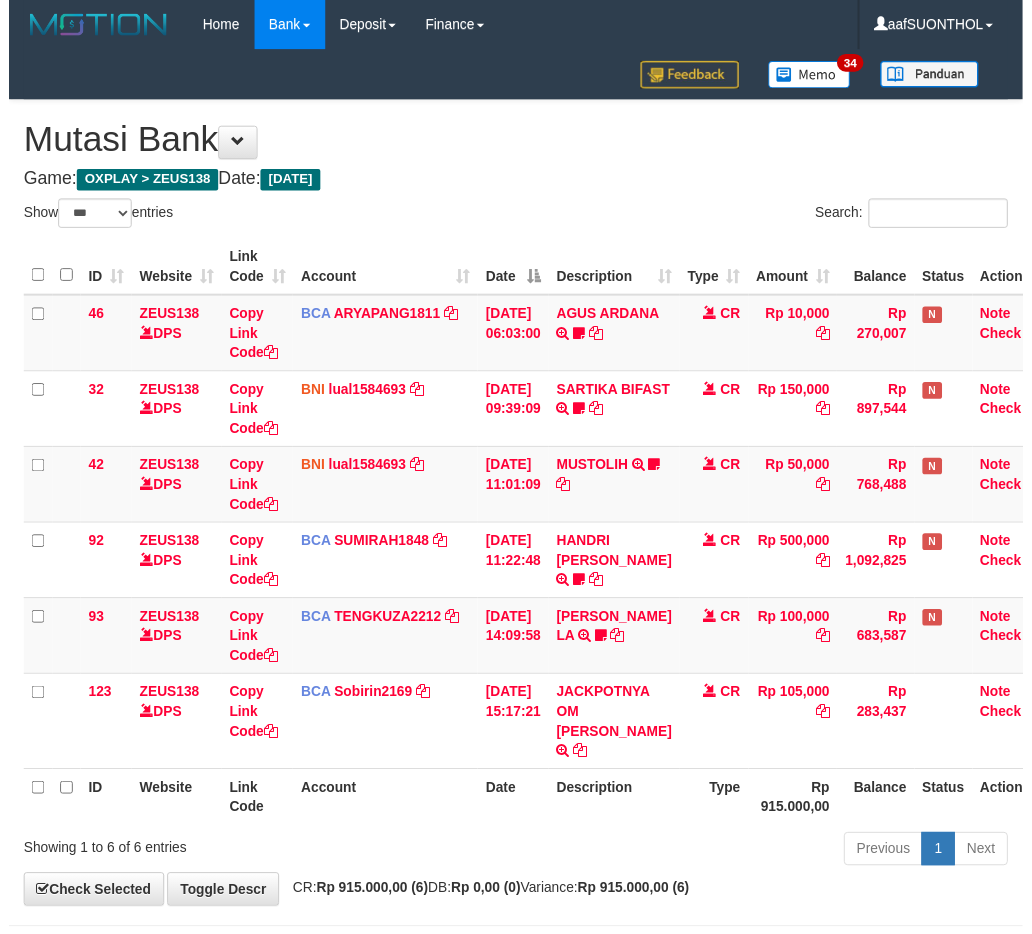 scroll, scrollTop: 80, scrollLeft: 0, axis: vertical 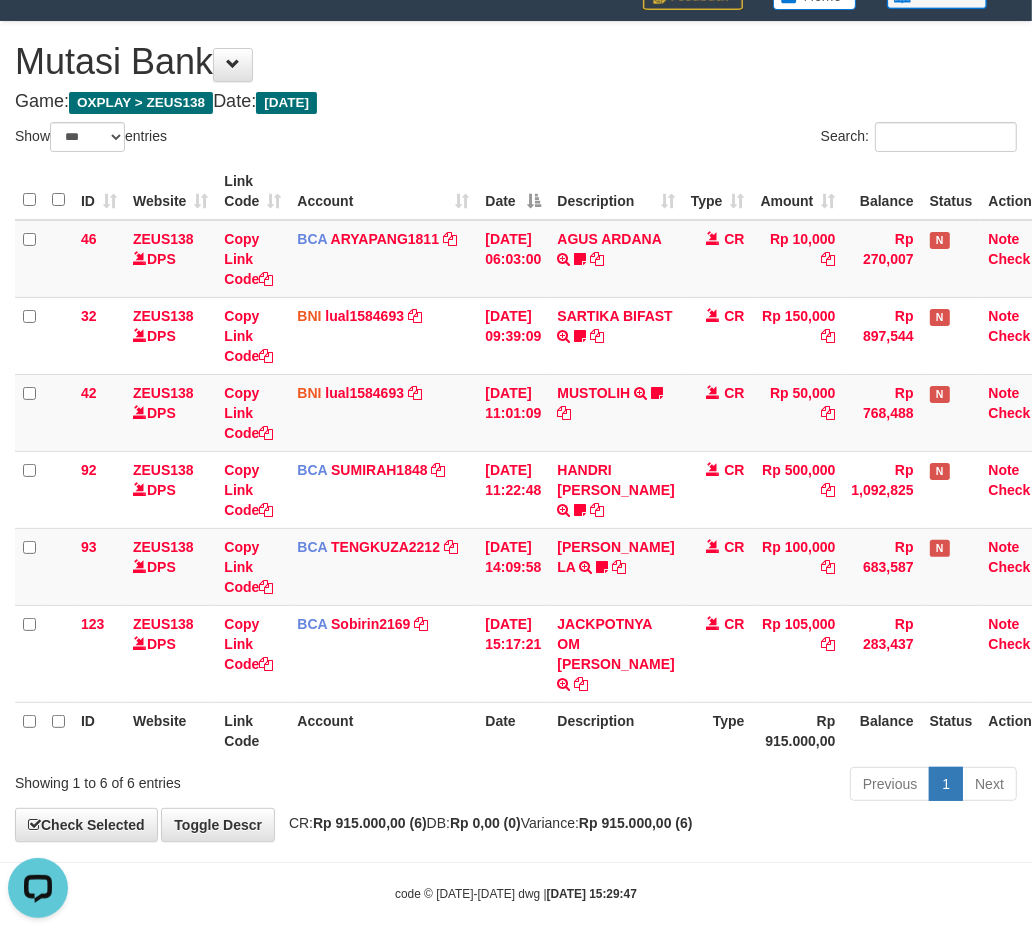click on "Date" at bounding box center [513, 730] 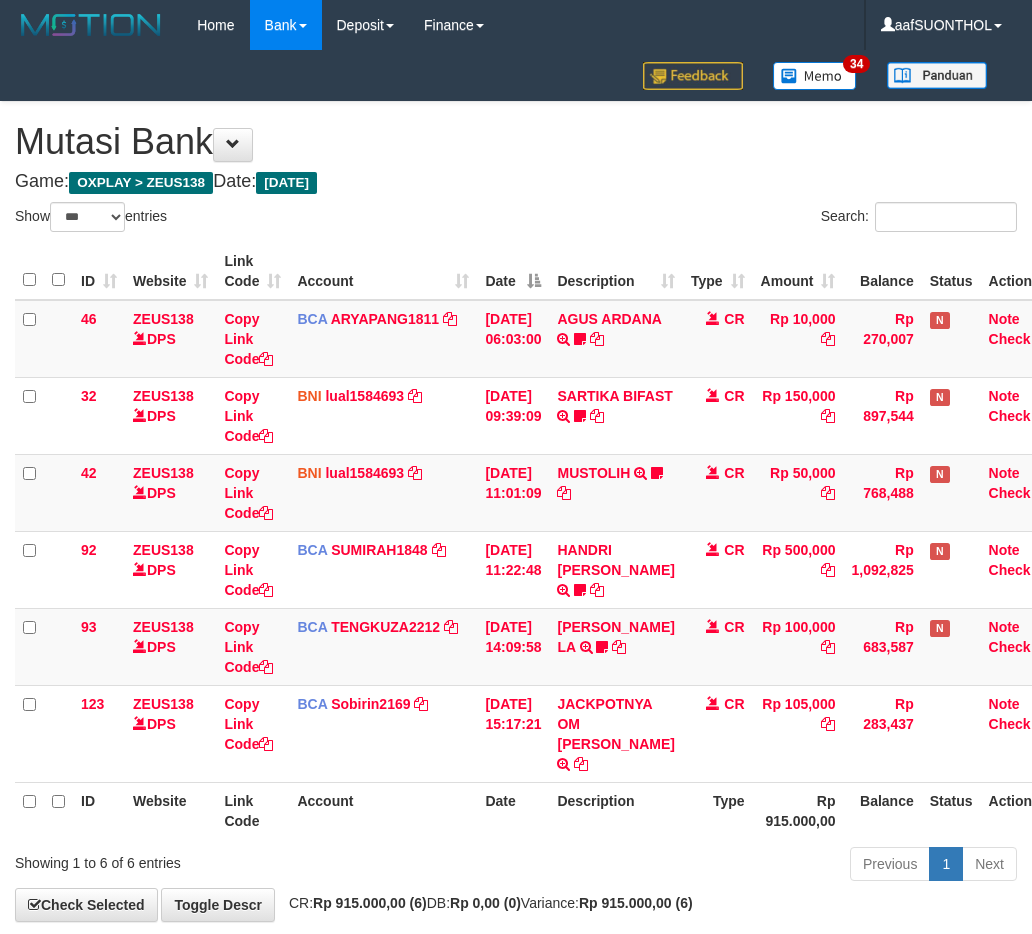 select on "***" 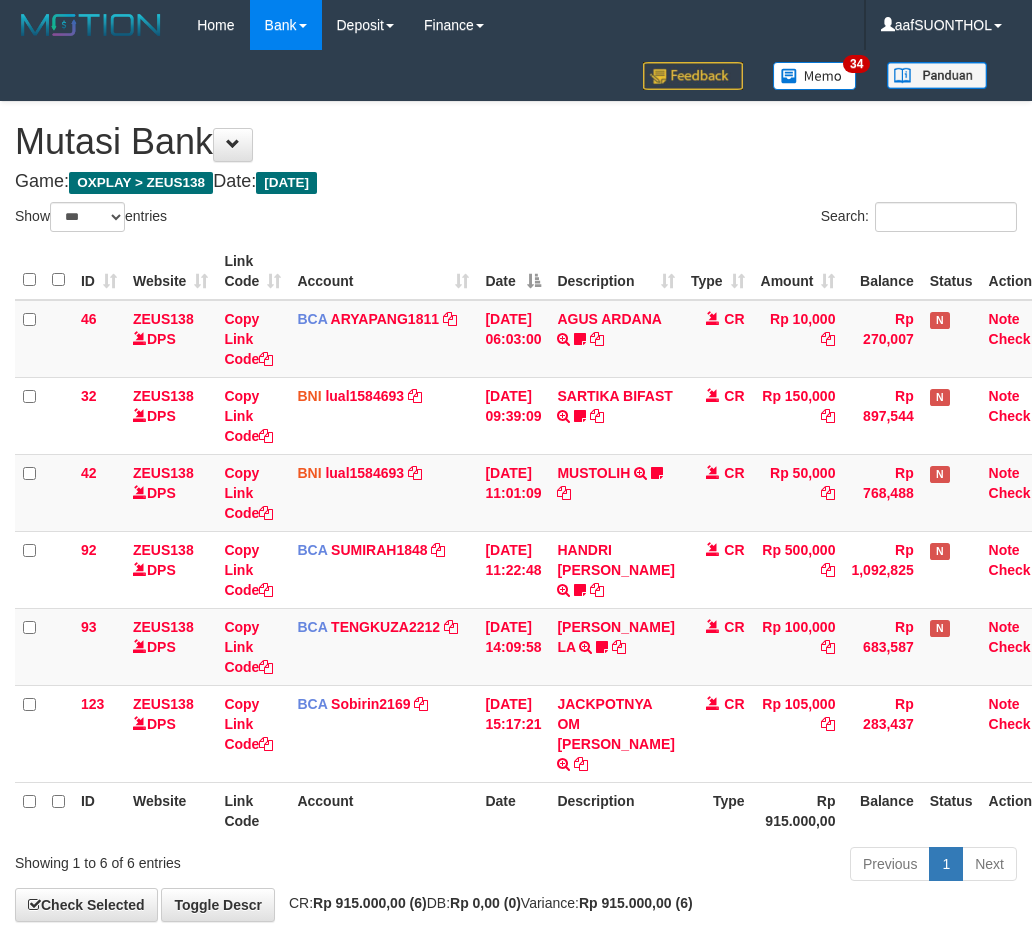 scroll, scrollTop: 80, scrollLeft: 0, axis: vertical 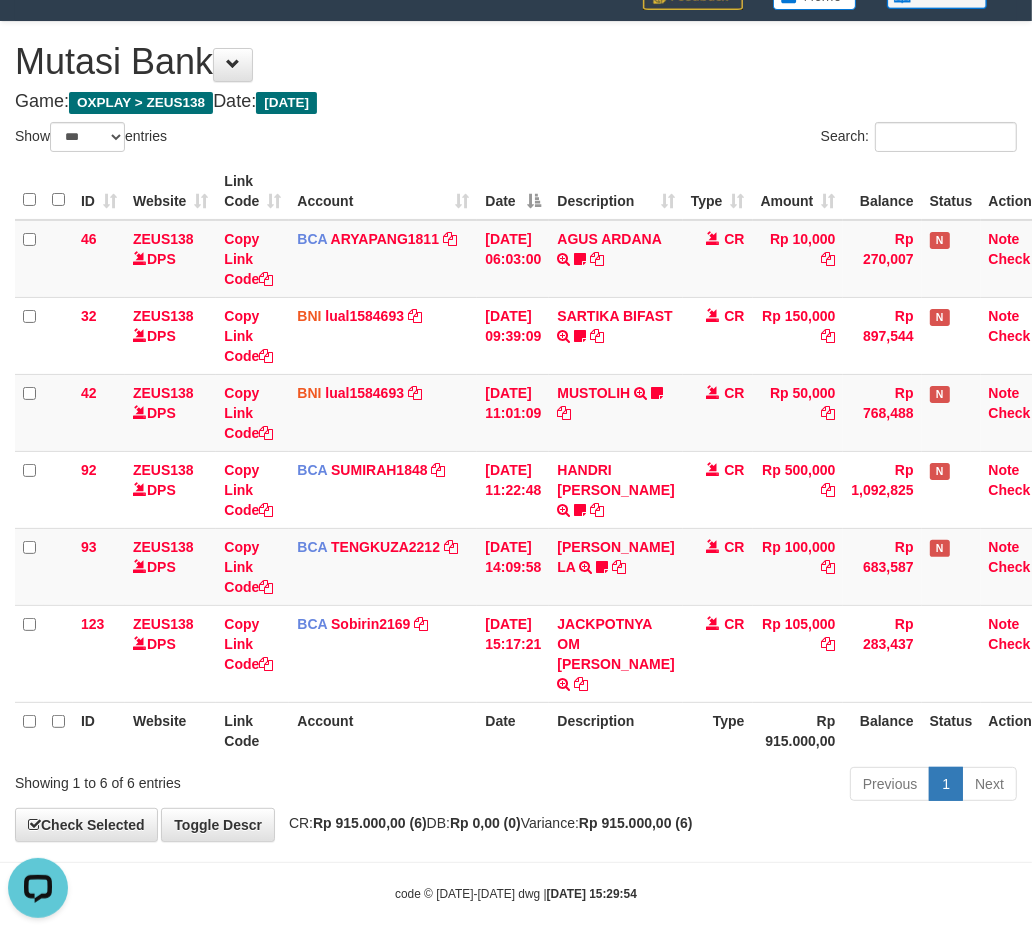 drag, startPoint x: 460, startPoint y: 772, endPoint x: 486, endPoint y: 817, distance: 51.971146 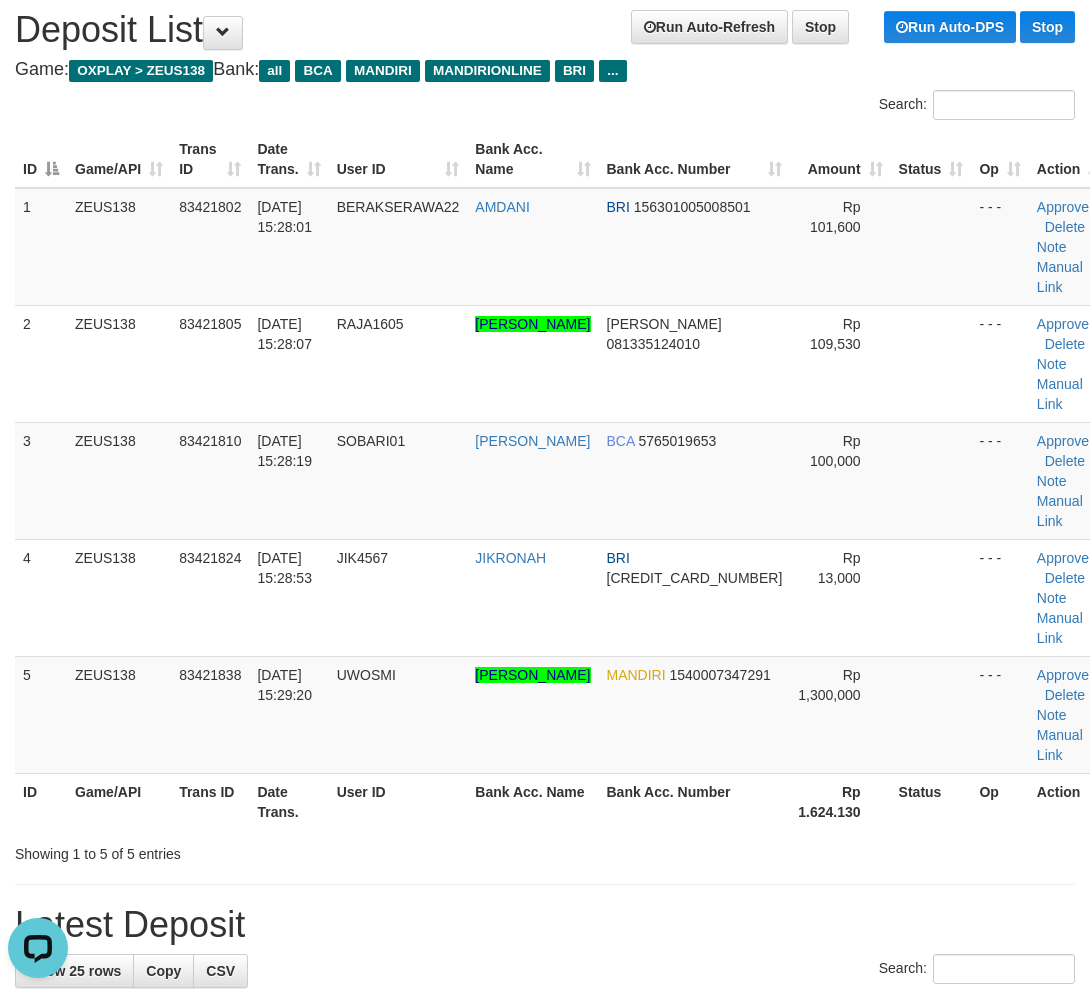 scroll, scrollTop: 62, scrollLeft: 0, axis: vertical 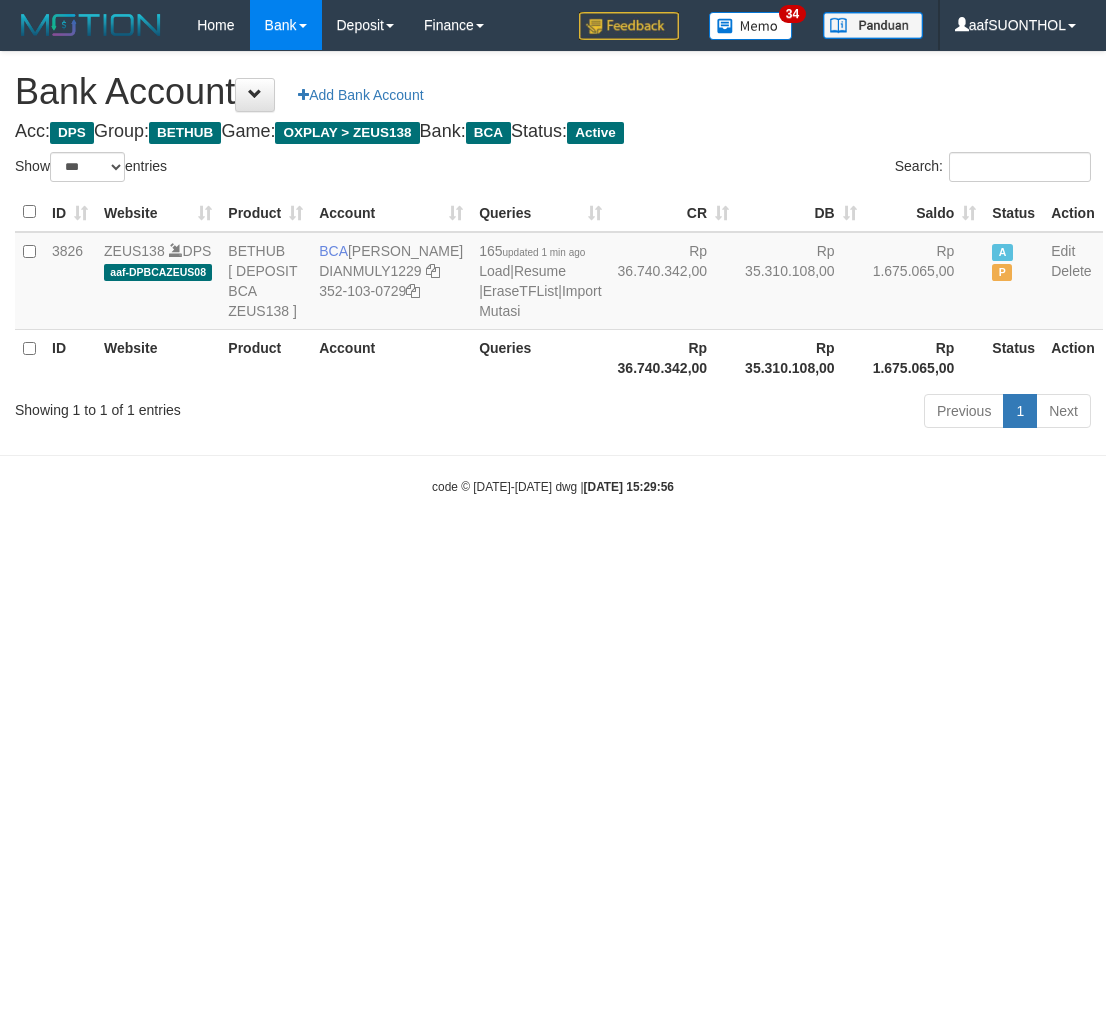 select on "***" 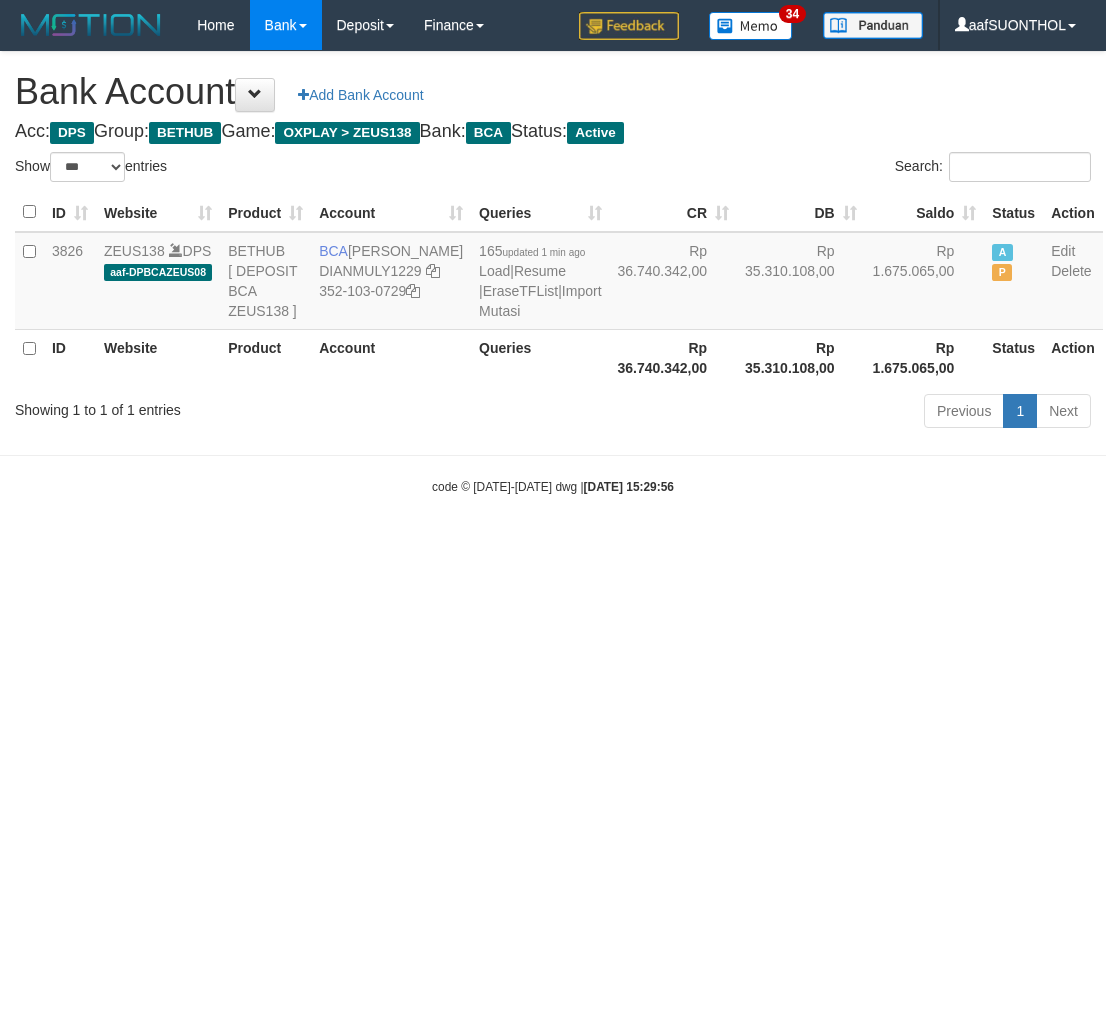 scroll, scrollTop: 0, scrollLeft: 0, axis: both 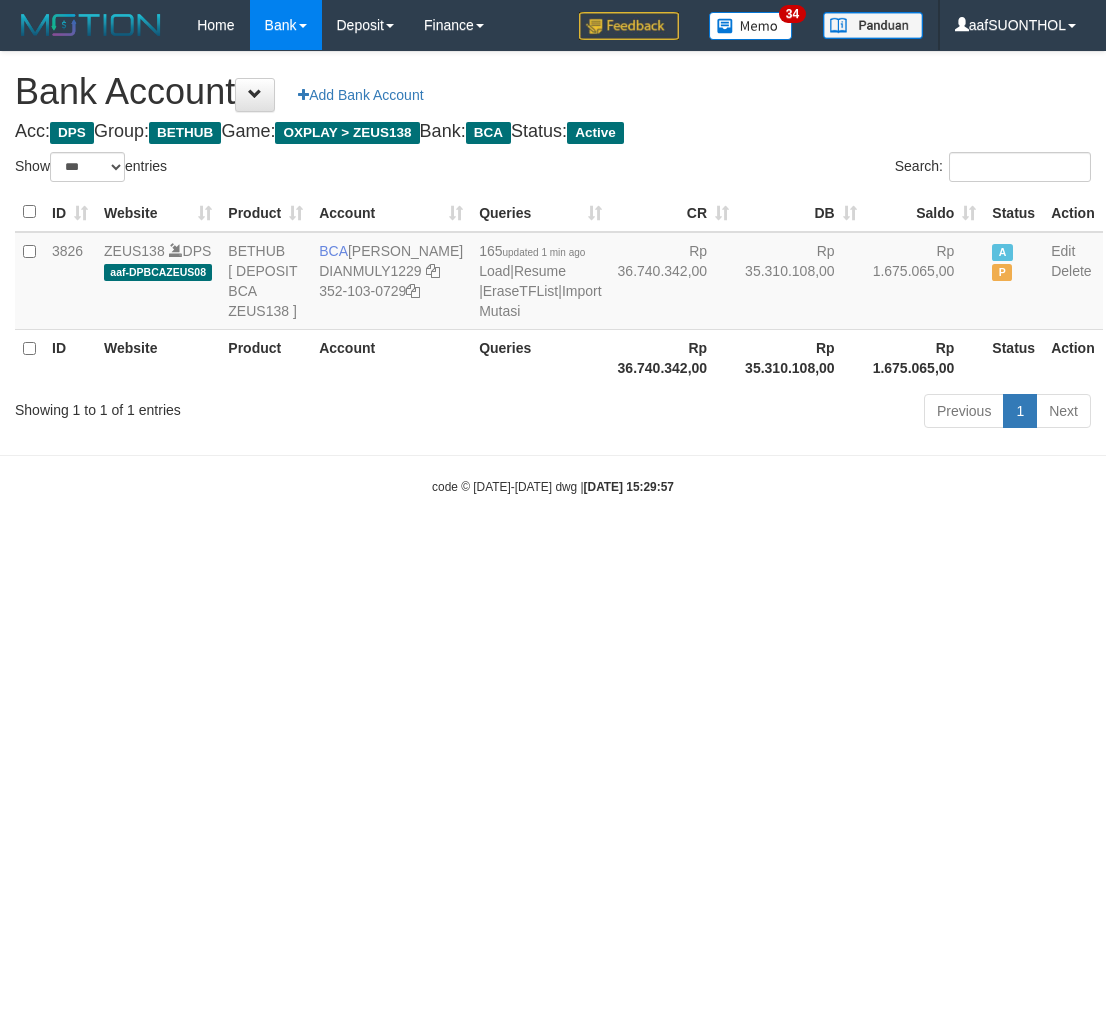 select on "***" 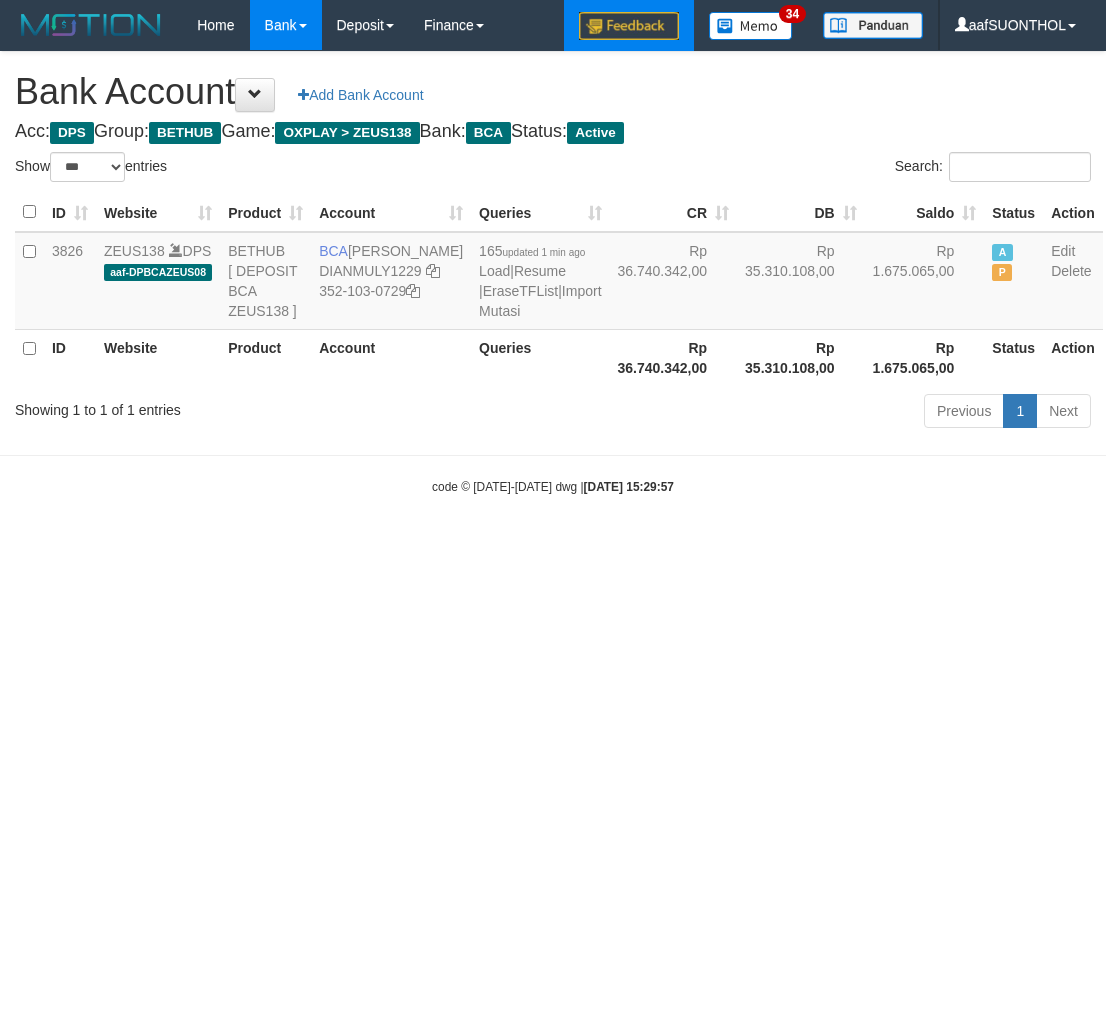 scroll, scrollTop: 0, scrollLeft: 0, axis: both 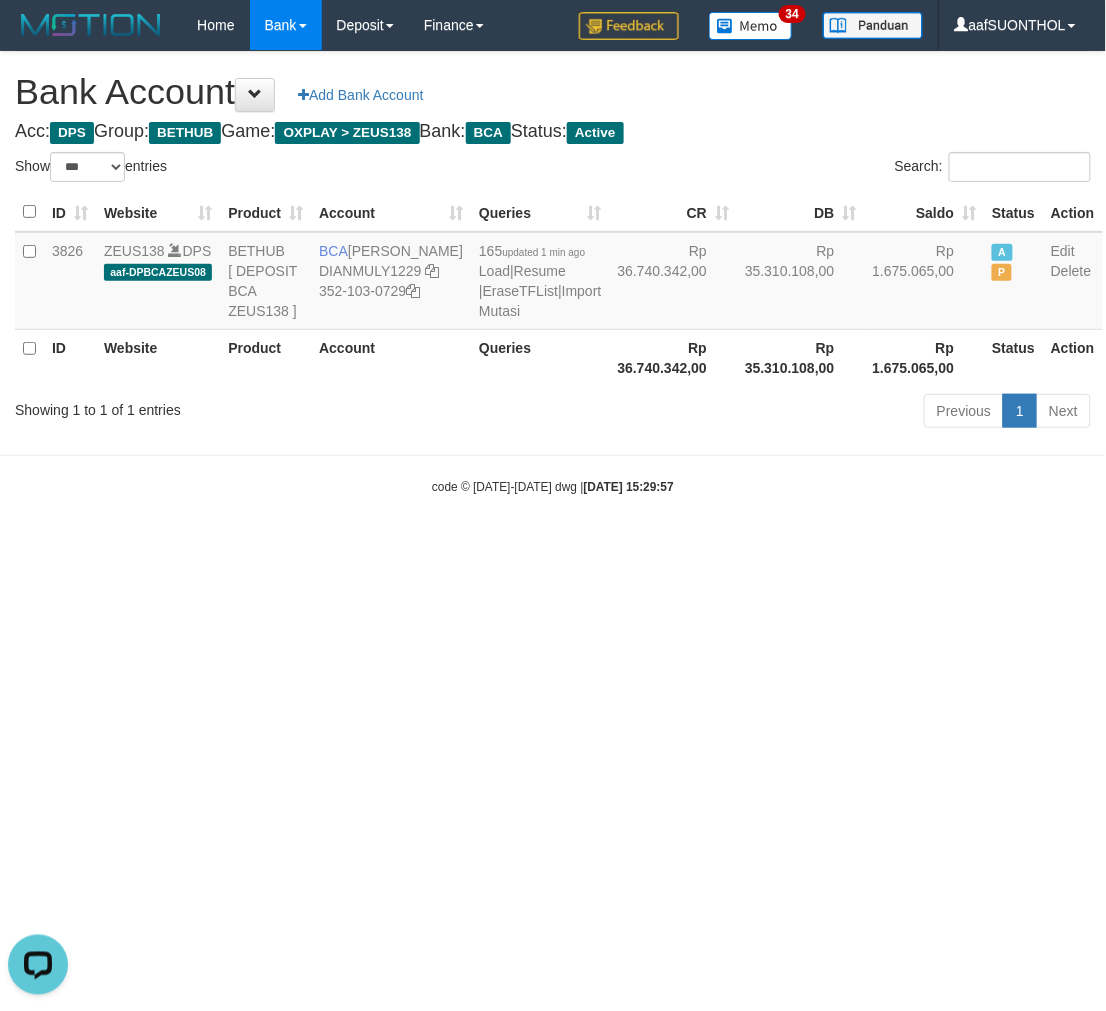 click on "Toggle navigation
Home
Bank
Account List
Load
By Website
Group
[OXPLAY]													ZEUS138
By Load Group (DPS)" at bounding box center [553, 273] 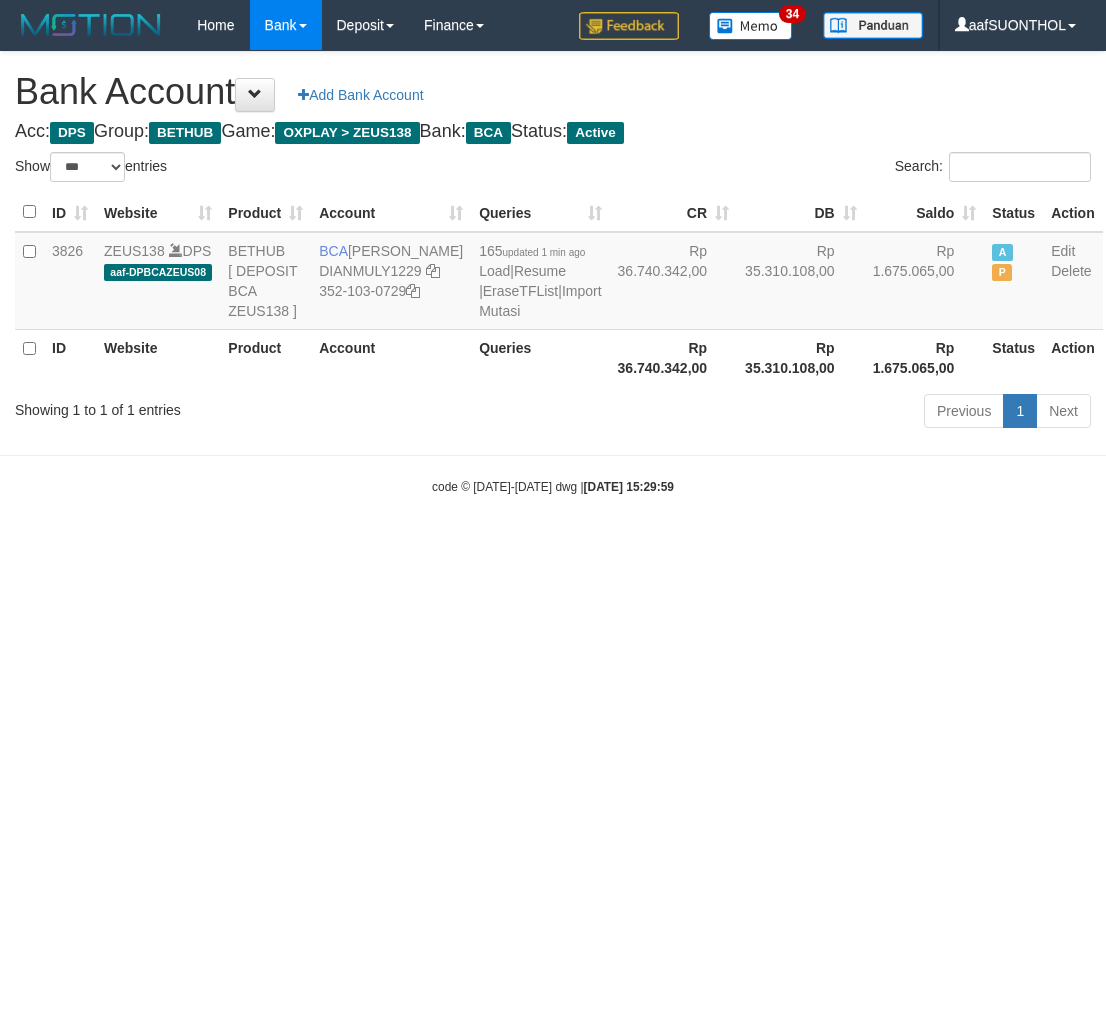 select on "***" 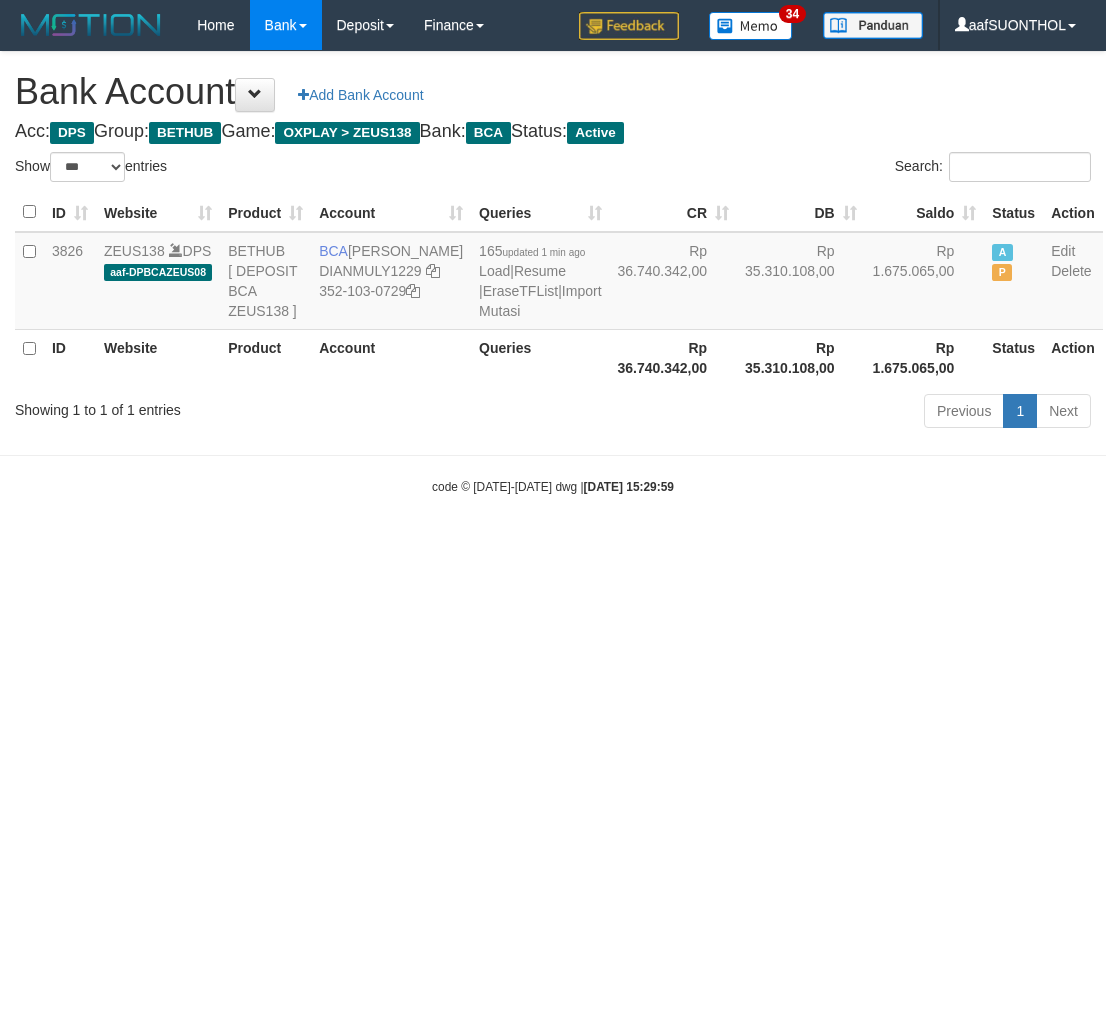 scroll, scrollTop: 0, scrollLeft: 0, axis: both 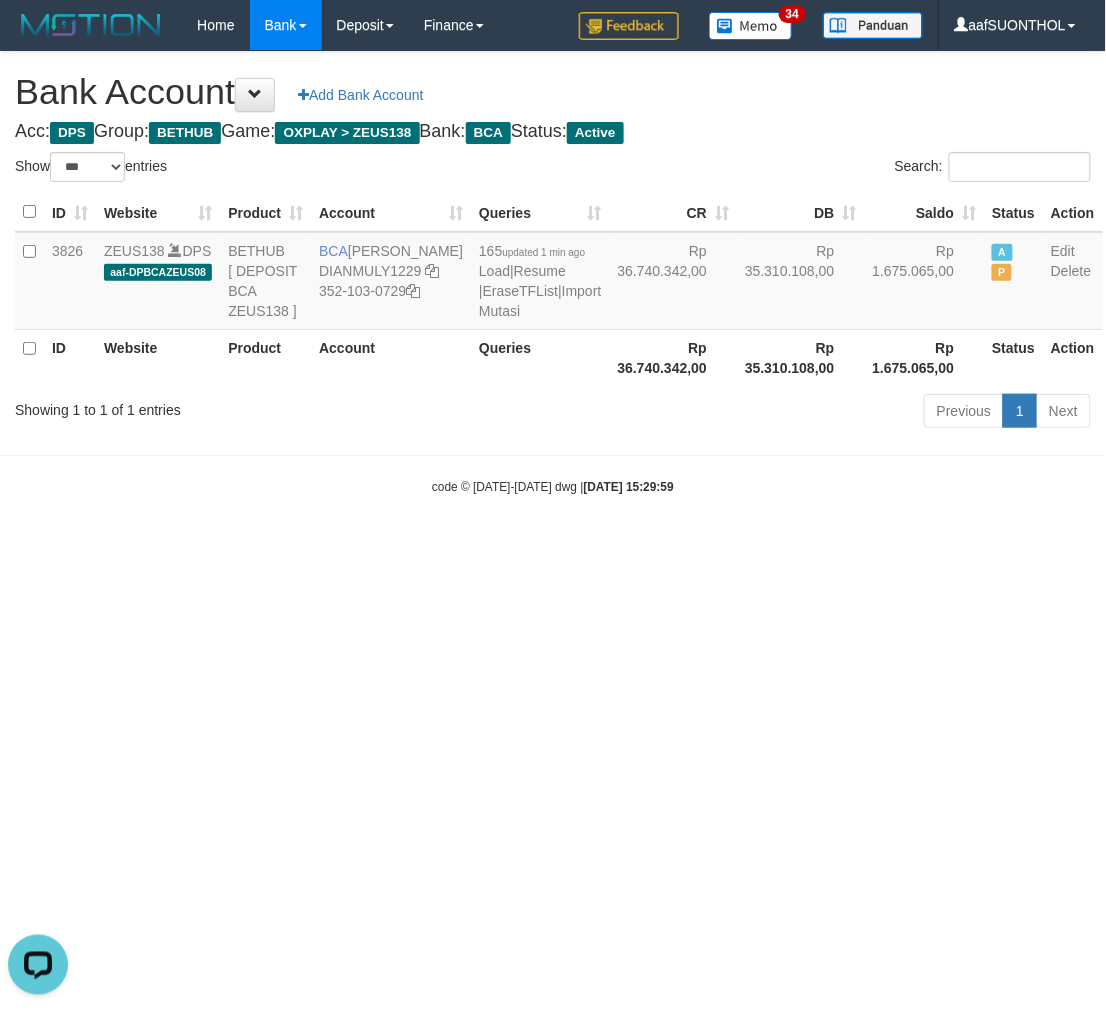 drag, startPoint x: 677, startPoint y: 684, endPoint x: 661, endPoint y: 678, distance: 17.088007 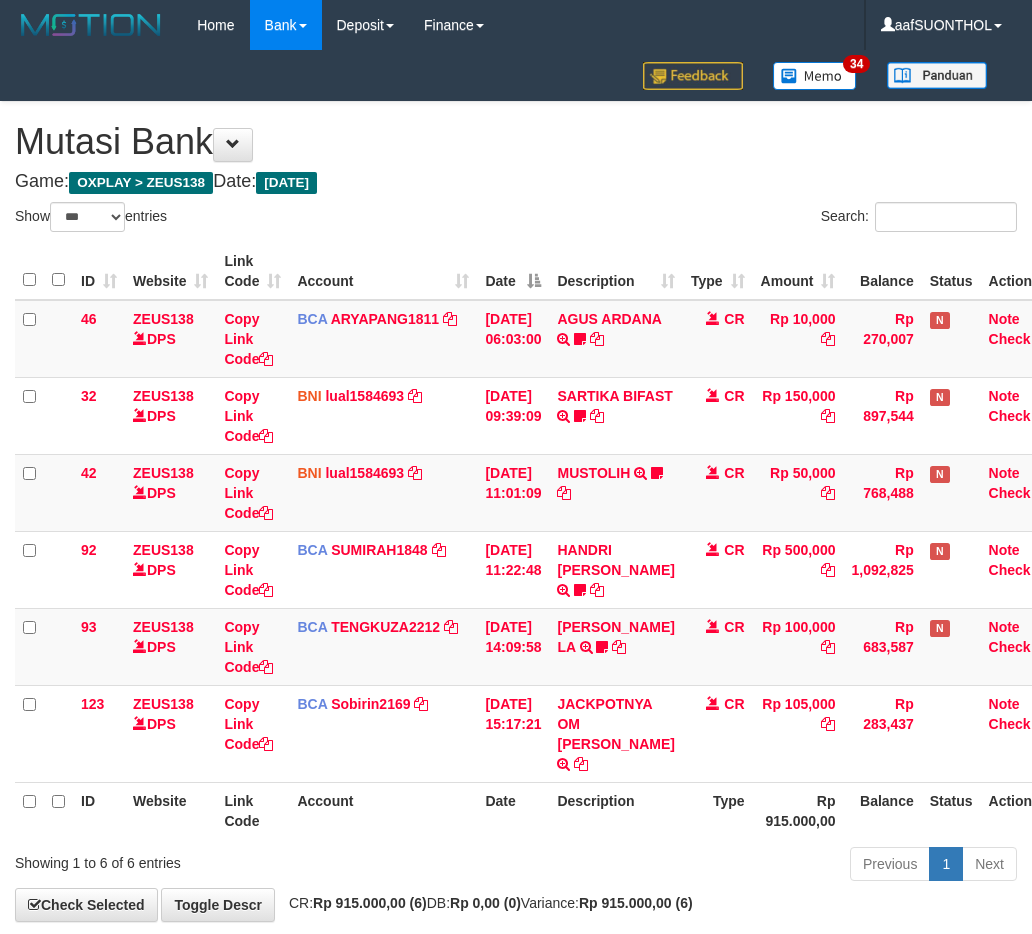 select on "***" 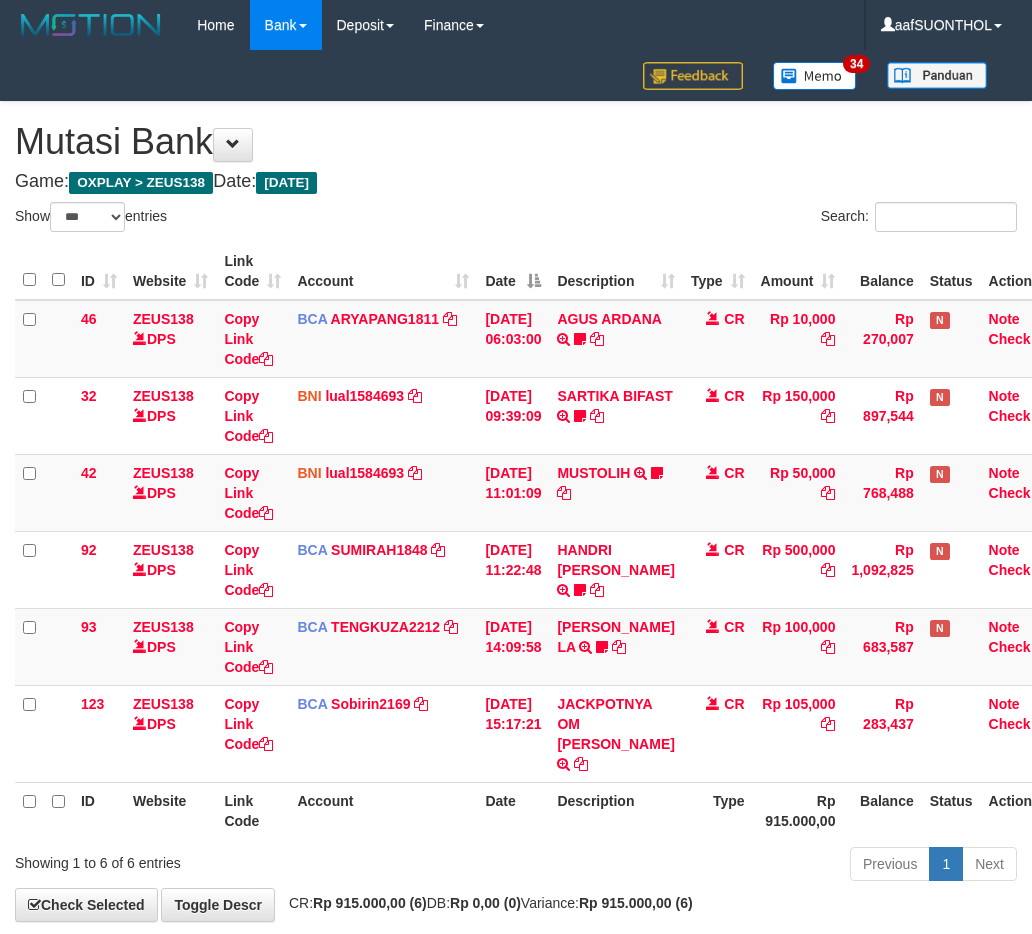 scroll, scrollTop: 80, scrollLeft: 0, axis: vertical 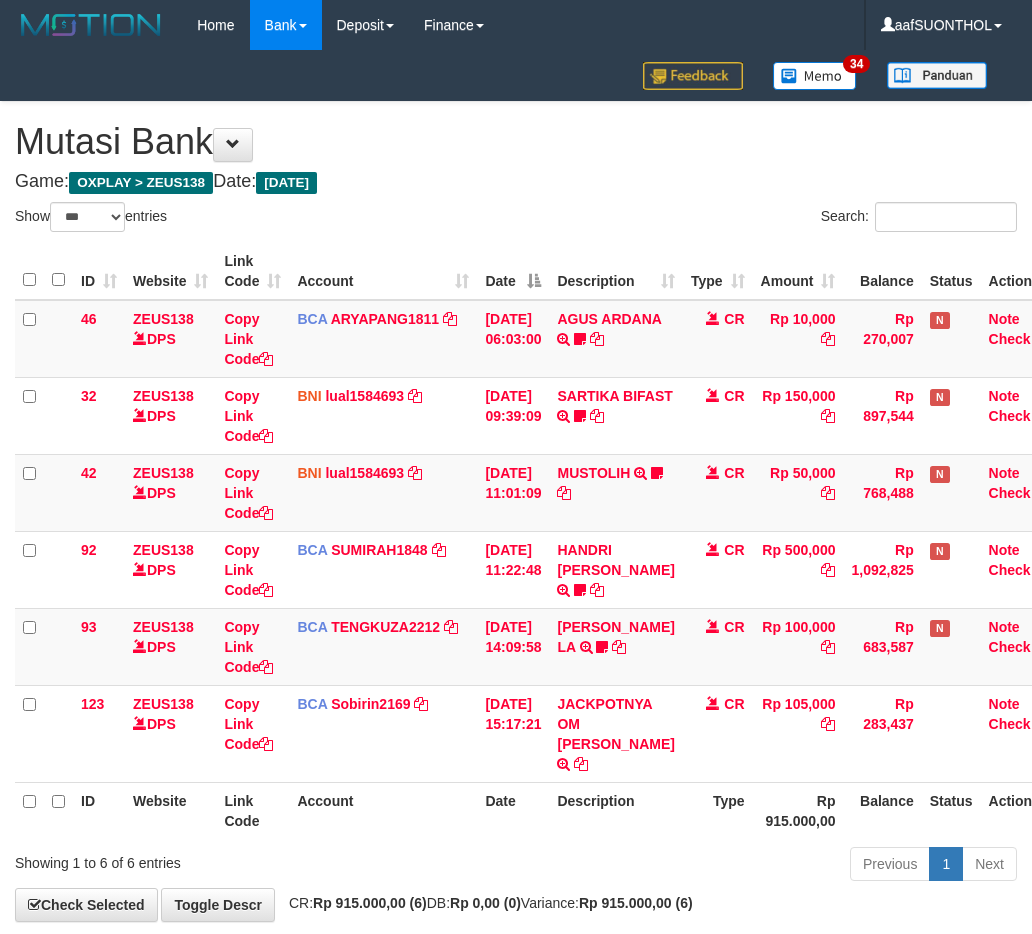 select on "***" 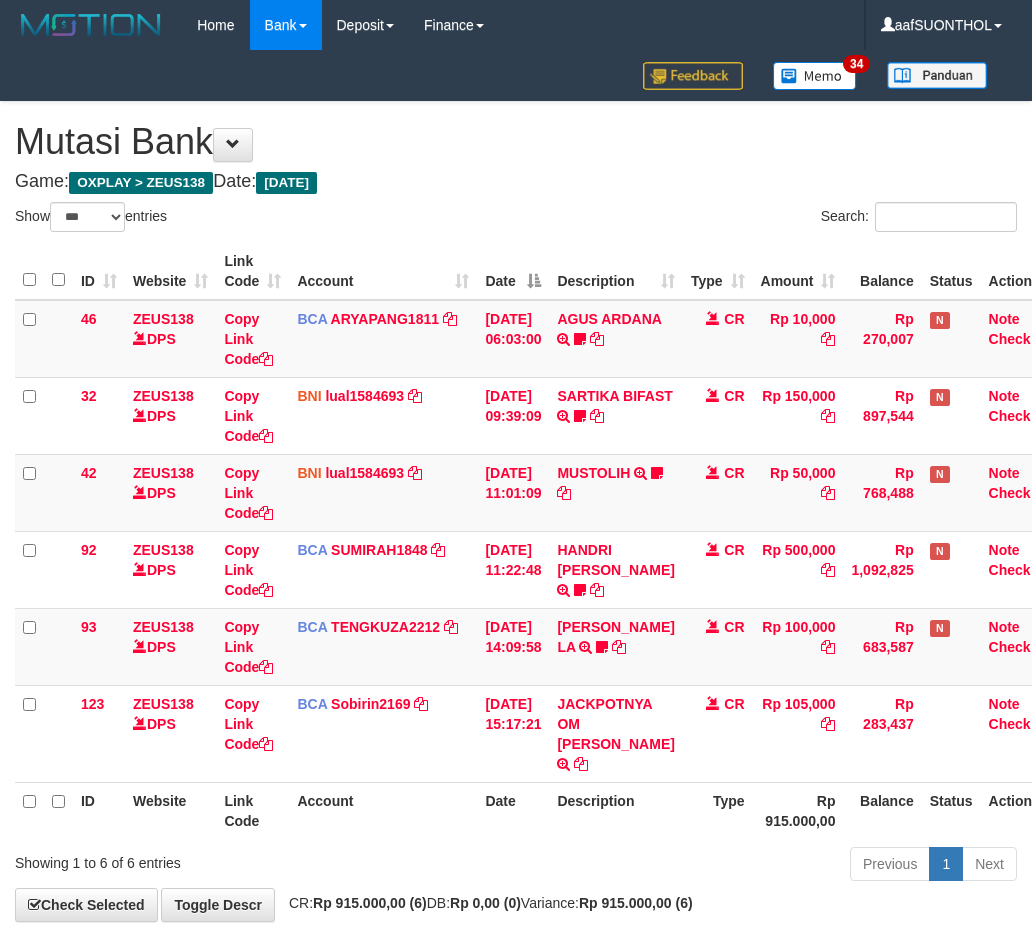 scroll, scrollTop: 80, scrollLeft: 0, axis: vertical 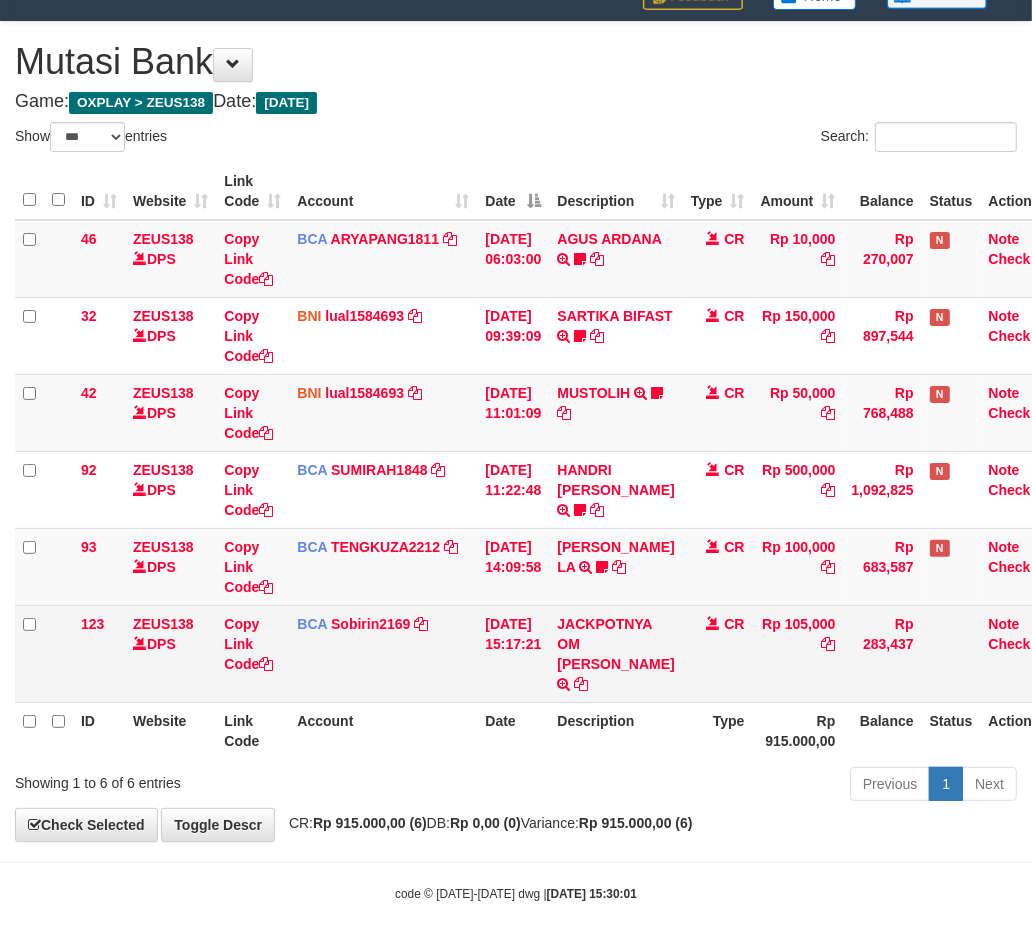 click on "CR" at bounding box center [718, 653] 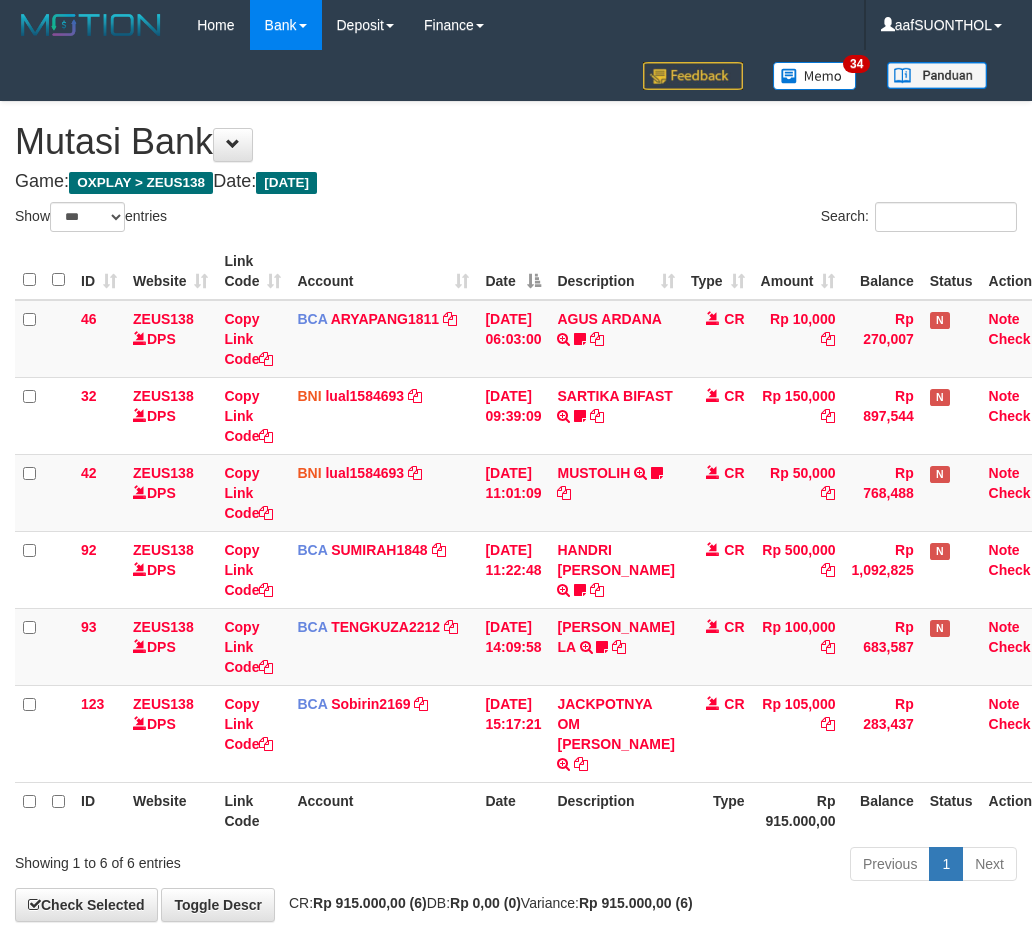 select on "***" 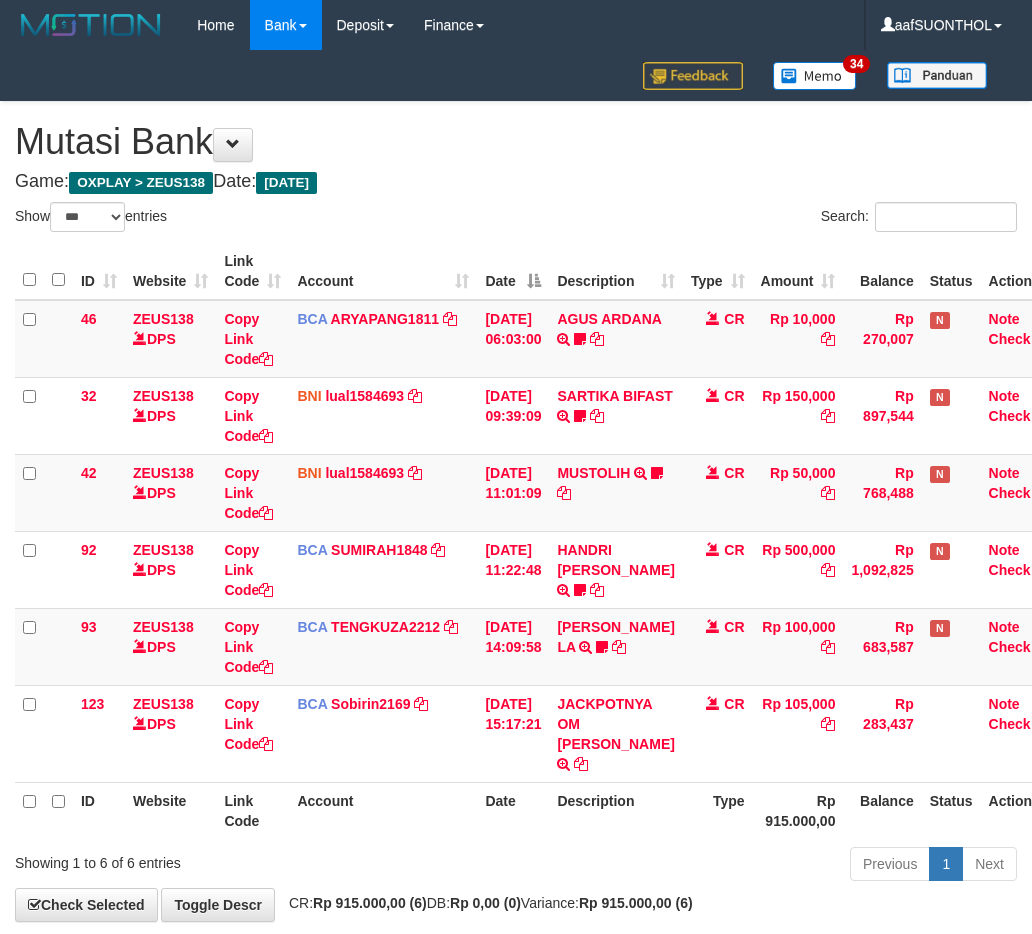scroll, scrollTop: 80, scrollLeft: 0, axis: vertical 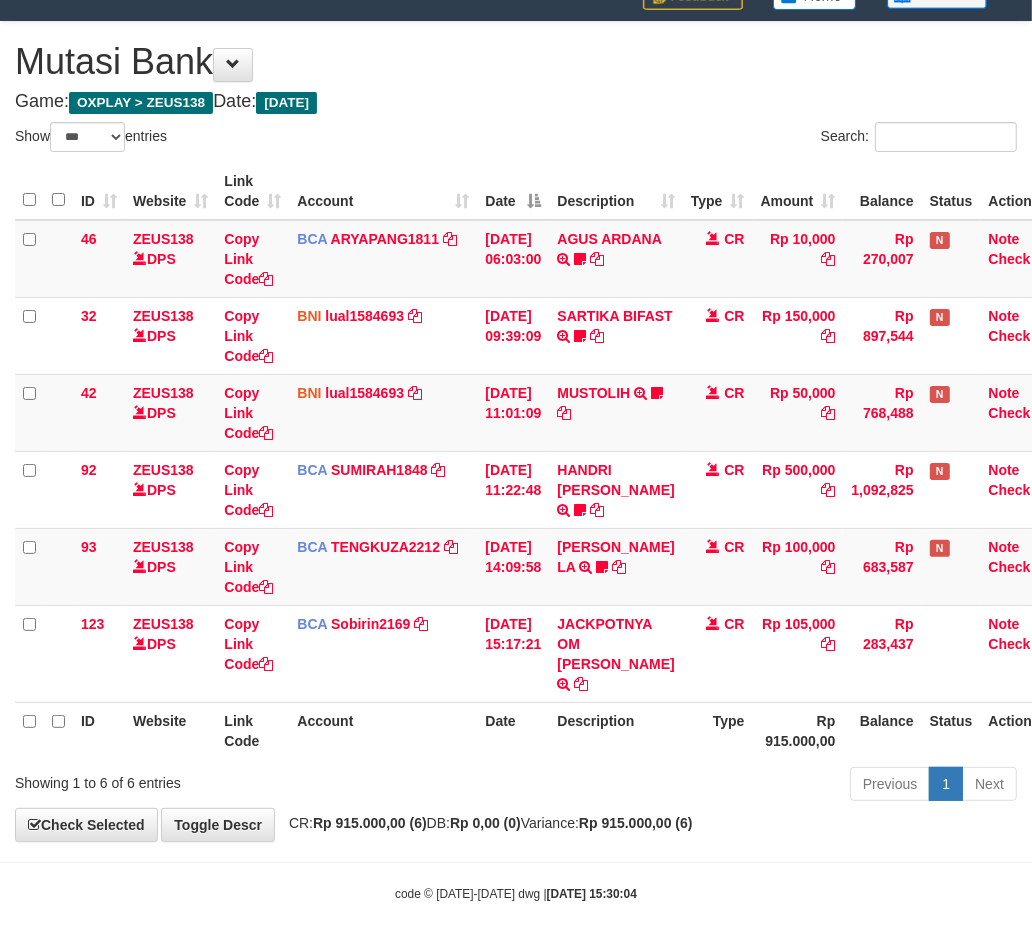 click on "Previous 1 Next" at bounding box center (731, 786) 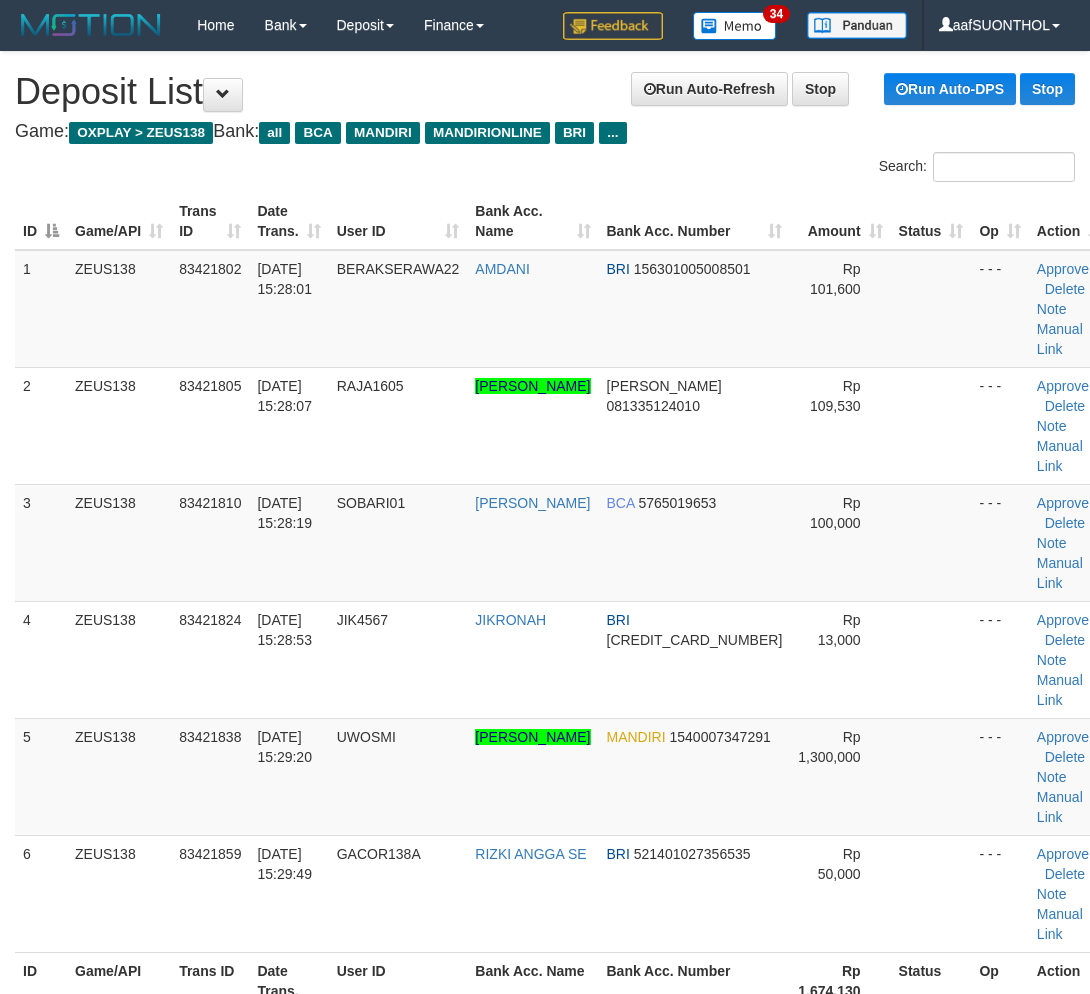 scroll, scrollTop: 62, scrollLeft: 0, axis: vertical 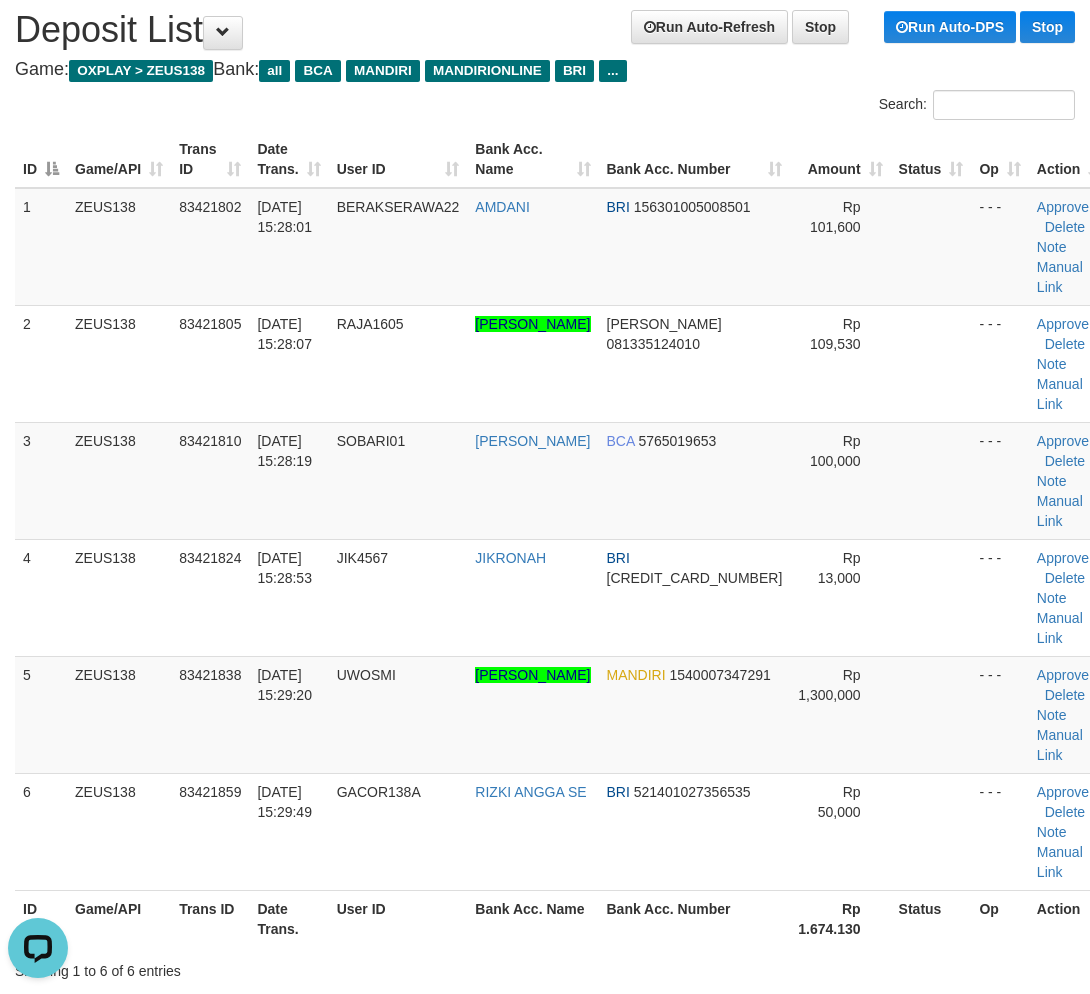 click on "Rp 1.674.130" at bounding box center [840, 918] 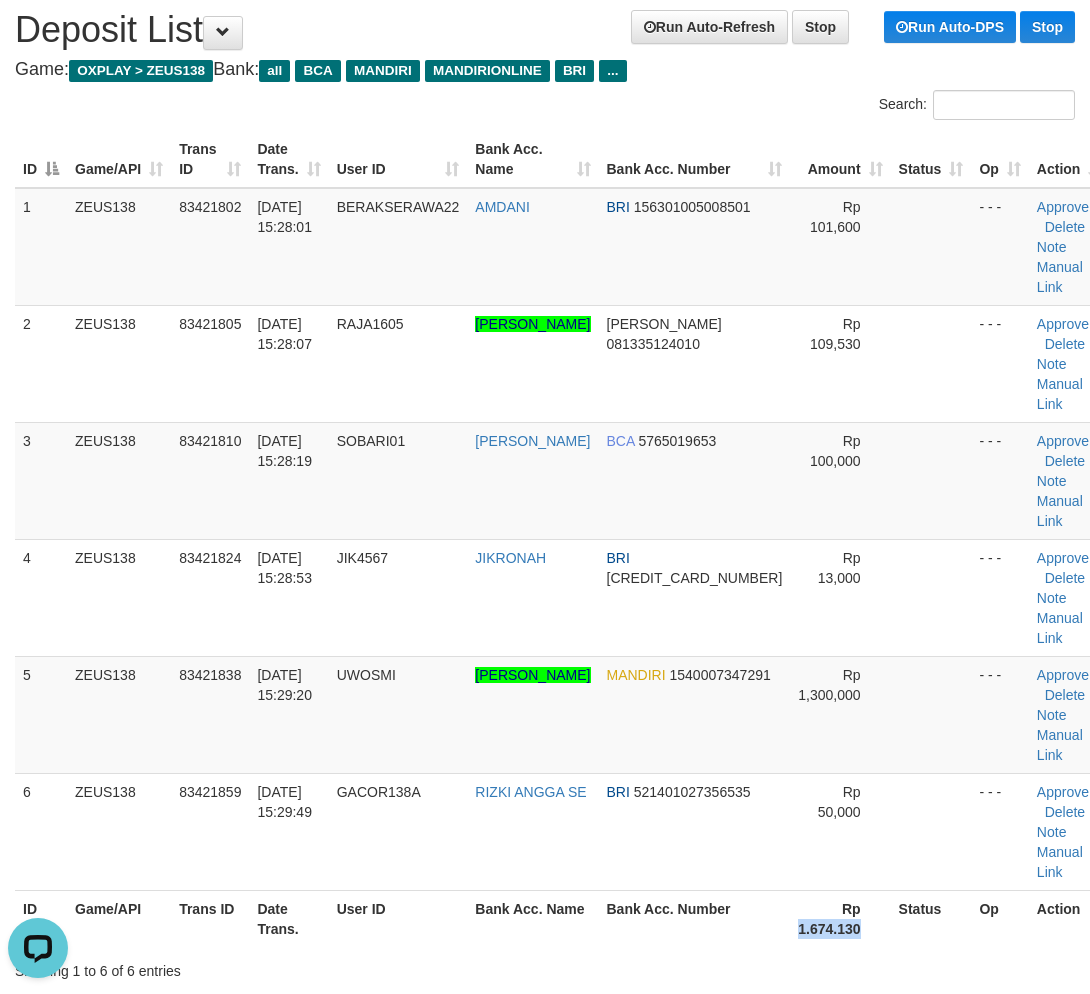 click on "Rp 1.674.130" at bounding box center (840, 918) 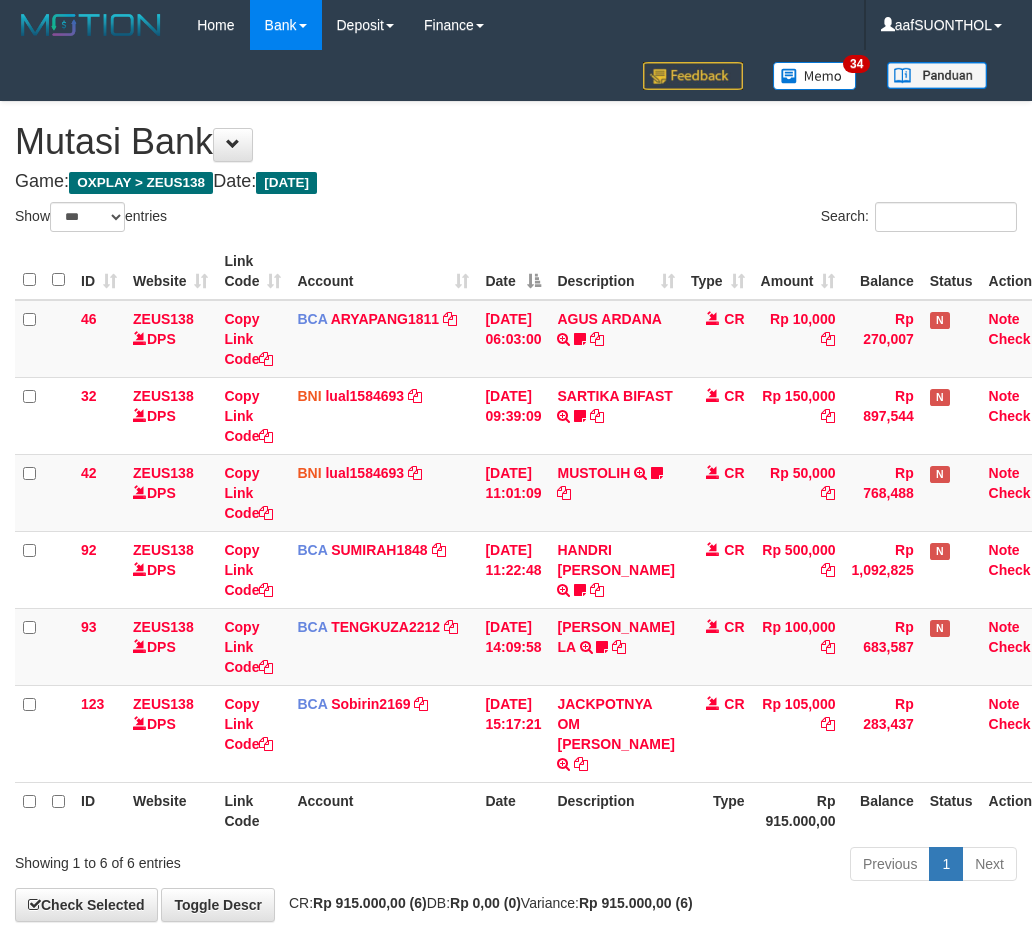 select on "***" 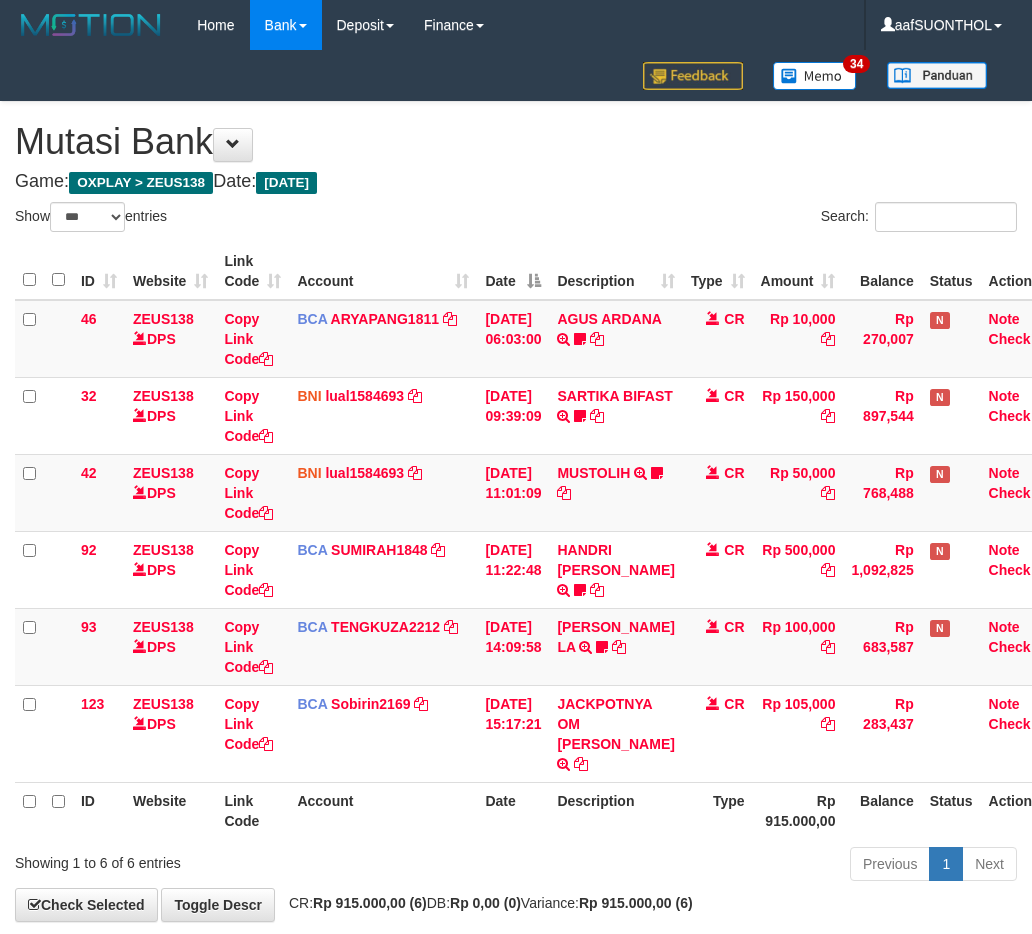 scroll, scrollTop: 80, scrollLeft: 0, axis: vertical 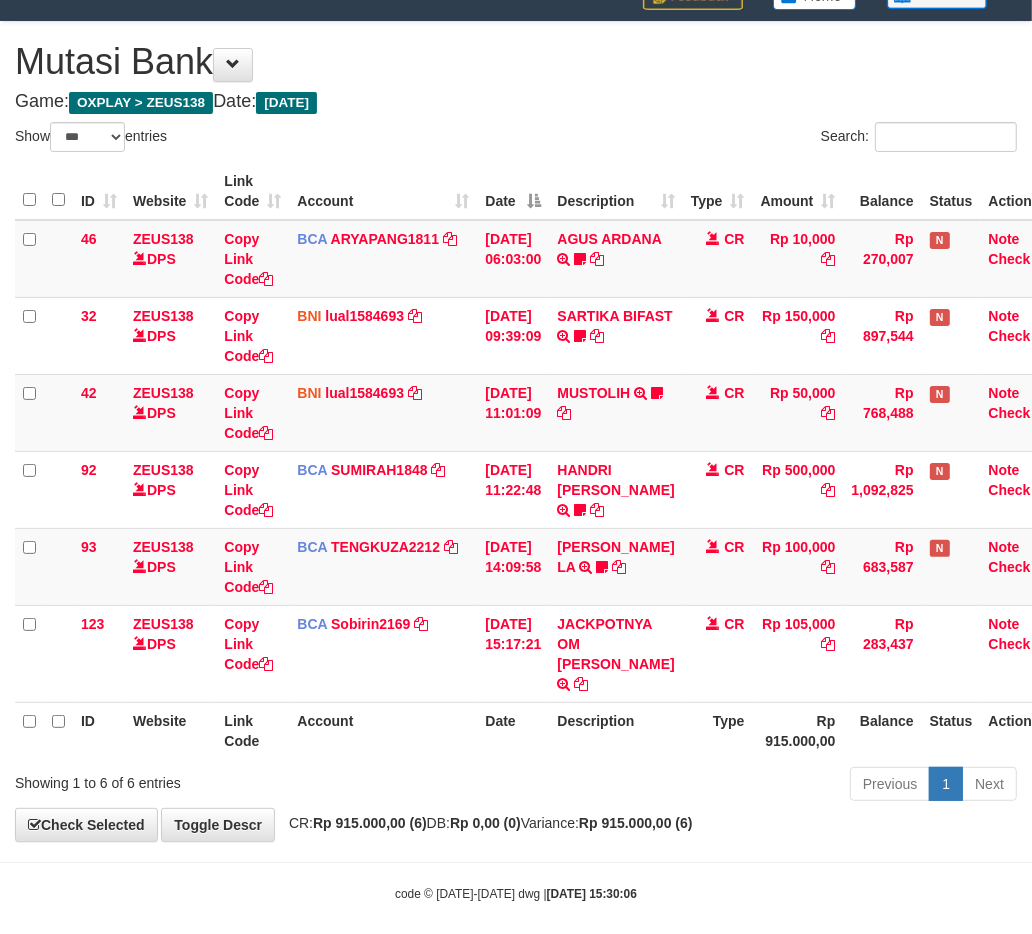 click on "Previous 1 Next" at bounding box center (731, 786) 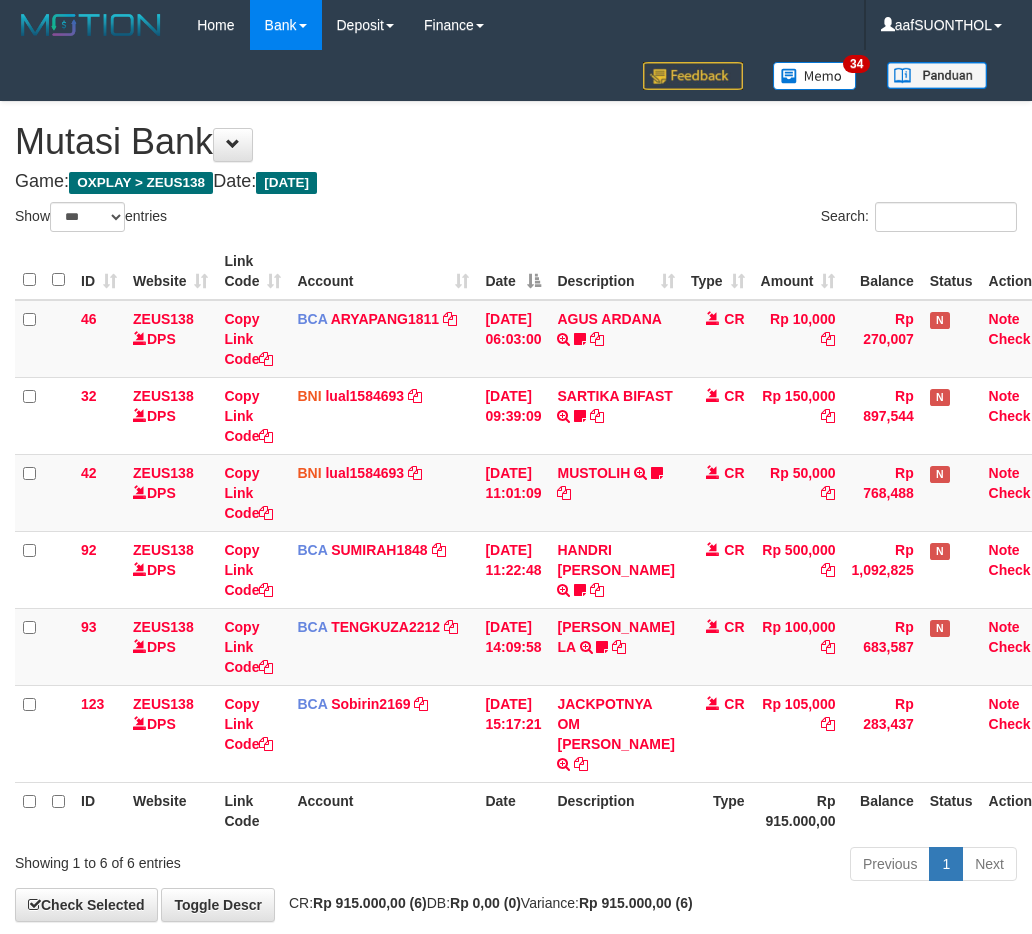 select on "***" 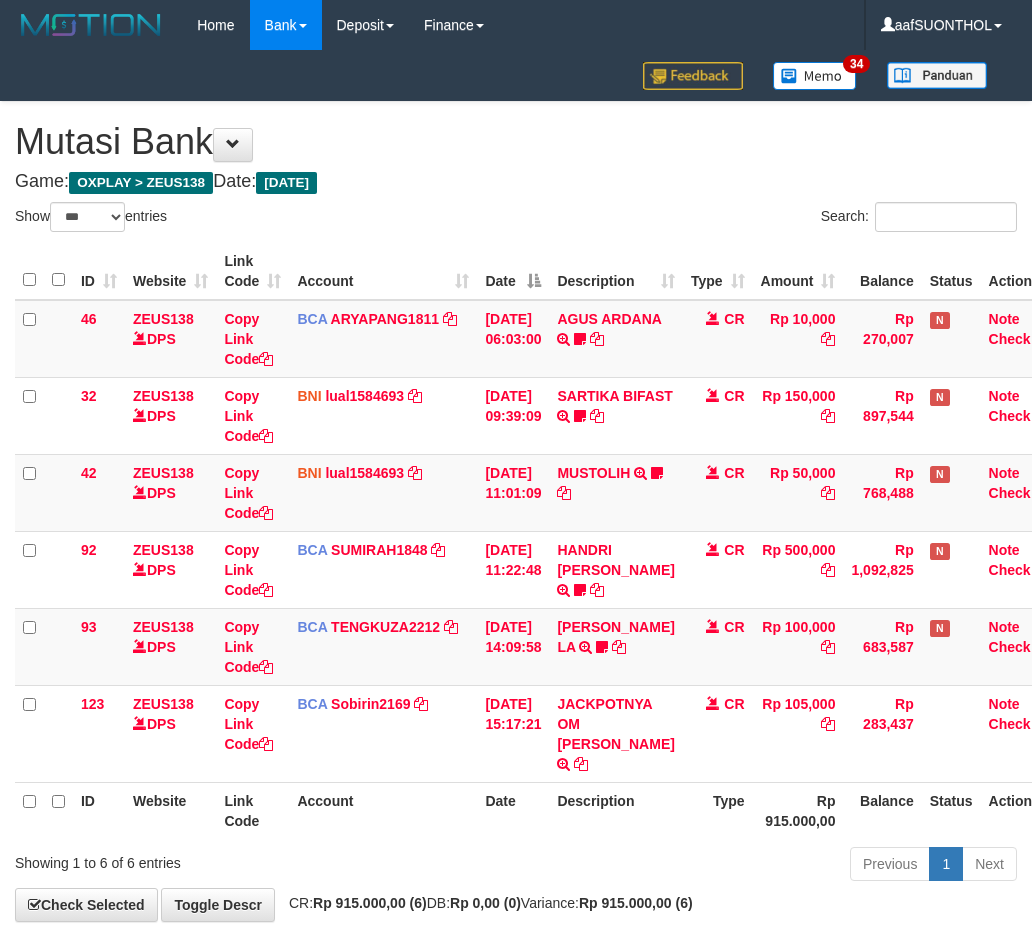 scroll, scrollTop: 80, scrollLeft: 0, axis: vertical 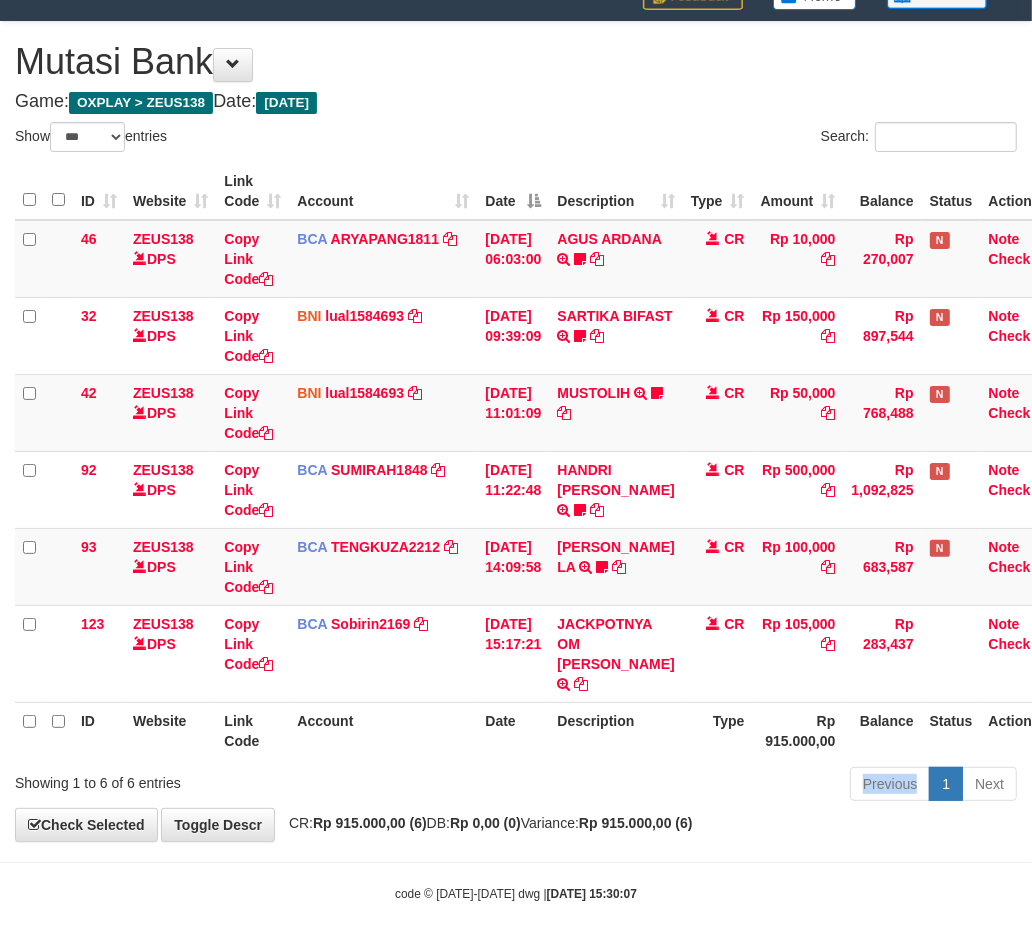 click on "Previous 1 Next" at bounding box center [731, 786] 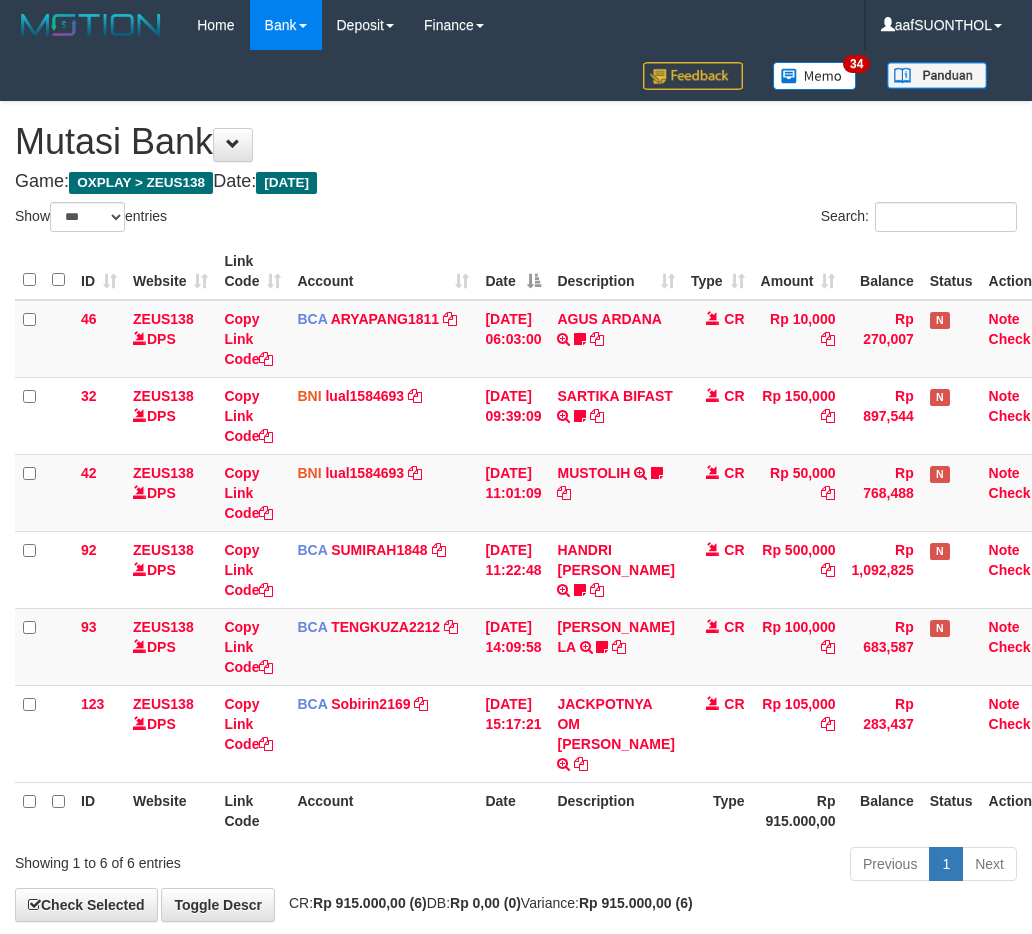 select on "***" 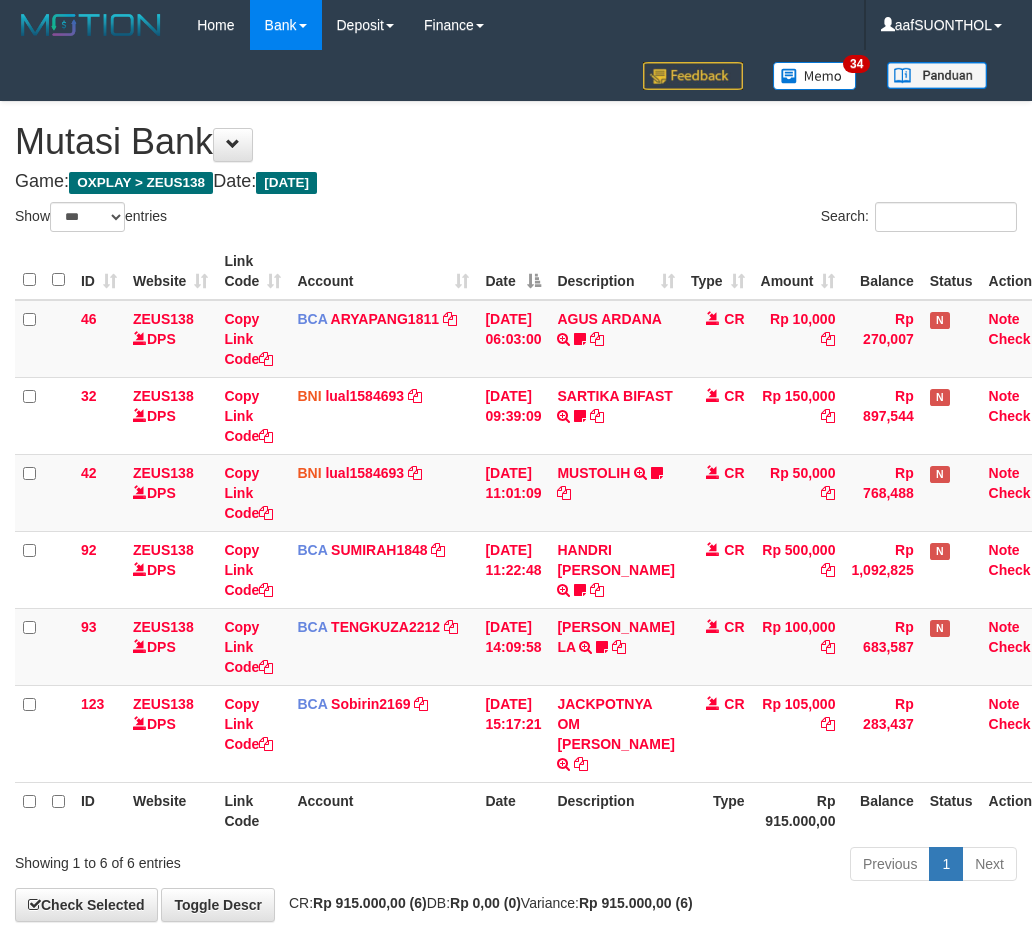scroll, scrollTop: 80, scrollLeft: 0, axis: vertical 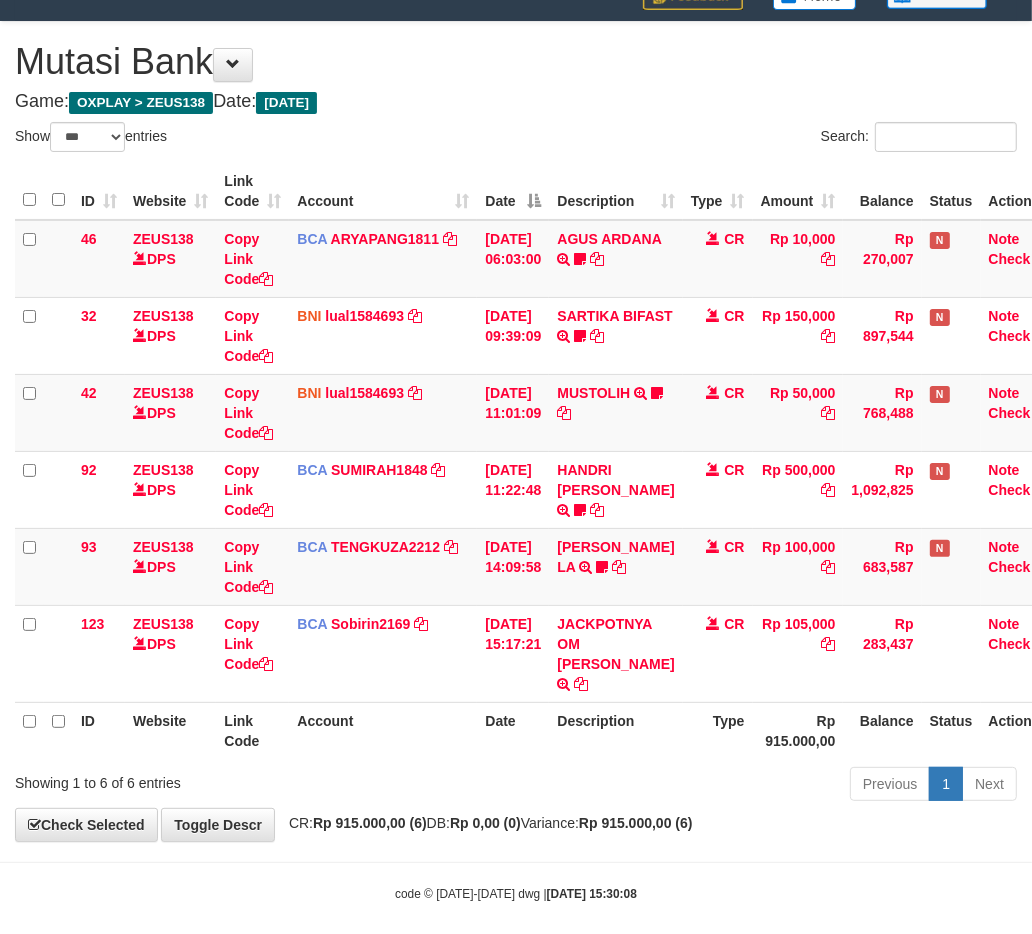 click on "ID Website Link Code Account Date Description Type Amount Balance Status Action
46
ZEUS138    DPS
Copy Link Code
BCA
ARYAPANG1811
DPS
ARYA PANGESTU
mutasi_20250711_2620 | 46
mutasi_20250711_2620 | 46
11/07/2025 06:03:00
AGUS ARDANA            TRSF E-BANKING CR 1107/FTSCY/WS95051
10000.002025071158167087 TRFDN-AGUS ARDANA ESPAY DEBIT INDONE    Aguslike
tunggu bukti tranfer
CR
Rp 10,000
Rp 270,007
N
Note
Check
32
ZEUS138    DPS
Copy Link Code
BNI" at bounding box center (516, 461) 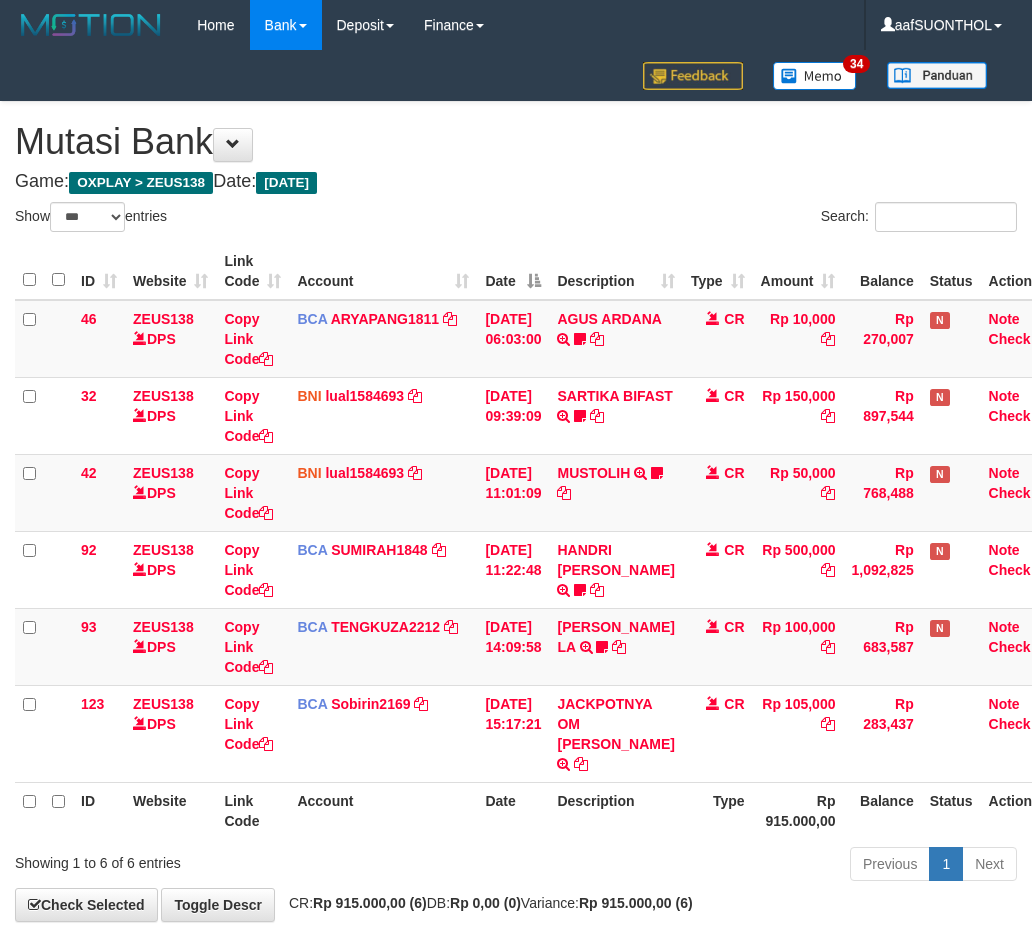select on "***" 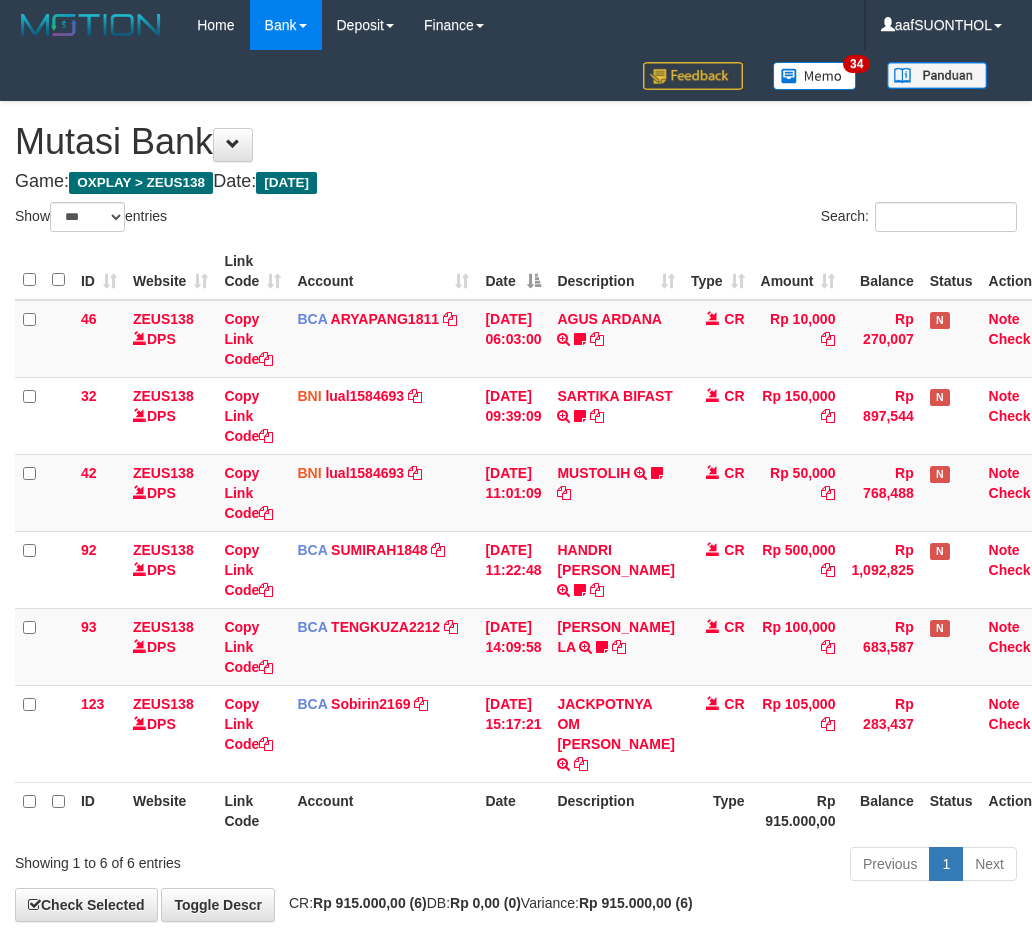 scroll, scrollTop: 80, scrollLeft: 0, axis: vertical 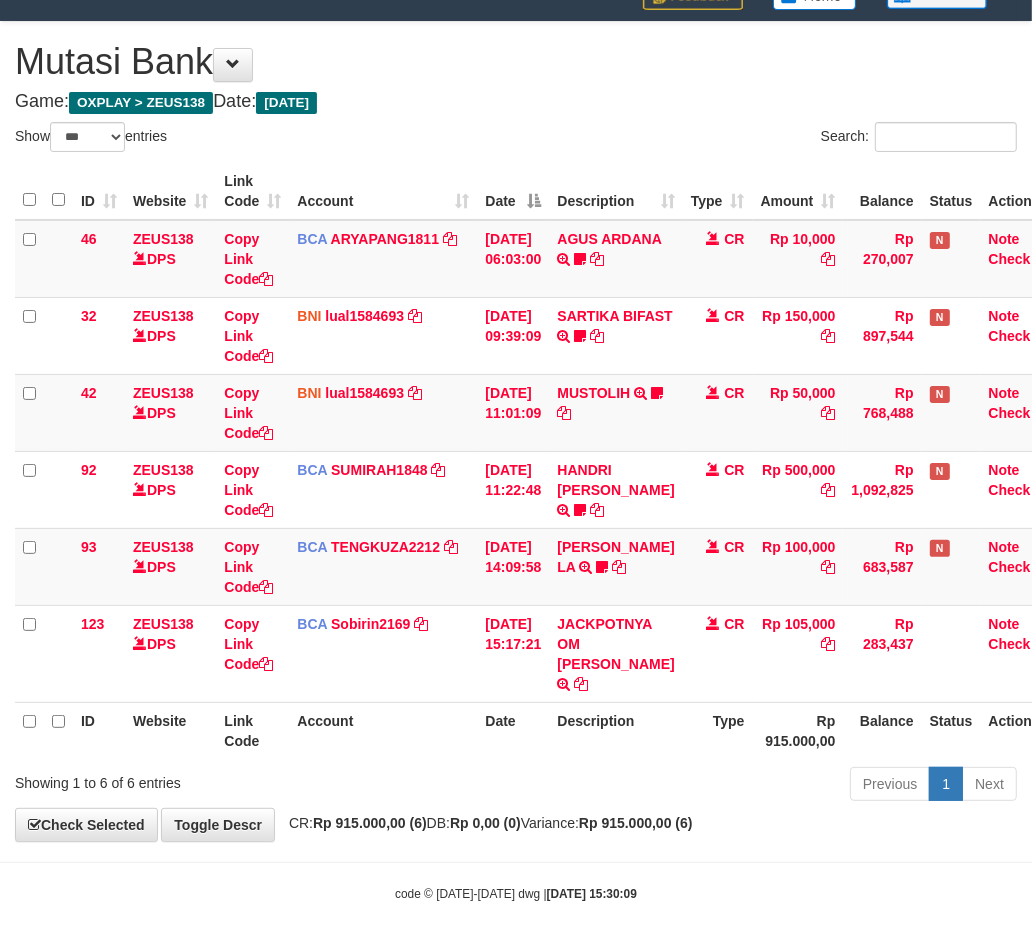 click on "Showing 1 to 6 of 6 entries" at bounding box center (215, 779) 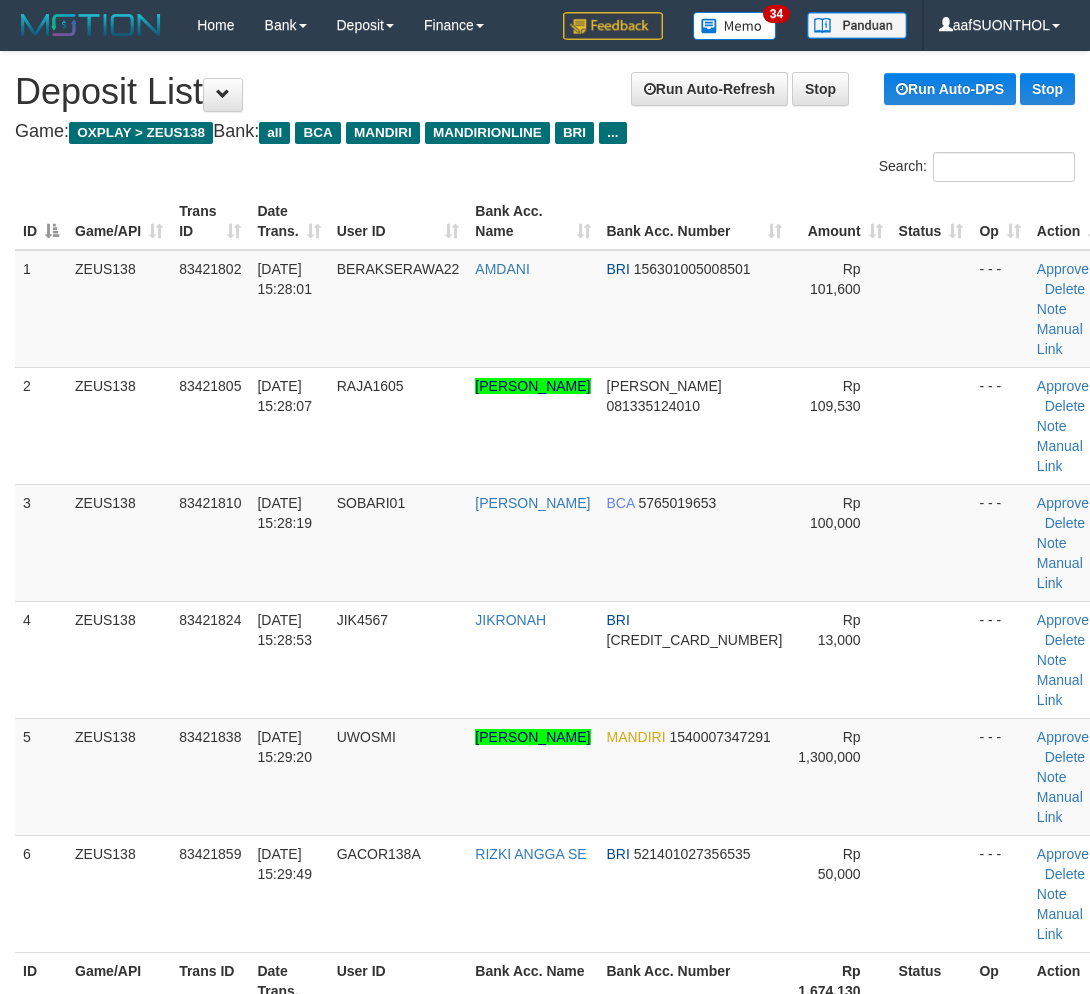 scroll, scrollTop: 62, scrollLeft: 0, axis: vertical 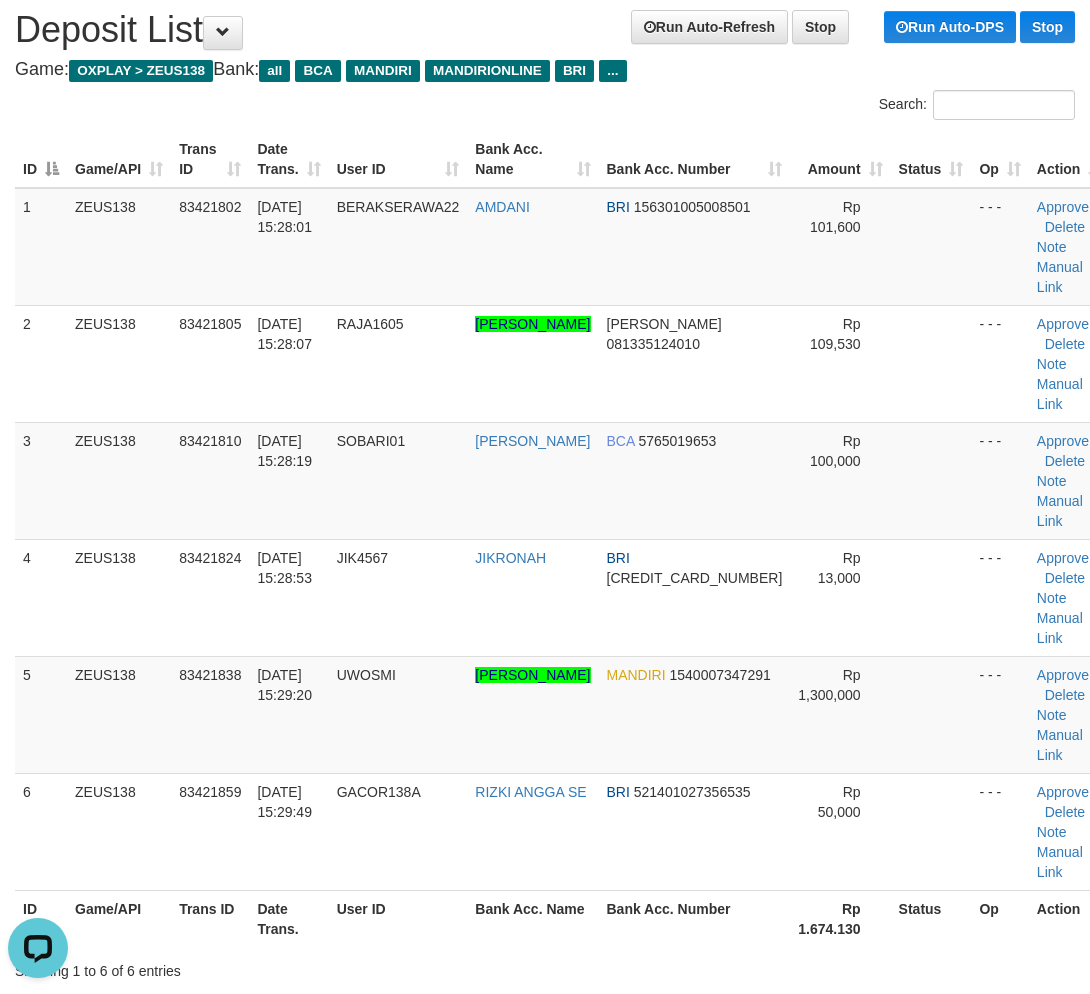 click on "Showing 1 to 6 of 6 entries" at bounding box center (545, 967) 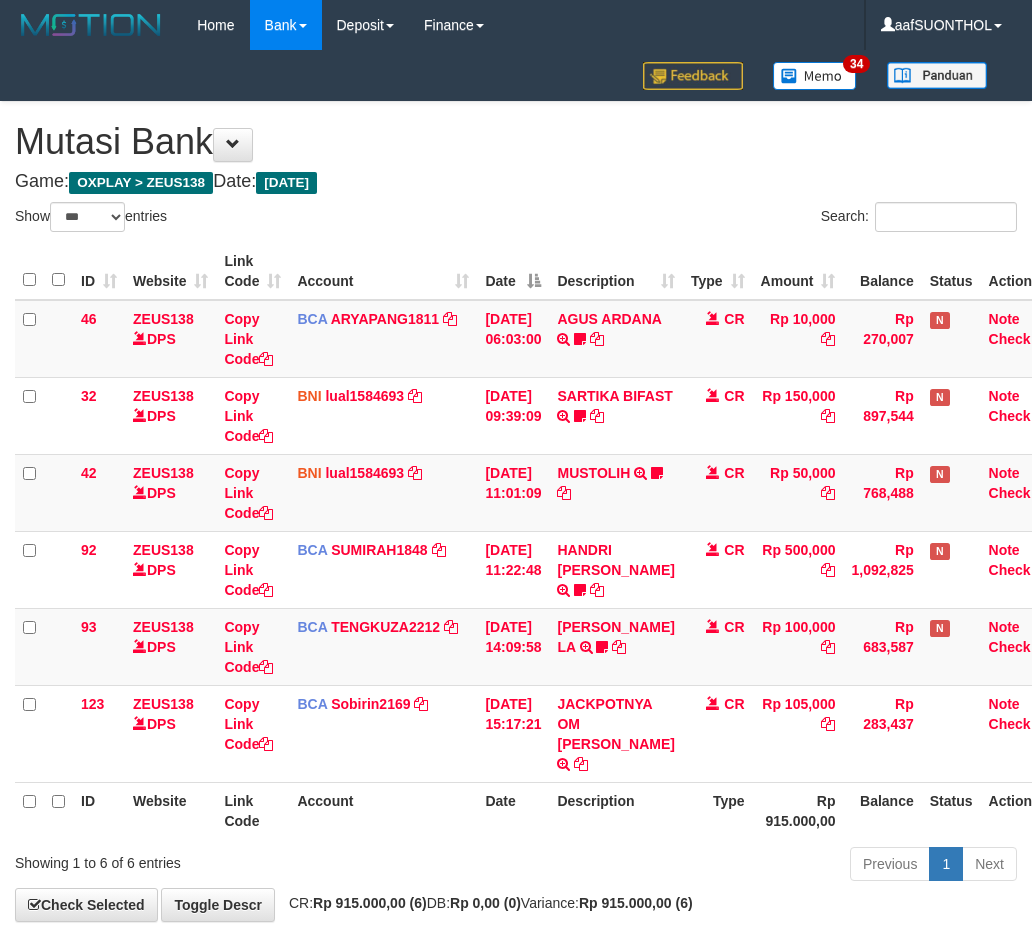 select on "***" 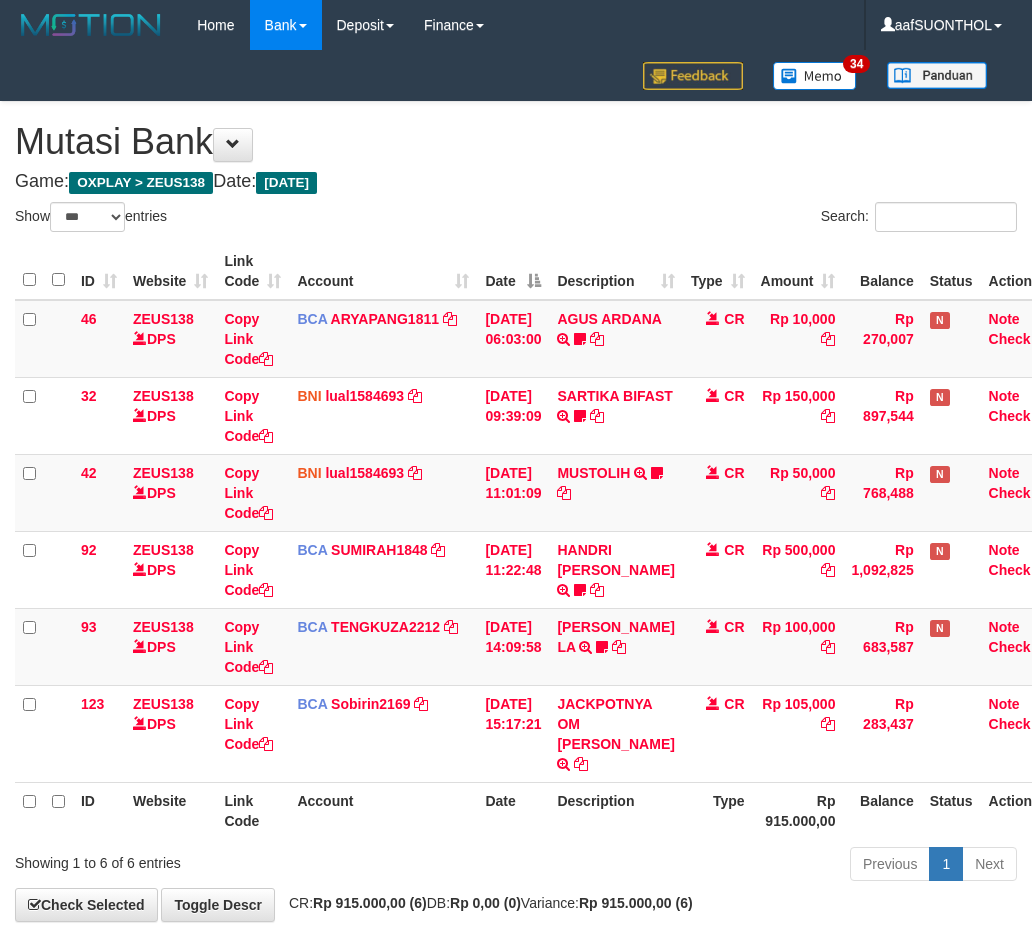 scroll, scrollTop: 80, scrollLeft: 0, axis: vertical 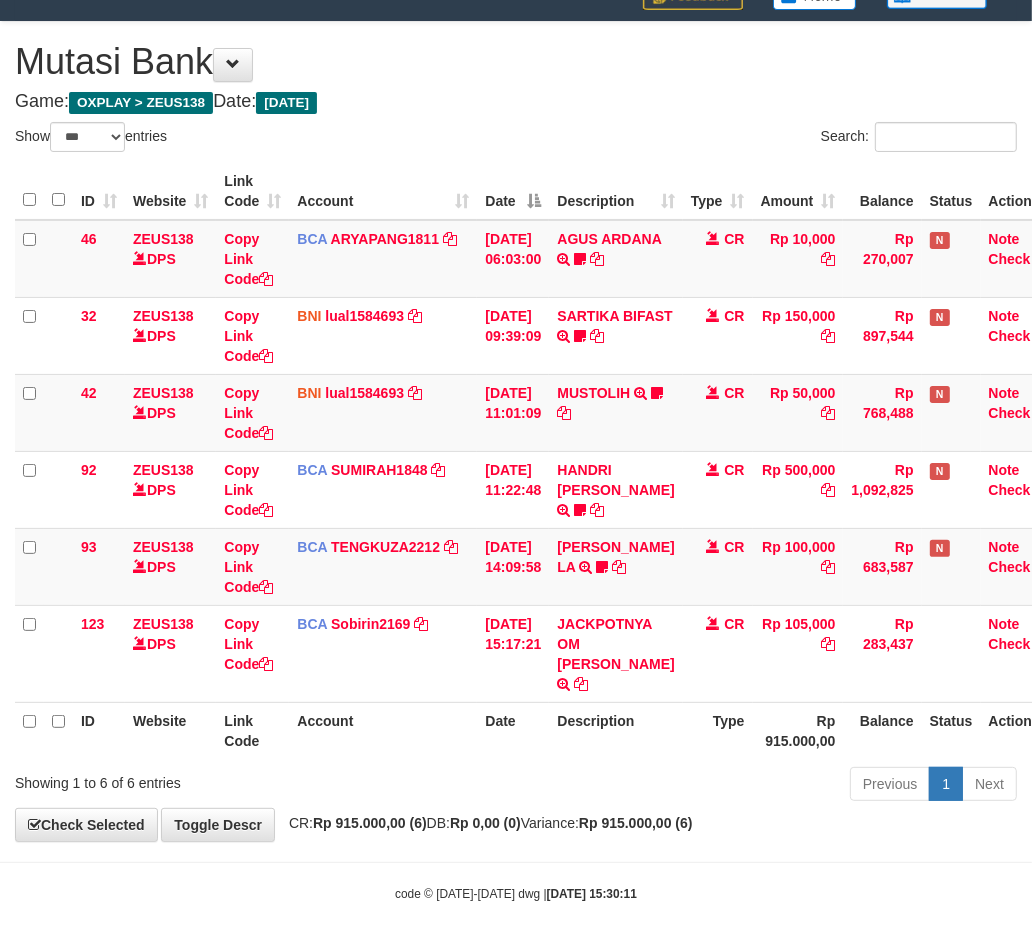 click on "Previous 1 Next" at bounding box center (731, 786) 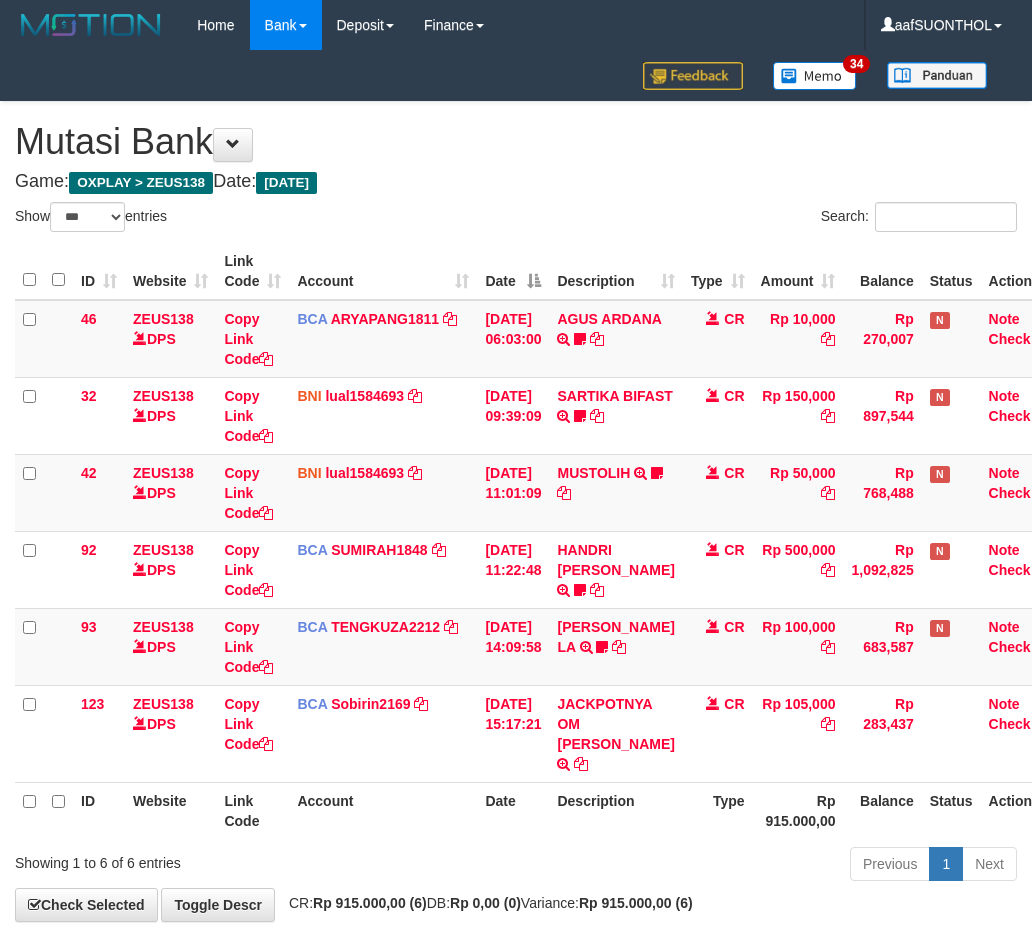 select on "***" 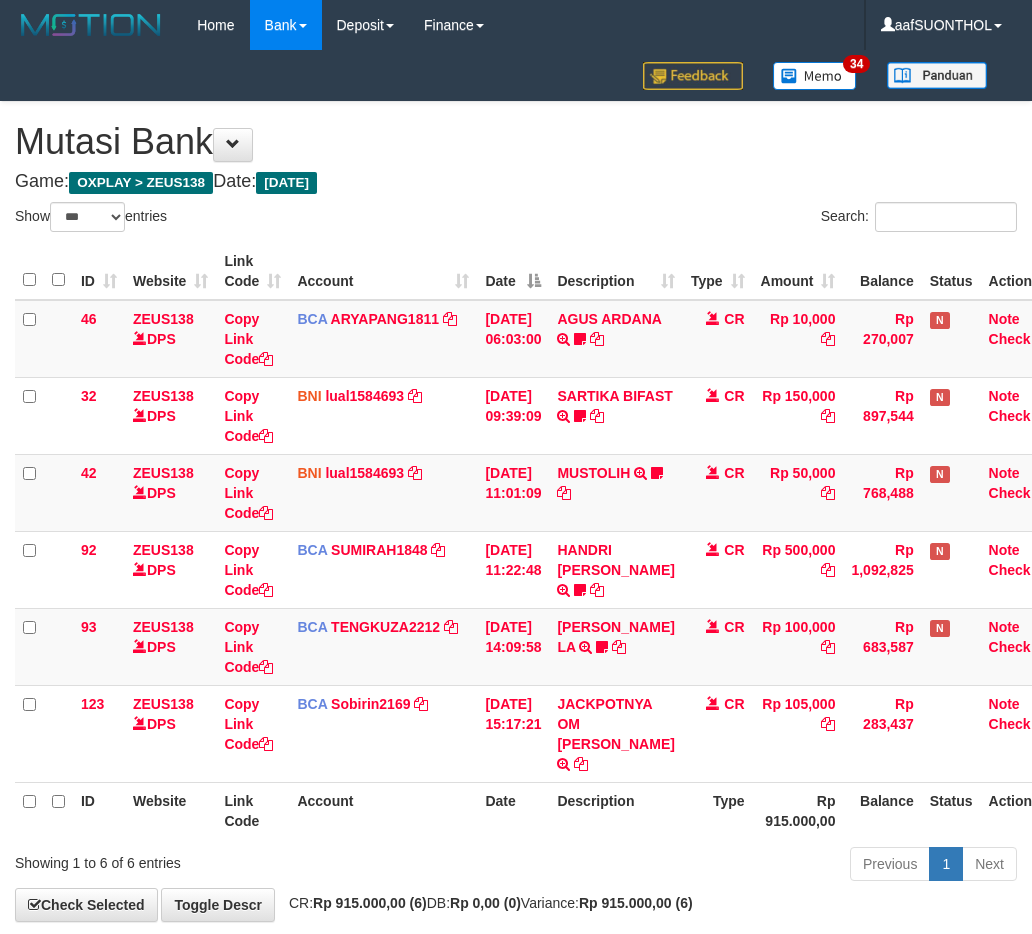scroll, scrollTop: 80, scrollLeft: 0, axis: vertical 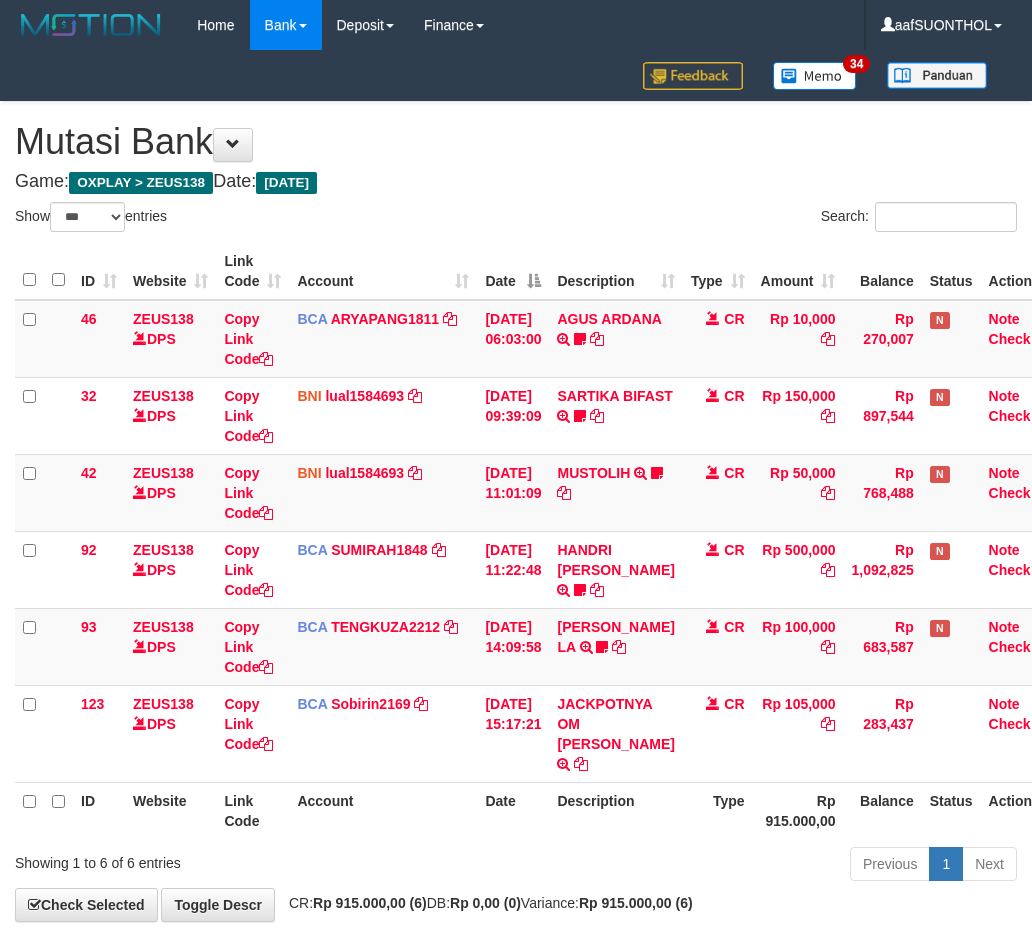 select on "***" 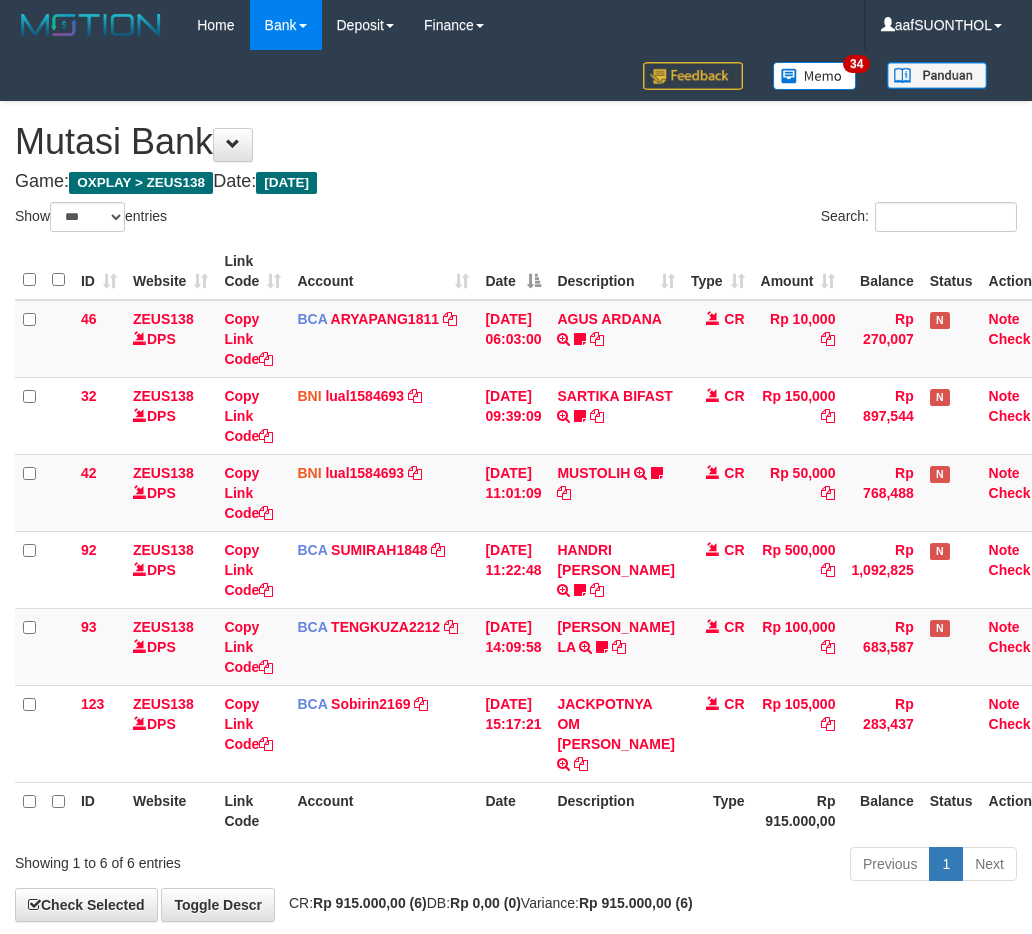 scroll, scrollTop: 80, scrollLeft: 0, axis: vertical 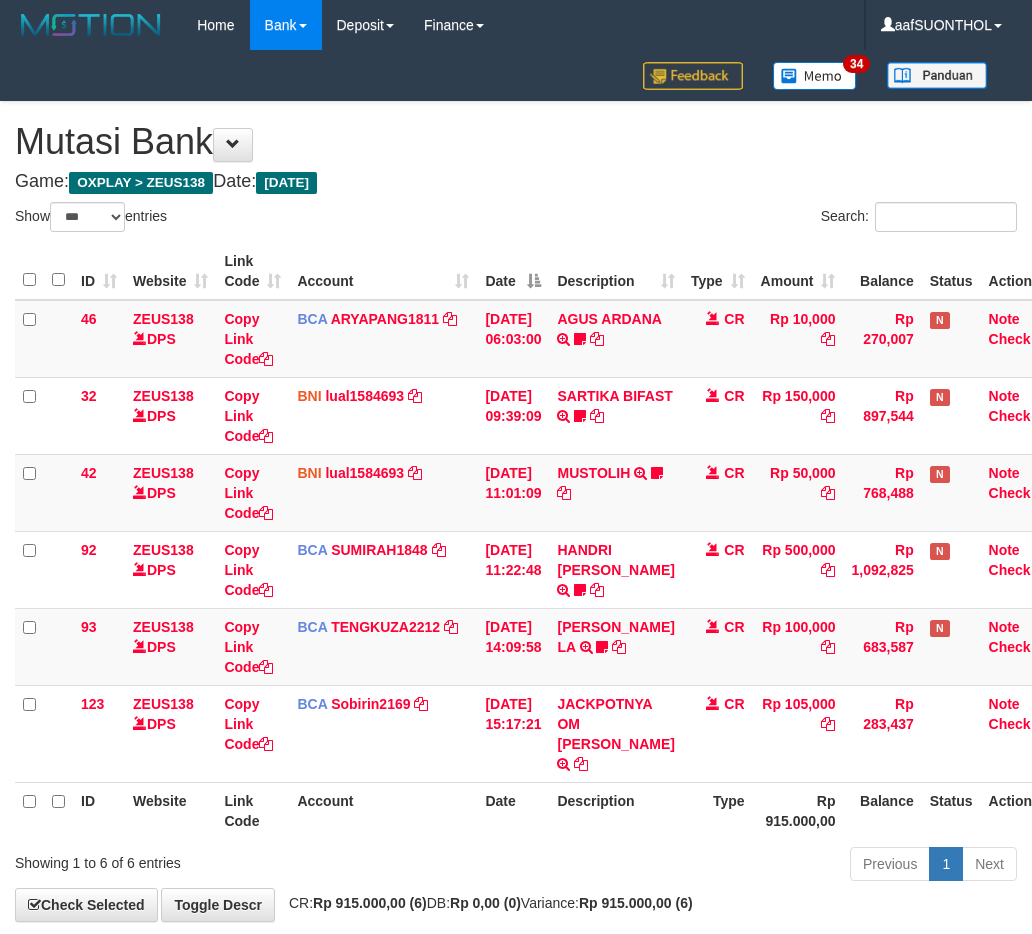 select on "***" 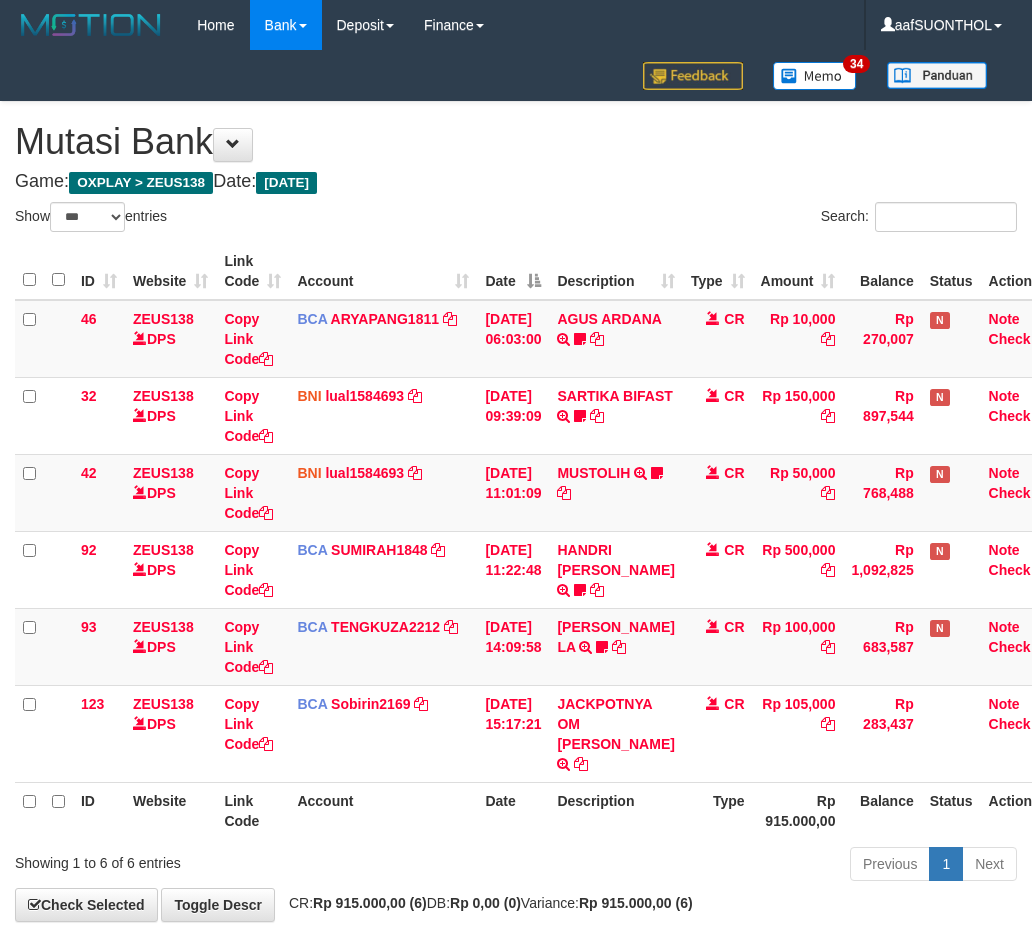 scroll, scrollTop: 80, scrollLeft: 0, axis: vertical 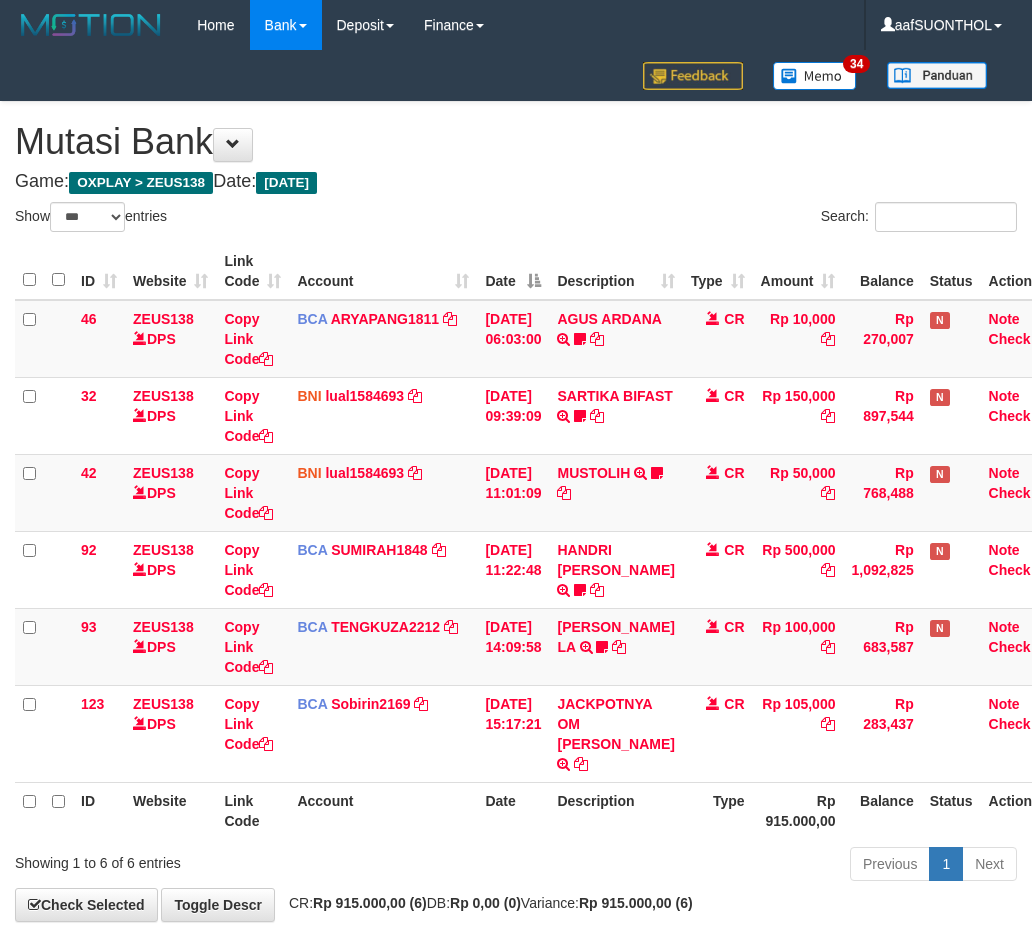 select on "***" 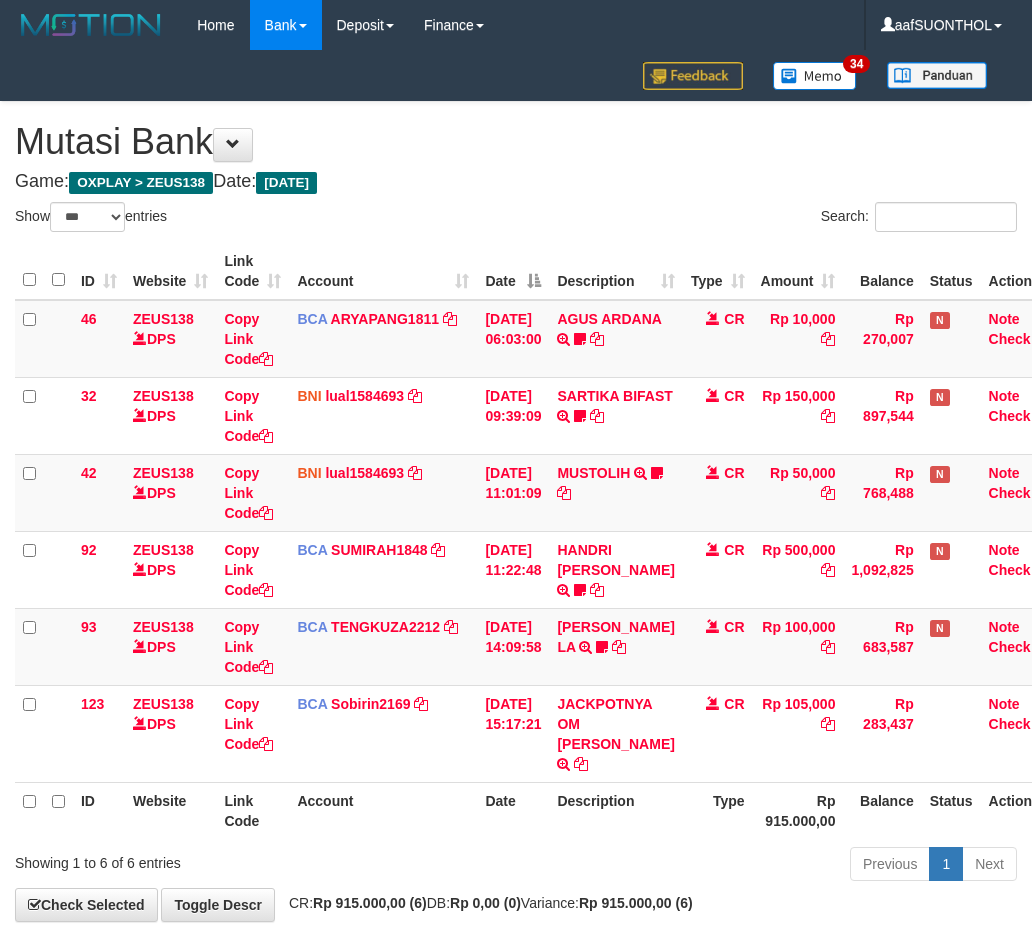 scroll, scrollTop: 80, scrollLeft: 0, axis: vertical 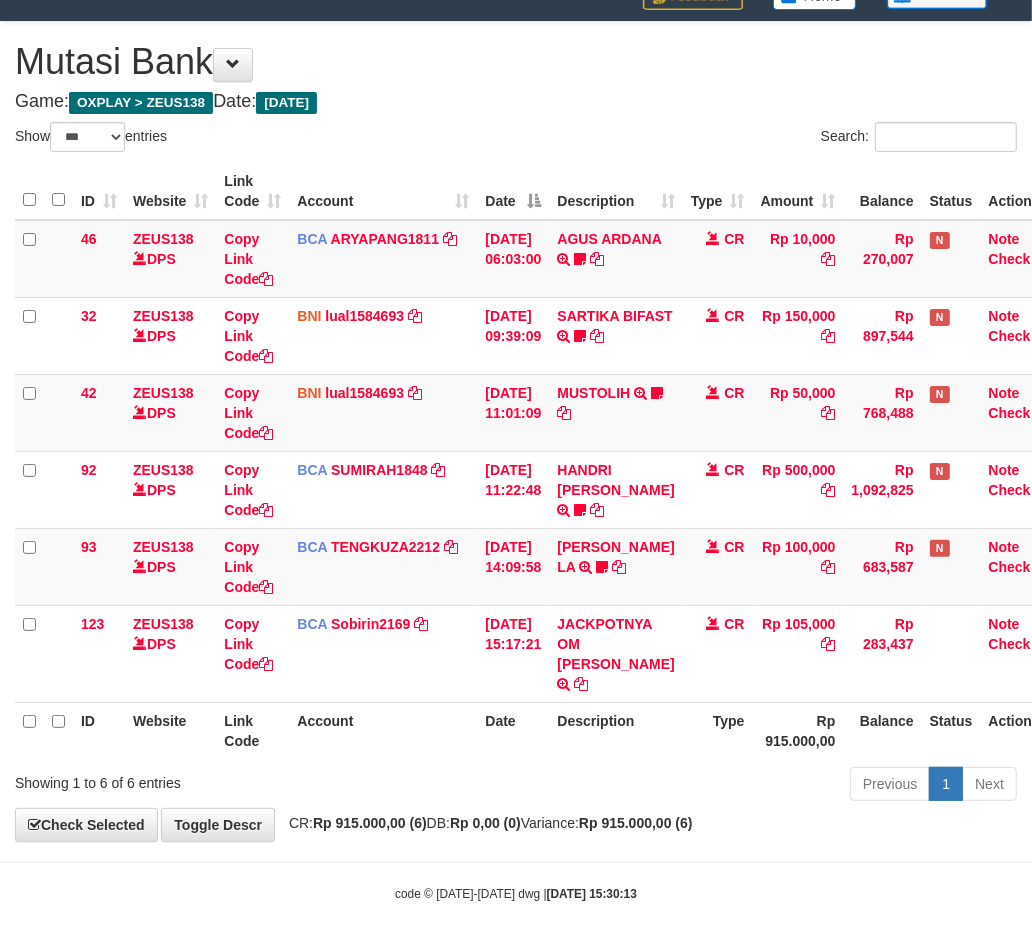 drag, startPoint x: 442, startPoint y: 767, endPoint x: 442, endPoint y: 756, distance: 11 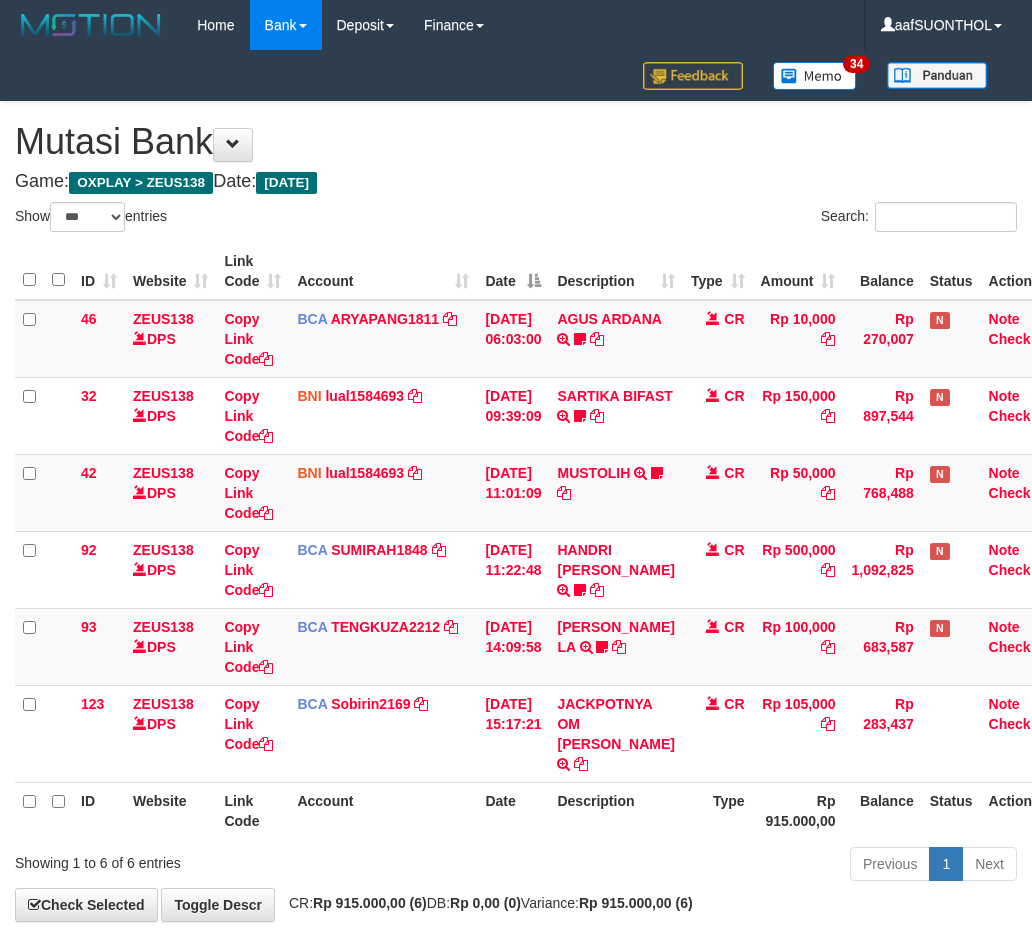 select on "***" 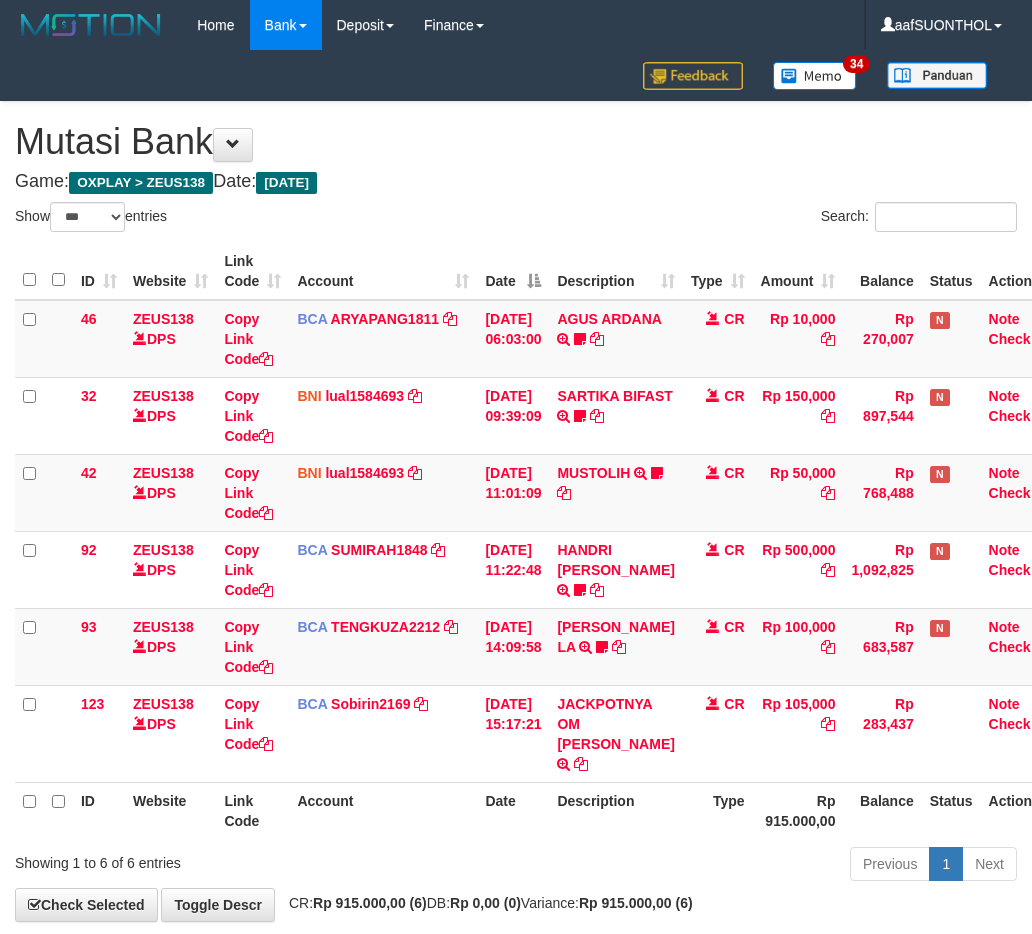 scroll, scrollTop: 80, scrollLeft: 0, axis: vertical 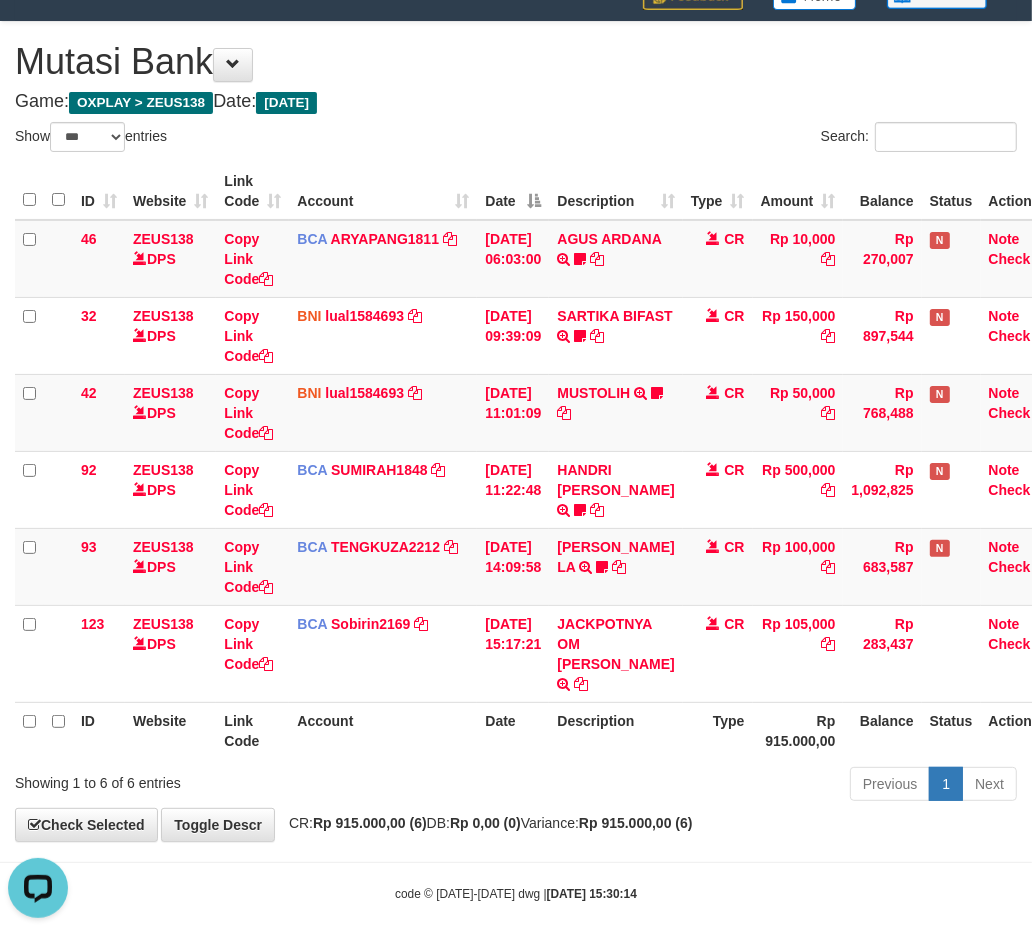 click on "Previous 1 Next" at bounding box center [731, 786] 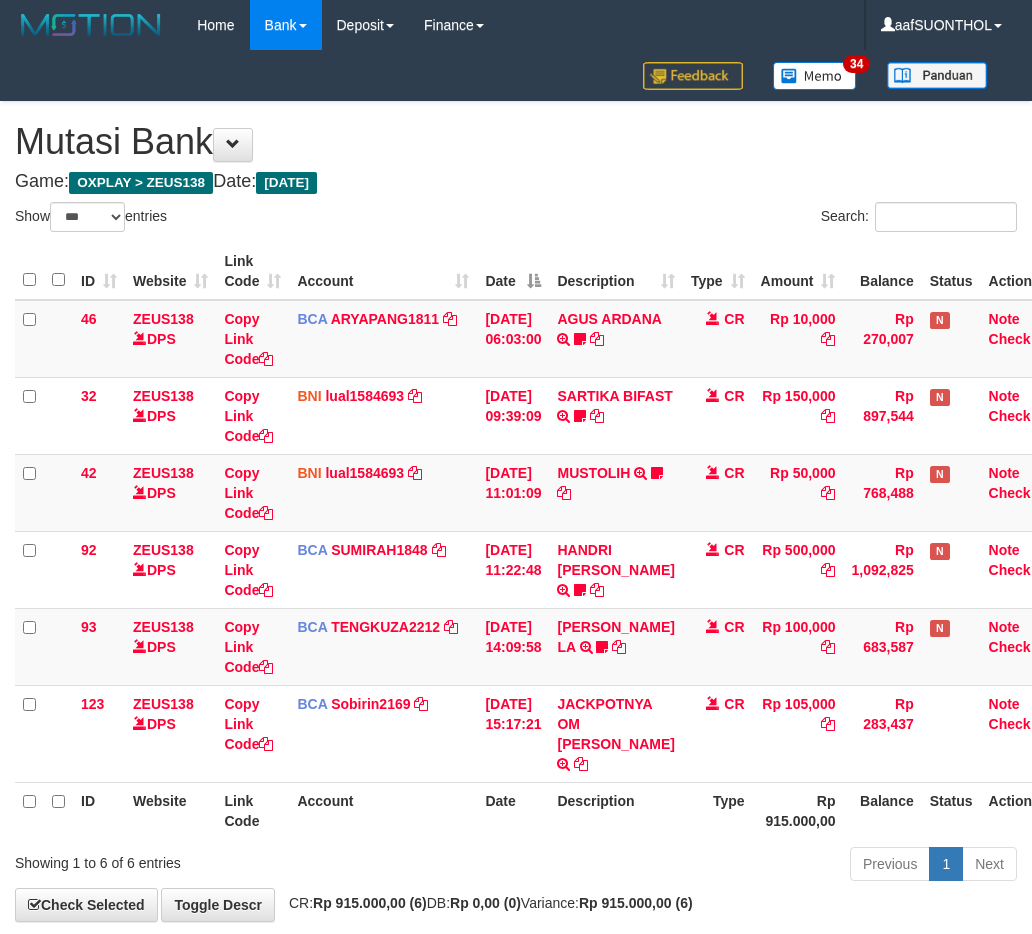 select on "***" 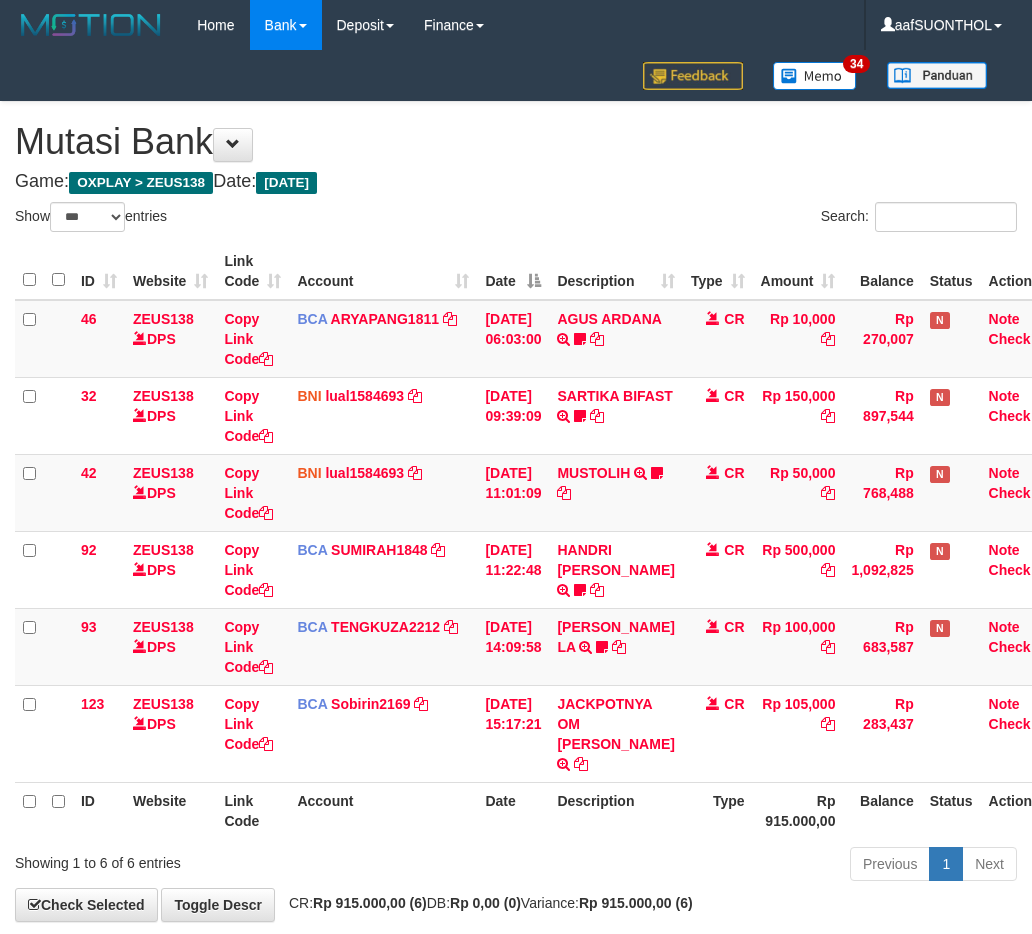 scroll, scrollTop: 80, scrollLeft: 0, axis: vertical 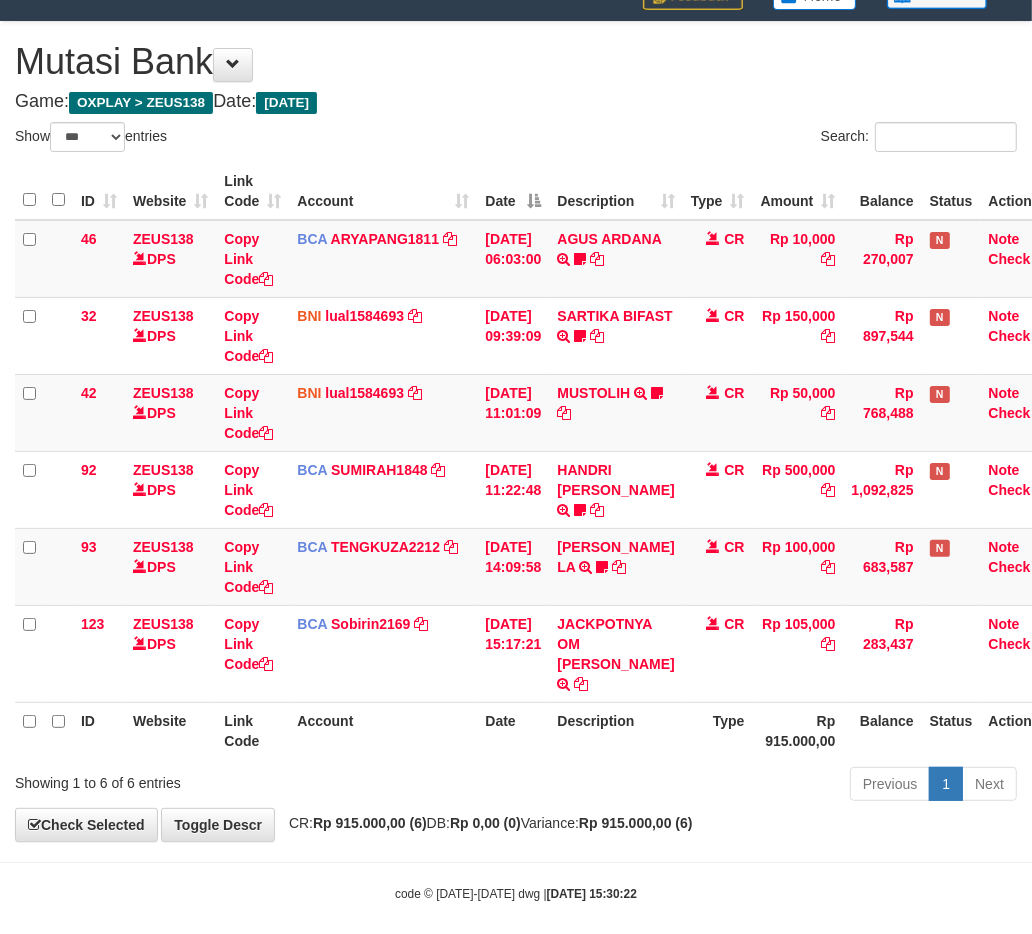 click on "Previous 1 Next" at bounding box center [731, 786] 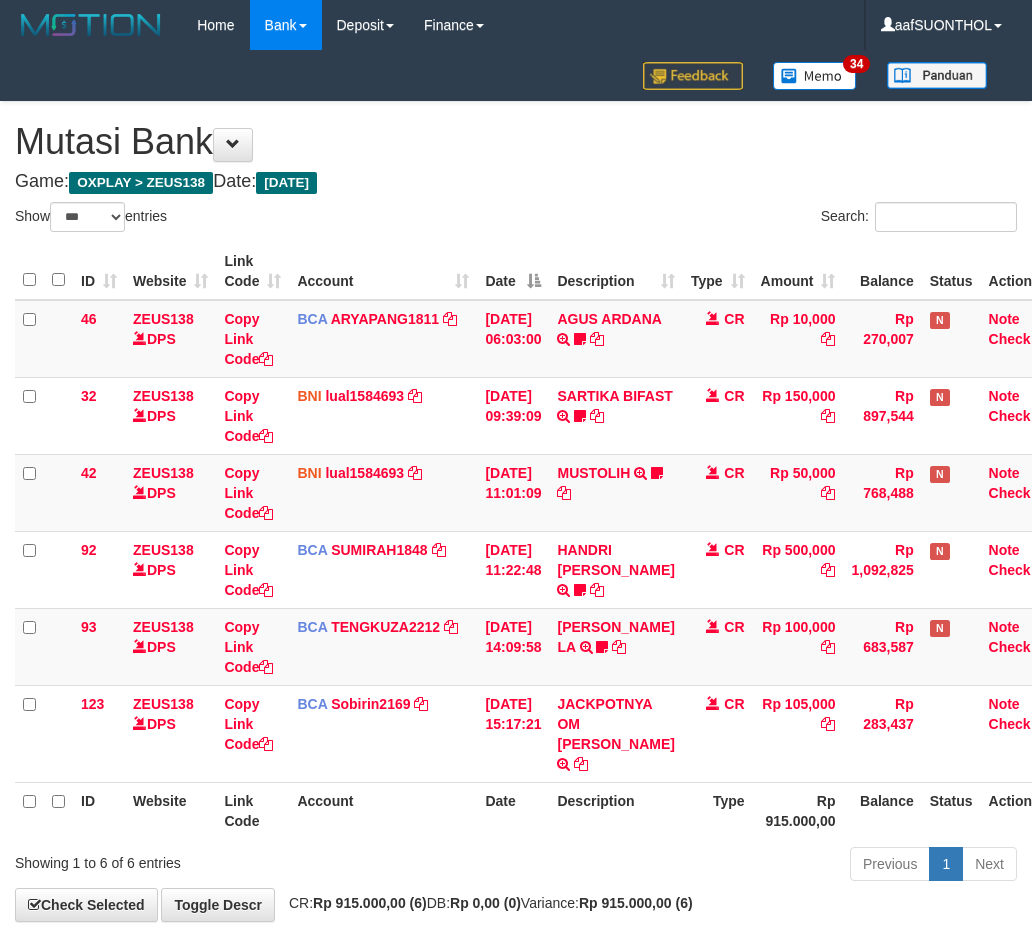 select on "***" 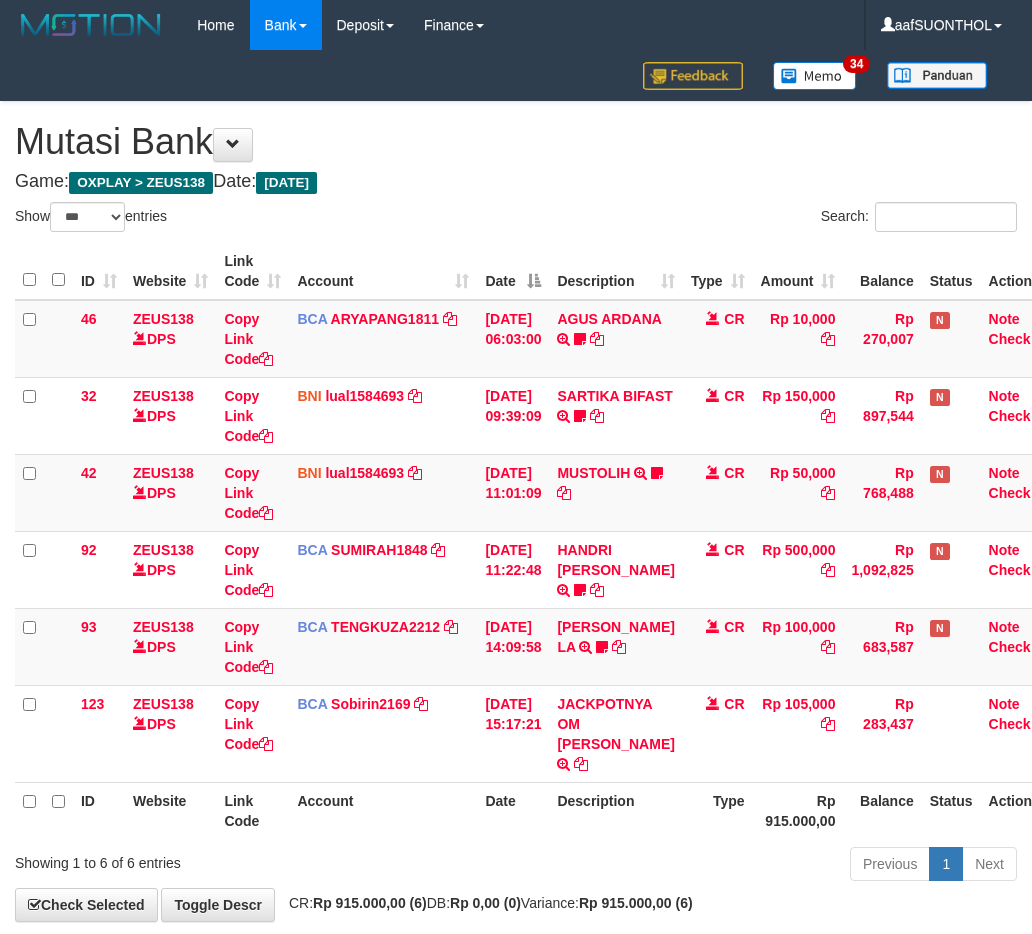scroll, scrollTop: 80, scrollLeft: 0, axis: vertical 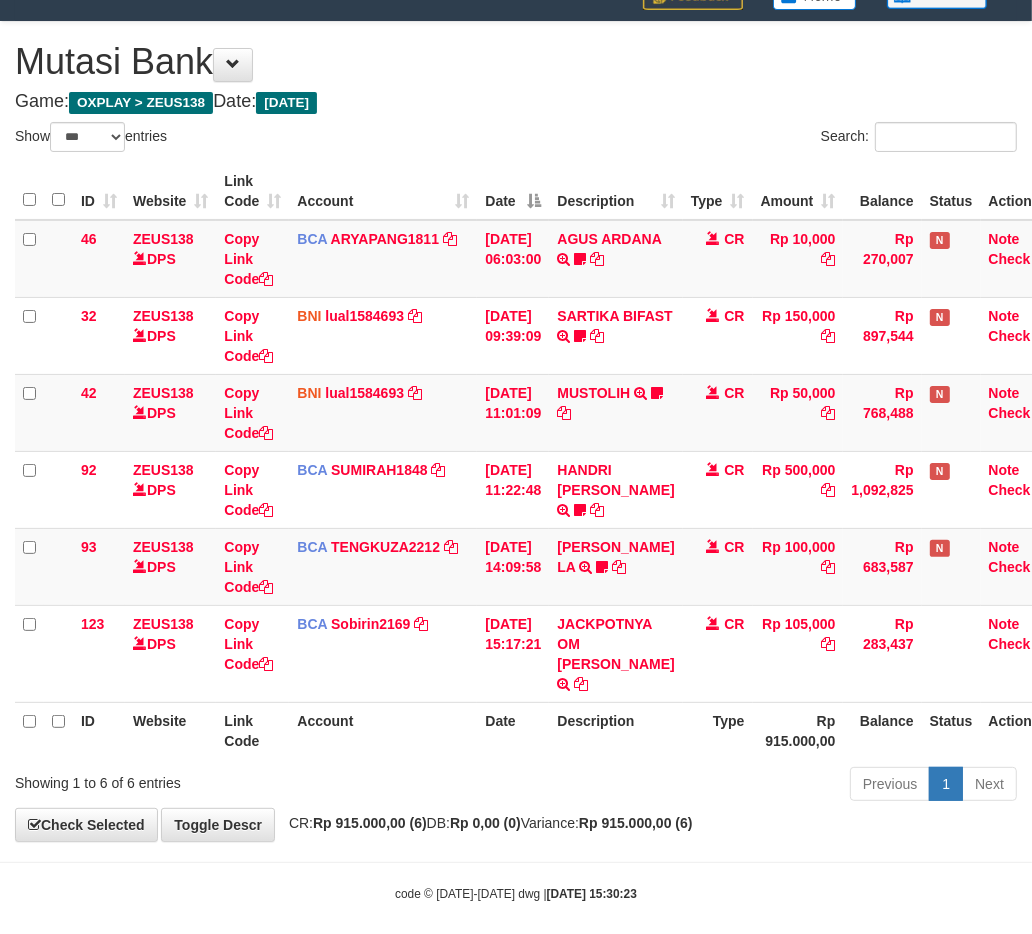 click on "Toggle navigation
Home
Bank
Account List
Load
By Website
Group
[OXPLAY]													ZEUS138
By Load Group (DPS)" at bounding box center (516, 436) 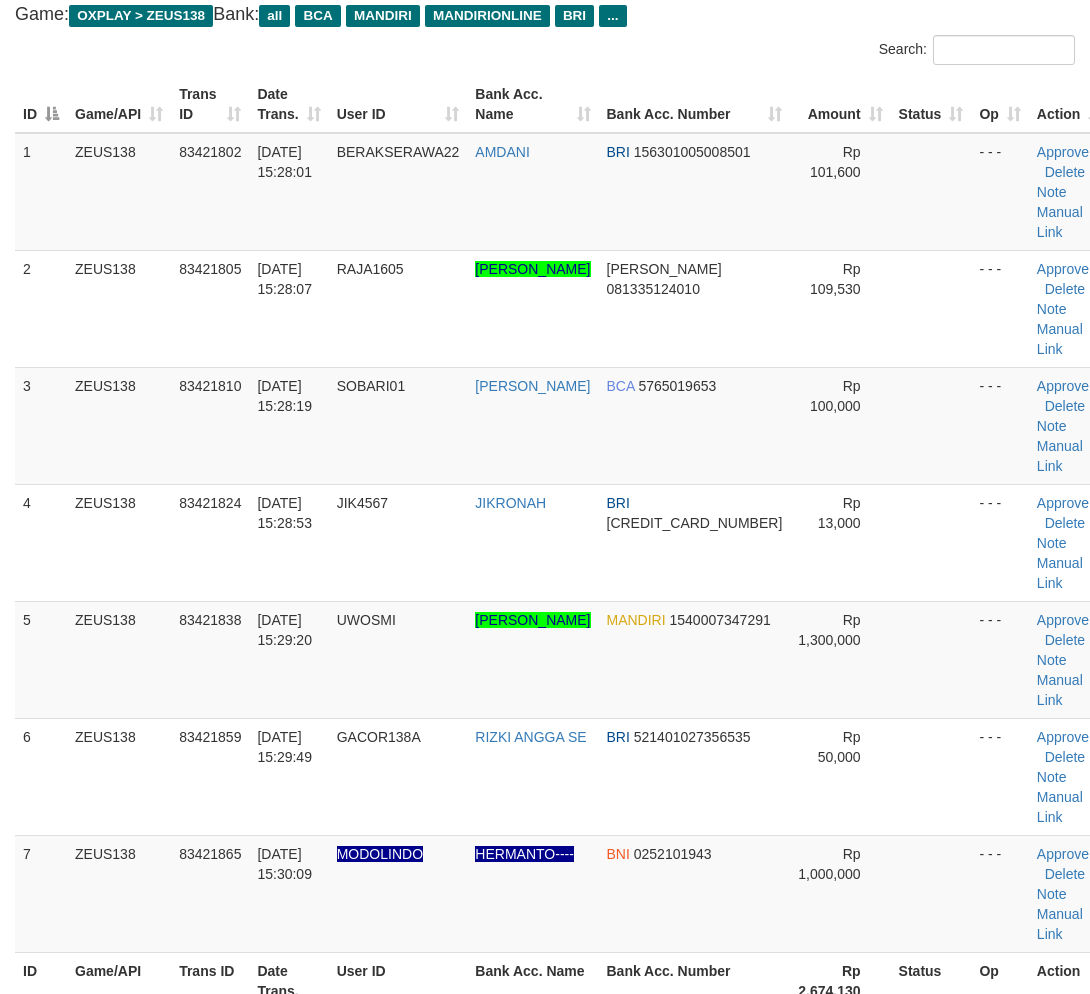 scroll, scrollTop: 173, scrollLeft: 0, axis: vertical 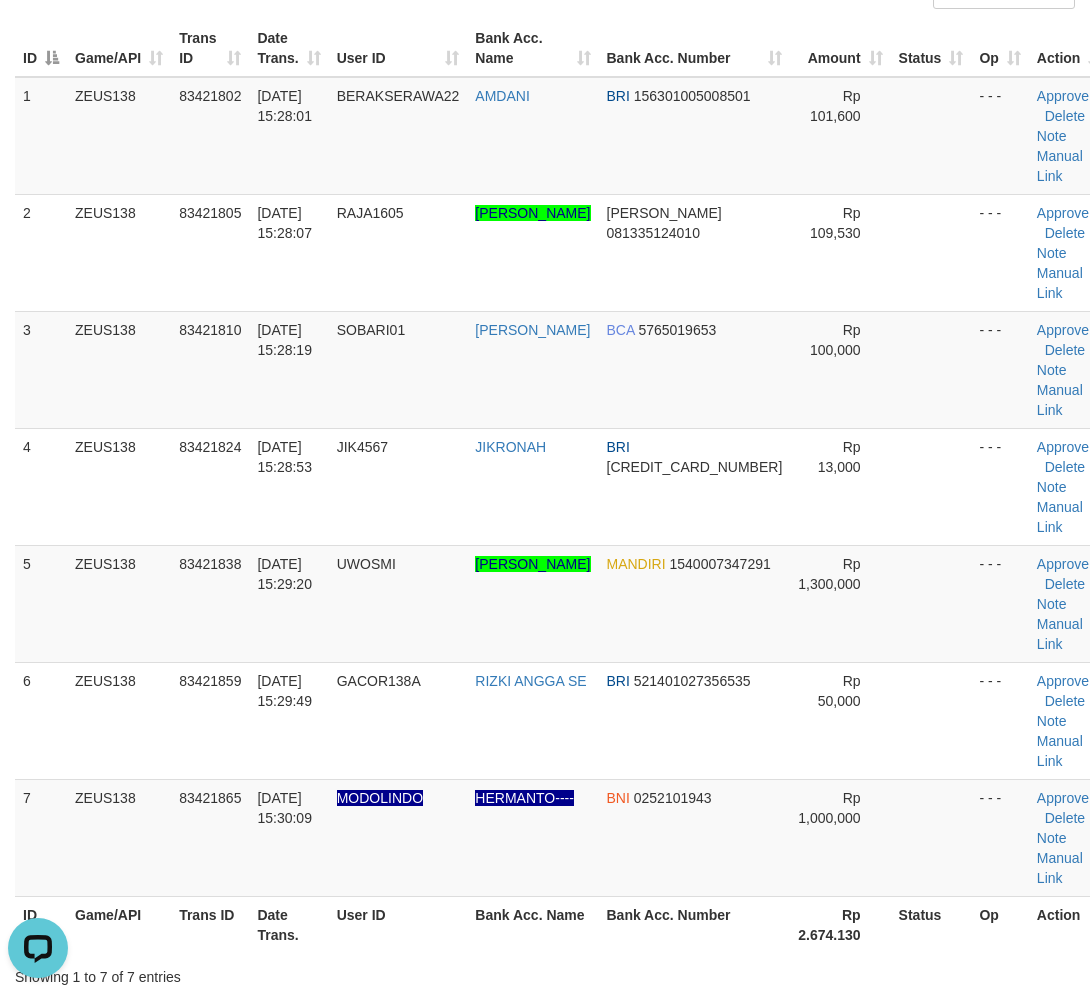 click on "Status" at bounding box center (931, 924) 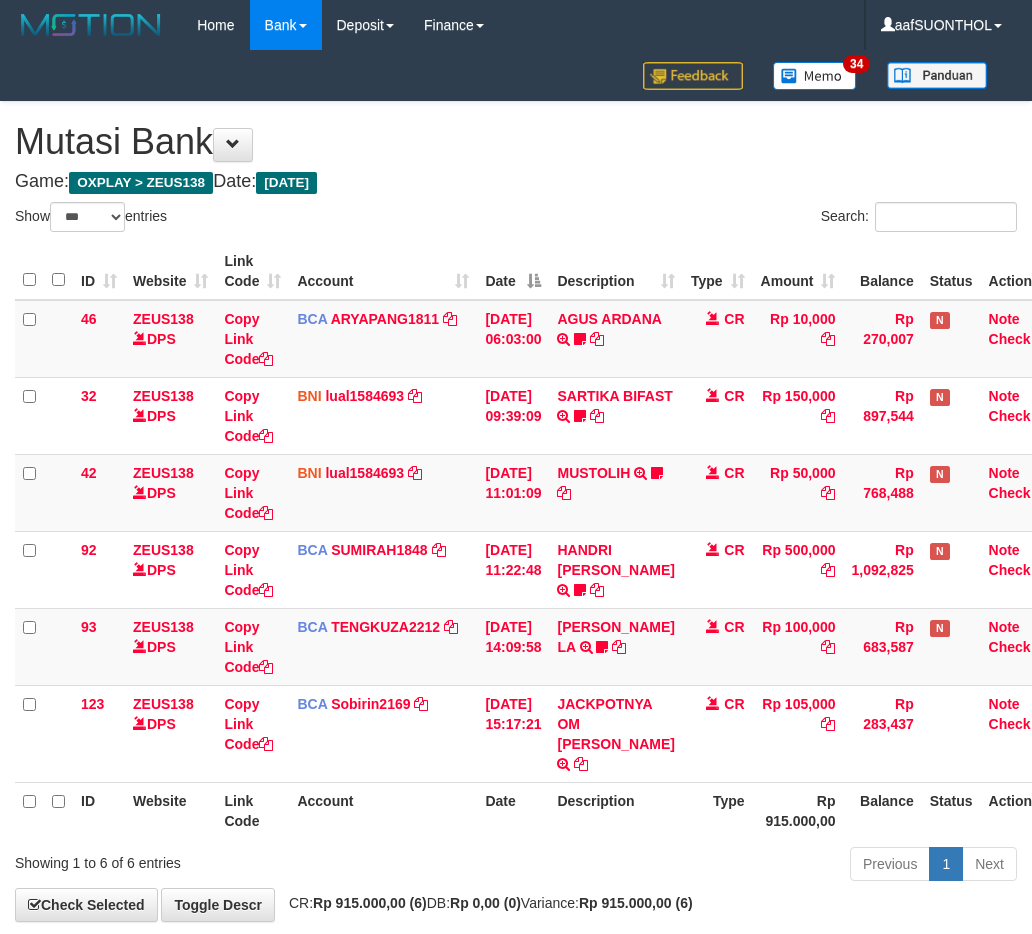 select on "***" 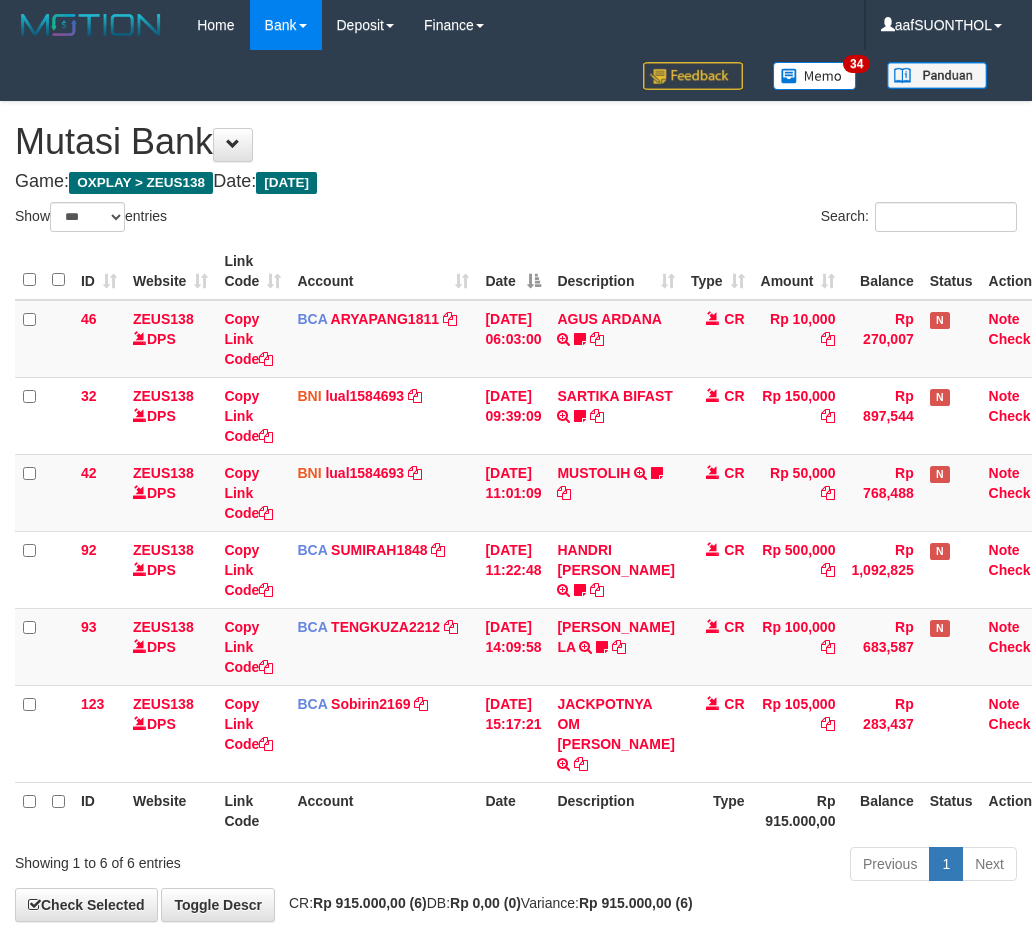 scroll, scrollTop: 80, scrollLeft: 0, axis: vertical 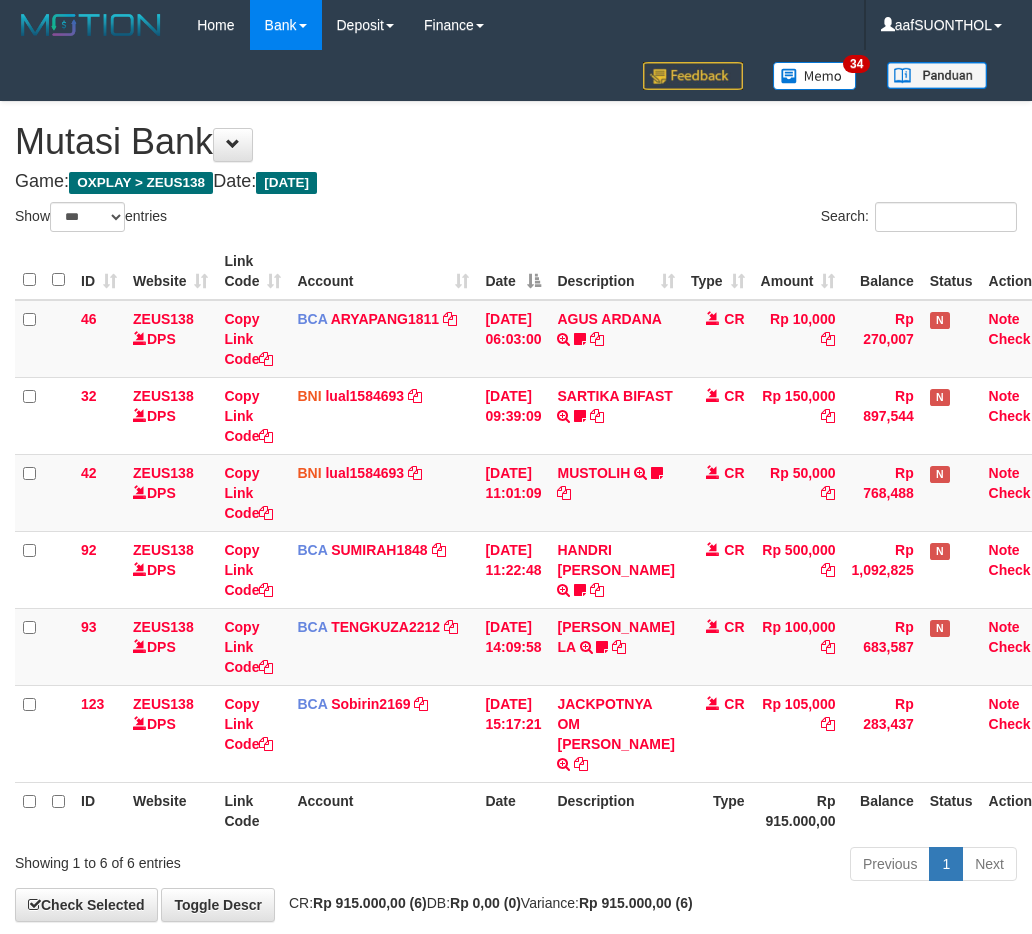 select on "***" 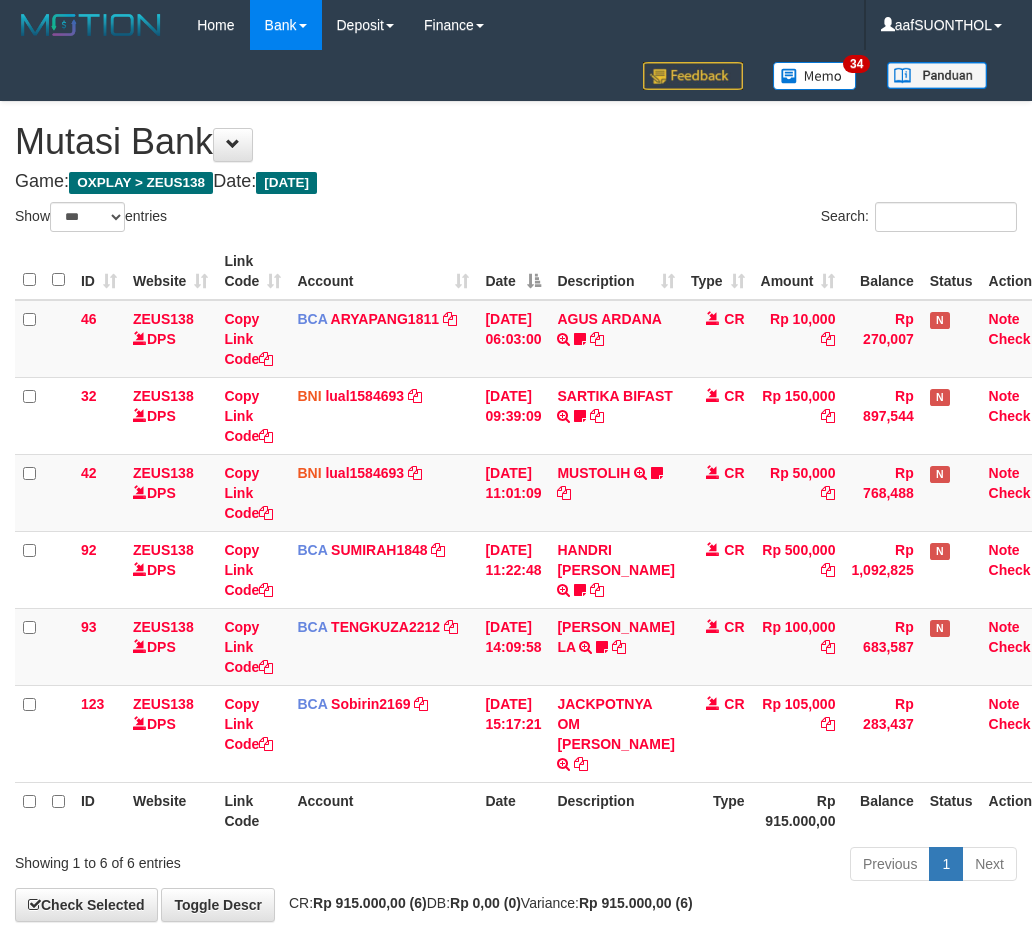 scroll, scrollTop: 80, scrollLeft: 0, axis: vertical 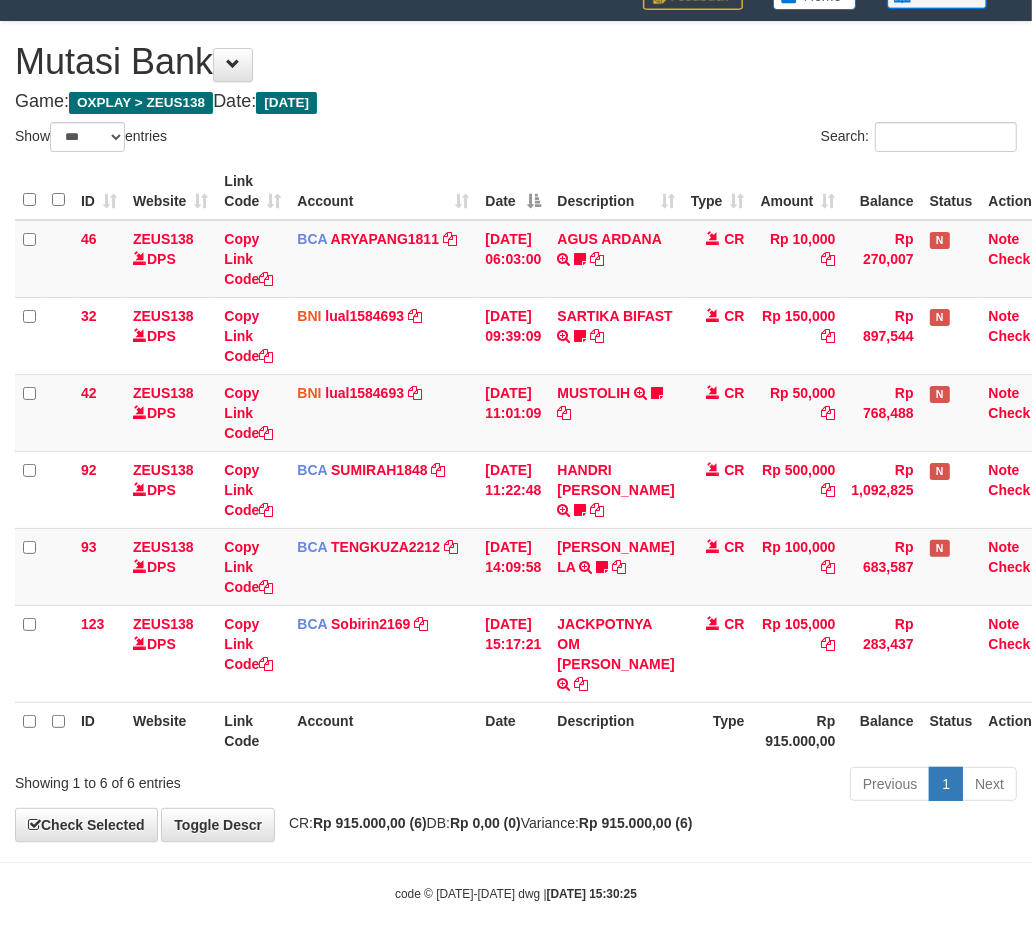 click on "Description" at bounding box center [615, 730] 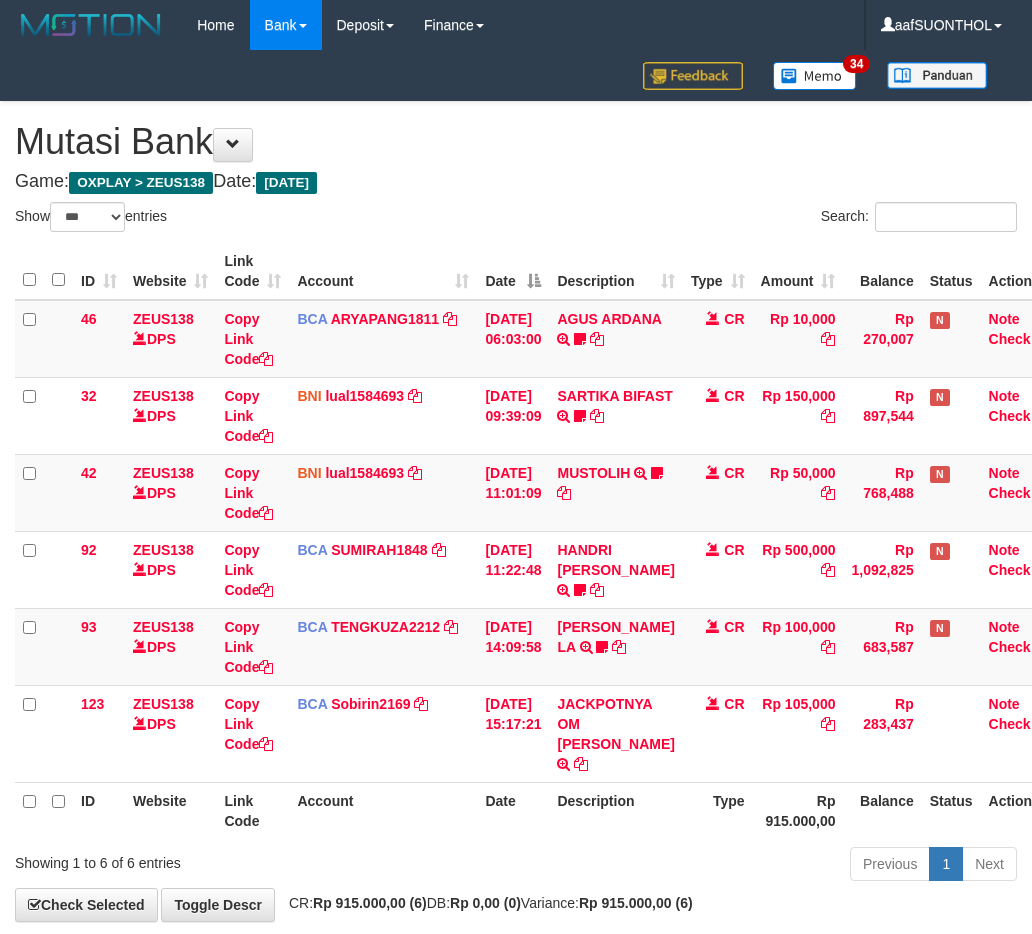 select on "***" 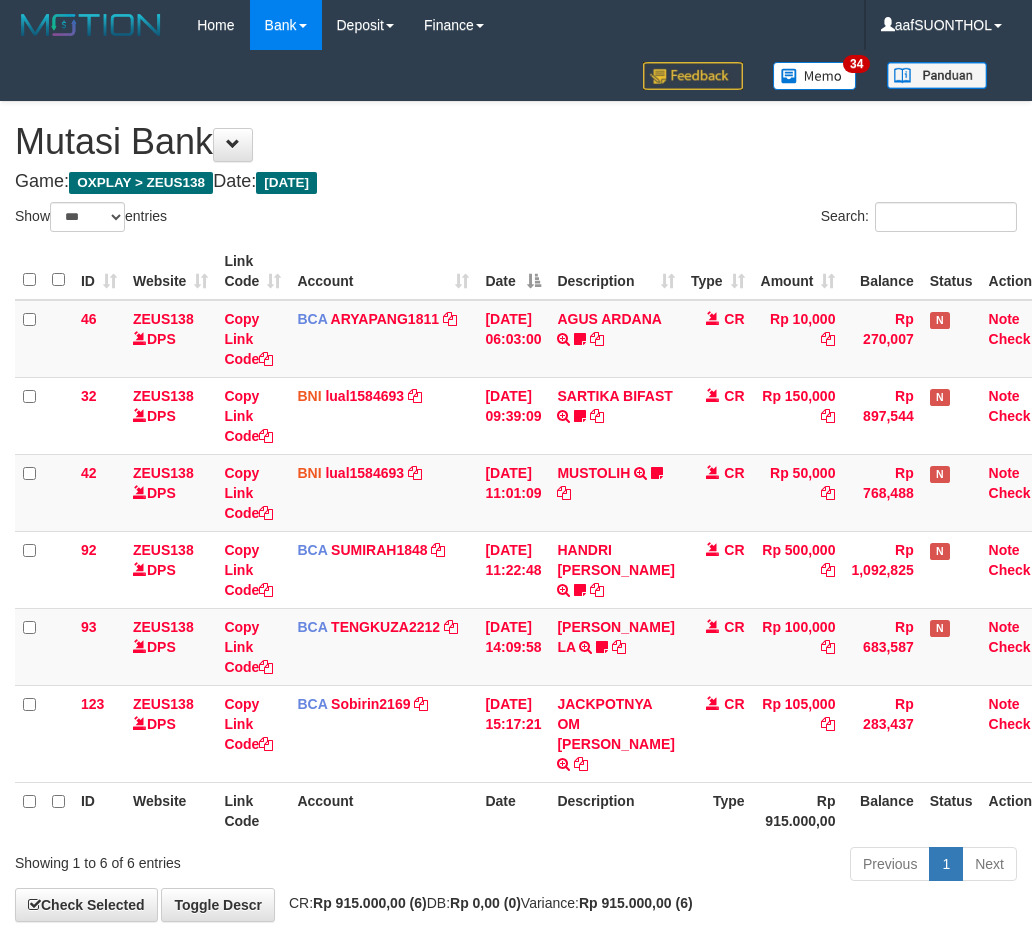 scroll, scrollTop: 80, scrollLeft: 0, axis: vertical 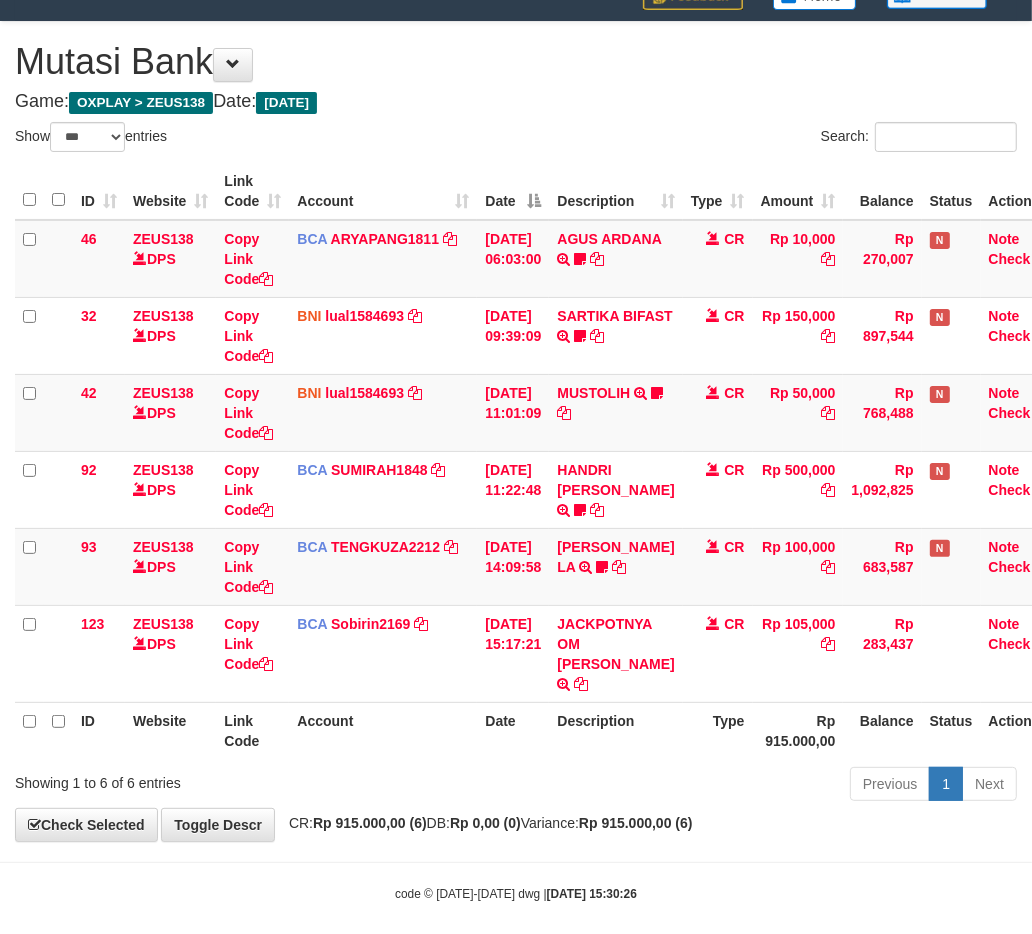 click on "Previous 1 Next" at bounding box center [731, 786] 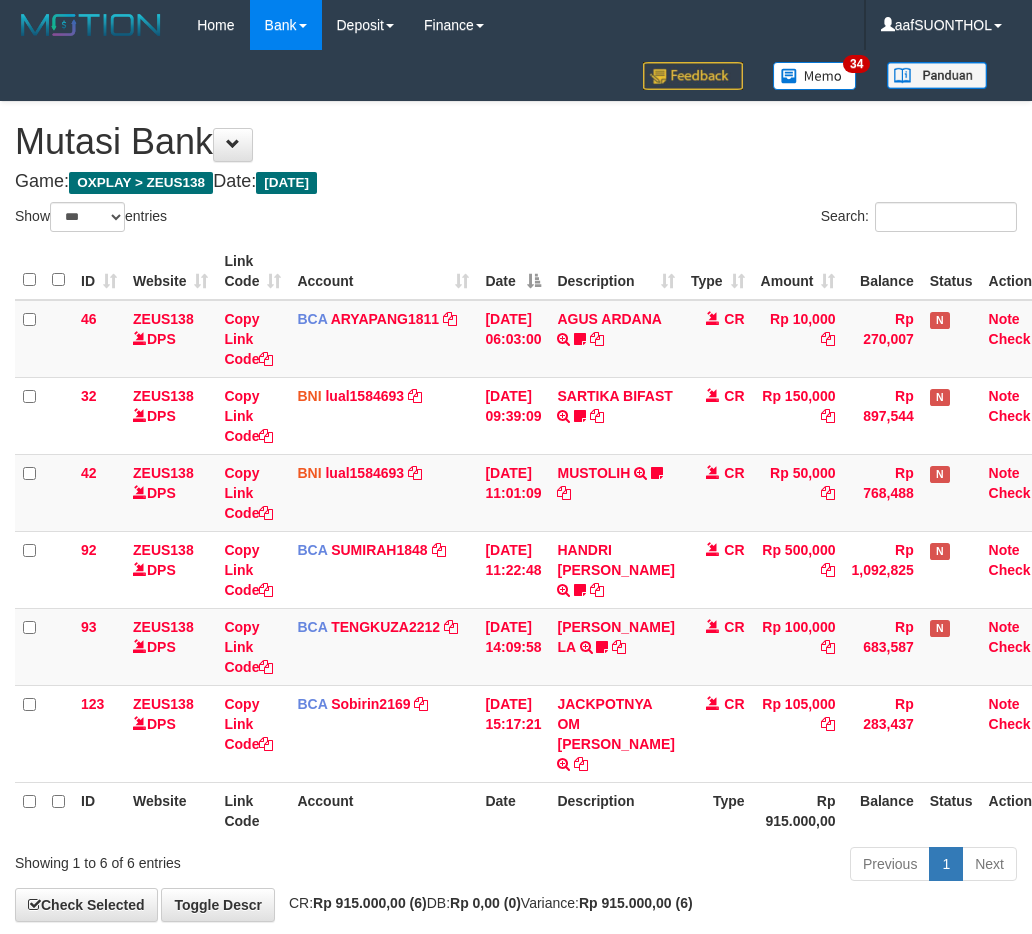 select on "***" 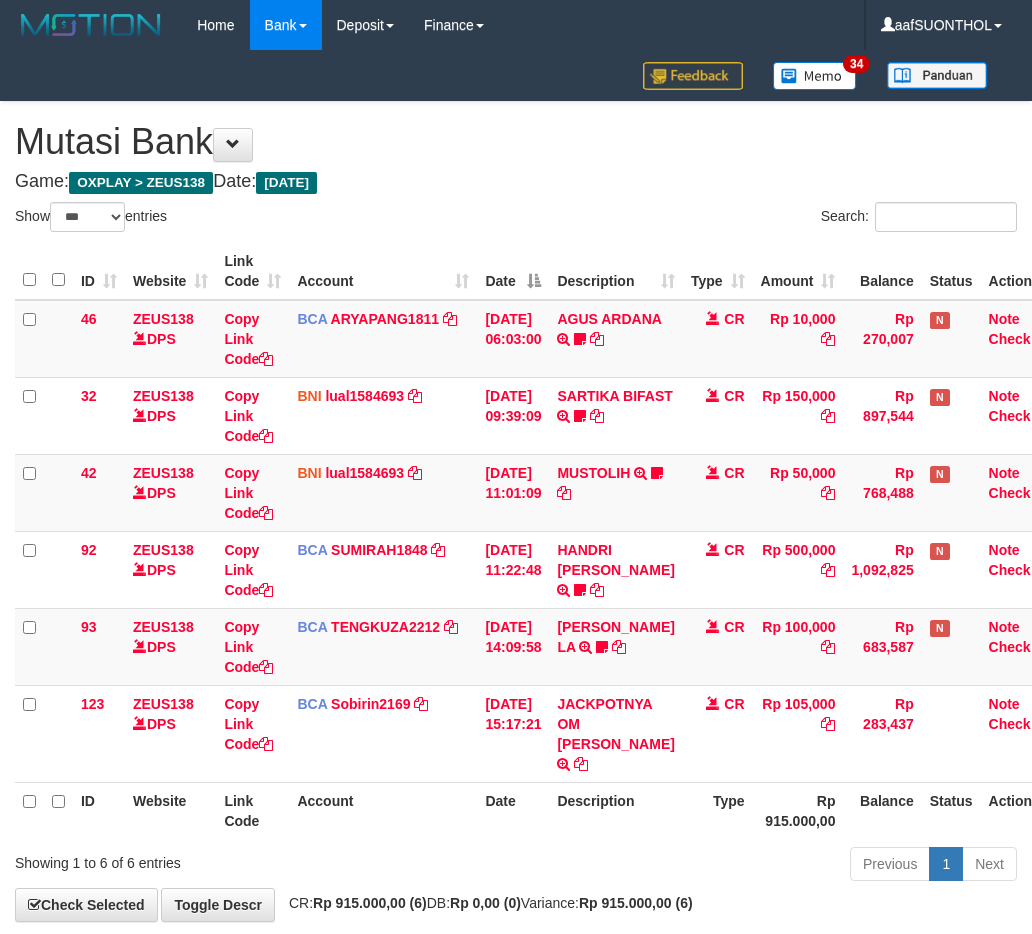 scroll, scrollTop: 80, scrollLeft: 0, axis: vertical 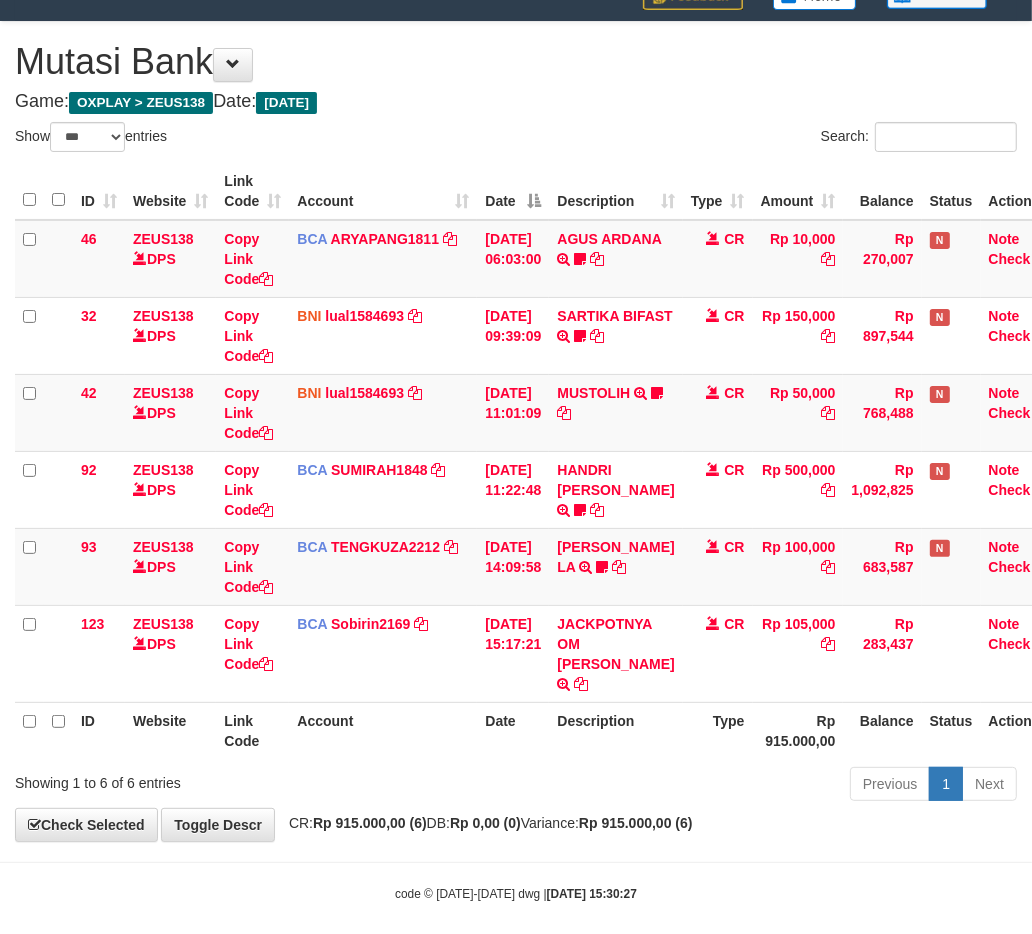 click on "Previous 1 Next" at bounding box center [731, 786] 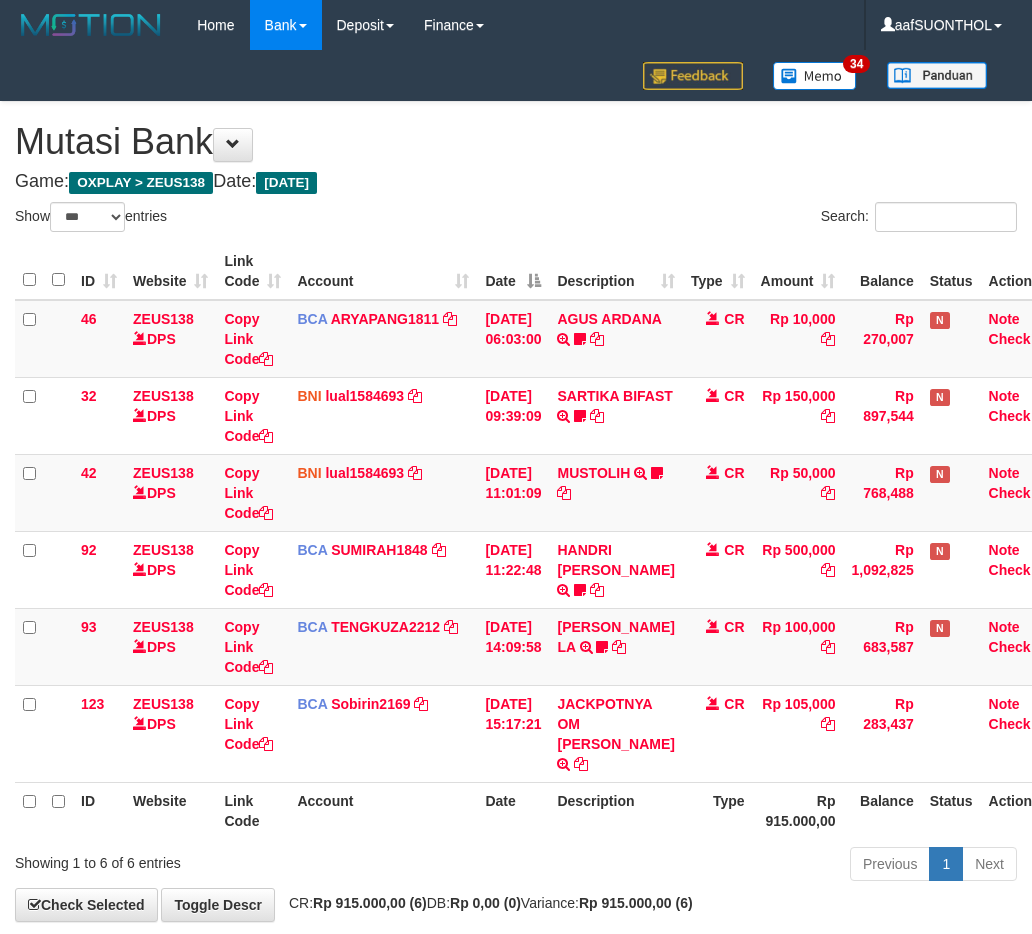 select on "***" 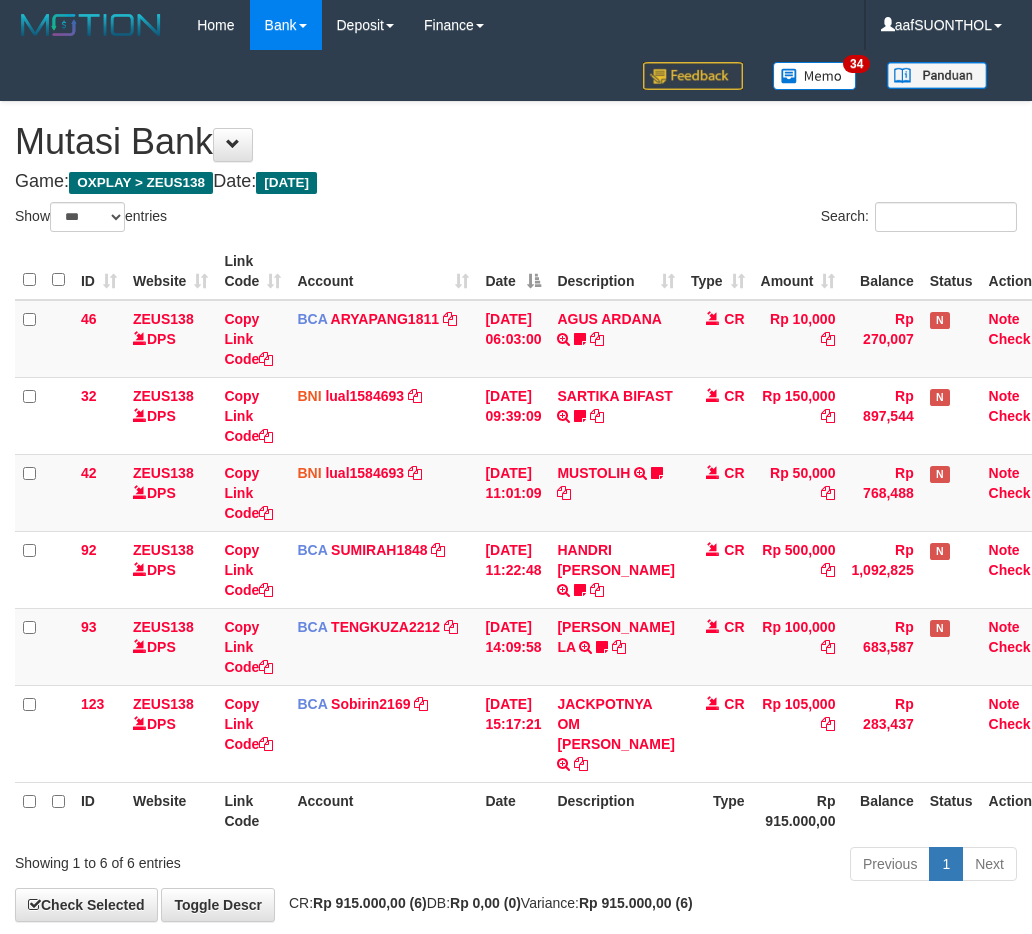 scroll, scrollTop: 80, scrollLeft: 0, axis: vertical 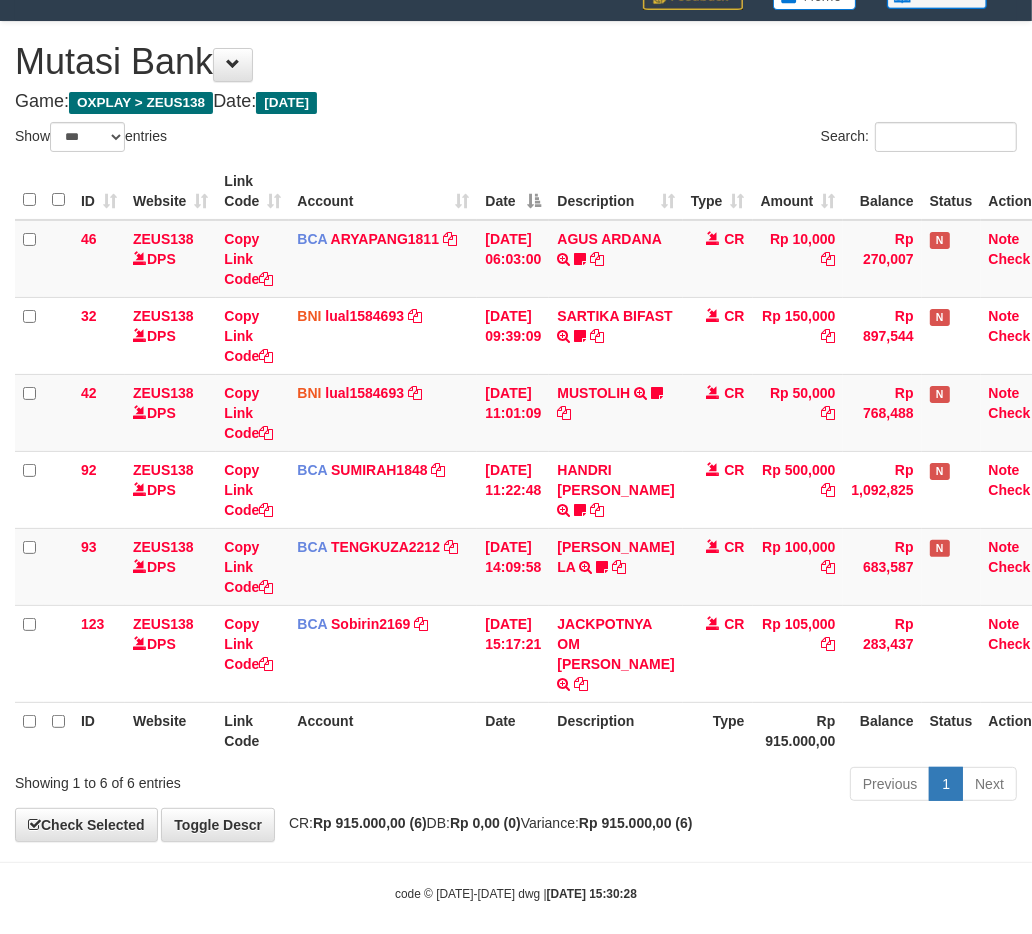 click on "ID Website Link Code Account Date Description Type Amount Balance Status Action
46
ZEUS138    DPS
Copy Link Code
BCA
ARYAPANG1811
DPS
ARYA PANGESTU
mutasi_20250711_2620 | 46
mutasi_20250711_2620 | 46
11/07/2025 06:03:00
AGUS ARDANA            TRSF E-BANKING CR 1107/FTSCY/WS95051
10000.002025071158167087 TRFDN-AGUS ARDANA ESPAY DEBIT INDONE    Aguslike
tunggu bukti tranfer
CR
Rp 10,000
Rp 270,007
N
Note
Check
32
ZEUS138    DPS
Copy Link Code
BNI" at bounding box center [516, 461] 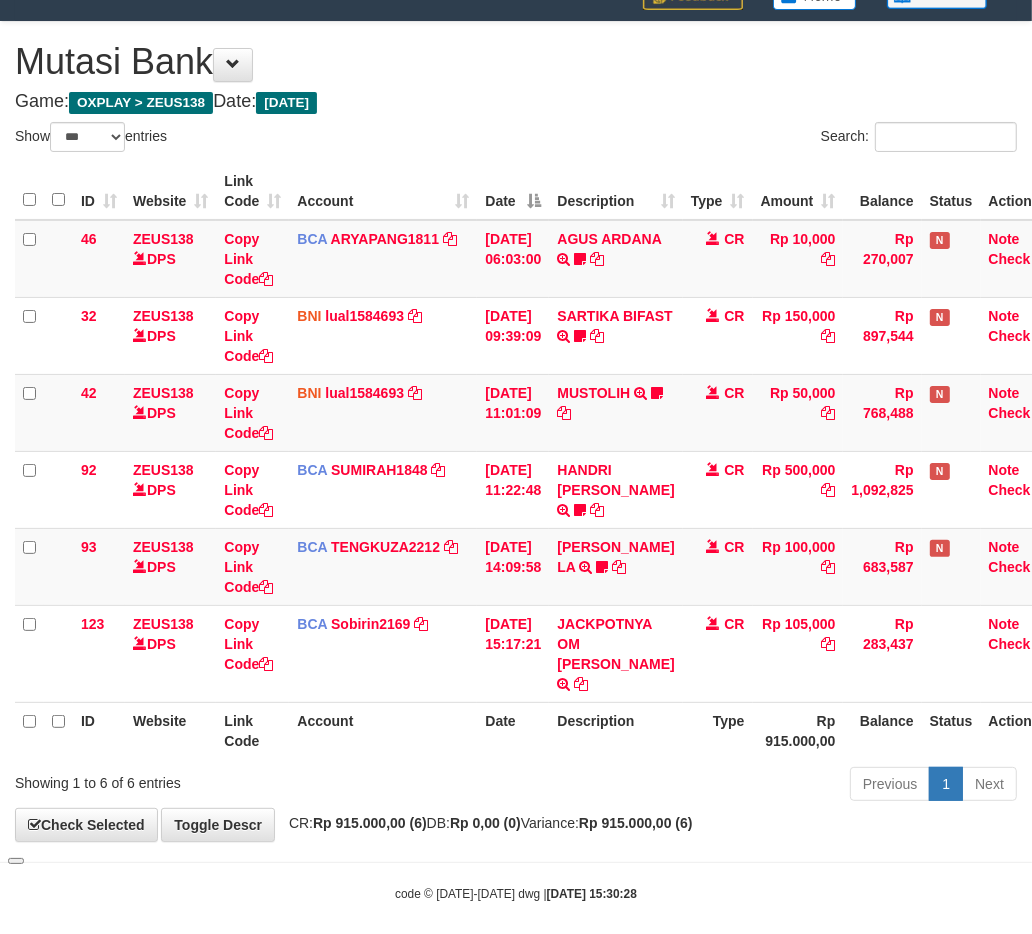 click on "ID Website Link Code Account Date Description Type Amount Balance Status Action
46
ZEUS138    DPS
Copy Link Code
BCA
ARYAPANG1811
DPS
ARYA PANGESTU
mutasi_20250711_2620 | 46
mutasi_20250711_2620 | 46
11/07/2025 06:03:00
AGUS ARDANA            TRSF E-BANKING CR 1107/FTSCY/WS95051
10000.002025071158167087 TRFDN-AGUS ARDANA ESPAY DEBIT INDONE    Aguslike
tunggu bukti tranfer
CR
Rp 10,000
Rp 270,007
N
Note
Check
32
ZEUS138    DPS
Copy Link Code
BNI" at bounding box center (516, 461) 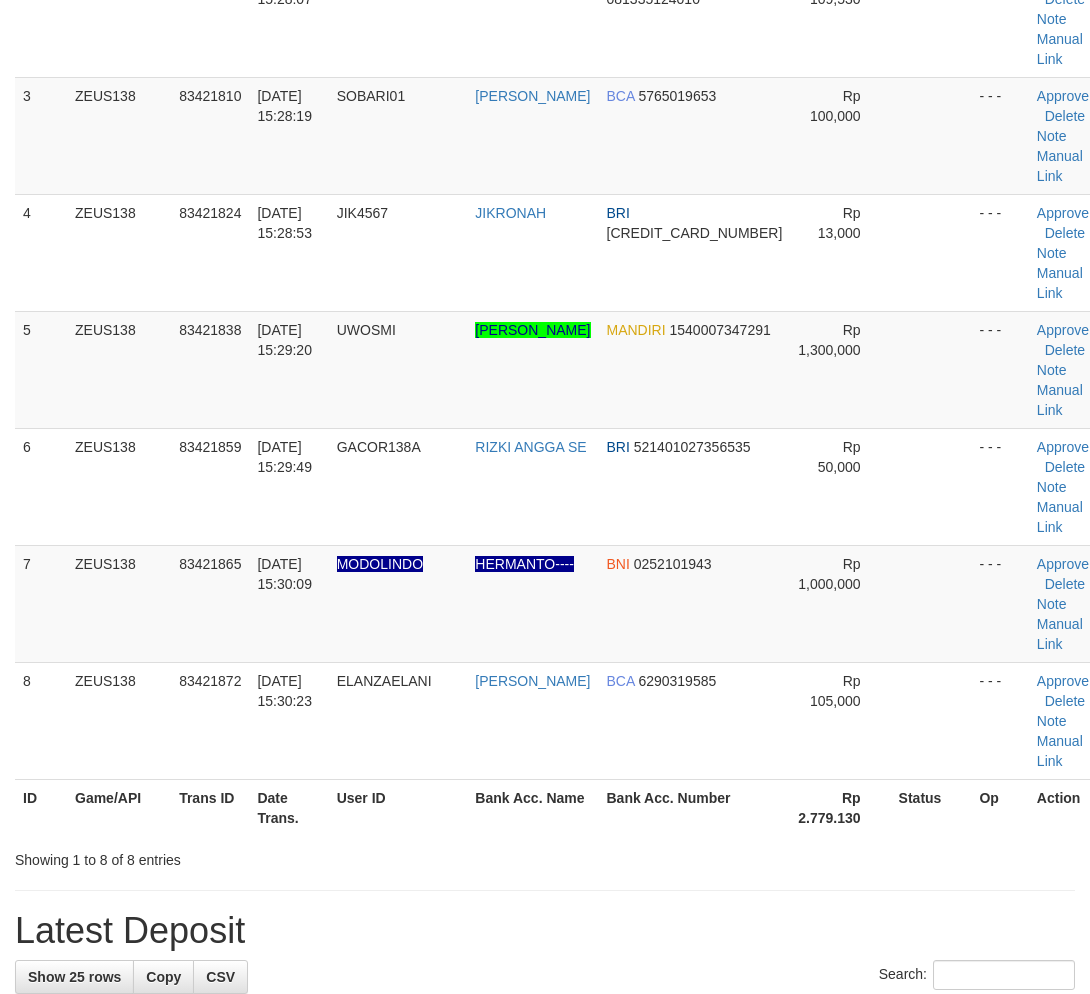 scroll, scrollTop: 173, scrollLeft: 0, axis: vertical 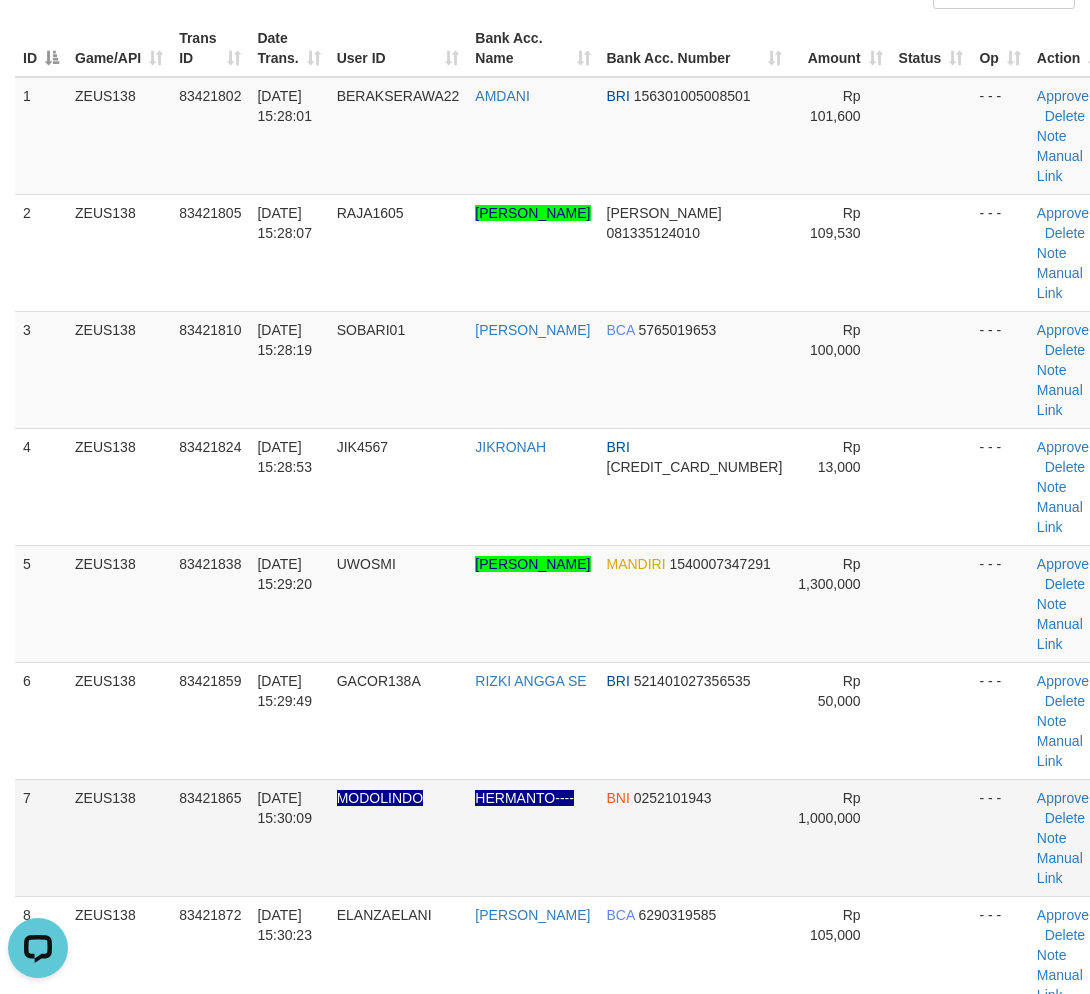 drag, startPoint x: 933, startPoint y: 714, endPoint x: 922, endPoint y: 721, distance: 13.038404 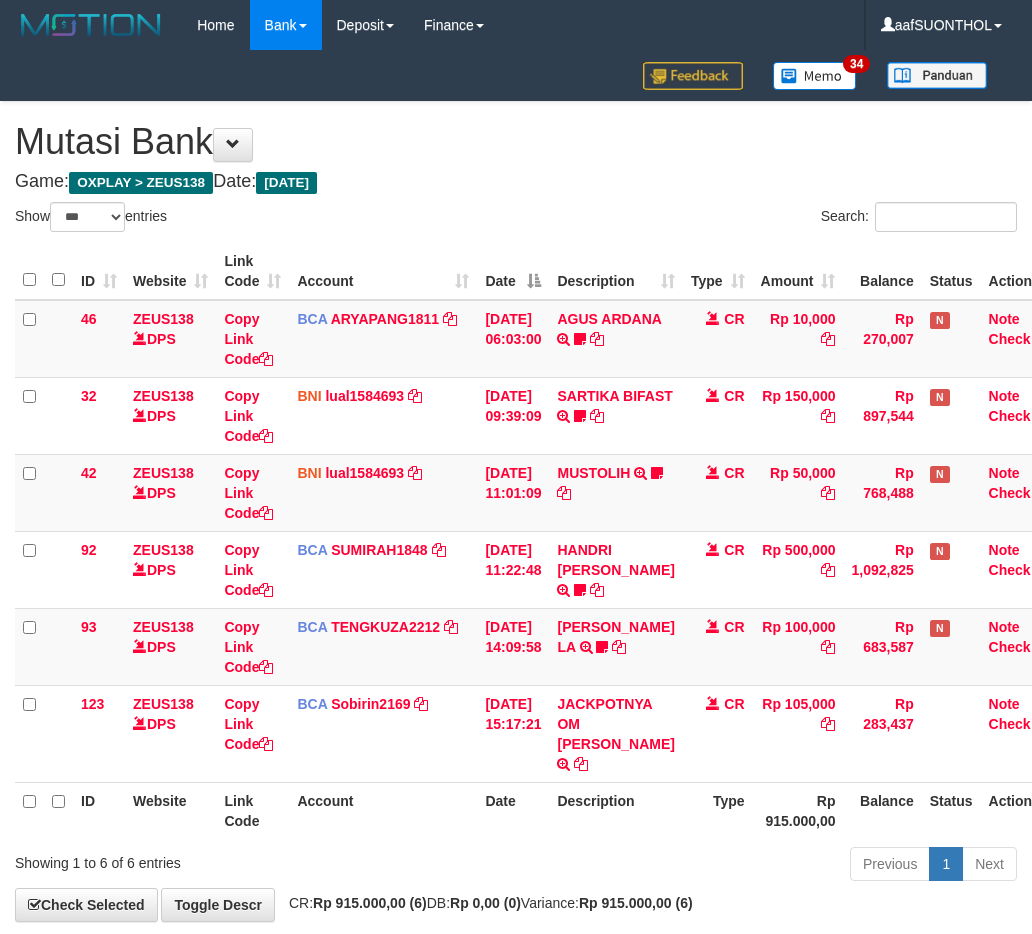 select on "***" 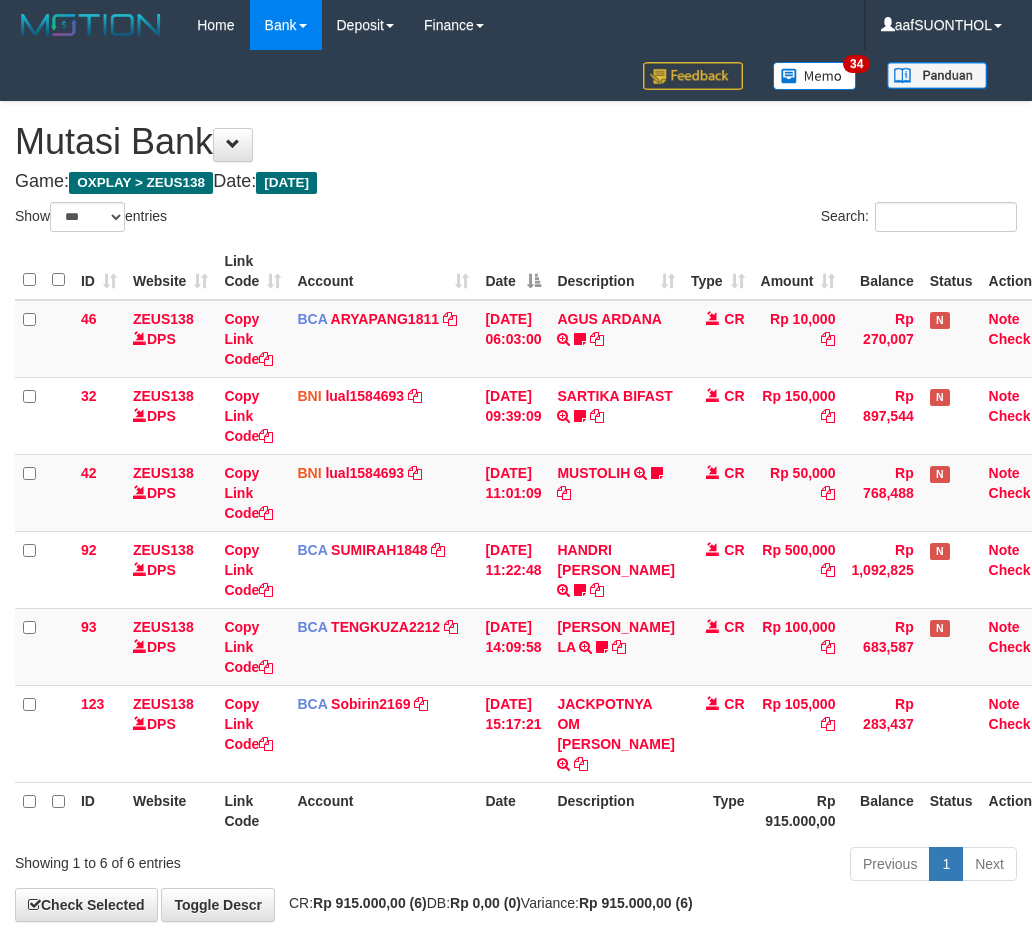scroll, scrollTop: 80, scrollLeft: 0, axis: vertical 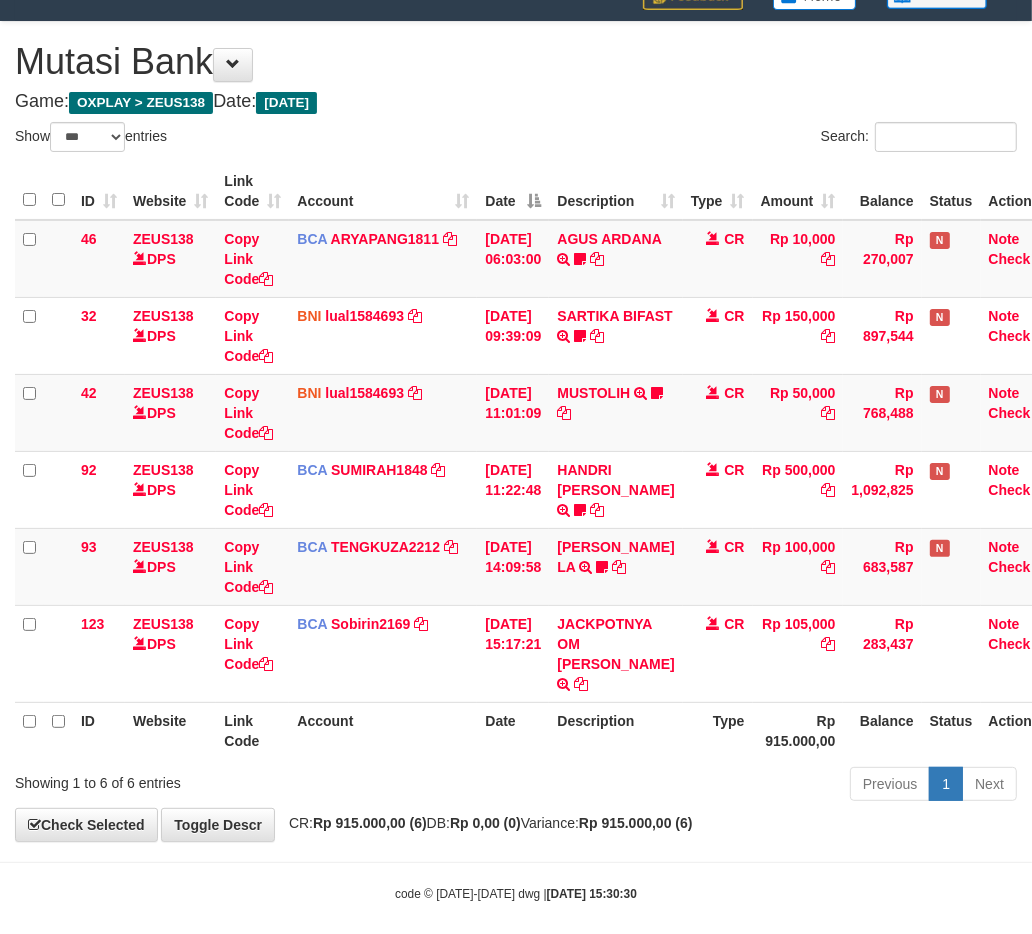 click on "Previous 1 Next" at bounding box center [731, 786] 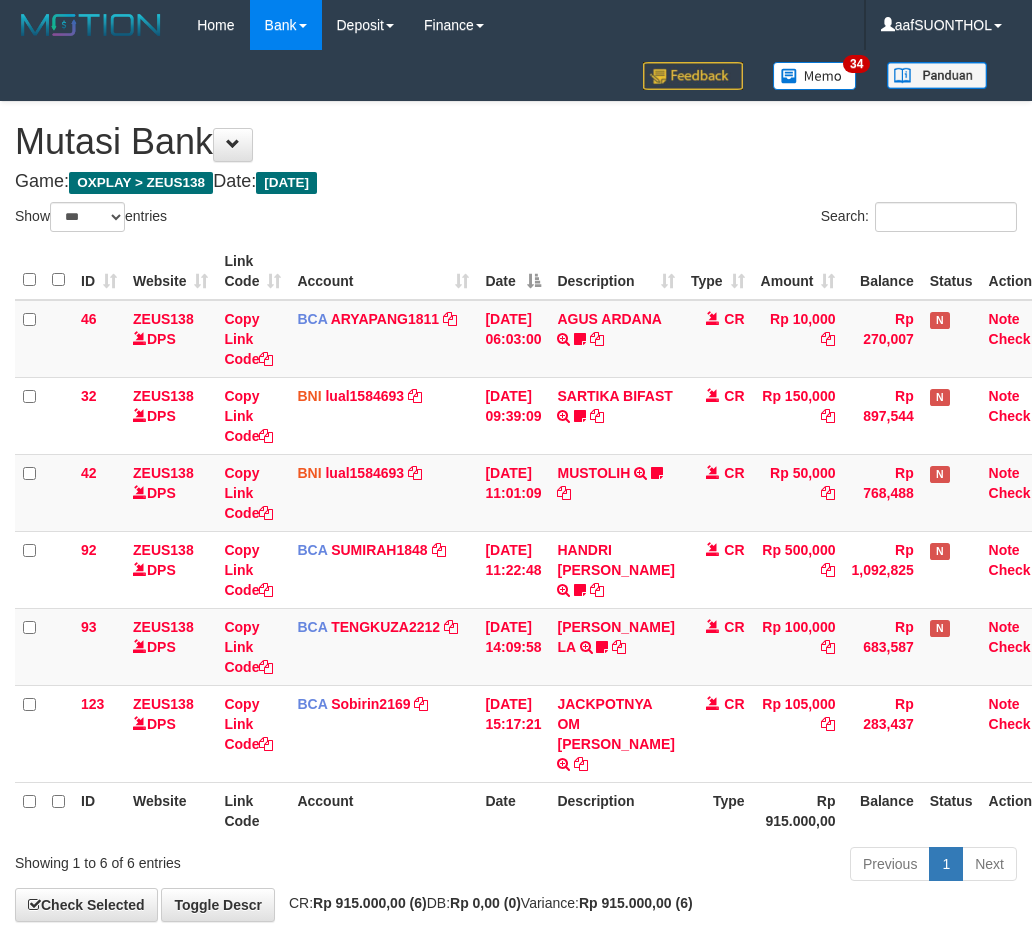 select on "***" 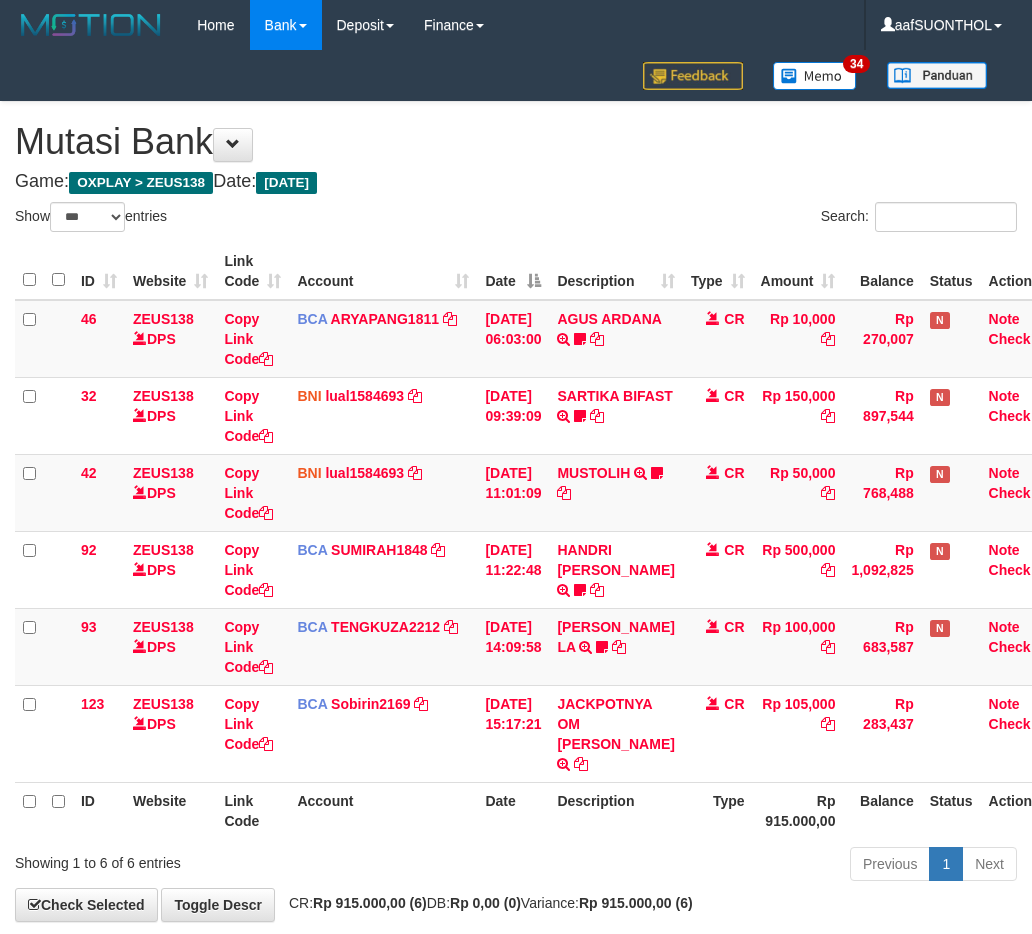 scroll, scrollTop: 80, scrollLeft: 0, axis: vertical 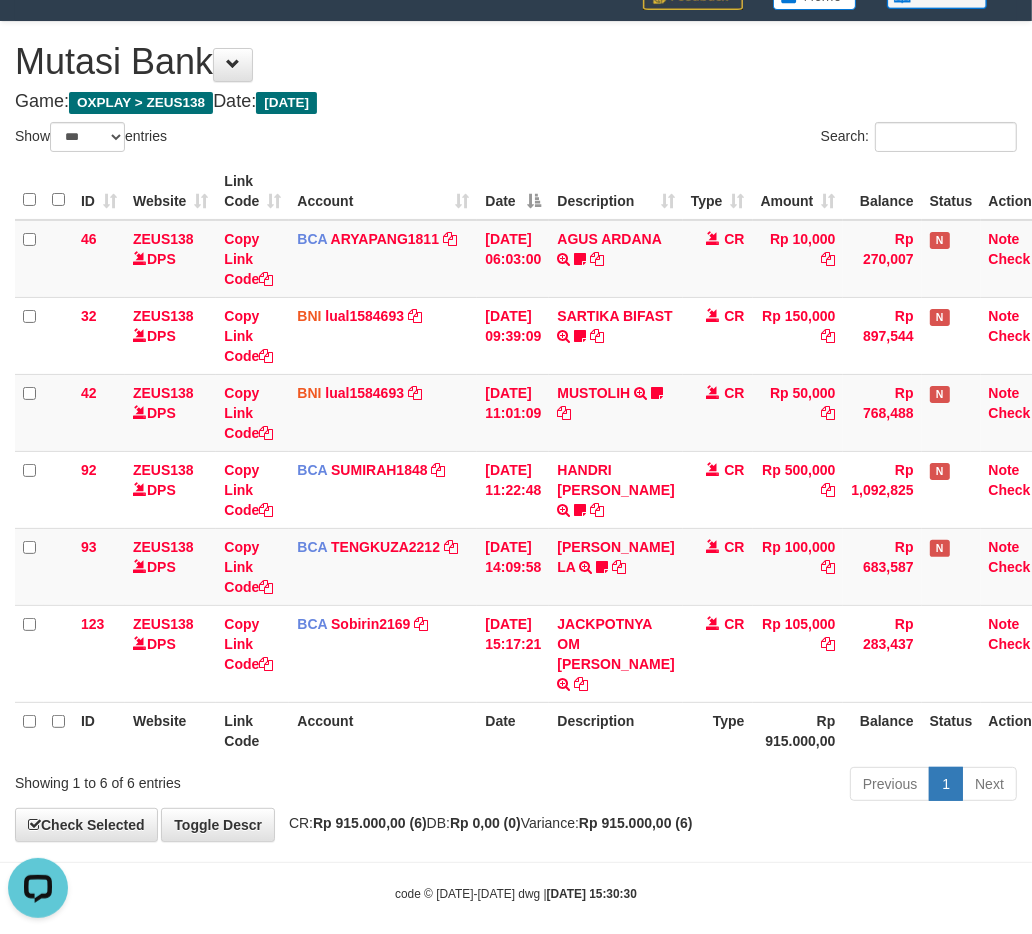 click on "Previous 1 Next" at bounding box center [731, 786] 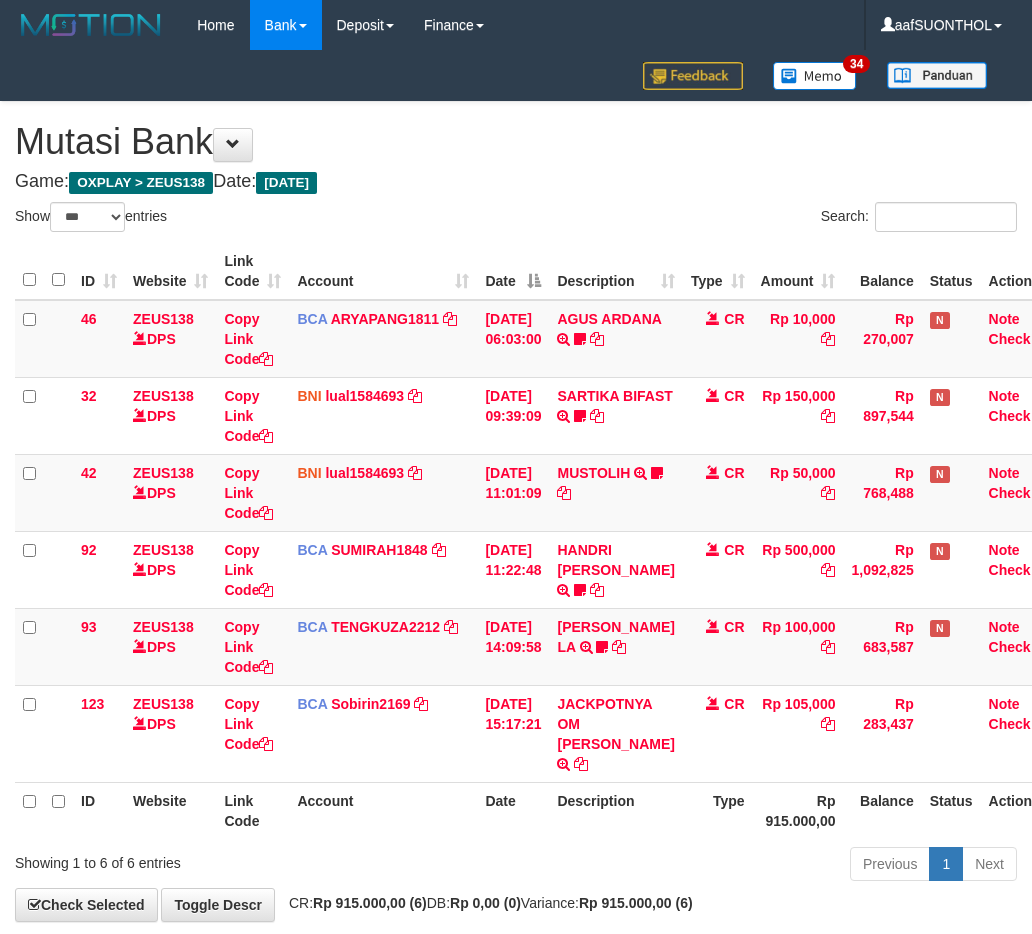 select on "***" 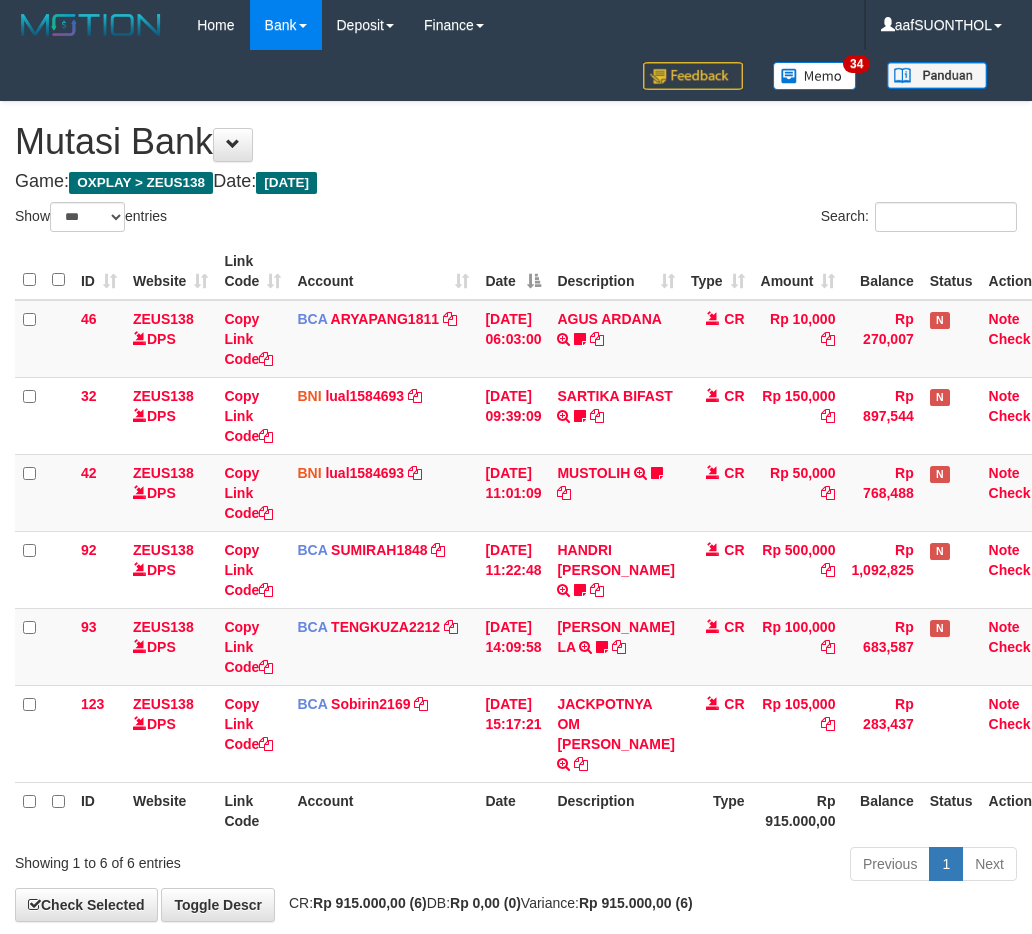 scroll, scrollTop: 80, scrollLeft: 0, axis: vertical 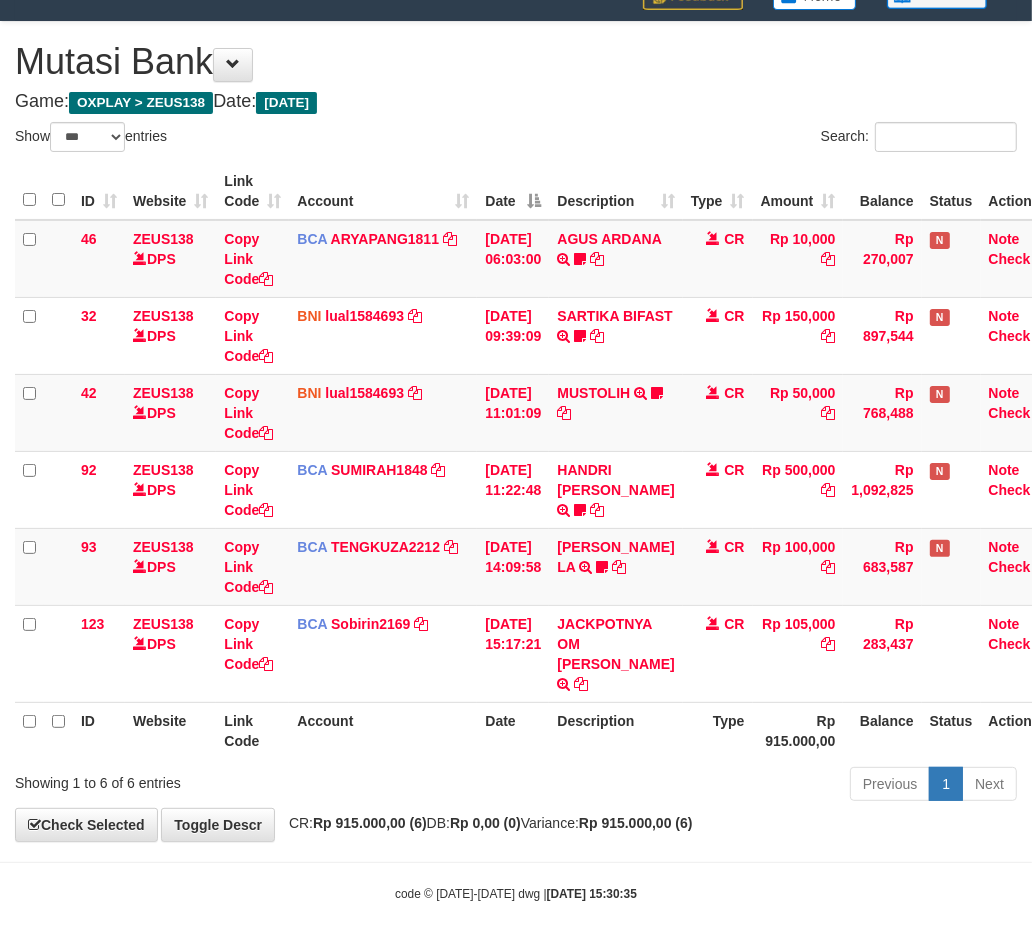 click on "Previous 1 Next" at bounding box center (731, 786) 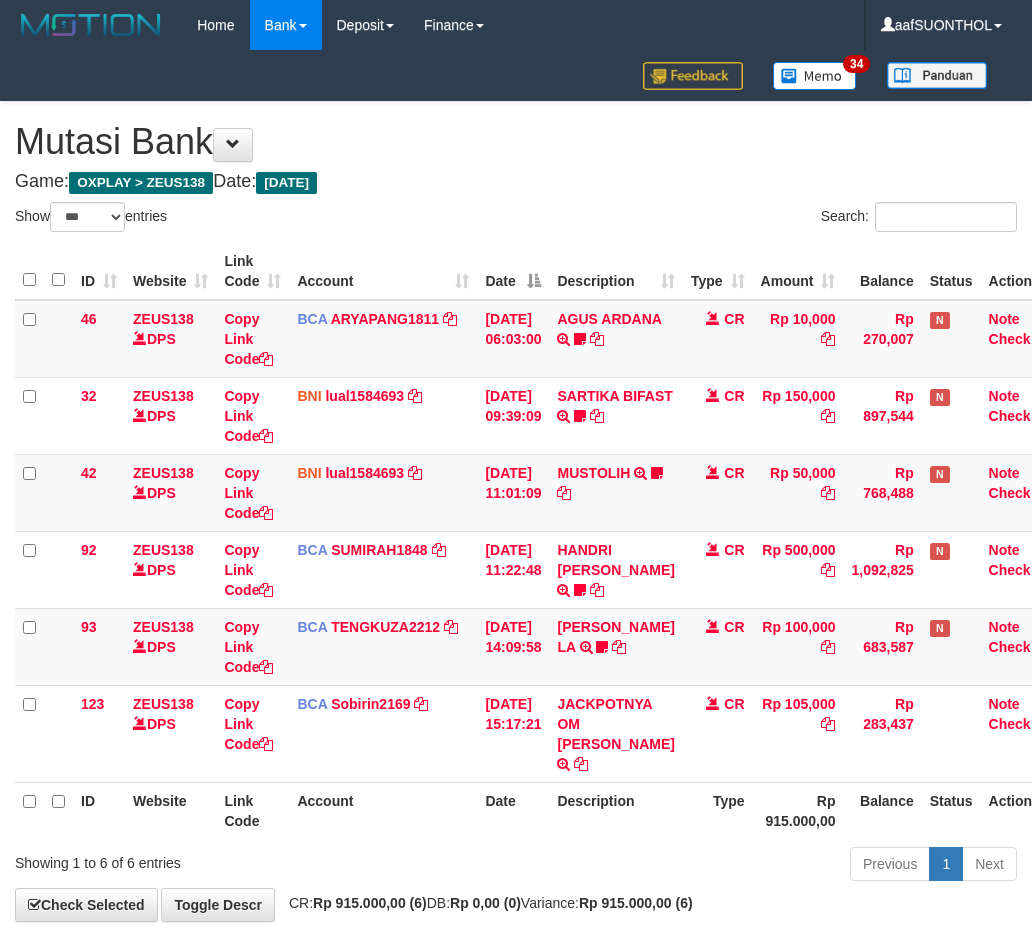select on "***" 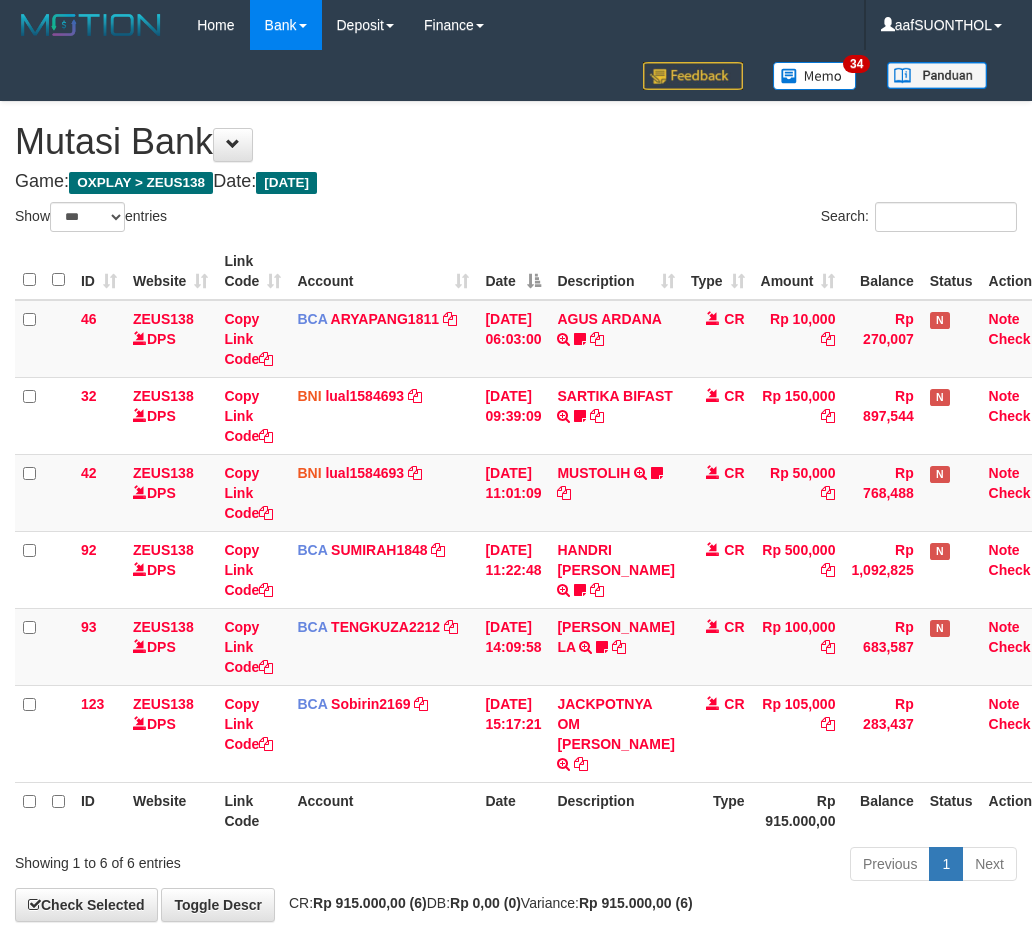scroll, scrollTop: 80, scrollLeft: 0, axis: vertical 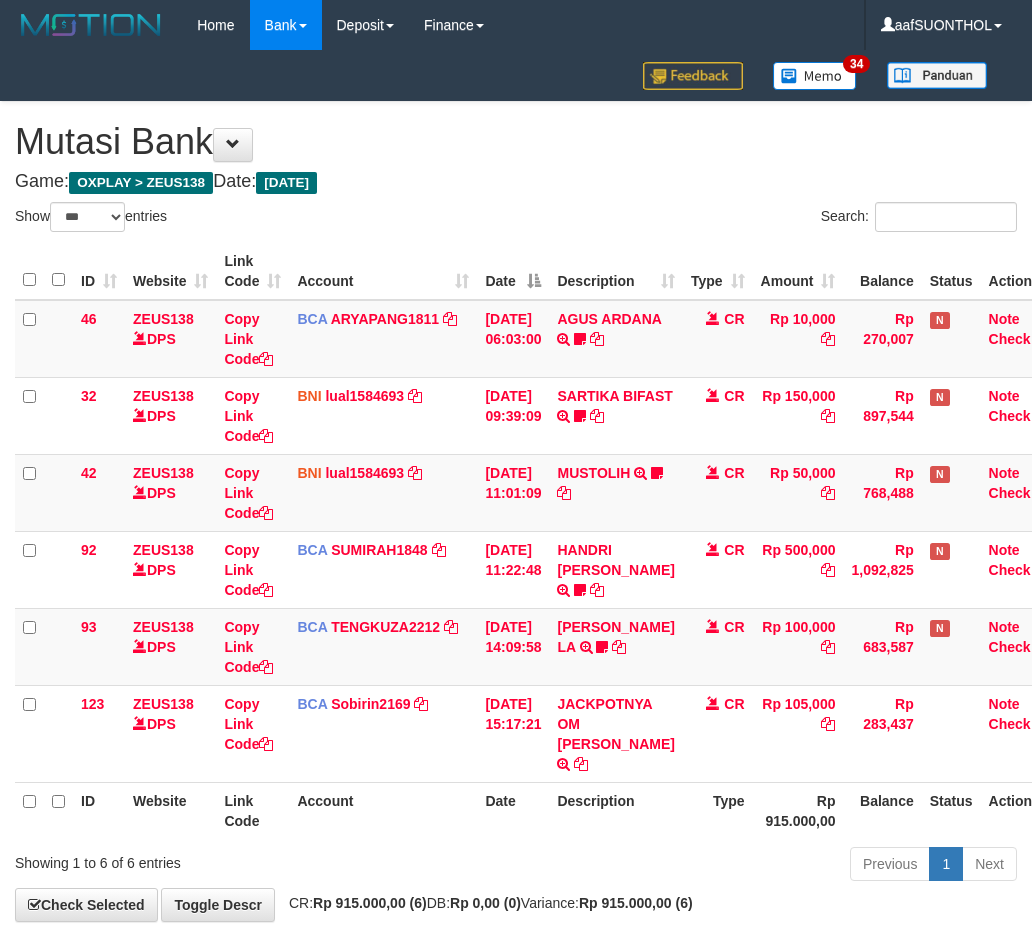 select on "***" 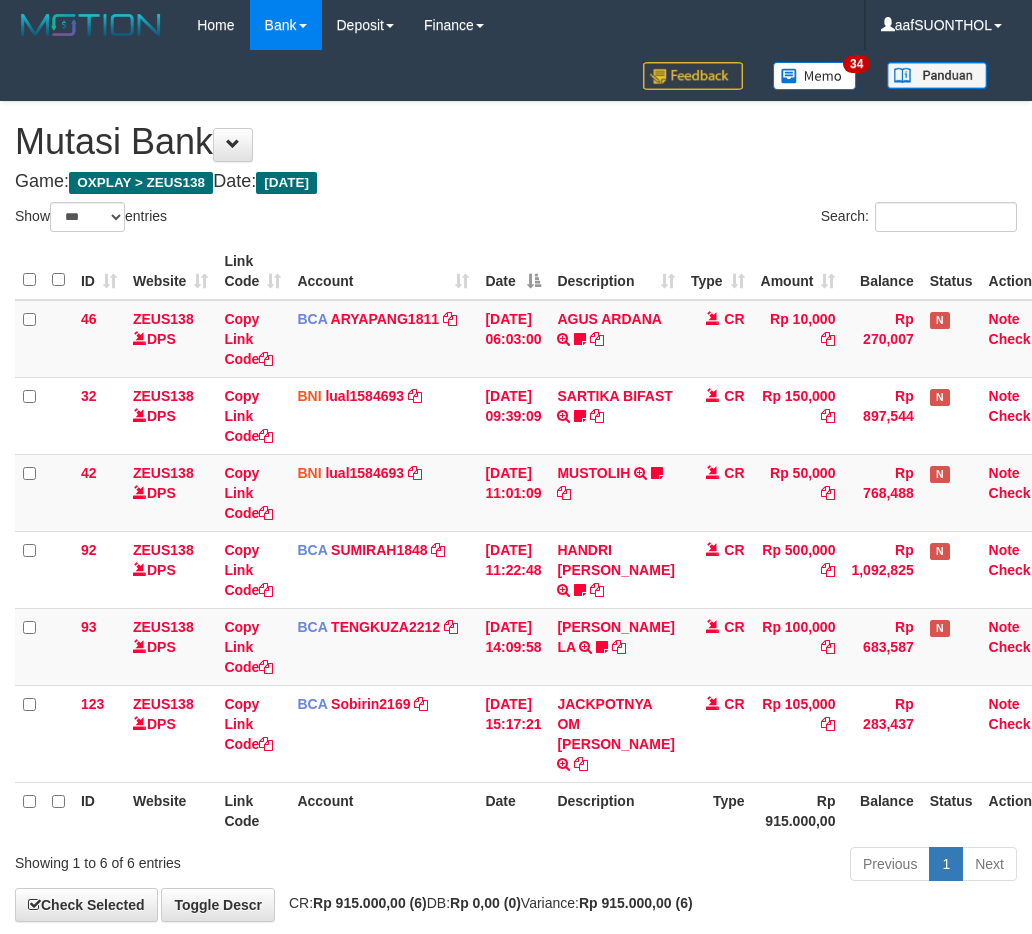 scroll, scrollTop: 80, scrollLeft: 0, axis: vertical 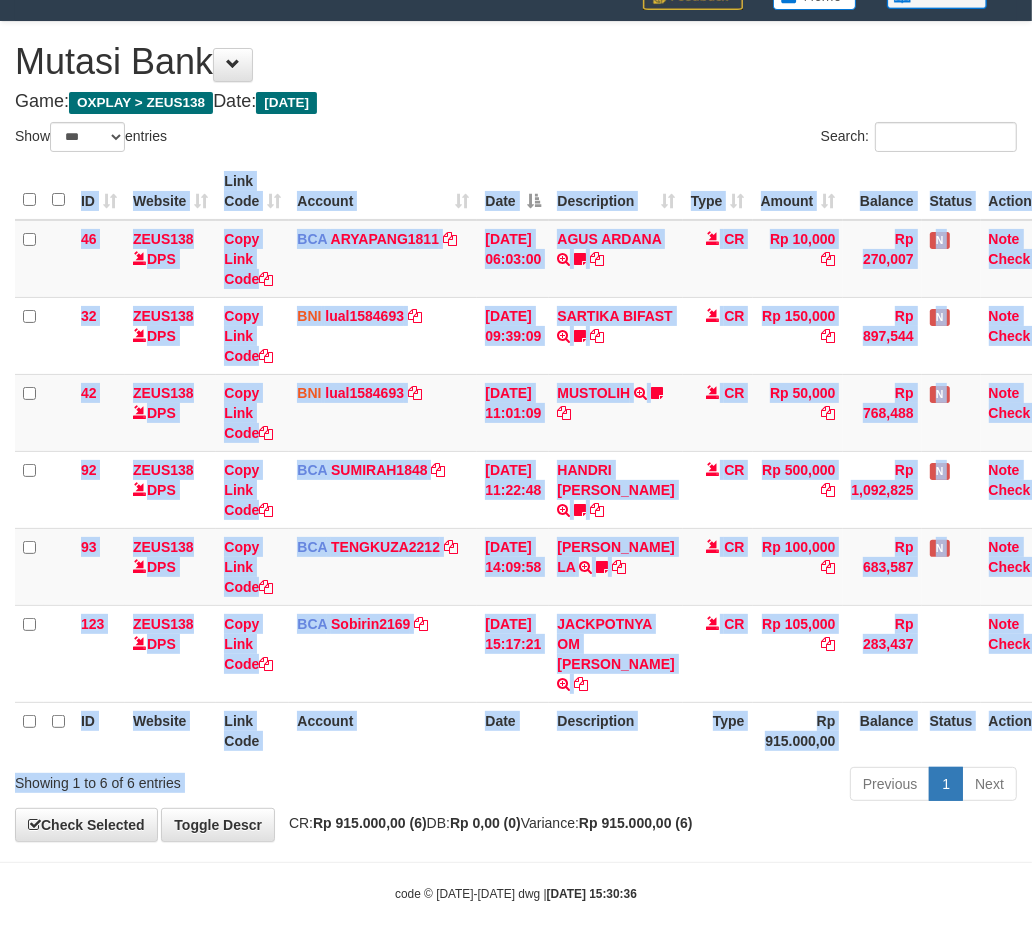 drag, startPoint x: 584, startPoint y: 744, endPoint x: 564, endPoint y: 742, distance: 20.09975 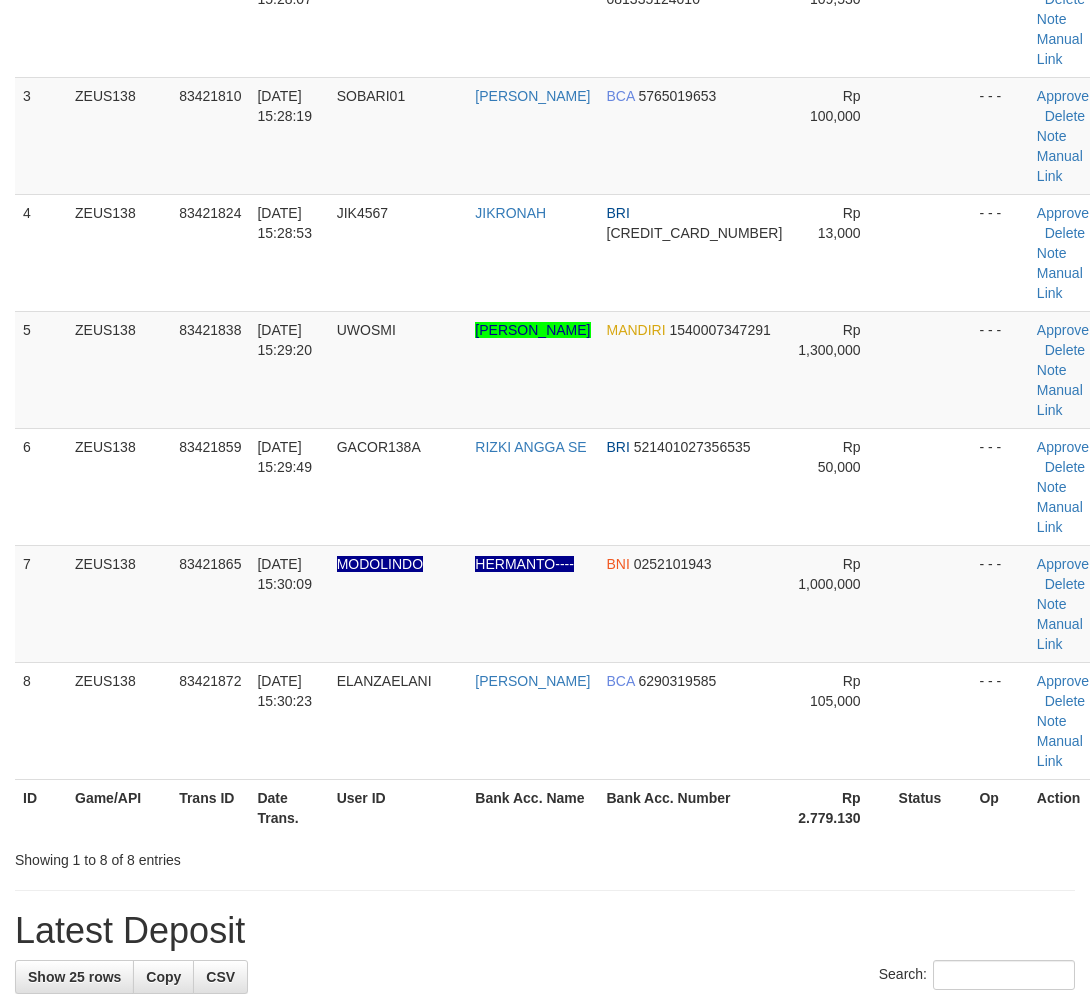 scroll, scrollTop: 173, scrollLeft: 0, axis: vertical 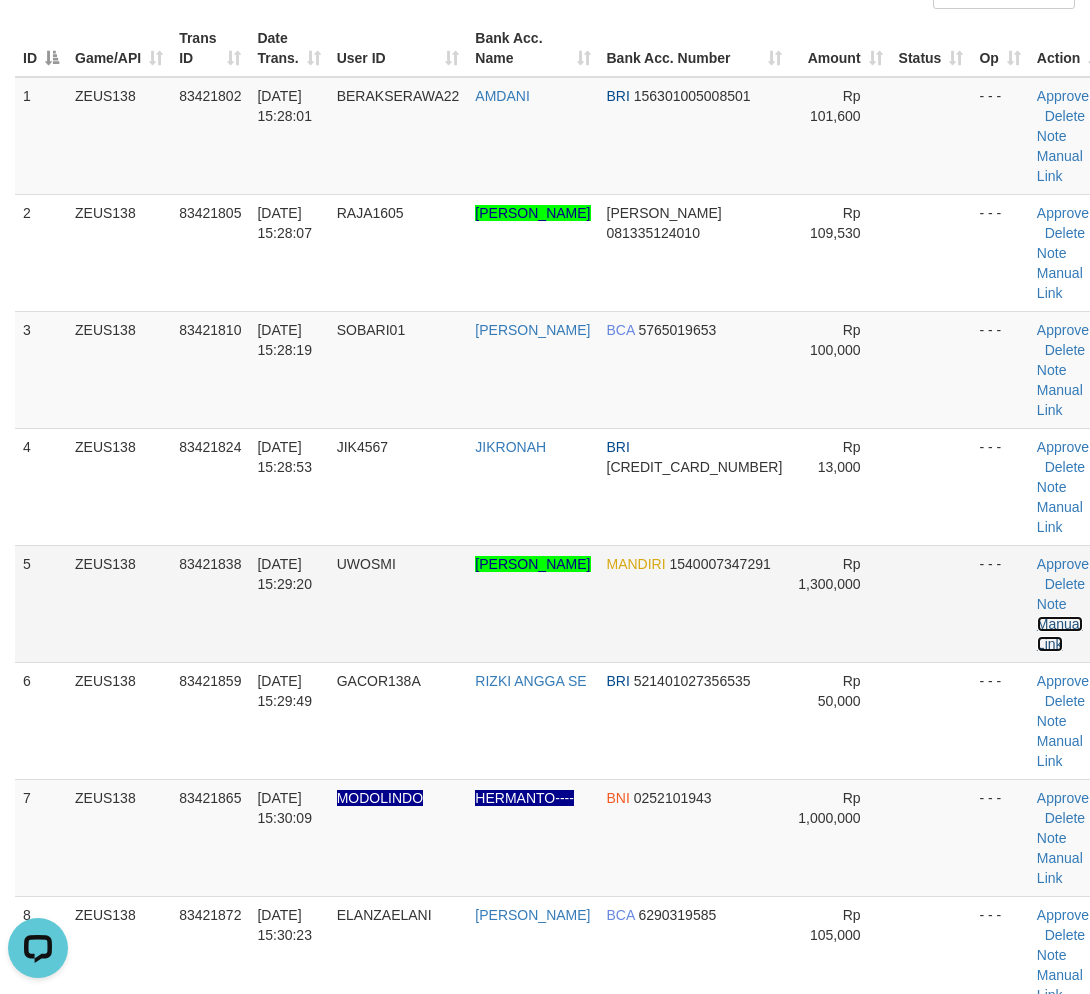 click on "Manual Link" at bounding box center [1060, 634] 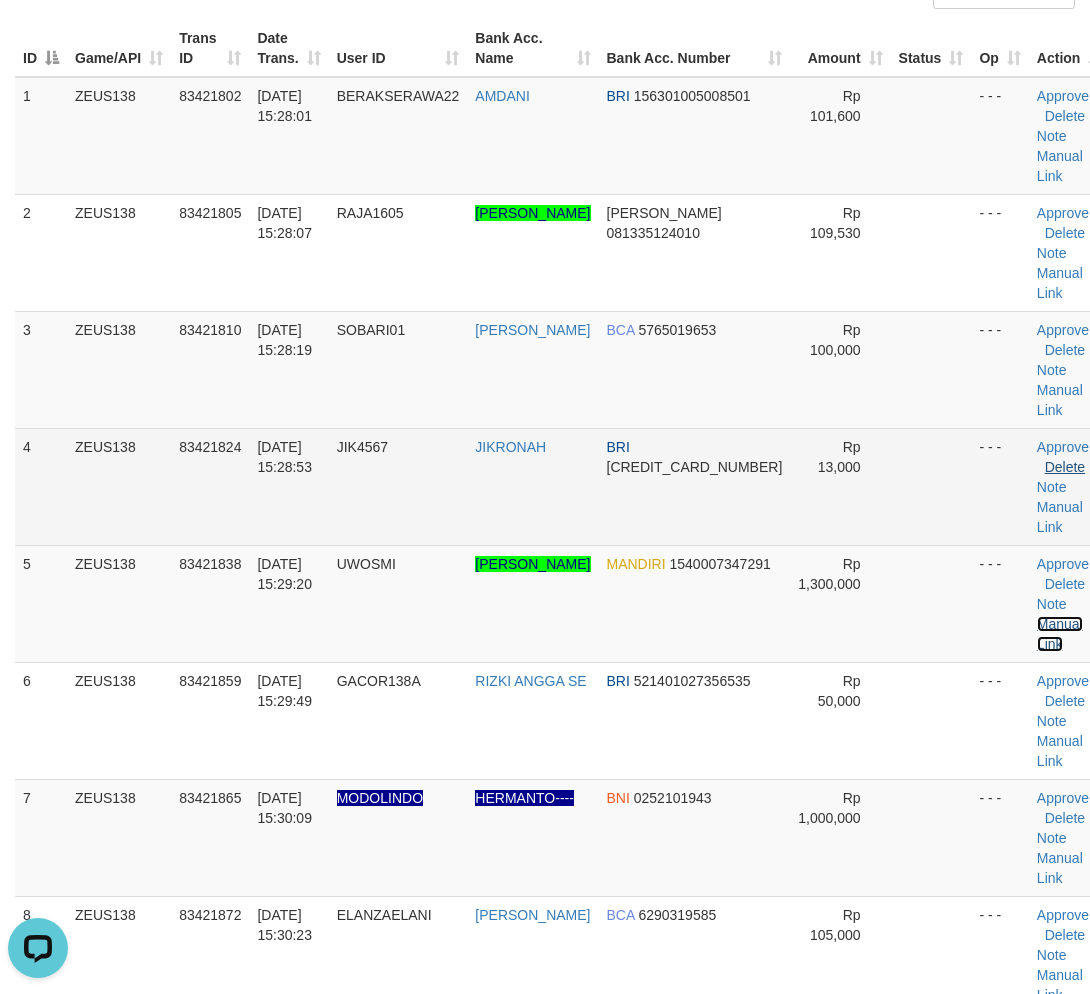click on "Manual Link" at bounding box center (1060, 634) 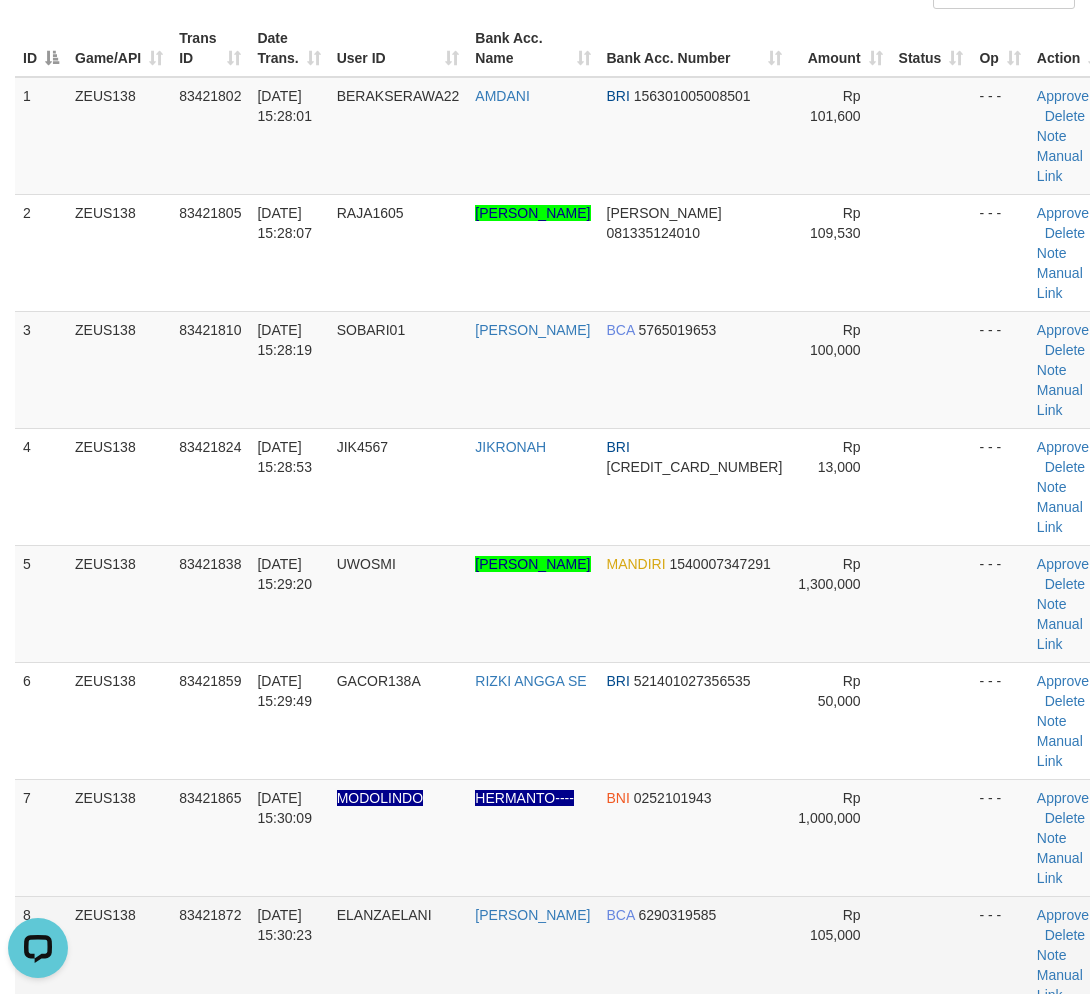 drag, startPoint x: 895, startPoint y: 833, endPoint x: 907, endPoint y: 831, distance: 12.165525 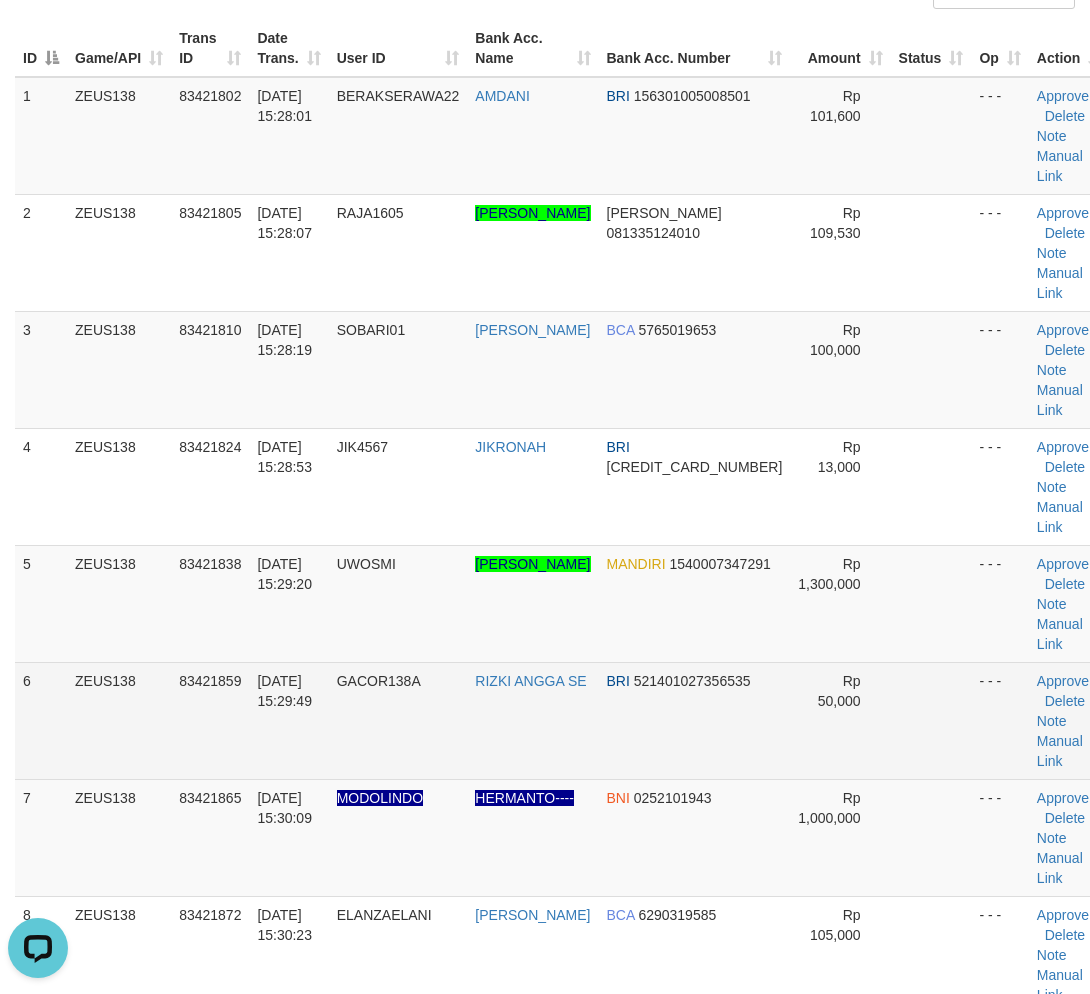 click at bounding box center [931, 720] 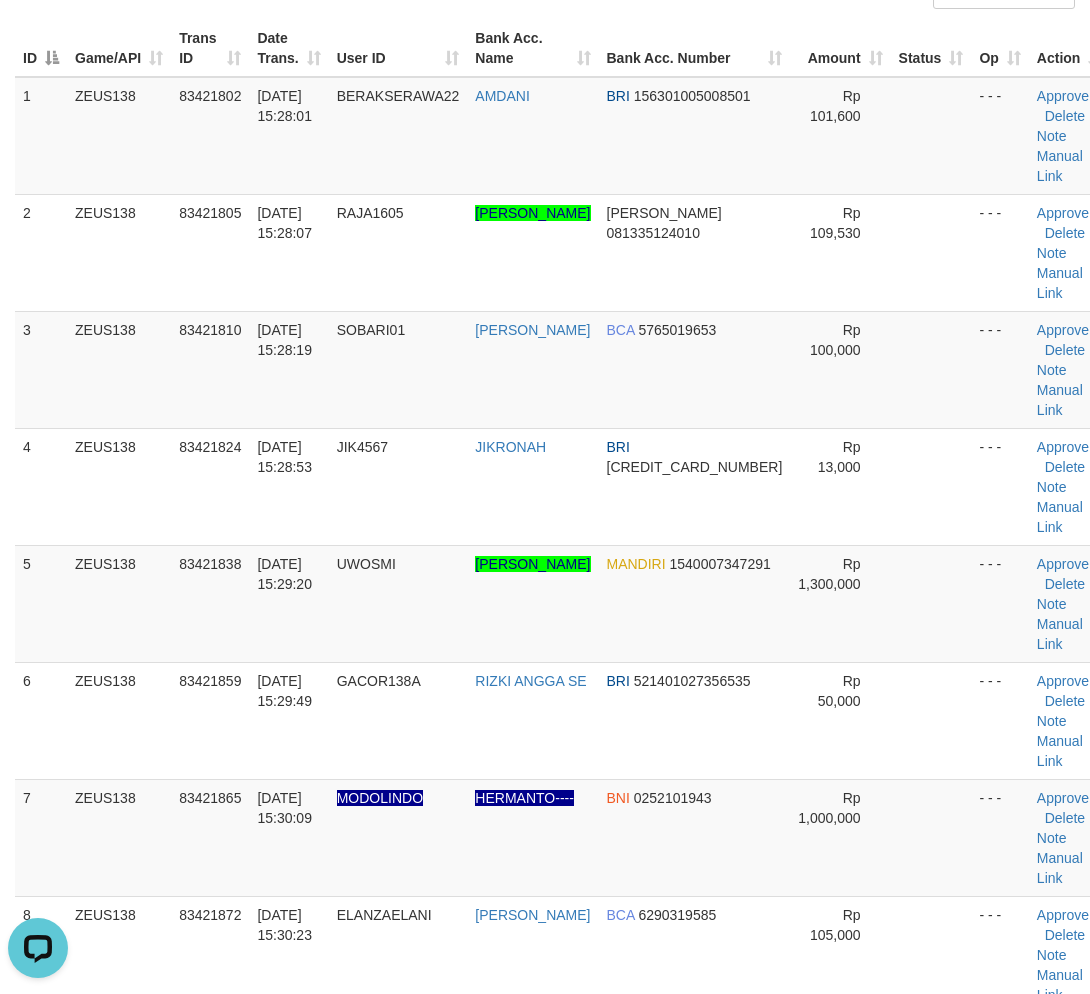 drag, startPoint x: 868, startPoint y: 660, endPoint x: 1098, endPoint y: 697, distance: 232.95708 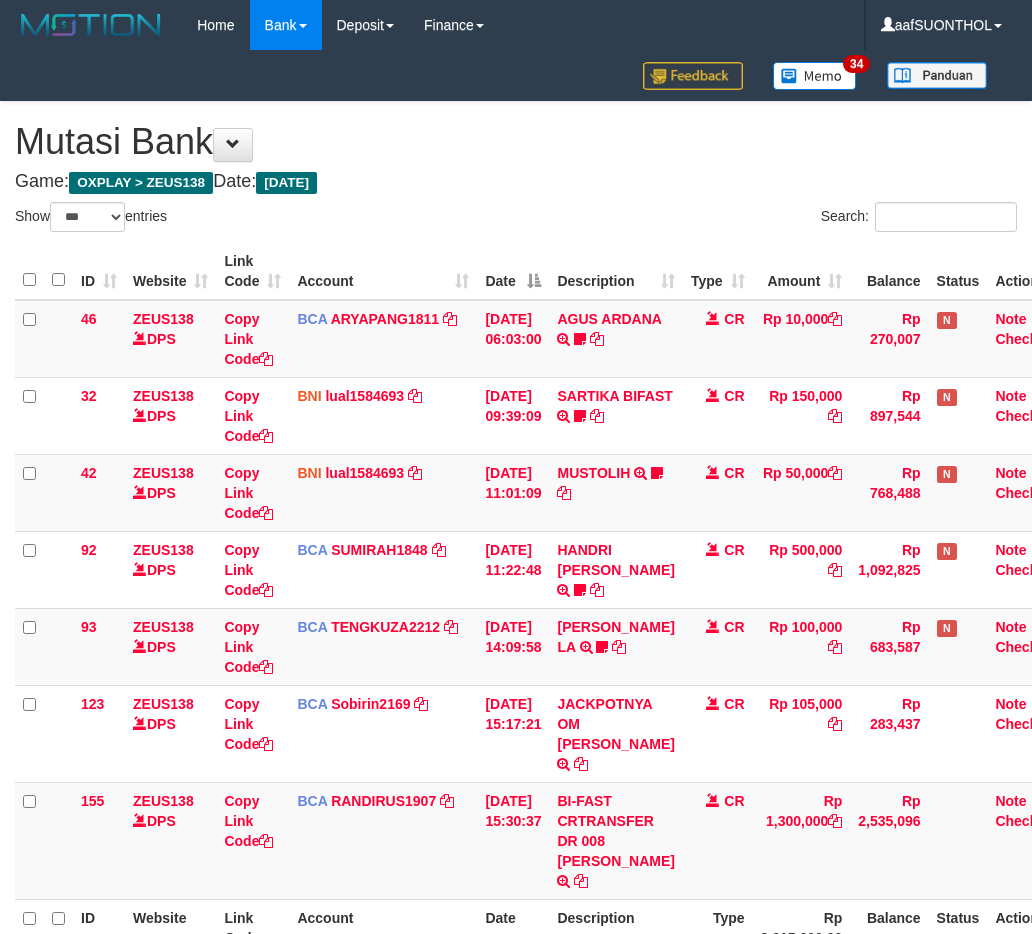 select on "***" 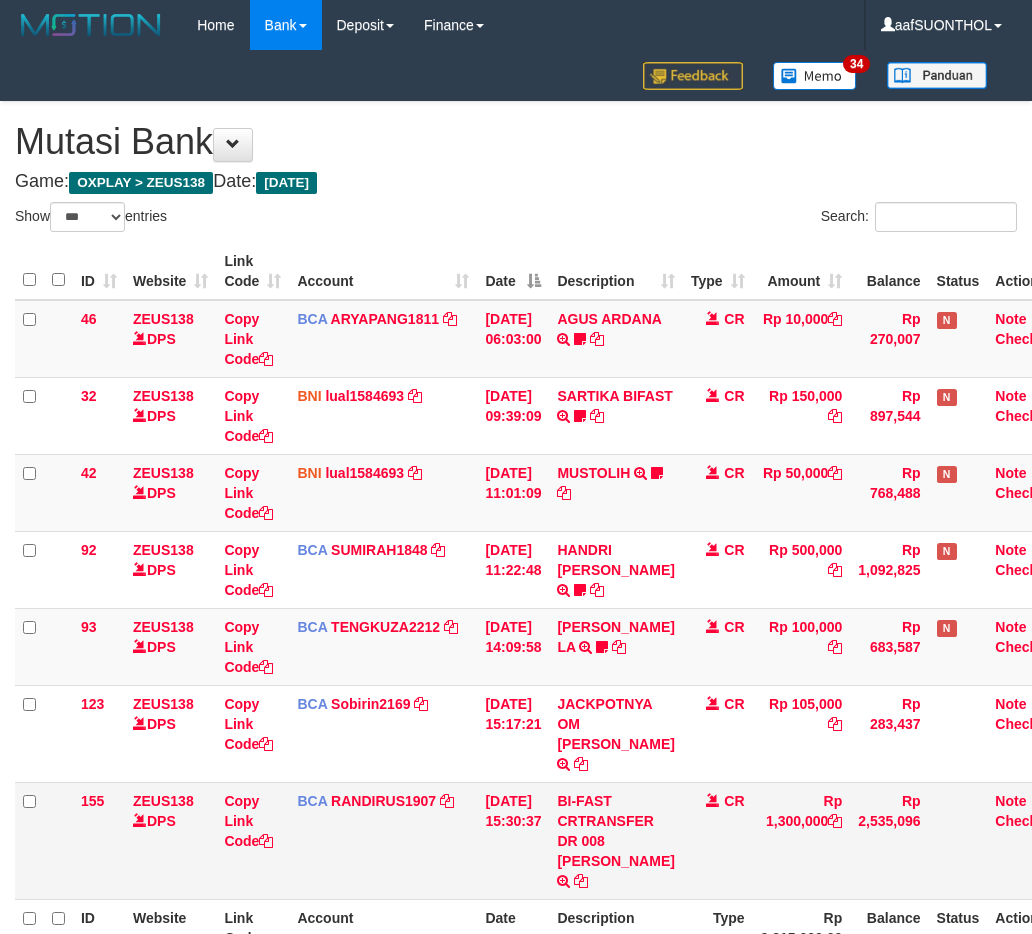 scroll, scrollTop: 80, scrollLeft: 0, axis: vertical 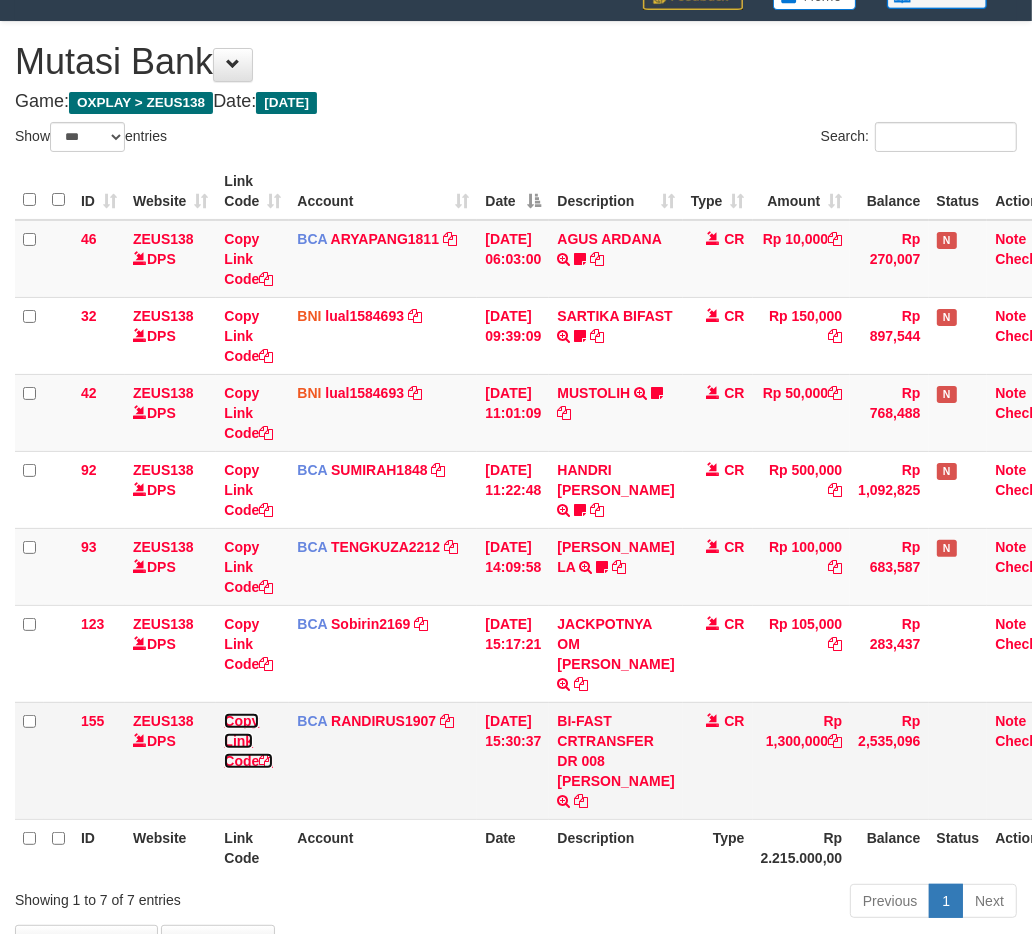 click on "Copy Link Code" at bounding box center (248, 741) 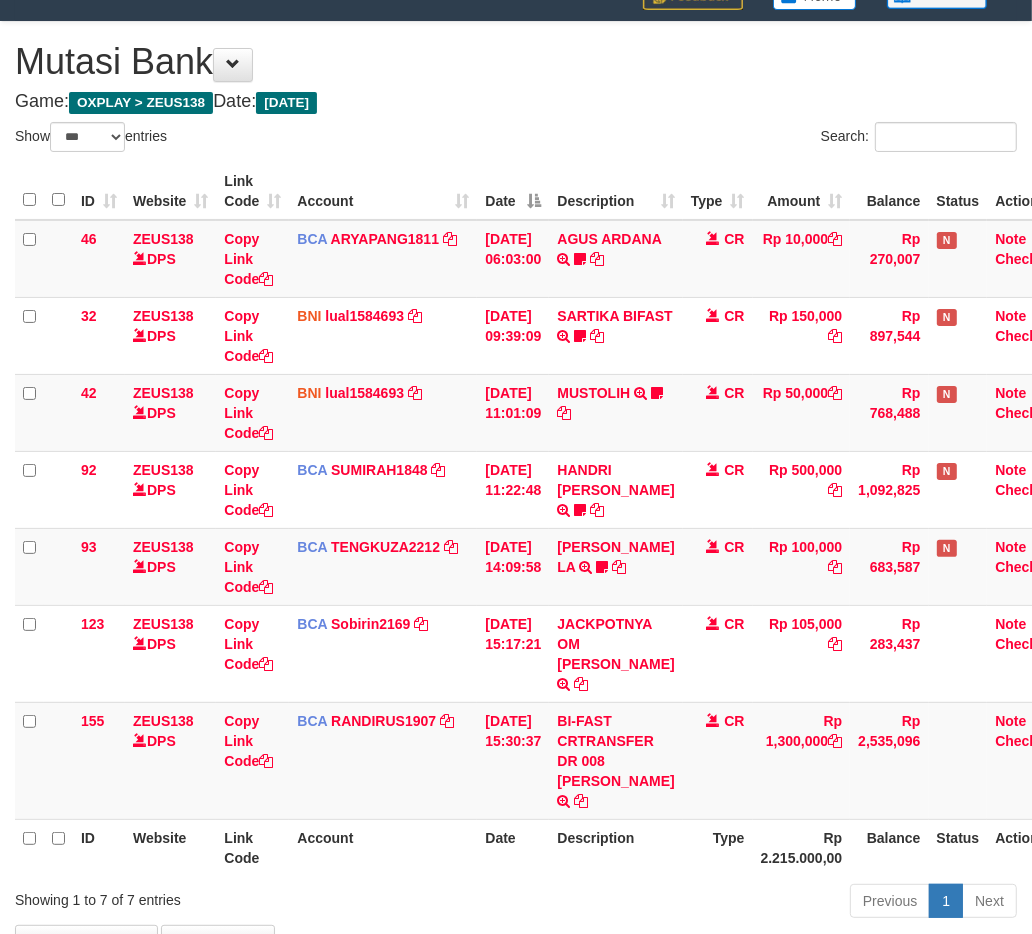 scroll, scrollTop: 0, scrollLeft: 0, axis: both 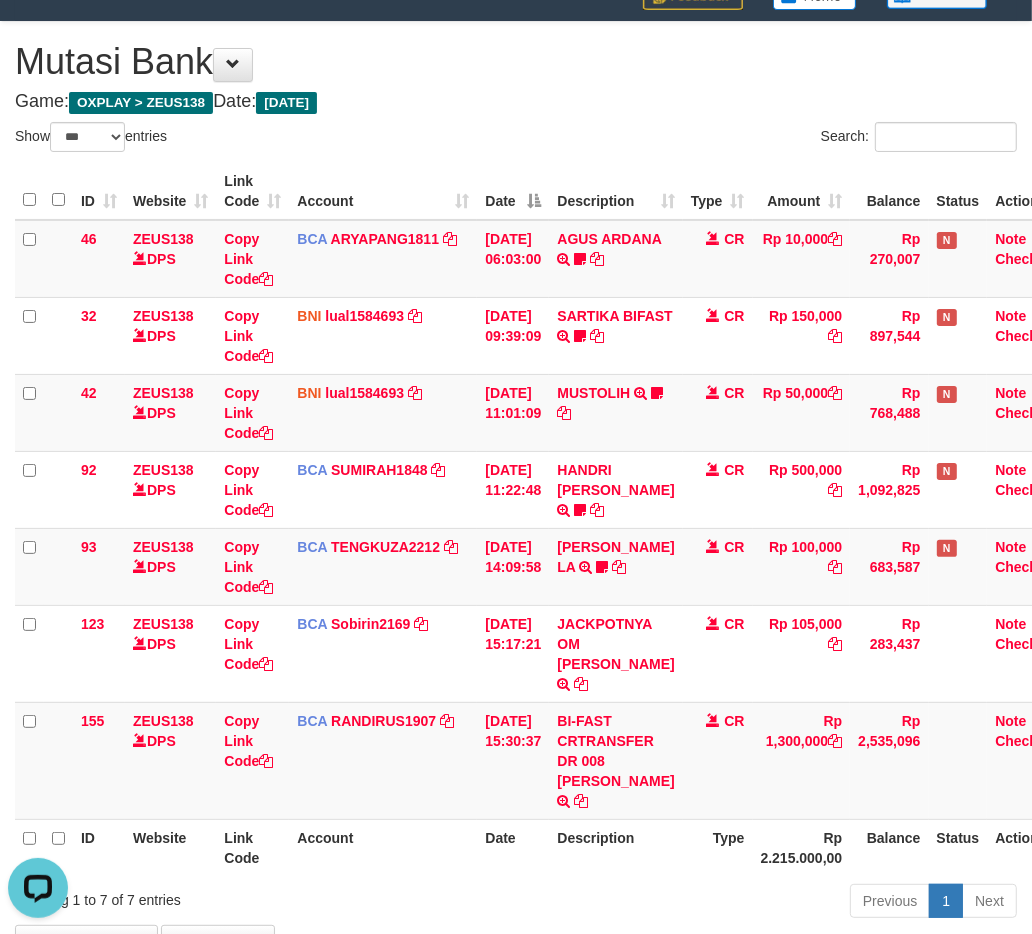 click on "Account" at bounding box center [383, 847] 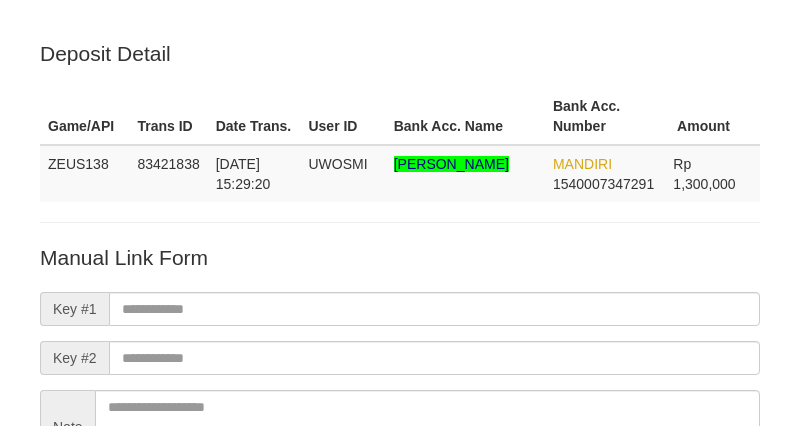 scroll, scrollTop: 223, scrollLeft: 0, axis: vertical 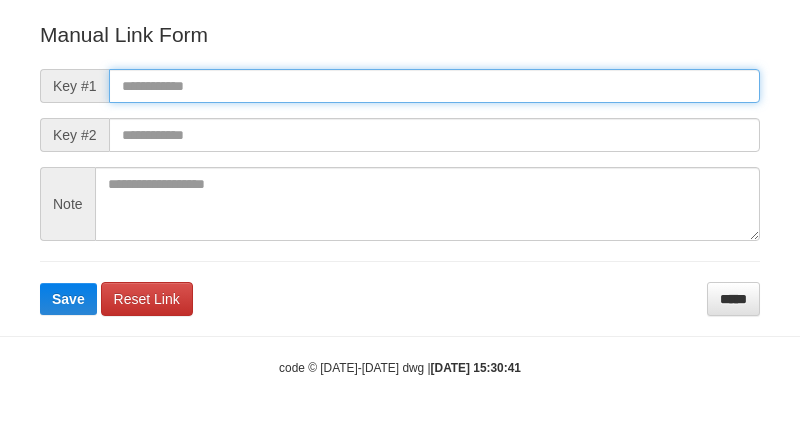 click at bounding box center [434, 86] 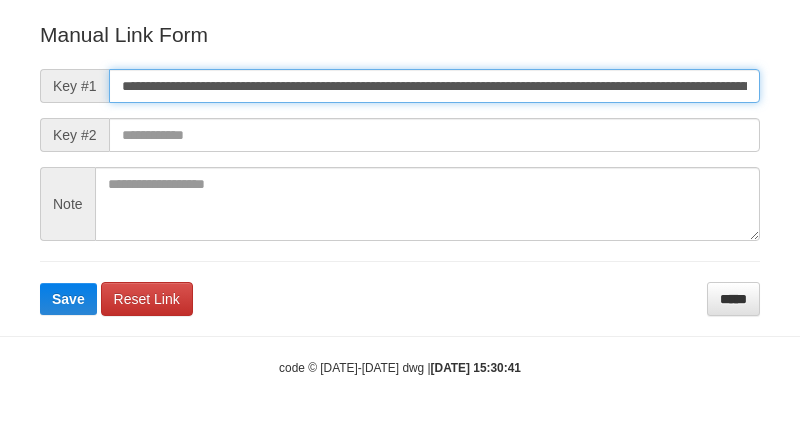 scroll, scrollTop: 0, scrollLeft: 1377, axis: horizontal 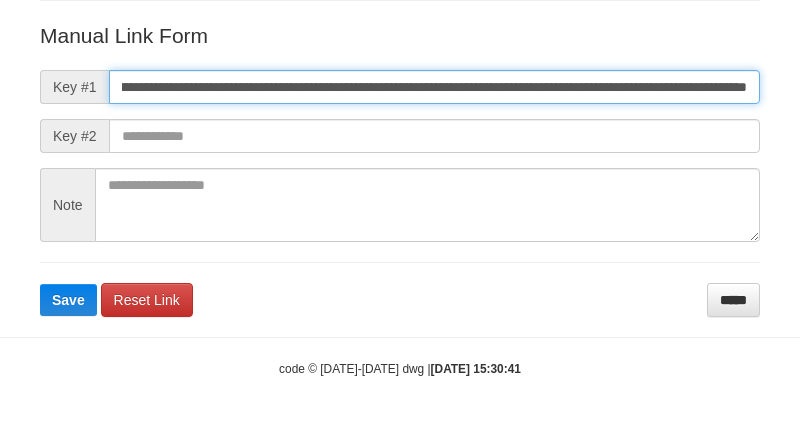 type on "**********" 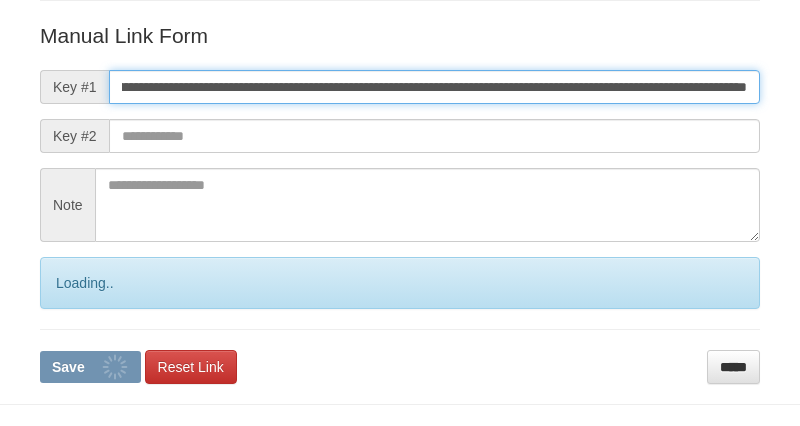 click on "Save" at bounding box center [90, 367] 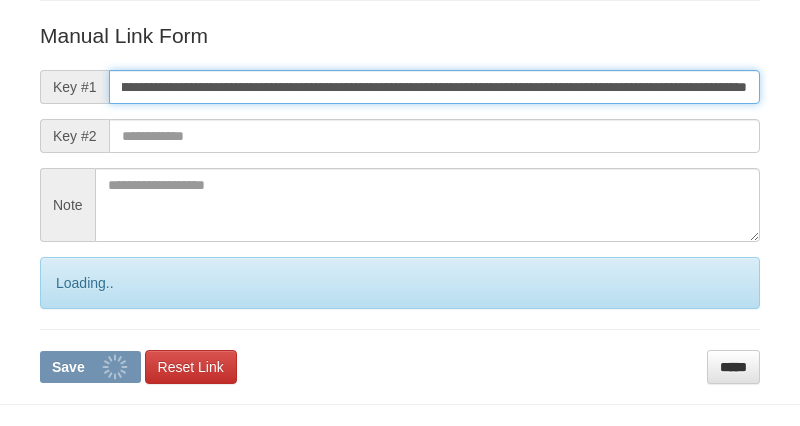 click on "Save" at bounding box center [90, 367] 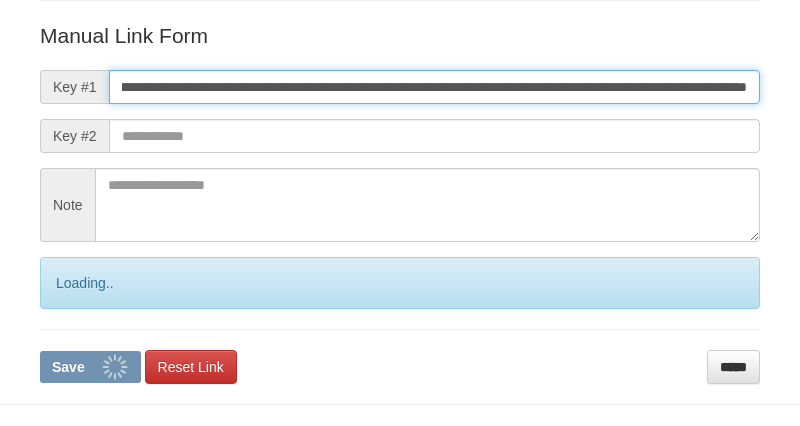click on "Save" at bounding box center (90, 367) 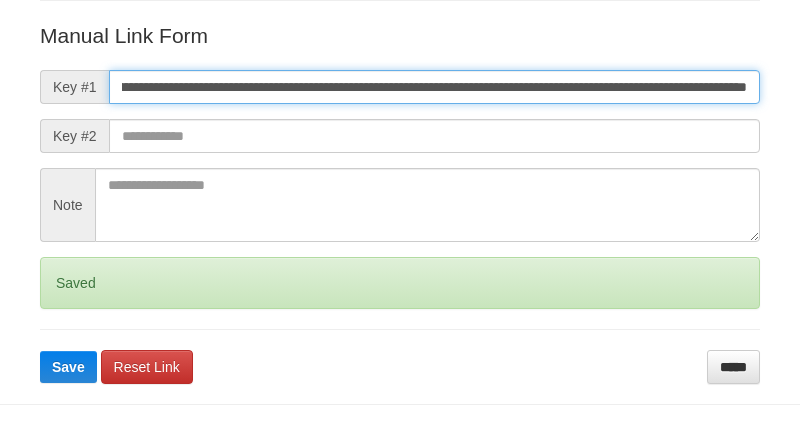 click on "Save" at bounding box center (68, 367) 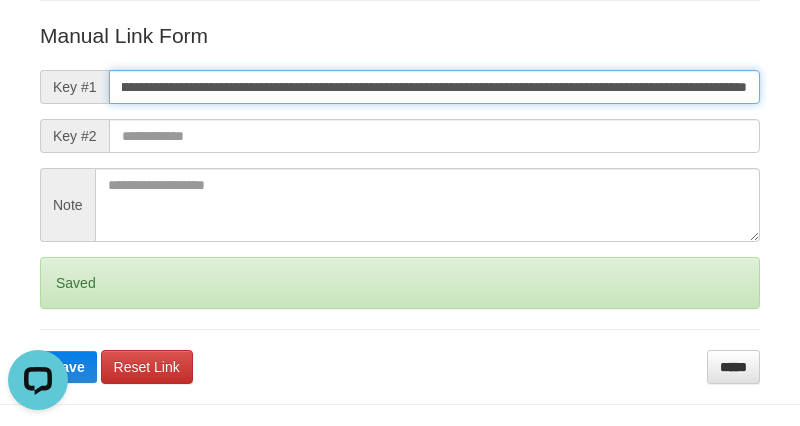 scroll, scrollTop: 0, scrollLeft: 0, axis: both 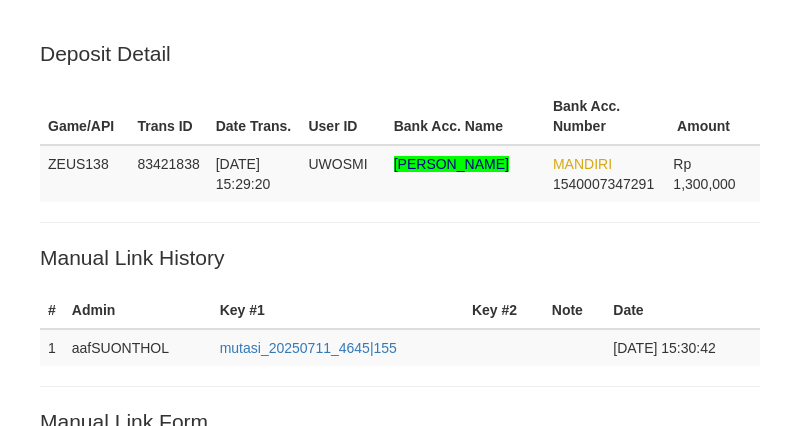 click on "Save" at bounding box center (68, 801) 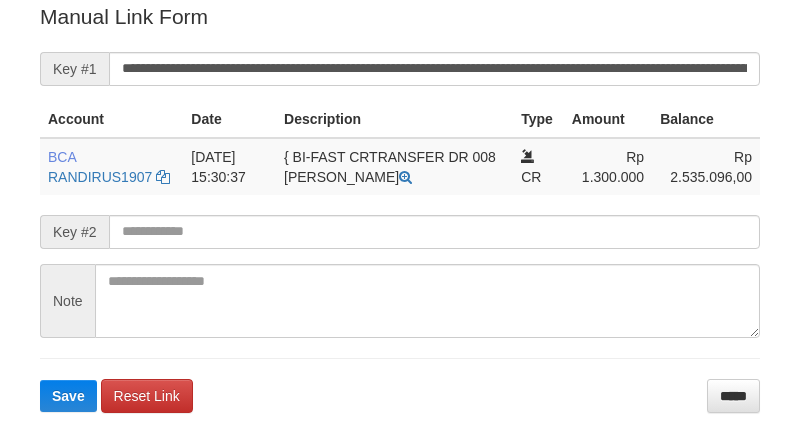 click on "Save" at bounding box center (68, 396) 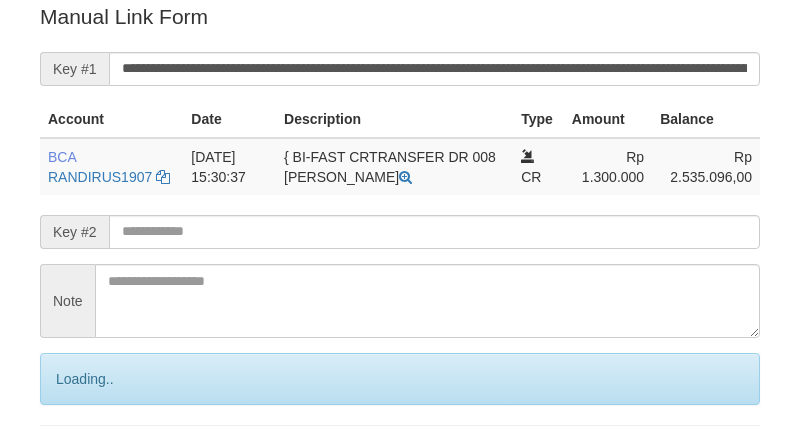 click on "Save" at bounding box center [90, 463] 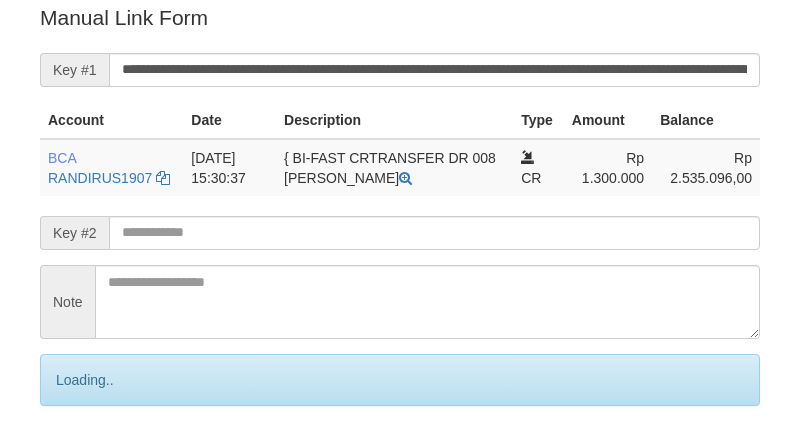 click on "**********" at bounding box center [434, 70] 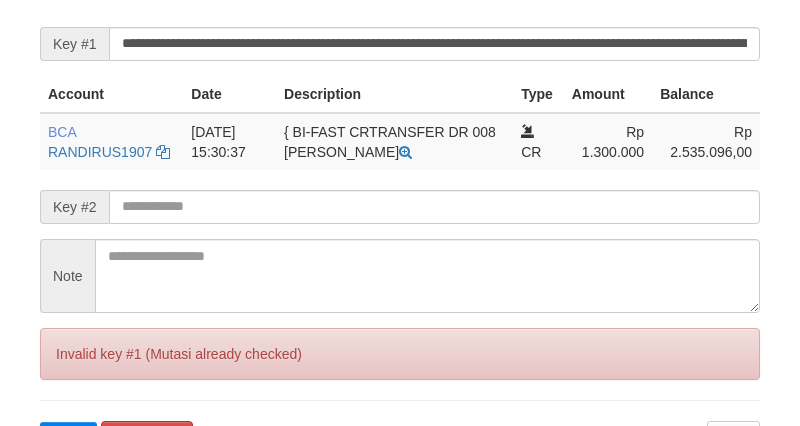 scroll, scrollTop: 404, scrollLeft: 0, axis: vertical 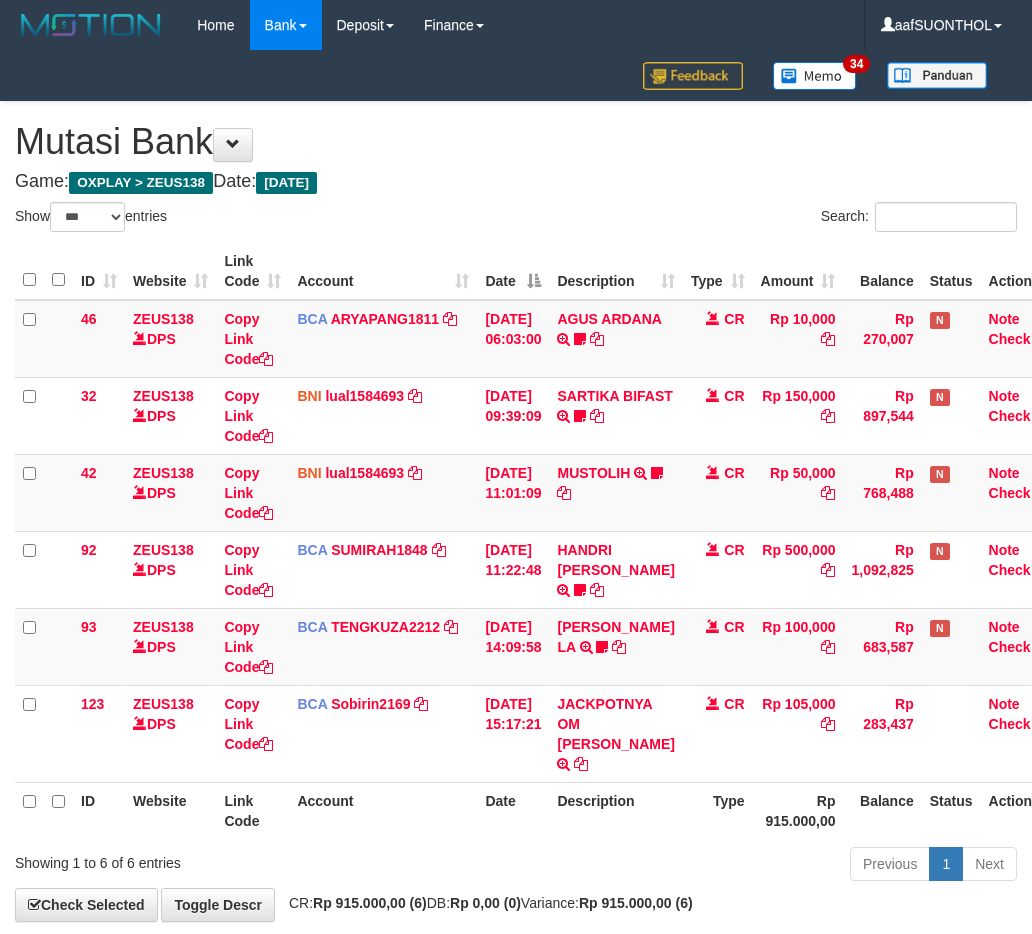 select on "***" 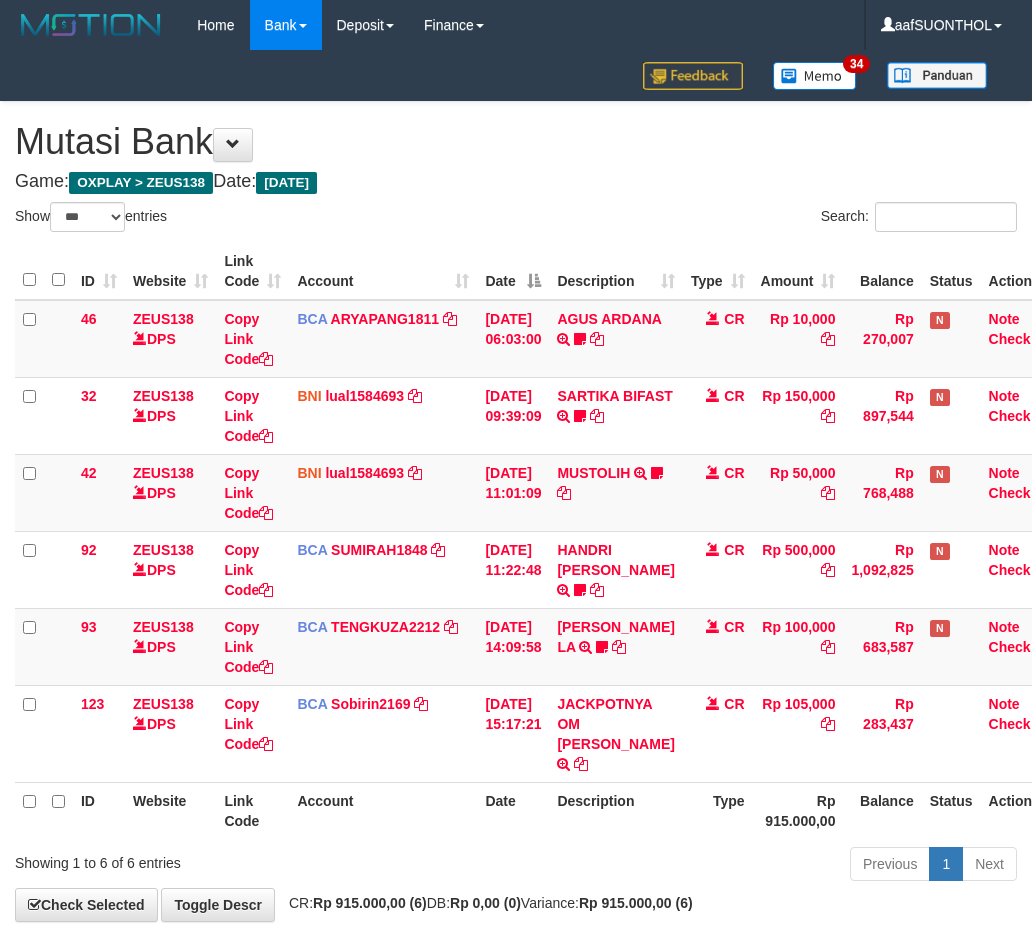 scroll, scrollTop: 80, scrollLeft: 0, axis: vertical 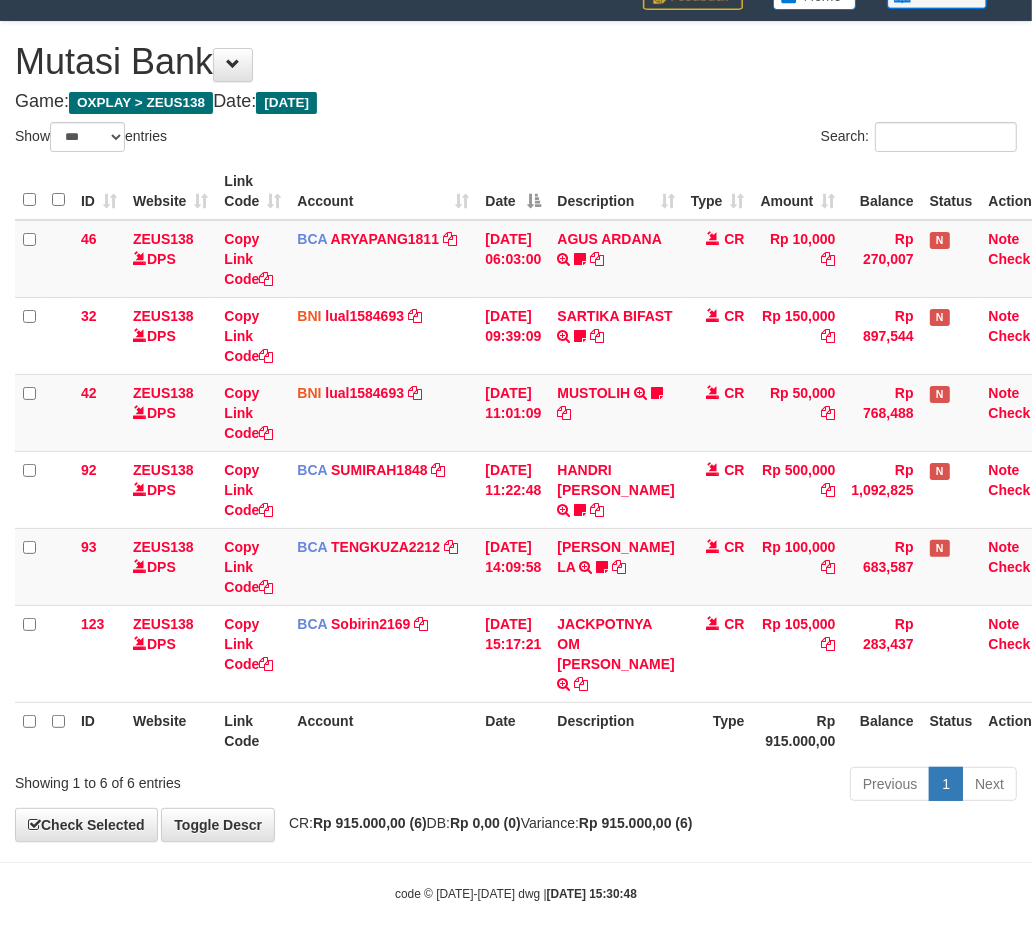 drag, startPoint x: 440, startPoint y: 740, endPoint x: 428, endPoint y: 741, distance: 12.0415945 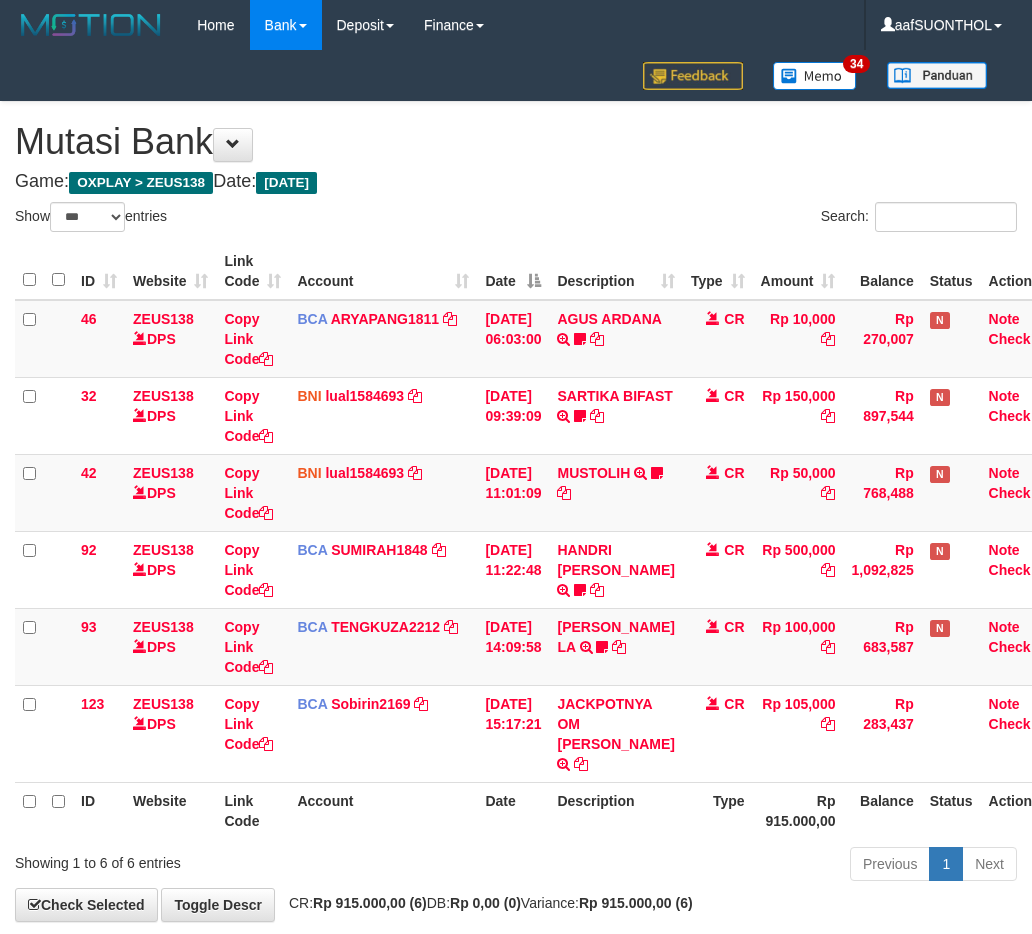 select on "***" 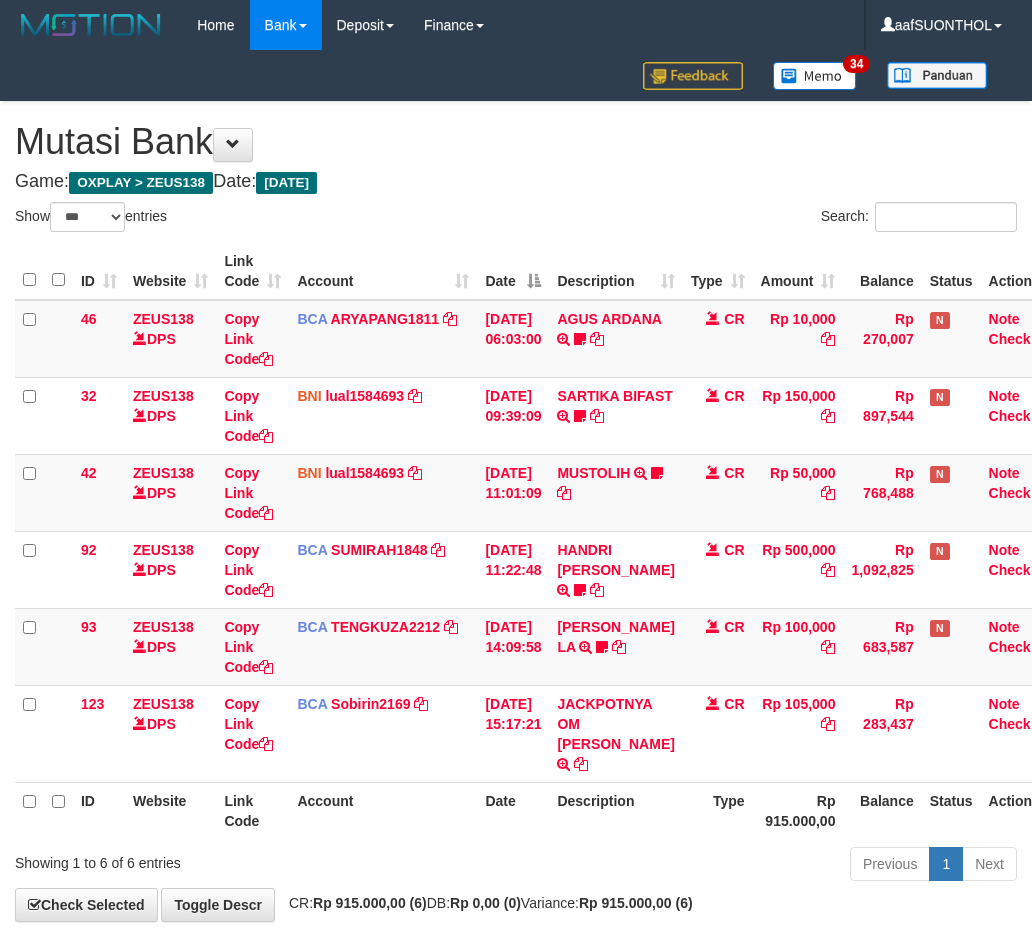 scroll, scrollTop: 80, scrollLeft: 0, axis: vertical 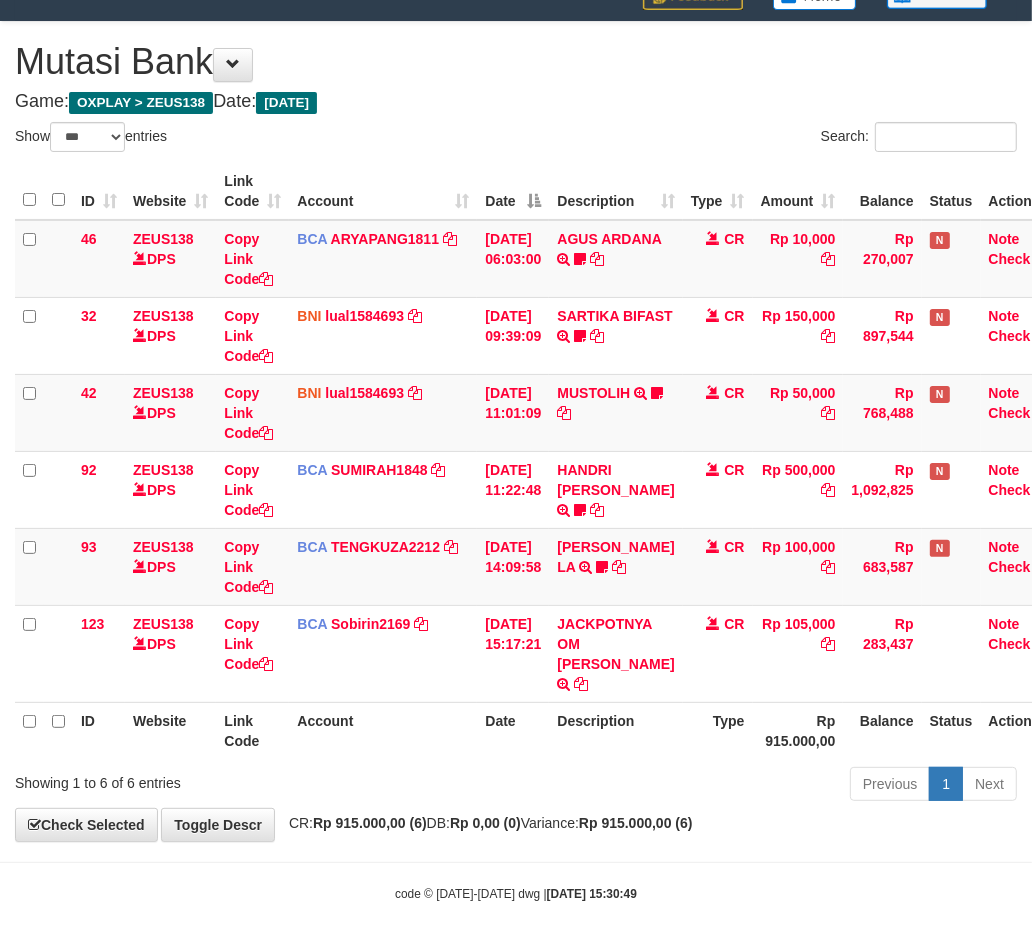 click on "Date" at bounding box center [513, 730] 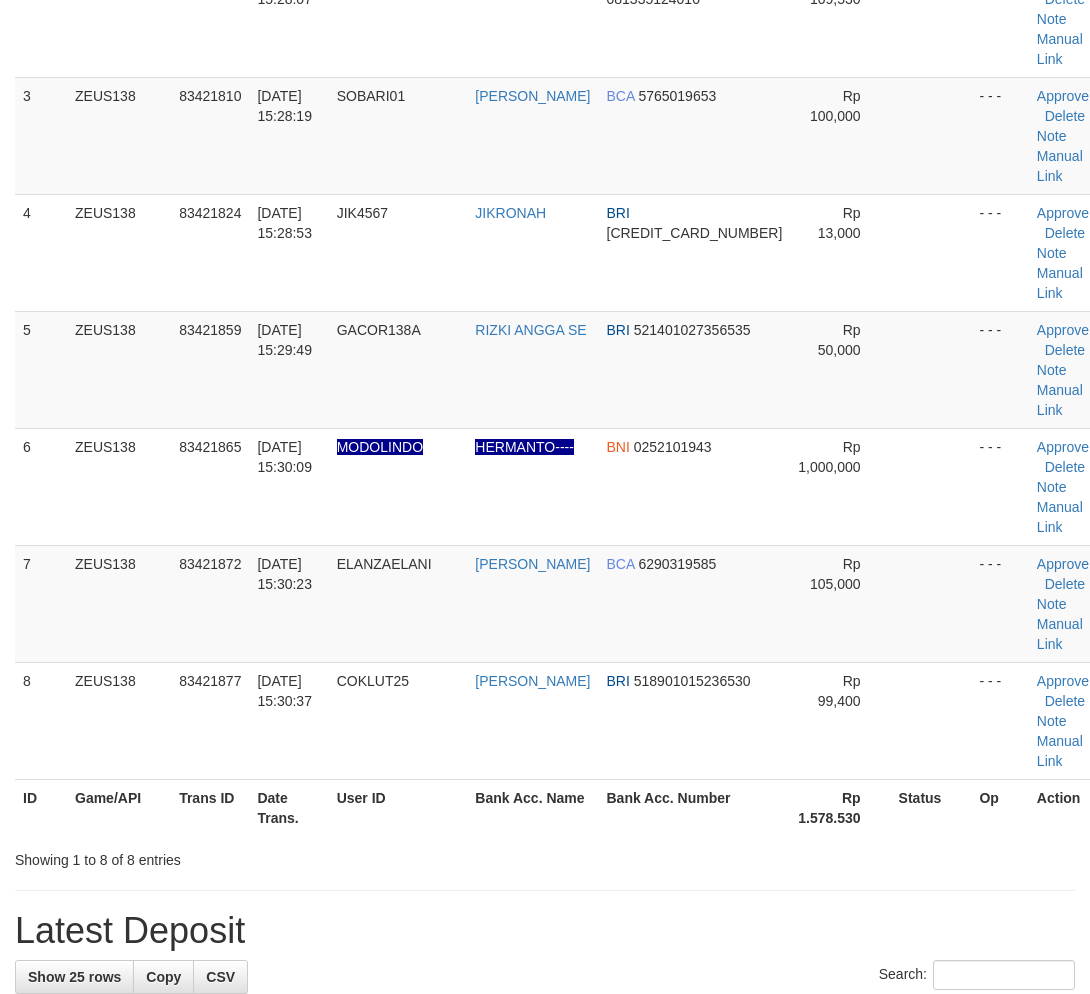 scroll, scrollTop: 173, scrollLeft: 0, axis: vertical 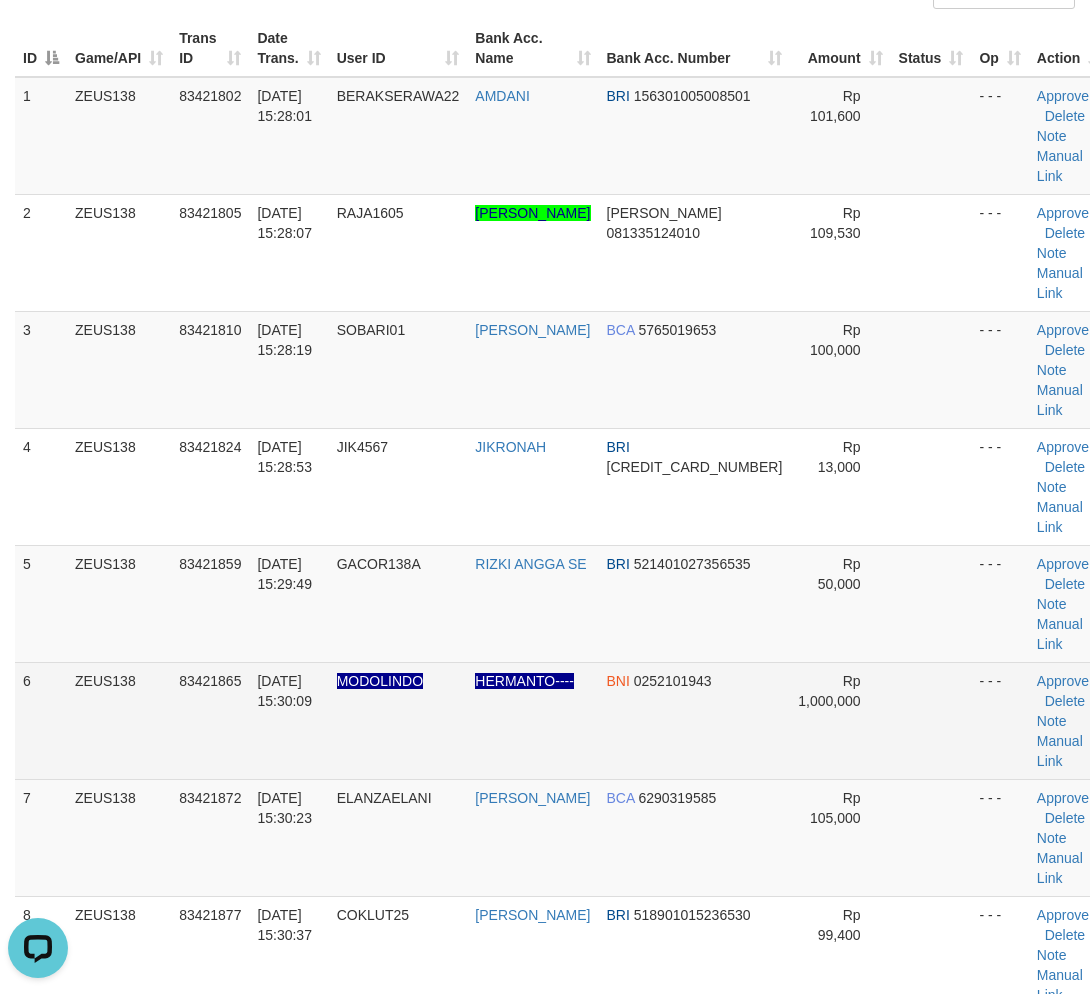 click on "Rp 1,000,000" at bounding box center (840, 720) 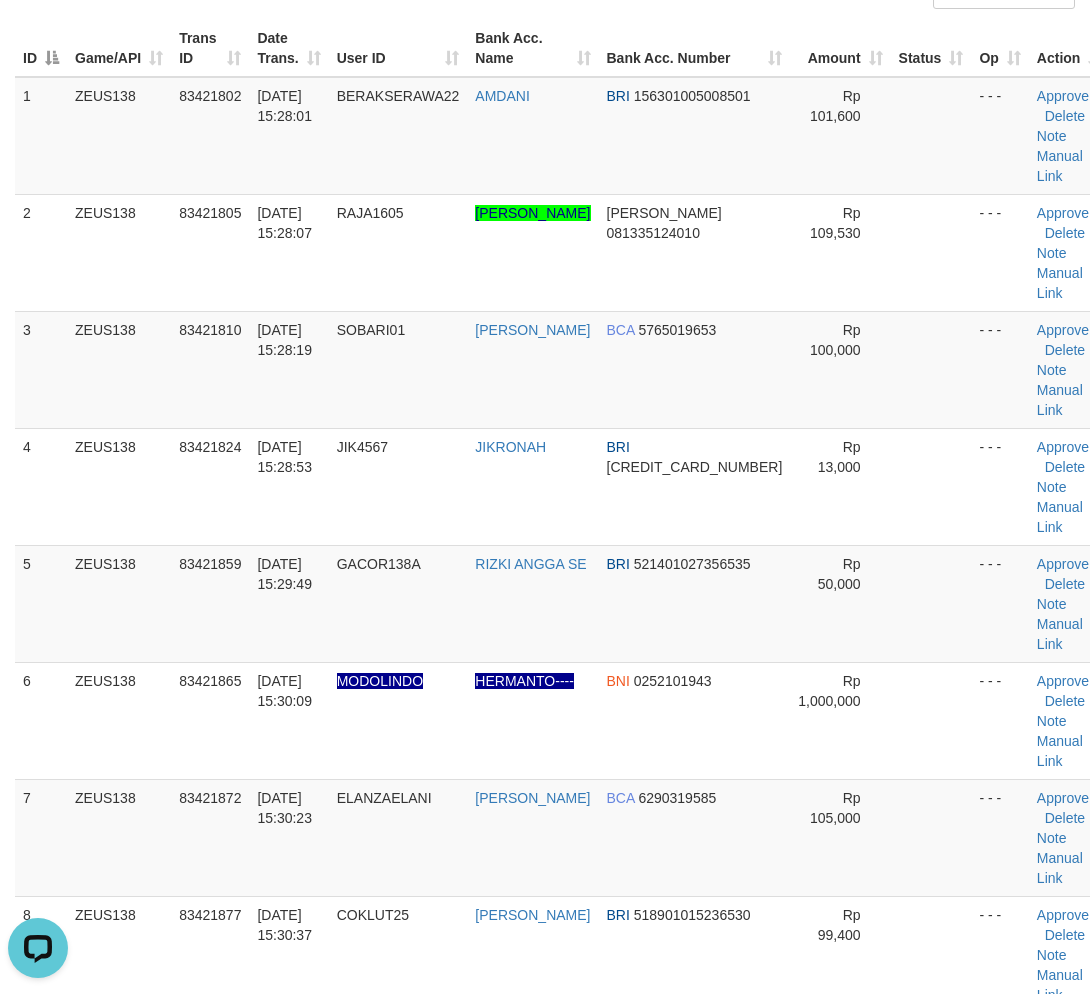drag, startPoint x: 835, startPoint y: 660, endPoint x: 1095, endPoint y: 652, distance: 260.12305 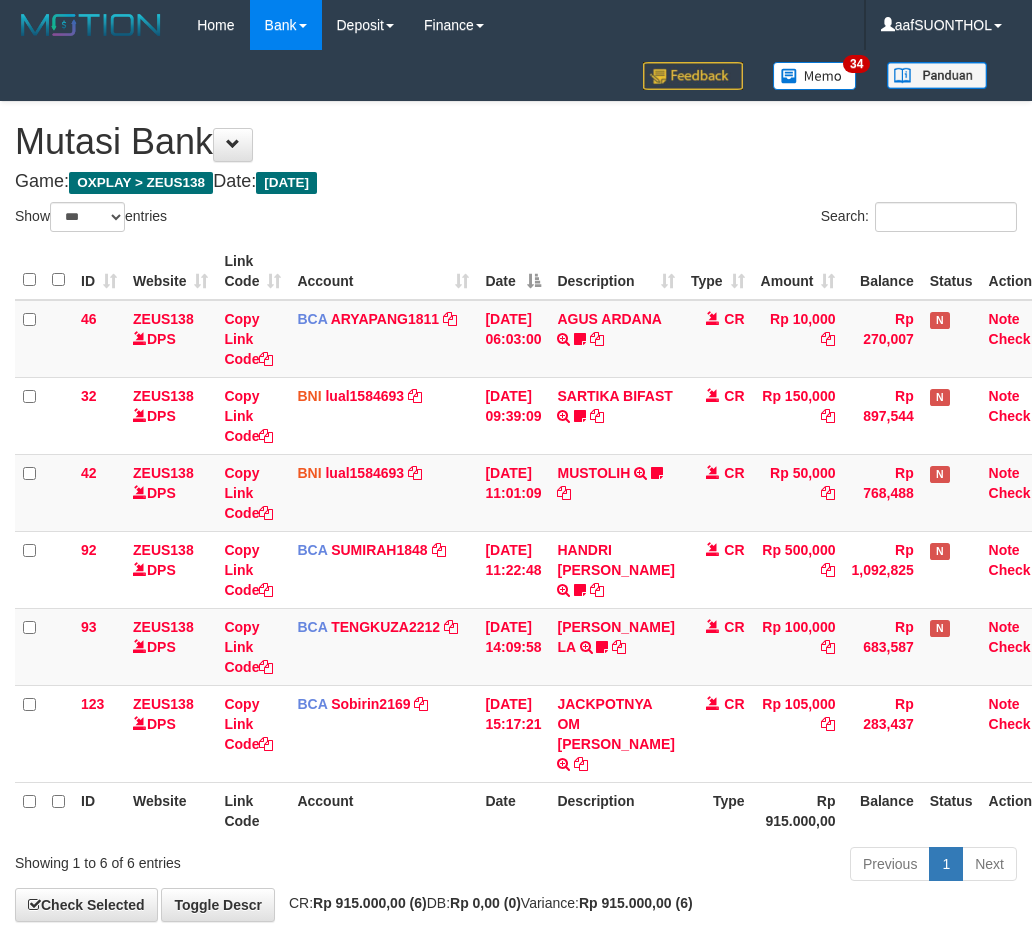 select on "***" 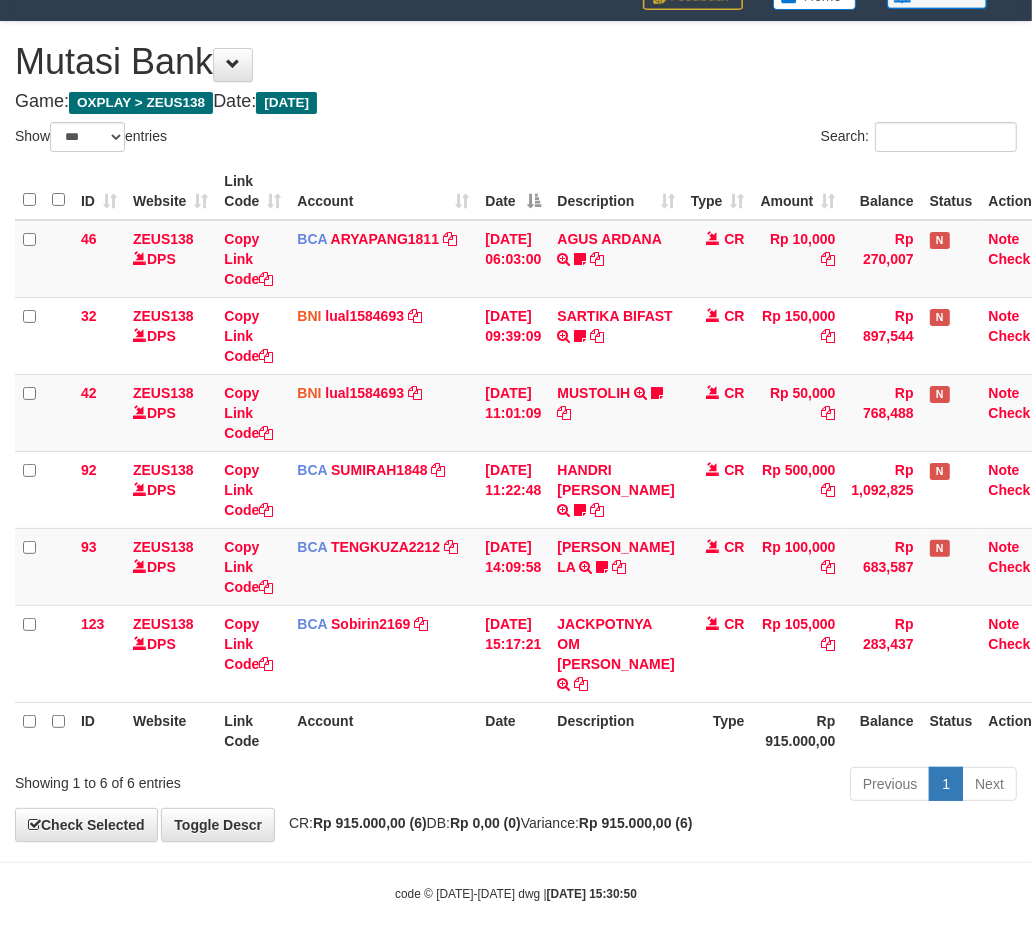 click on "**********" at bounding box center (516, 431) 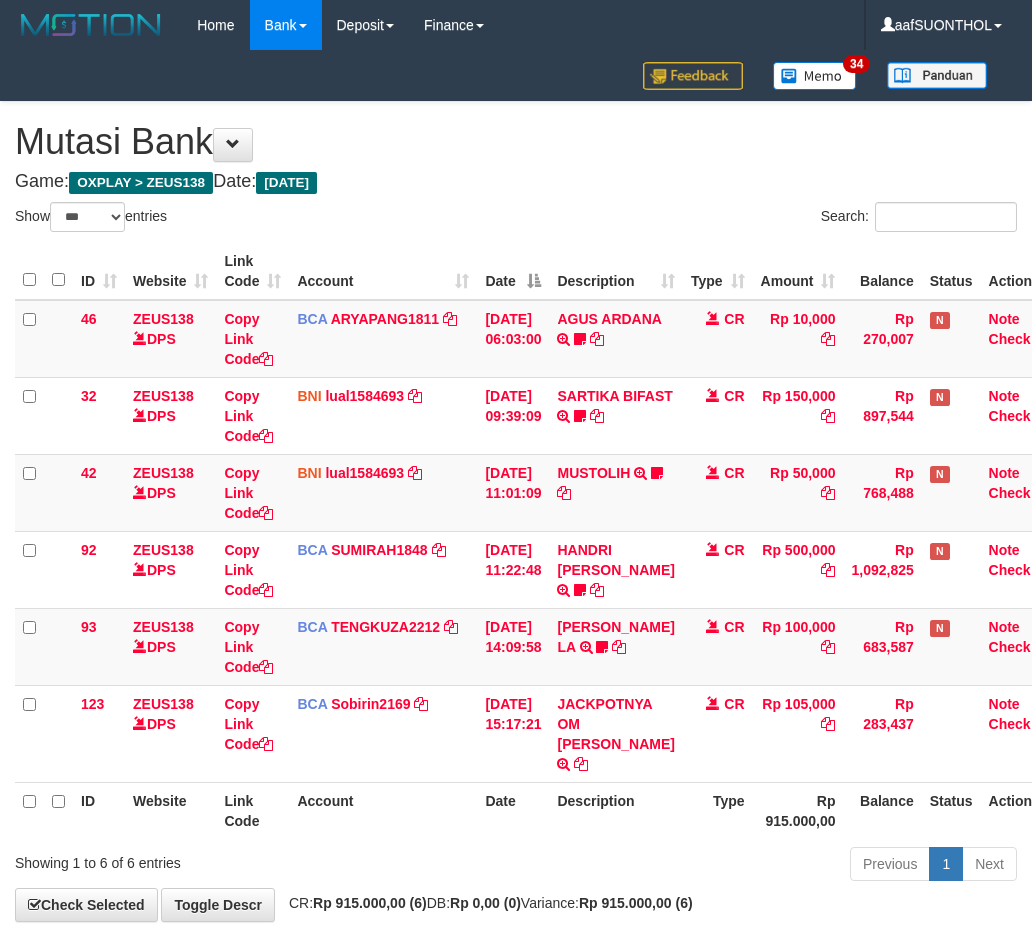 select on "***" 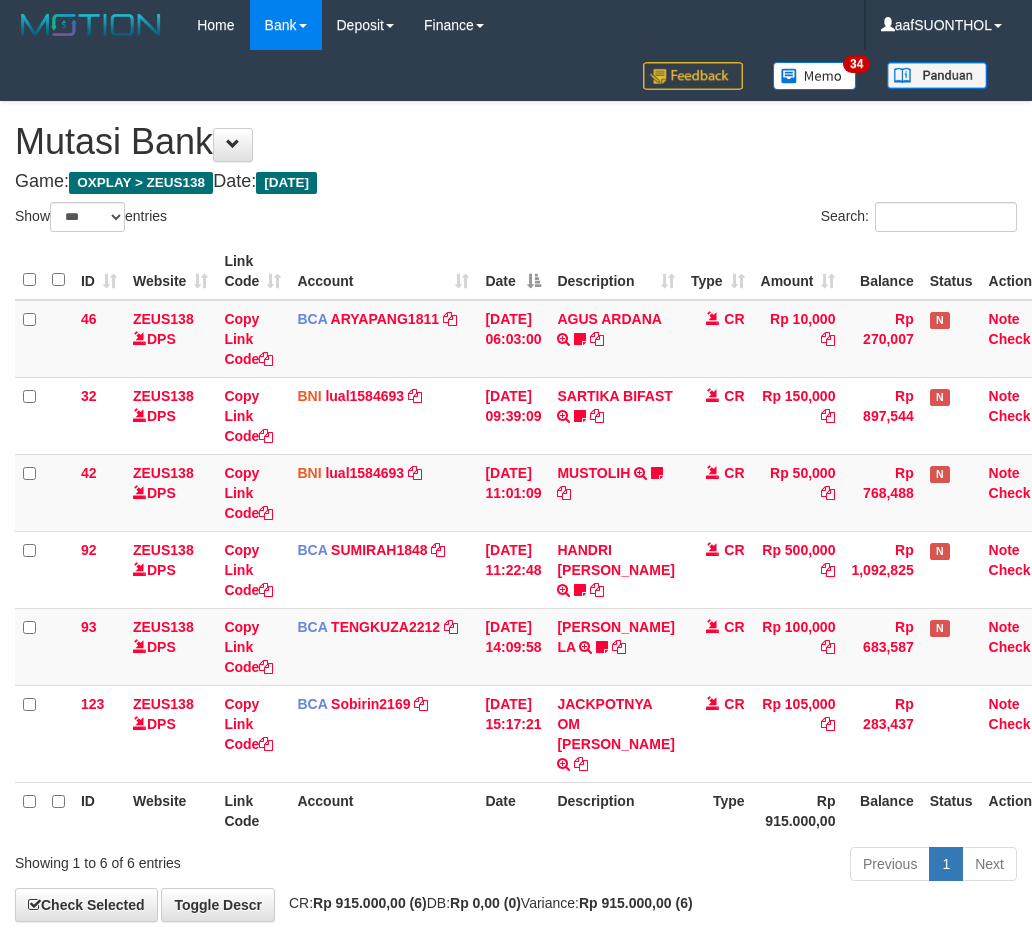 scroll, scrollTop: 80, scrollLeft: 0, axis: vertical 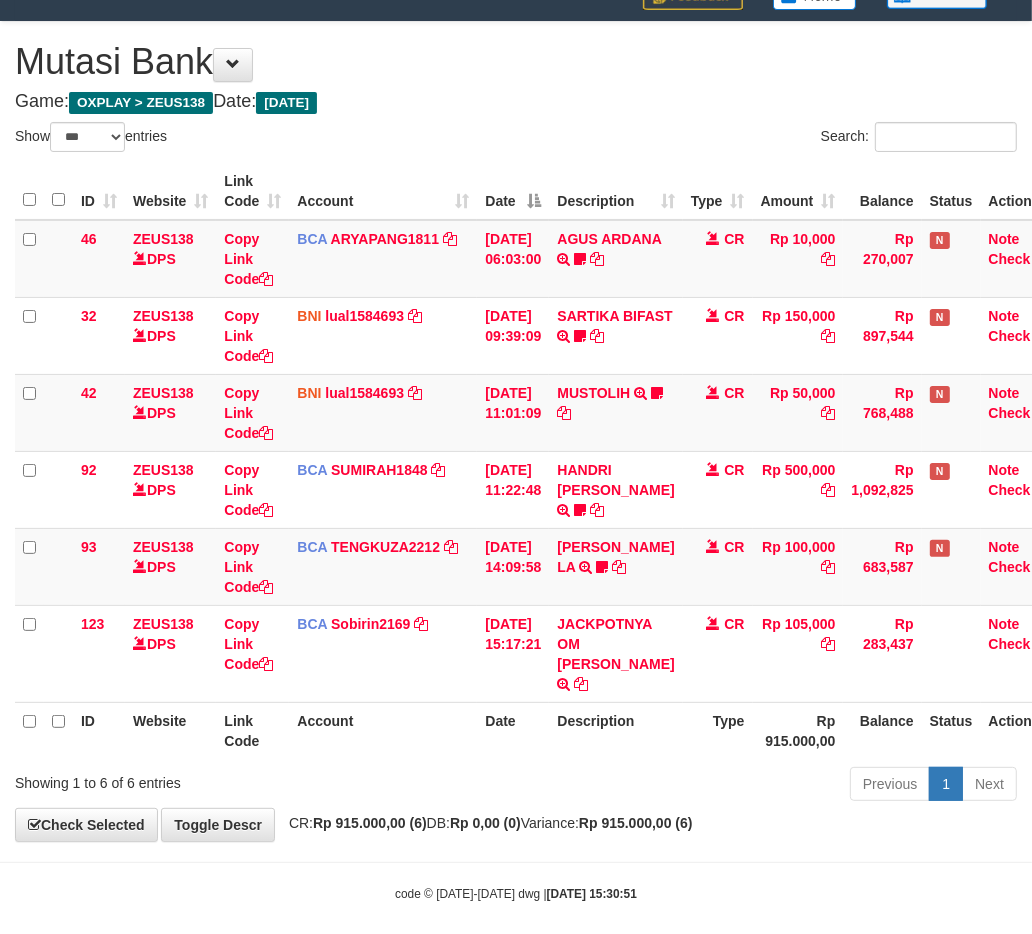 click on "**********" at bounding box center [516, 431] 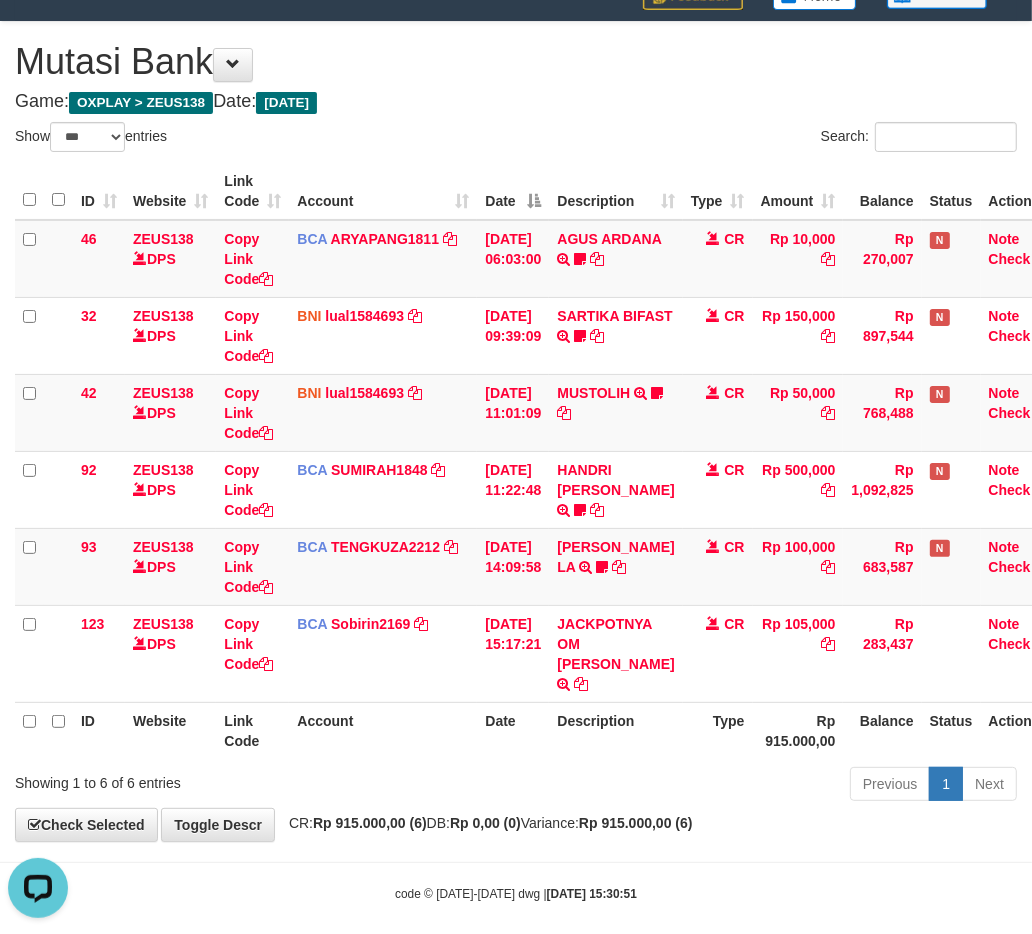 scroll, scrollTop: 0, scrollLeft: 0, axis: both 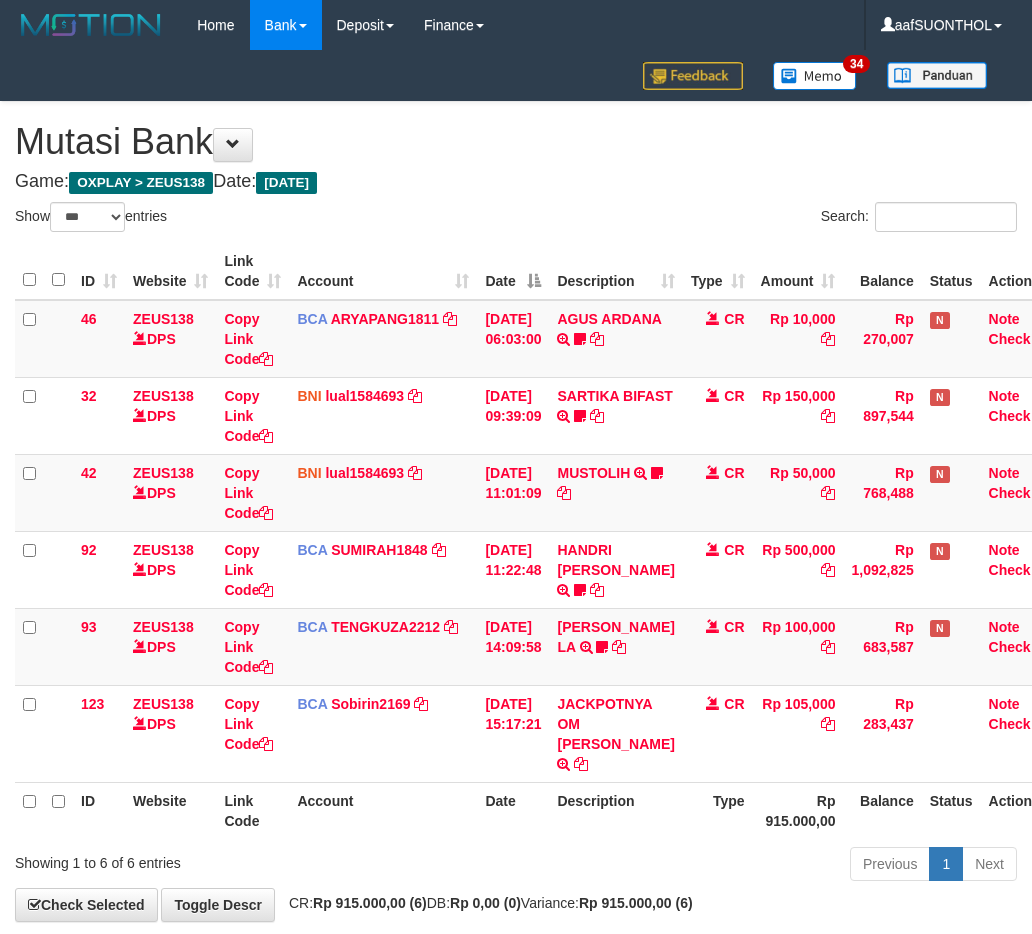 select on "***" 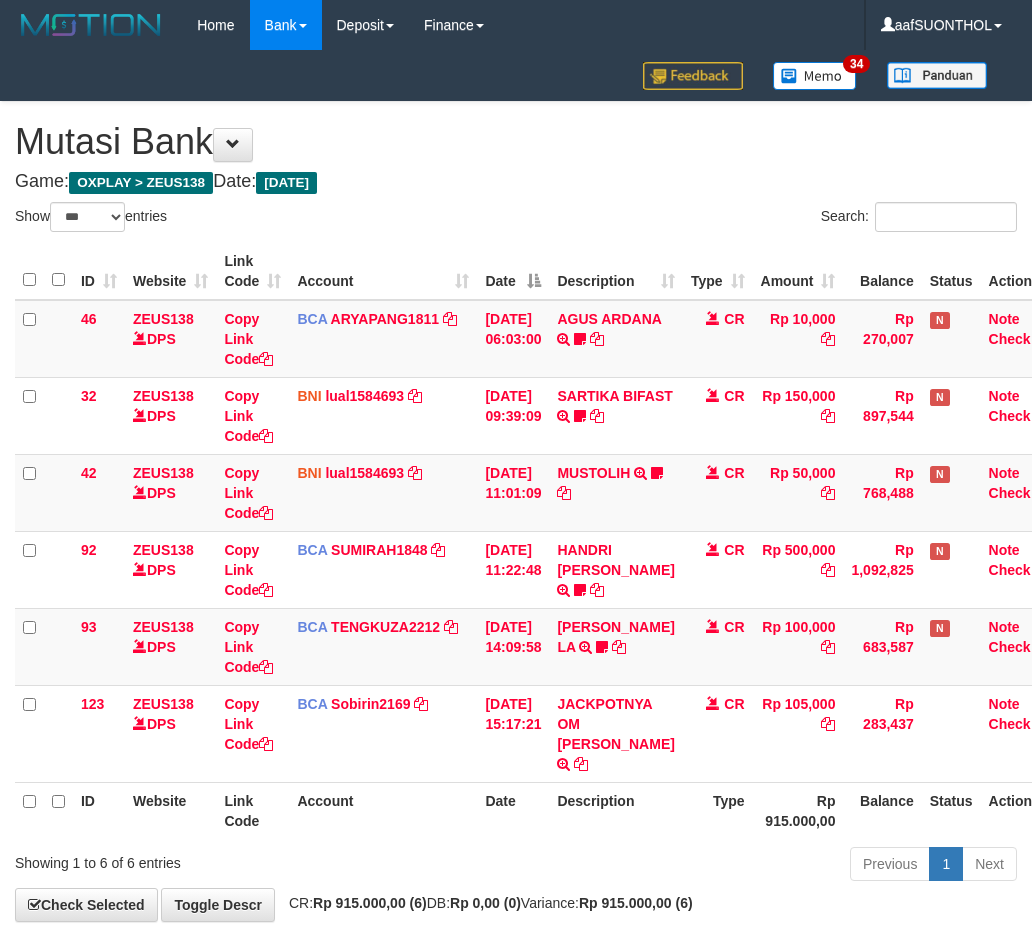 scroll, scrollTop: 80, scrollLeft: 0, axis: vertical 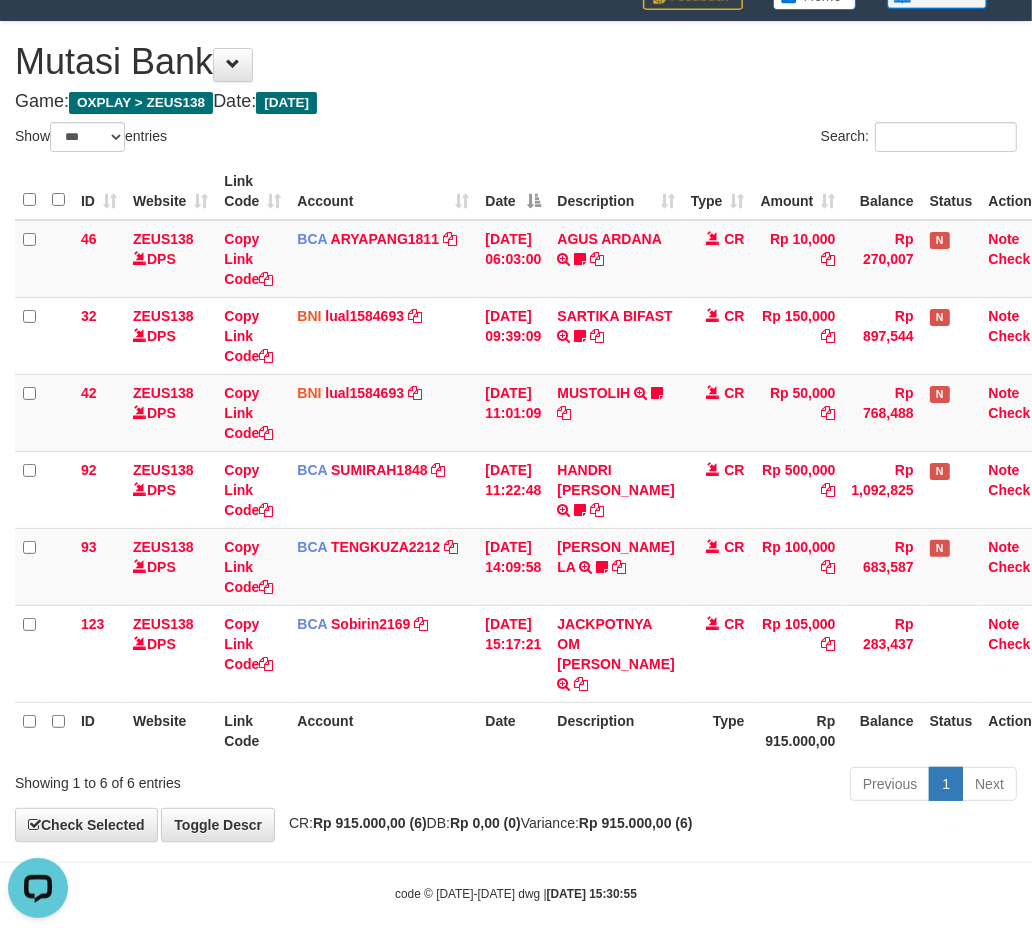 drag, startPoint x: 520, startPoint y: 744, endPoint x: 467, endPoint y: 737, distance: 53.460266 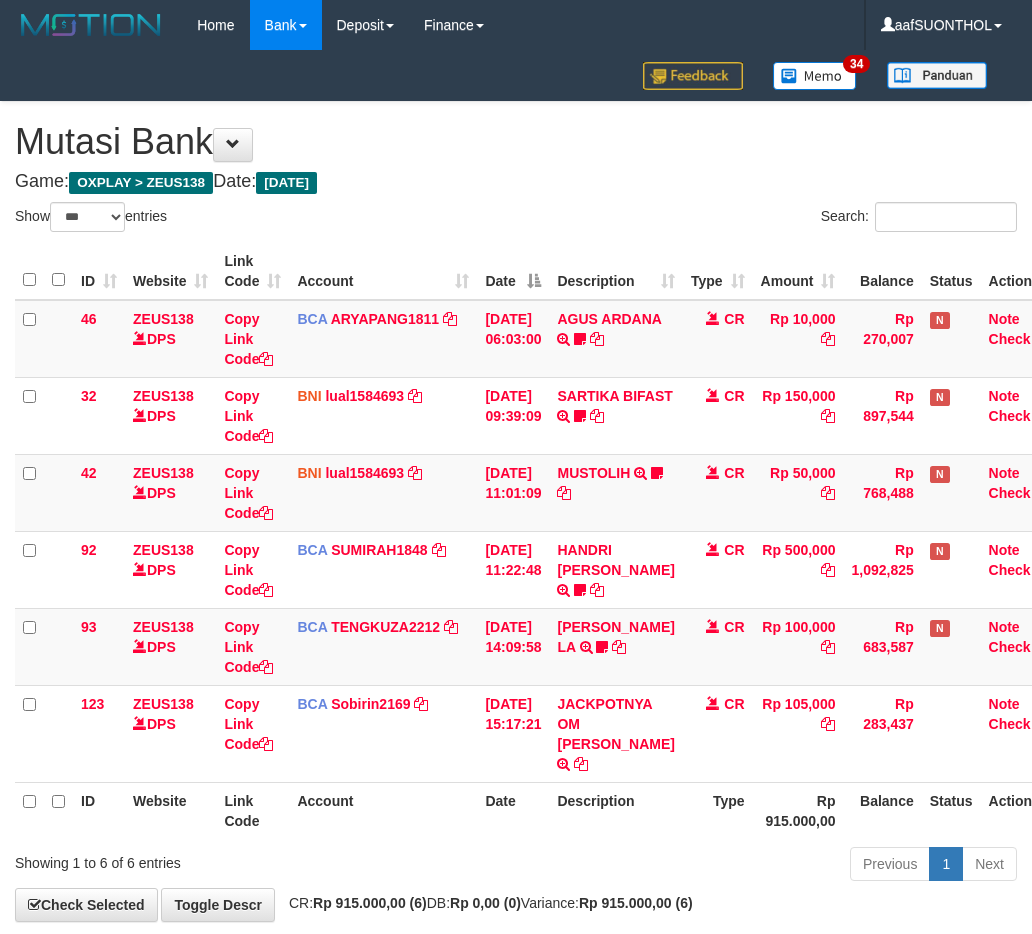 select on "***" 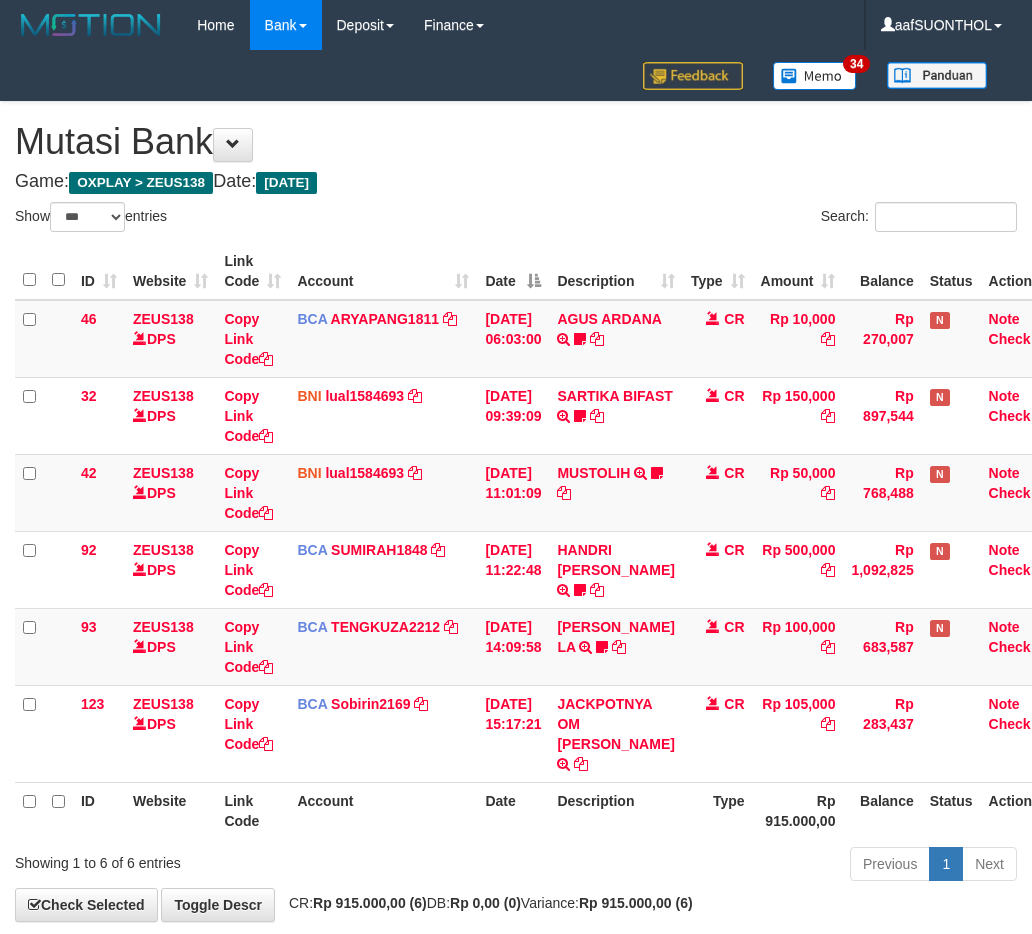 scroll, scrollTop: 80, scrollLeft: 0, axis: vertical 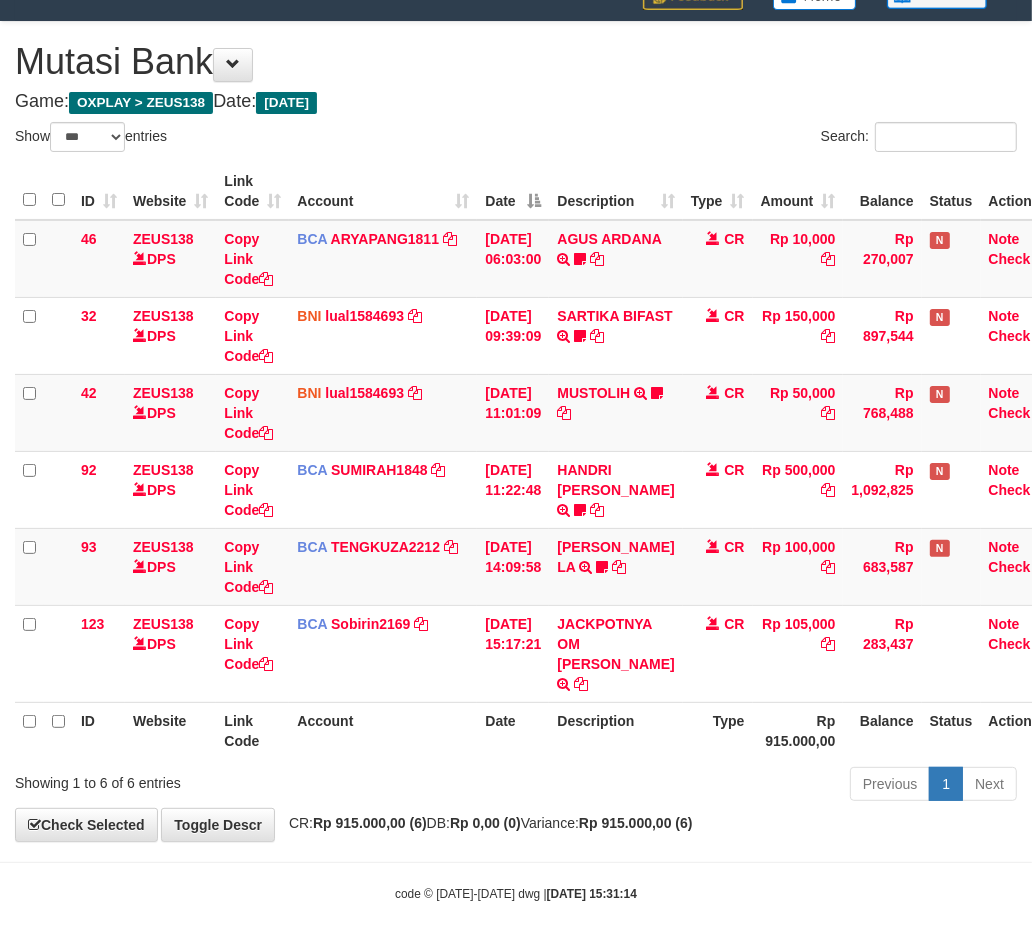 drag, startPoint x: 458, startPoint y: 758, endPoint x: 372, endPoint y: 776, distance: 87.86353 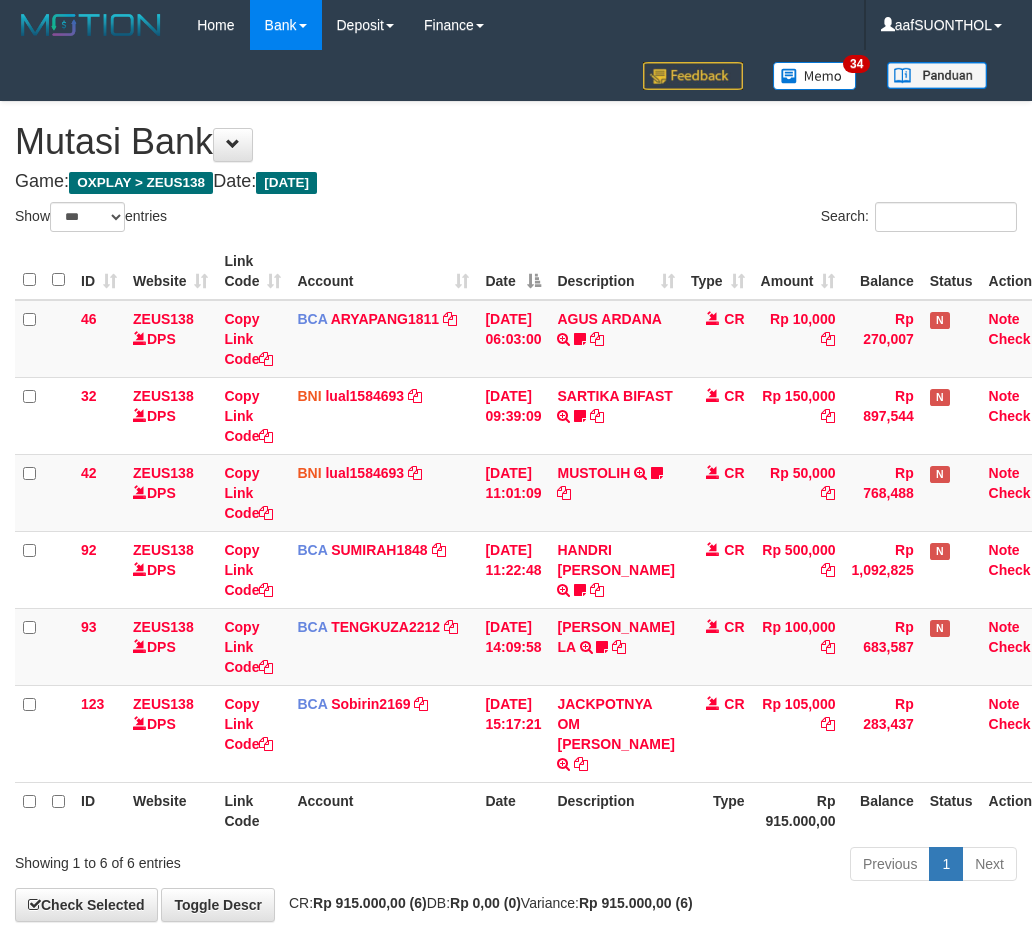 select on "***" 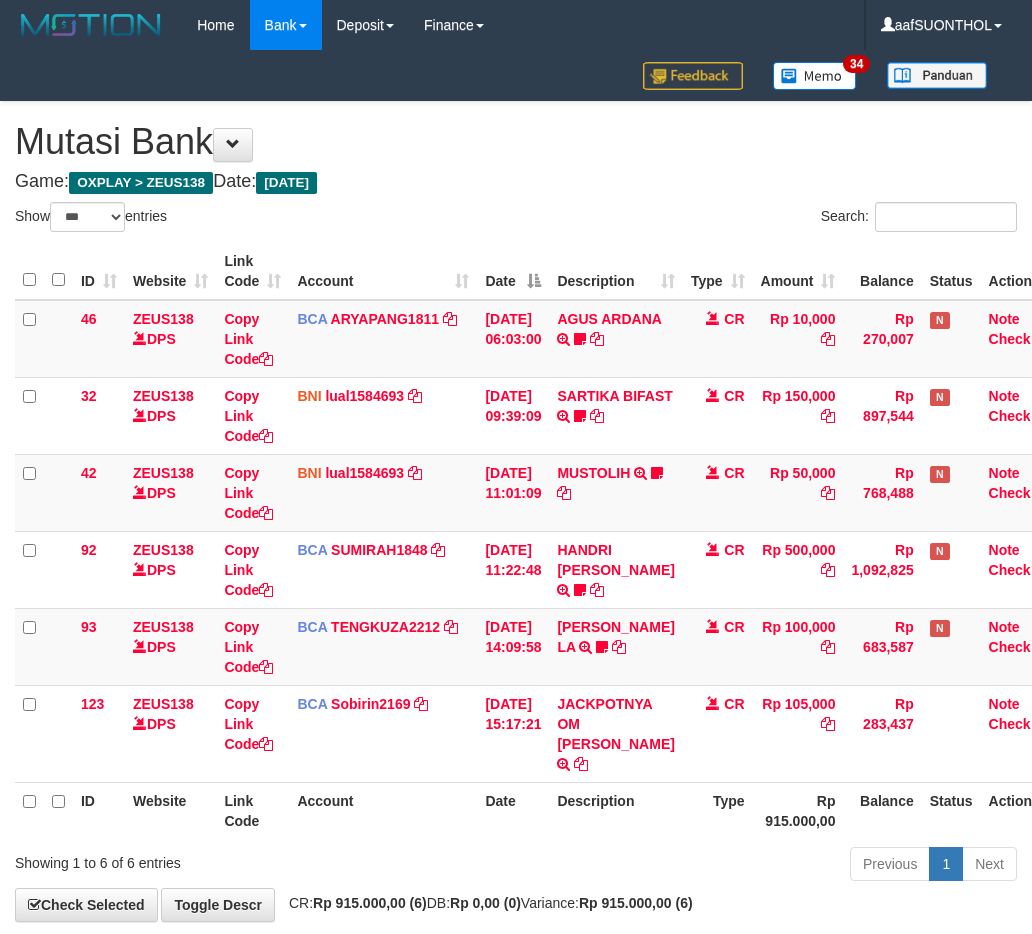 scroll, scrollTop: 80, scrollLeft: 0, axis: vertical 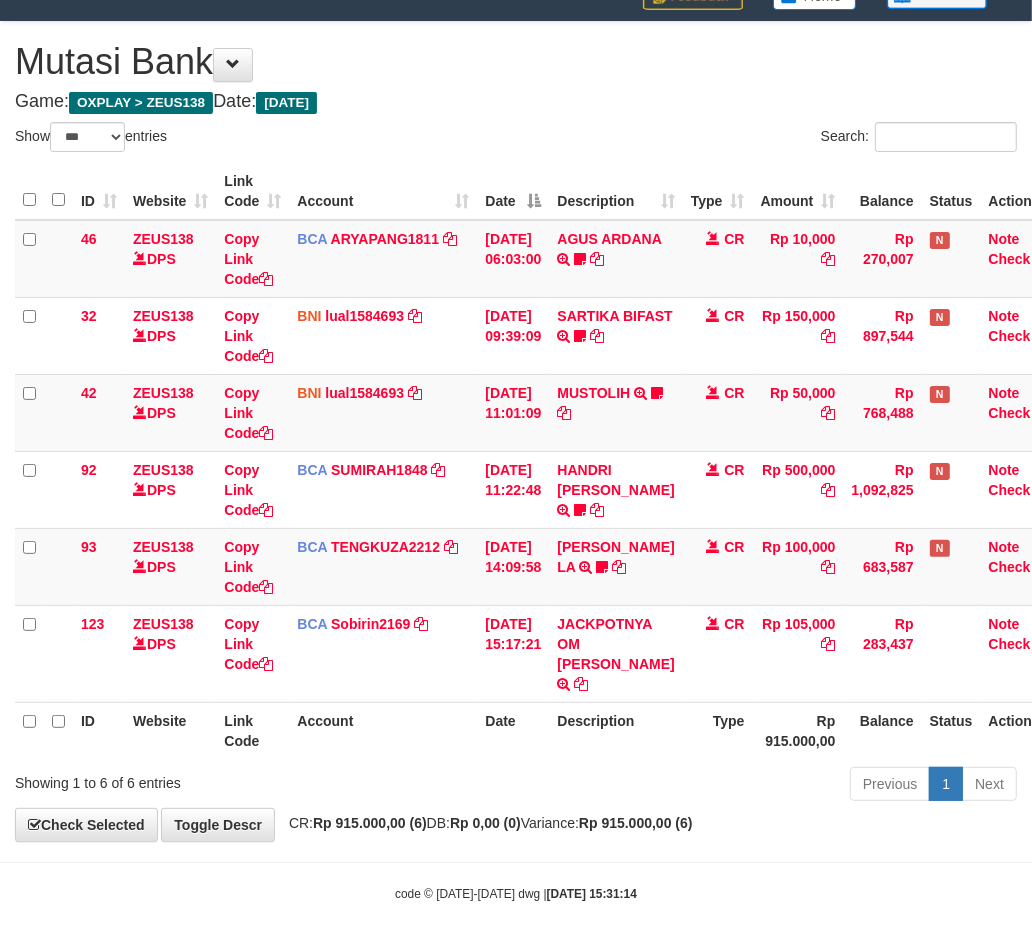 click on "Date" at bounding box center [513, 730] 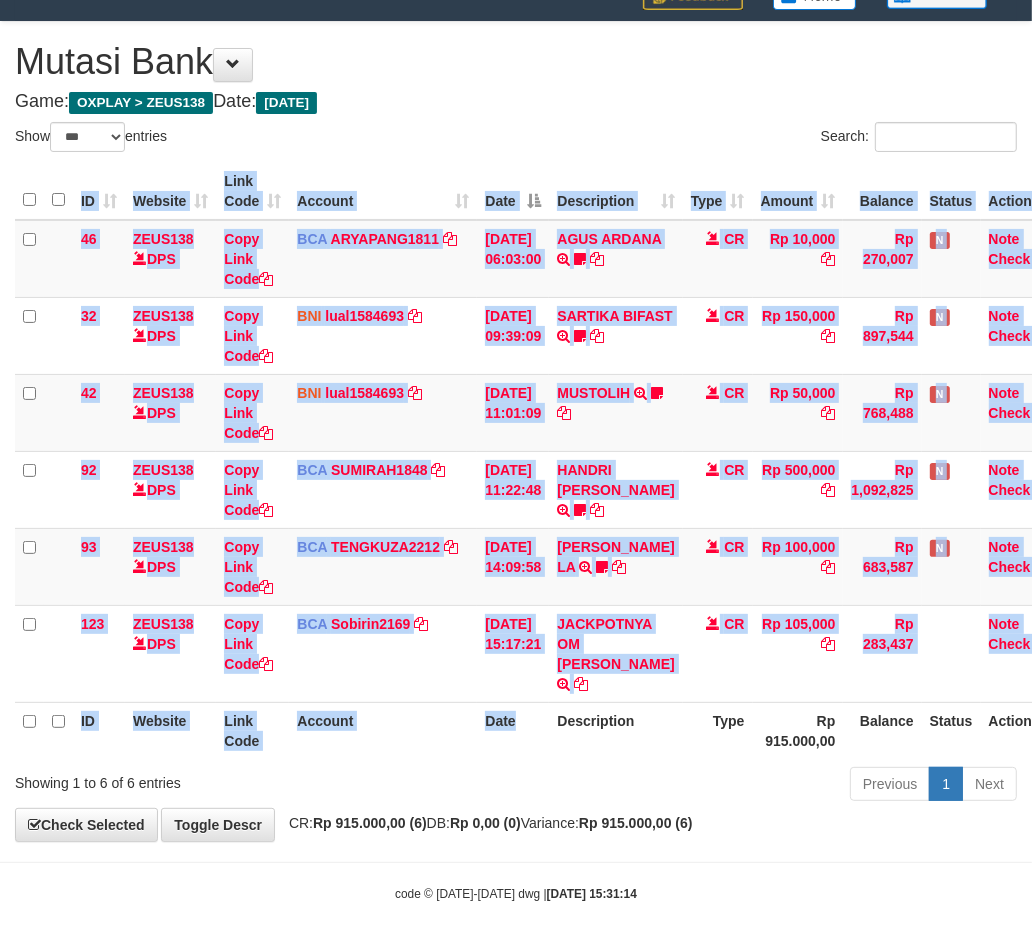 click on "ID Website Link Code Account Date Description Type Amount Balance Status Action
46
ZEUS138    DPS
Copy Link Code
BCA
ARYAPANG1811
DPS
ARYA PANGESTU
mutasi_20250711_2620 | 46
mutasi_20250711_2620 | 46
11/07/2025 06:03:00
AGUS ARDANA            TRSF E-BANKING CR 1107/FTSCY/WS95051
10000.002025071158167087 TRFDN-AGUS ARDANA ESPAY DEBIT INDONE    Aguslike
tunggu bukti tranfer
CR
Rp 10,000
Rp 270,007
N
Note
Check
32
ZEUS138    DPS
Copy Link Code
BNI" at bounding box center [516, 461] 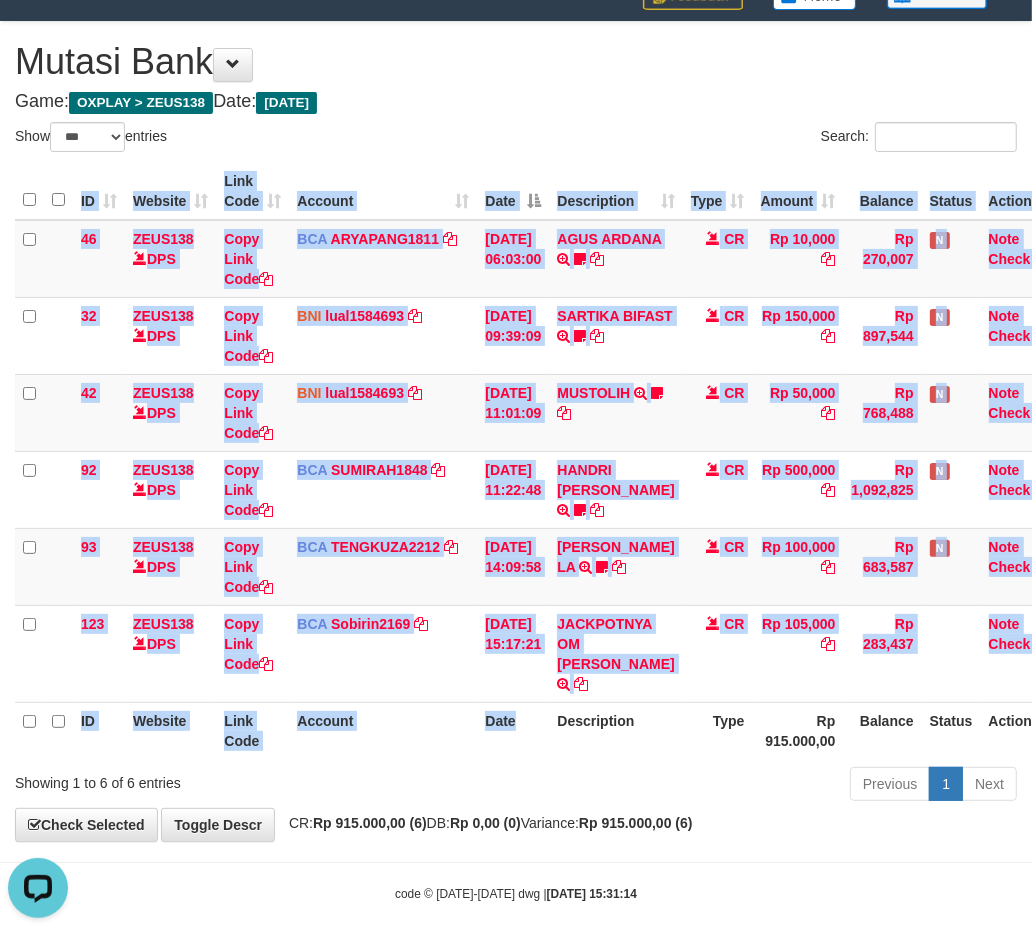scroll, scrollTop: 0, scrollLeft: 0, axis: both 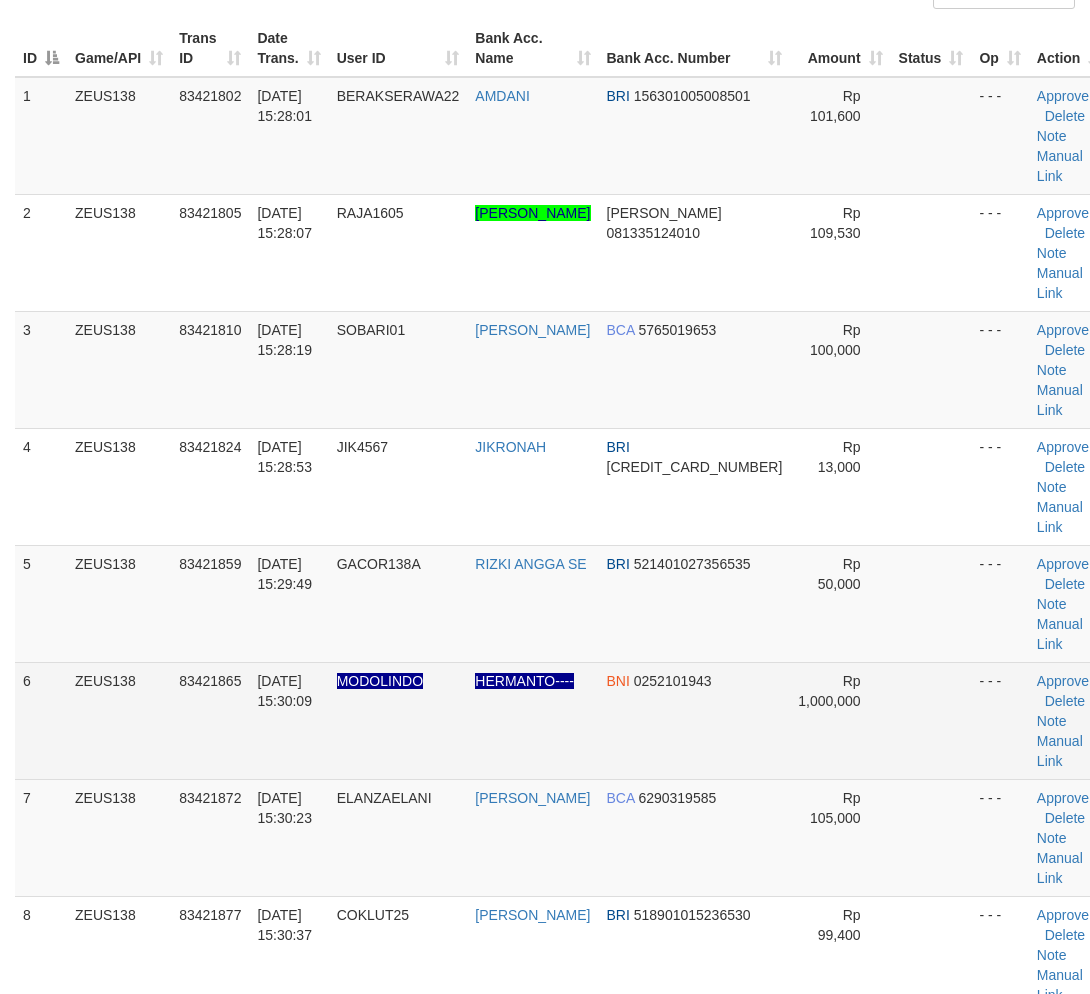click at bounding box center [931, 720] 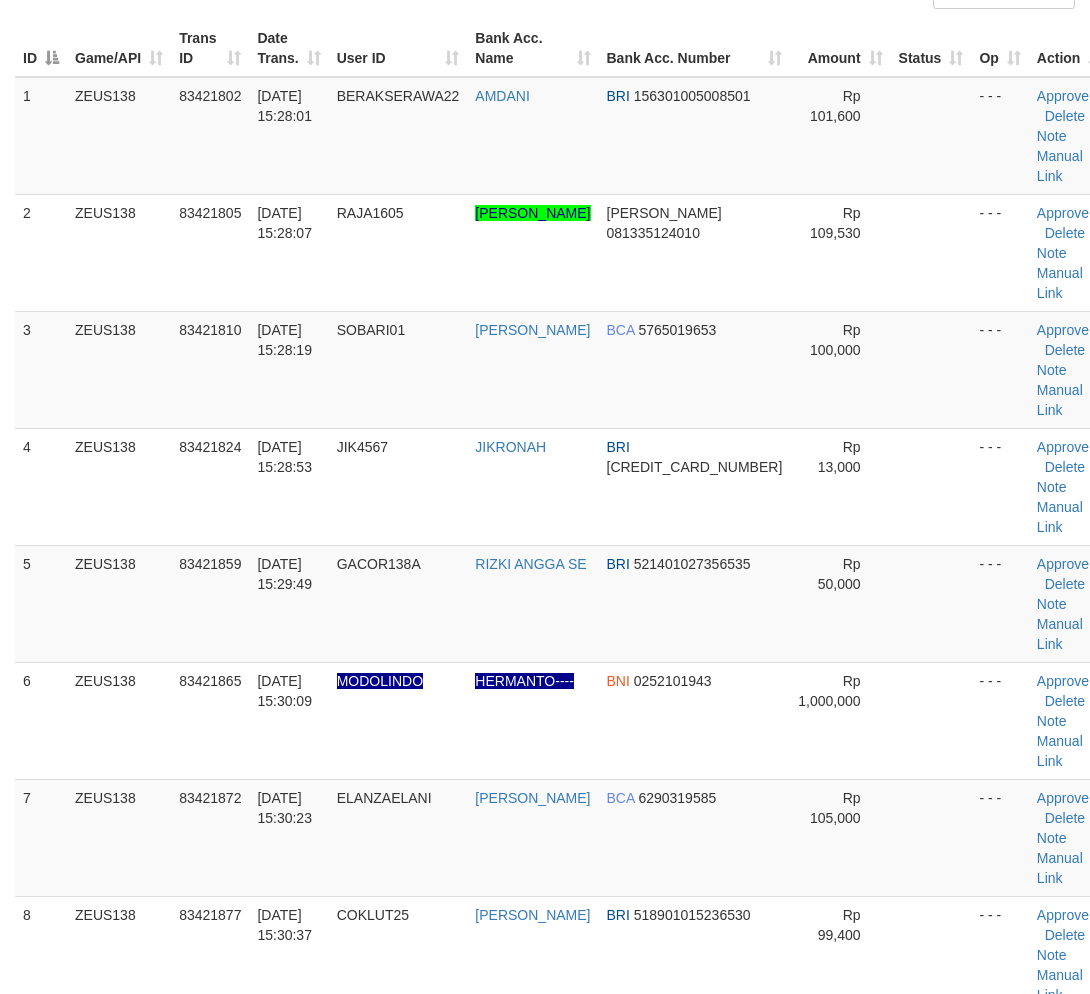 drag, startPoint x: 890, startPoint y: 591, endPoint x: 1102, endPoint y: 653, distance: 220.88005 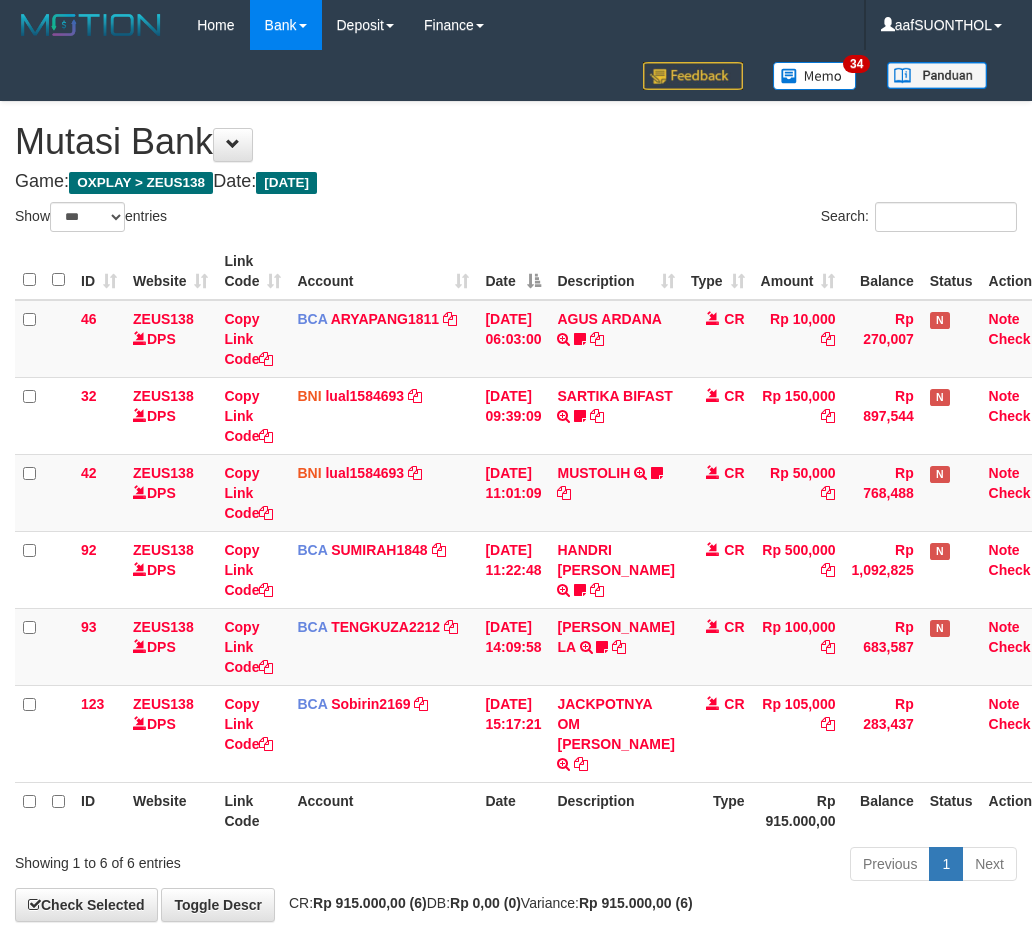 select on "***" 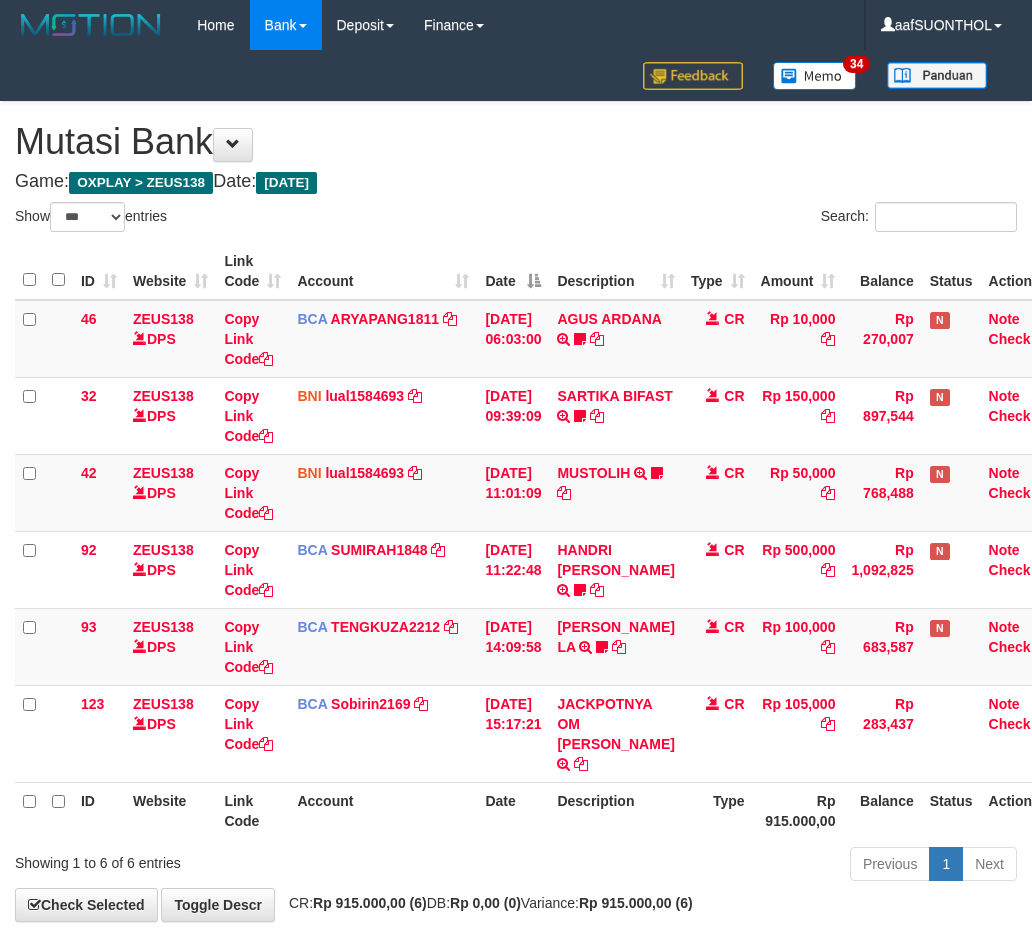 scroll, scrollTop: 80, scrollLeft: 0, axis: vertical 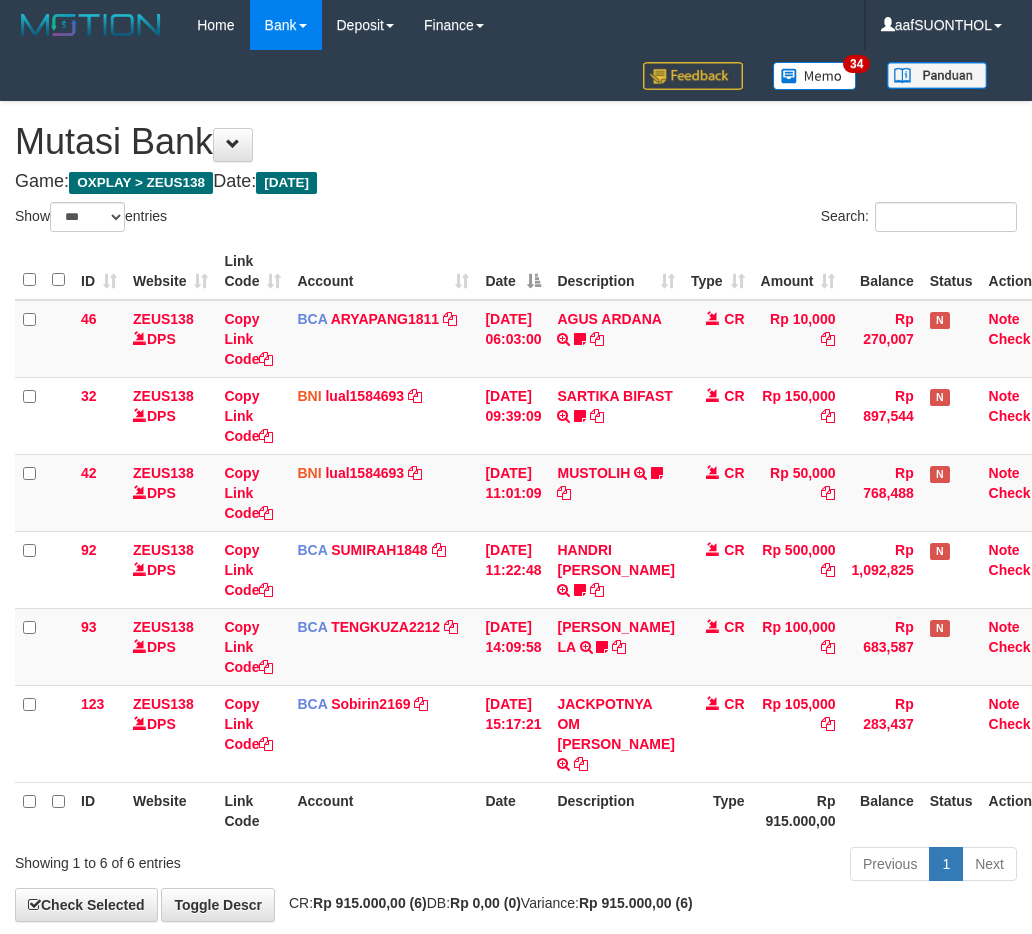 select on "***" 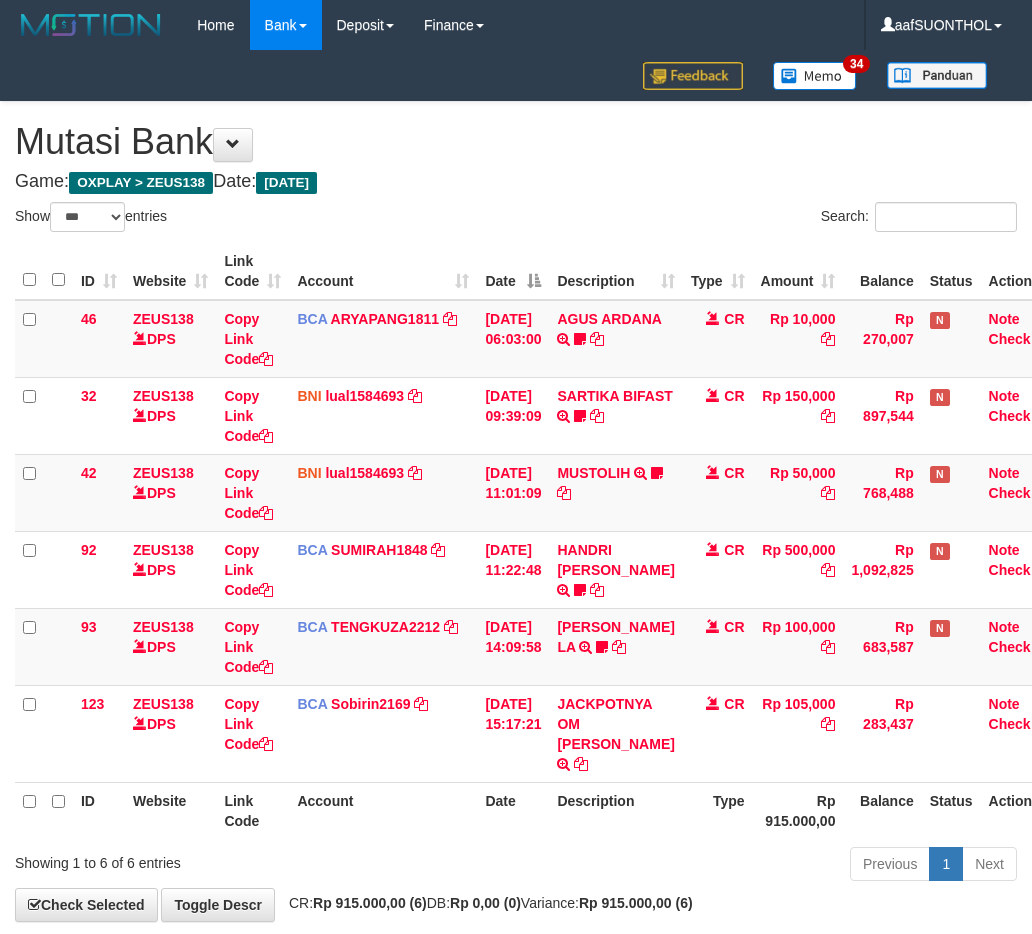 scroll, scrollTop: 80, scrollLeft: 0, axis: vertical 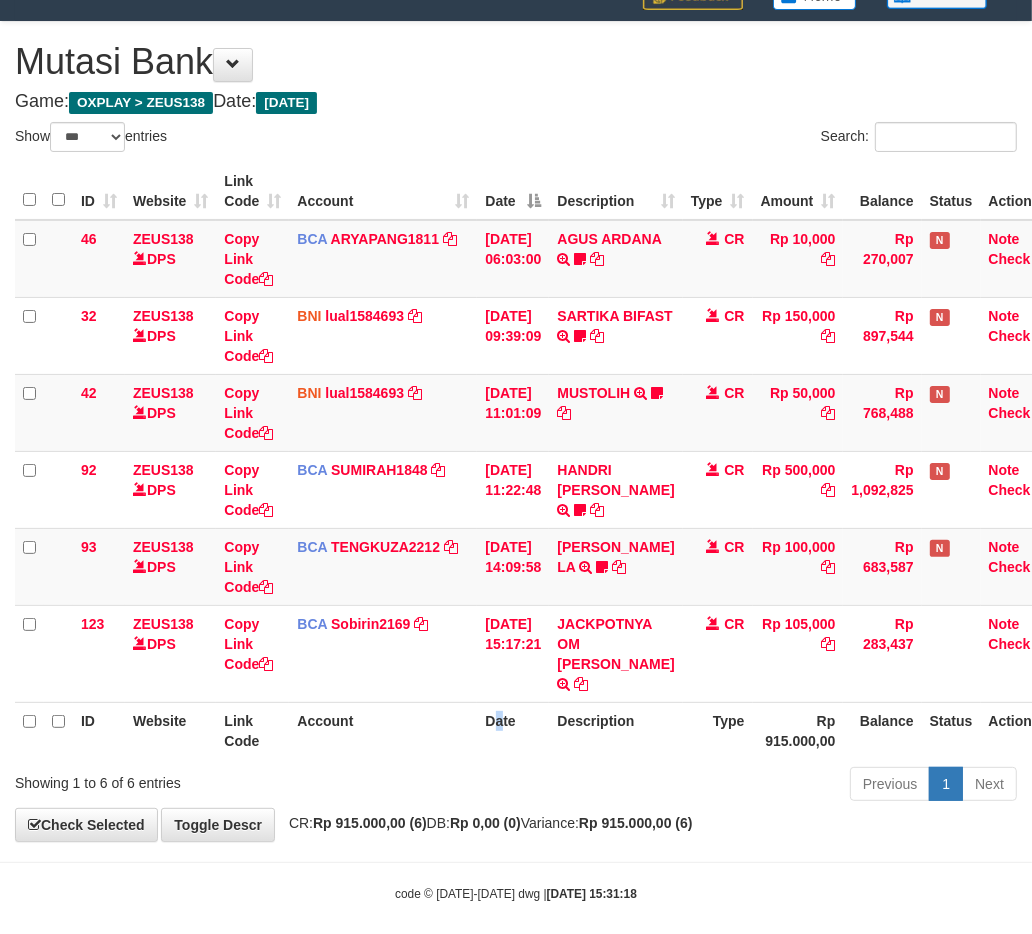 drag, startPoint x: 497, startPoint y: 698, endPoint x: 507, endPoint y: 712, distance: 17.20465 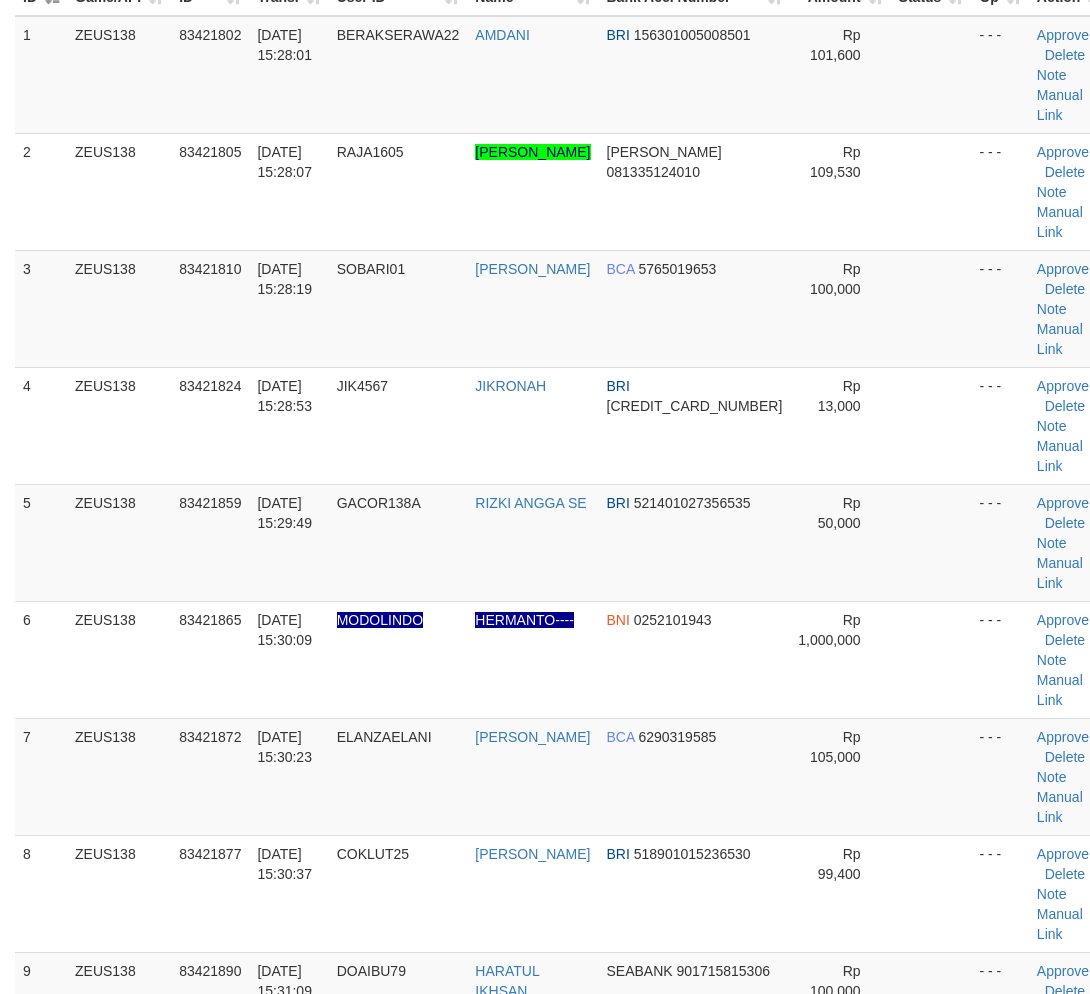 scroll, scrollTop: 387, scrollLeft: 0, axis: vertical 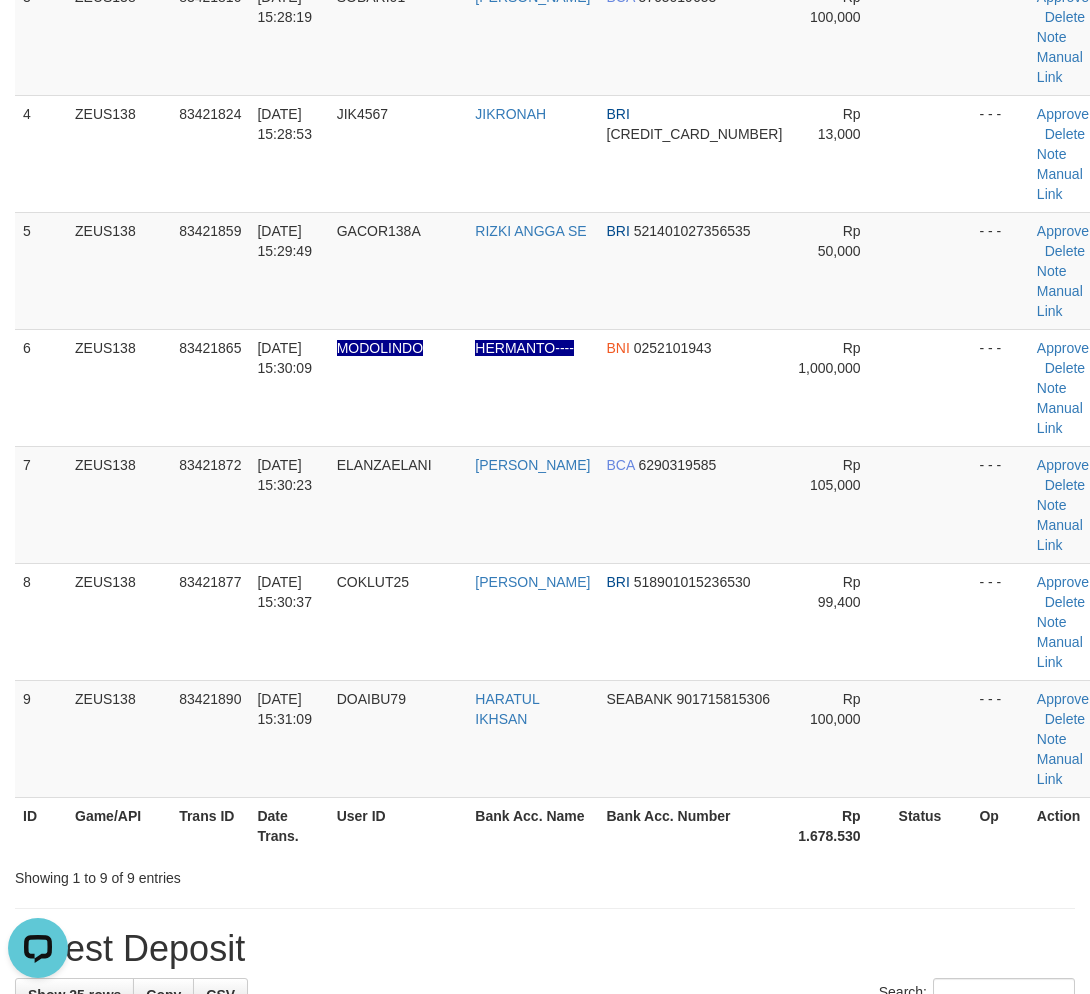 click on "**********" at bounding box center [545, 1090] 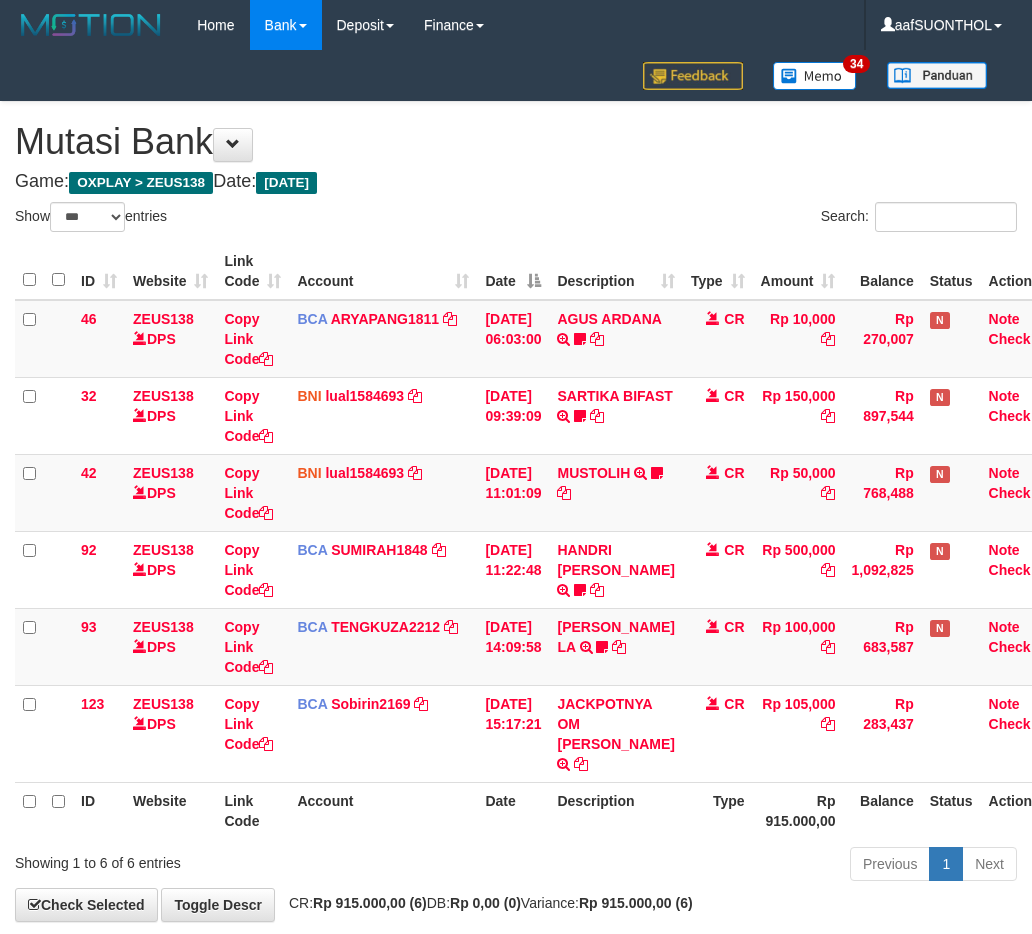 select on "***" 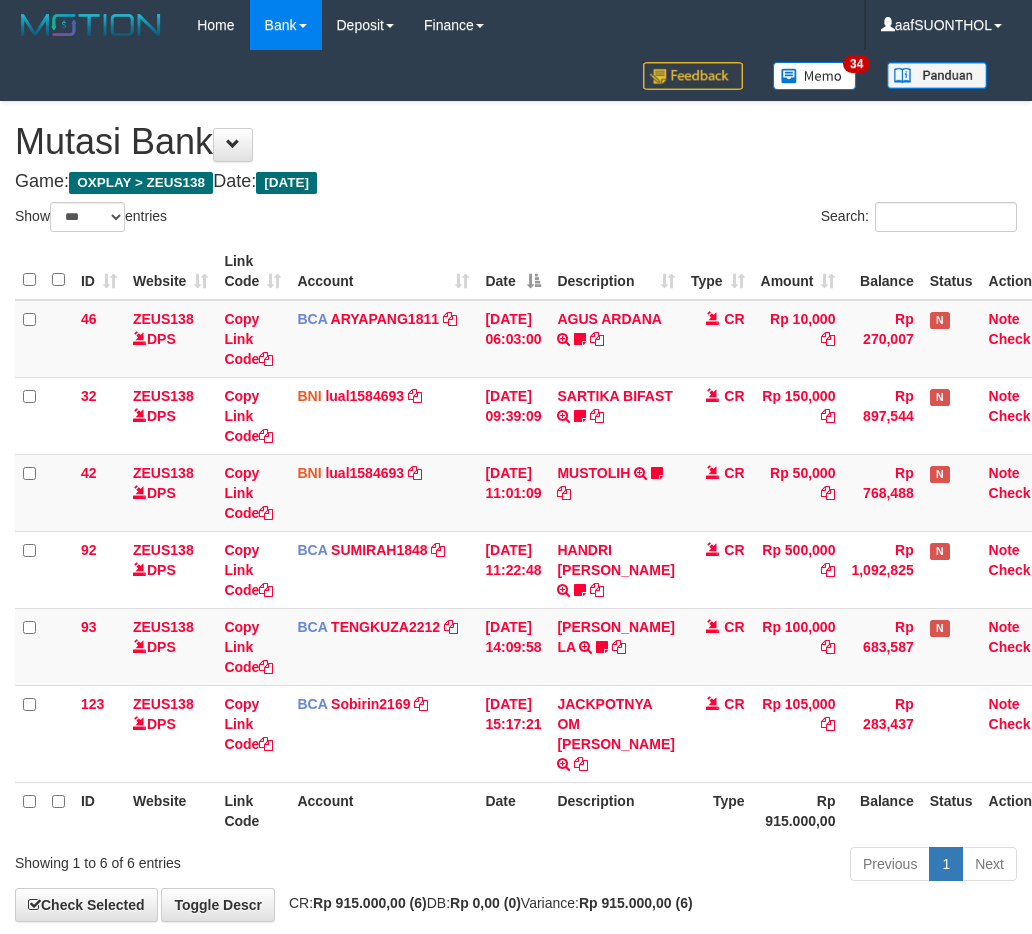 scroll, scrollTop: 80, scrollLeft: 0, axis: vertical 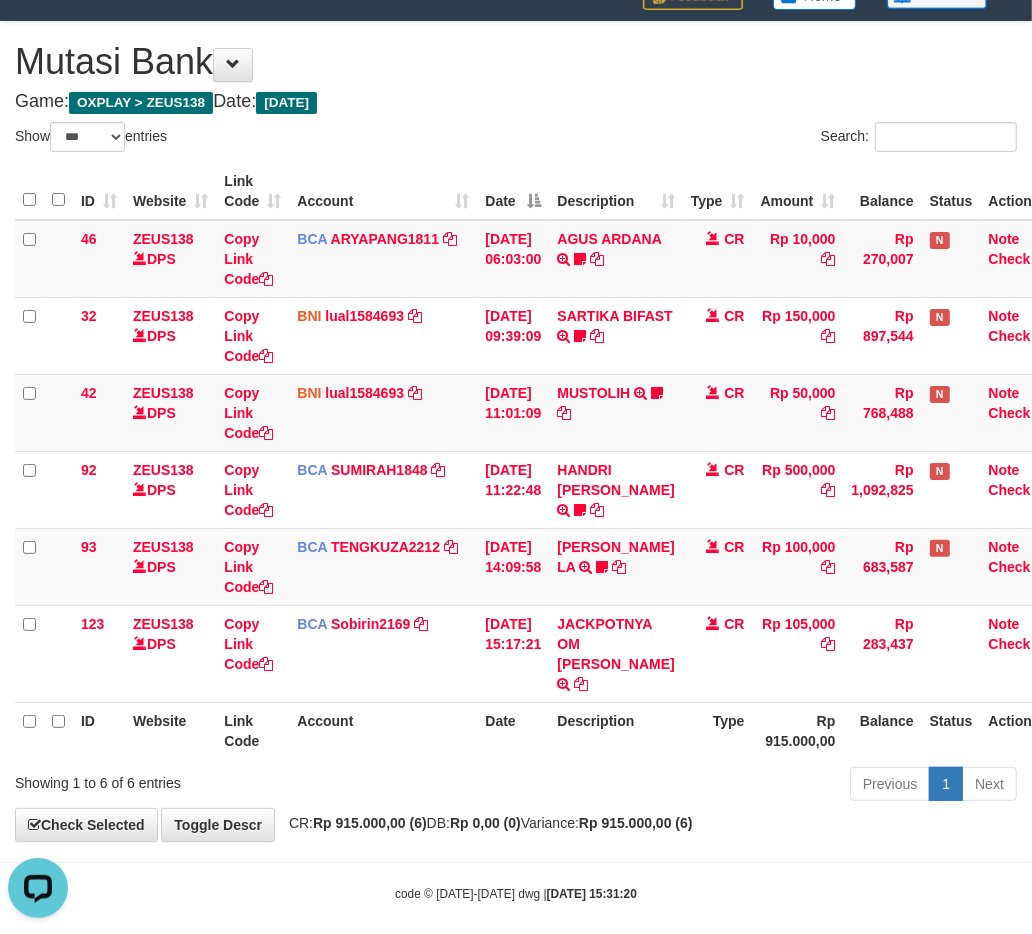 drag, startPoint x: 574, startPoint y: 766, endPoint x: 563, endPoint y: 772, distance: 12.529964 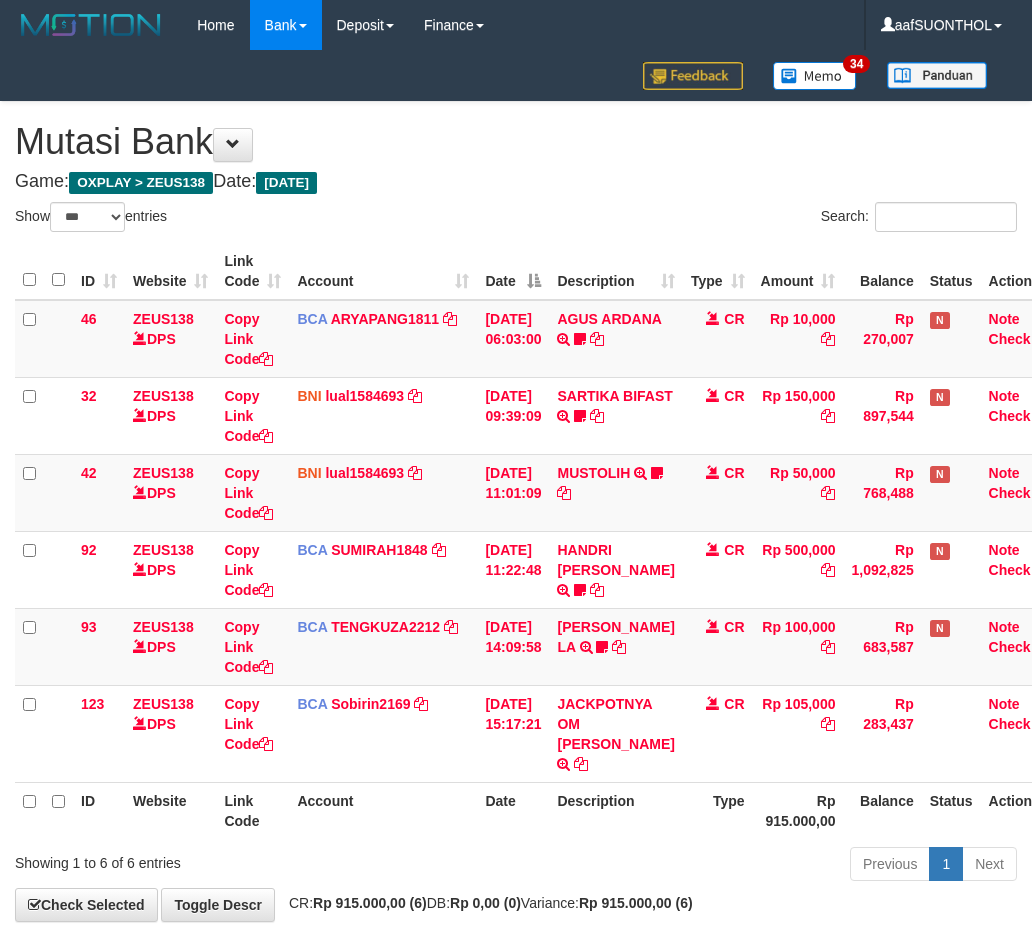 select on "***" 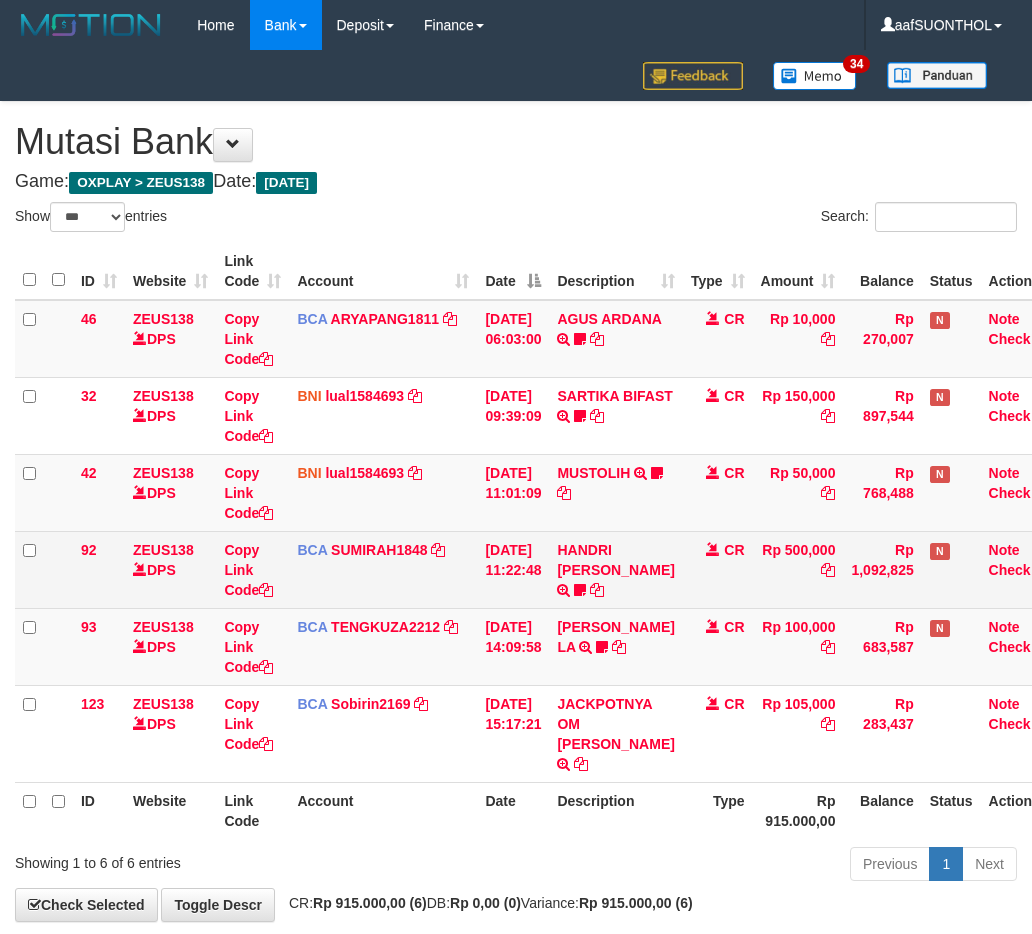 scroll, scrollTop: 80, scrollLeft: 0, axis: vertical 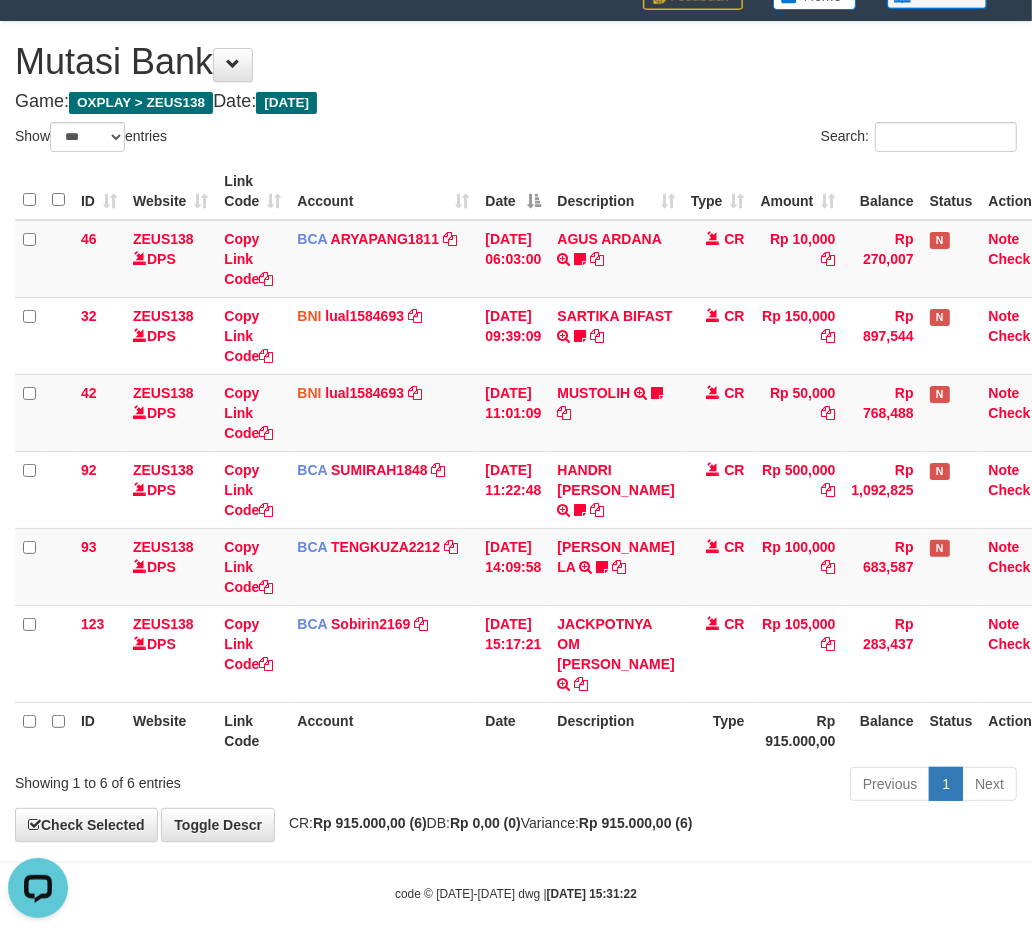 click on "Previous 1 Next" at bounding box center [731, 786] 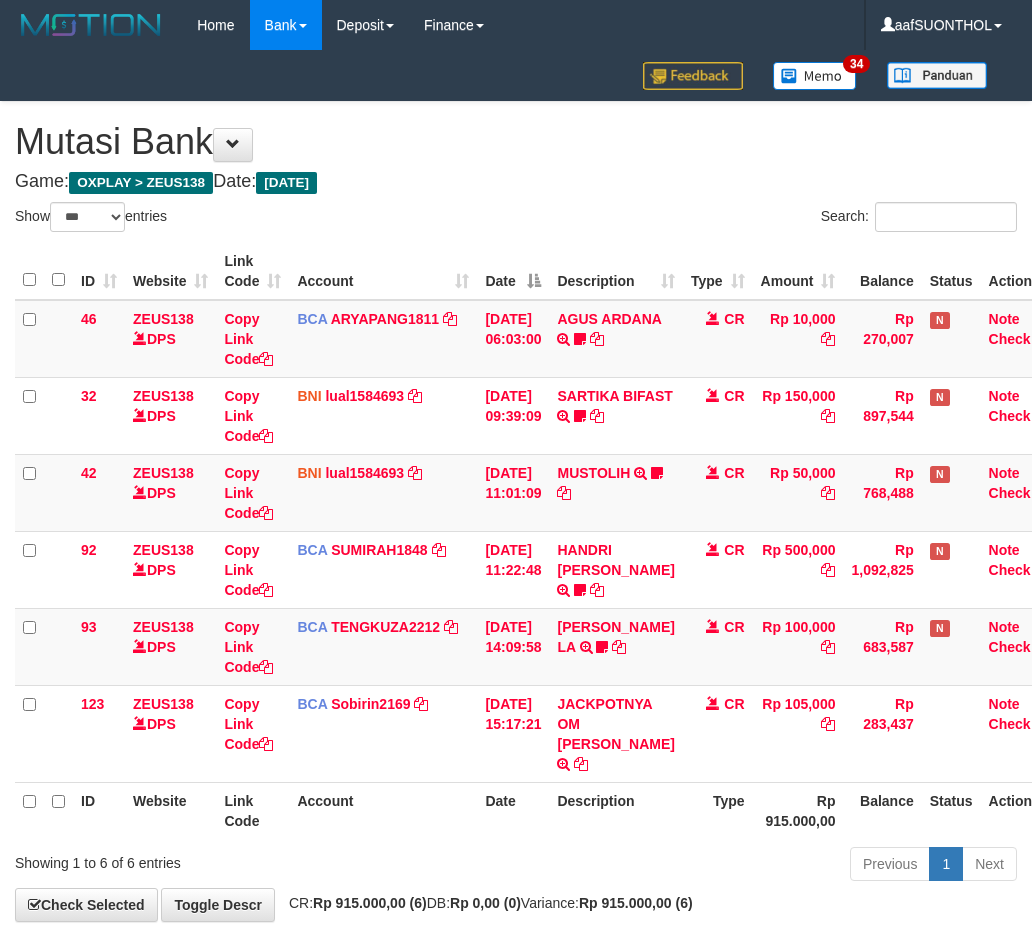 select on "***" 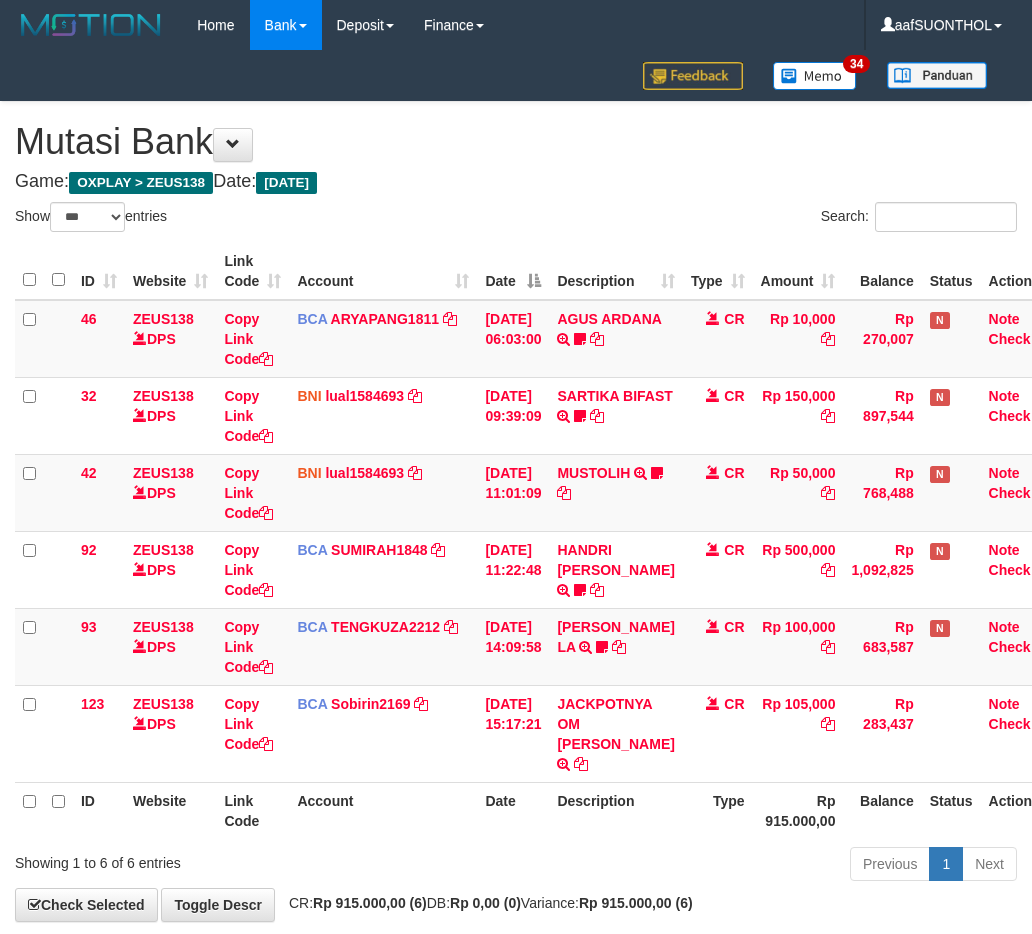 scroll, scrollTop: 80, scrollLeft: 0, axis: vertical 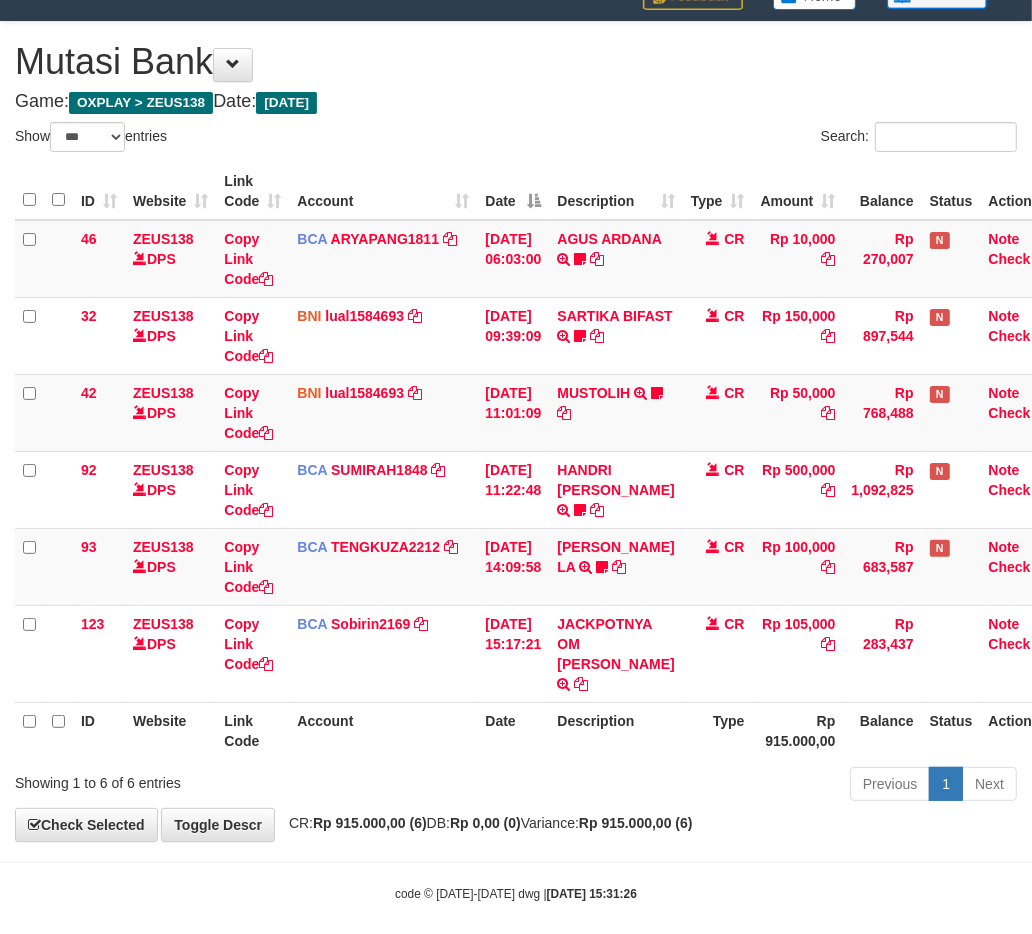 click on "**********" at bounding box center [516, 431] 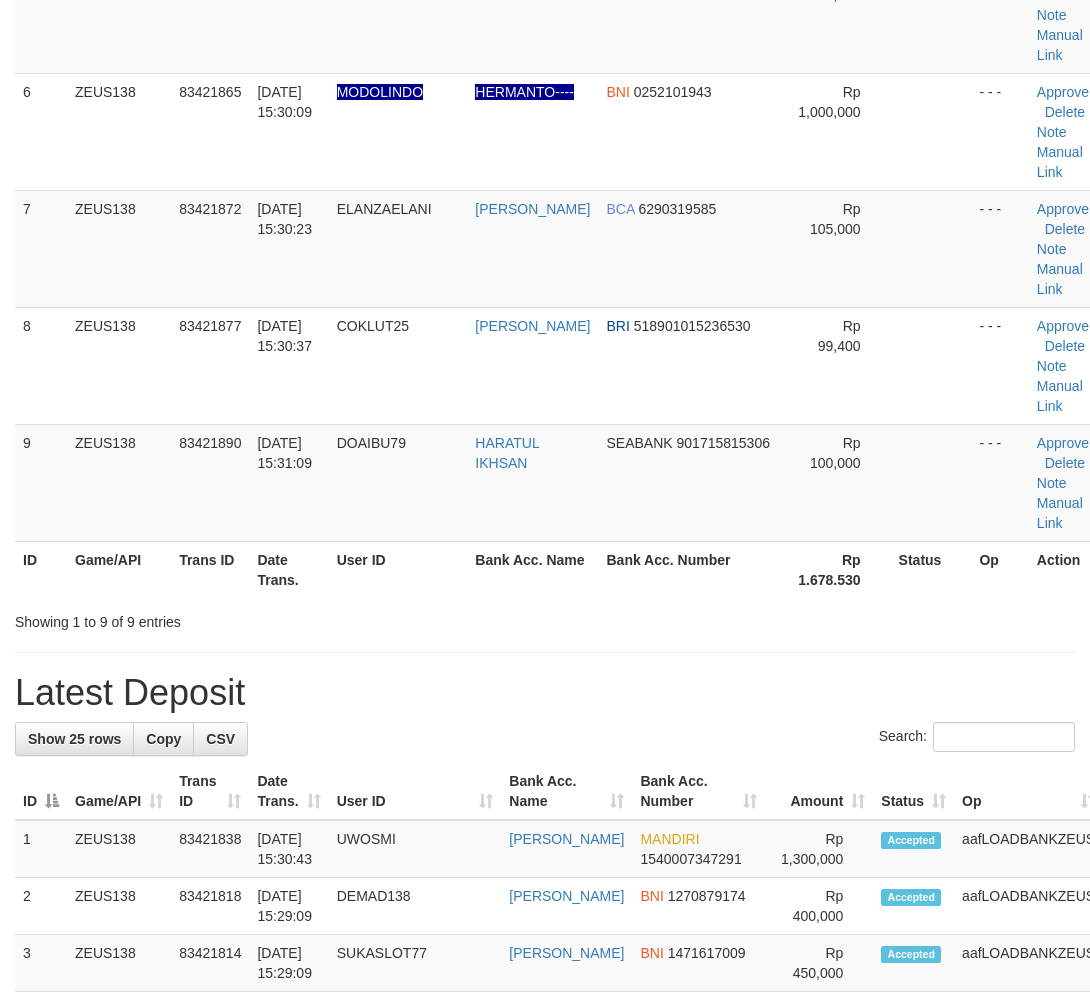 scroll, scrollTop: 506, scrollLeft: 0, axis: vertical 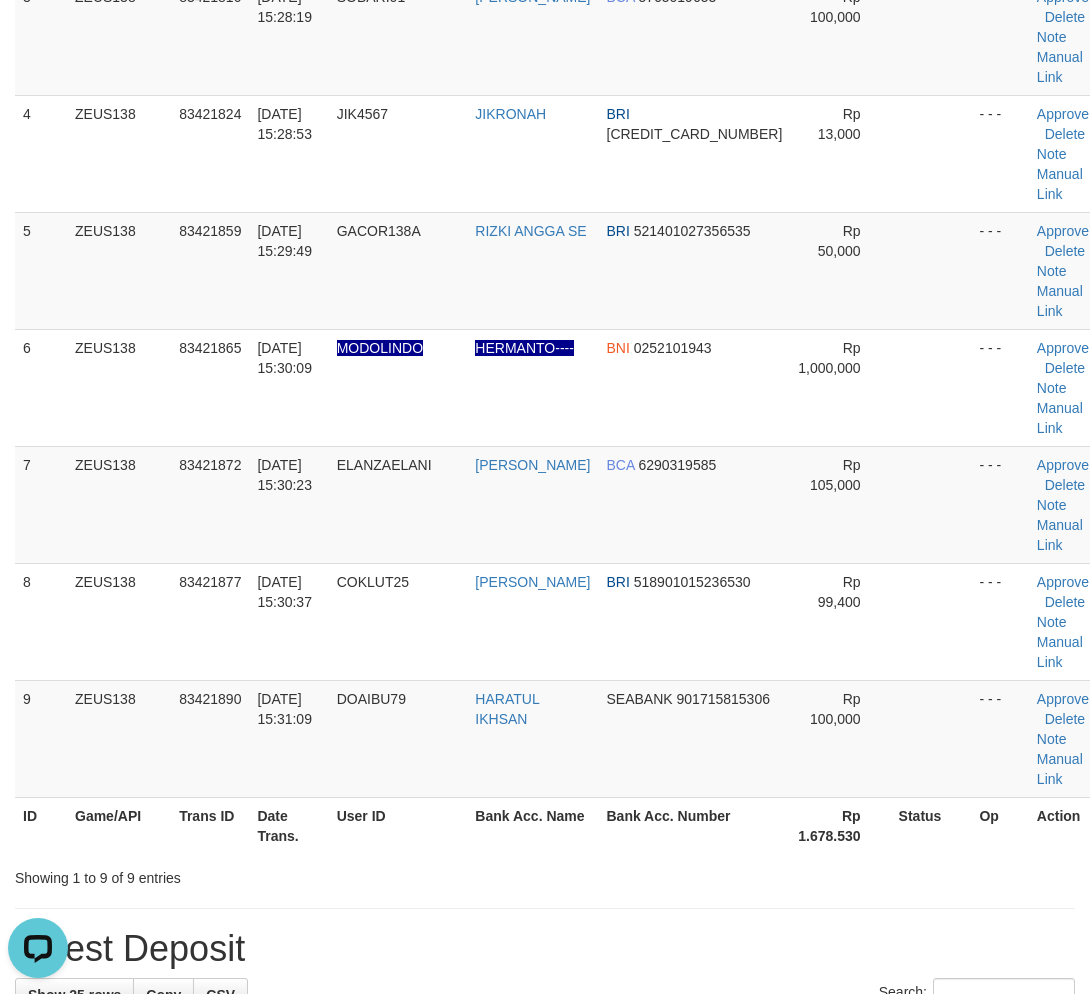 click on "Latest Deposit" at bounding box center [545, 949] 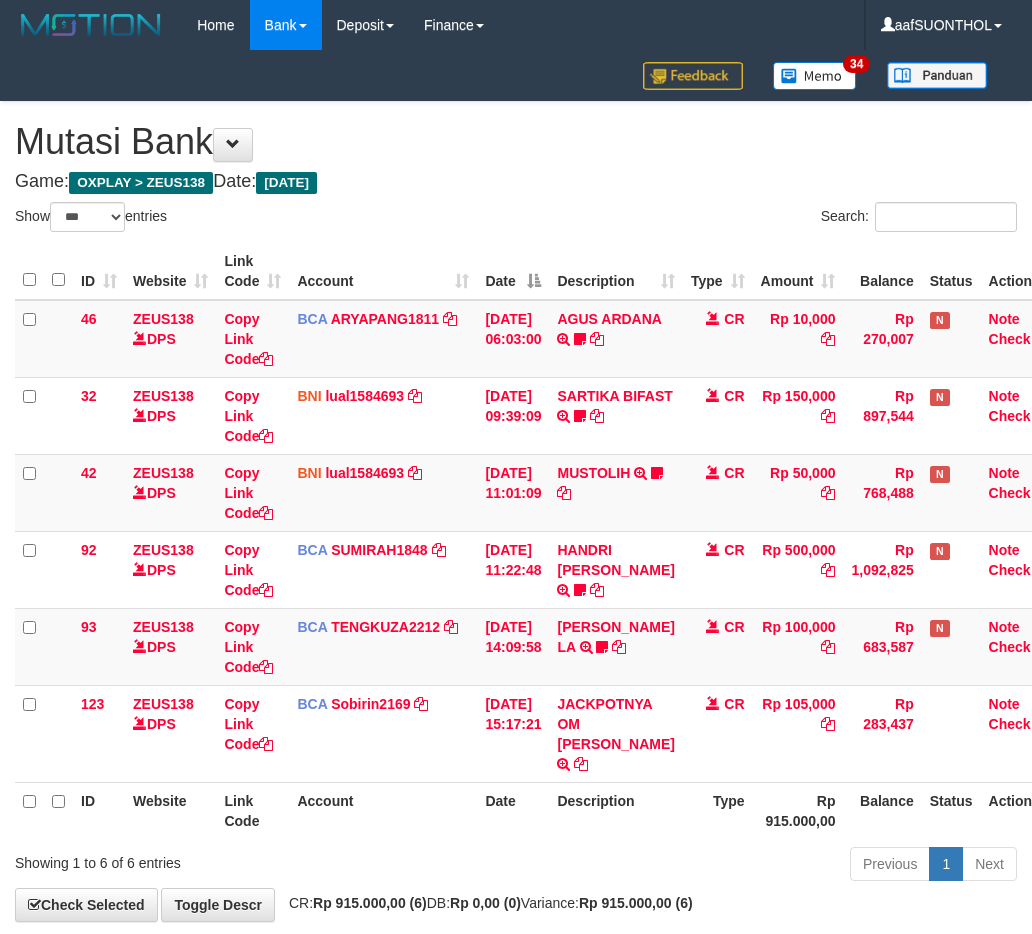 select on "***" 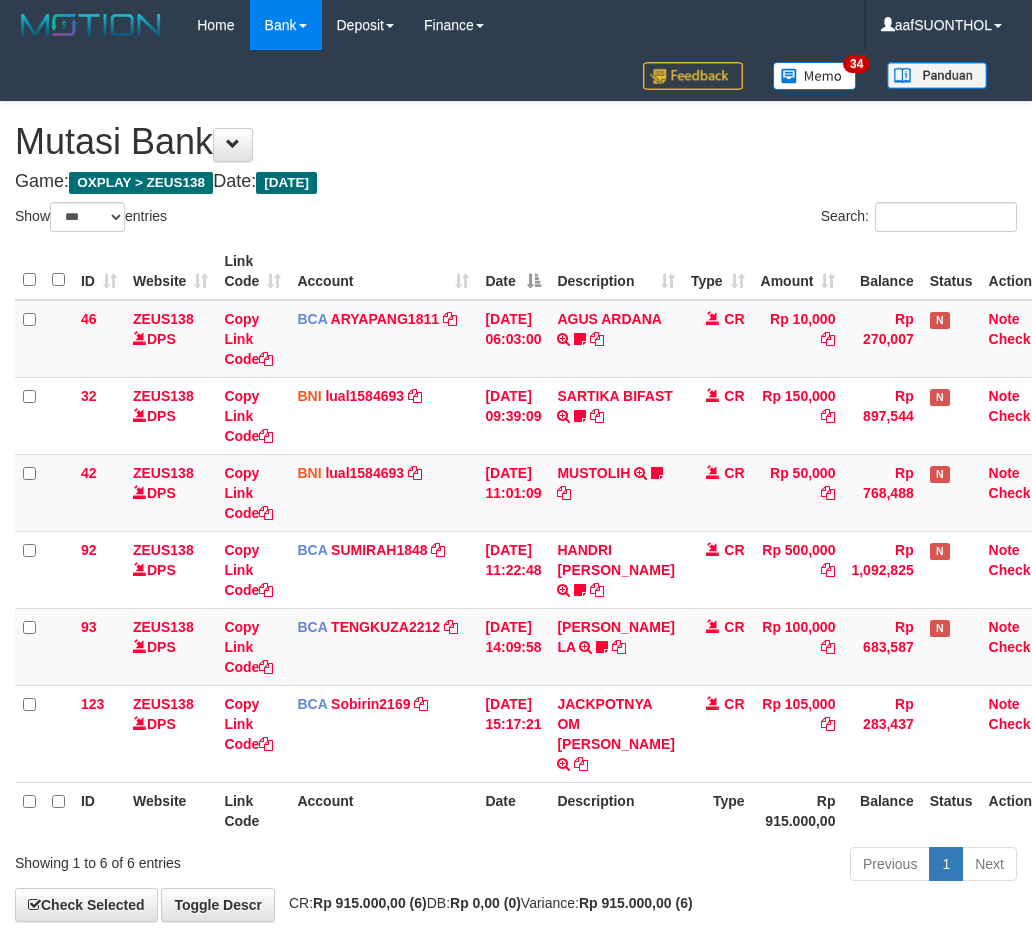 scroll, scrollTop: 80, scrollLeft: 0, axis: vertical 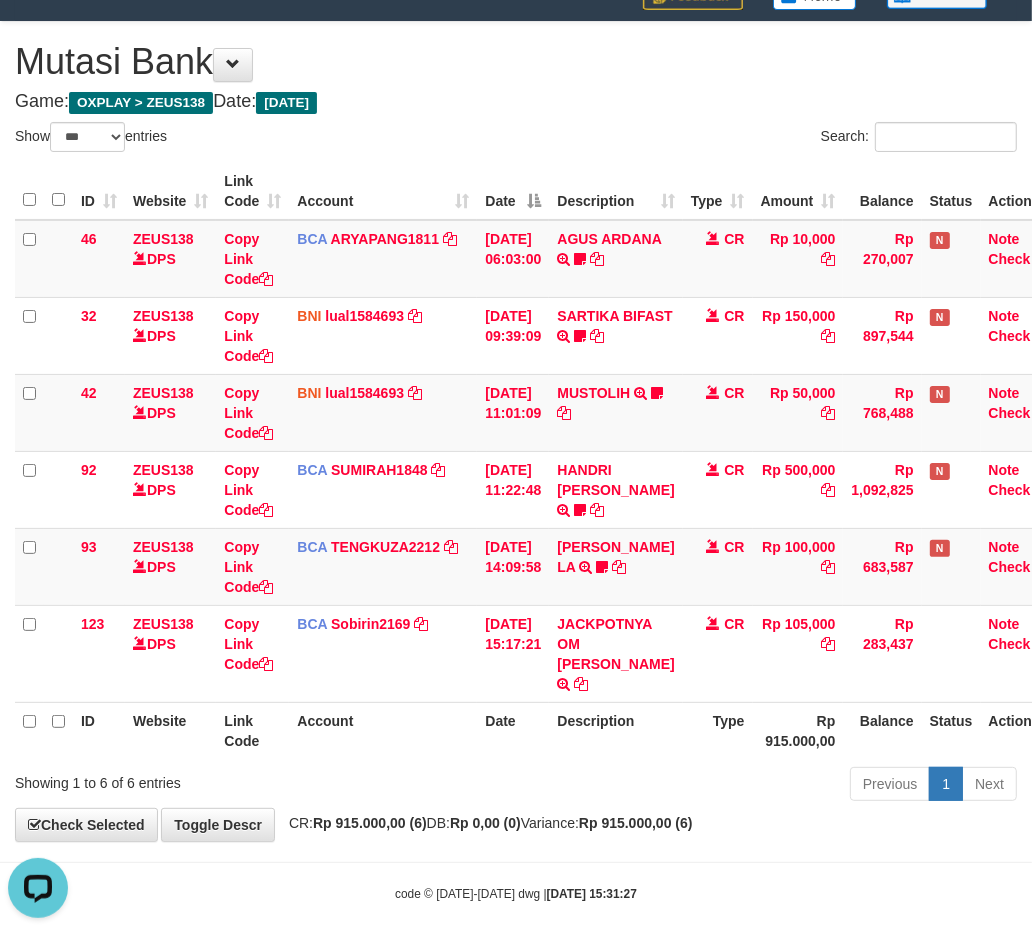 click on "Toggle navigation
Home
Bank
Account List
Load
By Website
Group
[OXPLAY]													ZEUS138
By Load Group (DPS)" at bounding box center [516, 436] 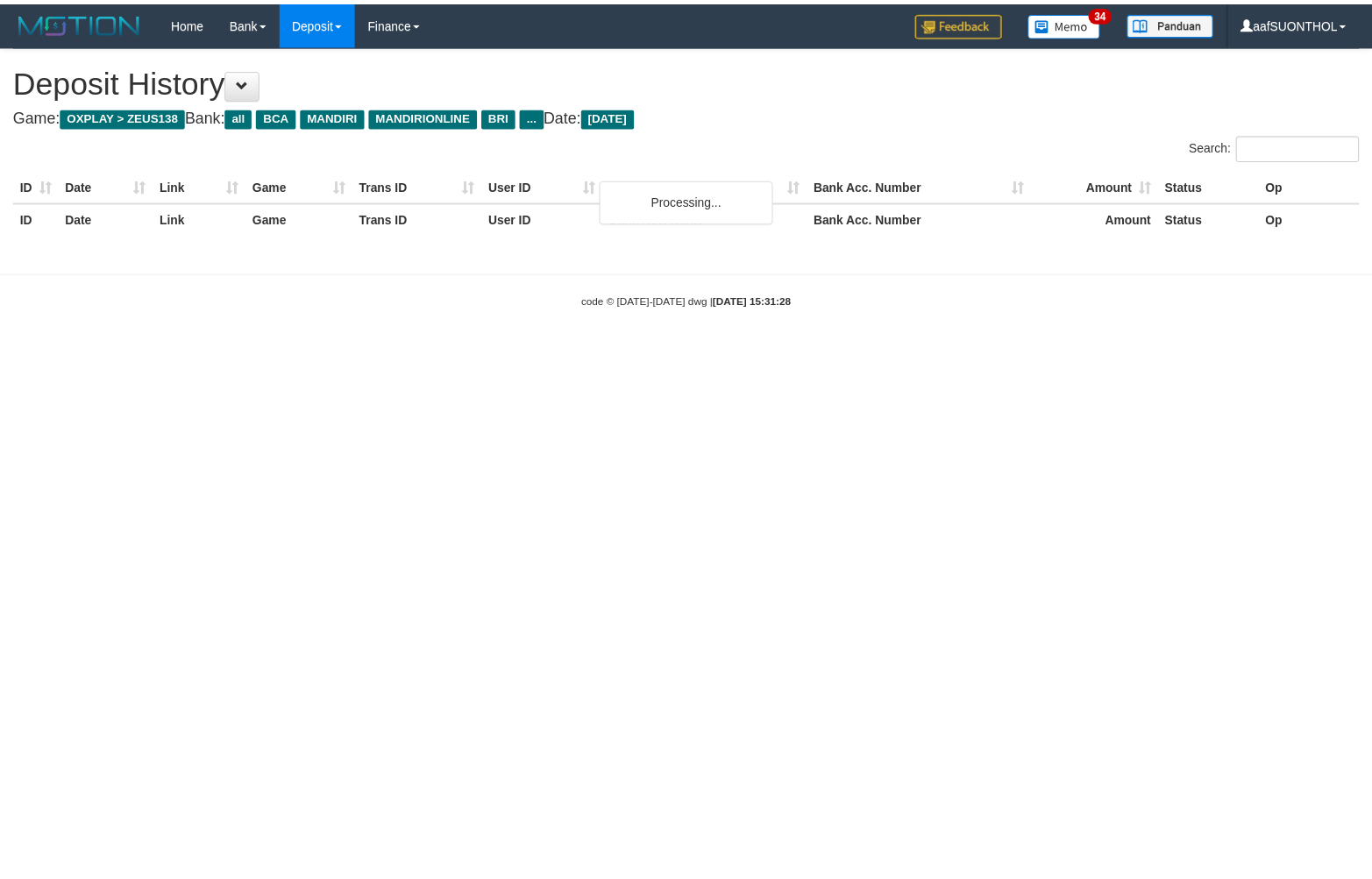 scroll, scrollTop: 0, scrollLeft: 0, axis: both 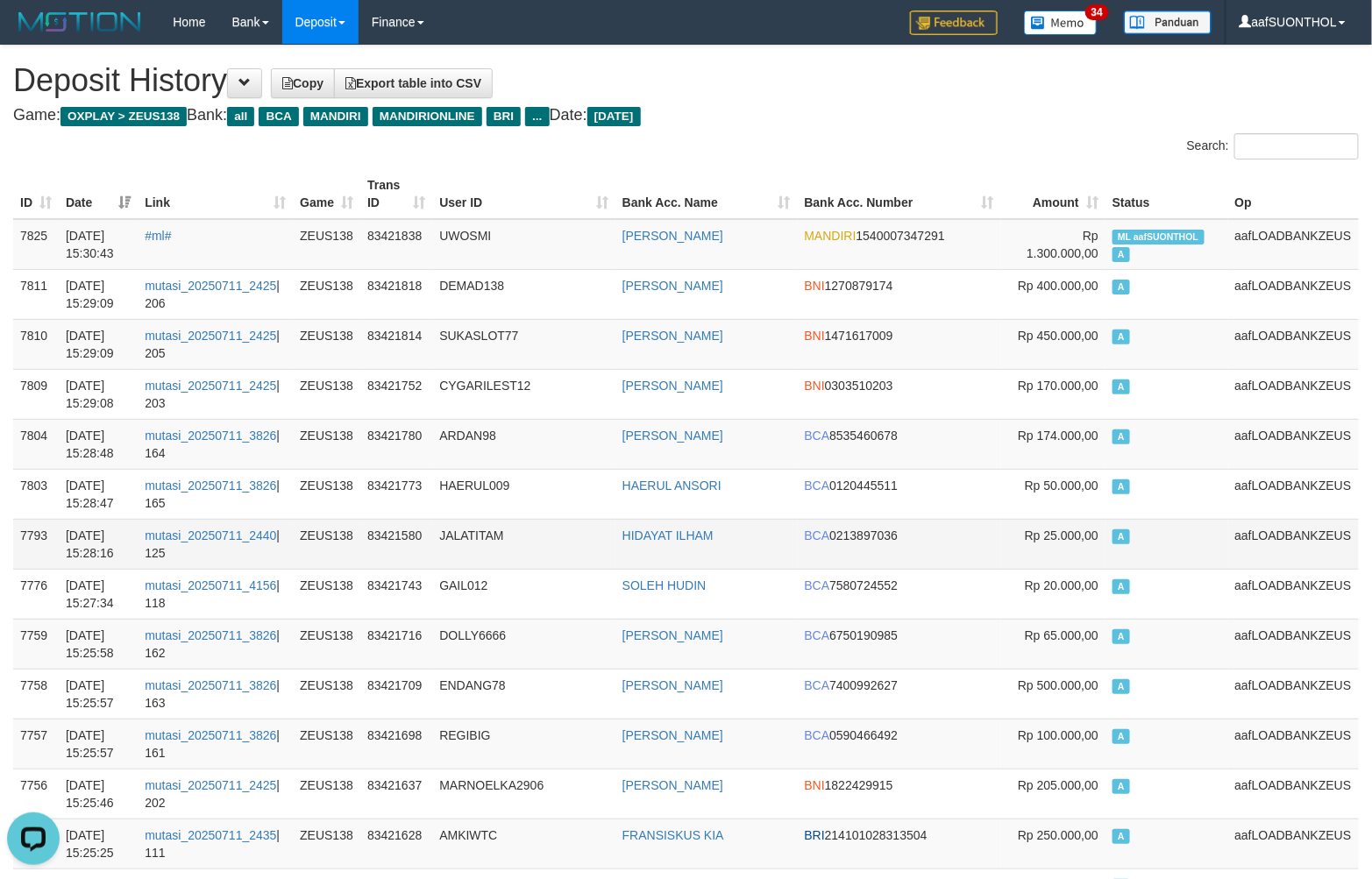 click on "HIDAYAT ILHAM" at bounding box center [707, 543] 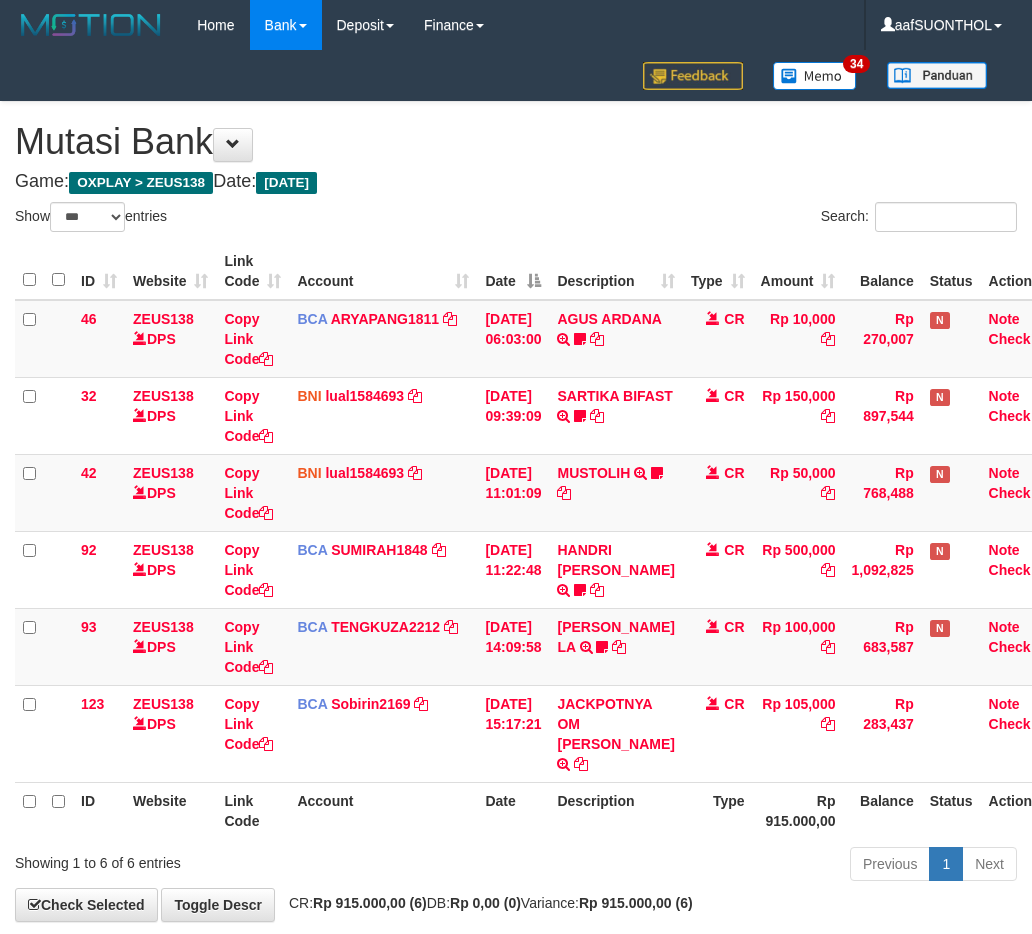 select on "***" 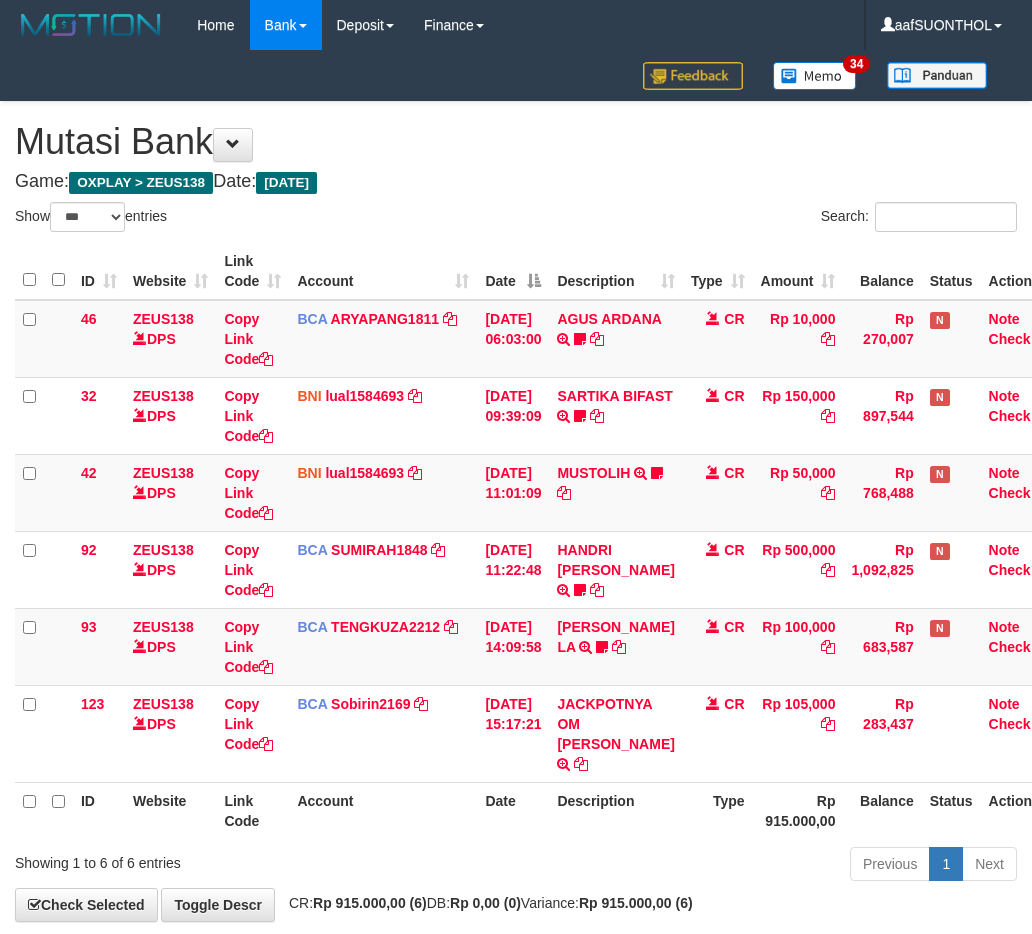 scroll, scrollTop: 80, scrollLeft: 0, axis: vertical 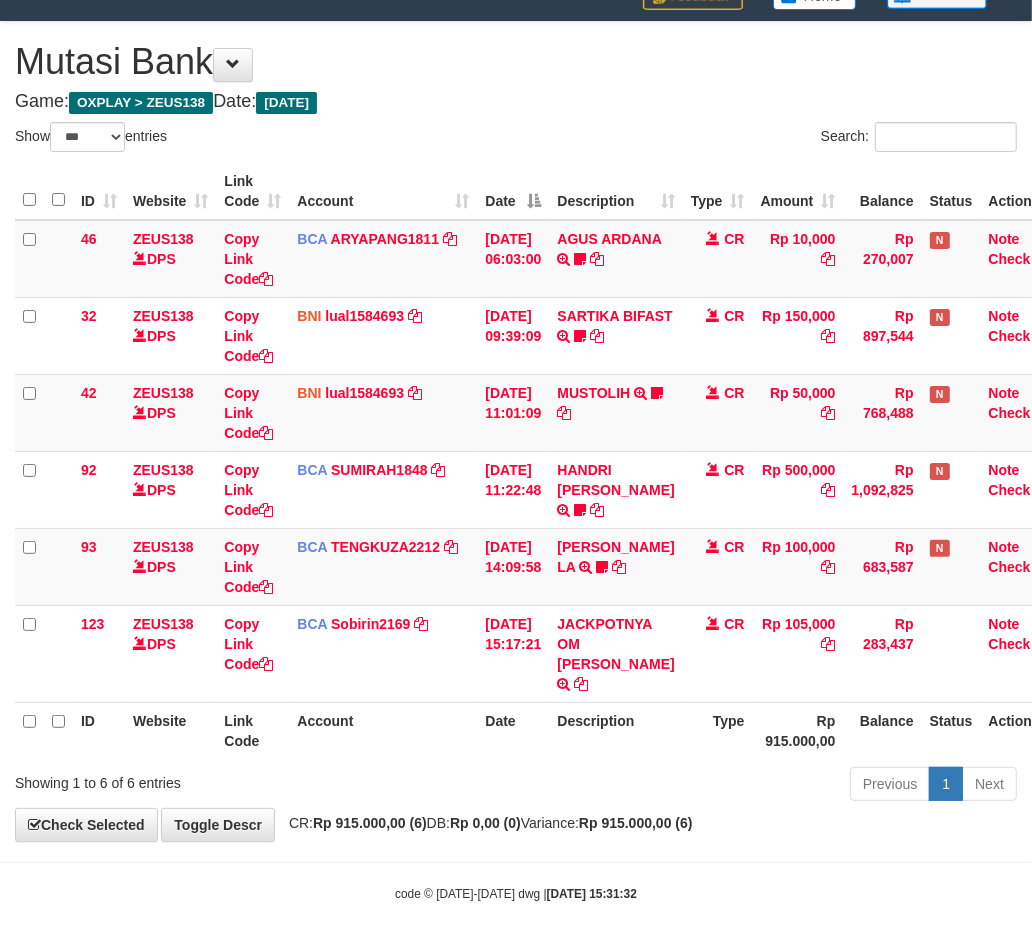 click on "**********" at bounding box center (516, 431) 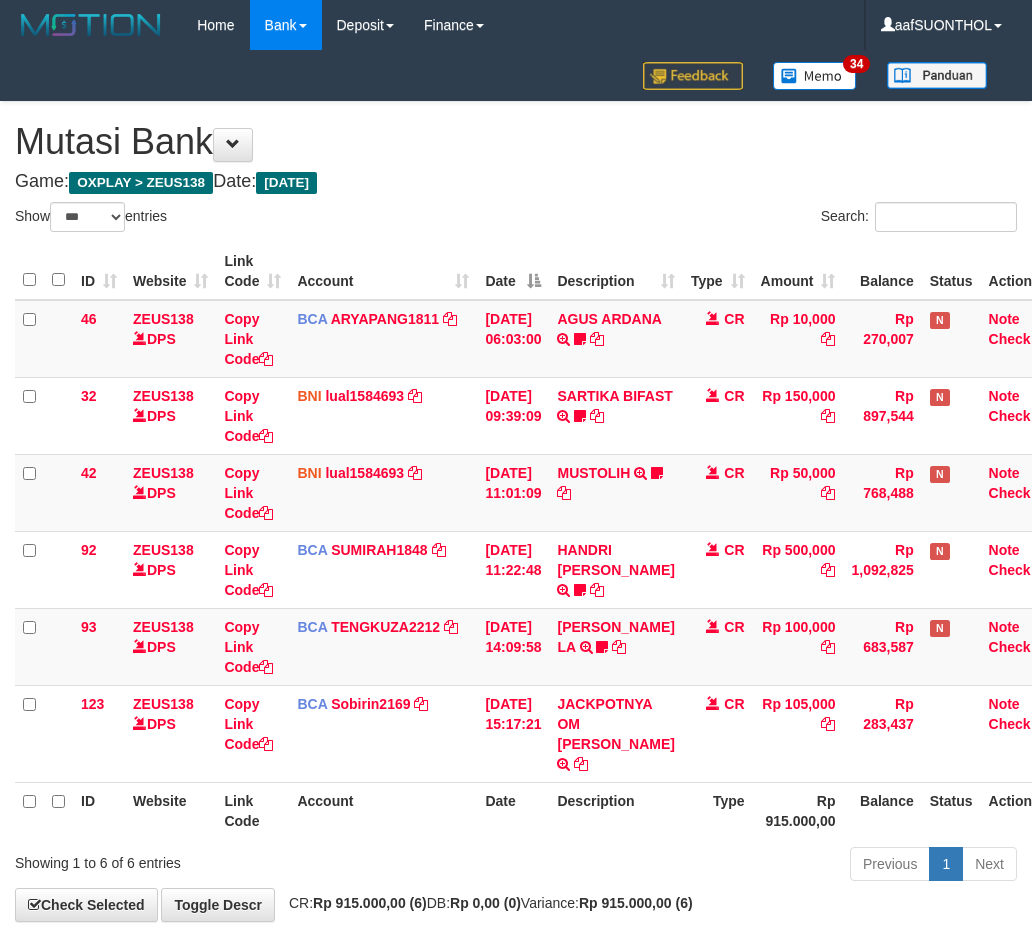 select on "***" 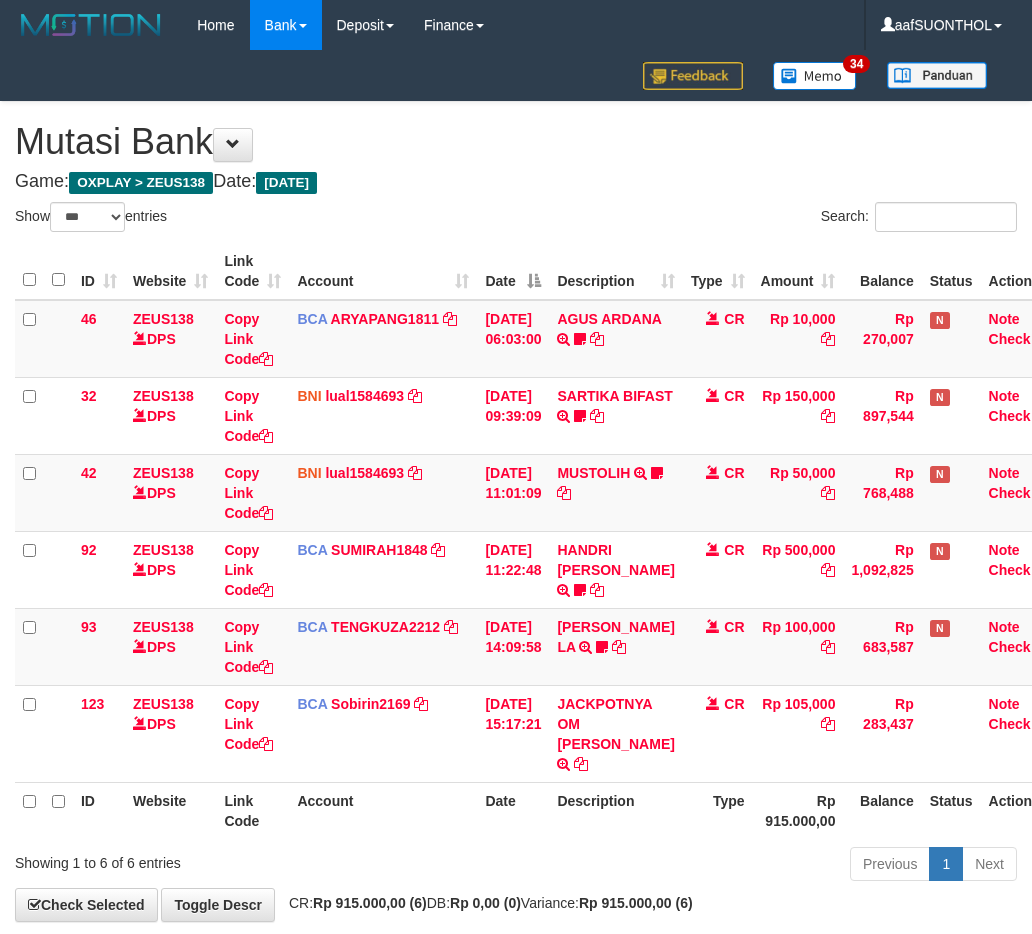 scroll, scrollTop: 80, scrollLeft: 0, axis: vertical 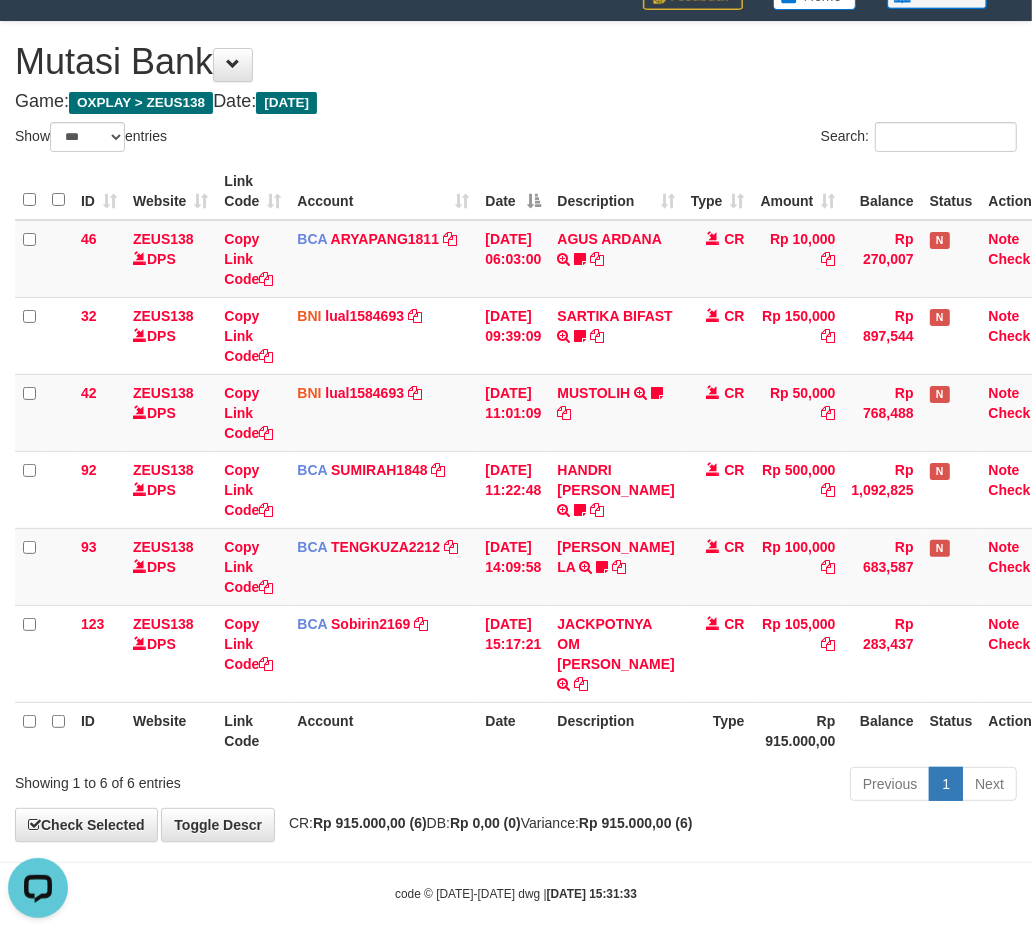 click on "ID Website Link Code Account Date Description Type Amount Balance Status Action
46
ZEUS138    DPS
Copy Link Code
BCA
ARYAPANG1811
DPS
ARYA PANGESTU
mutasi_20250711_2620 | 46
mutasi_20250711_2620 | 46
11/07/2025 06:03:00
AGUS ARDANA            TRSF E-BANKING CR 1107/FTSCY/WS95051
10000.002025071158167087 TRFDN-AGUS ARDANA ESPAY DEBIT INDONE    Aguslike
tunggu bukti tranfer
CR
Rp 10,000
Rp 270,007
N
Note
Check
32
ZEUS138    DPS
Copy Link Code
BNI" at bounding box center (516, 461) 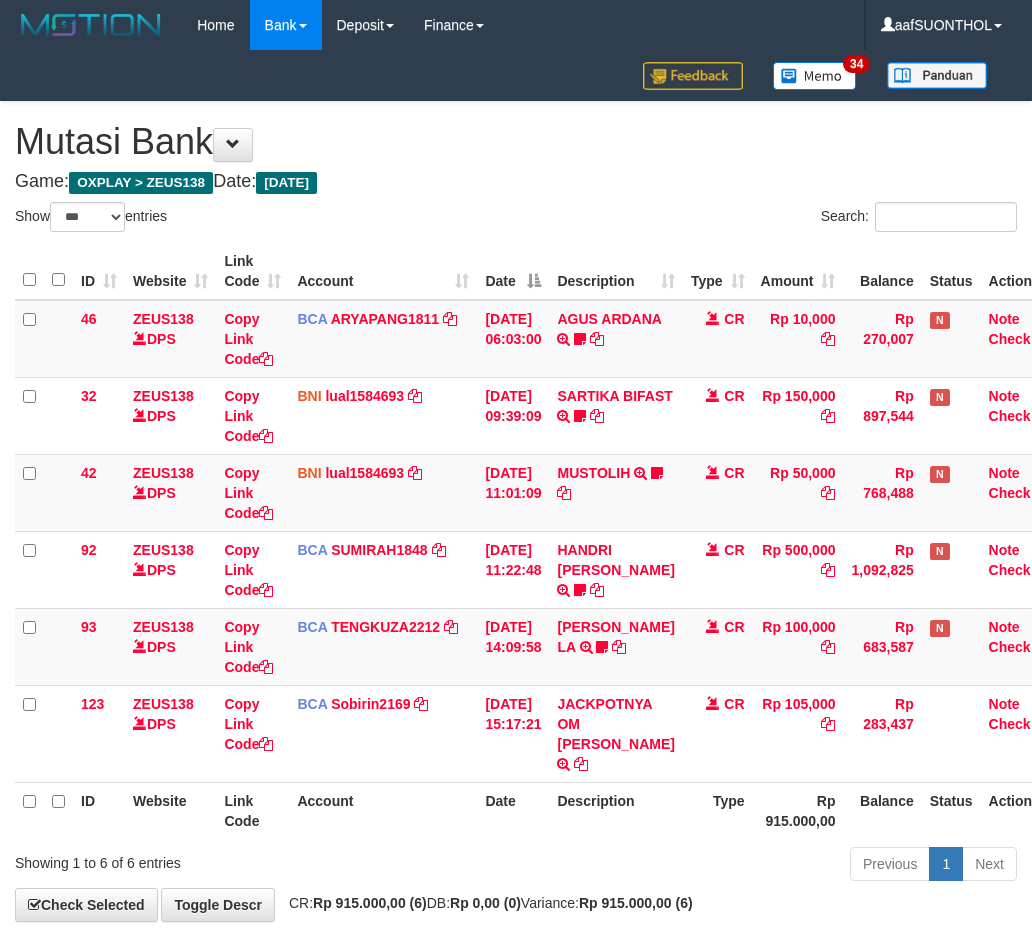 select on "***" 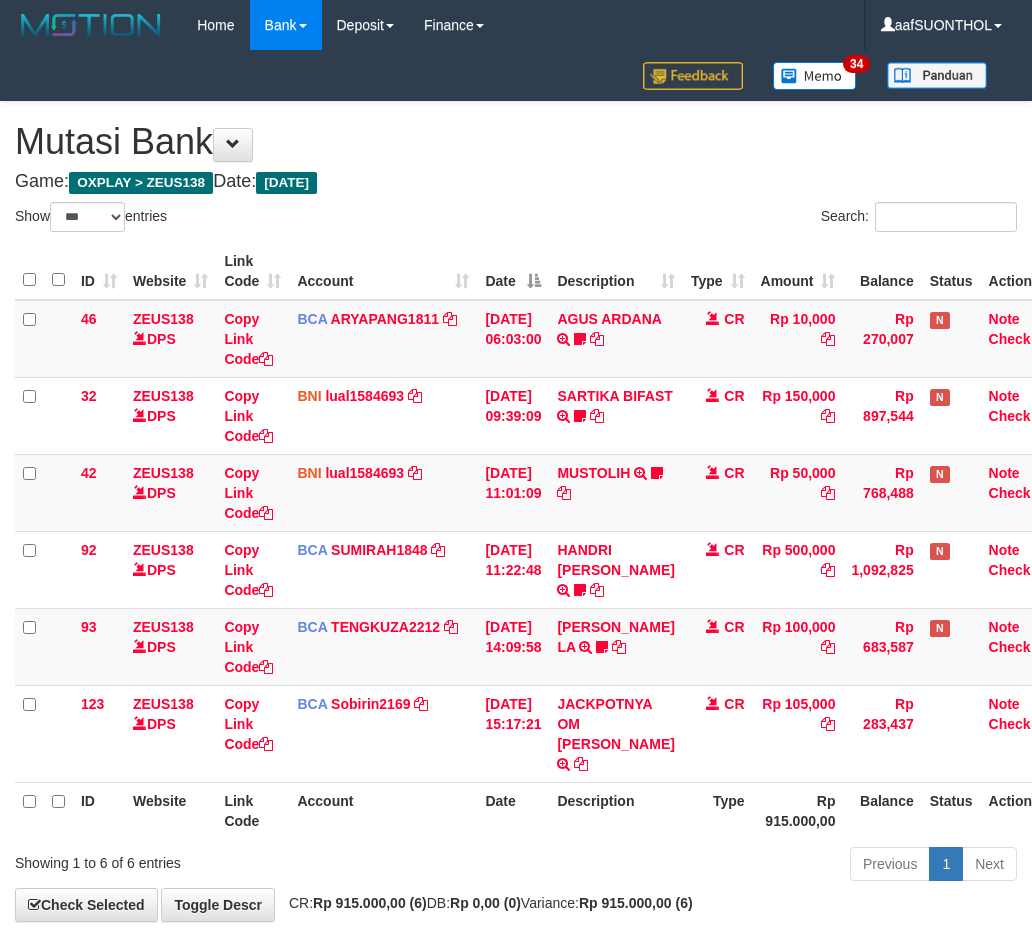 scroll, scrollTop: 80, scrollLeft: 0, axis: vertical 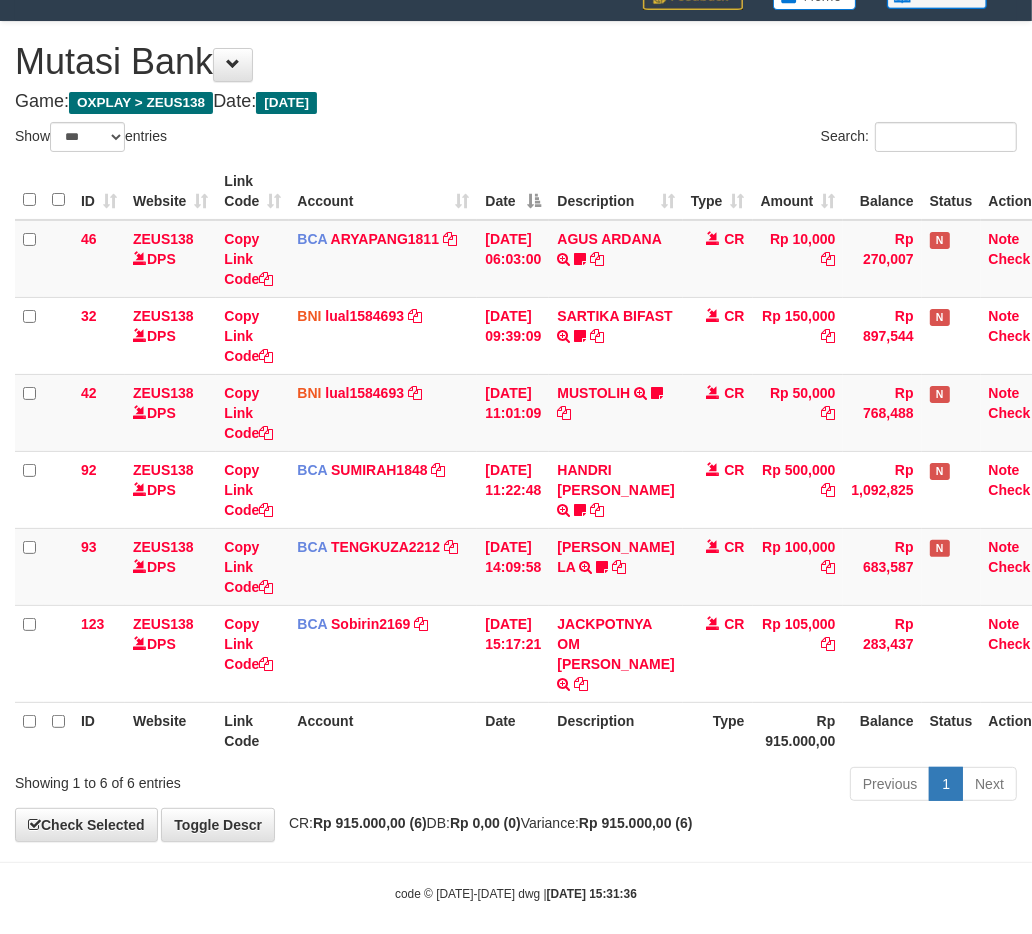 click on "Previous 1 Next" at bounding box center (731, 786) 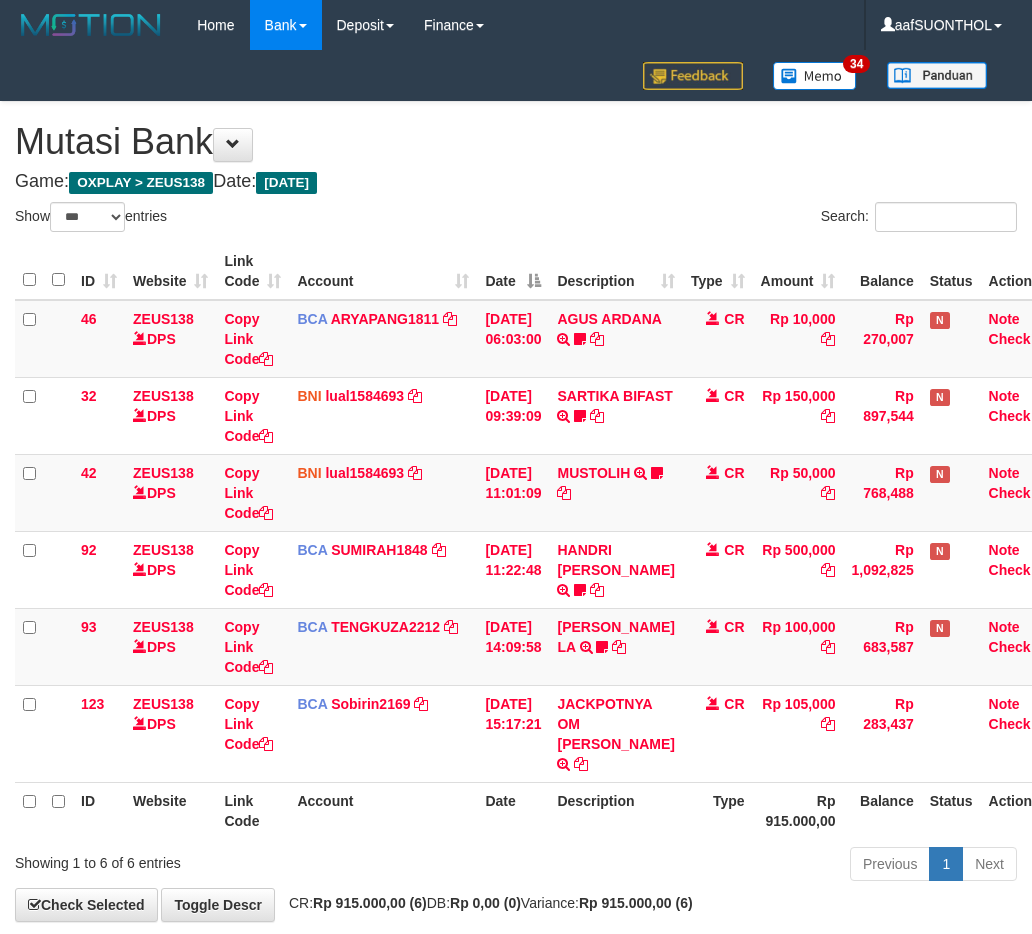 select on "***" 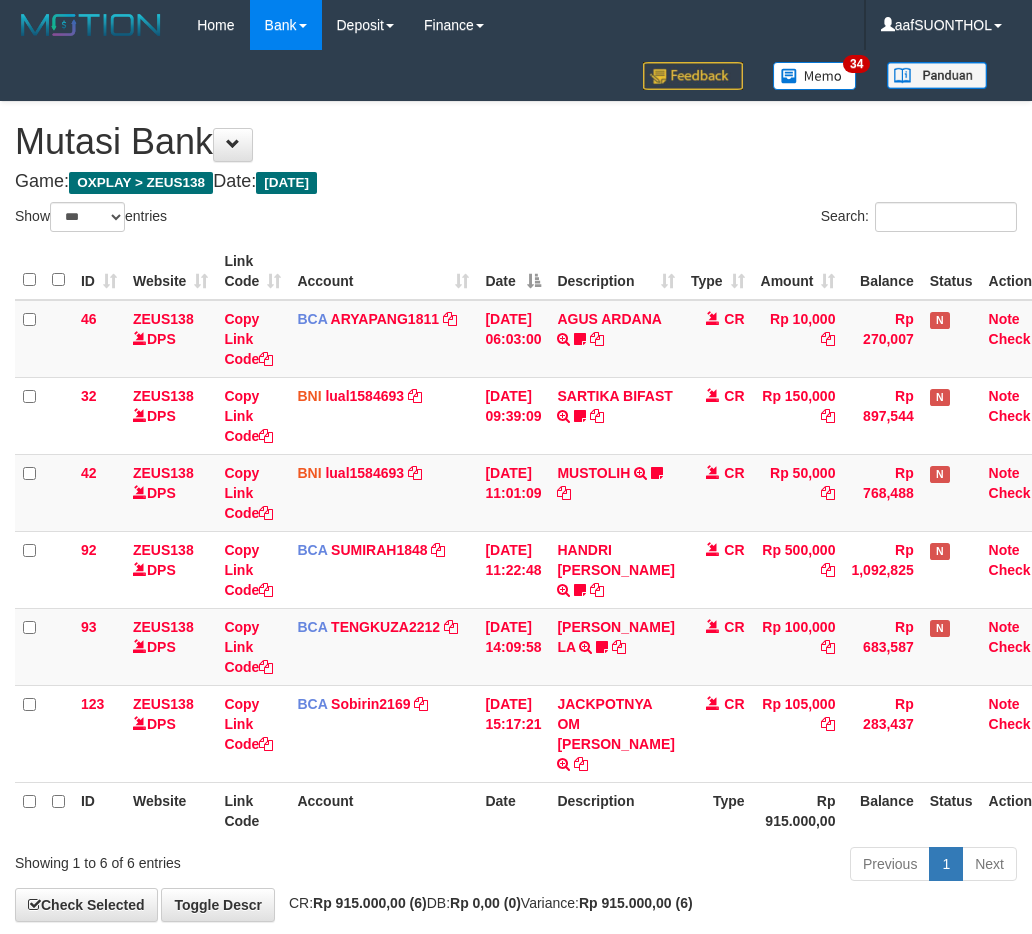 scroll, scrollTop: 80, scrollLeft: 0, axis: vertical 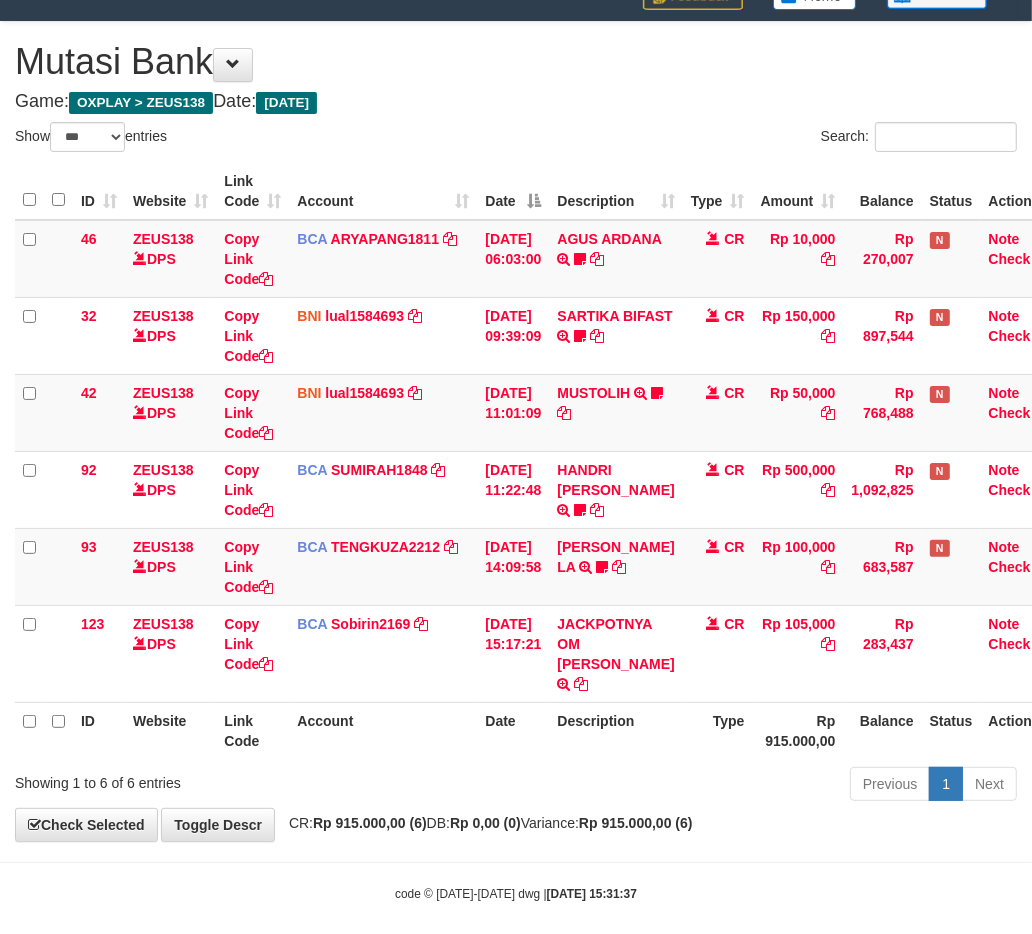 click on "Rp 915.000,00 (6)" at bounding box center (636, 823) 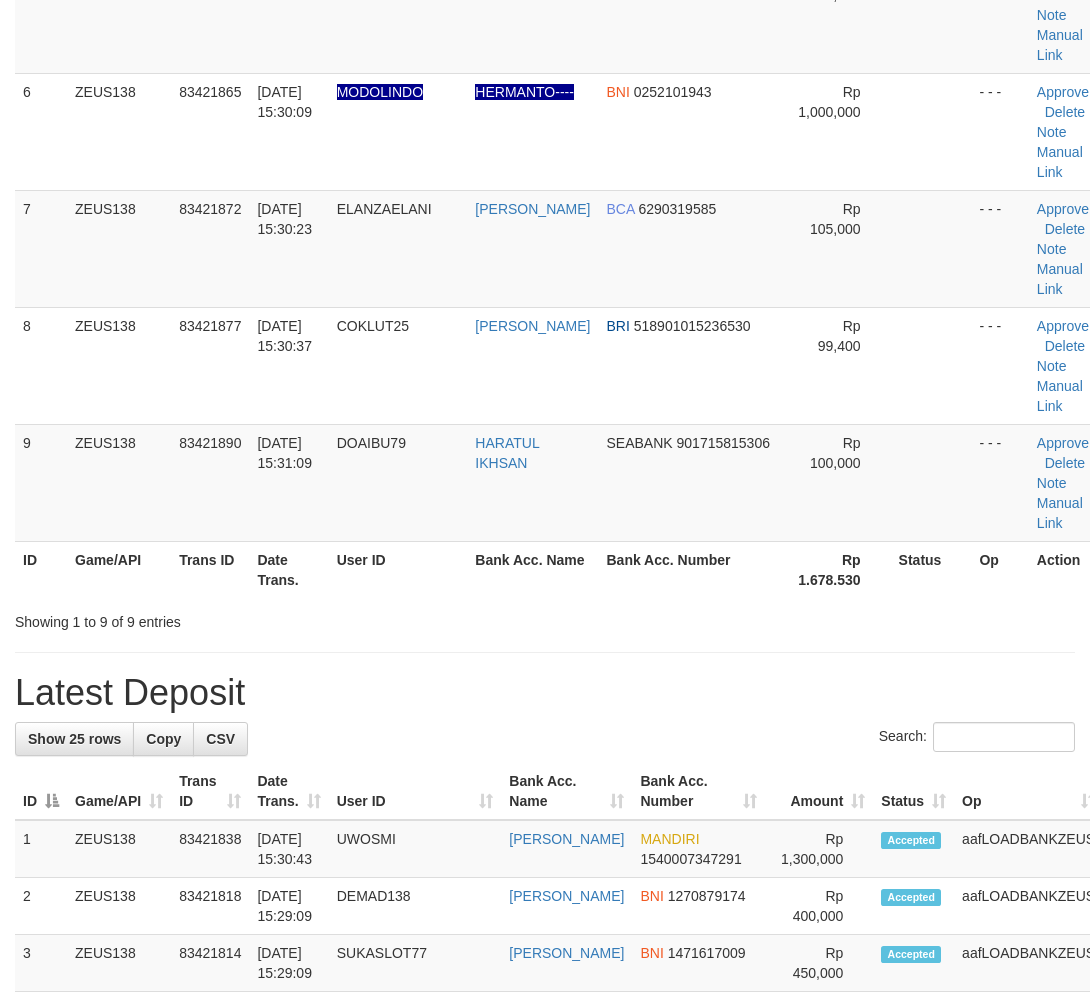 scroll, scrollTop: 506, scrollLeft: 0, axis: vertical 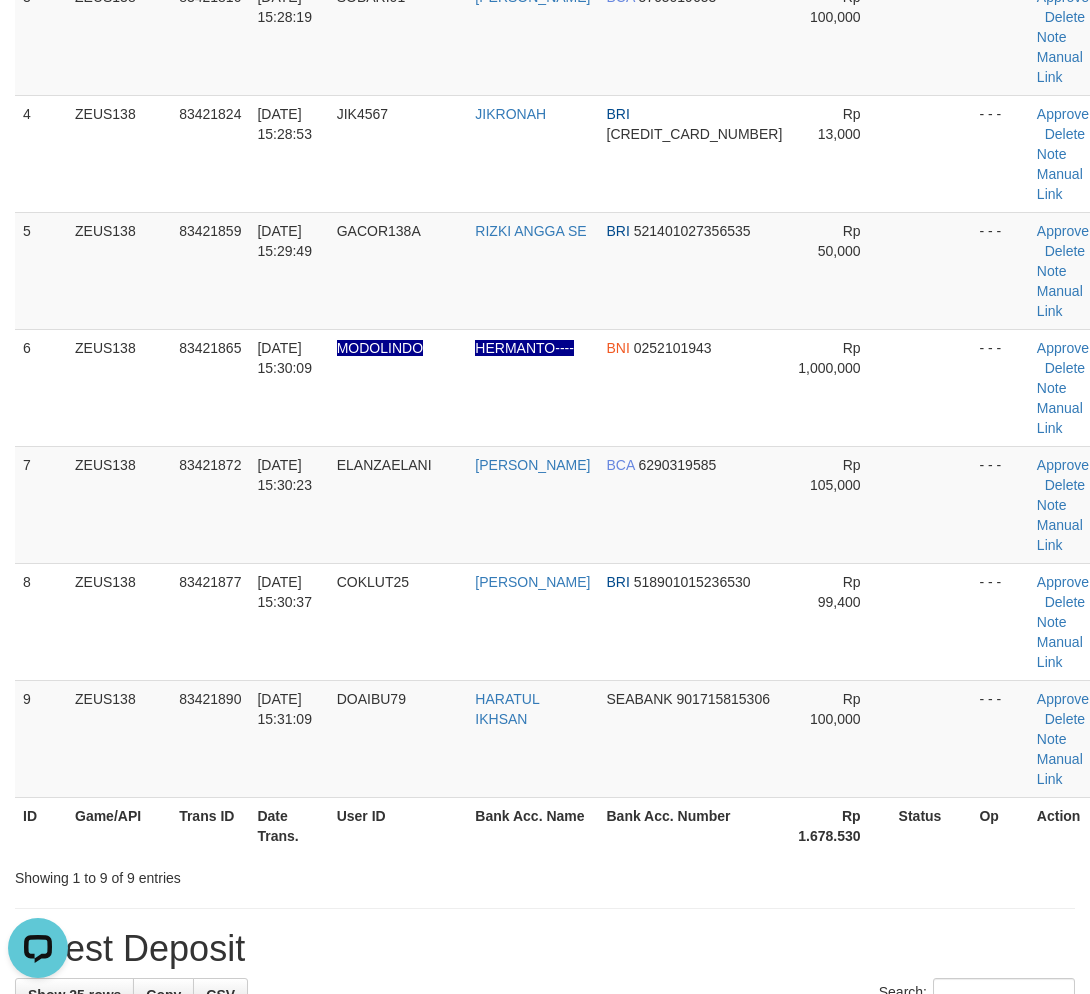 click on "Latest Deposit" at bounding box center (545, 949) 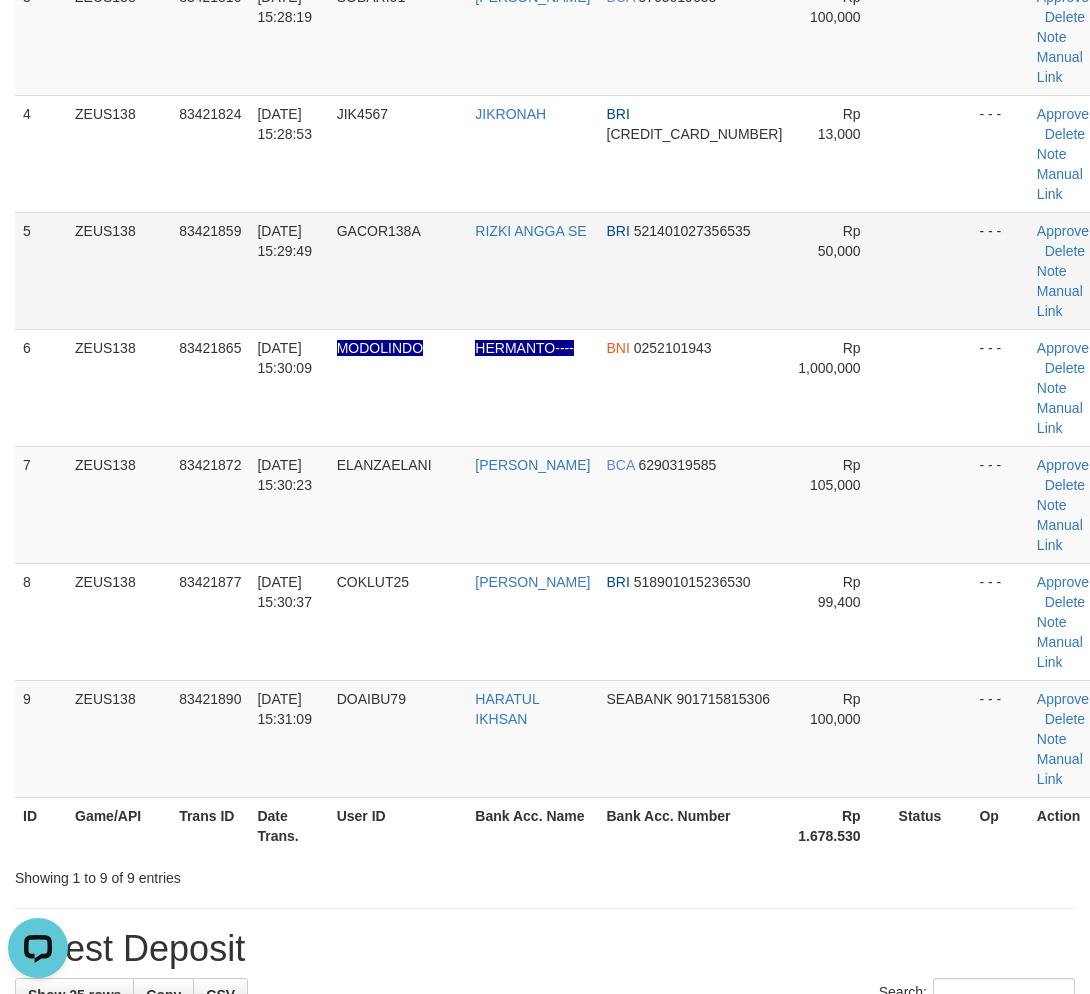 scroll, scrollTop: 0, scrollLeft: 0, axis: both 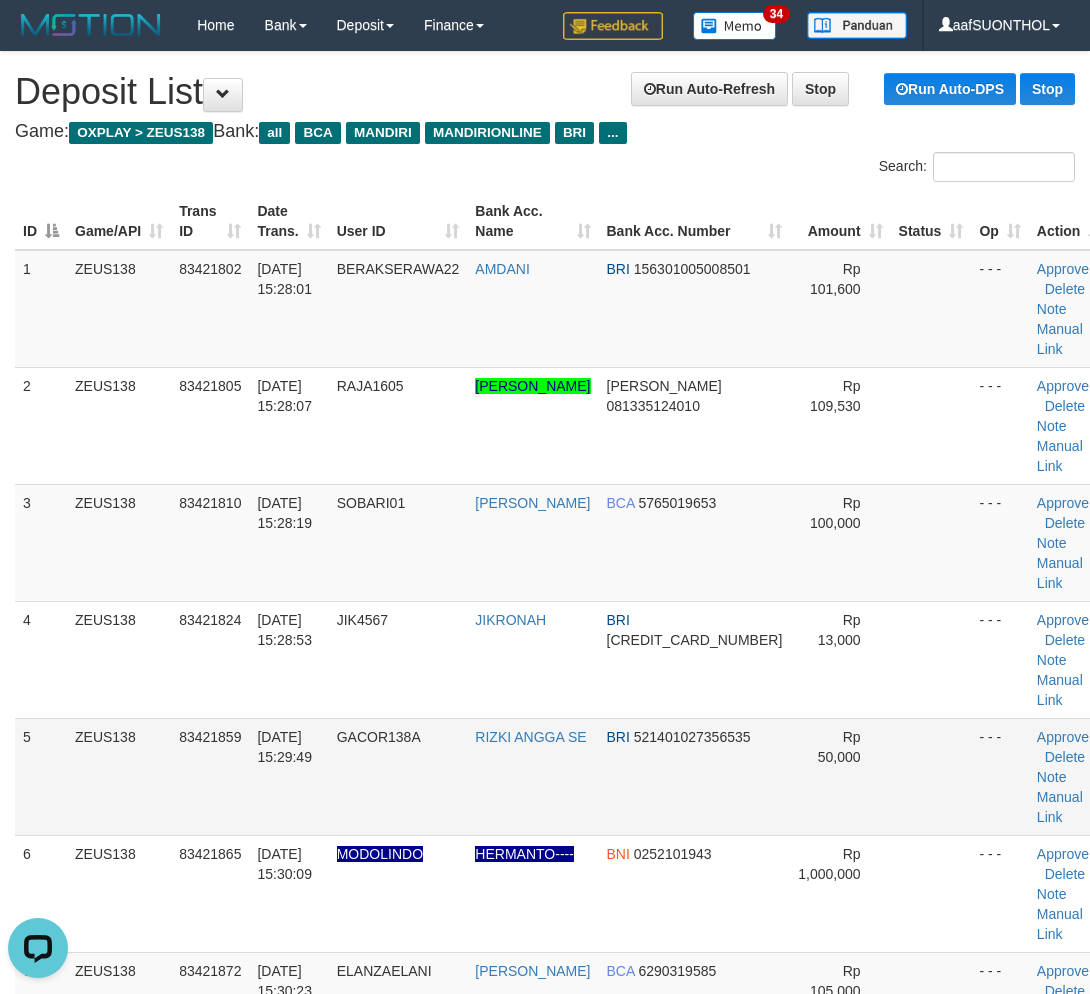 click at bounding box center [931, 776] 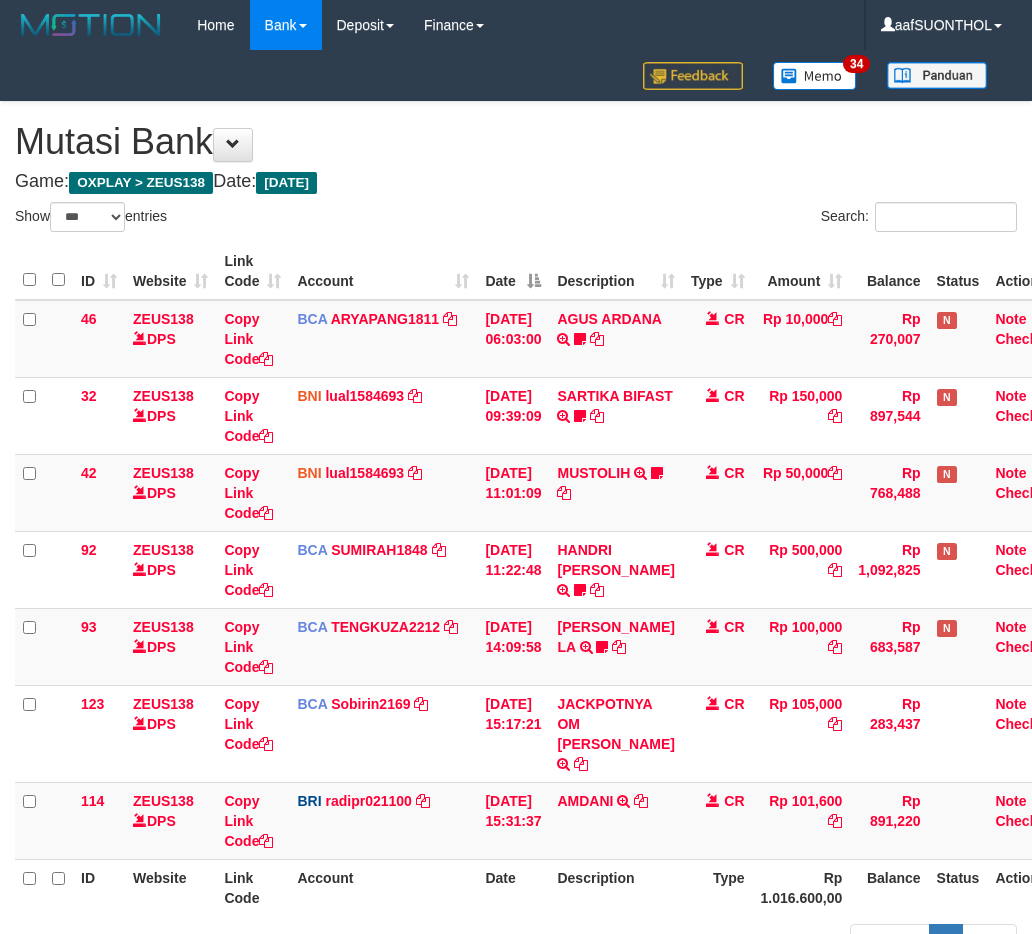 select on "***" 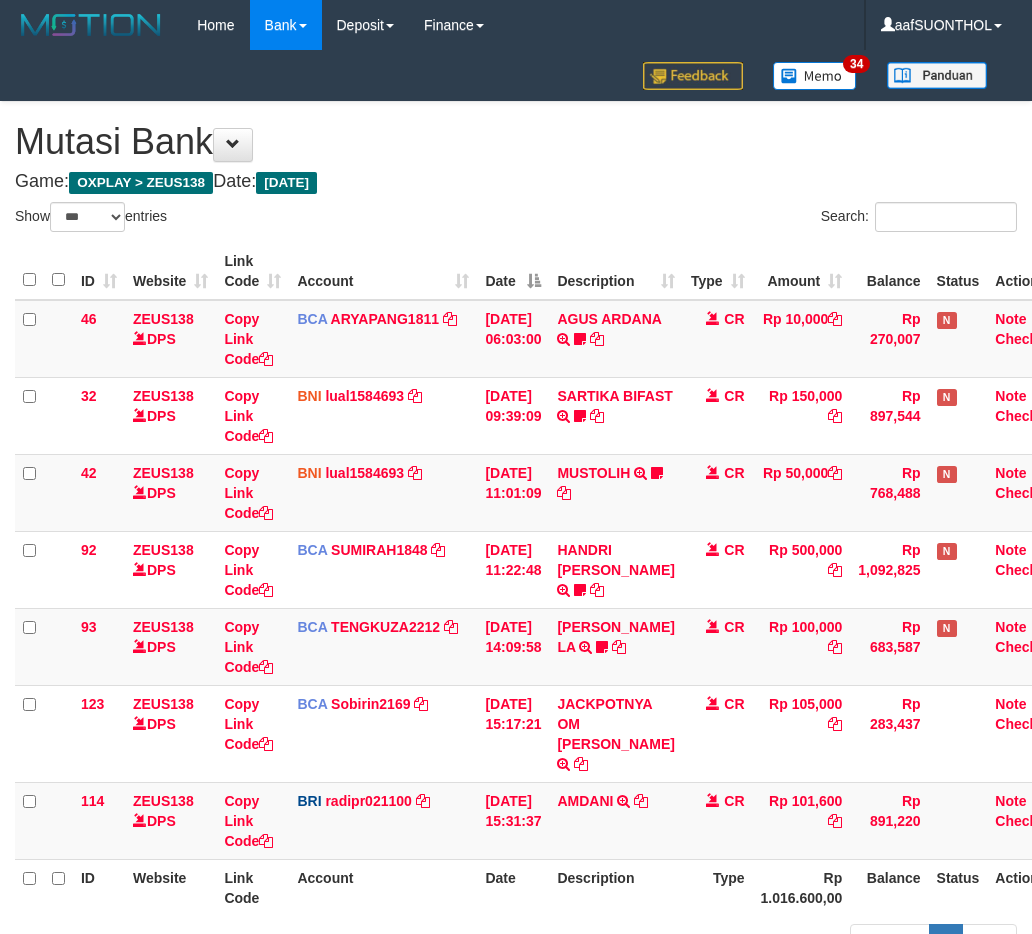 scroll, scrollTop: 80, scrollLeft: 0, axis: vertical 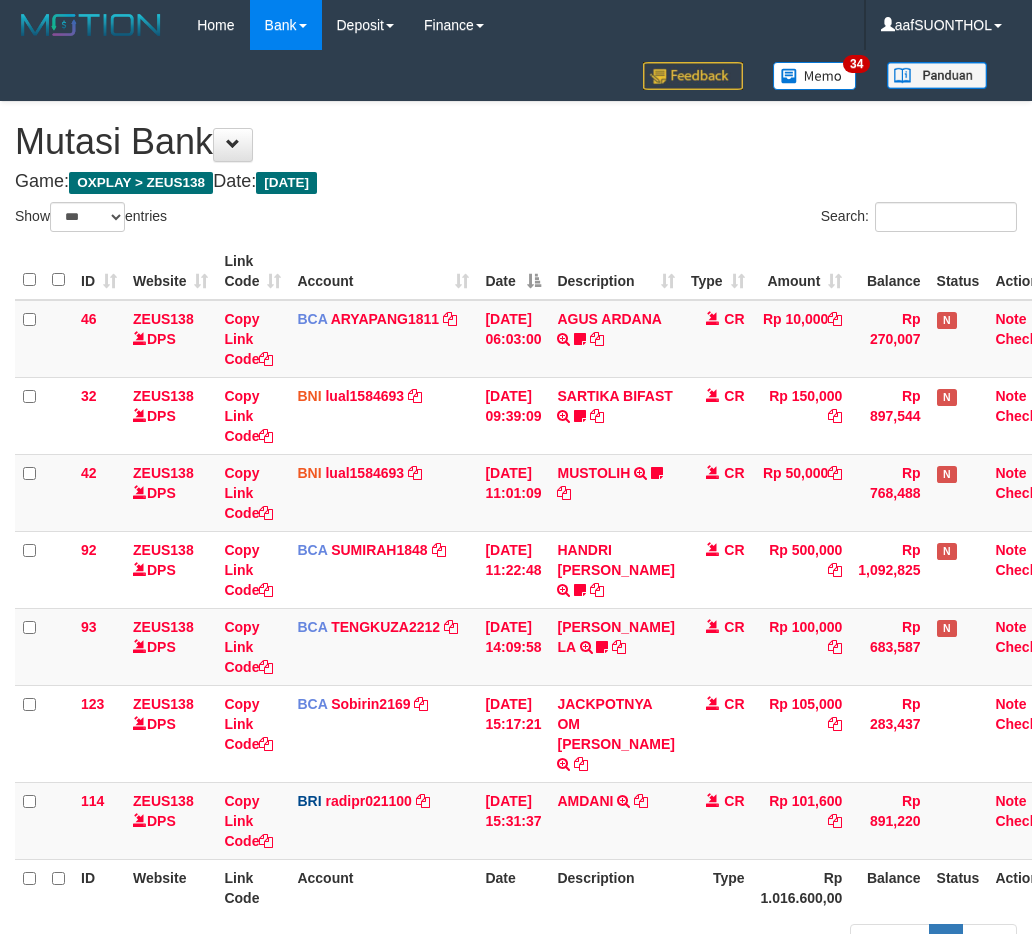 select on "***" 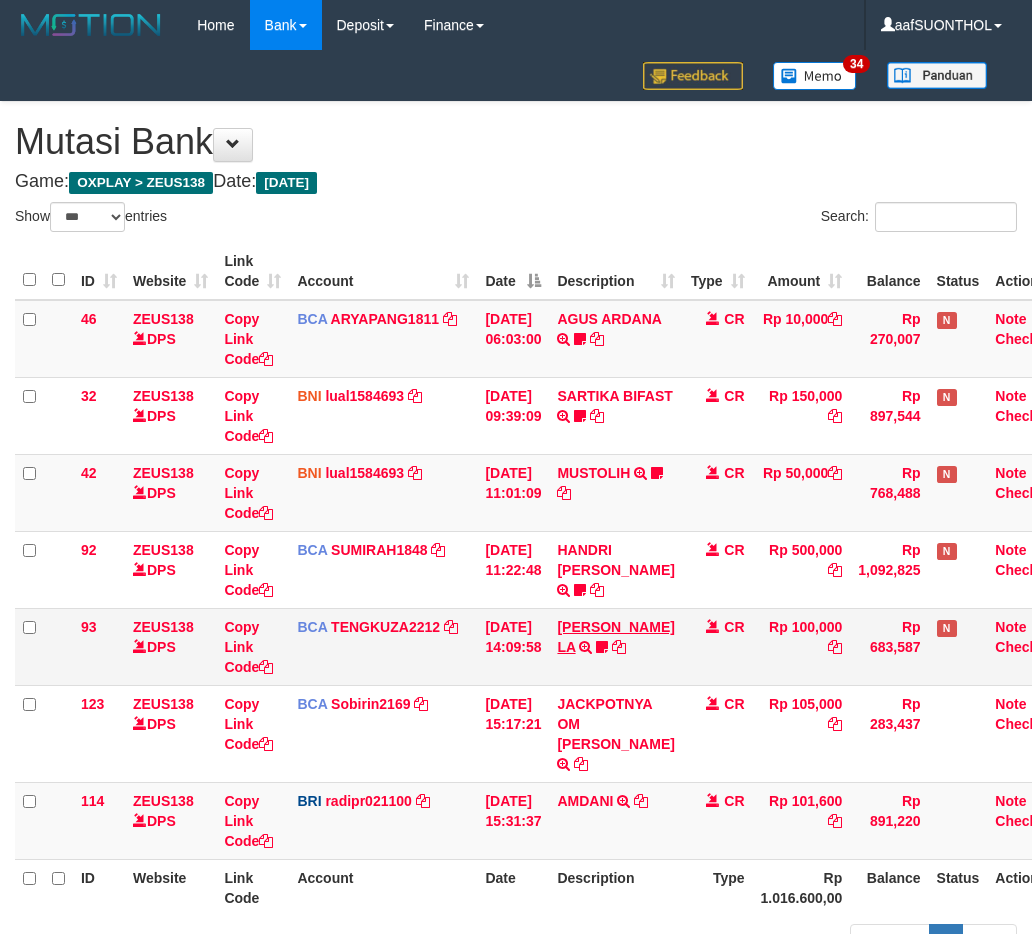 scroll, scrollTop: 80, scrollLeft: 0, axis: vertical 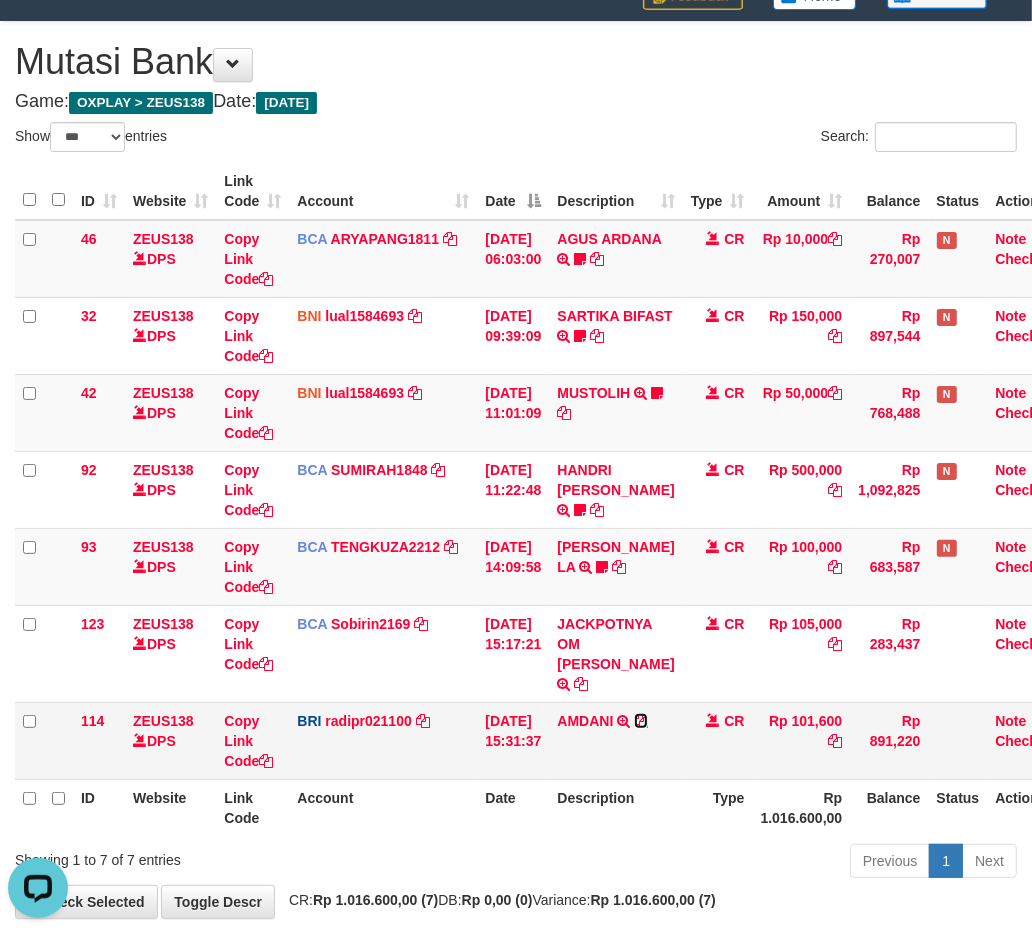 click at bounding box center [641, 721] 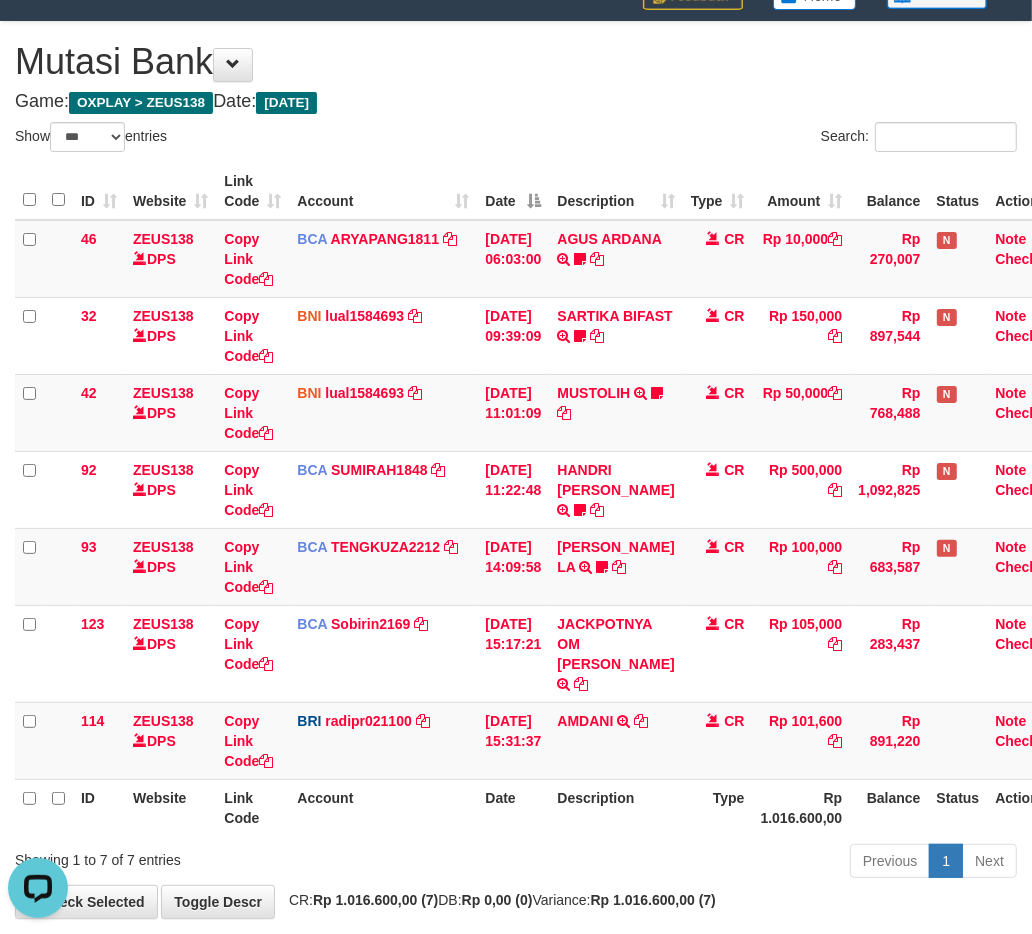 click on "Account" at bounding box center [383, 807] 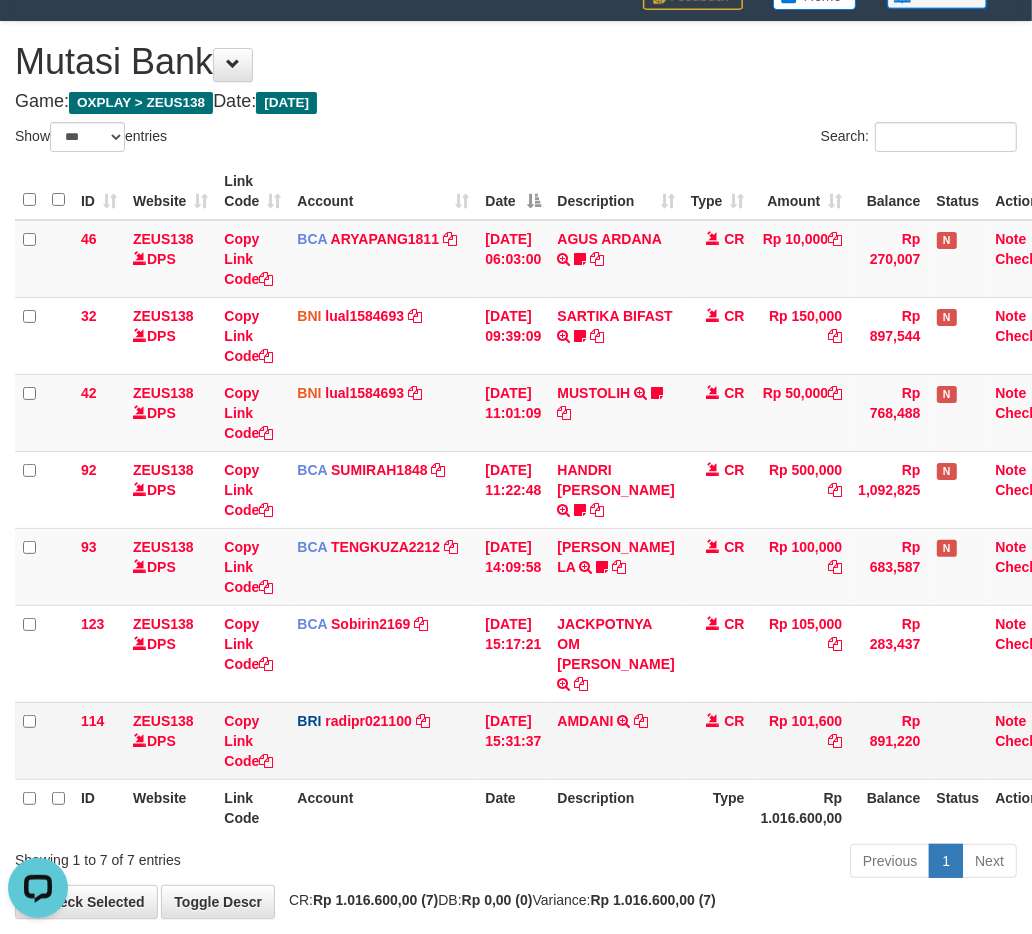 click on "BRI
radipr021100
DPS
REYNALDI ADI PRATAMA
mutasi_20250711_3774 | 114
mutasi_20250711_3774 | 114" at bounding box center (383, 740) 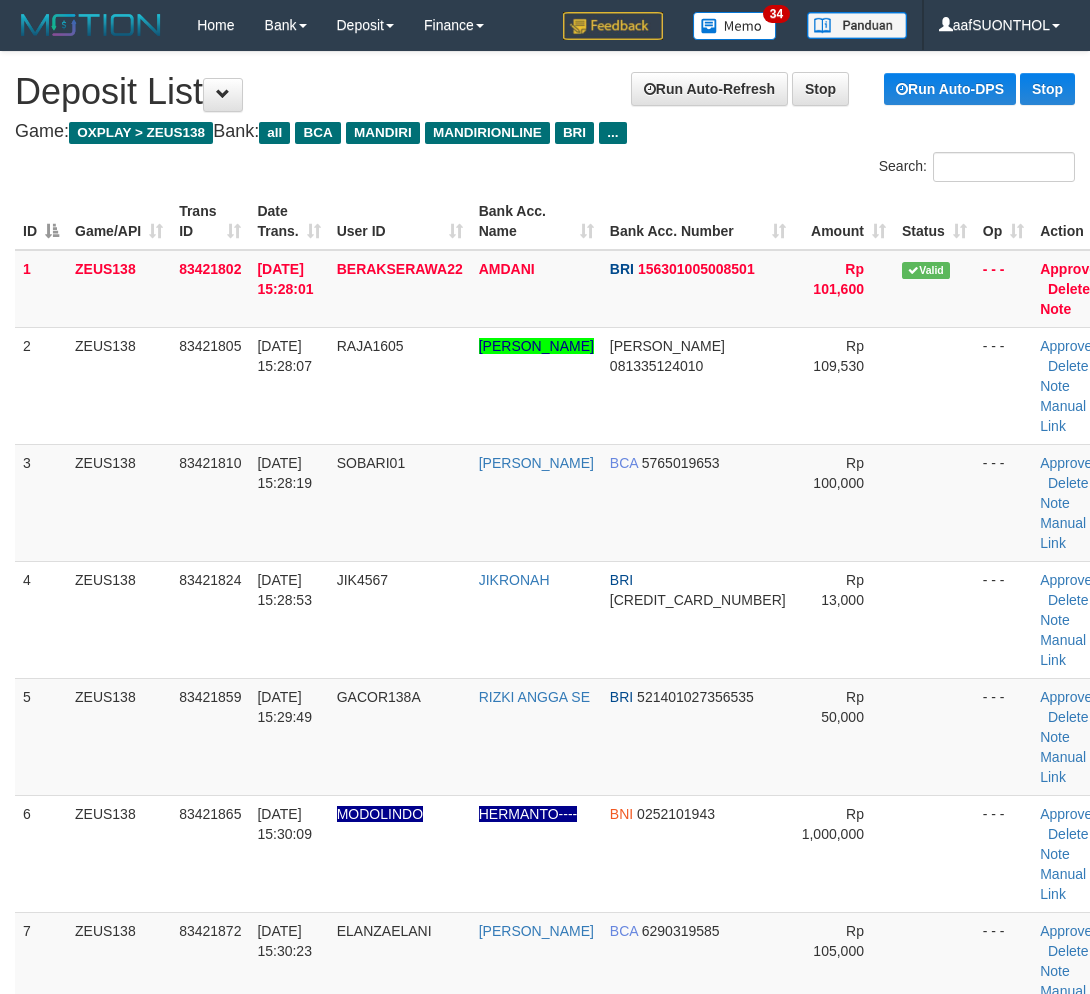 scroll, scrollTop: 0, scrollLeft: 0, axis: both 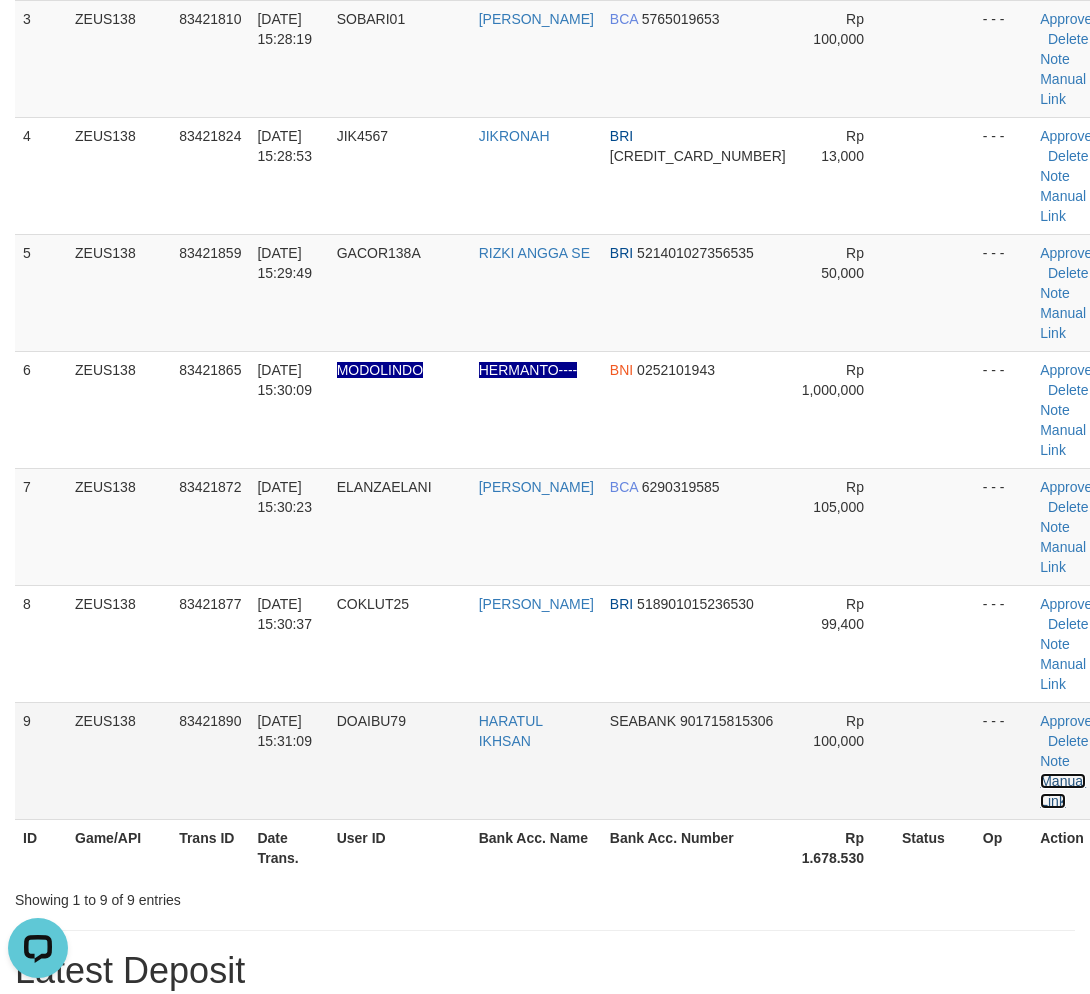 click on "Manual Link" at bounding box center (1063, 791) 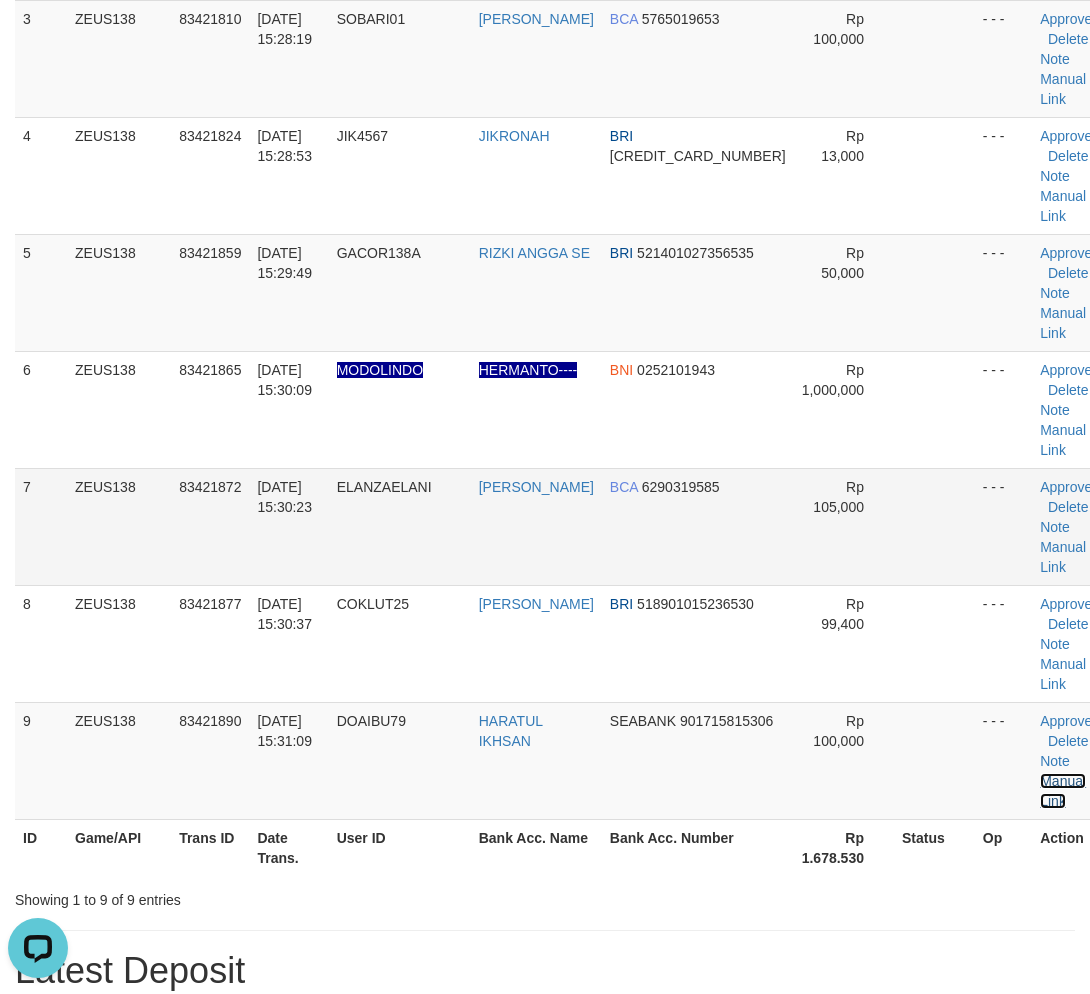 click on "Manual Link" at bounding box center (1063, 791) 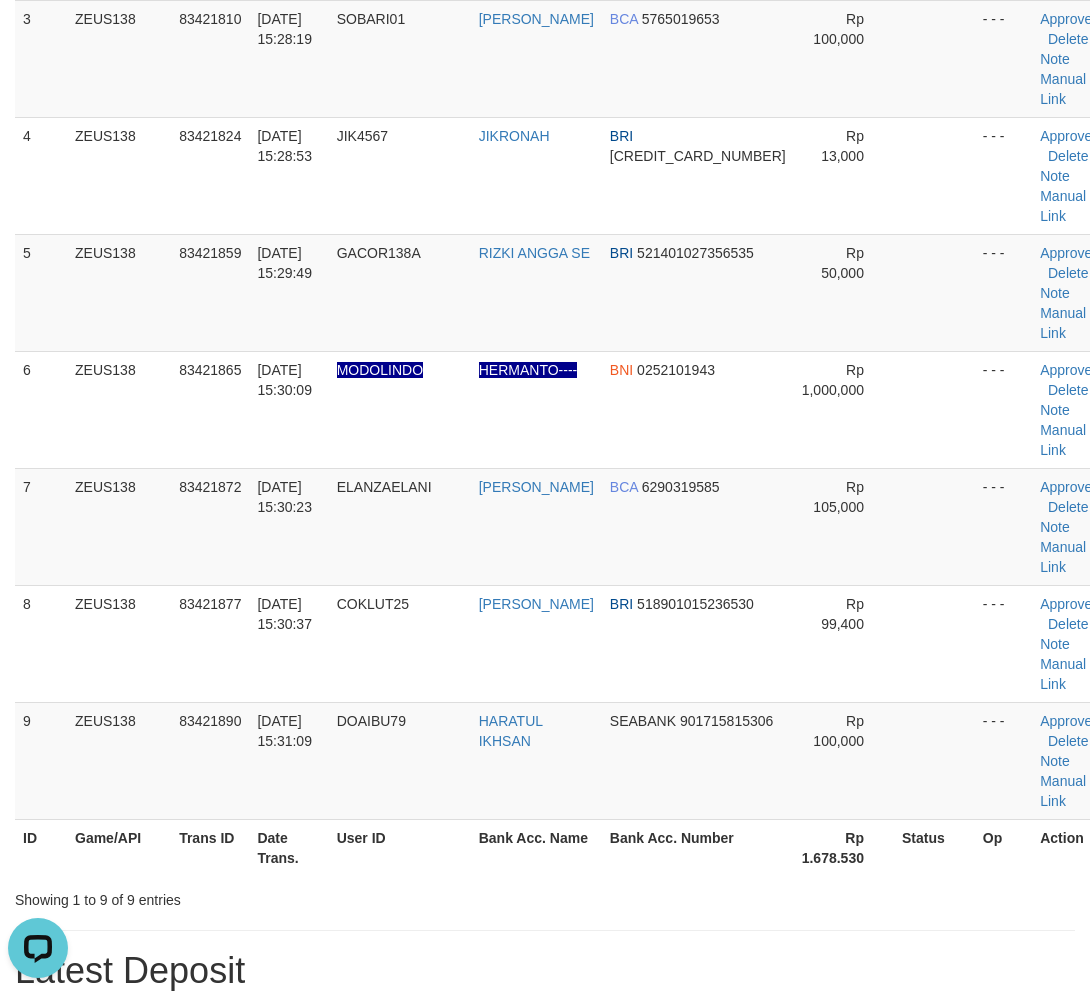click on "Showing 1 to 9 of 9 entries" at bounding box center [545, 896] 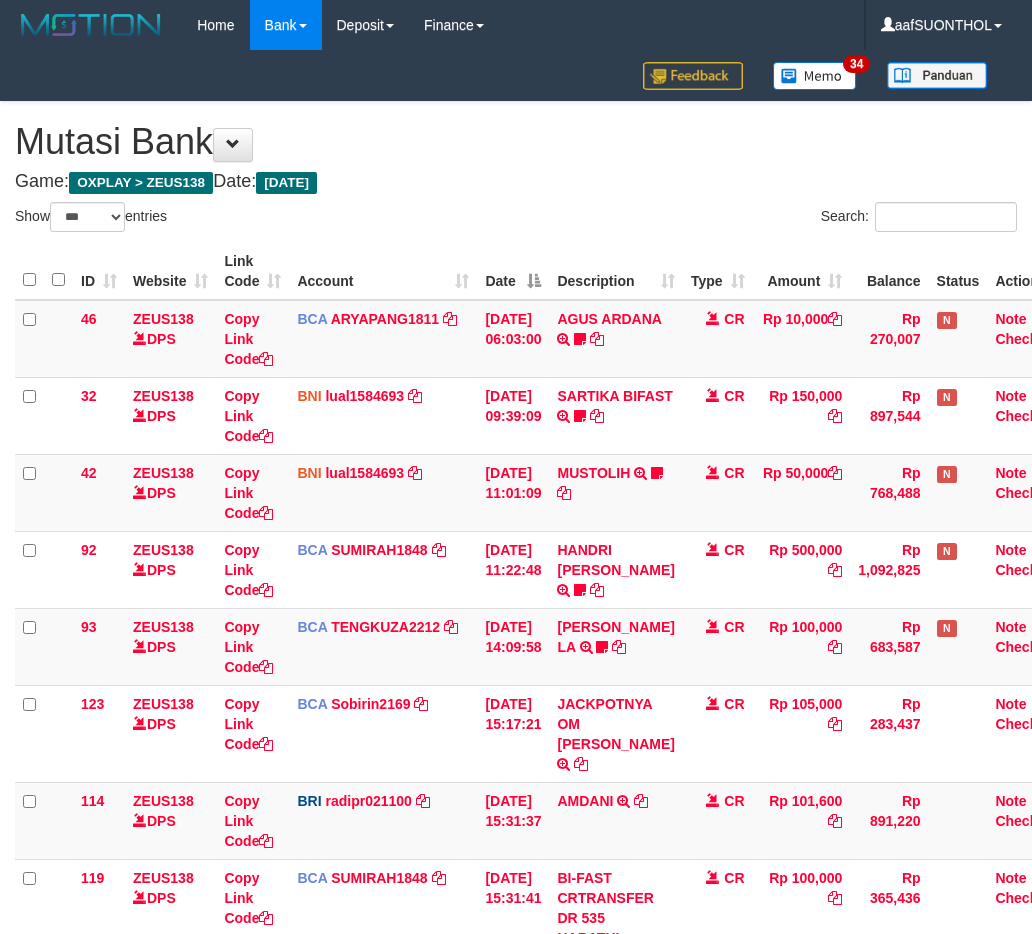 select on "***" 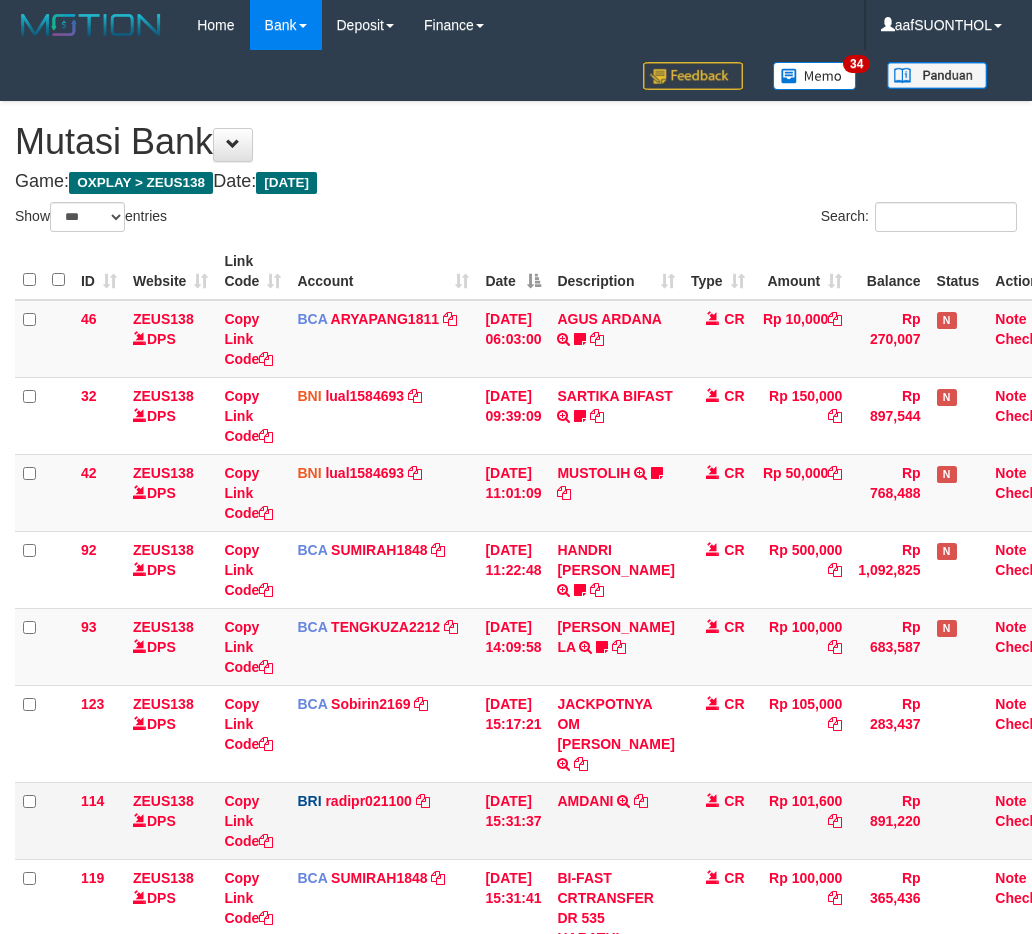 scroll, scrollTop: 80, scrollLeft: 0, axis: vertical 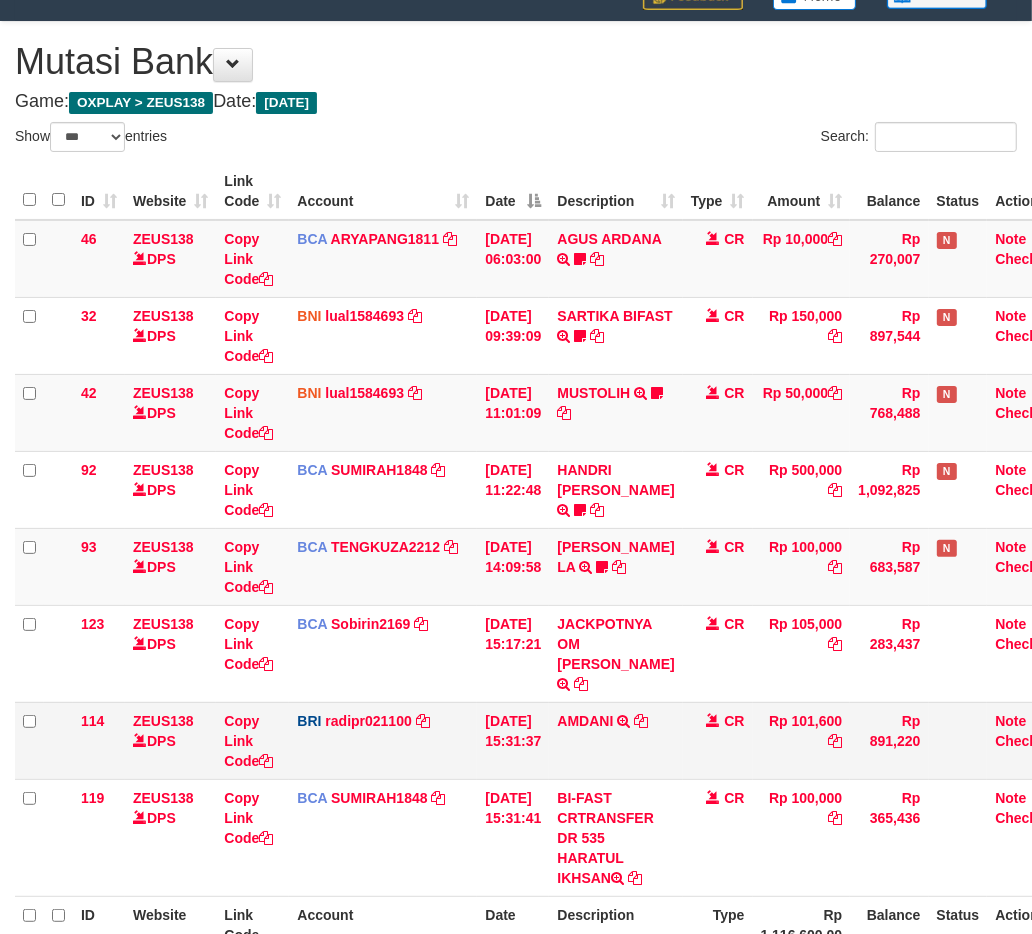 click on "BRI
radipr021100
DPS
REYNALDI ADI PRATAMA
mutasi_20250711_3774 | 114
mutasi_20250711_3774 | 114" at bounding box center (383, 740) 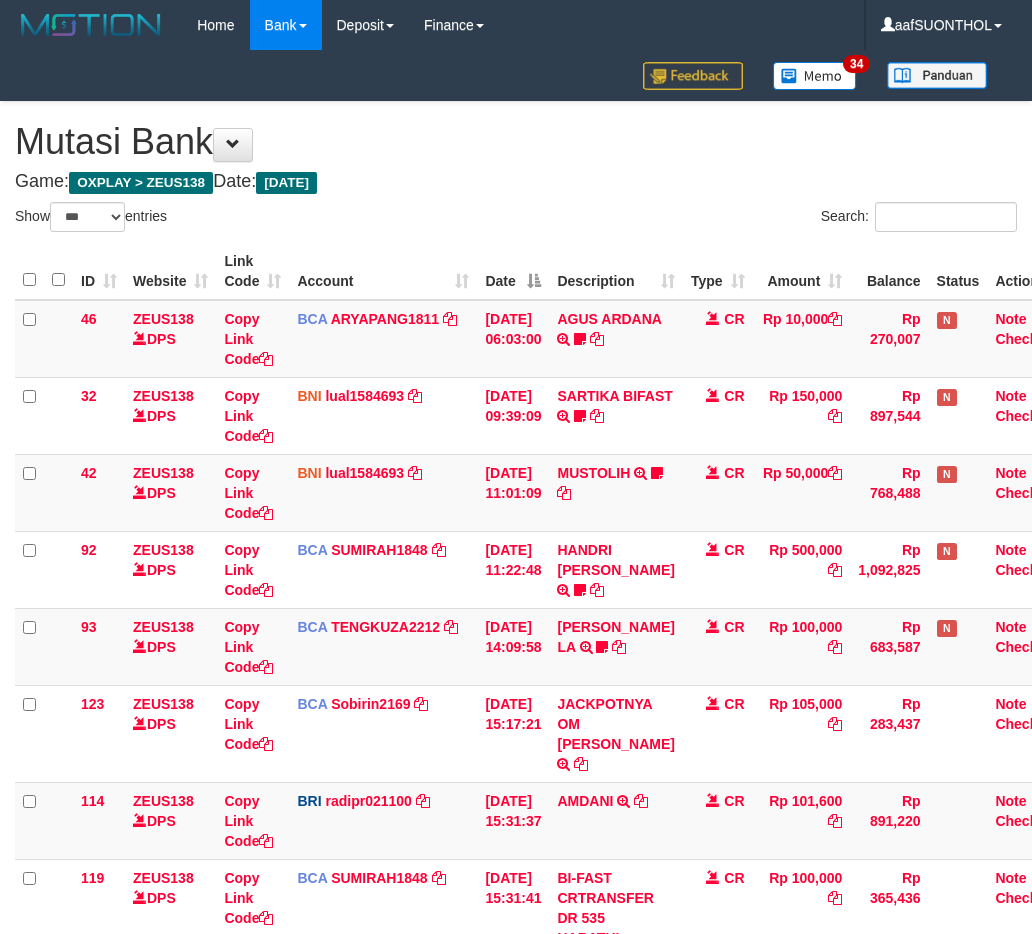 select on "***" 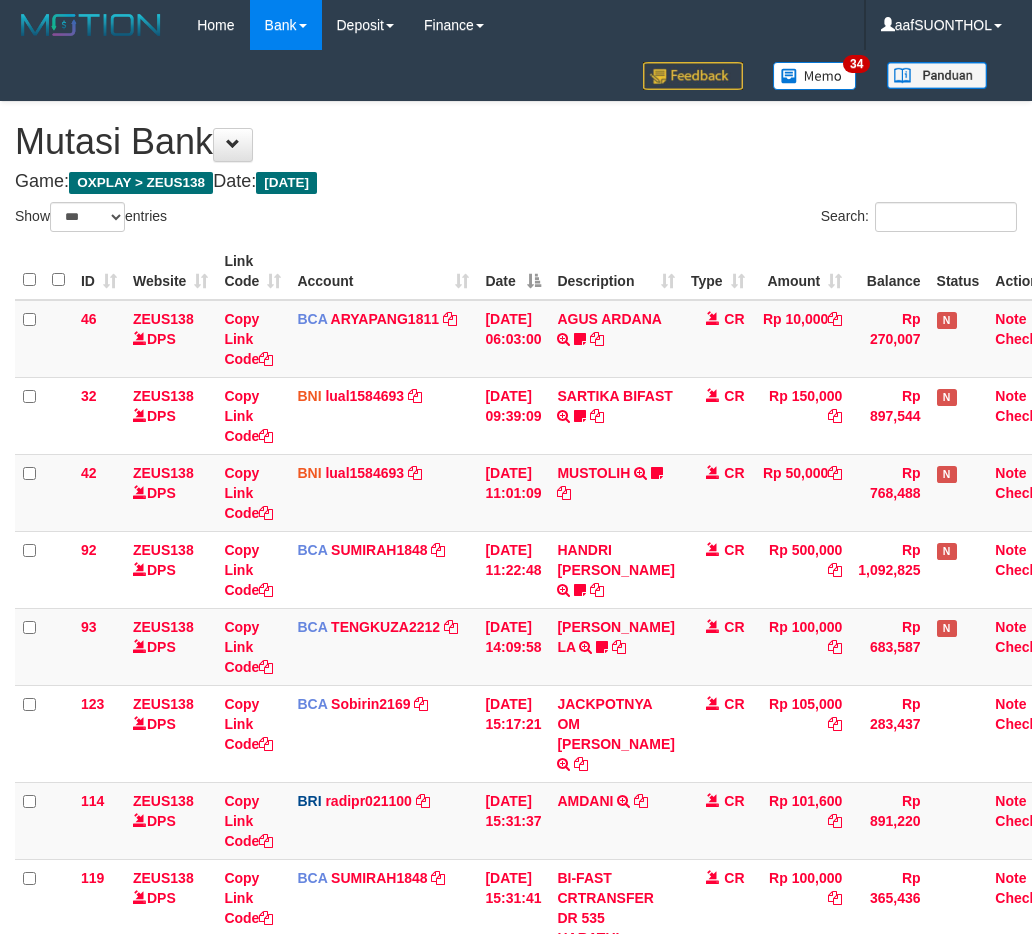 scroll, scrollTop: 273, scrollLeft: 0, axis: vertical 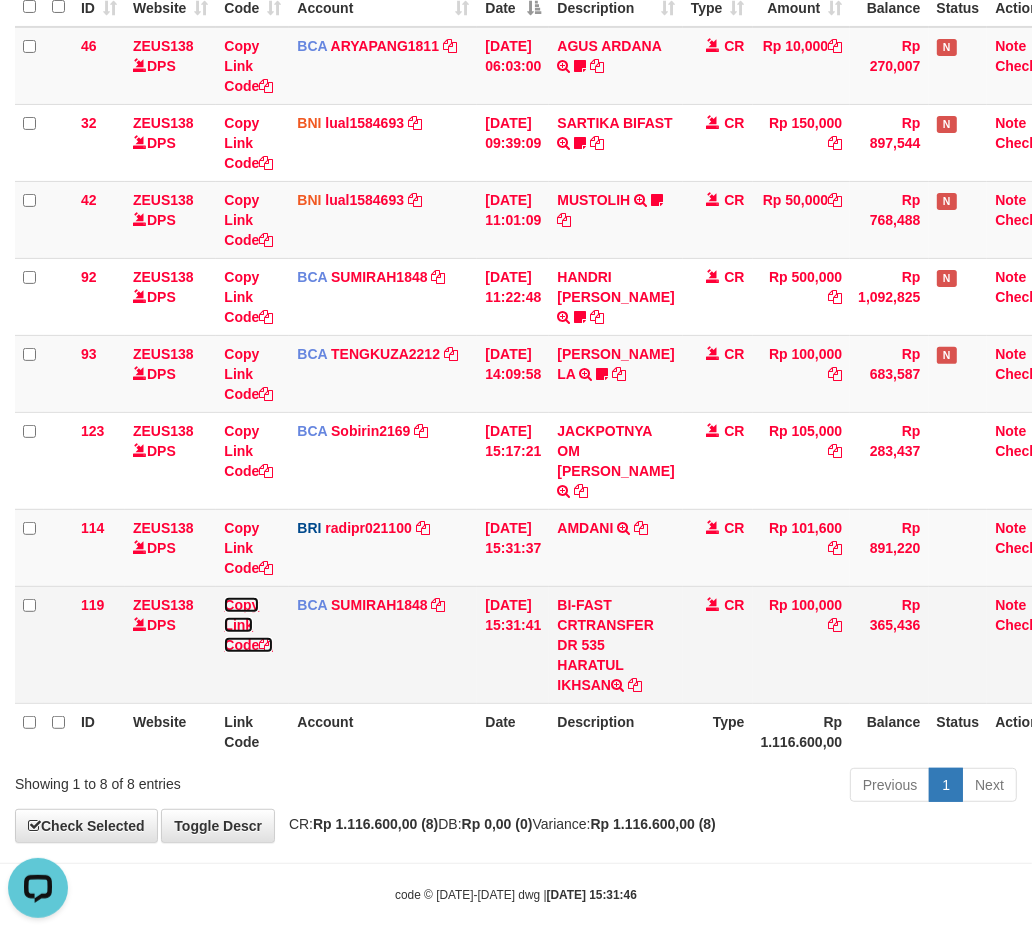 click on "Copy Link Code" at bounding box center [248, 625] 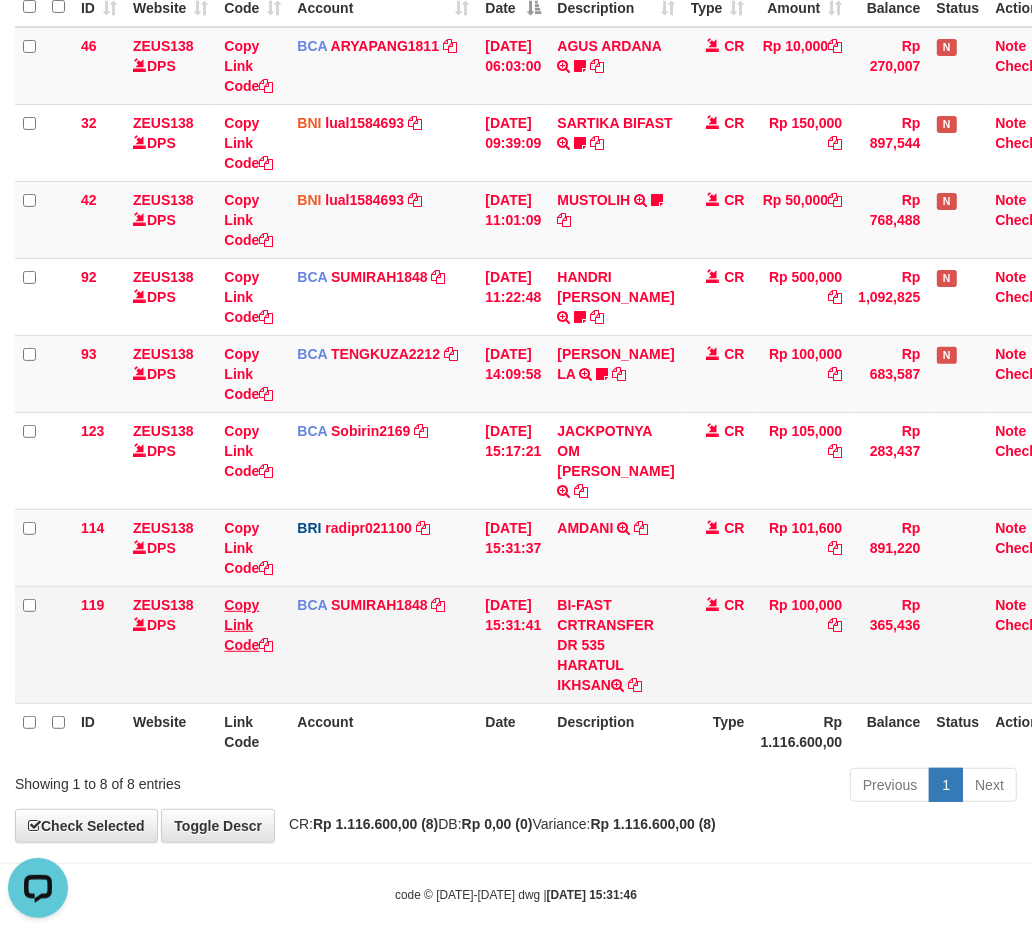 scroll, scrollTop: 0, scrollLeft: 0, axis: both 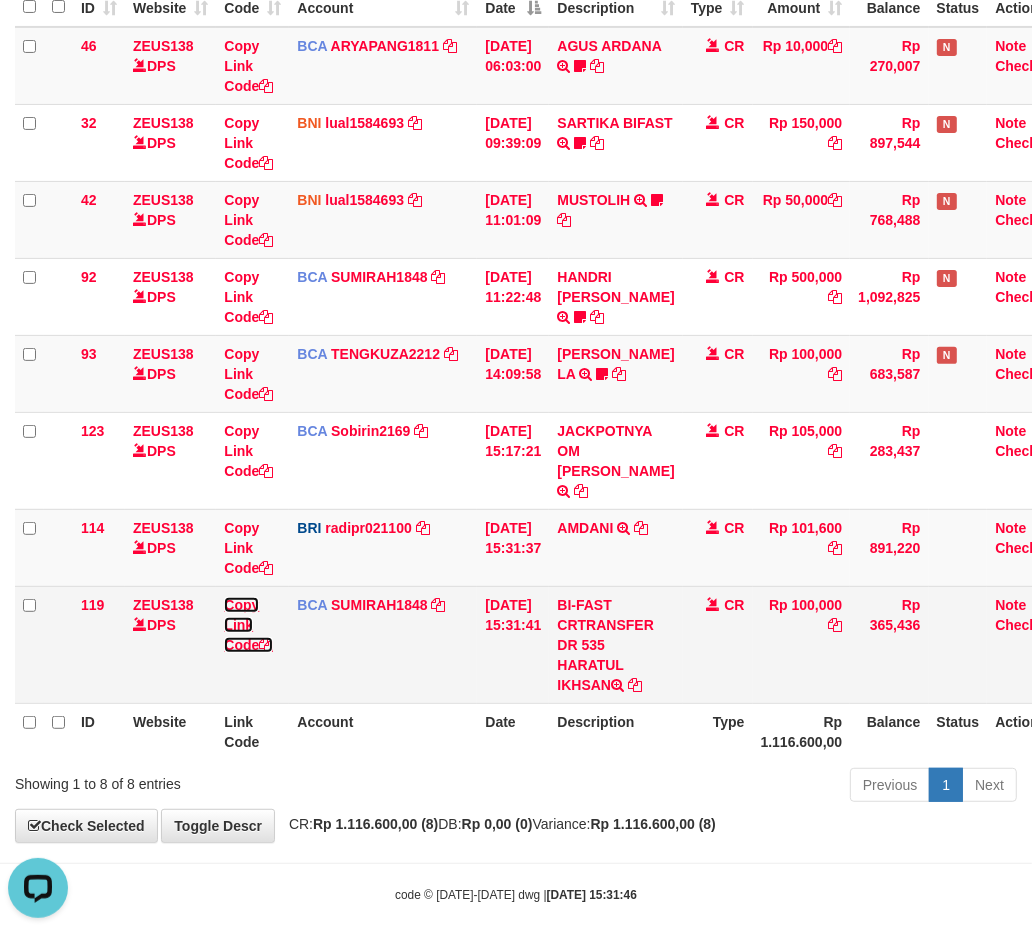 click on "Copy Link Code" at bounding box center (248, 625) 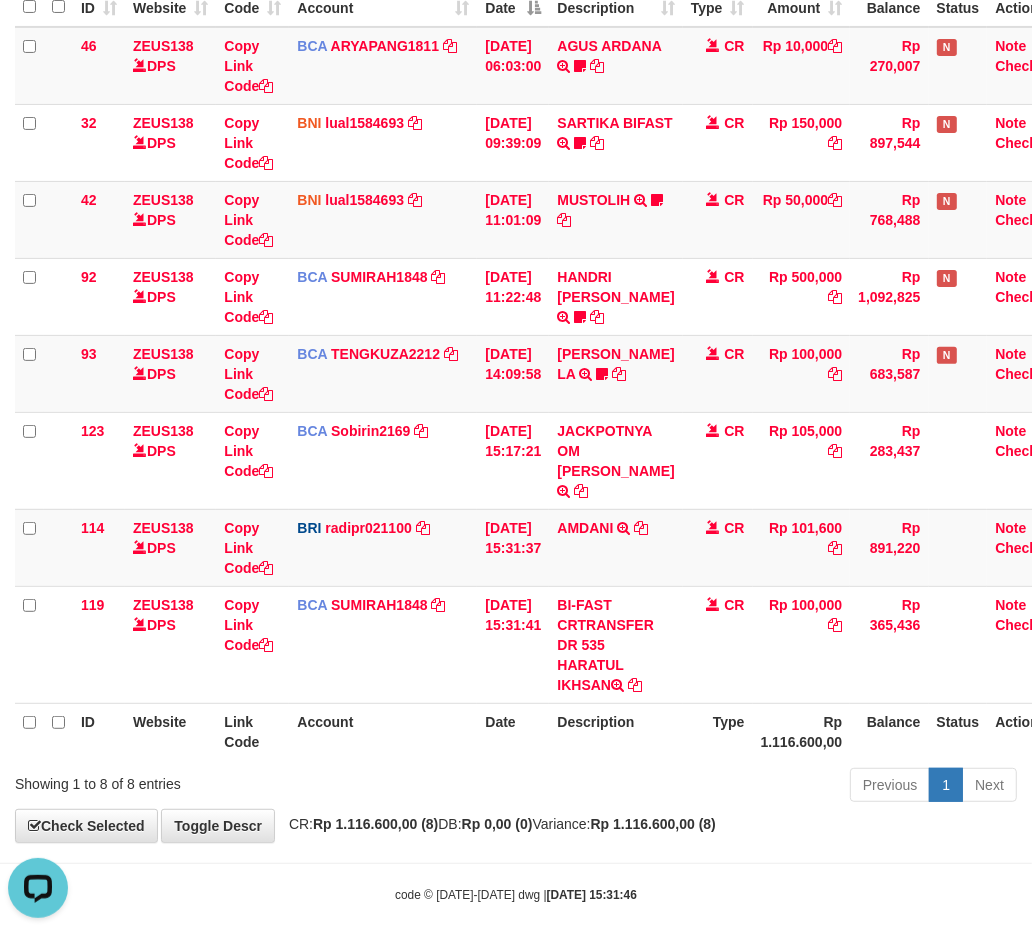 scroll, scrollTop: 297, scrollLeft: 0, axis: vertical 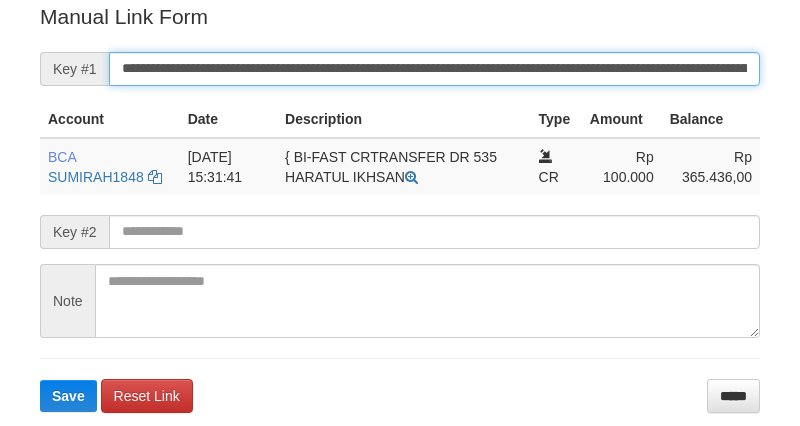 click on "Save" at bounding box center (68, 396) 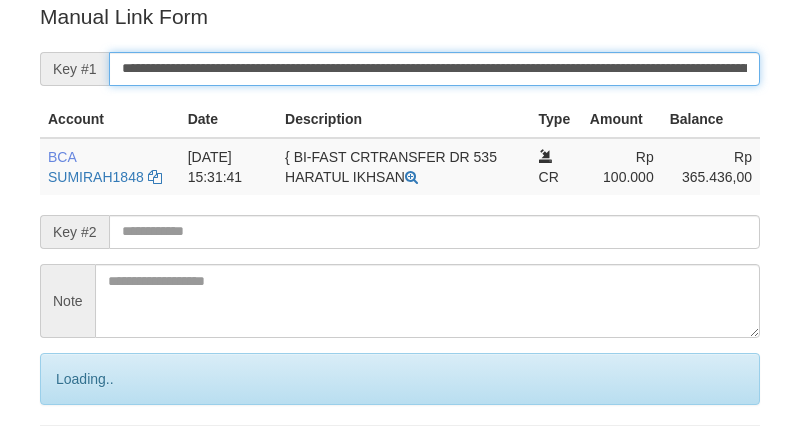scroll, scrollTop: 404, scrollLeft: 0, axis: vertical 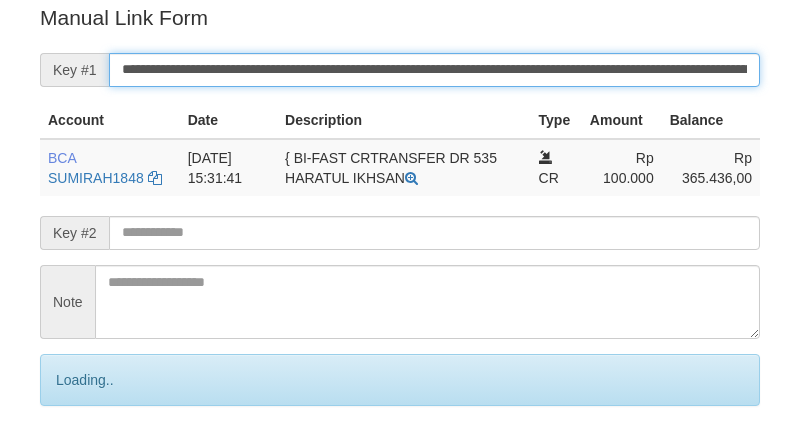 click on "Save" at bounding box center (90, 464) 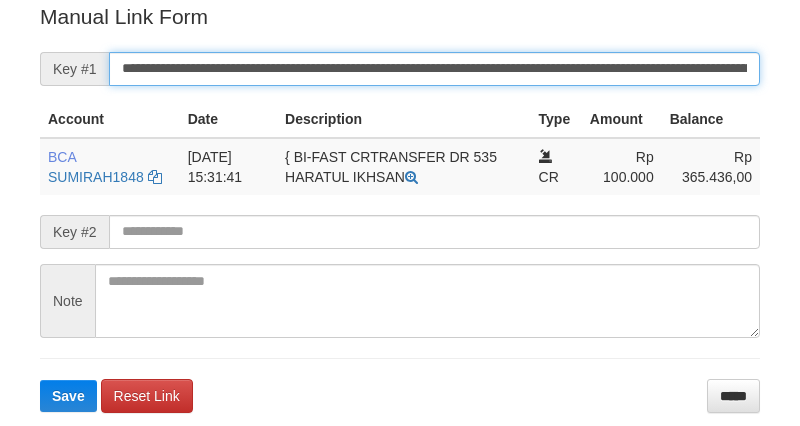 click on "Save" at bounding box center (68, 396) 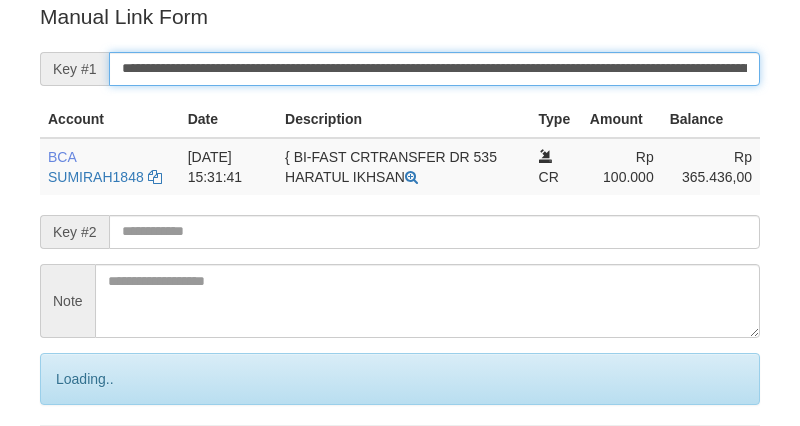 click on "Save" at bounding box center [90, 463] 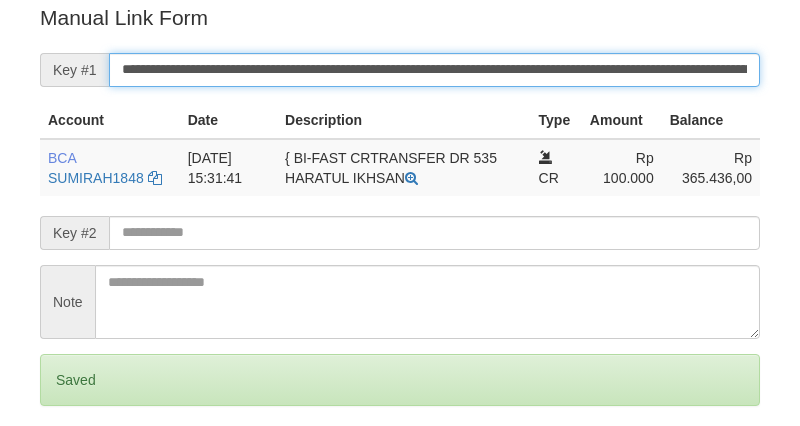 click on "Save" at bounding box center [68, 464] 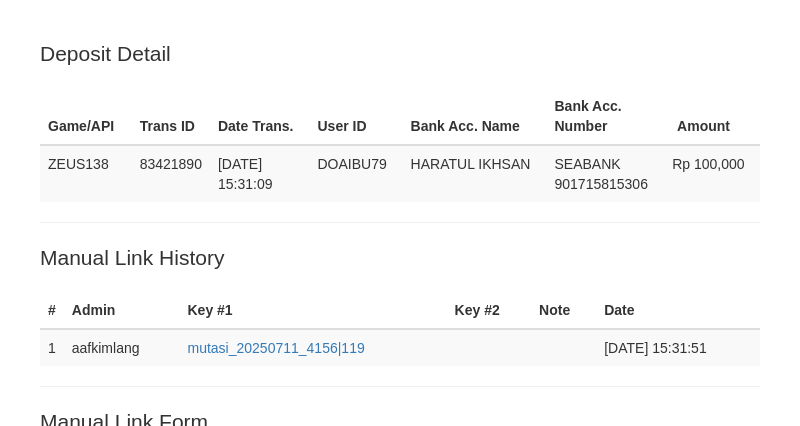 scroll, scrollTop: 405, scrollLeft: 0, axis: vertical 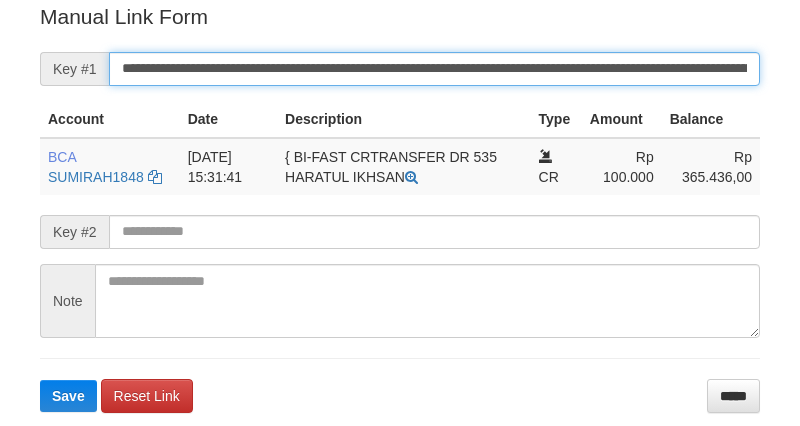 click on "Save" at bounding box center [68, 396] 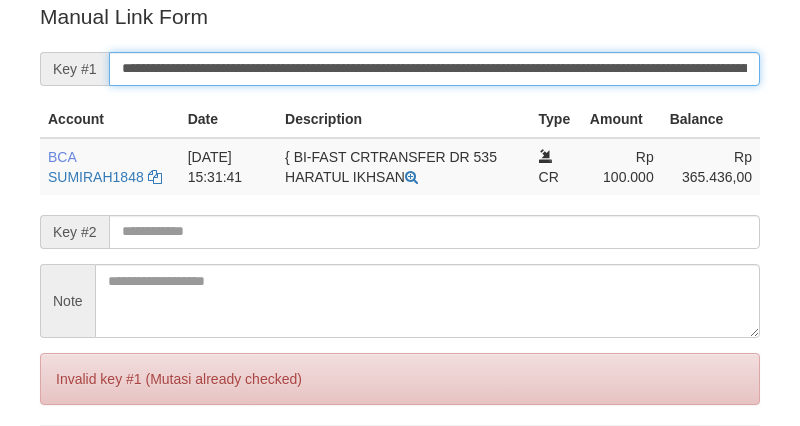 click on "Save" at bounding box center (68, 463) 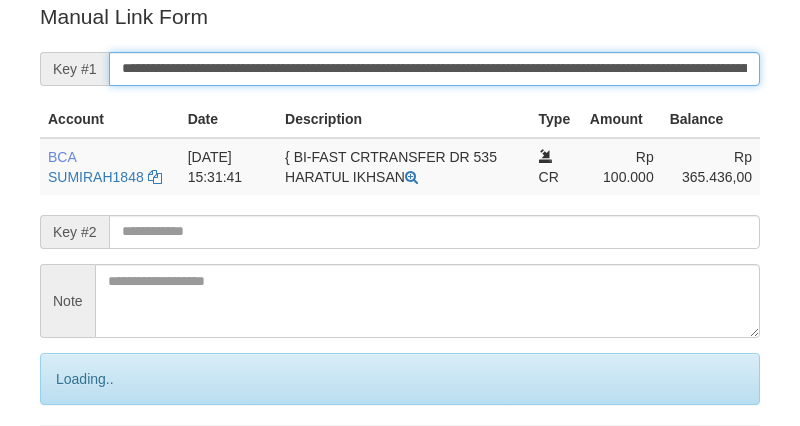 drag, startPoint x: 292, startPoint y: 52, endPoint x: 307, endPoint y: 62, distance: 18.027756 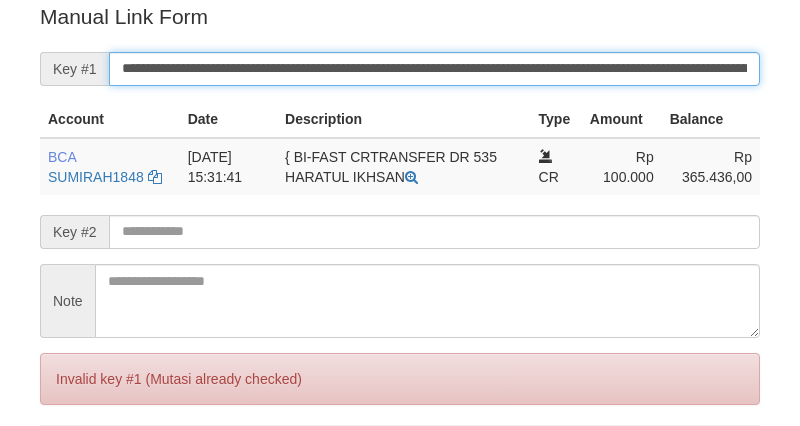 scroll, scrollTop: 404, scrollLeft: 0, axis: vertical 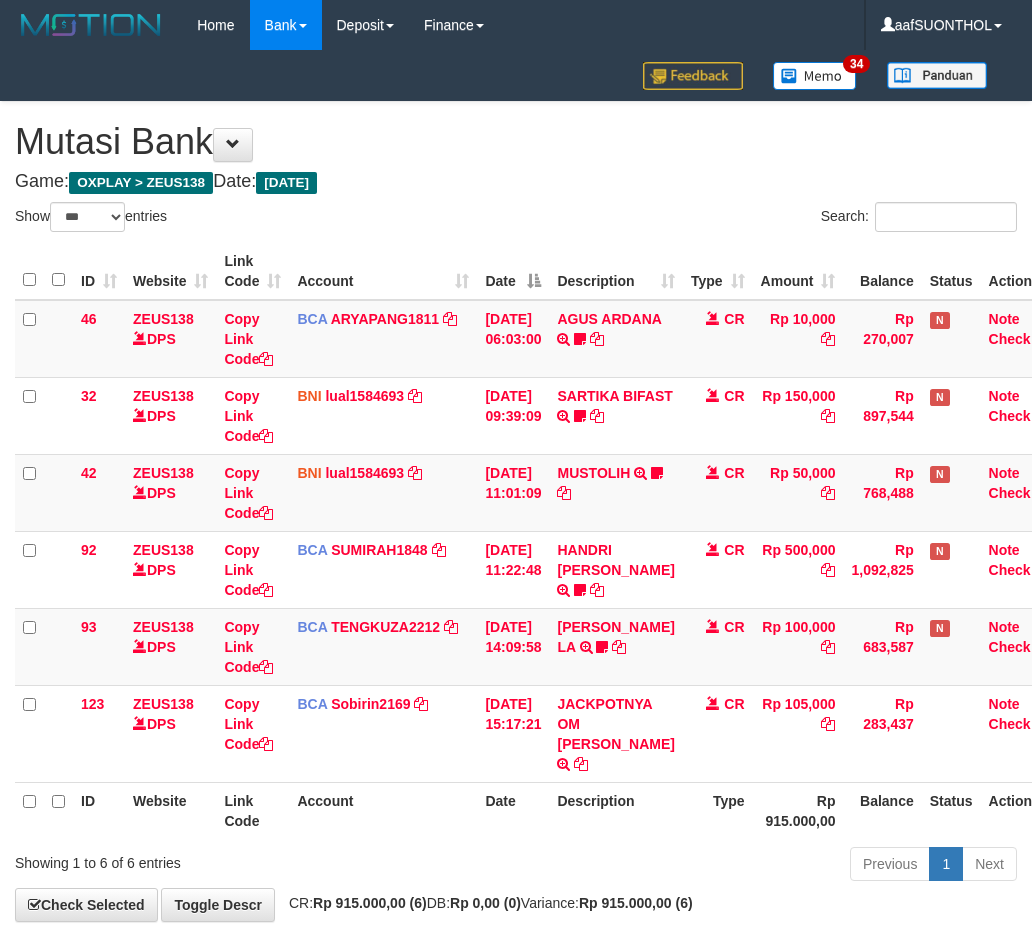 select on "***" 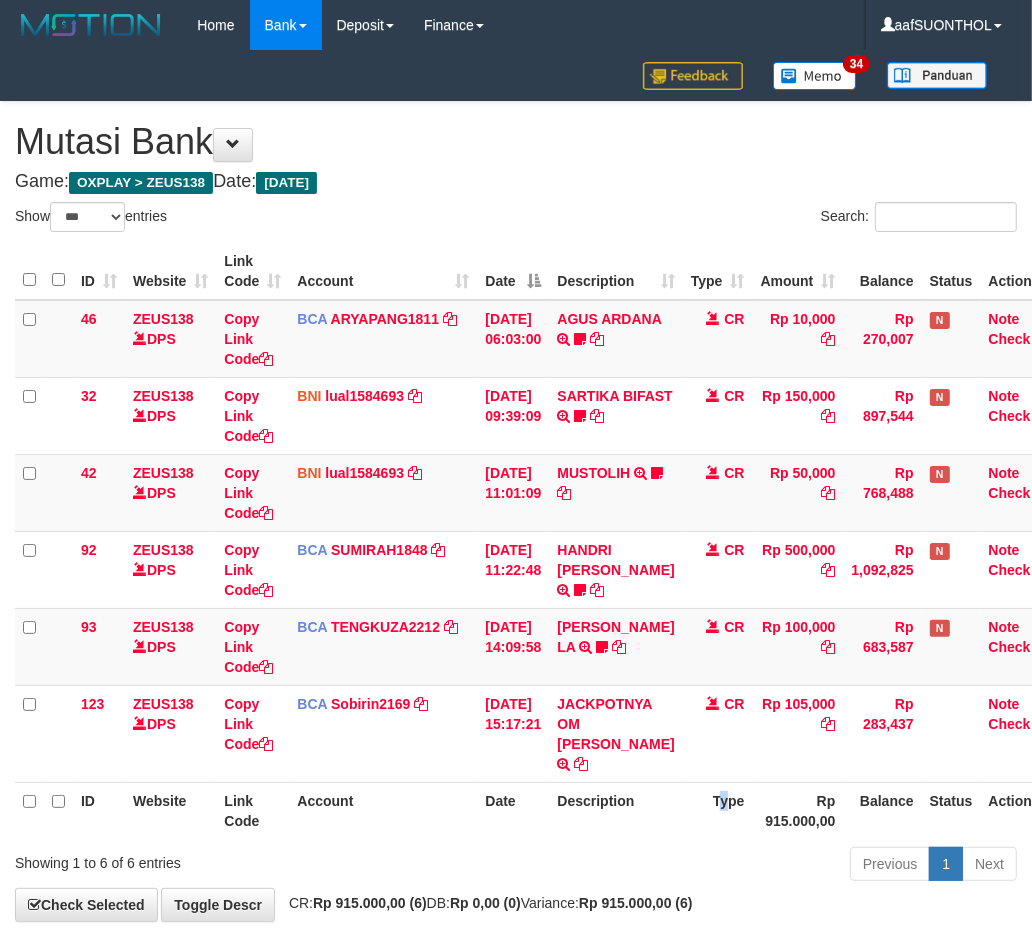 scroll, scrollTop: 51, scrollLeft: 0, axis: vertical 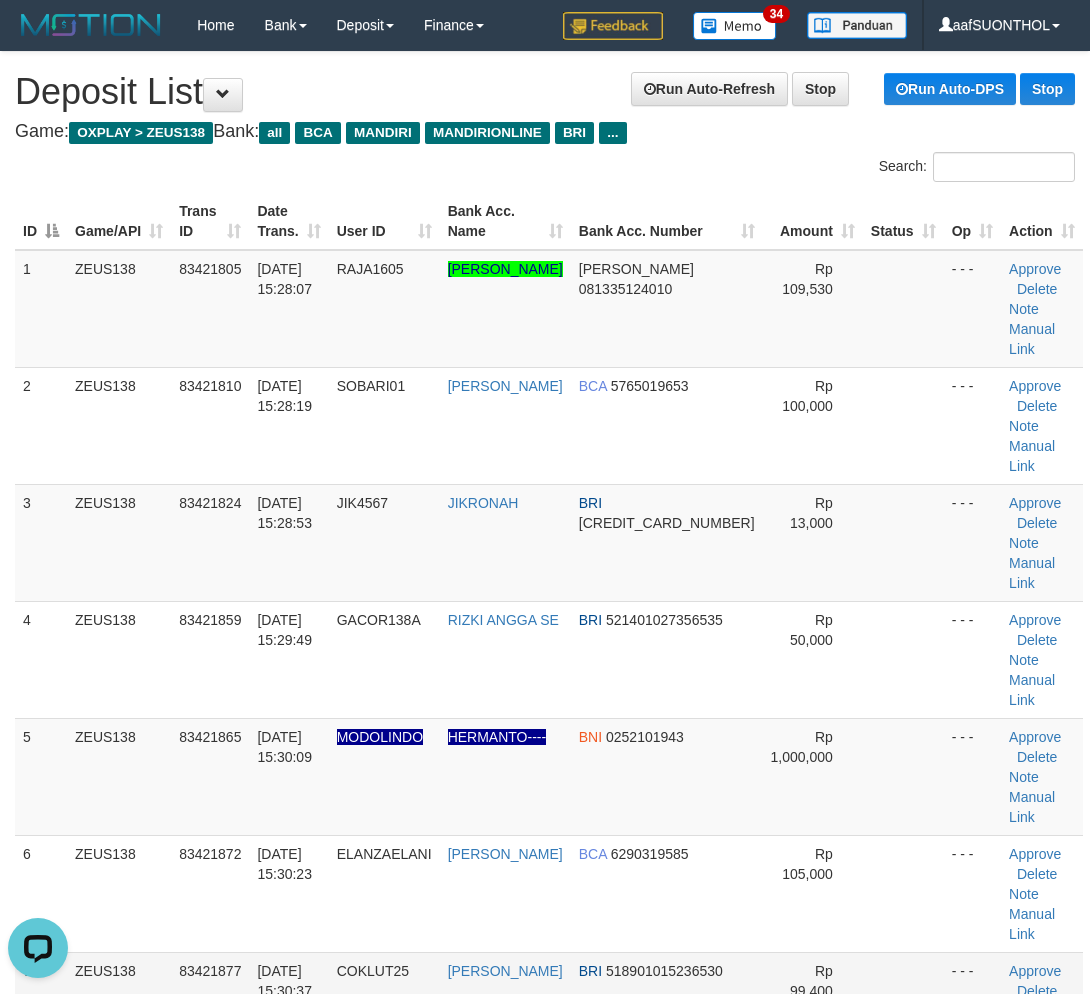 drag, startPoint x: 808, startPoint y: 850, endPoint x: 823, endPoint y: 866, distance: 21.931713 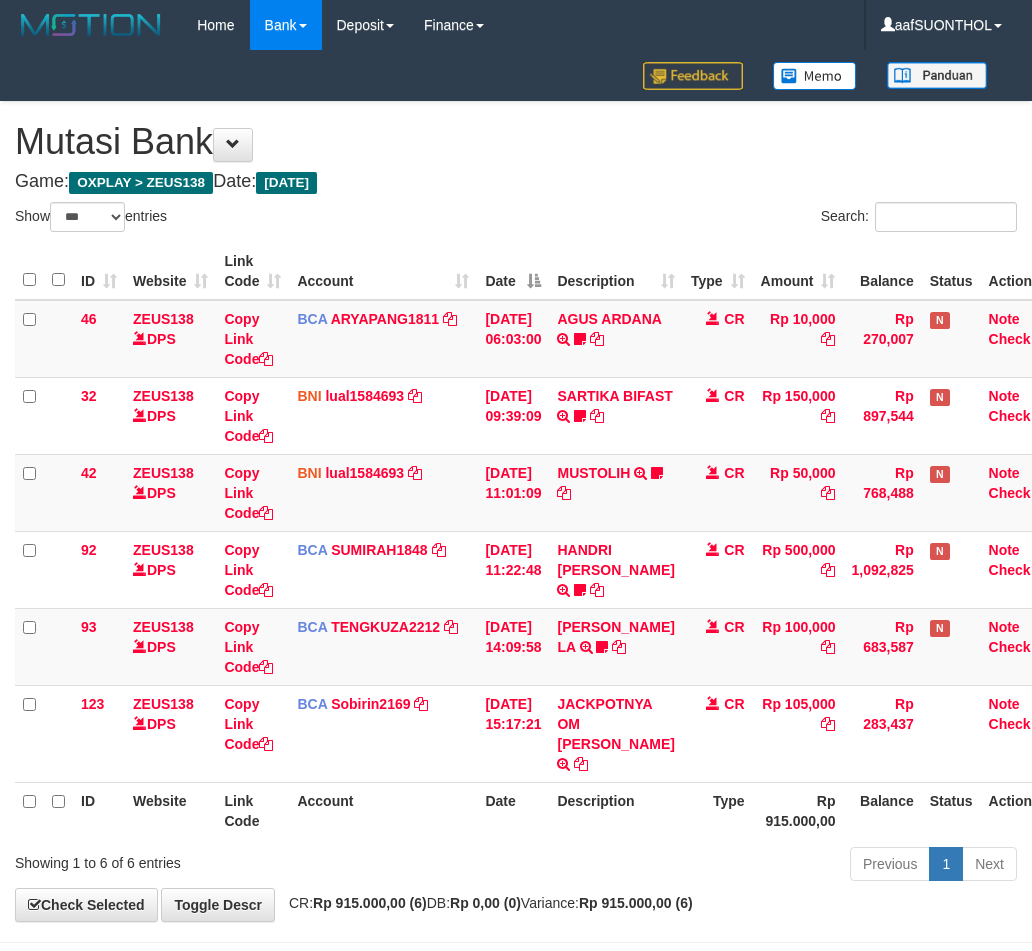 select on "***" 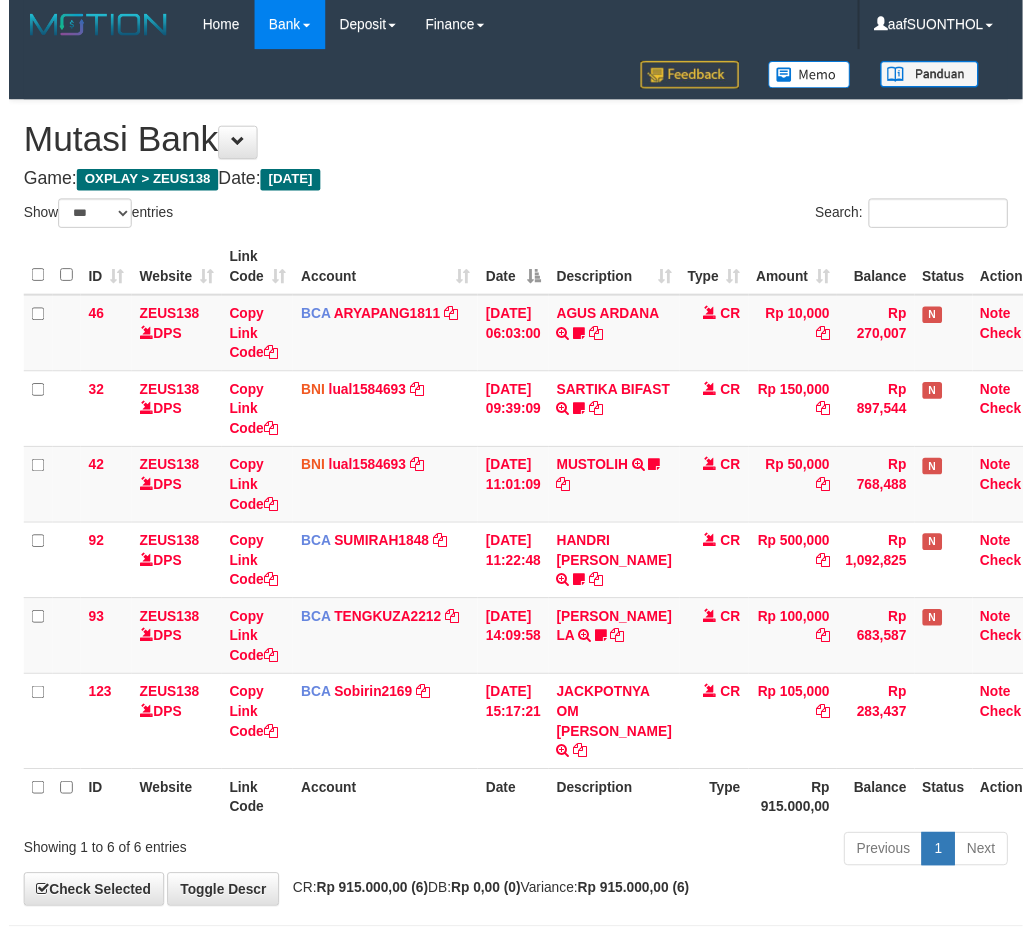 scroll, scrollTop: 51, scrollLeft: 0, axis: vertical 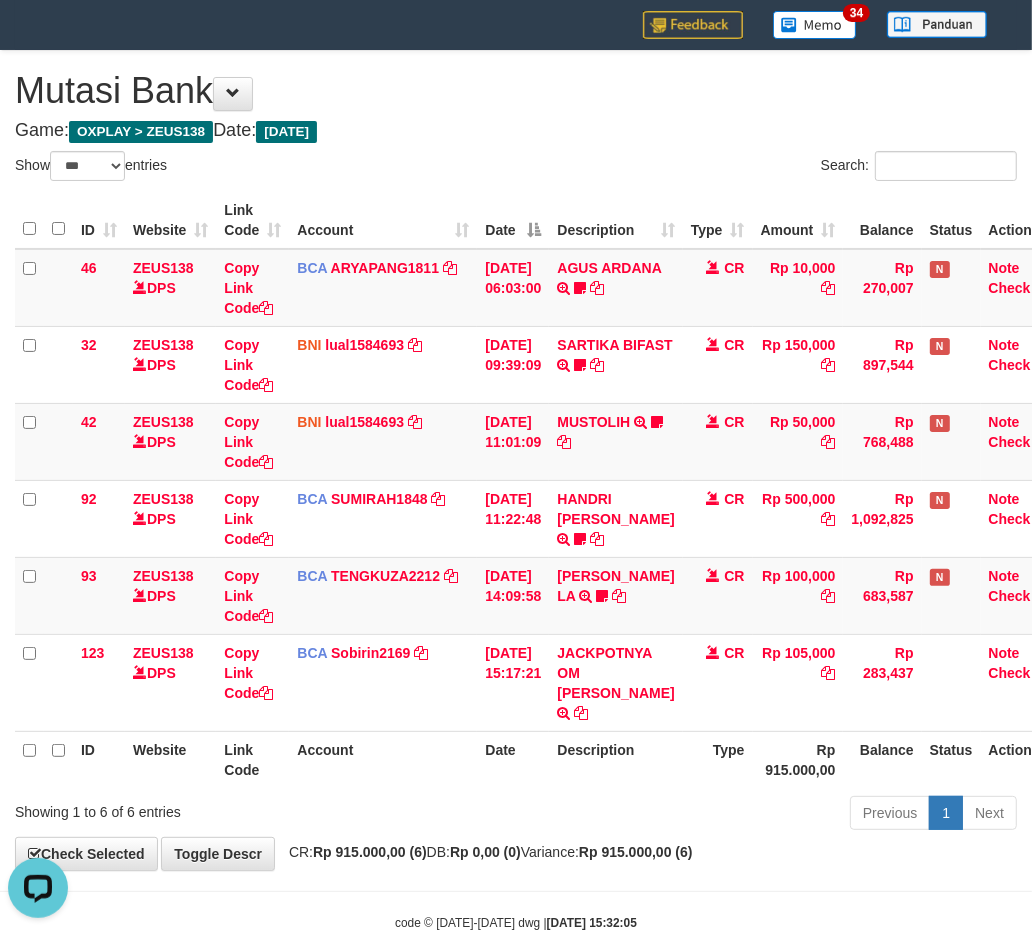 click on "Previous 1 Next" at bounding box center (731, 815) 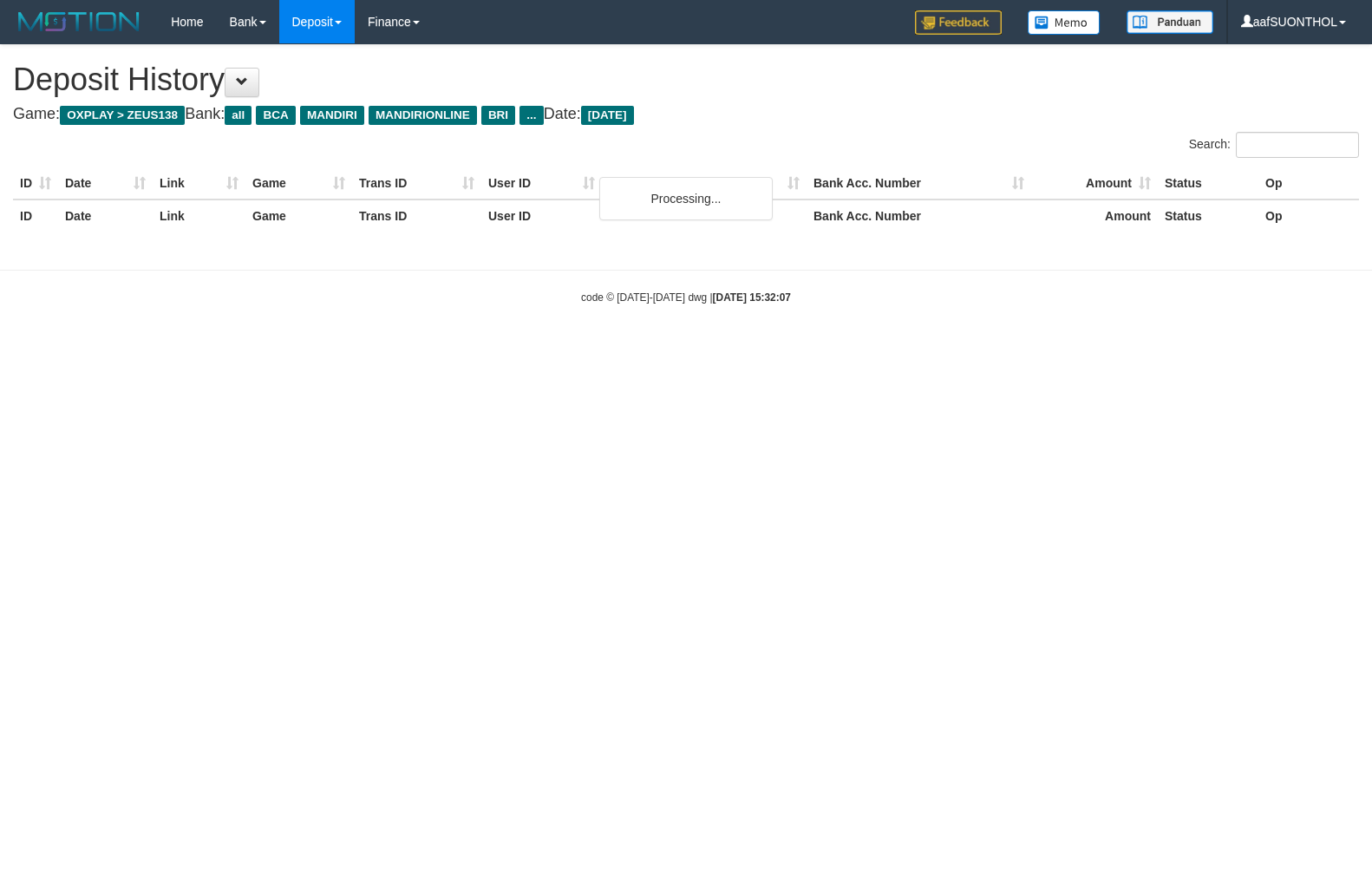 scroll, scrollTop: 0, scrollLeft: 0, axis: both 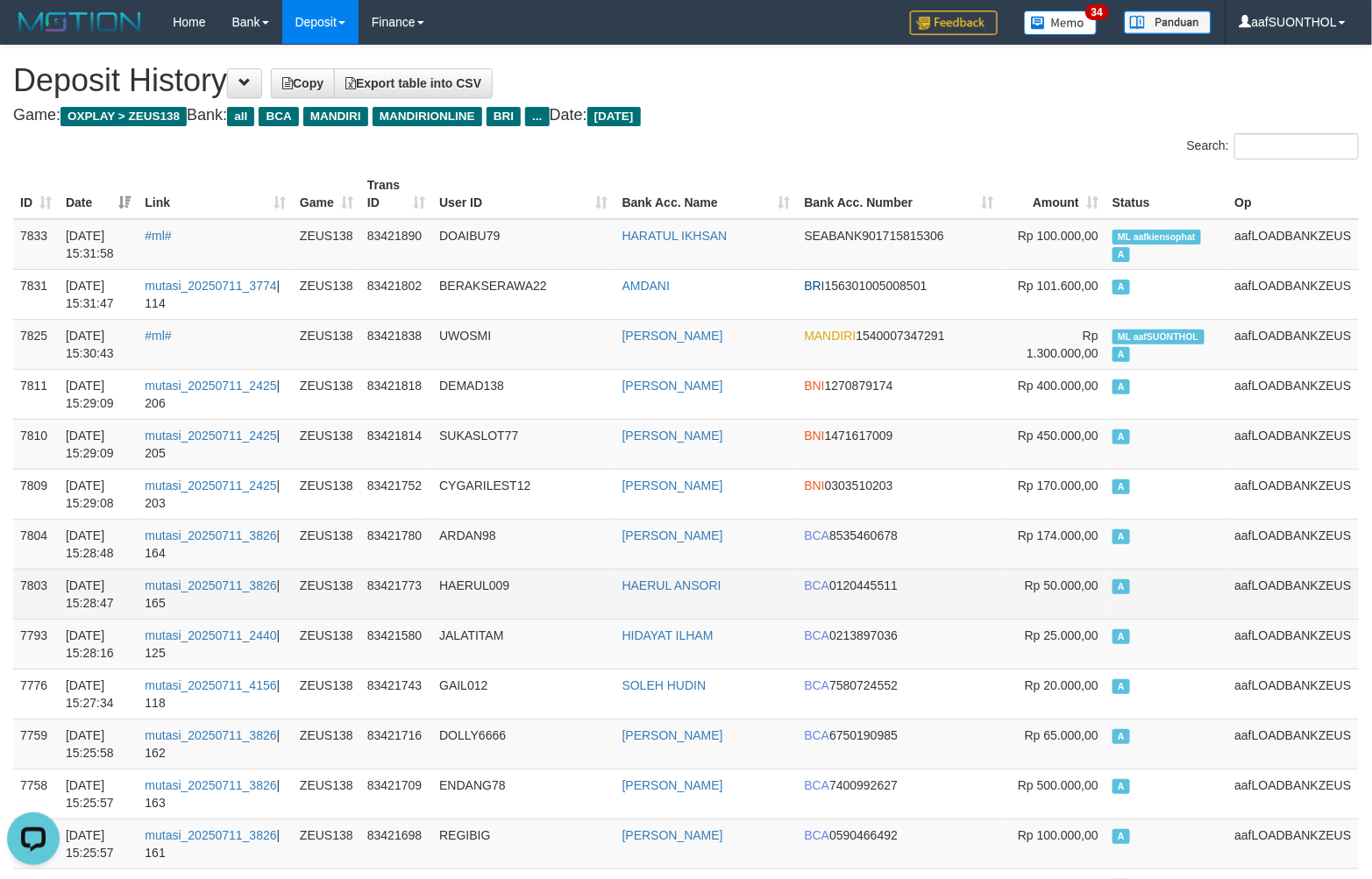 click on "HAERUL ANSORI" at bounding box center (707, 593) 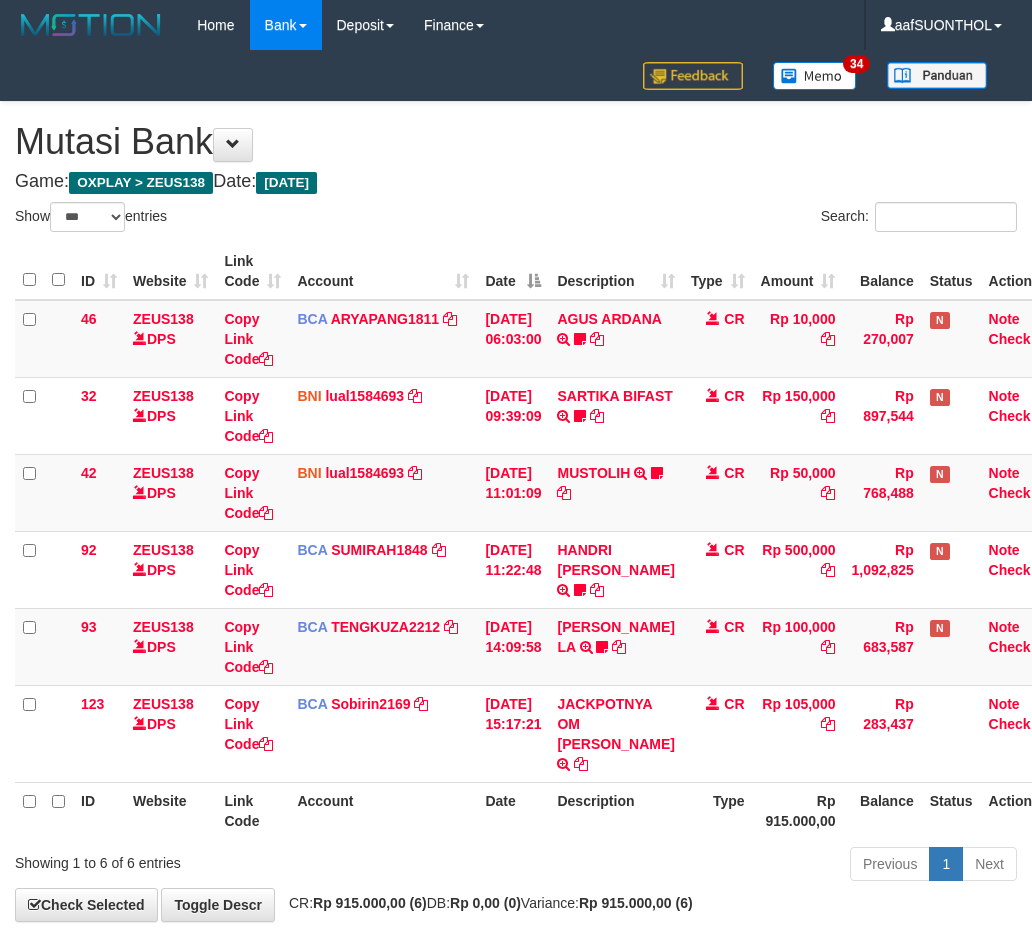 select on "***" 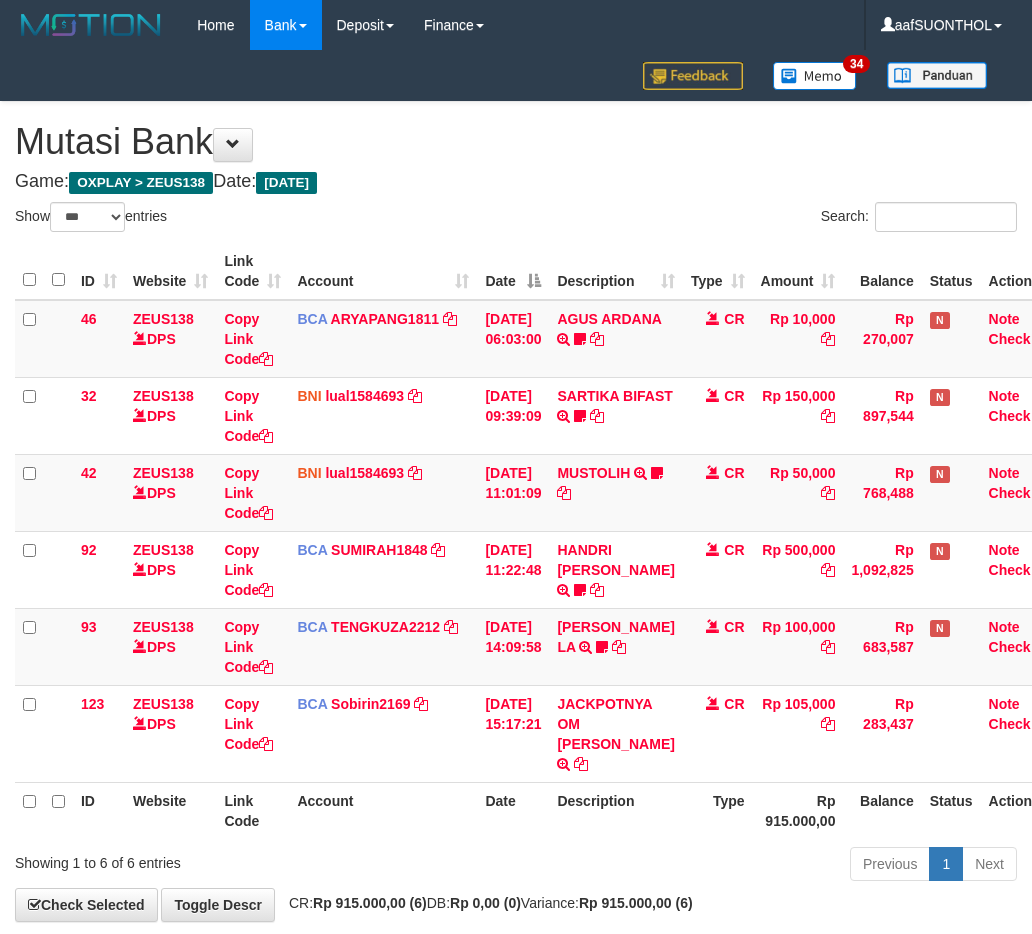 scroll, scrollTop: 51, scrollLeft: 0, axis: vertical 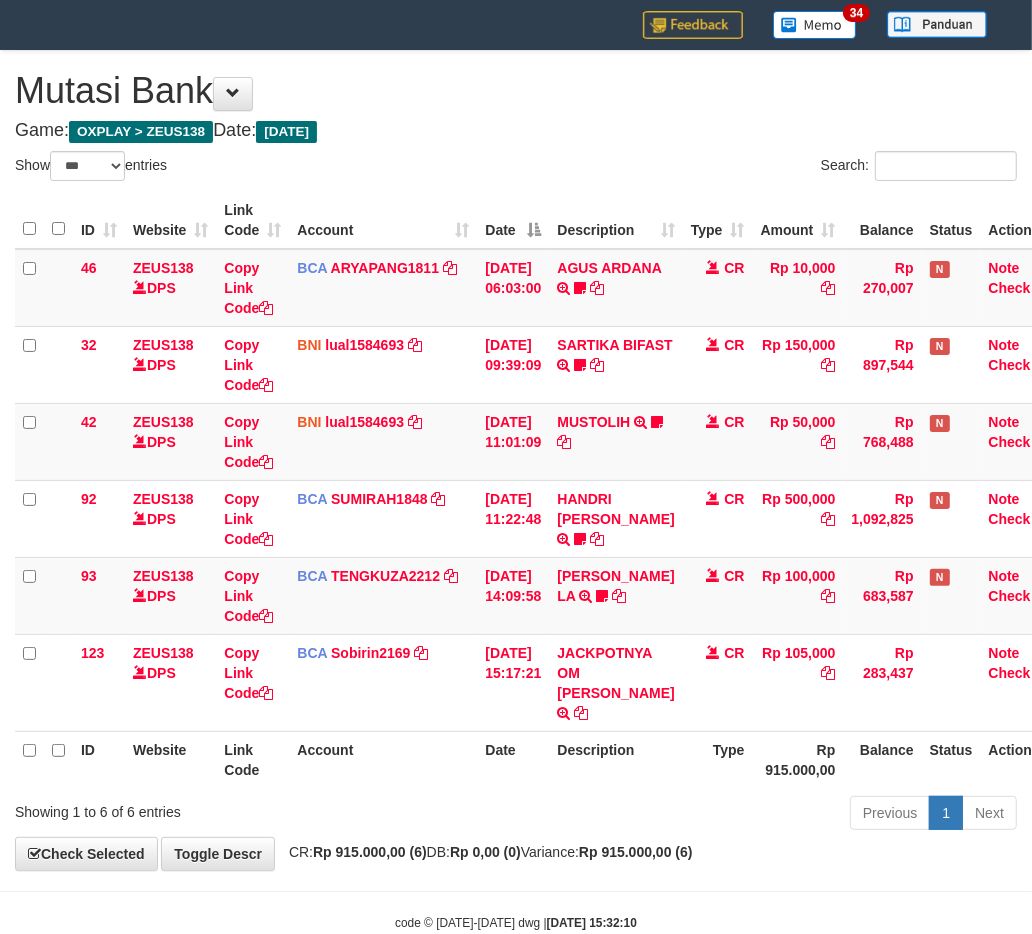 drag, startPoint x: 0, startPoint y: 0, endPoint x: 496, endPoint y: 808, distance: 948.09283 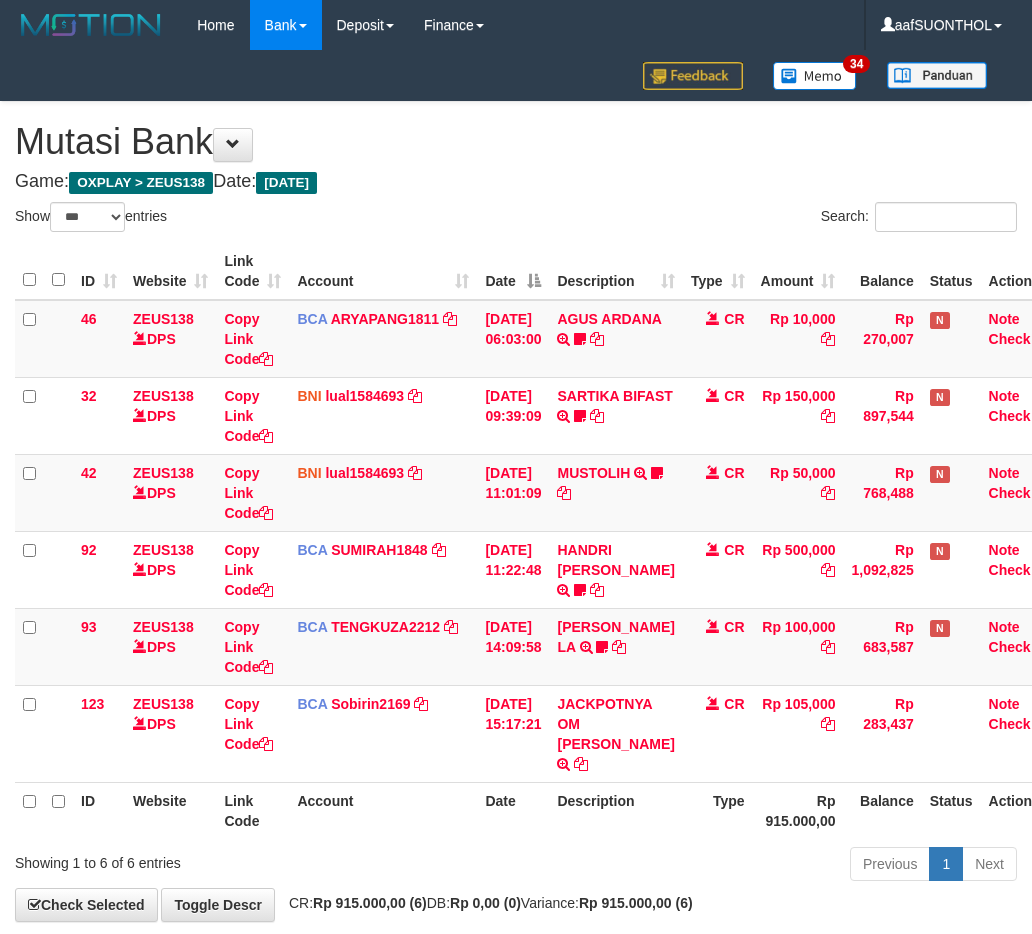 select on "***" 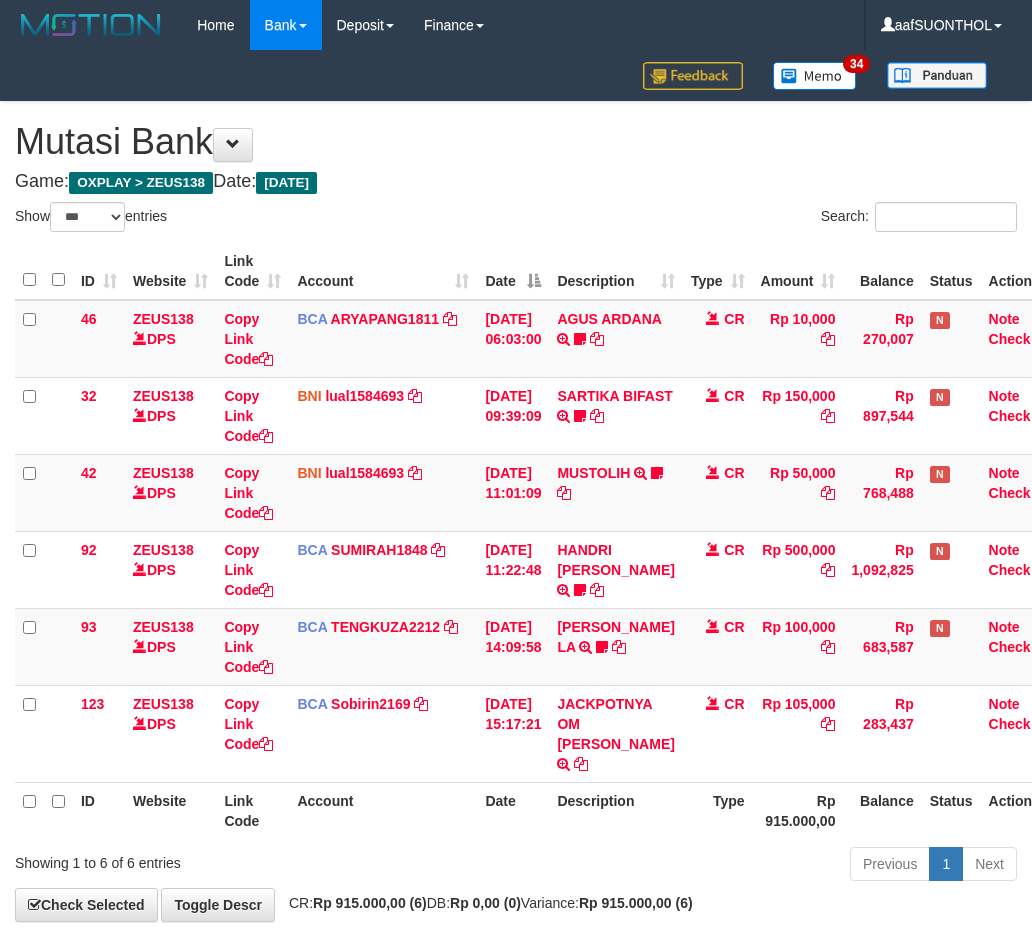 scroll, scrollTop: 51, scrollLeft: 0, axis: vertical 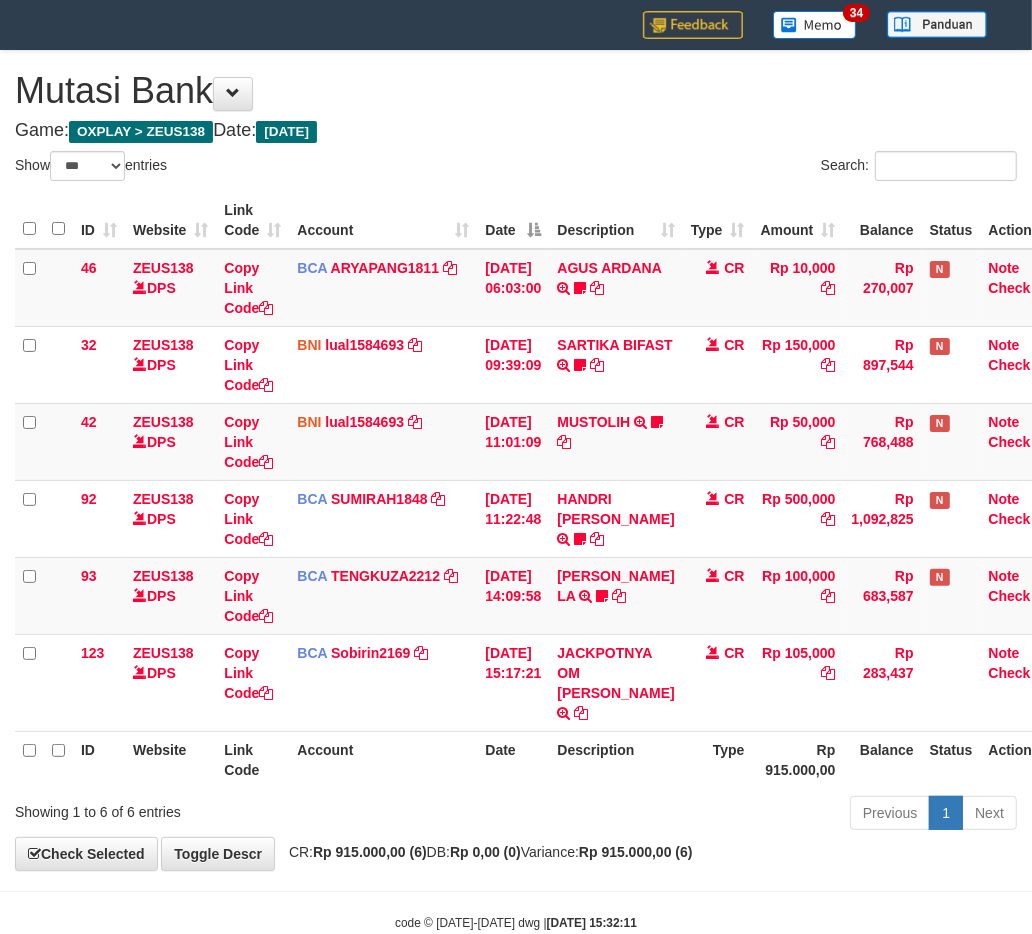 click on "Showing 1 to 6 of 6 entries Previous 1 Next" at bounding box center [516, 815] 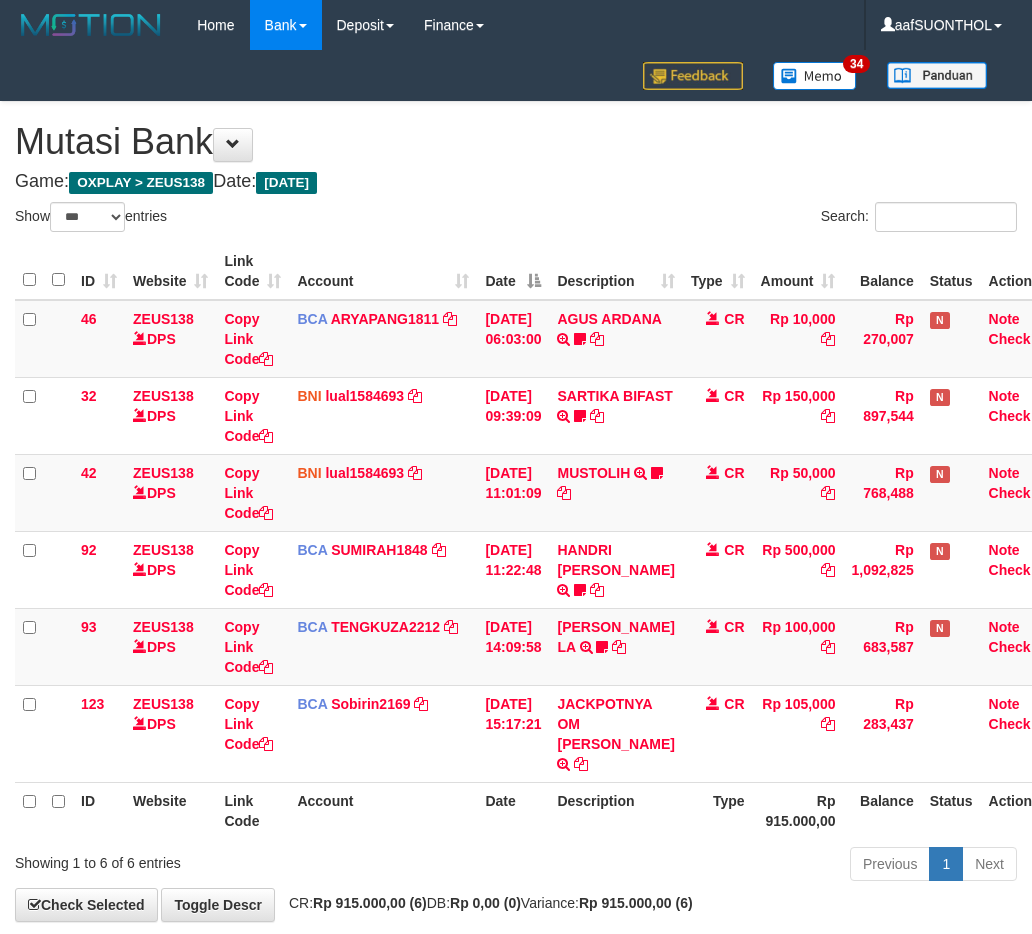 select on "***" 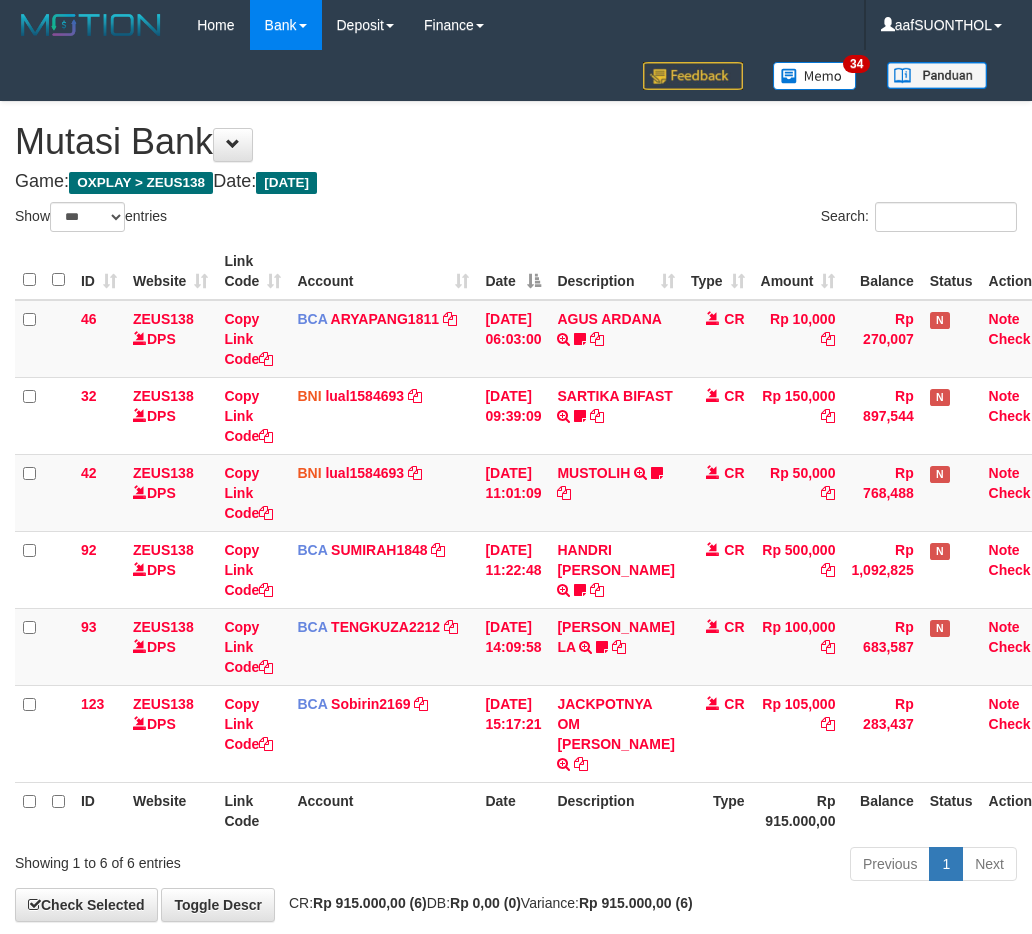 scroll, scrollTop: 51, scrollLeft: 0, axis: vertical 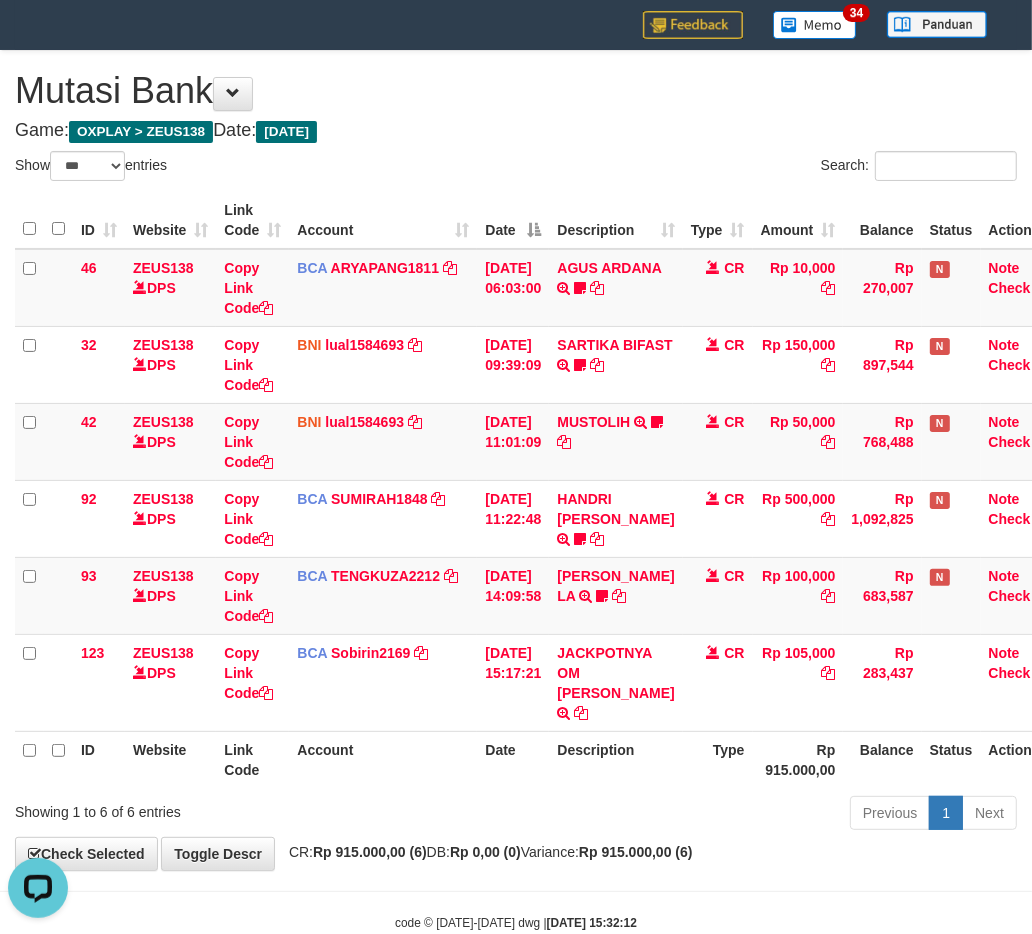 drag, startPoint x: 675, startPoint y: 788, endPoint x: 658, endPoint y: 795, distance: 18.384777 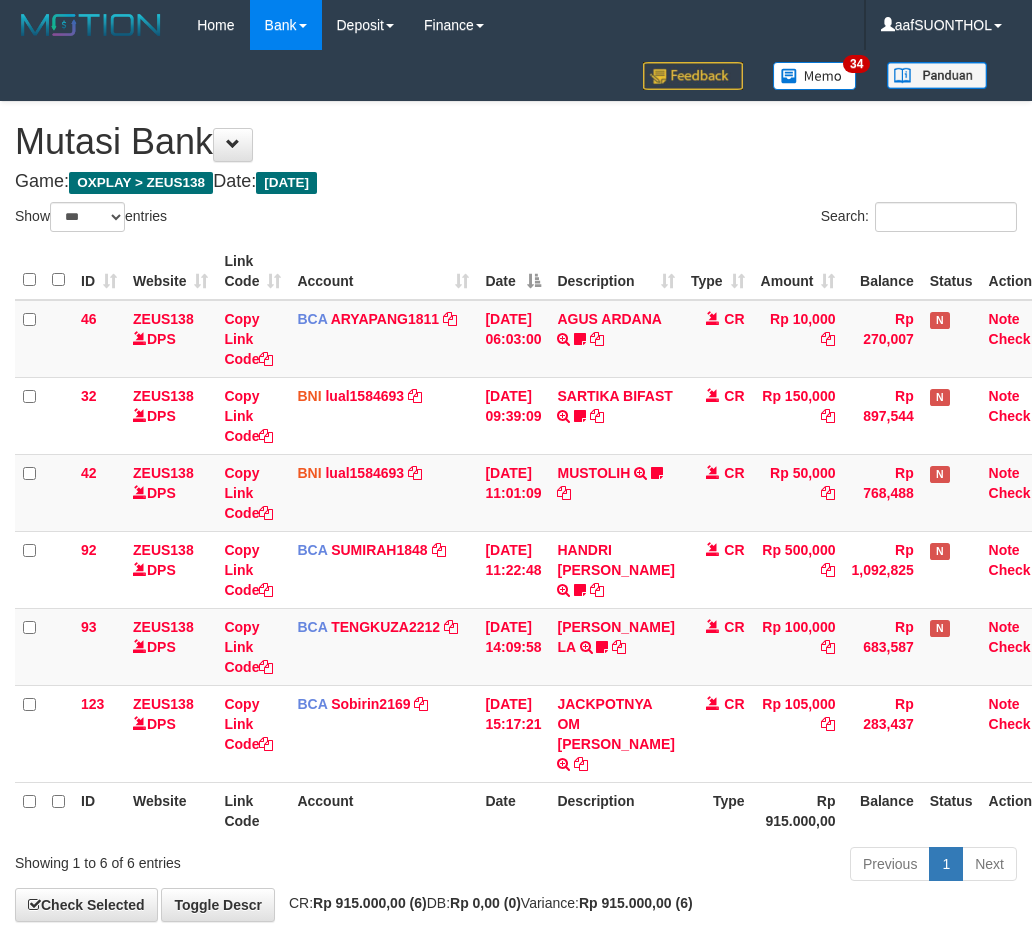 select on "***" 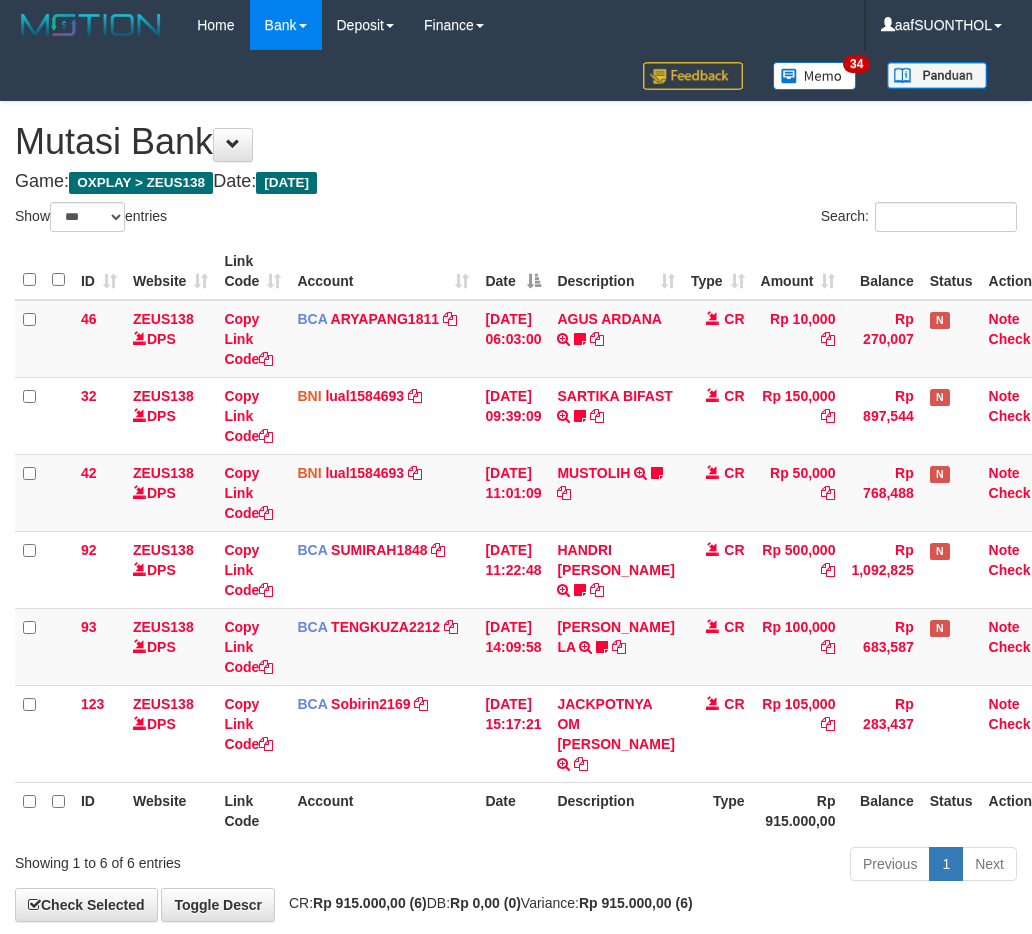 scroll, scrollTop: 51, scrollLeft: 0, axis: vertical 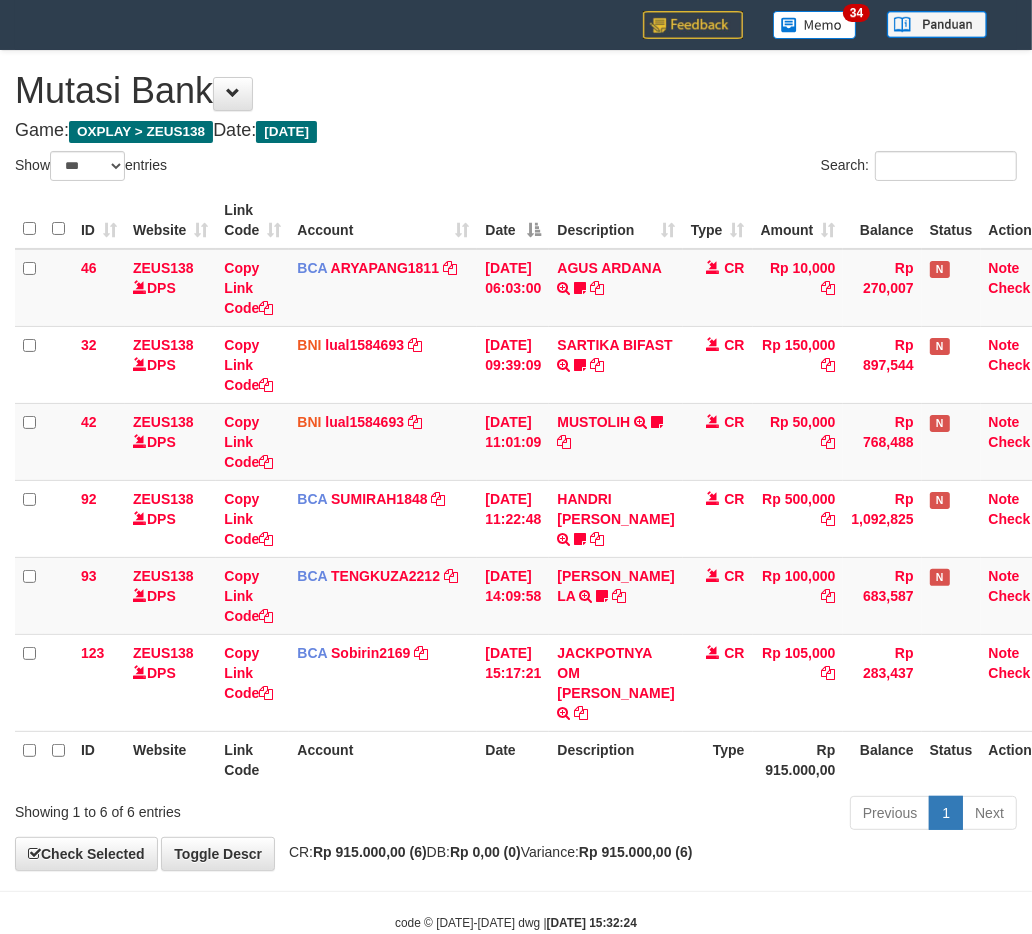 click on "Date" at bounding box center (513, 759) 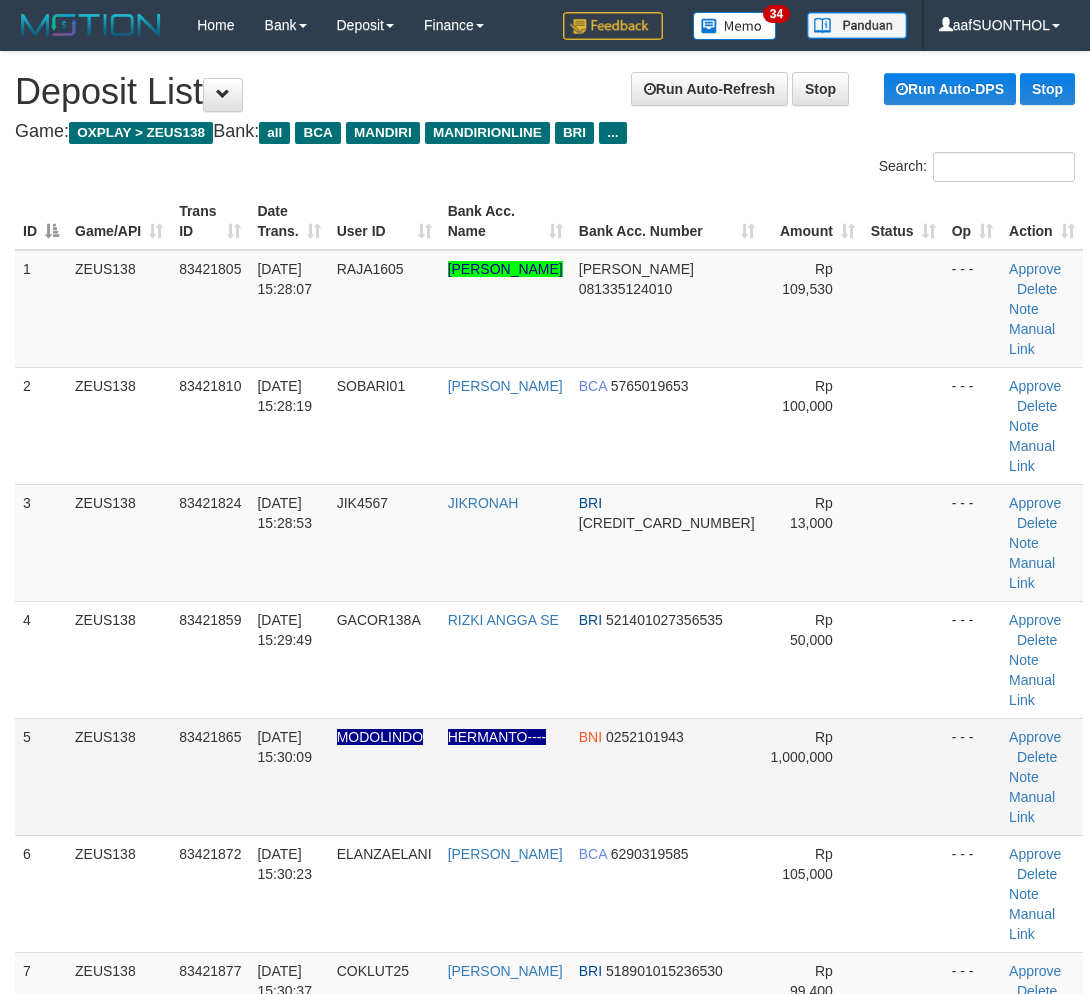 scroll, scrollTop: 0, scrollLeft: 0, axis: both 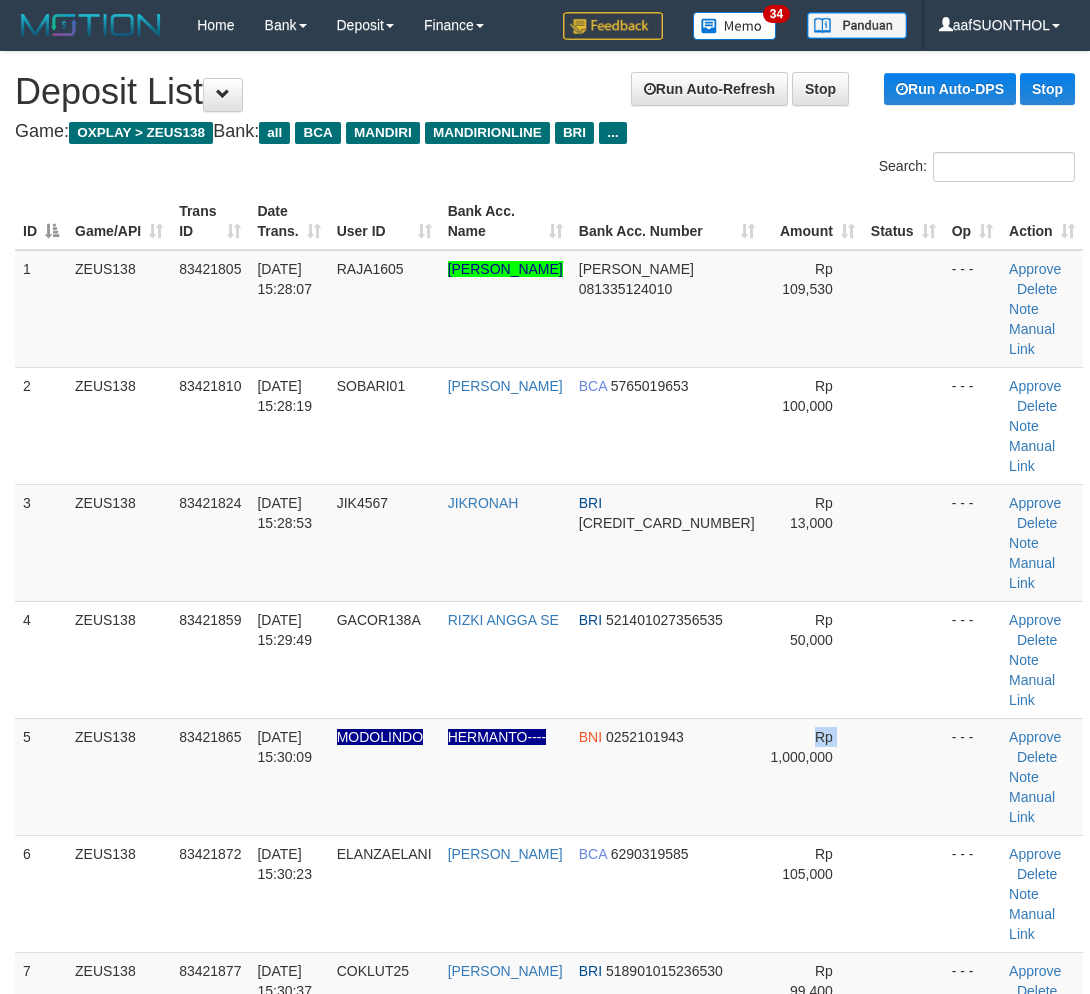 drag, startPoint x: 794, startPoint y: 643, endPoint x: 1097, endPoint y: 716, distance: 311.6697 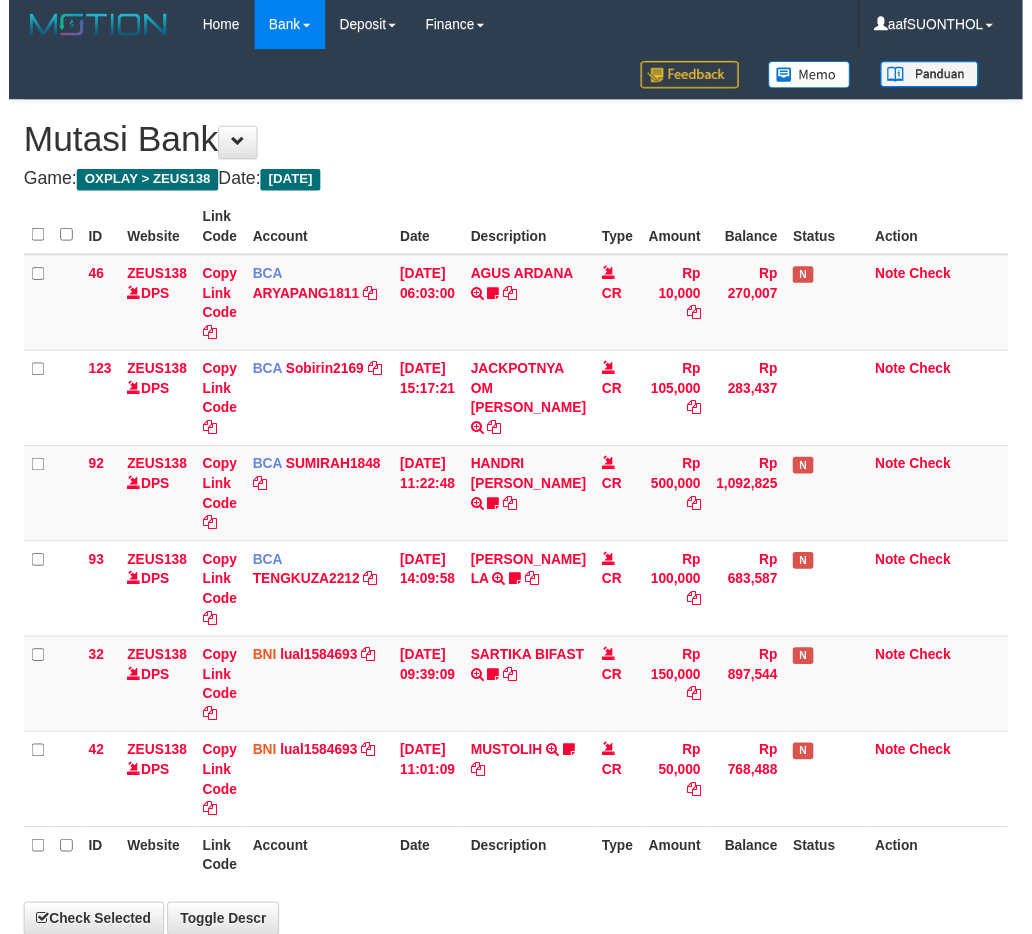 scroll, scrollTop: 51, scrollLeft: 0, axis: vertical 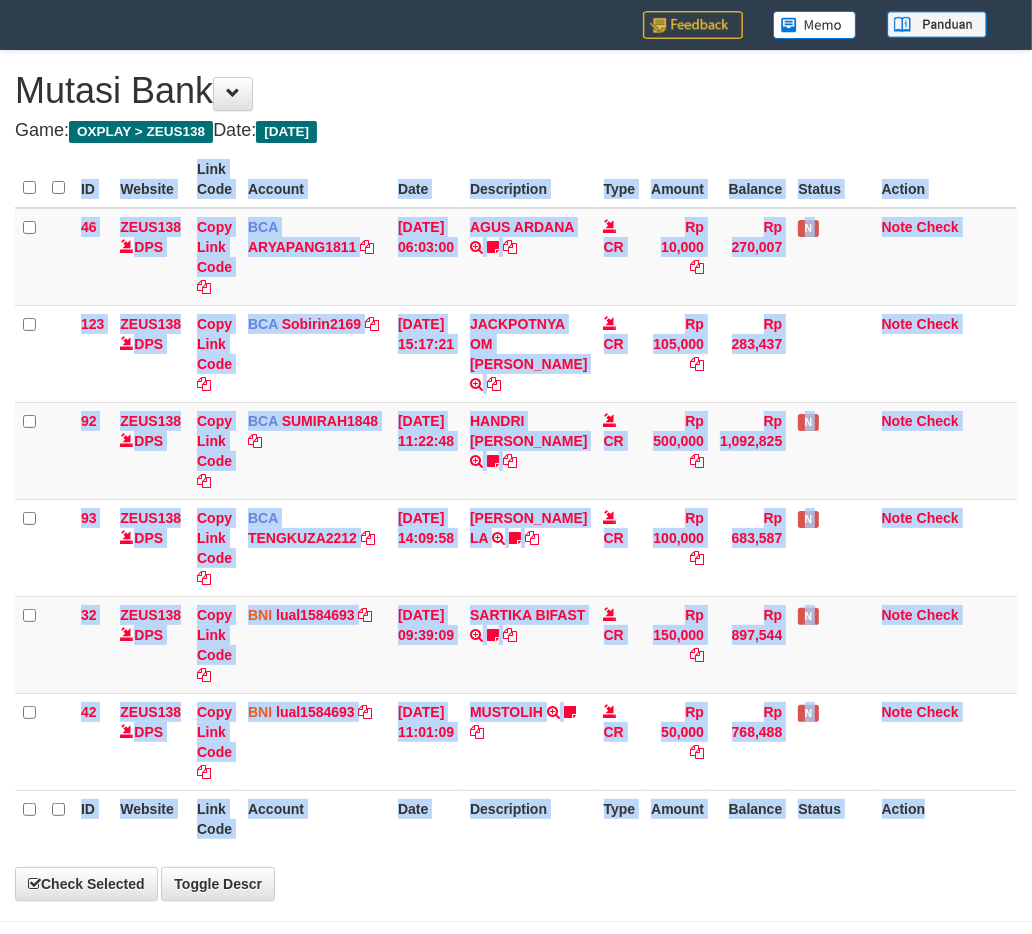 select on "***" 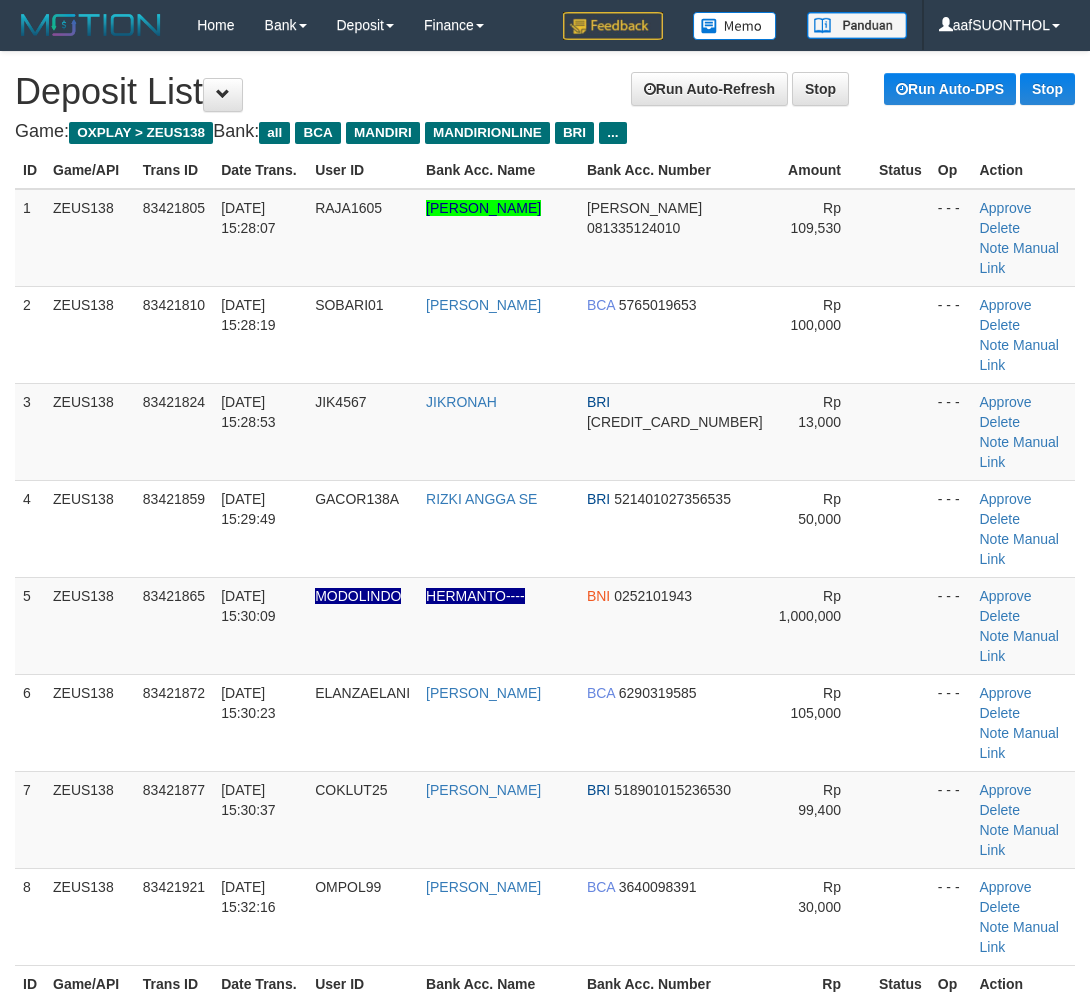scroll, scrollTop: 0, scrollLeft: 0, axis: both 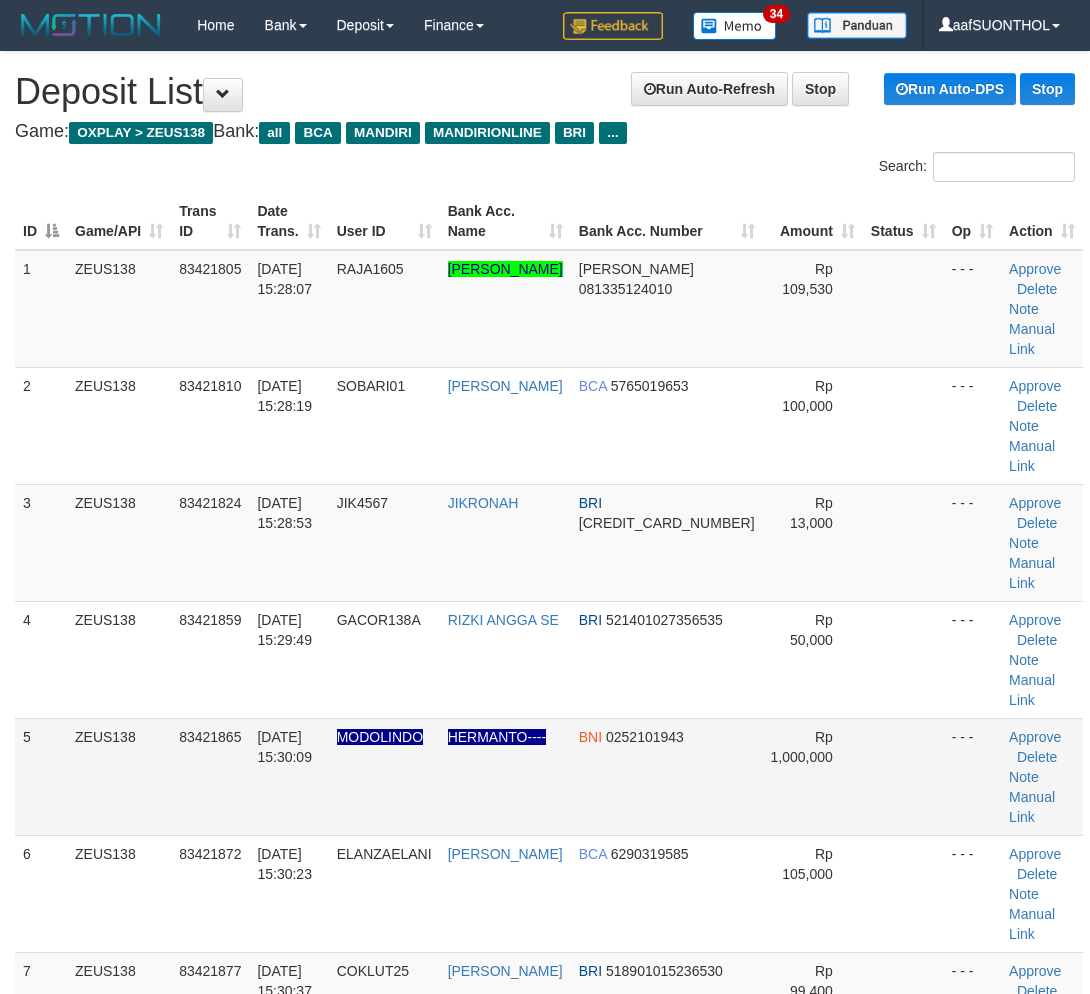 click on "- - -" at bounding box center (972, 776) 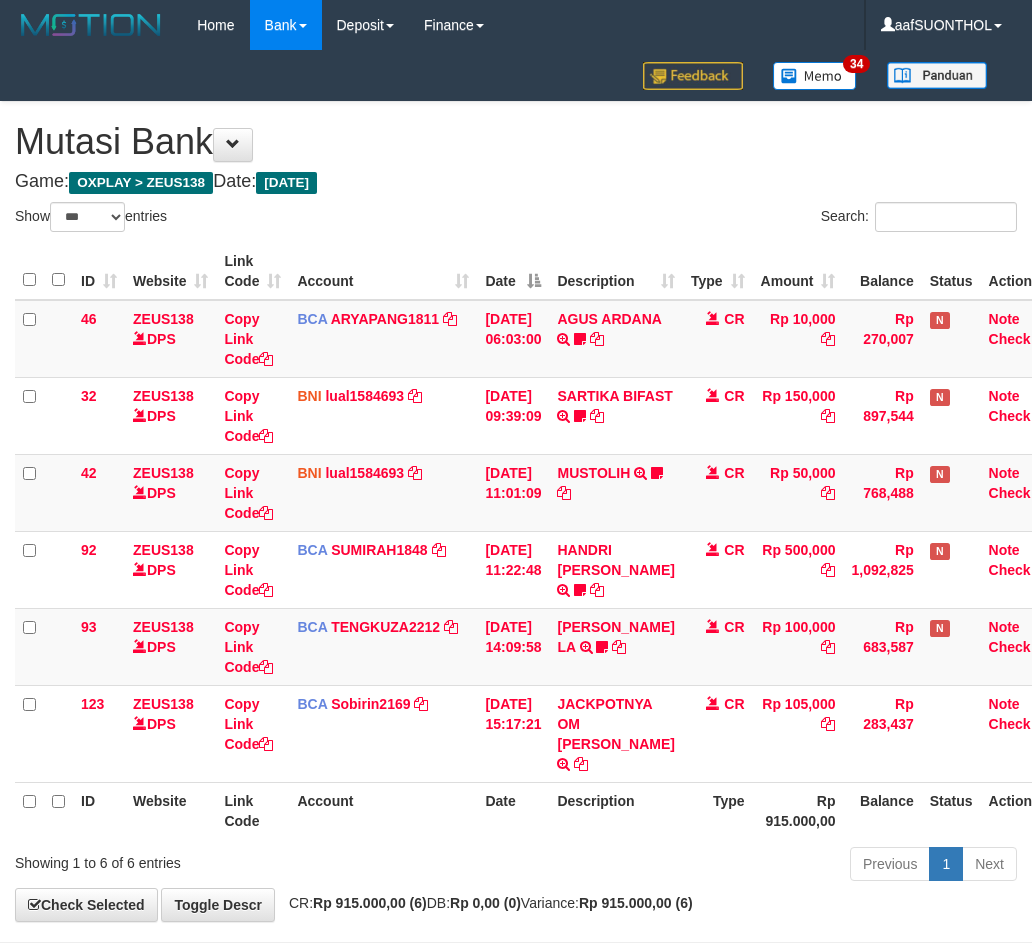 select on "***" 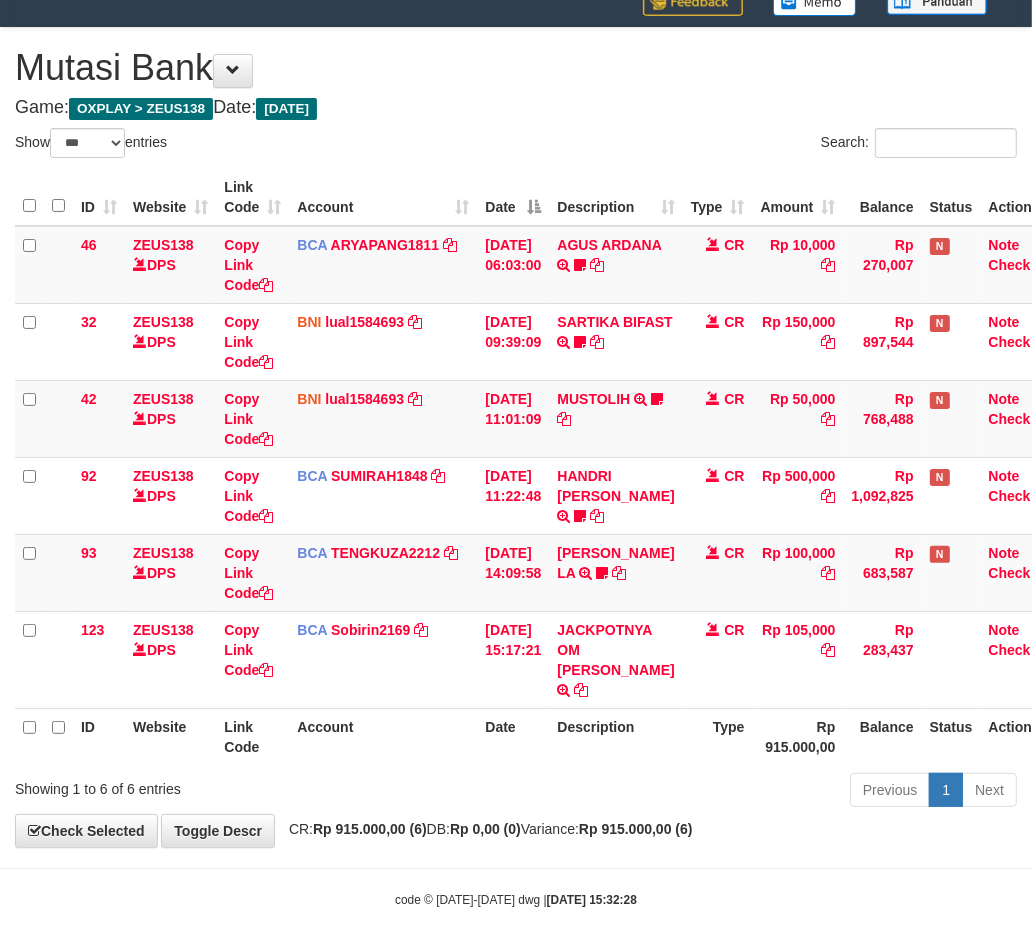 scroll, scrollTop: 80, scrollLeft: 0, axis: vertical 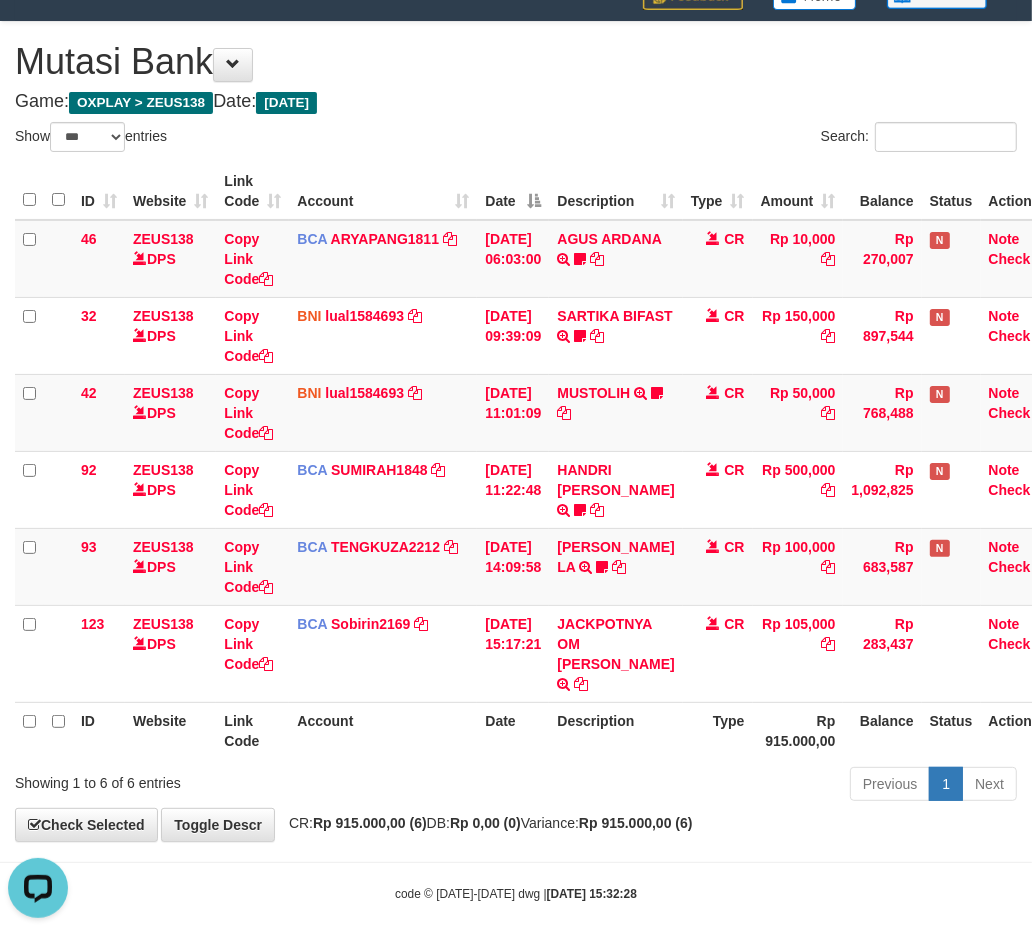drag, startPoint x: 381, startPoint y: 735, endPoint x: 327, endPoint y: 764, distance: 61.294373 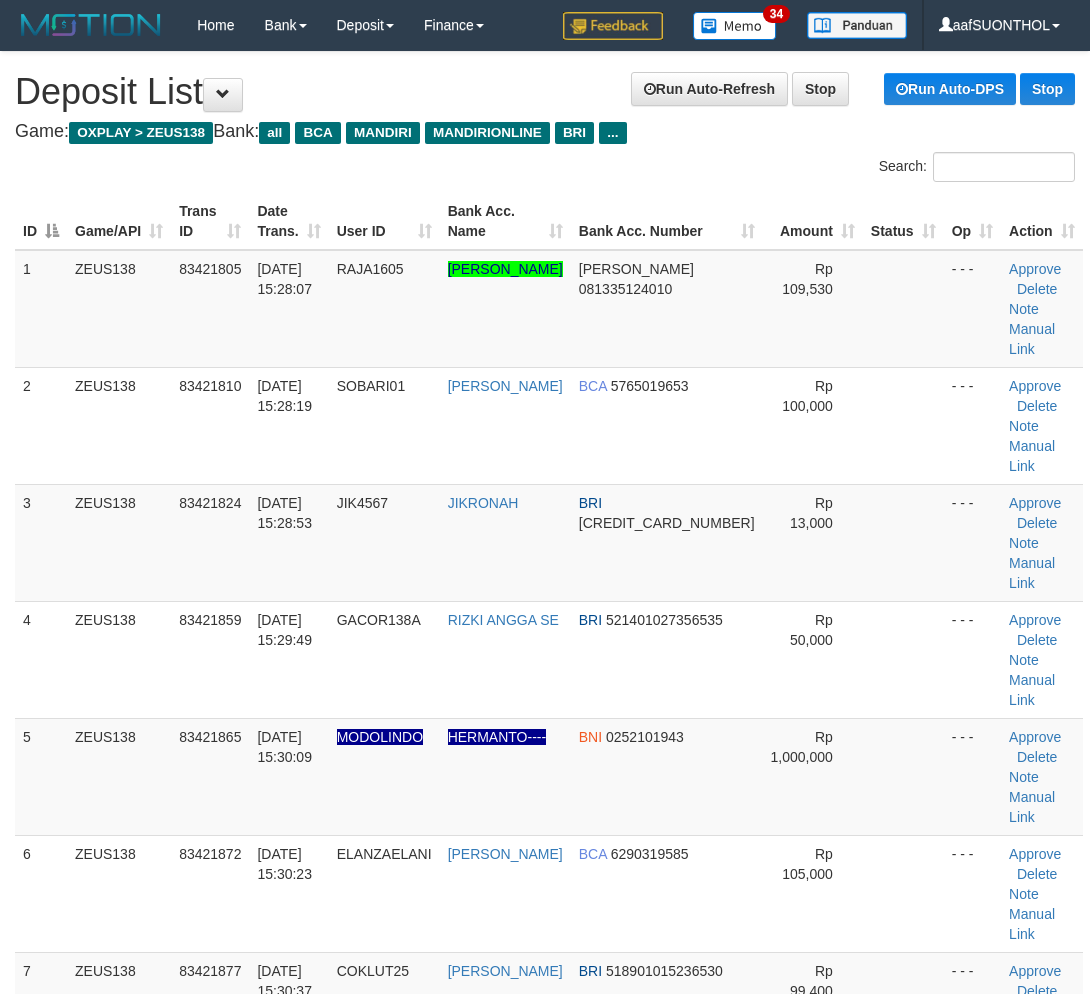 scroll, scrollTop: 0, scrollLeft: 0, axis: both 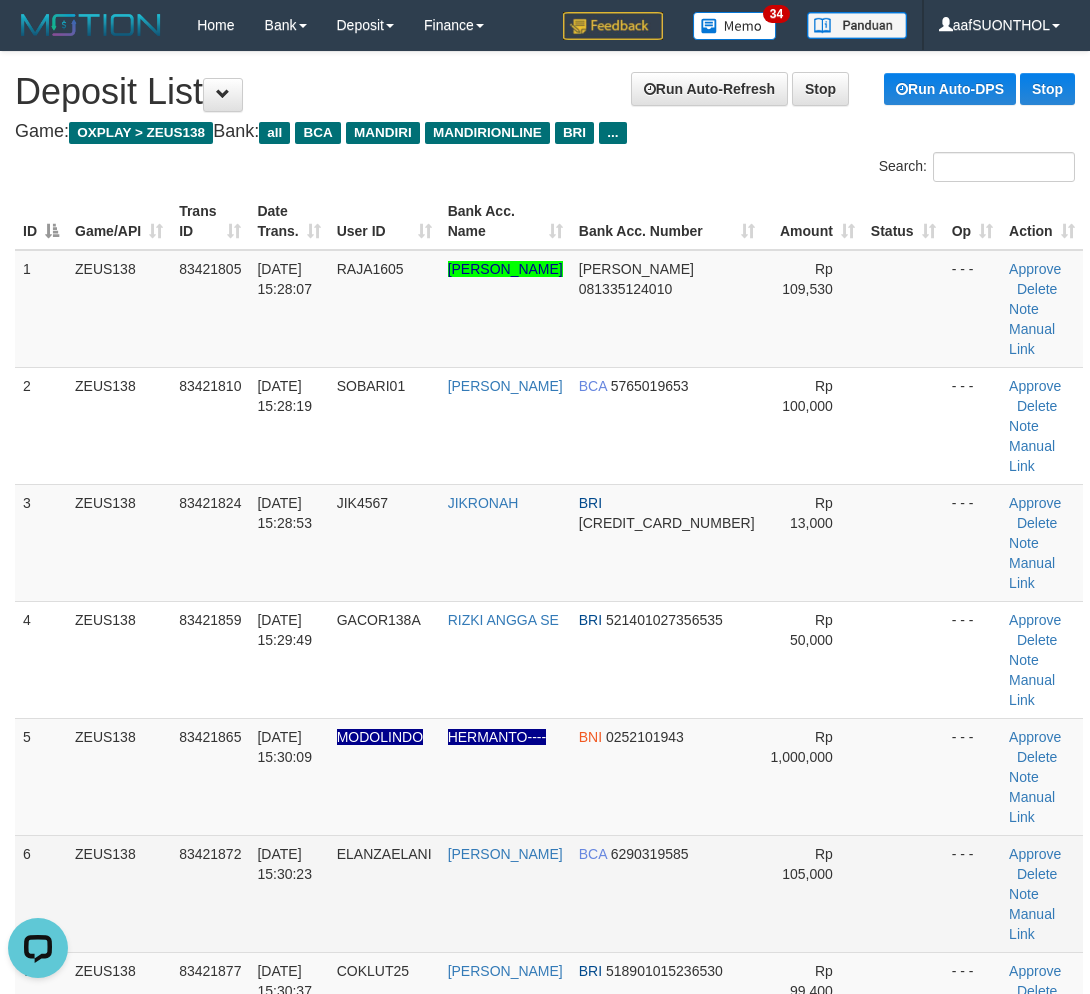 click on "Rp 105,000" at bounding box center [813, 893] 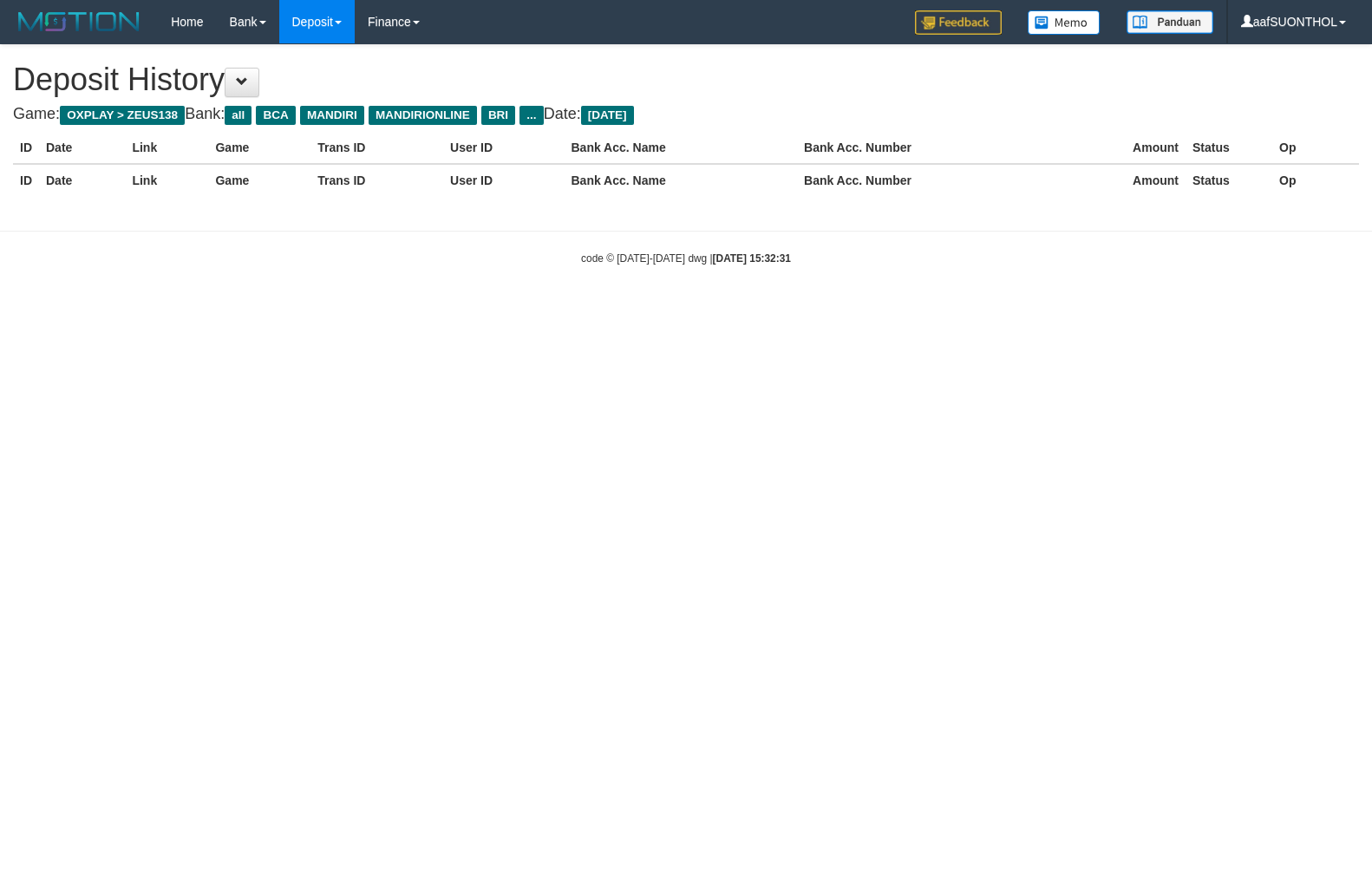 scroll, scrollTop: 0, scrollLeft: 0, axis: both 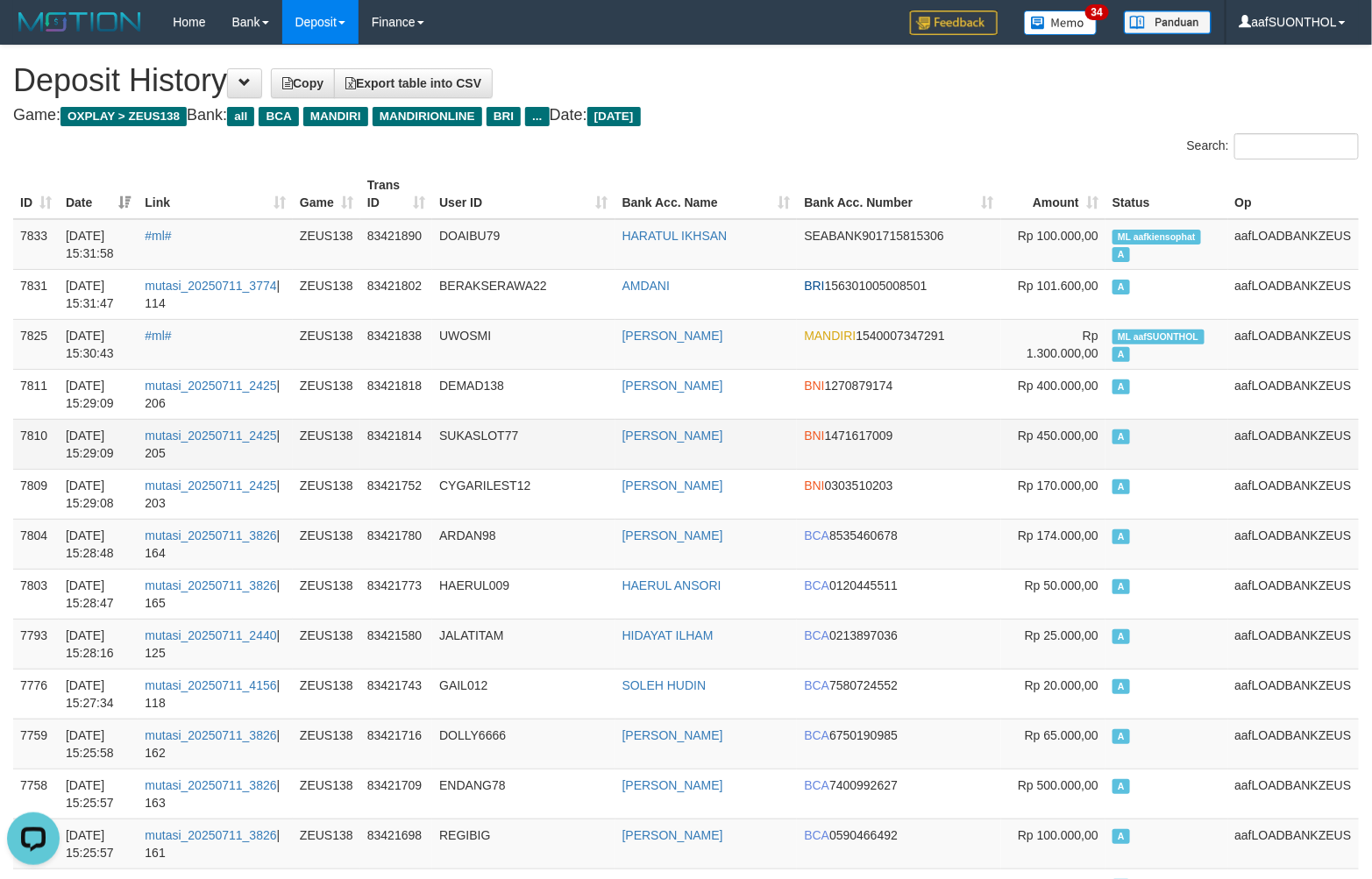 click on "A" at bounding box center (1167, 443) 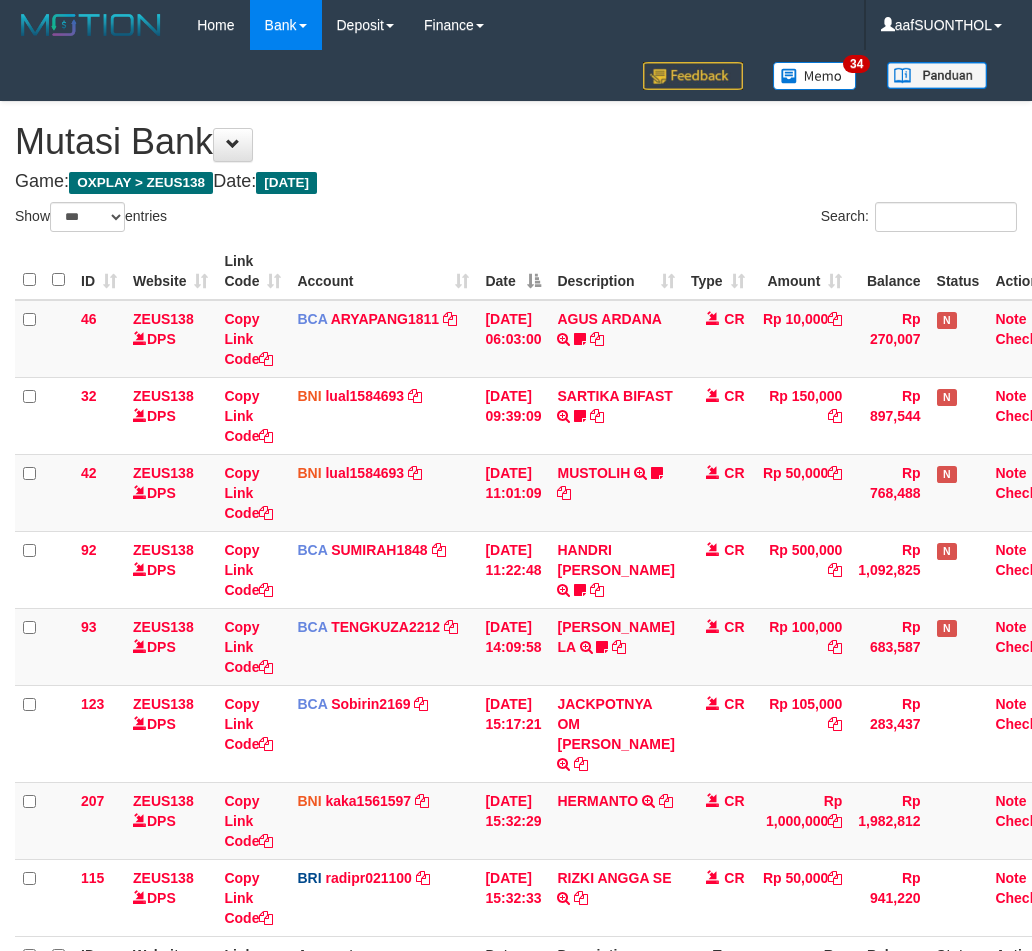 select on "***" 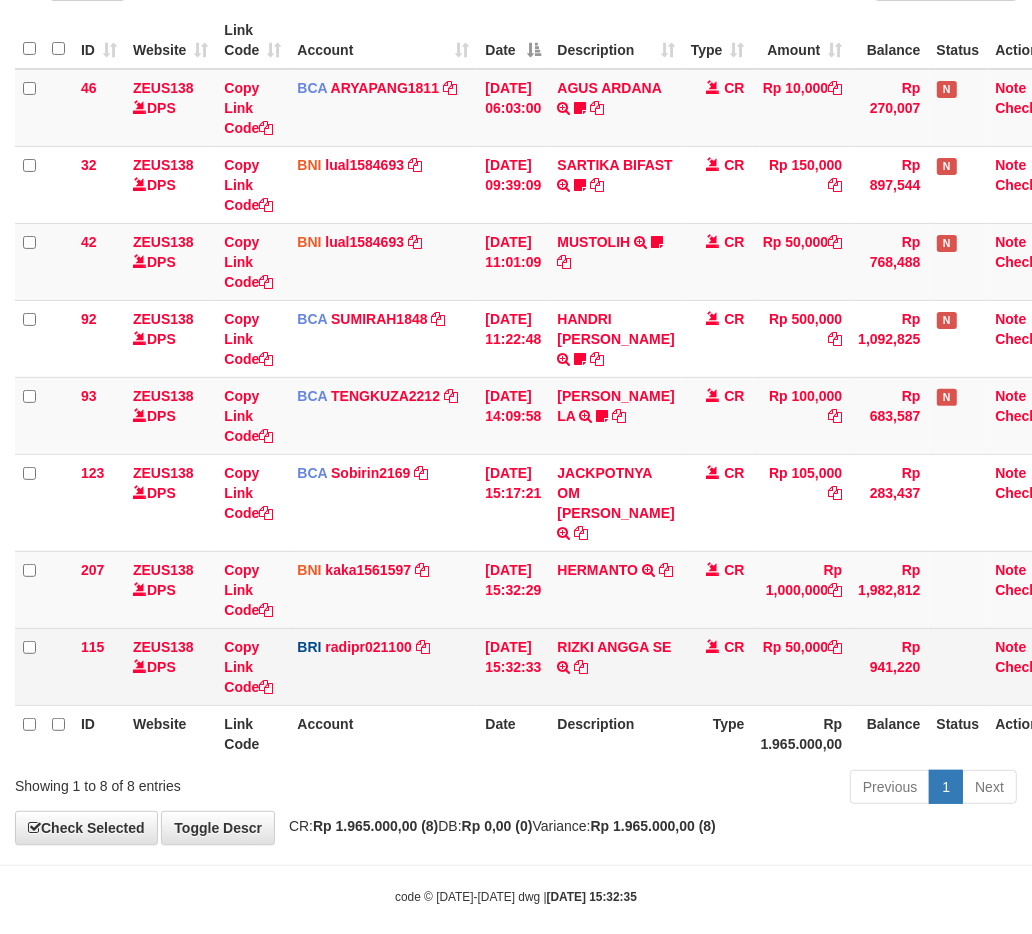 scroll, scrollTop: 233, scrollLeft: 0, axis: vertical 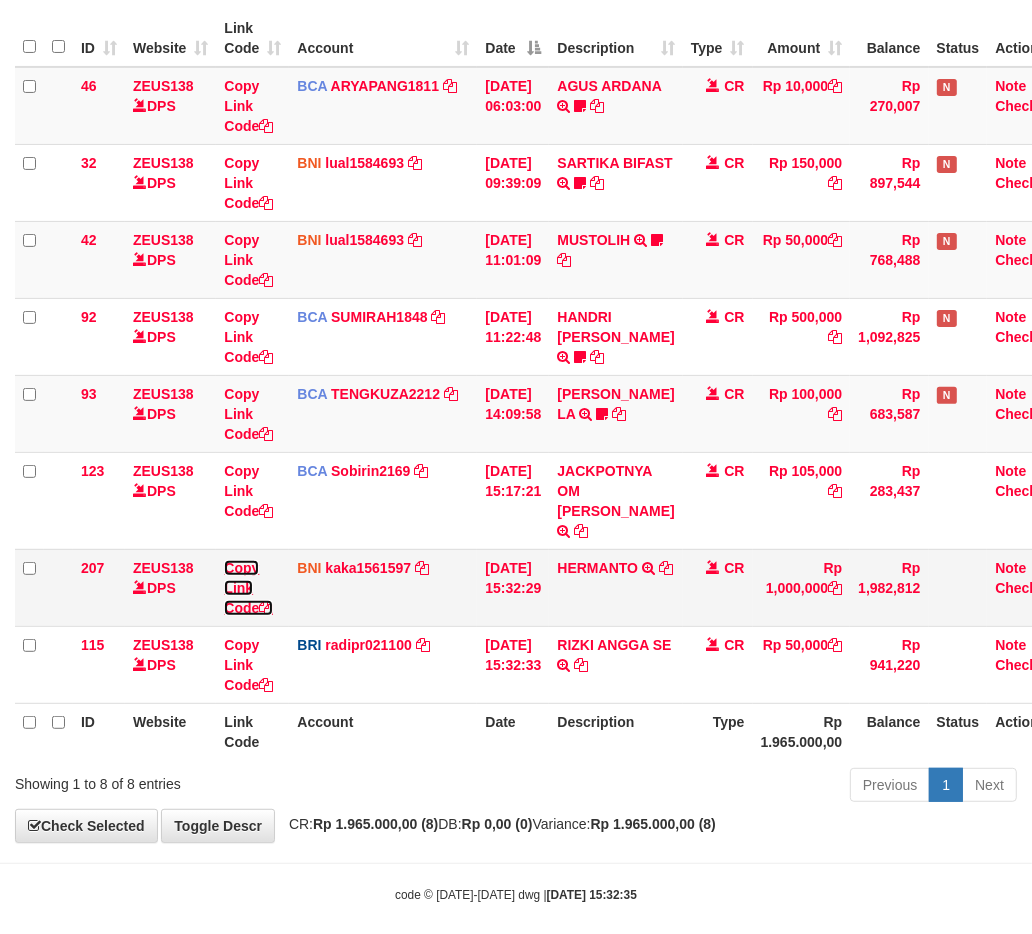 click on "Copy Link Code" at bounding box center [248, 588] 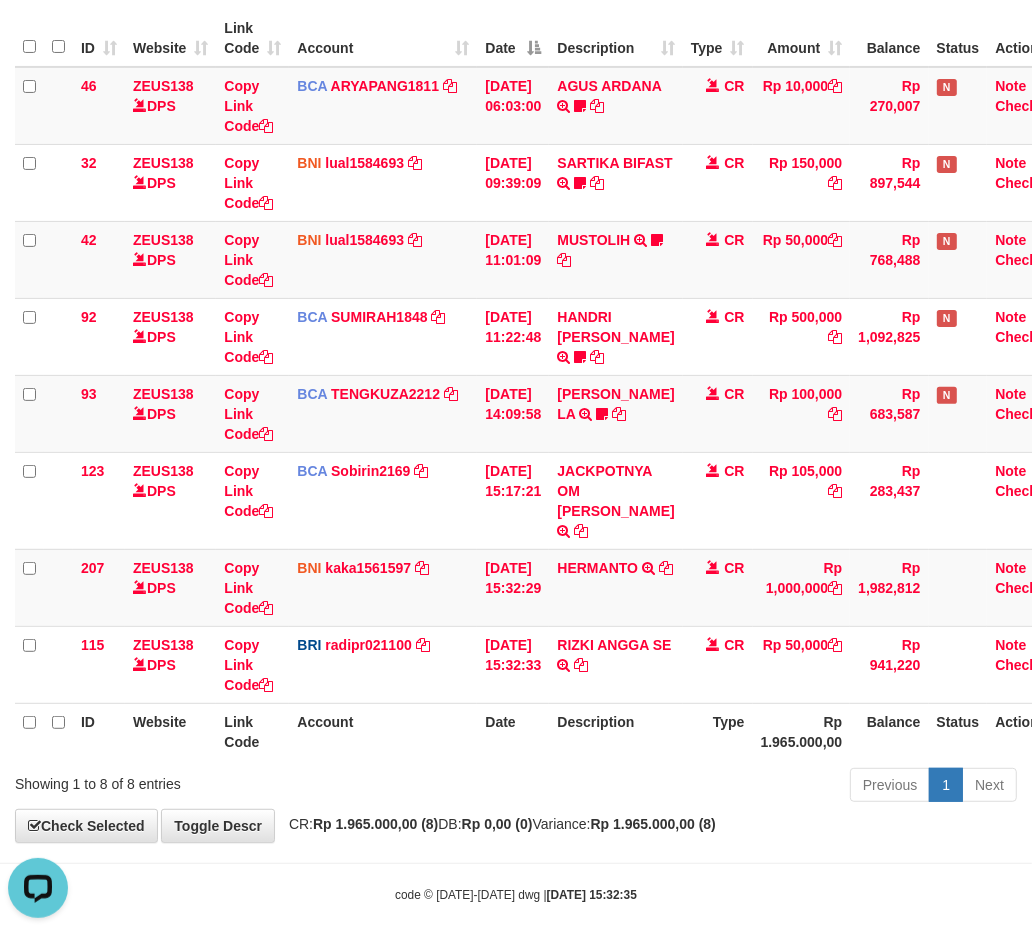 scroll, scrollTop: 0, scrollLeft: 0, axis: both 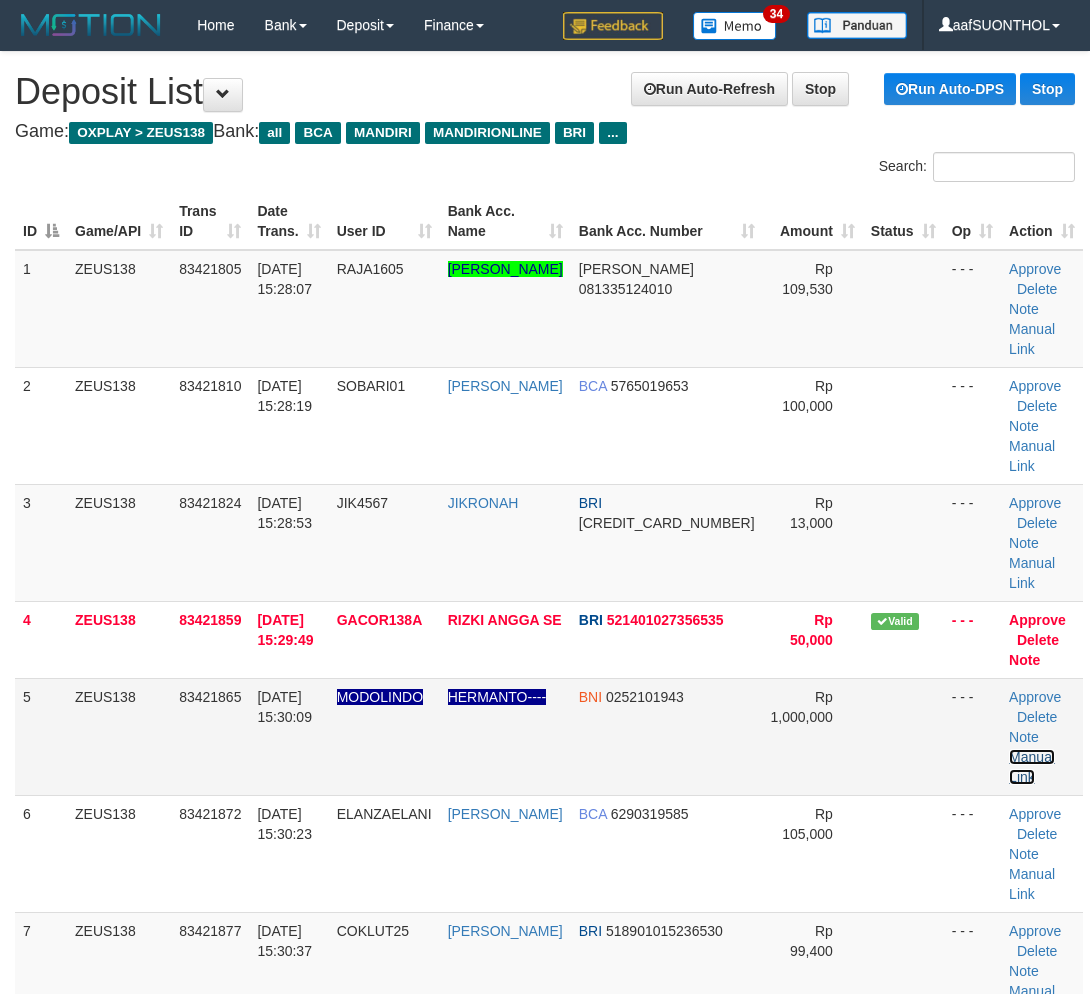 click on "Manual Link" at bounding box center [1032, 767] 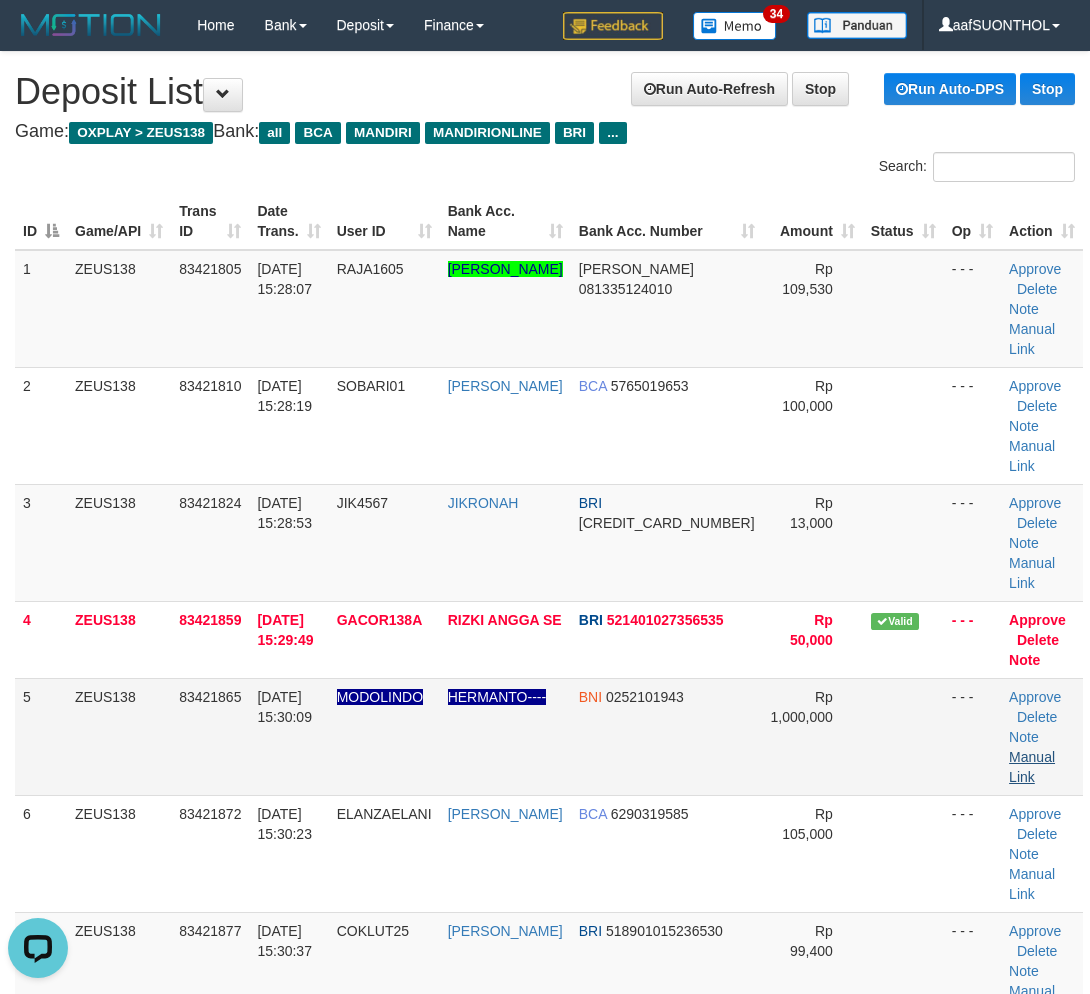 scroll, scrollTop: 0, scrollLeft: 0, axis: both 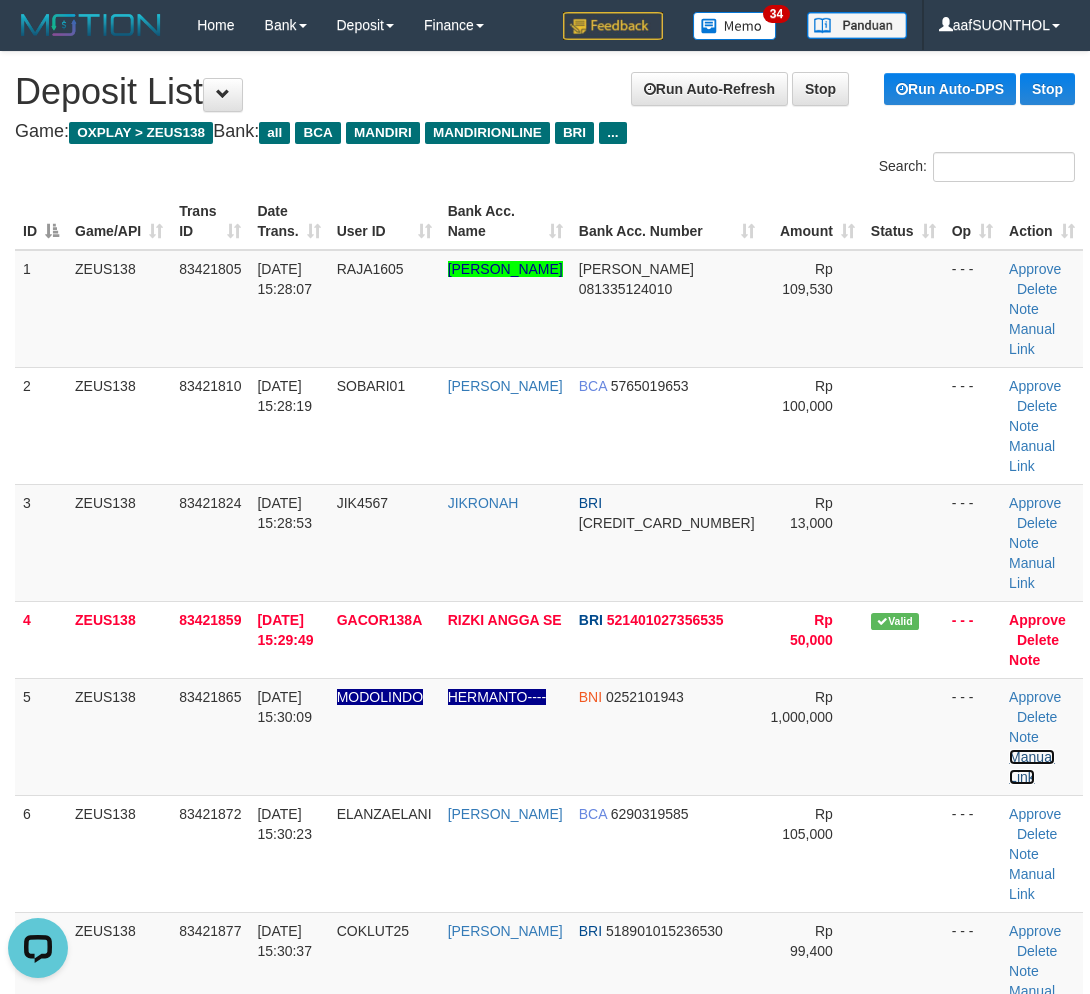 click on "Manual Link" at bounding box center [1032, 767] 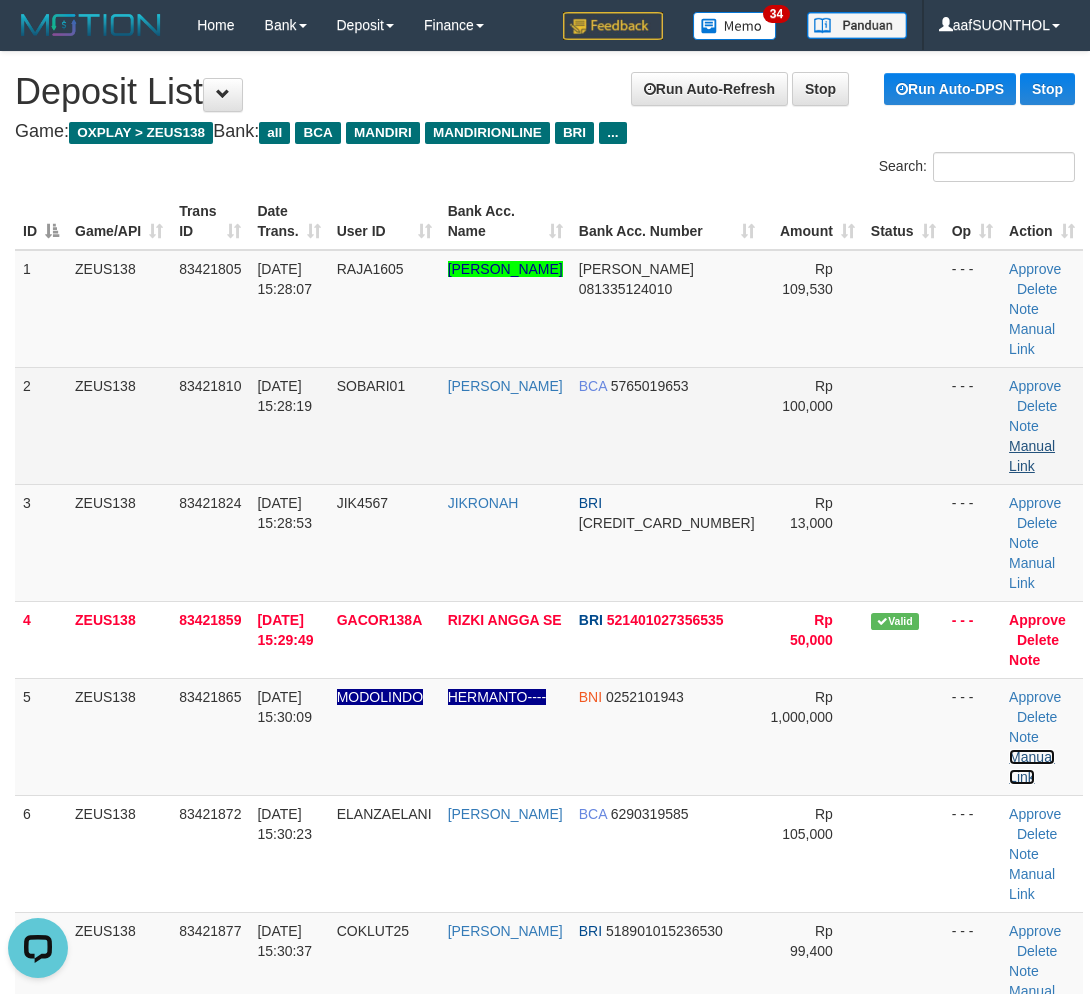 click on "Manual Link" at bounding box center (1032, 767) 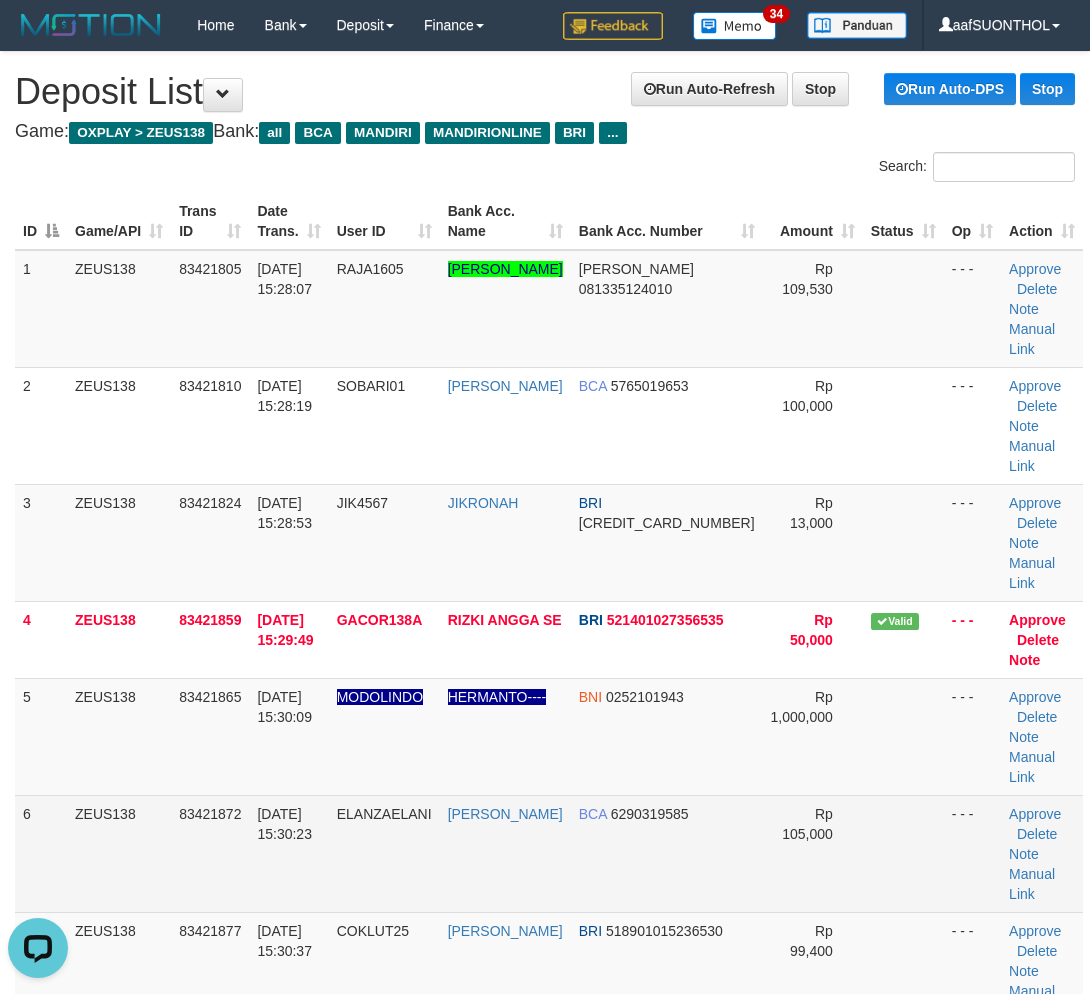 click at bounding box center [903, 853] 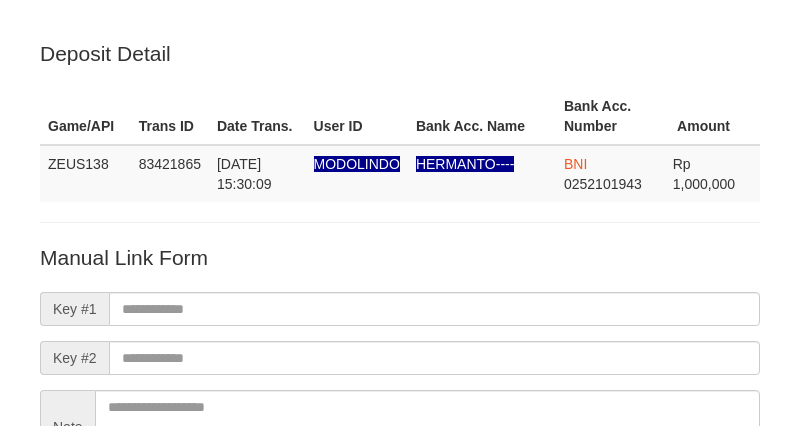 scroll, scrollTop: 223, scrollLeft: 0, axis: vertical 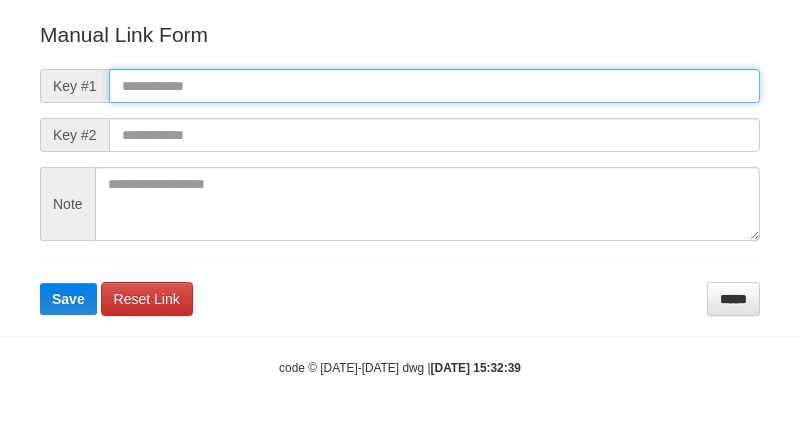 click at bounding box center [434, 86] 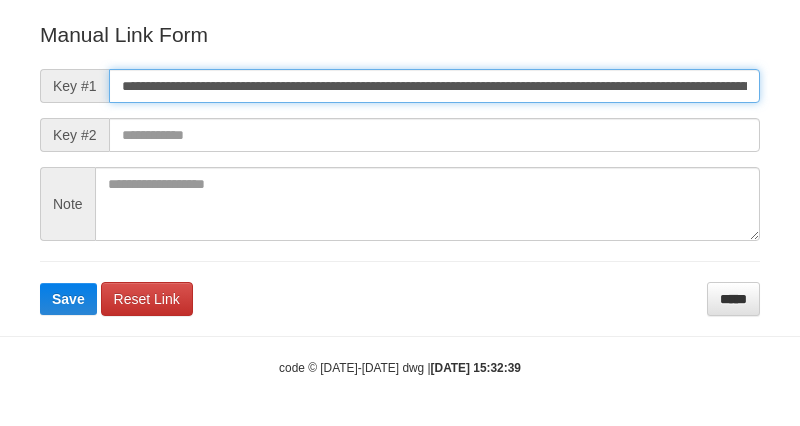 scroll, scrollTop: 0, scrollLeft: 1427, axis: horizontal 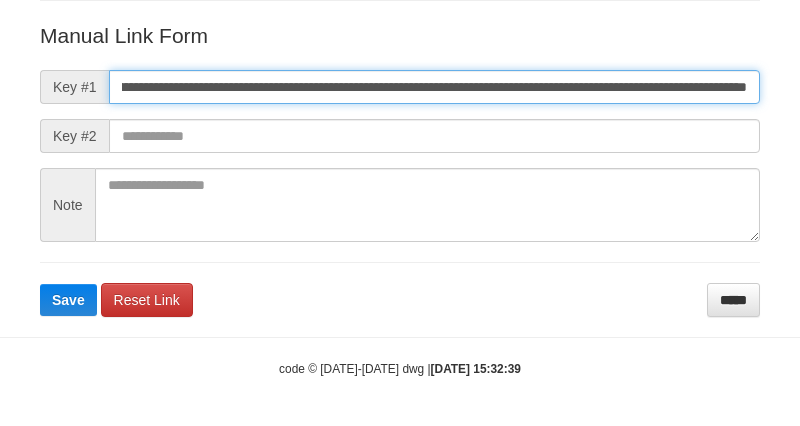type on "**********" 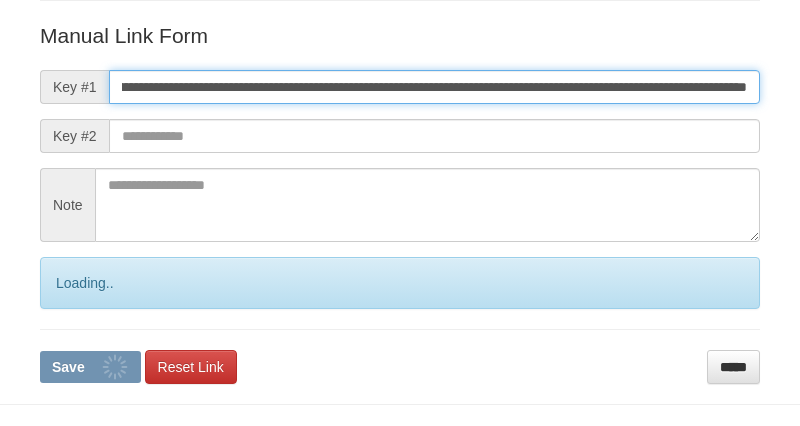 click on "Save" at bounding box center [90, 367] 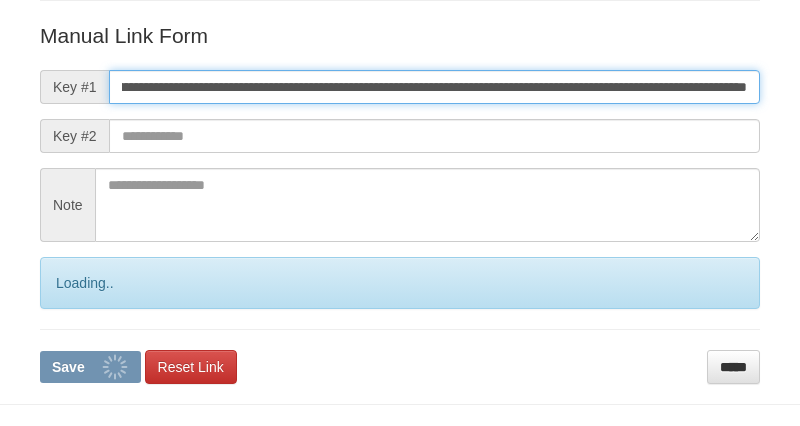 click on "Save" at bounding box center (90, 367) 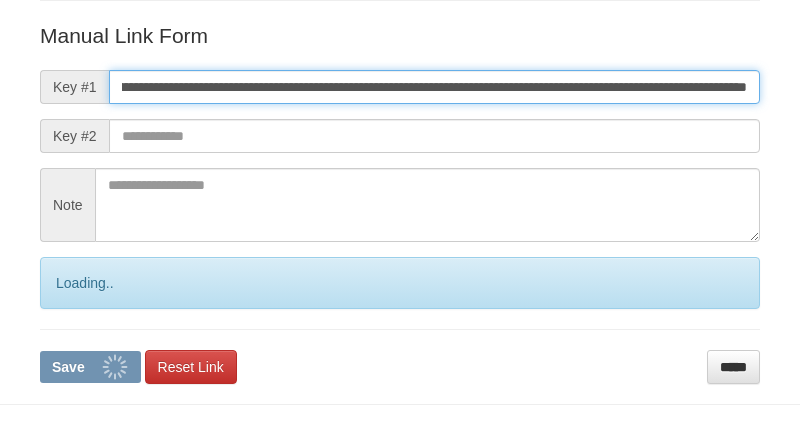 click on "Save" at bounding box center [90, 367] 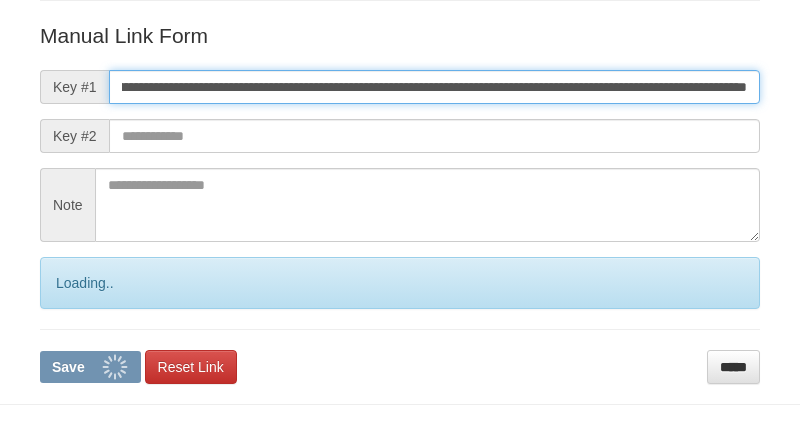click on "Save" at bounding box center [90, 367] 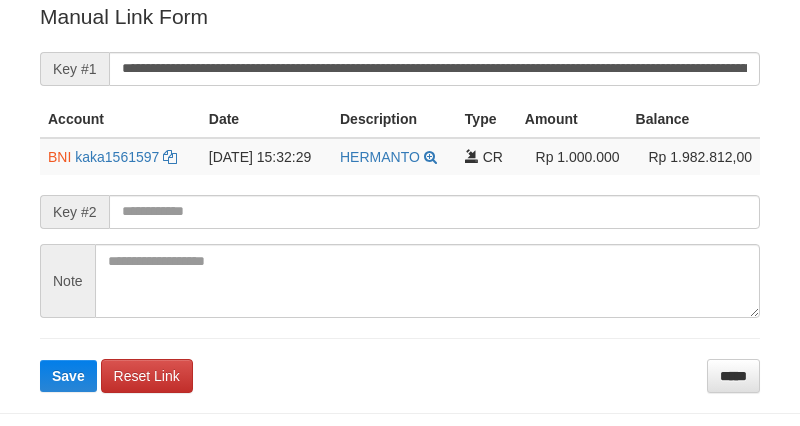 click on "Save" at bounding box center (68, 376) 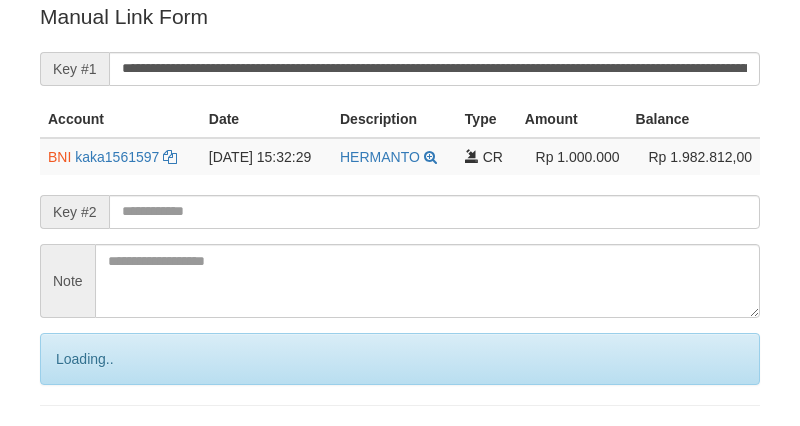 click on "Save" at bounding box center [90, 443] 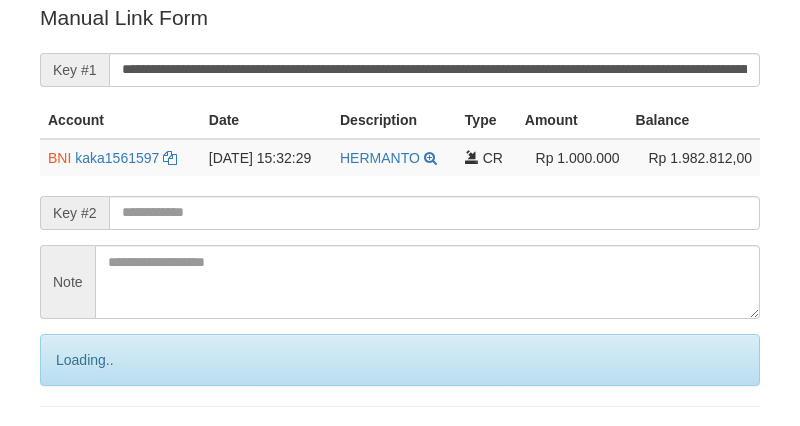 click on "Save" at bounding box center [90, 444] 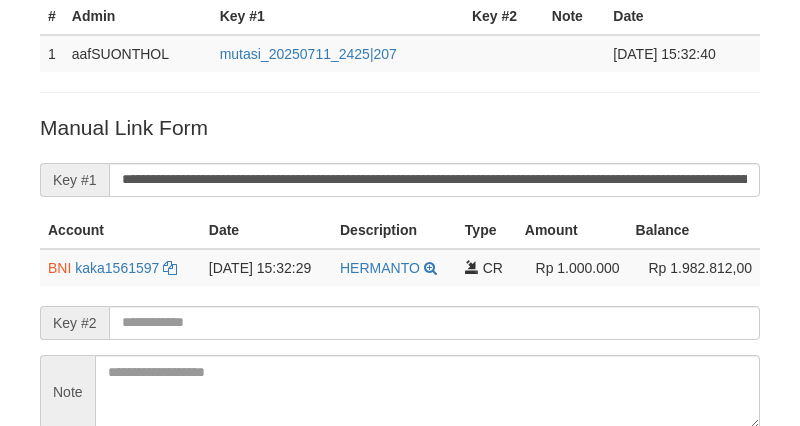 scroll, scrollTop: 293, scrollLeft: 0, axis: vertical 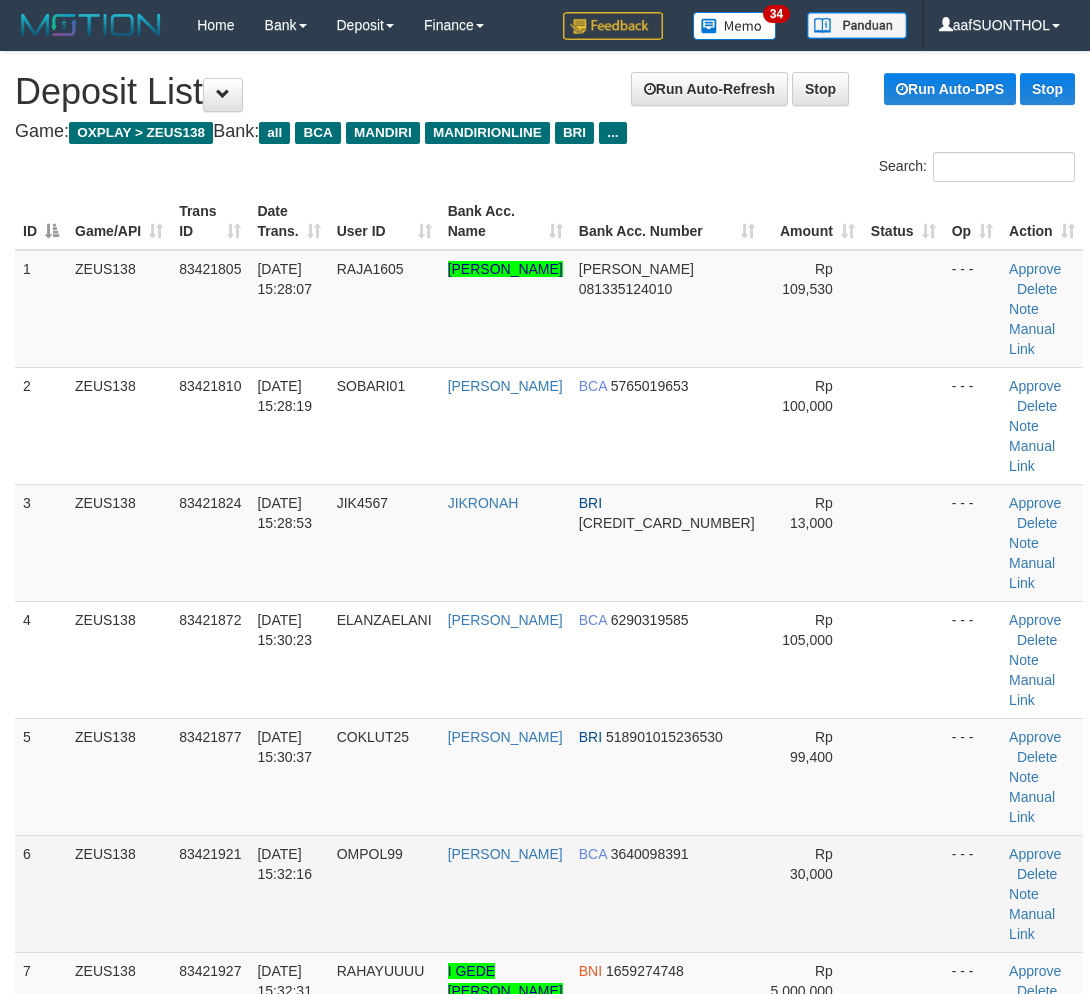 click at bounding box center [903, 893] 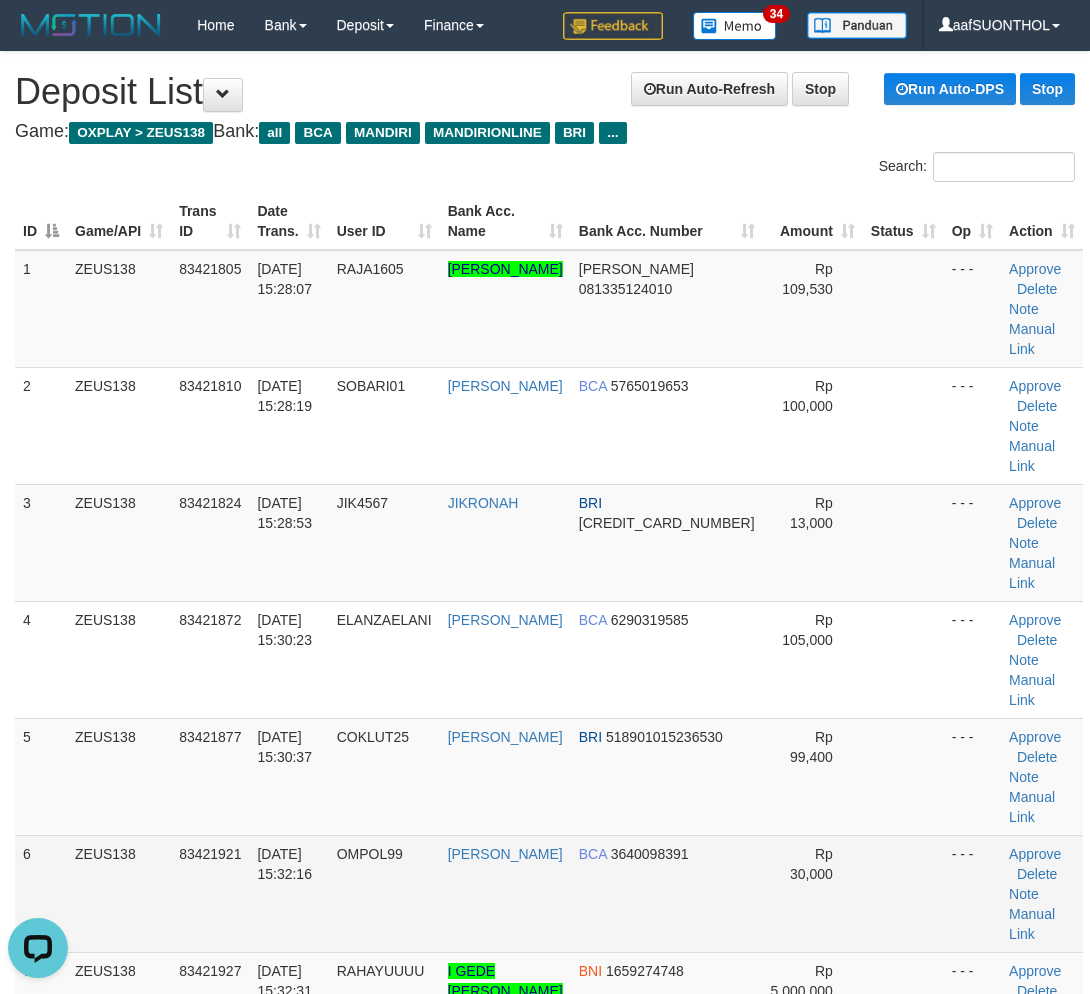 scroll, scrollTop: 0, scrollLeft: 0, axis: both 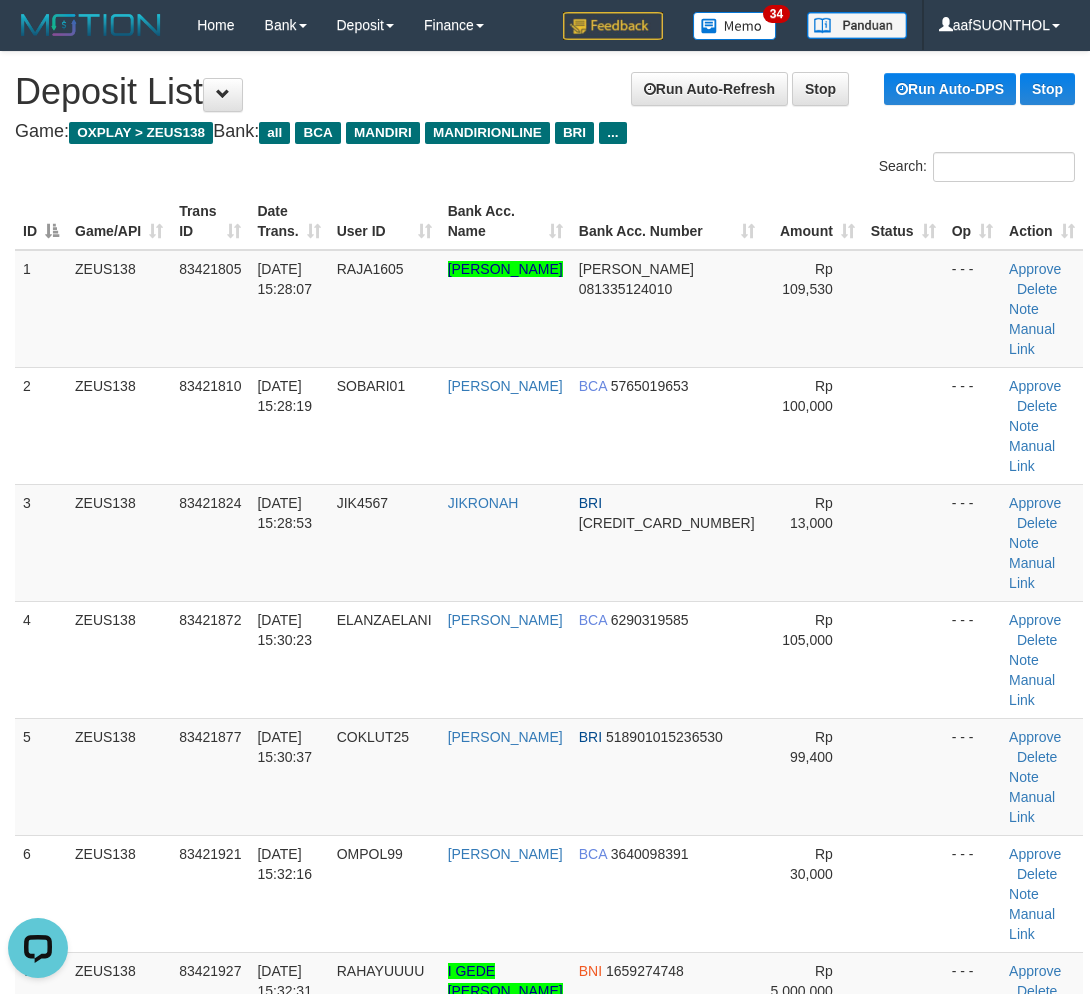 drag, startPoint x: 846, startPoint y: 735, endPoint x: 1097, endPoint y: 724, distance: 251.24092 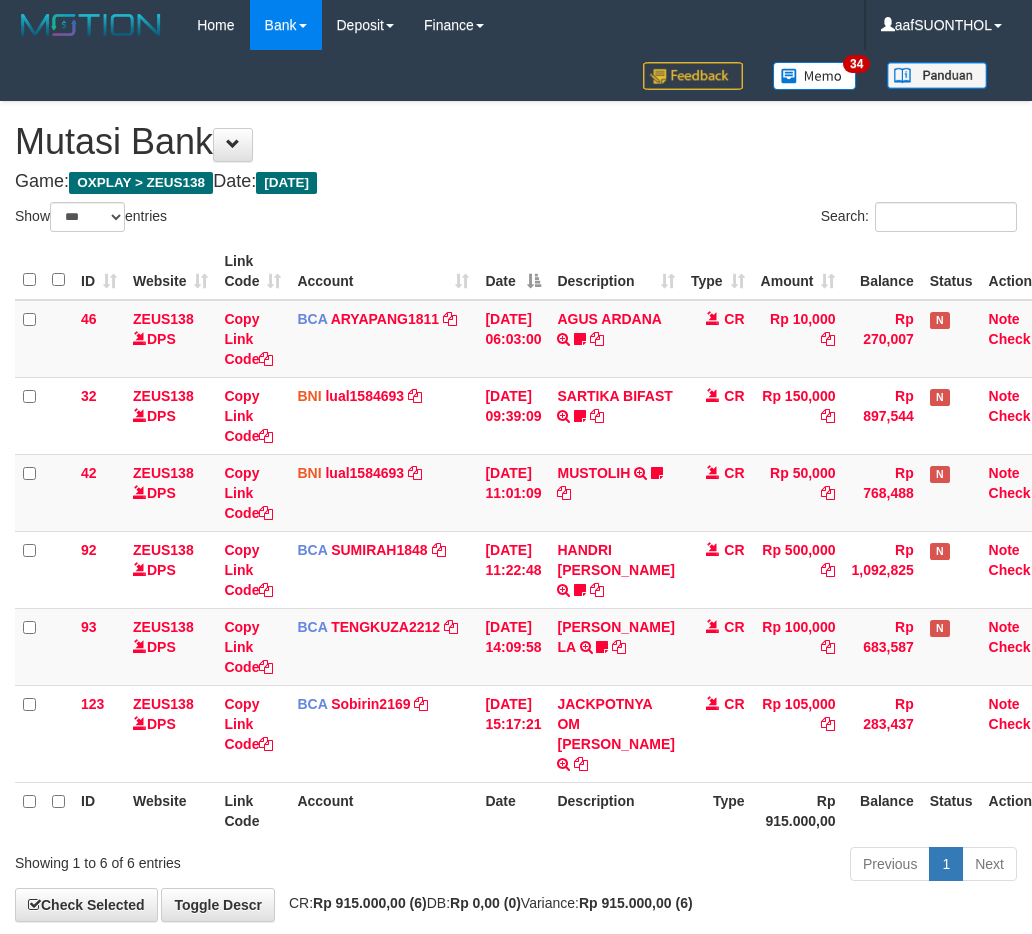 select on "***" 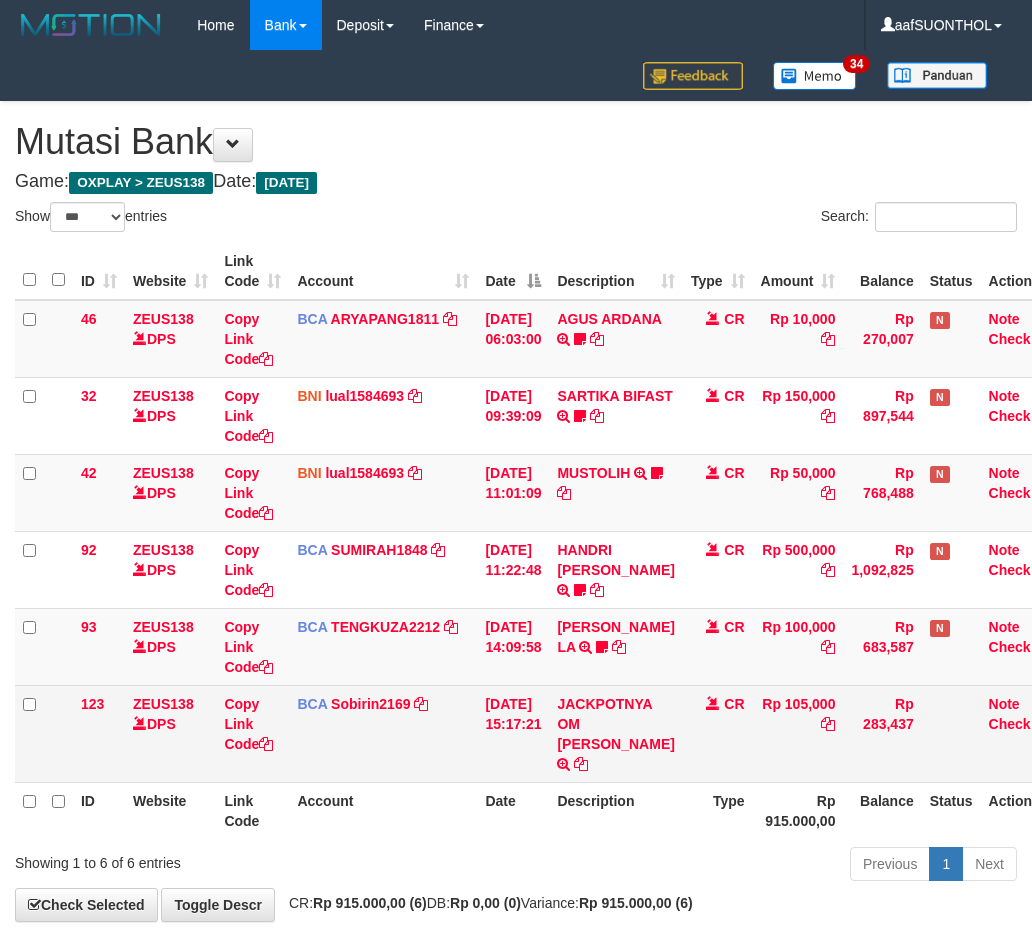 scroll, scrollTop: 0, scrollLeft: 0, axis: both 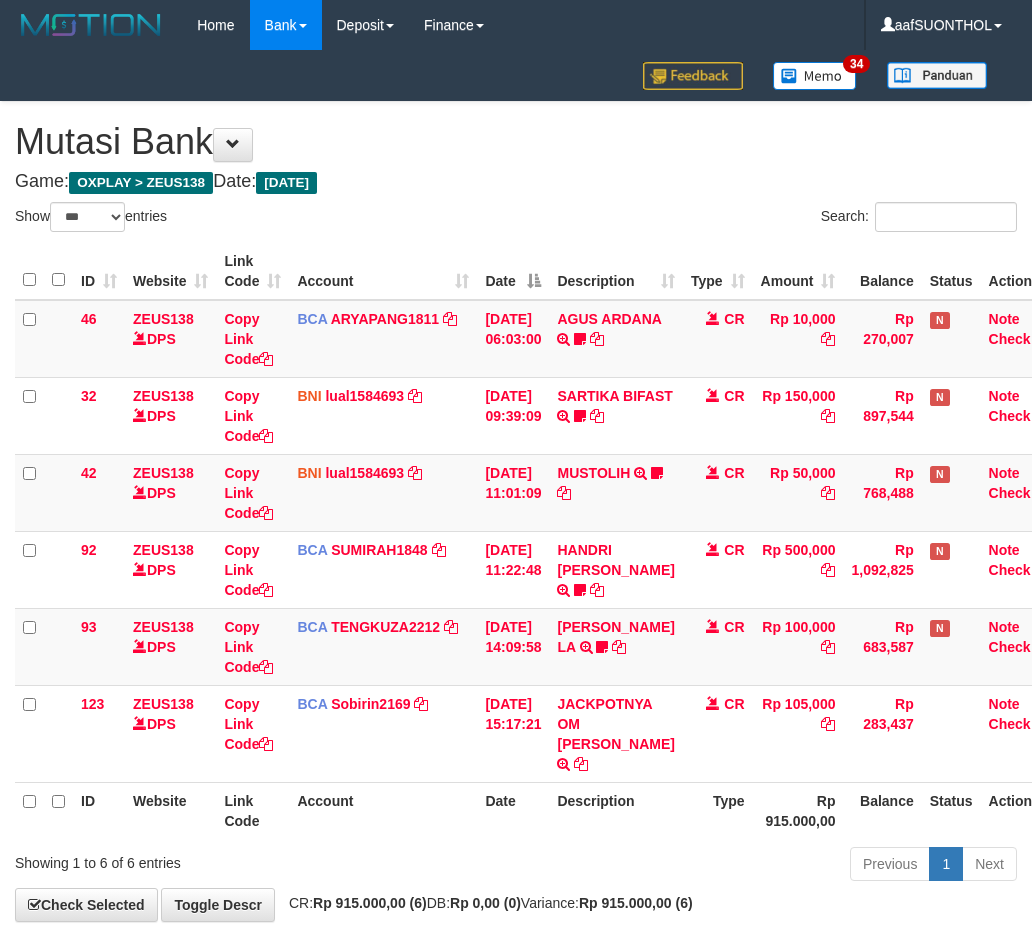 select on "***" 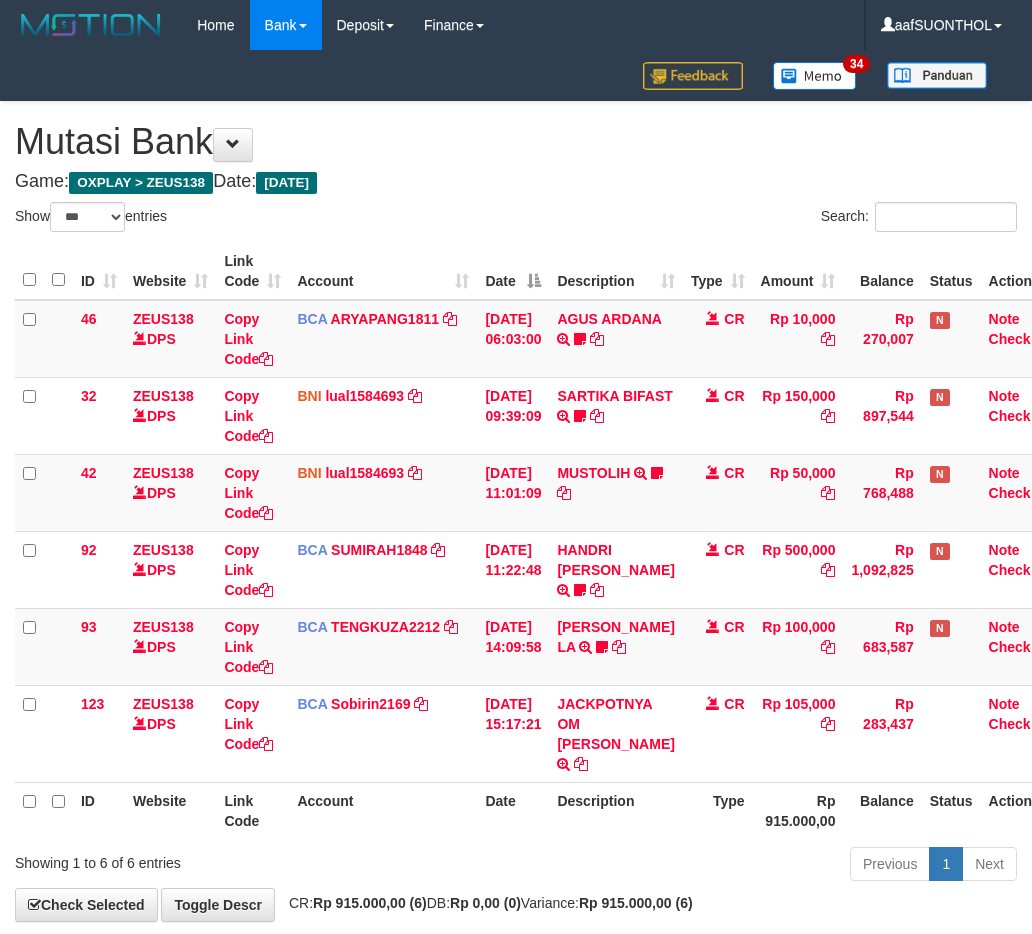 scroll, scrollTop: 1, scrollLeft: 0, axis: vertical 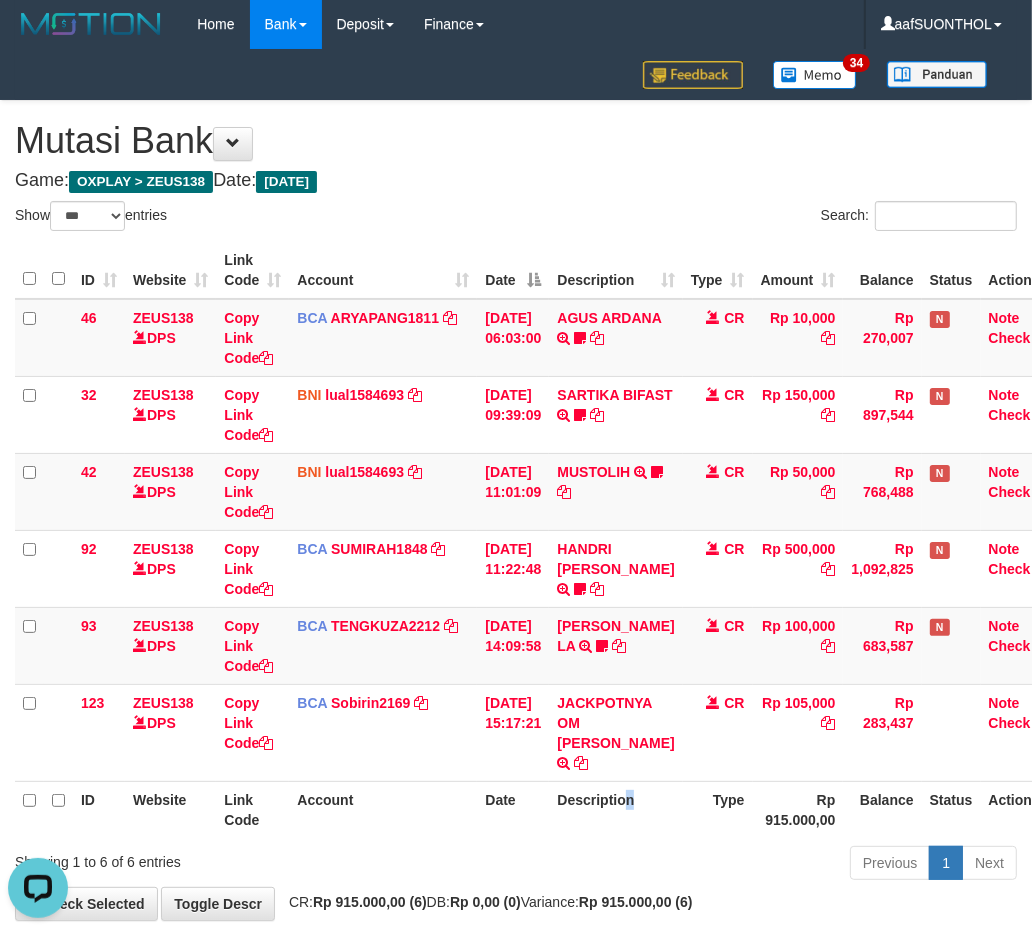 drag, startPoint x: 644, startPoint y: 802, endPoint x: 623, endPoint y: 808, distance: 21.84033 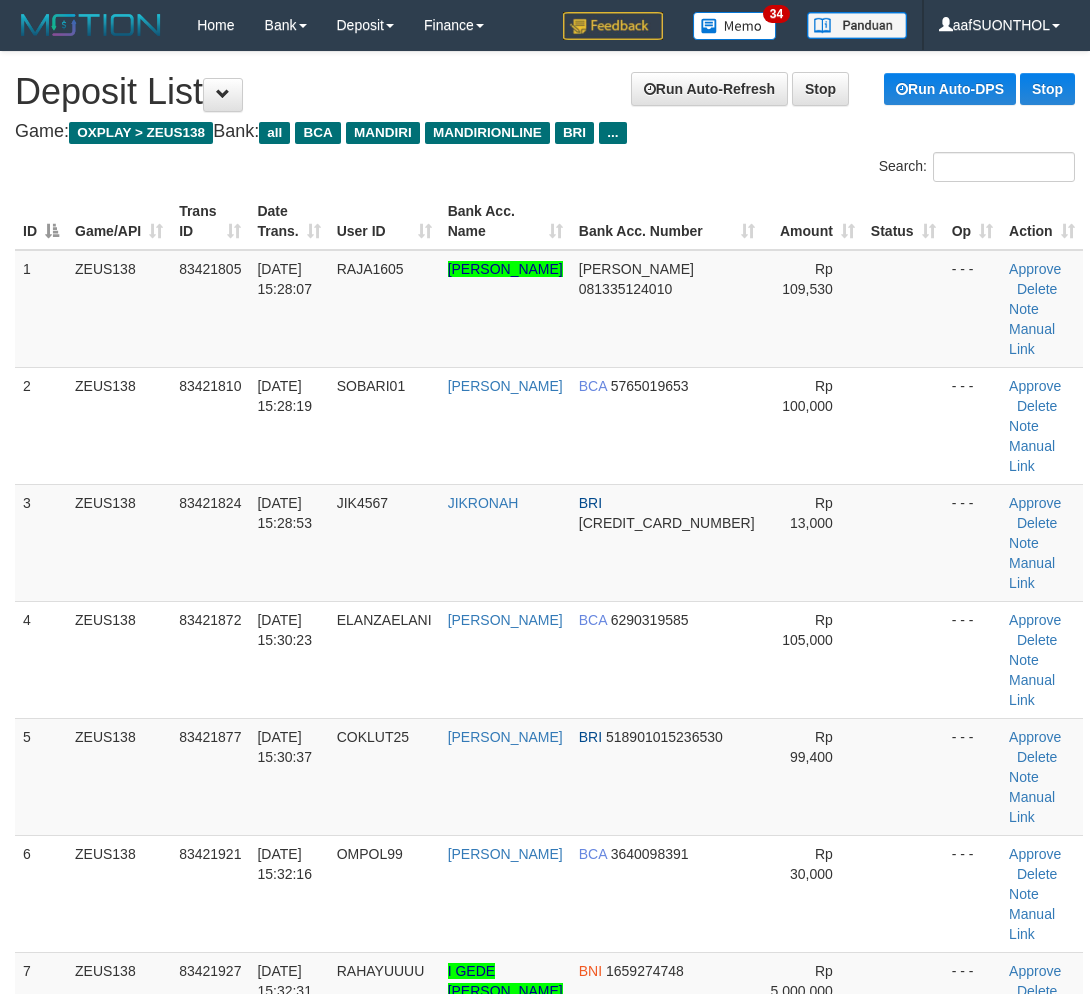 scroll, scrollTop: 0, scrollLeft: 0, axis: both 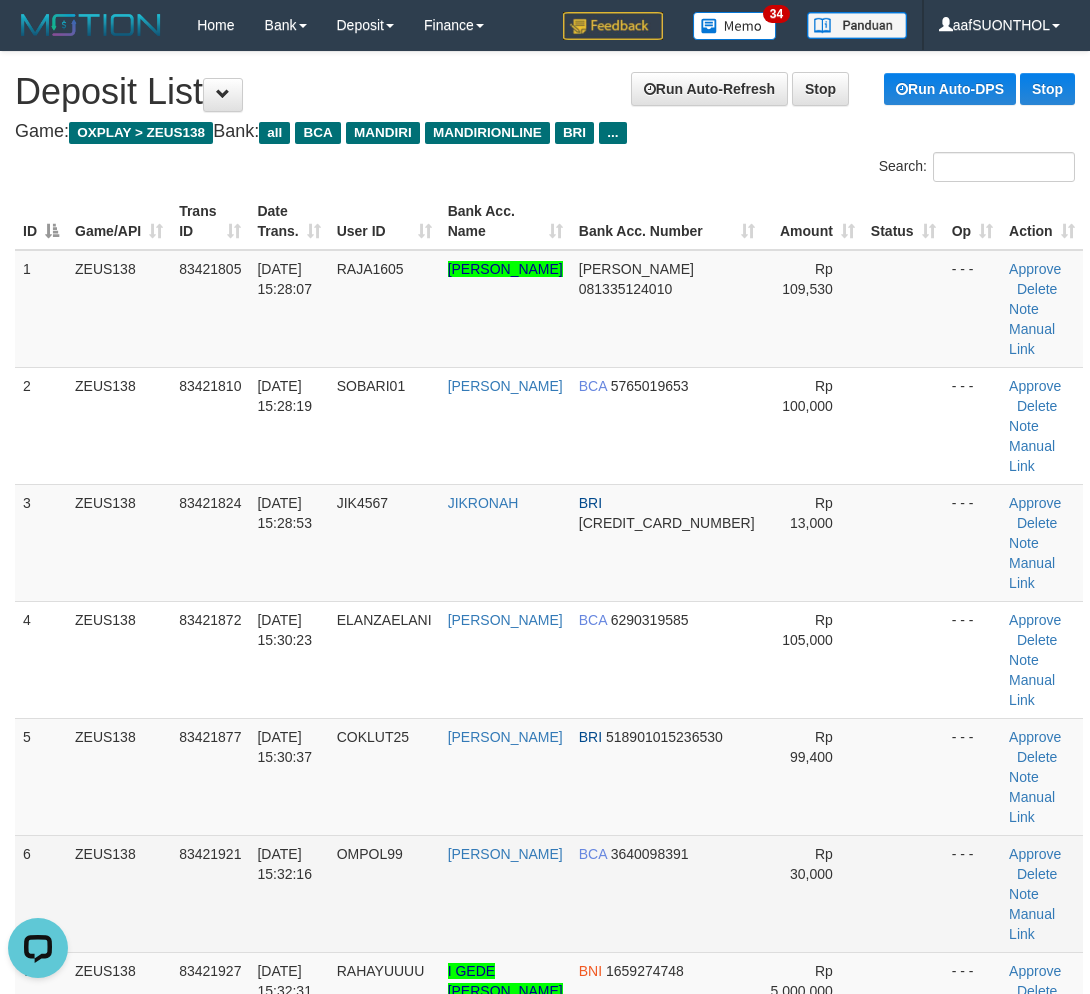click on "- - -" at bounding box center (972, 893) 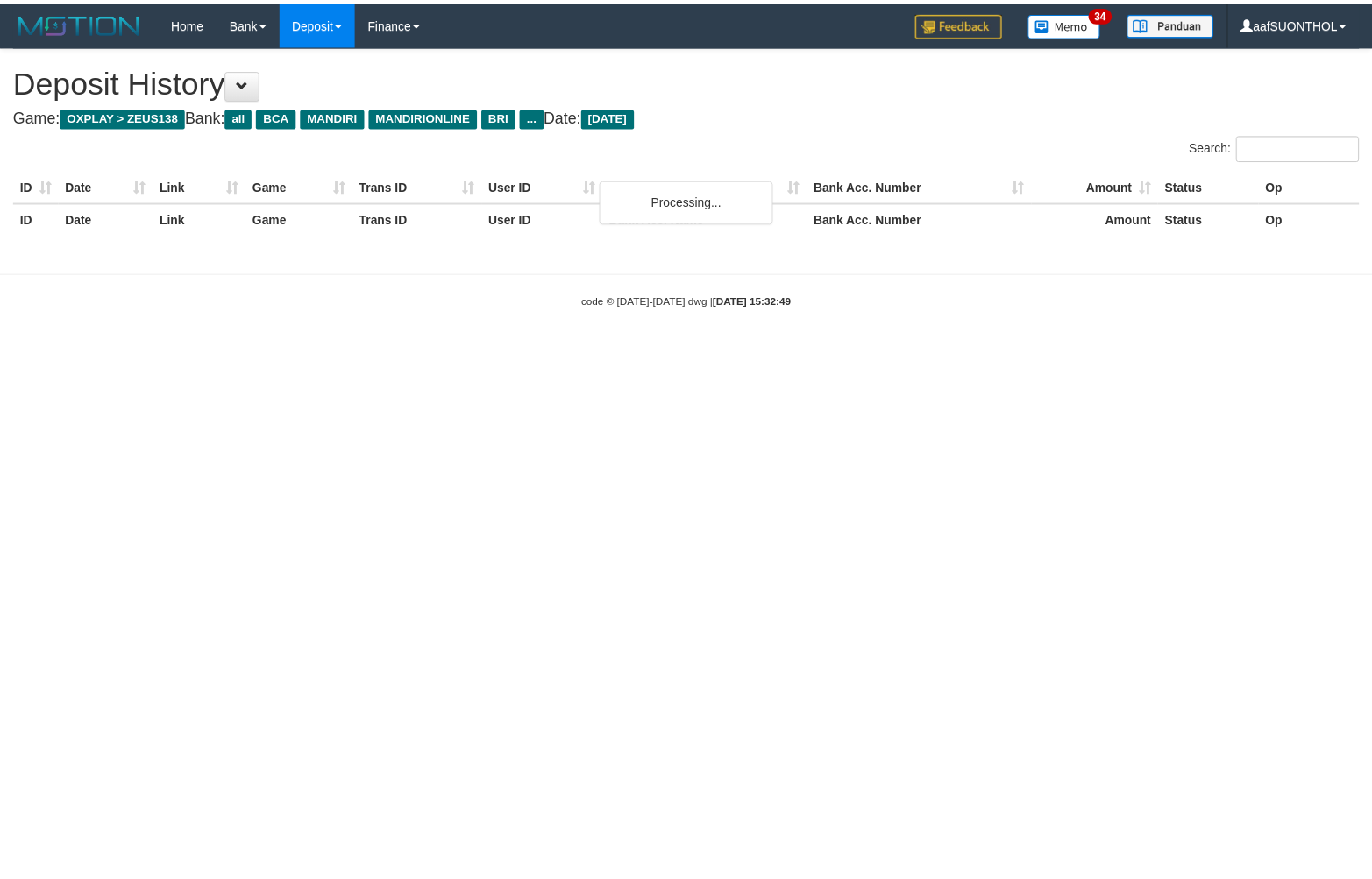 scroll, scrollTop: 0, scrollLeft: 0, axis: both 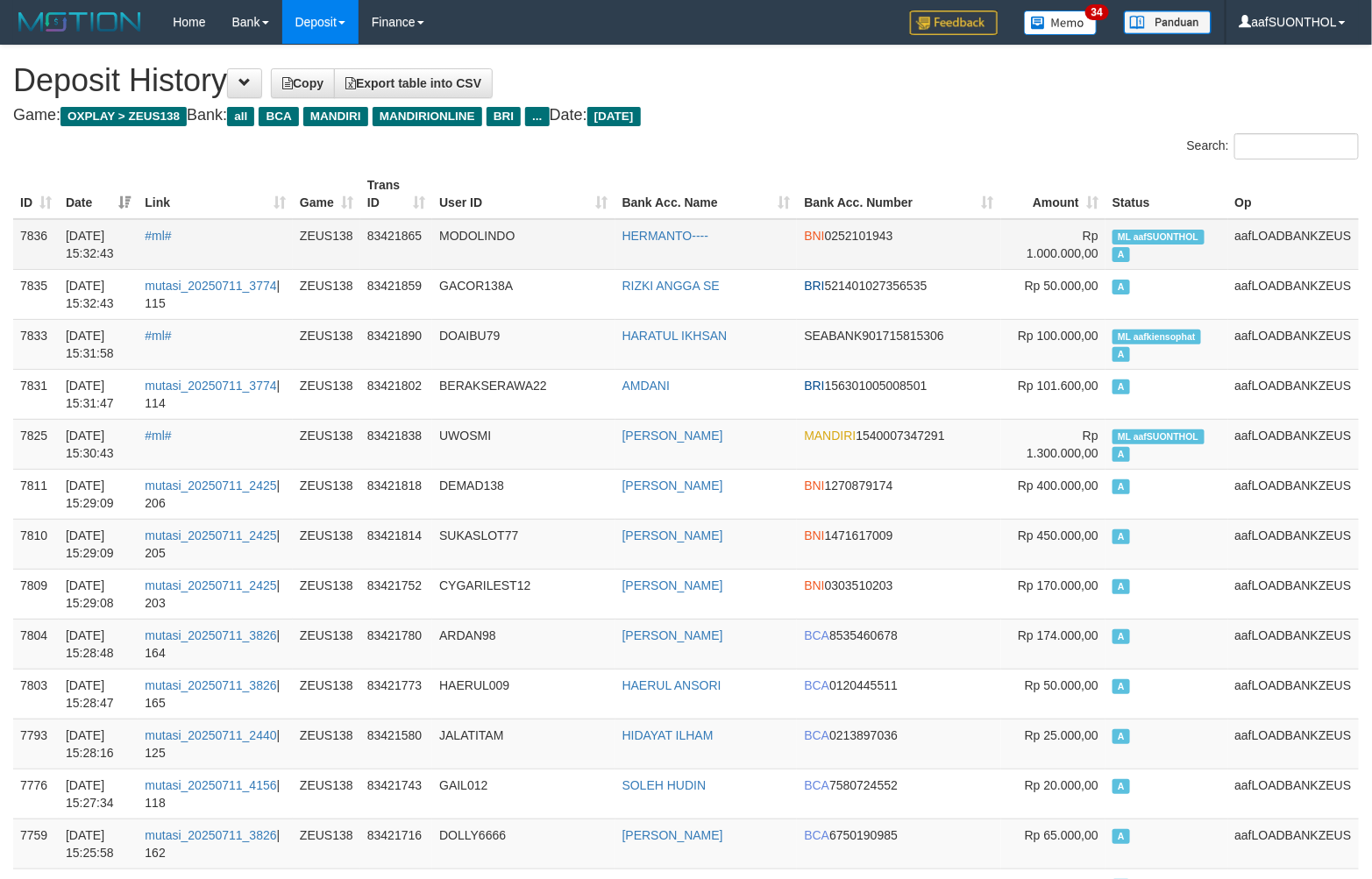 click on "ML aafSUONTHOL" at bounding box center (1158, 237) 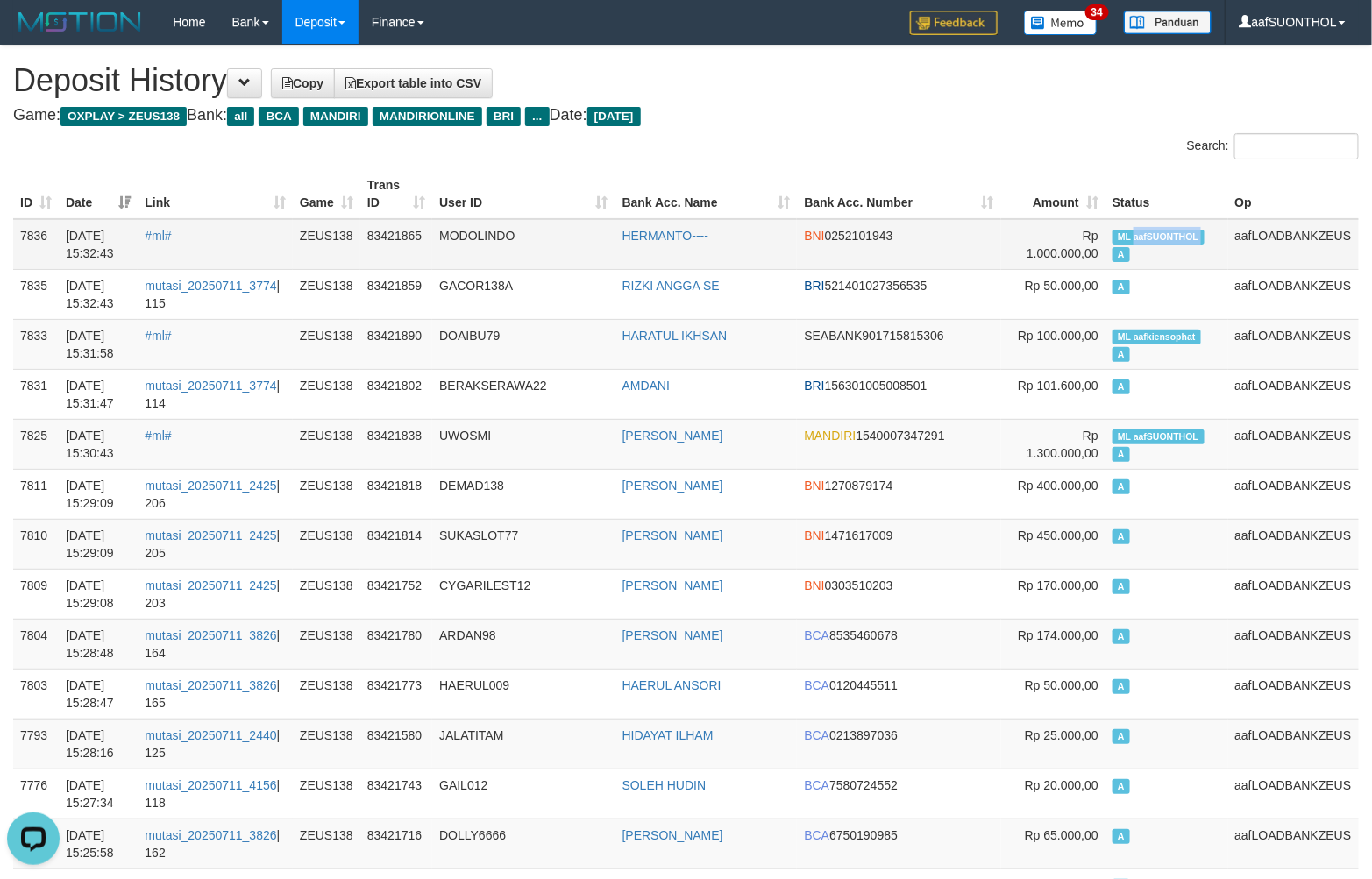 click on "ML aafSUONTHOL" at bounding box center (1158, 237) 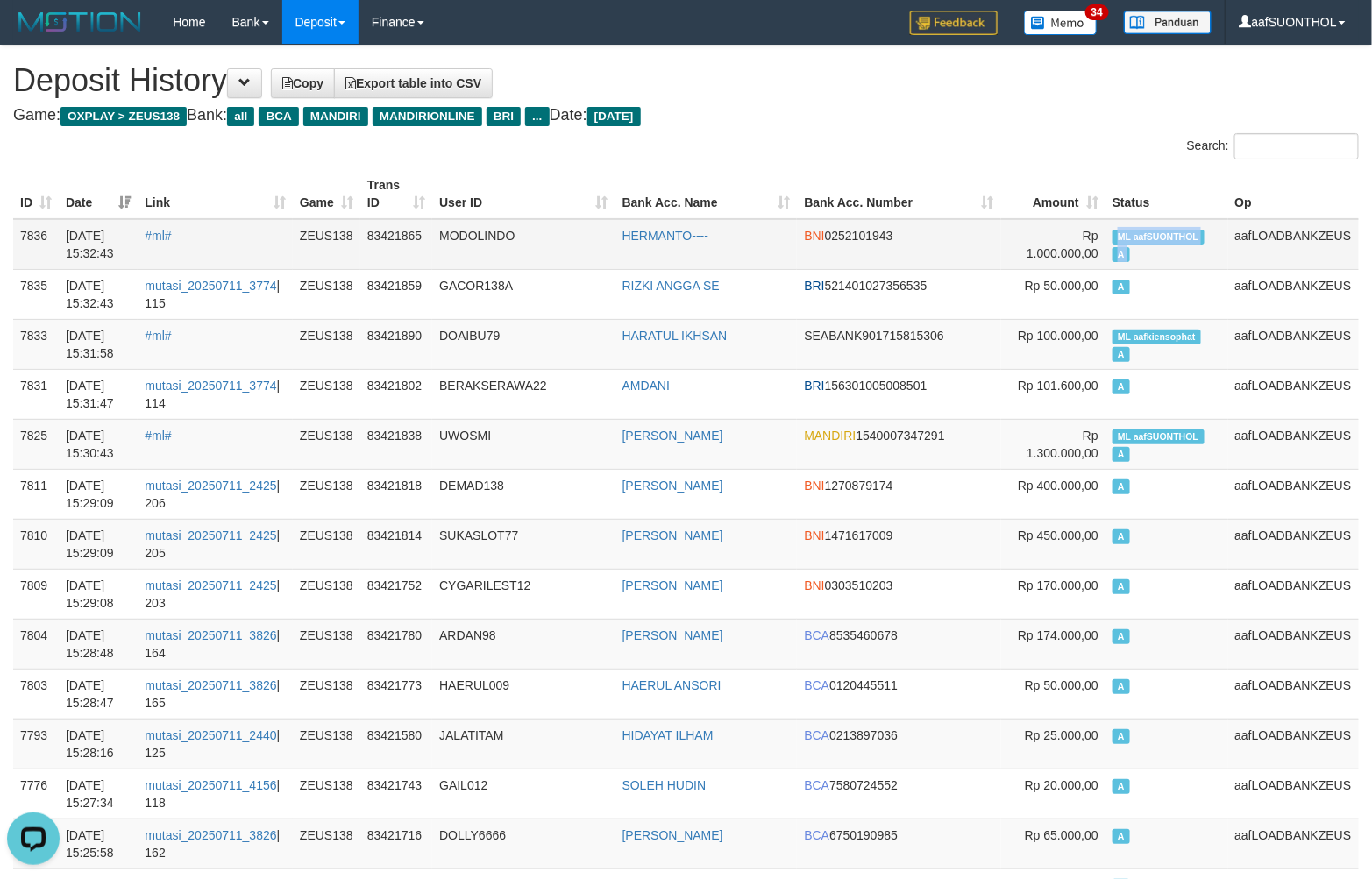 click on "ML aafSUONTHOL" at bounding box center [1158, 237] 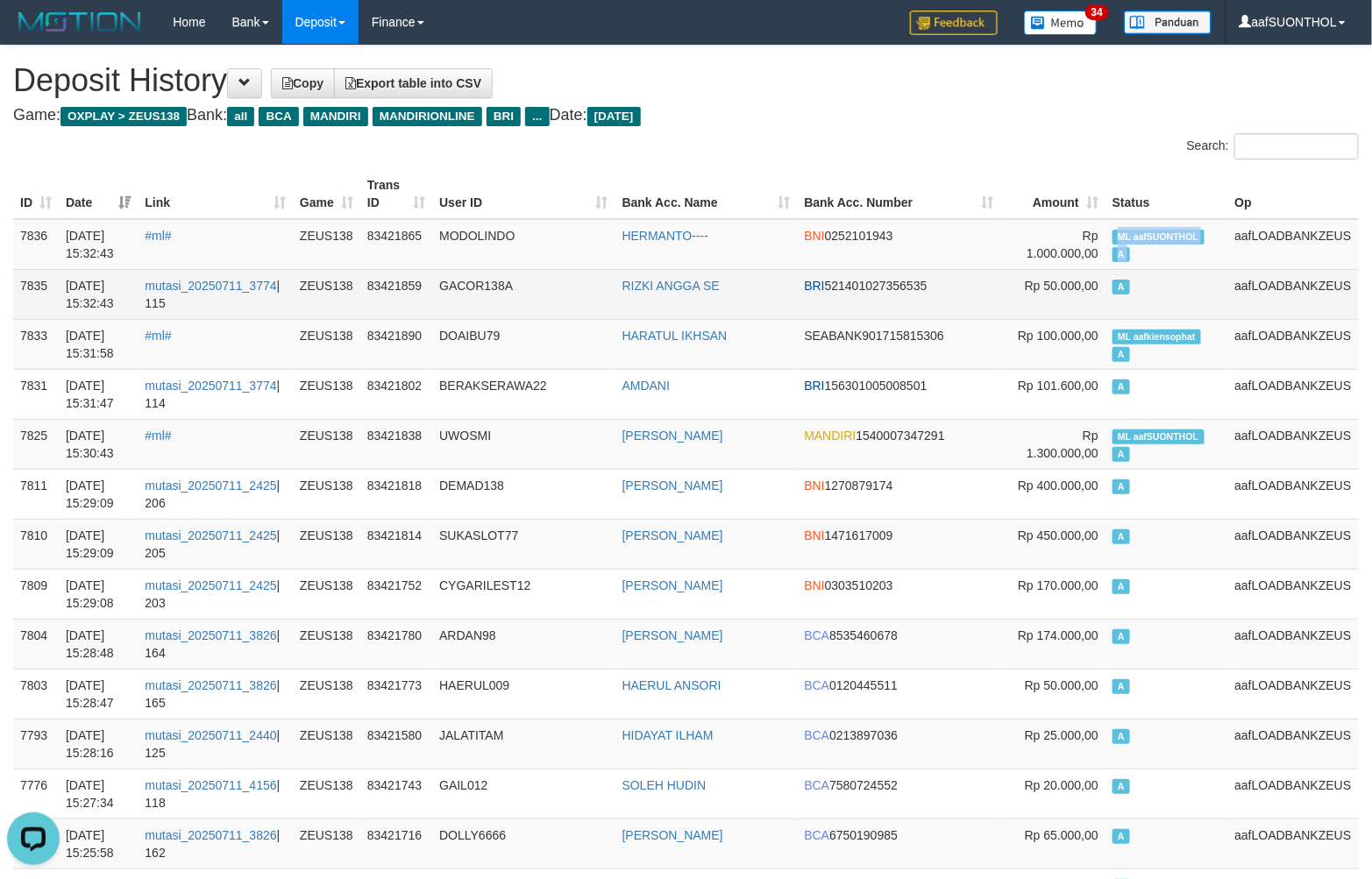 copy on "ML aafSUONTHOL   A" 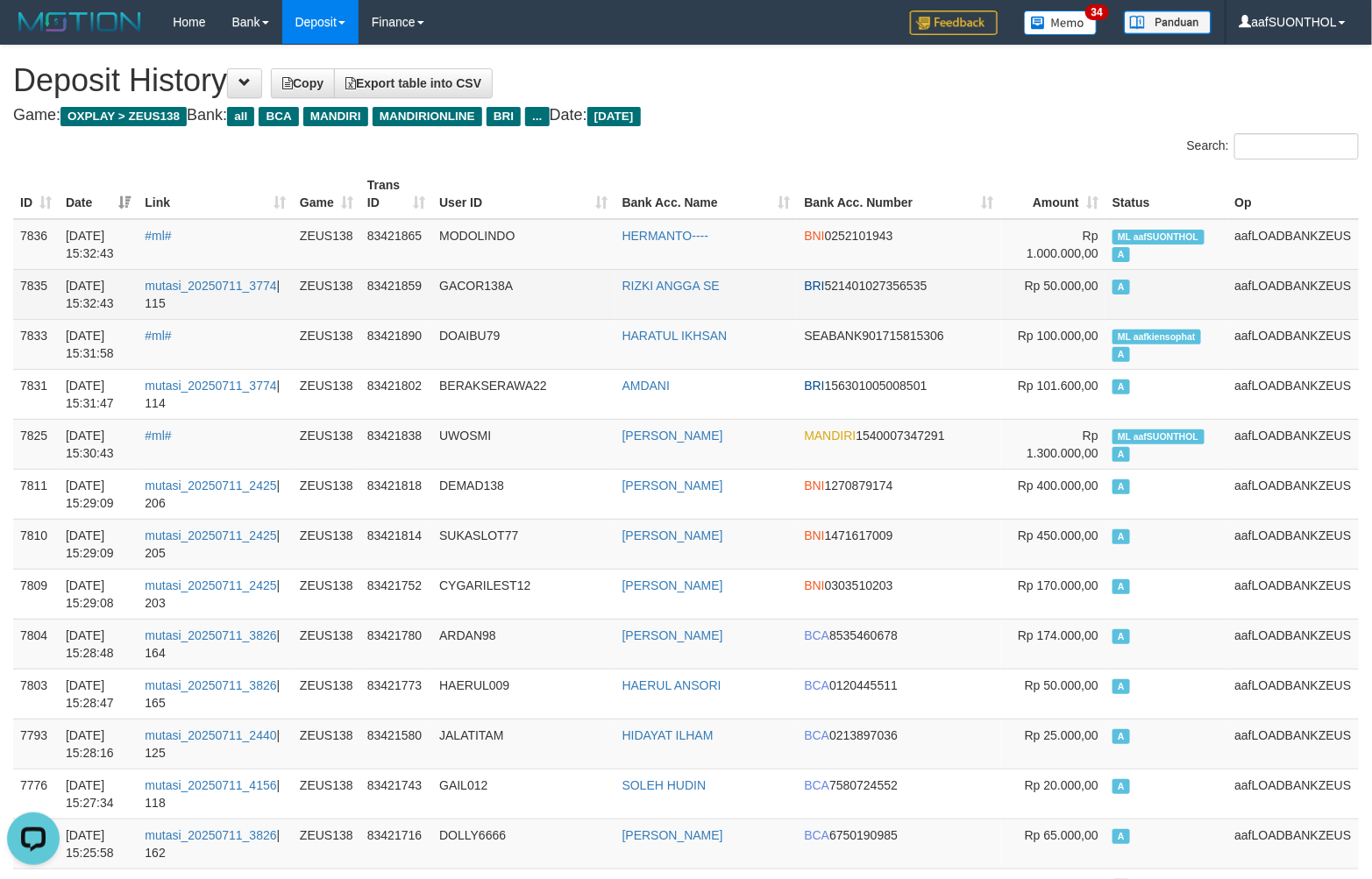 click on "A" at bounding box center [1167, 294] 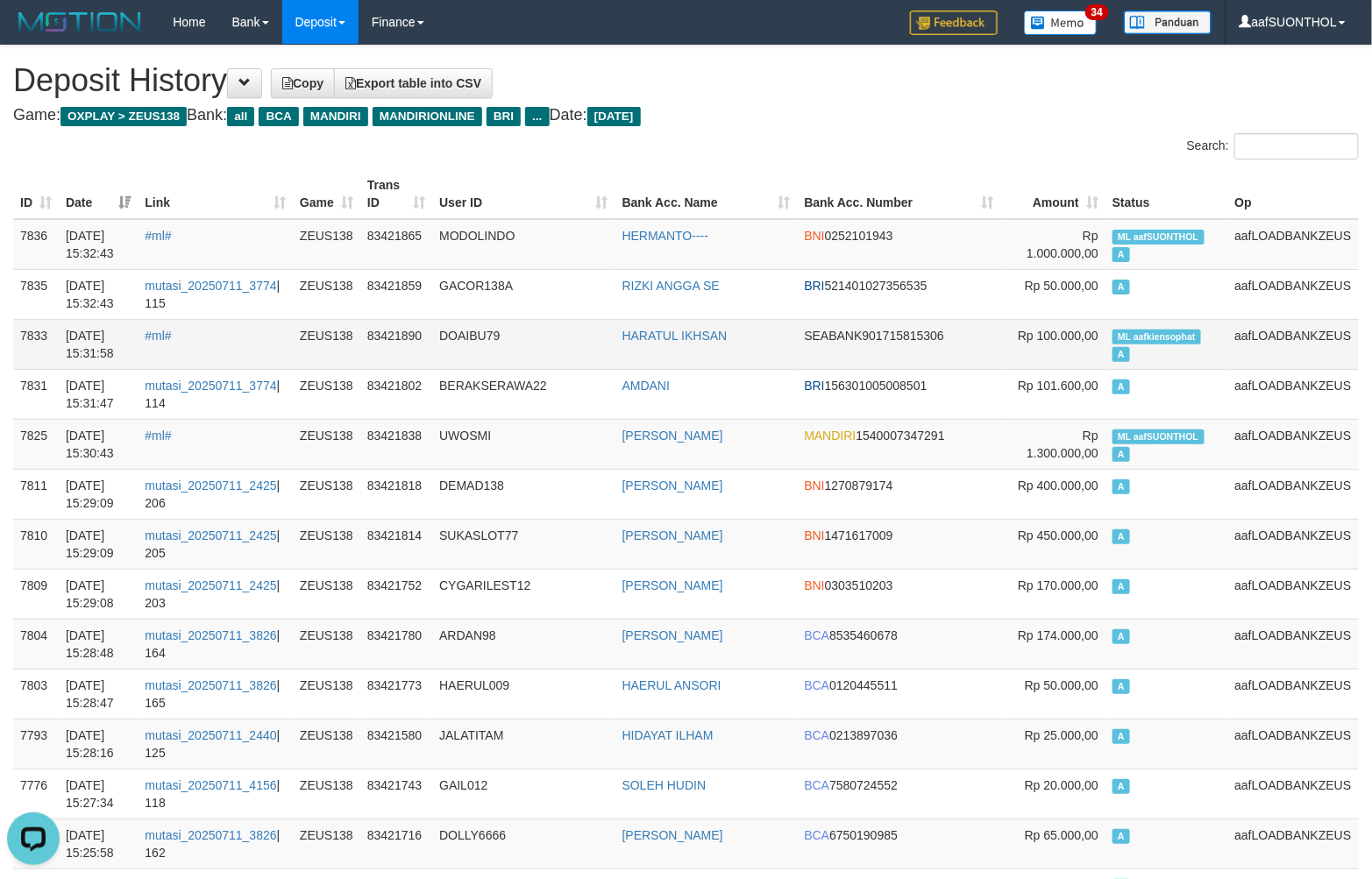 click on "ML aafkiensophat" at bounding box center (1156, 337) 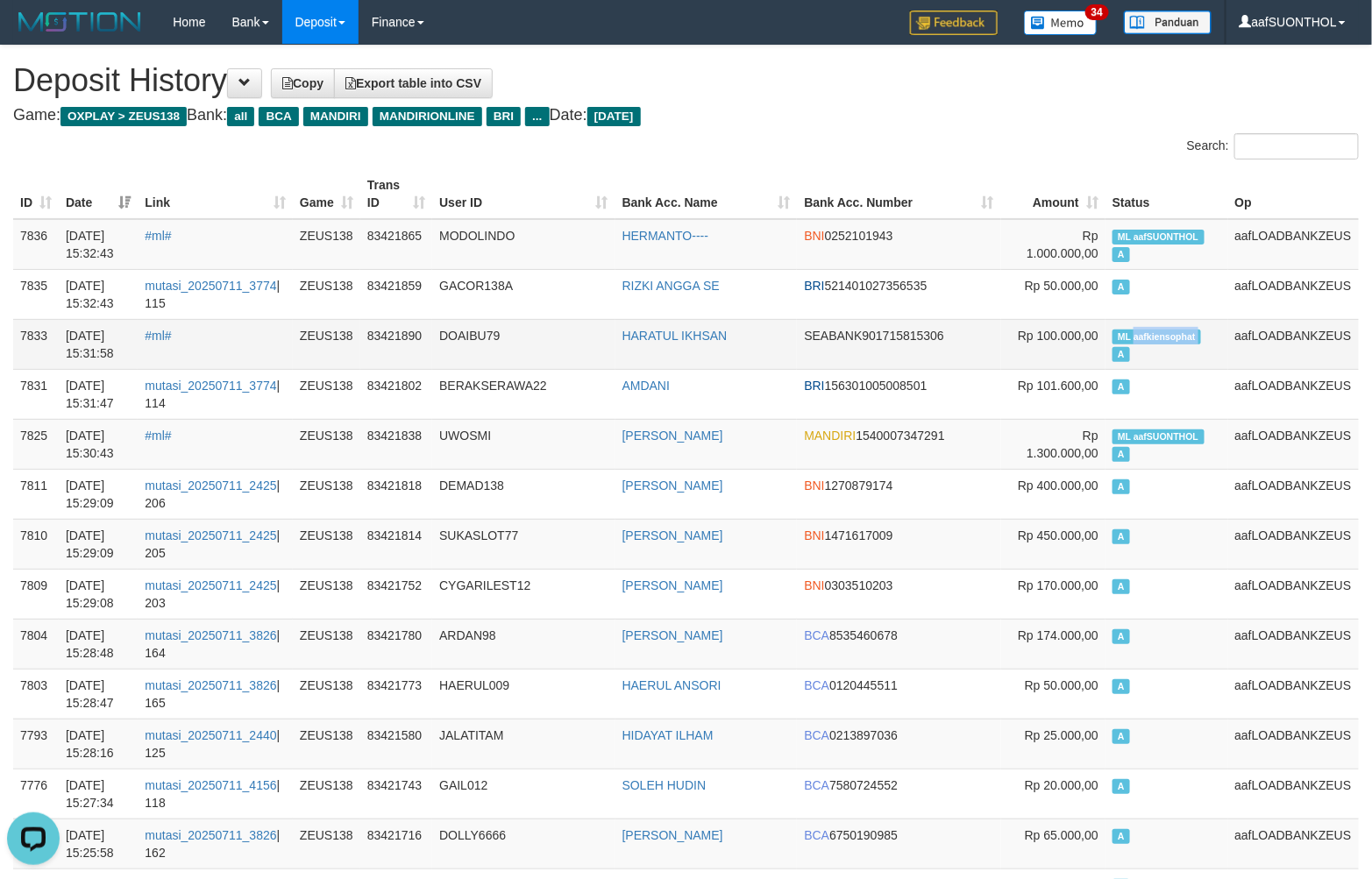 click on "ML aafkiensophat" at bounding box center [1156, 337] 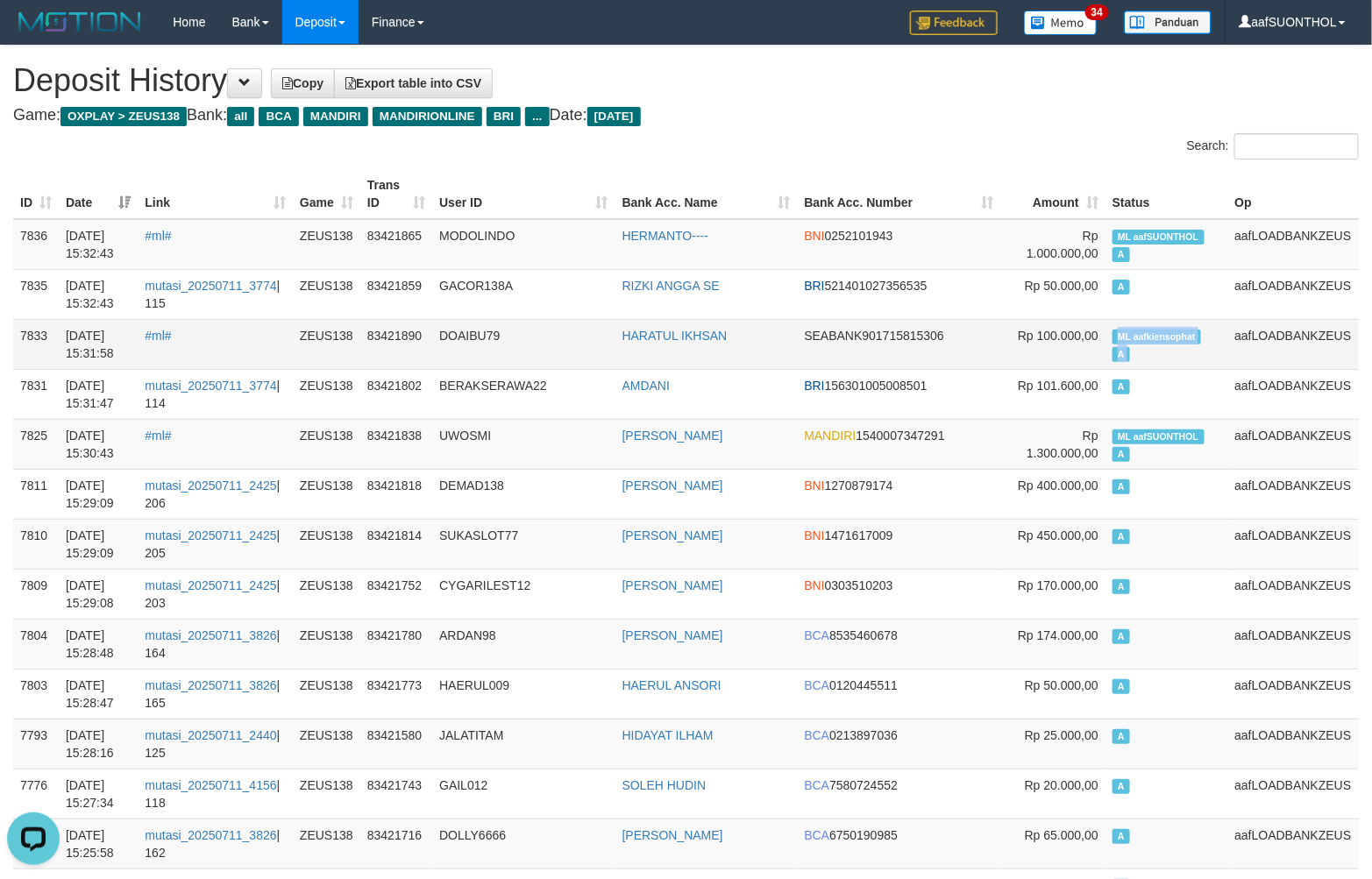 click on "ML aafkiensophat" at bounding box center (1156, 337) 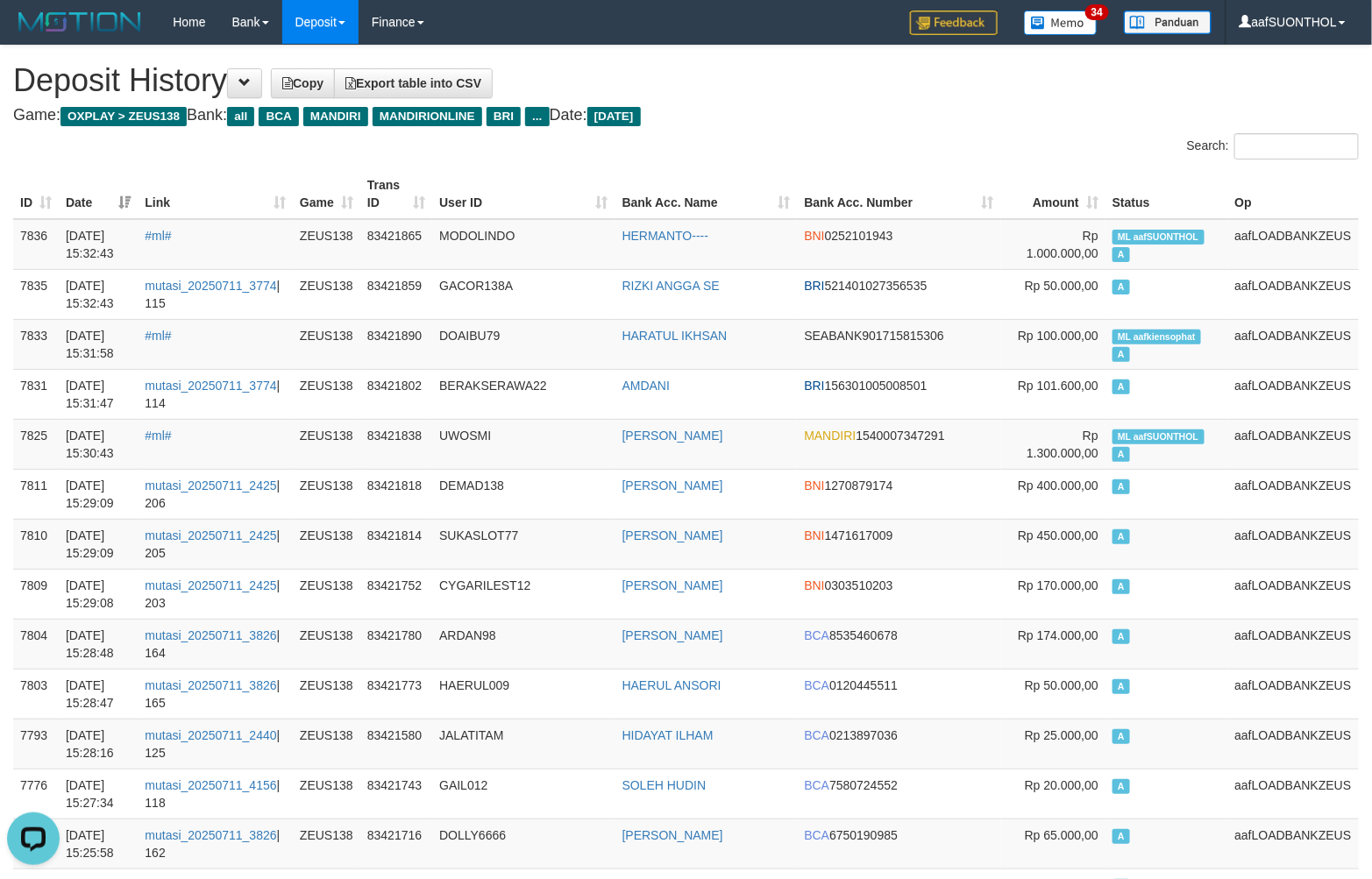 click on "**********" at bounding box center [686, 42676] 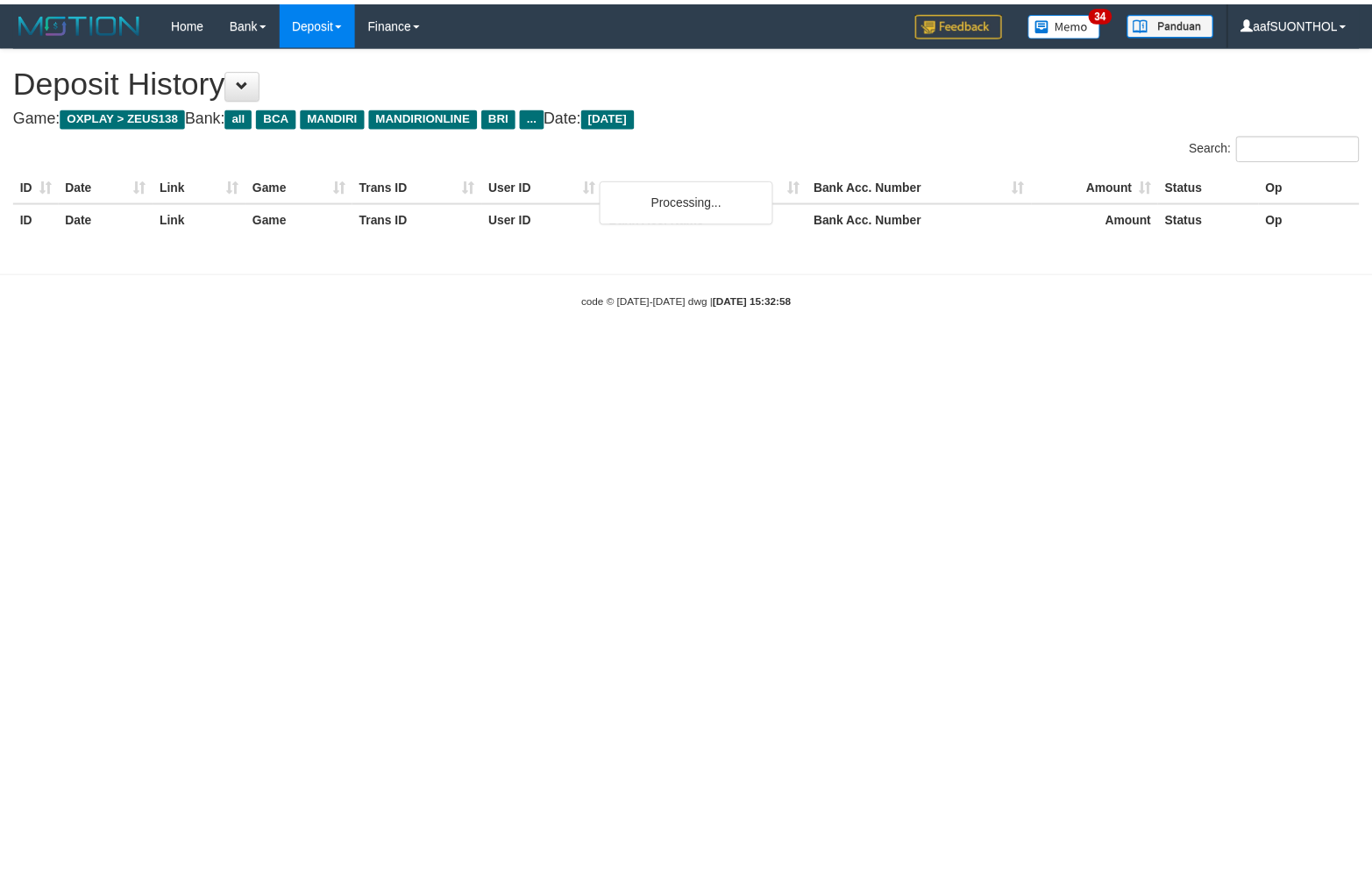 scroll, scrollTop: 0, scrollLeft: 0, axis: both 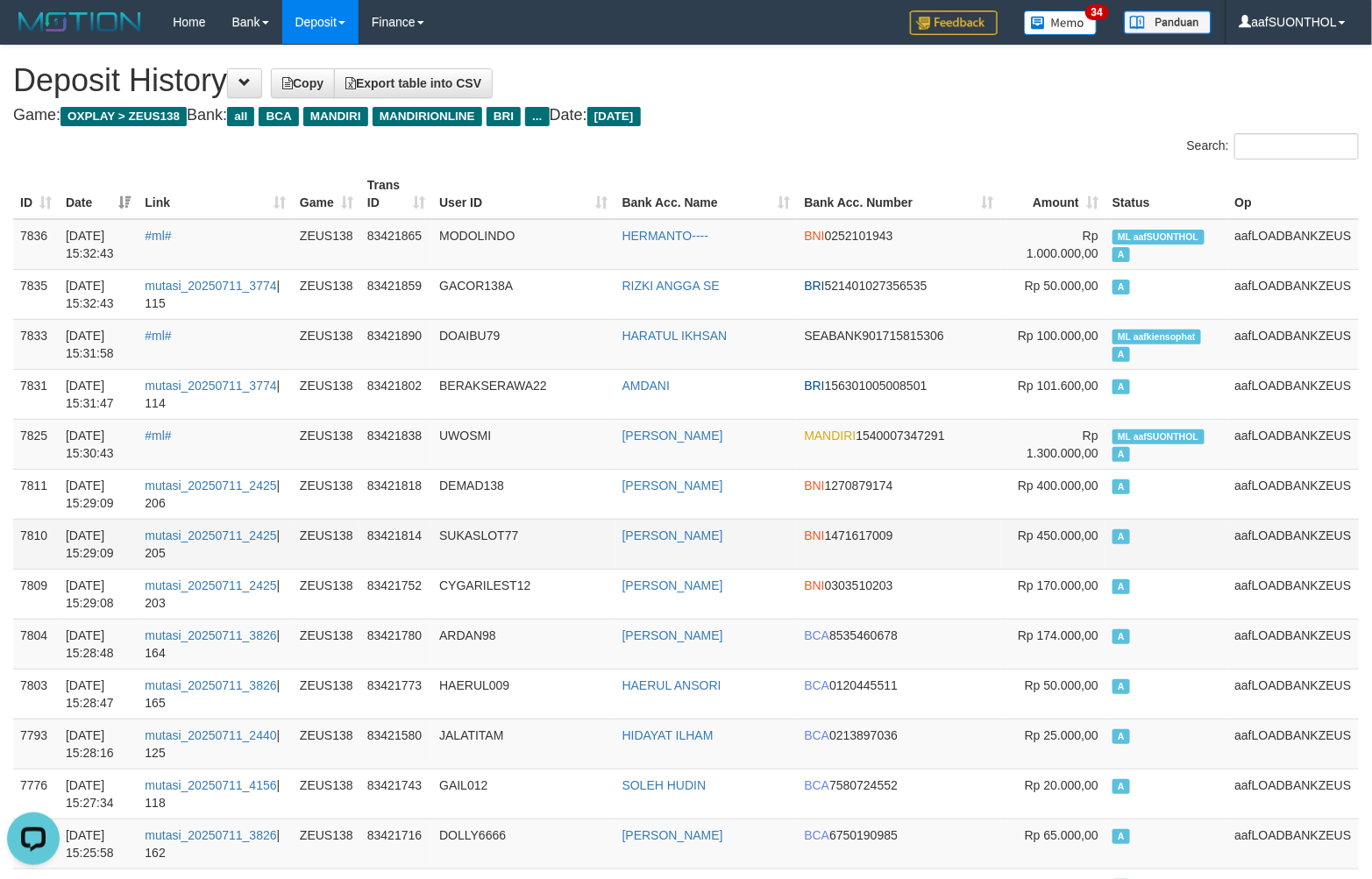 click on "SUKASLOT77" at bounding box center [523, 543] 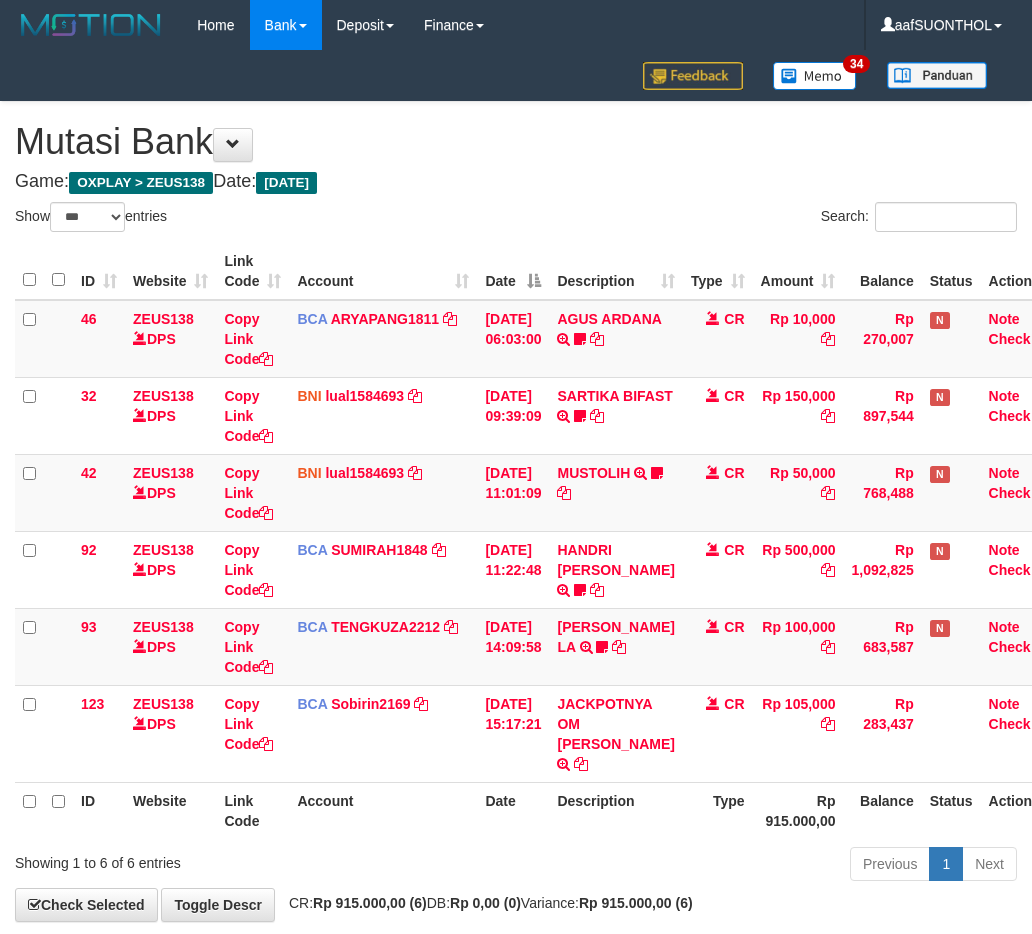 select on "***" 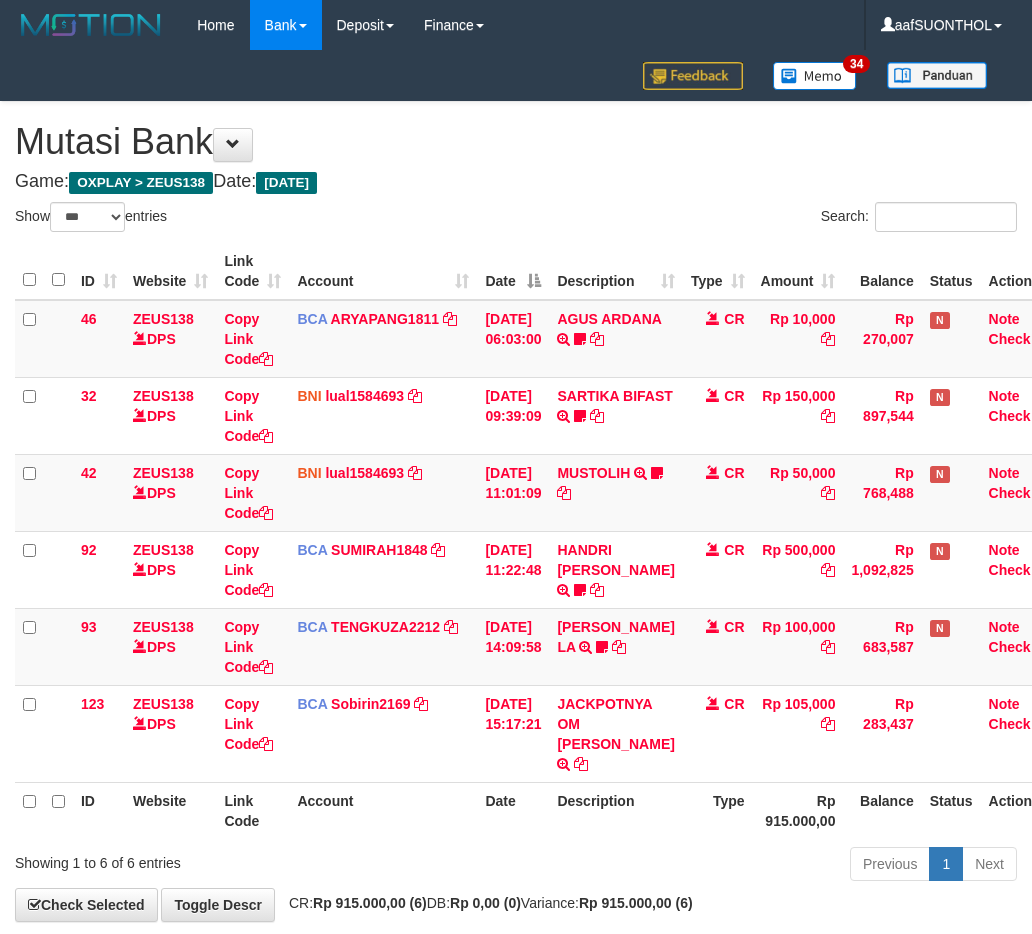 scroll, scrollTop: 1, scrollLeft: 0, axis: vertical 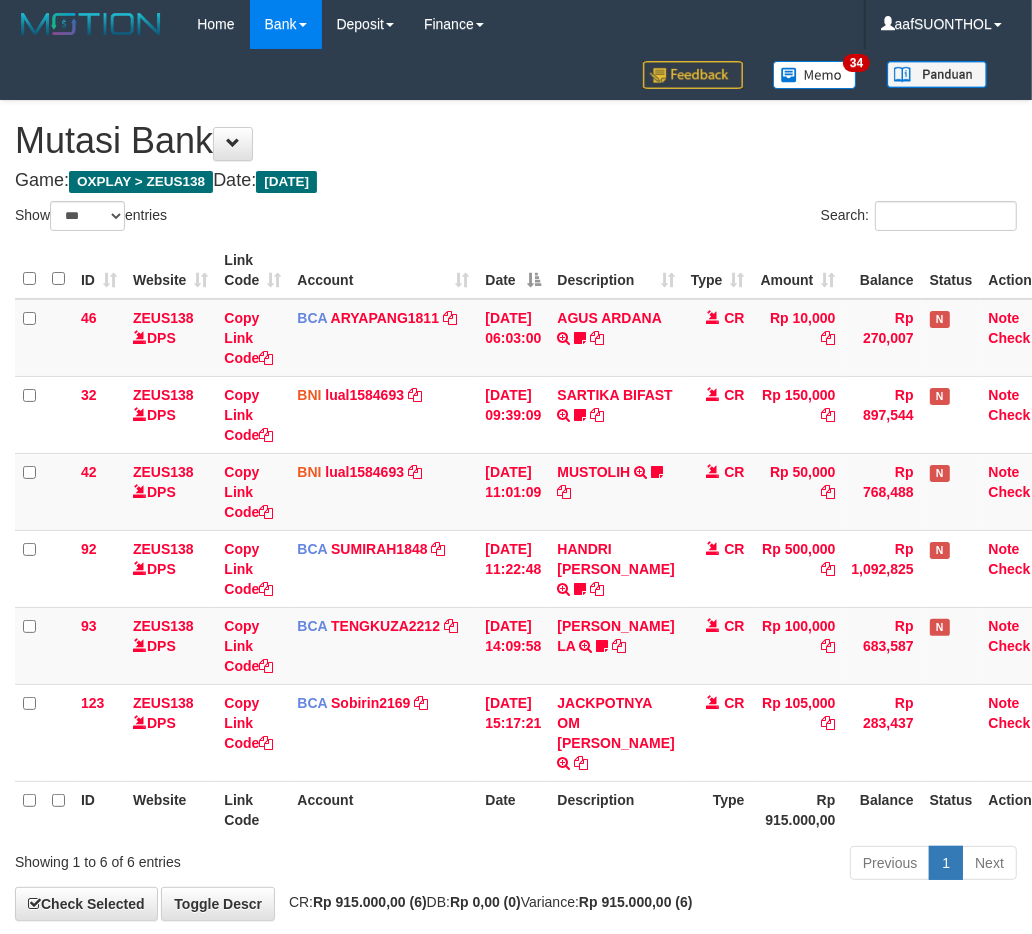 click on "Account" at bounding box center (383, 809) 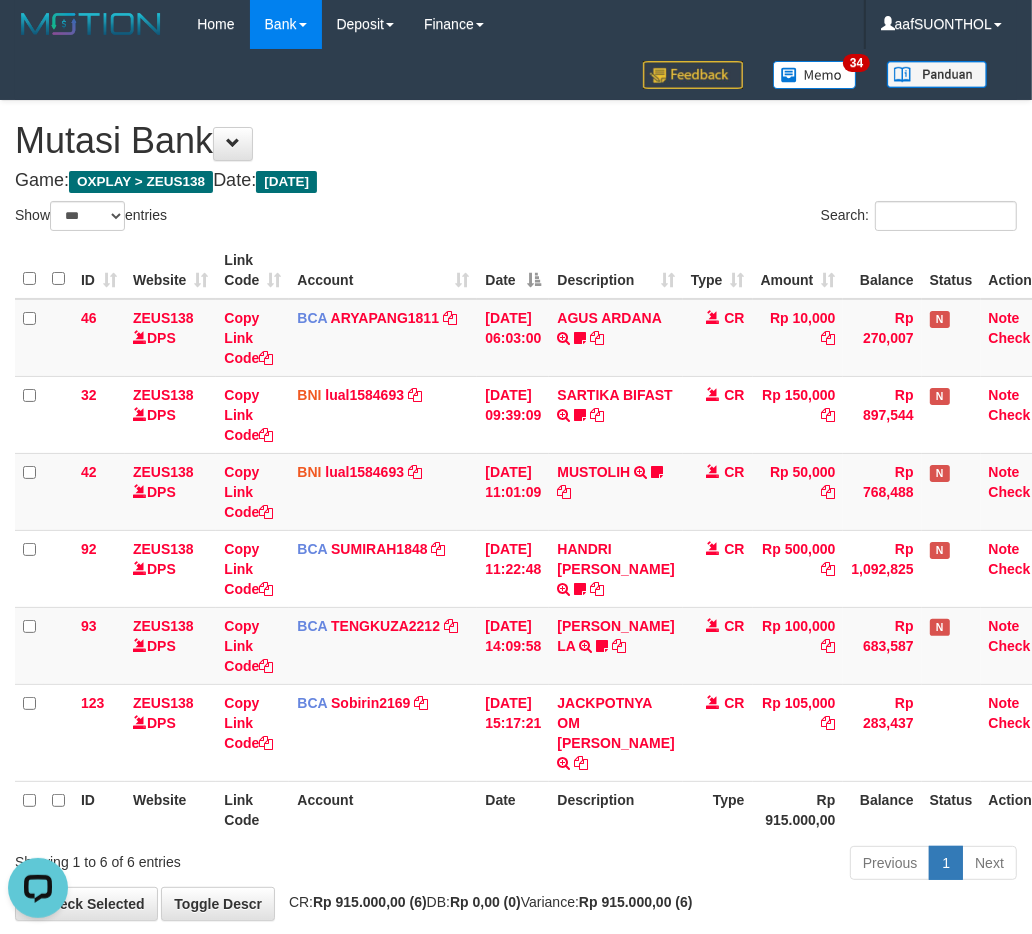scroll, scrollTop: 0, scrollLeft: 0, axis: both 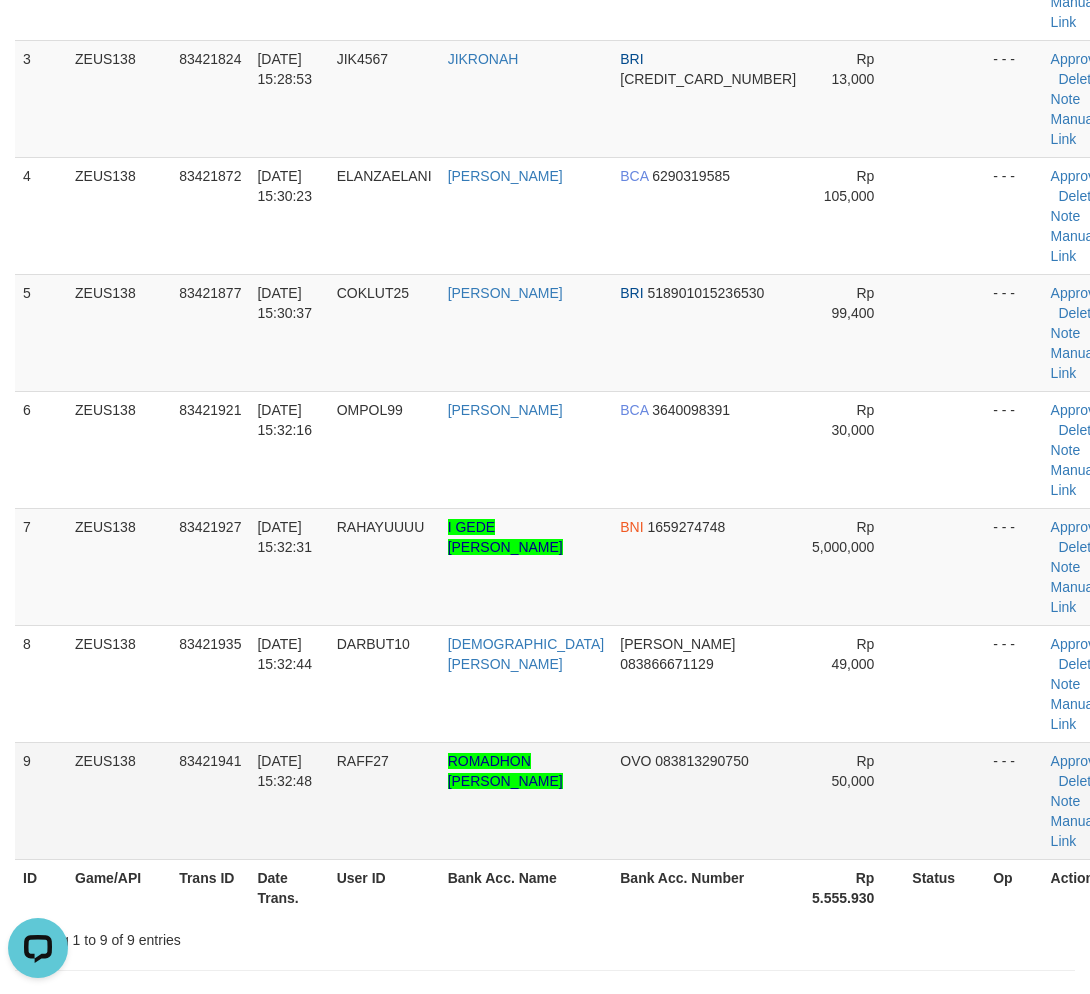 click at bounding box center [944, 800] 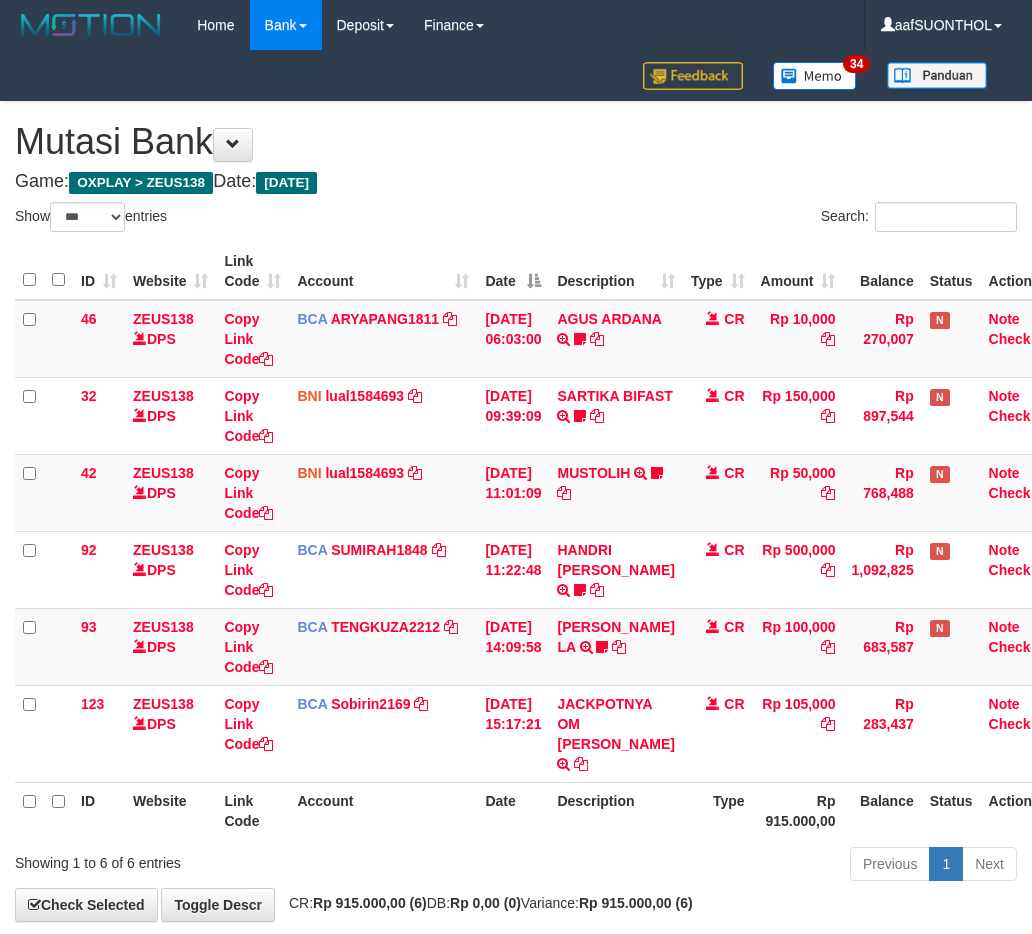 select on "***" 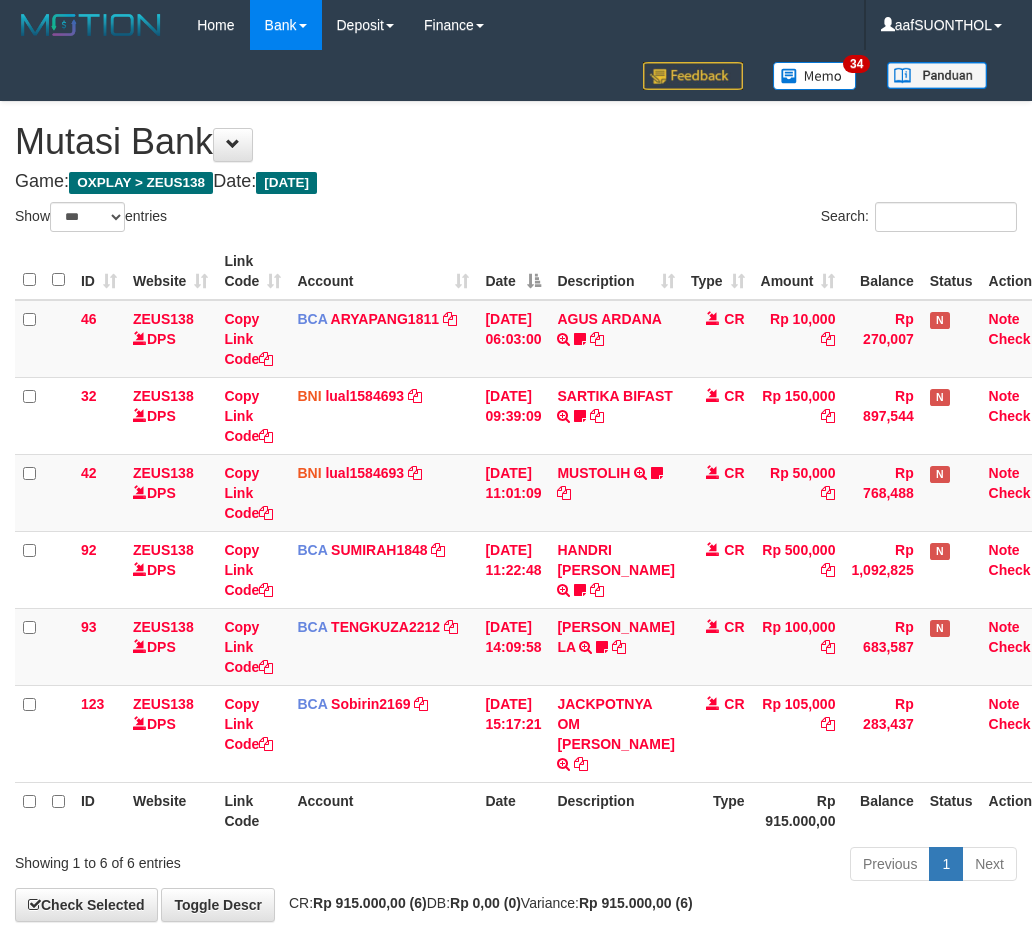 scroll, scrollTop: 1, scrollLeft: 0, axis: vertical 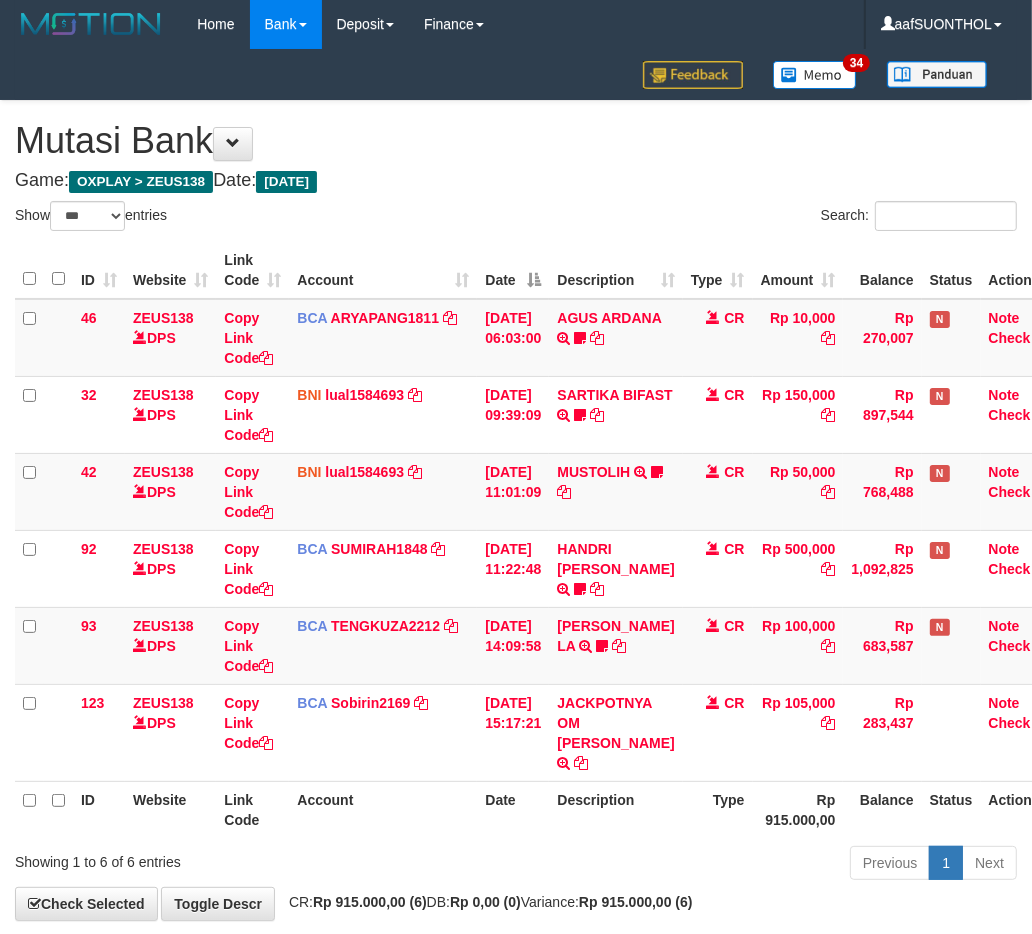 drag, startPoint x: 518, startPoint y: 841, endPoint x: 508, endPoint y: 838, distance: 10.440307 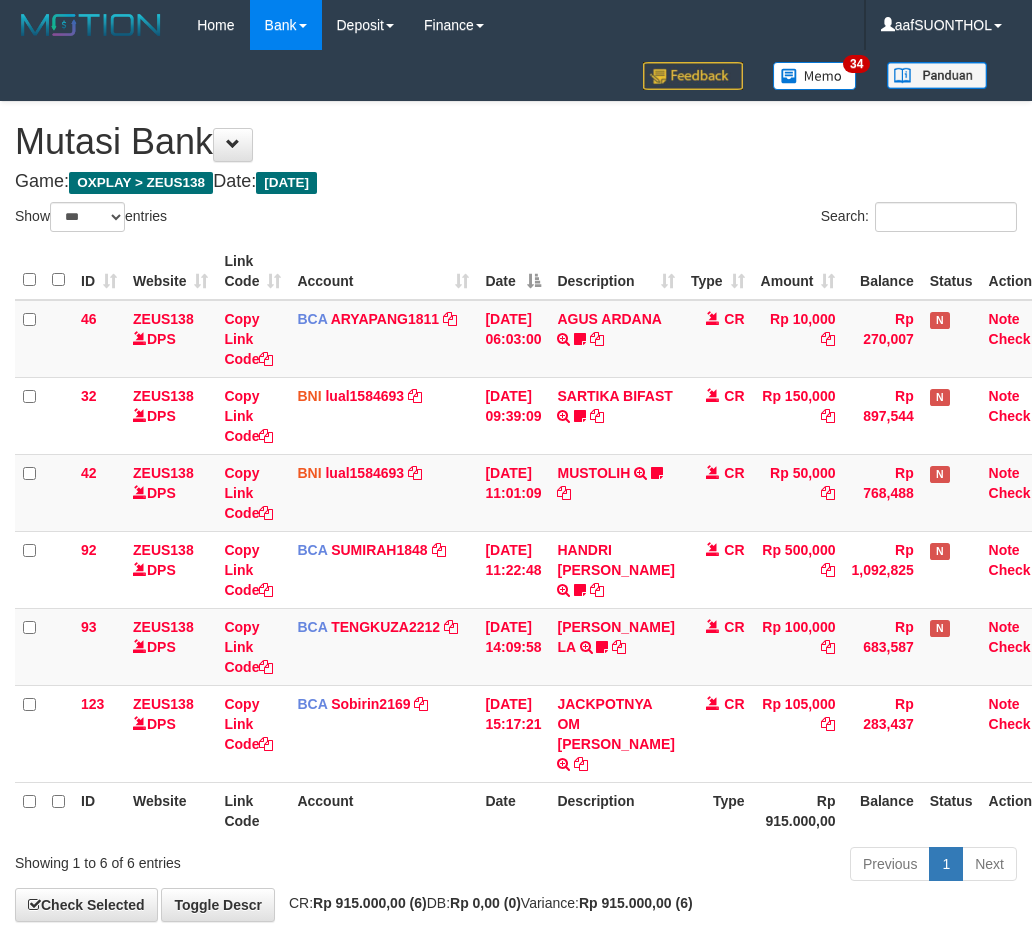 select on "***" 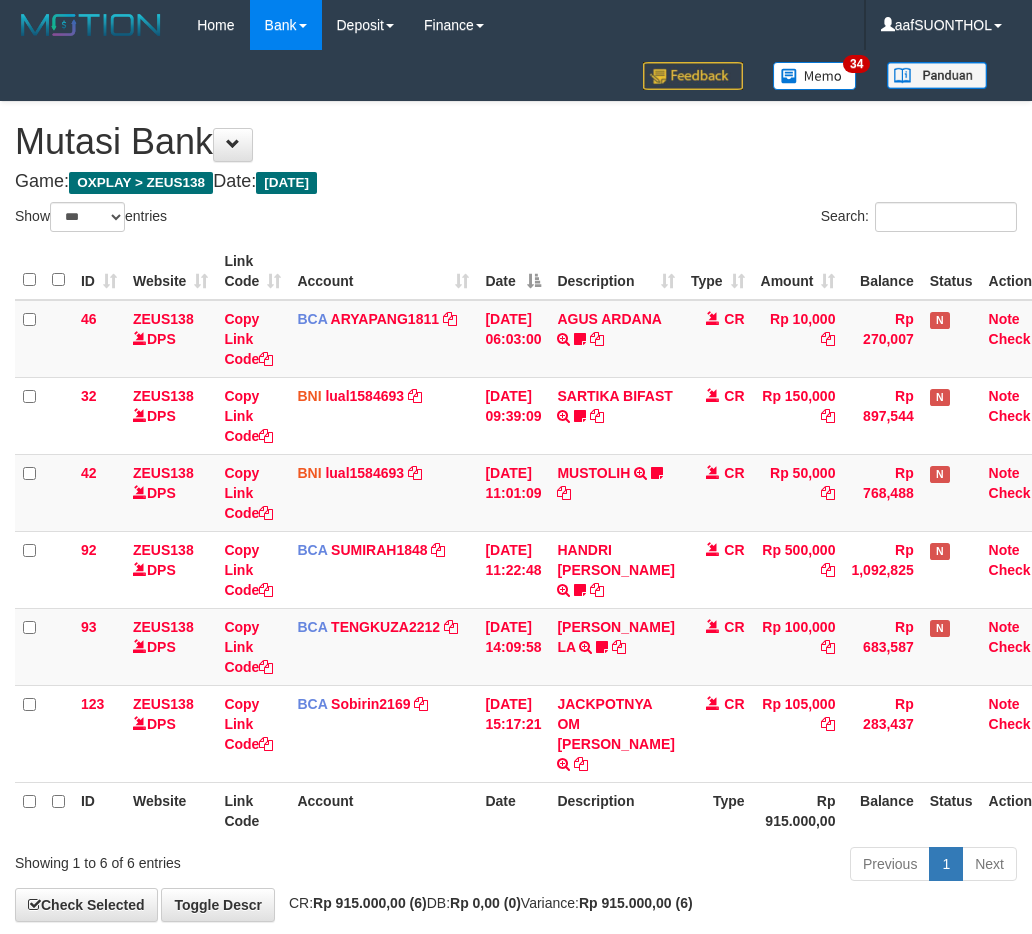 scroll, scrollTop: 1, scrollLeft: 0, axis: vertical 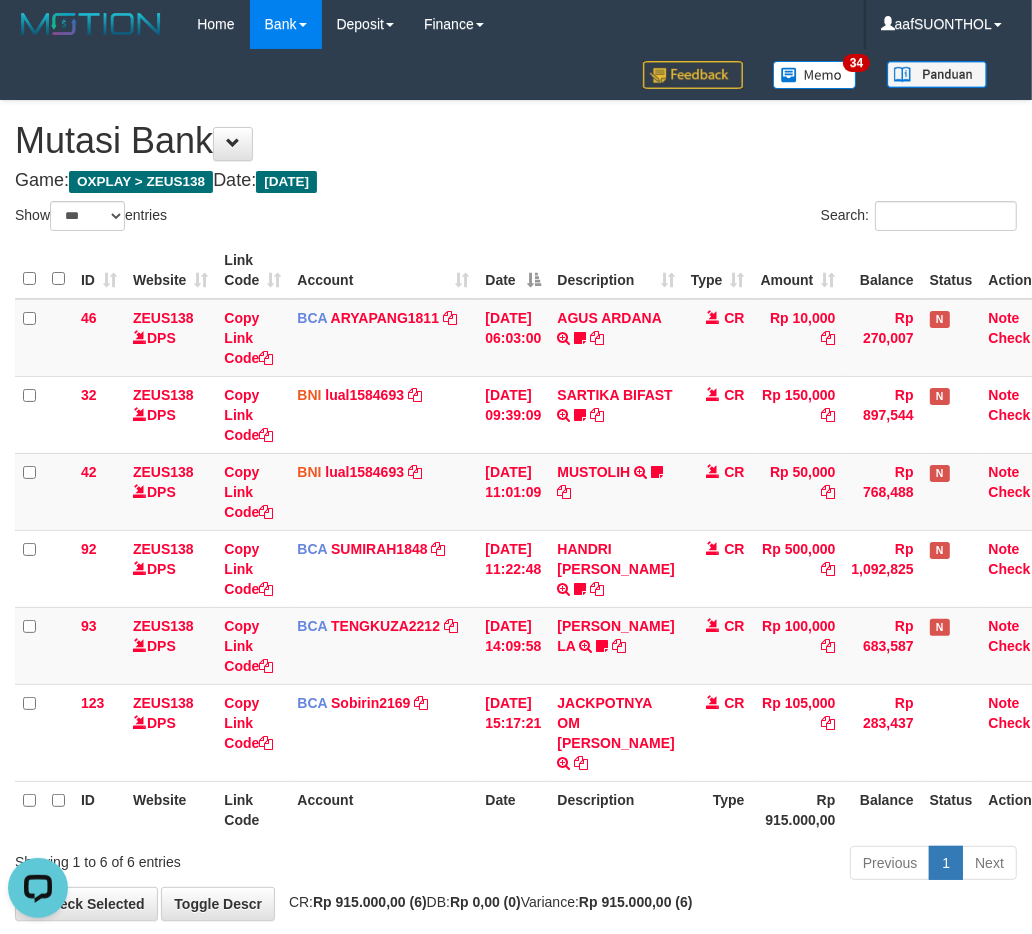 click on "Previous 1 Next" at bounding box center (731, 865) 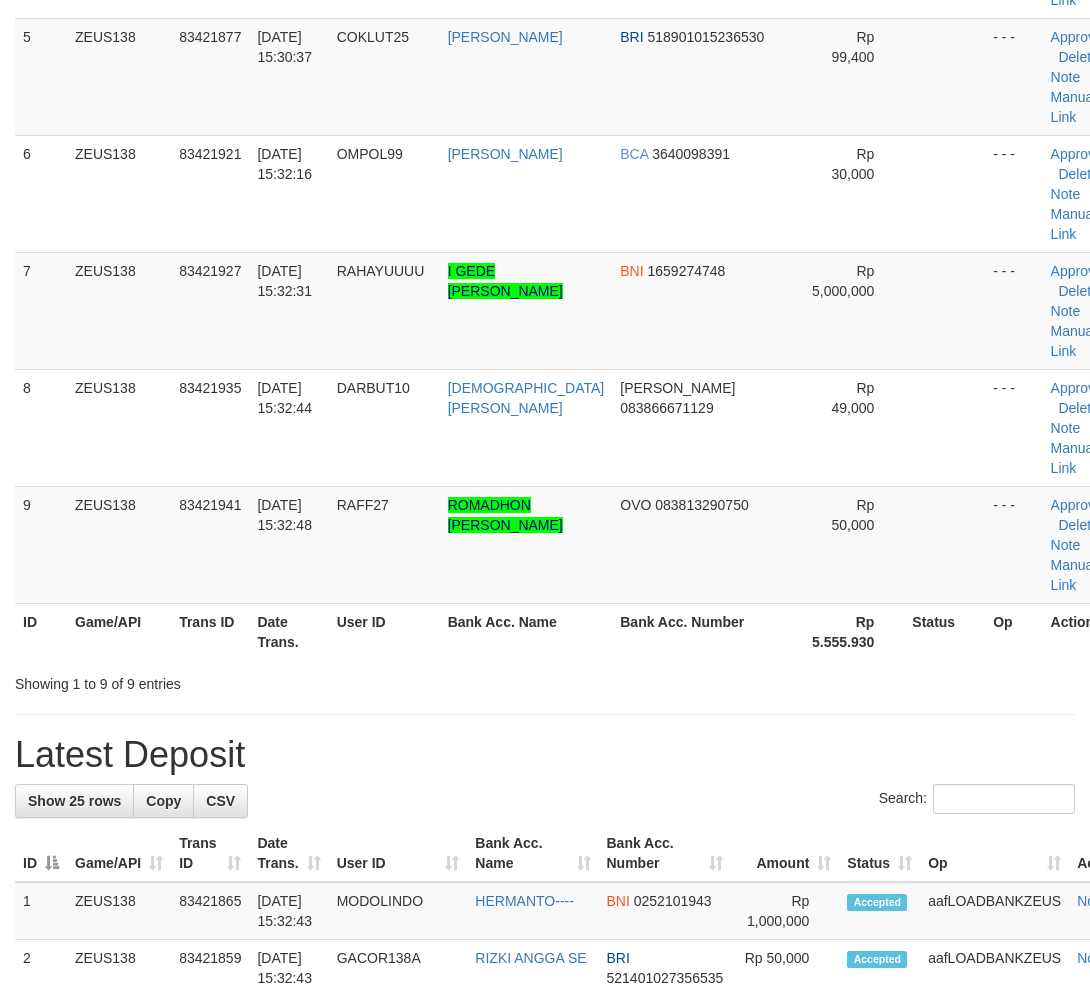 scroll, scrollTop: 444, scrollLeft: 0, axis: vertical 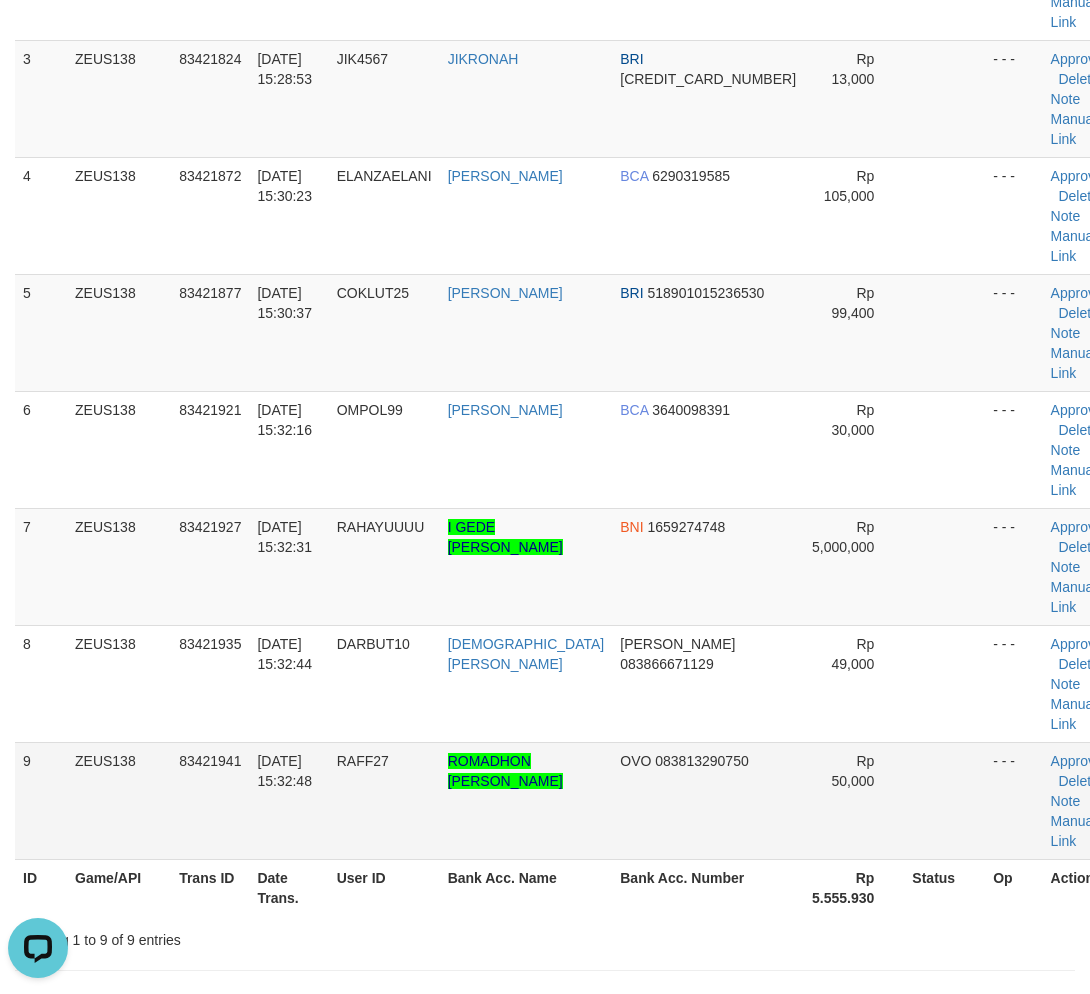 drag, startPoint x: 902, startPoint y: 598, endPoint x: 855, endPoint y: 614, distance: 49.648766 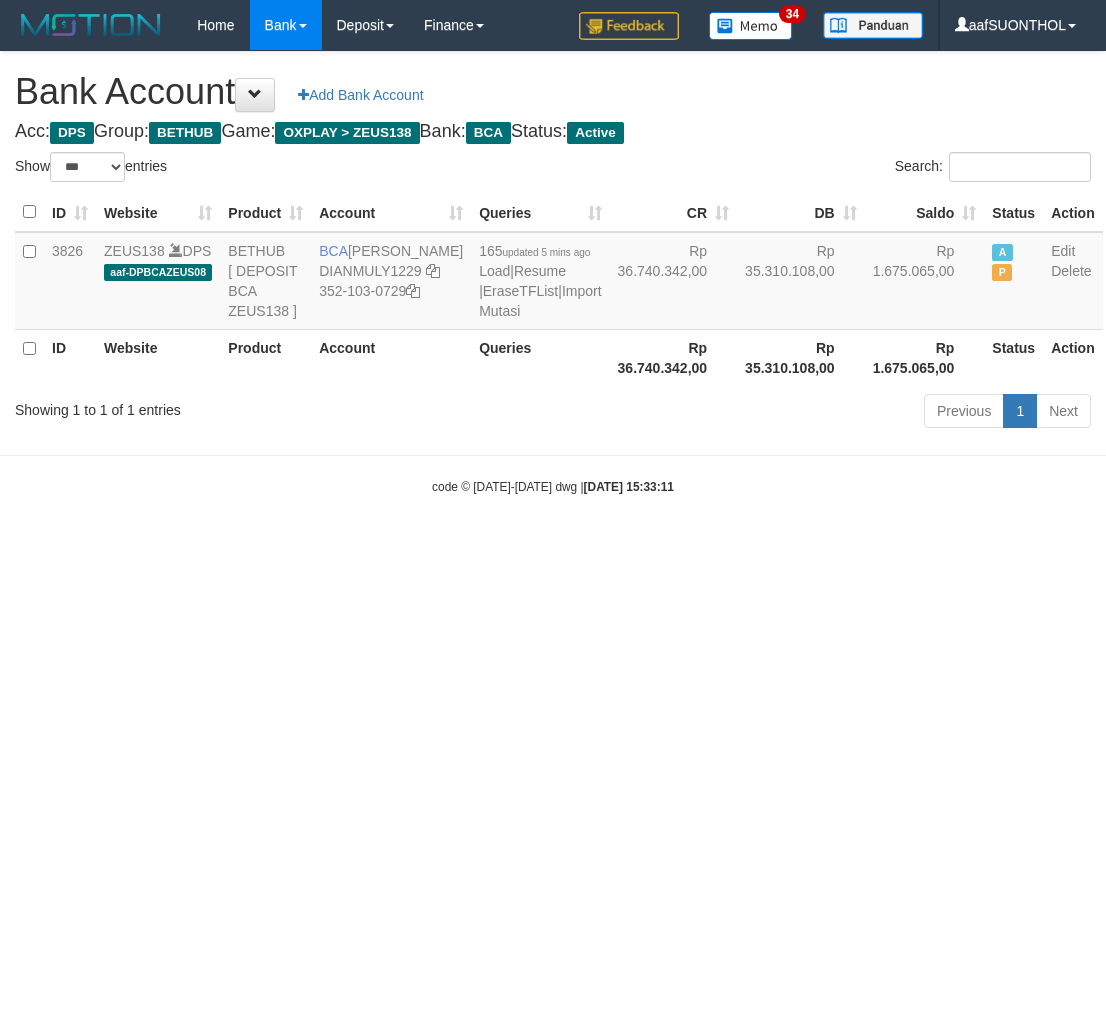 select on "***" 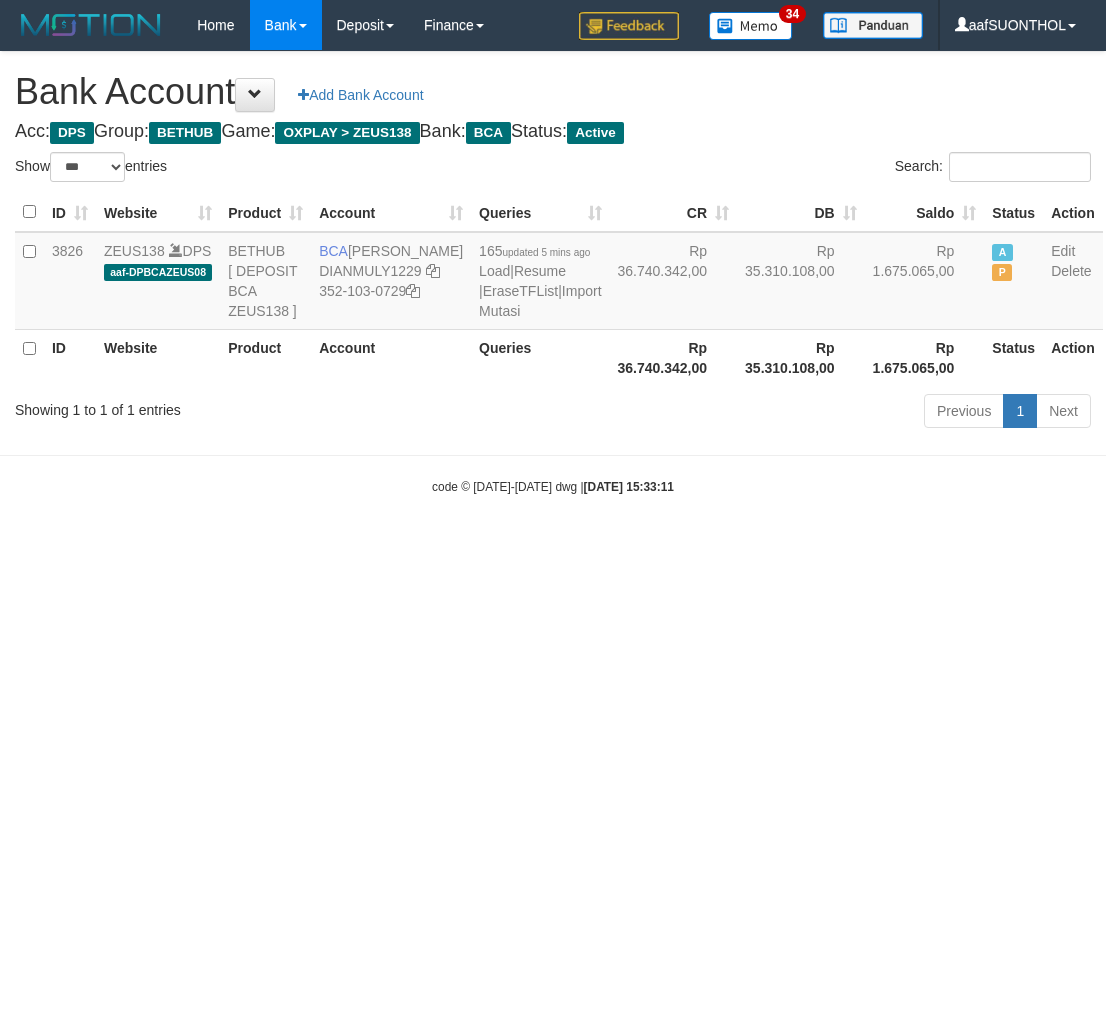 scroll, scrollTop: 0, scrollLeft: 0, axis: both 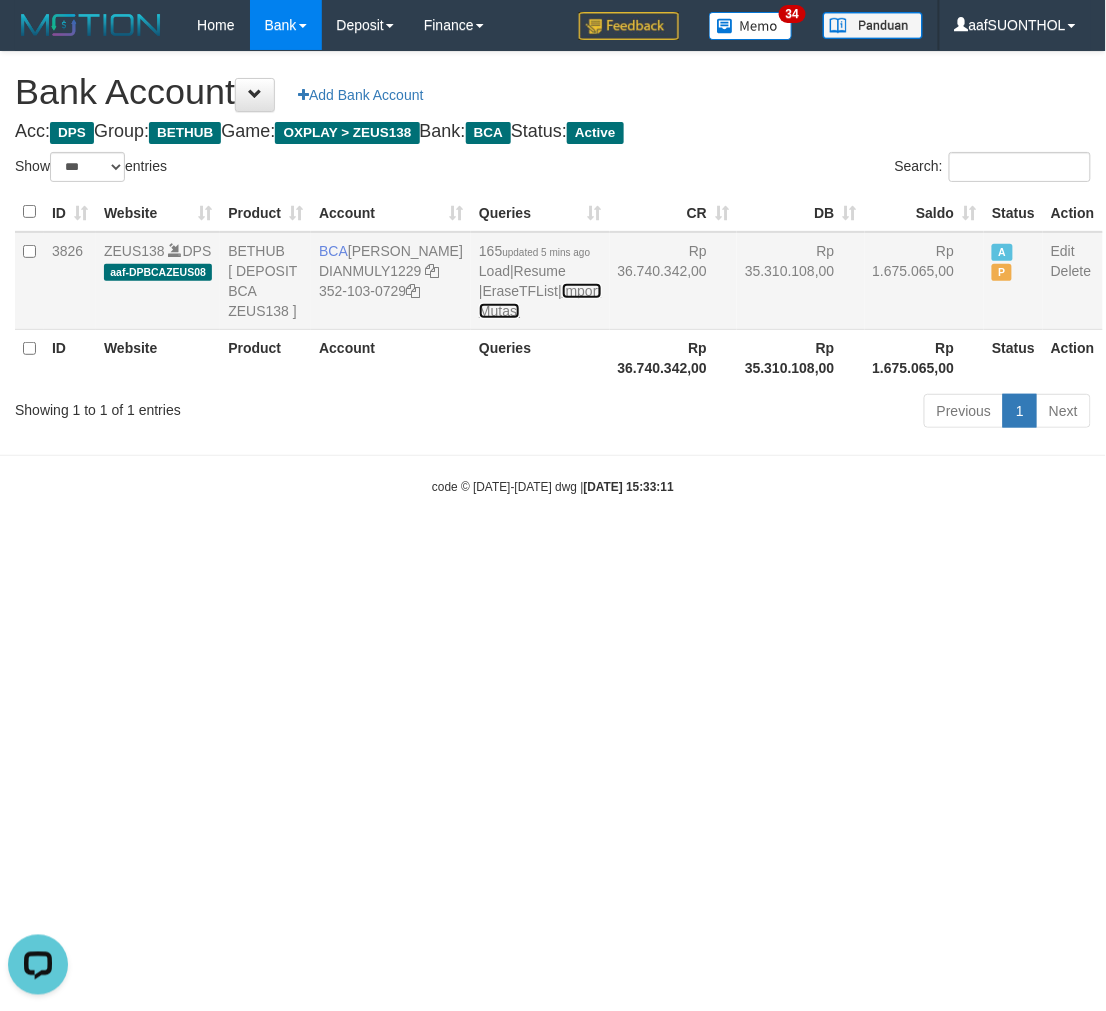 click on "Import Mutasi" at bounding box center (540, 301) 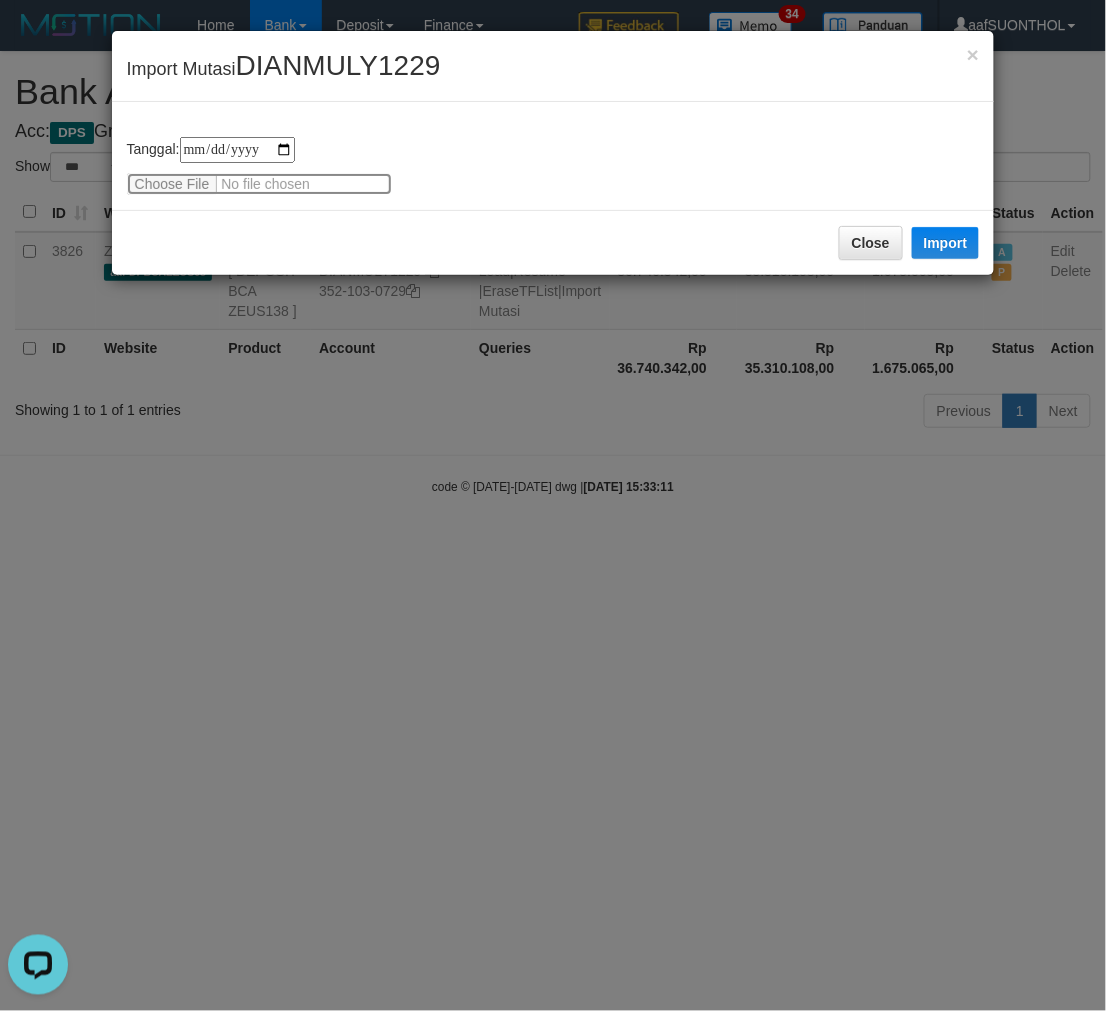 click at bounding box center (259, 184) 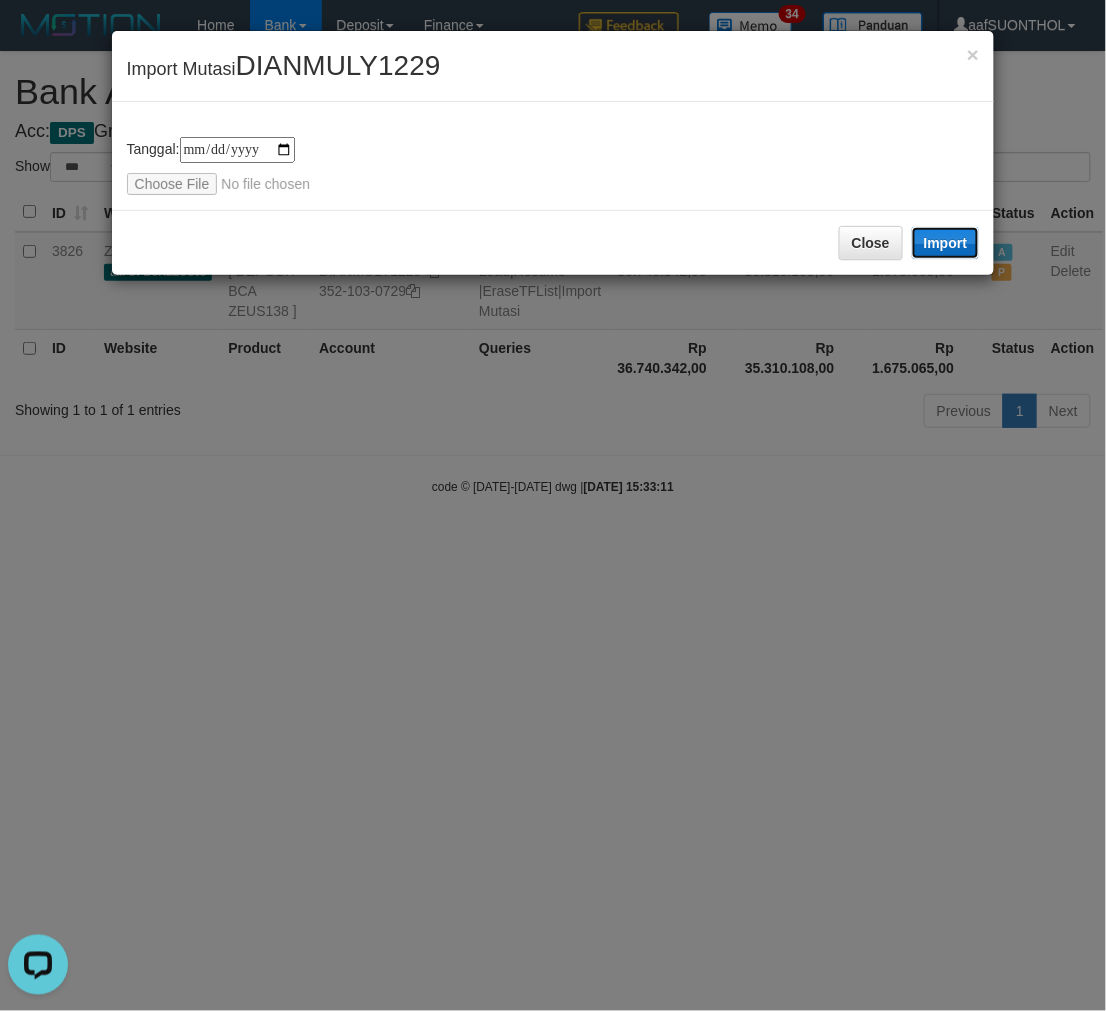 click on "Import" at bounding box center (946, 243) 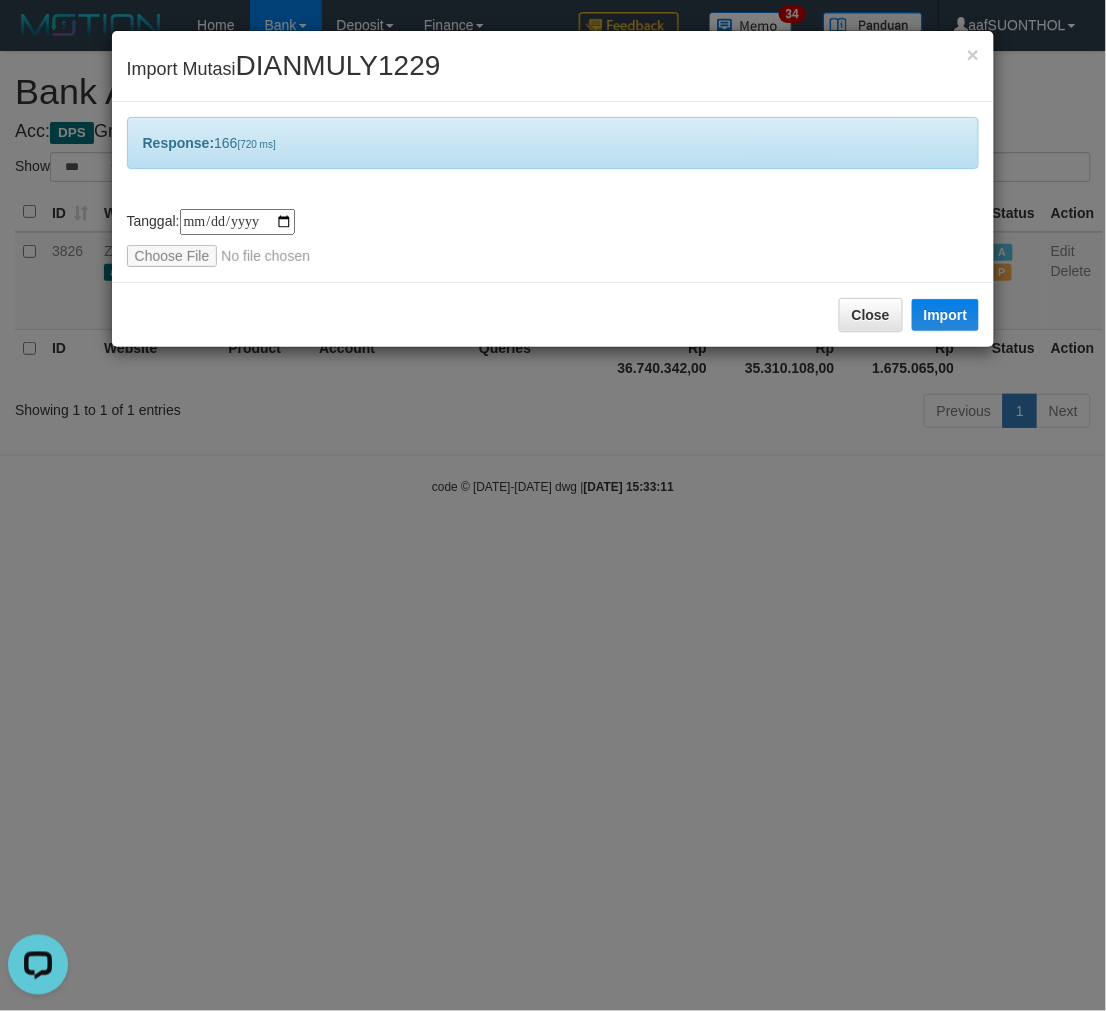 click on "**********" at bounding box center [553, 505] 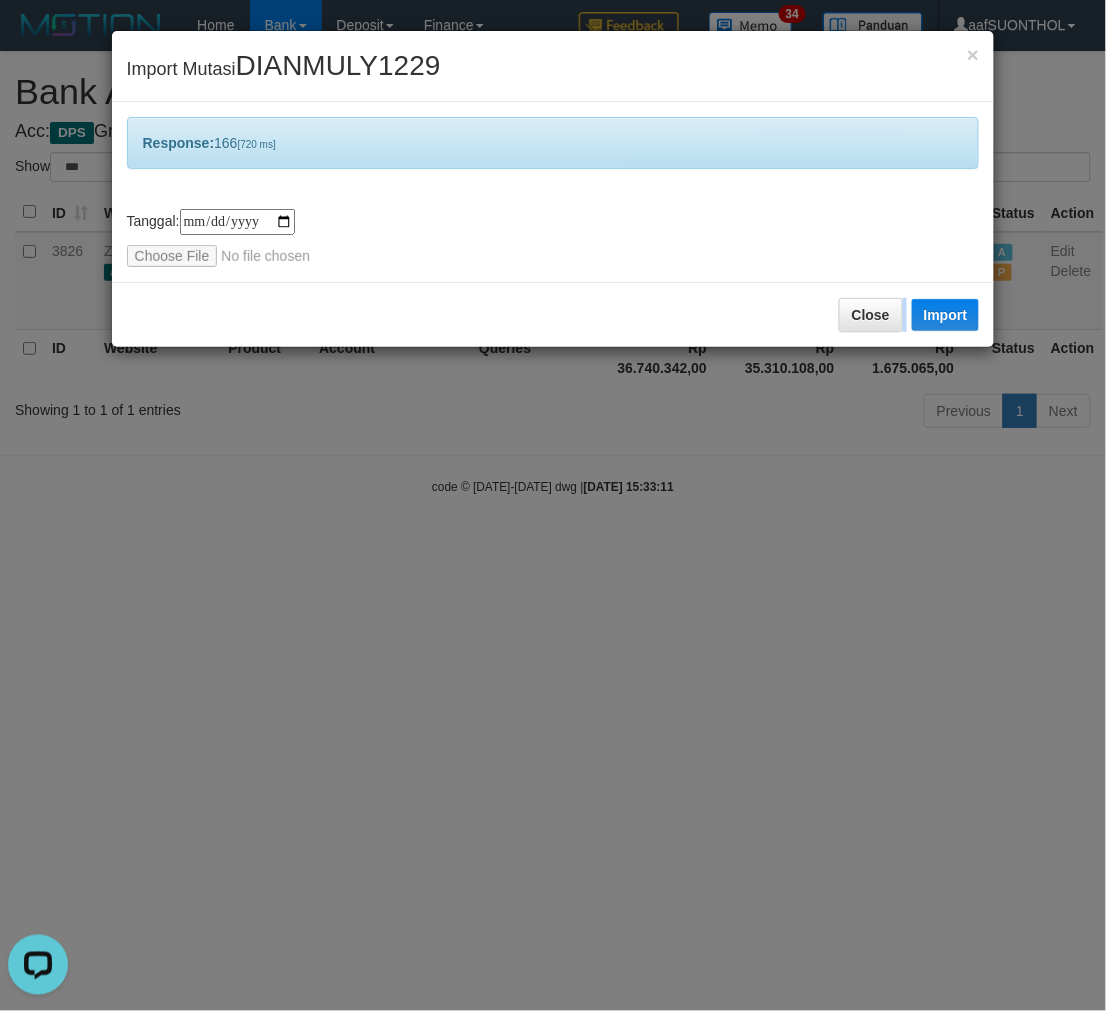 click on "**********" at bounding box center [553, 505] 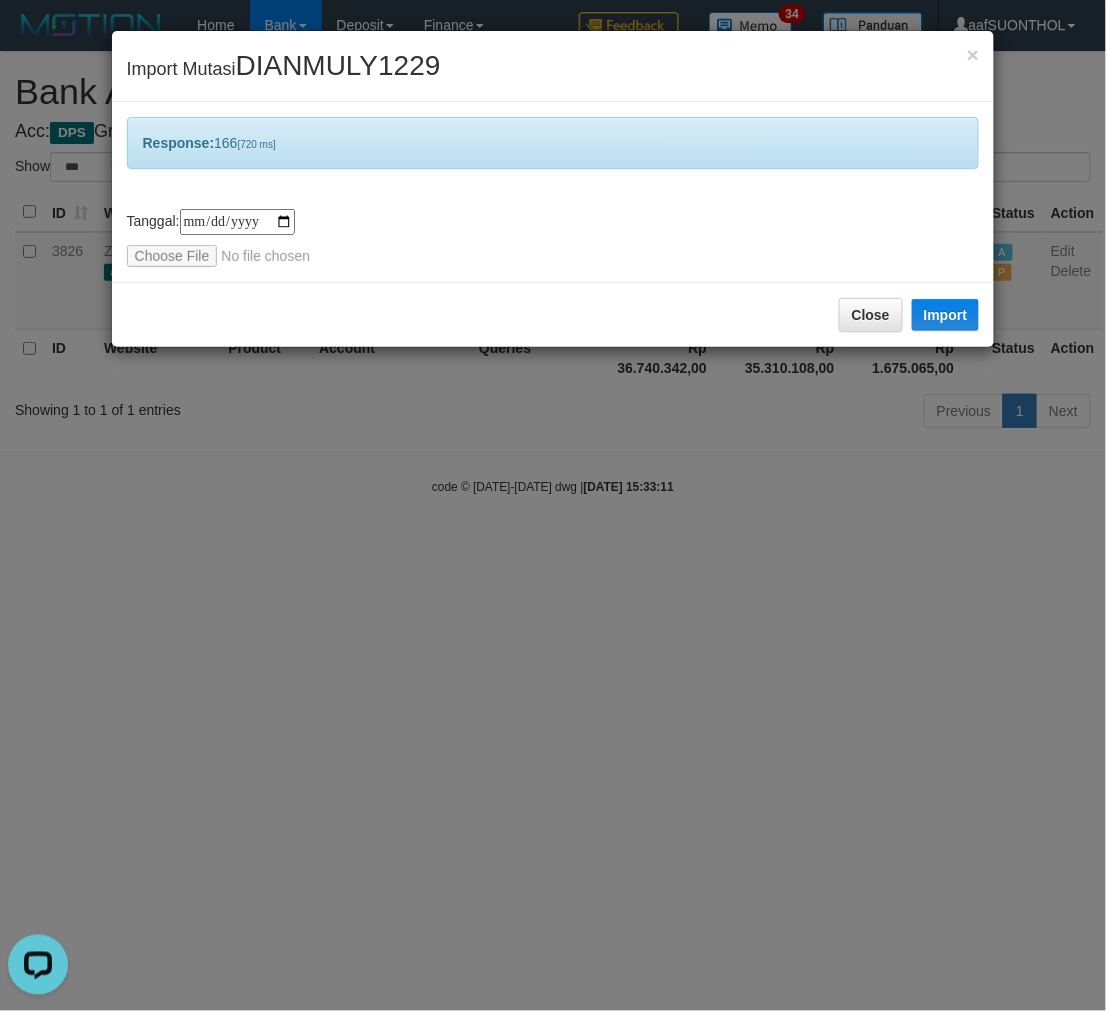 click on "**********" at bounding box center (553, 505) 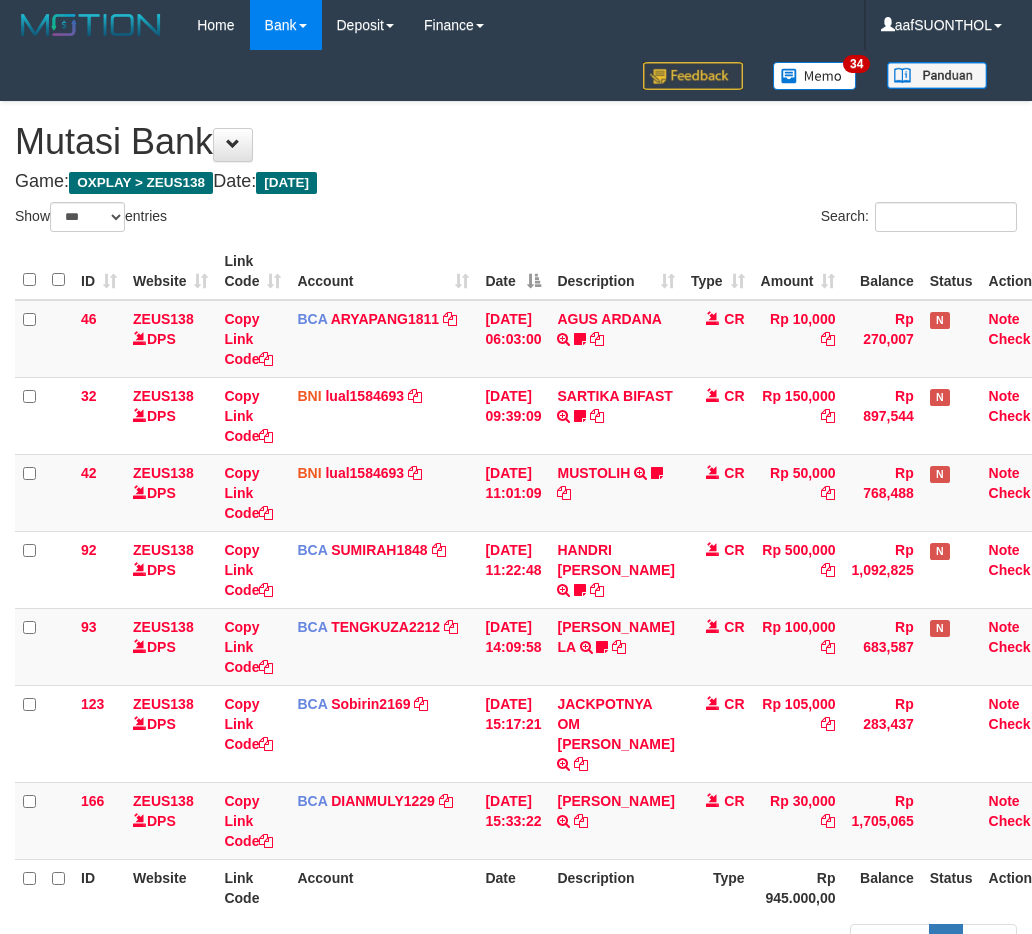 select on "***" 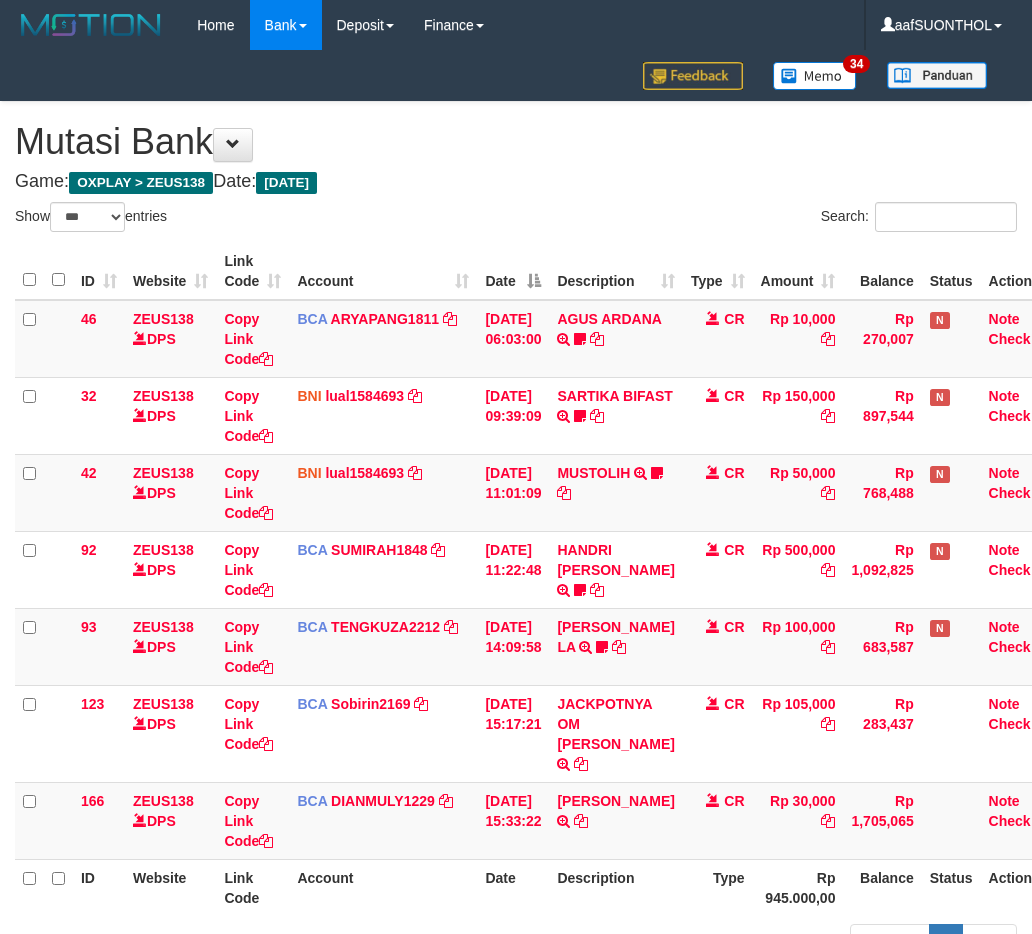 scroll, scrollTop: 156, scrollLeft: 0, axis: vertical 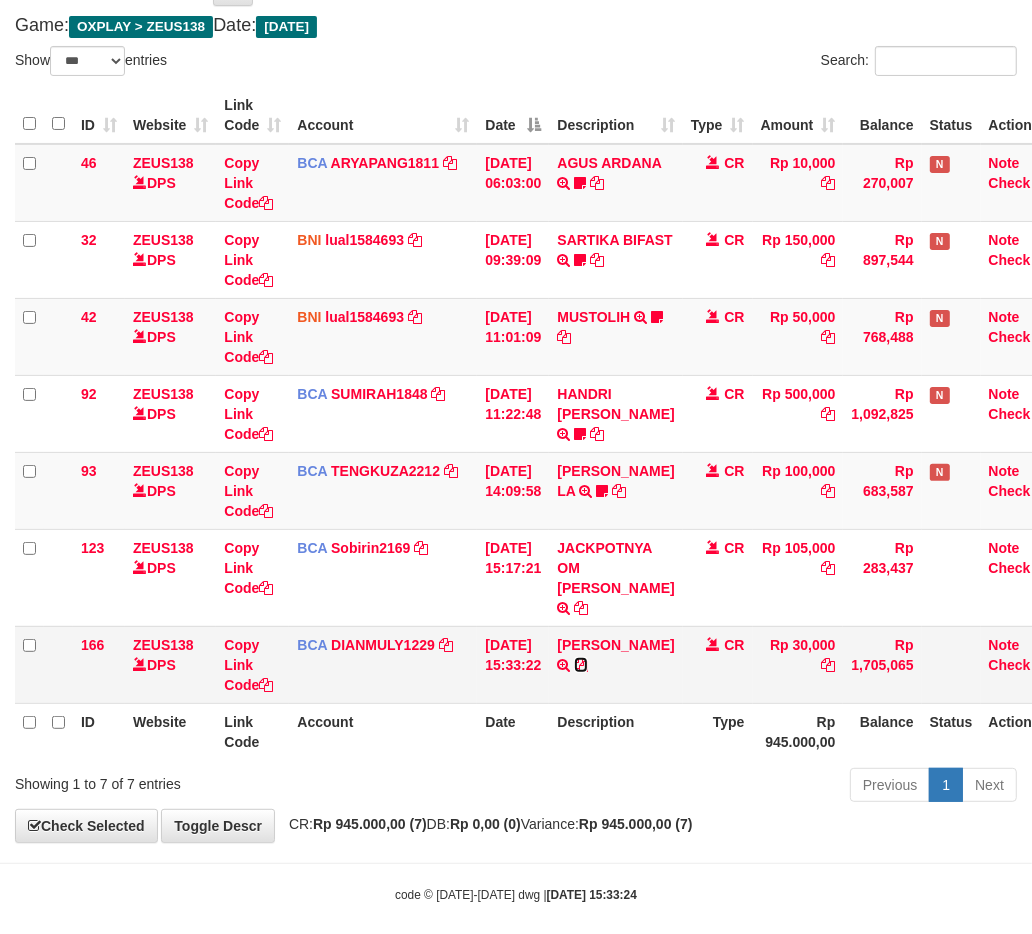 click at bounding box center [581, 665] 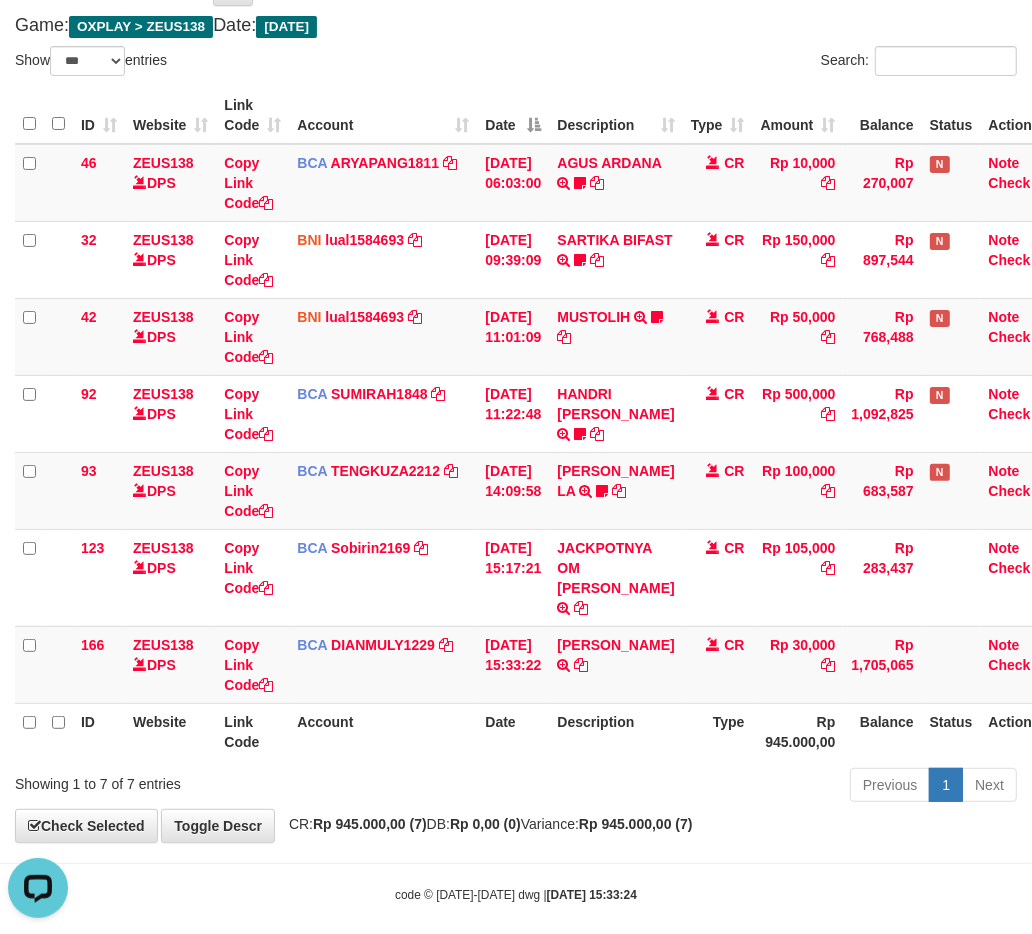 scroll, scrollTop: 0, scrollLeft: 0, axis: both 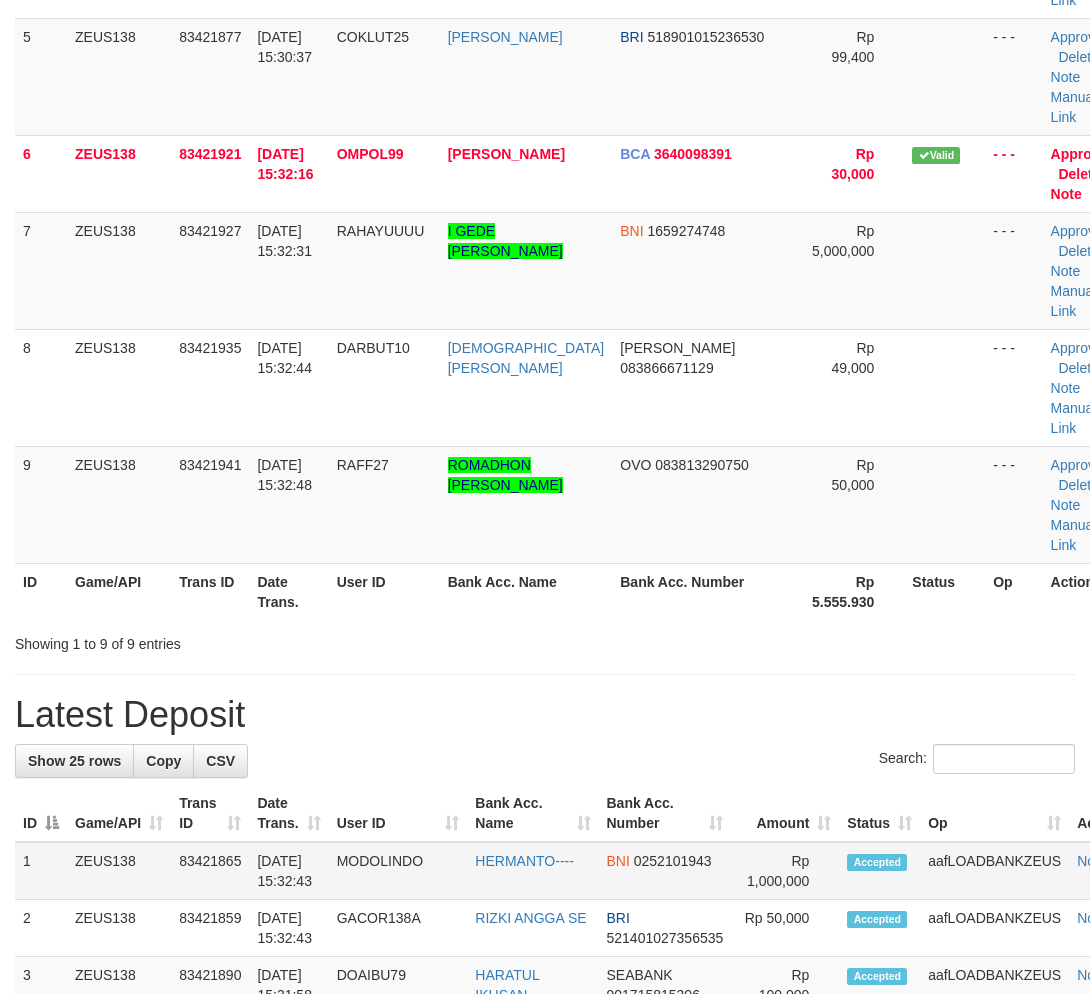 click on "Rp 1,000,000" at bounding box center (785, 871) 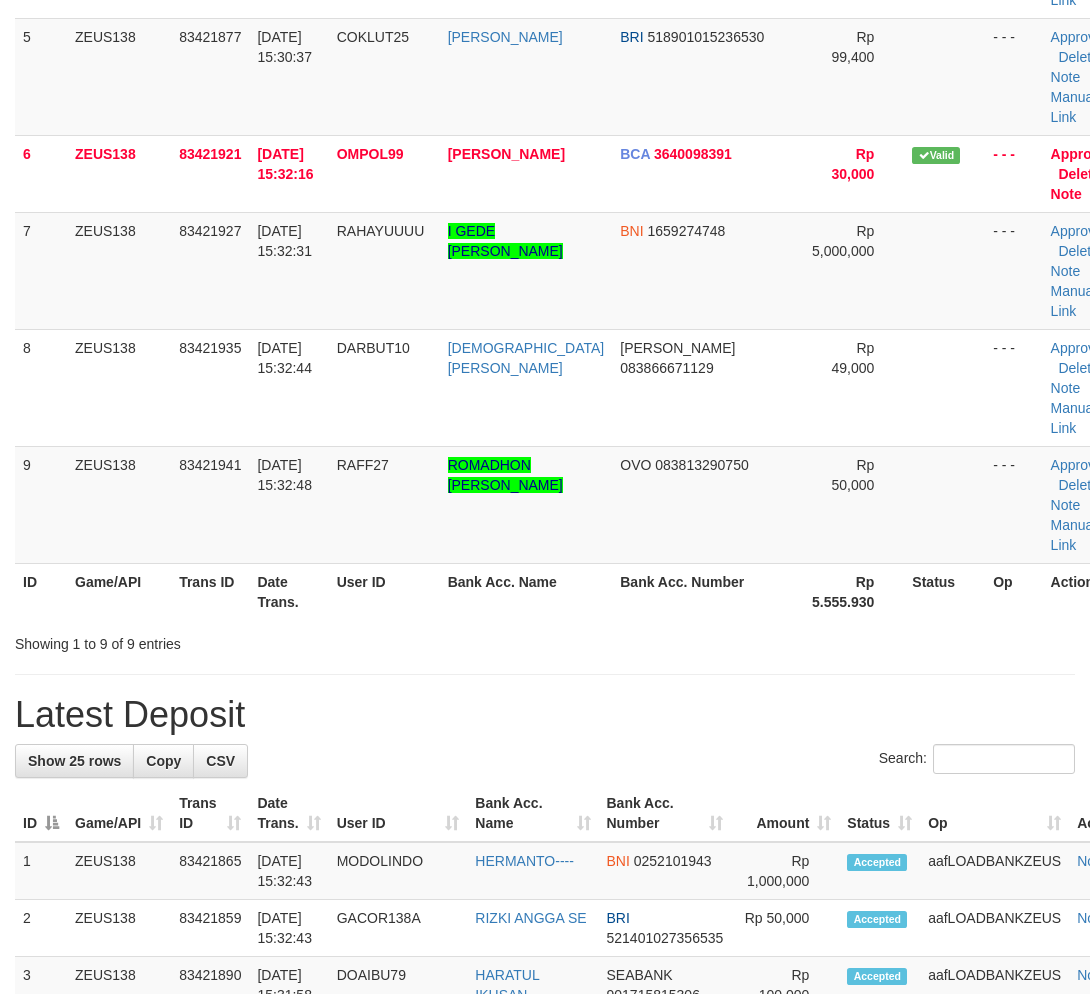 scroll, scrollTop: 444, scrollLeft: 0, axis: vertical 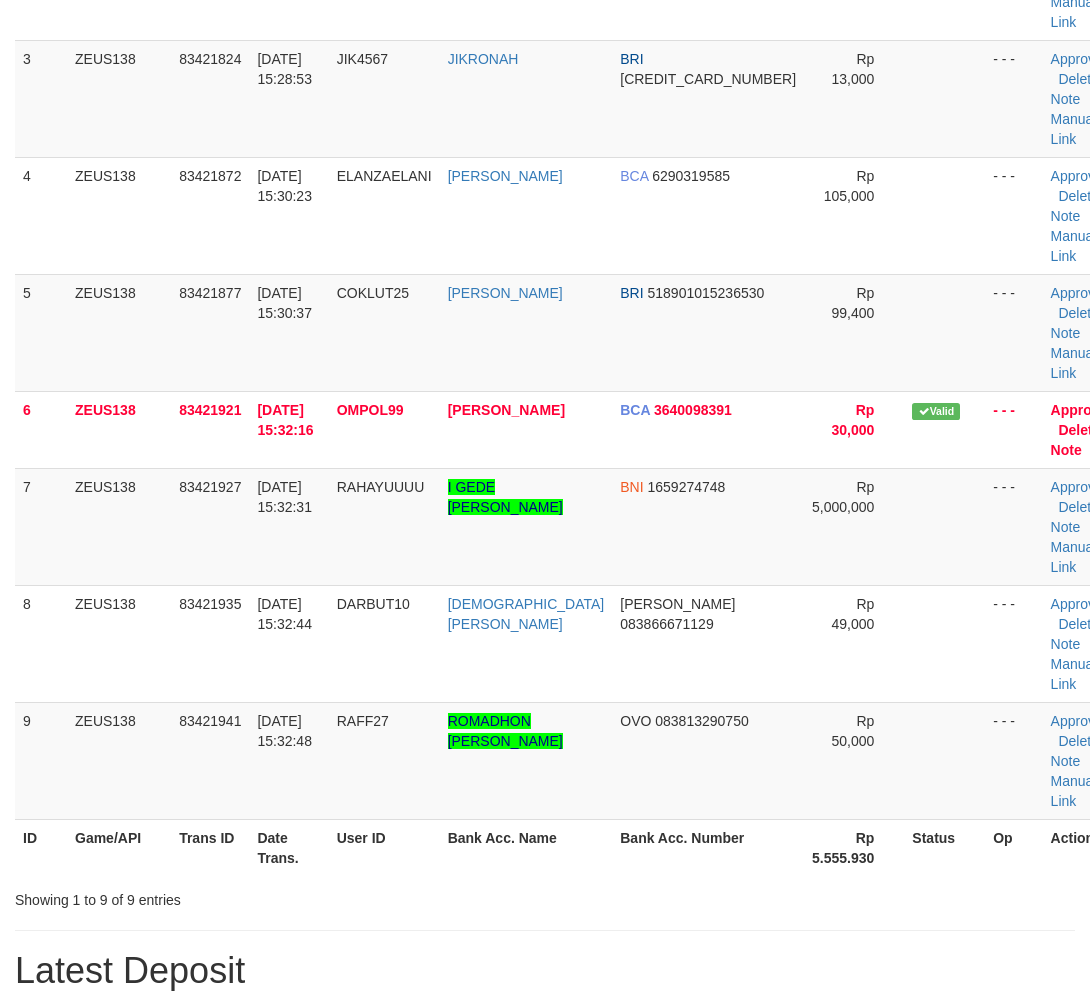 click on "Status" at bounding box center [944, 847] 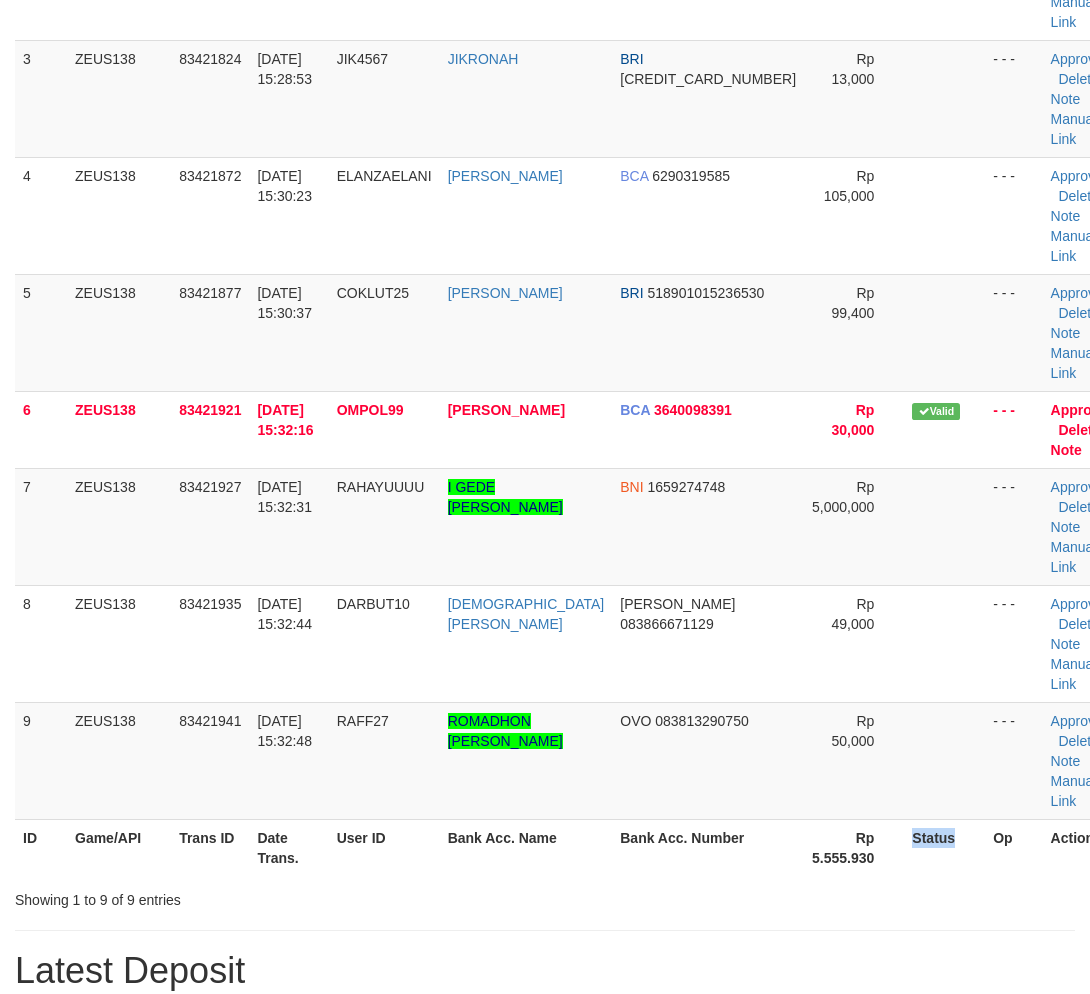 drag, startPoint x: 850, startPoint y: 702, endPoint x: 1095, endPoint y: 704, distance: 245.00816 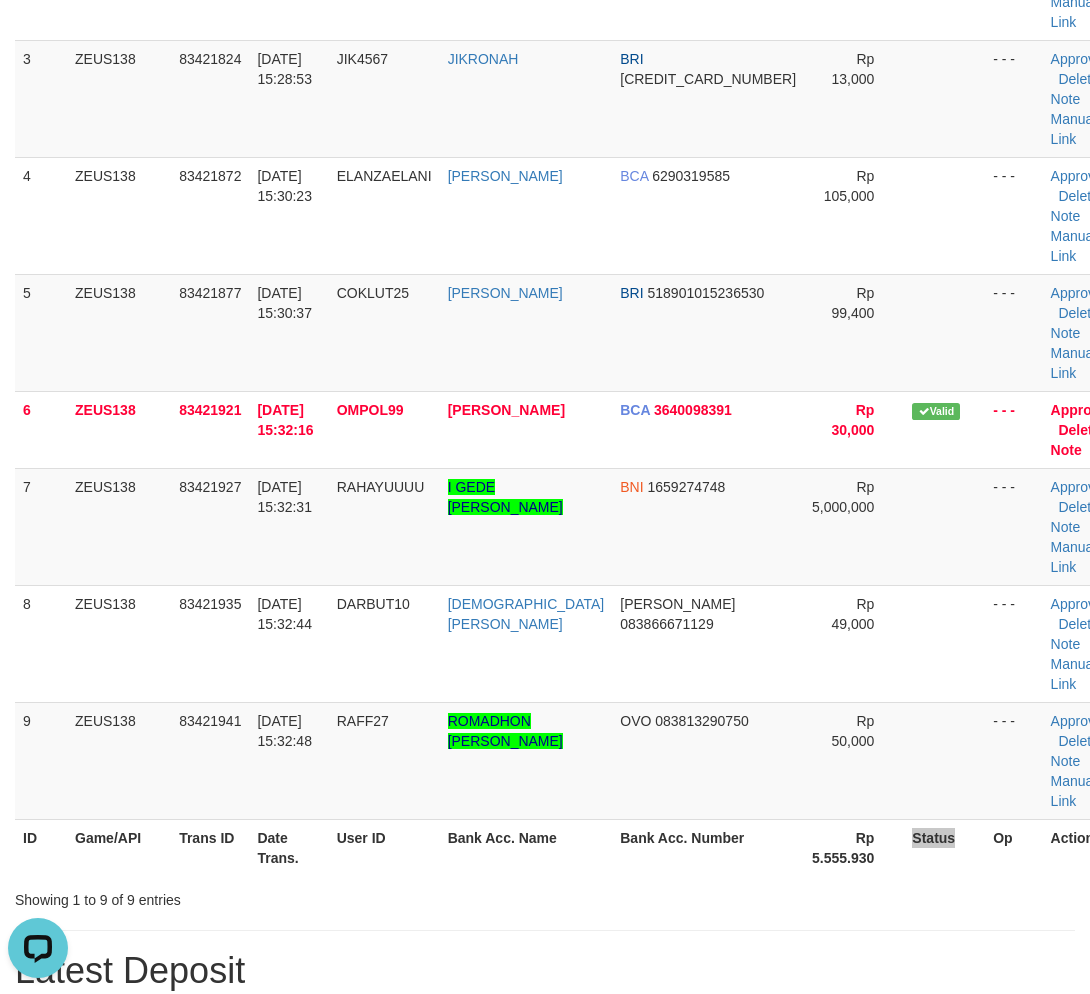 scroll, scrollTop: 0, scrollLeft: 0, axis: both 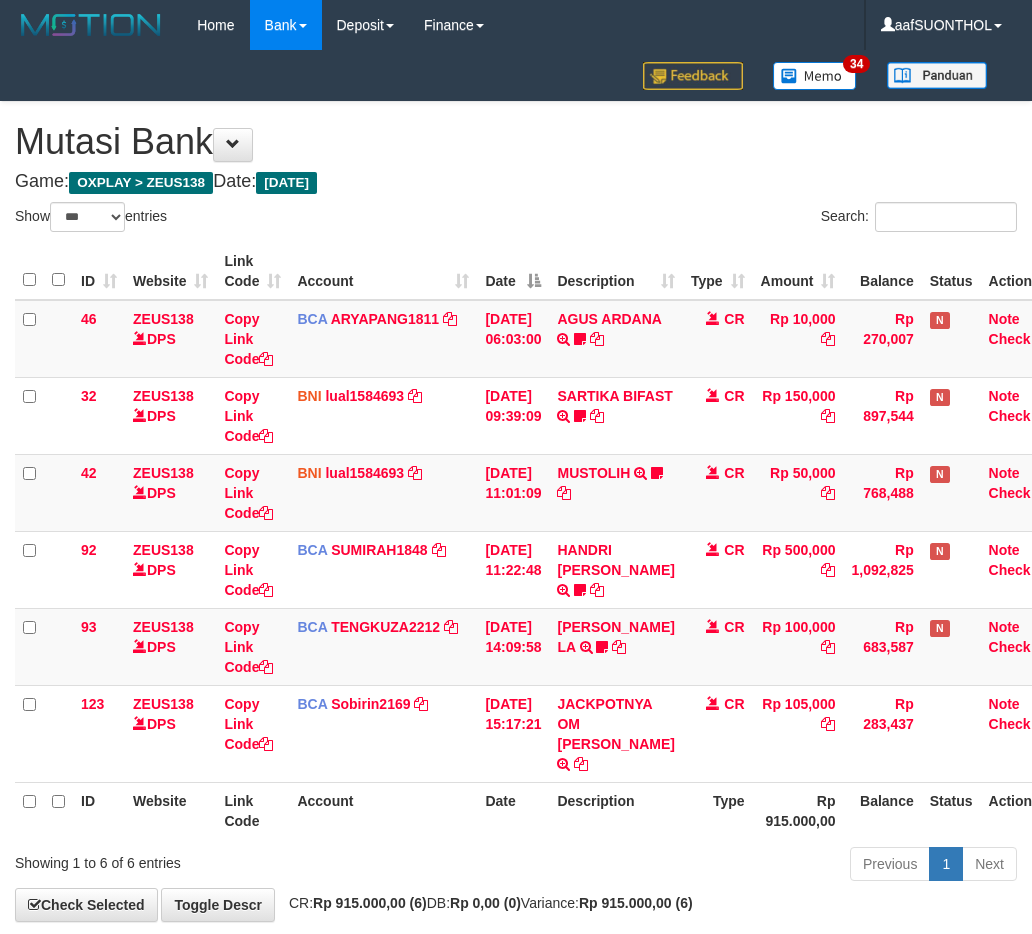 select on "***" 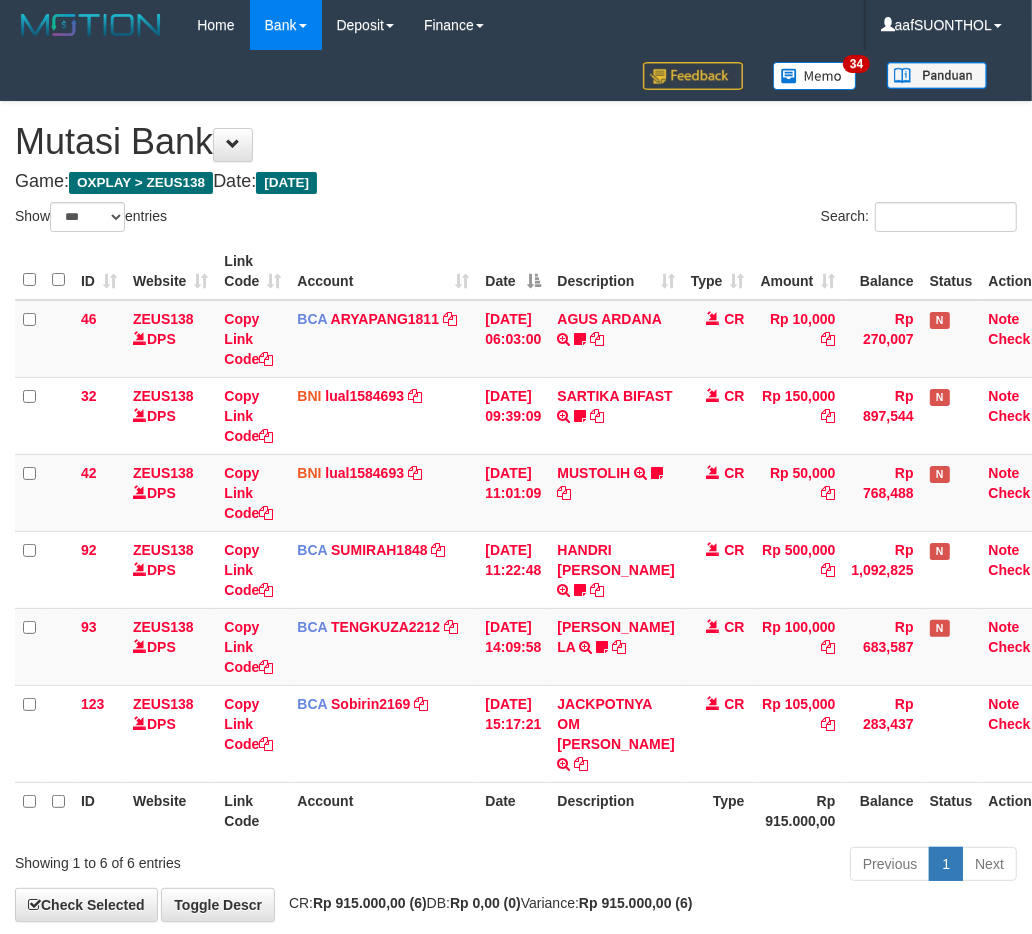 scroll, scrollTop: 80, scrollLeft: 0, axis: vertical 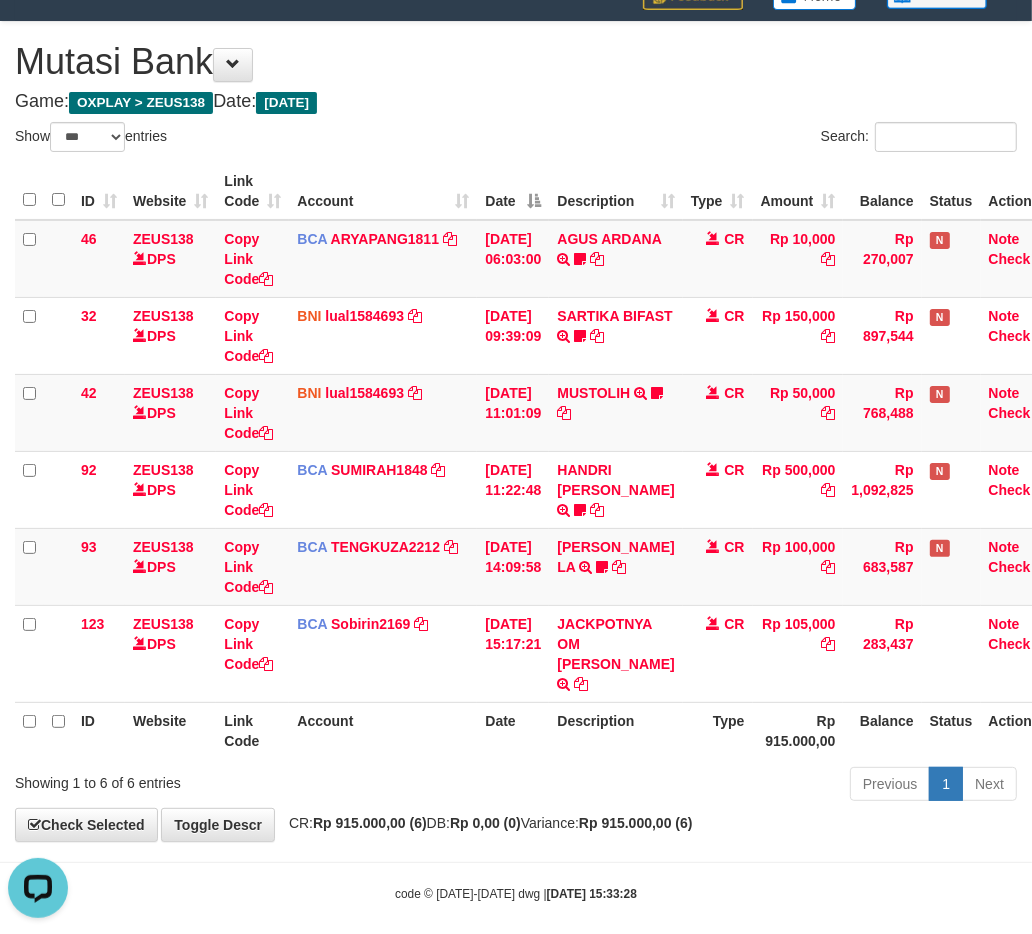 drag, startPoint x: 546, startPoint y: 718, endPoint x: 525, endPoint y: 725, distance: 22.135944 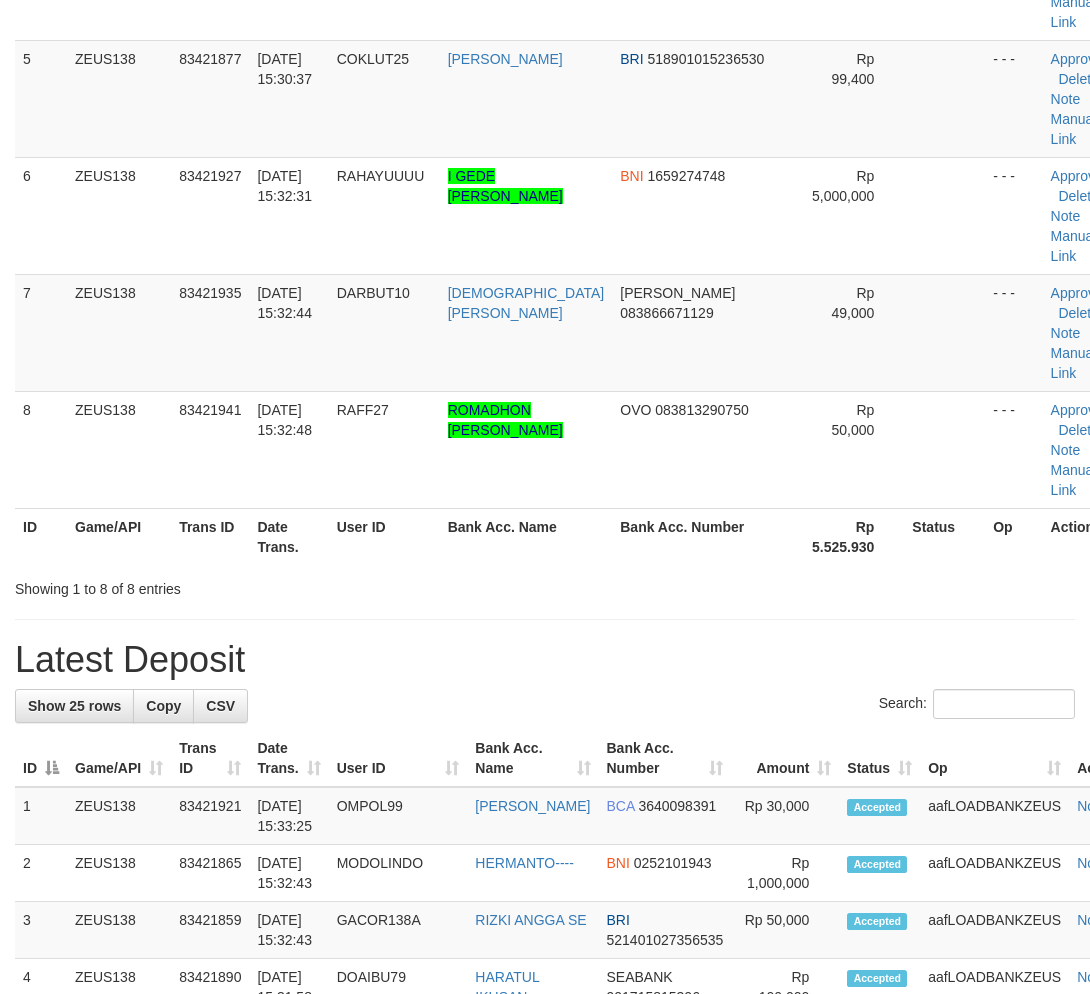 scroll, scrollTop: 444, scrollLeft: 0, axis: vertical 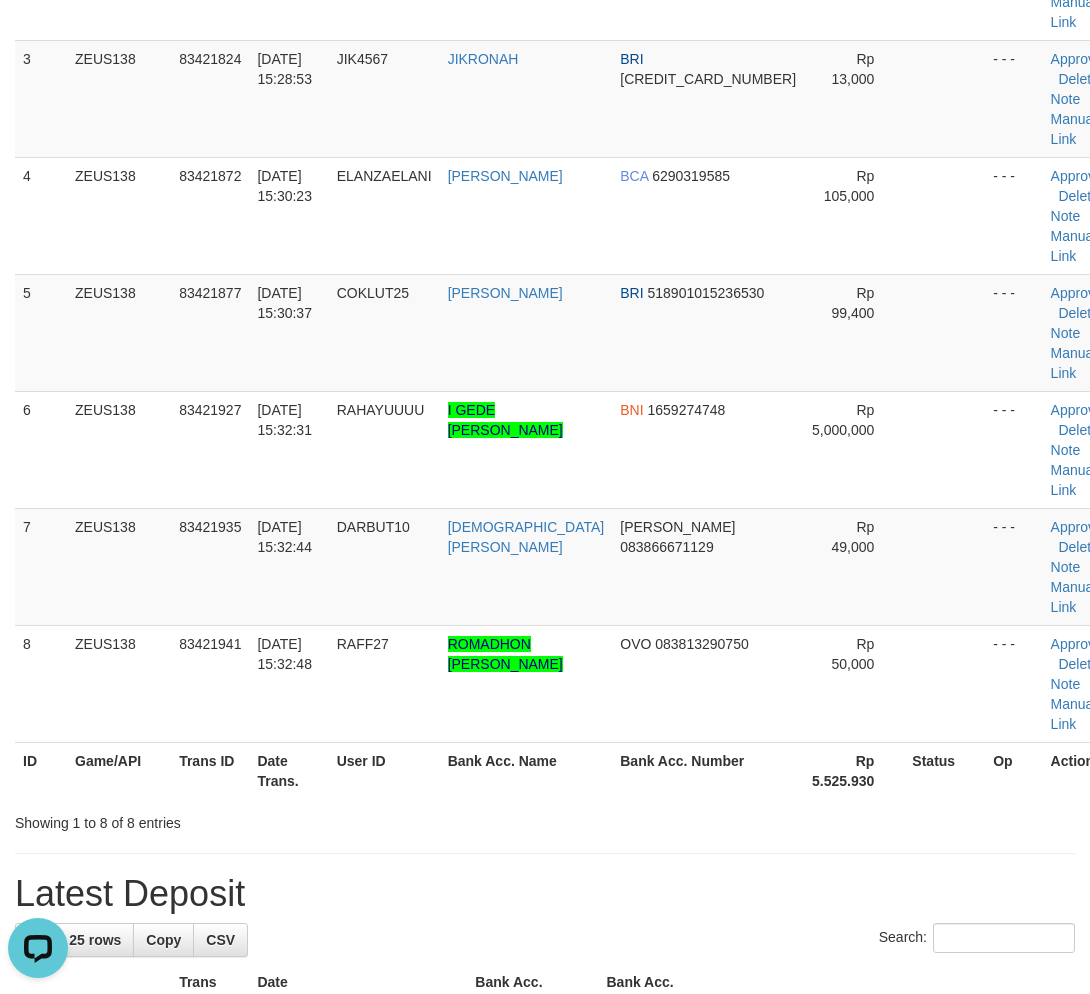 click on "Latest Deposit" at bounding box center [545, 894] 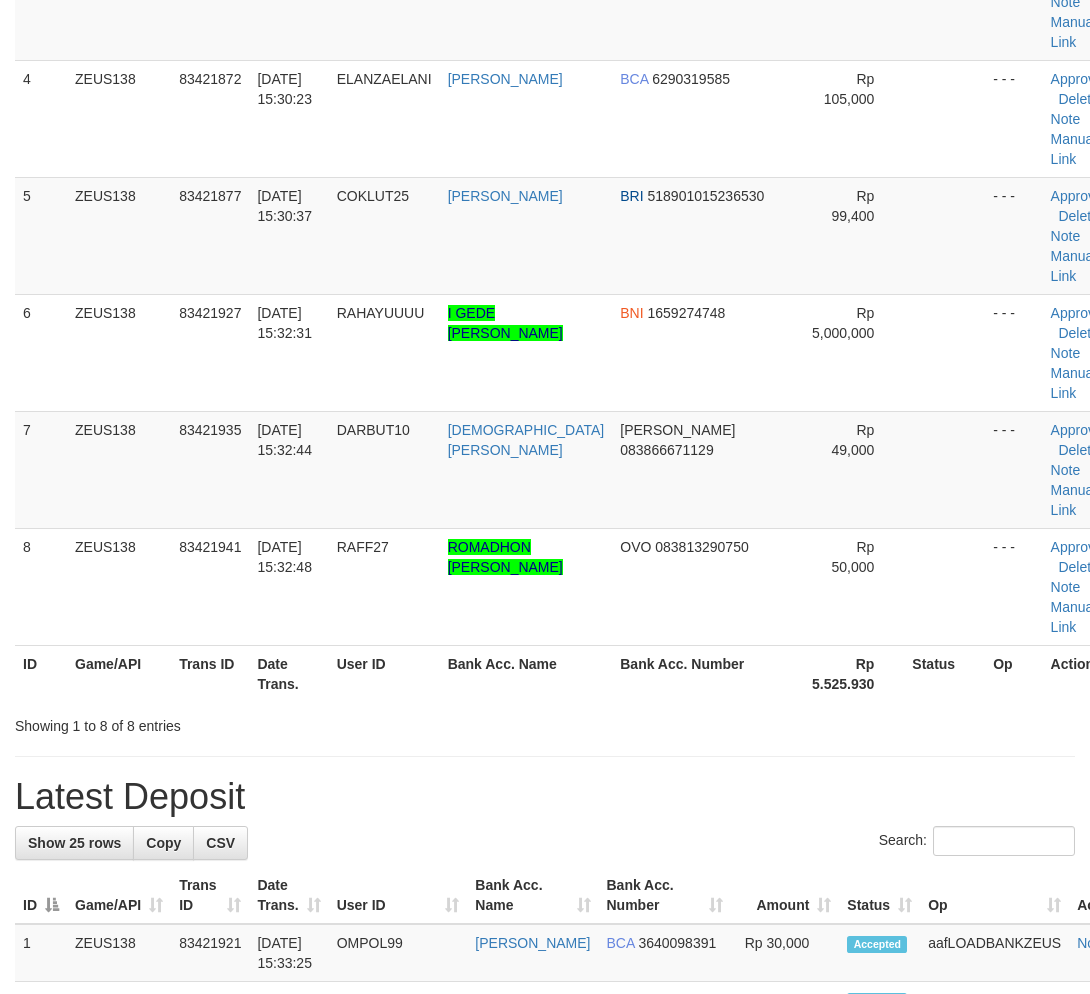 scroll, scrollTop: 345, scrollLeft: 0, axis: vertical 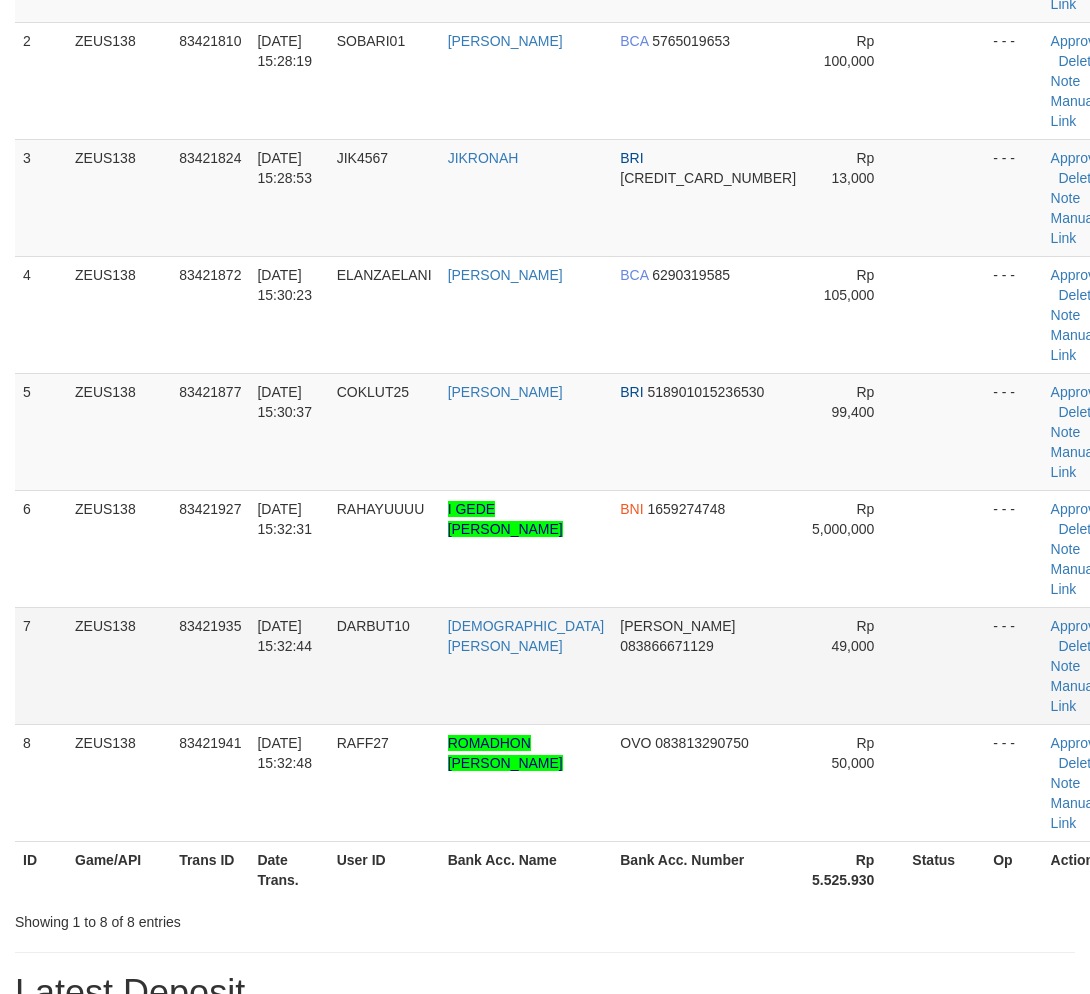 click at bounding box center (944, 665) 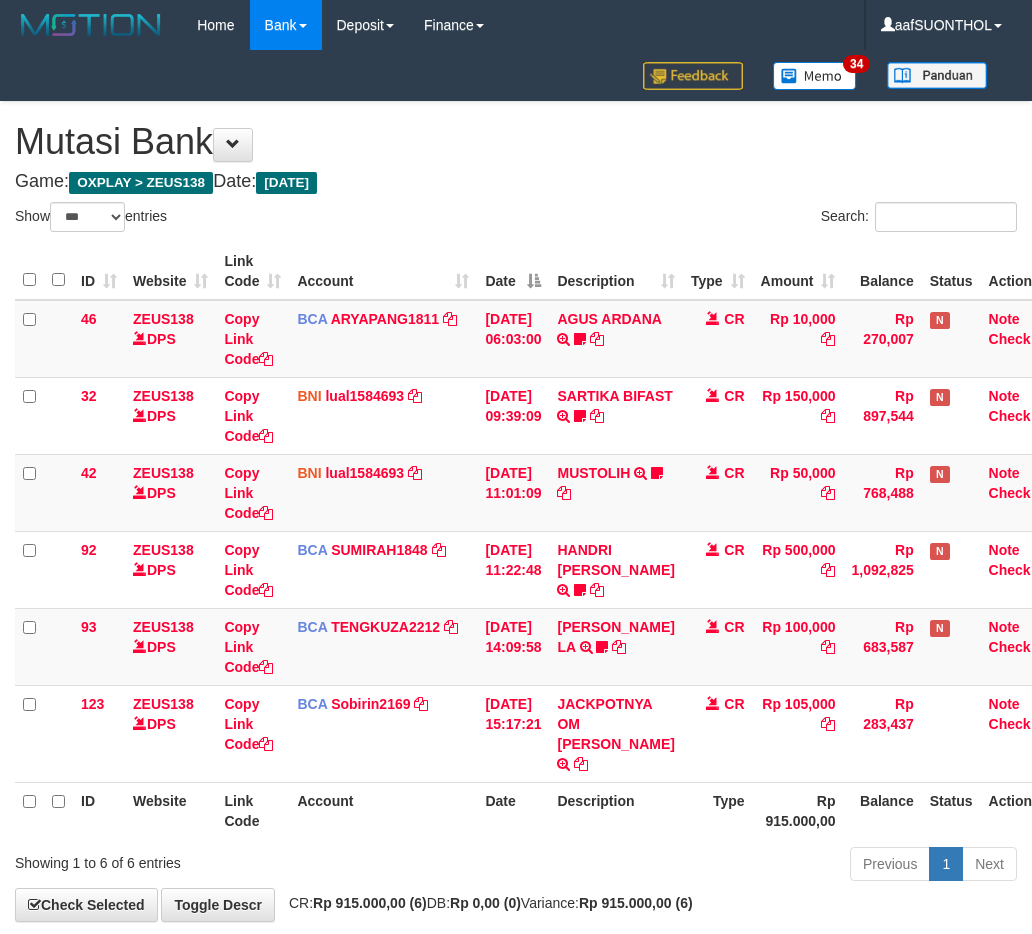 select on "***" 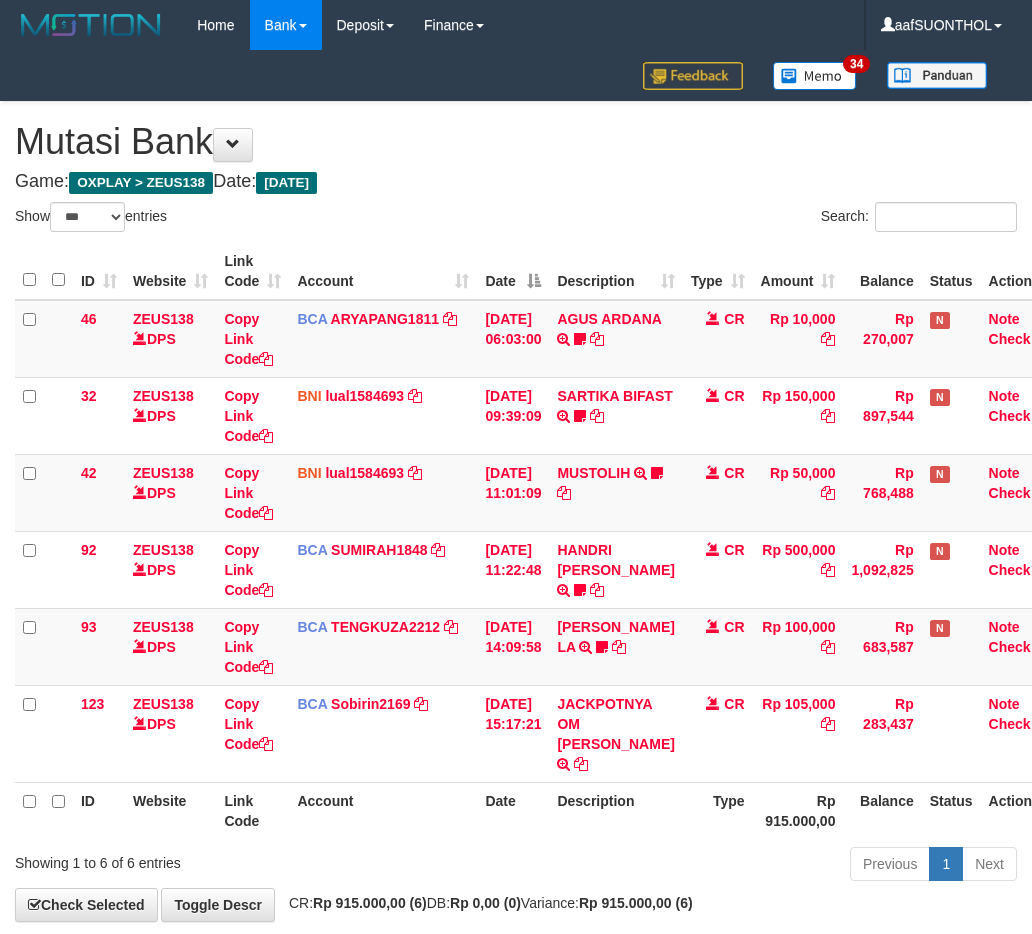 scroll, scrollTop: 80, scrollLeft: 0, axis: vertical 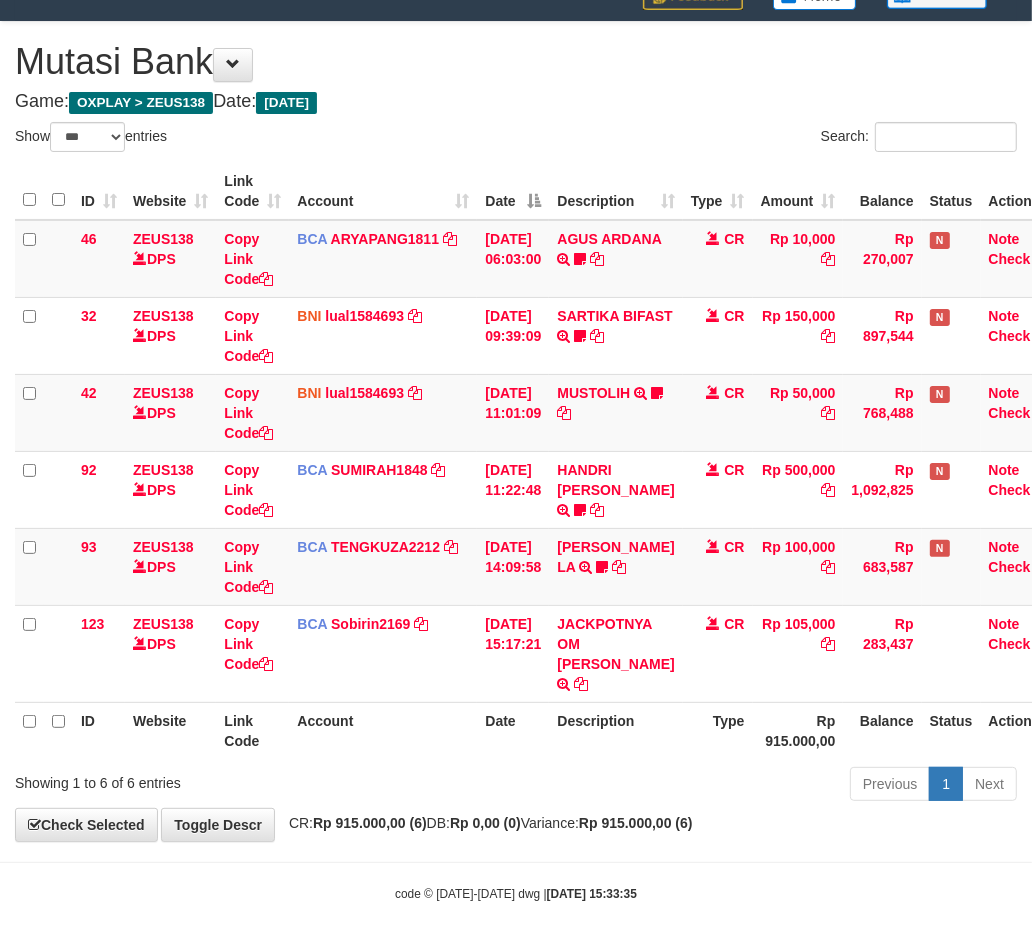 click on "Account" at bounding box center [383, 730] 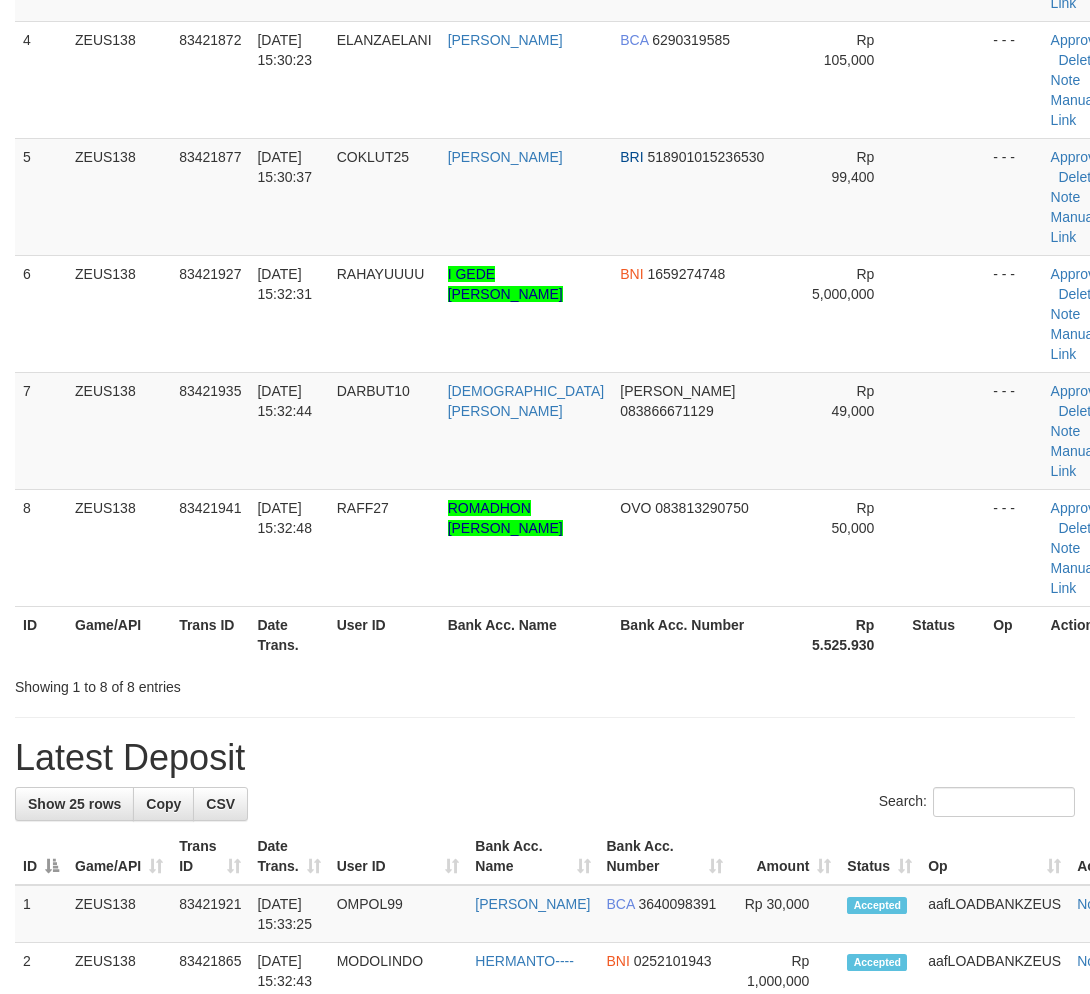 scroll, scrollTop: 345, scrollLeft: 0, axis: vertical 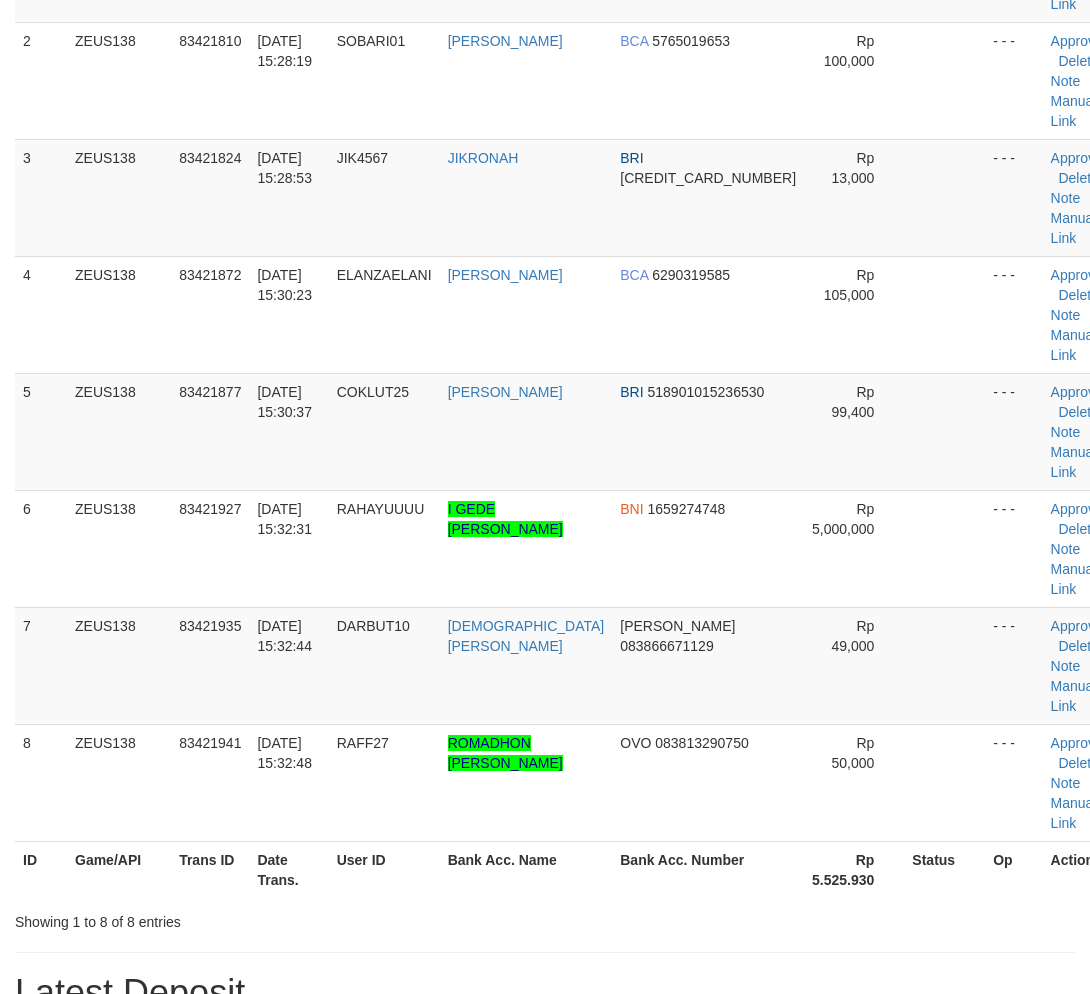 click on "Bank Acc. Number" at bounding box center (708, 869) 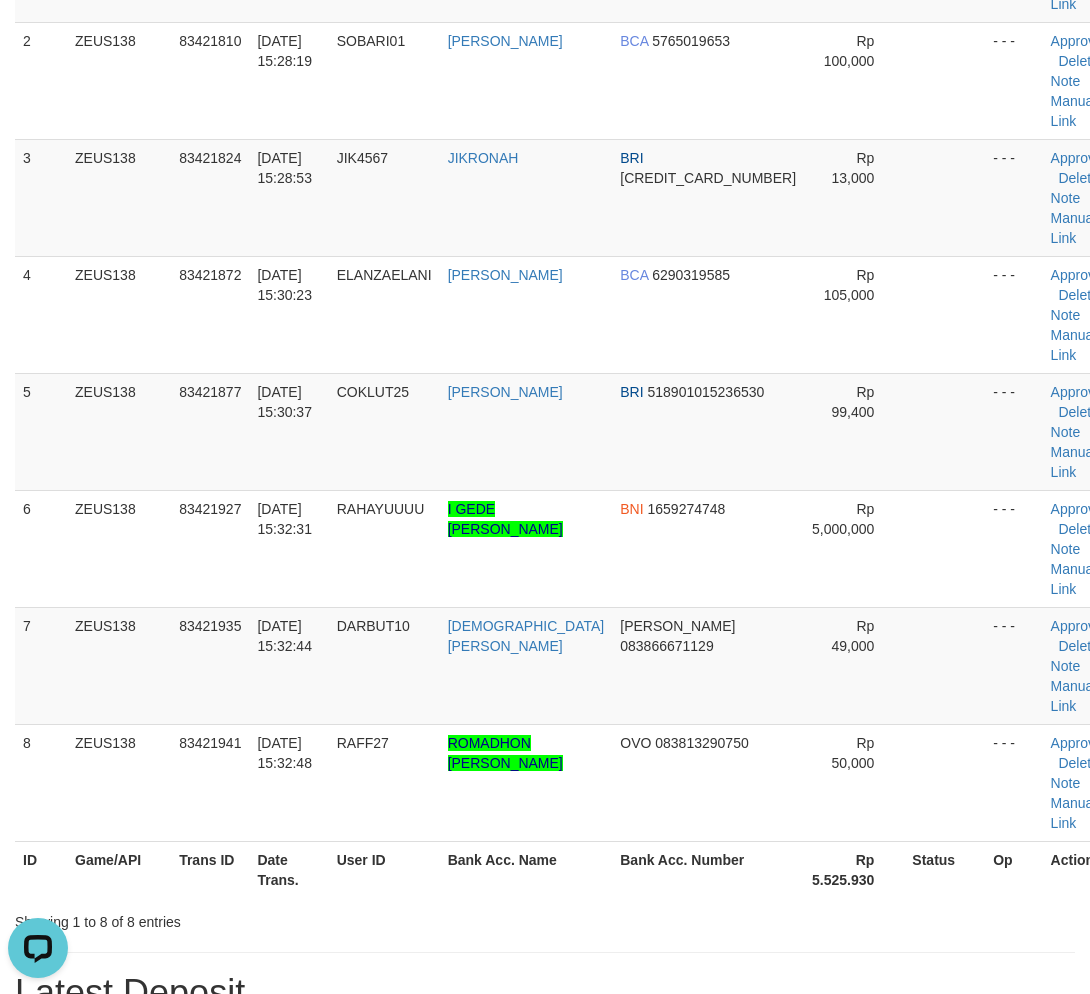scroll, scrollTop: 0, scrollLeft: 0, axis: both 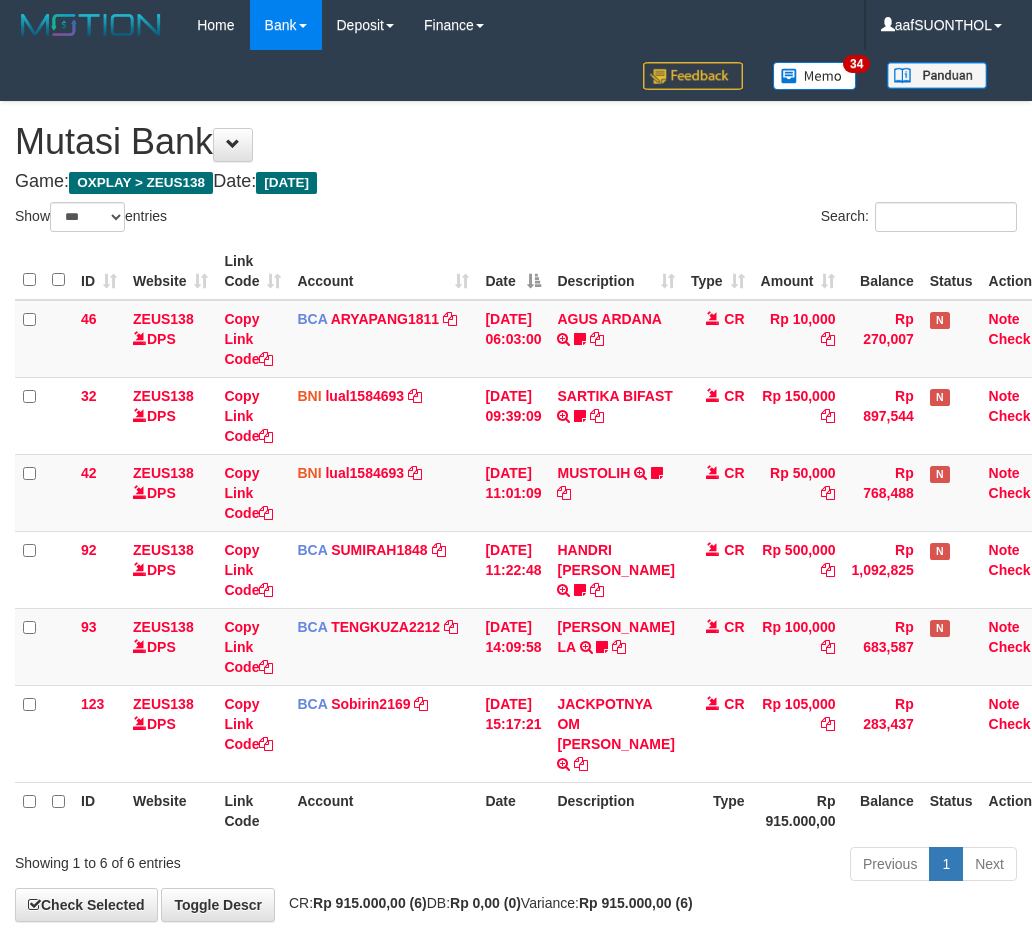 select on "***" 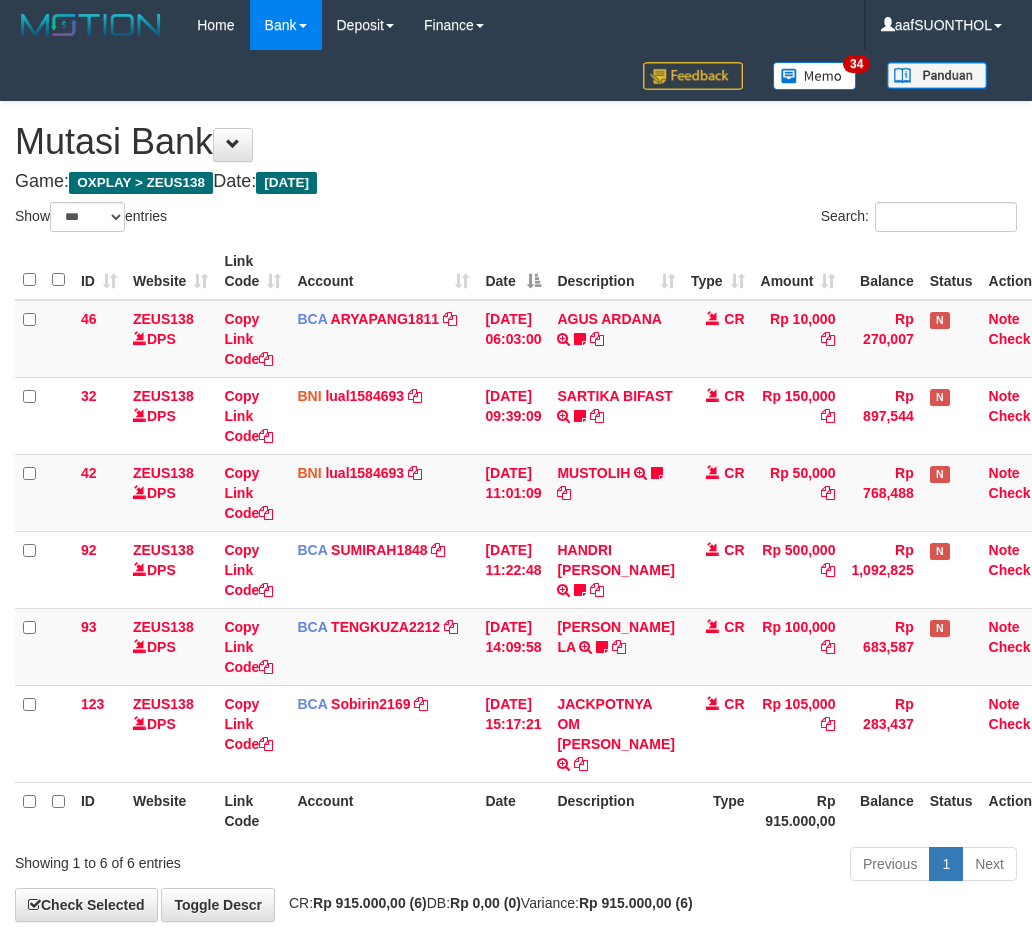 scroll, scrollTop: 80, scrollLeft: 0, axis: vertical 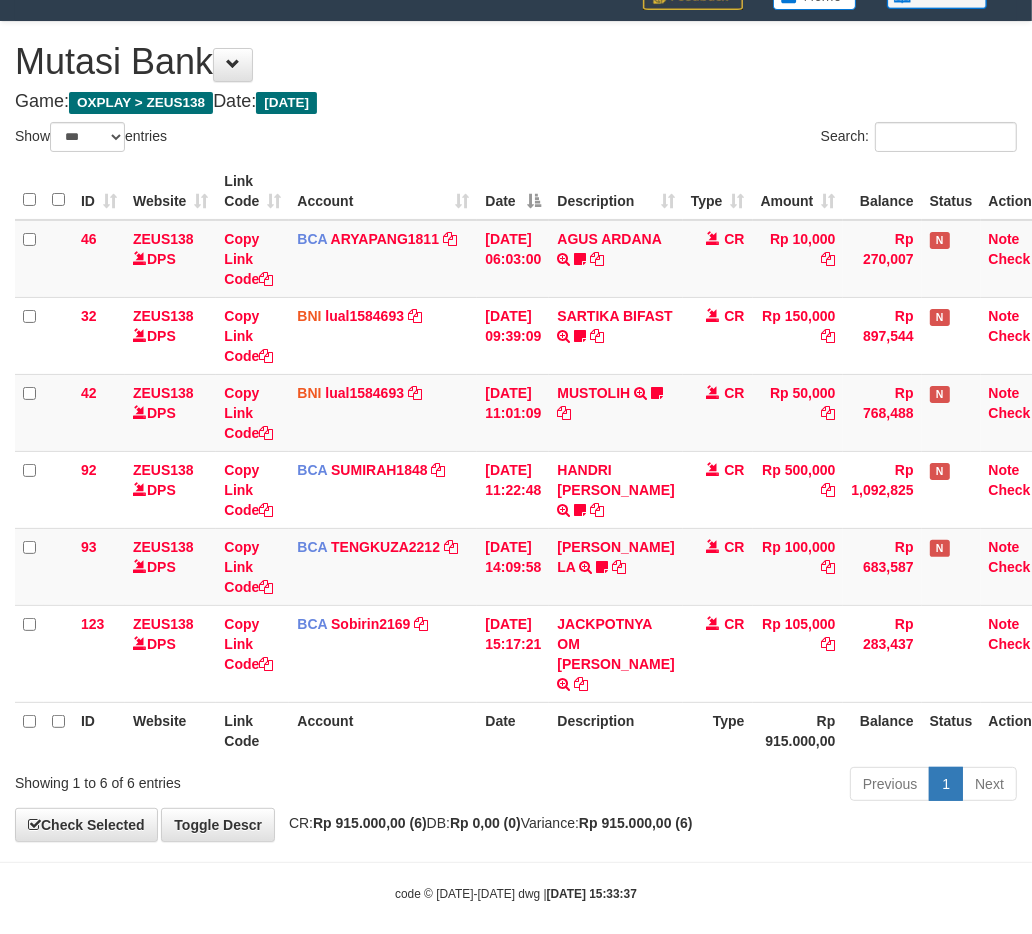 click on "Showing 1 to 6 of 6 entries" at bounding box center [215, 779] 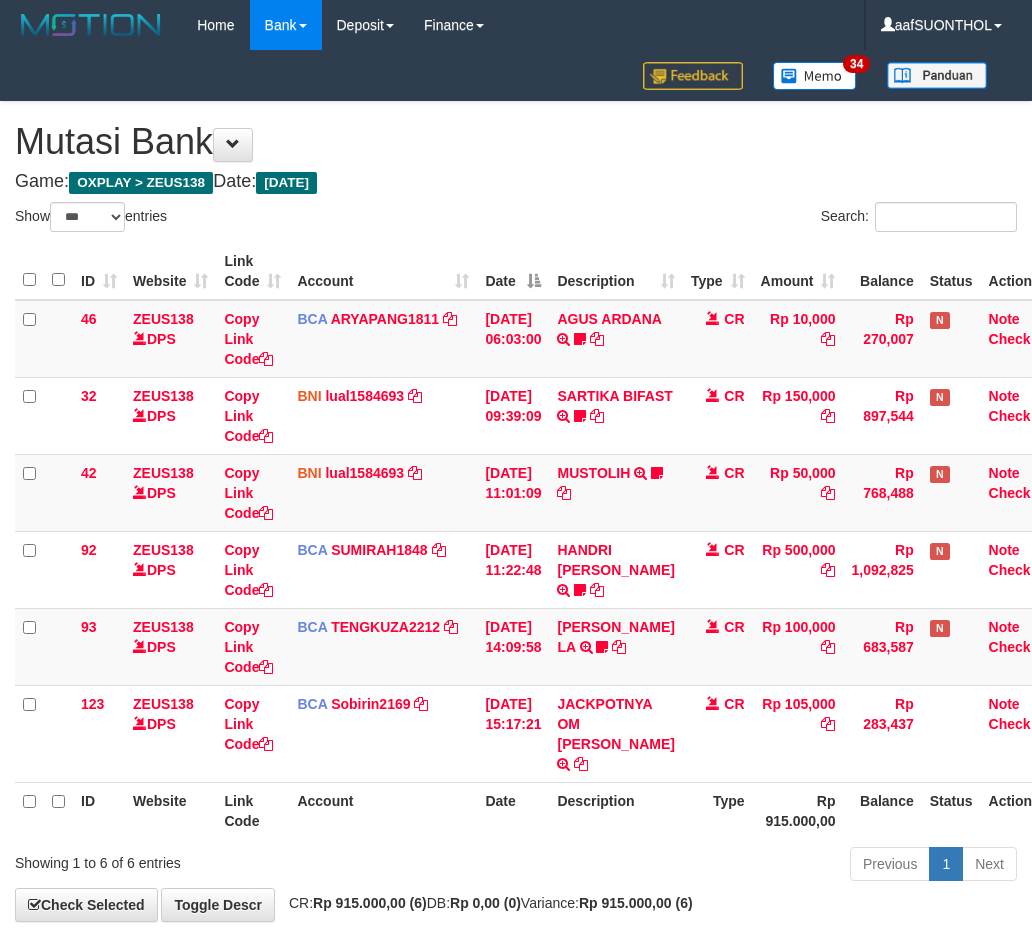 select on "***" 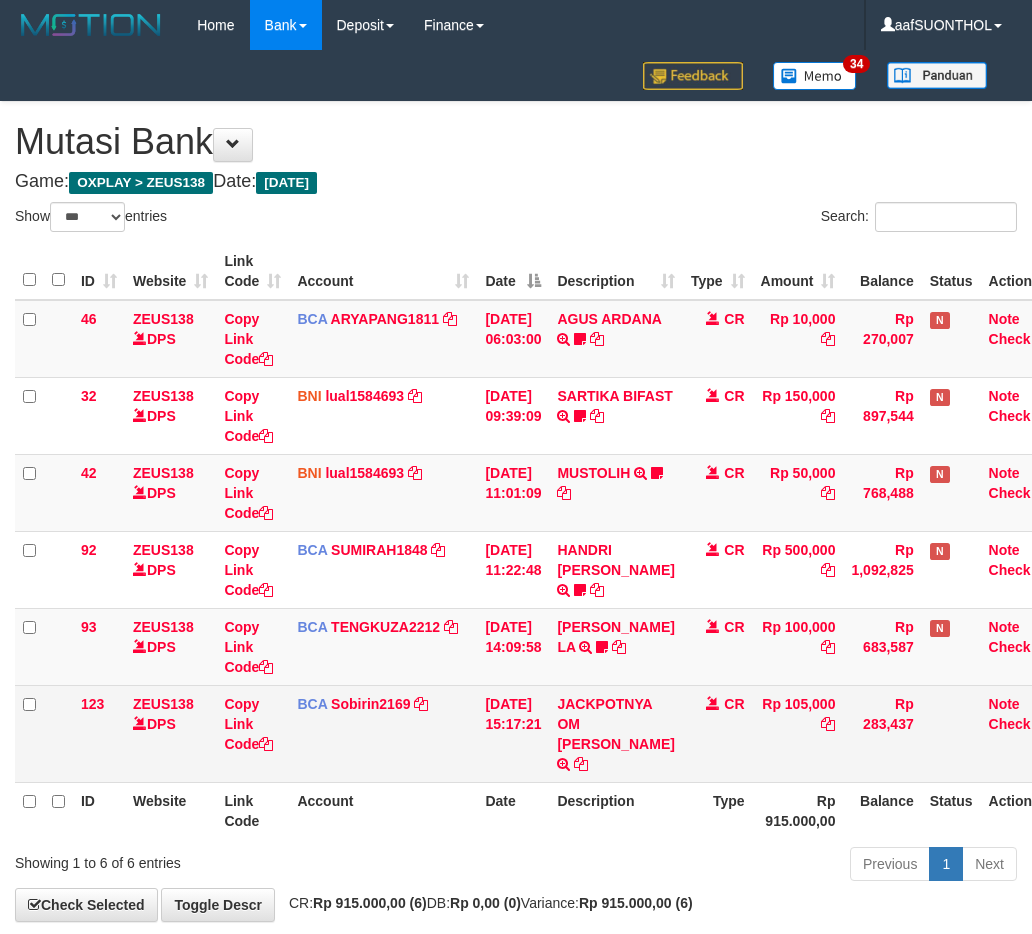 scroll, scrollTop: 80, scrollLeft: 0, axis: vertical 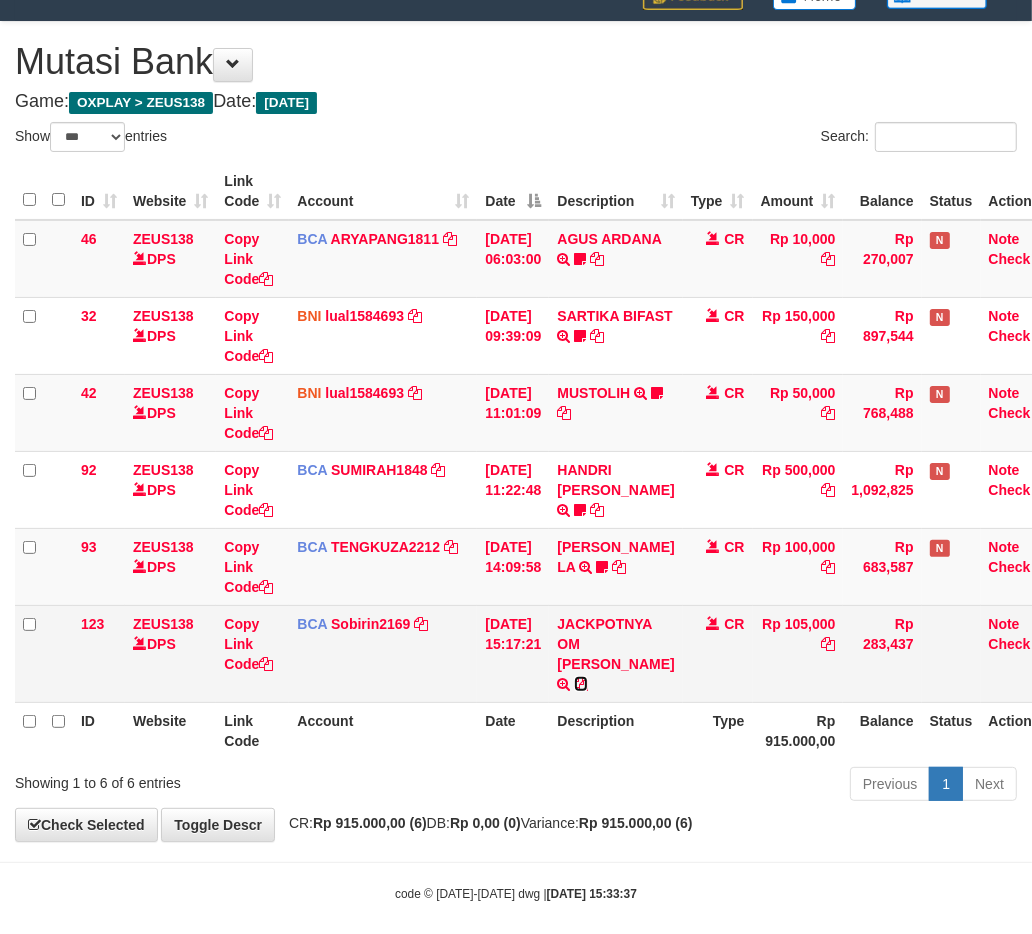 click at bounding box center [581, 684] 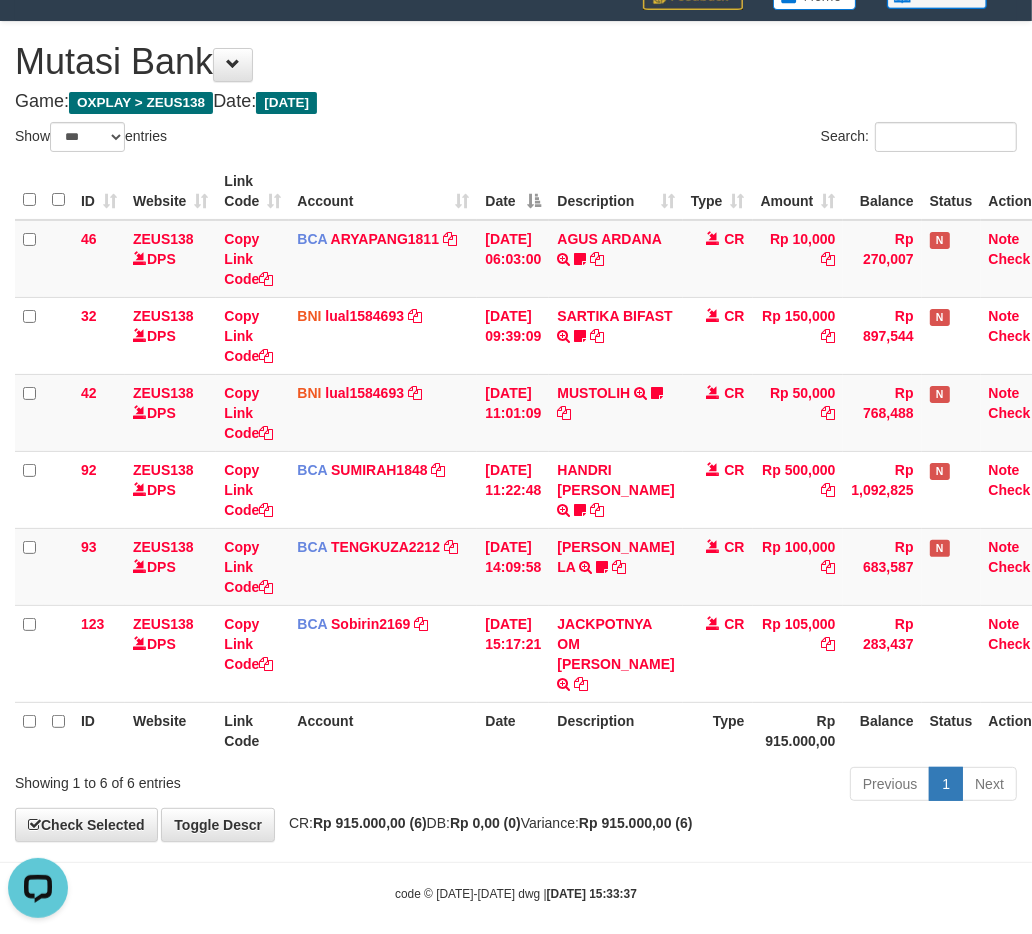 scroll, scrollTop: 0, scrollLeft: 0, axis: both 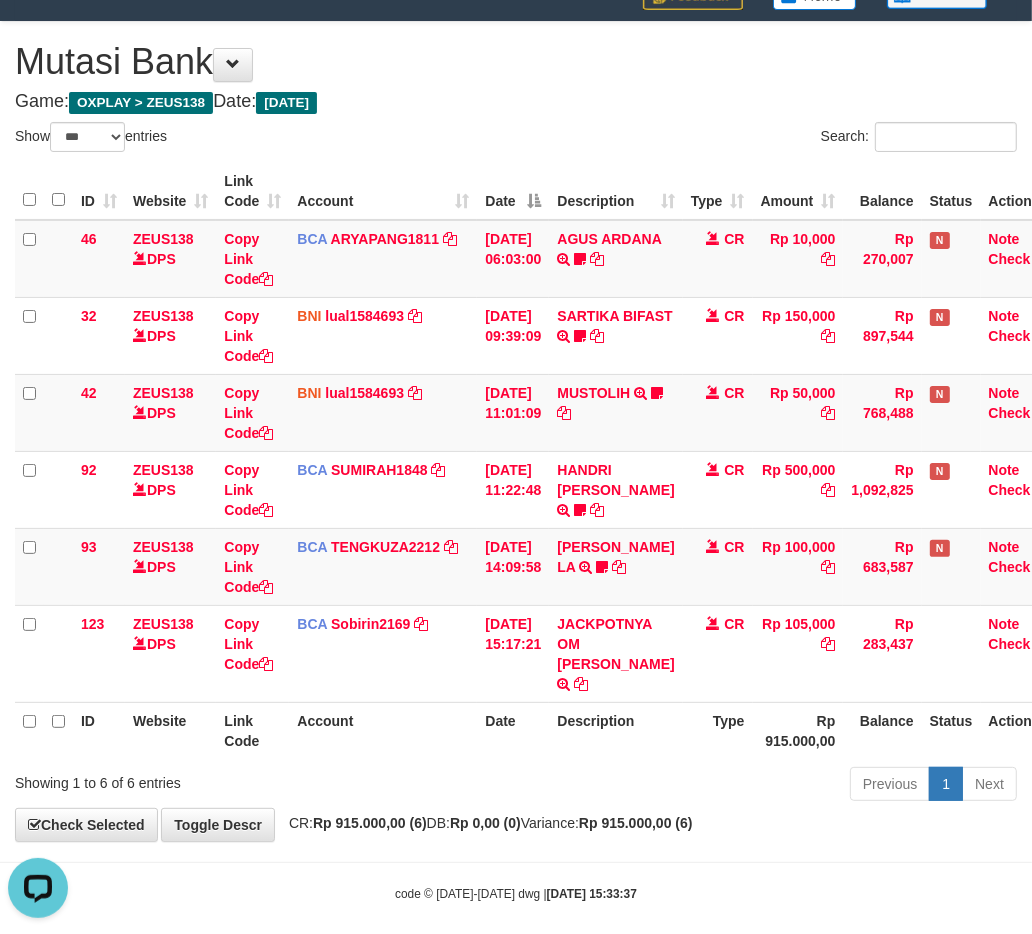 click on "Toggle navigation
Home
Bank
Account List
Load
By Website
Group
[OXPLAY]													ZEUS138
By Load Group (DPS)" at bounding box center (516, 436) 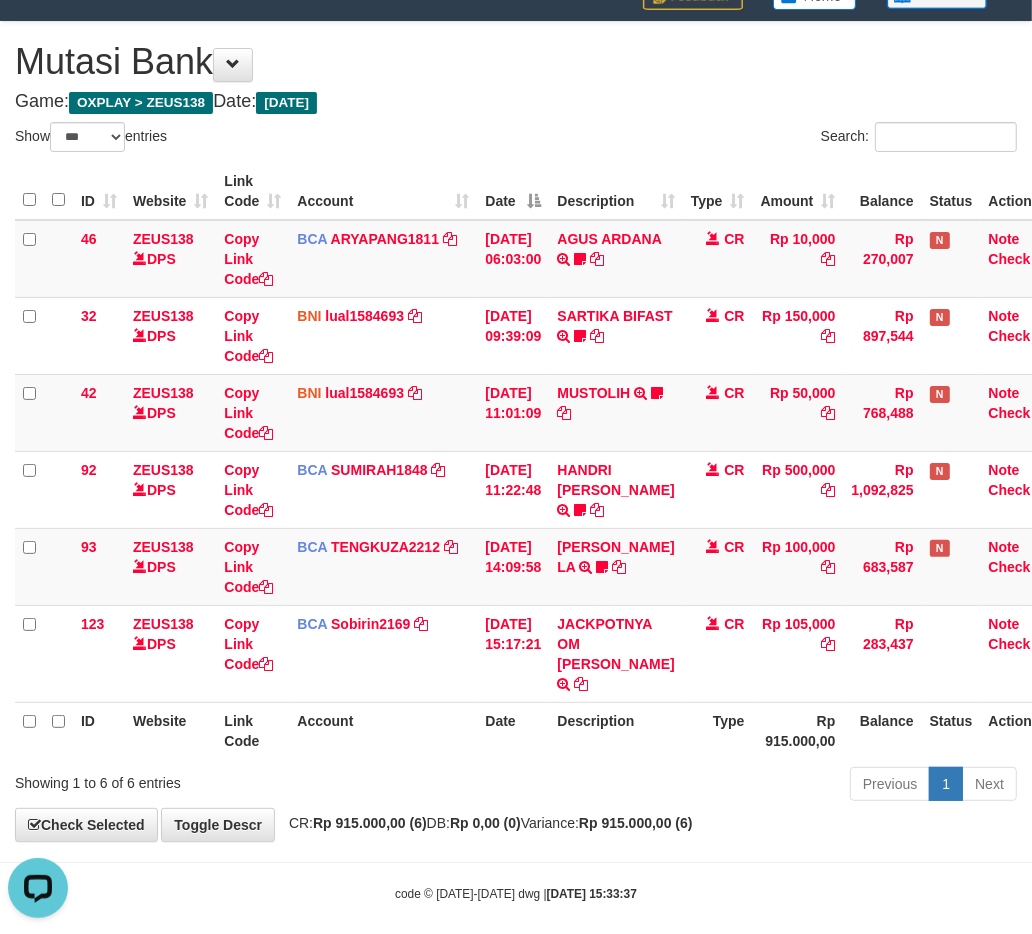 click on "Toggle navigation
Home
Bank
Account List
Load
By Website
Group
[OXPLAY]													ZEUS138
By Load Group (DPS)" at bounding box center (516, 436) 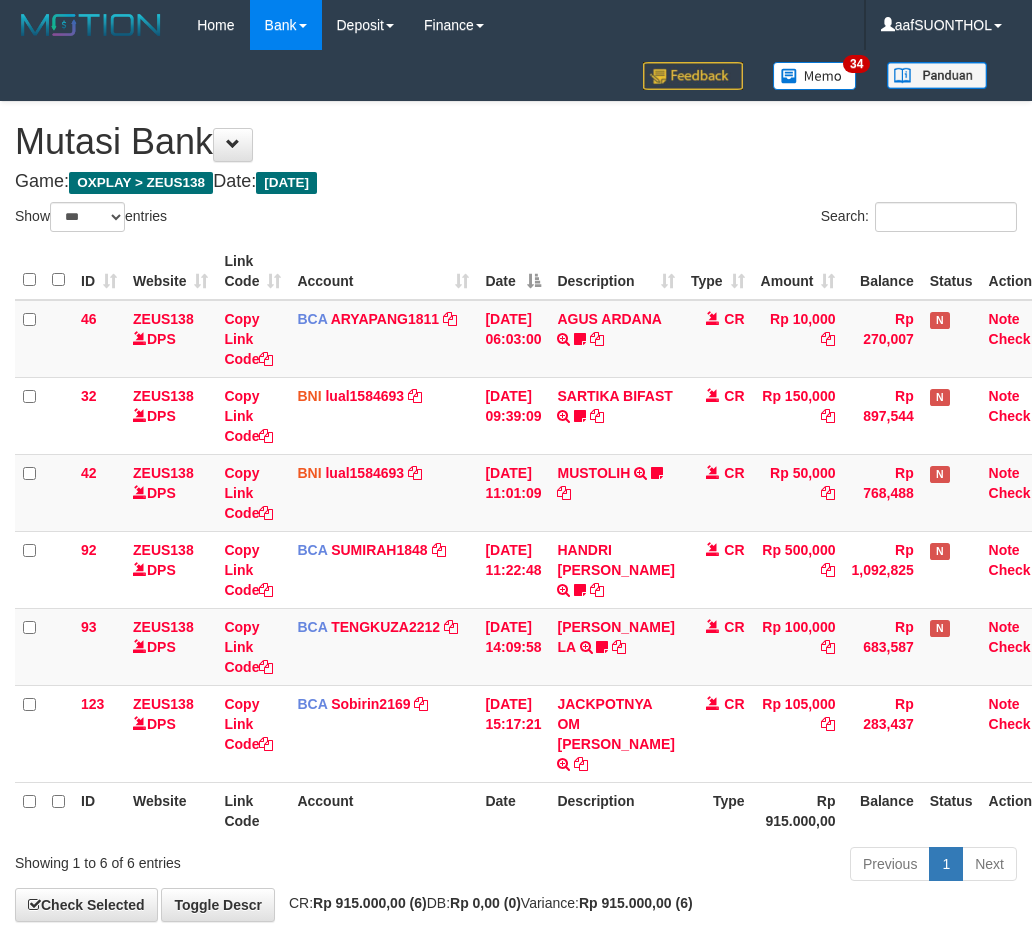 select on "***" 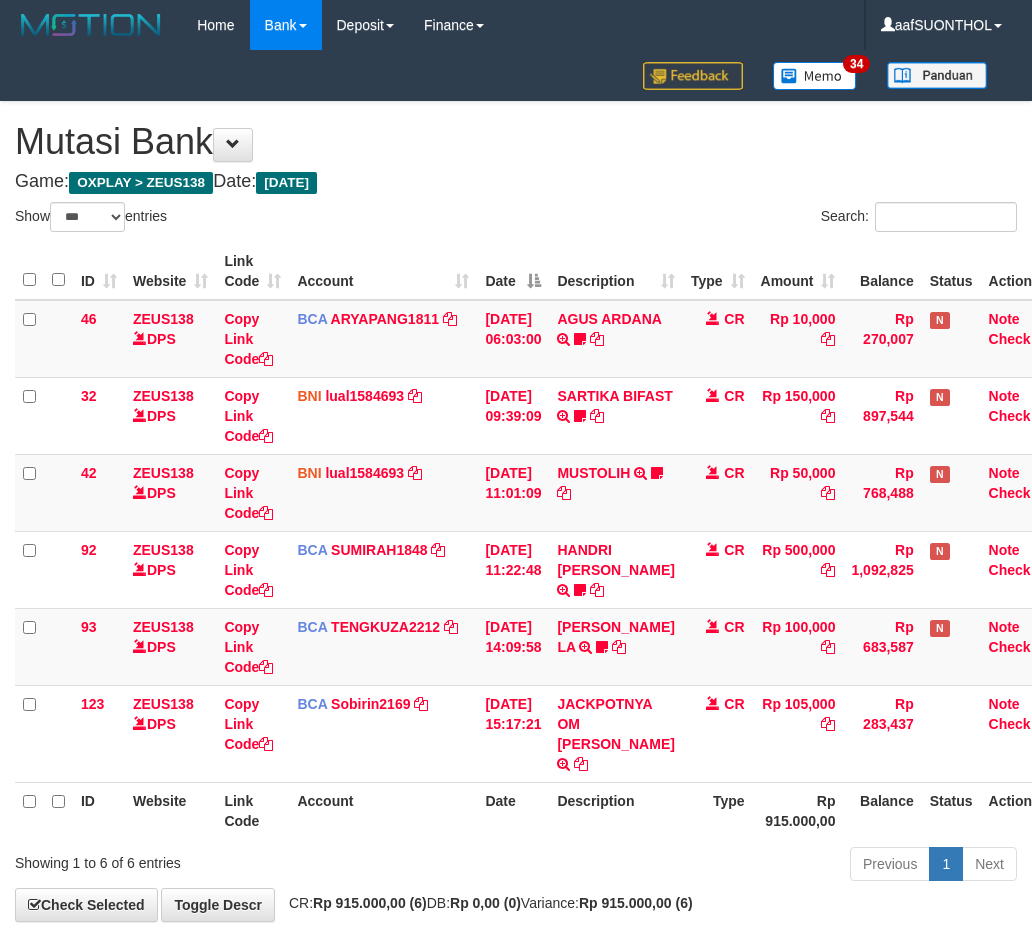 scroll, scrollTop: 80, scrollLeft: 0, axis: vertical 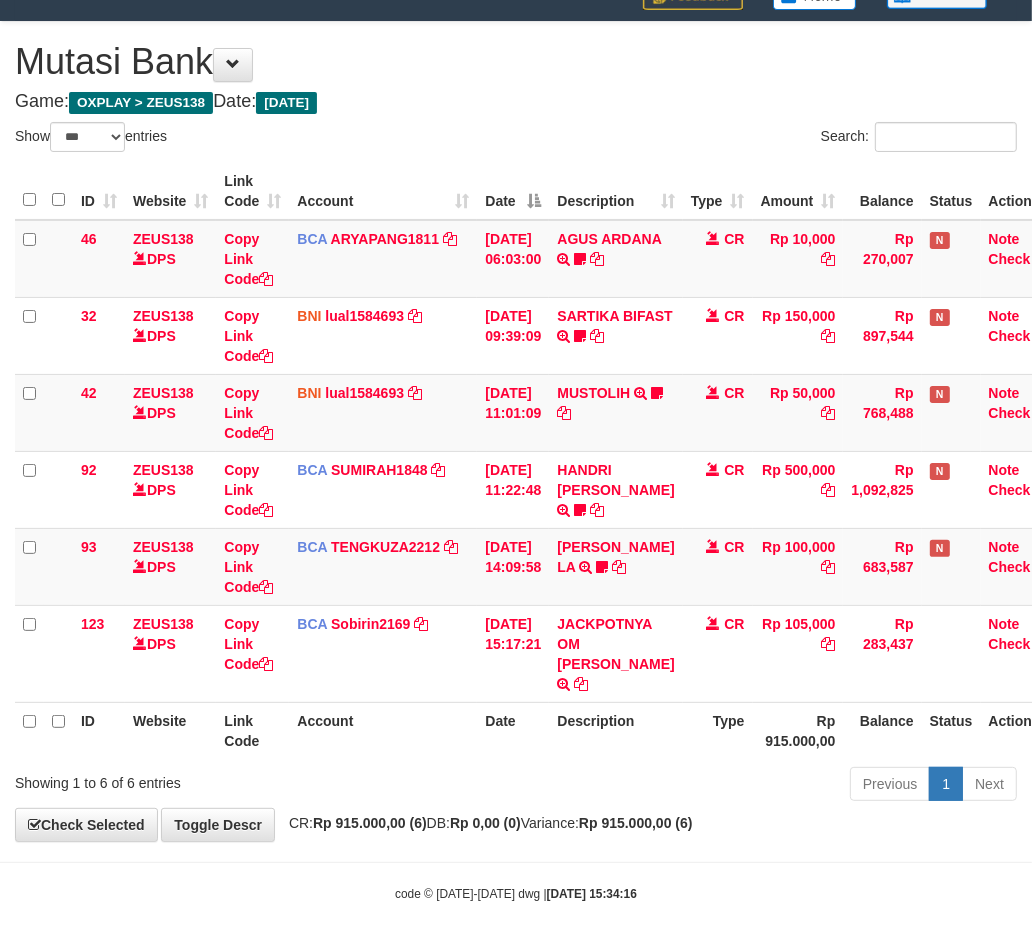 click on "Showing 1 to 6 of 6 entries Previous 1 Next" at bounding box center (516, 786) 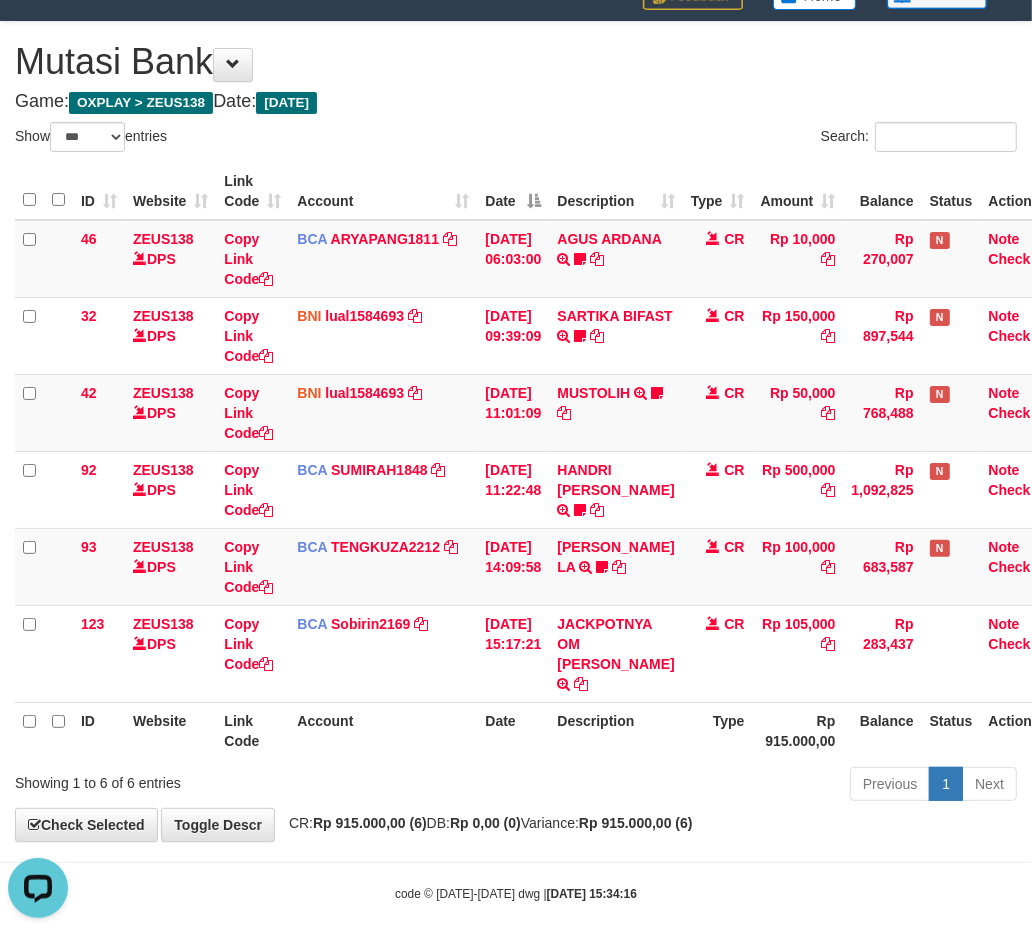 scroll, scrollTop: 0, scrollLeft: 0, axis: both 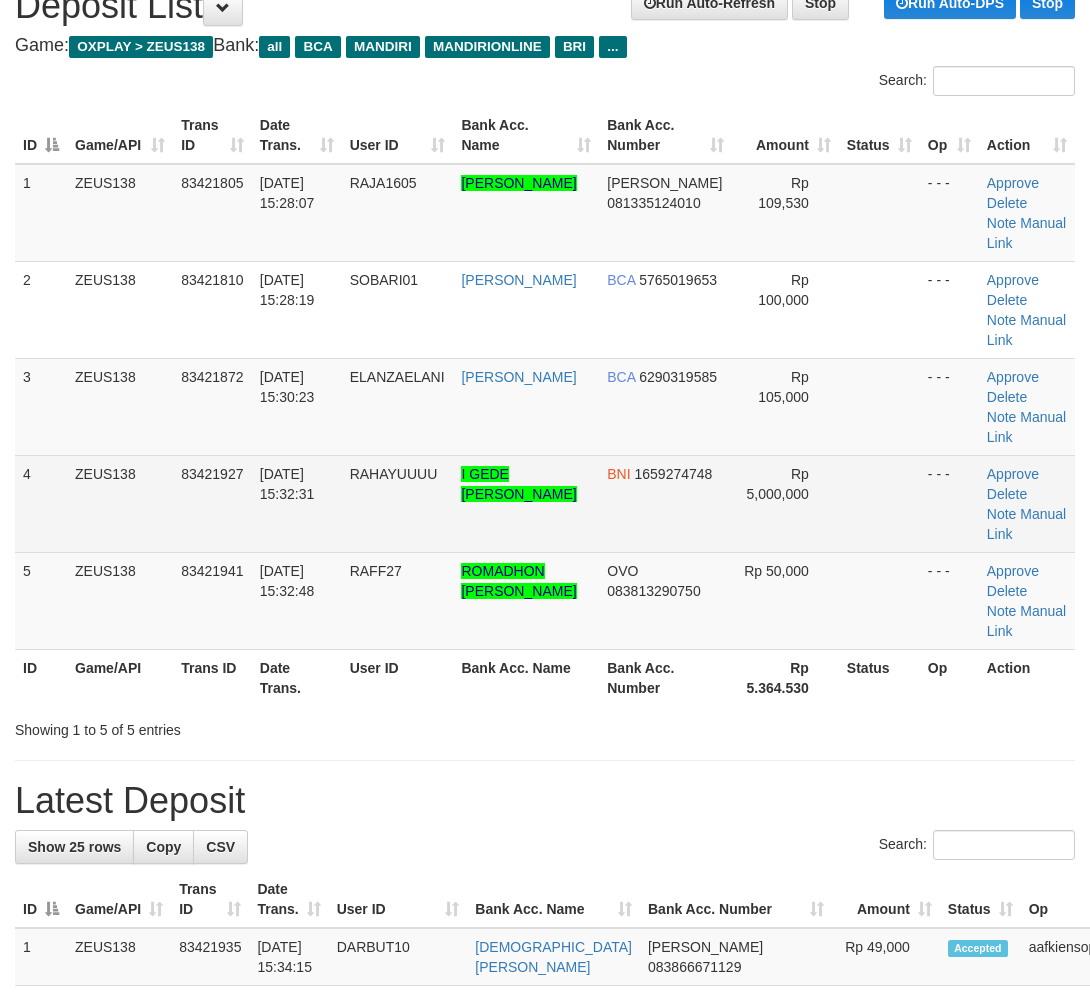 click on "- - -" at bounding box center (949, 503) 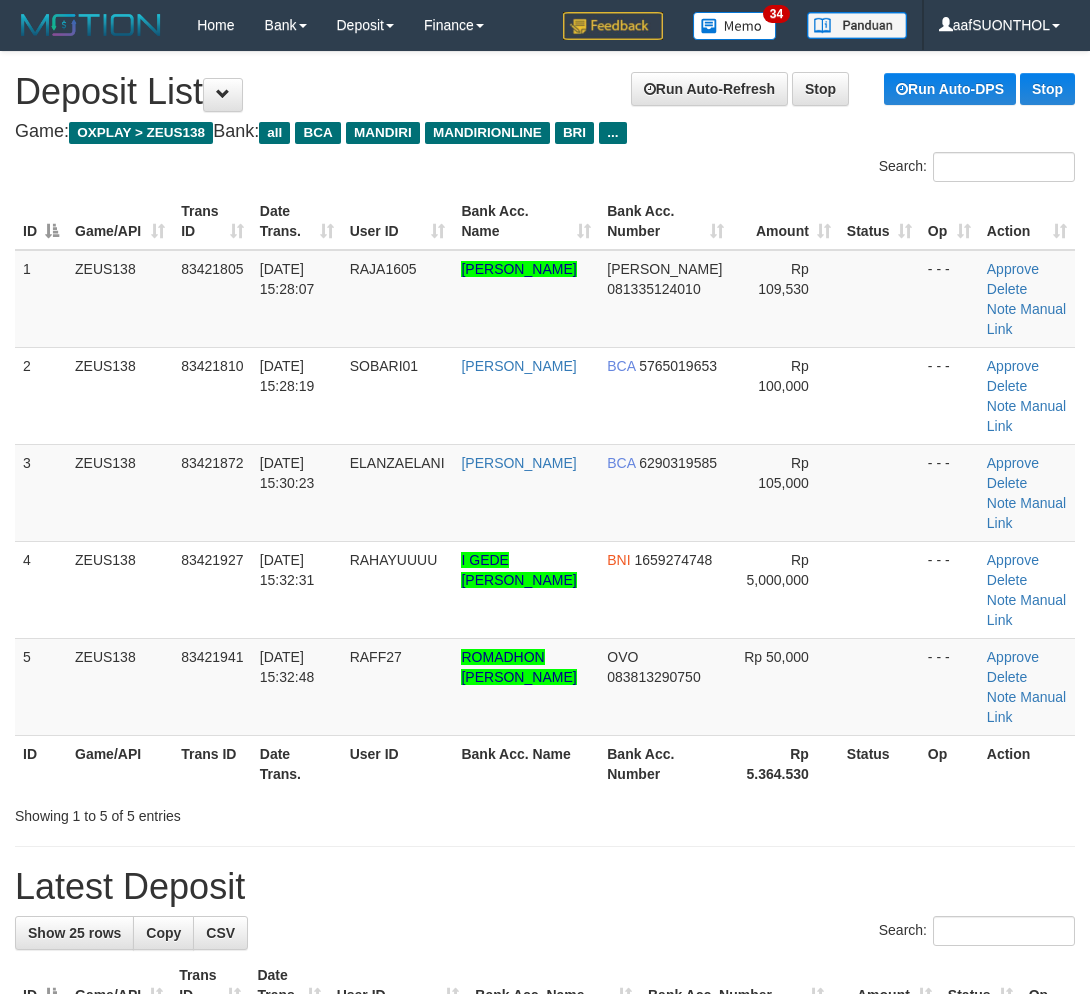 scroll, scrollTop: 77, scrollLeft: 0, axis: vertical 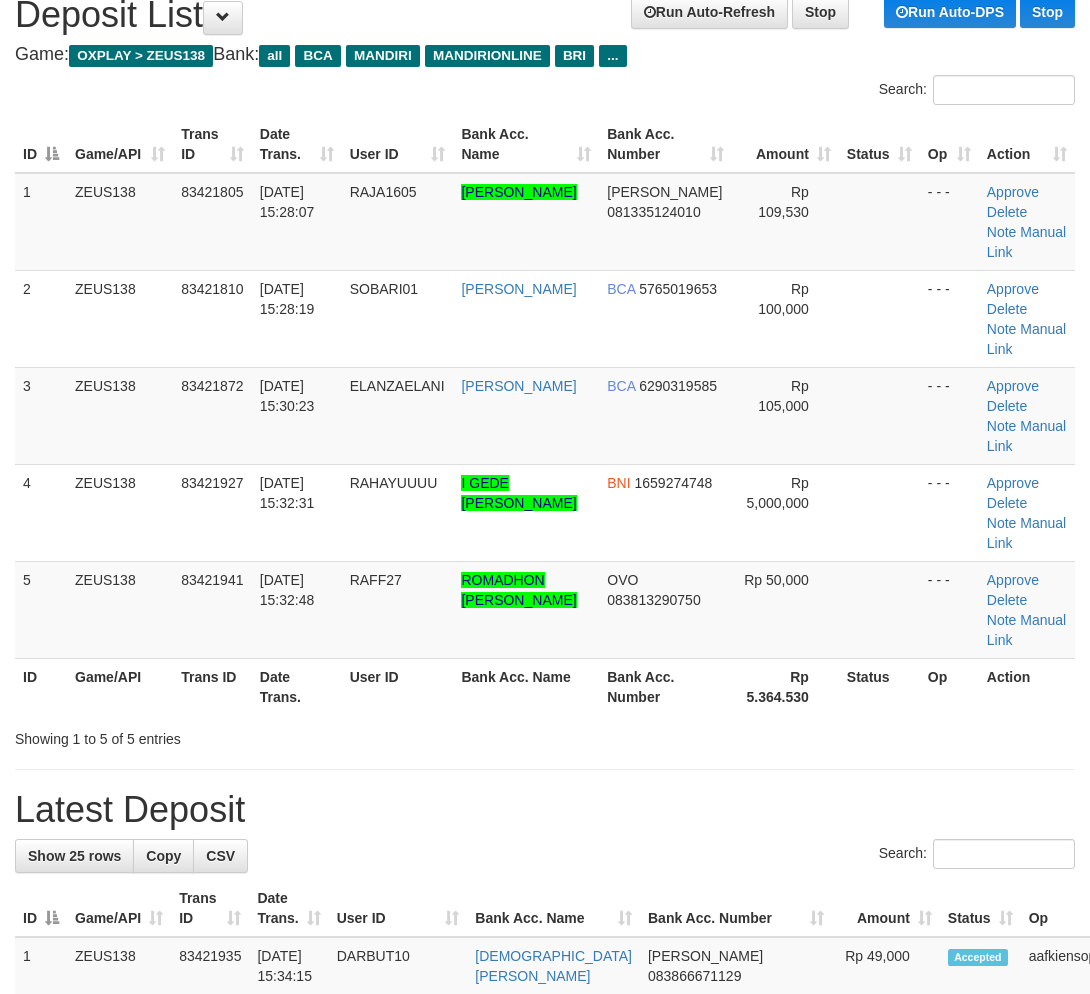 click on "Showing 1 to 5 of 5 entries" at bounding box center [545, 735] 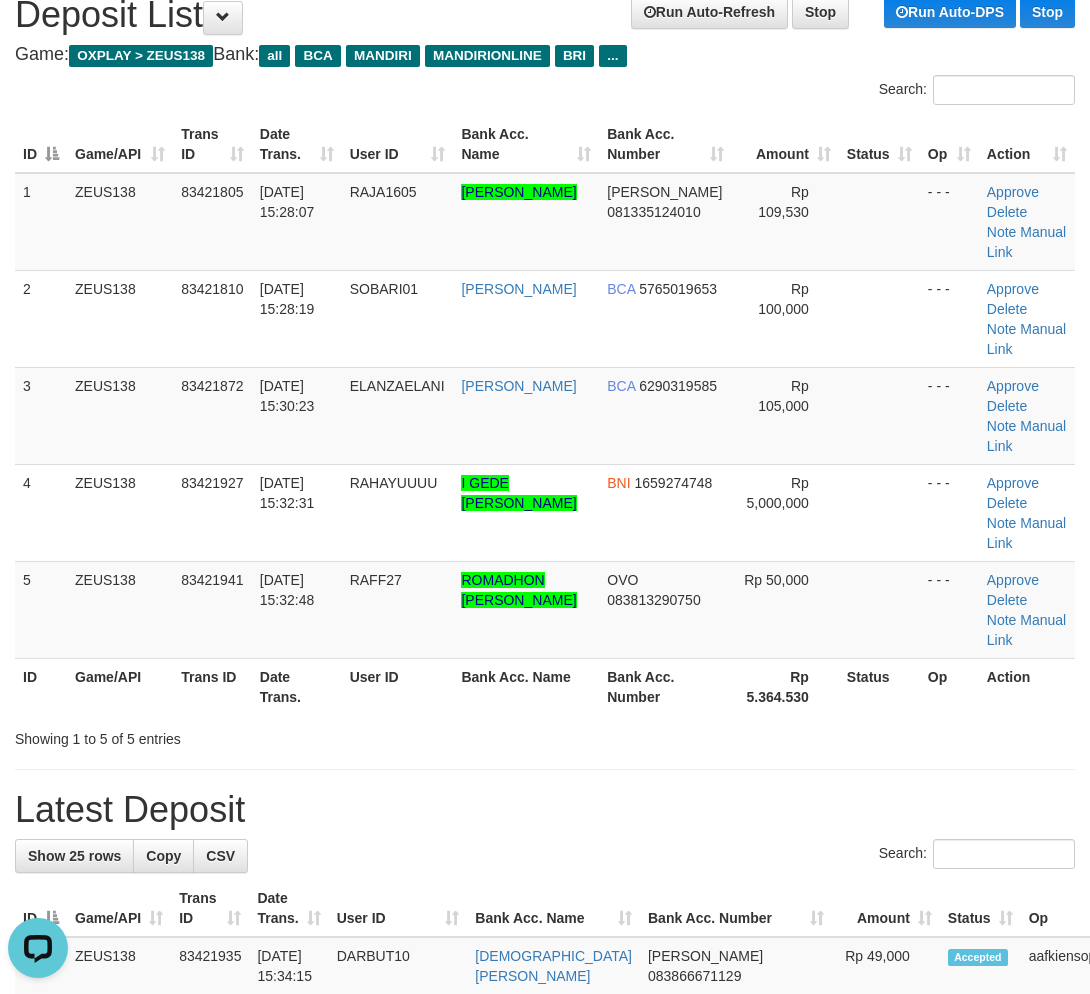 scroll, scrollTop: 0, scrollLeft: 0, axis: both 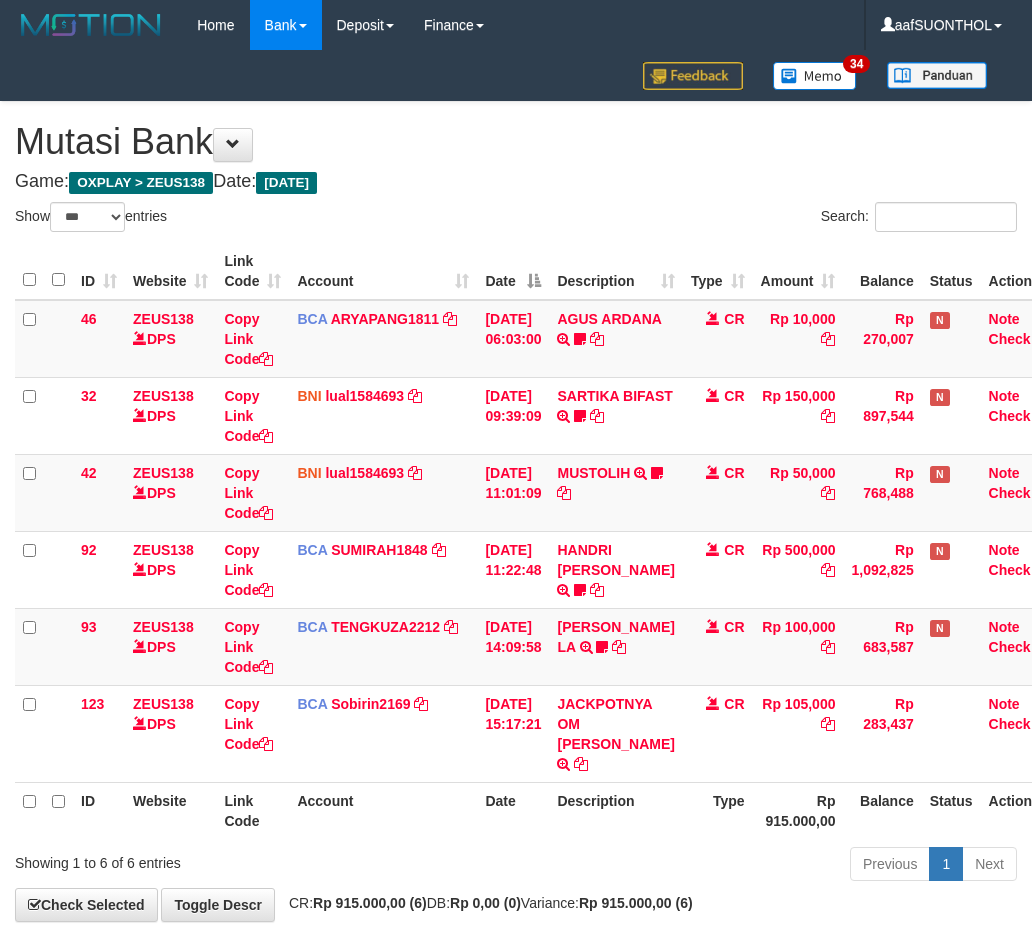 select on "***" 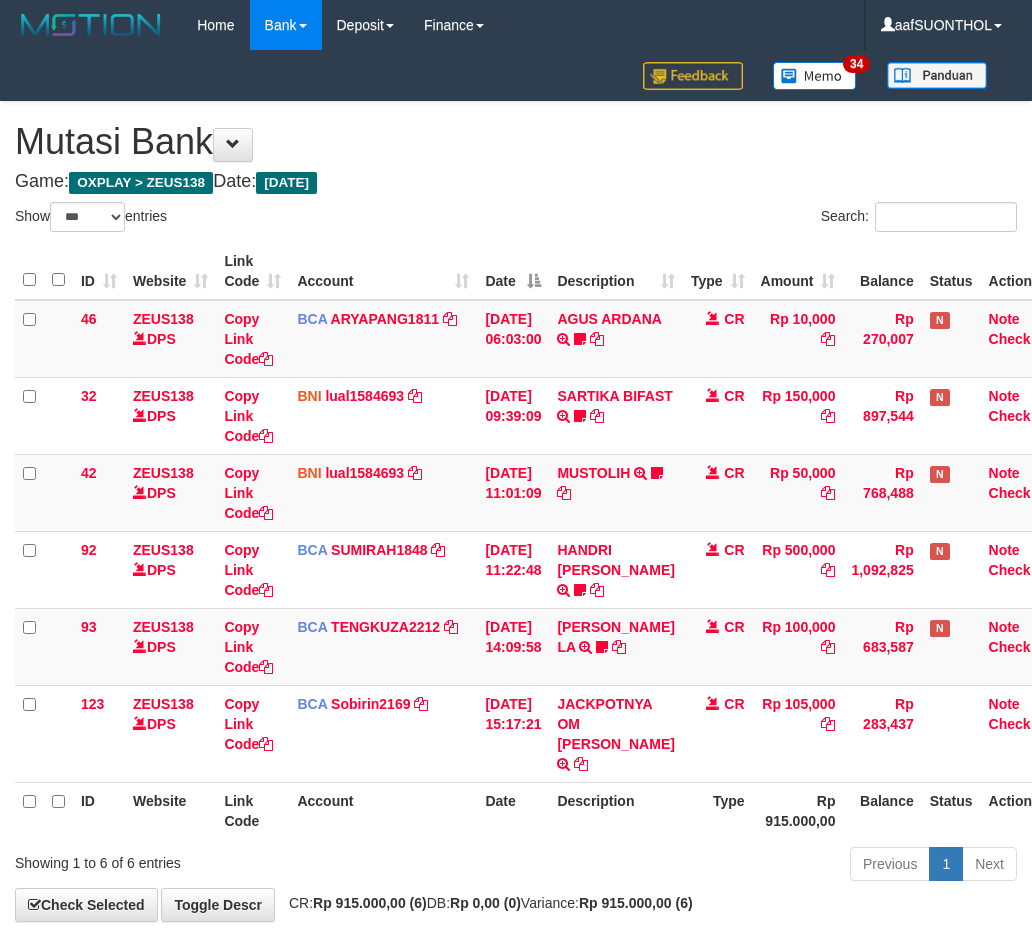 scroll, scrollTop: 80, scrollLeft: 0, axis: vertical 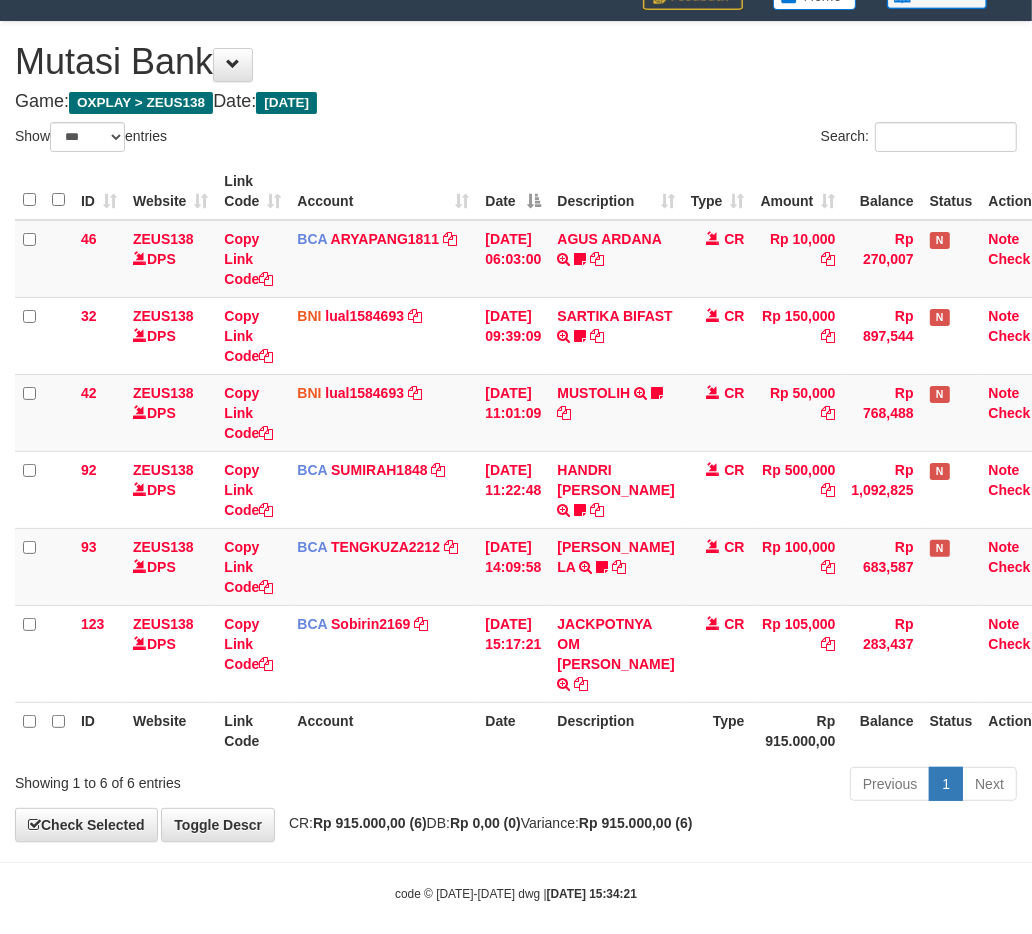 click on "Account" at bounding box center [383, 730] 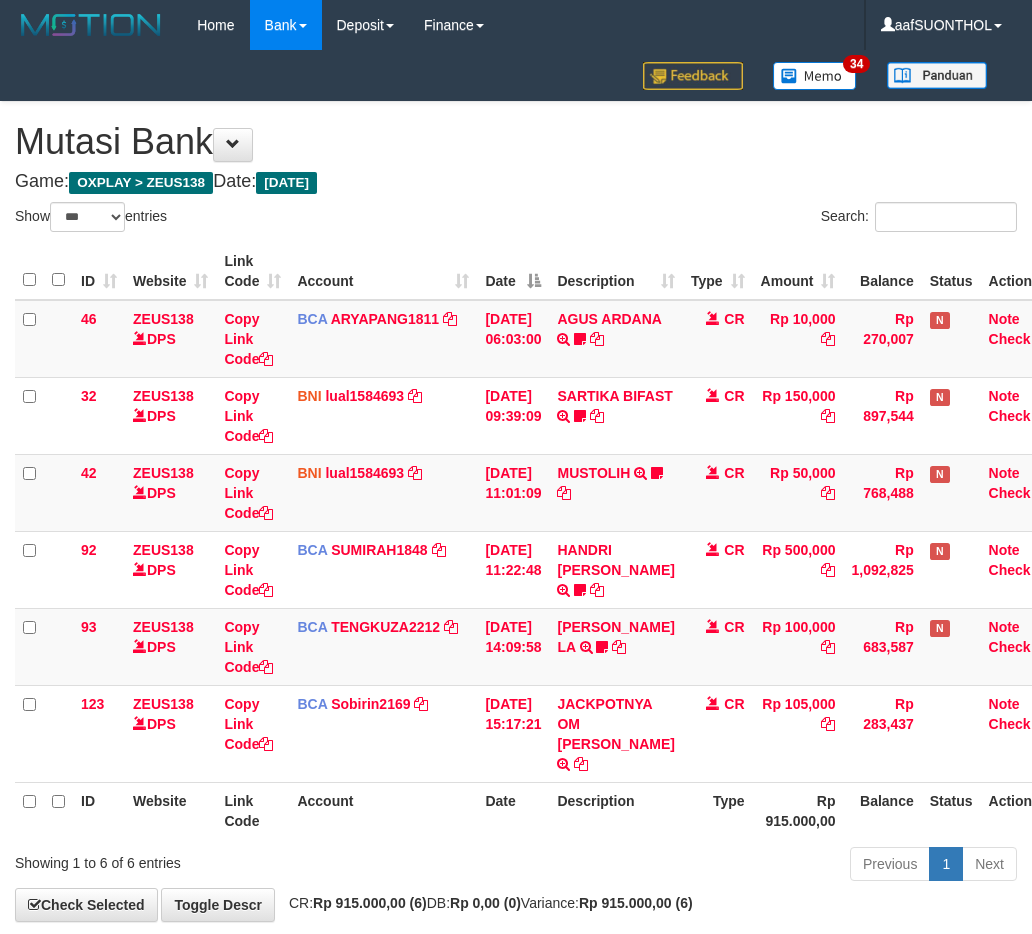 select on "***" 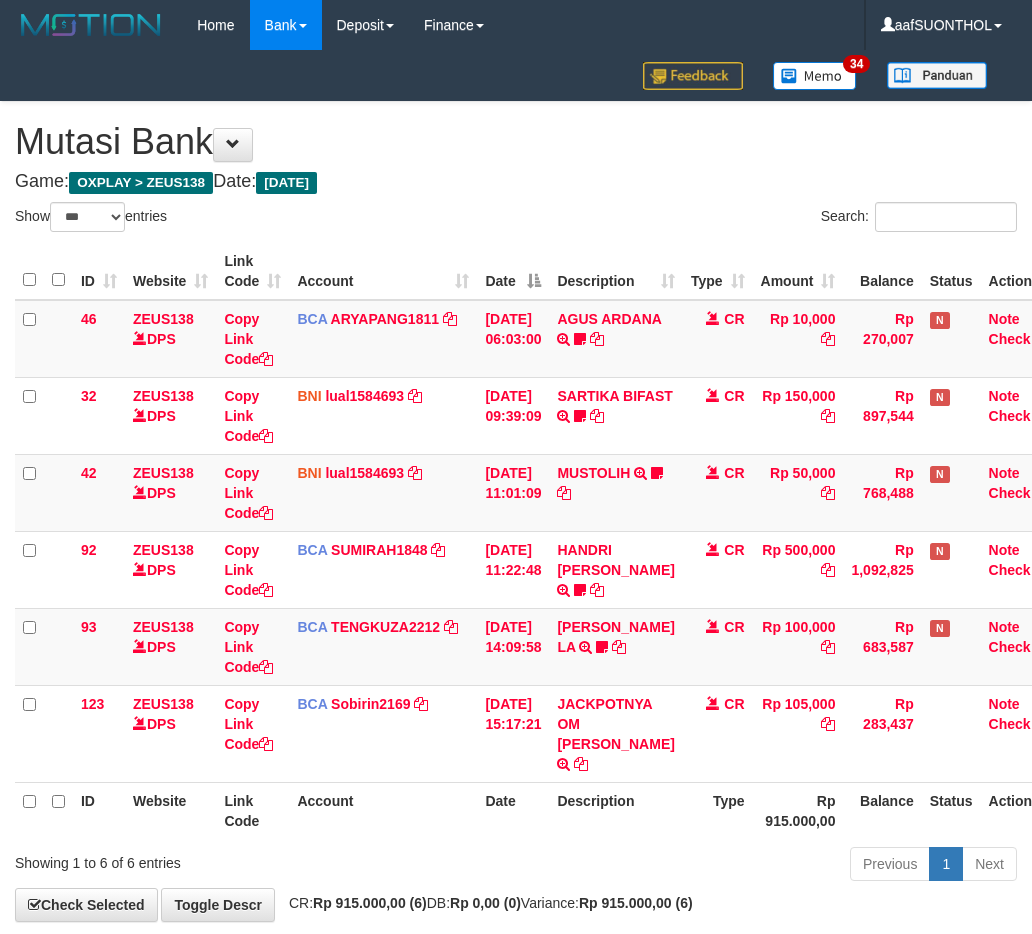 scroll, scrollTop: 80, scrollLeft: 0, axis: vertical 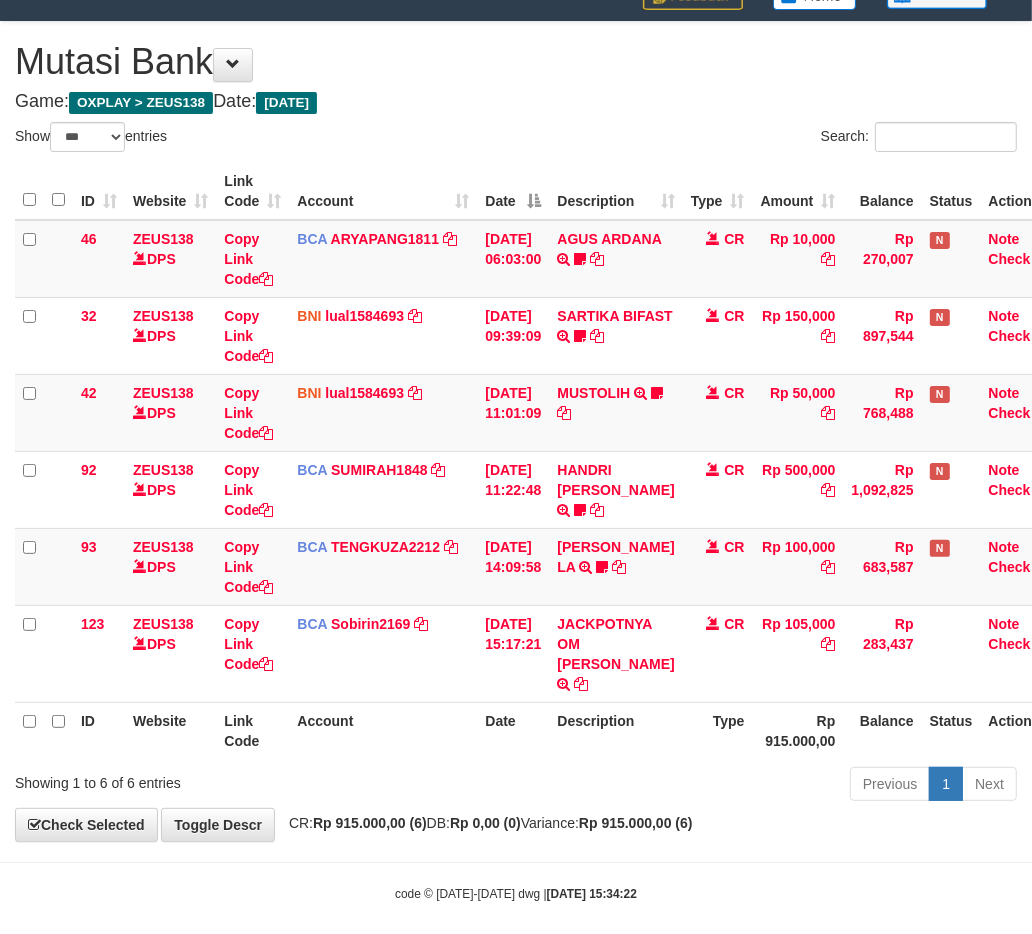 click on "Description" at bounding box center [615, 730] 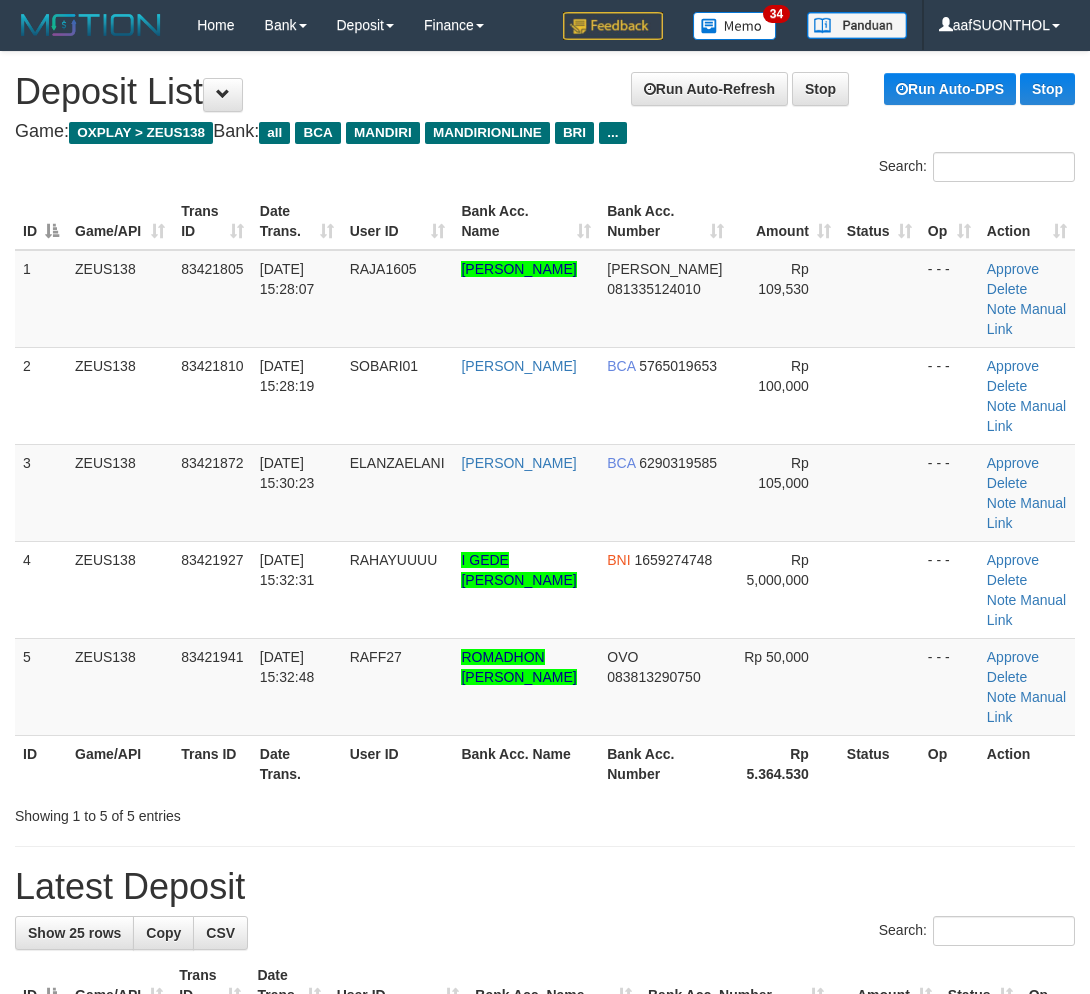scroll, scrollTop: 68, scrollLeft: 0, axis: vertical 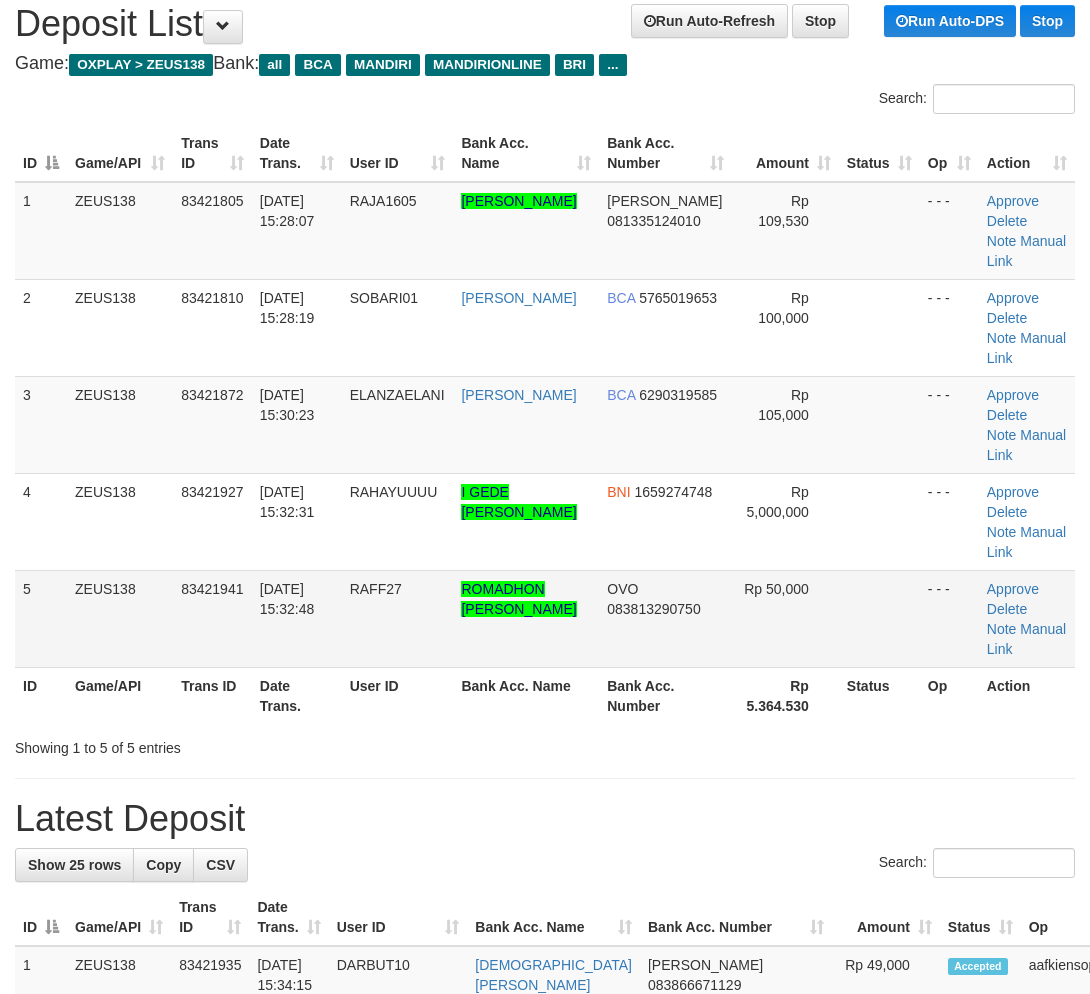 drag, startPoint x: 0, startPoint y: 0, endPoint x: 857, endPoint y: 536, distance: 1010.814 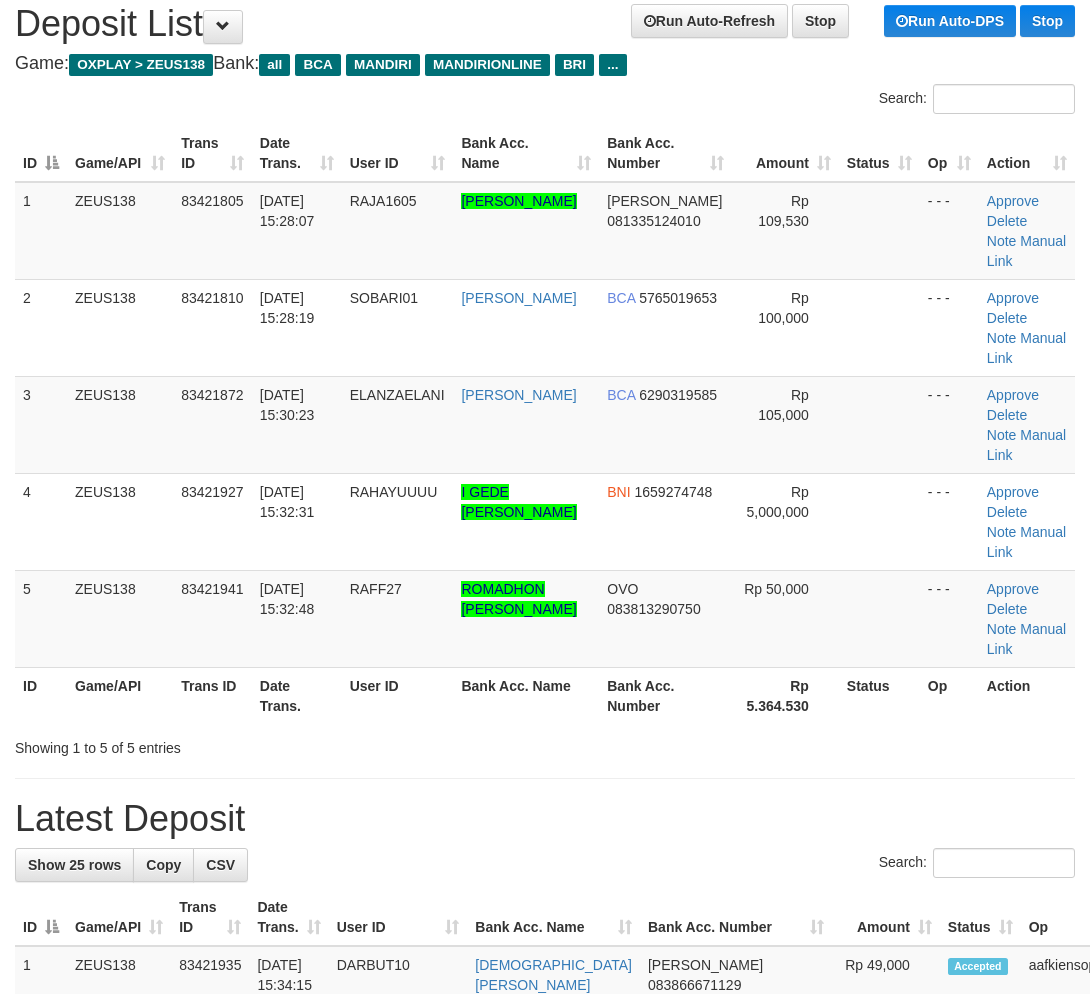 drag, startPoint x: 865, startPoint y: 540, endPoint x: 1100, endPoint y: 576, distance: 237.74146 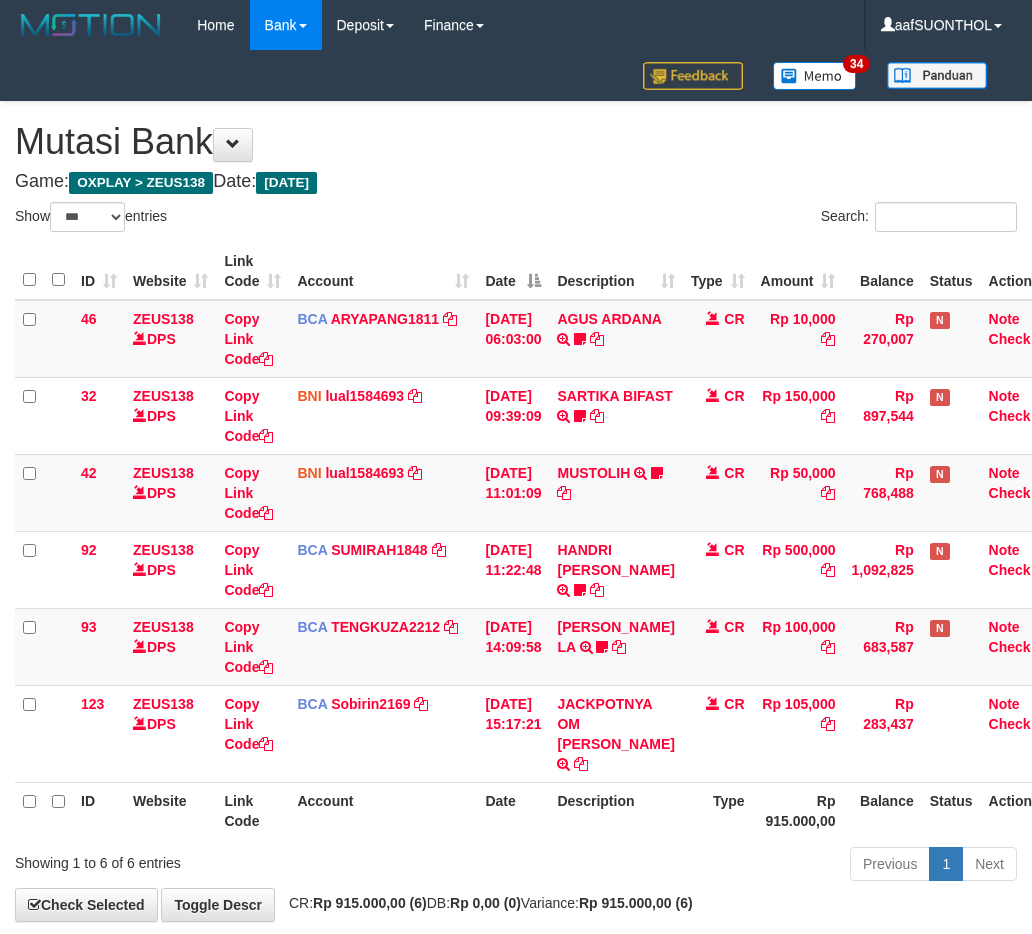 select on "***" 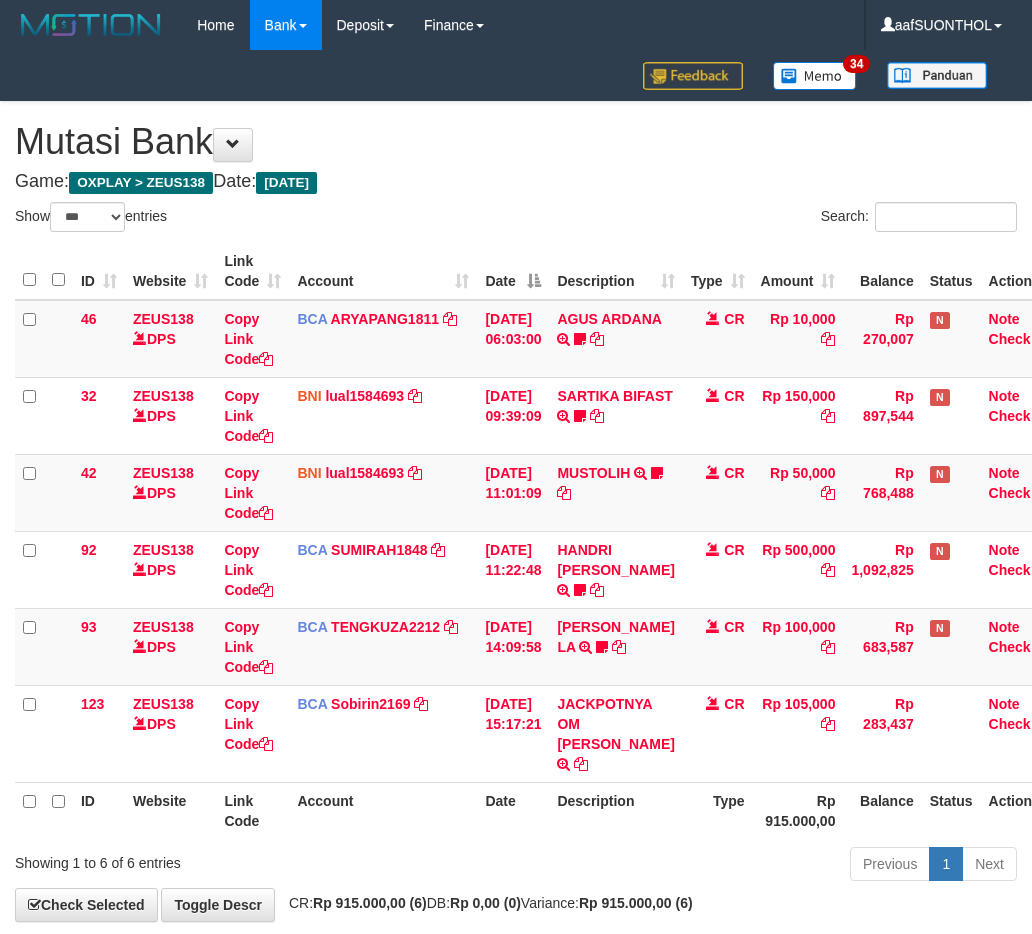 scroll, scrollTop: 80, scrollLeft: 0, axis: vertical 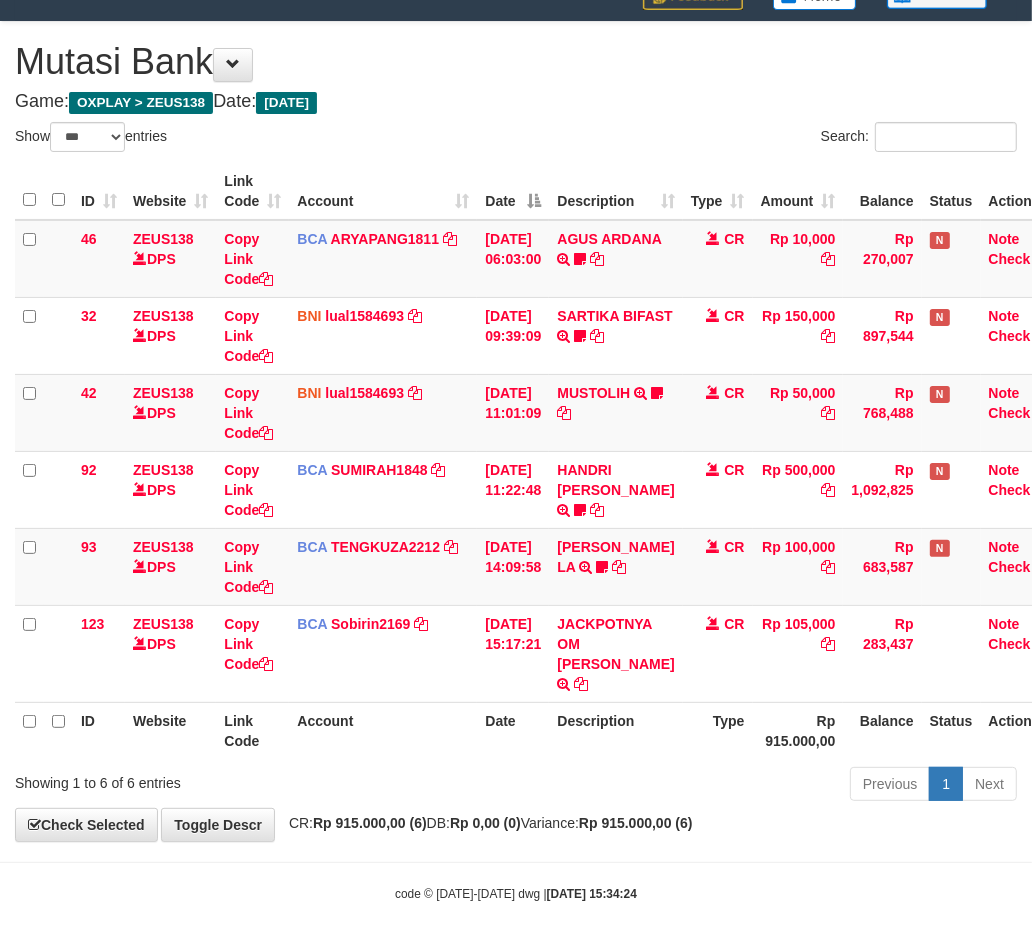 click on "Type" at bounding box center [718, 730] 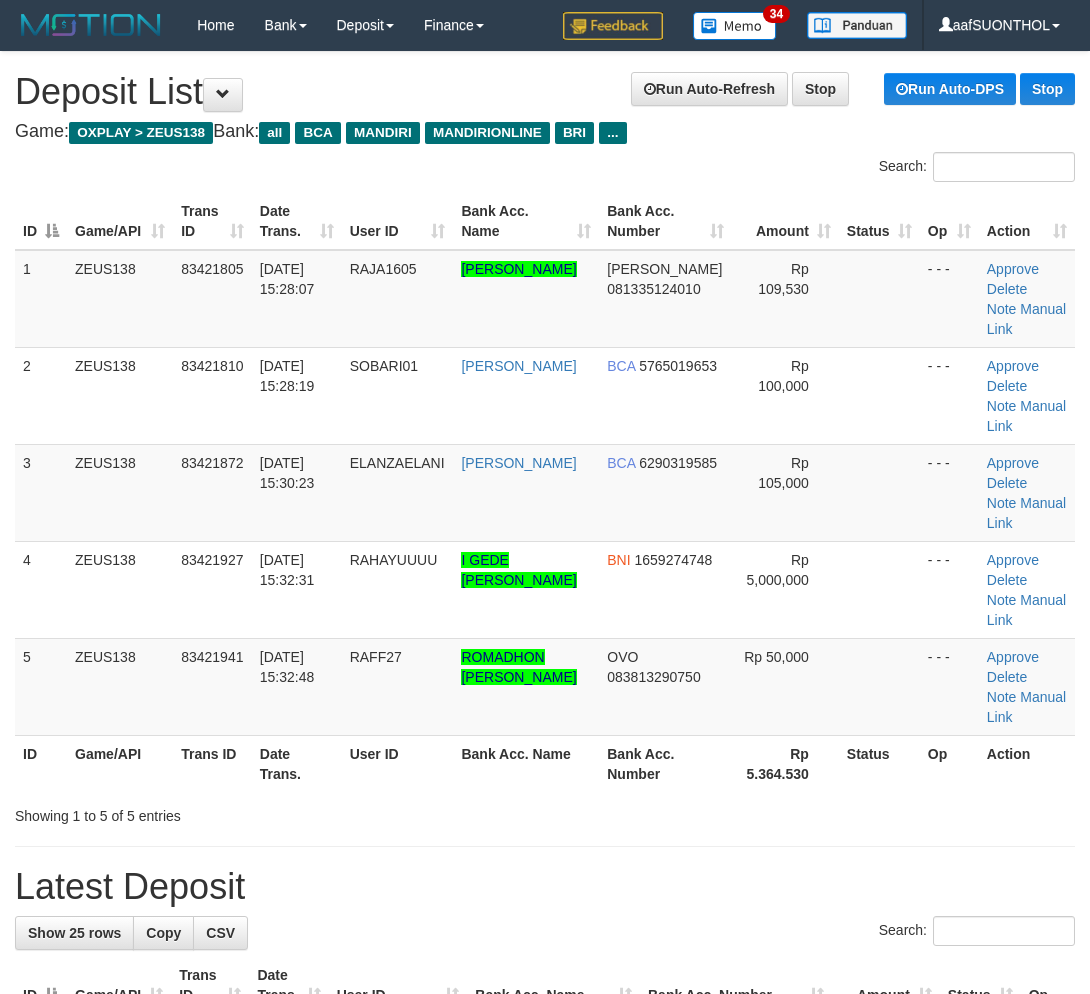 scroll, scrollTop: 68, scrollLeft: 16, axis: both 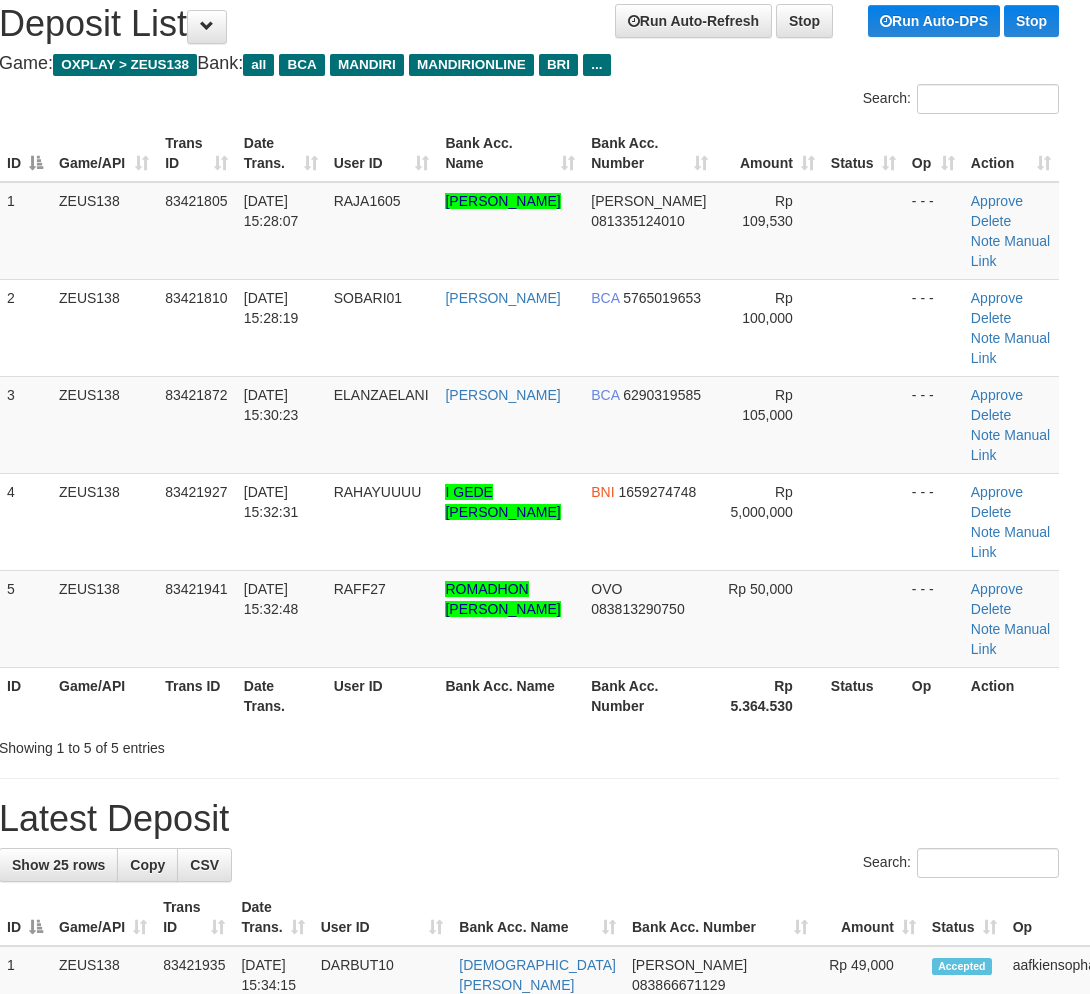 click on "Status" at bounding box center [863, 695] 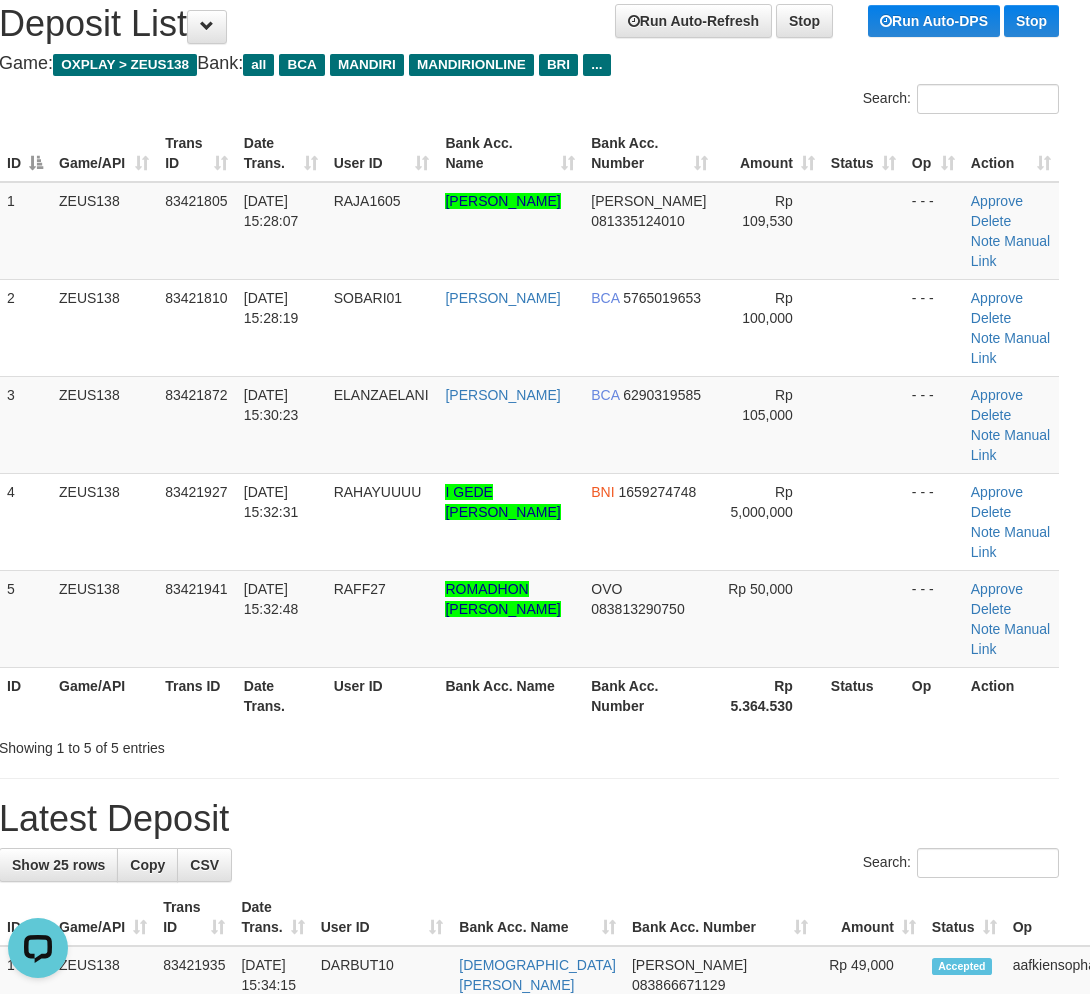scroll, scrollTop: 0, scrollLeft: 0, axis: both 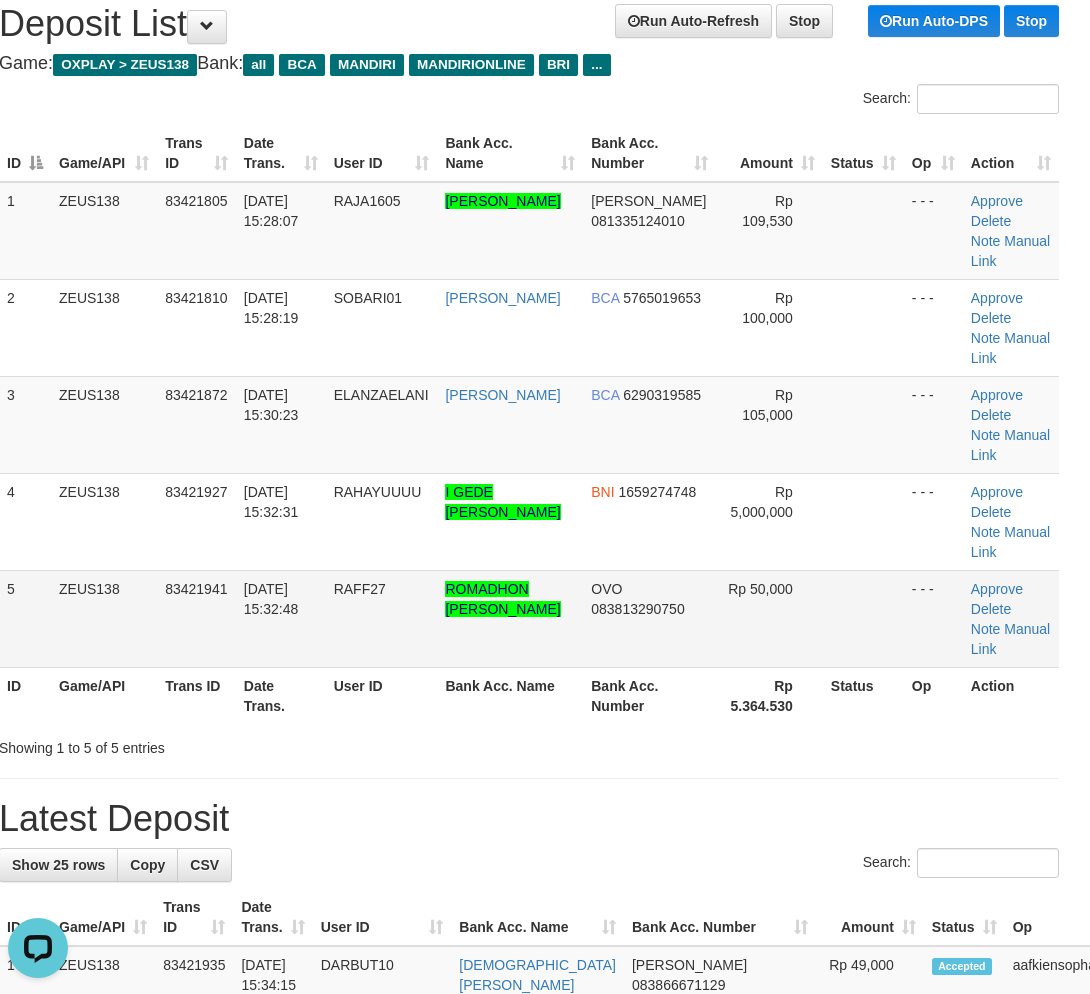 click at bounding box center [863, 618] 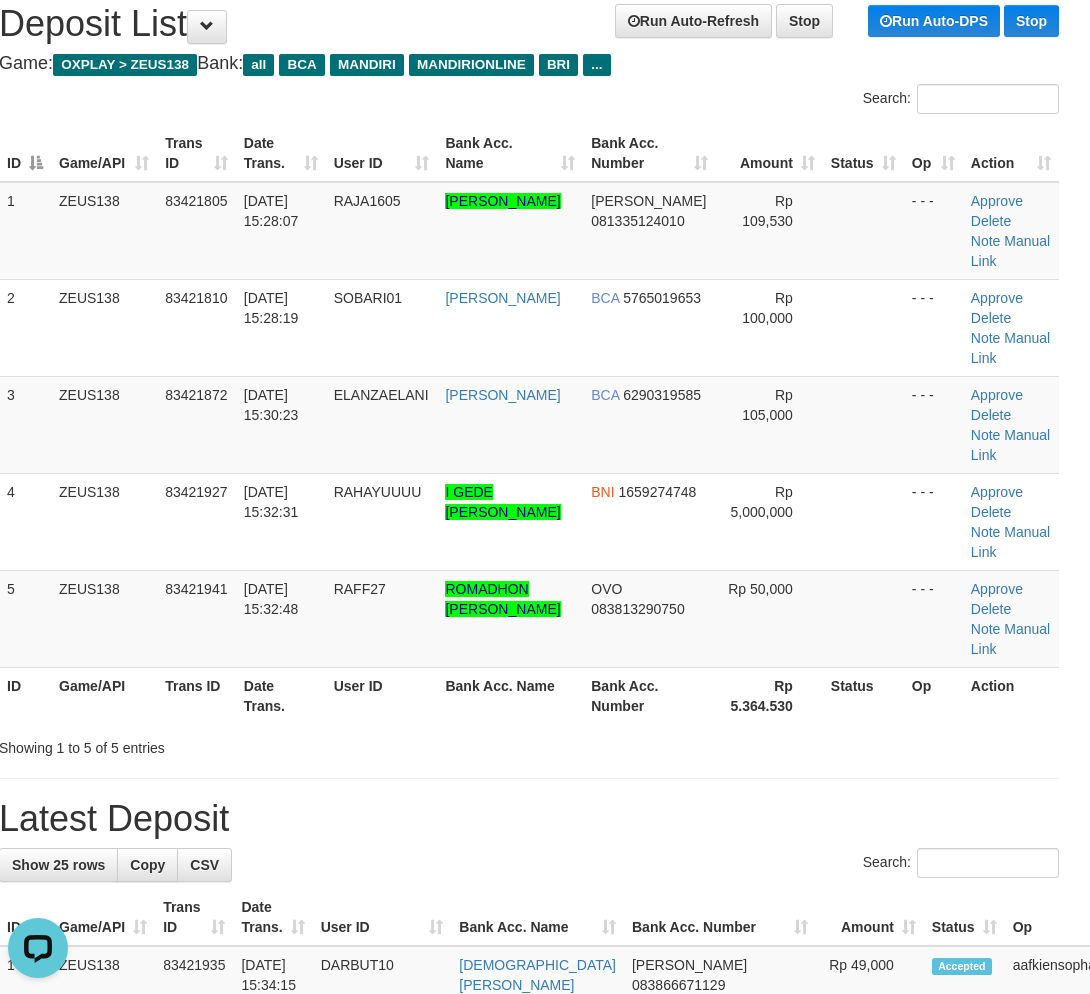 drag, startPoint x: 827, startPoint y: 511, endPoint x: 1100, endPoint y: 580, distance: 281.5848 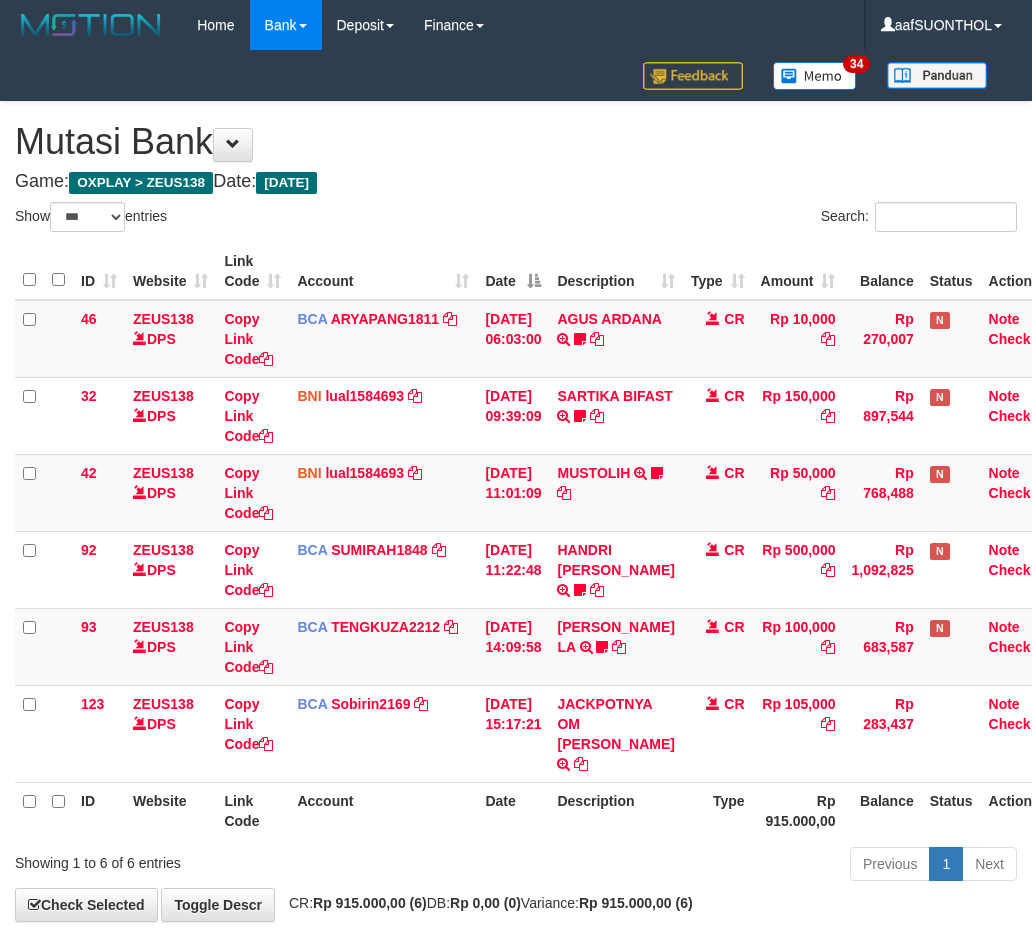 select on "***" 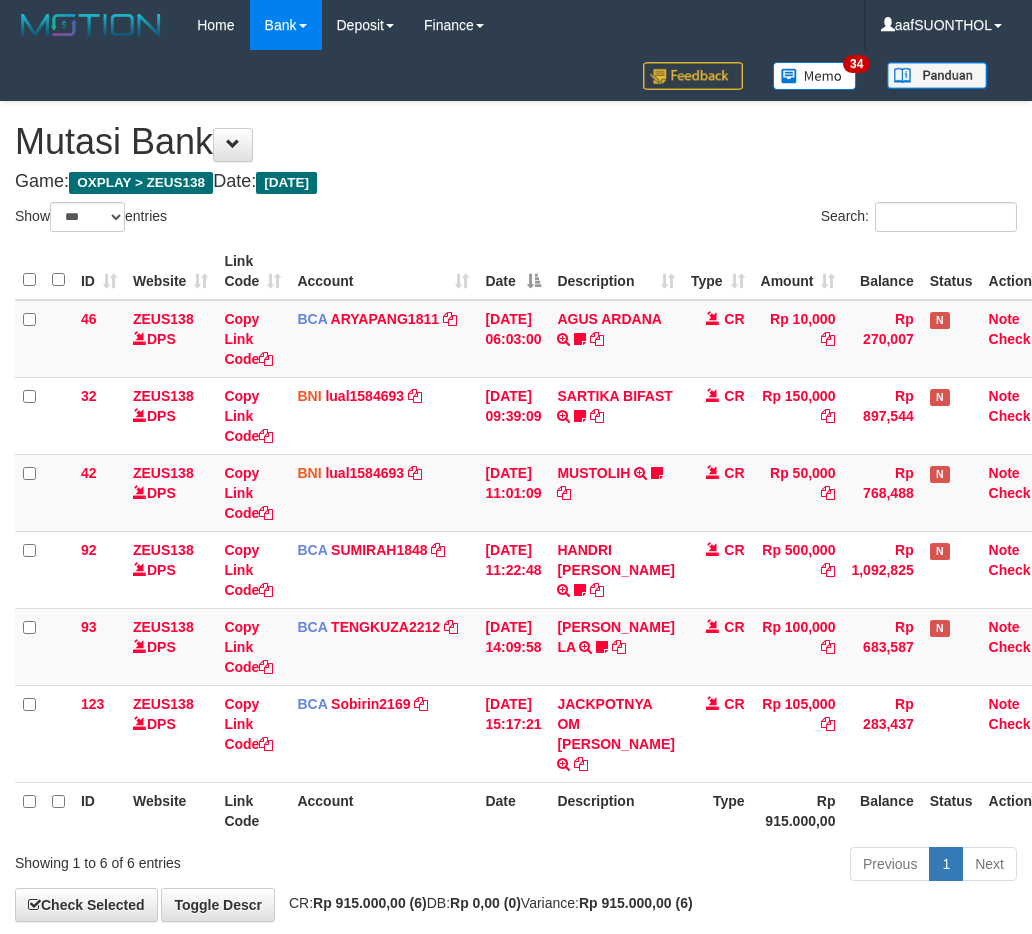 scroll, scrollTop: 80, scrollLeft: 0, axis: vertical 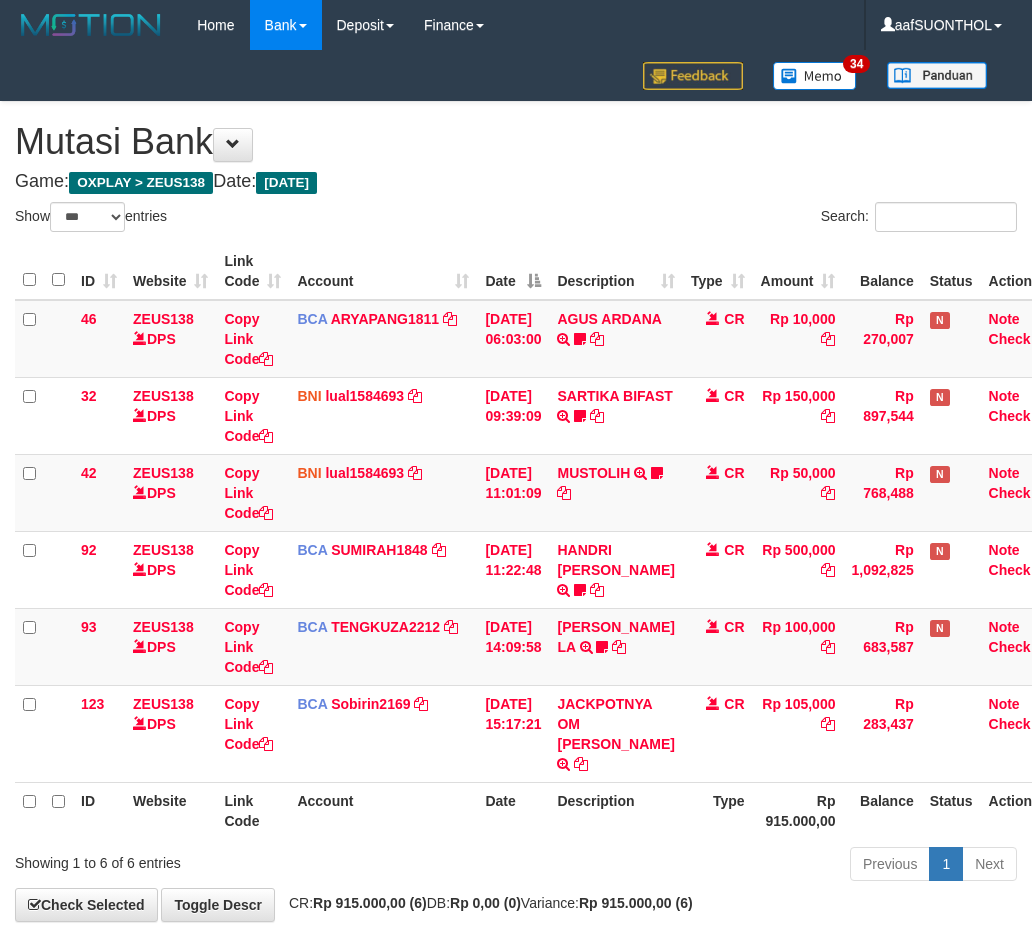 select on "***" 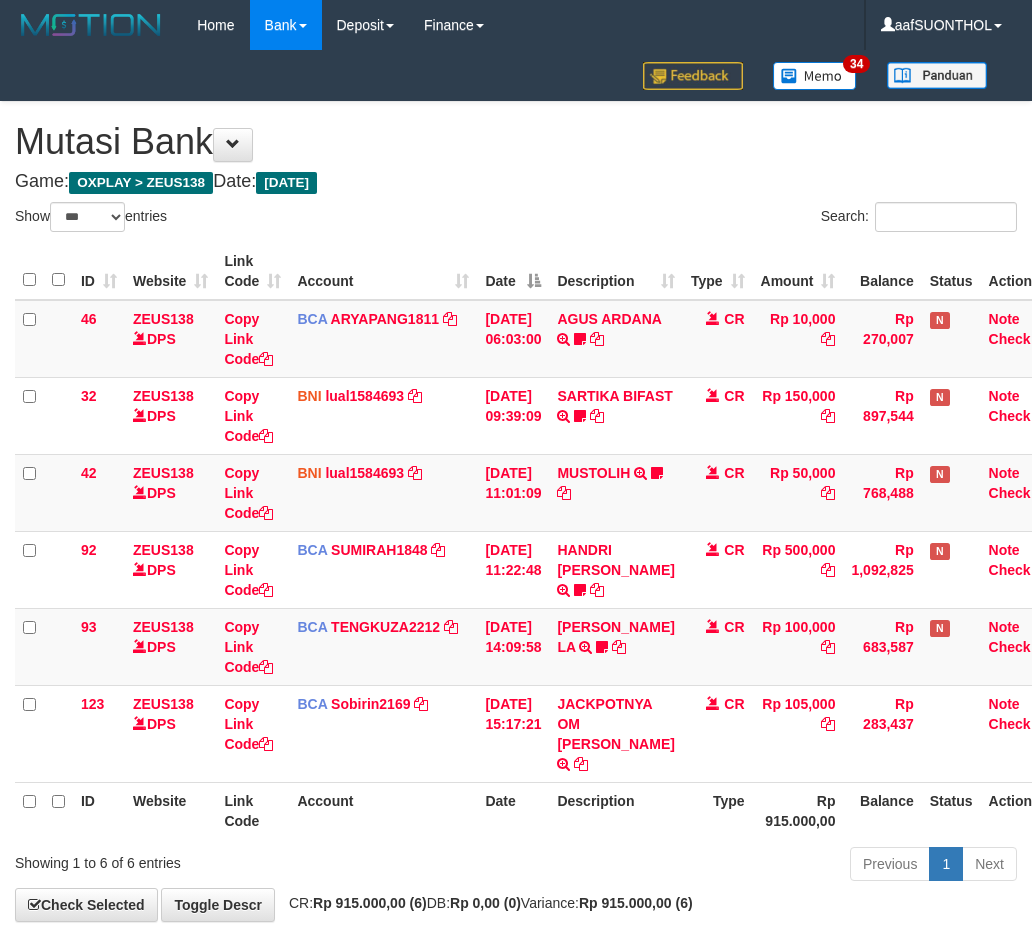 scroll, scrollTop: 80, scrollLeft: 0, axis: vertical 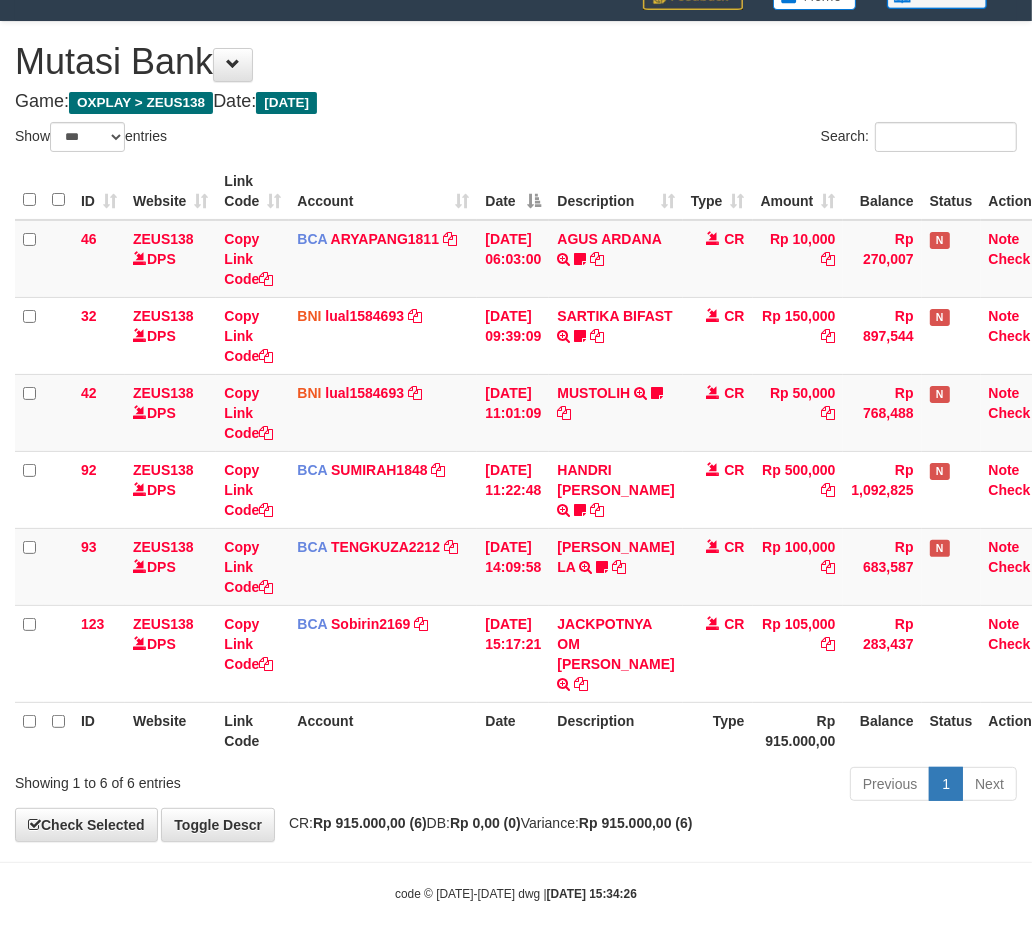 drag, startPoint x: 522, startPoint y: 697, endPoint x: 266, endPoint y: 692, distance: 256.04883 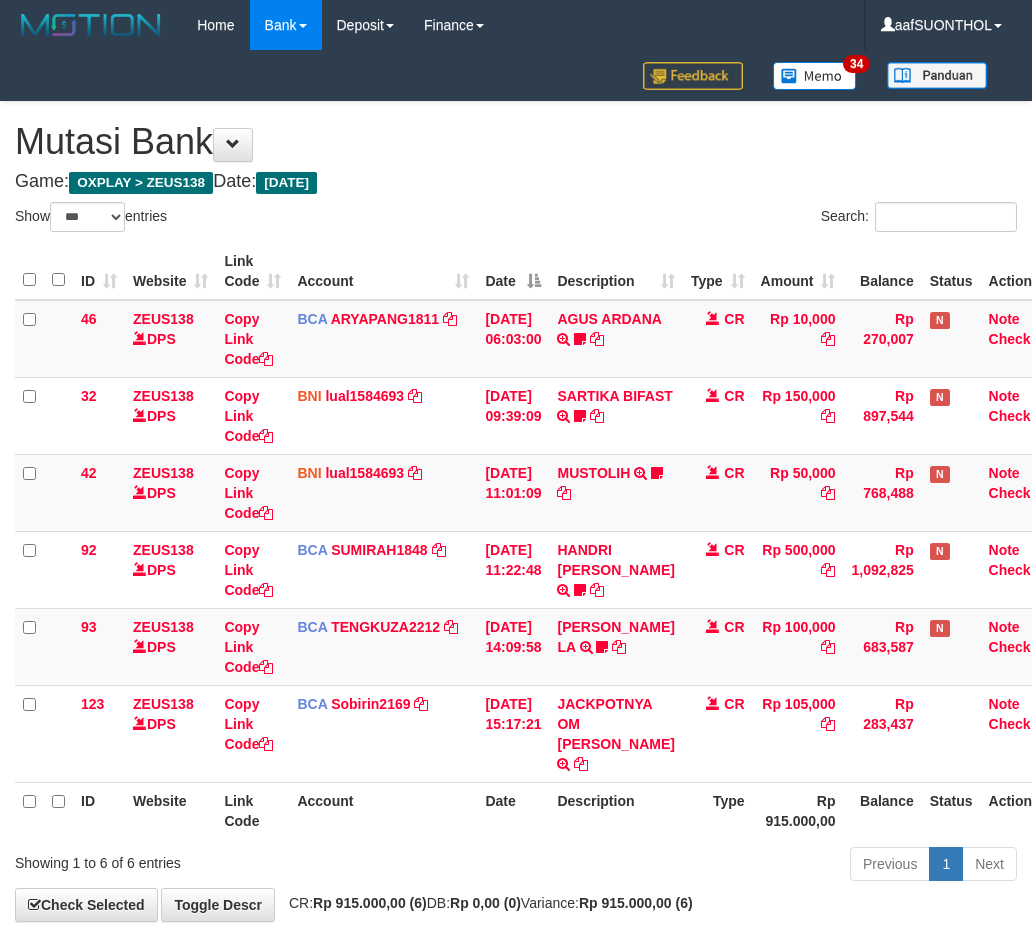 select on "***" 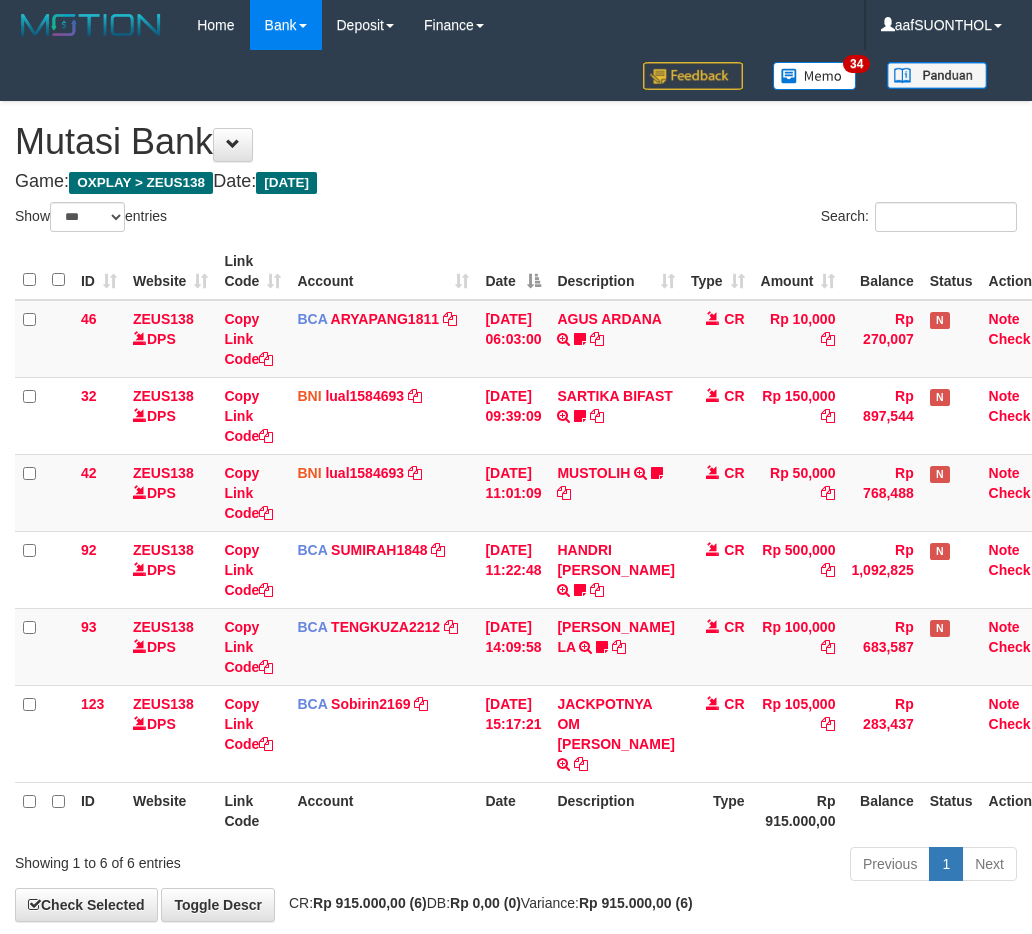 scroll, scrollTop: 80, scrollLeft: 0, axis: vertical 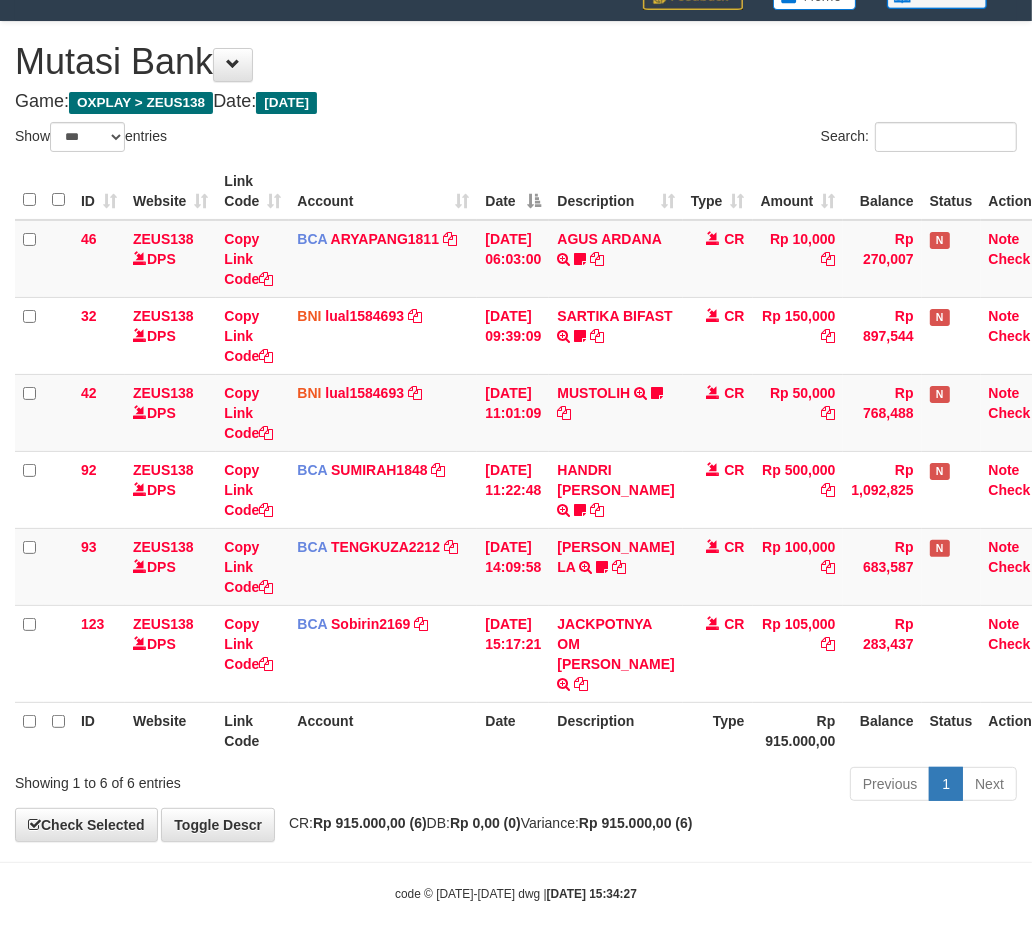 click on "Previous 1 Next" at bounding box center (731, 786) 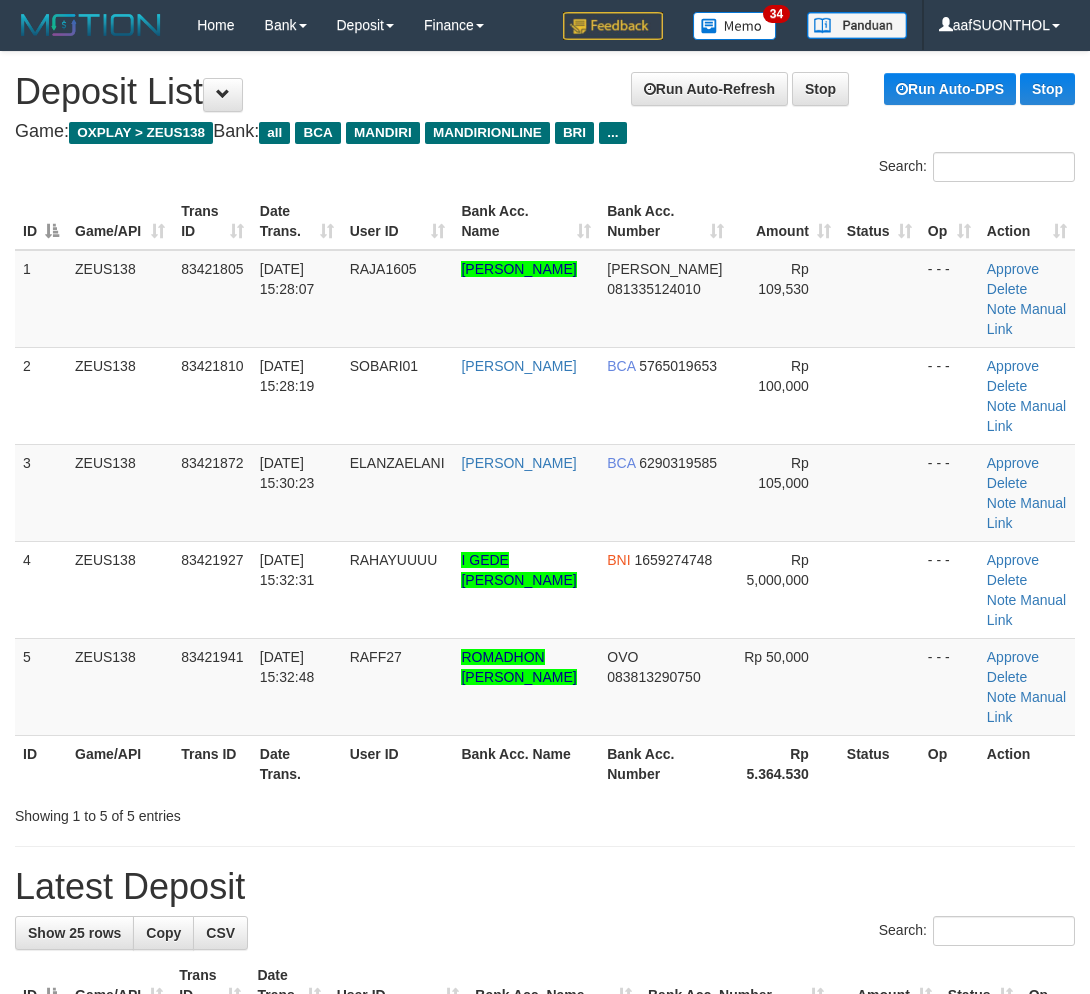 scroll, scrollTop: 68, scrollLeft: 16, axis: both 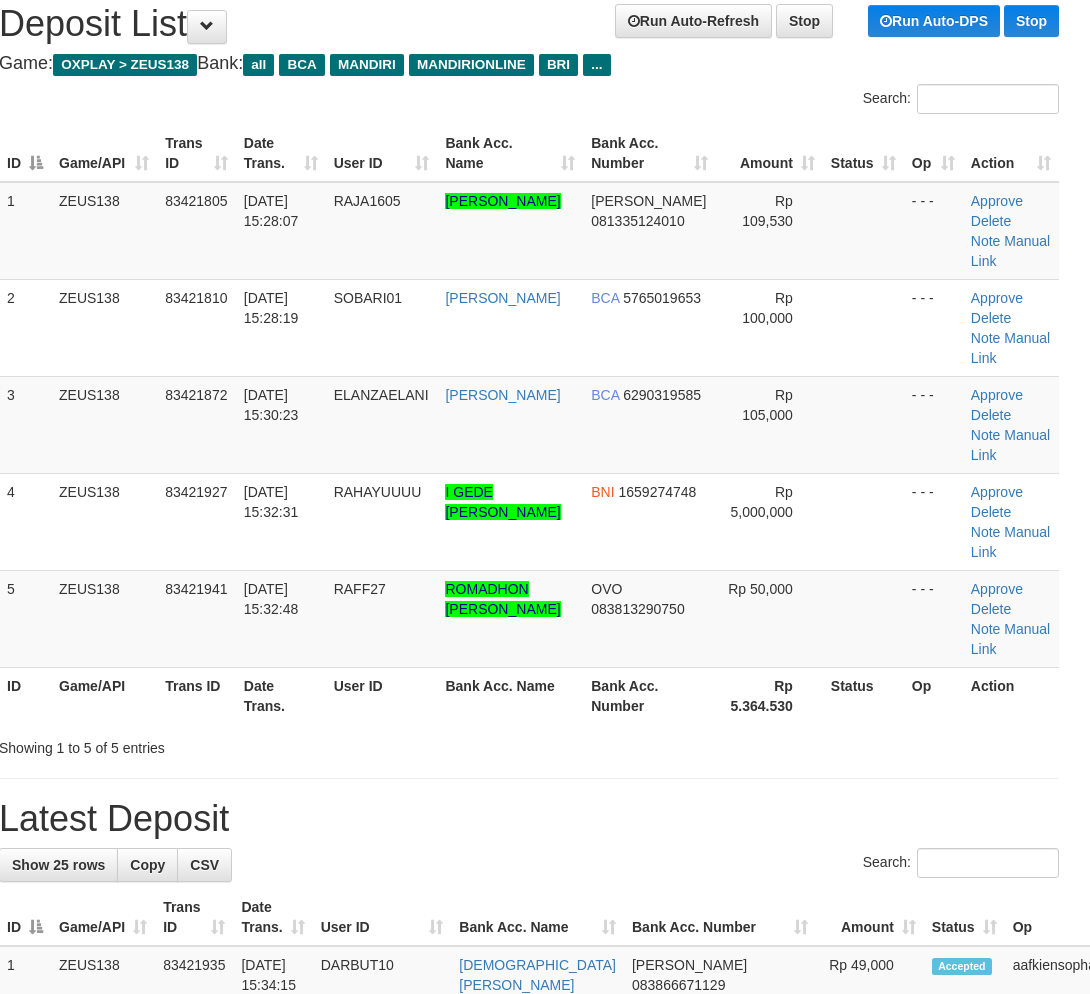 drag, startPoint x: 0, startPoint y: 0, endPoint x: 826, endPoint y: 605, distance: 1023.8657 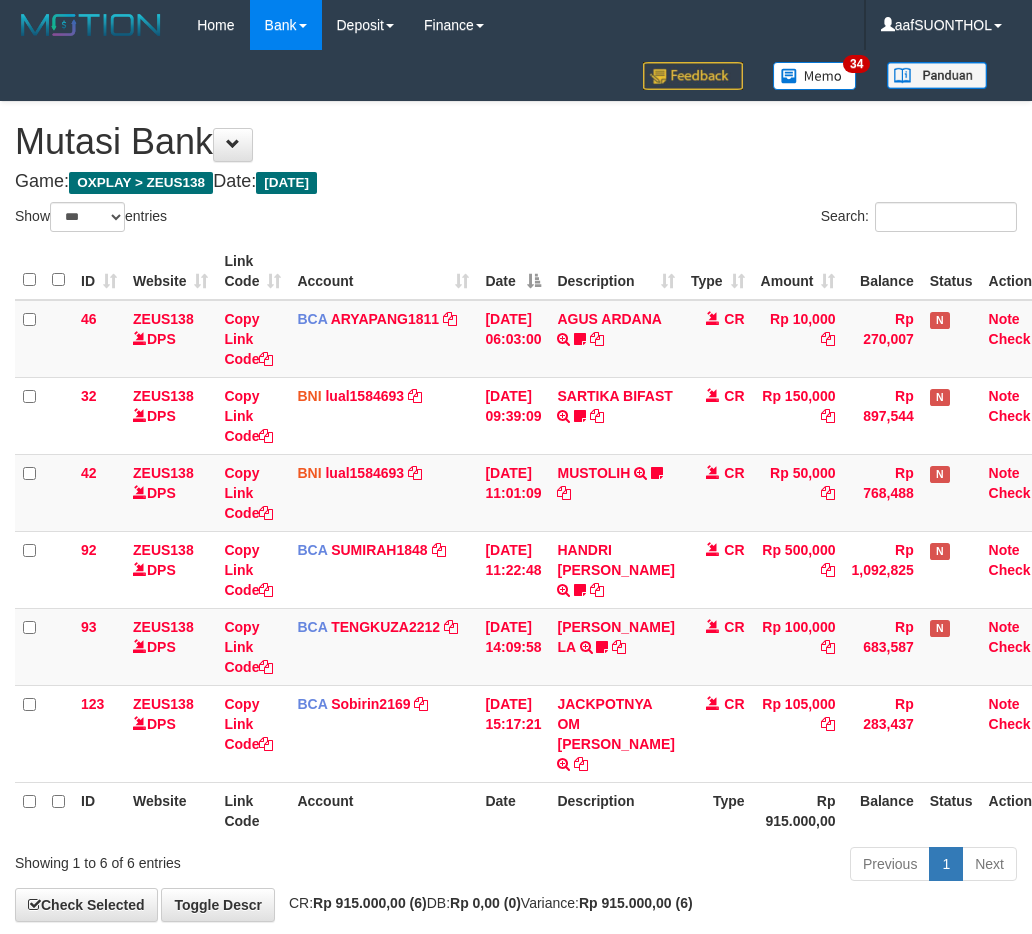 select on "***" 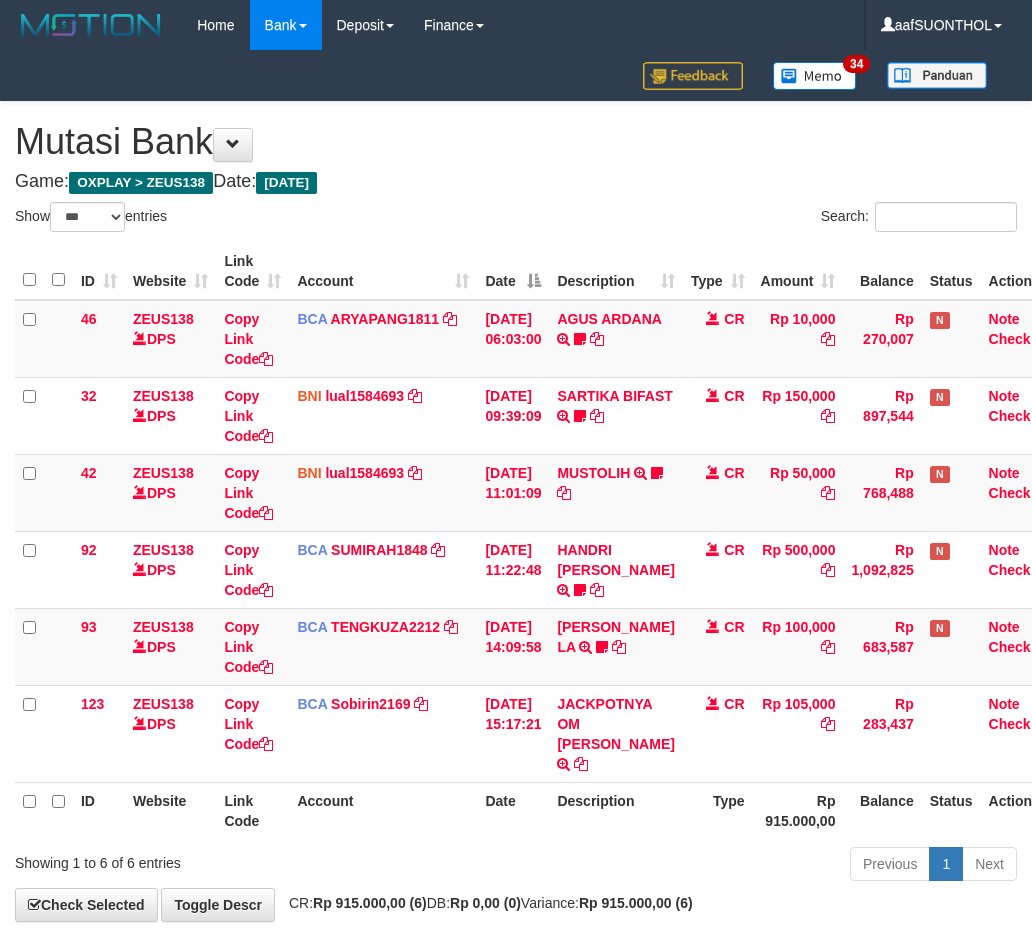 scroll, scrollTop: 80, scrollLeft: 0, axis: vertical 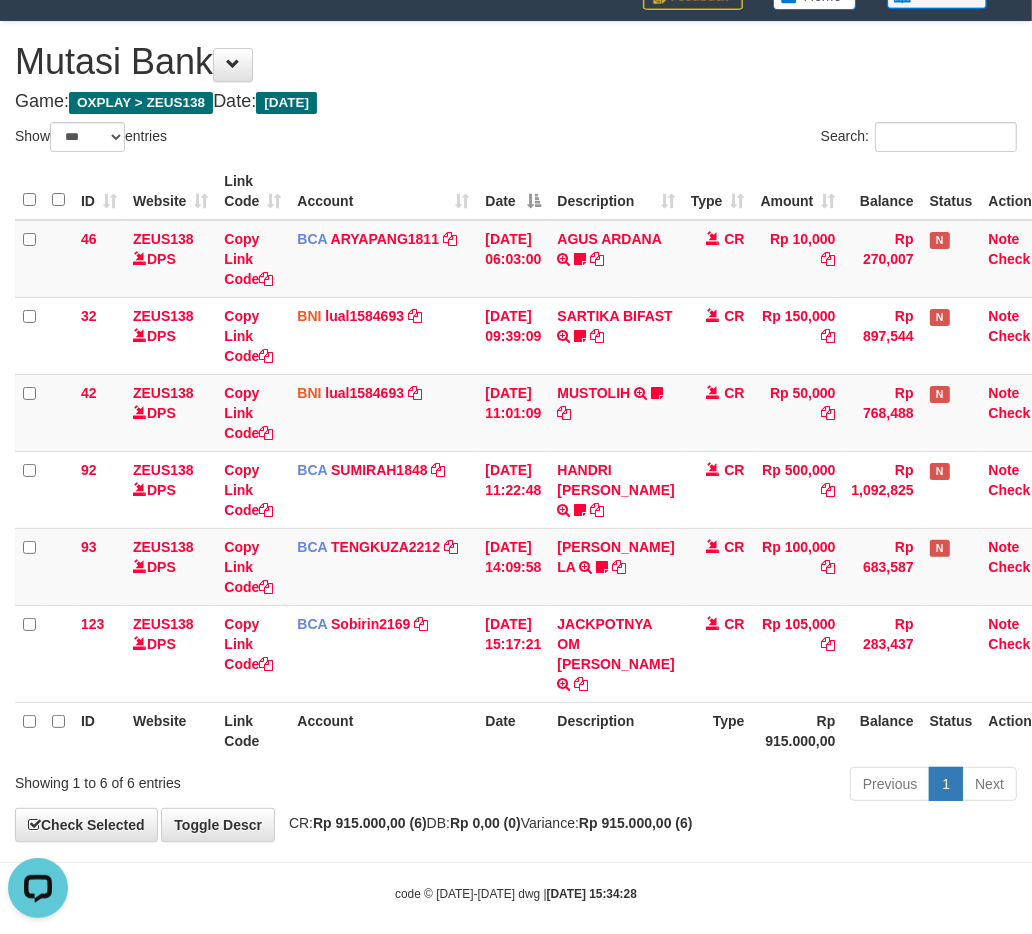 click on "Previous 1 Next" at bounding box center [731, 786] 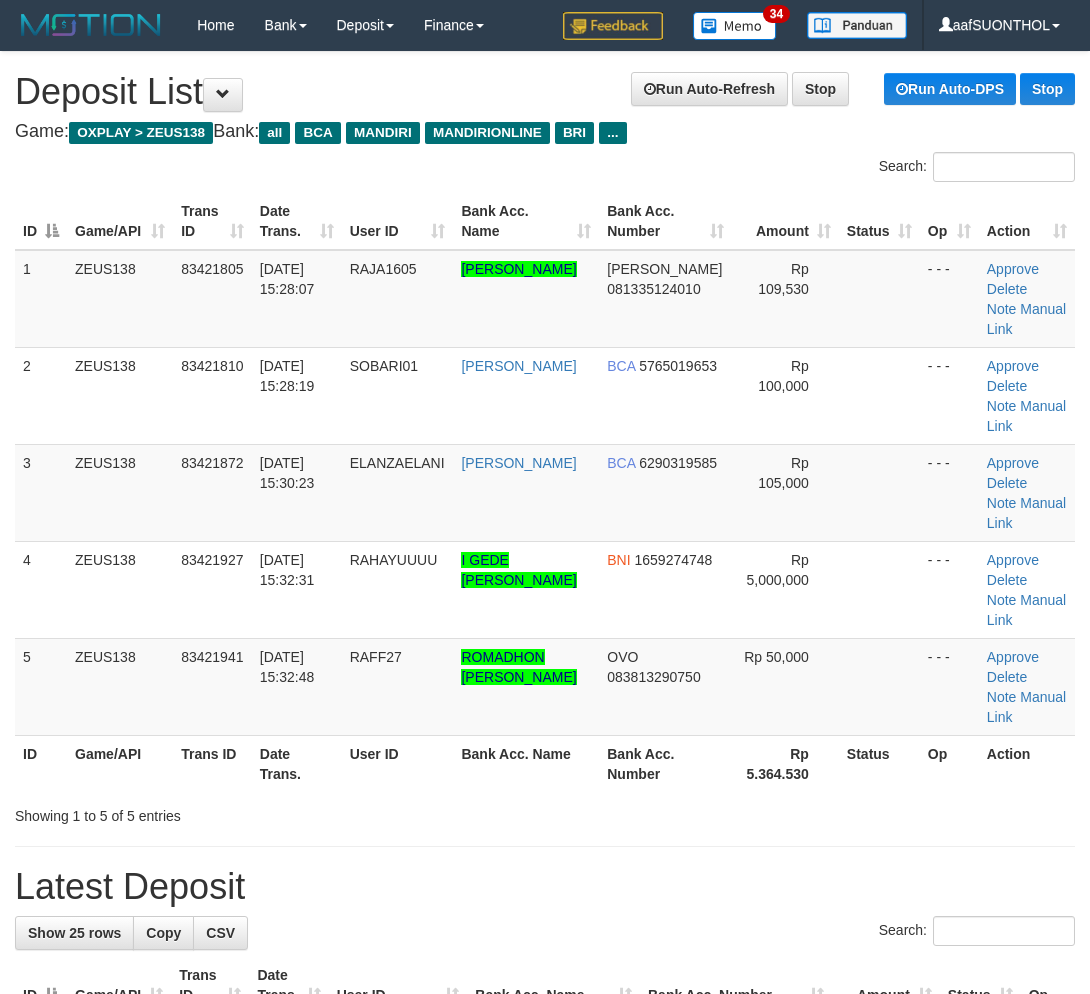 scroll, scrollTop: 68, scrollLeft: 16, axis: both 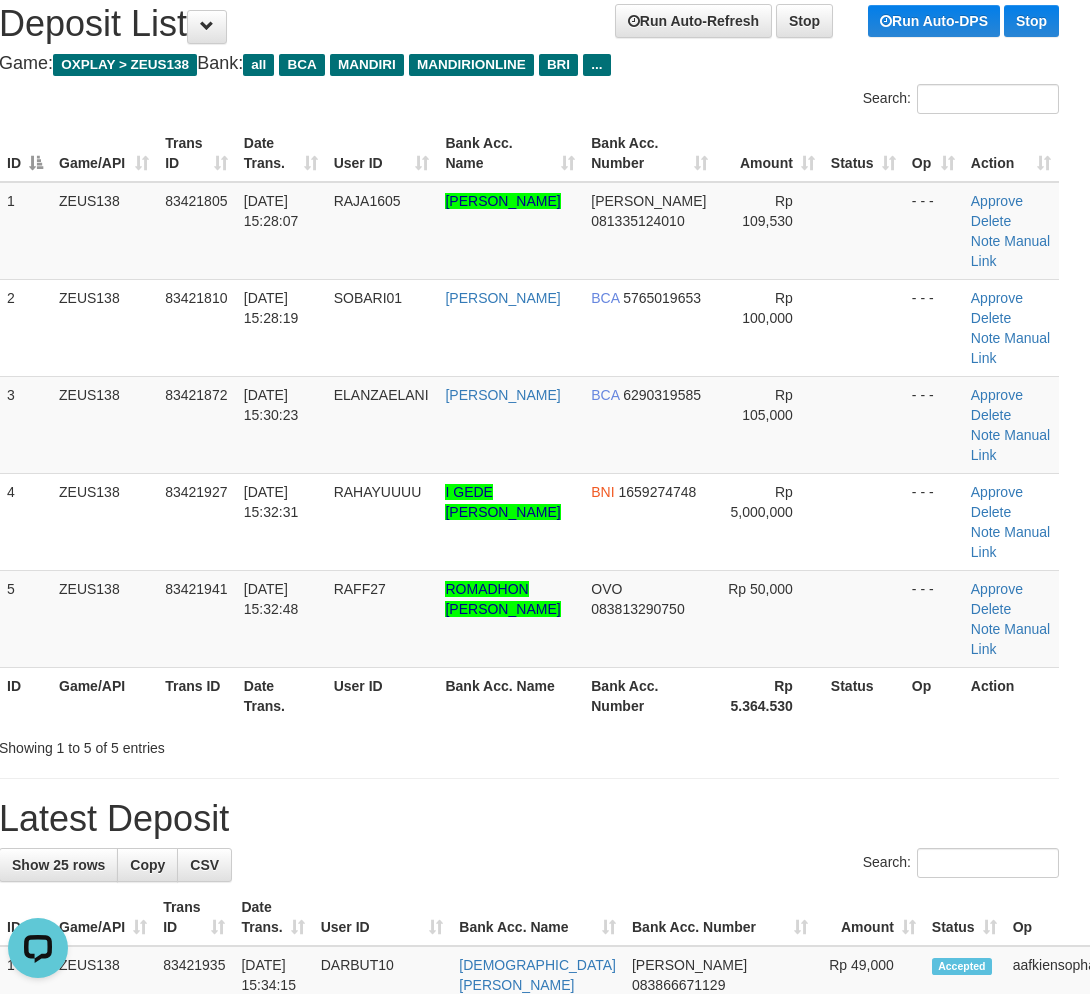click on "**********" at bounding box center (529, 1244) 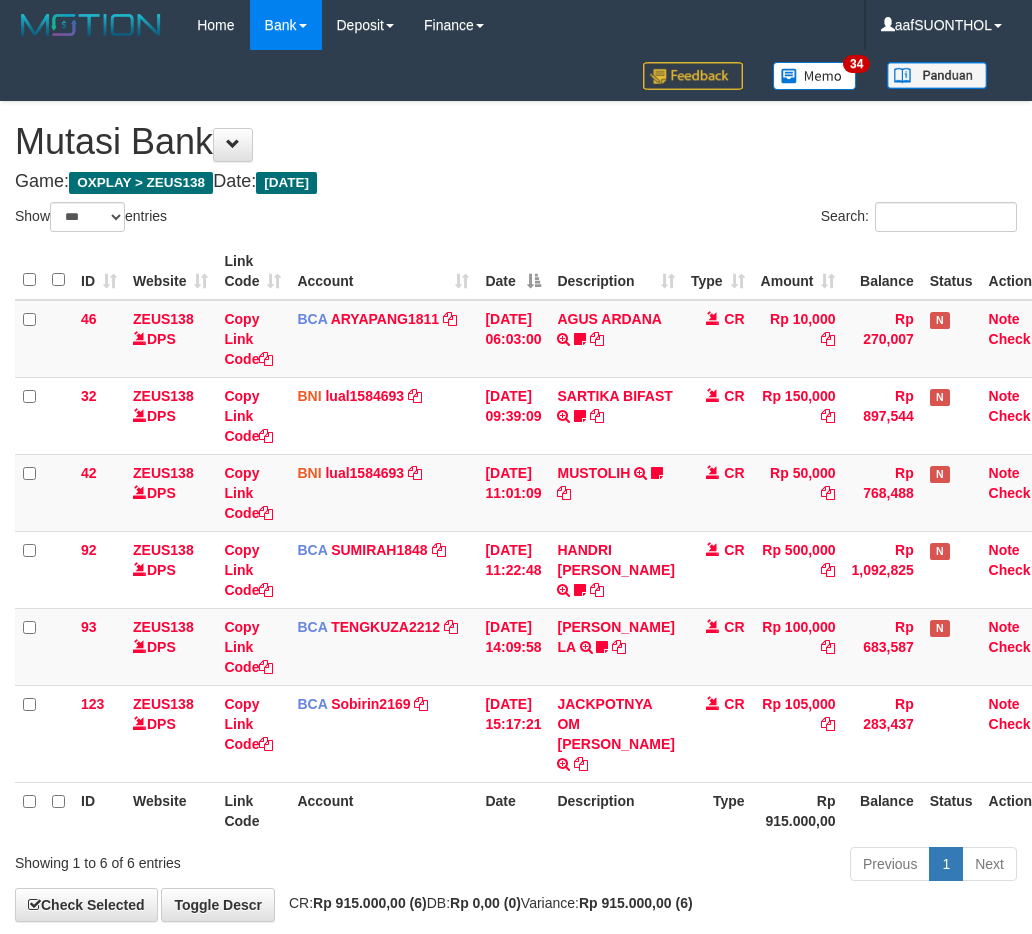select on "***" 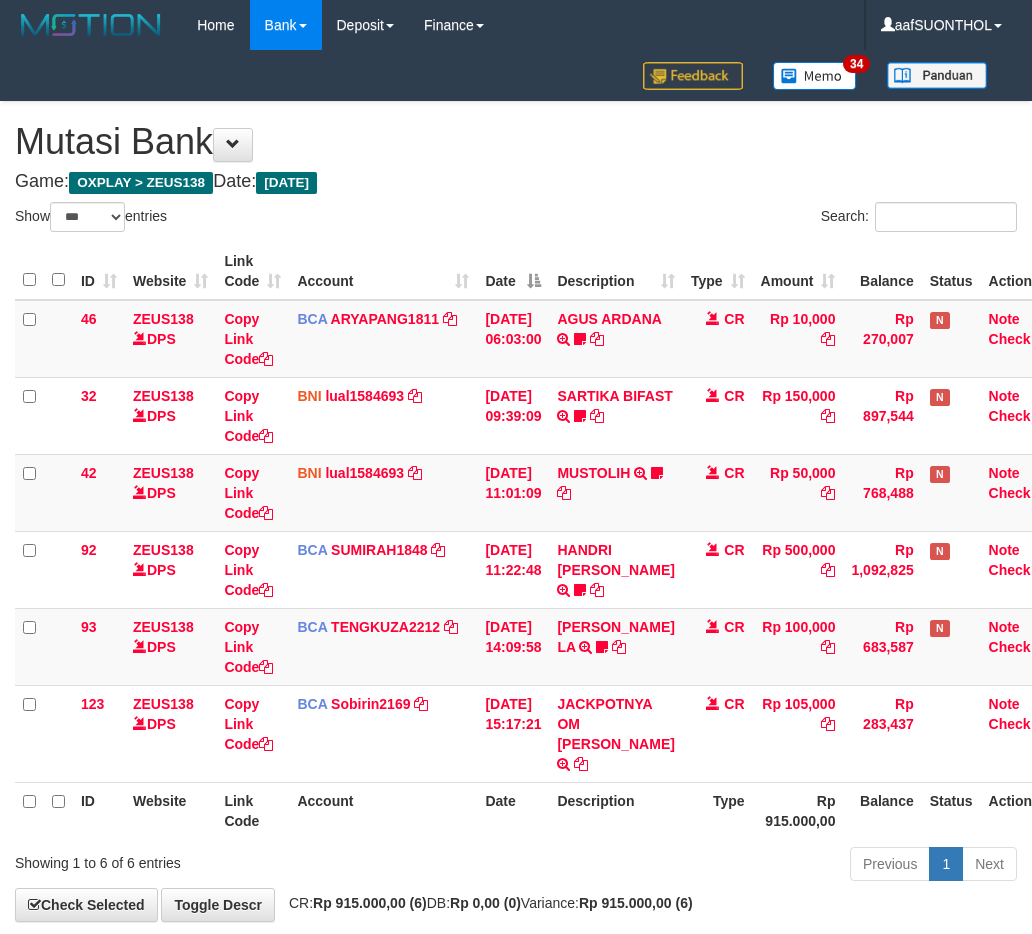 scroll, scrollTop: 80, scrollLeft: 0, axis: vertical 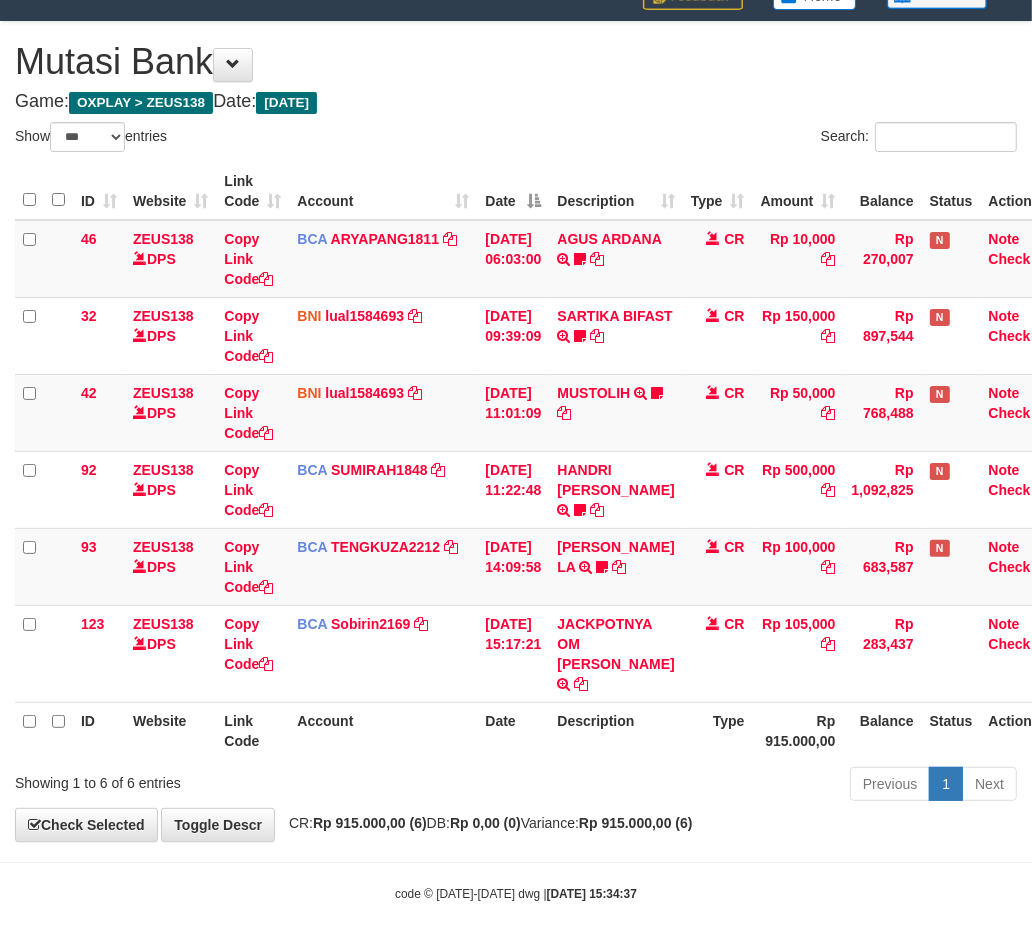 click on "Previous 1 Next" at bounding box center [731, 786] 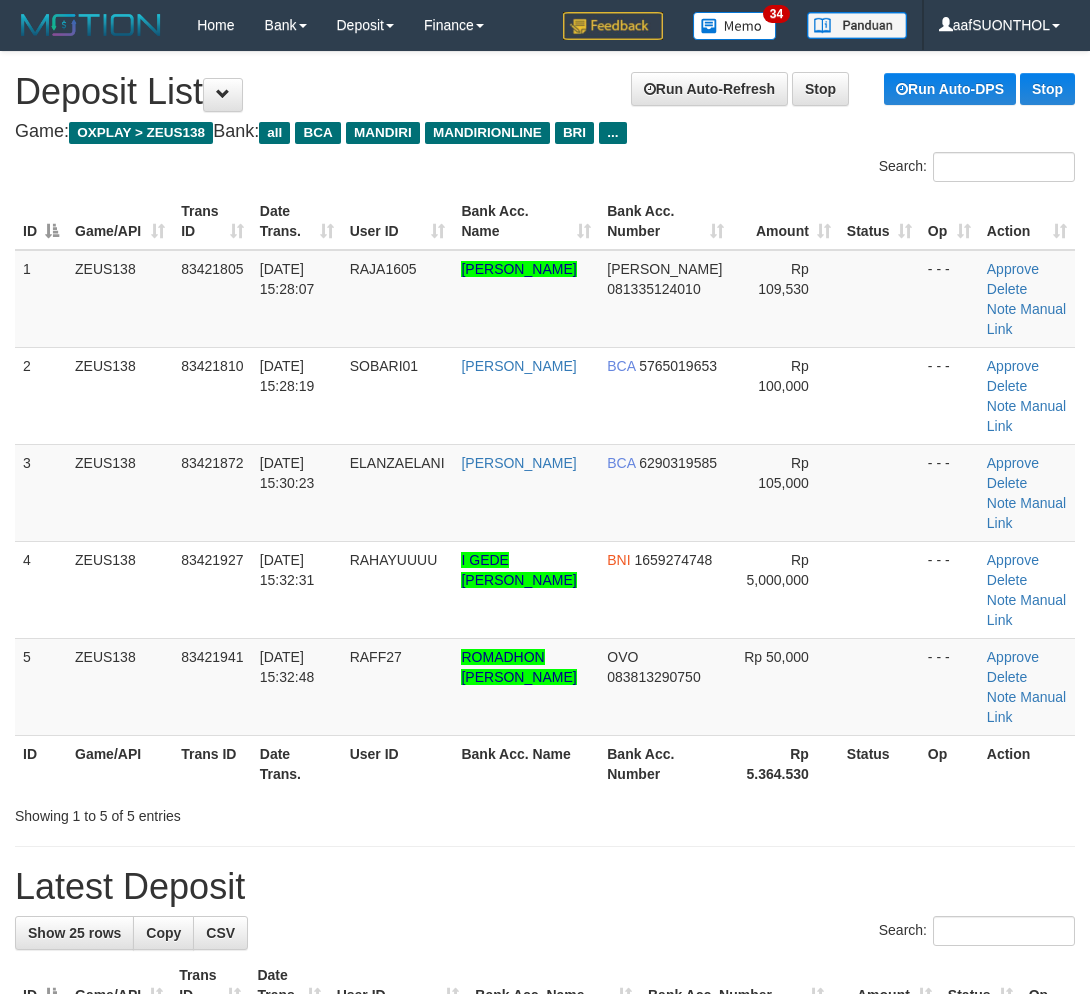 click on "Showing 1 to 5 of 5 entries" at bounding box center (545, 812) 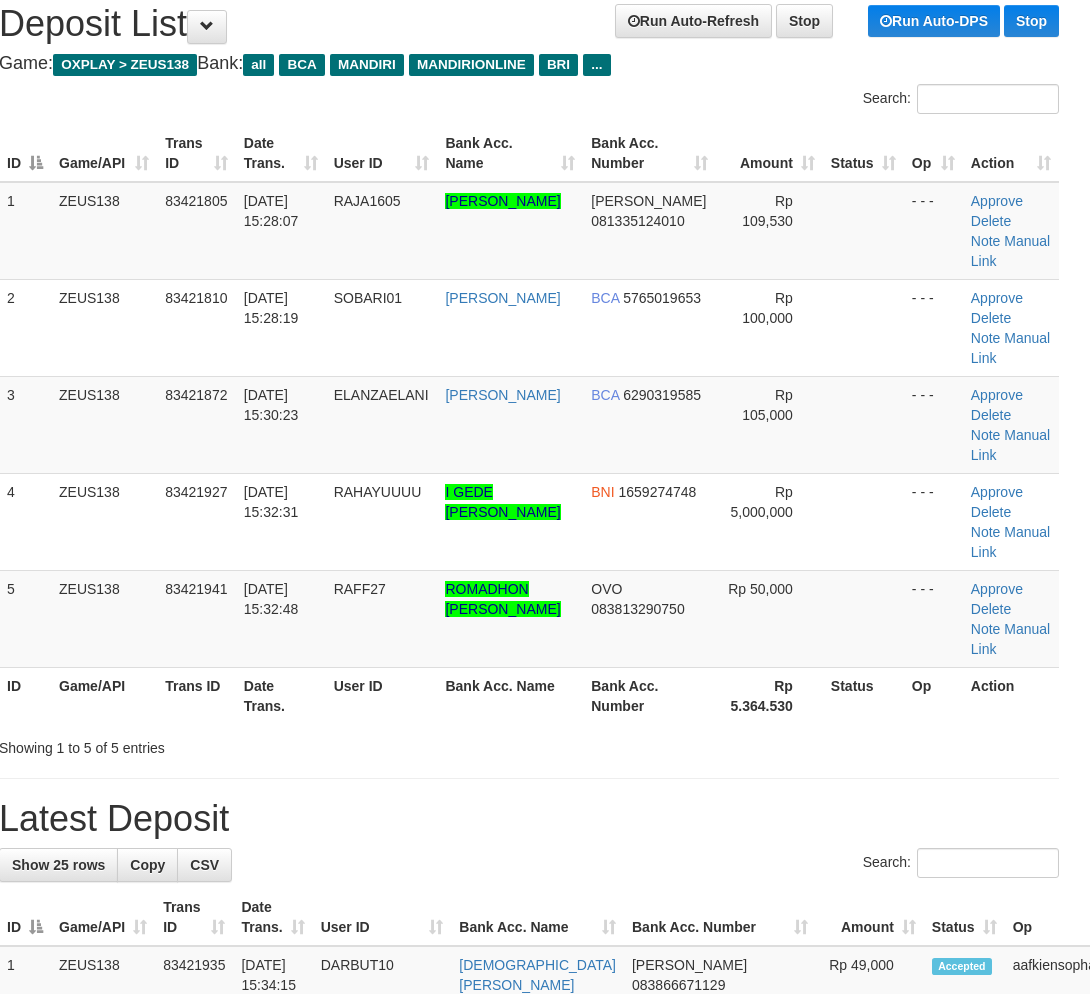 click on "Showing 1 to 5 of 5 entries" at bounding box center (529, 744) 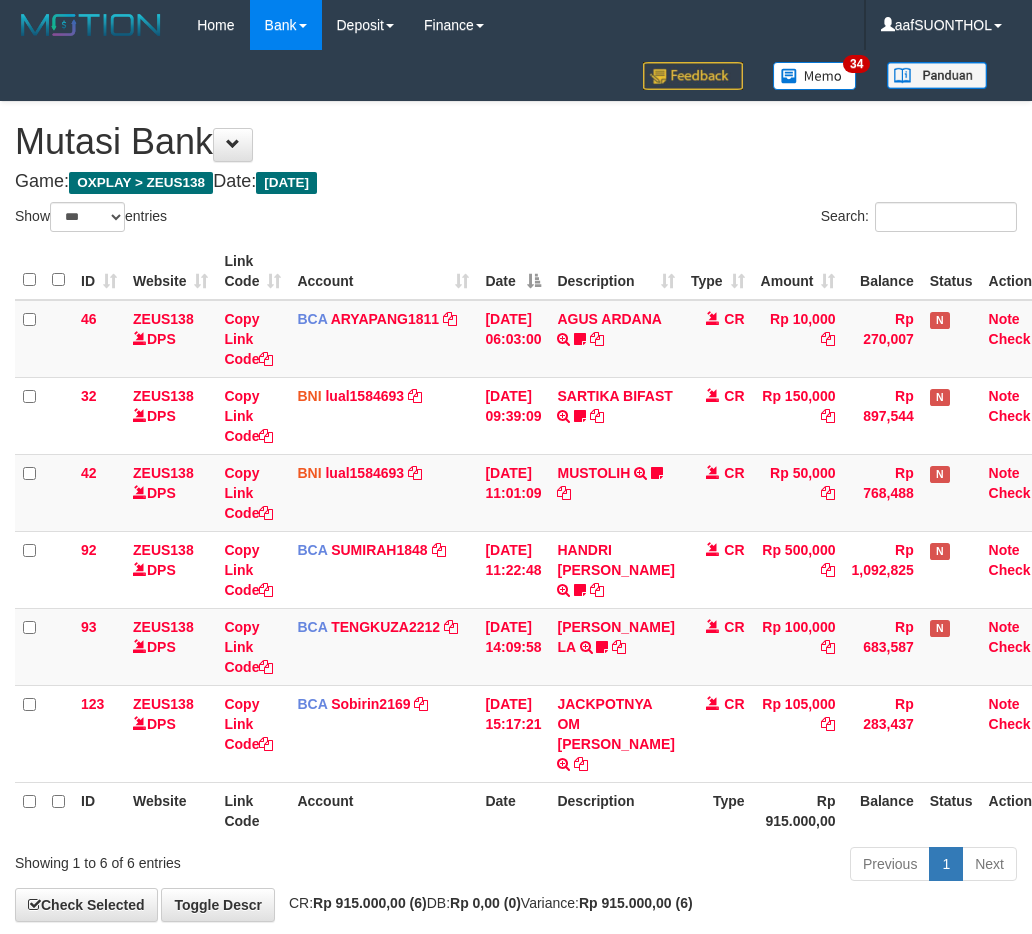 select on "***" 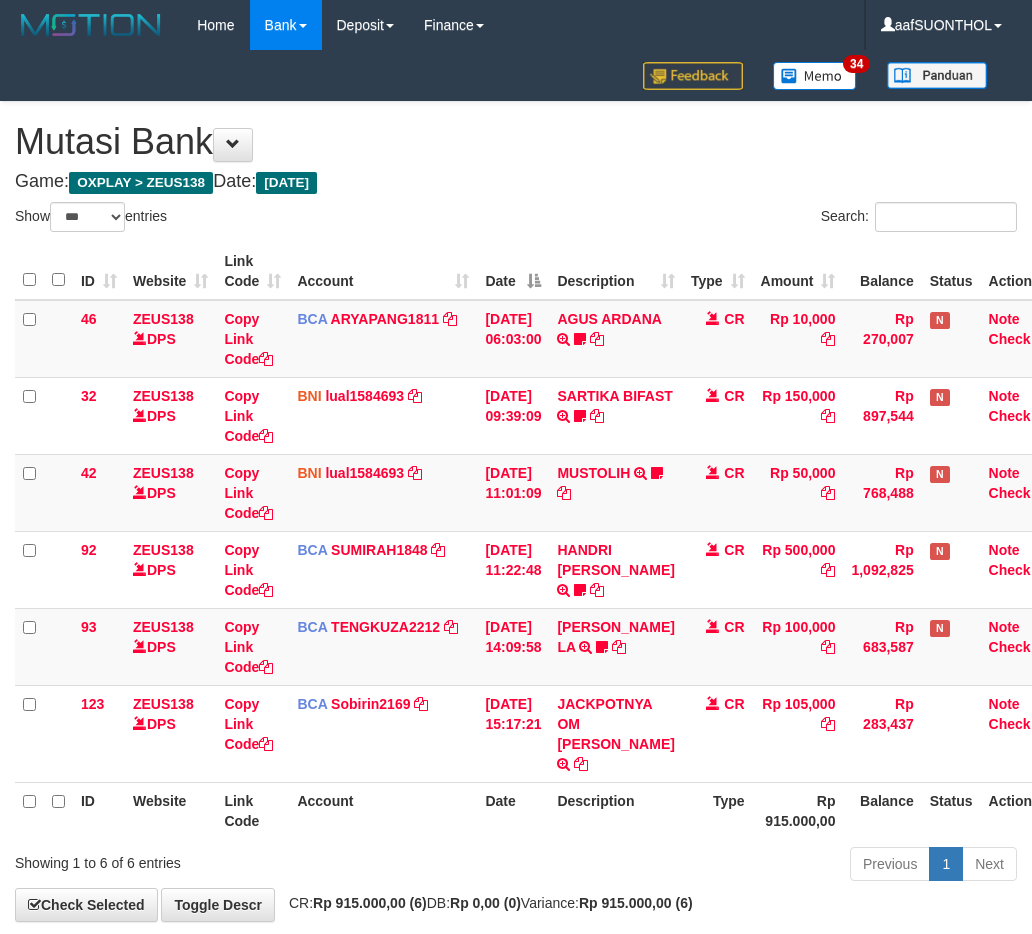 scroll, scrollTop: 80, scrollLeft: 0, axis: vertical 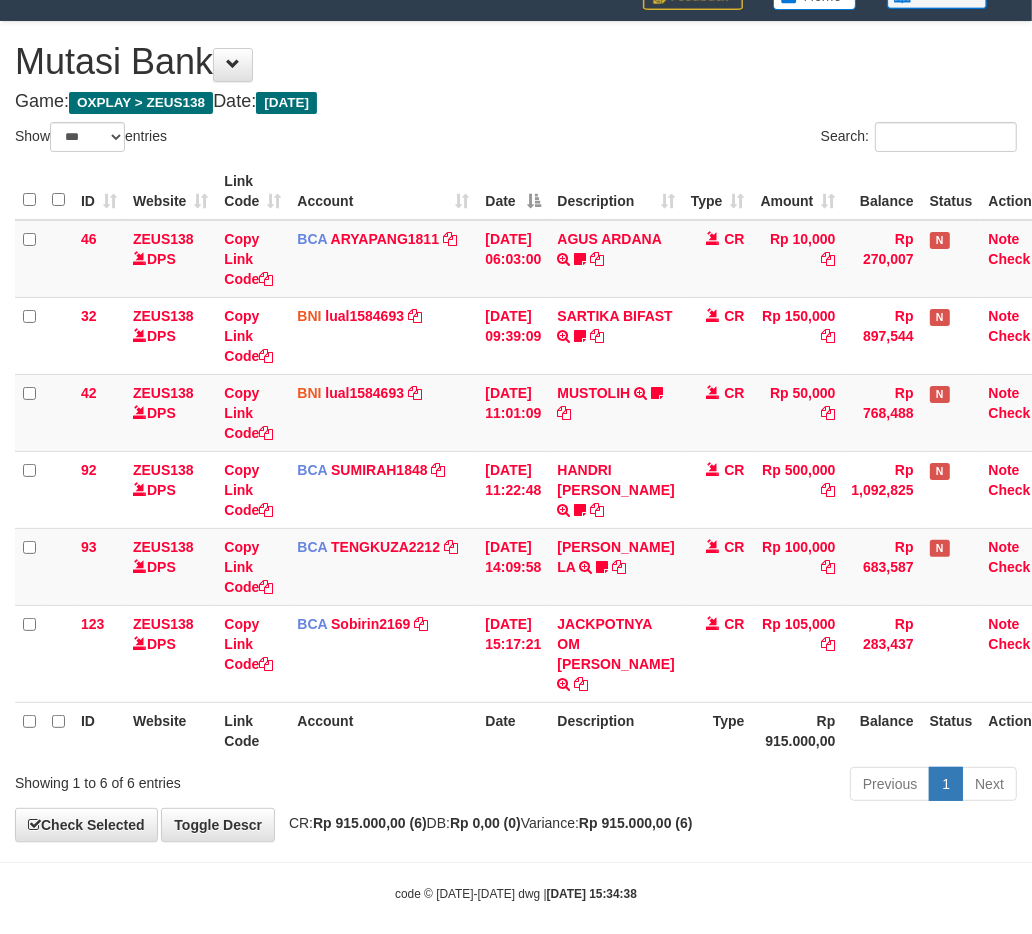 click on "Date" at bounding box center (513, 730) 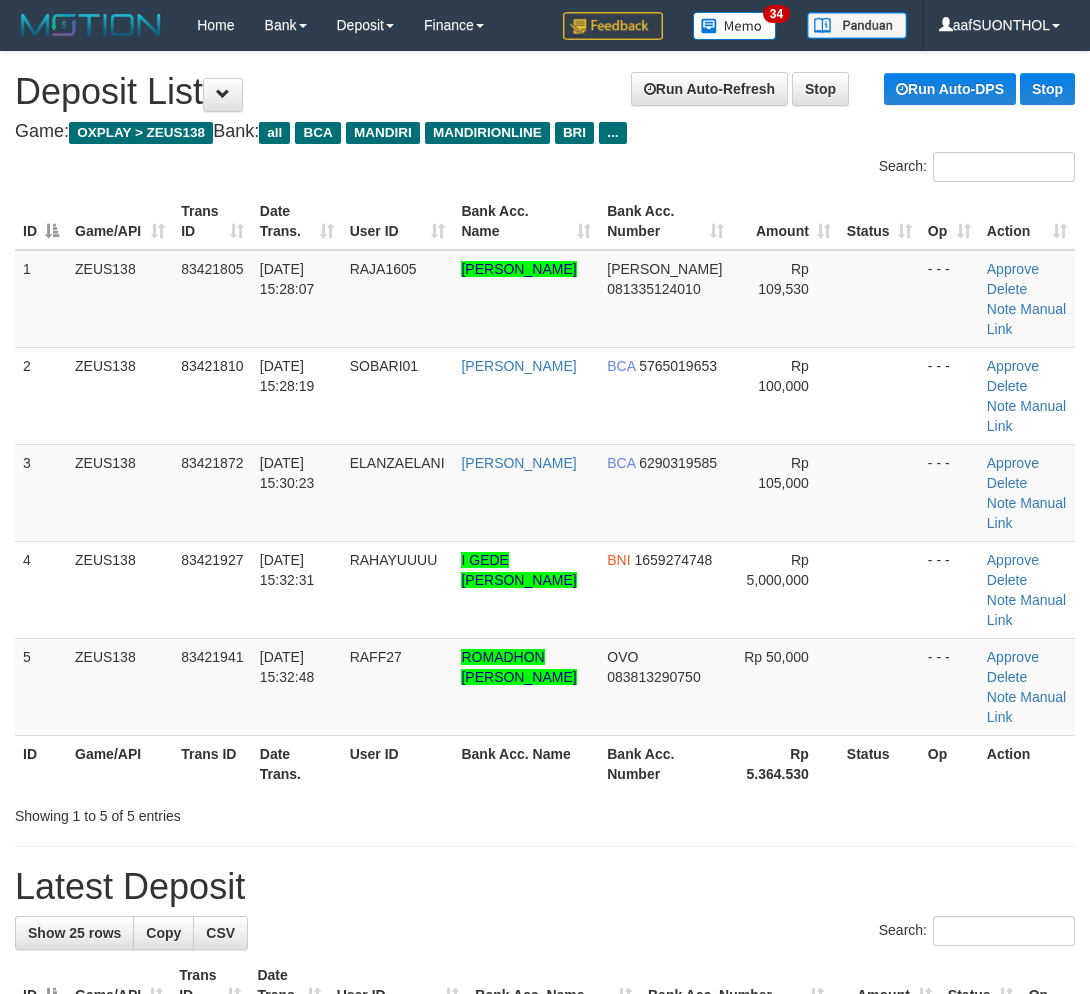 scroll, scrollTop: 68, scrollLeft: 16, axis: both 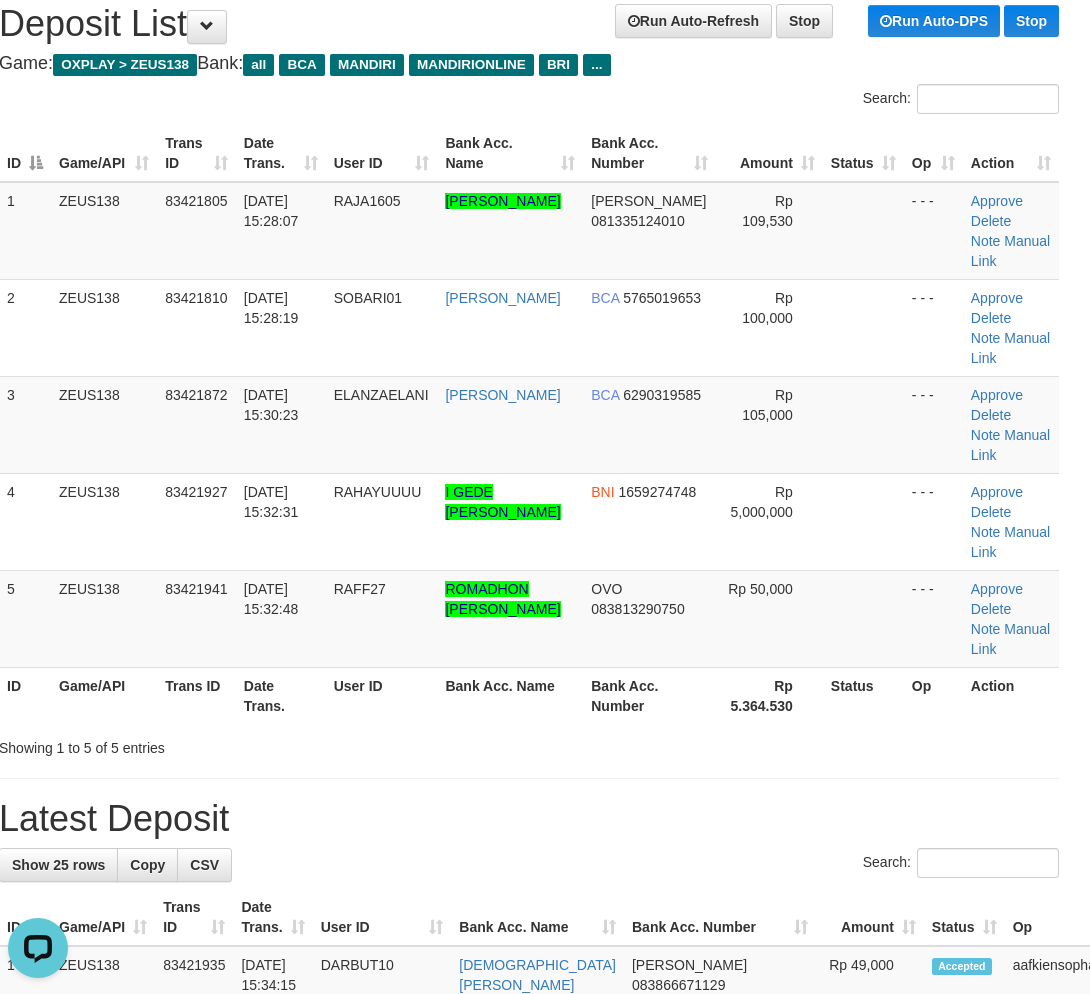 click on "Latest Deposit" at bounding box center (529, 819) 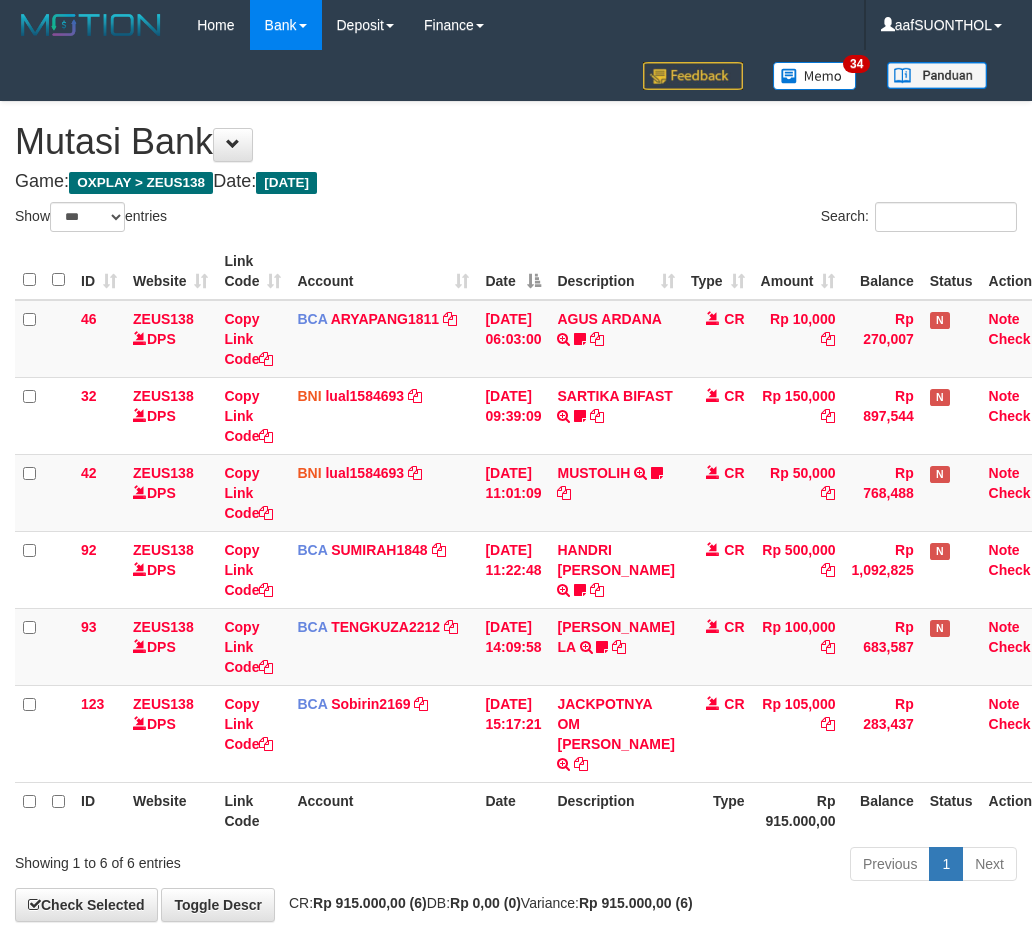 select on "***" 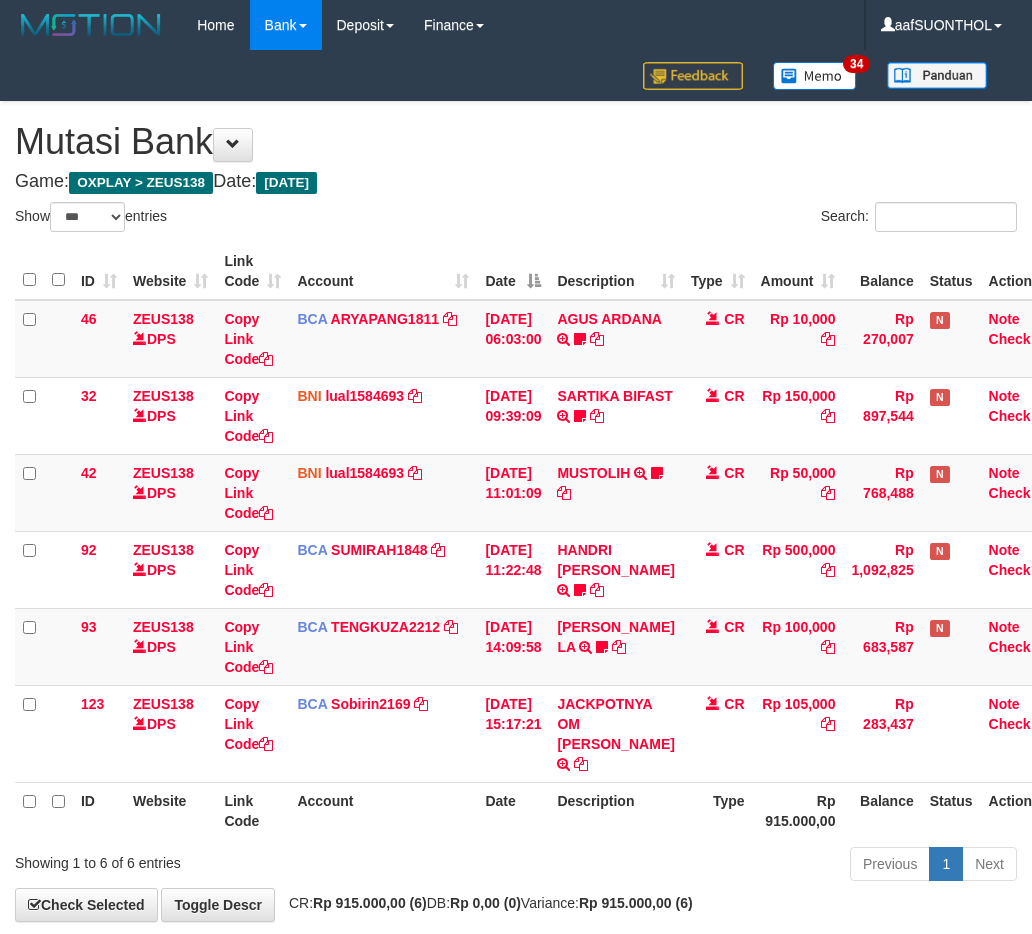 scroll, scrollTop: 80, scrollLeft: 0, axis: vertical 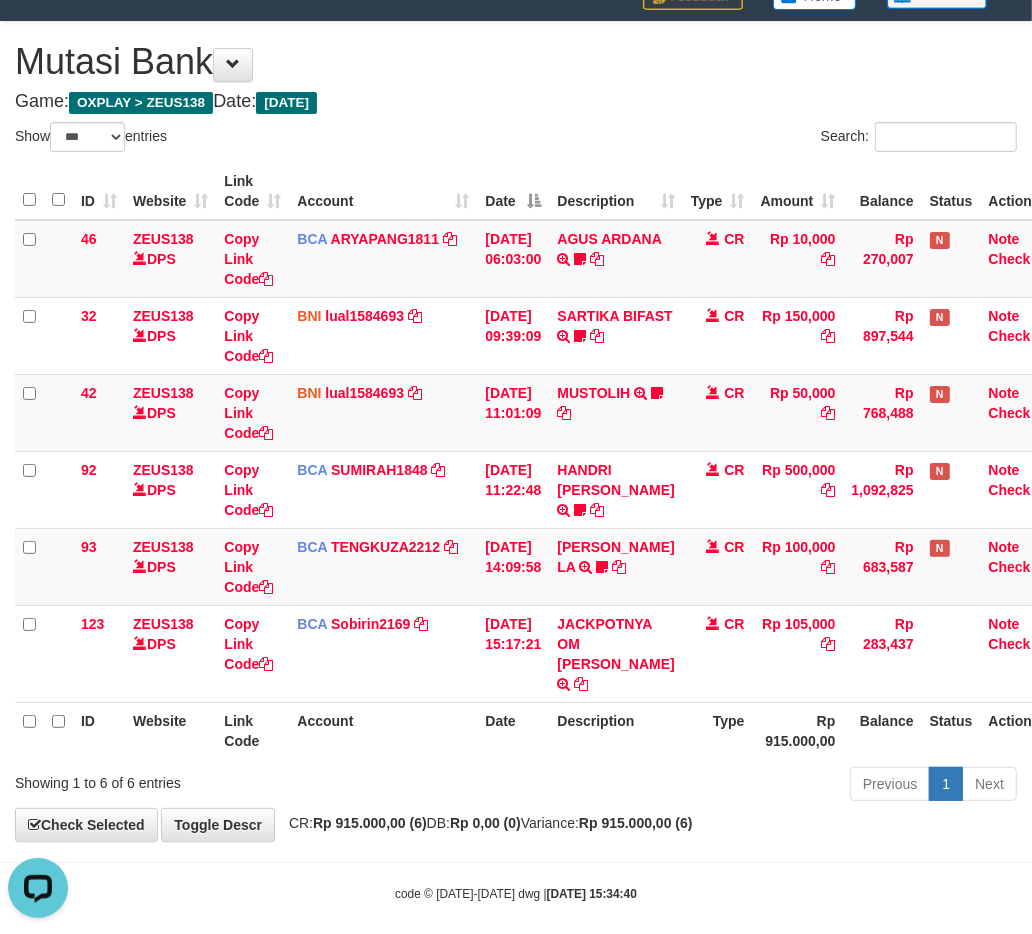 click on "Previous 1 Next" at bounding box center [731, 786] 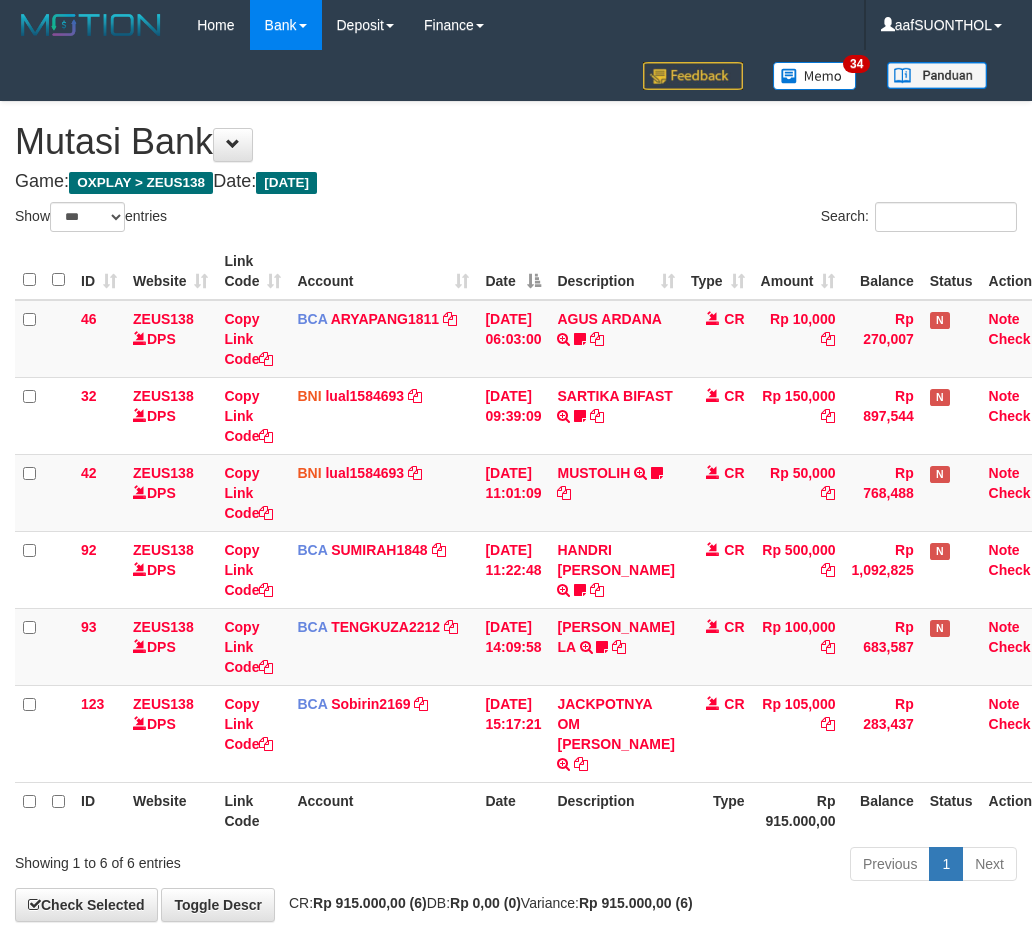 select on "***" 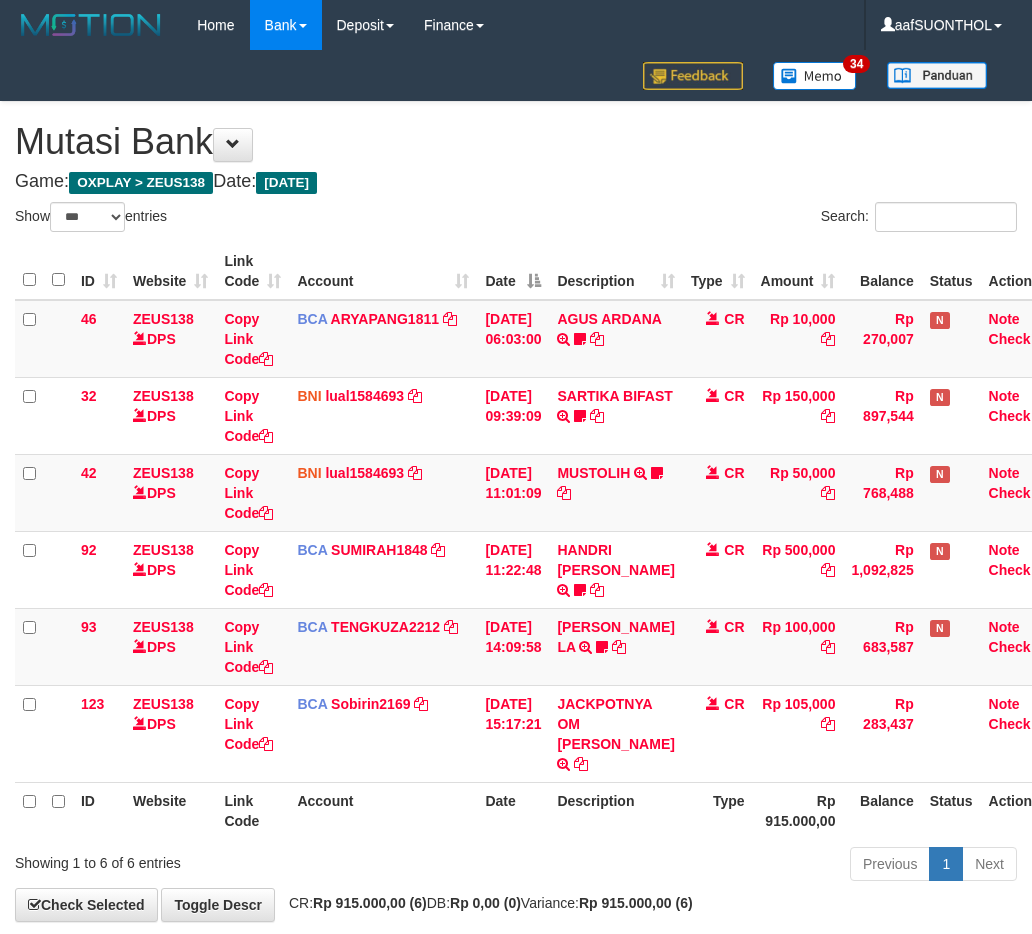 scroll, scrollTop: 80, scrollLeft: 0, axis: vertical 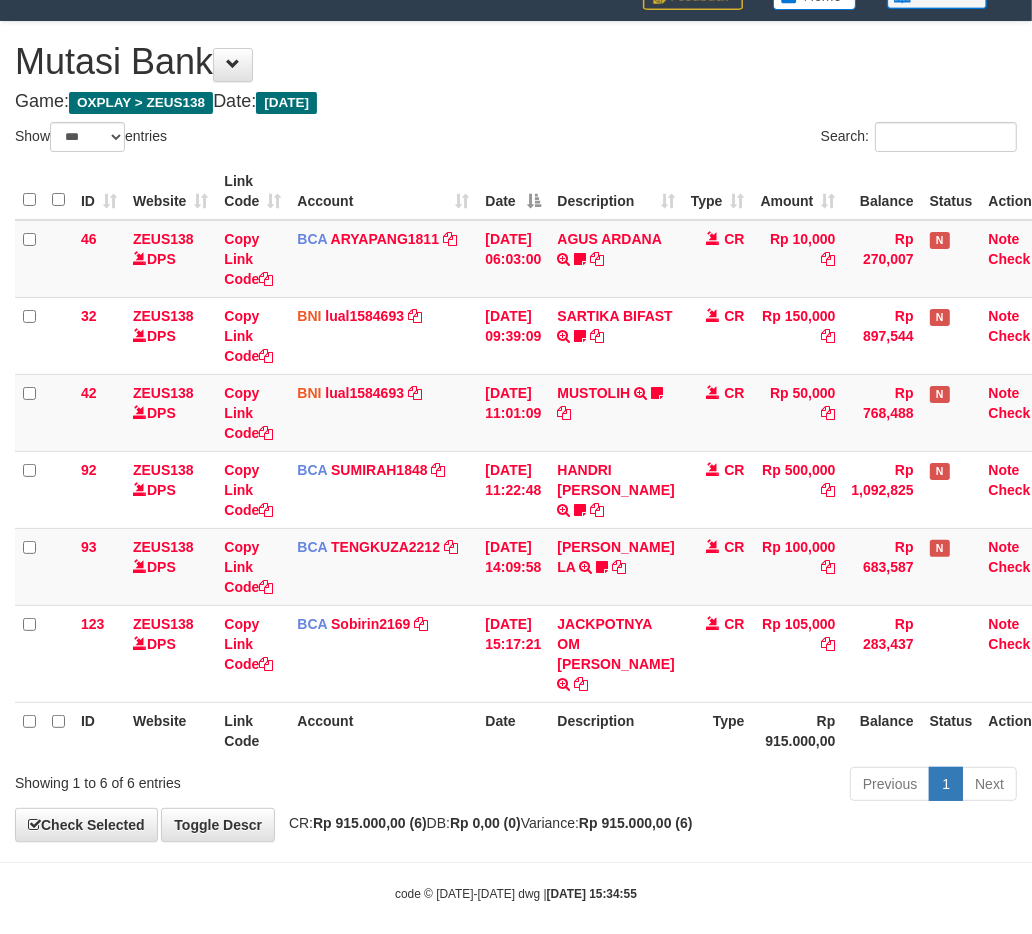 drag, startPoint x: 545, startPoint y: 762, endPoint x: 528, endPoint y: 753, distance: 19.235384 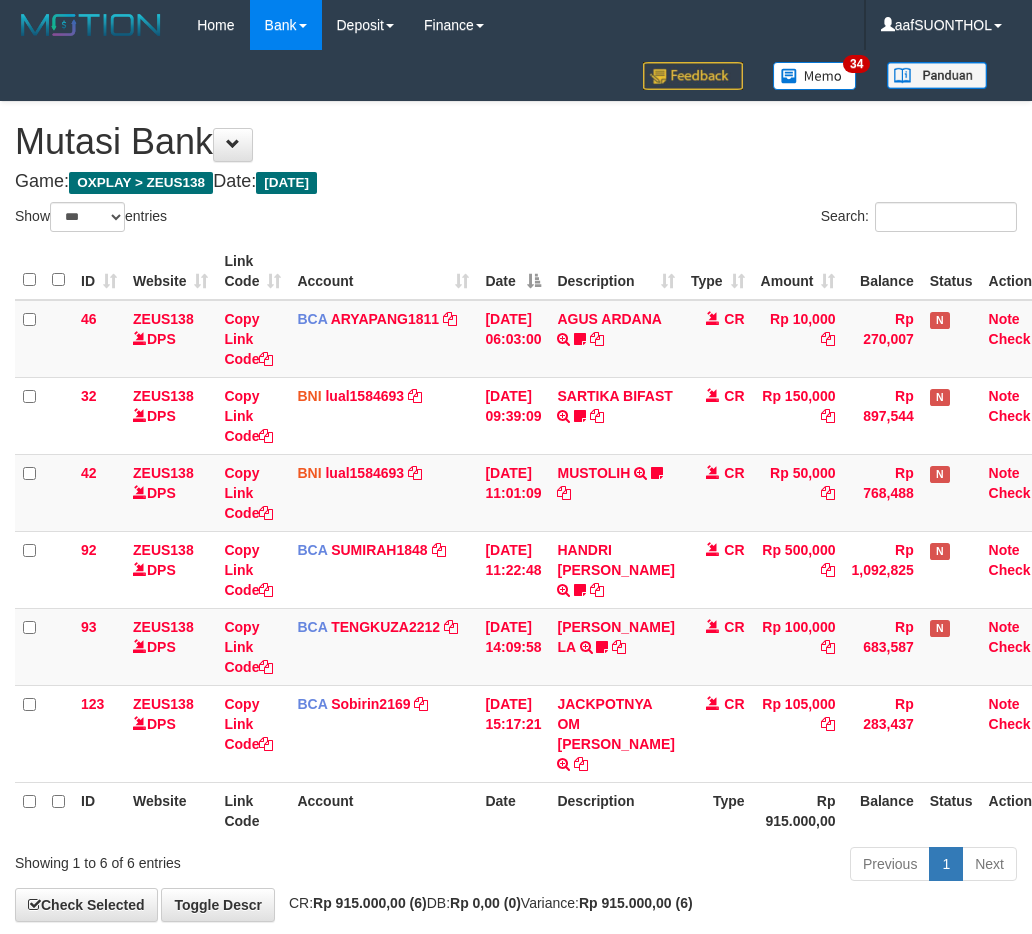 select on "***" 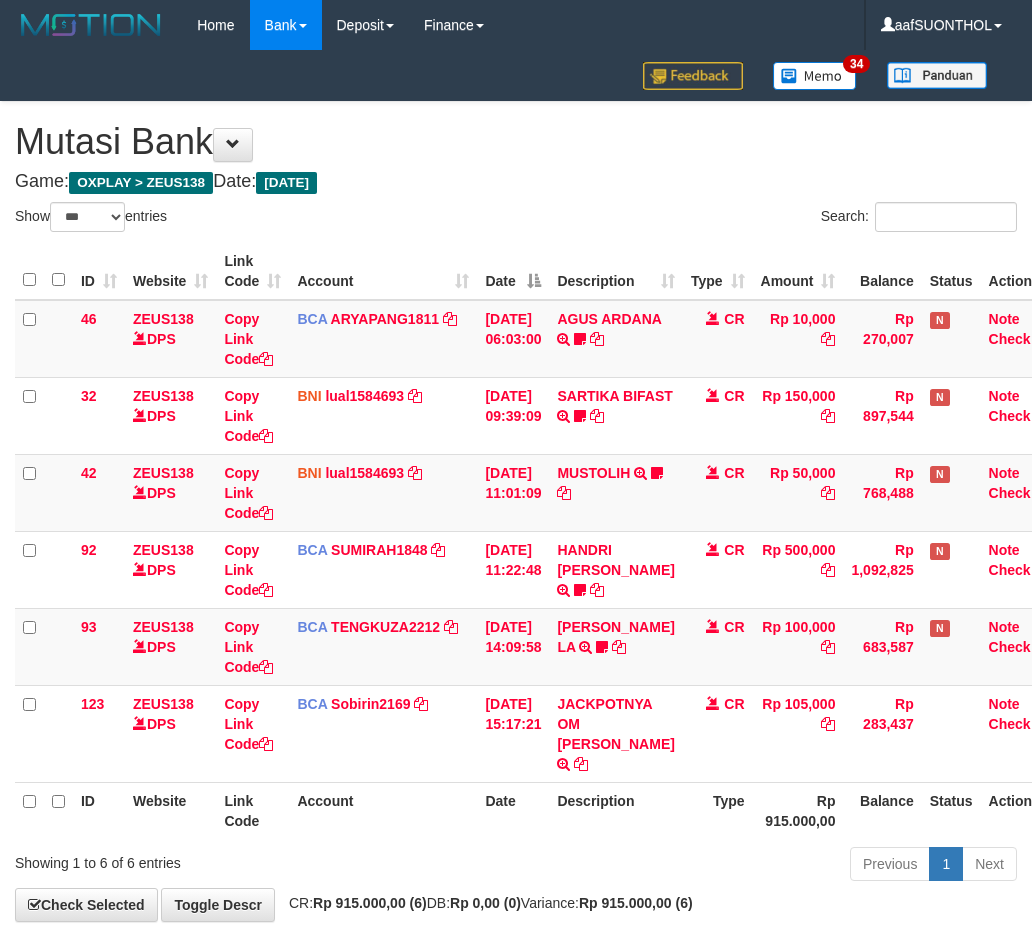 scroll, scrollTop: 80, scrollLeft: 0, axis: vertical 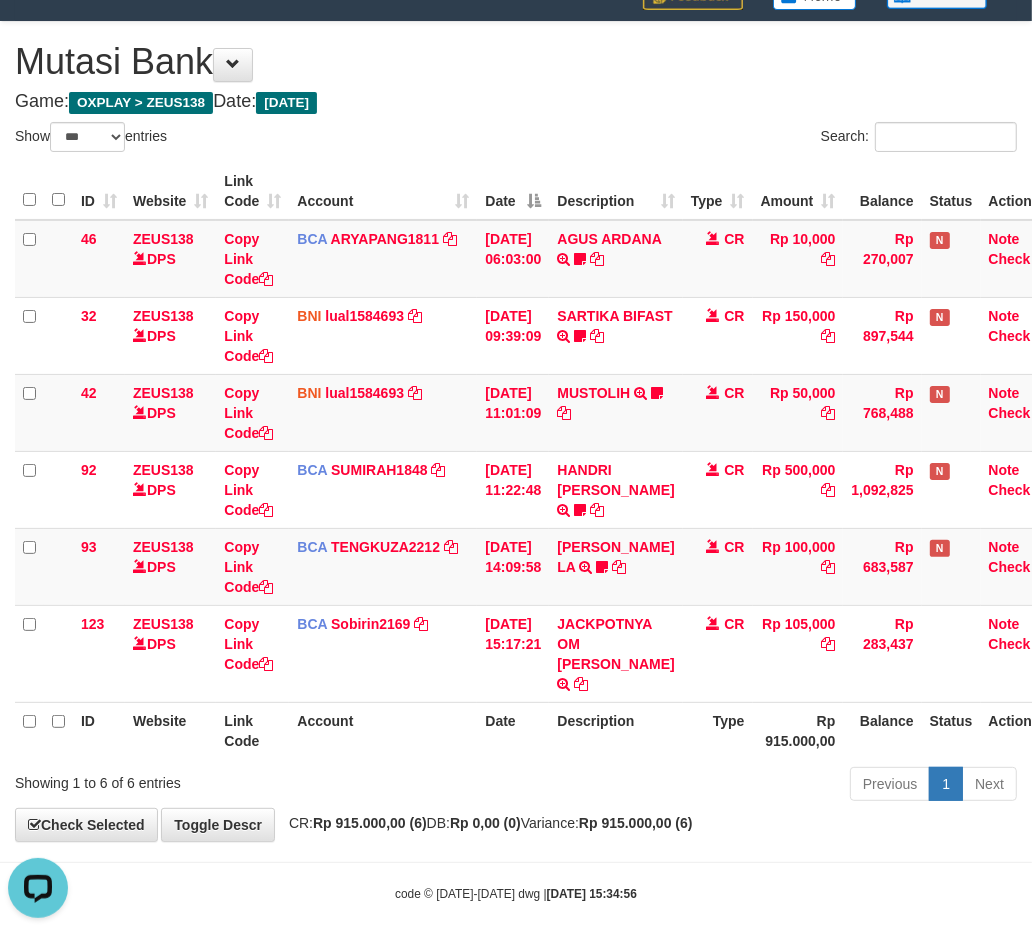 click on "Showing 1 to 6 of 6 entries" at bounding box center [215, 779] 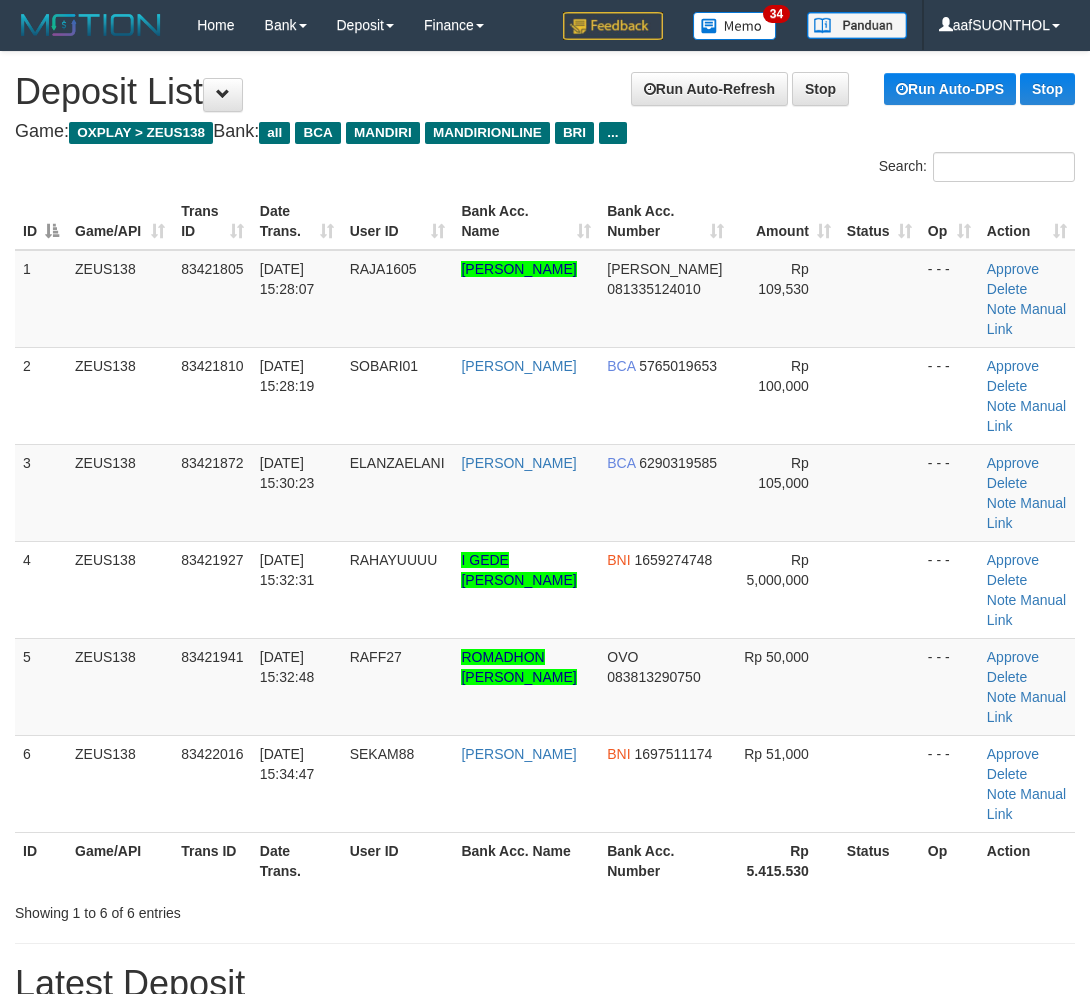 scroll, scrollTop: 68, scrollLeft: 16, axis: both 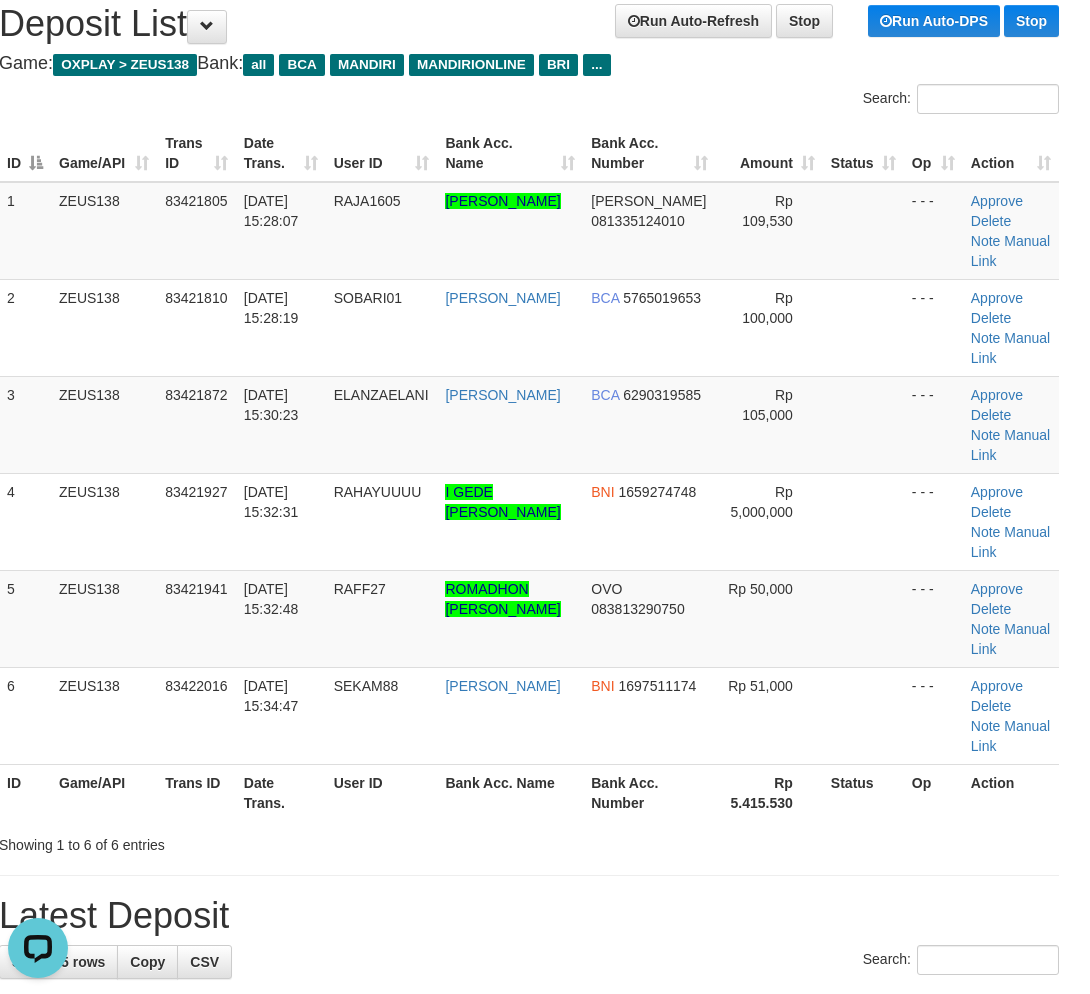 drag, startPoint x: 634, startPoint y: 727, endPoint x: 648, endPoint y: 732, distance: 14.866069 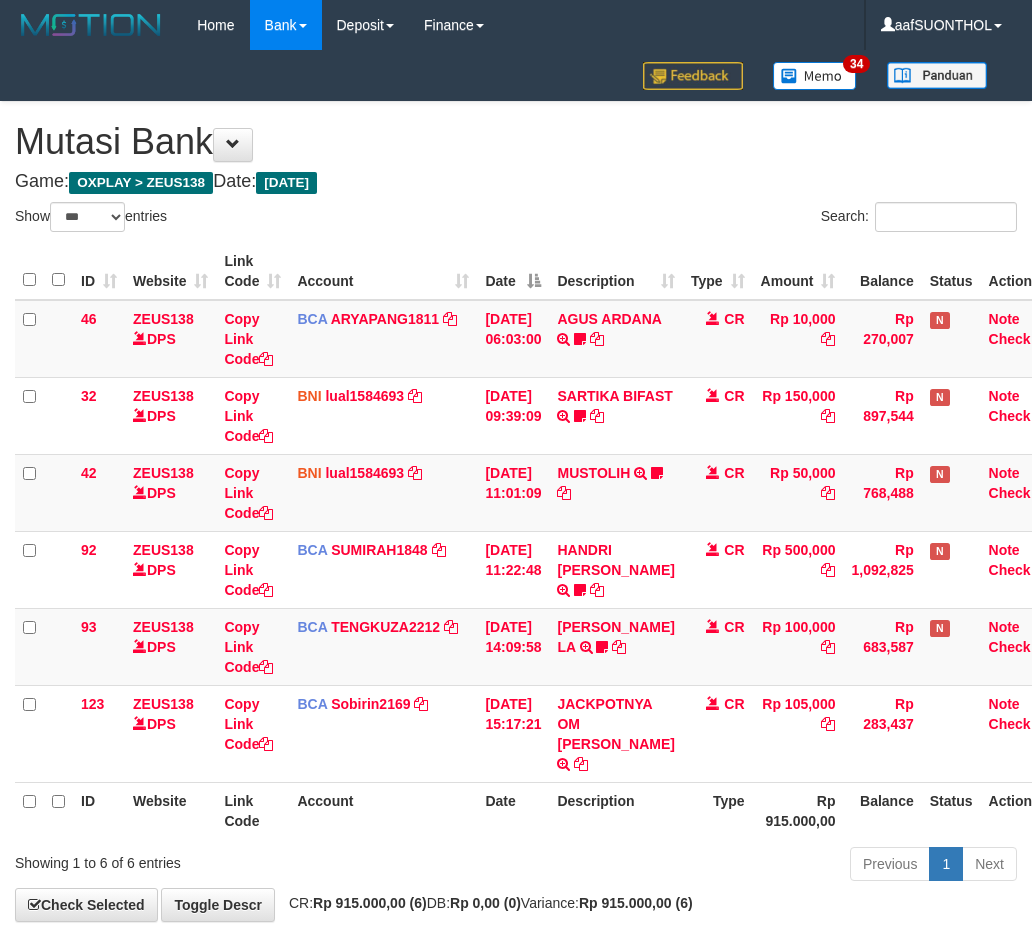select on "***" 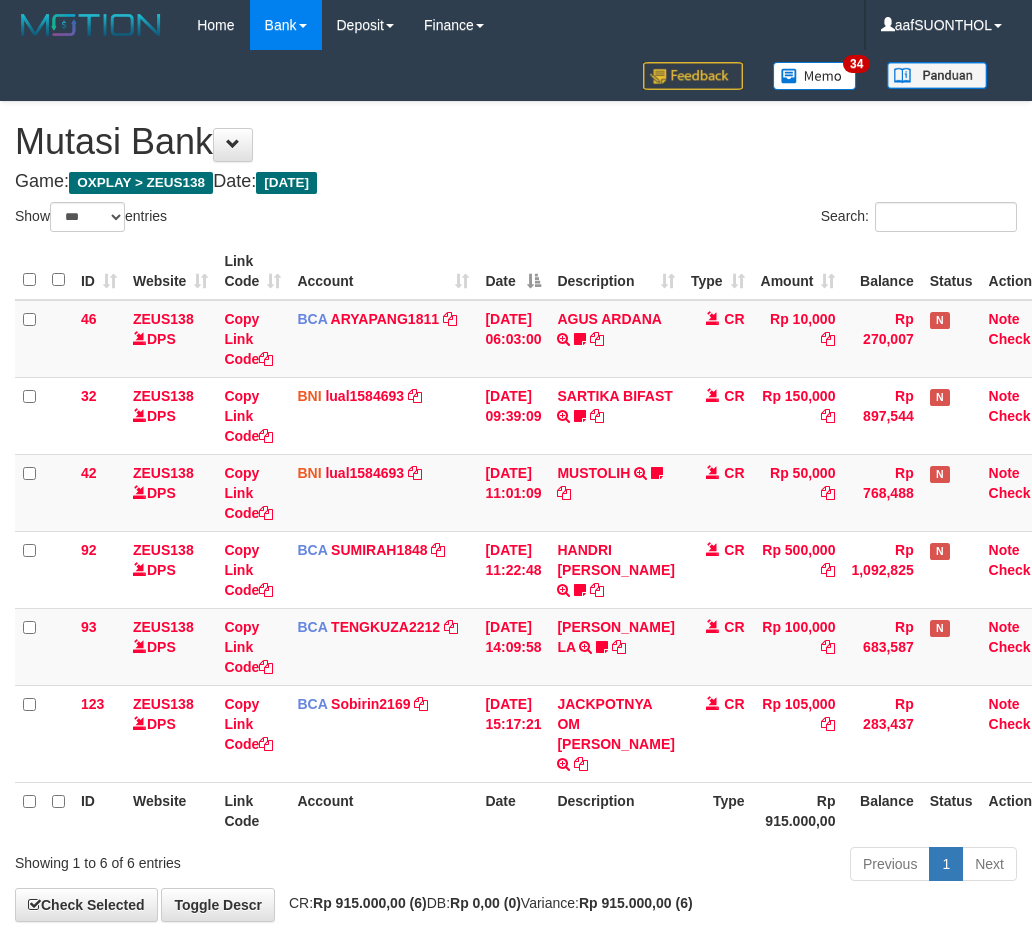 scroll, scrollTop: 80, scrollLeft: 0, axis: vertical 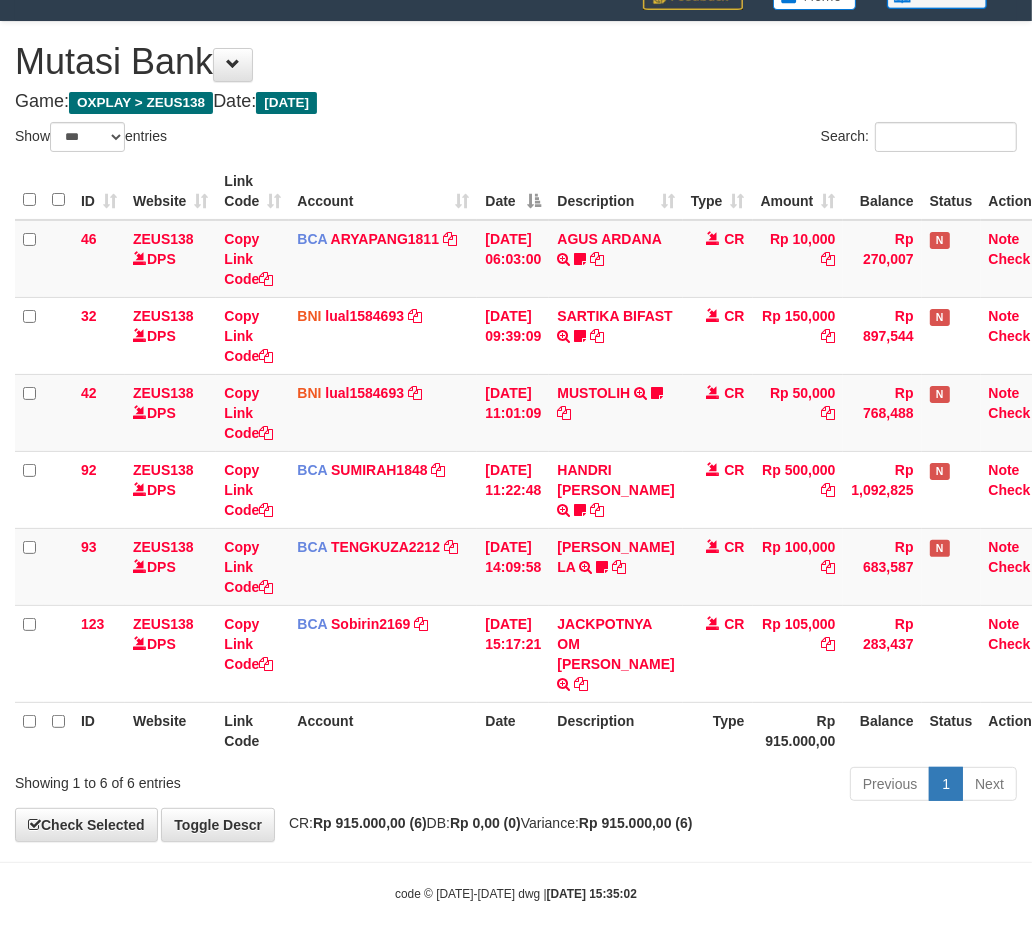 click on "Previous 1 Next" at bounding box center [731, 786] 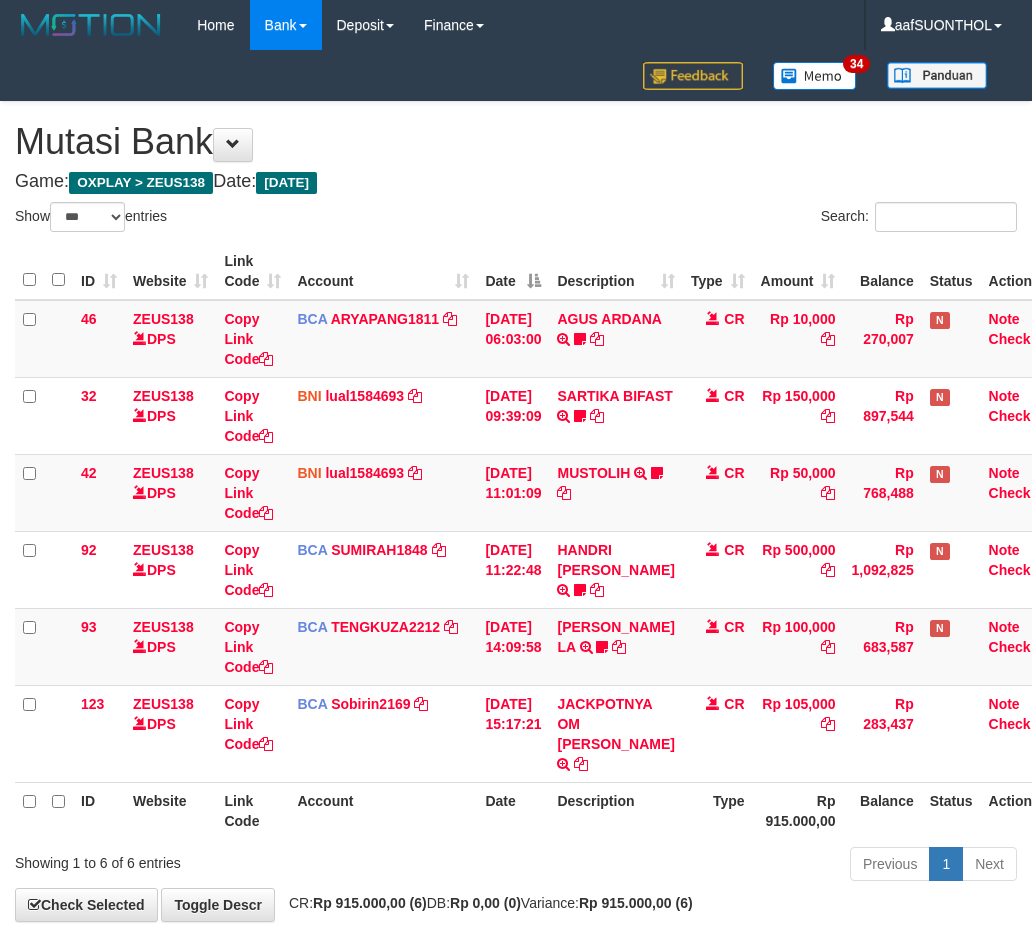select on "***" 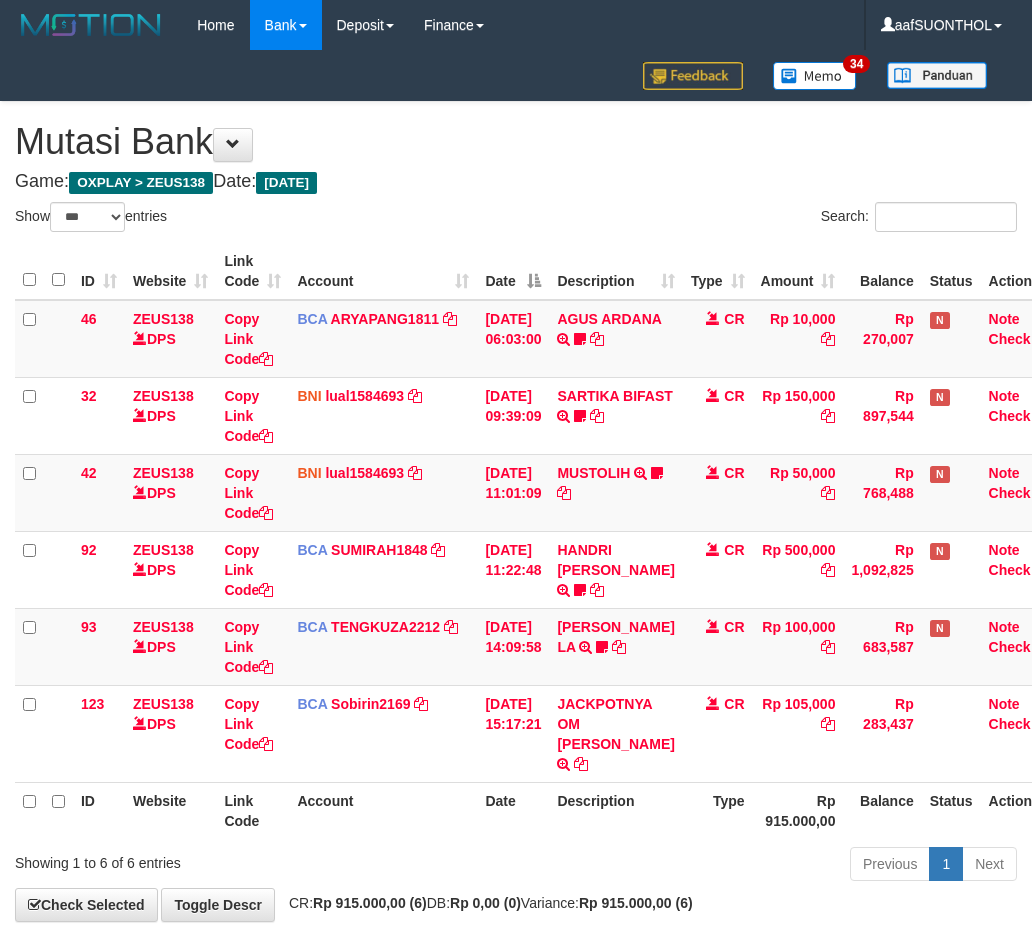 scroll, scrollTop: 80, scrollLeft: 0, axis: vertical 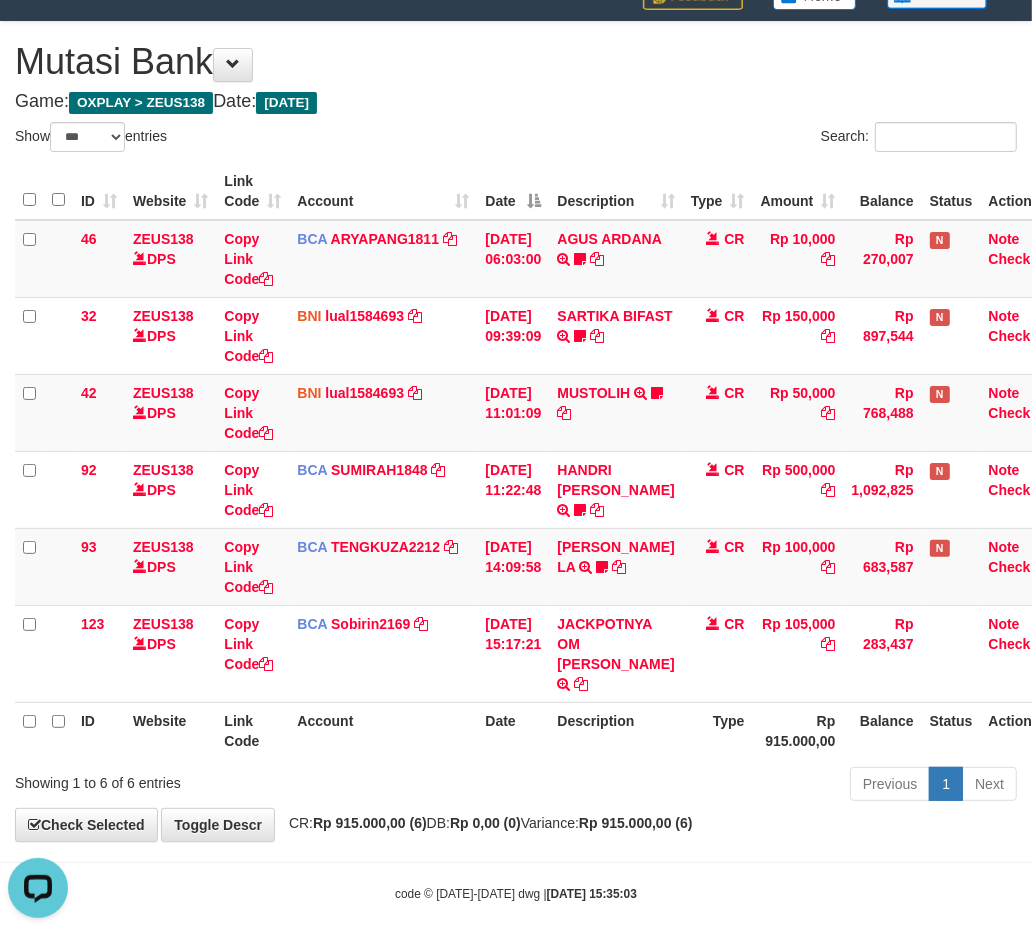 click on "Previous 1 Next" at bounding box center (731, 786) 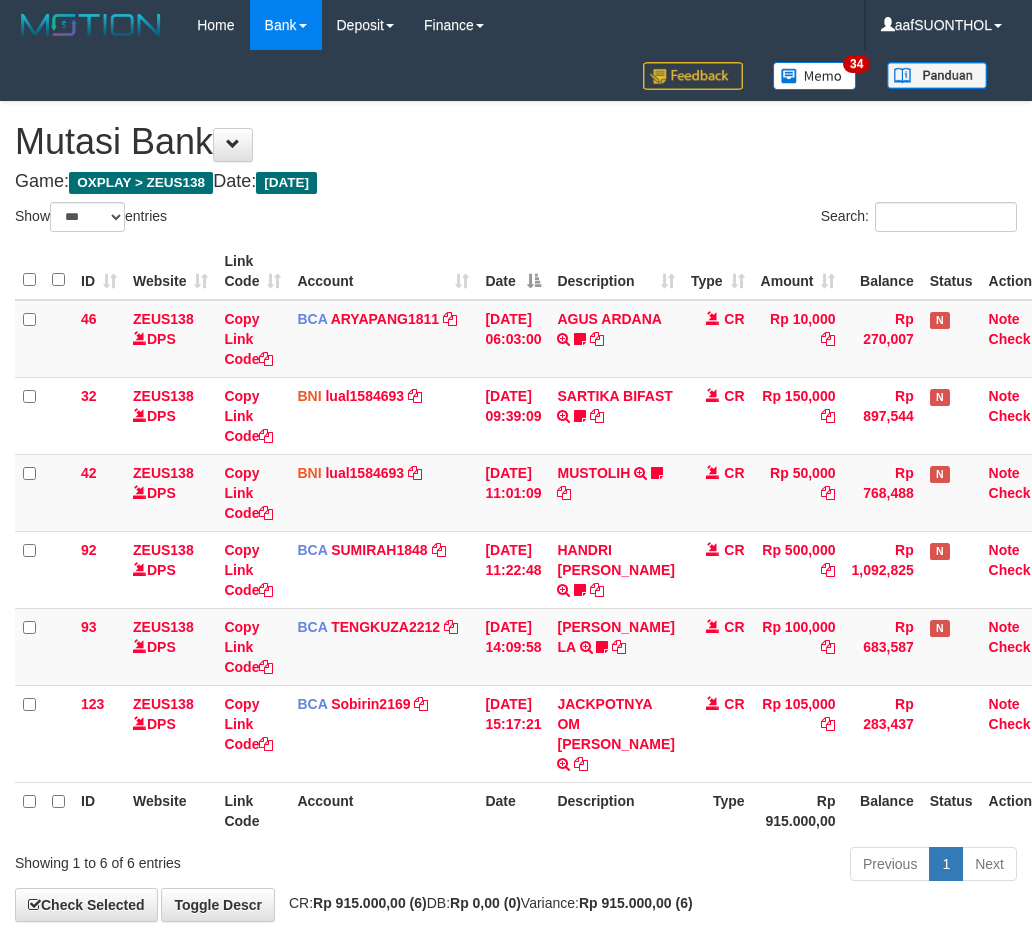 select on "***" 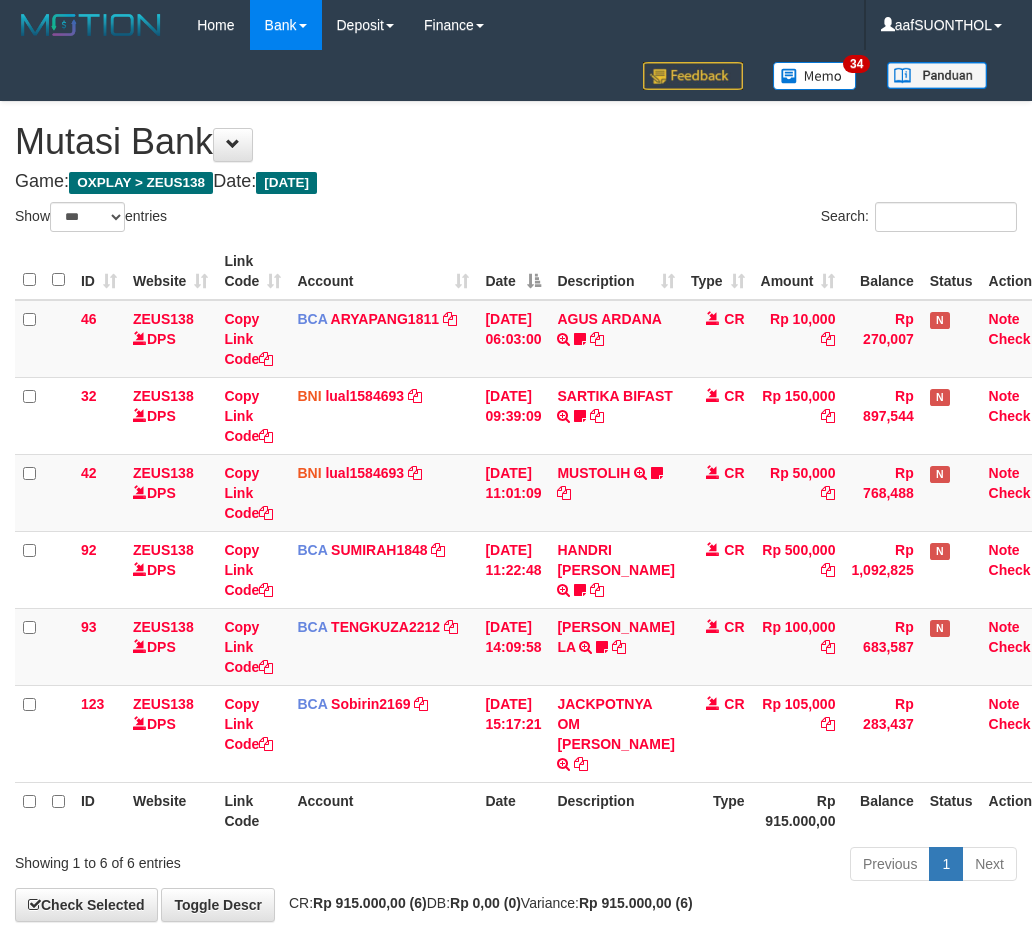 scroll, scrollTop: 80, scrollLeft: 0, axis: vertical 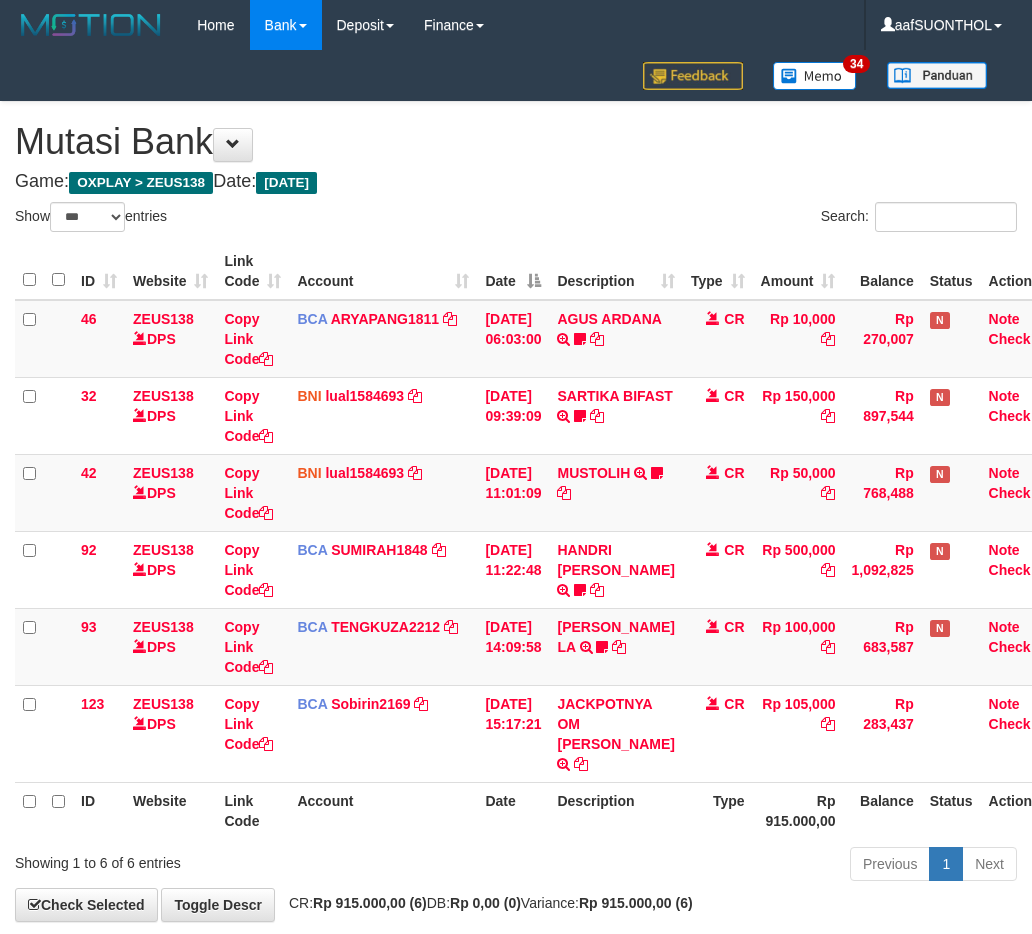 select on "***" 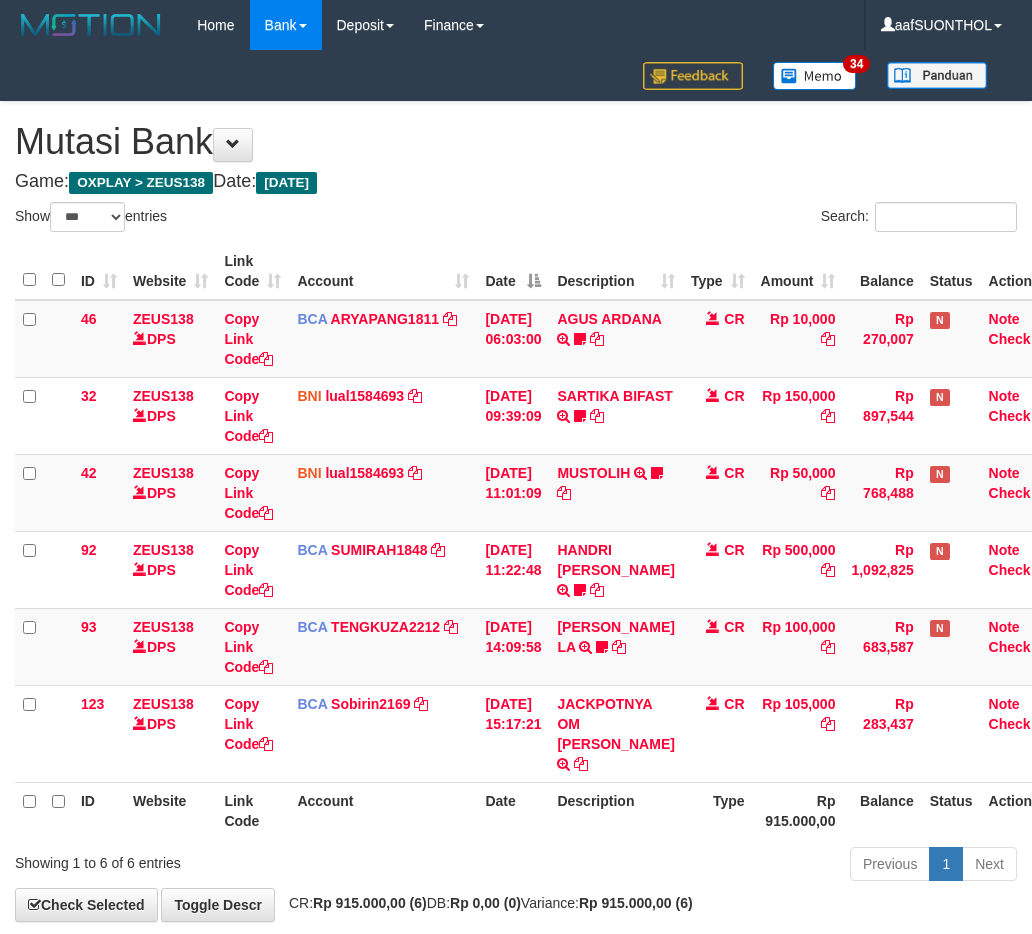scroll, scrollTop: 80, scrollLeft: 0, axis: vertical 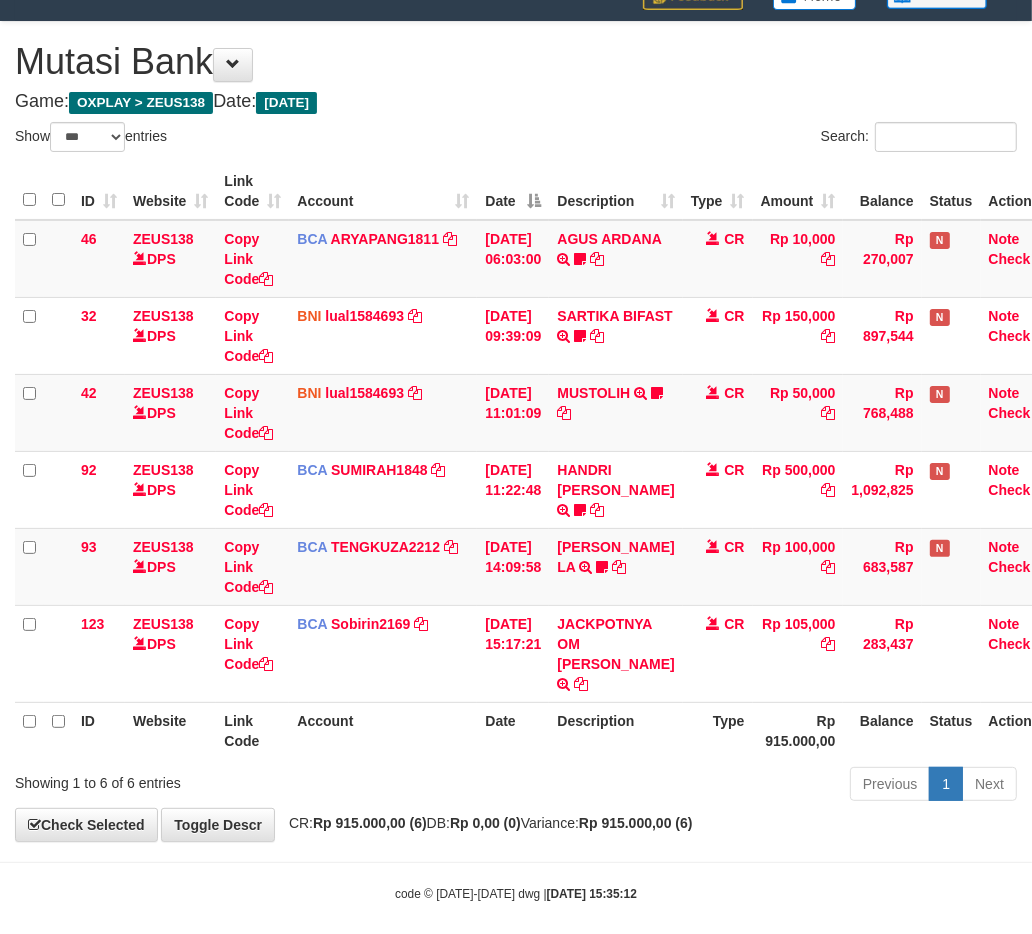 click on "Previous 1 Next" at bounding box center [731, 786] 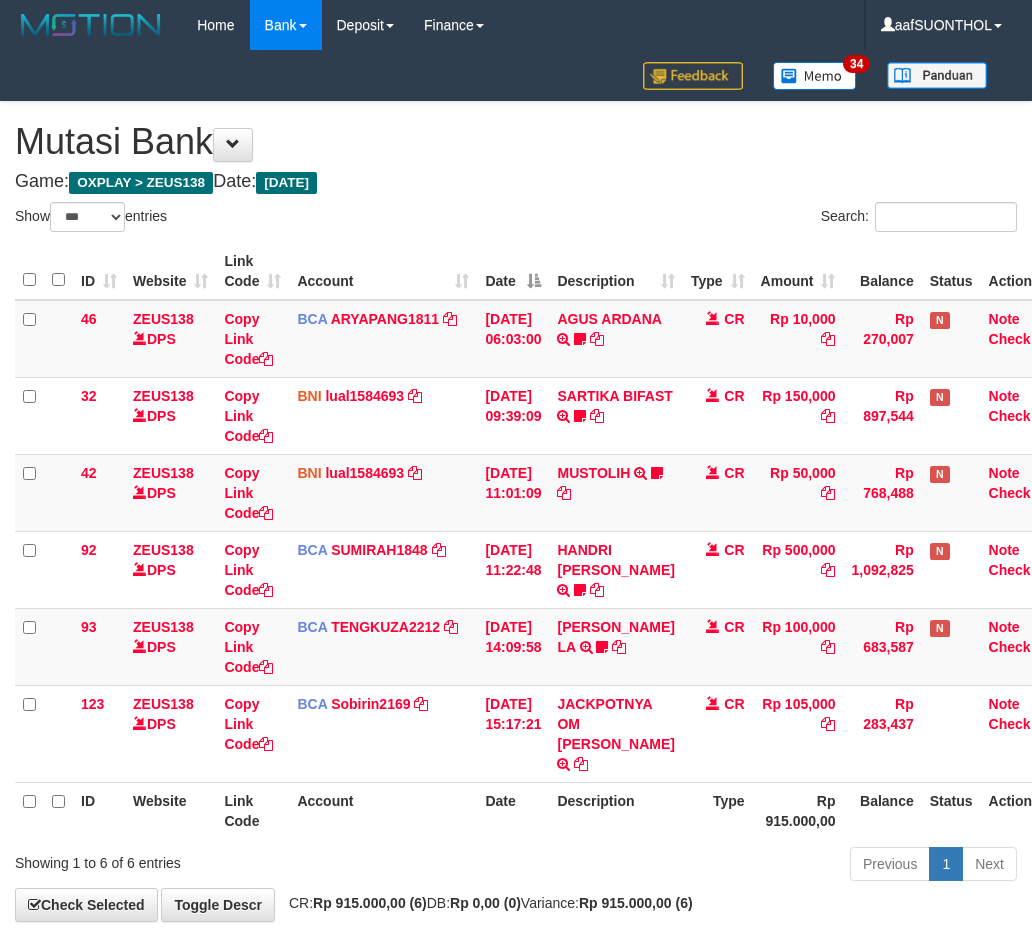 select on "***" 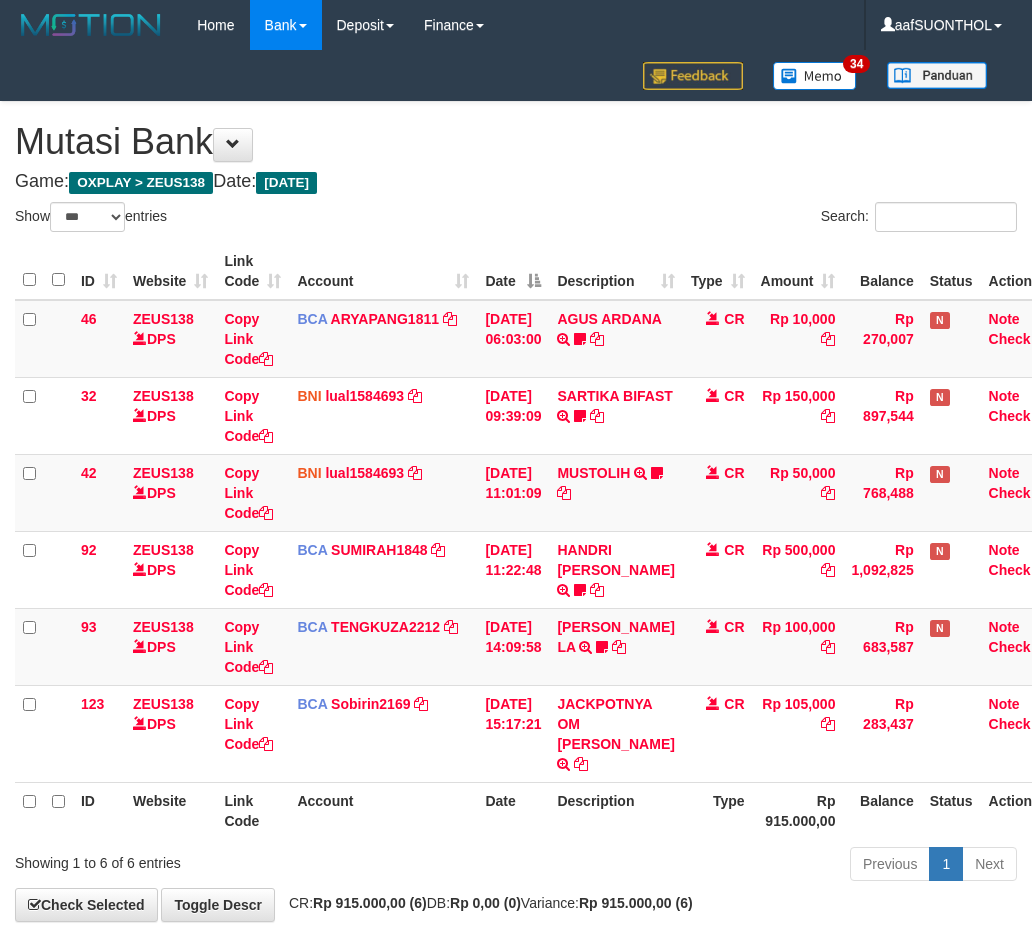 scroll, scrollTop: 80, scrollLeft: 0, axis: vertical 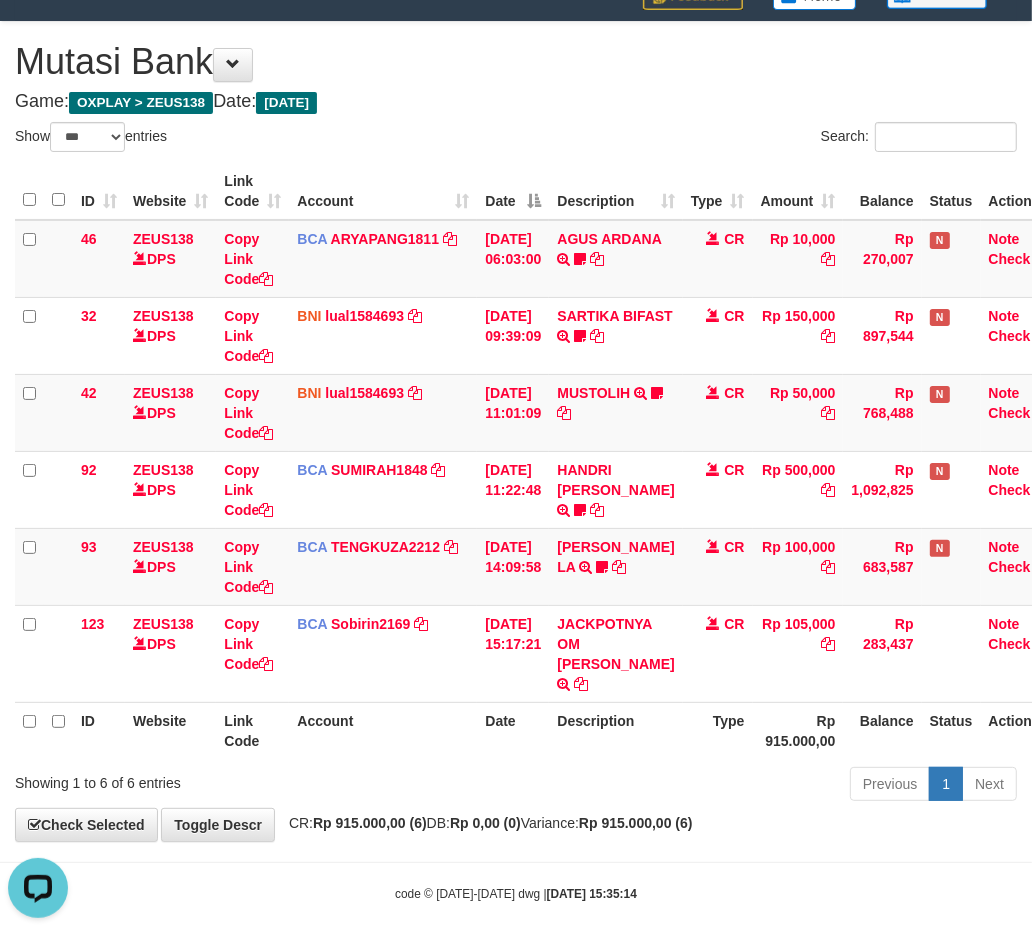 click on "Description" at bounding box center [615, 730] 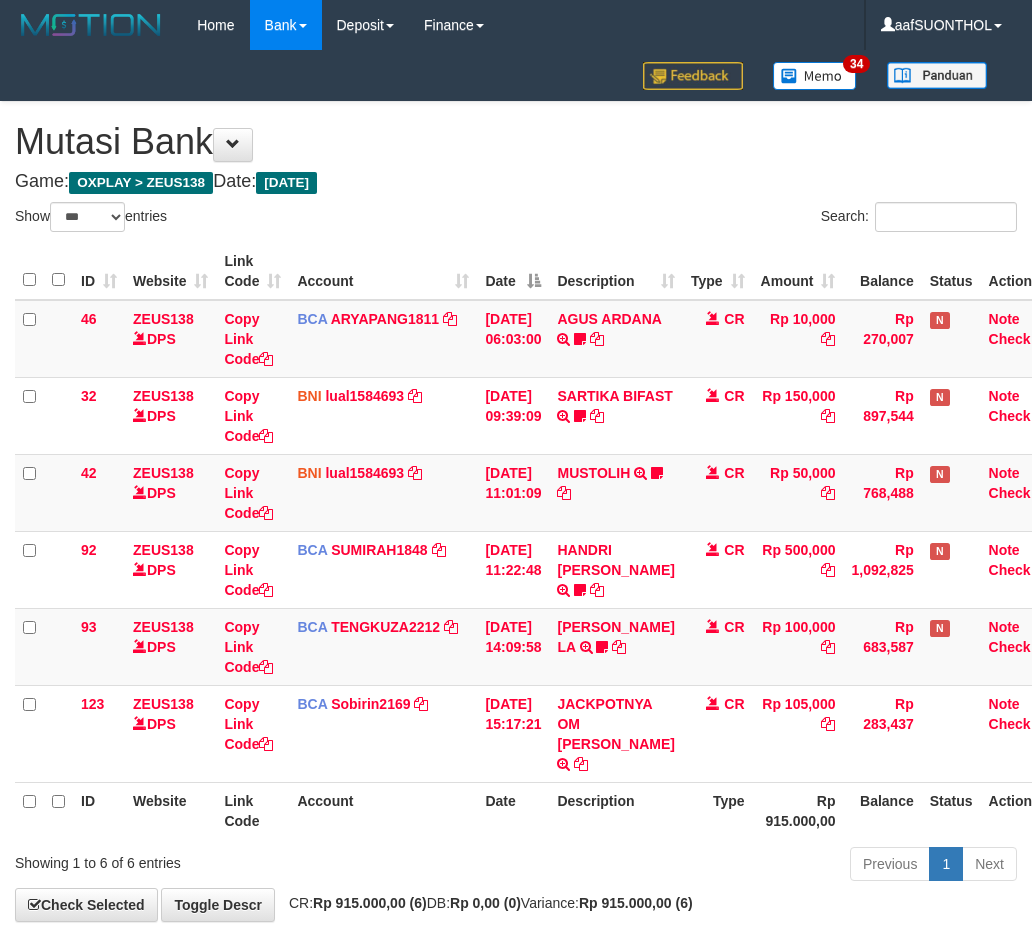 select on "***" 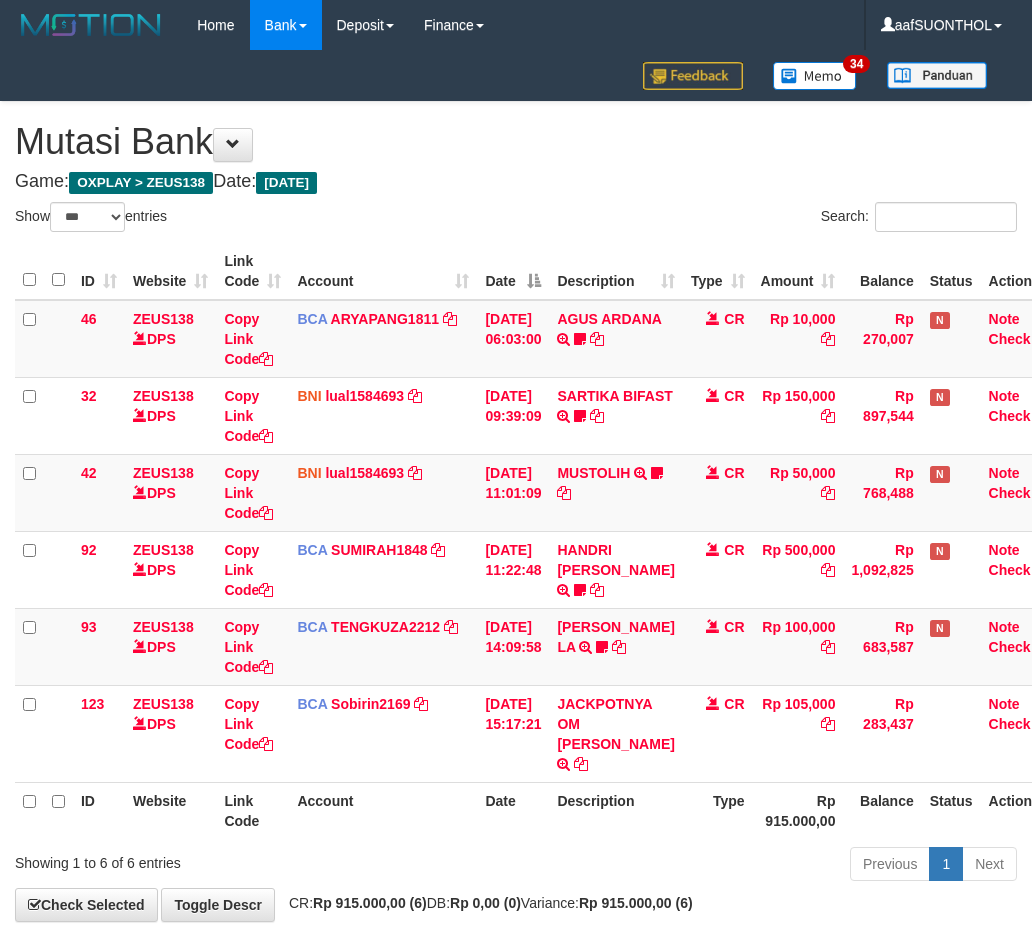 scroll, scrollTop: 80, scrollLeft: 0, axis: vertical 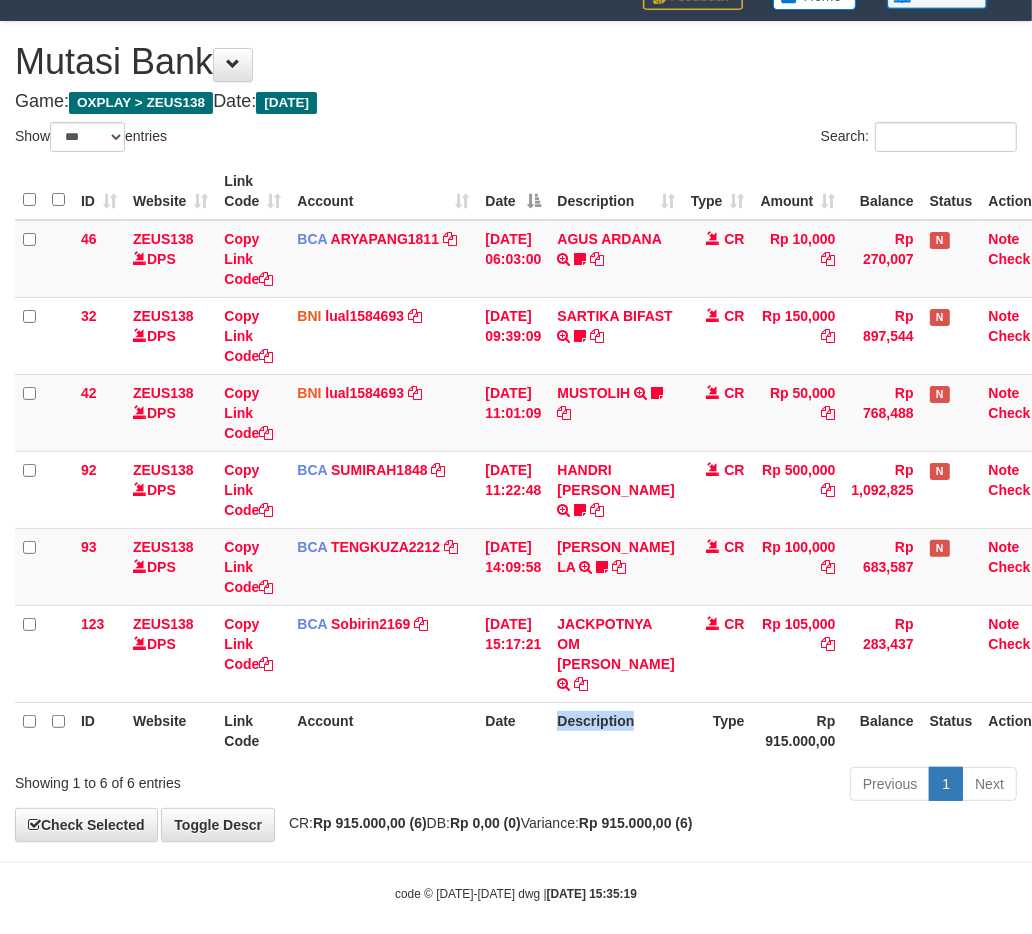 click on "Description" at bounding box center (615, 730) 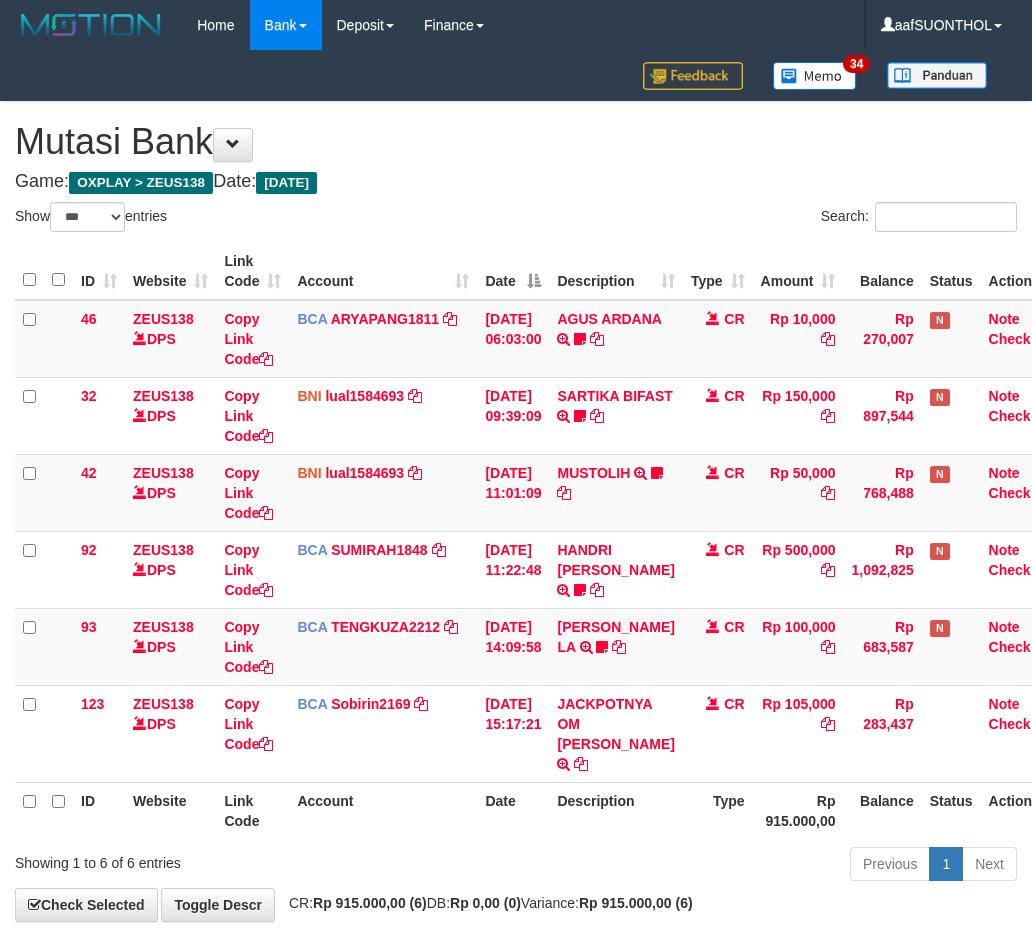 select on "***" 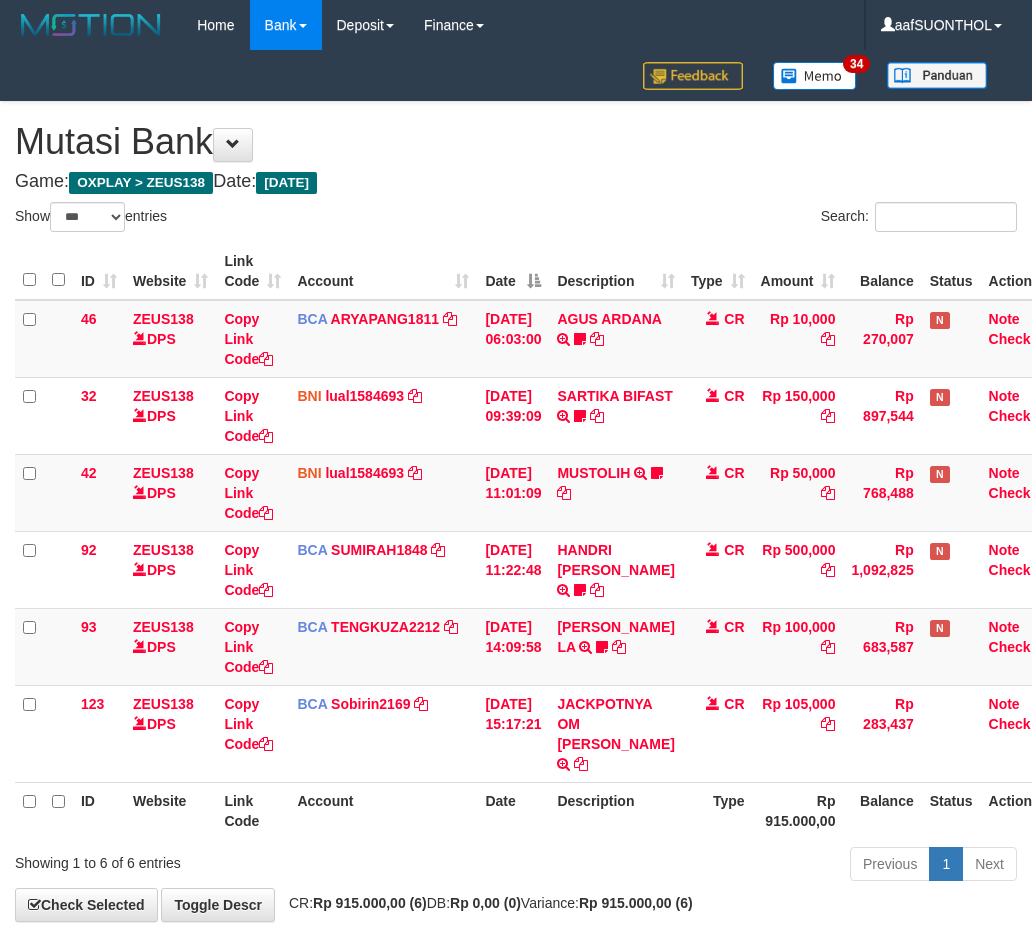 scroll, scrollTop: 80, scrollLeft: 0, axis: vertical 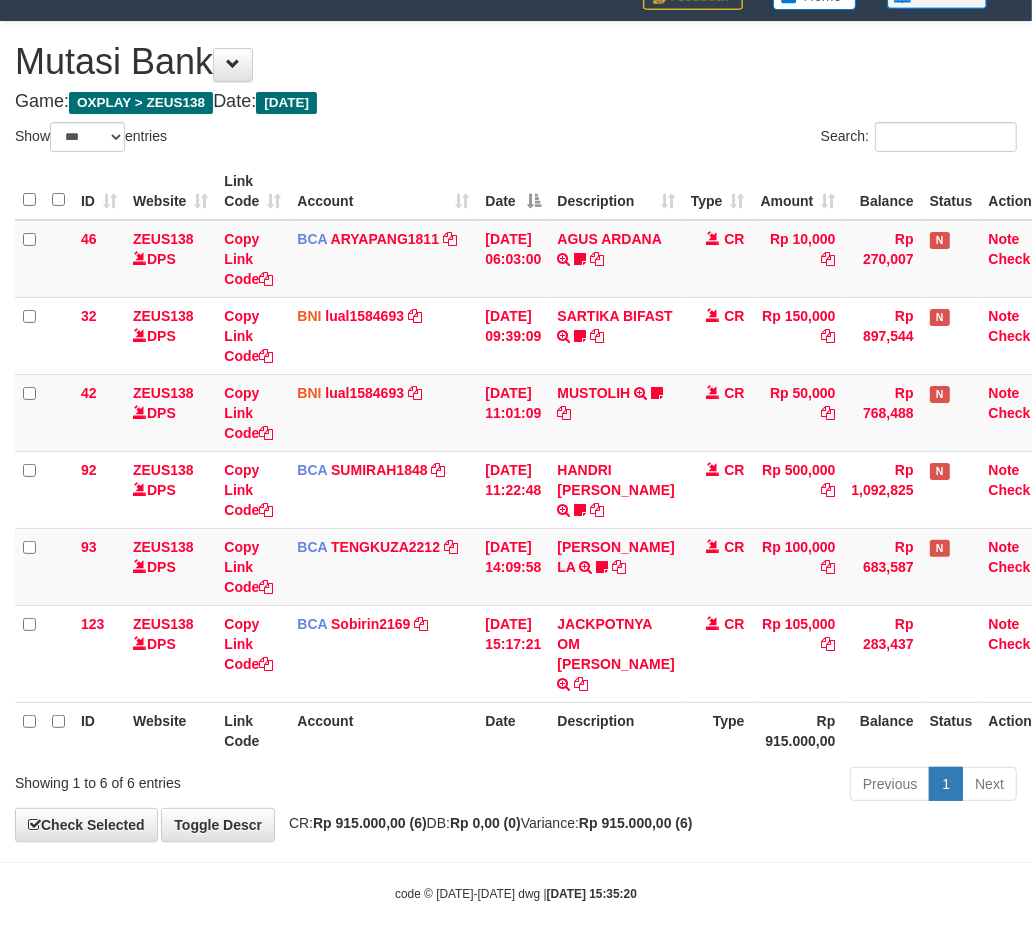 click on "Description" at bounding box center (615, 730) 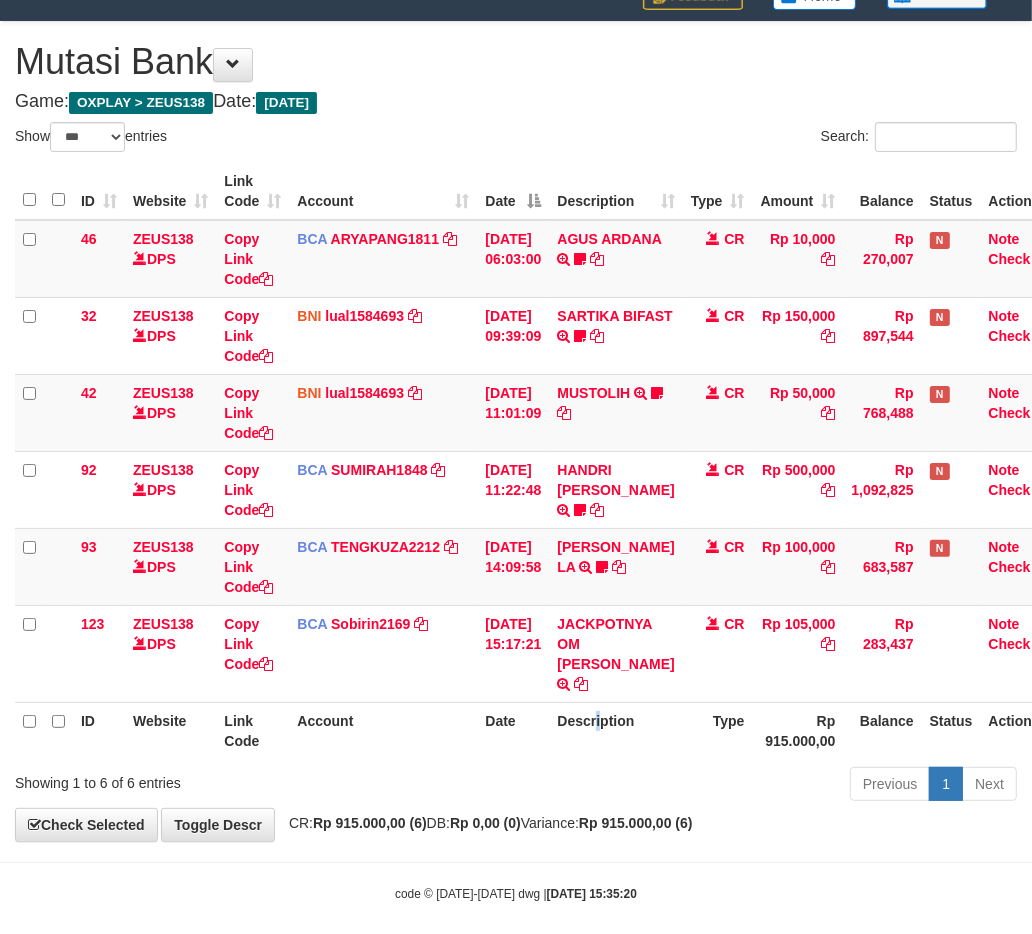 click on "Description" at bounding box center [615, 730] 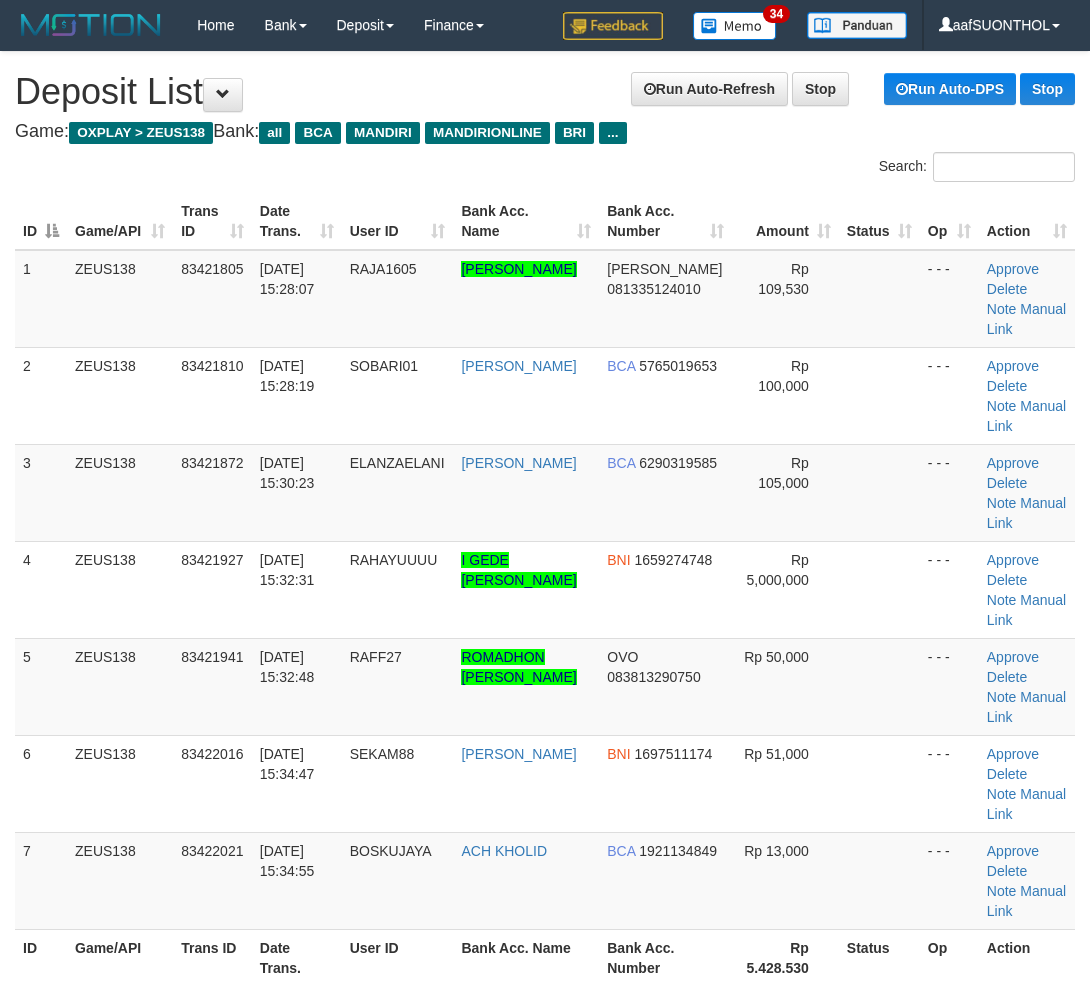 scroll, scrollTop: 68, scrollLeft: 16, axis: both 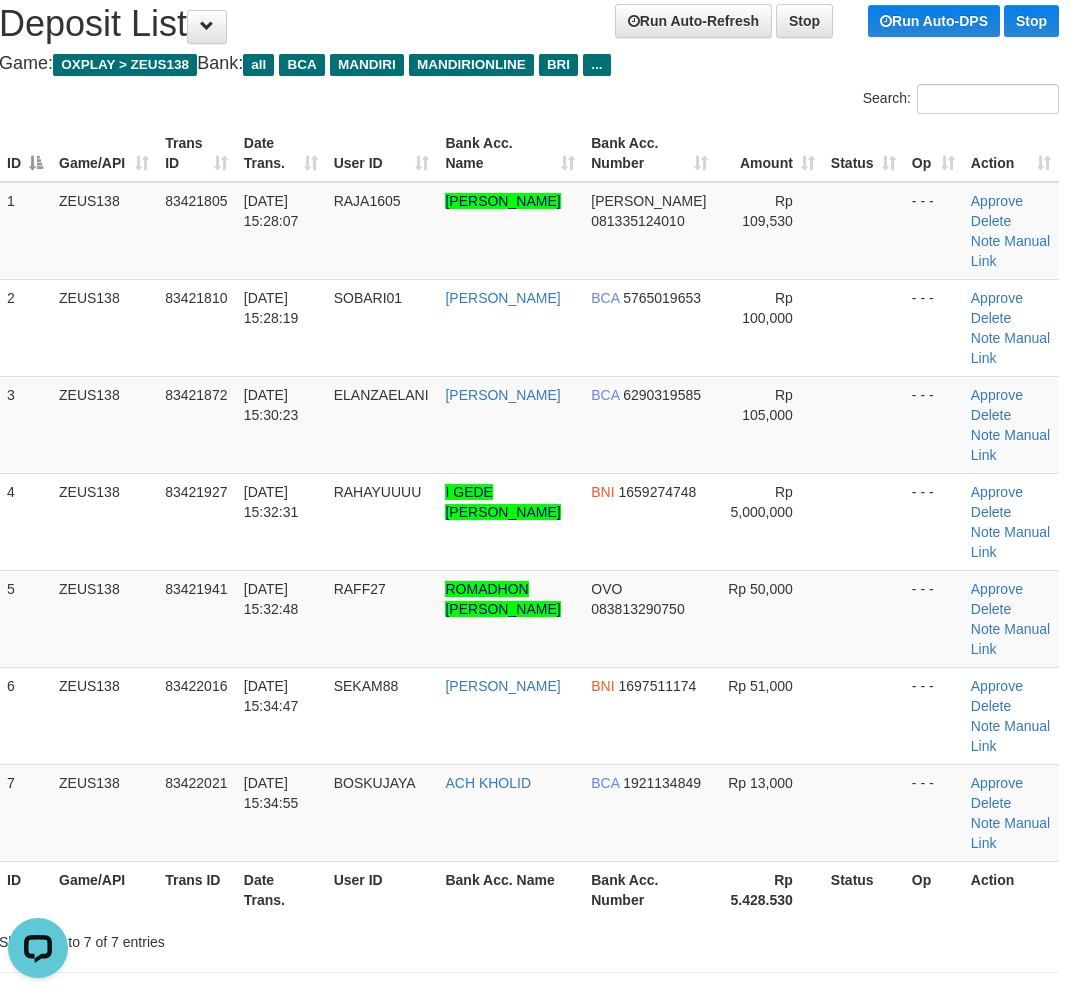 click on "Latest Deposit" at bounding box center [529, 1013] 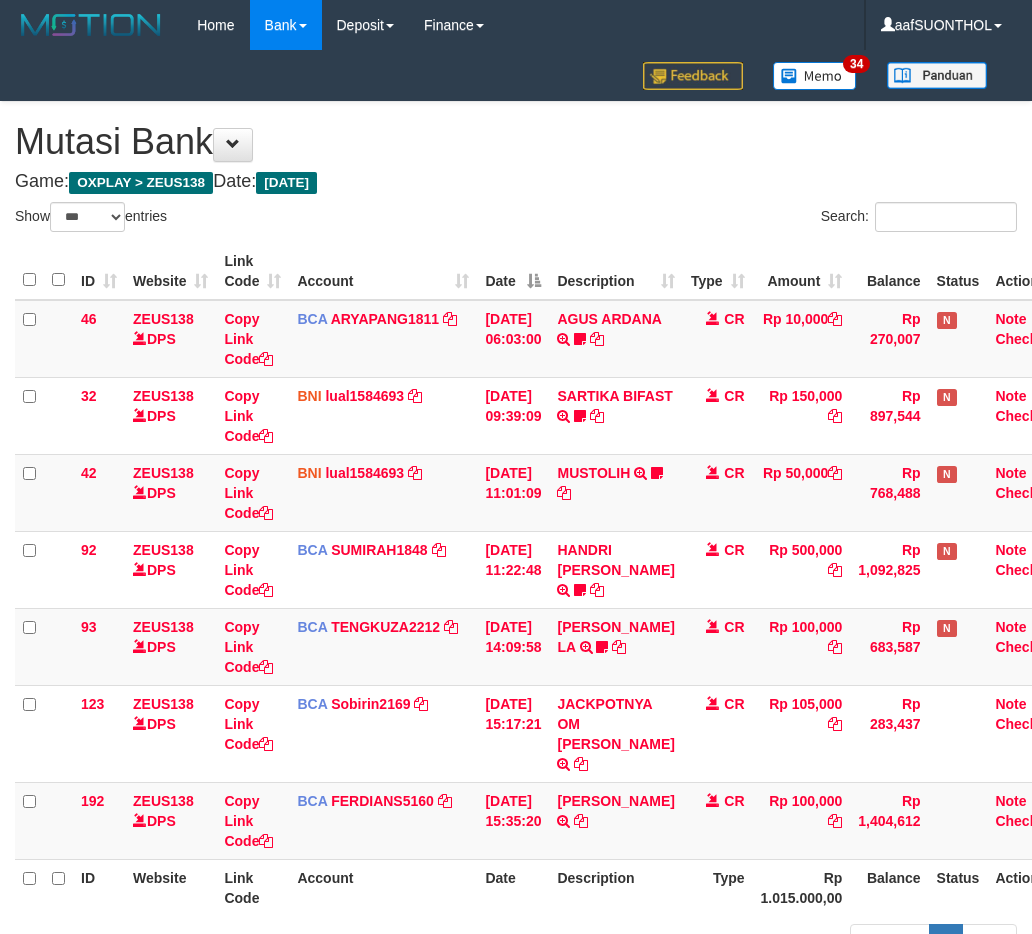 select on "***" 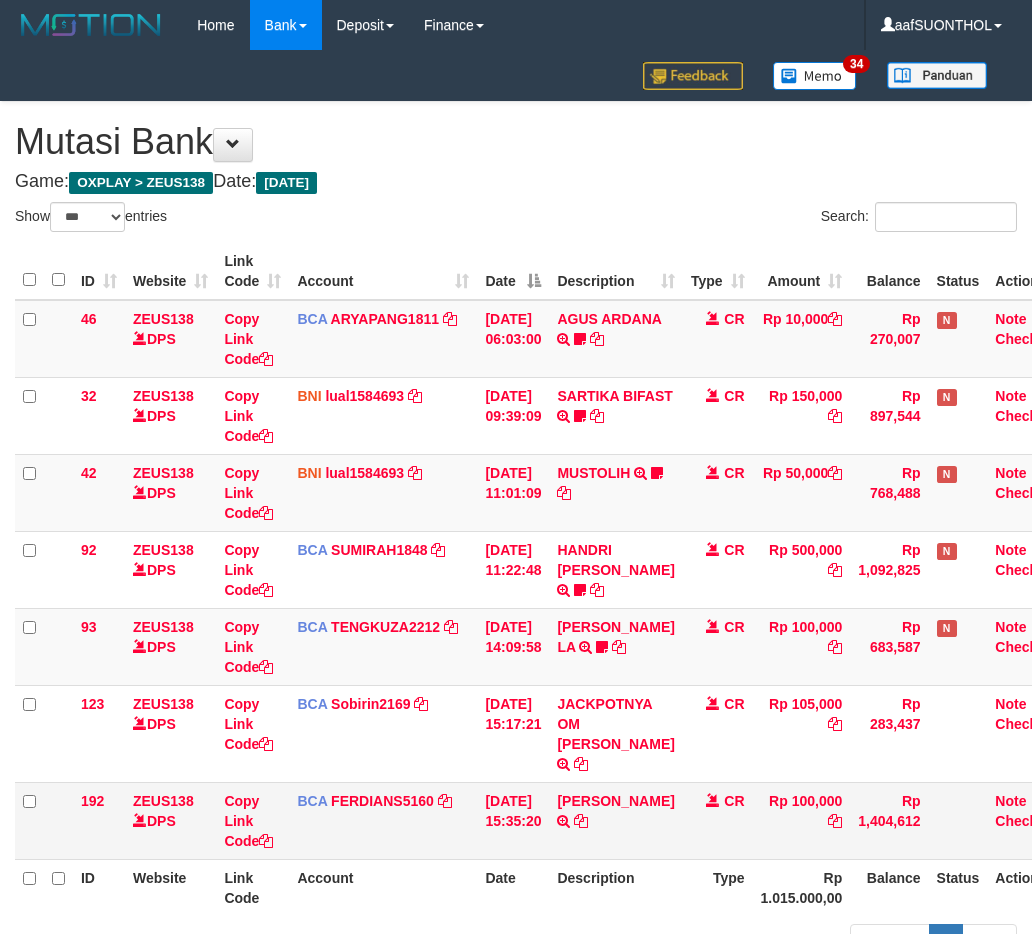 scroll, scrollTop: 80, scrollLeft: 0, axis: vertical 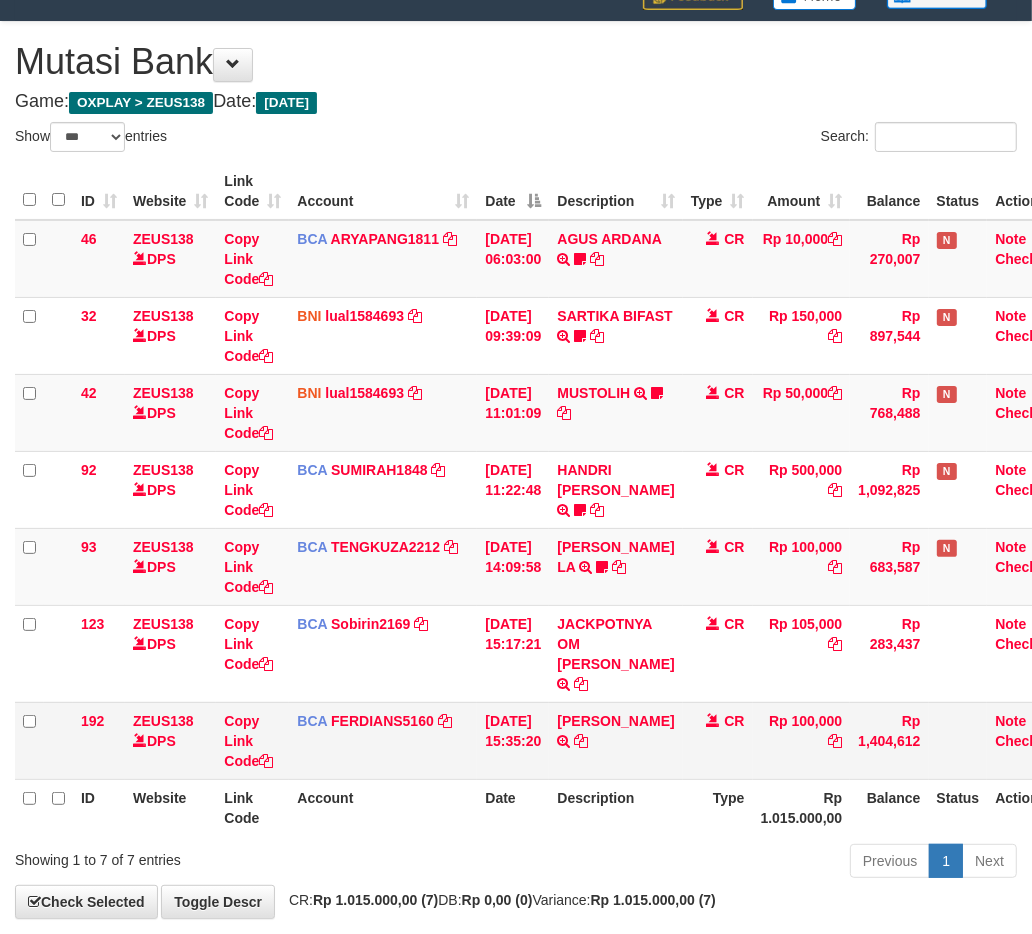 click on "[PERSON_NAME]         TRSF E-BANKING CR 1107/FTSCY/WS95031
100000.00[PERSON_NAME]" at bounding box center [615, 740] 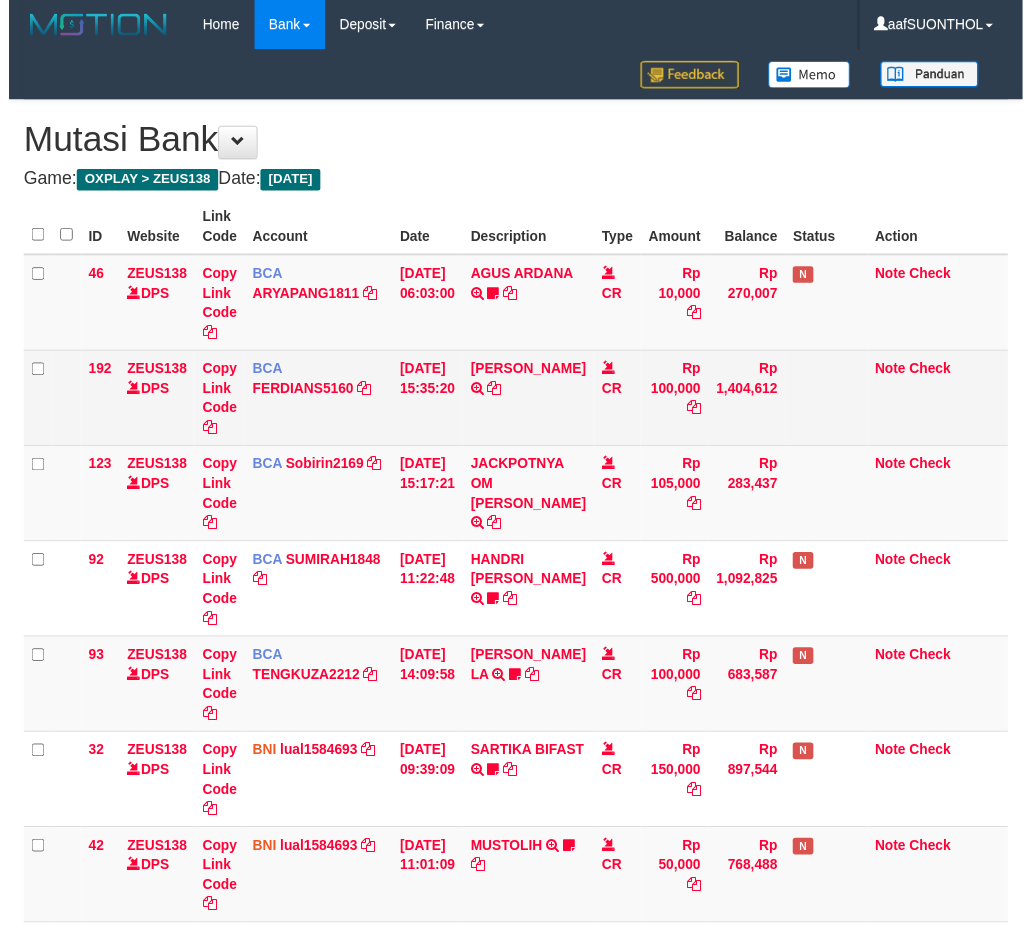 scroll, scrollTop: 80, scrollLeft: 0, axis: vertical 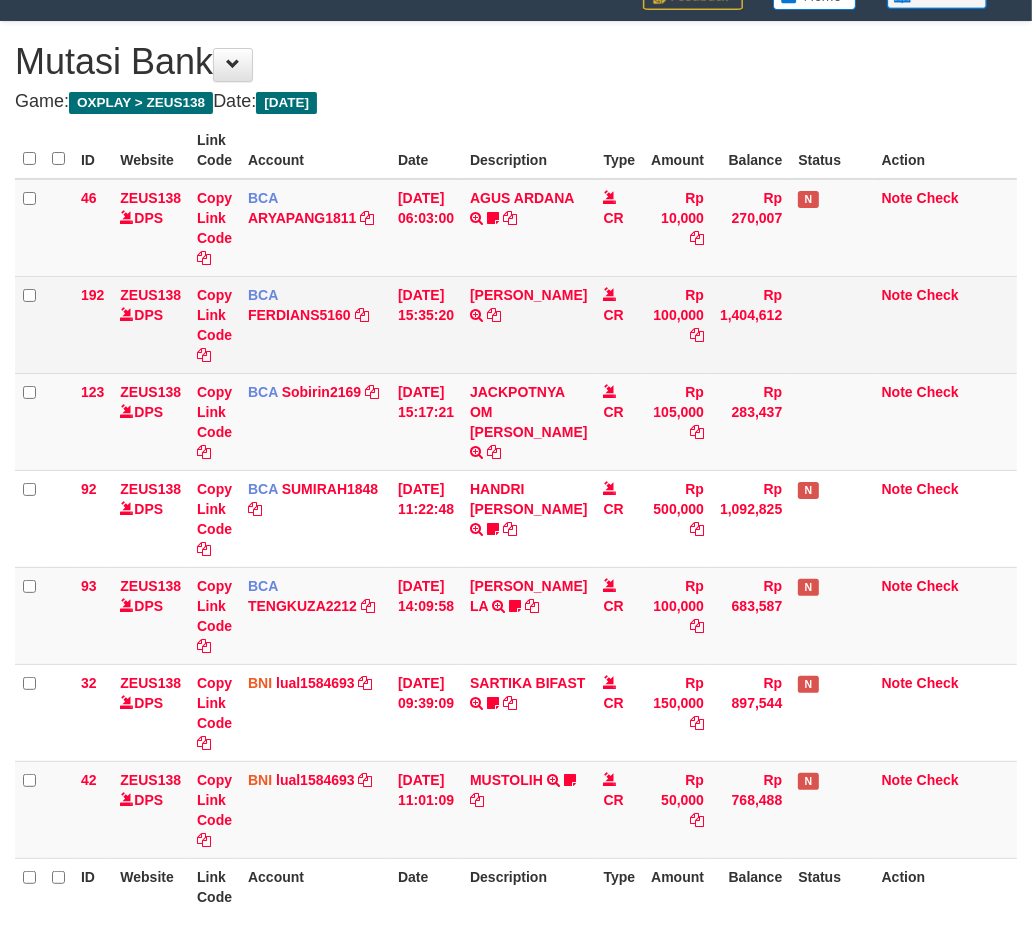 select on "***" 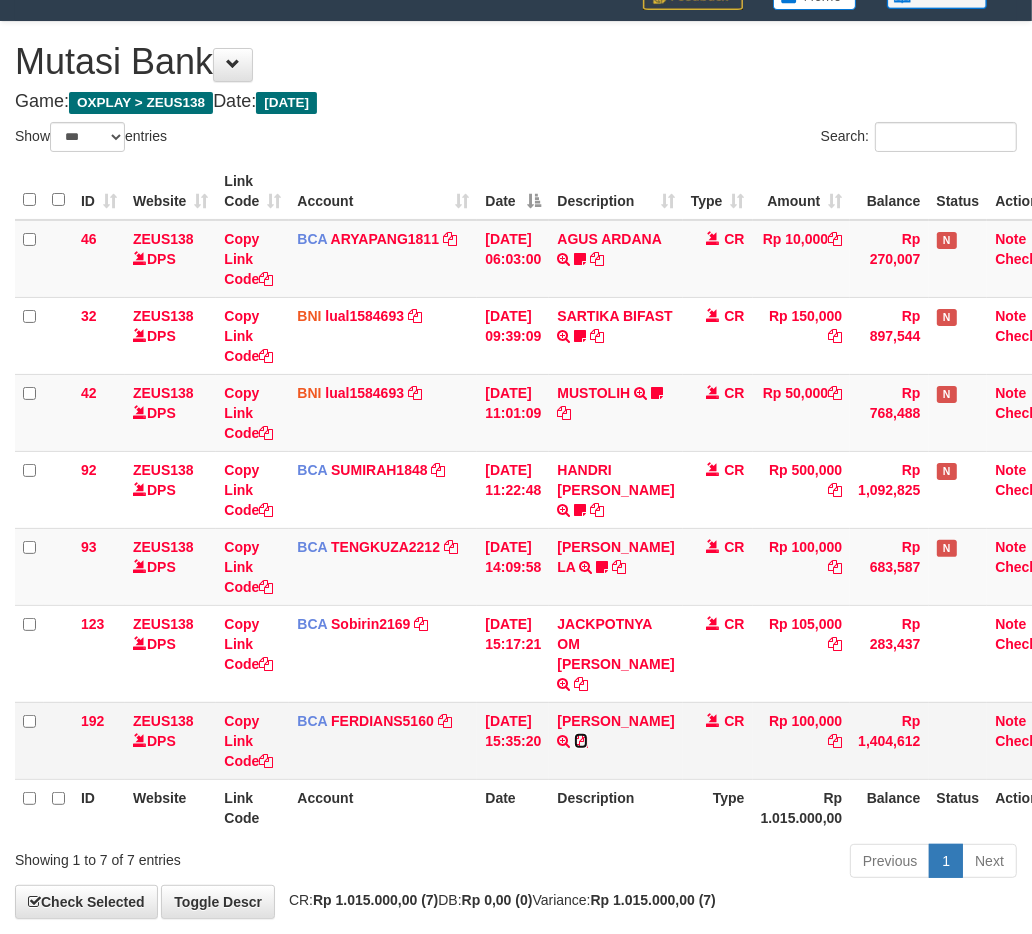 click at bounding box center (581, 741) 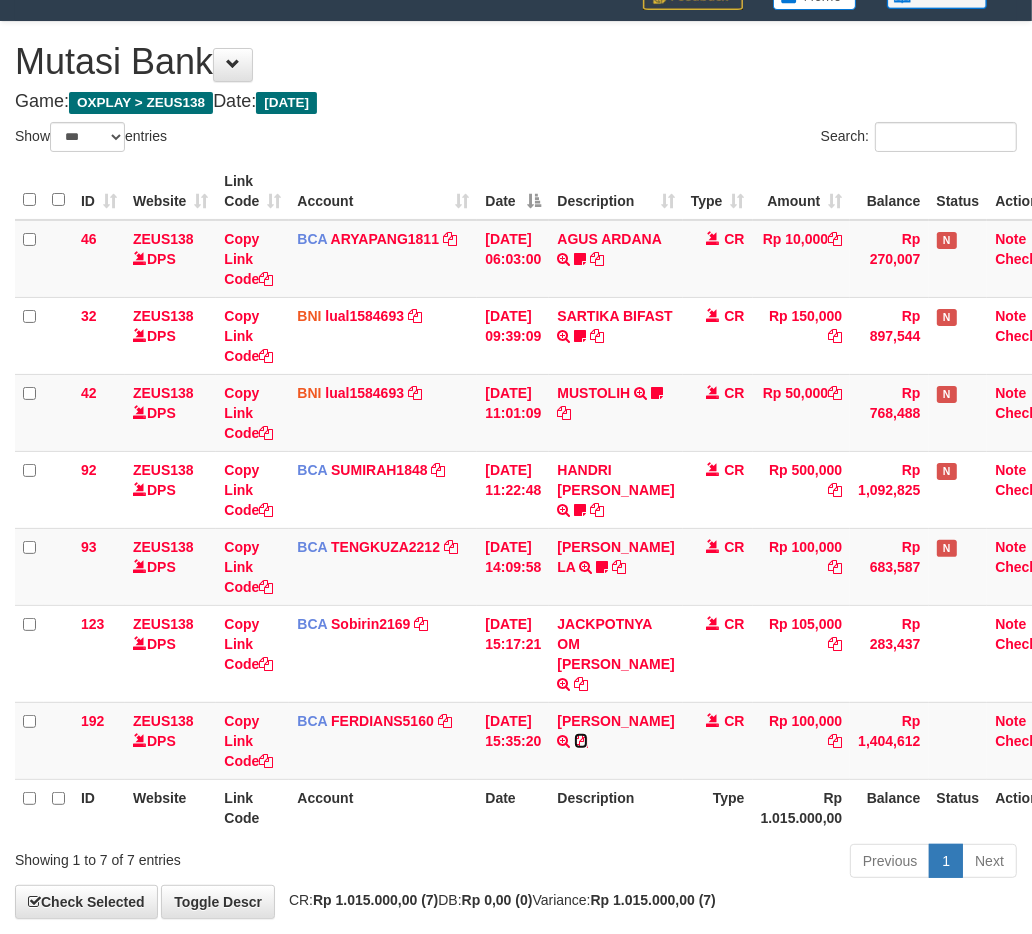 drag, startPoint x: 594, startPoint y: 718, endPoint x: 253, endPoint y: 802, distance: 351.19366 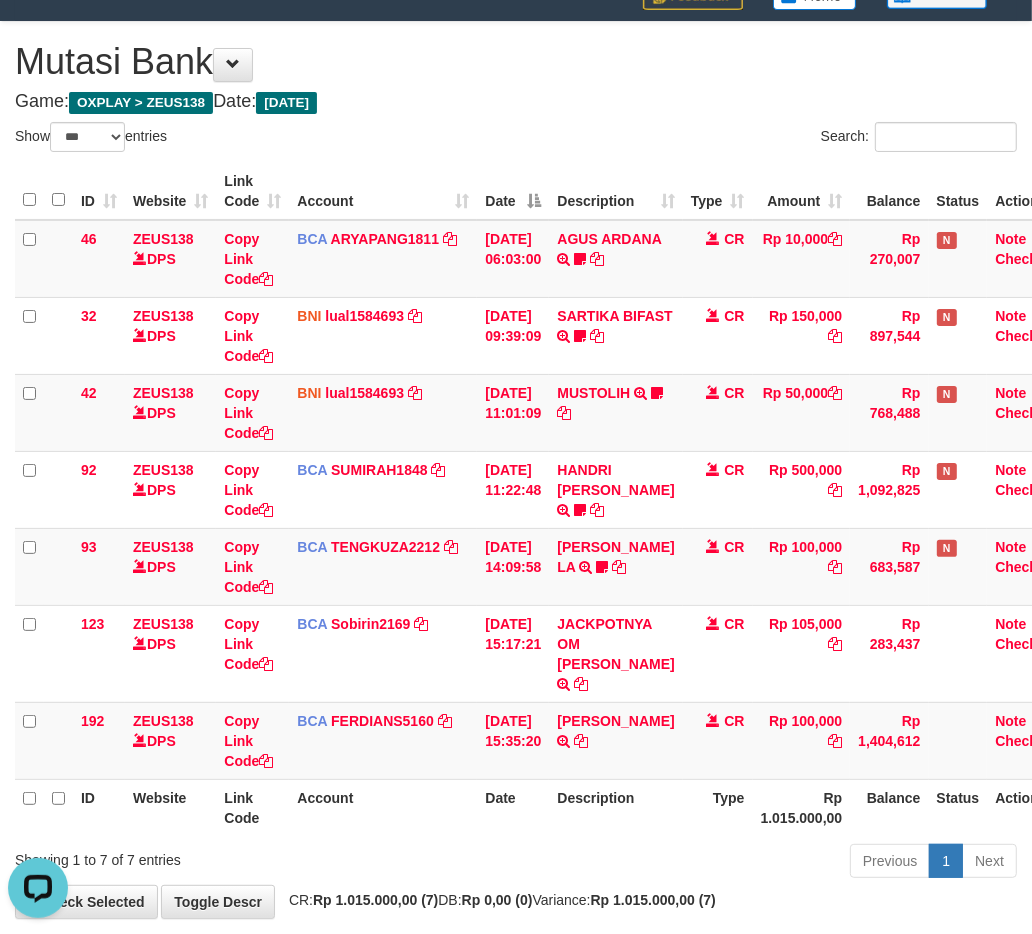 scroll, scrollTop: 0, scrollLeft: 0, axis: both 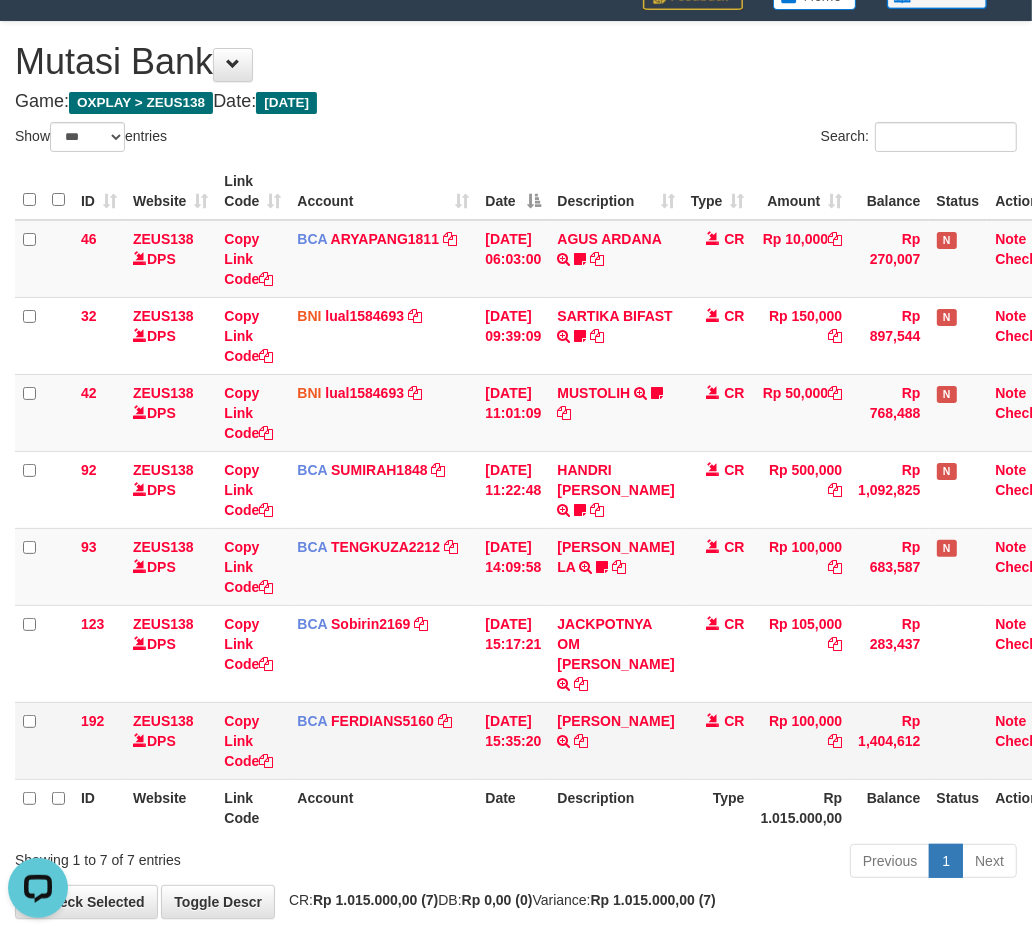 click on "ANDI SOBARI         TRSF E-BANKING CR 1107/FTSCY/WS95031
100000.00ANDI SOBARI" at bounding box center (615, 740) 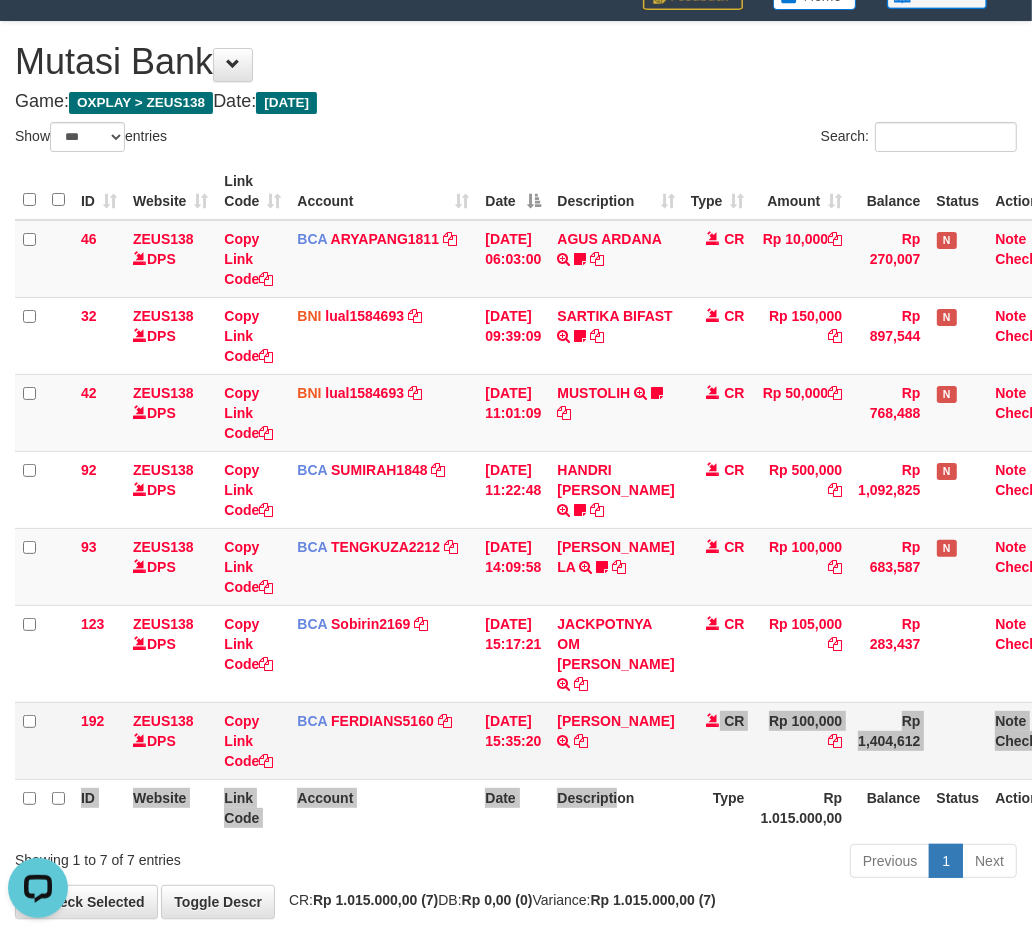 click on "ID Website Link Code Account Date Description Type Amount Balance Status Action
46
ZEUS138    DPS
Copy Link Code
BCA
ARYAPANG1811
DPS
ARYA PANGESTU
mutasi_20250711_2620 | 46
mutasi_20250711_2620 | 46
11/07/2025 06:03:00
AGUS ARDANA            TRSF E-BANKING CR 1107/FTSCY/WS95051
10000.002025071158167087 TRFDN-AGUS ARDANA ESPAY DEBIT INDONE    Aguslike
tunggu bukti tranfer
CR
Rp 10,000
Rp 270,007
N
Note
Check
32
ZEUS138    DPS
Copy Link Code
BNI" at bounding box center [542, 499] 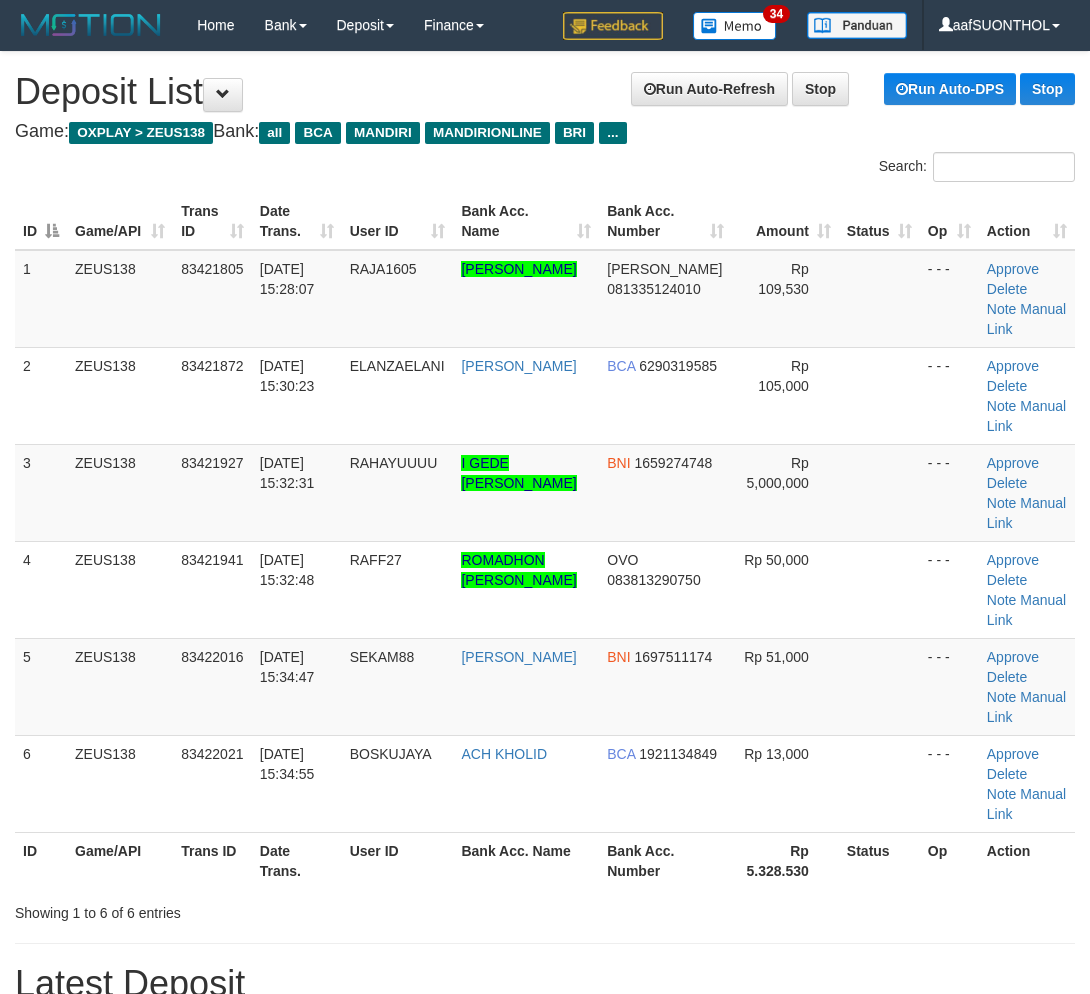 scroll, scrollTop: 68, scrollLeft: 16, axis: both 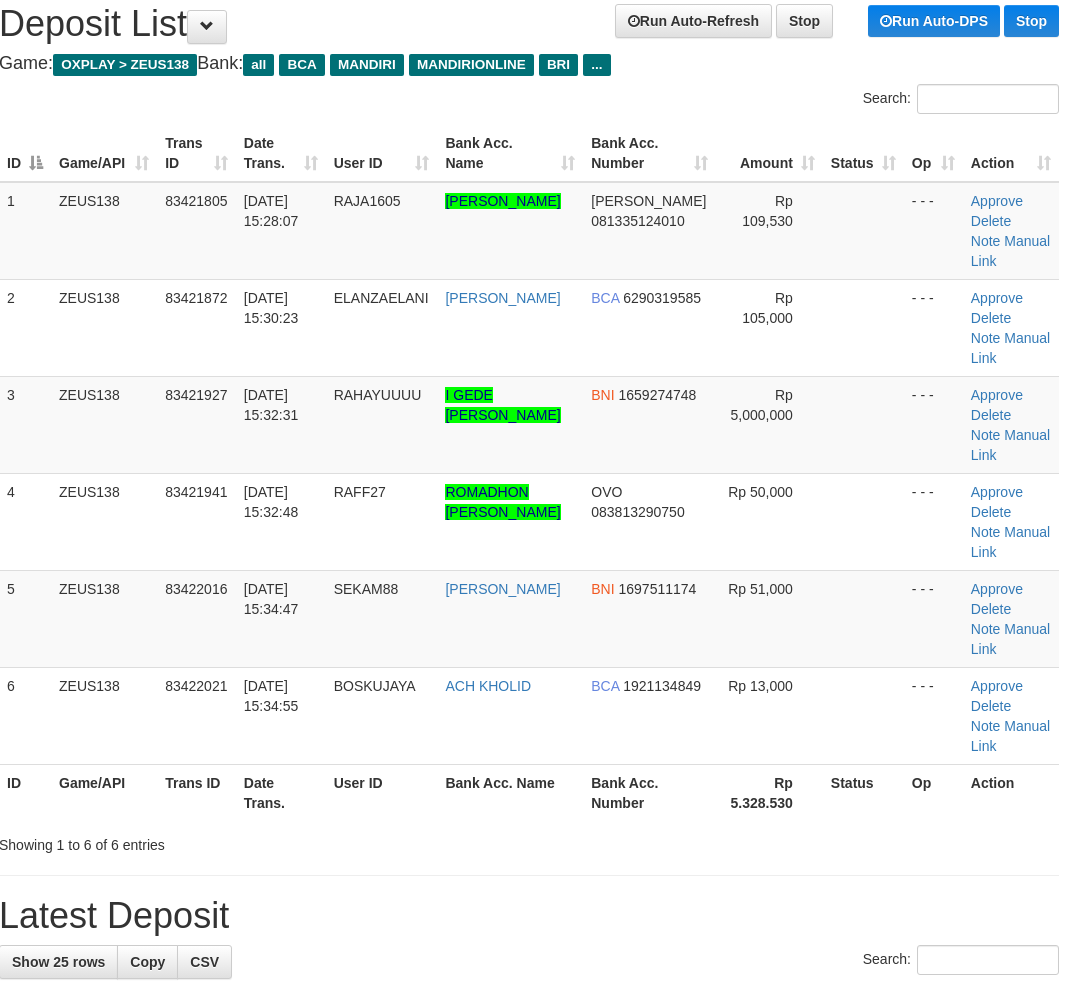 click on "Status" at bounding box center (863, 792) 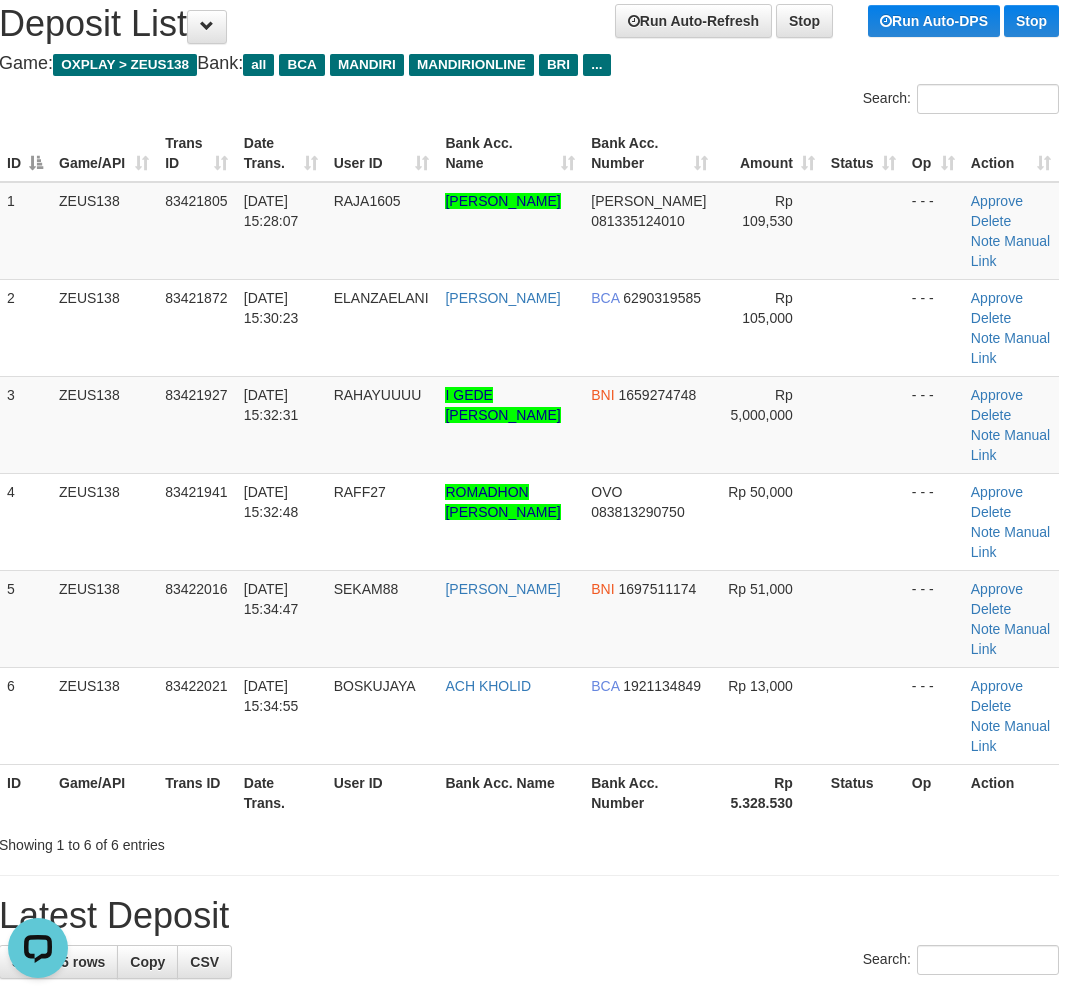 scroll, scrollTop: 0, scrollLeft: 0, axis: both 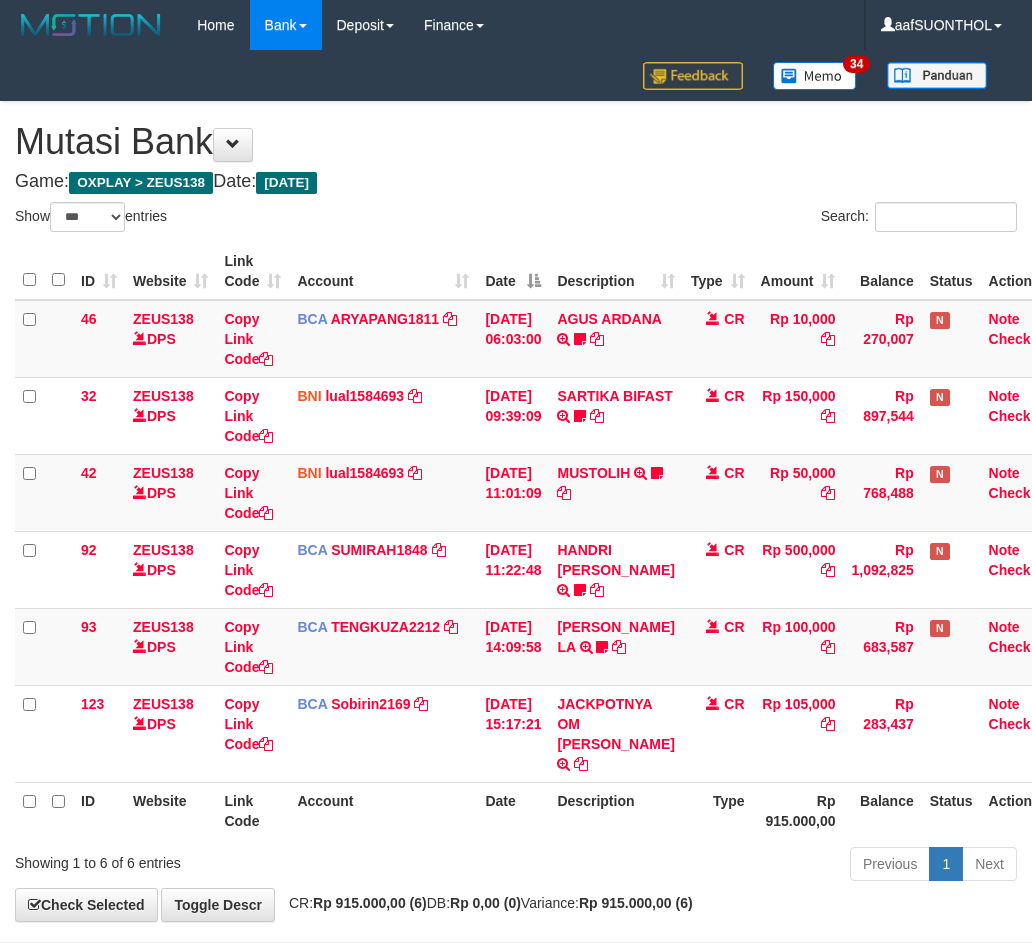 select on "***" 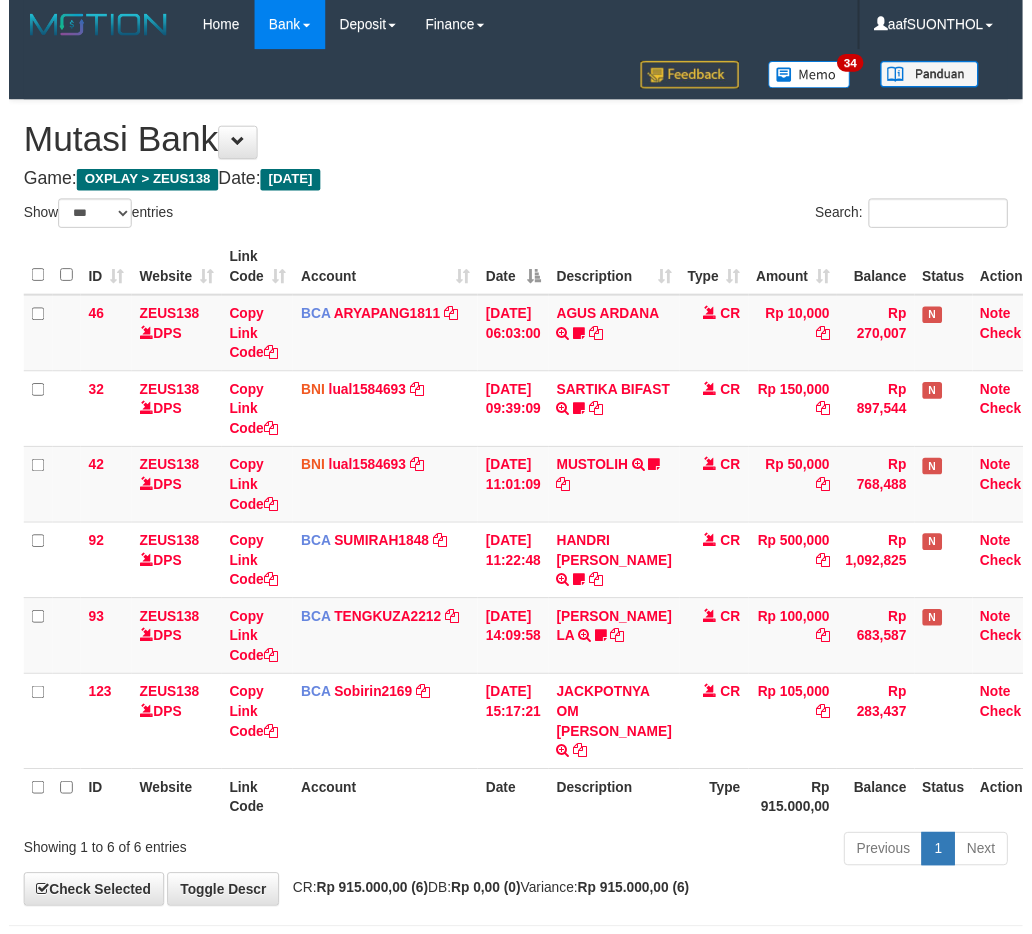 scroll, scrollTop: 80, scrollLeft: 0, axis: vertical 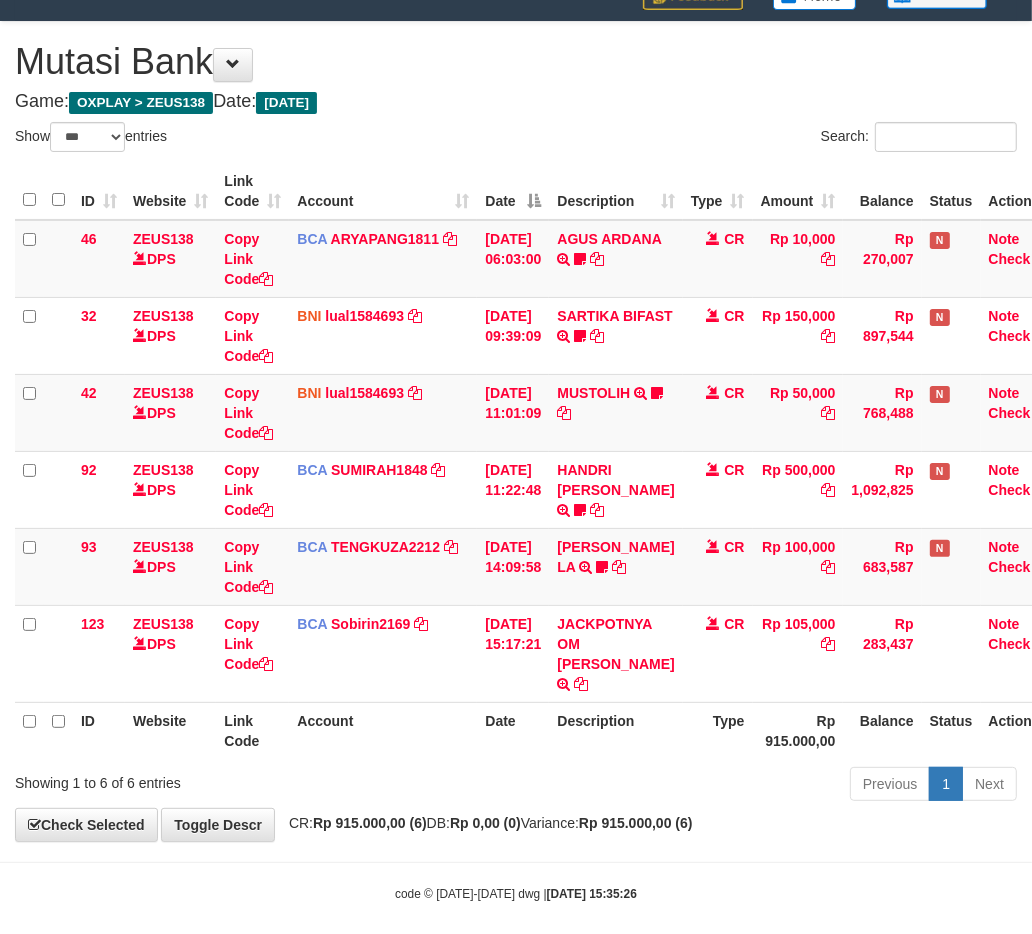 drag, startPoint x: 710, startPoint y: 837, endPoint x: 621, endPoint y: 802, distance: 95.63472 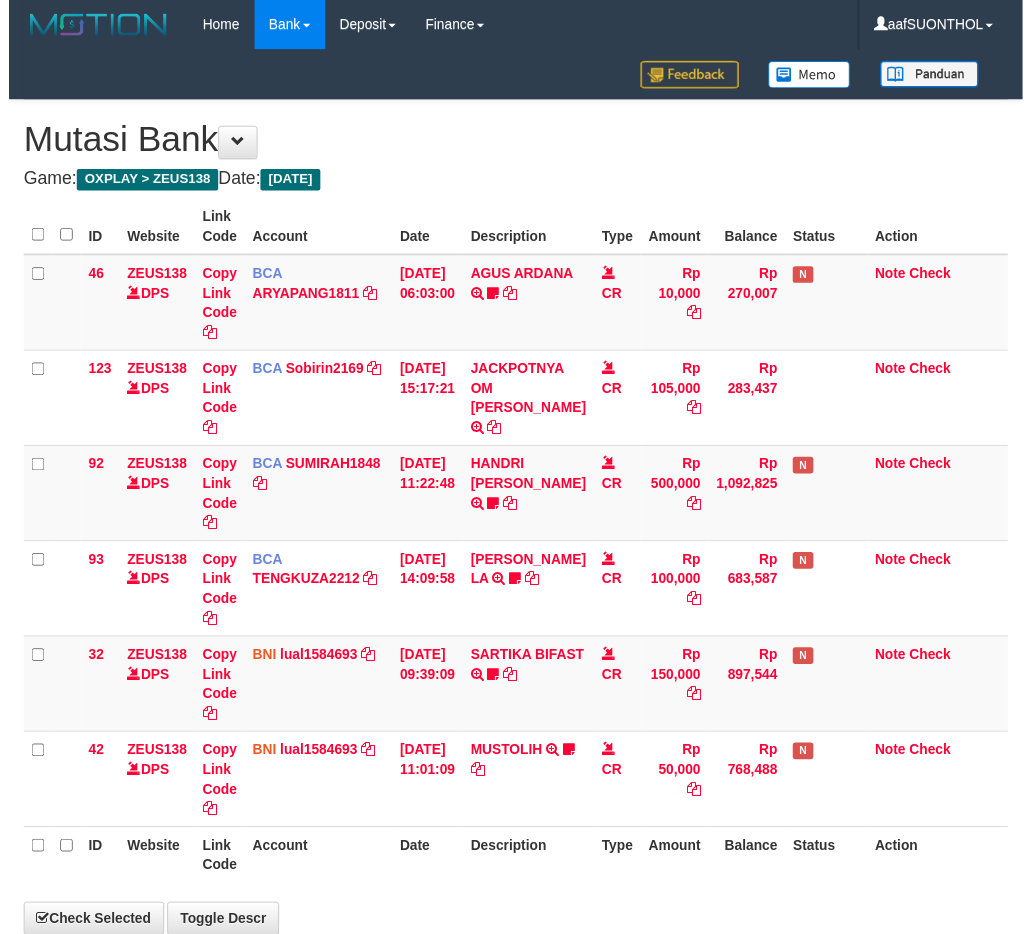 scroll, scrollTop: 80, scrollLeft: 0, axis: vertical 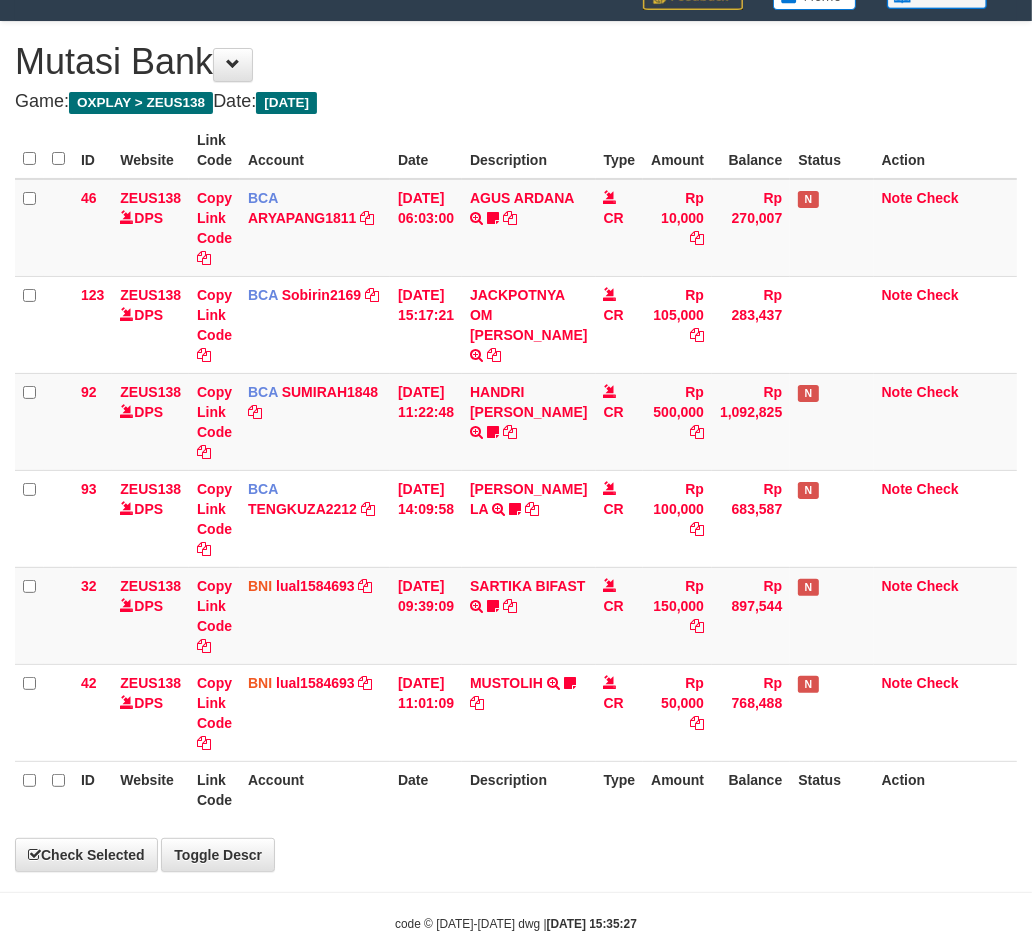 select on "***" 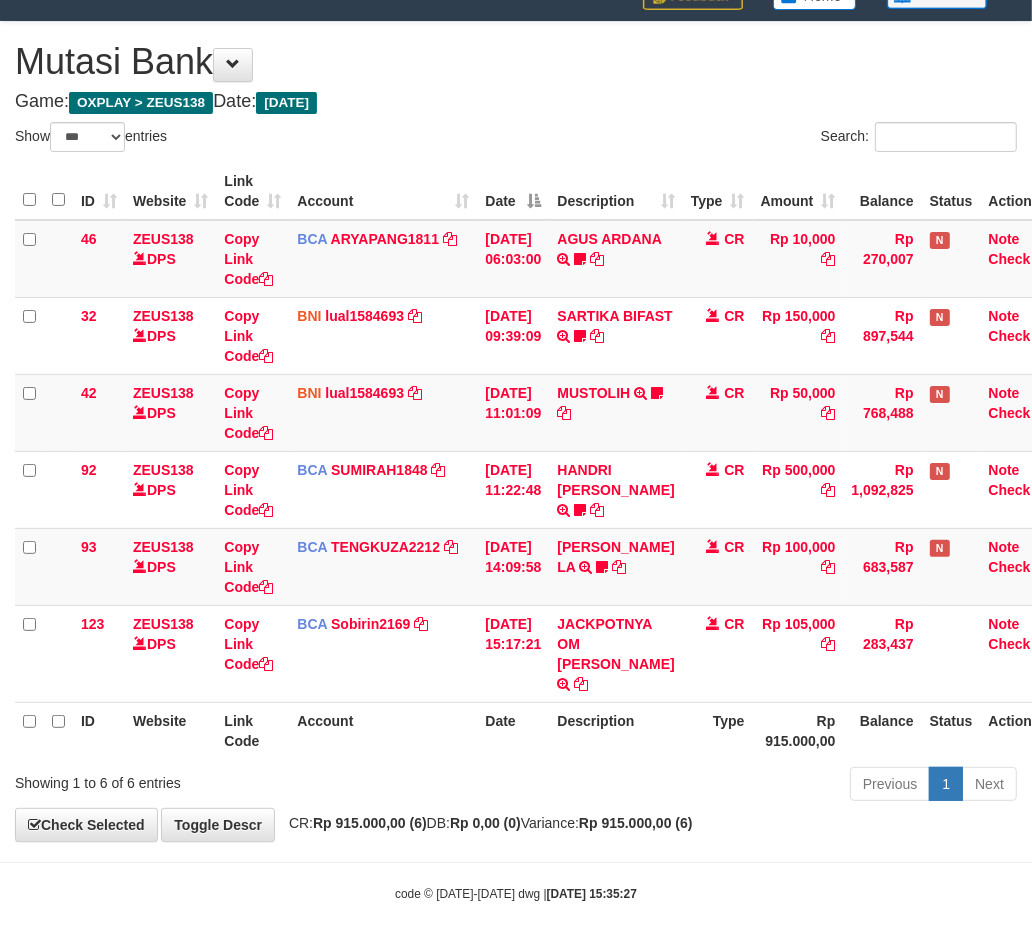 click on "Previous 1 Next" at bounding box center (731, 786) 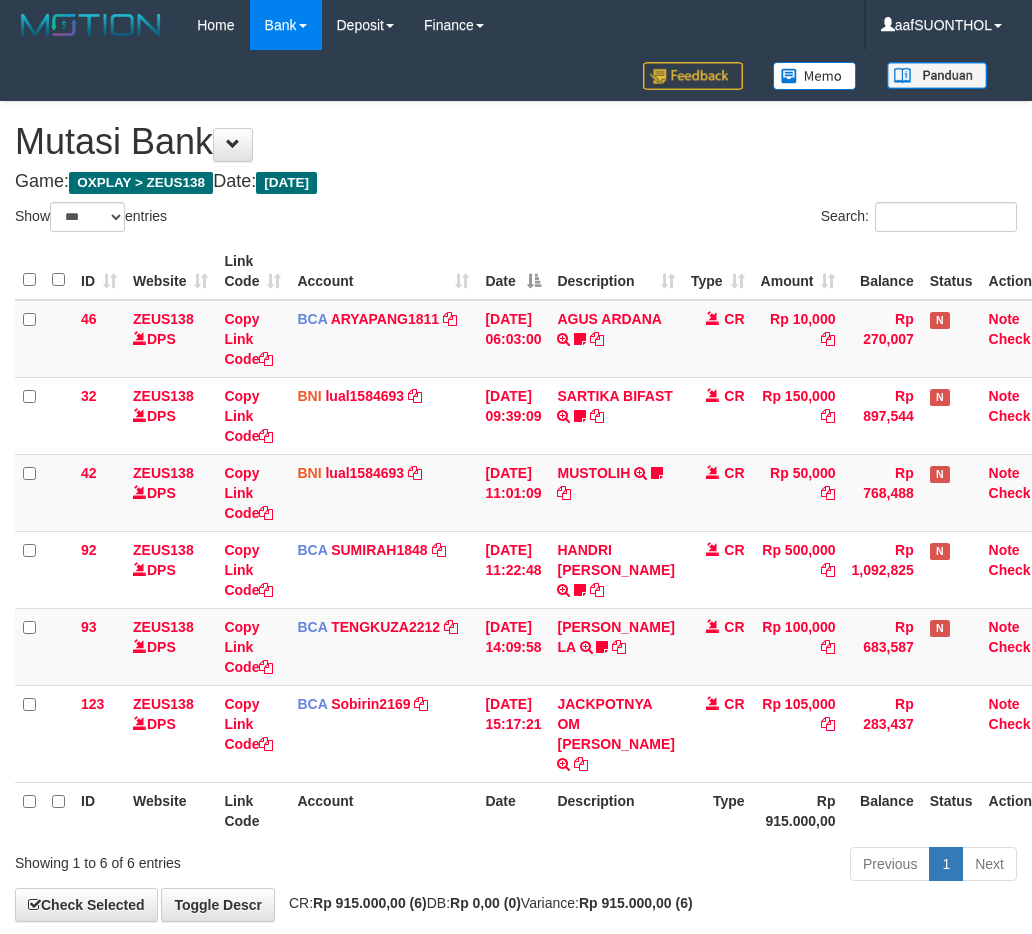 select on "***" 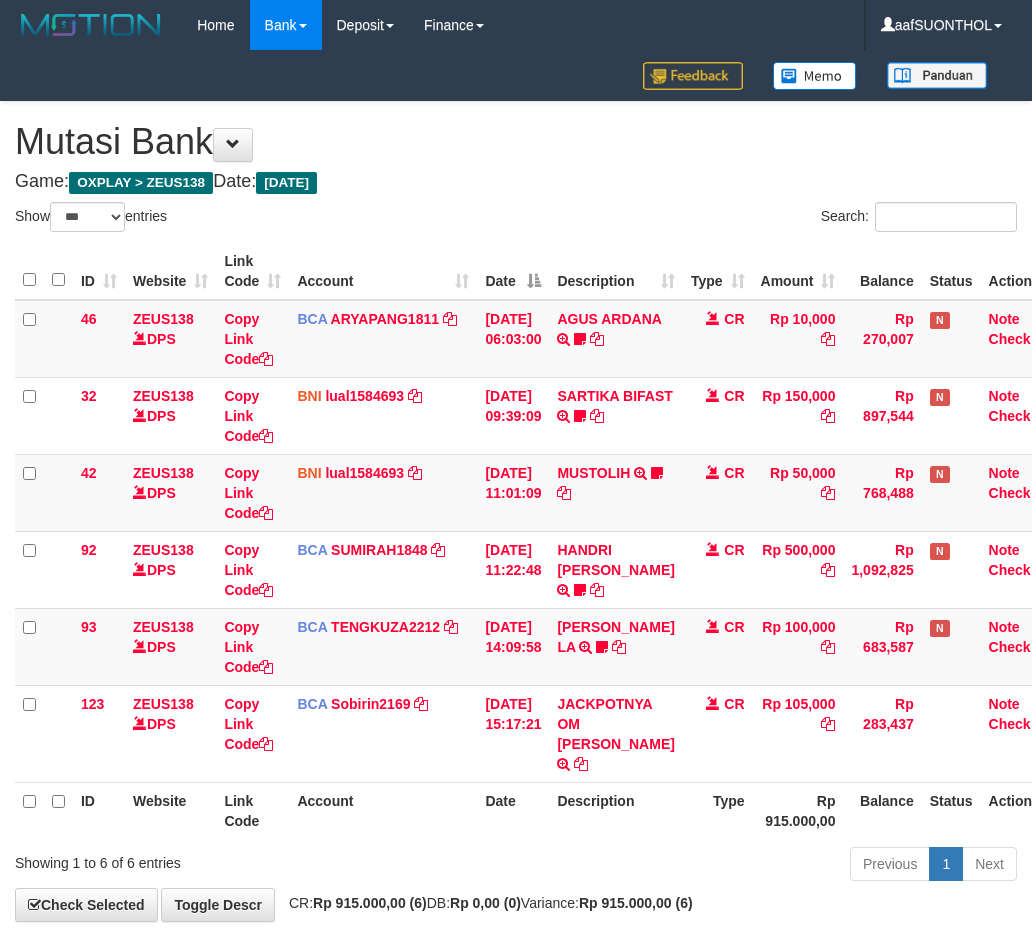scroll, scrollTop: 80, scrollLeft: 0, axis: vertical 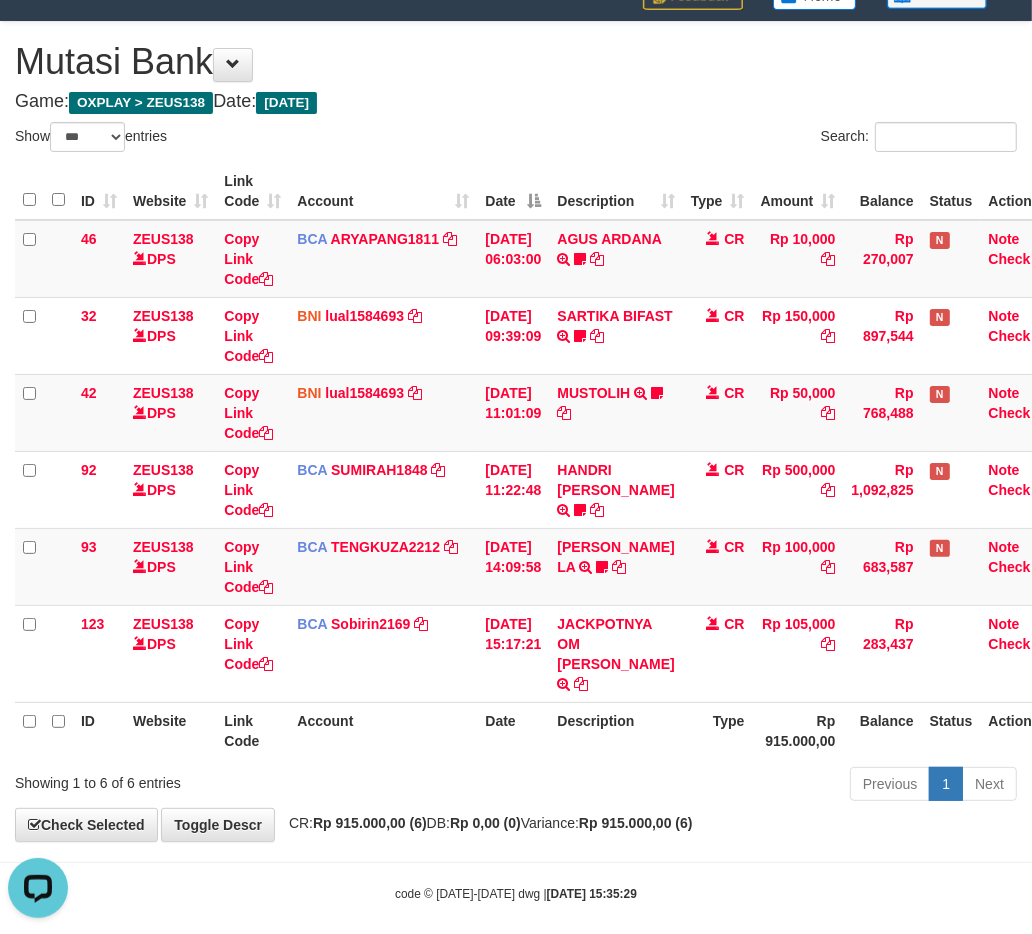 click on "Description" at bounding box center (615, 730) 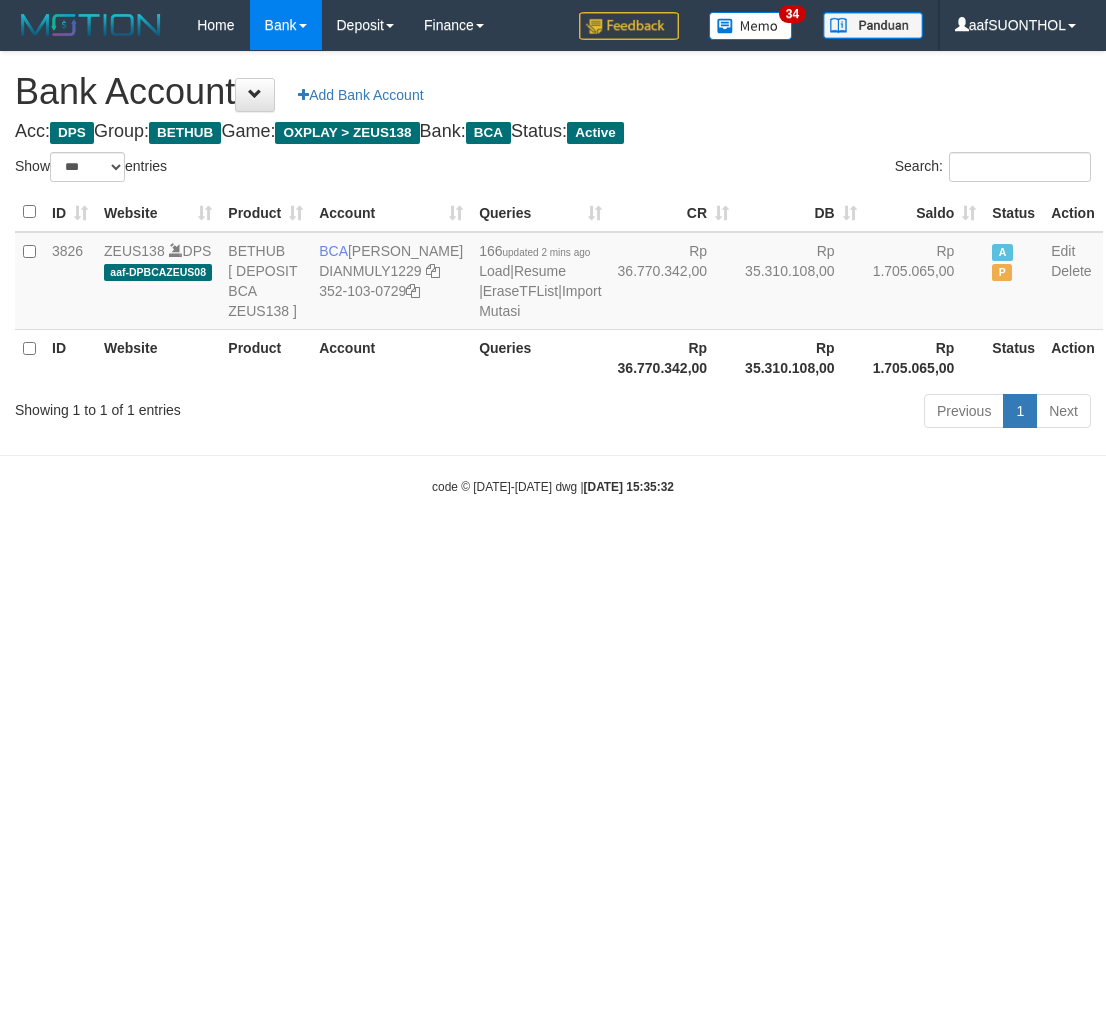 select on "***" 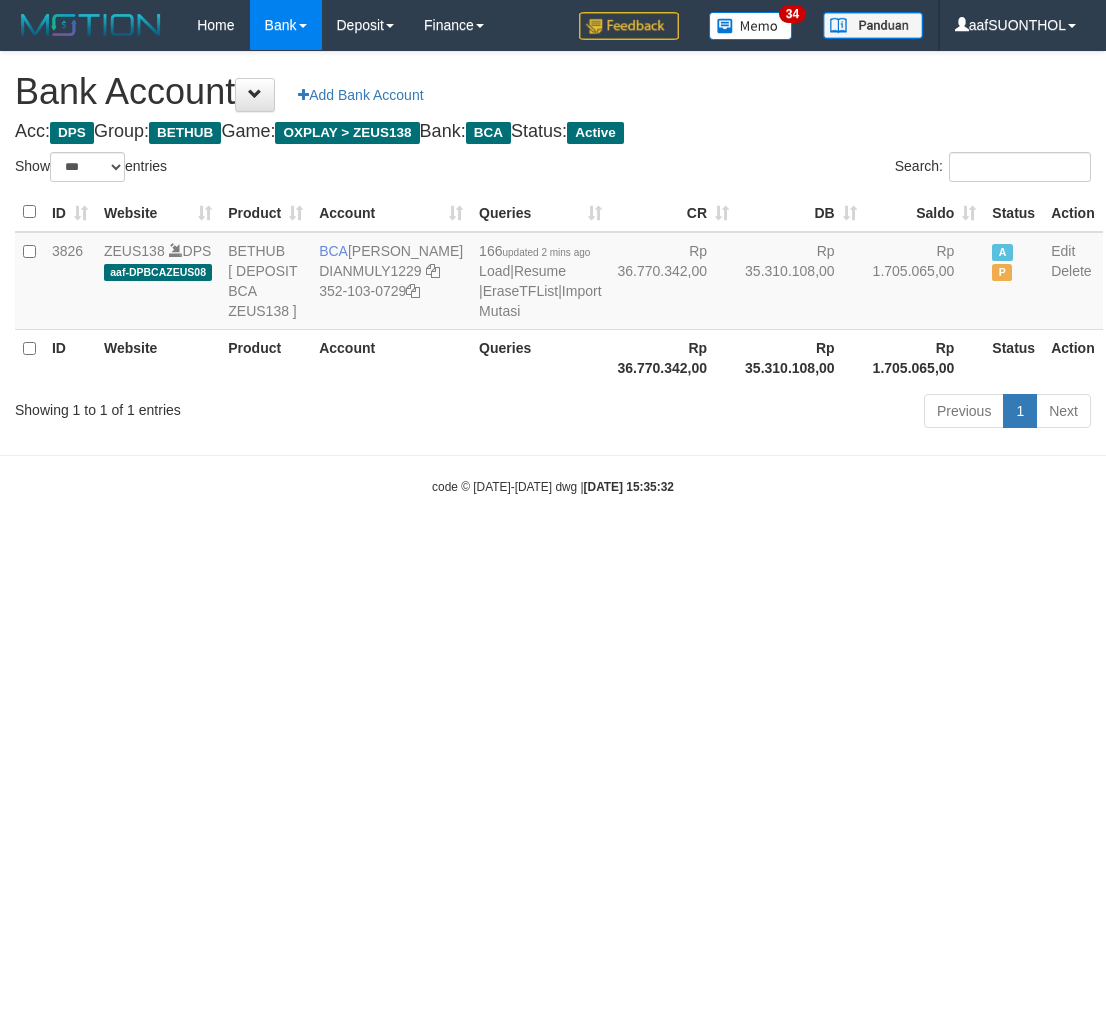scroll, scrollTop: 0, scrollLeft: 0, axis: both 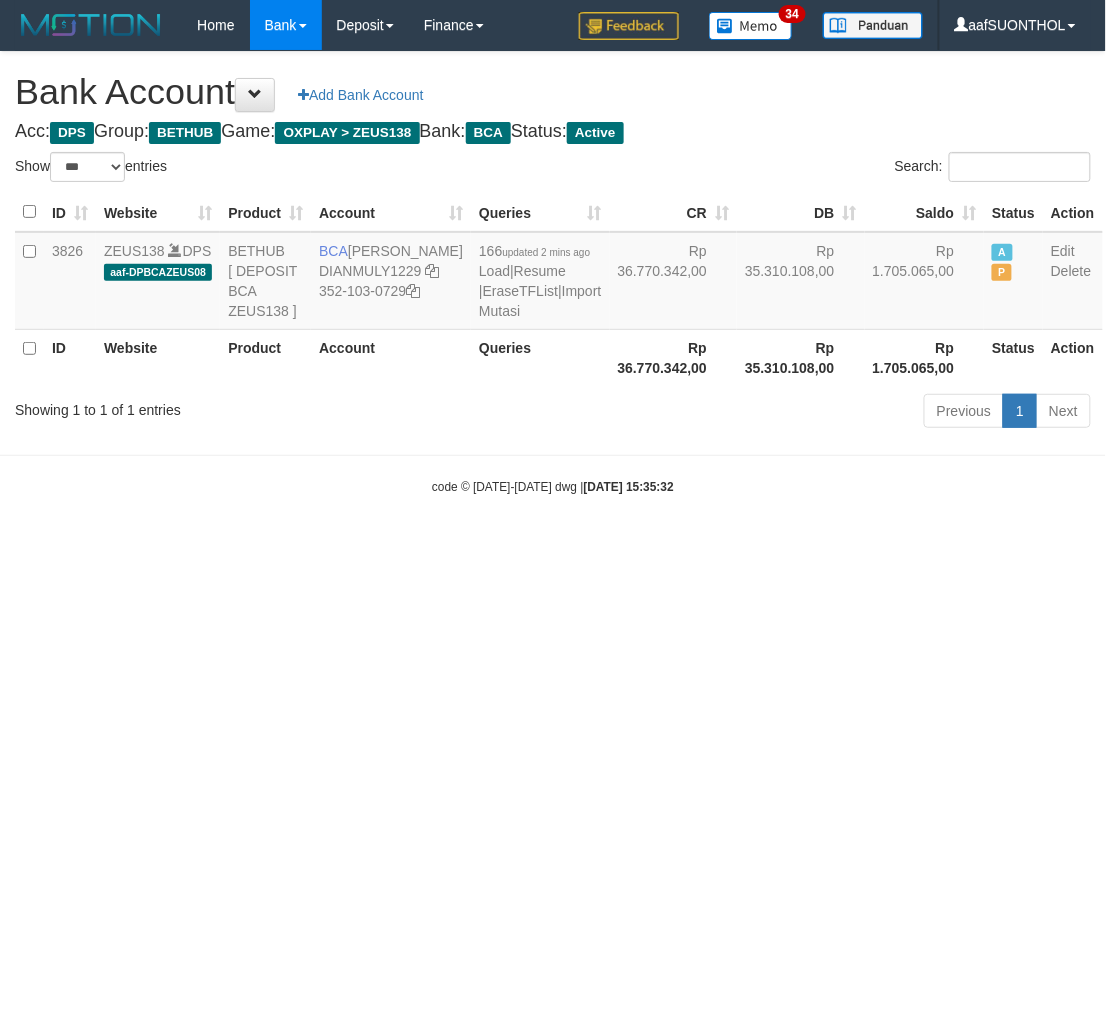 drag, startPoint x: 710, startPoint y: 782, endPoint x: 677, endPoint y: 765, distance: 37.12142 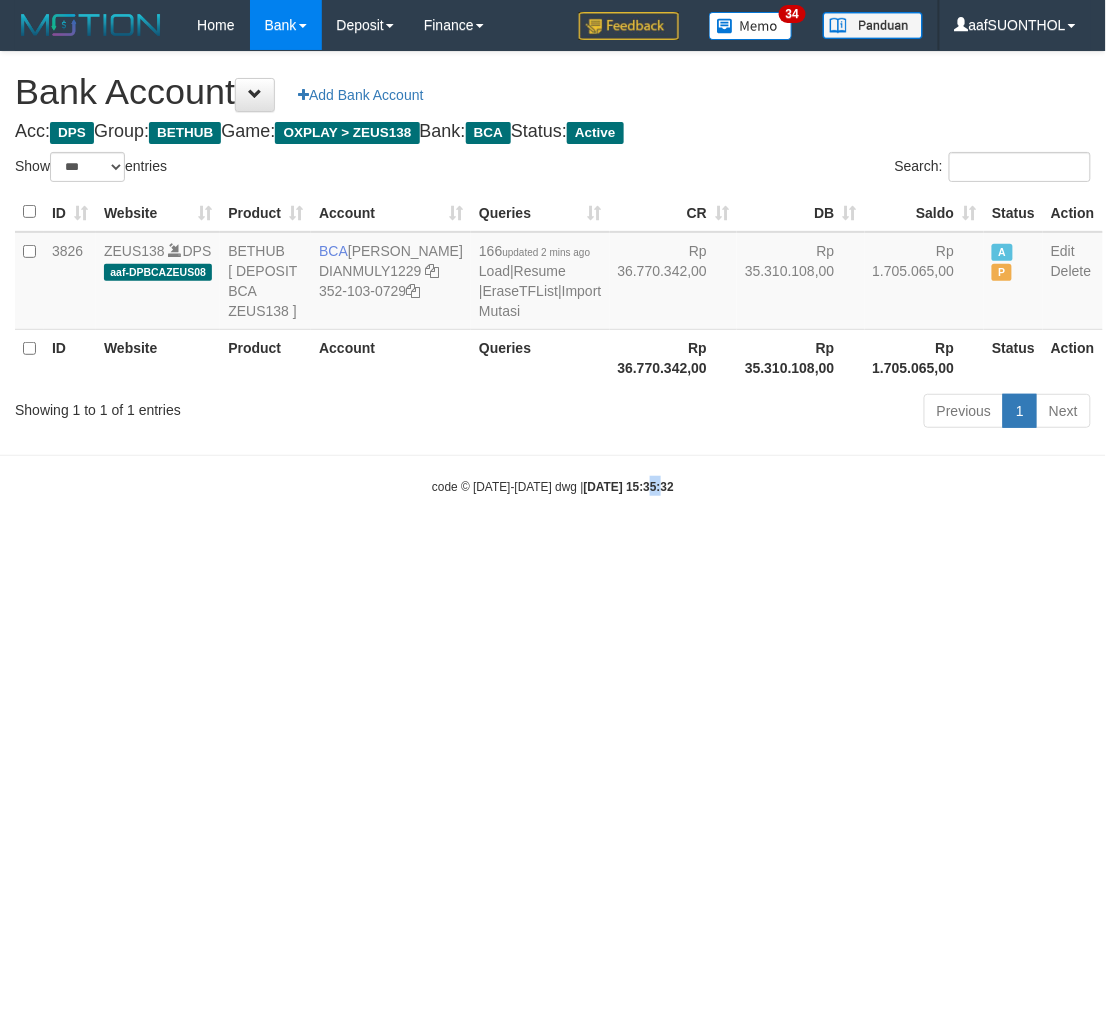click on "Toggle navigation
Home
Bank
Account List
Load
By Website
Group
[OXPLAY]													ZEUS138
By Load Group (DPS)
Sync" at bounding box center (553, 273) 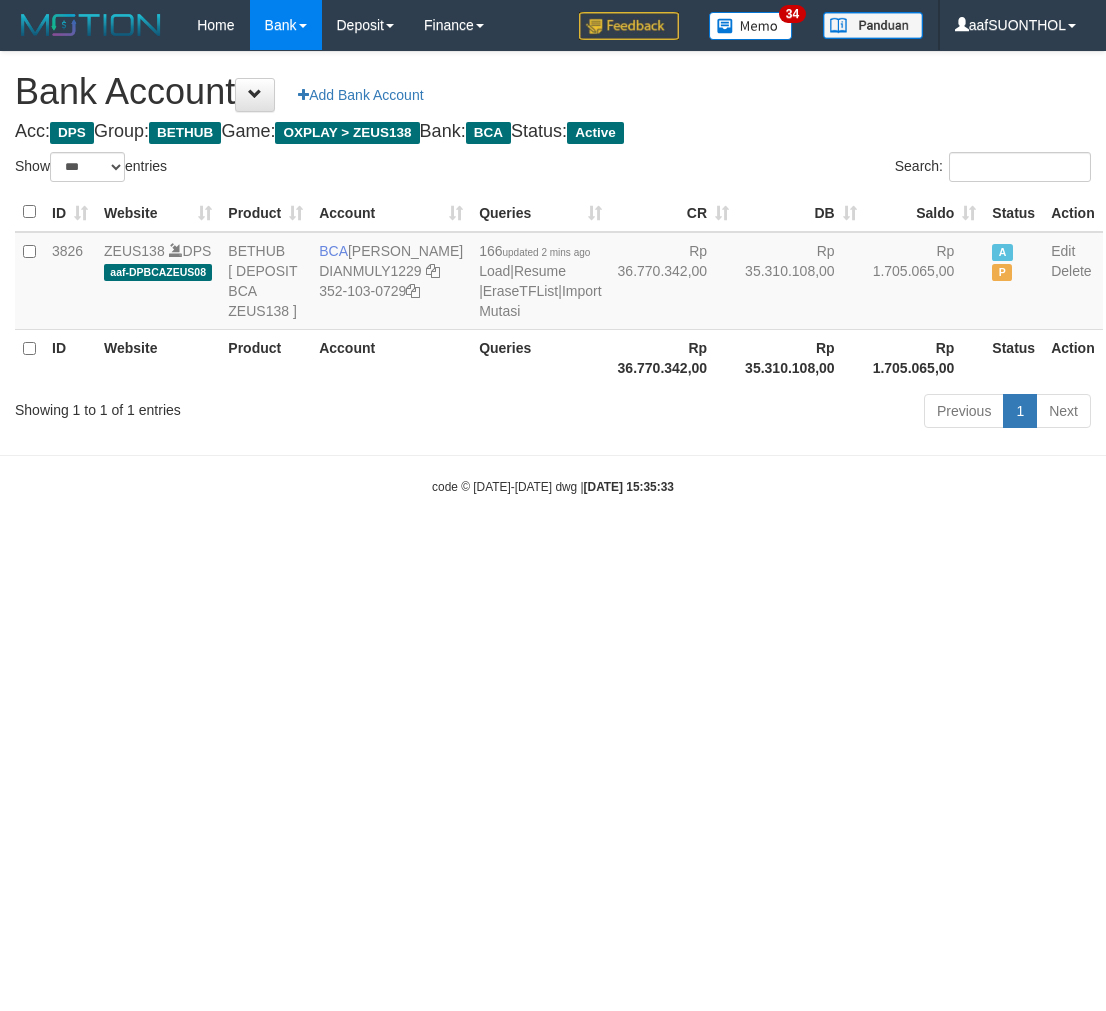 select on "***" 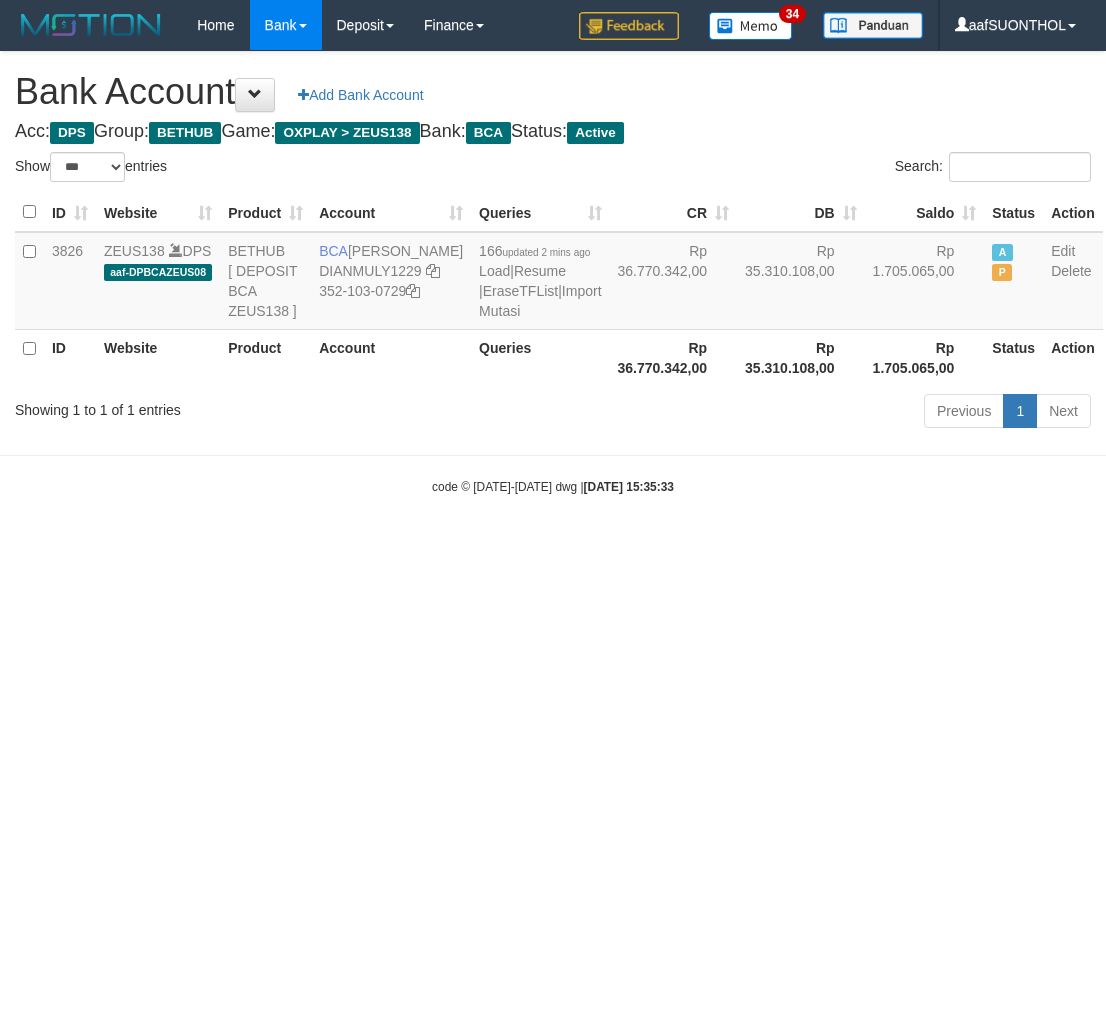 scroll, scrollTop: 0, scrollLeft: 0, axis: both 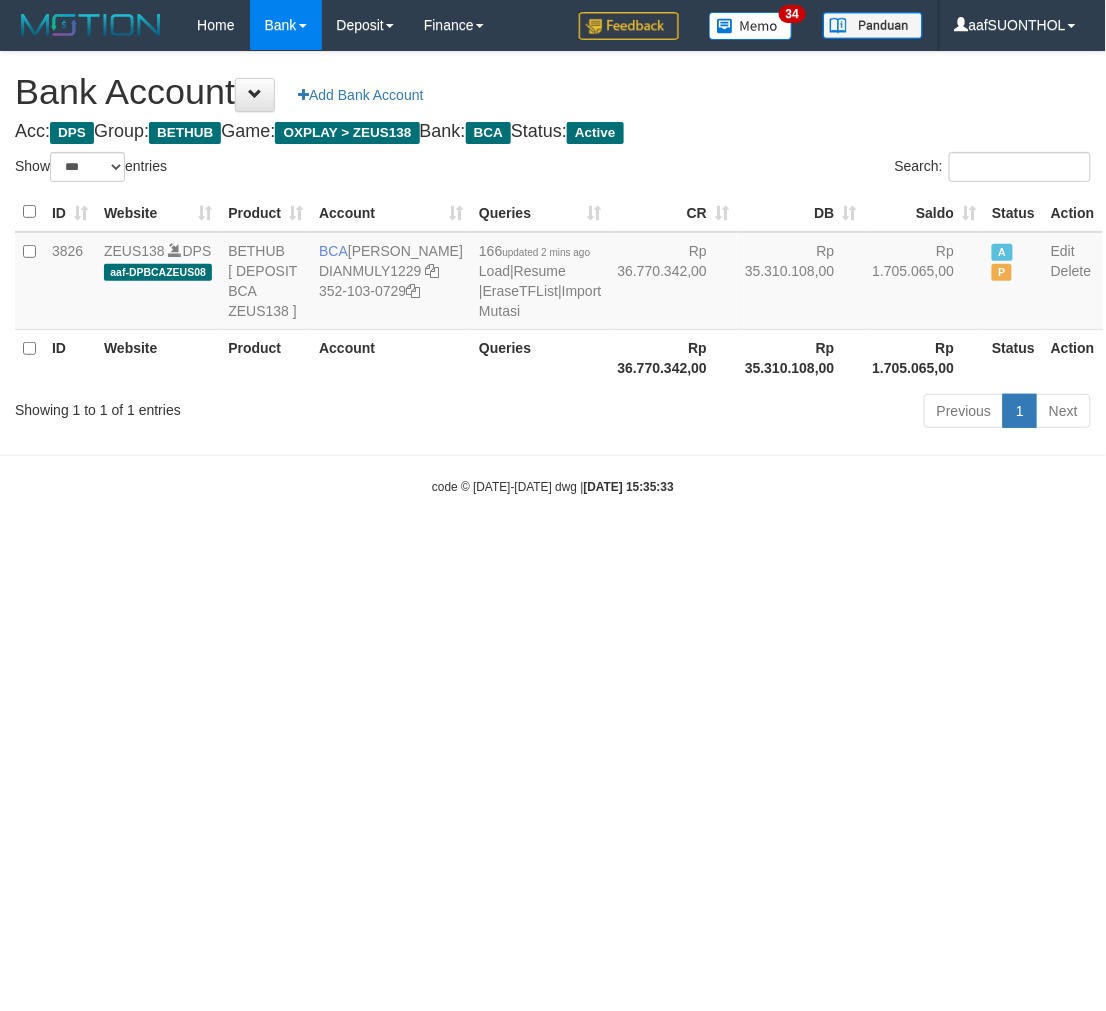 click on "Toggle navigation
Home
Bank
Account List
Load
By Website
Group
[OXPLAY]													ZEUS138
By Load Group (DPS)
Sync" at bounding box center (553, 273) 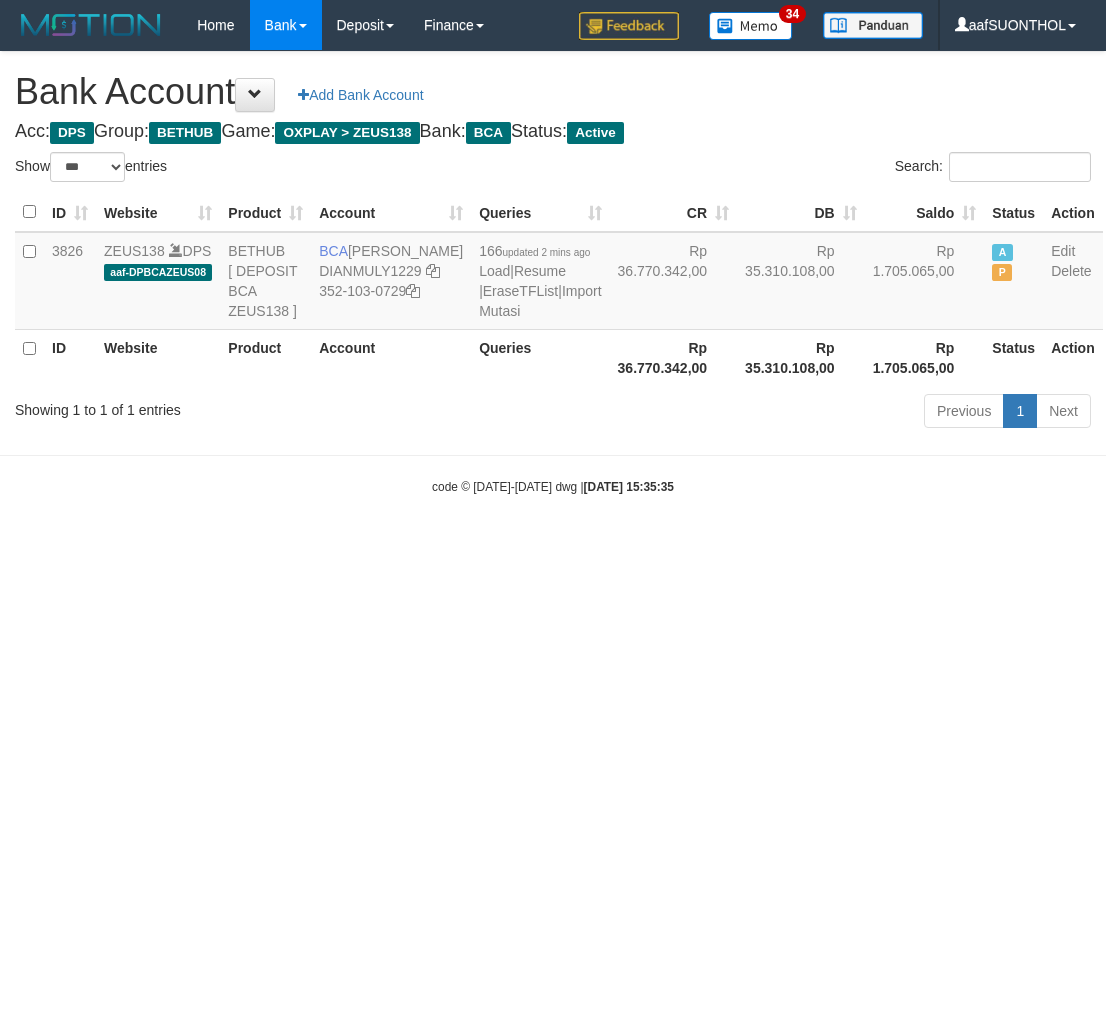 select on "***" 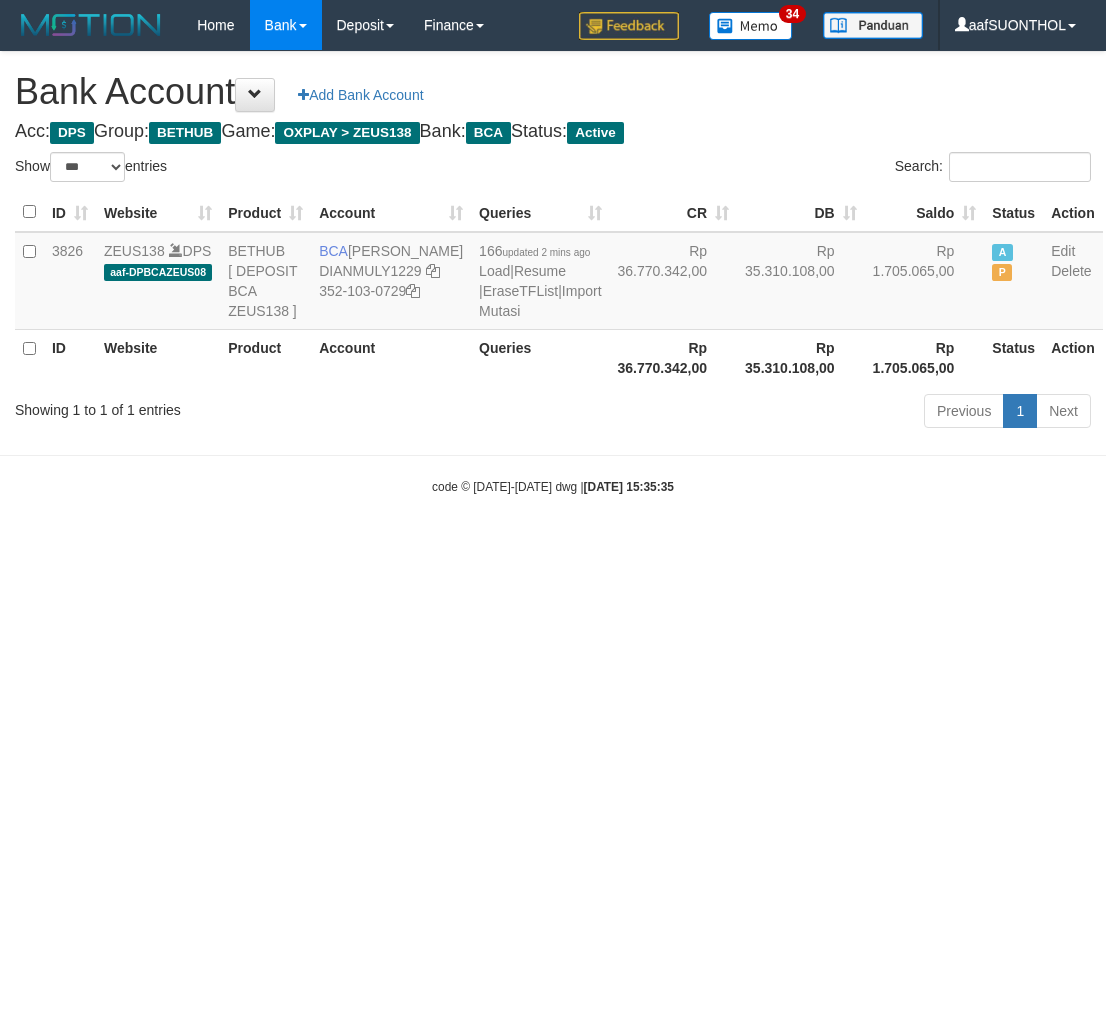 scroll, scrollTop: 0, scrollLeft: 0, axis: both 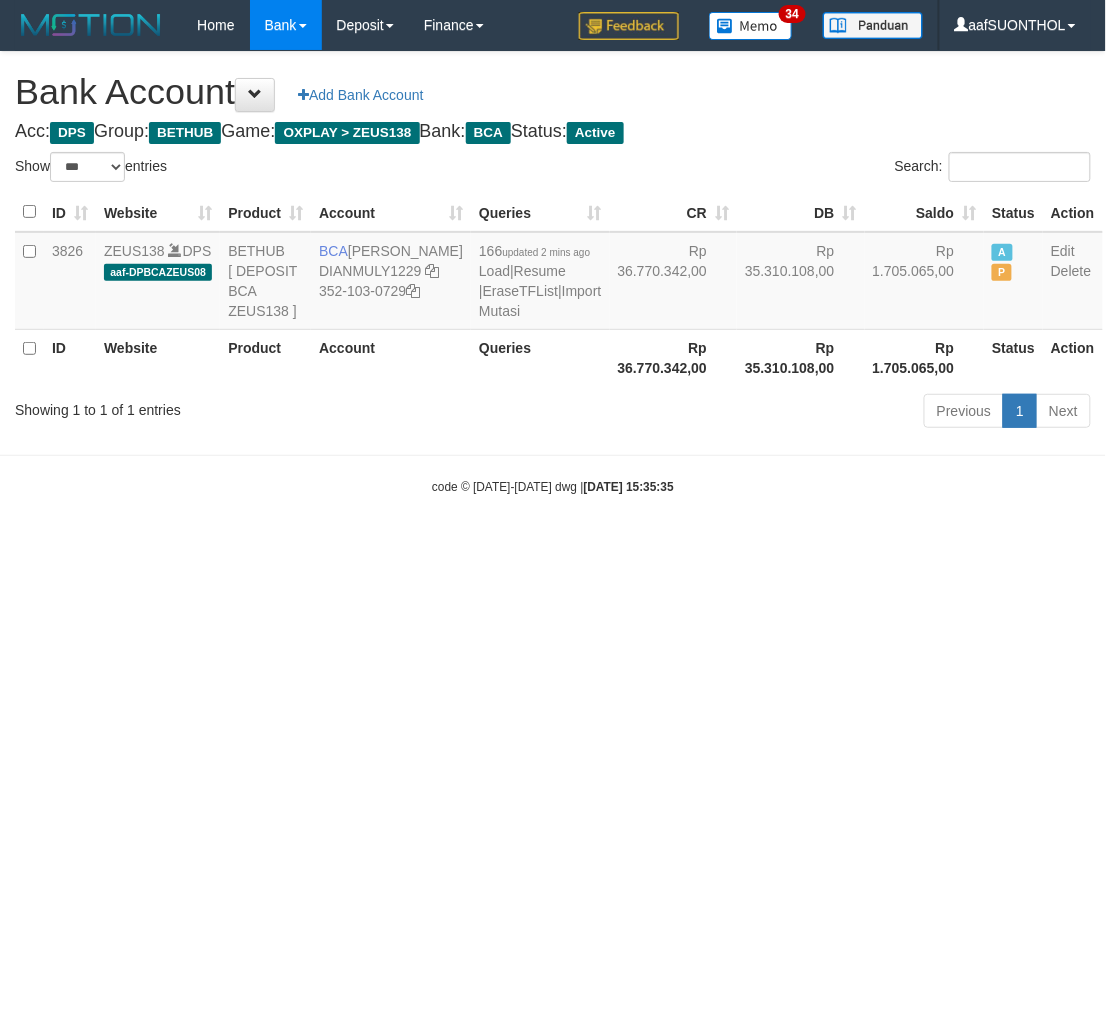 drag, startPoint x: 0, startPoint y: 0, endPoint x: 405, endPoint y: 718, distance: 824.3476 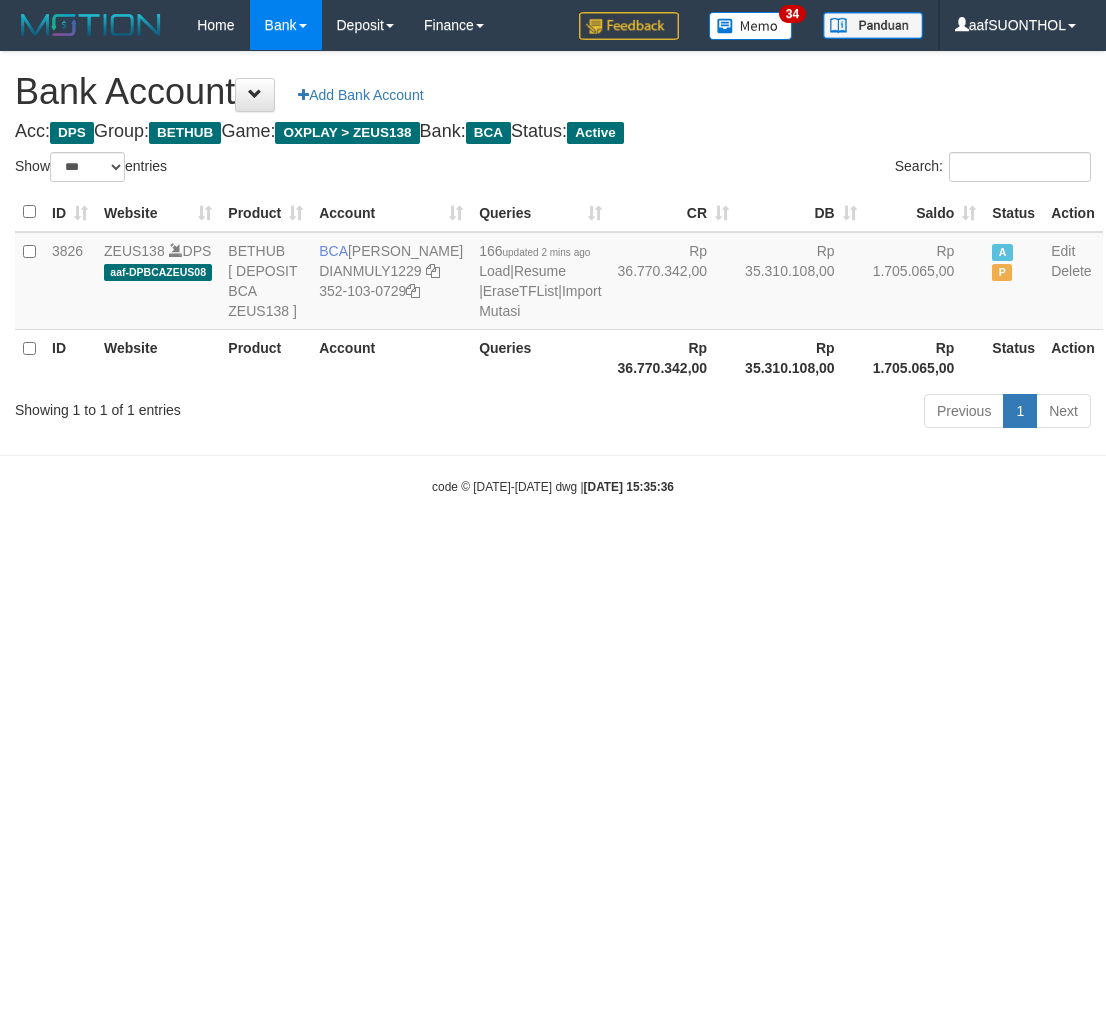 select on "***" 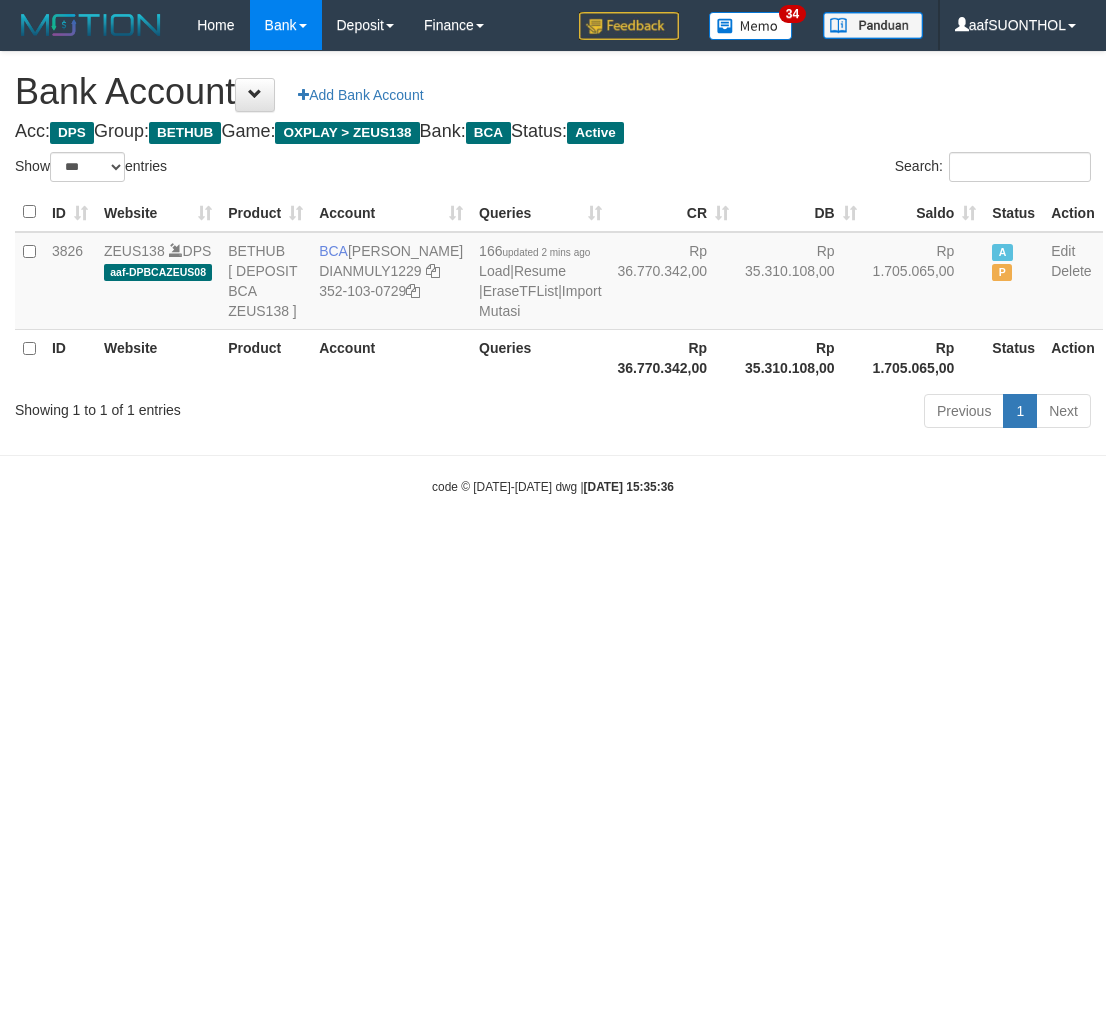scroll, scrollTop: 0, scrollLeft: 0, axis: both 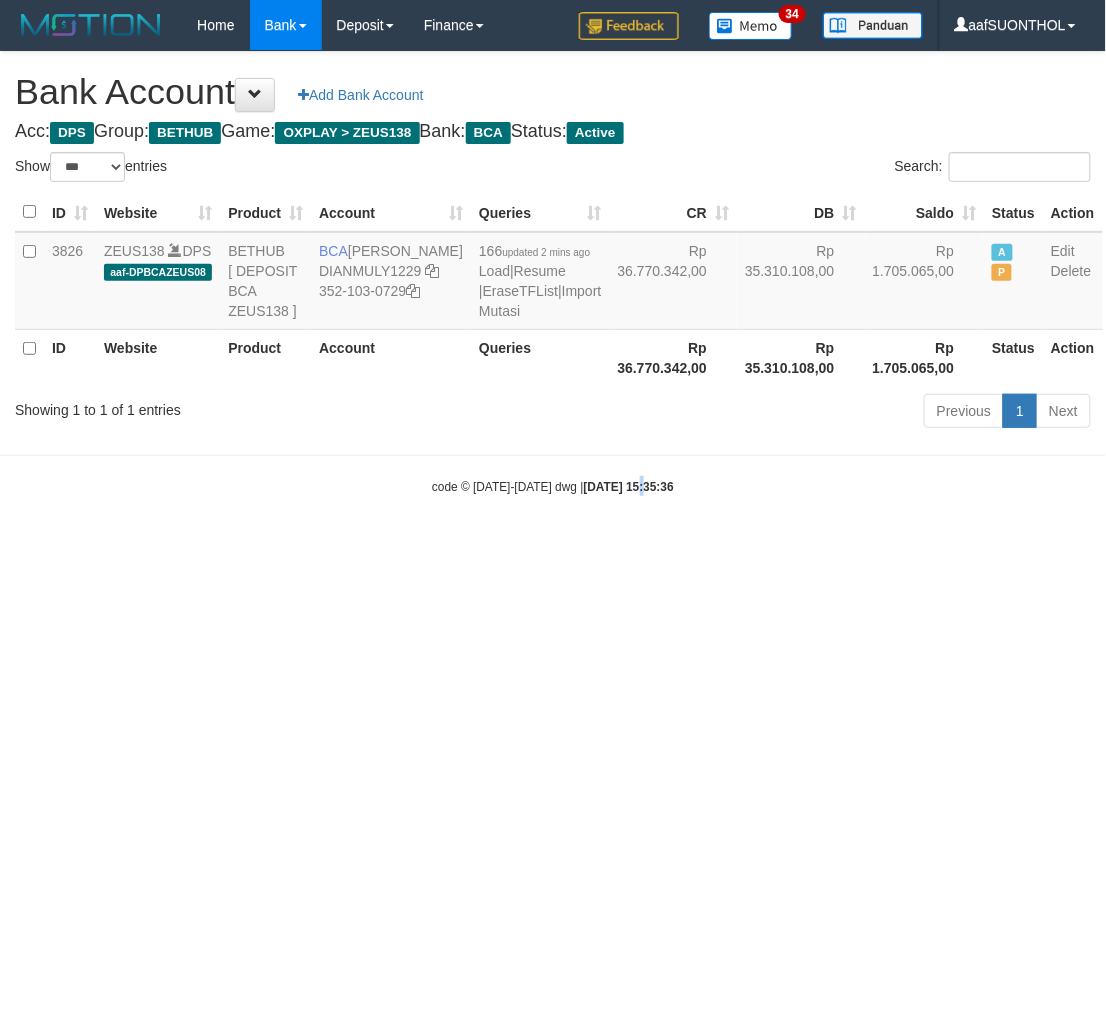click on "Toggle navigation
Home
Bank
Account List
Load
By Website
Group
[OXPLAY]													ZEUS138
By Load Group (DPS)
Sync" at bounding box center [553, 273] 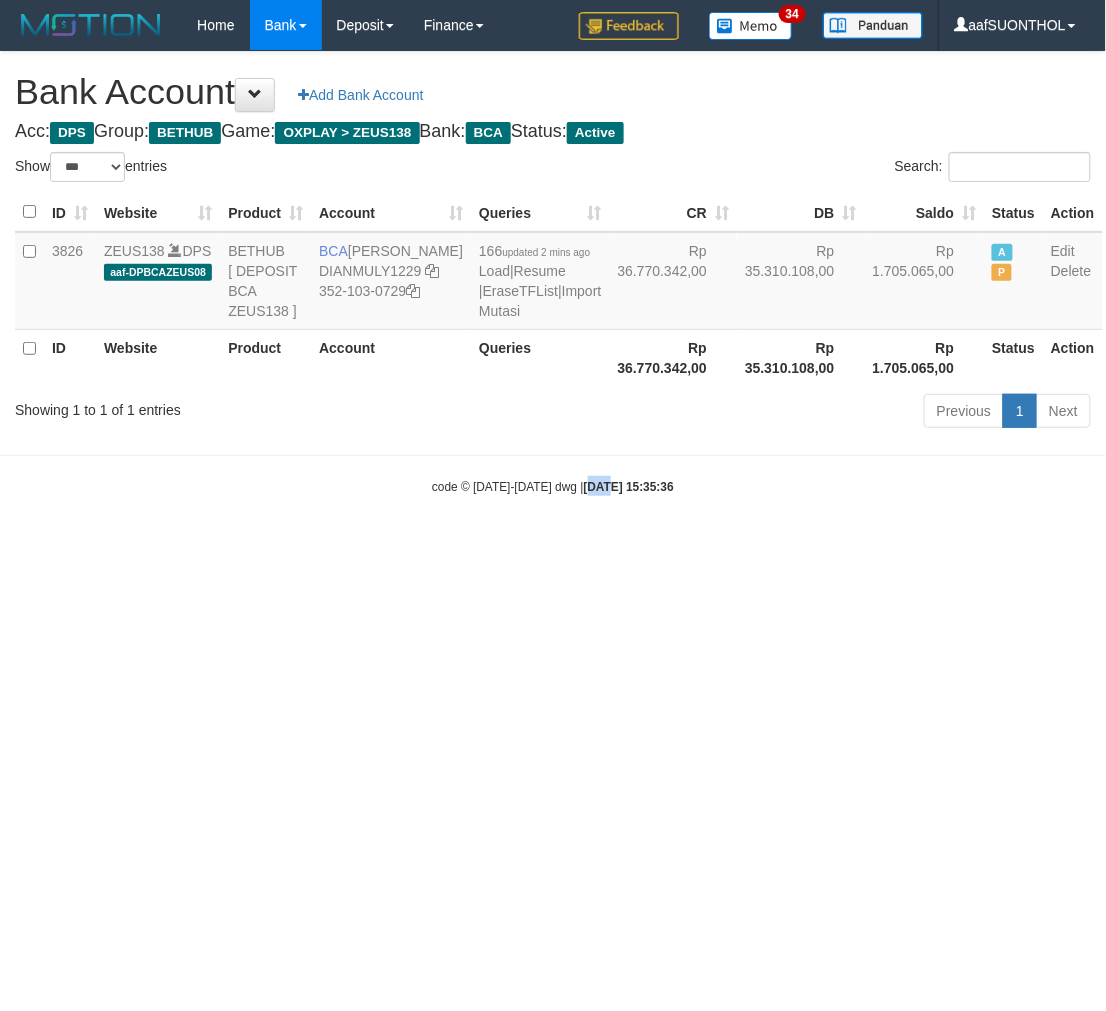 click on "Toggle navigation
Home
Bank
Account List
Load
By Website
Group
[OXPLAY]													ZEUS138
By Load Group (DPS)
Sync" at bounding box center [553, 273] 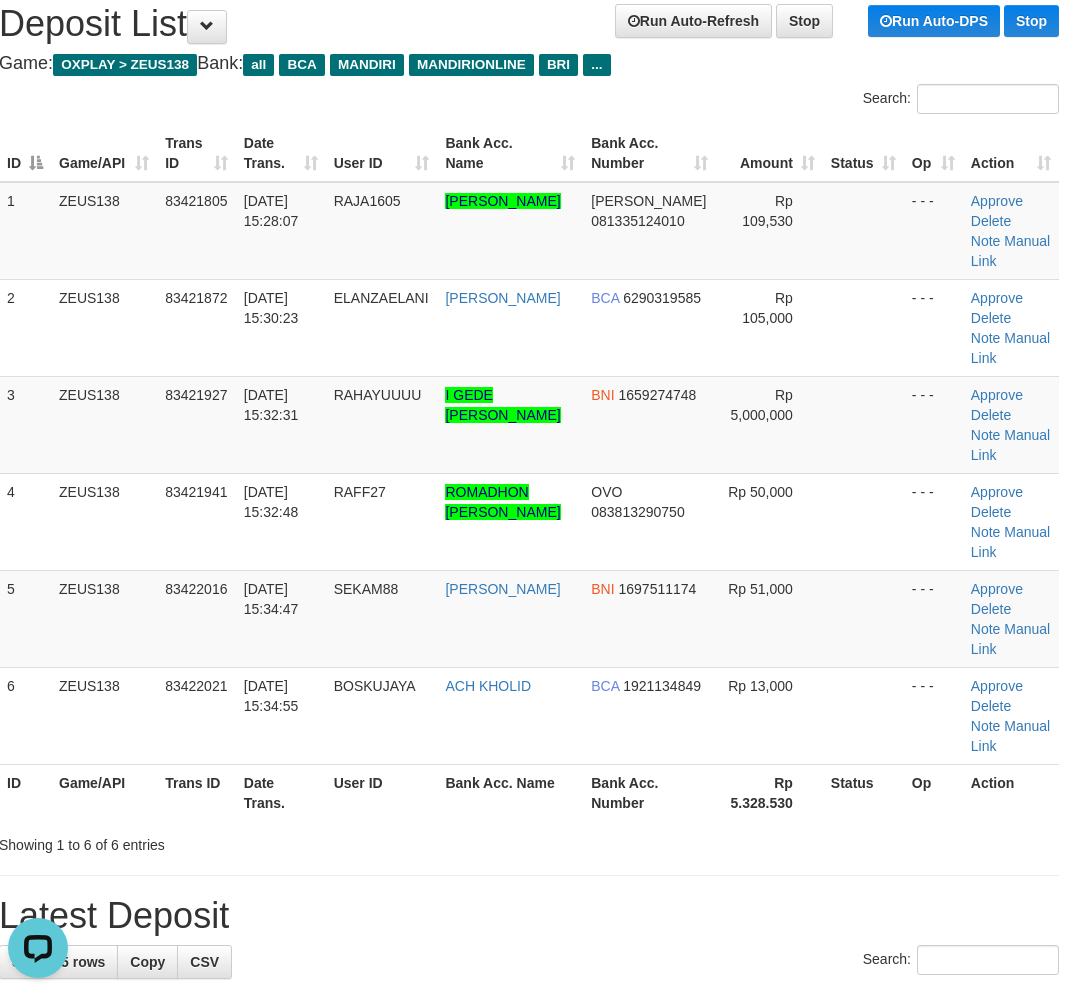 scroll, scrollTop: 68, scrollLeft: 16, axis: both 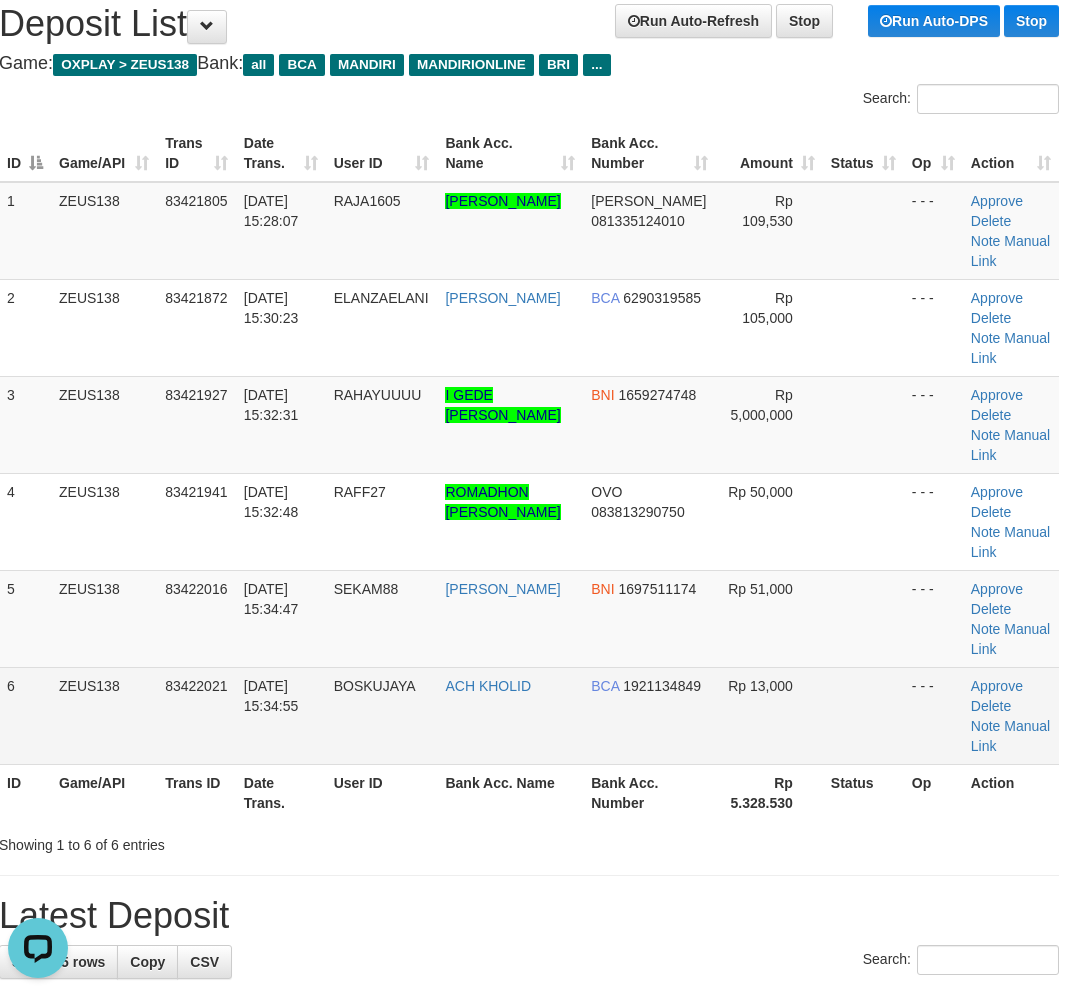 click on "- - -" at bounding box center [933, 715] 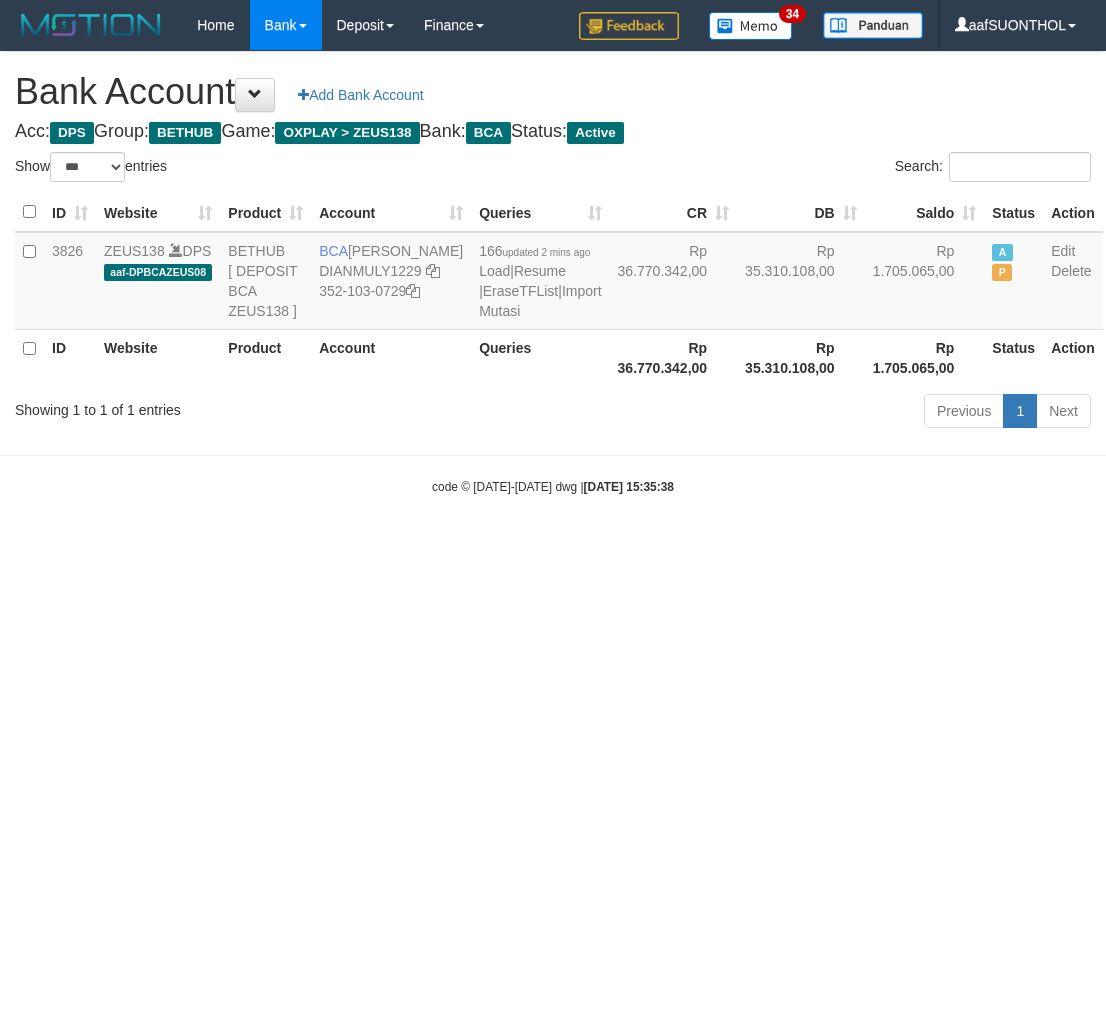 select on "***" 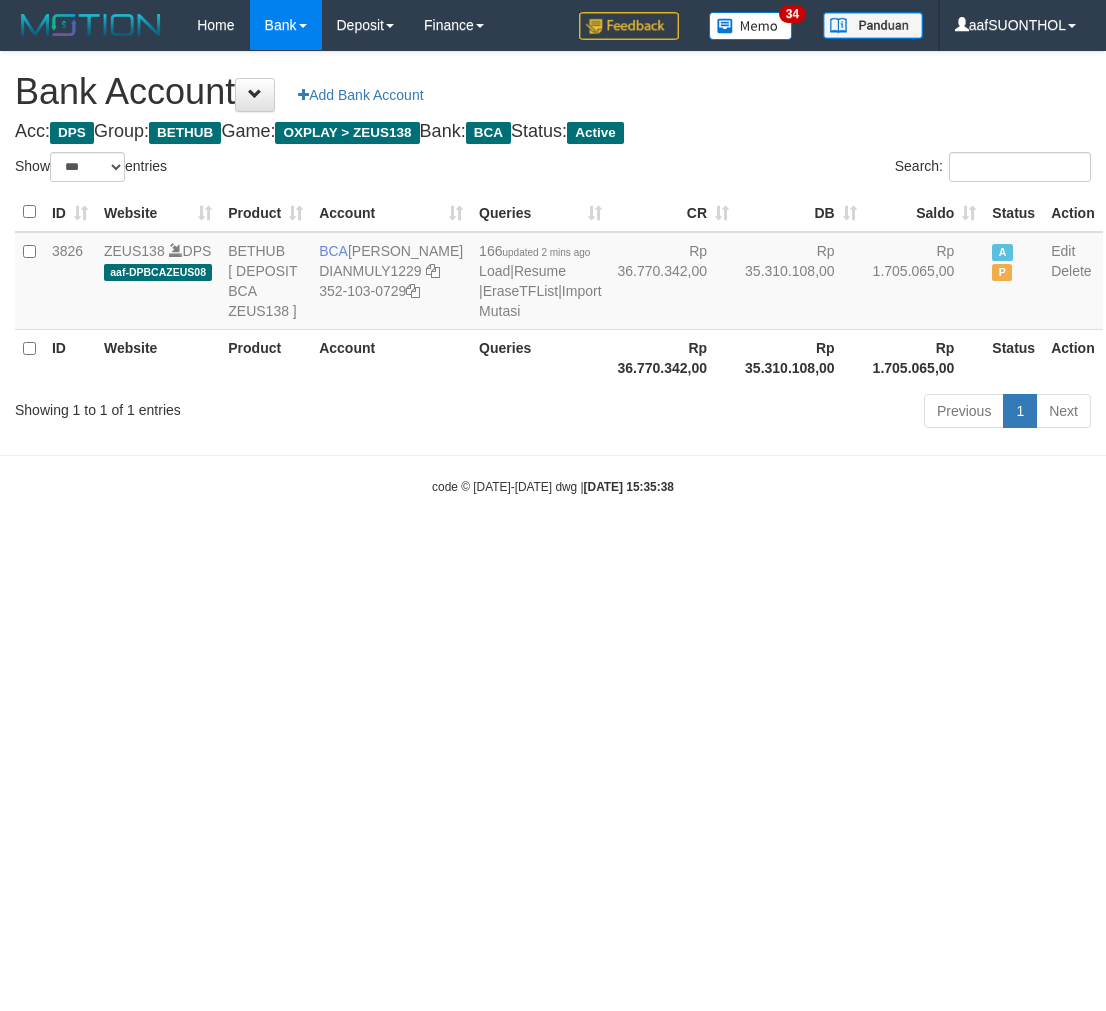 scroll, scrollTop: 0, scrollLeft: 0, axis: both 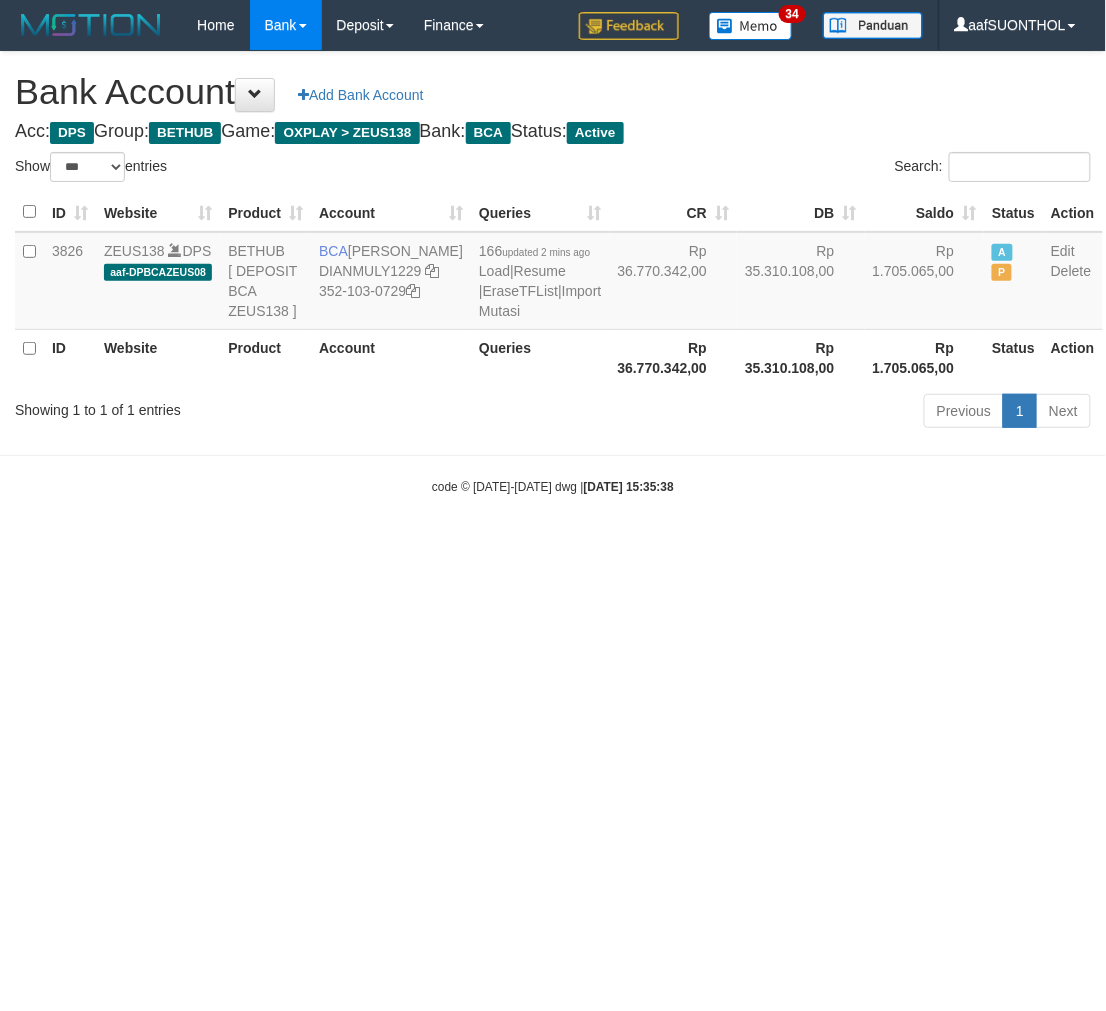 drag, startPoint x: 572, startPoint y: 798, endPoint x: 531, endPoint y: 756, distance: 58.694122 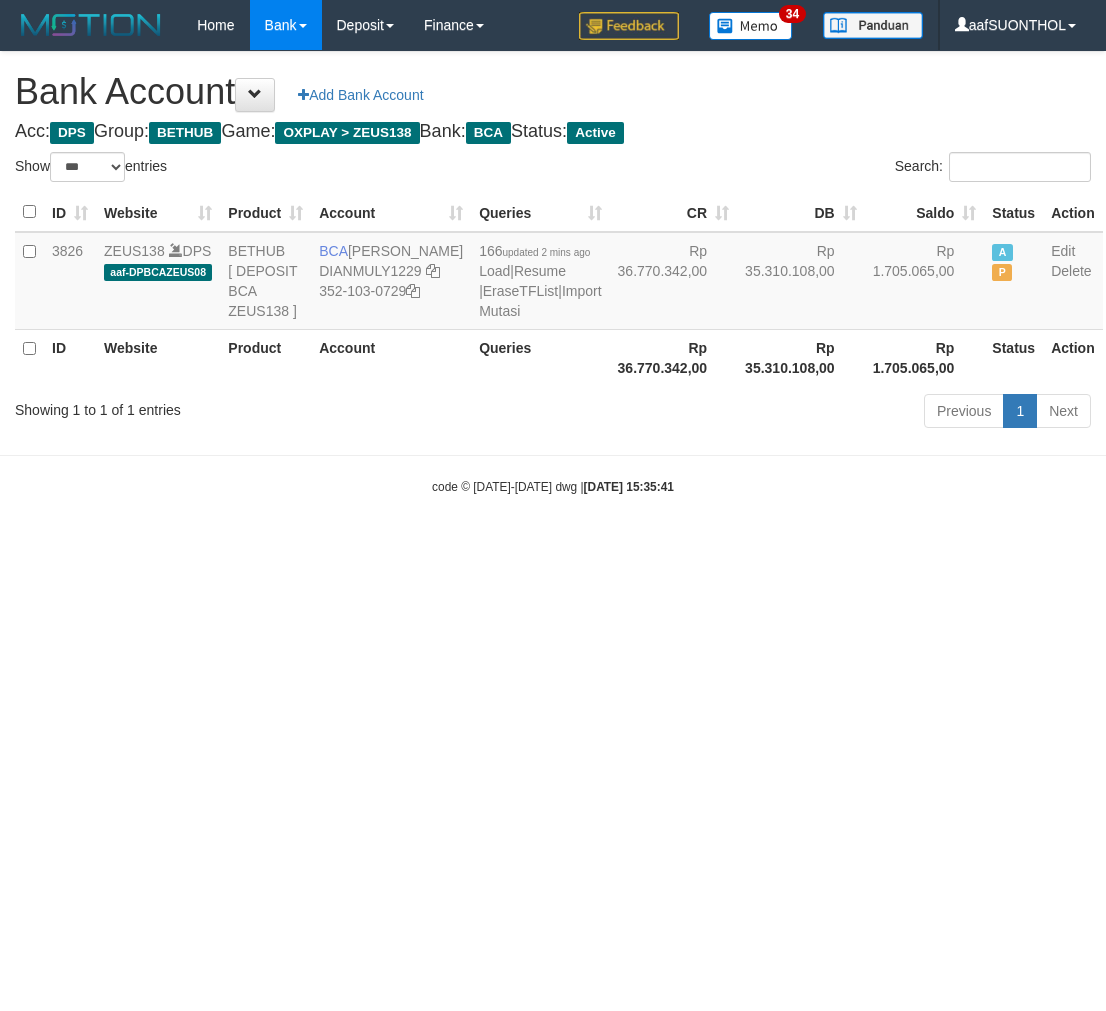select on "***" 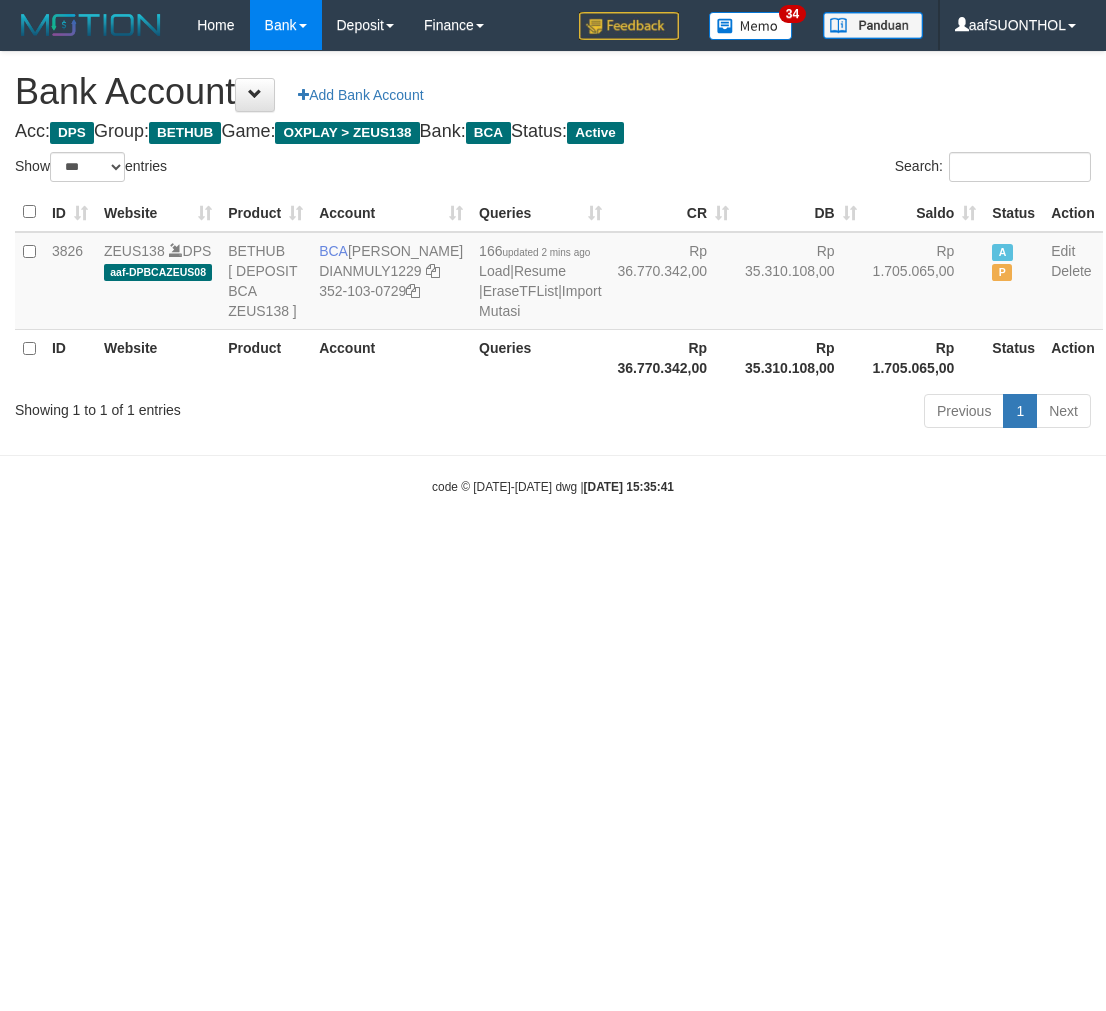 scroll, scrollTop: 0, scrollLeft: 0, axis: both 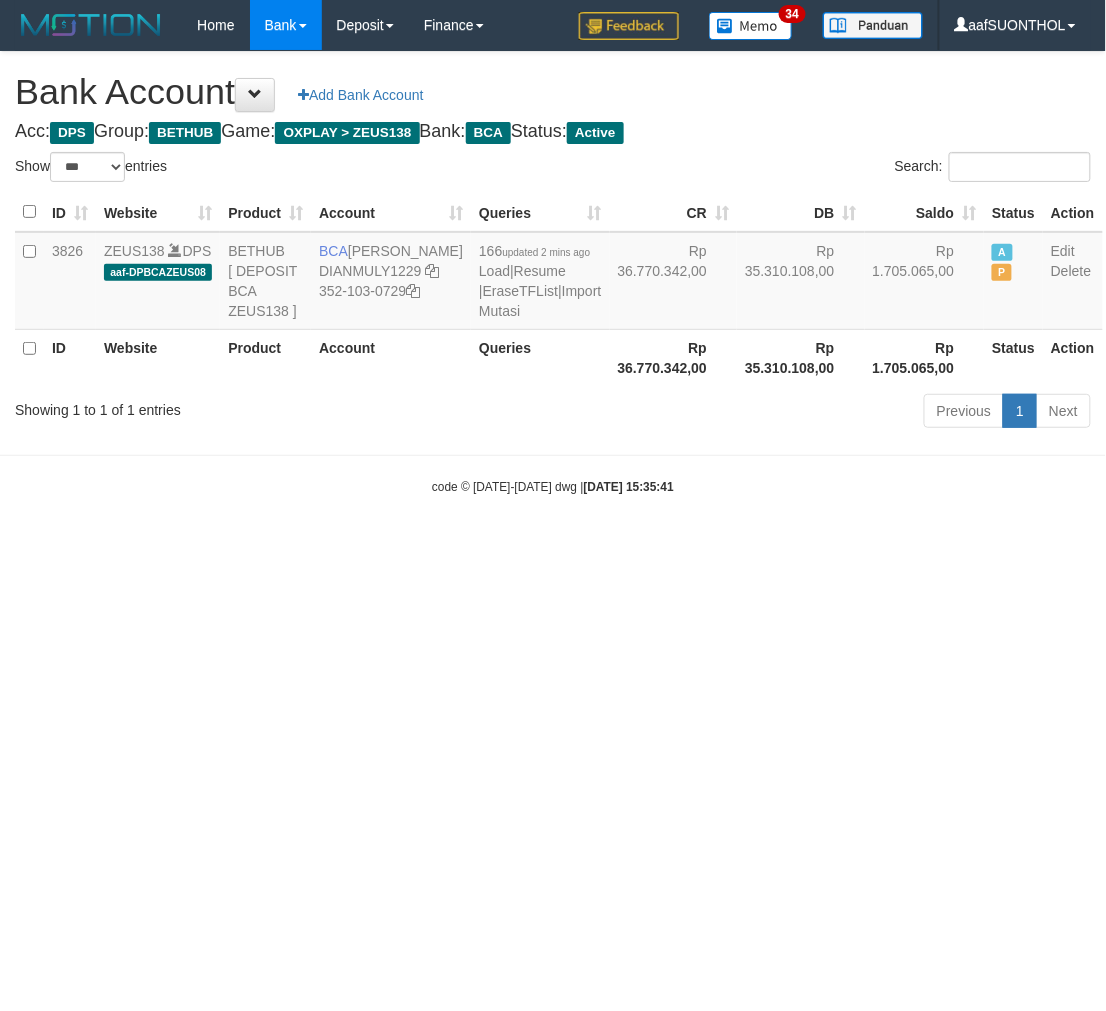 click on "Toggle navigation
Home
Bank
Account List
Load
By Website
Group
[OXPLAY]													ZEUS138
By Load Group (DPS)
Sync" at bounding box center [553, 273] 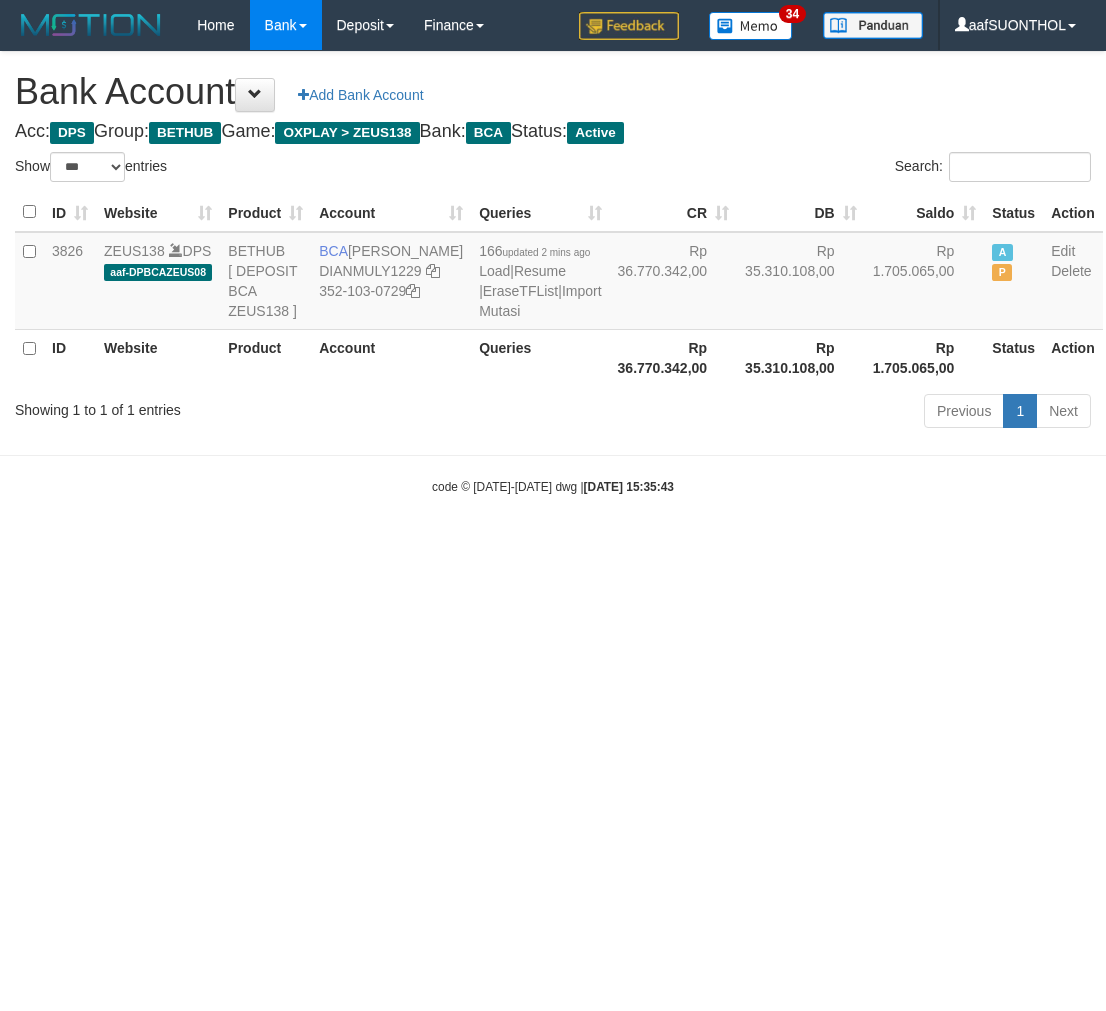 select on "***" 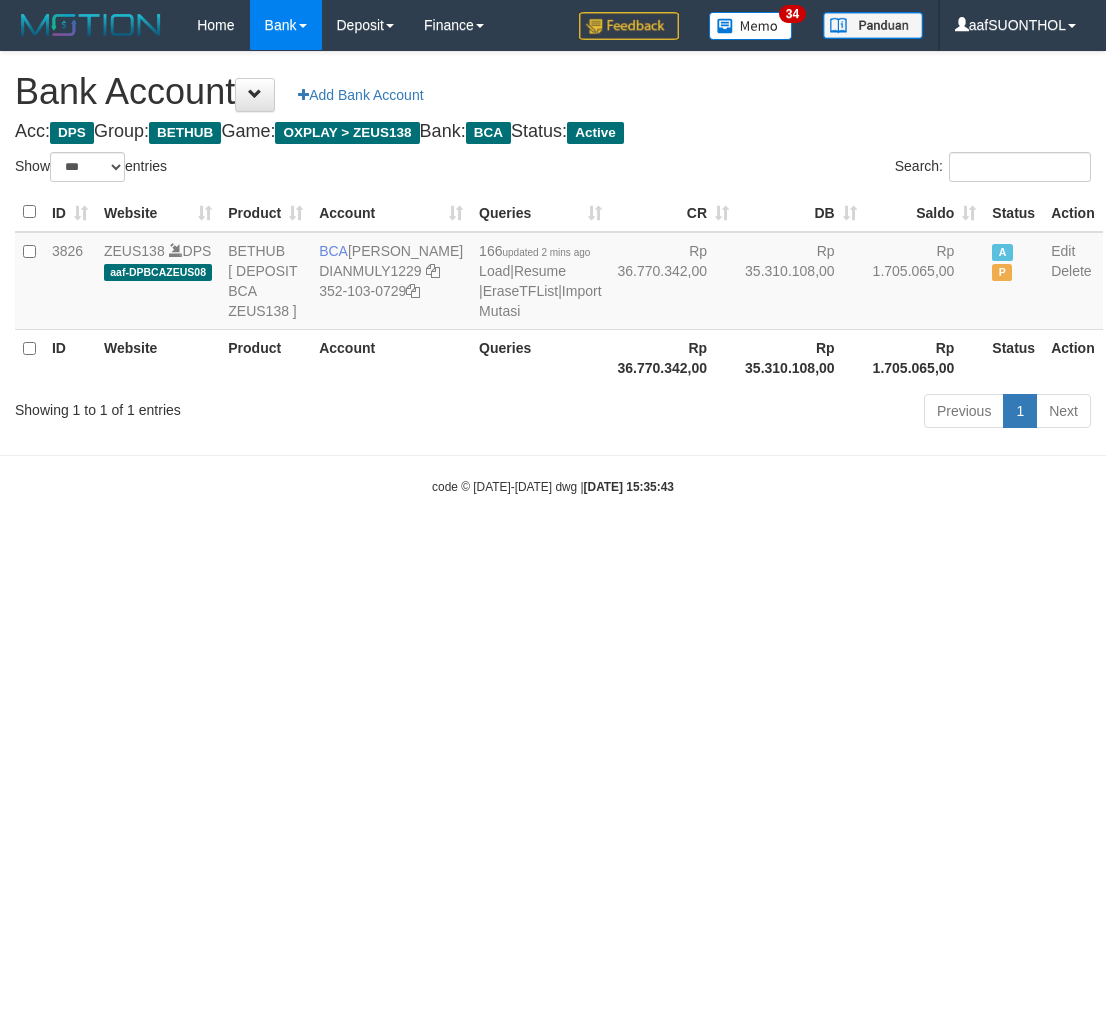 scroll, scrollTop: 0, scrollLeft: 0, axis: both 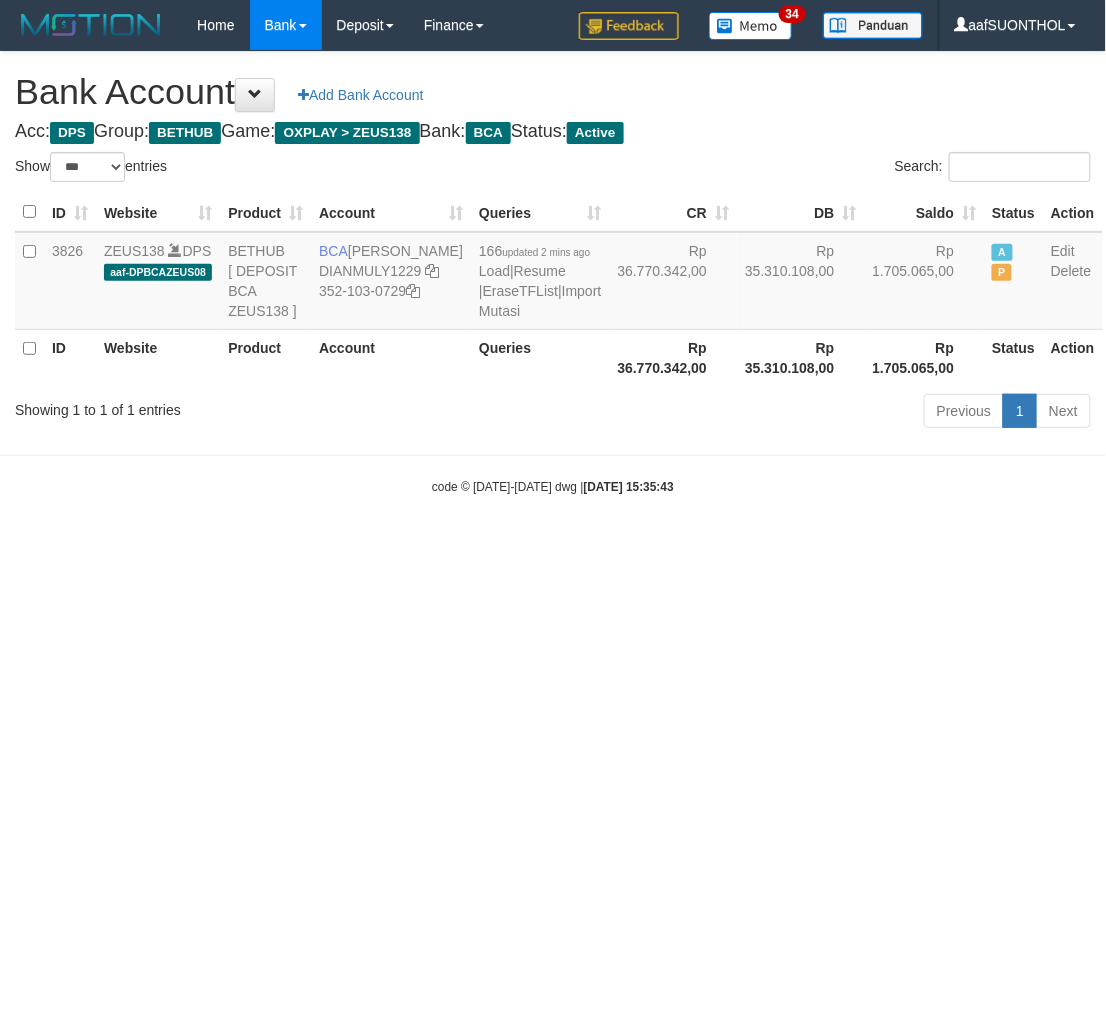 drag, startPoint x: 890, startPoint y: 661, endPoint x: 876, endPoint y: 654, distance: 15.652476 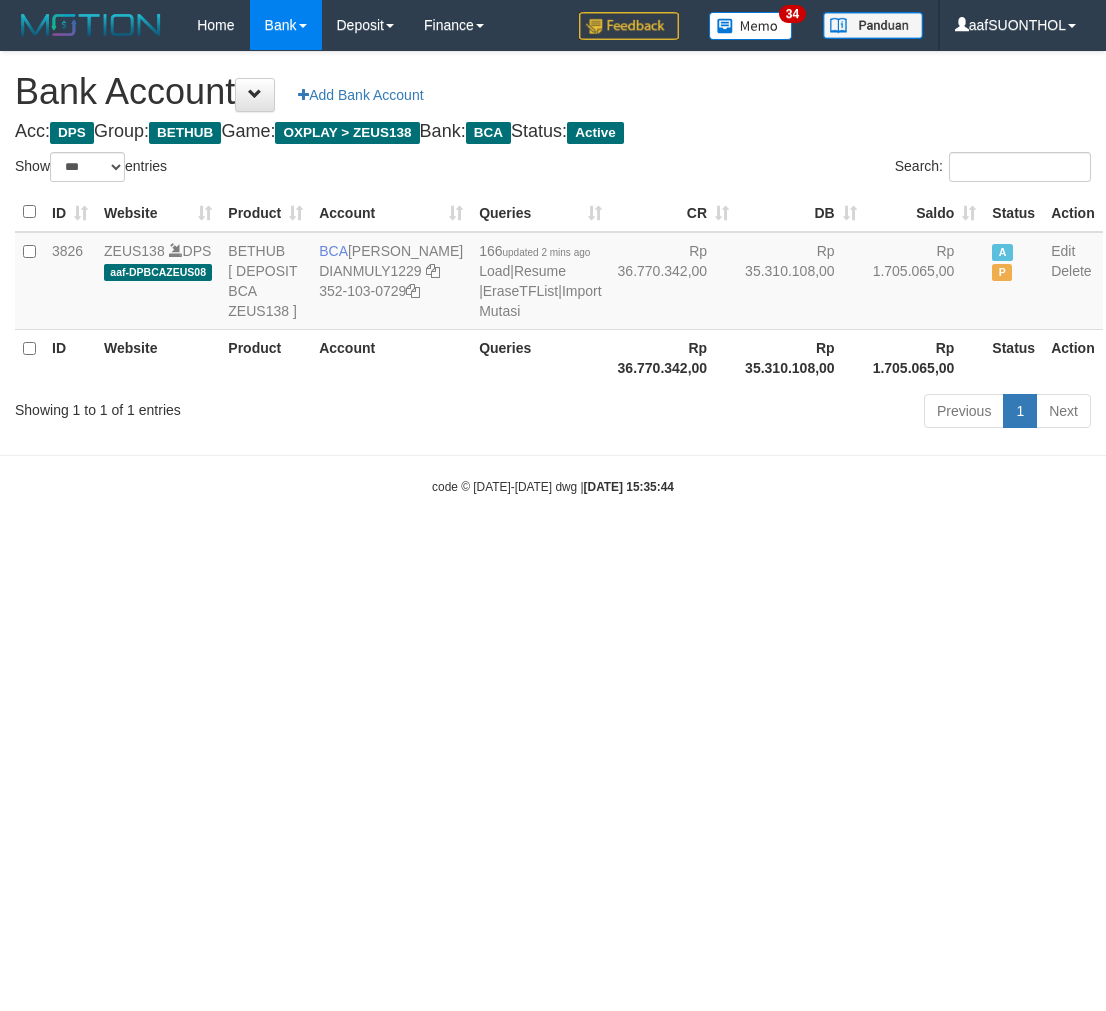 select on "***" 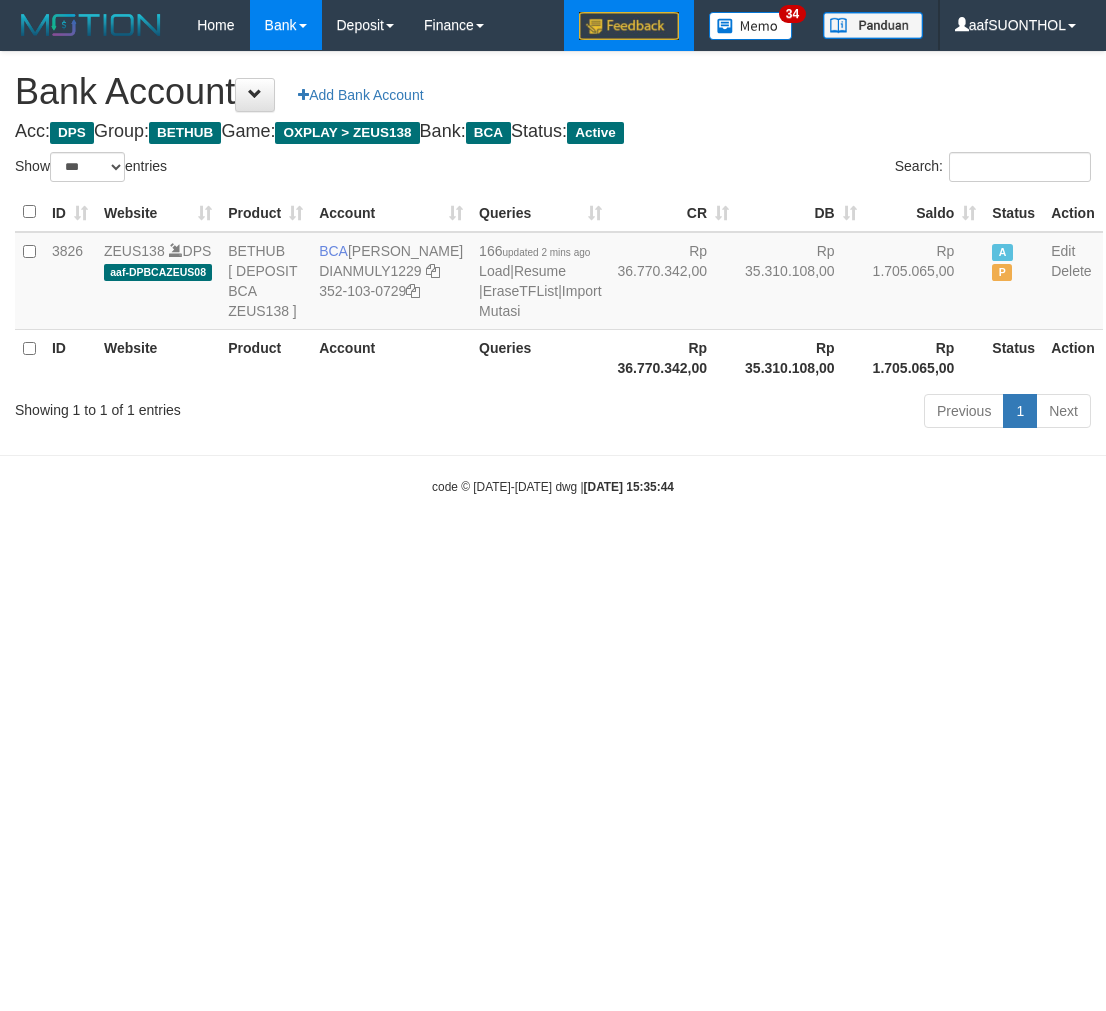 scroll, scrollTop: 0, scrollLeft: 0, axis: both 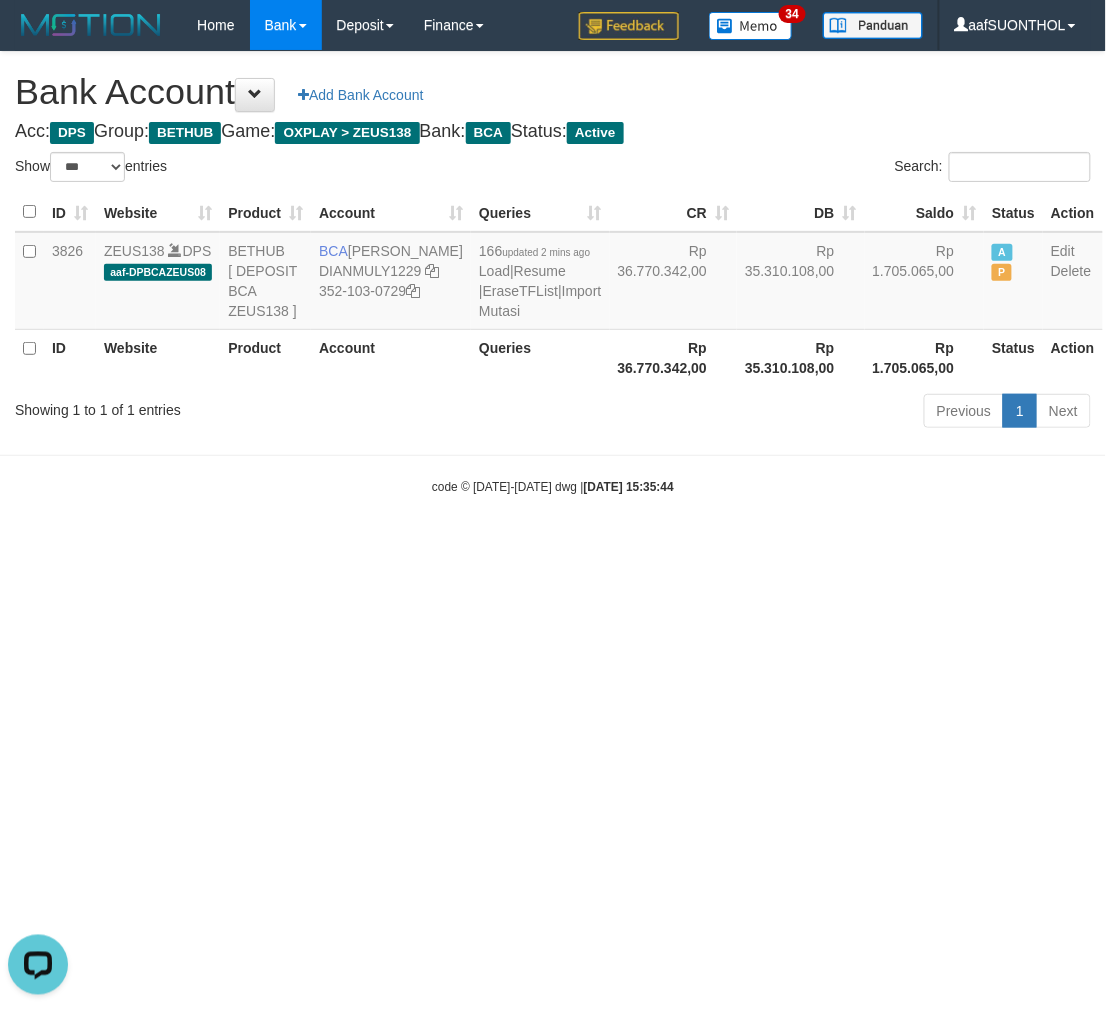 click on "Toggle navigation
Home
Bank
Account List
Load
By Website
Group
[OXPLAY]													ZEUS138
By Load Group (DPS)
Sync" at bounding box center (553, 273) 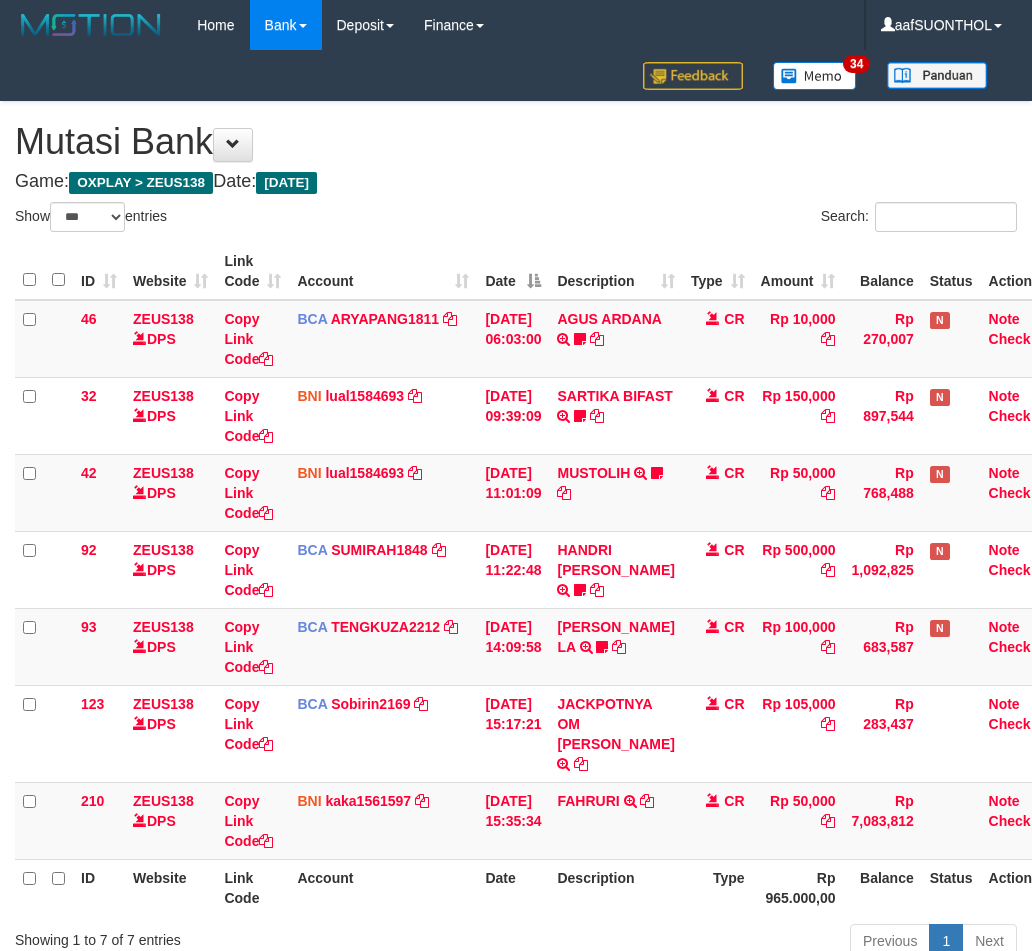select on "***" 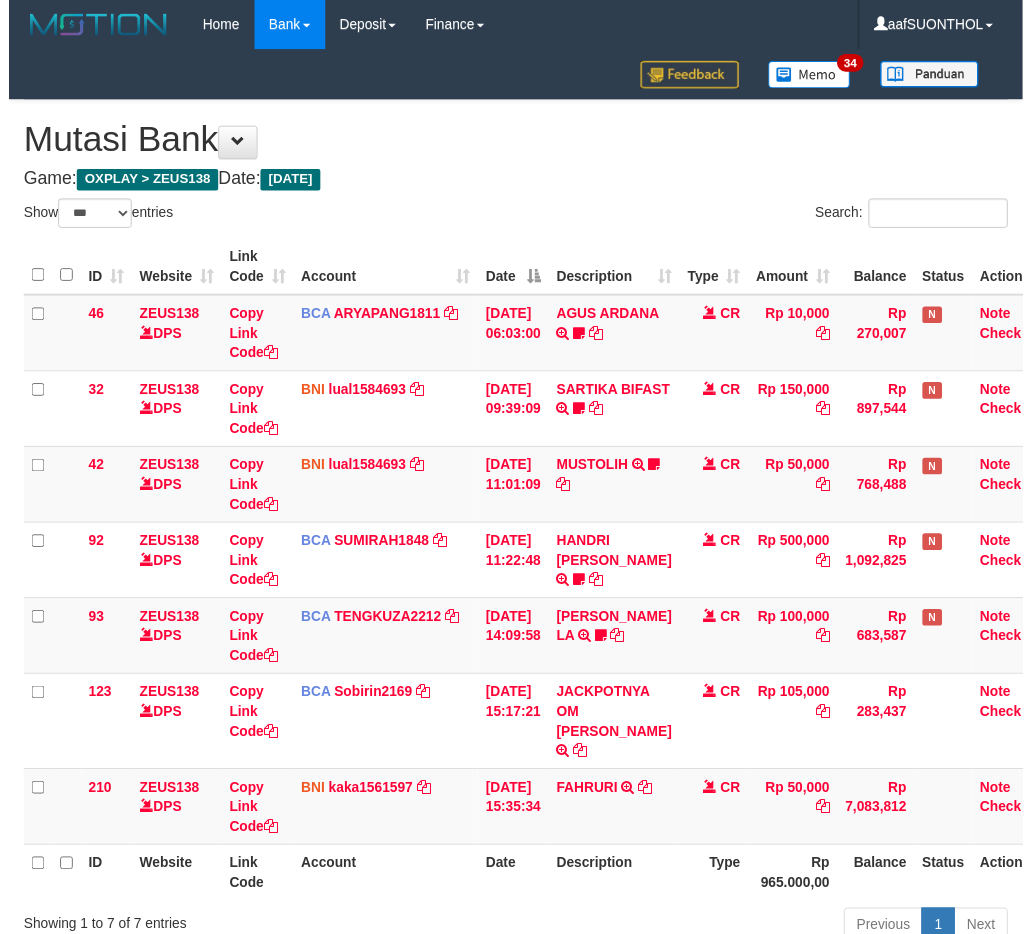scroll, scrollTop: 80, scrollLeft: 0, axis: vertical 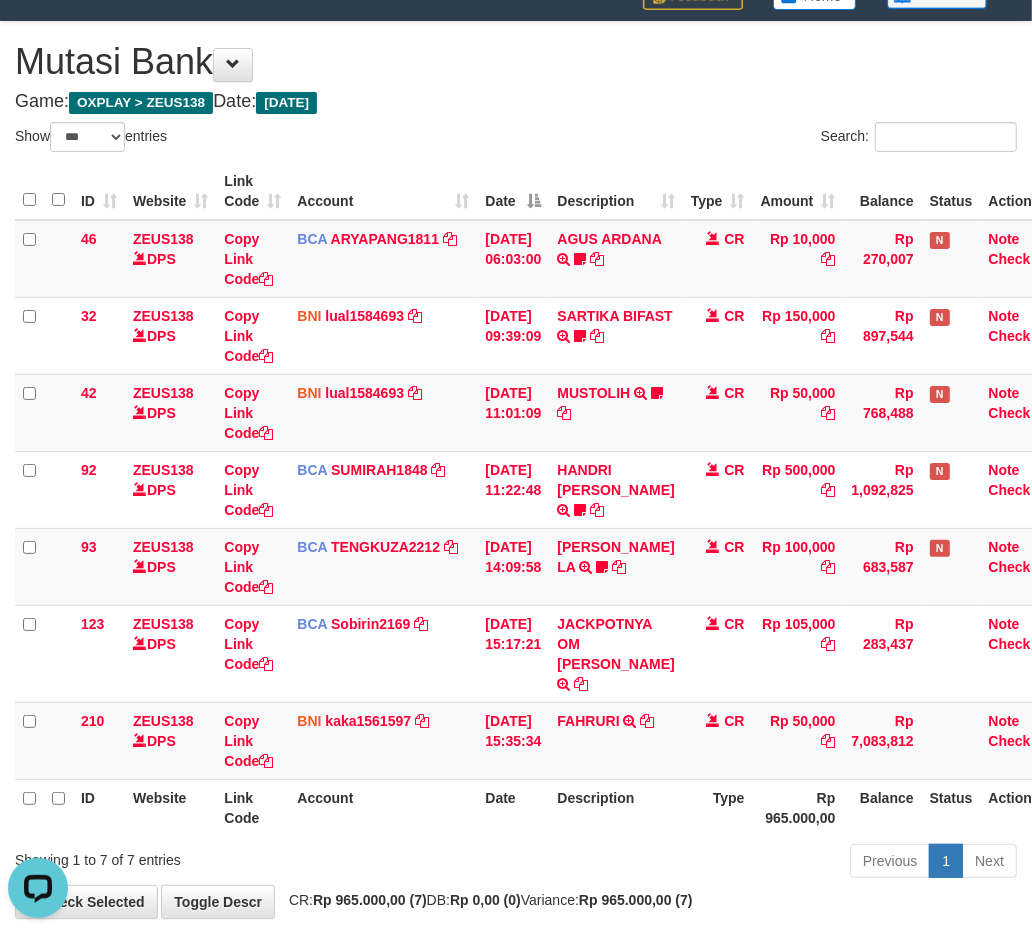 drag, startPoint x: 754, startPoint y: 795, endPoint x: 631, endPoint y: 778, distance: 124.16924 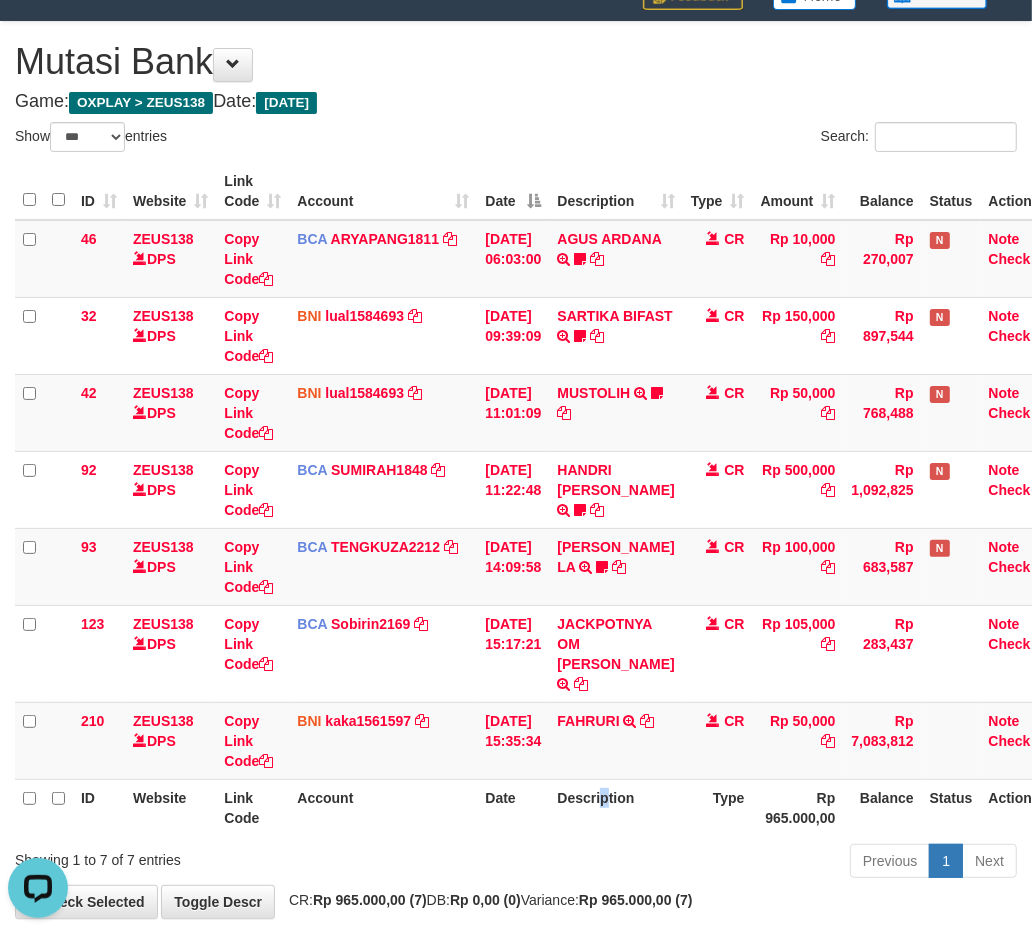 drag, startPoint x: 615, startPoint y: 781, endPoint x: 587, endPoint y: 945, distance: 166.37308 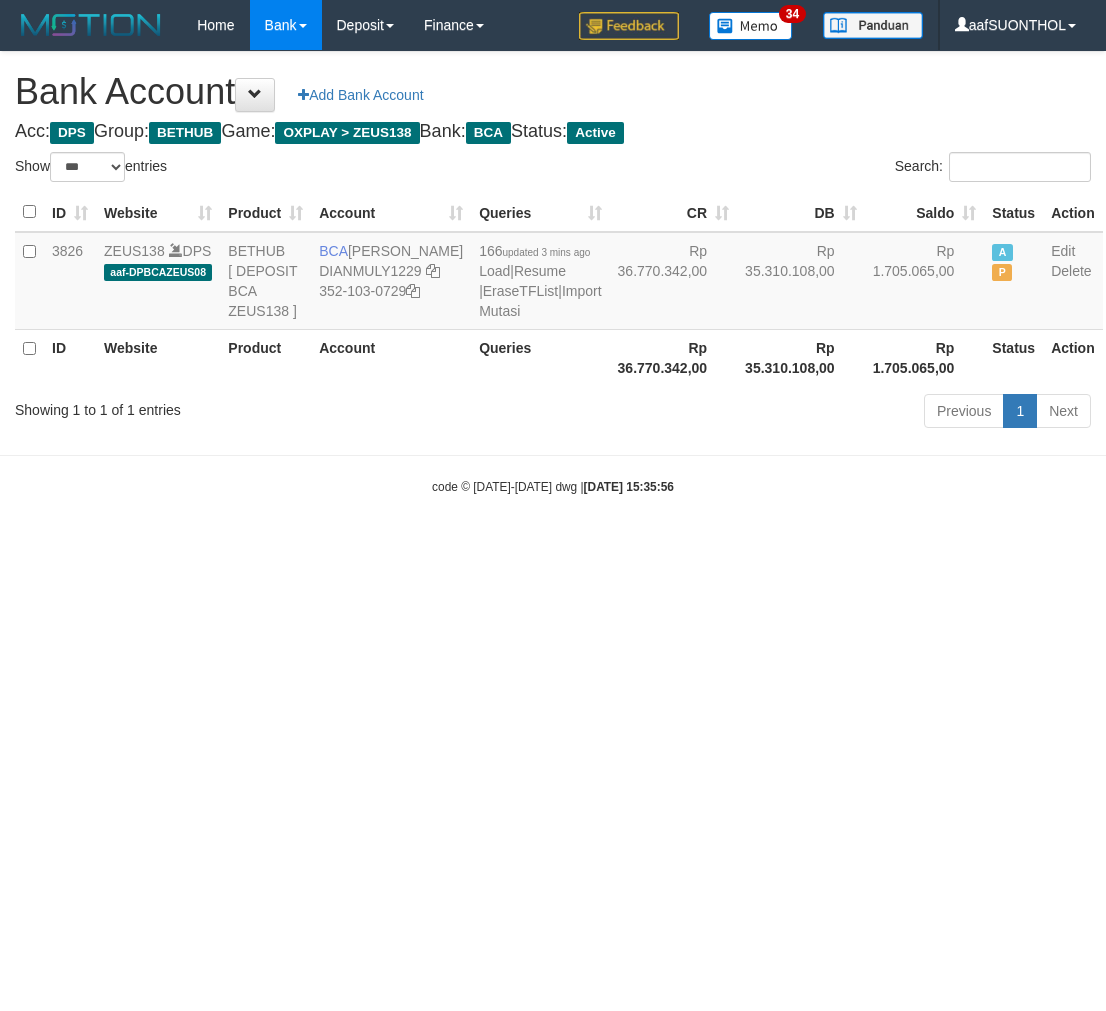 select on "***" 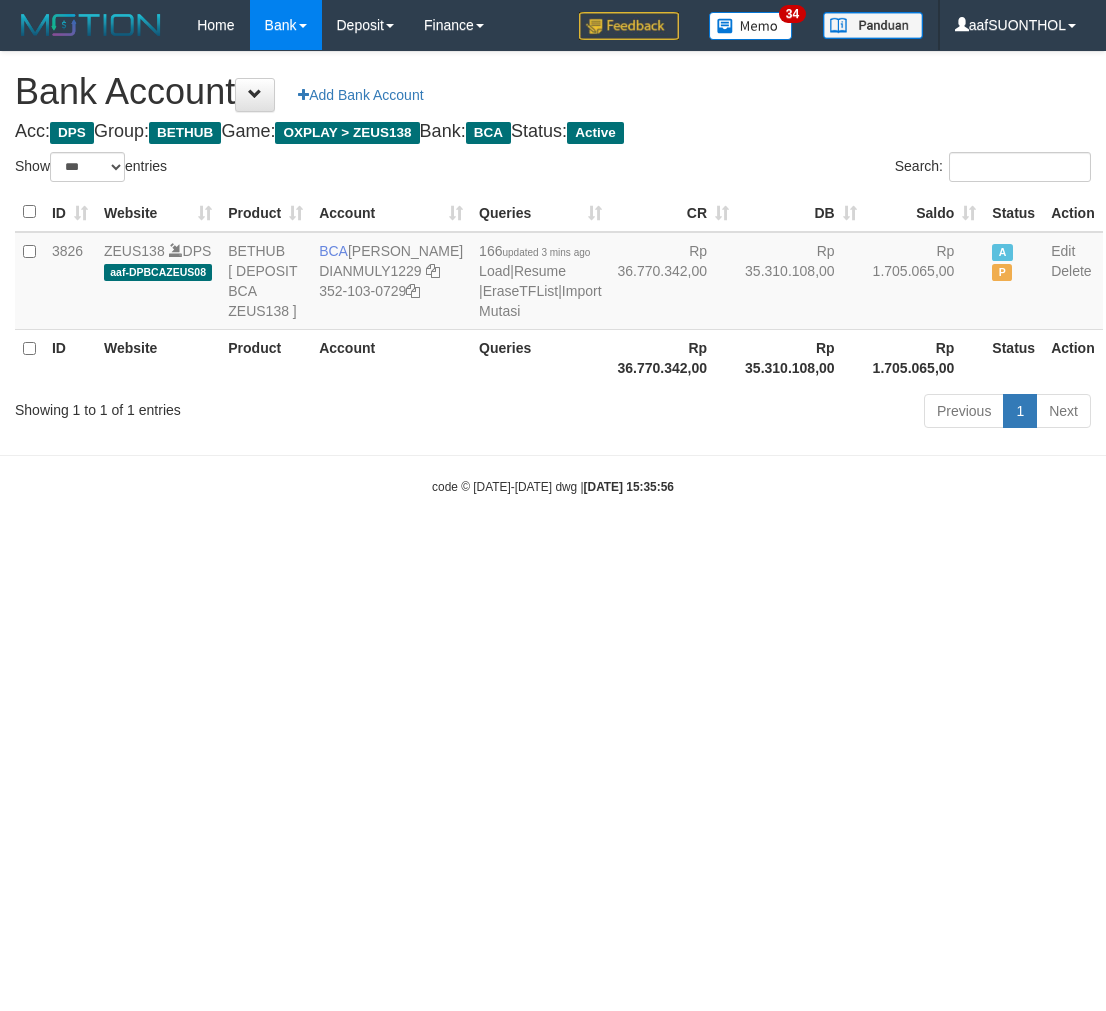 scroll, scrollTop: 0, scrollLeft: 0, axis: both 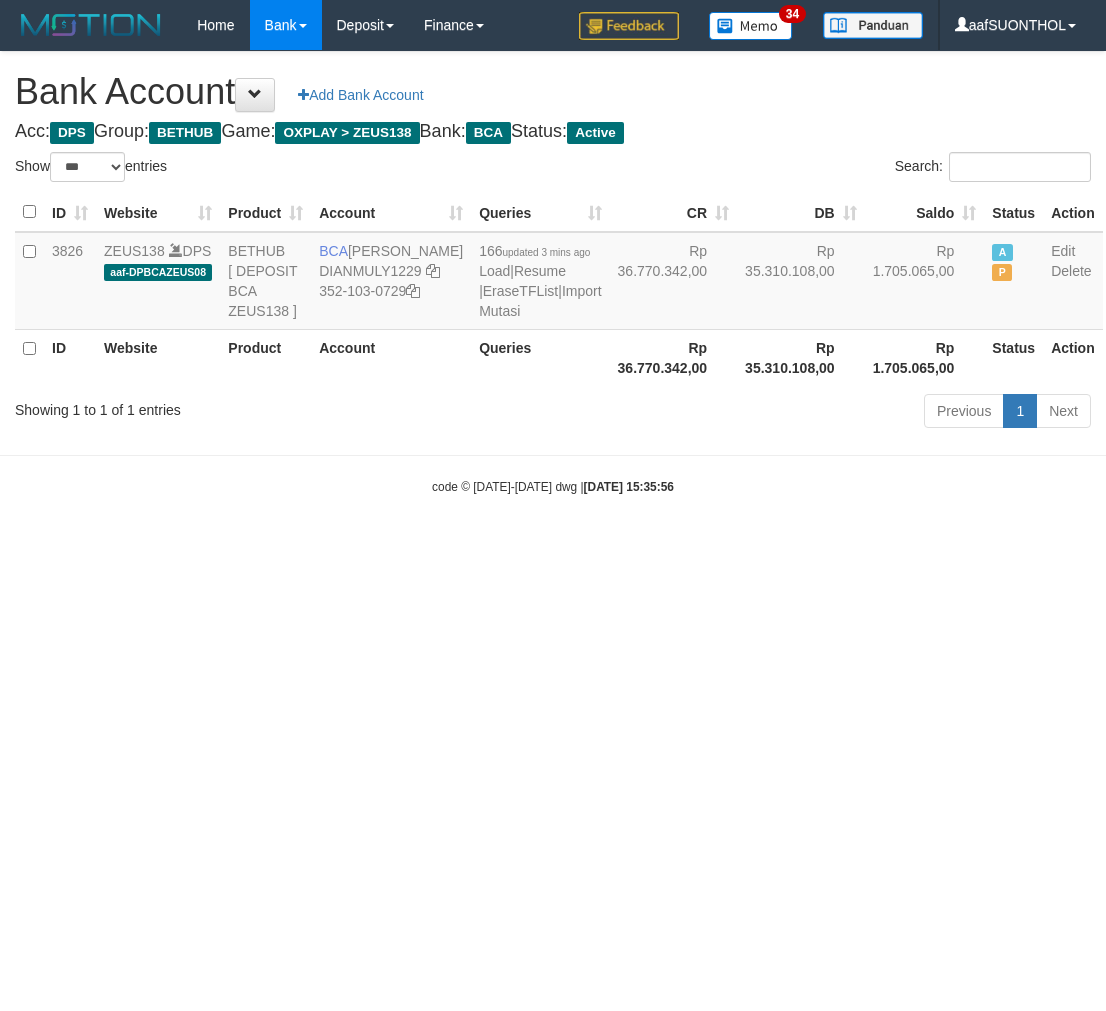 select on "***" 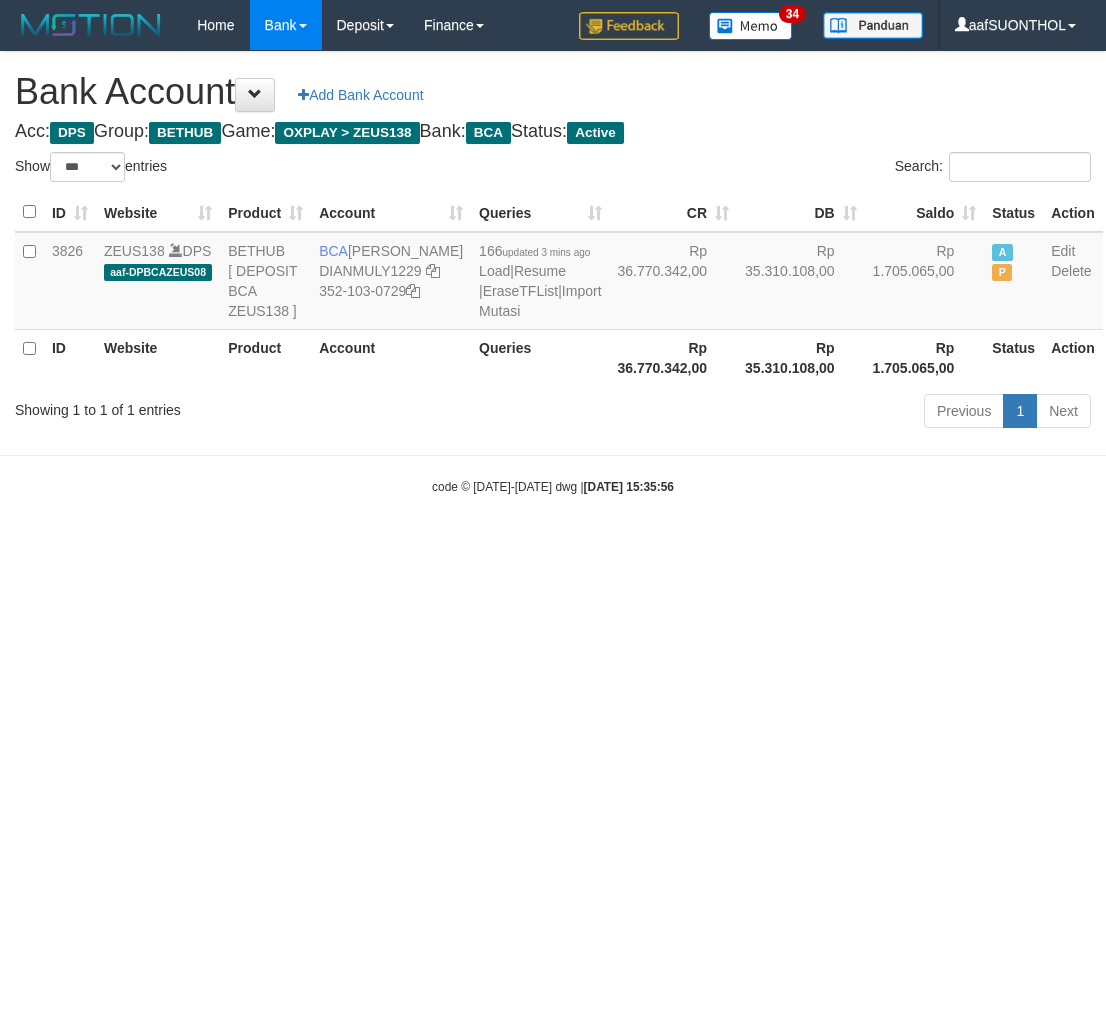 scroll, scrollTop: 0, scrollLeft: 0, axis: both 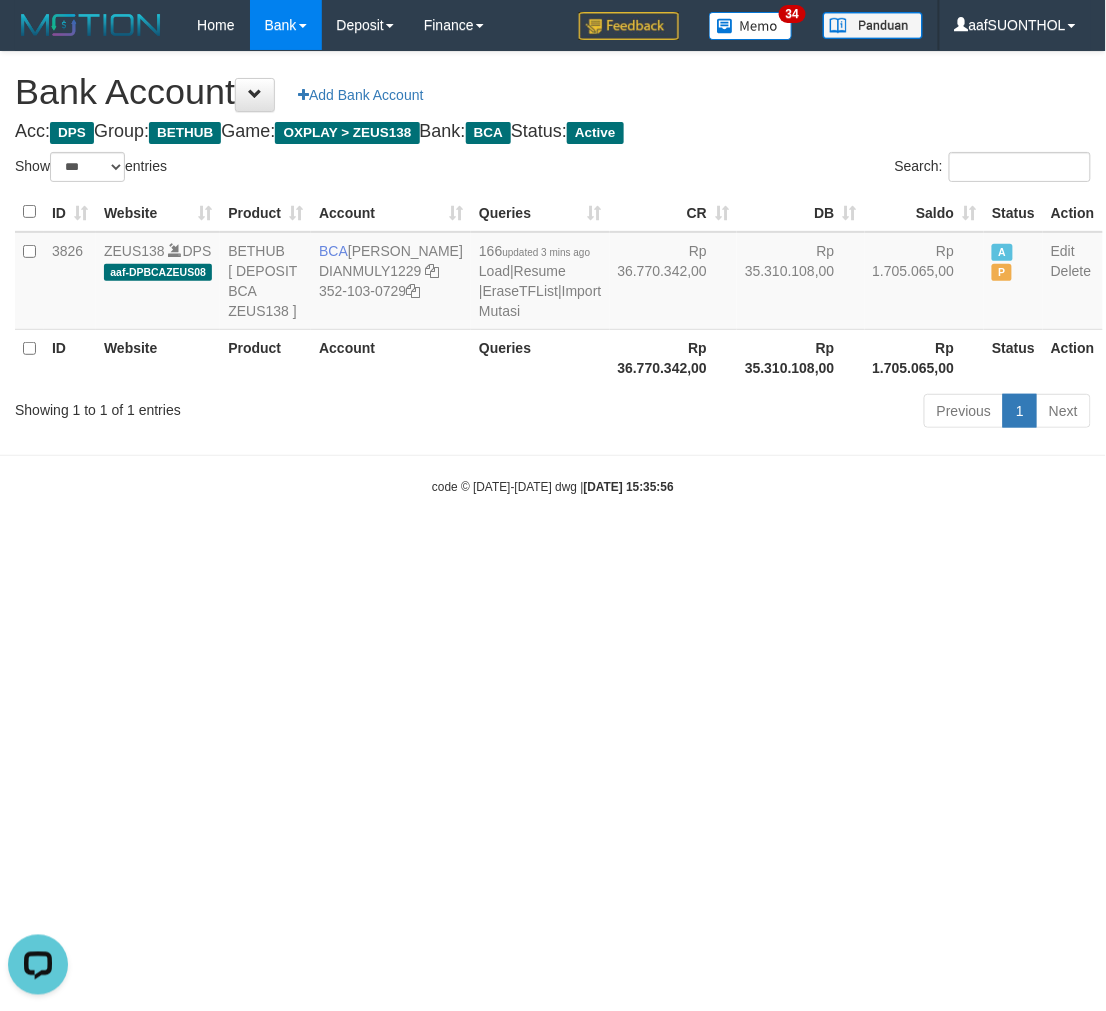 drag, startPoint x: 508, startPoint y: 652, endPoint x: 493, endPoint y: 638, distance: 20.518284 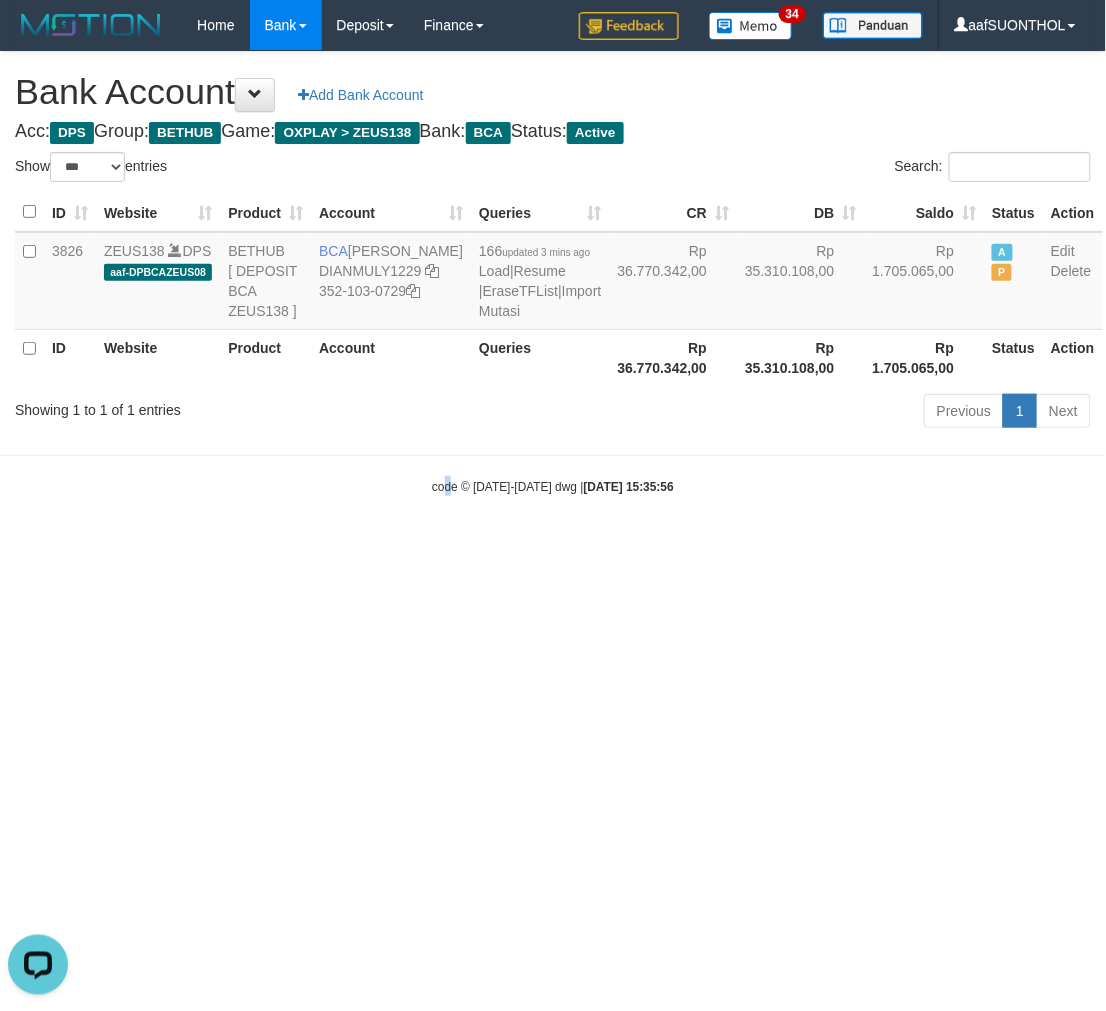 click on "Toggle navigation
Home
Bank
Account List
Load
By Website
Group
[OXPLAY]													ZEUS138
By Load Group (DPS)
Sync" at bounding box center [553, 273] 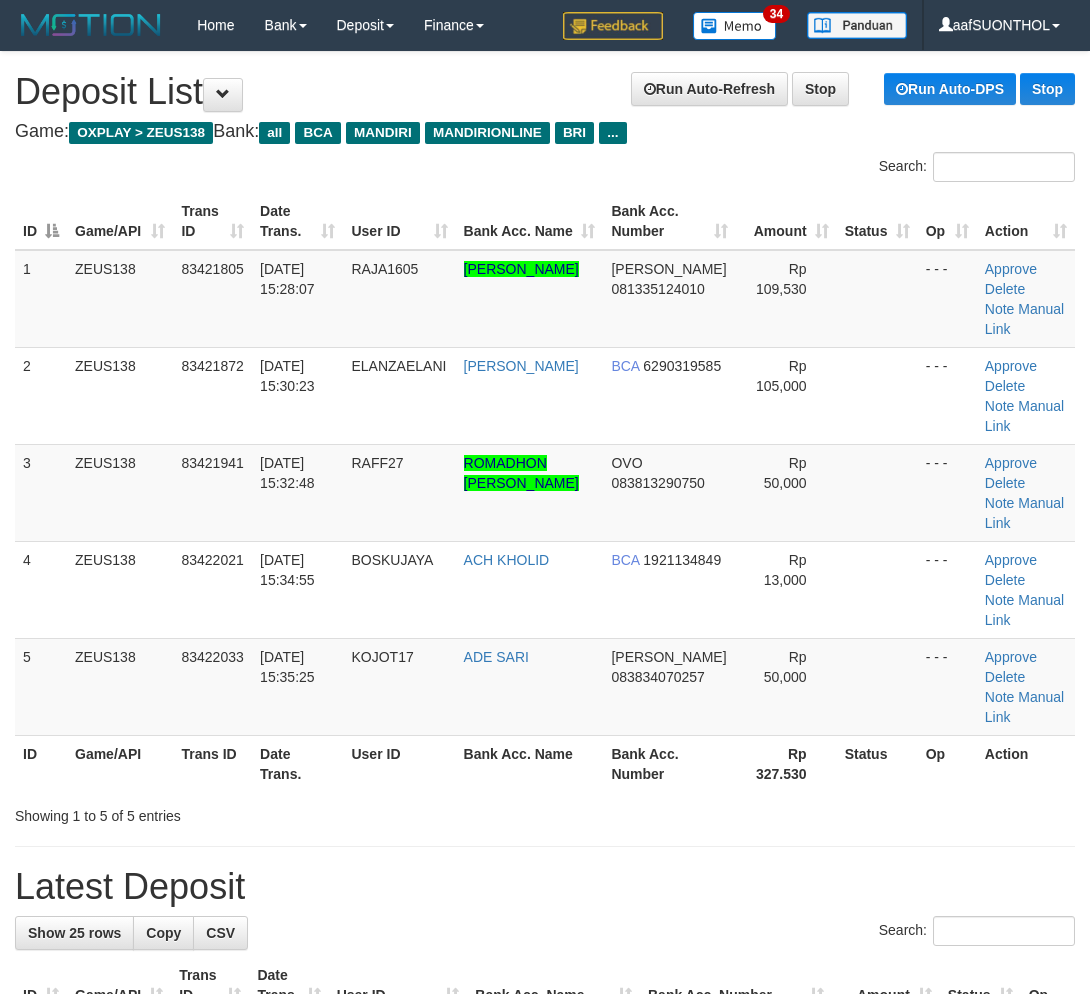 scroll, scrollTop: 68, scrollLeft: 16, axis: both 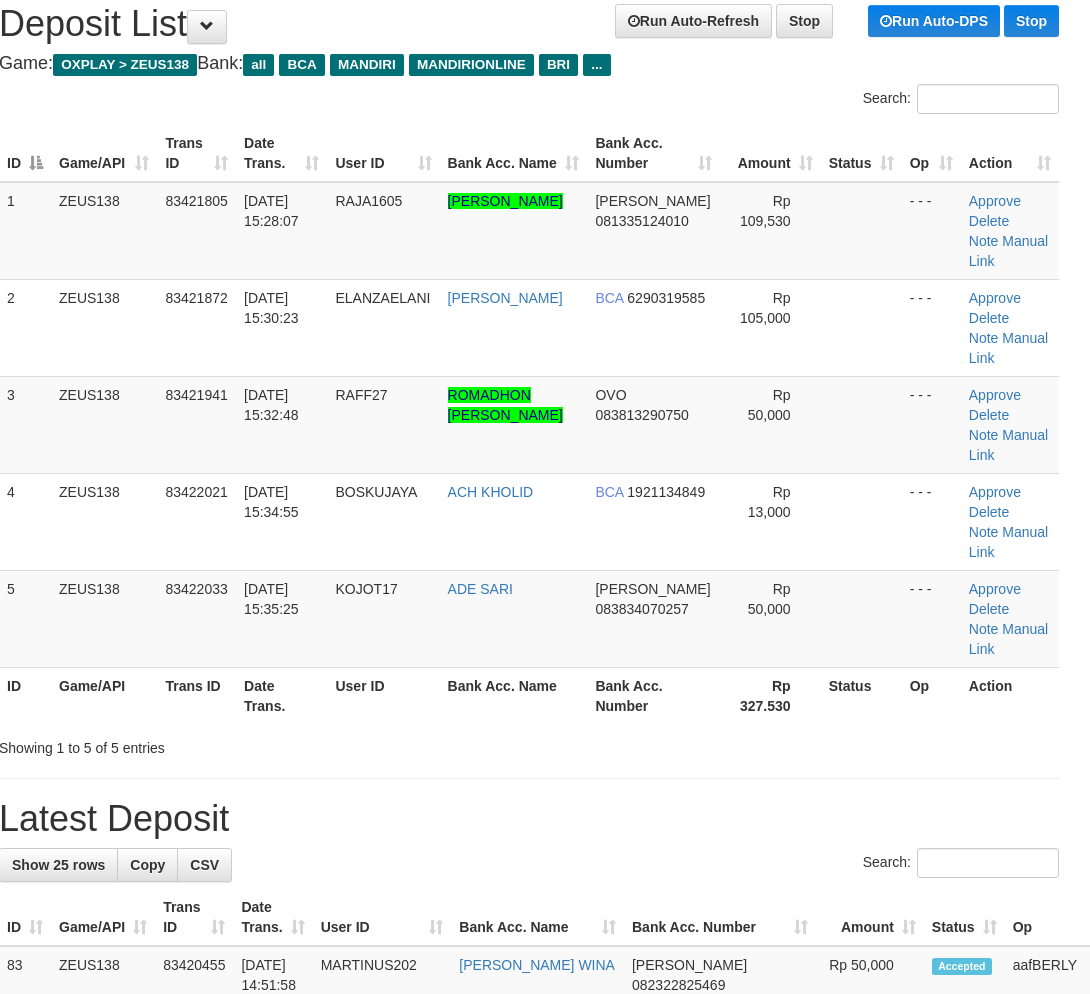 click on "Latest Deposit" at bounding box center (529, 819) 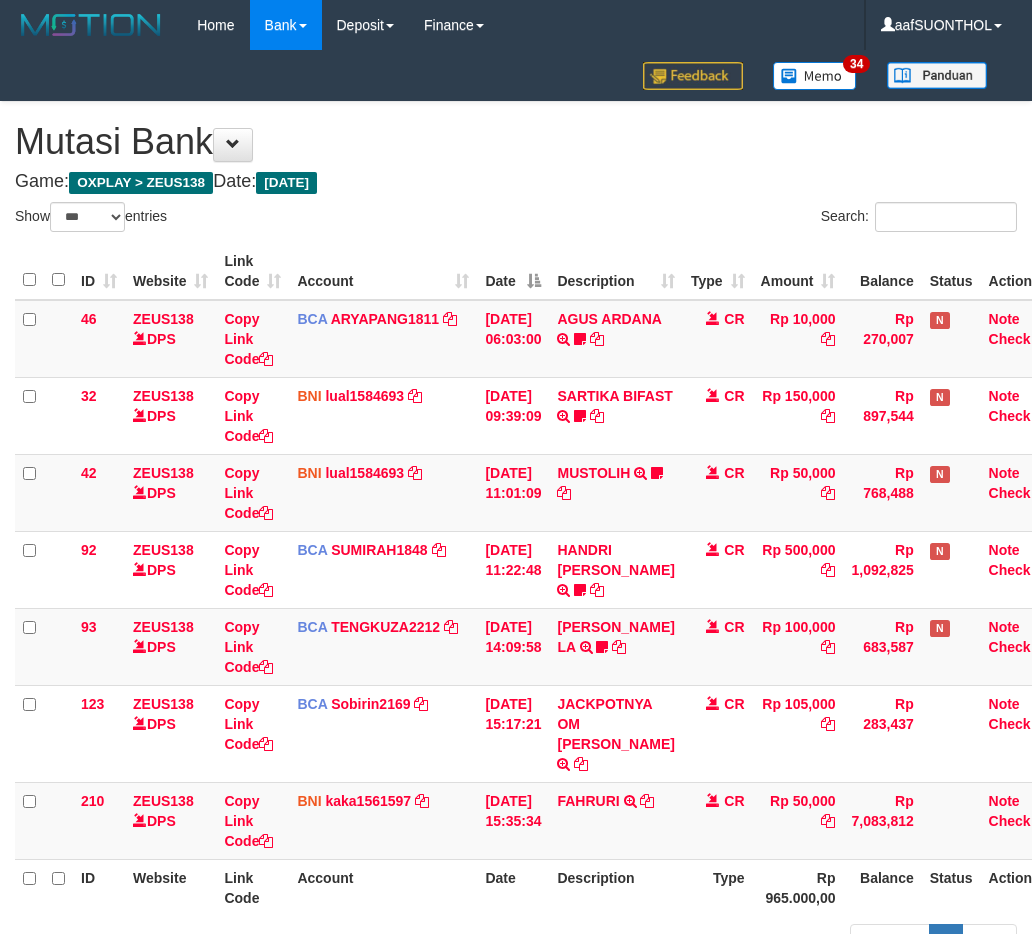 select on "***" 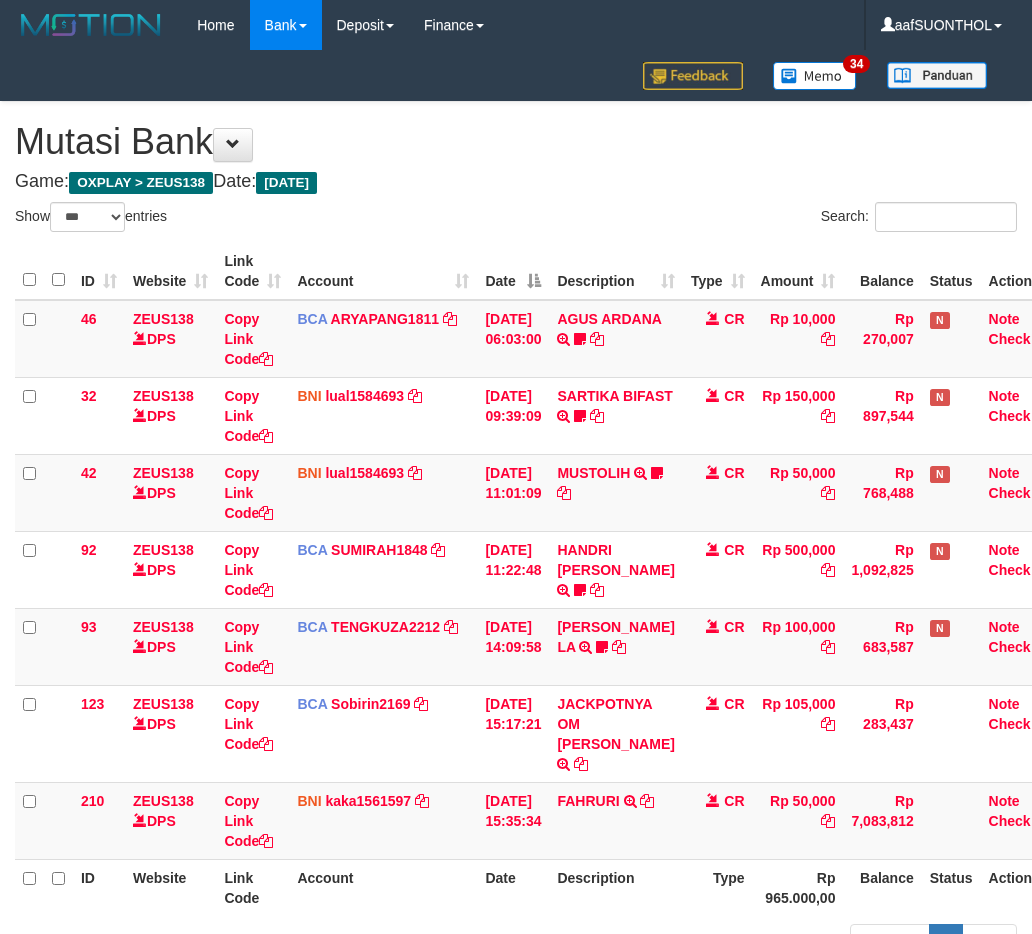 scroll, scrollTop: 80, scrollLeft: 0, axis: vertical 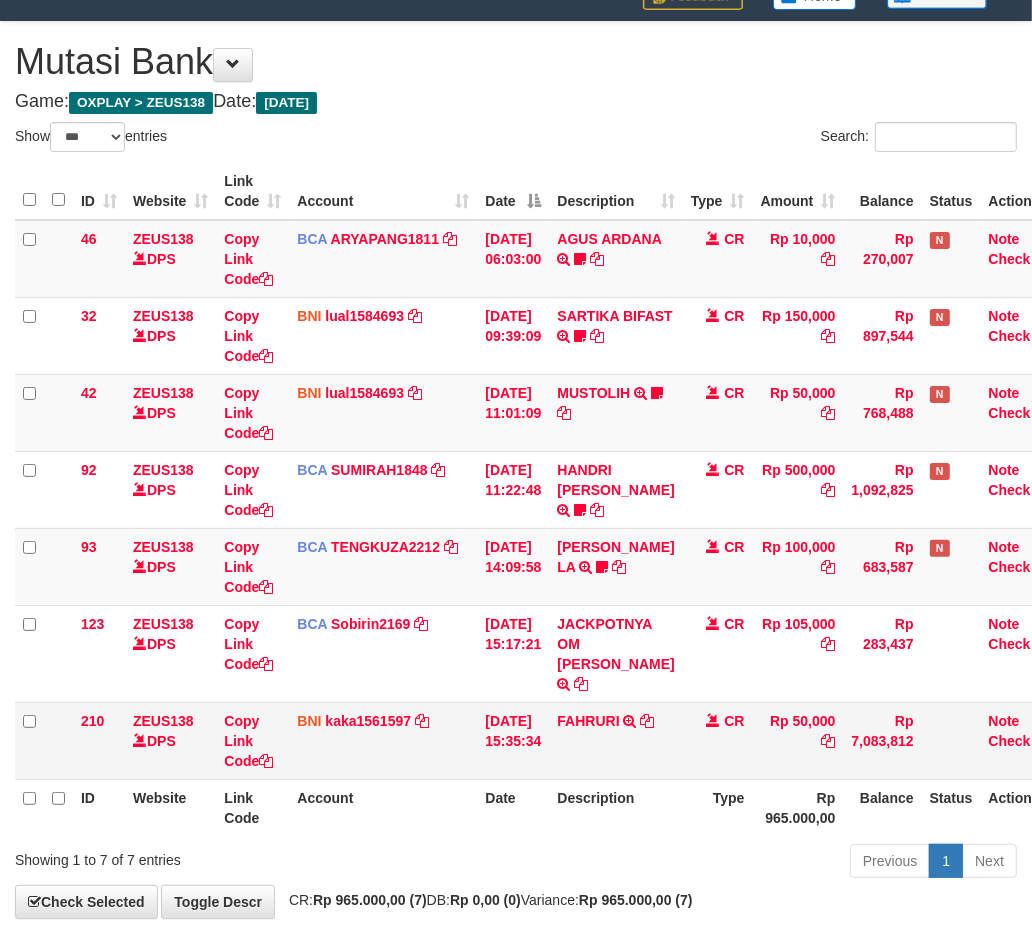 click on "FAHRURI         TRANSFER DARI BPK FAHRURI" at bounding box center (615, 740) 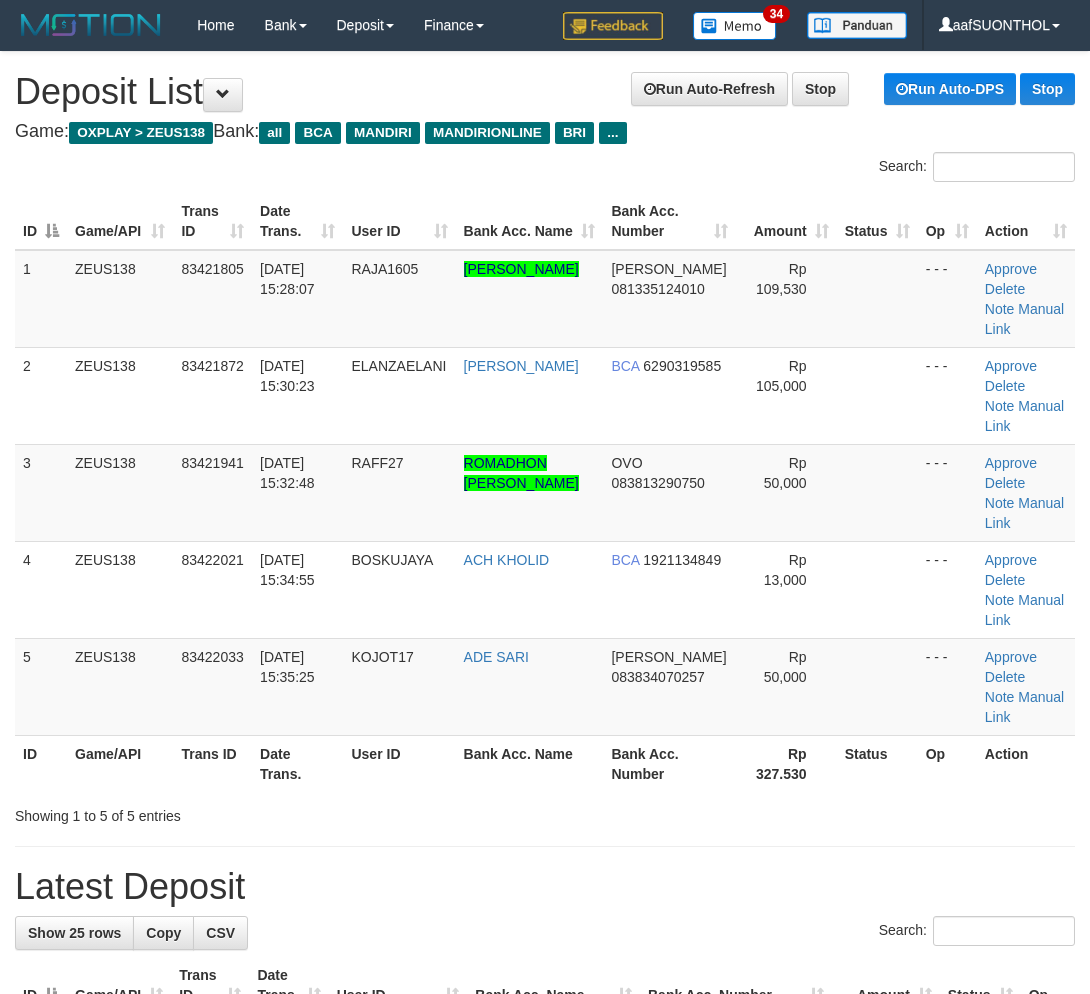 scroll, scrollTop: 68, scrollLeft: 16, axis: both 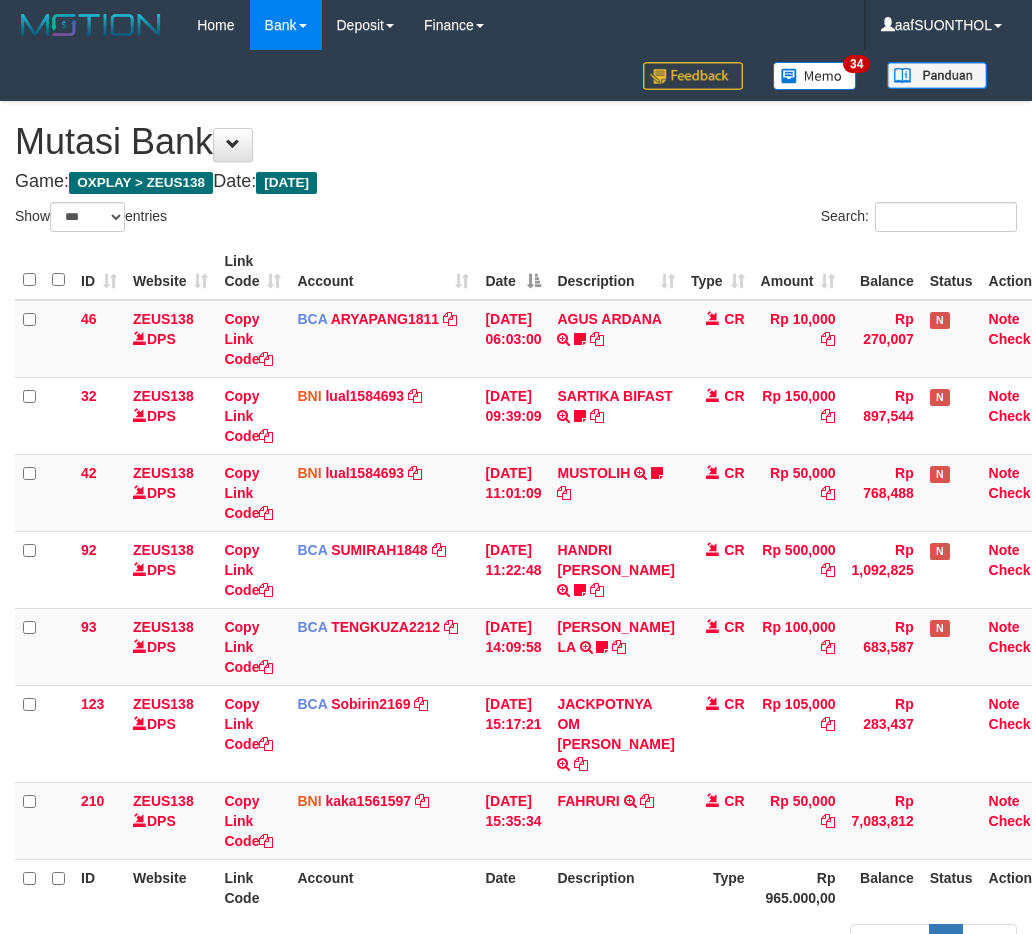 select on "***" 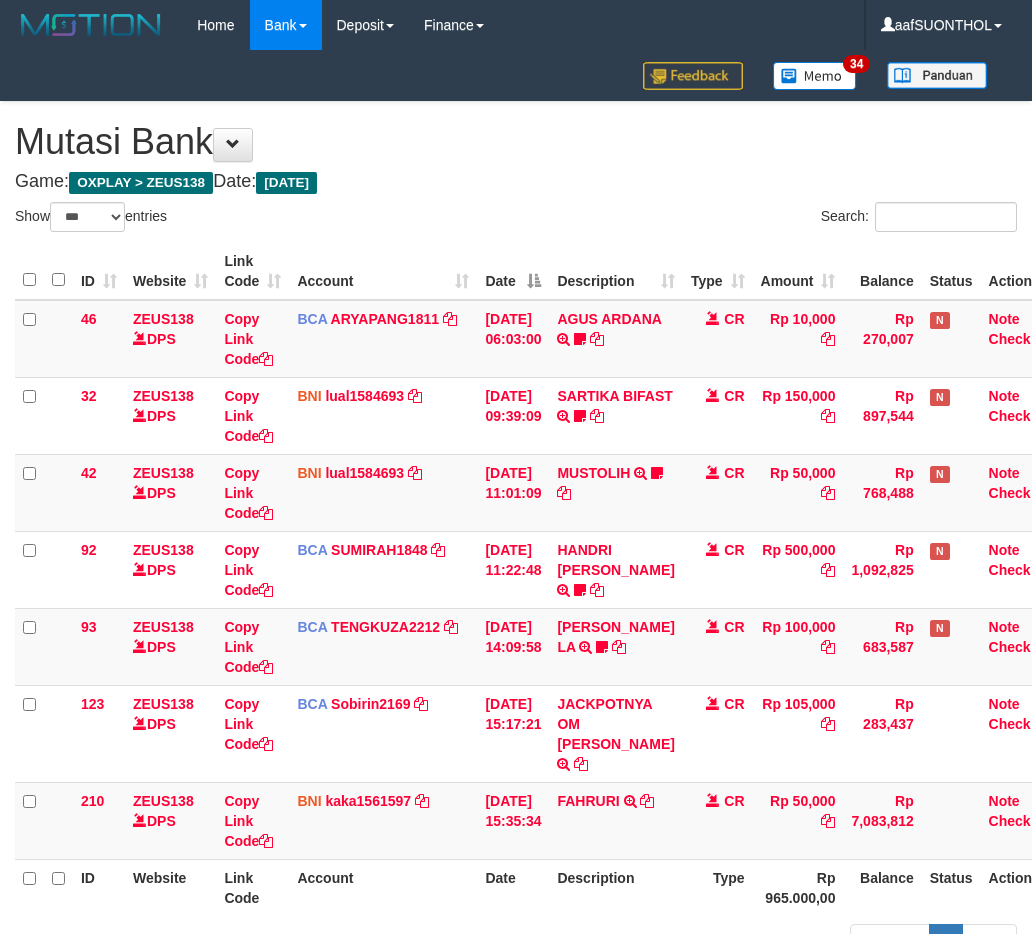 scroll, scrollTop: 80, scrollLeft: 0, axis: vertical 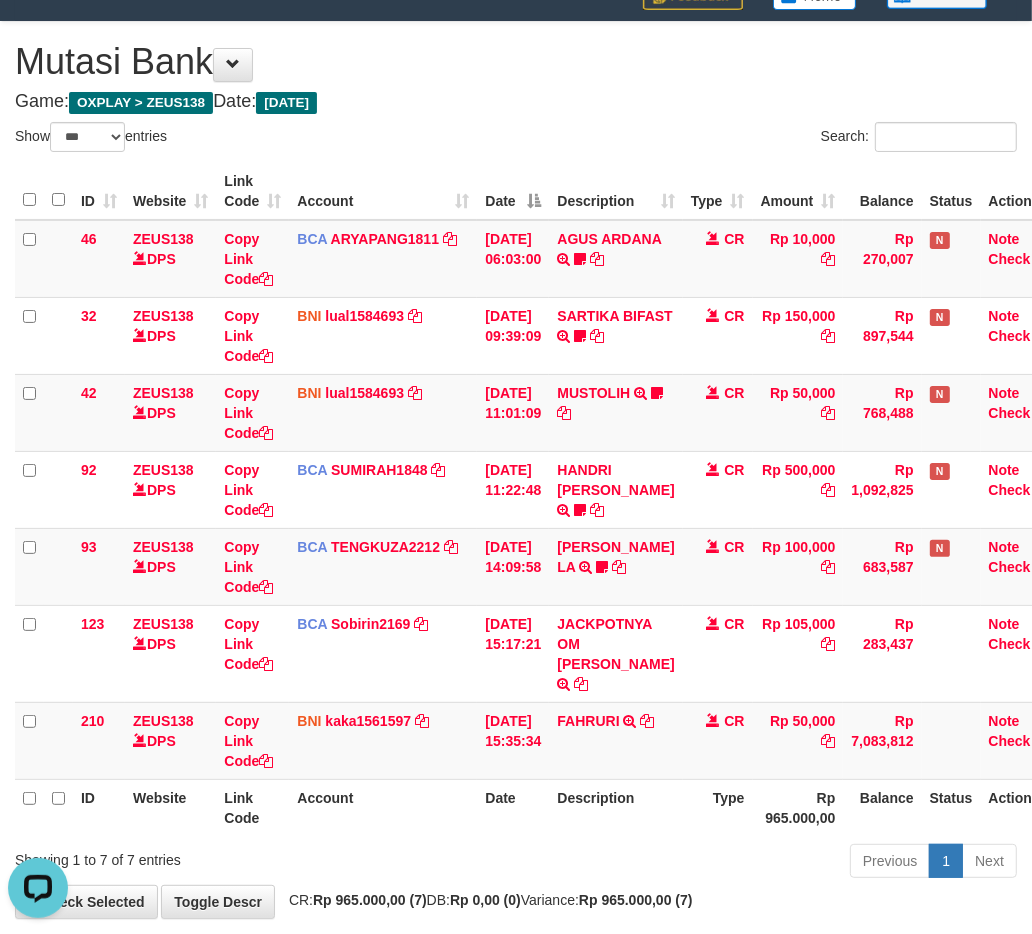 drag, startPoint x: 411, startPoint y: 786, endPoint x: 392, endPoint y: 781, distance: 19.646883 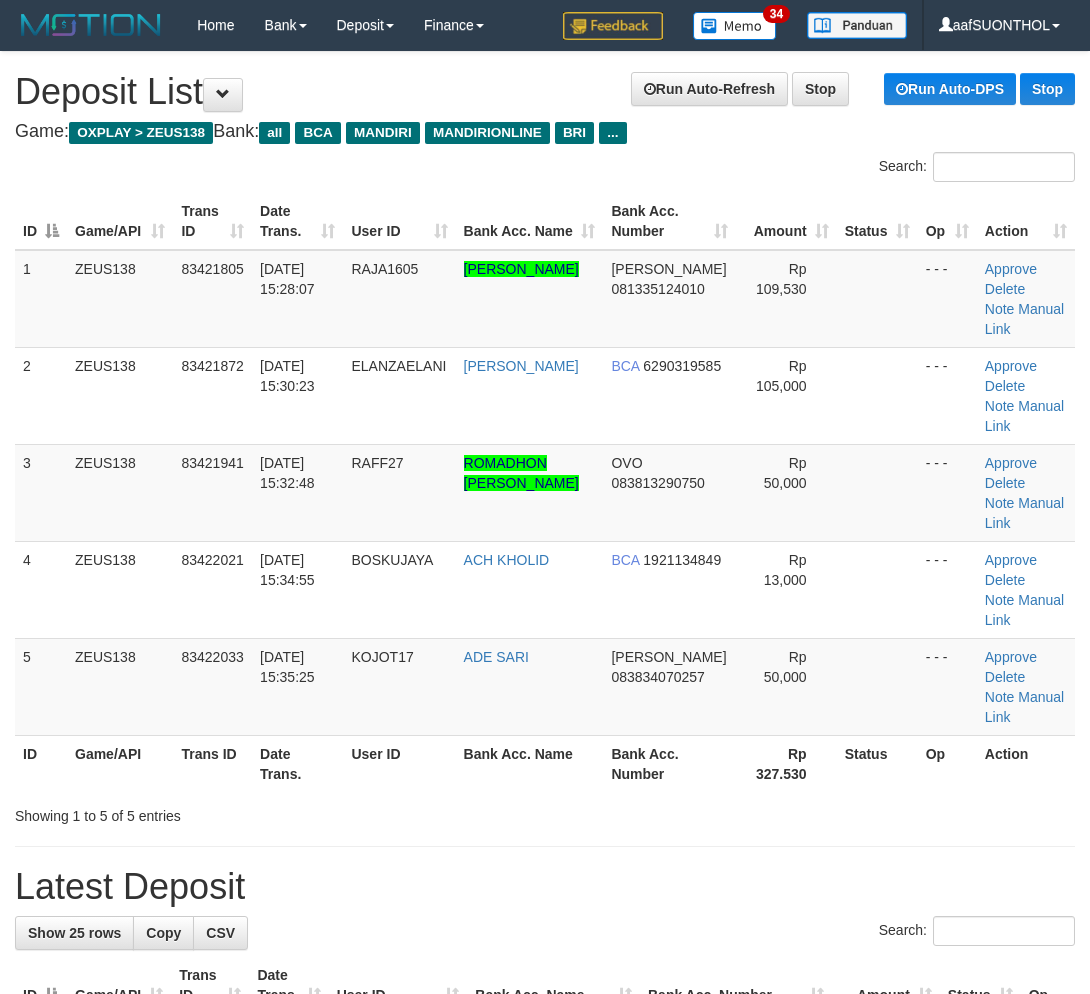 scroll, scrollTop: 68, scrollLeft: 16, axis: both 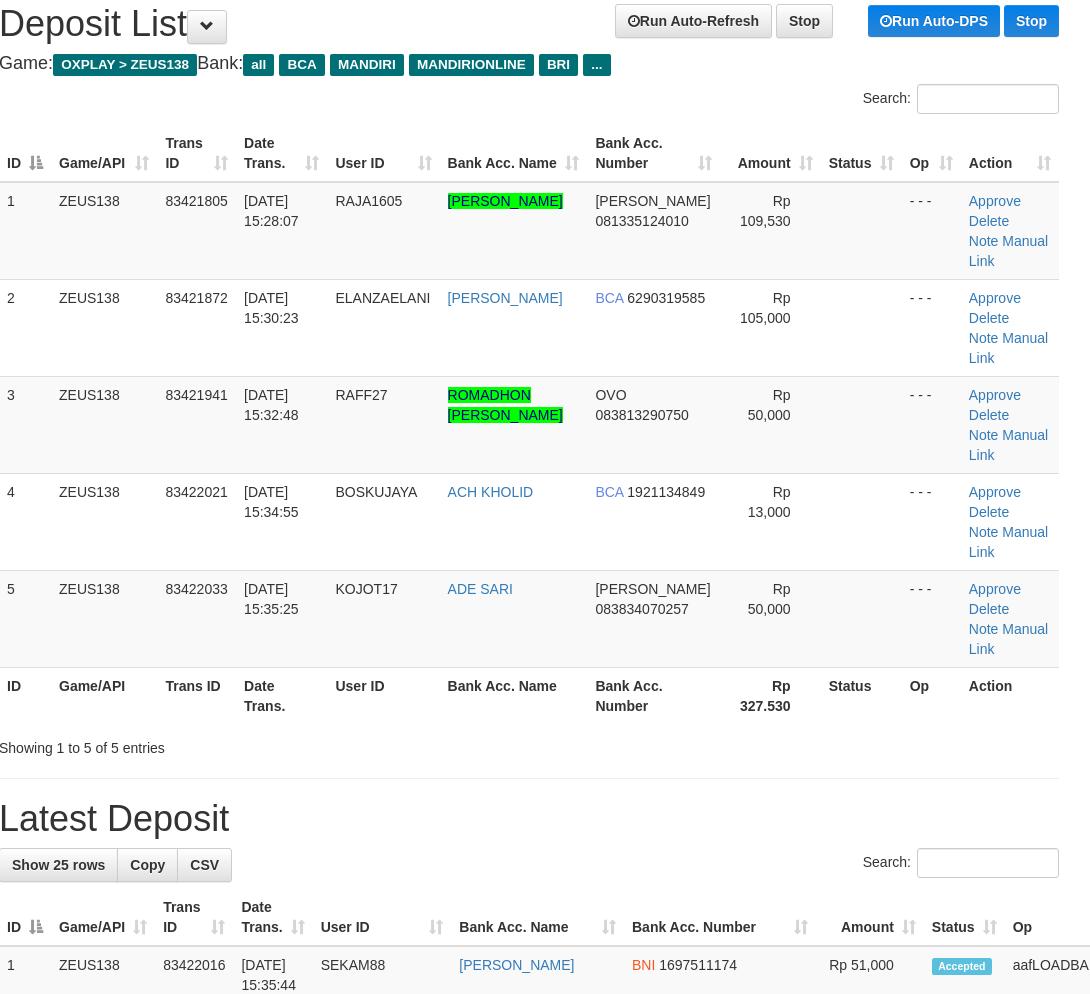 click on "Status" at bounding box center [964, 917] 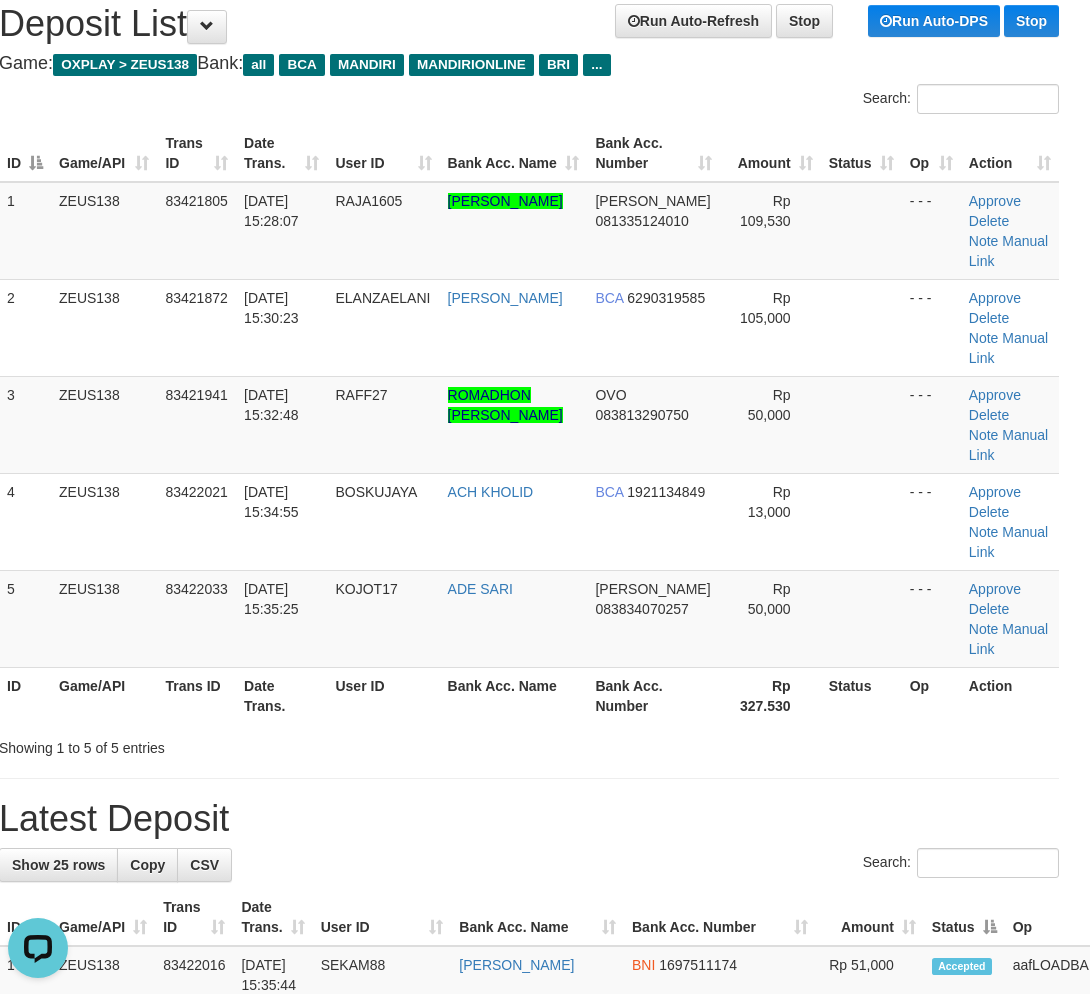 scroll, scrollTop: 0, scrollLeft: 0, axis: both 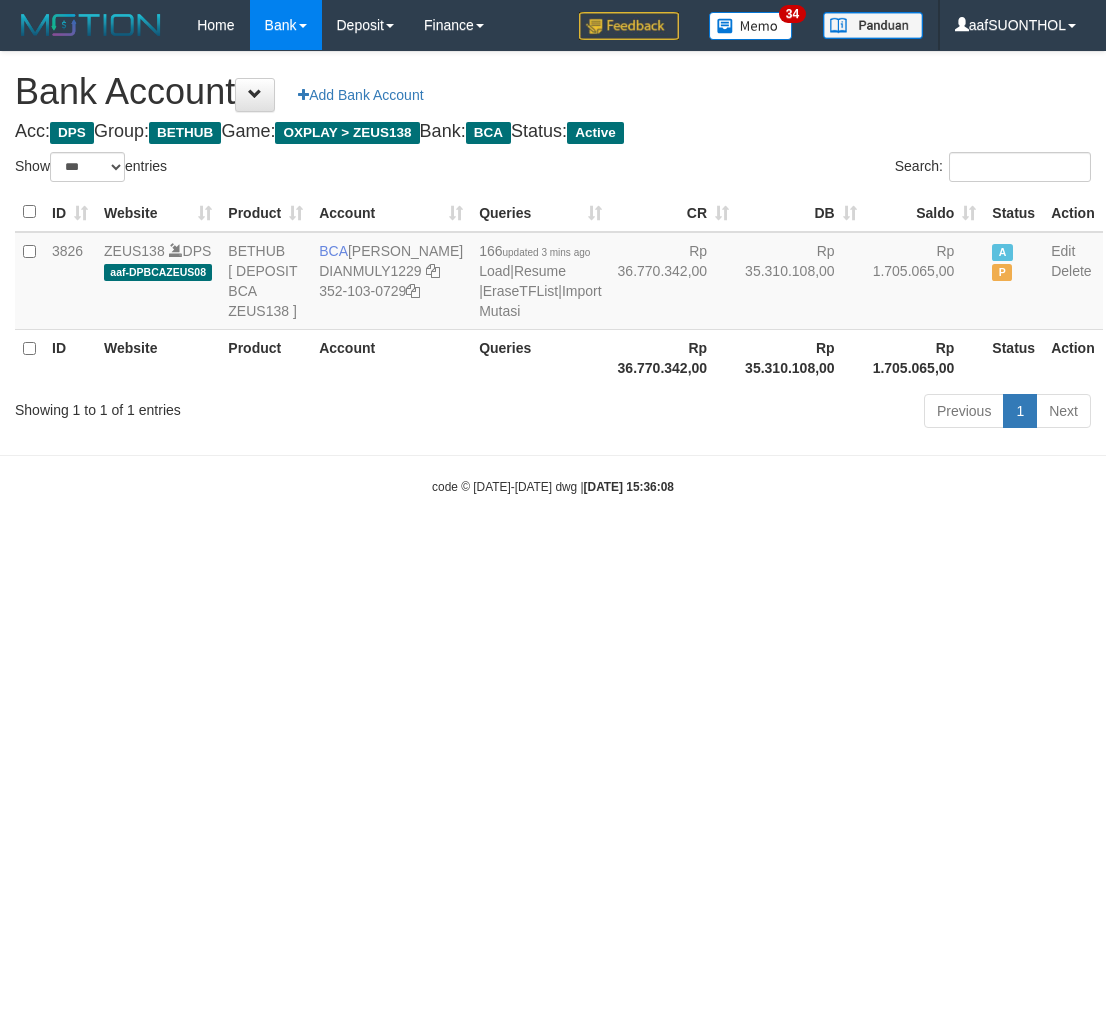 select on "***" 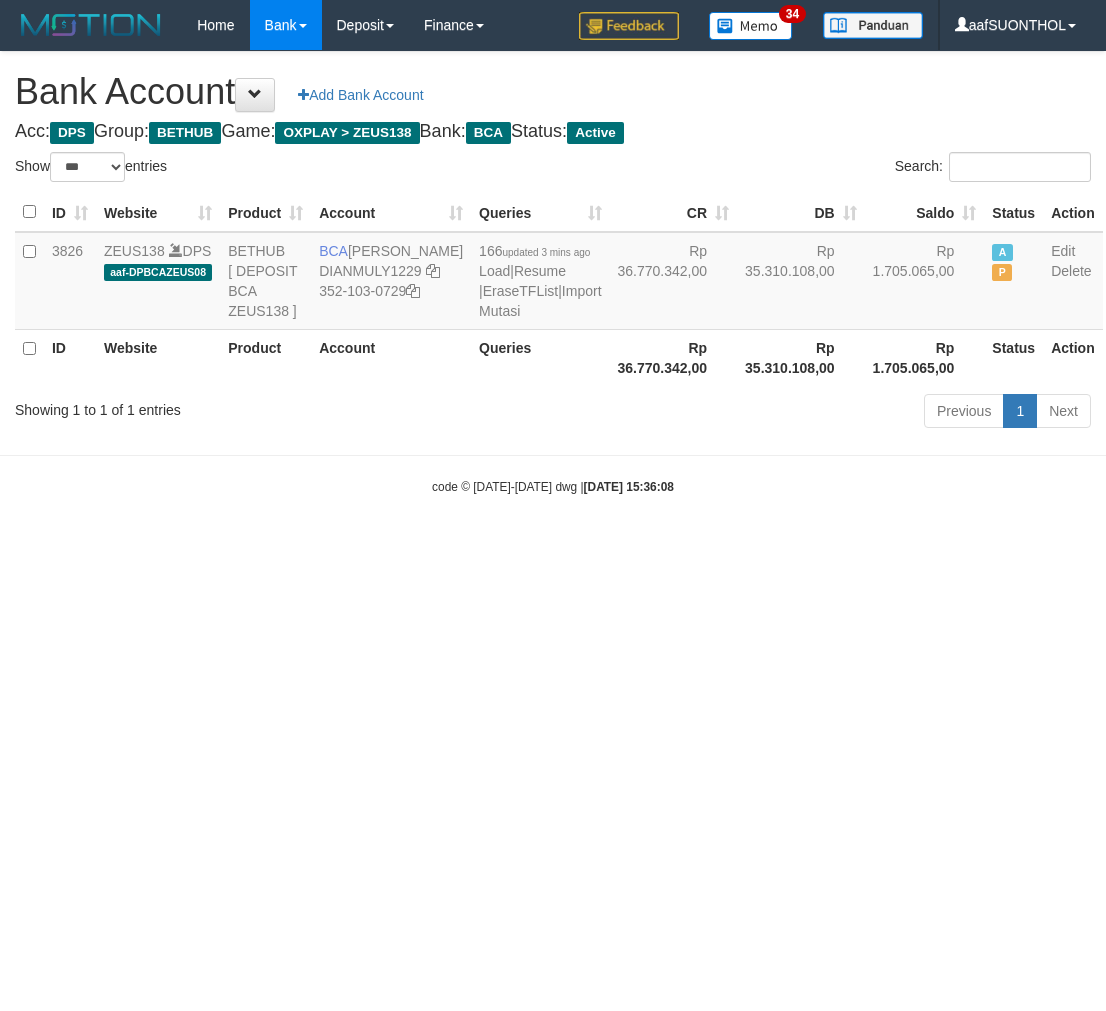 scroll, scrollTop: 0, scrollLeft: 0, axis: both 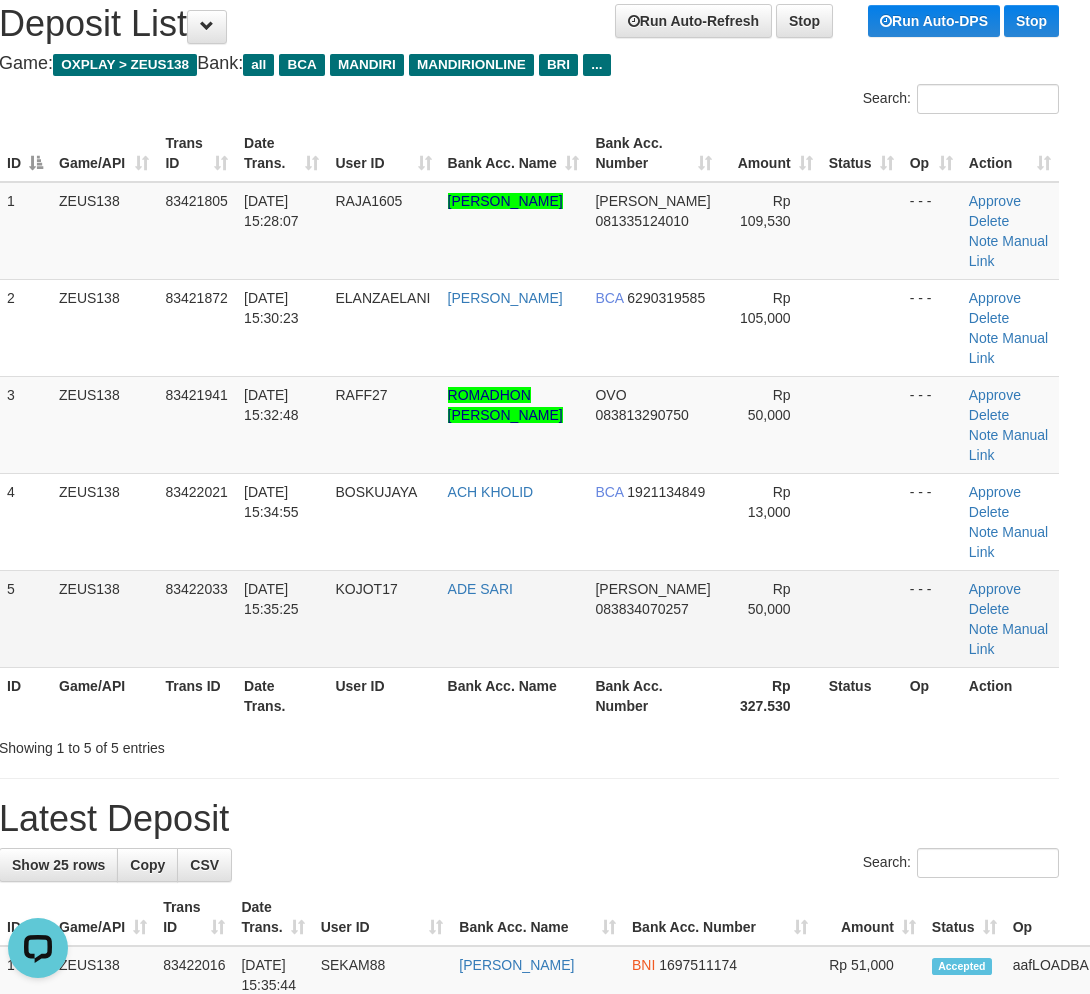 click at bounding box center (861, 618) 